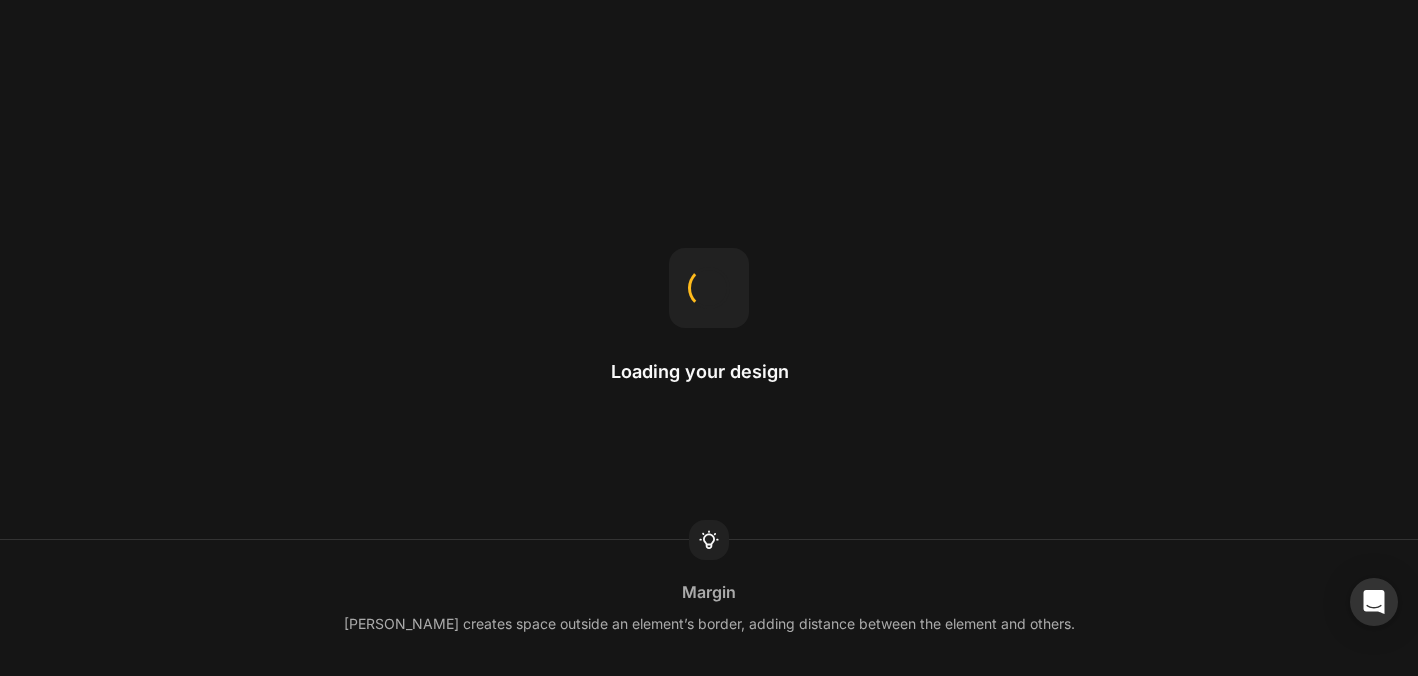 scroll, scrollTop: 0, scrollLeft: 0, axis: both 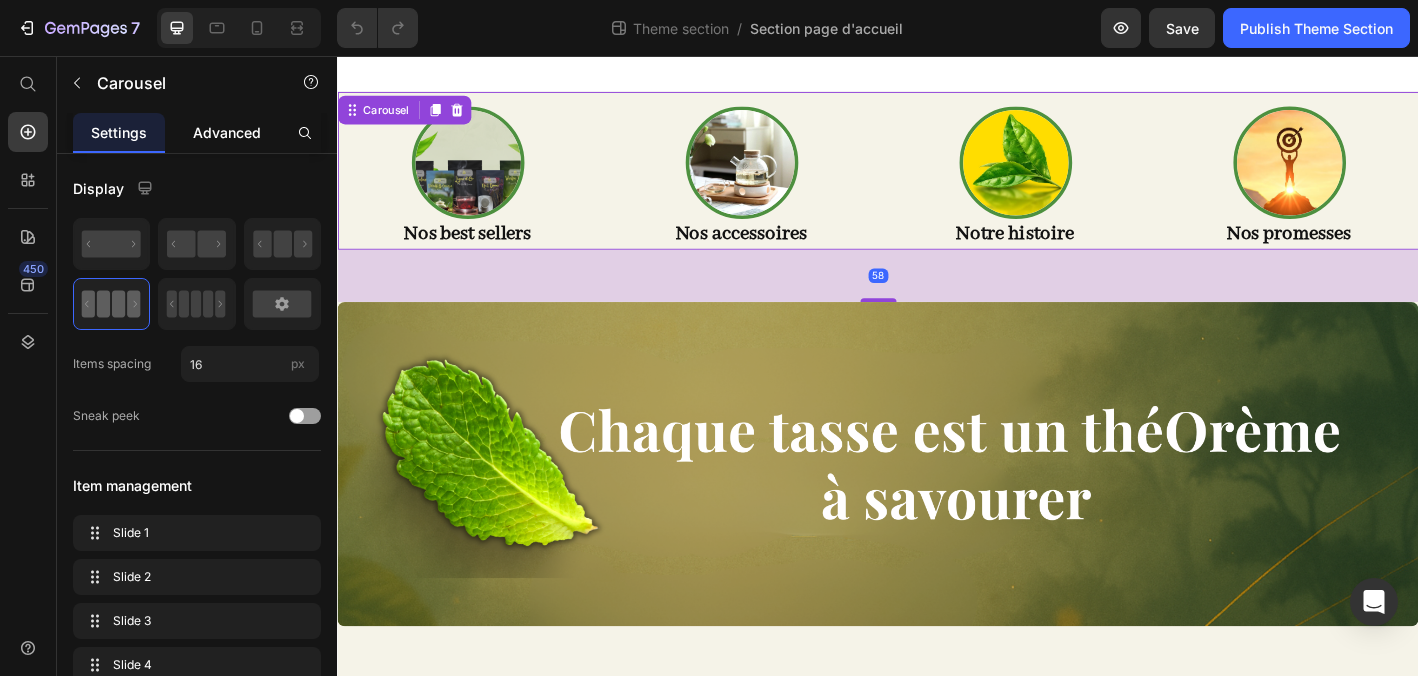 click on "Advanced" at bounding box center [227, 132] 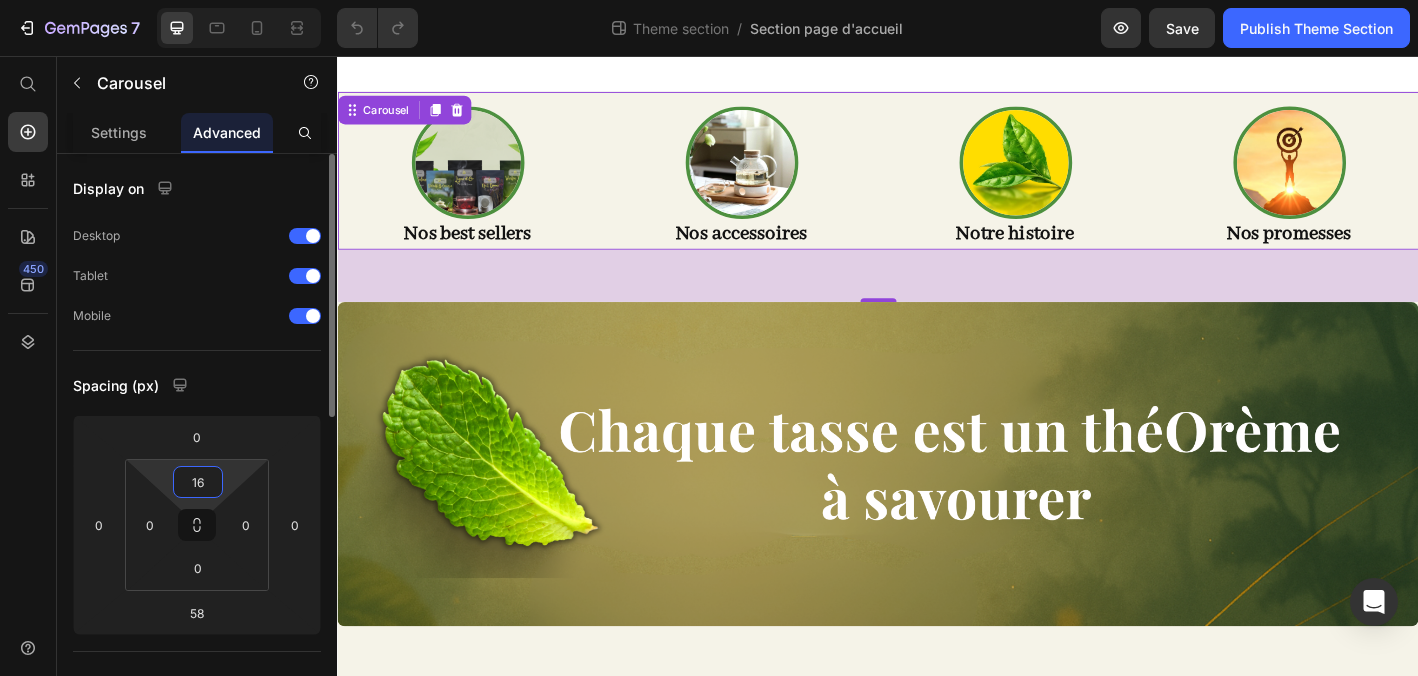 click on "16" at bounding box center [198, 482] 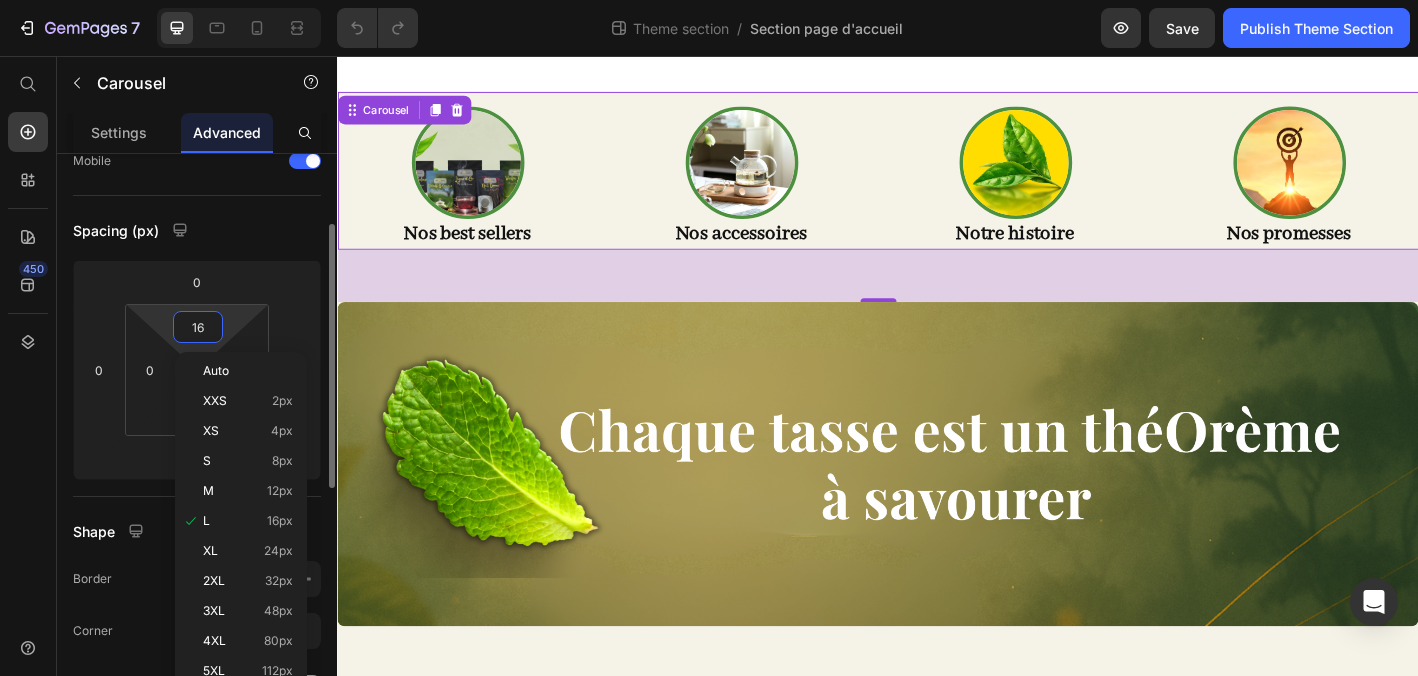 scroll, scrollTop: 156, scrollLeft: 0, axis: vertical 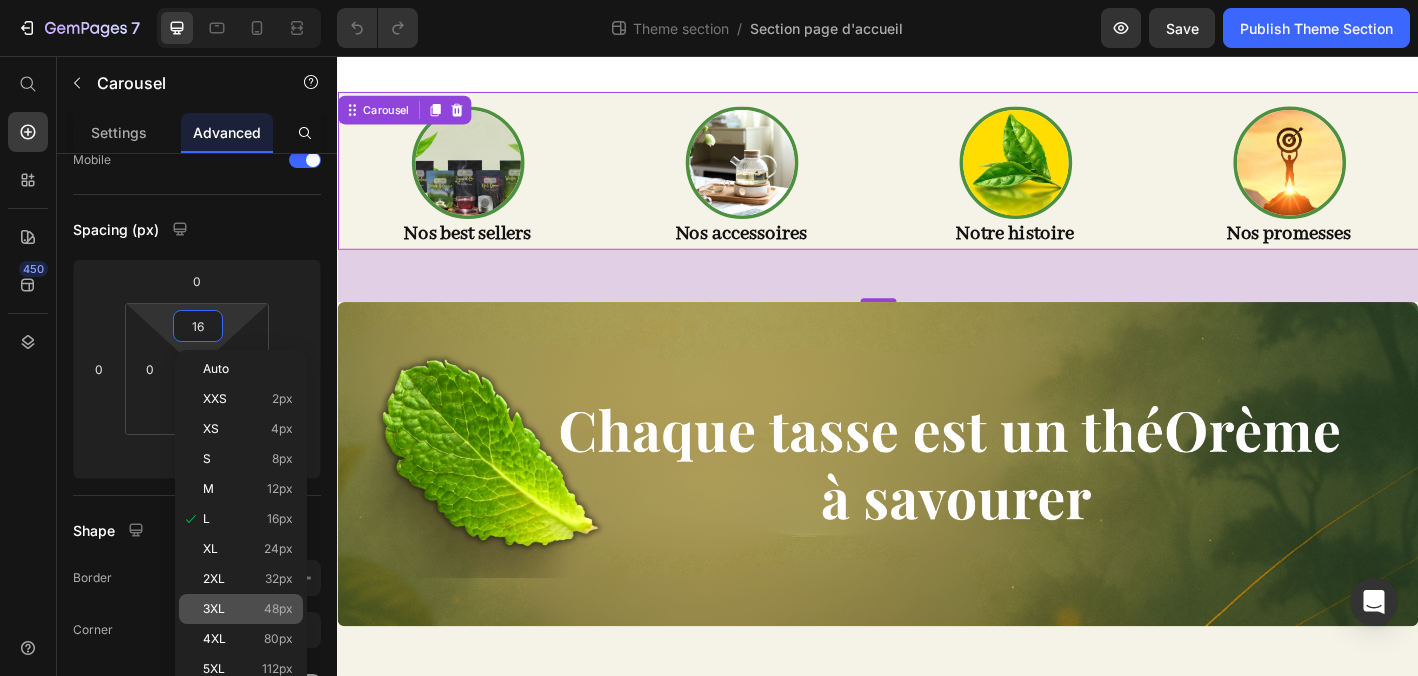 click on "3XL 48px" 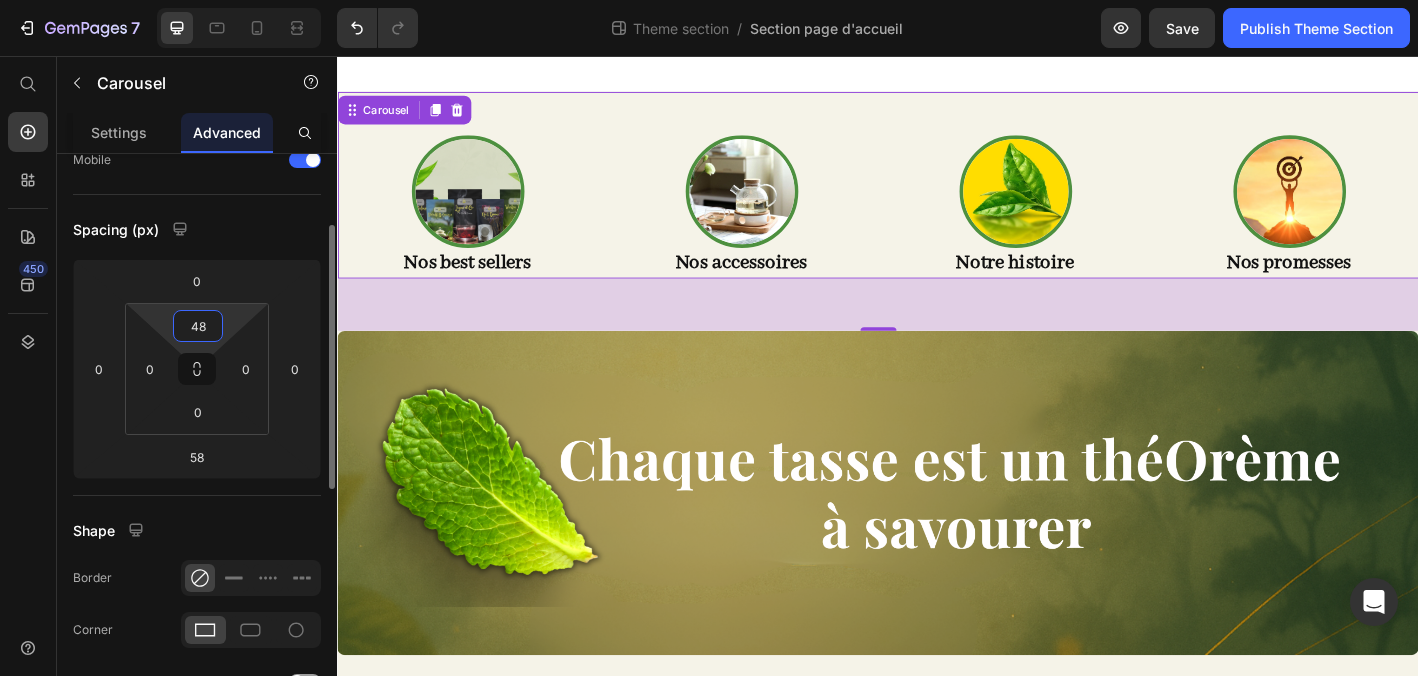 click on "48" at bounding box center (198, 326) 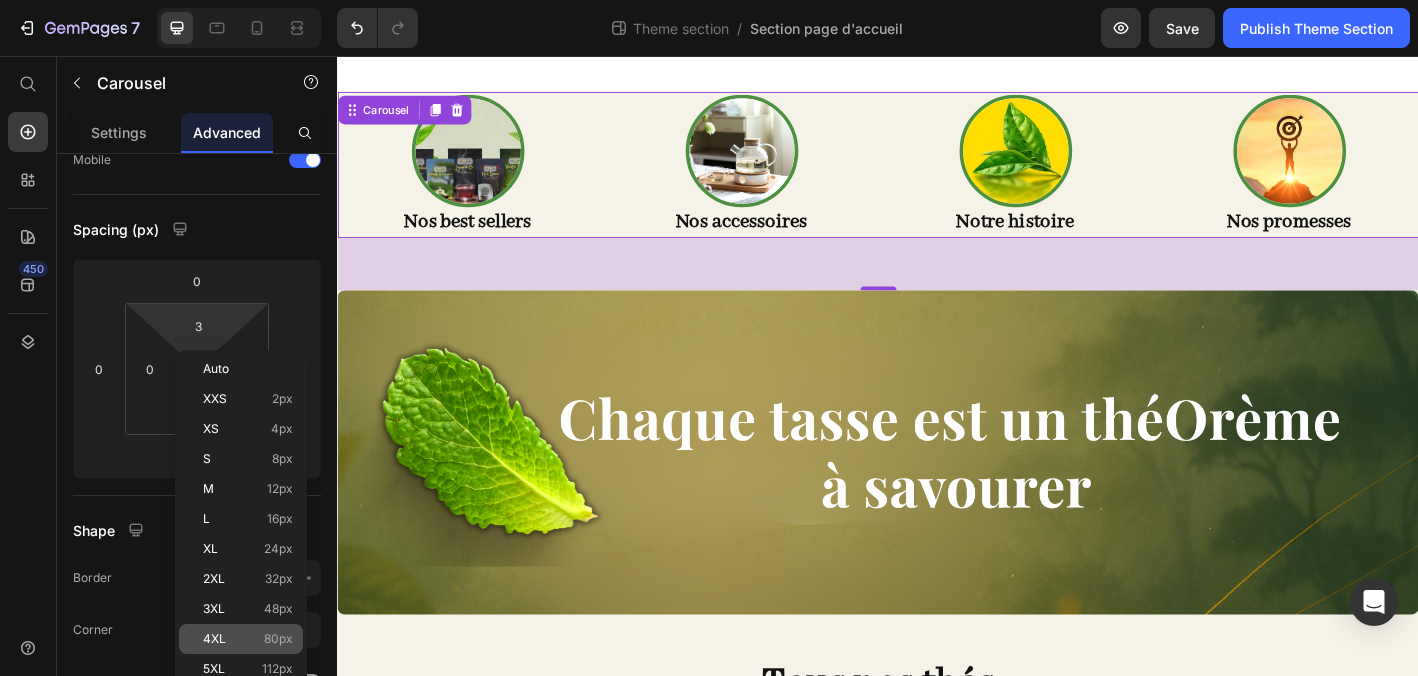 click on "4XL" at bounding box center (214, 639) 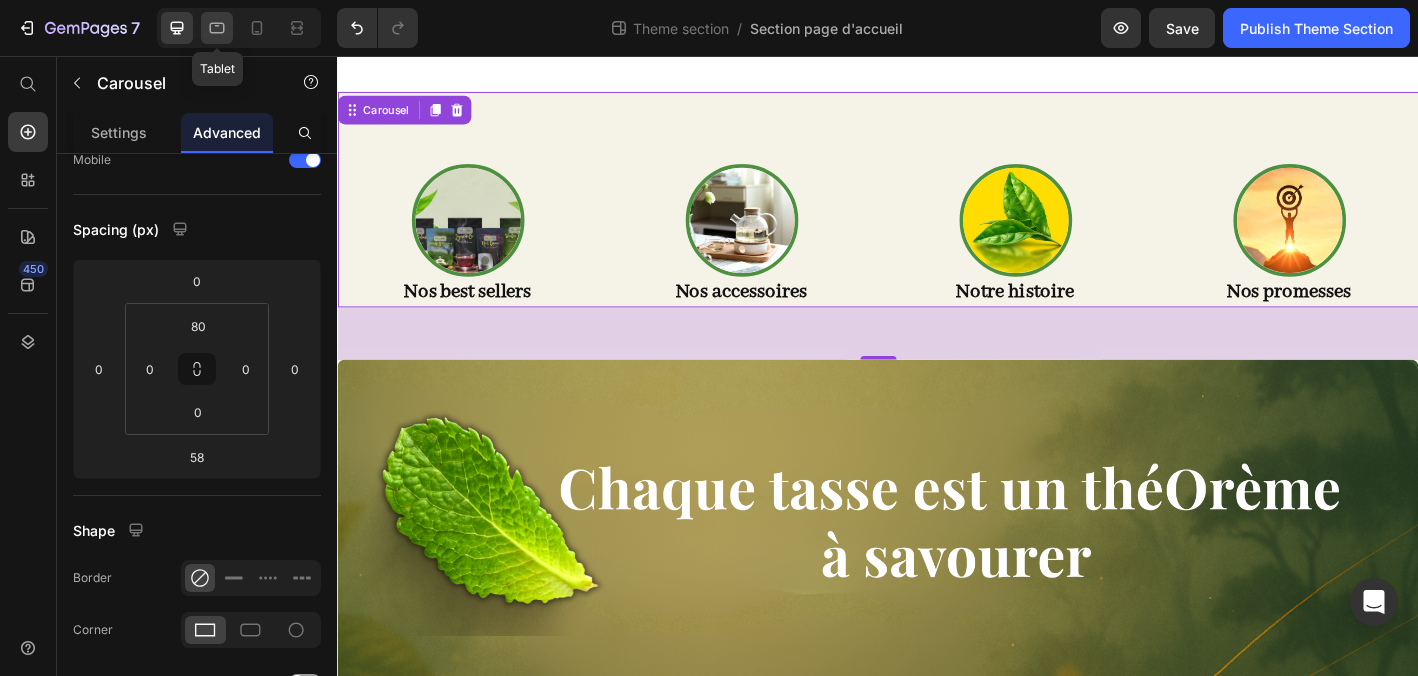 click 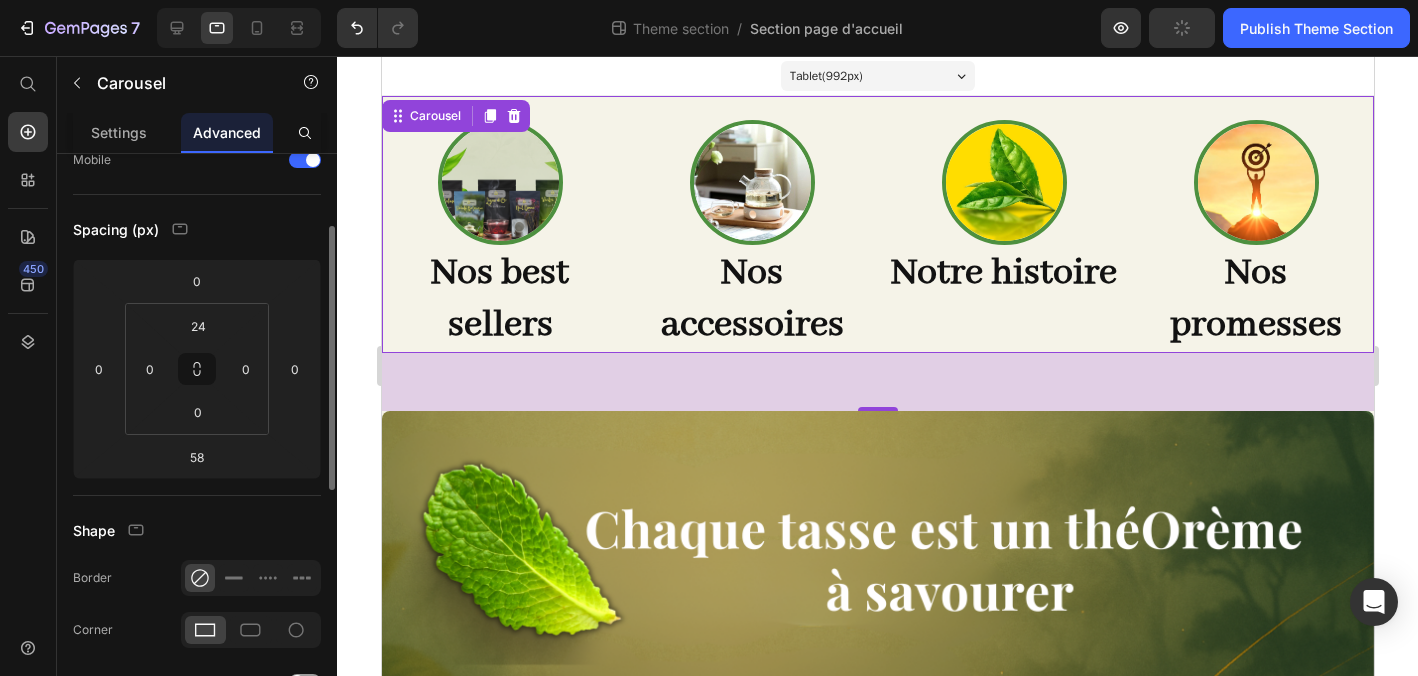 scroll, scrollTop: 298, scrollLeft: 0, axis: vertical 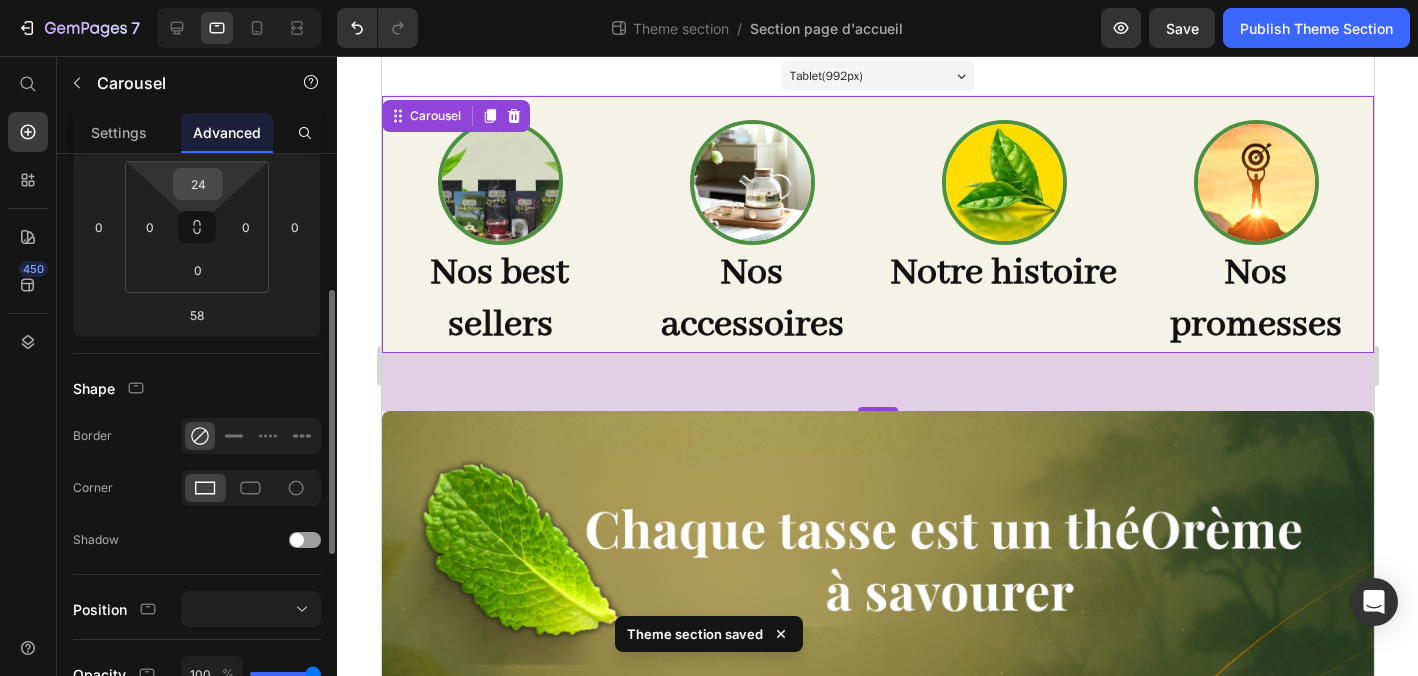 click on "24" at bounding box center [198, 184] 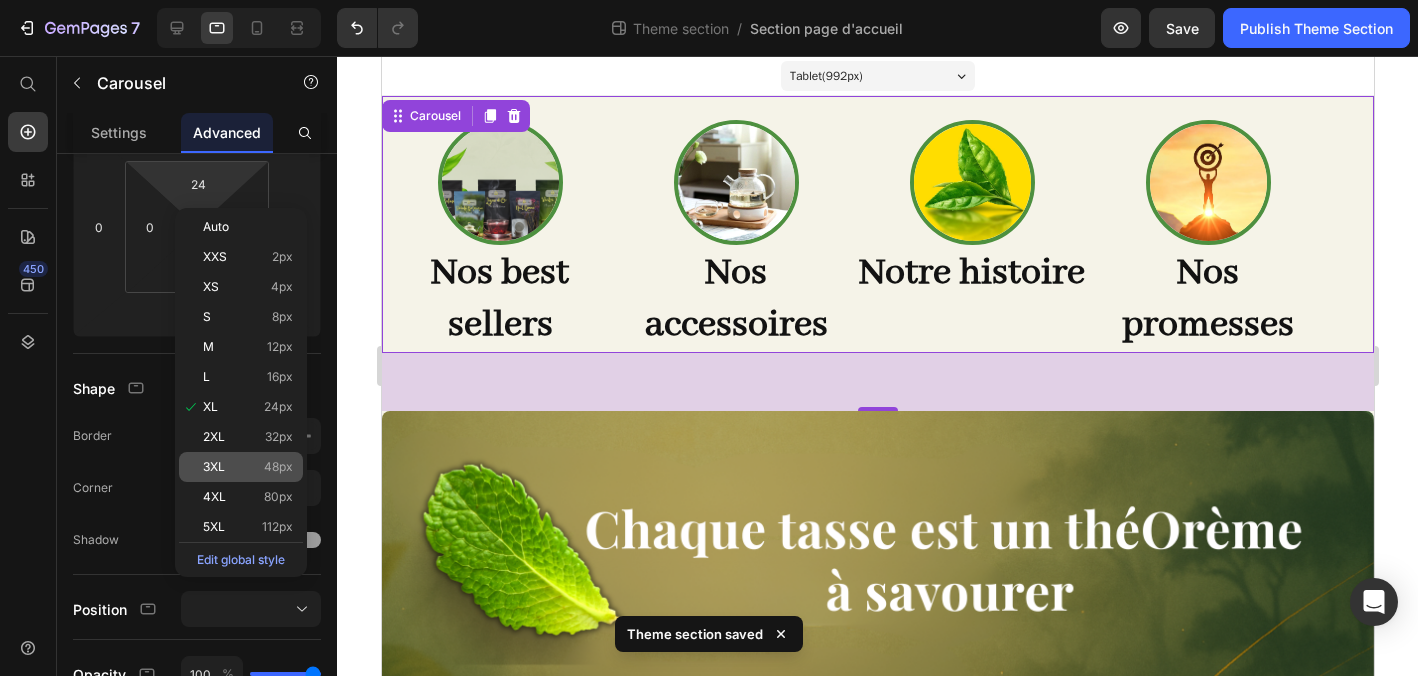 click on "3XL" at bounding box center [214, 467] 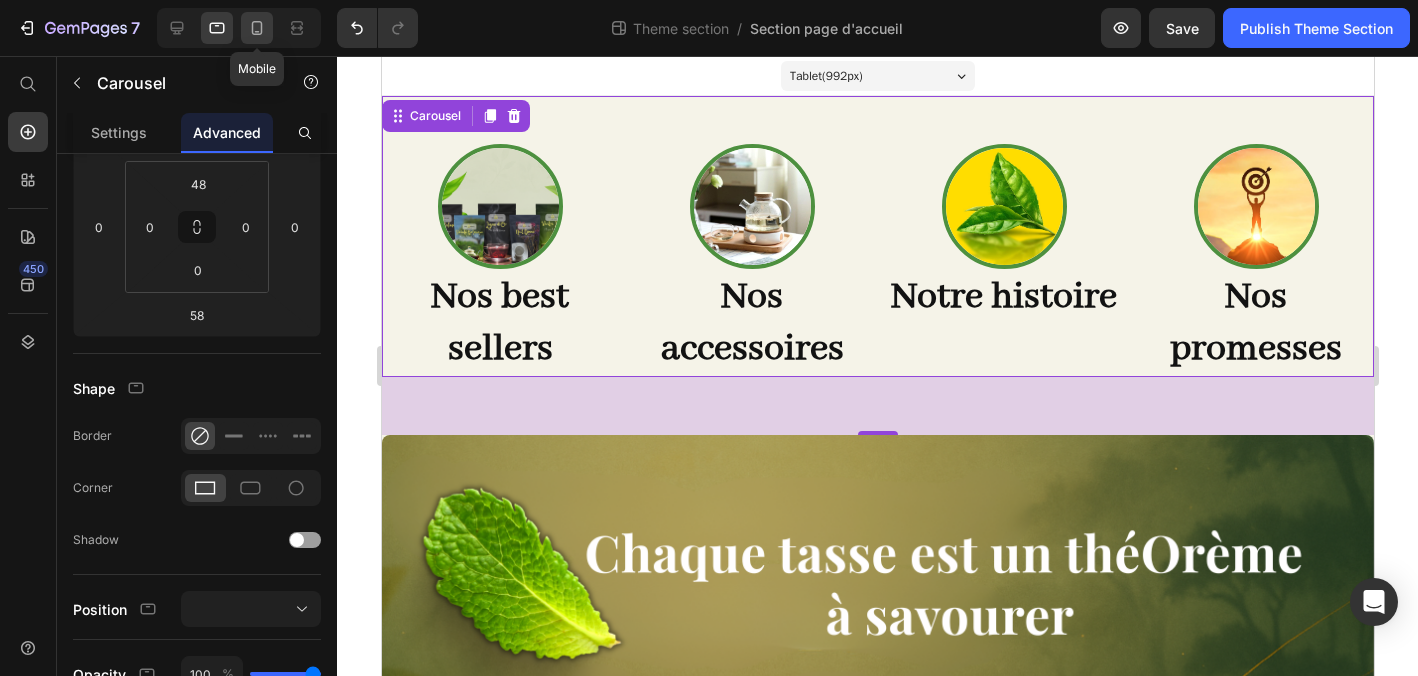 click 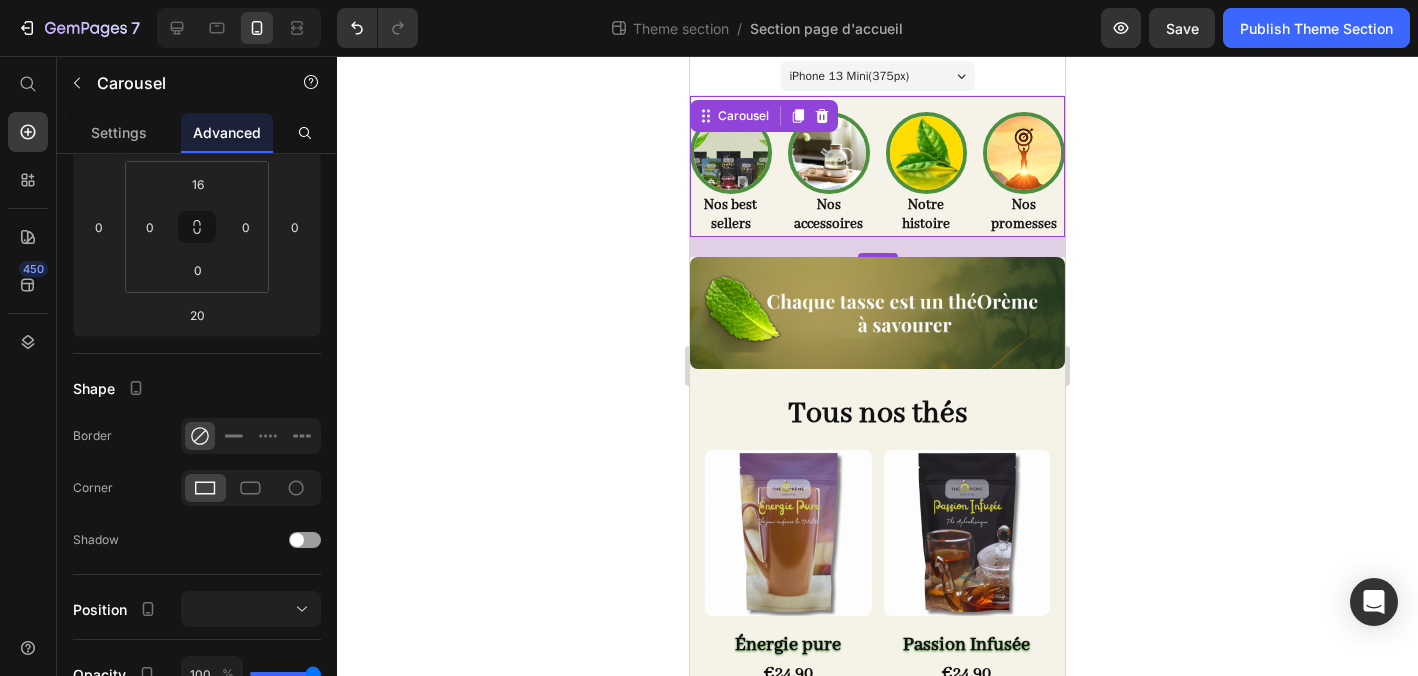 click on "Image Nos best sellers Heading Image Nos accessoires Heading Image Notre histoire Heading Image Nos promesses Heading" at bounding box center (877, 174) 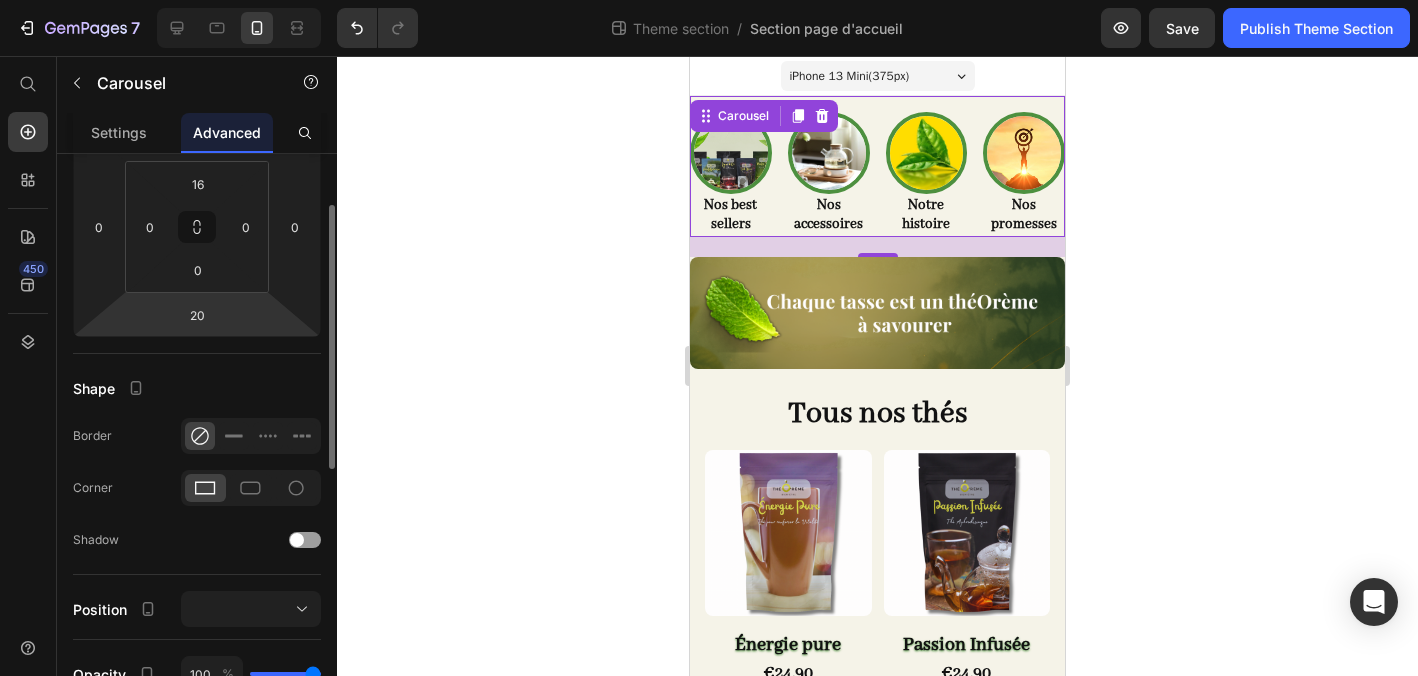 scroll, scrollTop: 218, scrollLeft: 0, axis: vertical 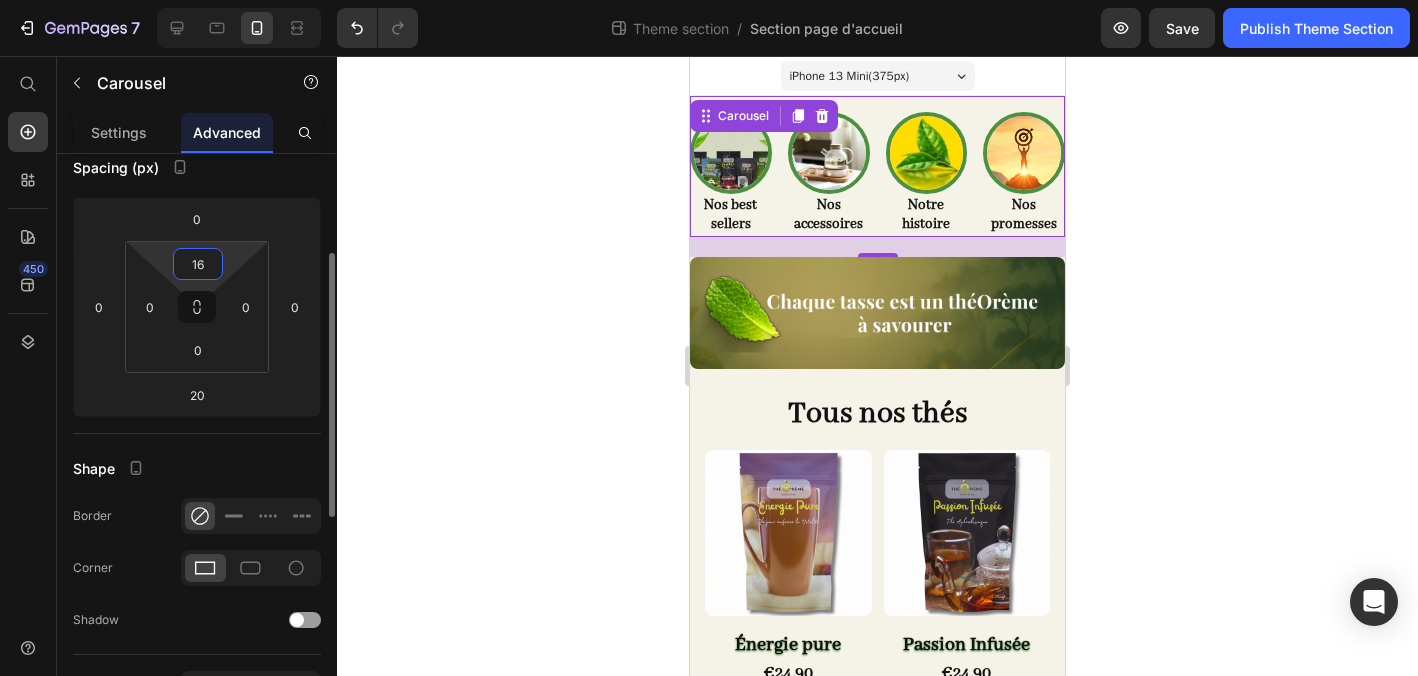 click on "16" at bounding box center (198, 264) 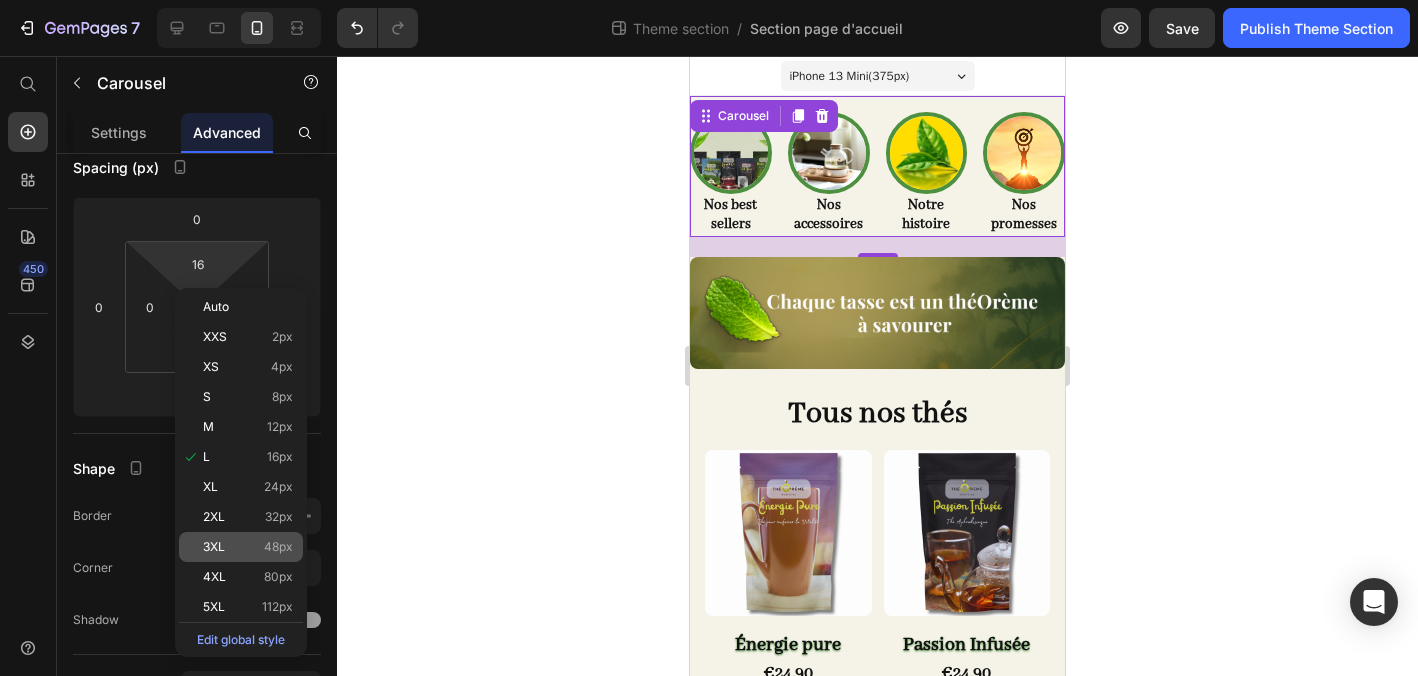 click on "3XL 48px" at bounding box center (248, 547) 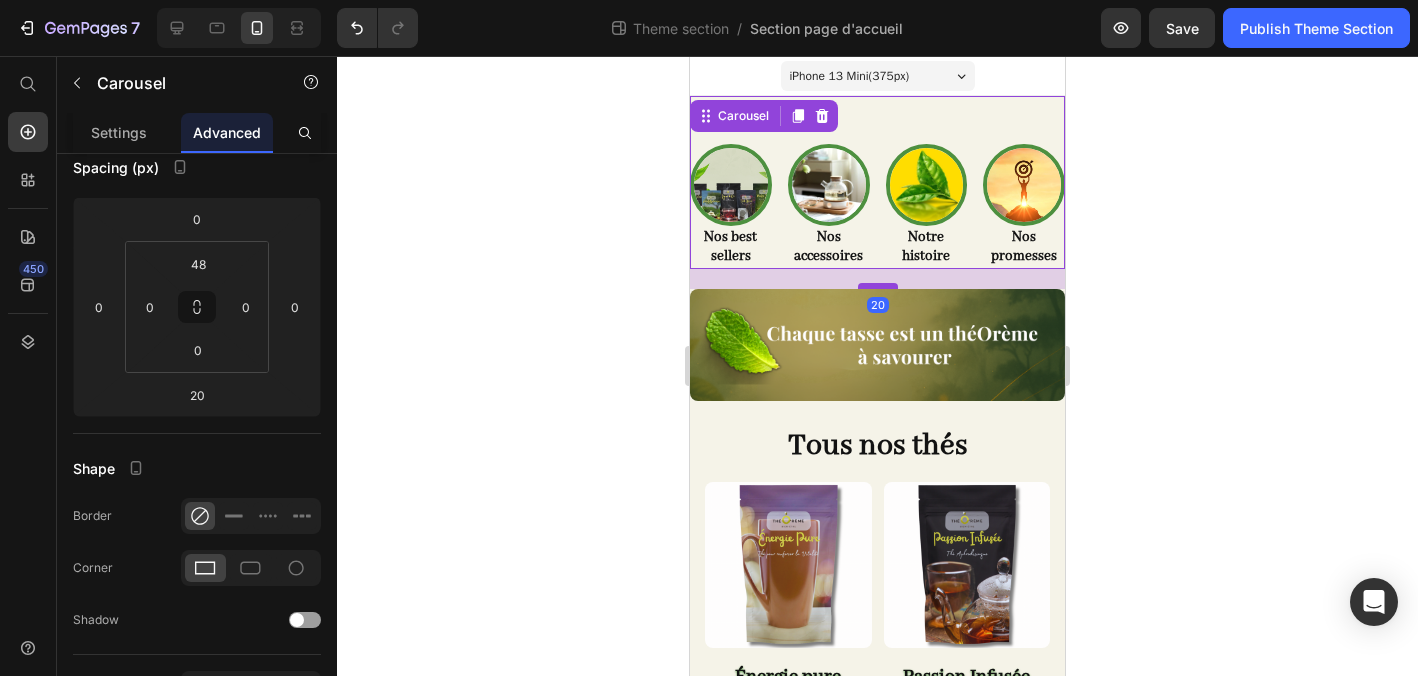 click at bounding box center [878, 286] 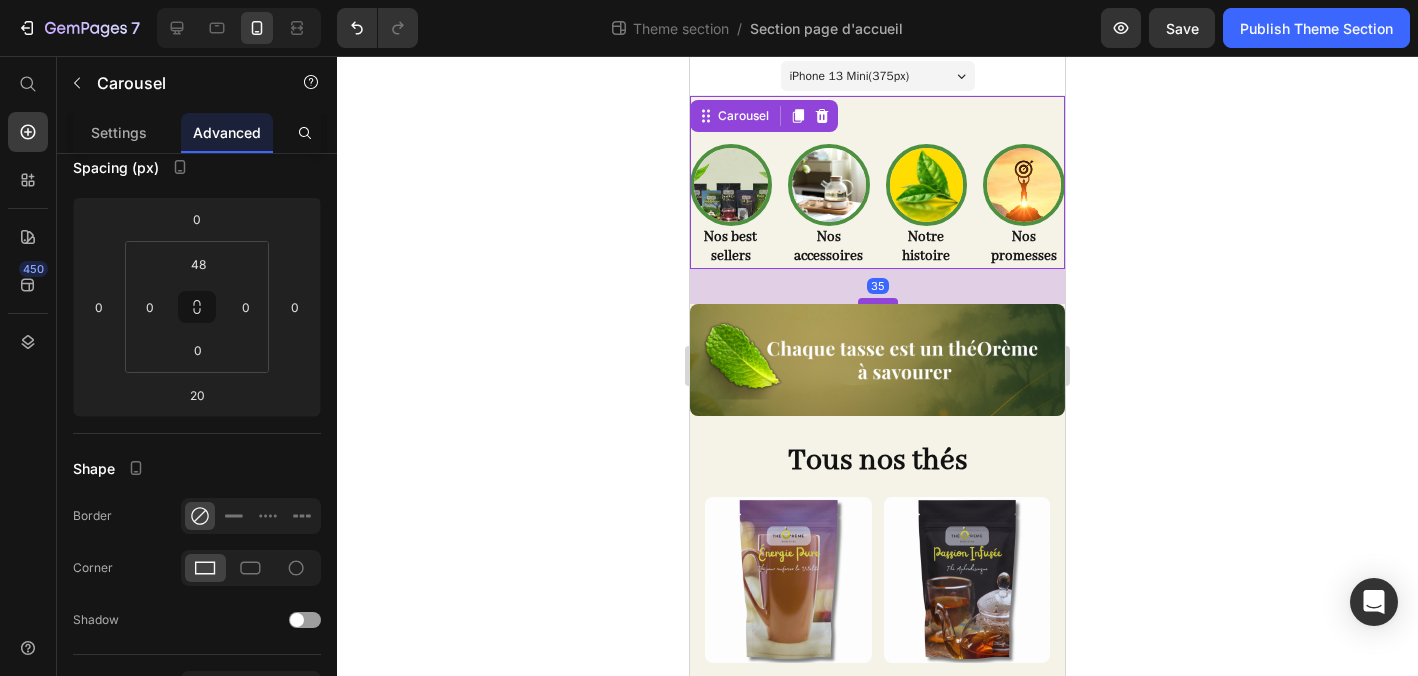 drag, startPoint x: 886, startPoint y: 285, endPoint x: 886, endPoint y: 300, distance: 15 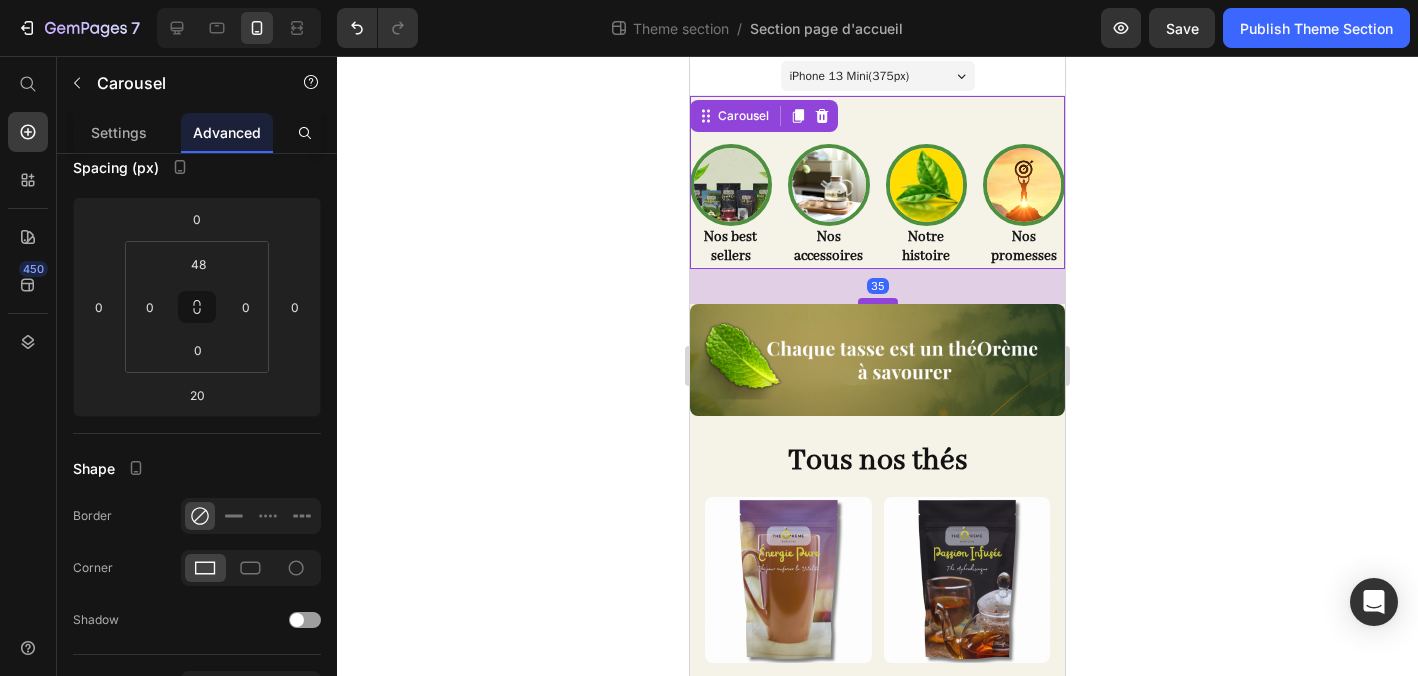 click at bounding box center (878, 301) 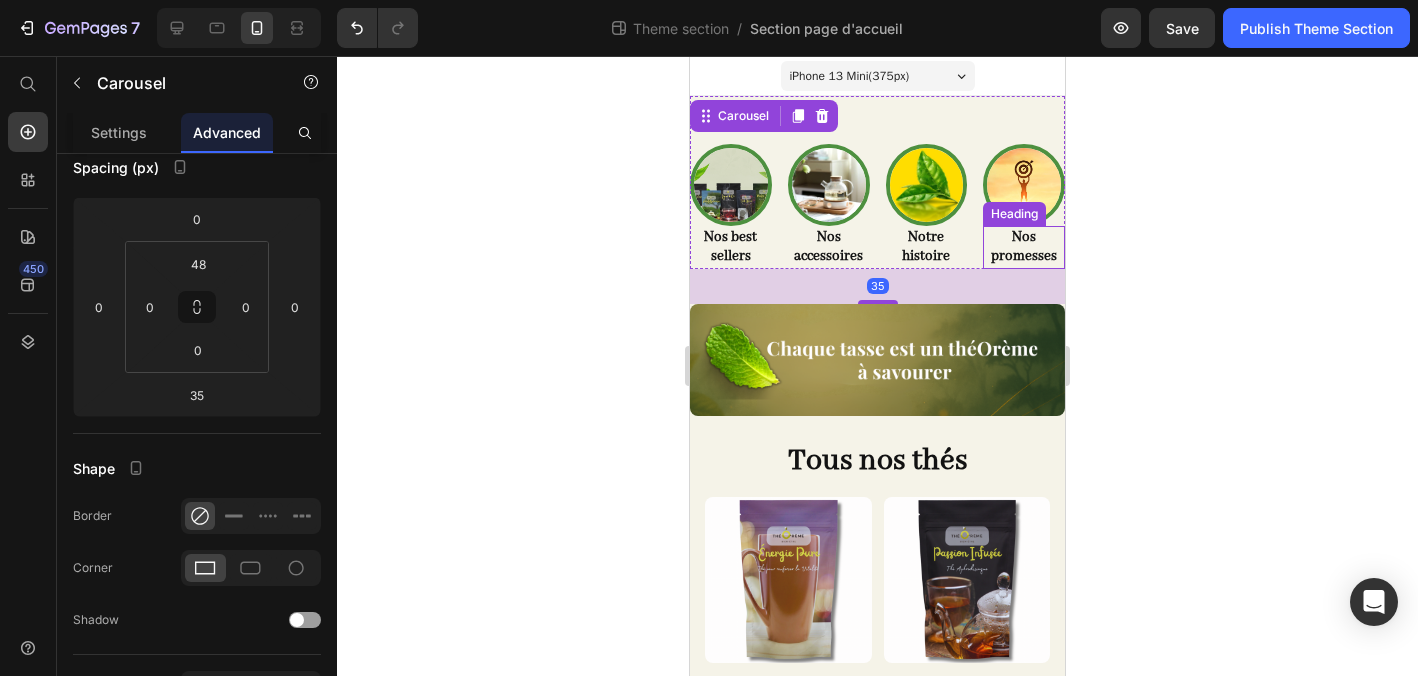 click 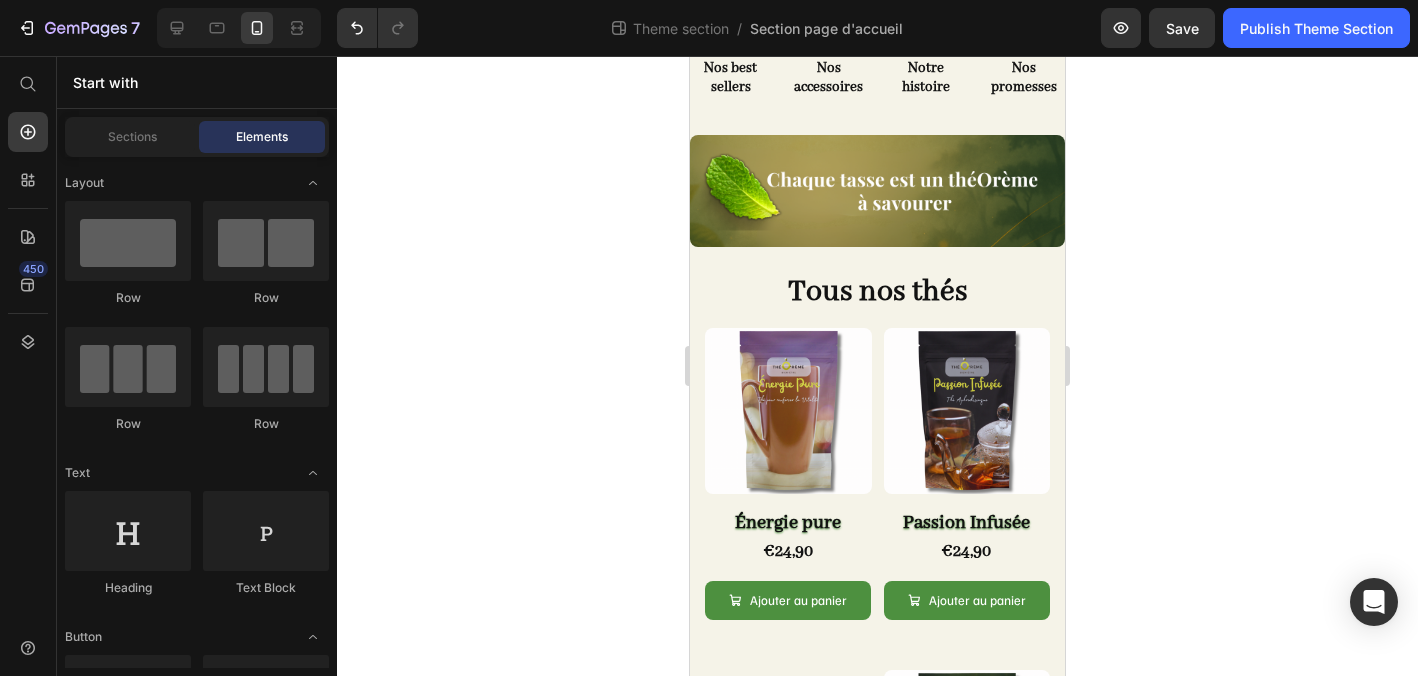scroll, scrollTop: 166, scrollLeft: 0, axis: vertical 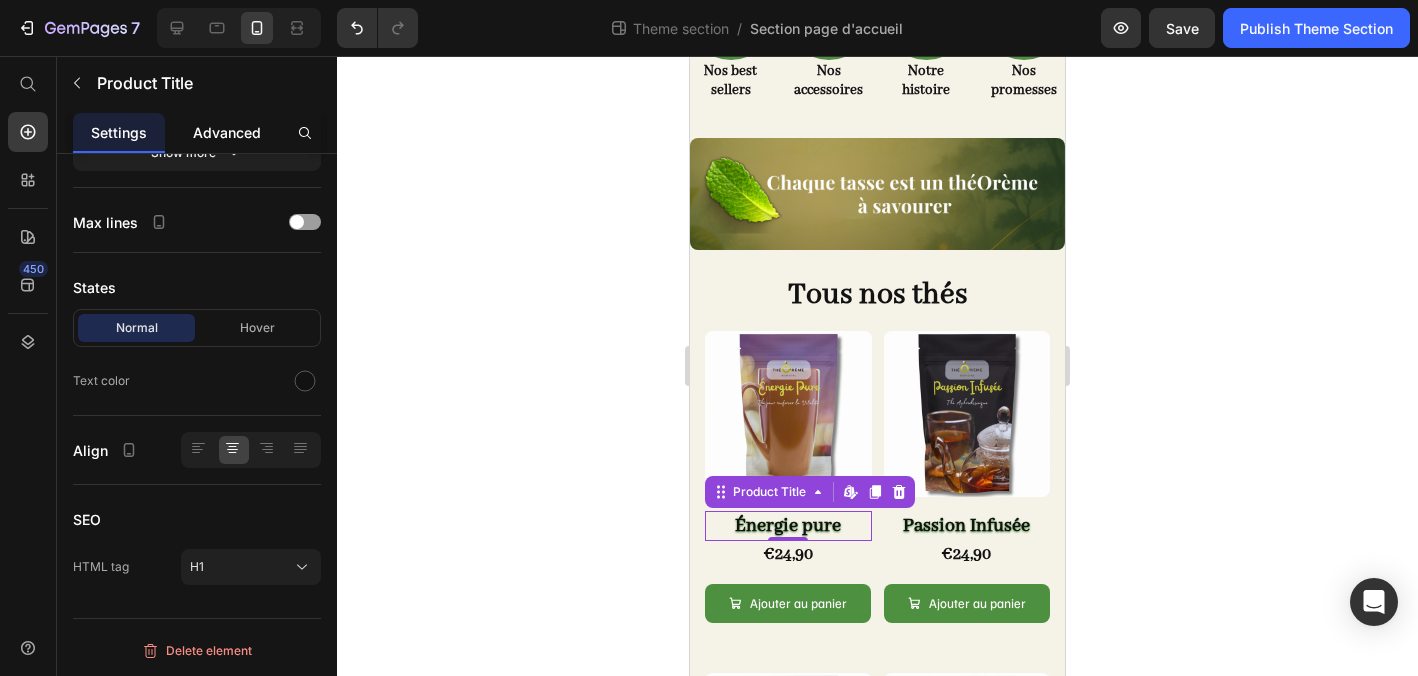 click on "Advanced" at bounding box center (227, 132) 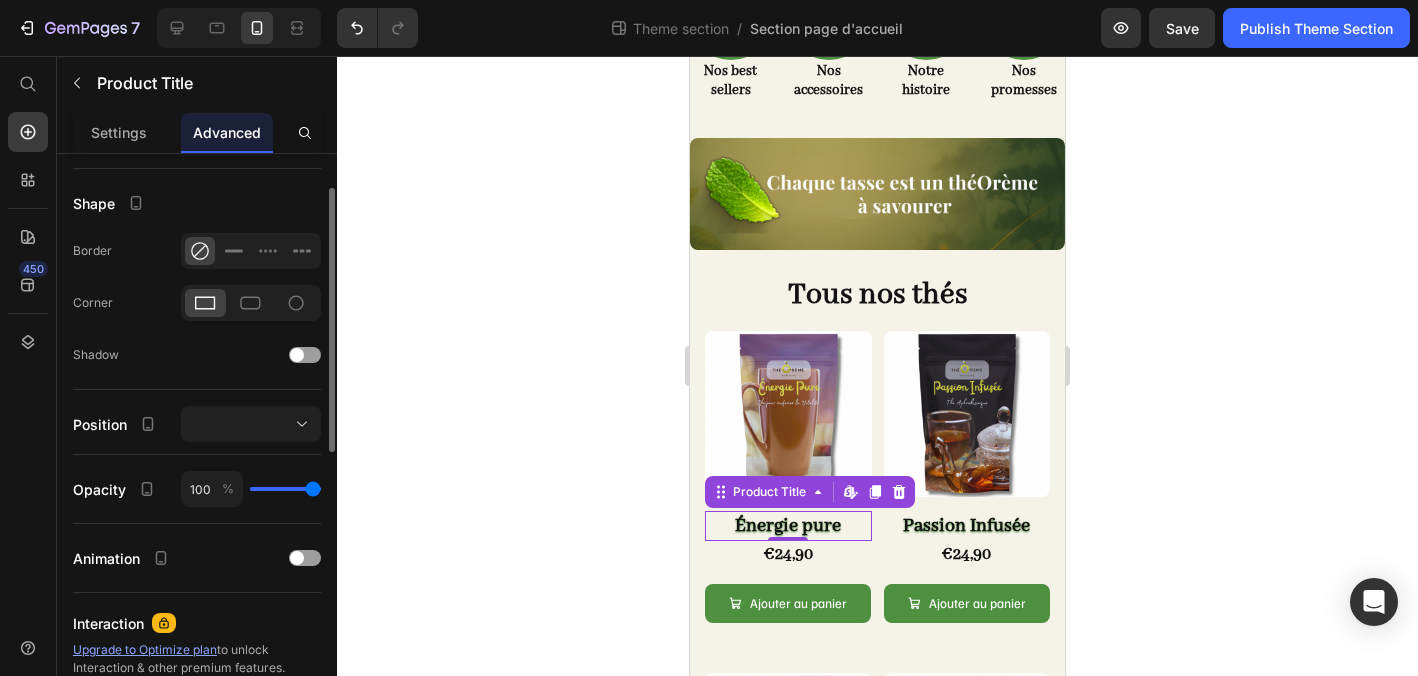 scroll, scrollTop: 0, scrollLeft: 0, axis: both 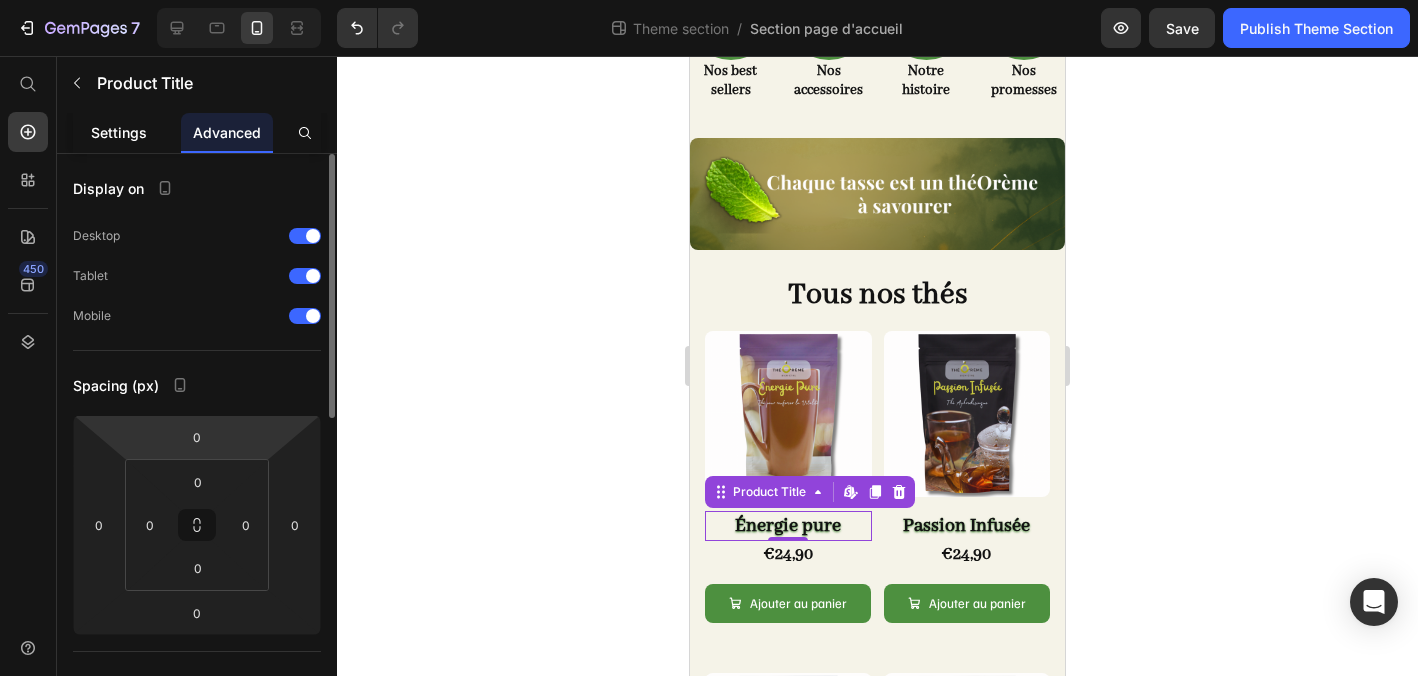 click on "Settings" at bounding box center (119, 132) 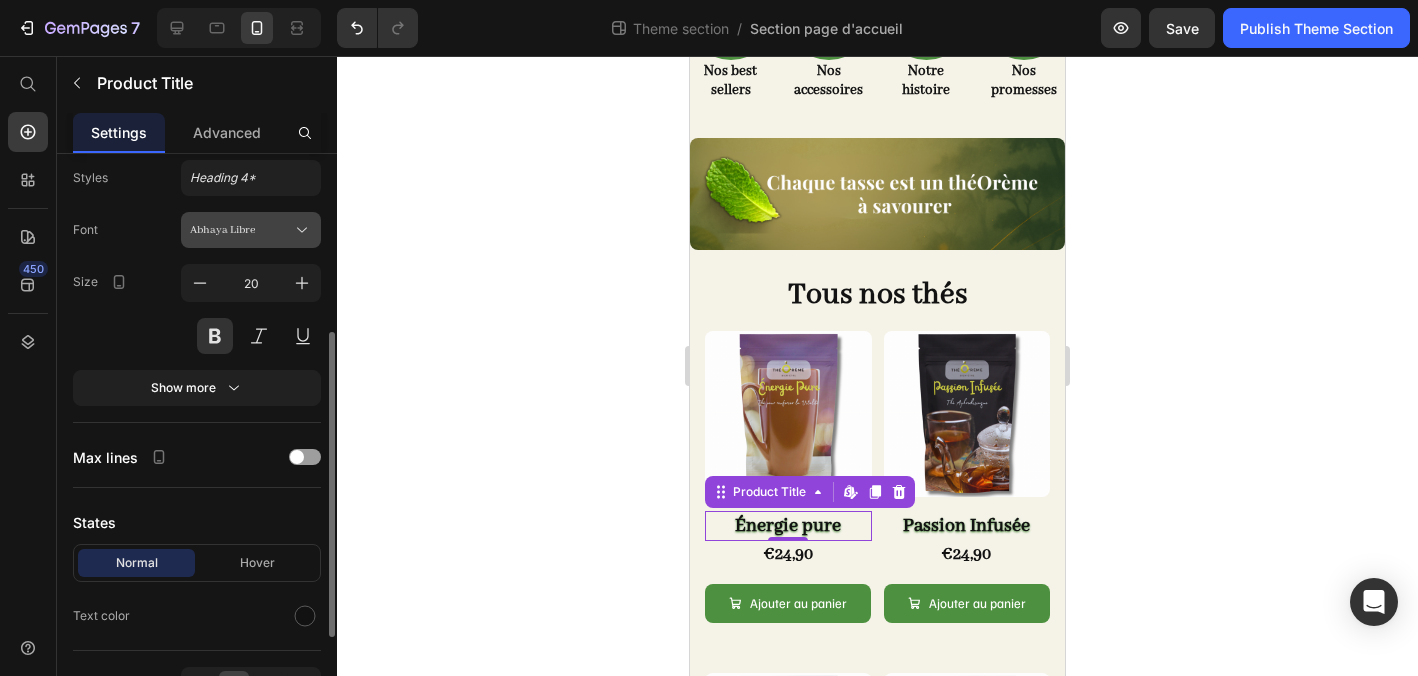 scroll, scrollTop: 335, scrollLeft: 0, axis: vertical 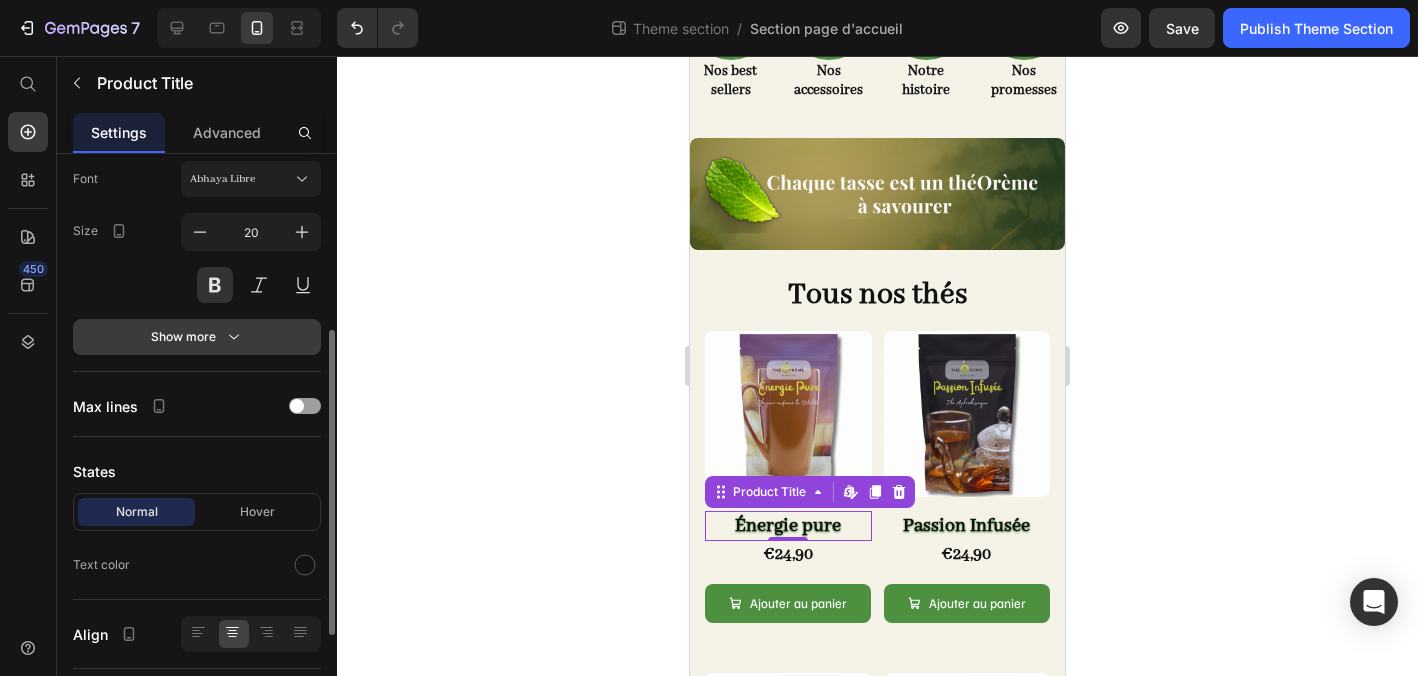 click 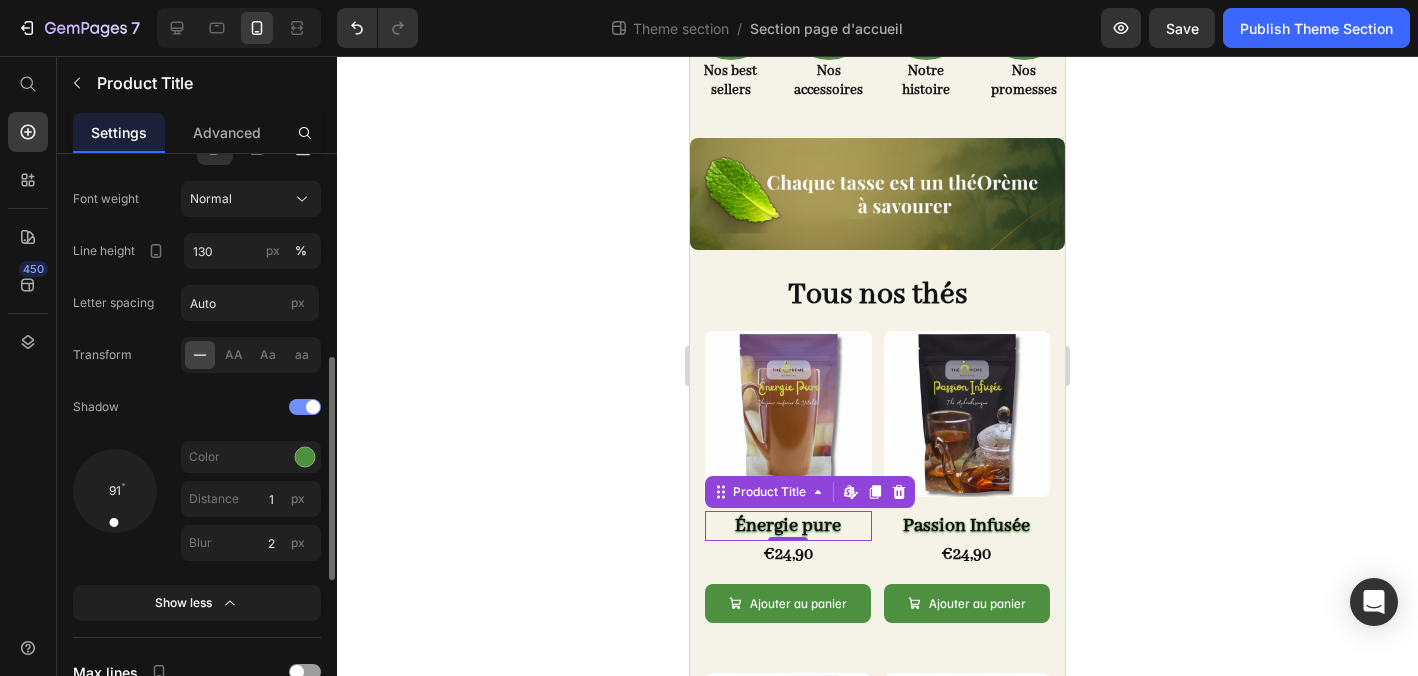 scroll, scrollTop: 492, scrollLeft: 0, axis: vertical 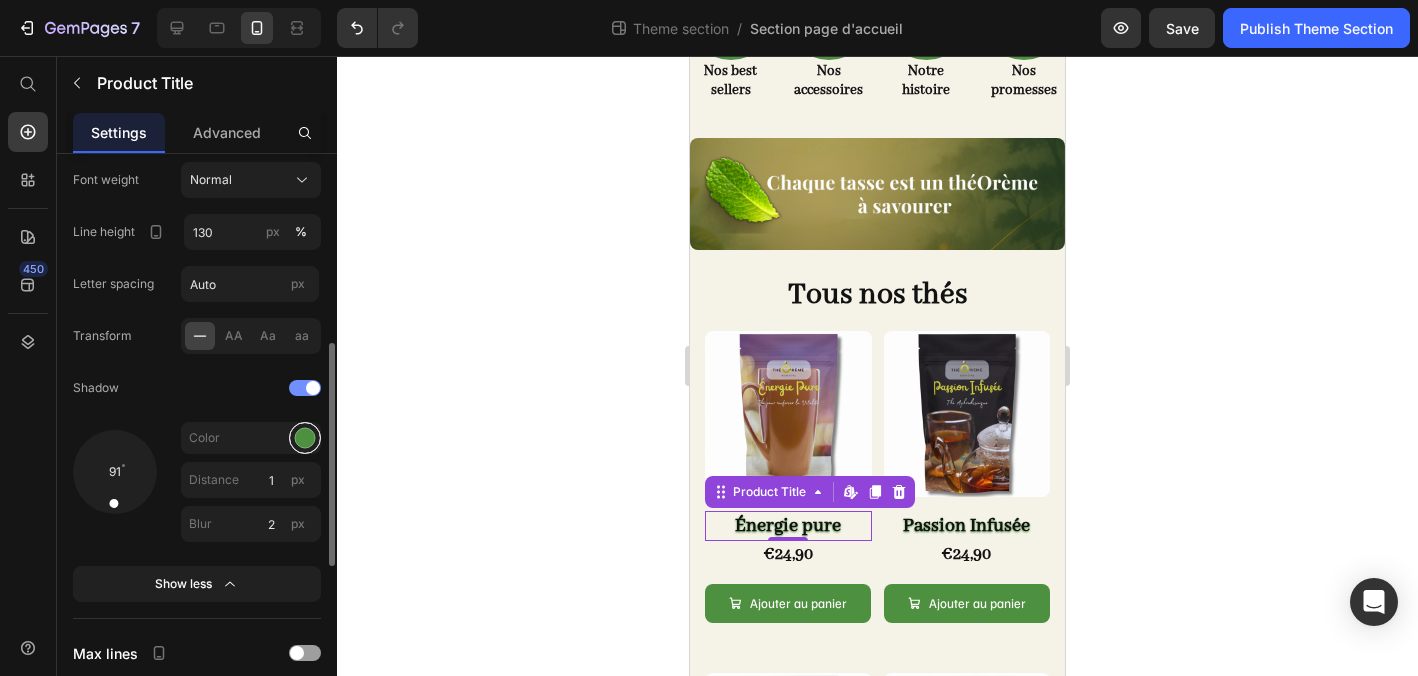 click at bounding box center [305, 438] 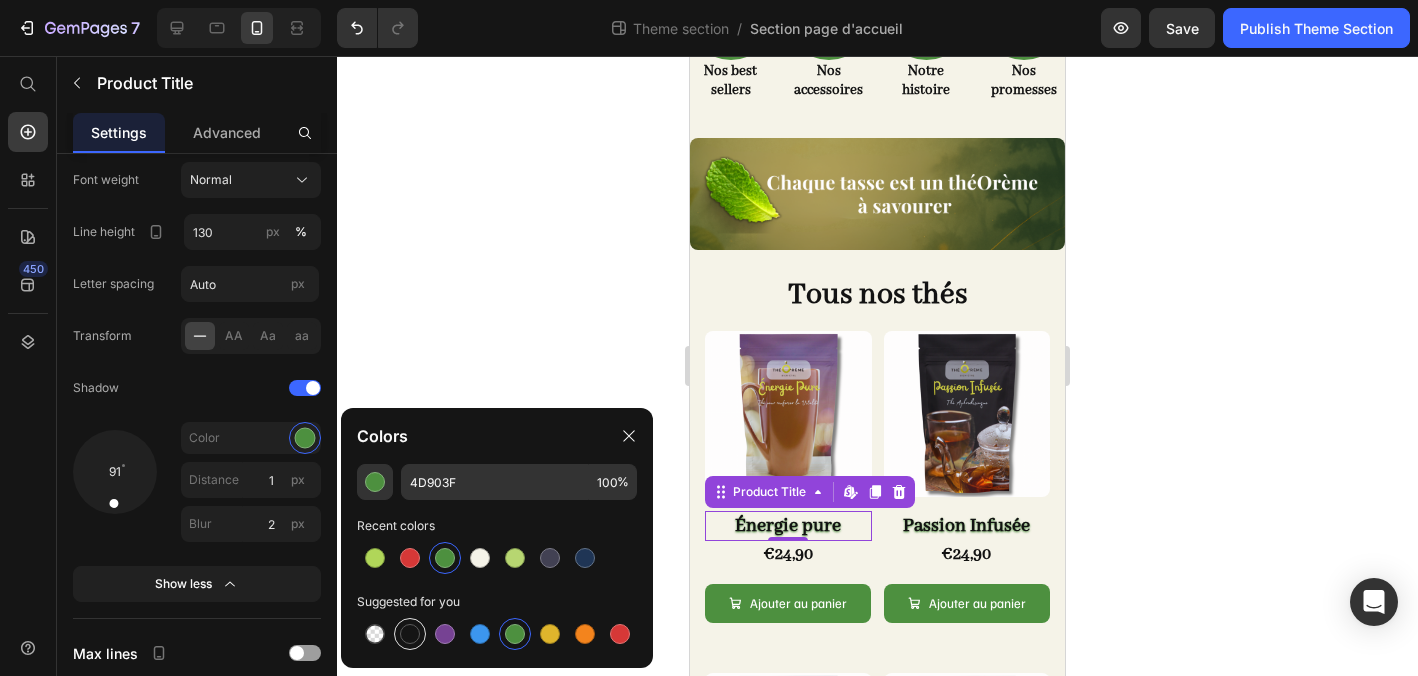 click at bounding box center (410, 634) 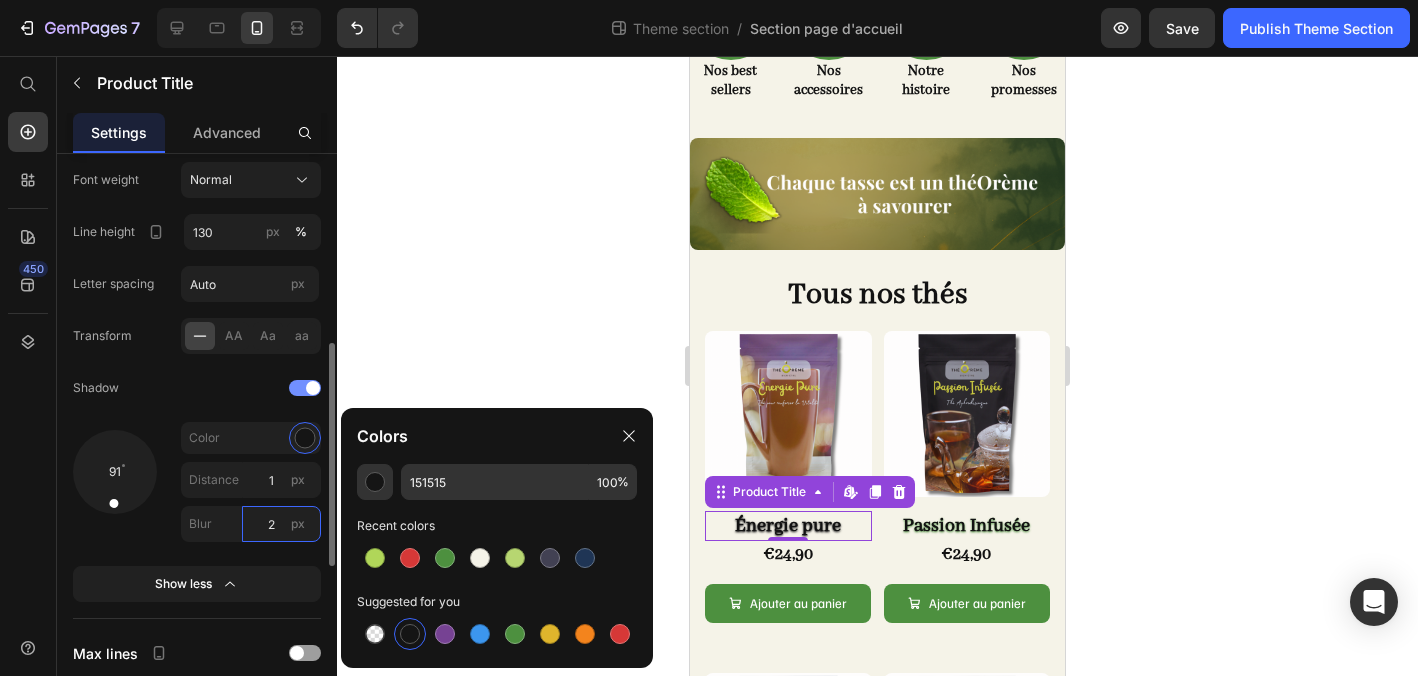 click on "2" at bounding box center [281, 524] 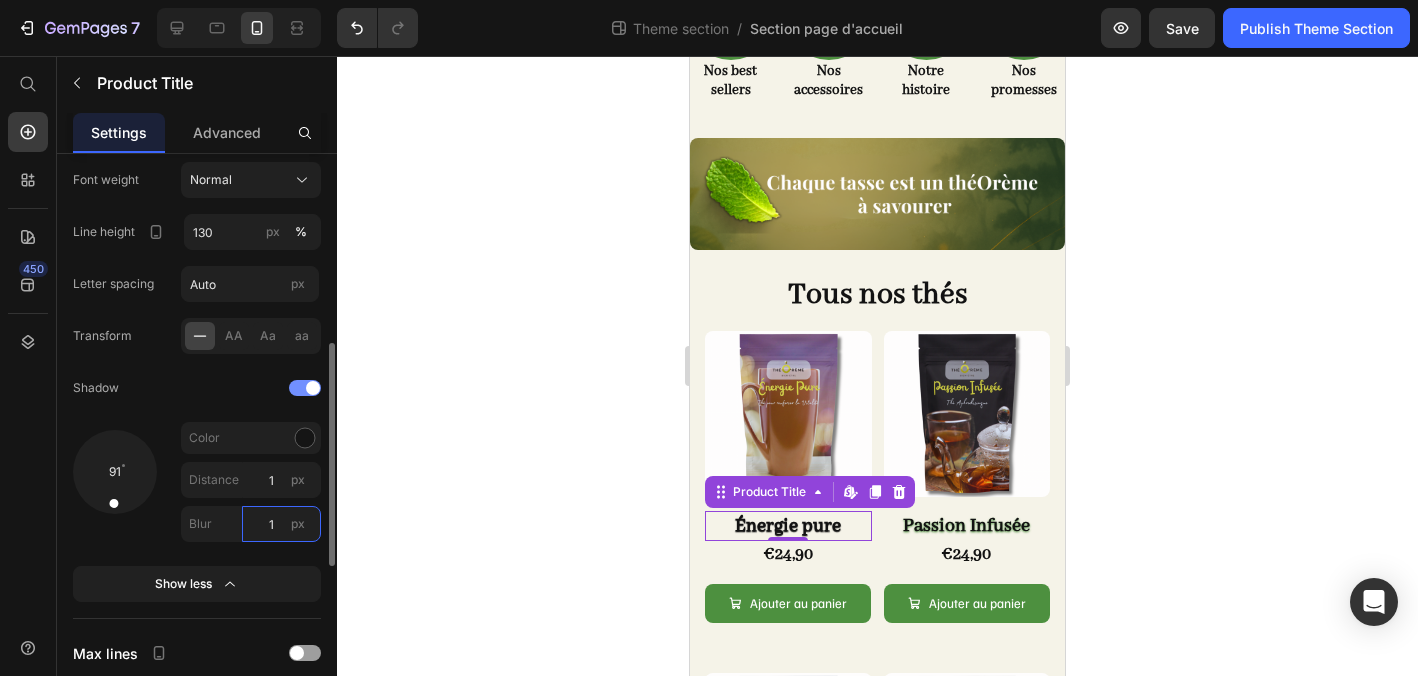 type on "1" 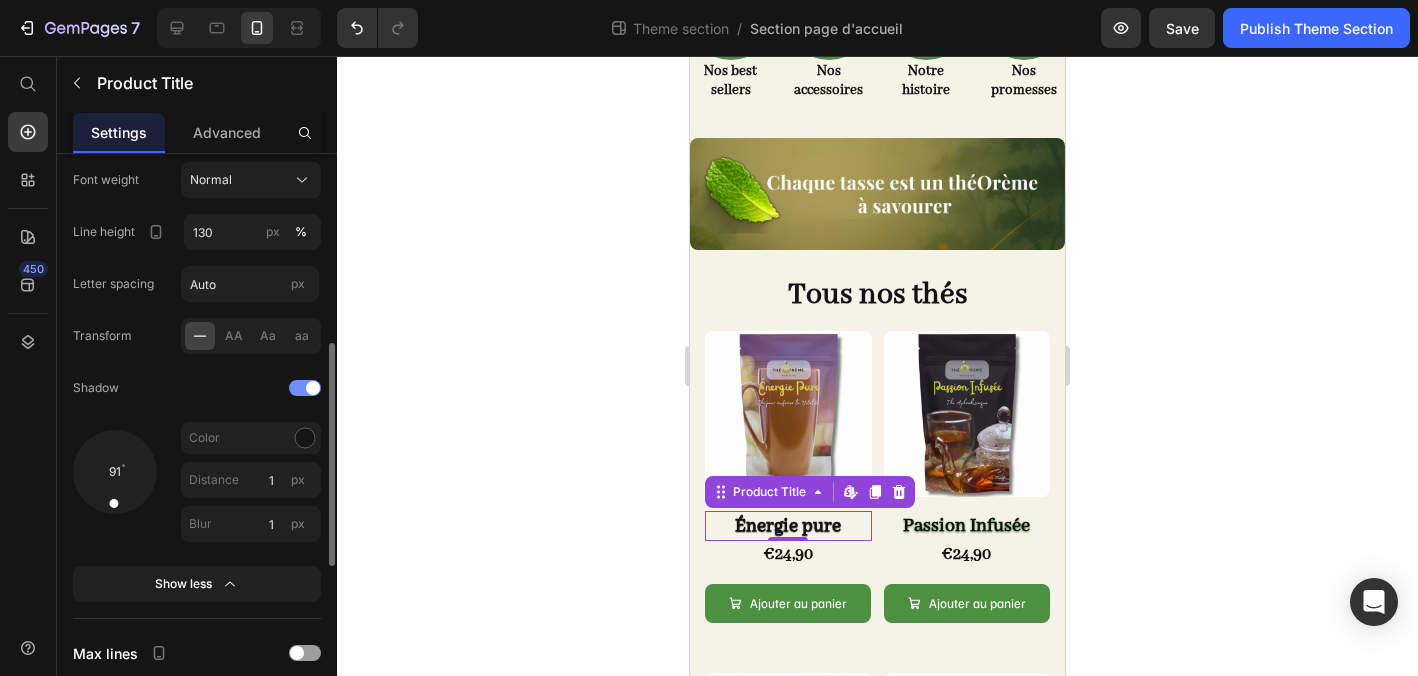 click on "Font Abhaya Libre Size 20 Font weight Normal Line height 130 px % Letter spacing Auto px Transform
AA Aa aa Shadow 91 Color Distance 1 px Blur 1 px Show less" at bounding box center (197, 303) 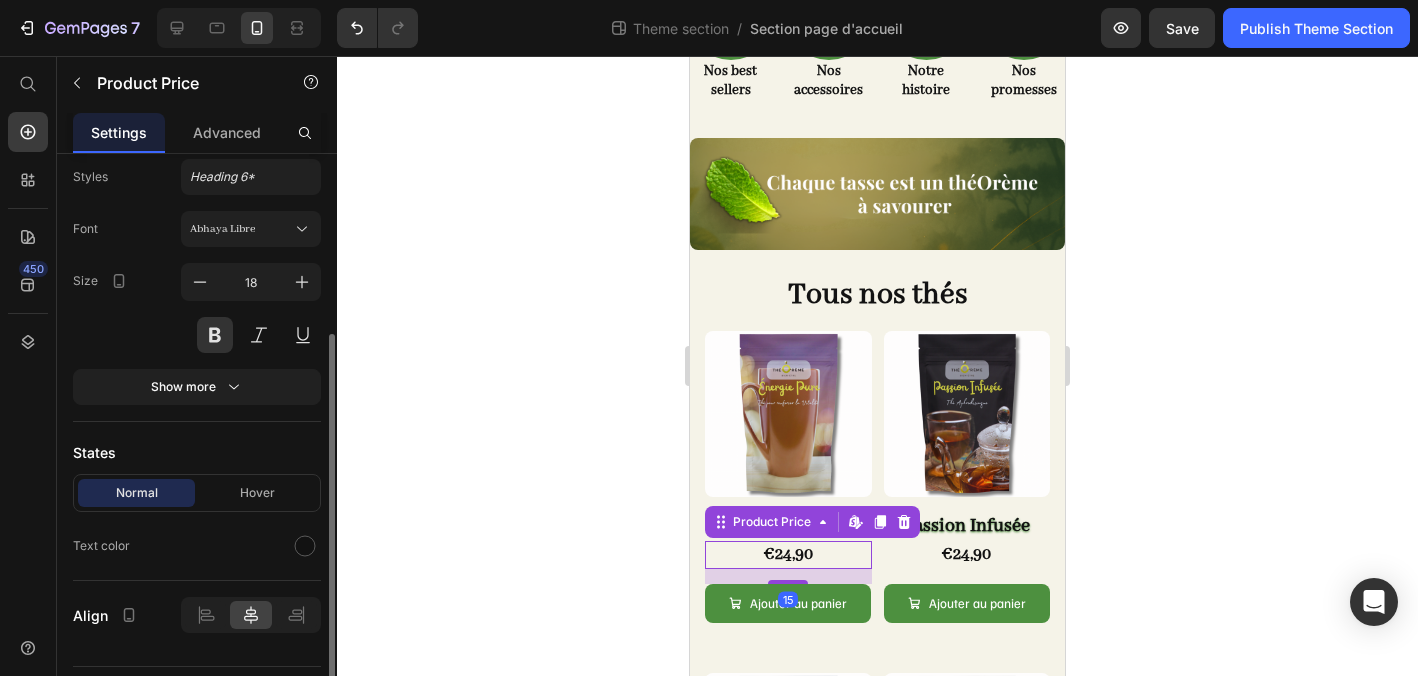 scroll, scrollTop: 291, scrollLeft: 0, axis: vertical 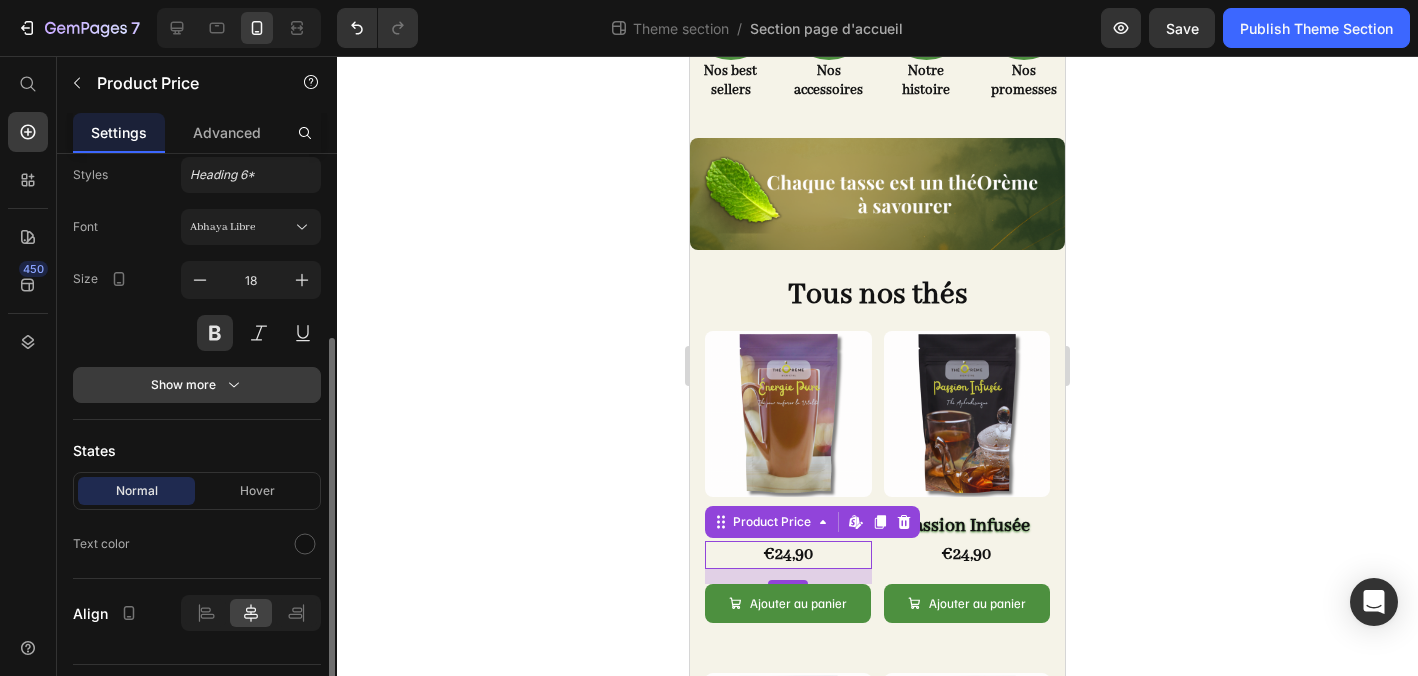 click on "Show more" at bounding box center (197, 385) 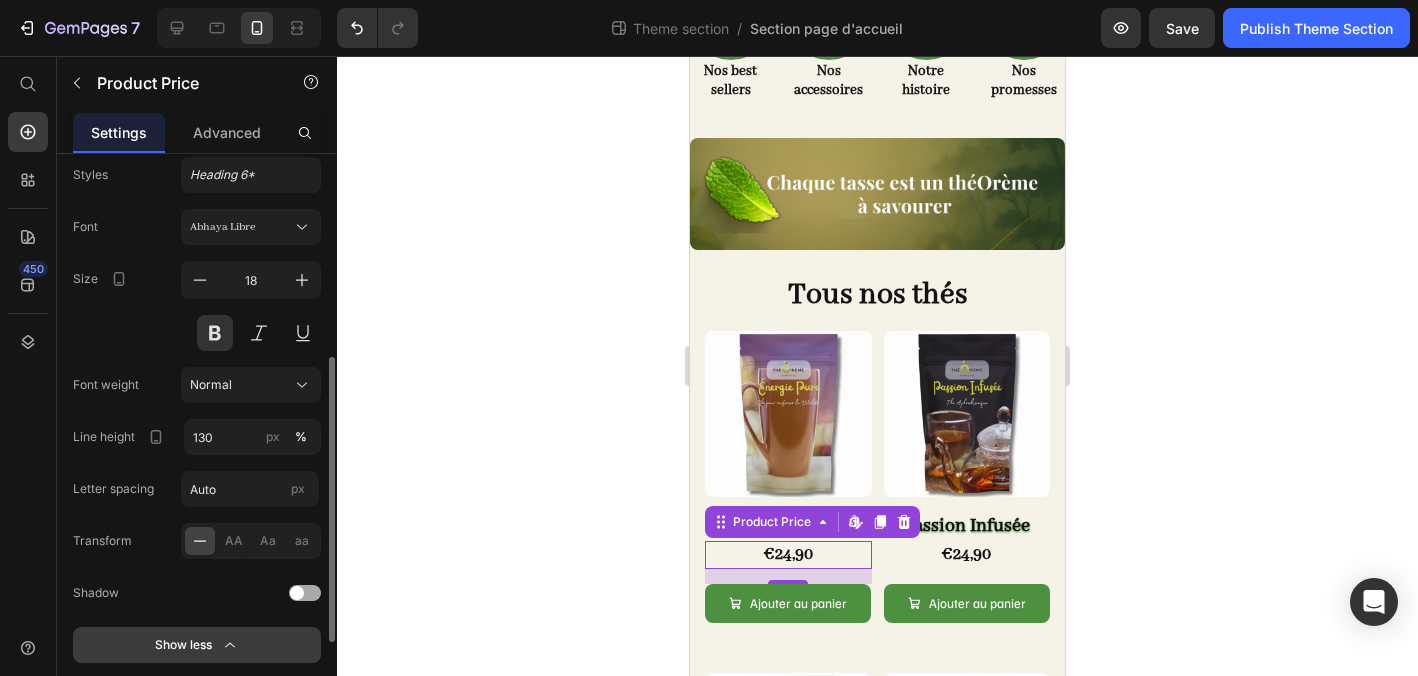 scroll, scrollTop: 597, scrollLeft: 0, axis: vertical 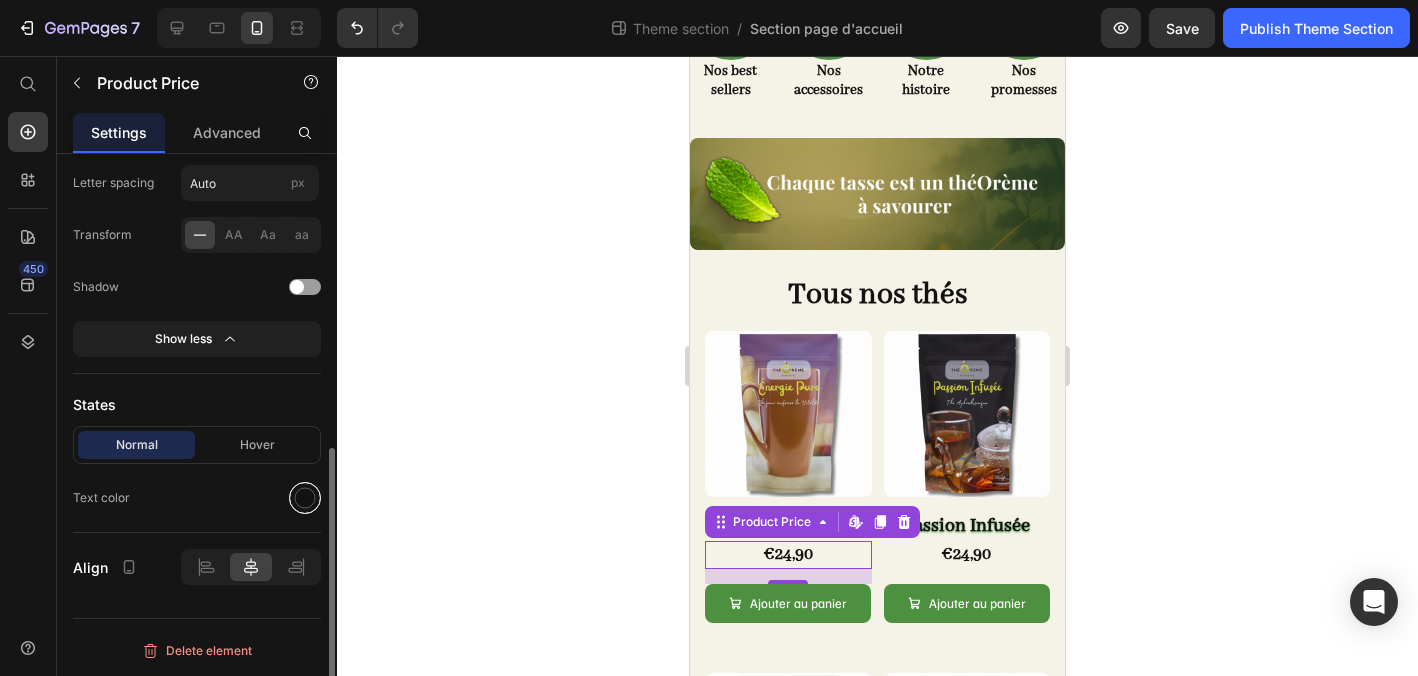 click at bounding box center [305, 498] 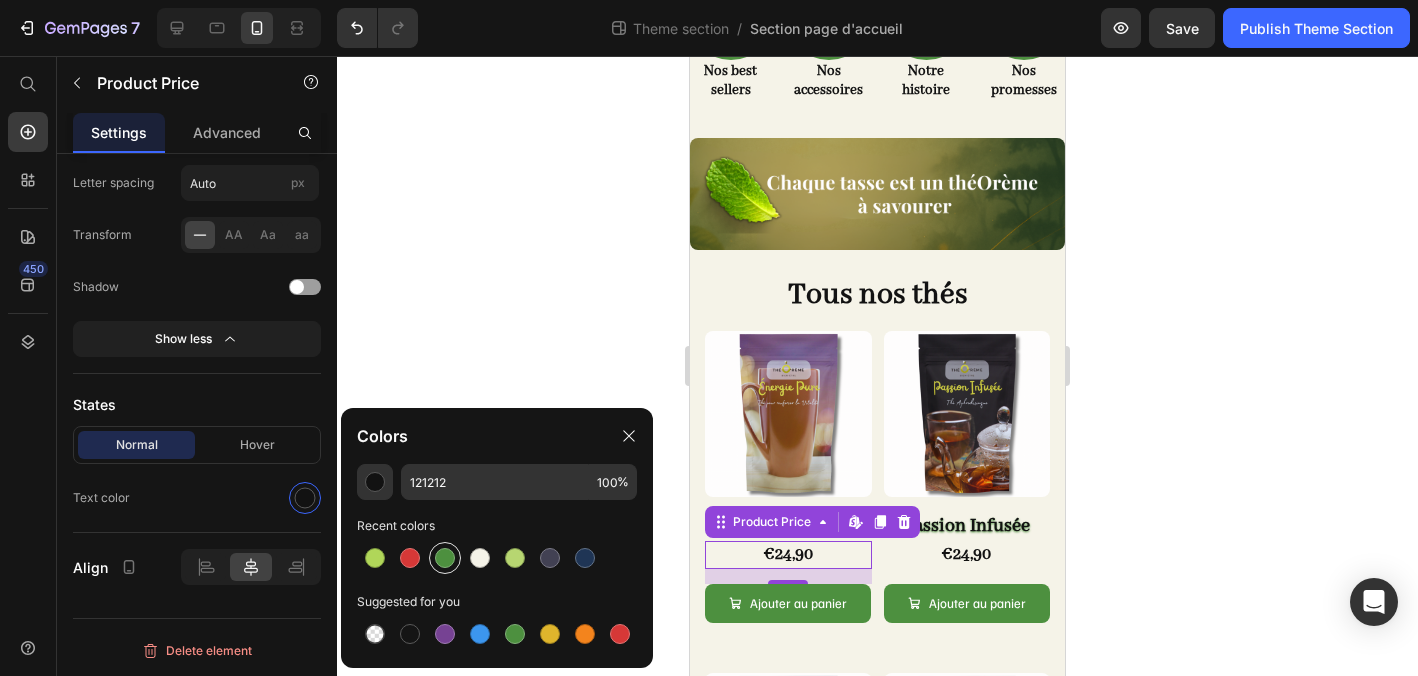 click at bounding box center (445, 558) 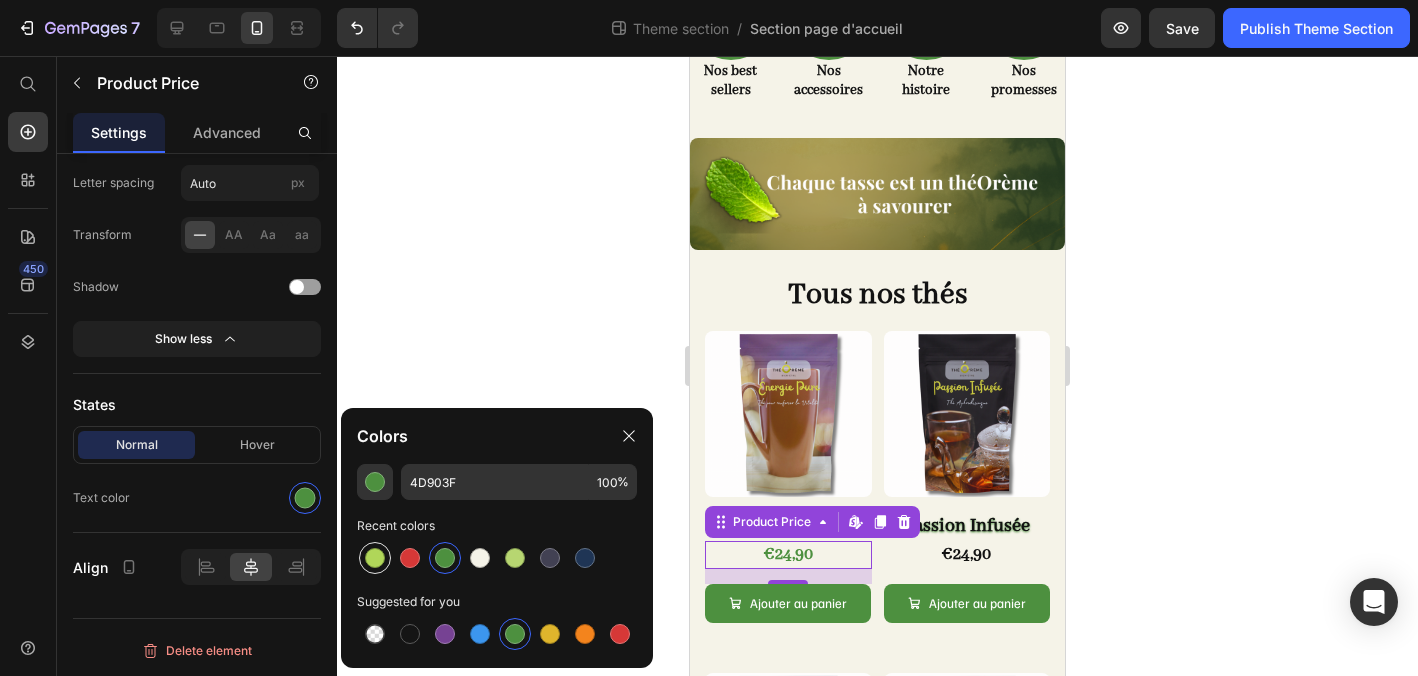 click at bounding box center (375, 558) 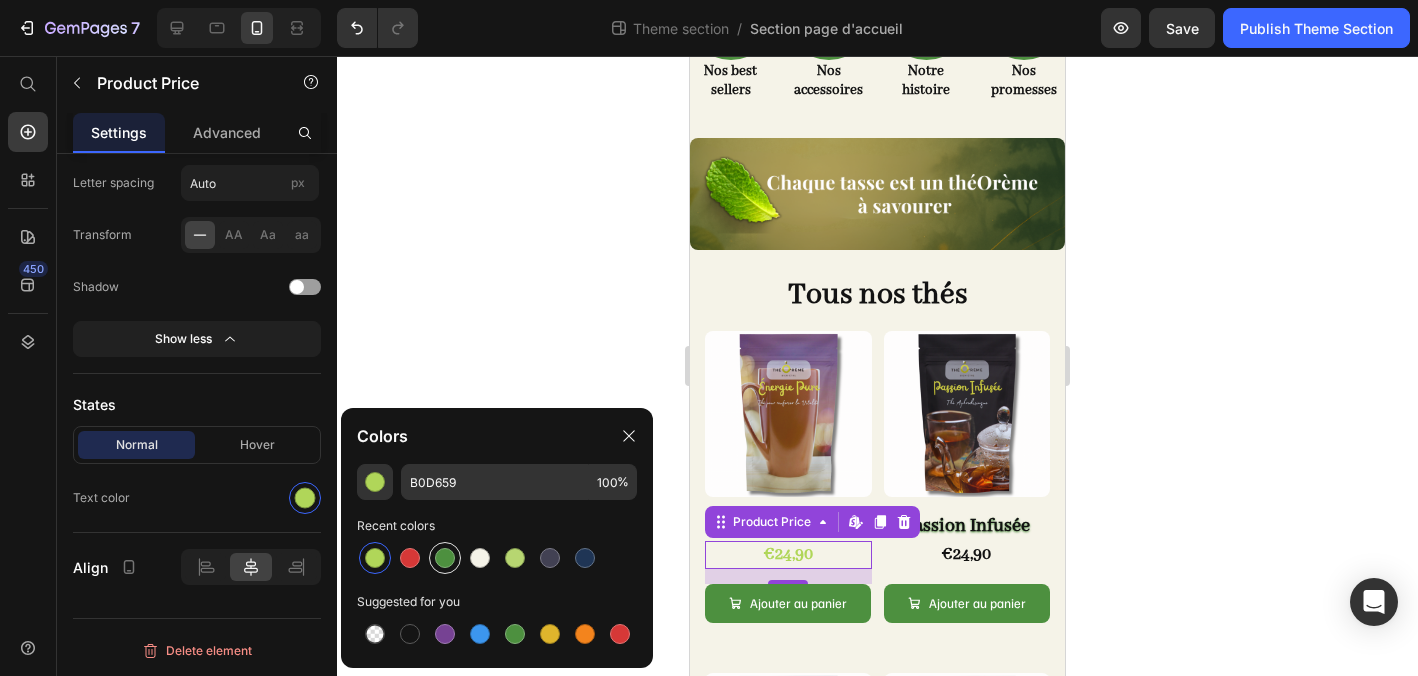 click at bounding box center [445, 558] 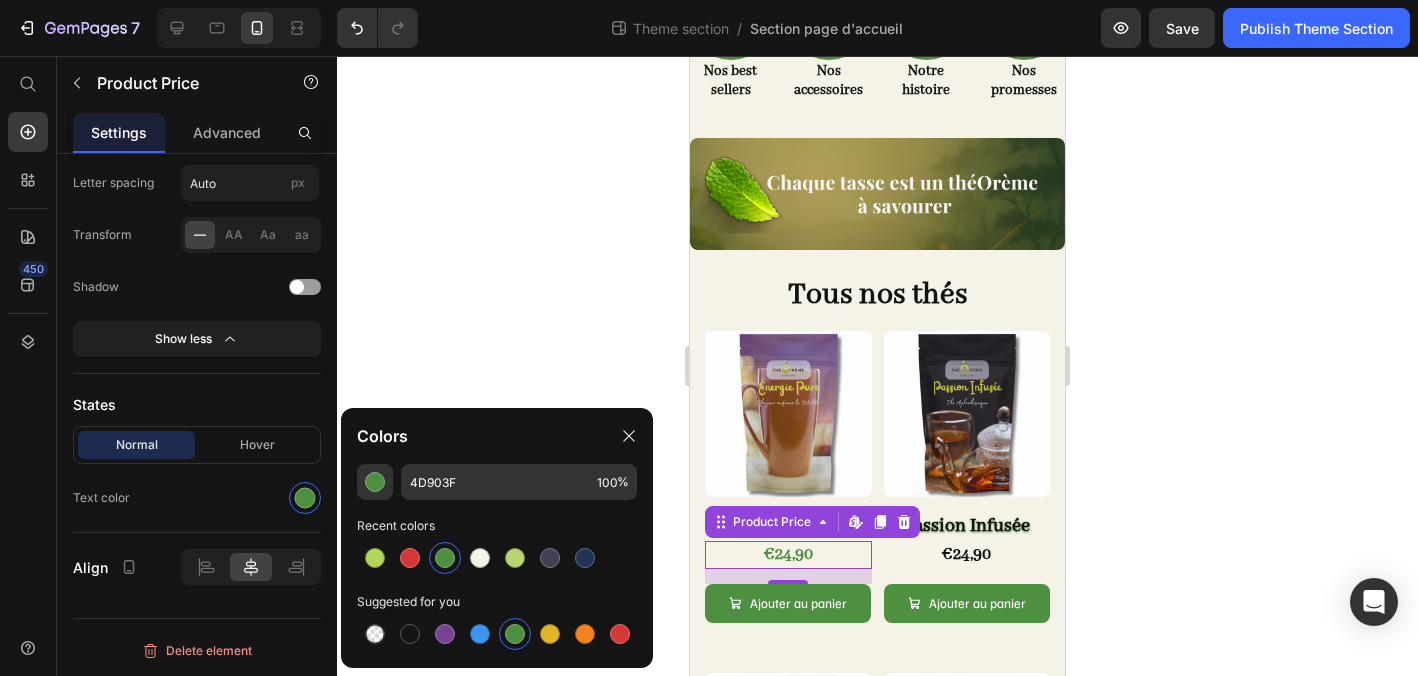 click 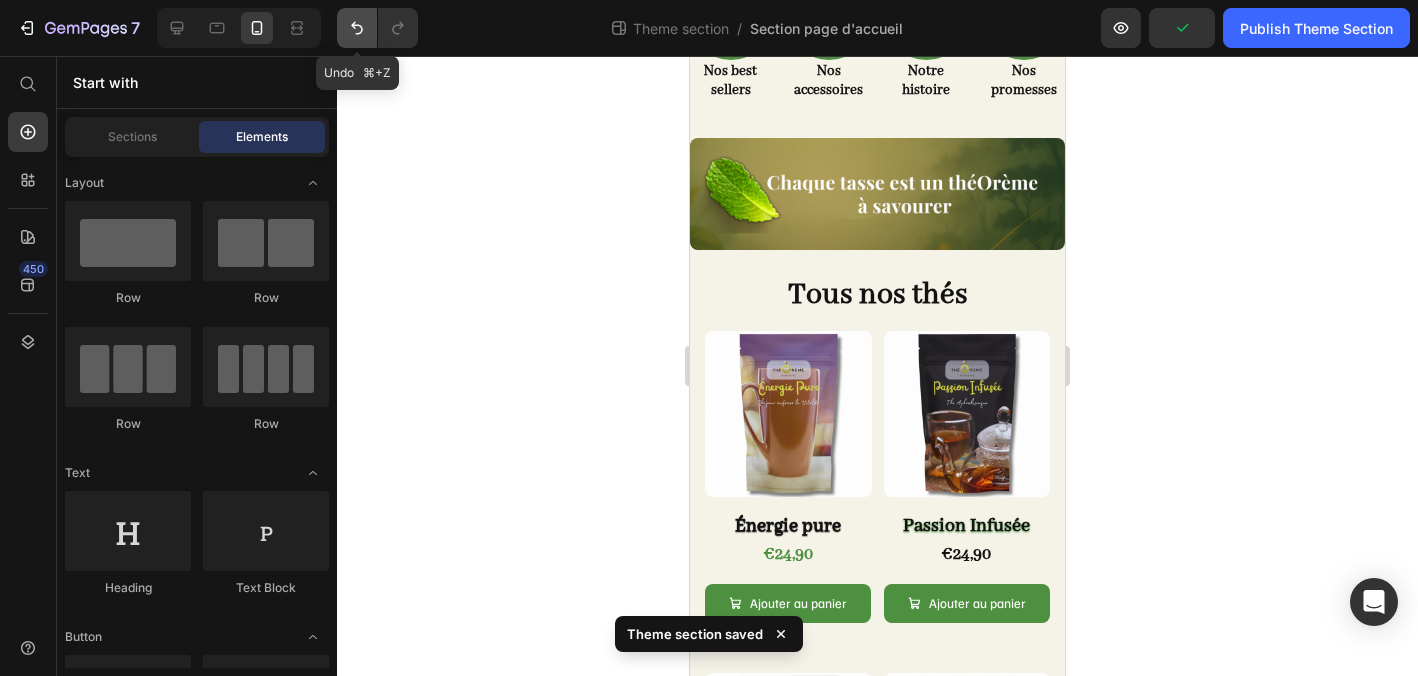 click 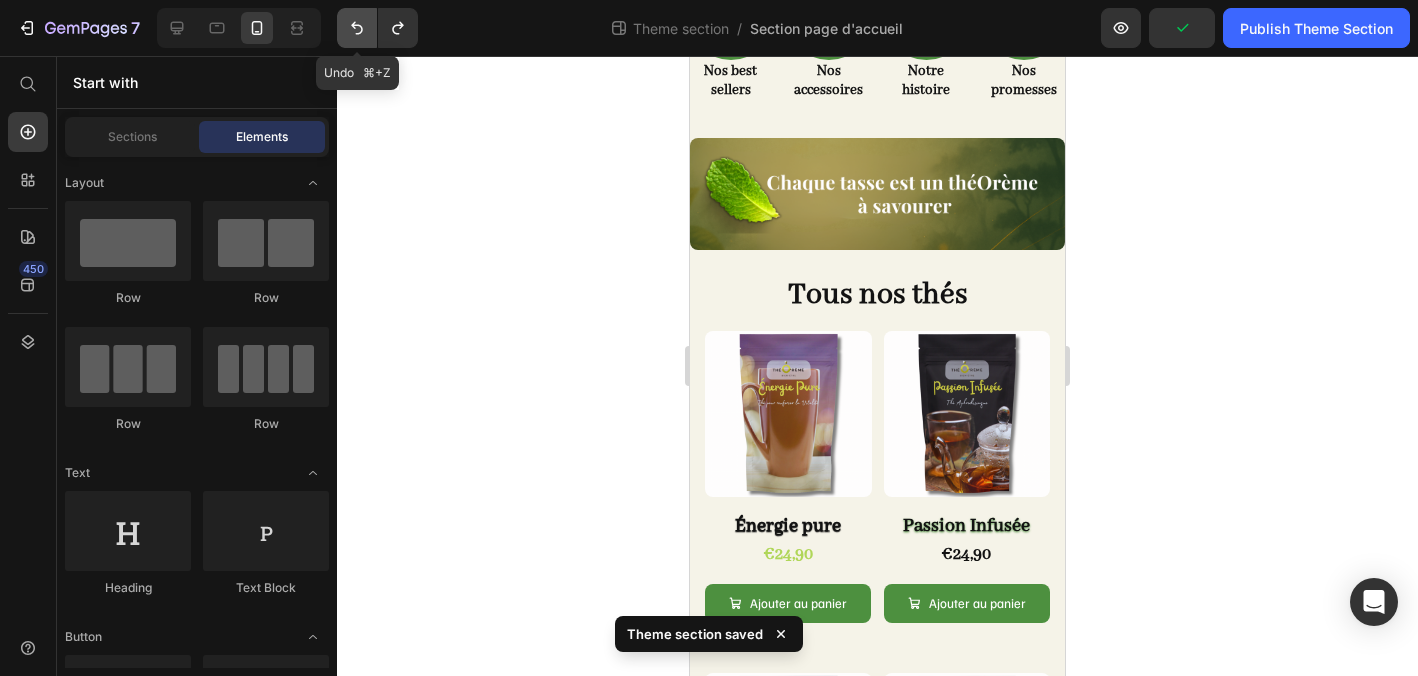 click 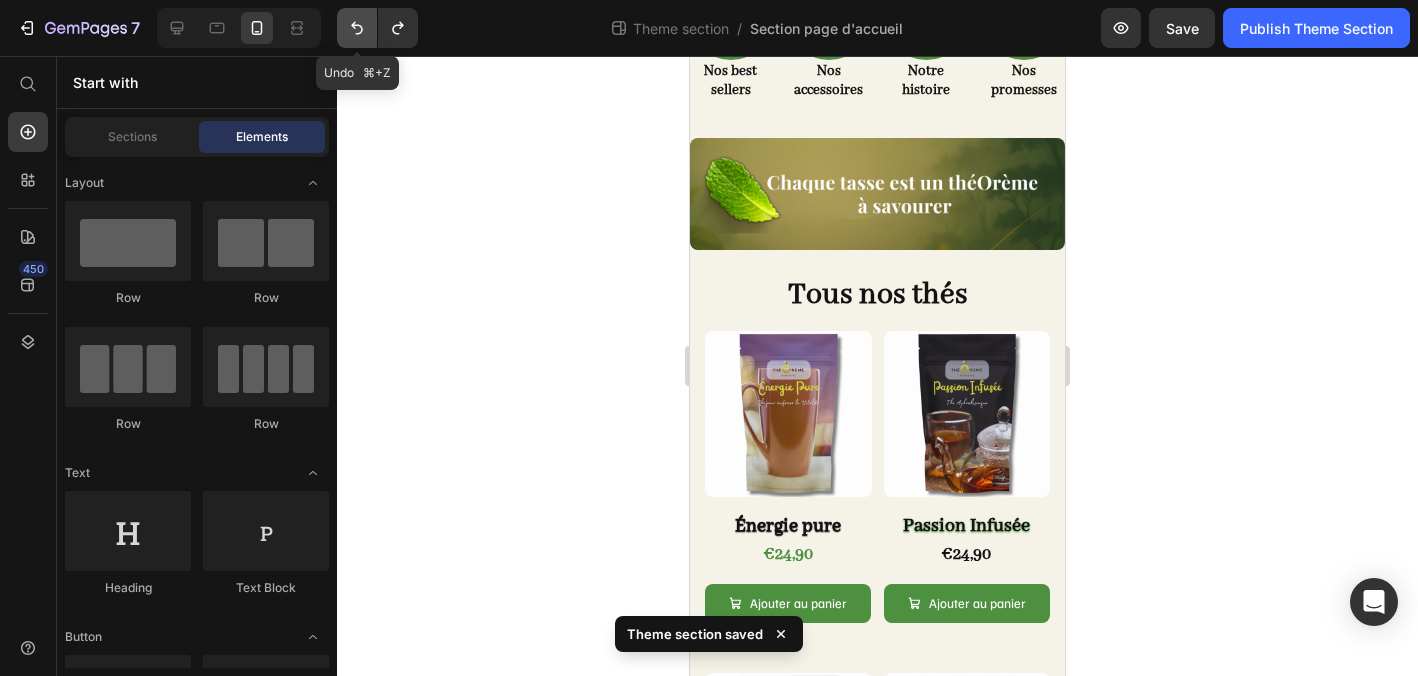 click 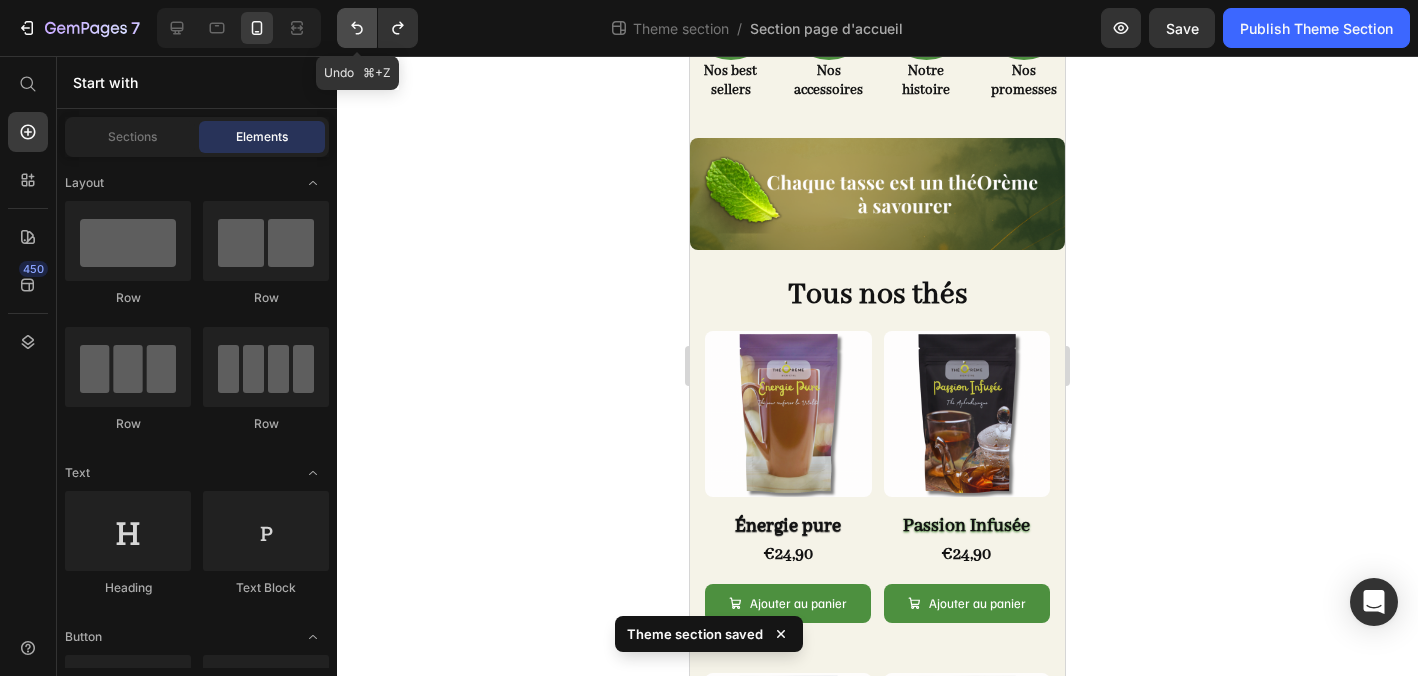 click 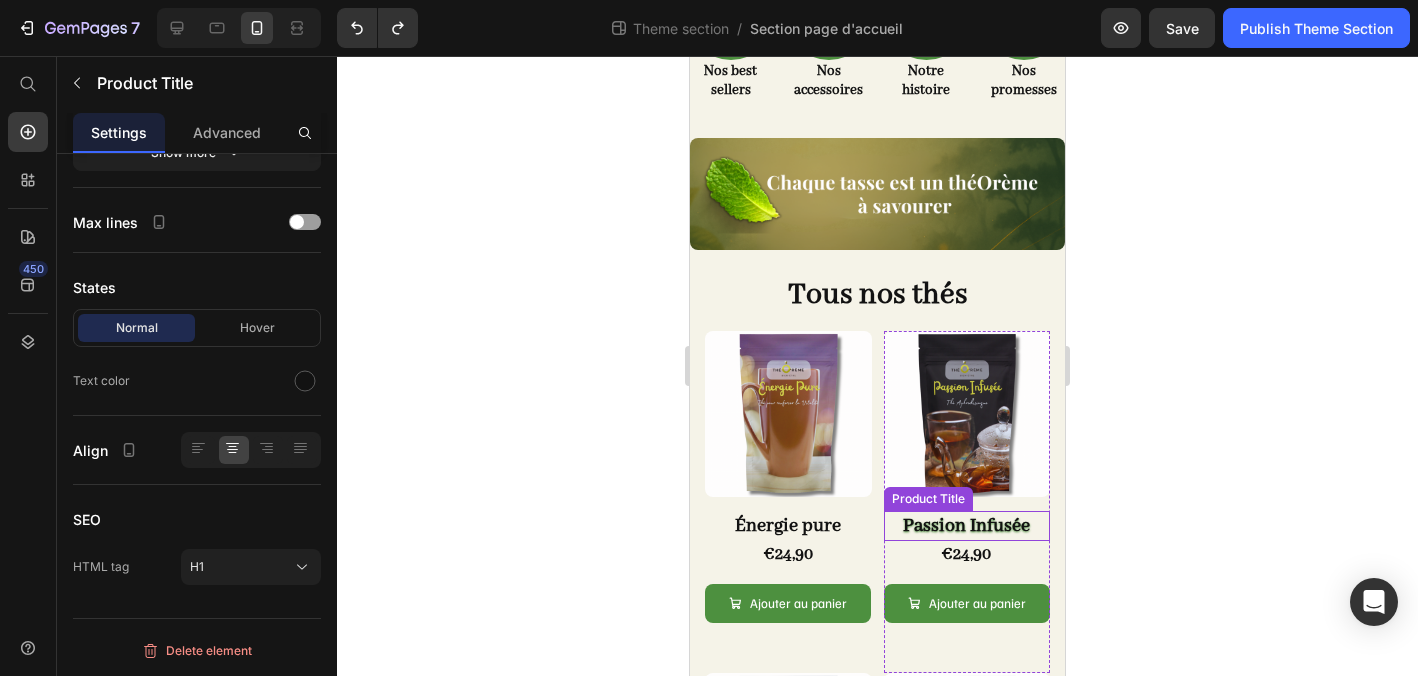 click on "Passion Infusée" at bounding box center (967, 526) 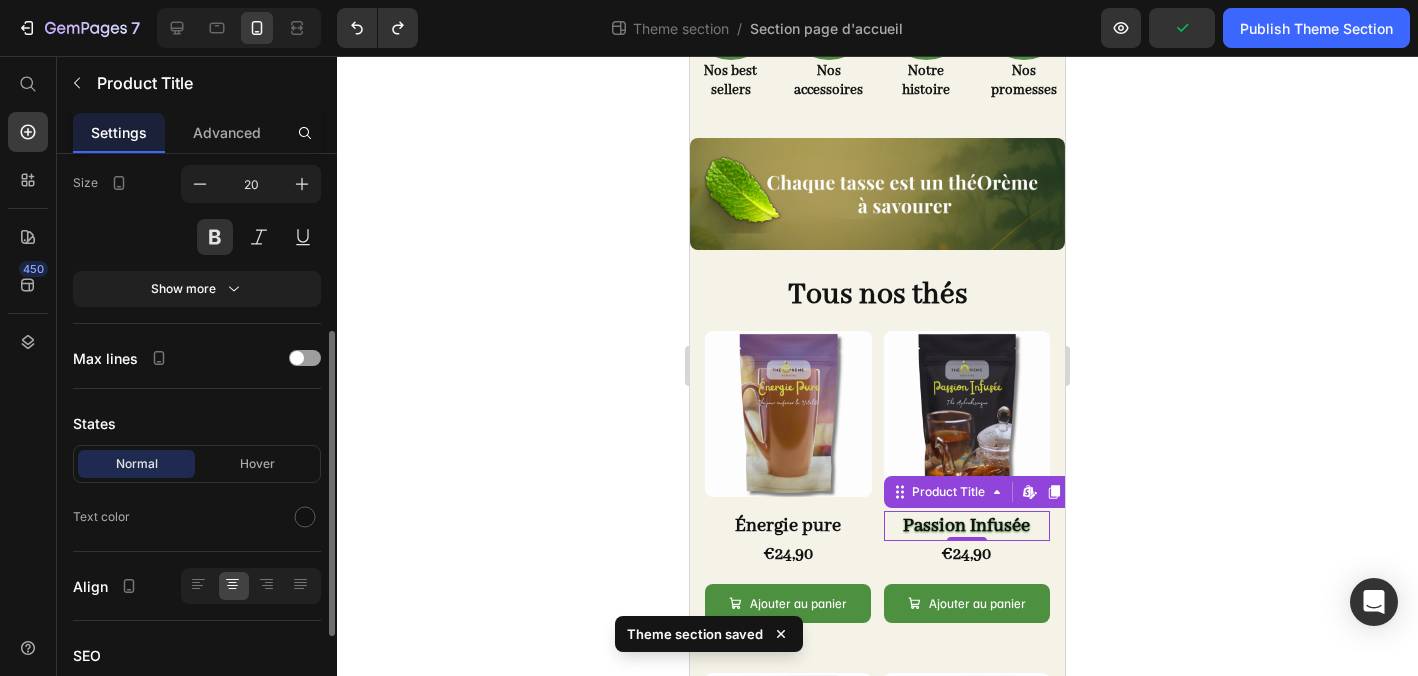scroll, scrollTop: 367, scrollLeft: 0, axis: vertical 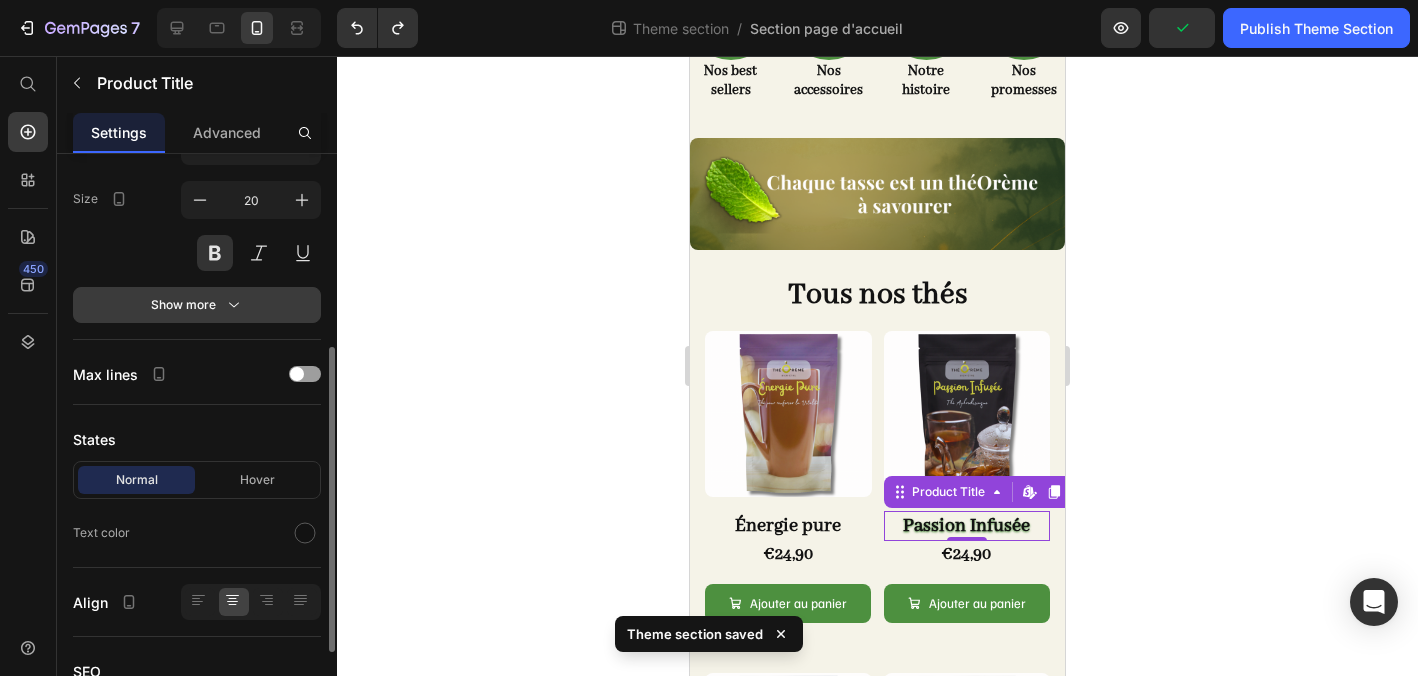 click 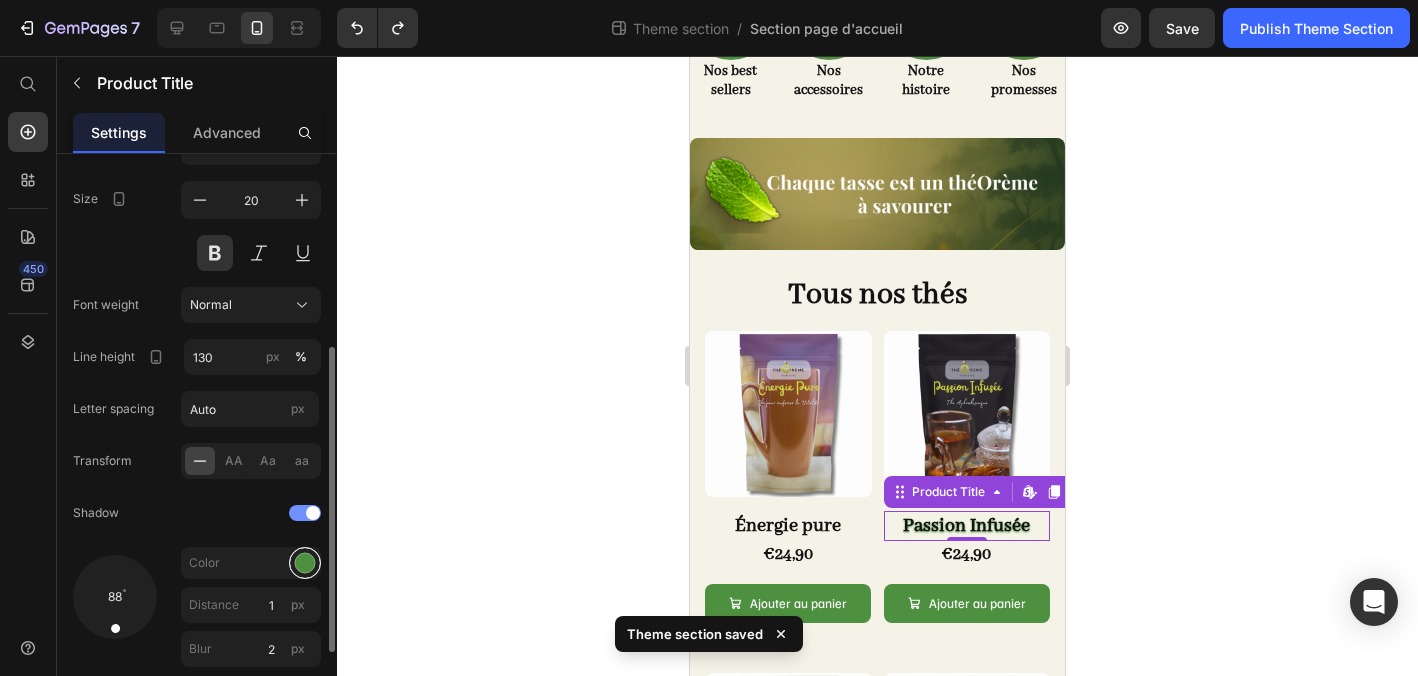 click at bounding box center [305, 563] 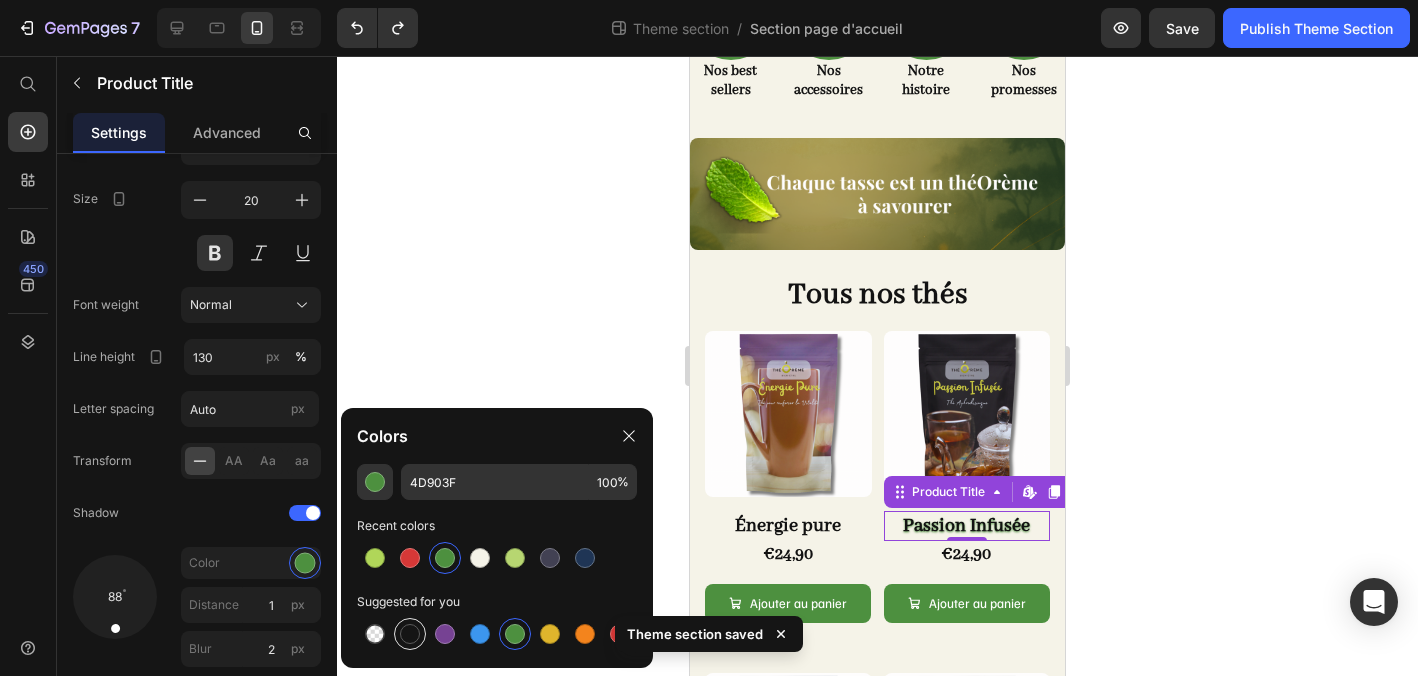 click at bounding box center [410, 634] 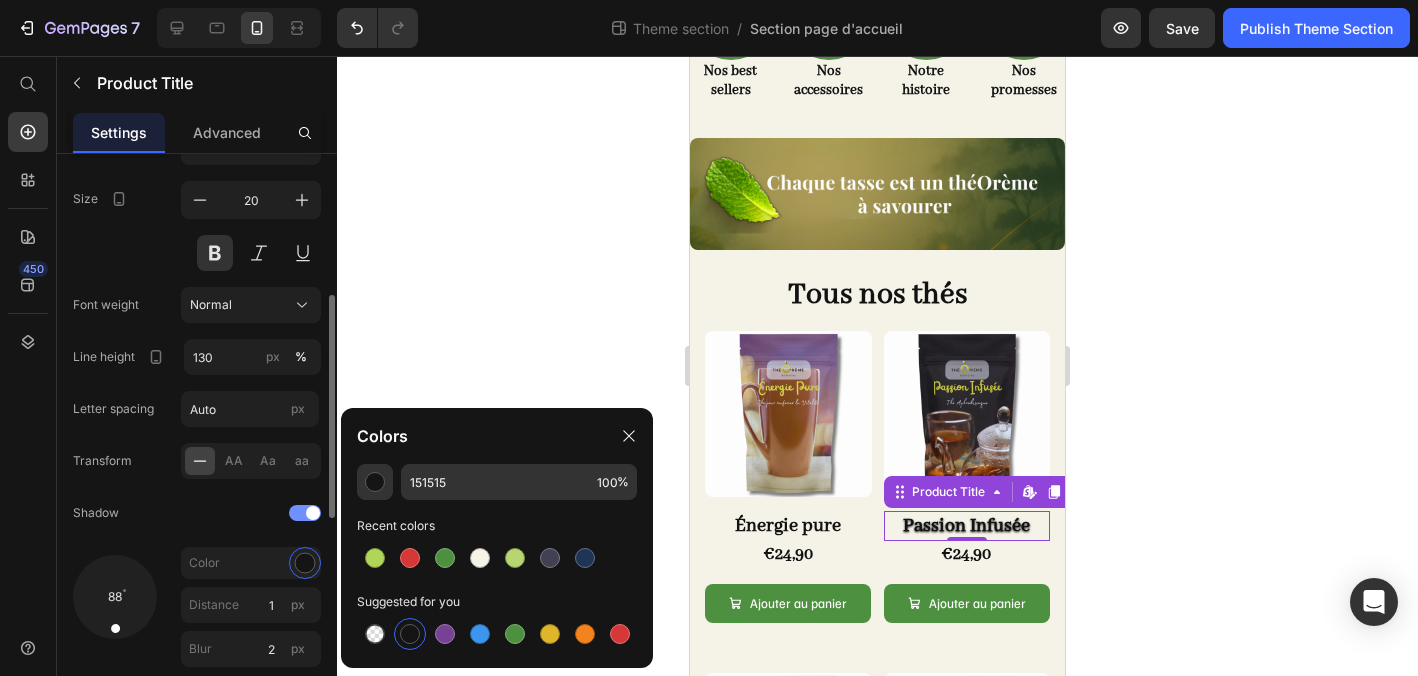 click on "Shadow" 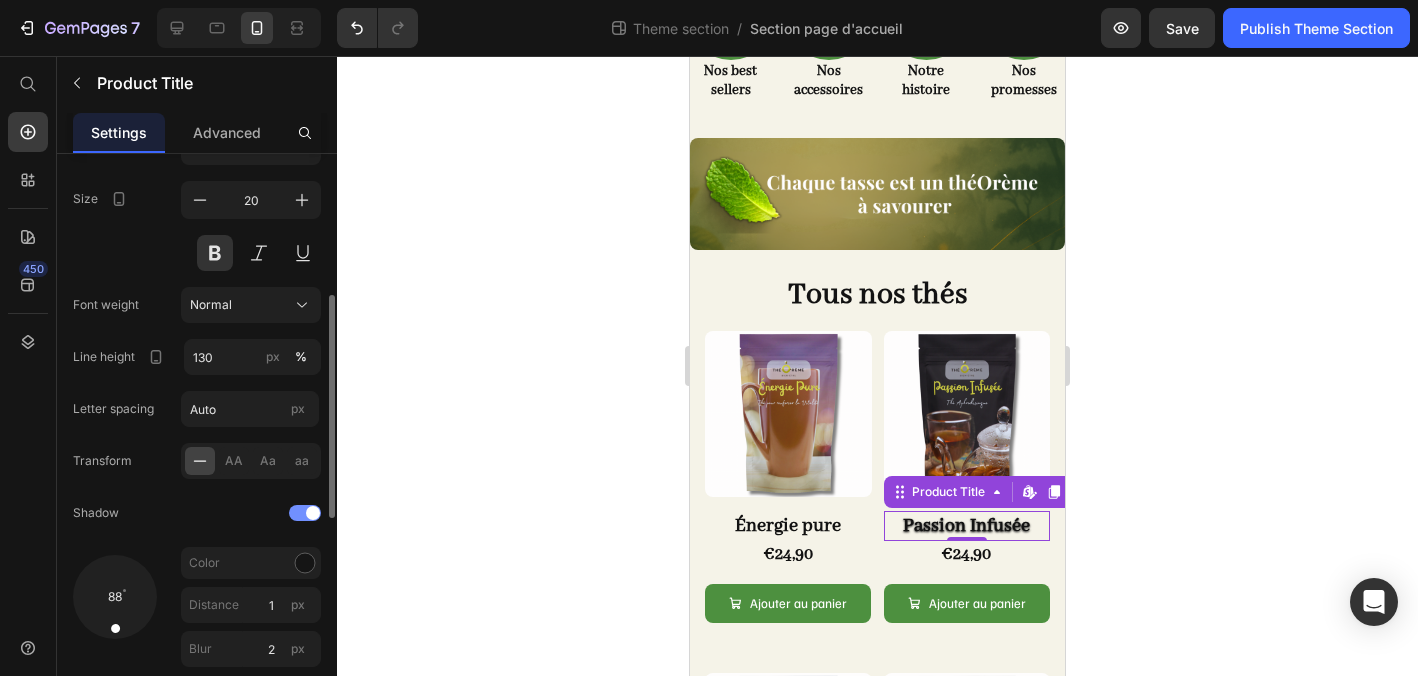click at bounding box center (305, 513) 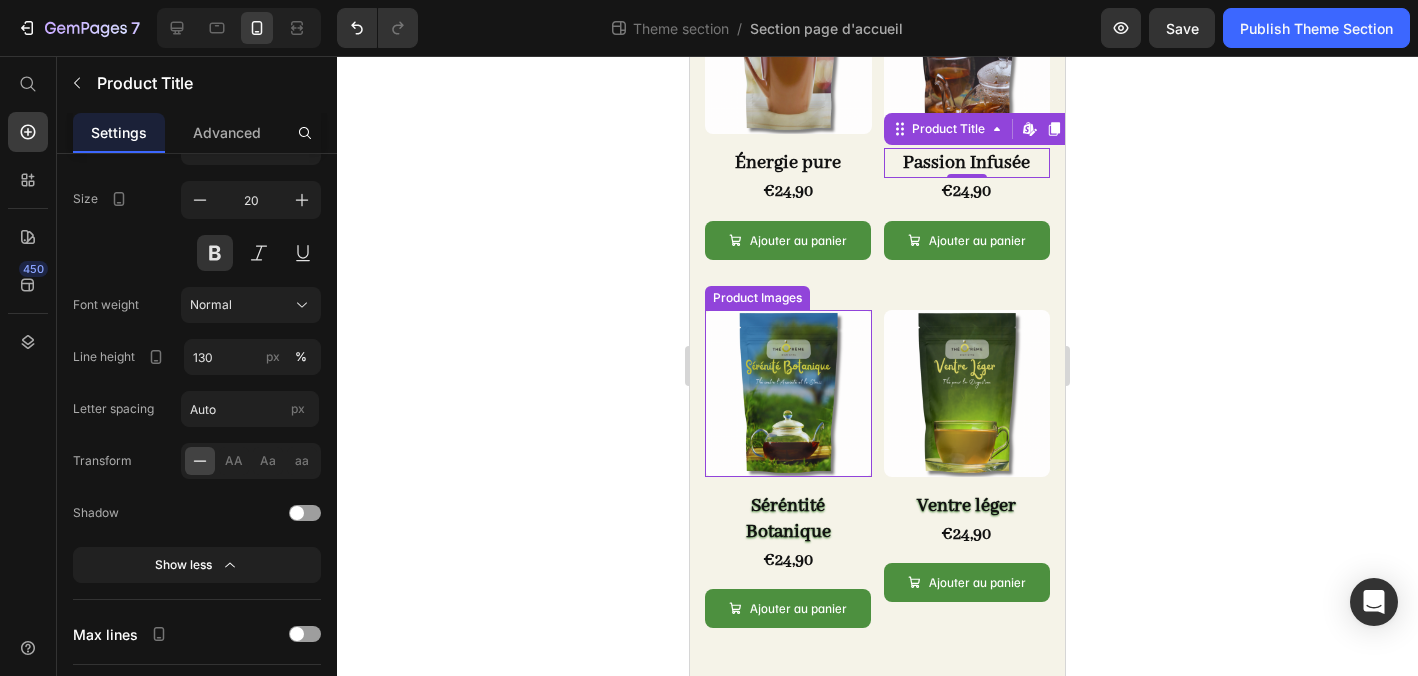 scroll, scrollTop: 530, scrollLeft: 0, axis: vertical 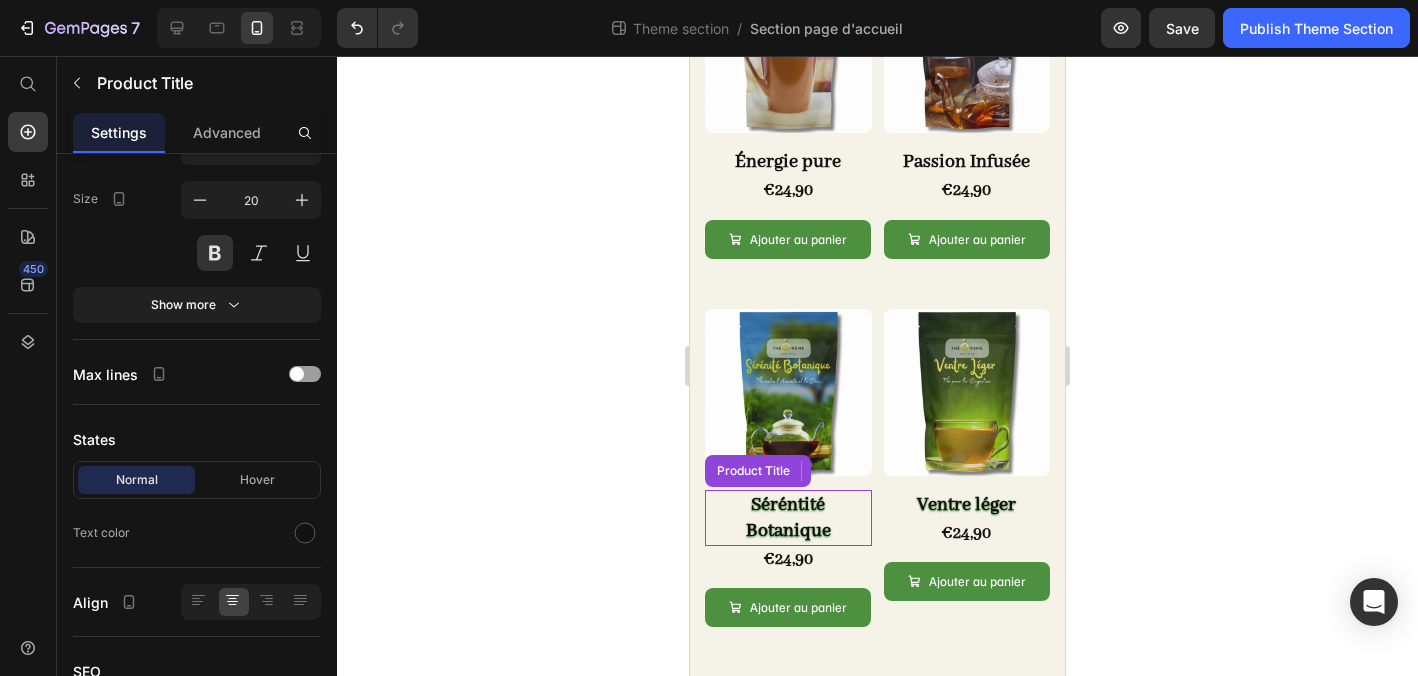 click on "Séréntité Botanique" at bounding box center [788, 518] 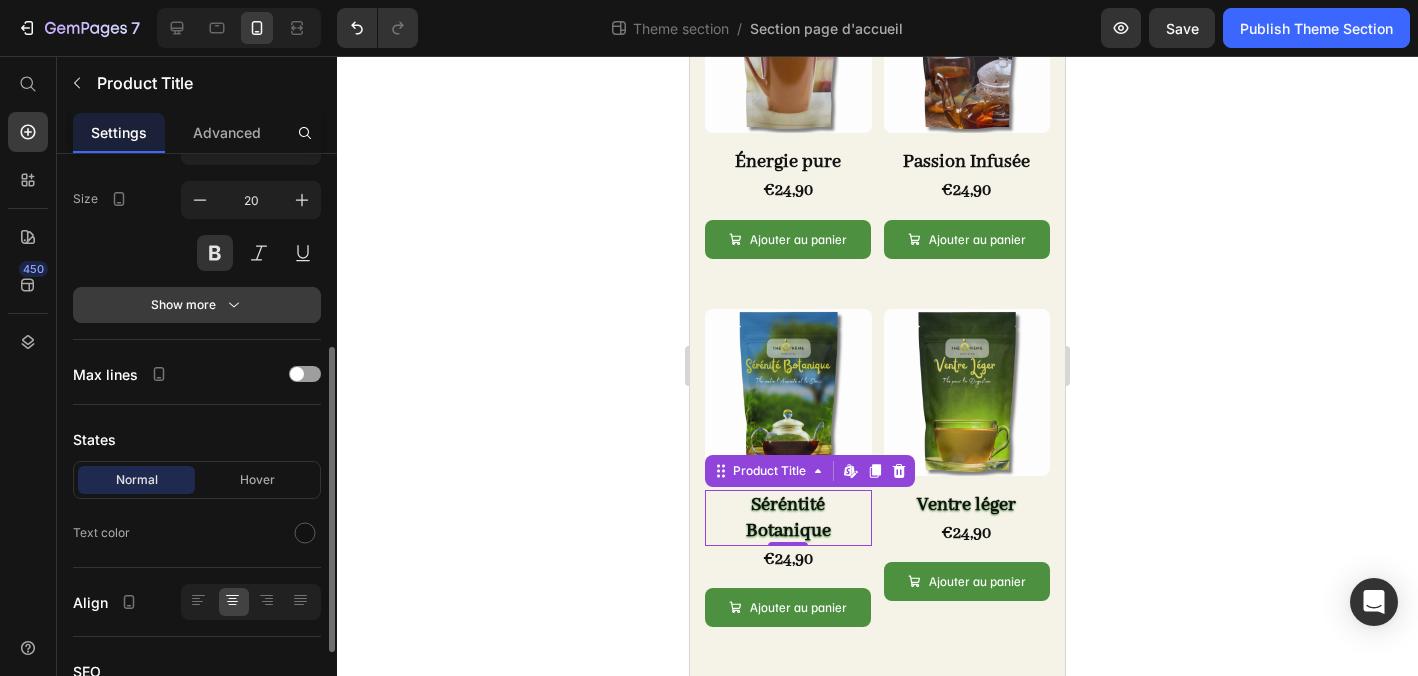 click on "Show more" at bounding box center (197, 305) 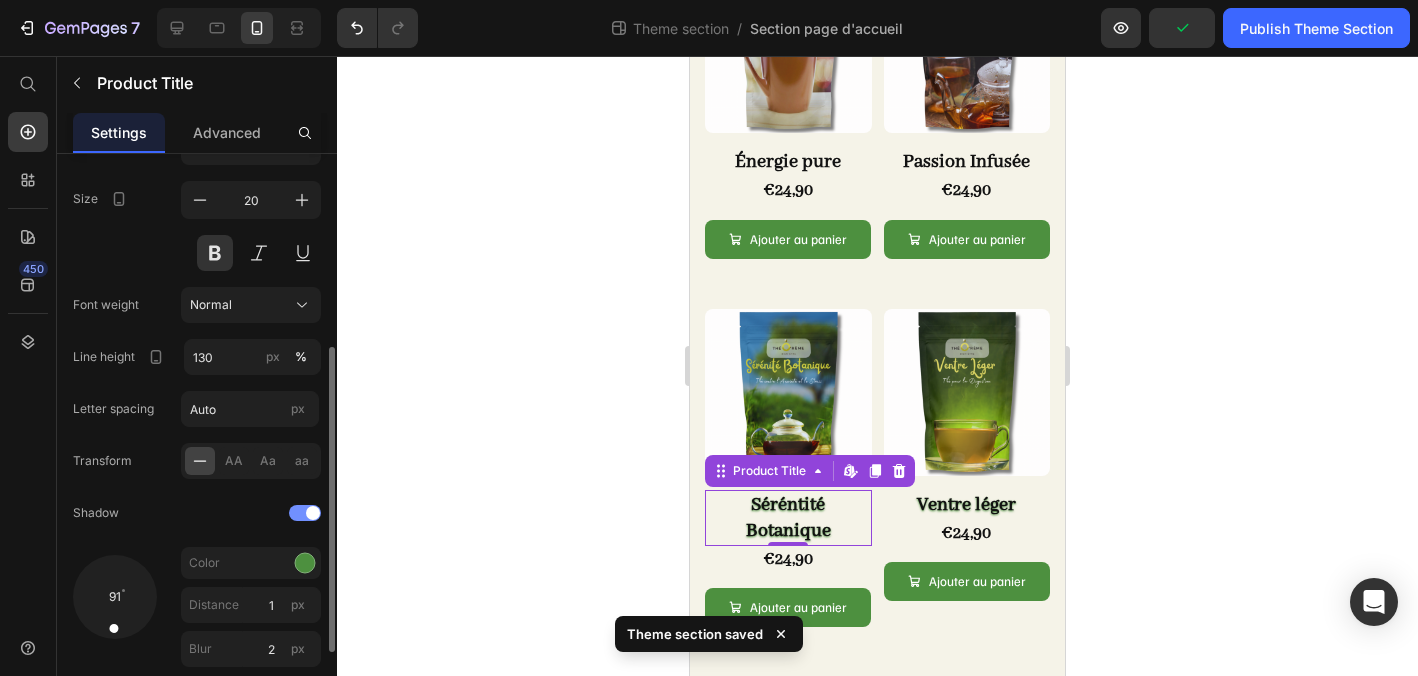 click at bounding box center [313, 513] 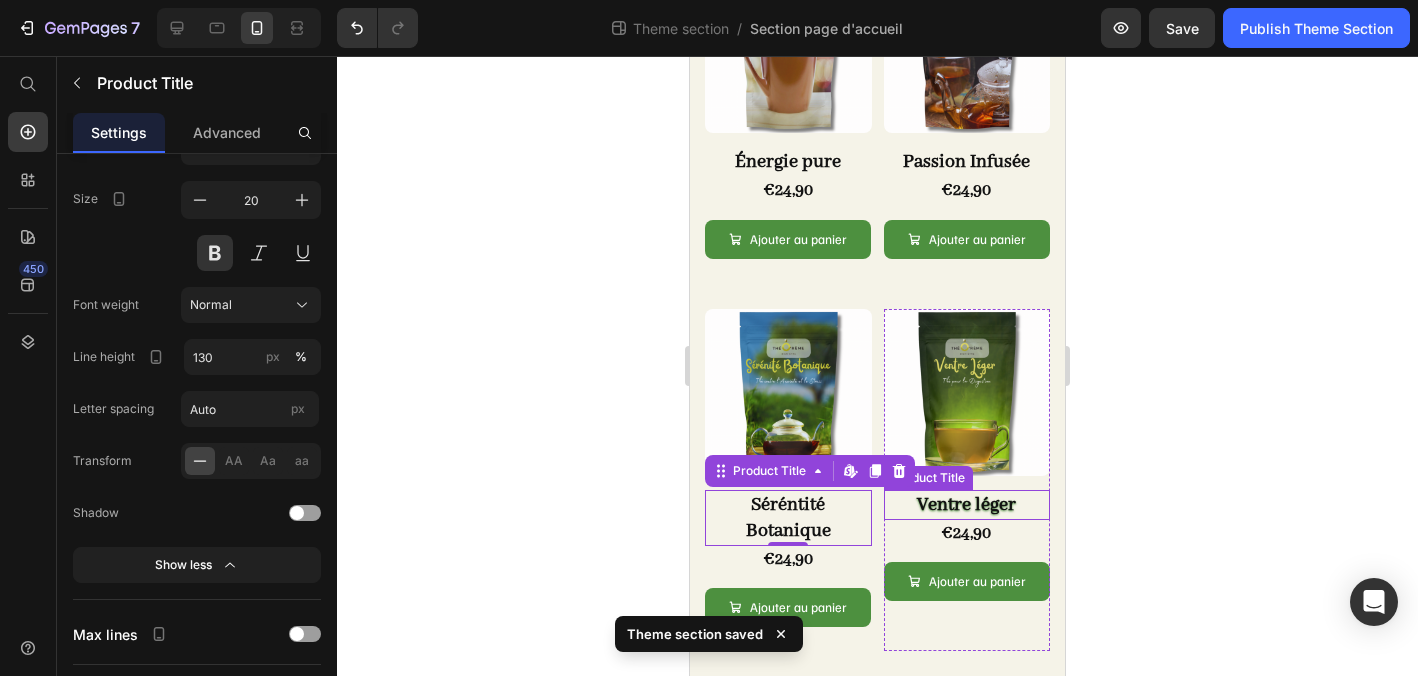 click on "Ventre léger" at bounding box center (967, 505) 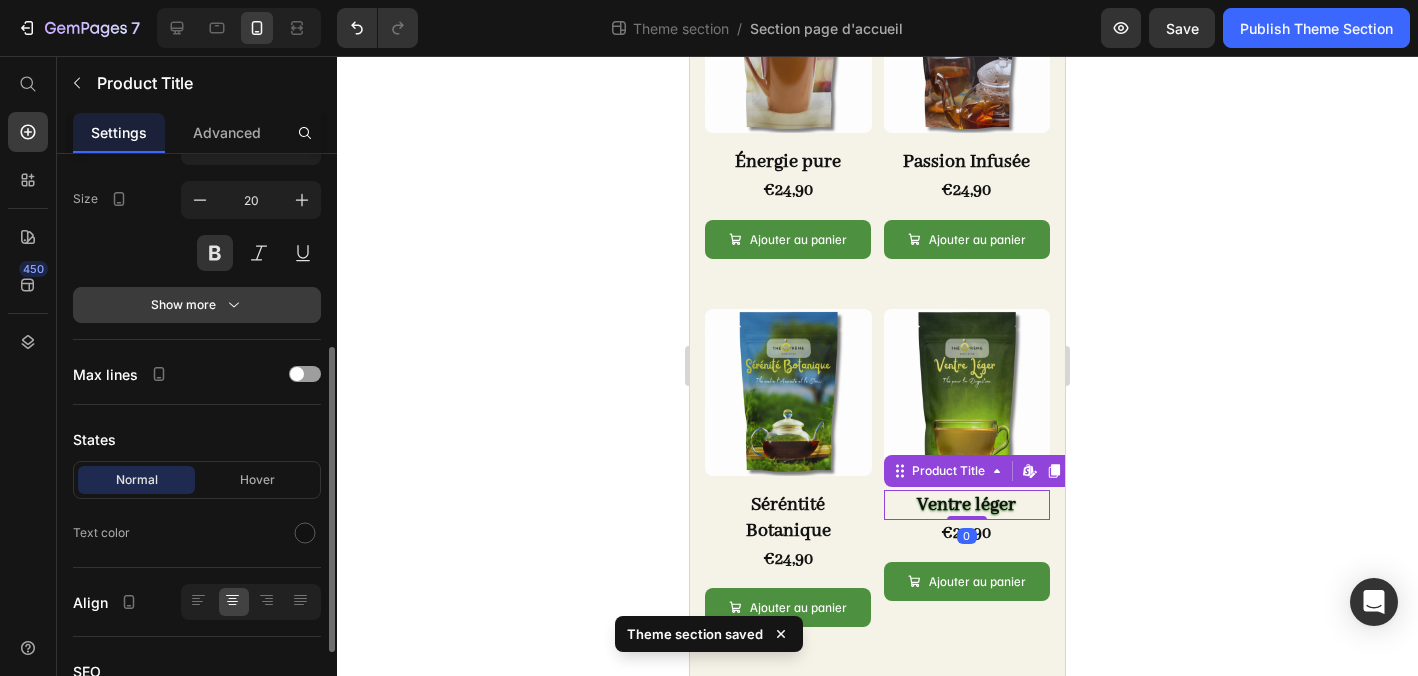 click 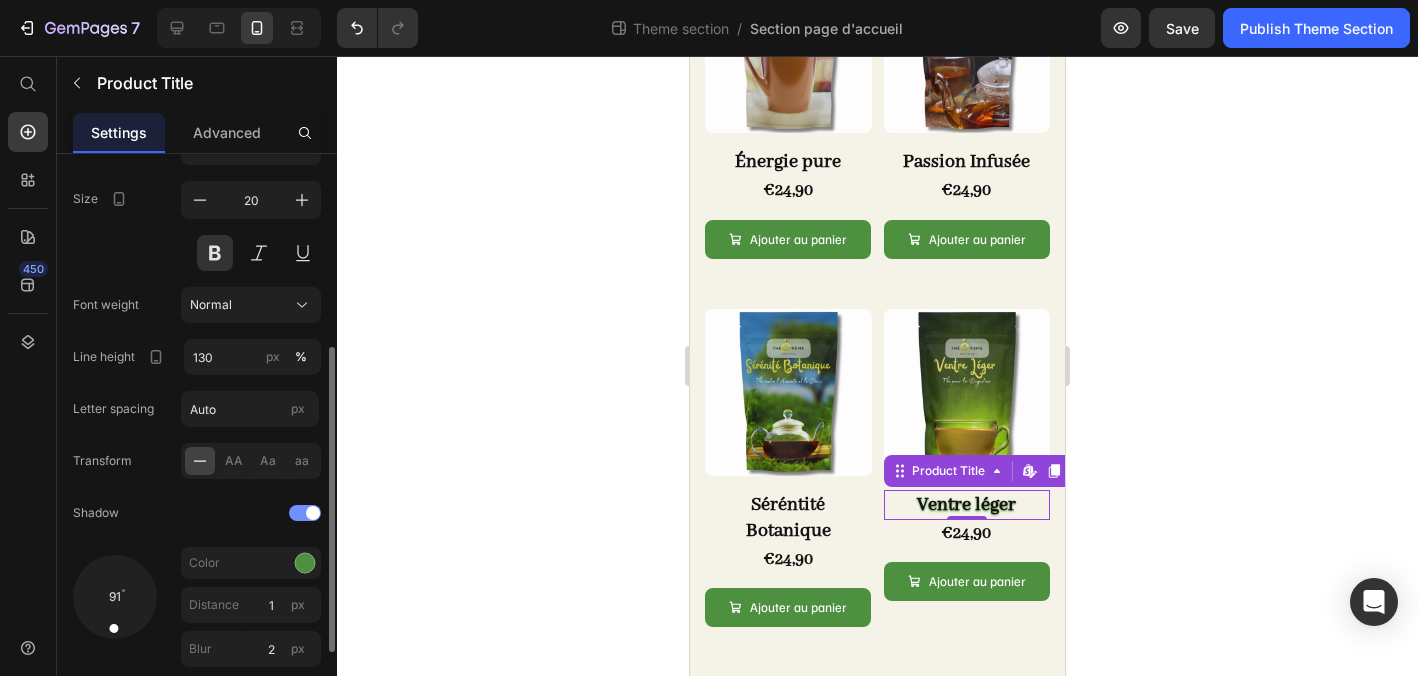 click at bounding box center [305, 513] 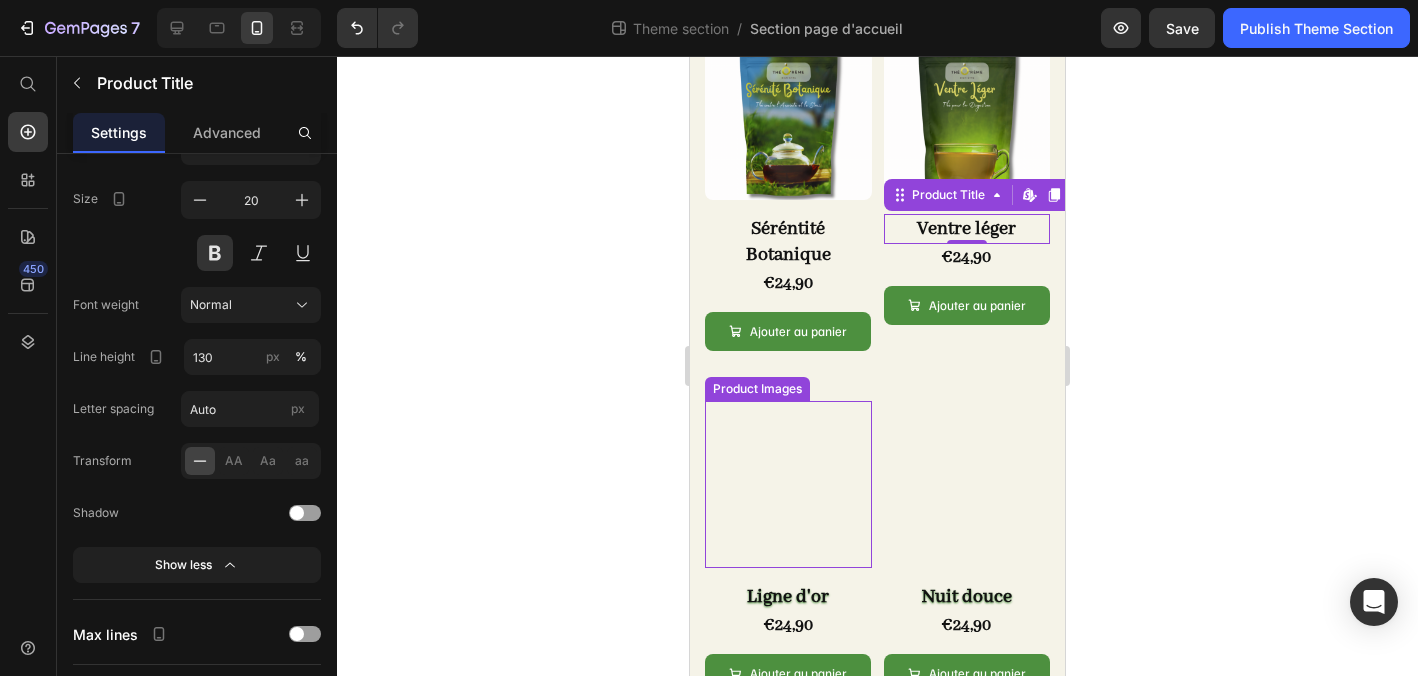 scroll, scrollTop: 823, scrollLeft: 0, axis: vertical 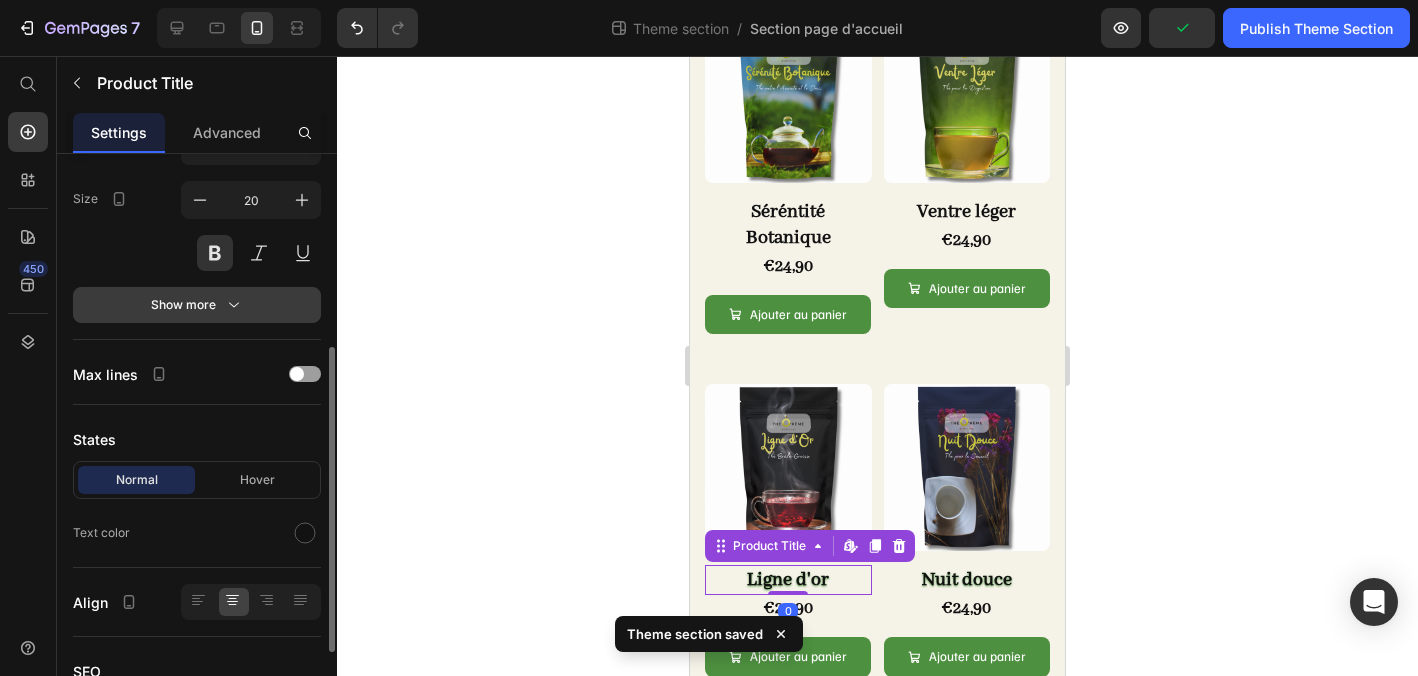 click on "Show more" at bounding box center (197, 305) 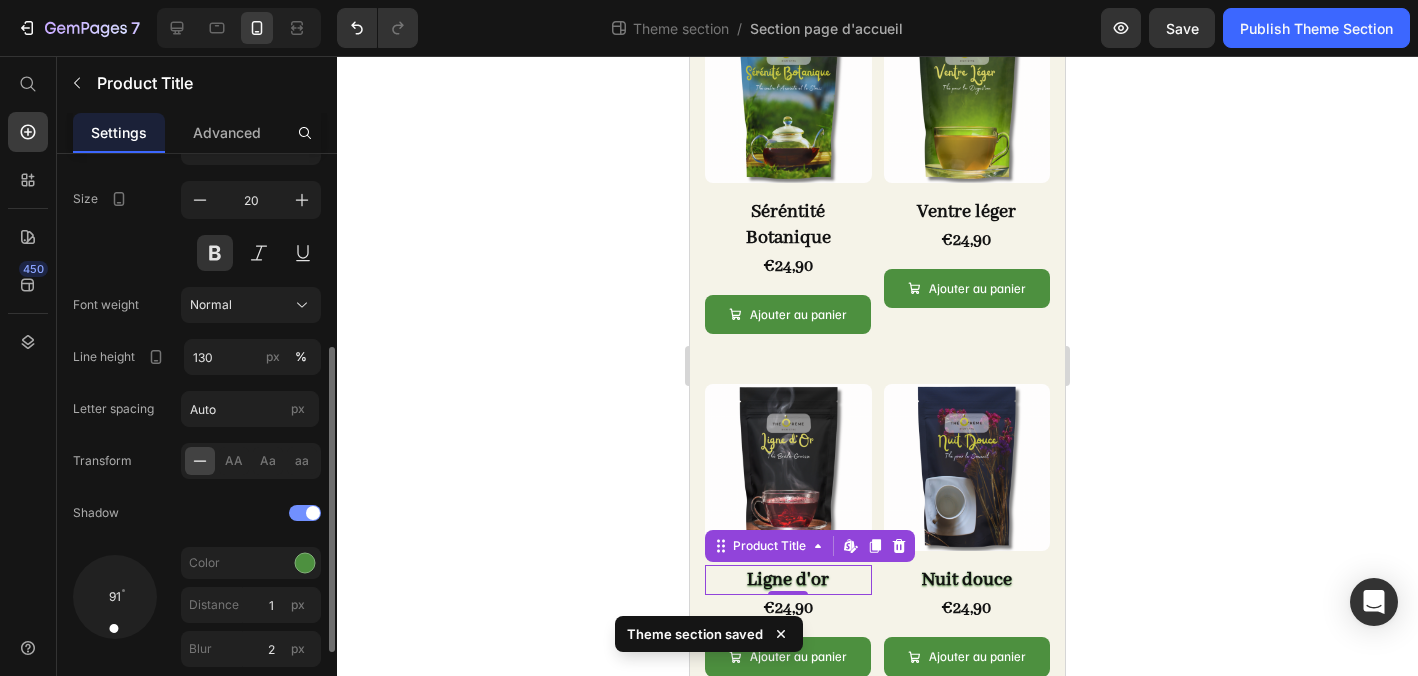 click at bounding box center [313, 513] 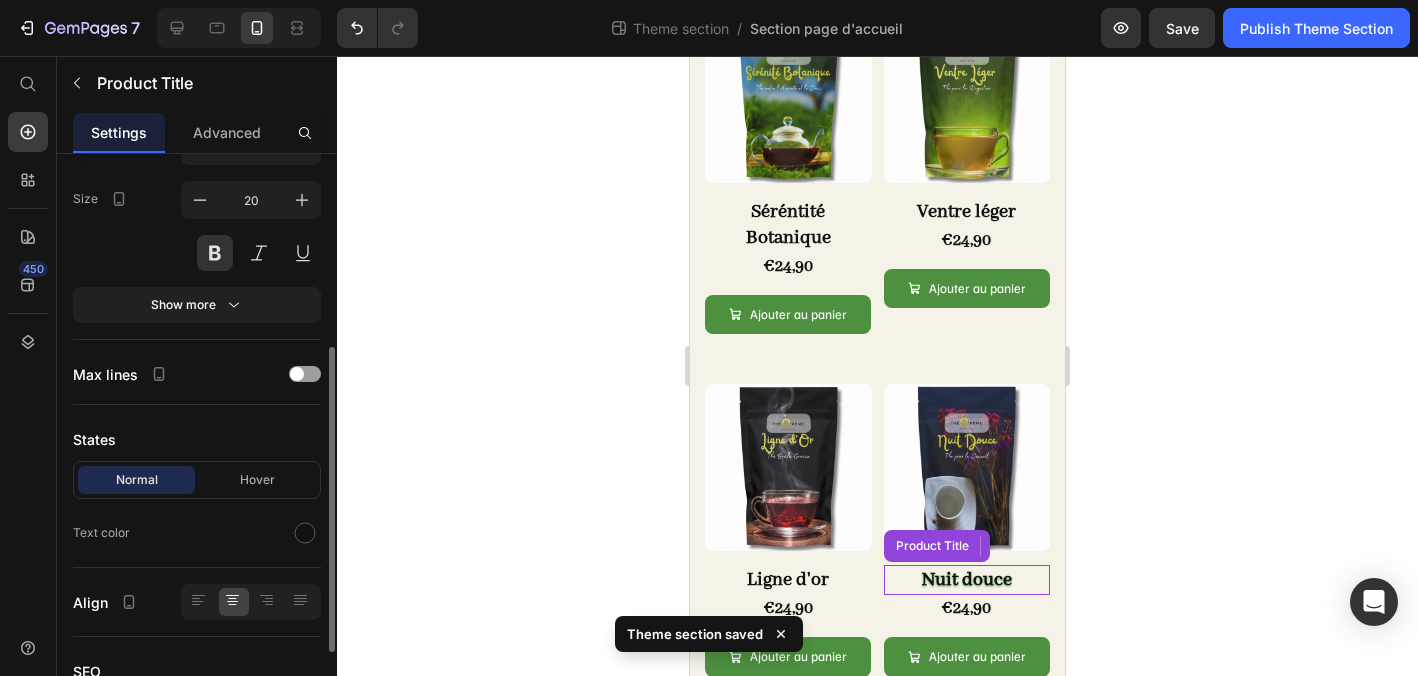 click on "Nuit douce" at bounding box center (967, 580) 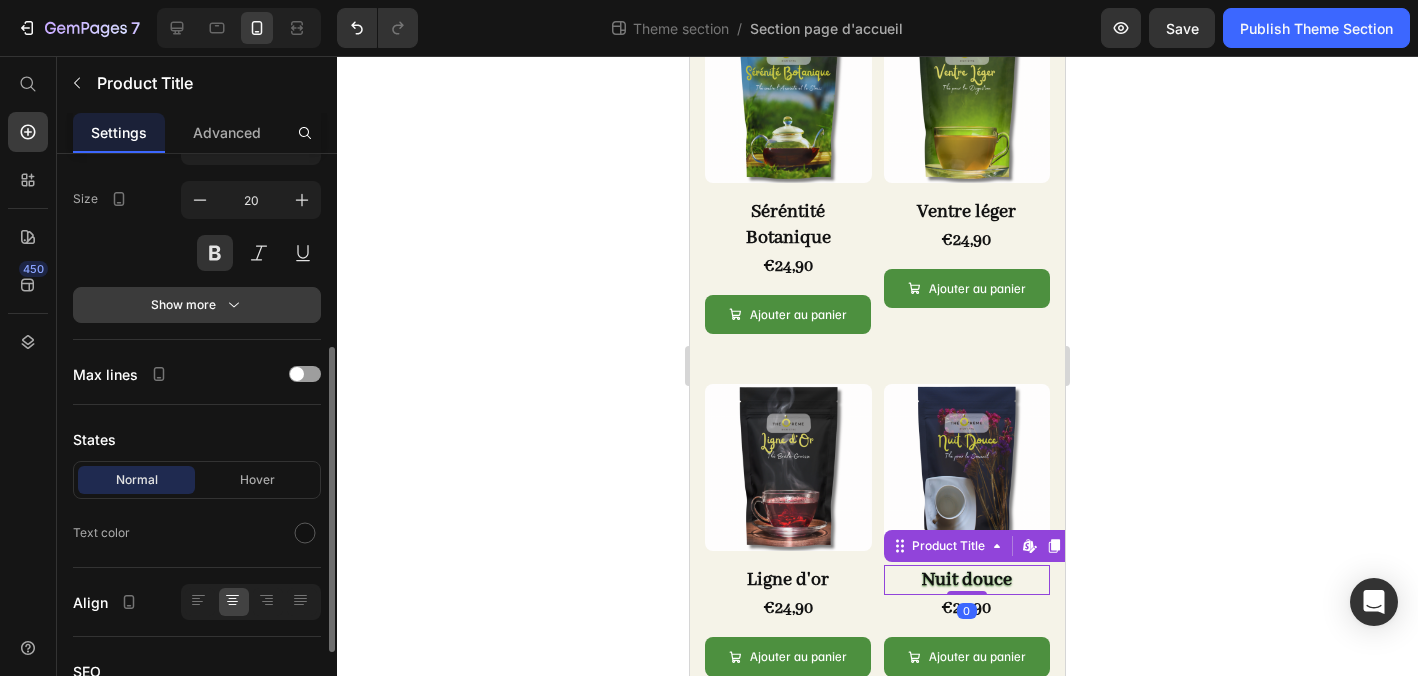 click on "Show more" at bounding box center [197, 305] 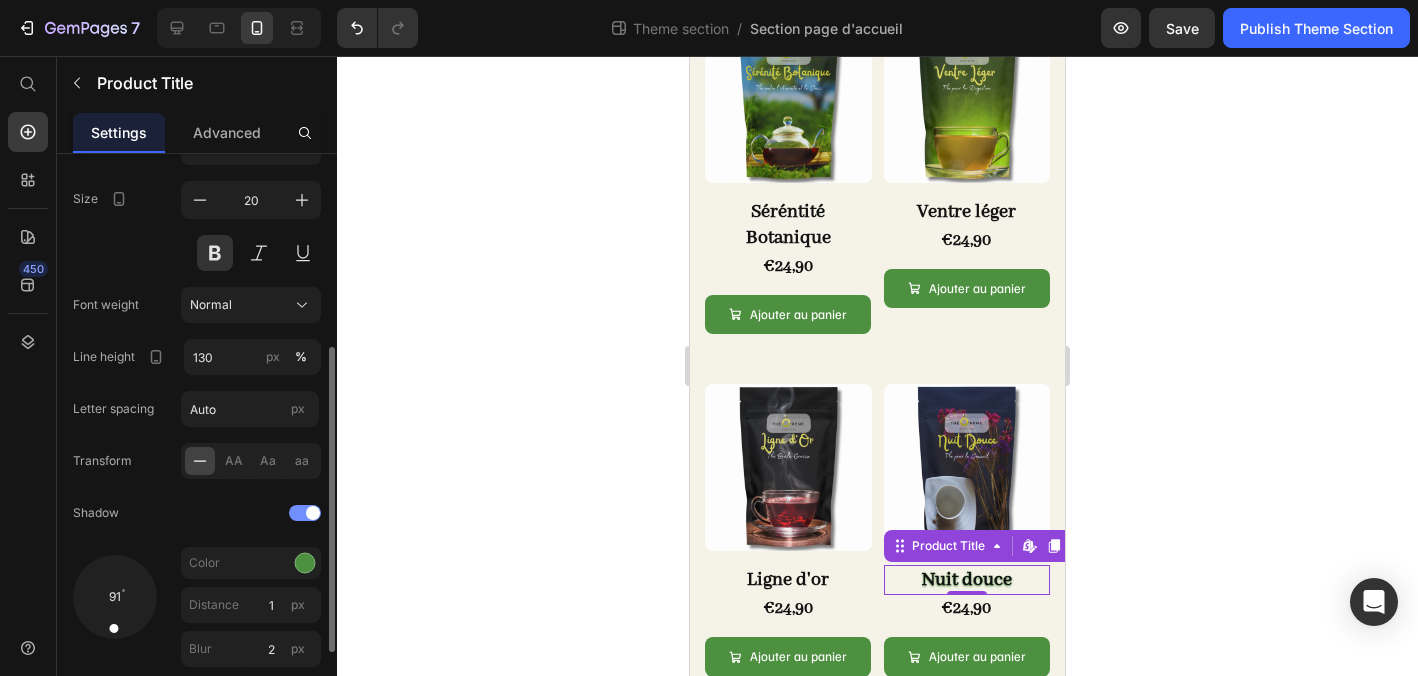 click at bounding box center (313, 513) 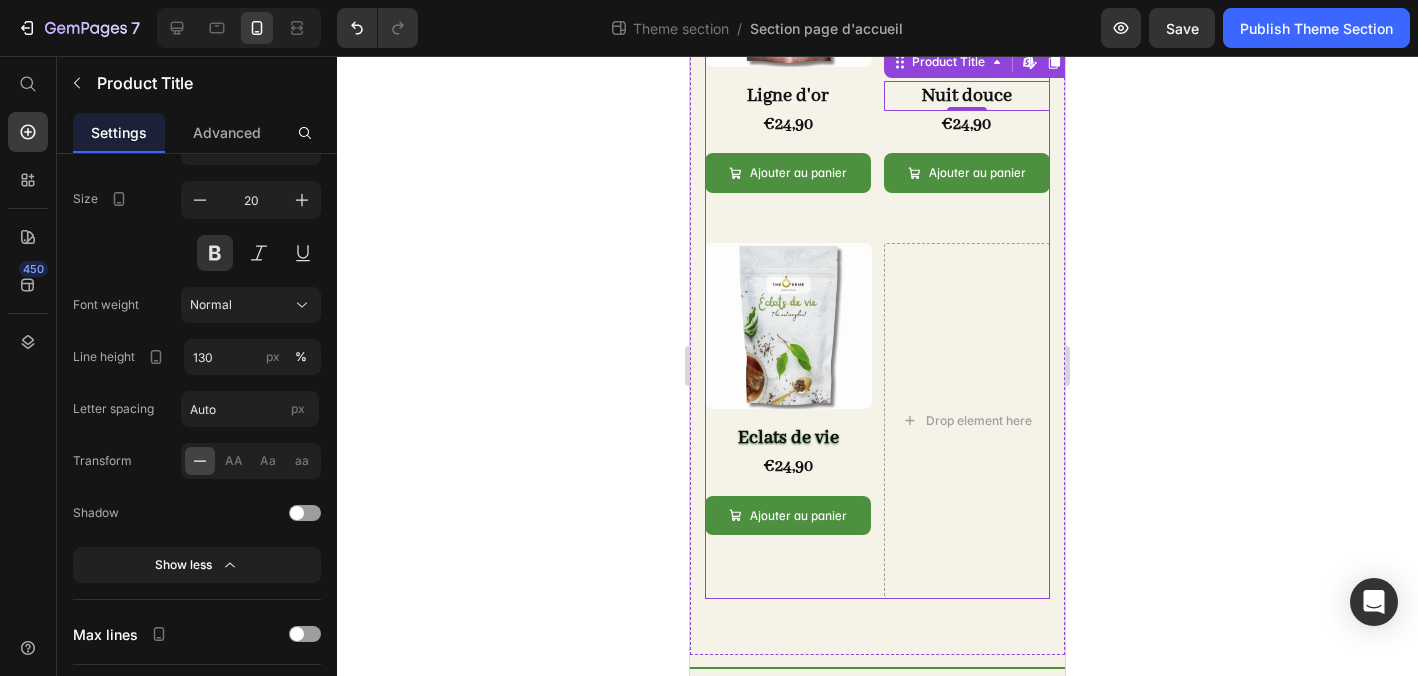 scroll, scrollTop: 1300, scrollLeft: 0, axis: vertical 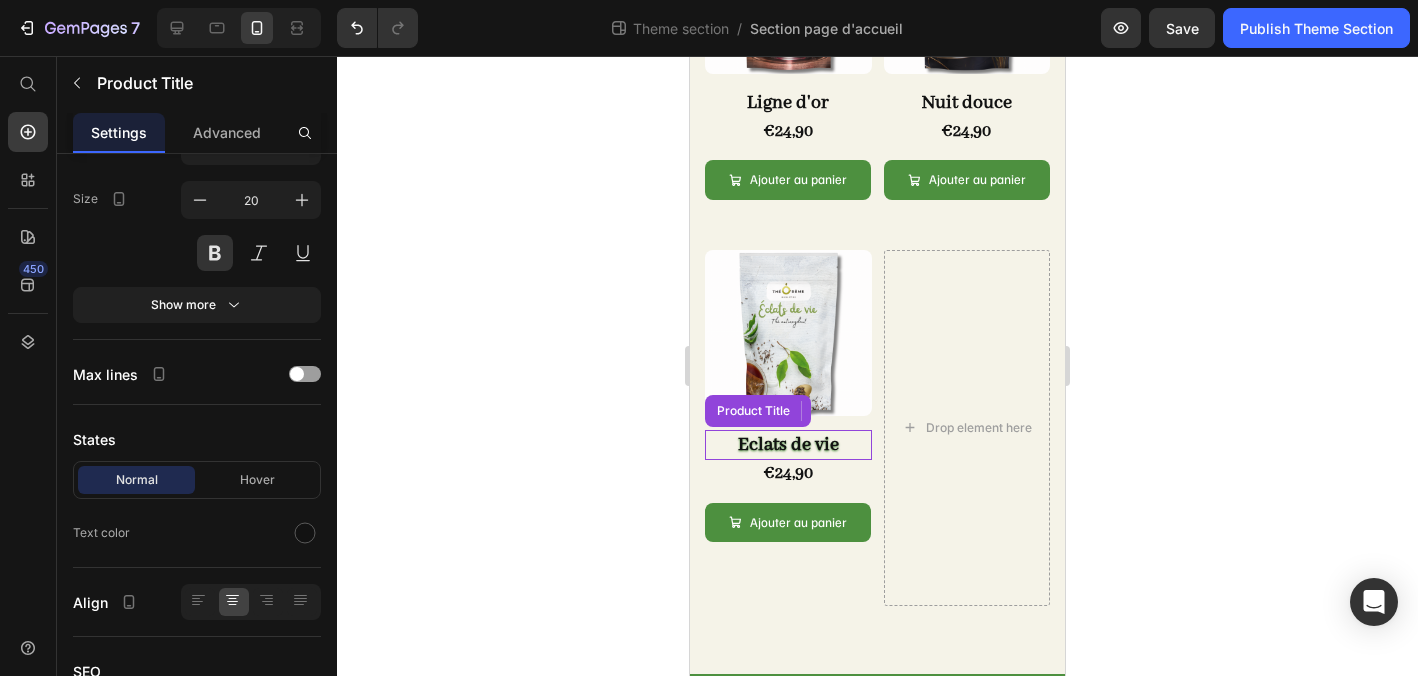 click on "Eclats de vie" at bounding box center (788, 445) 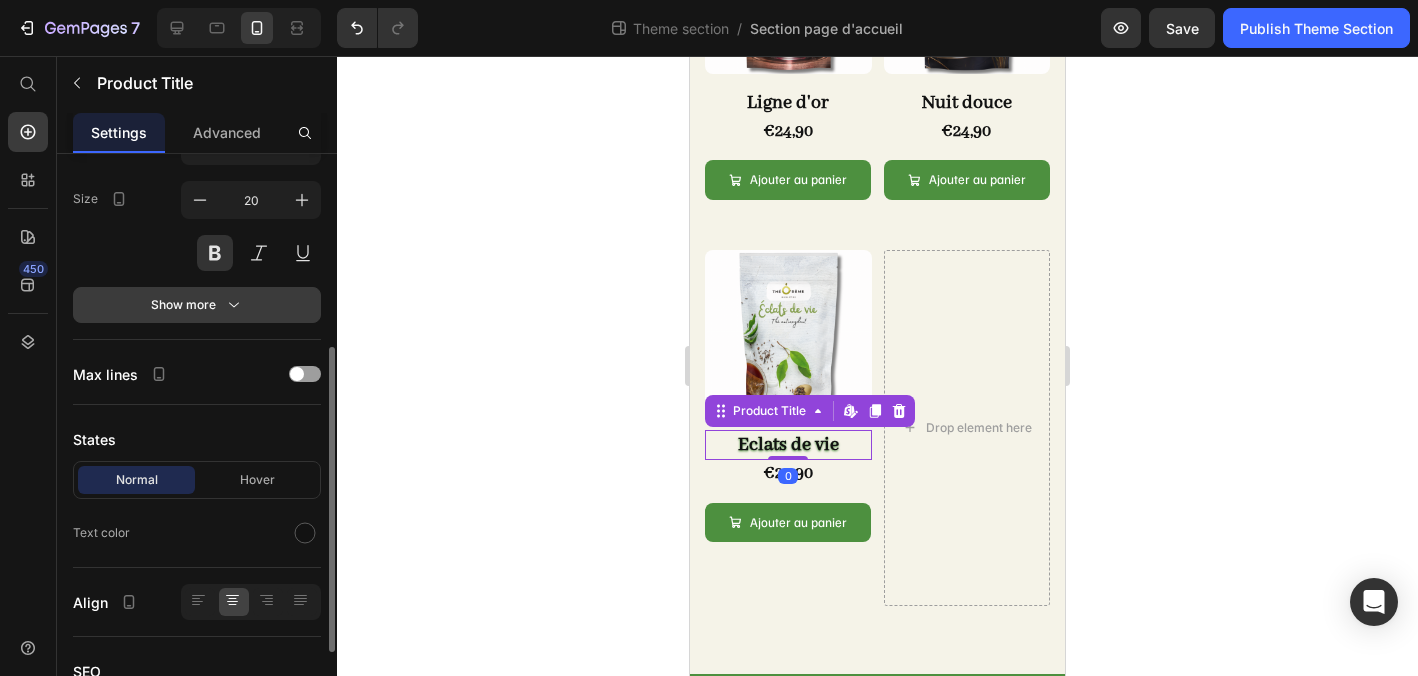 click on "Show more" at bounding box center [197, 305] 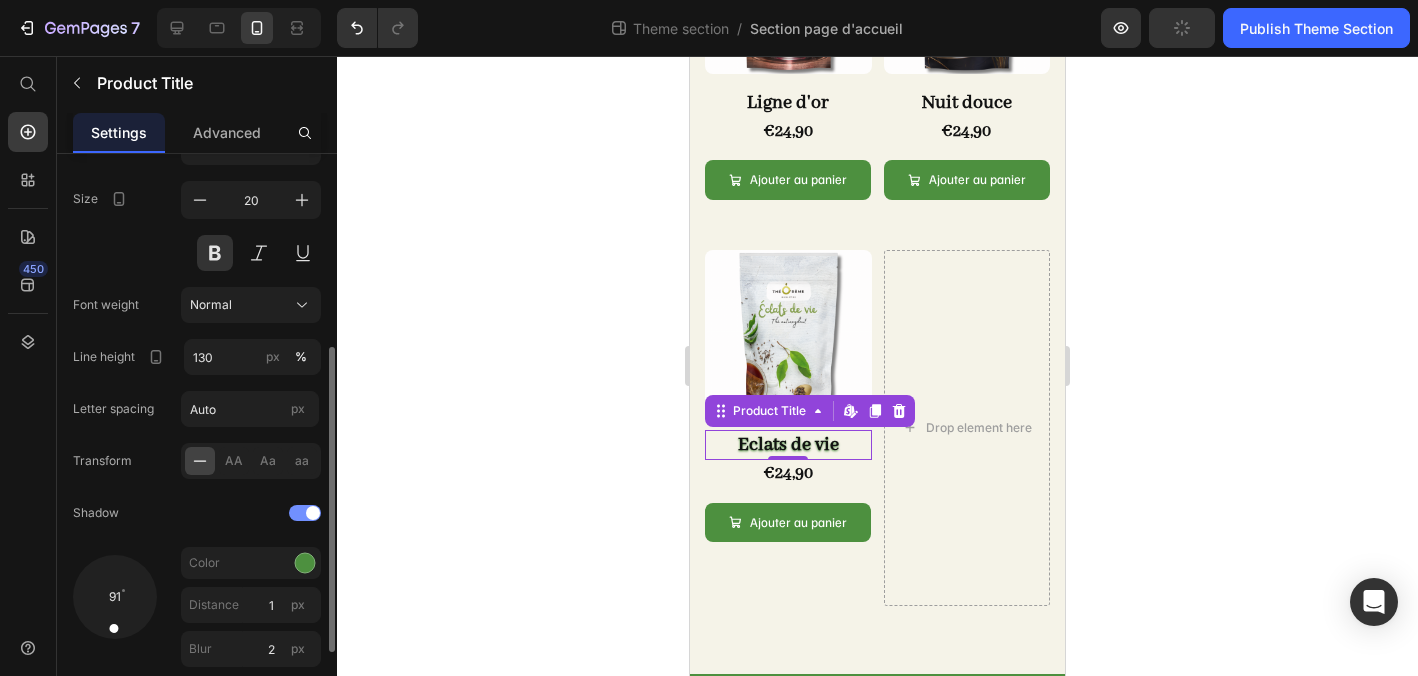 click at bounding box center [313, 513] 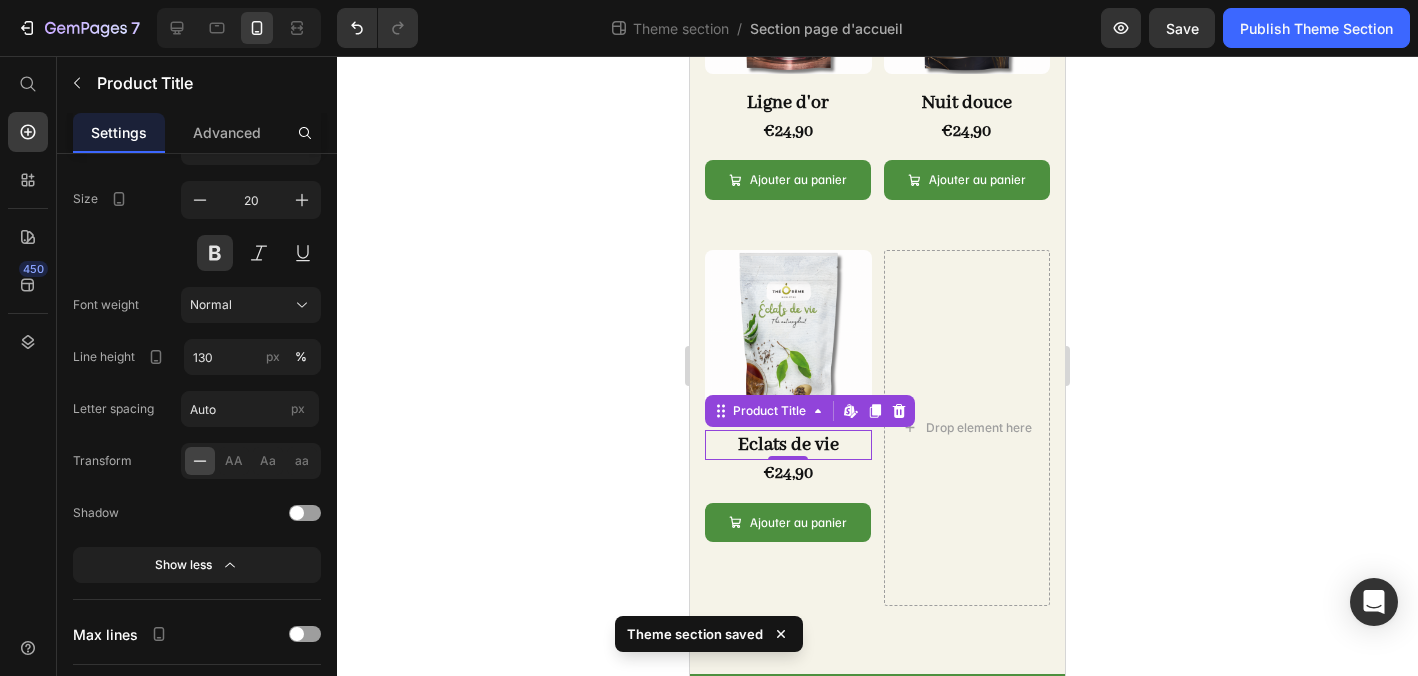 click 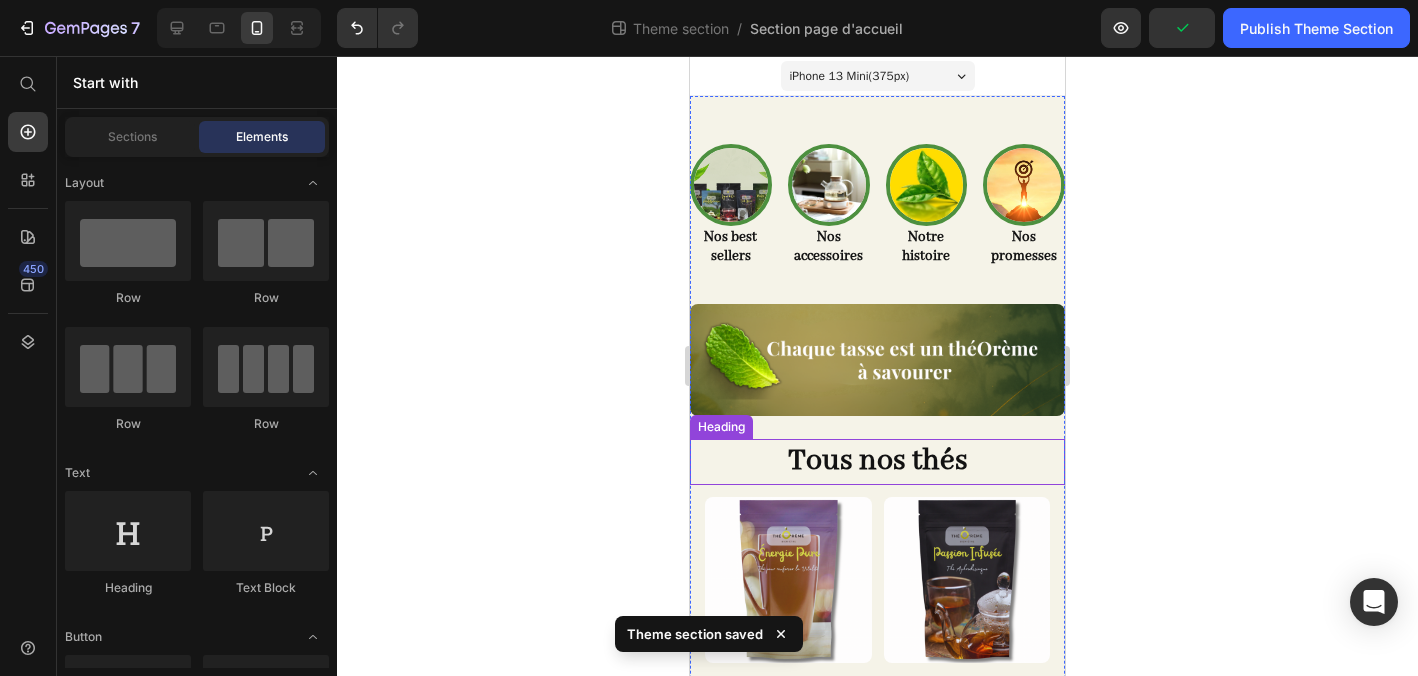 scroll, scrollTop: 0, scrollLeft: 0, axis: both 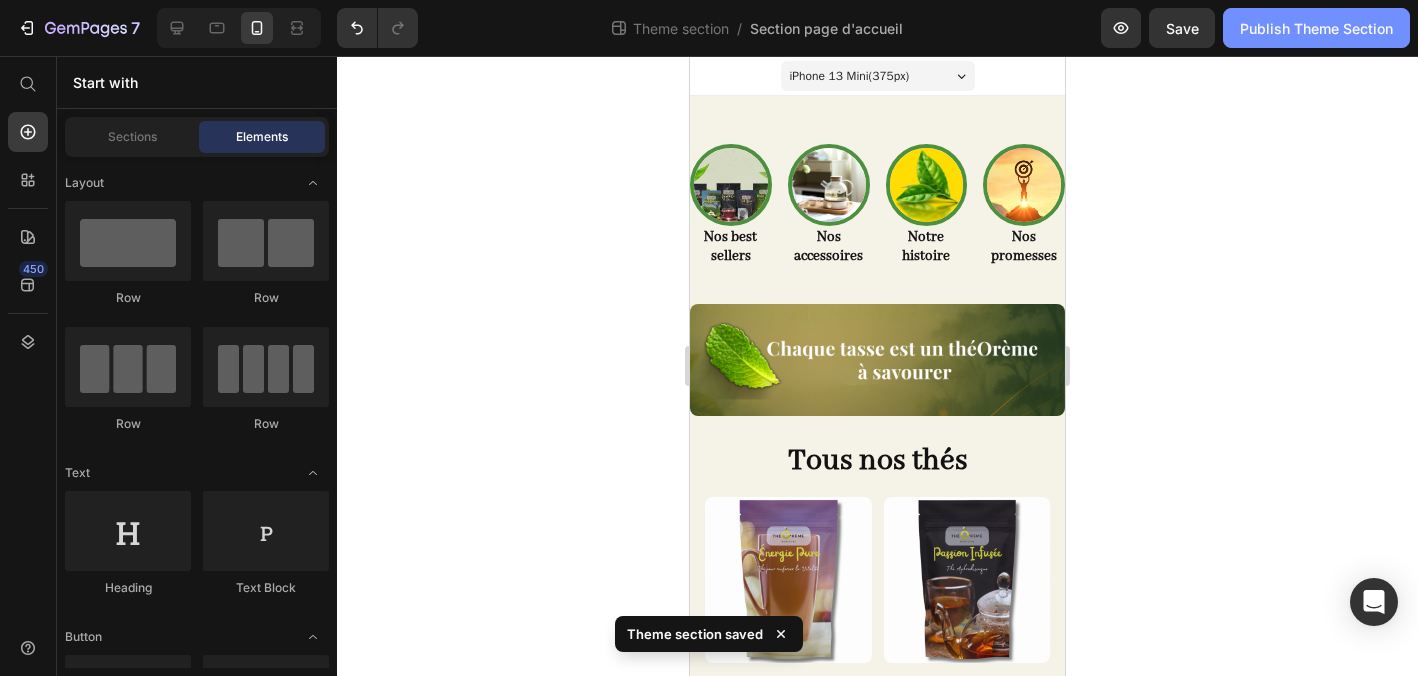 click on "Publish Theme Section" at bounding box center (1316, 28) 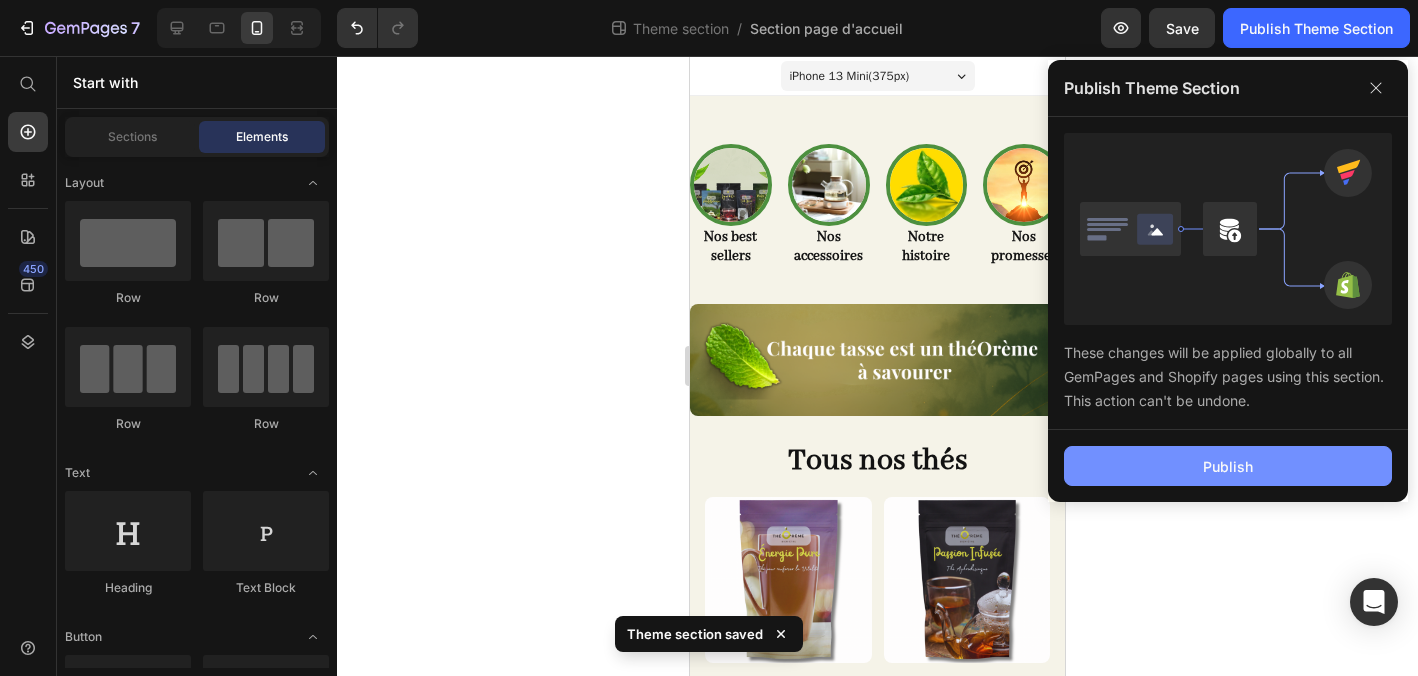 click on "Publish" 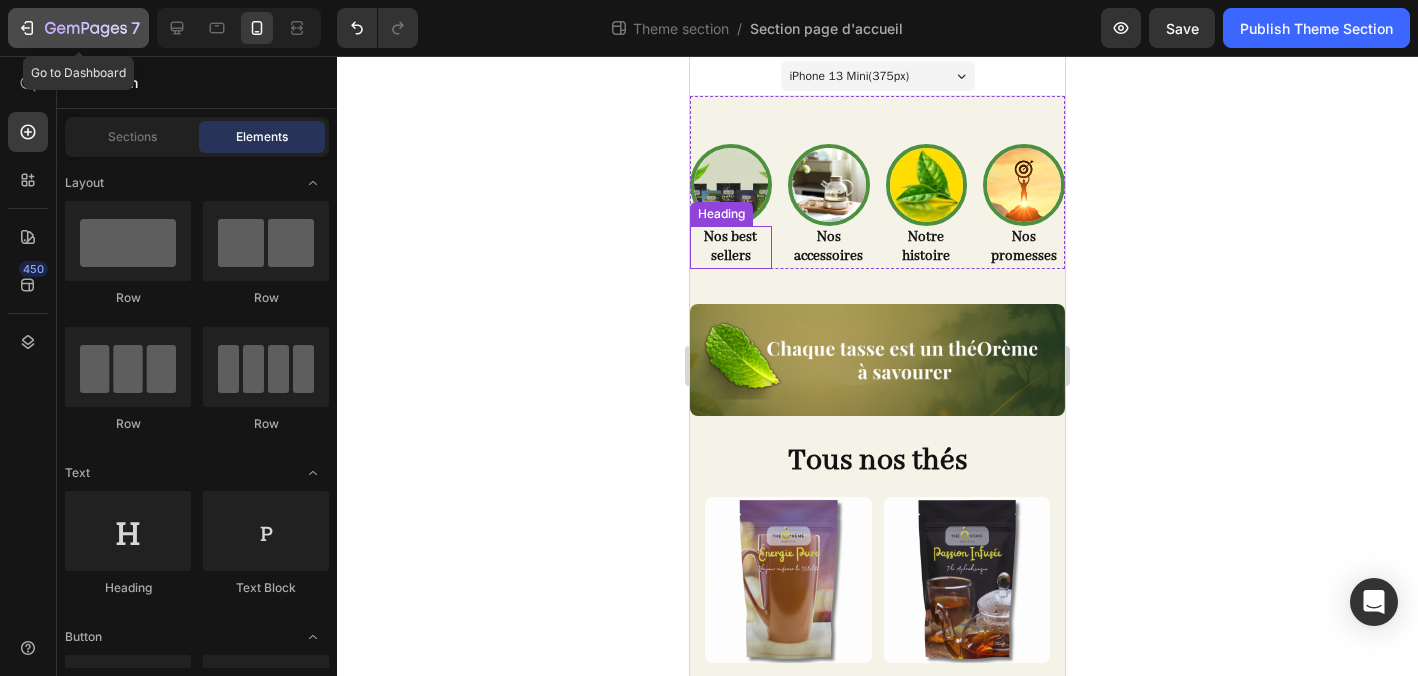 click 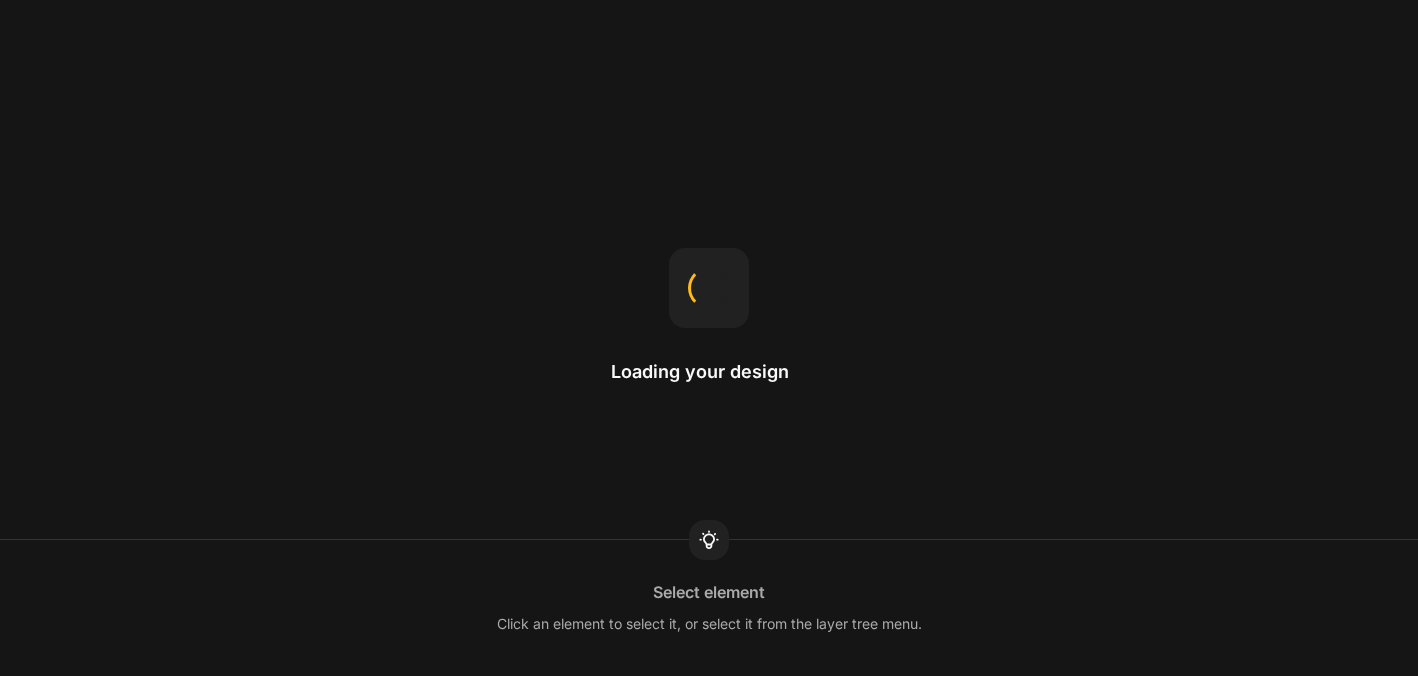 scroll, scrollTop: 0, scrollLeft: 0, axis: both 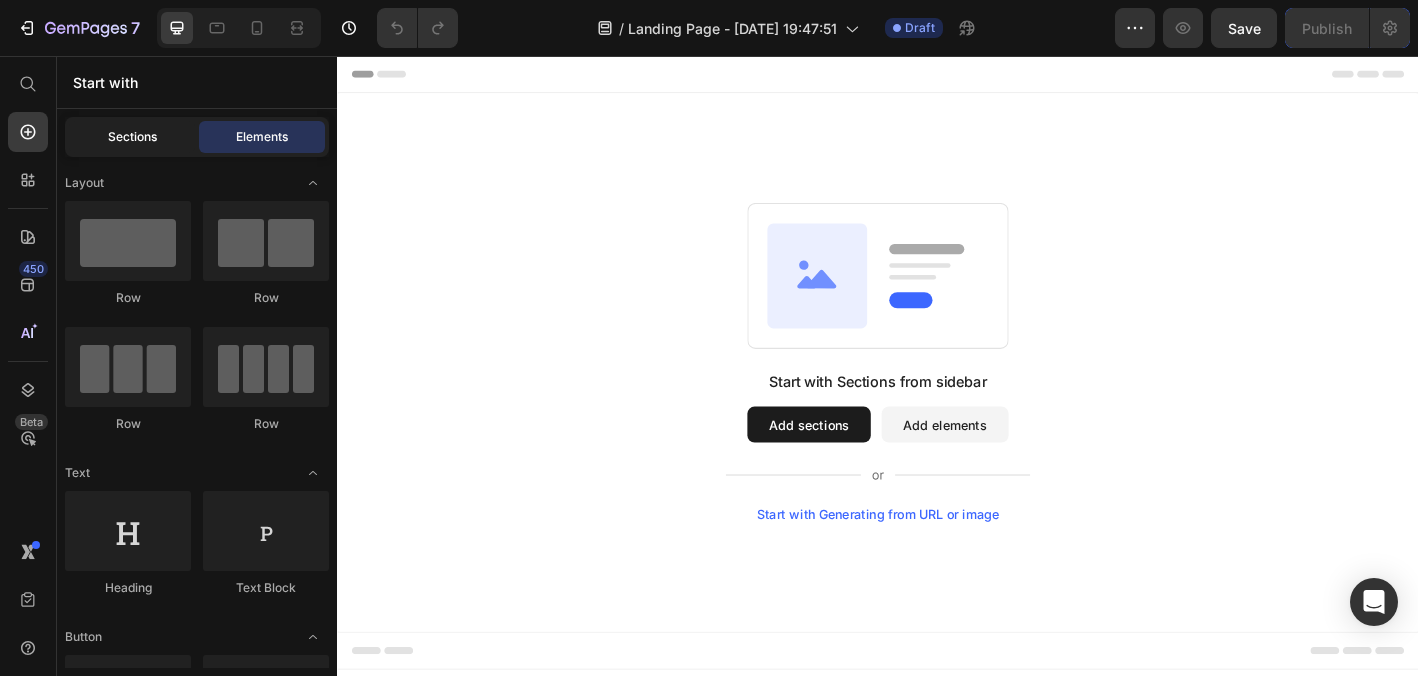click on "Sections" 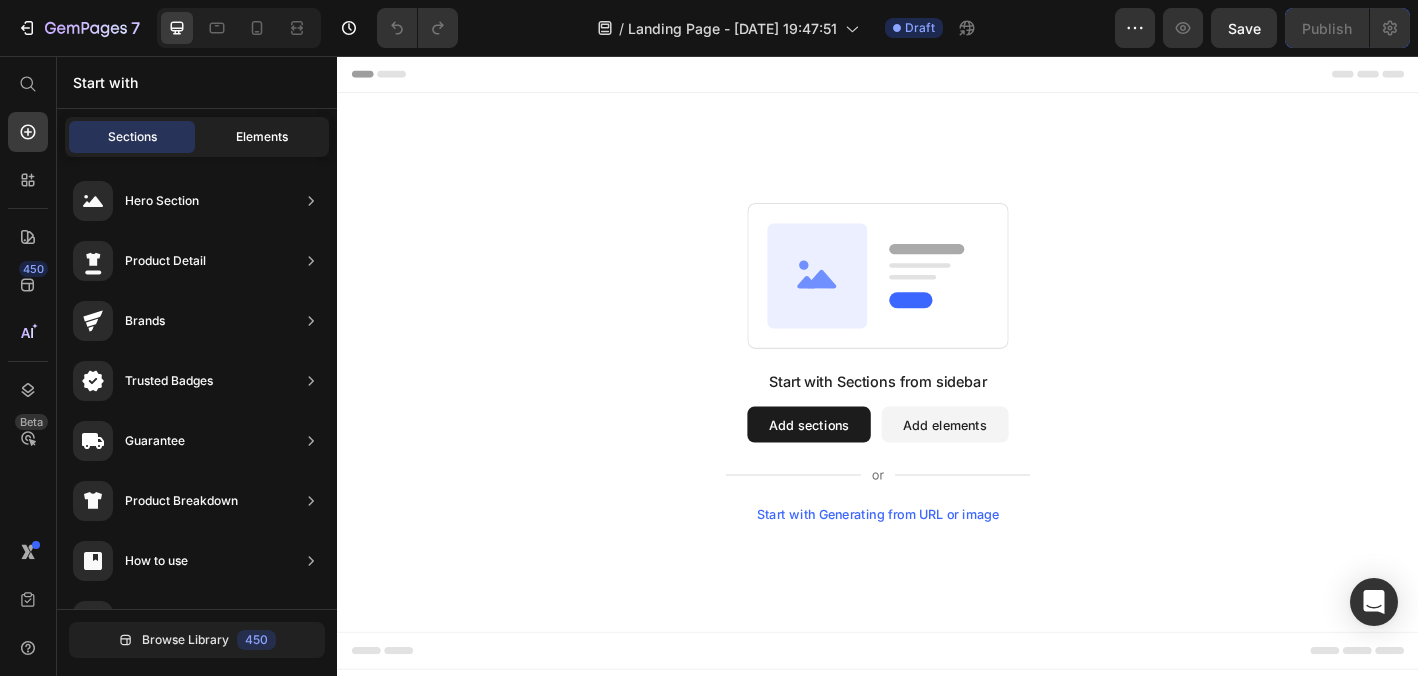 click on "Elements" 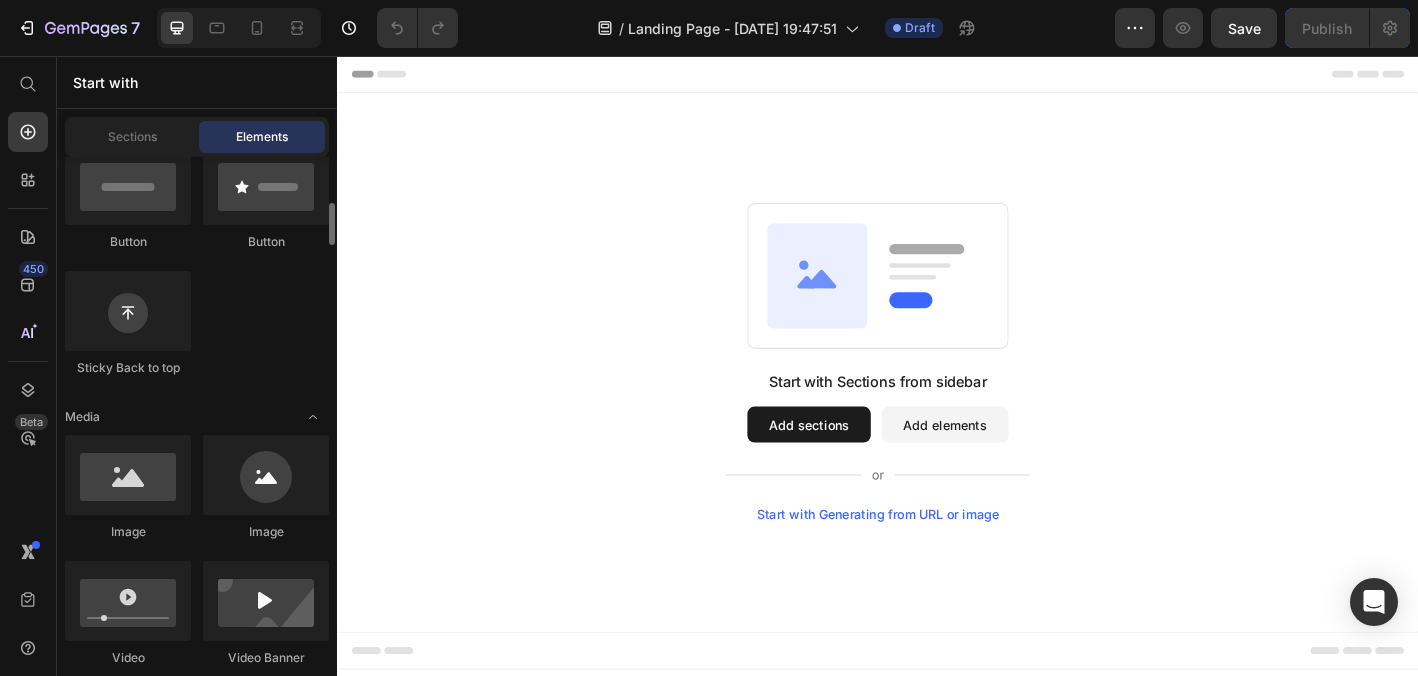 scroll, scrollTop: 545, scrollLeft: 0, axis: vertical 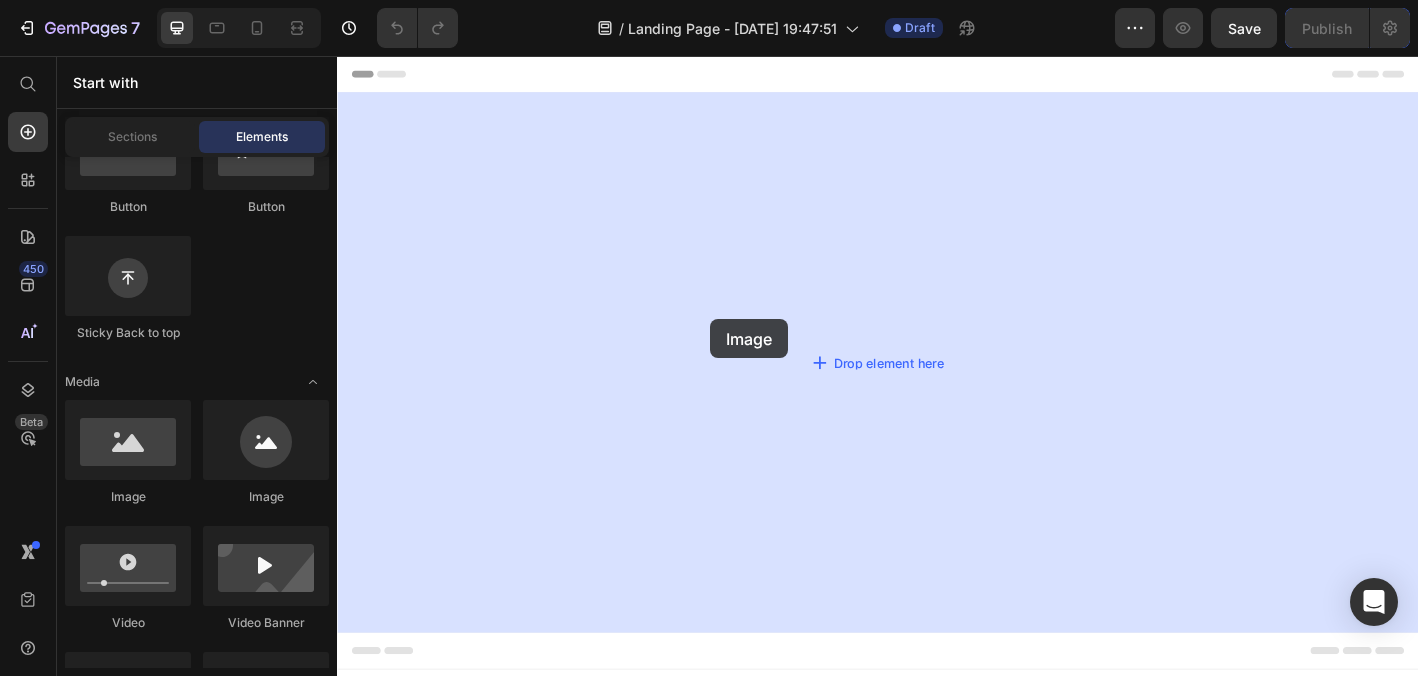 drag, startPoint x: 444, startPoint y: 510, endPoint x: 751, endPoint y: 348, distance: 347.121 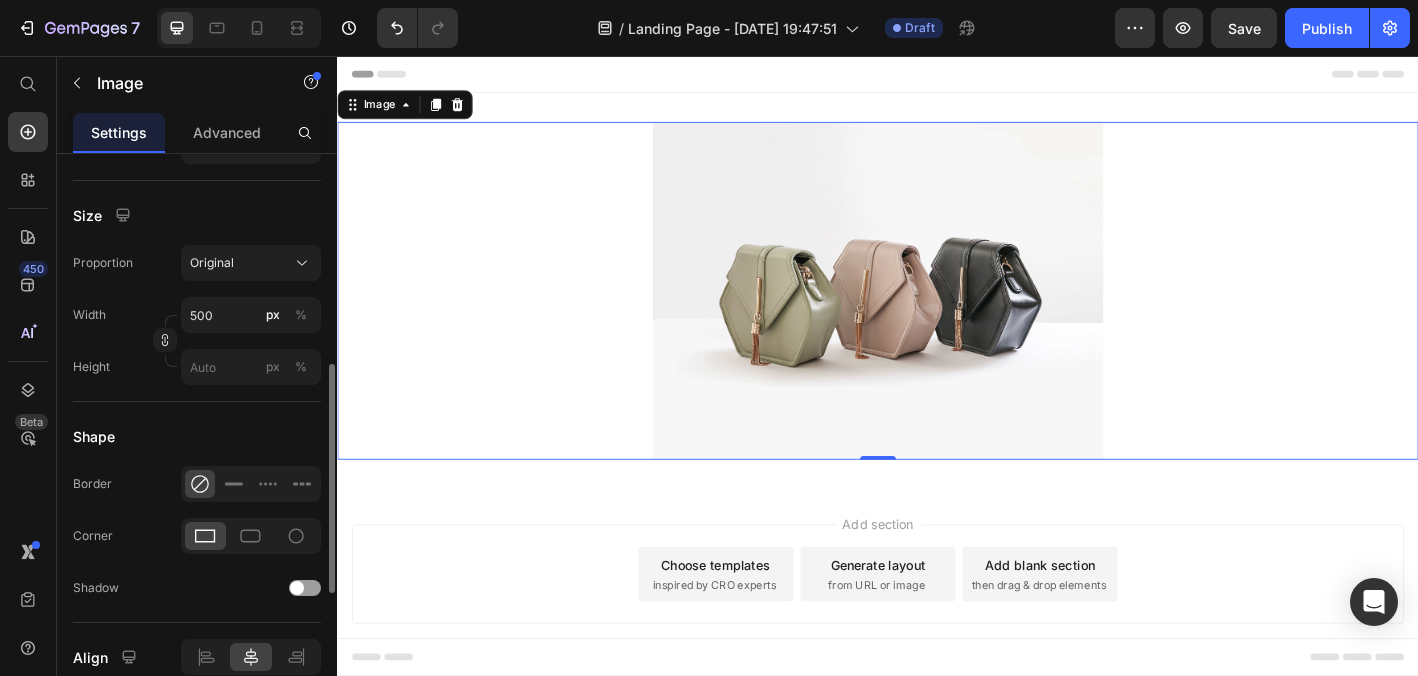 scroll, scrollTop: 0, scrollLeft: 0, axis: both 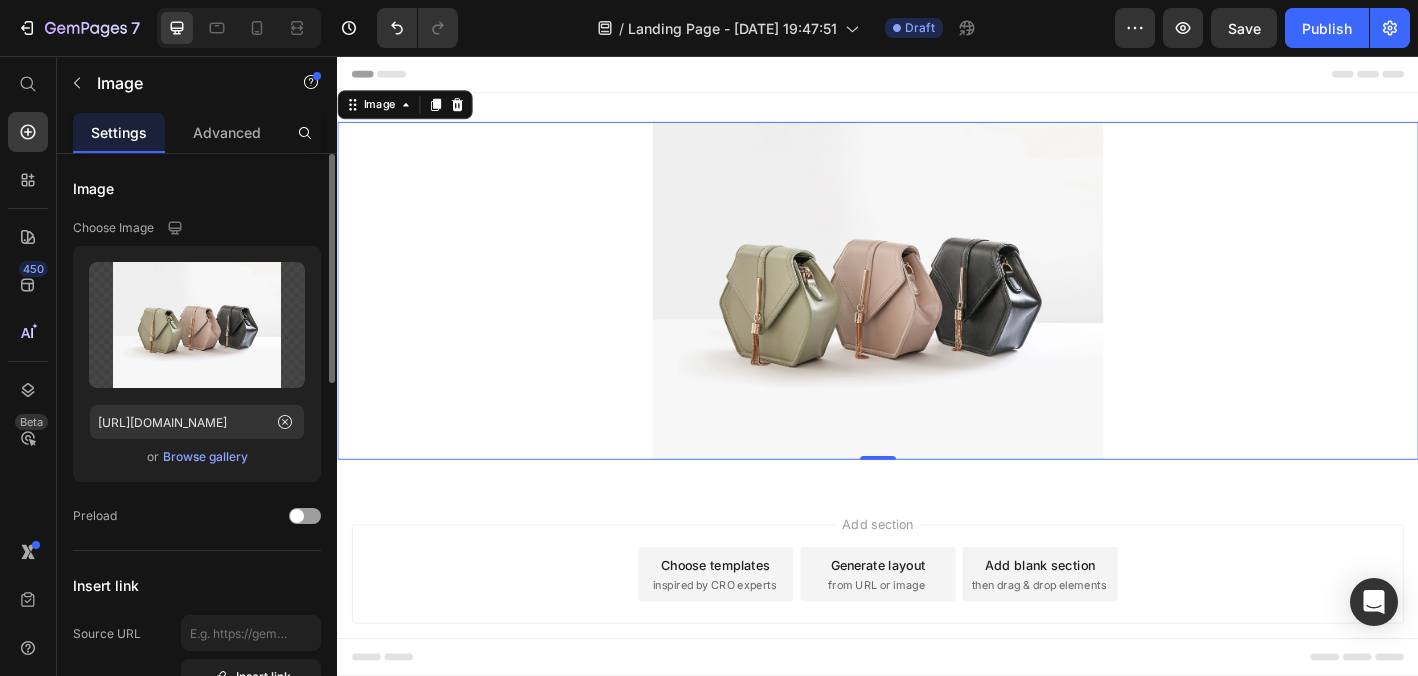 click at bounding box center [937, 316] 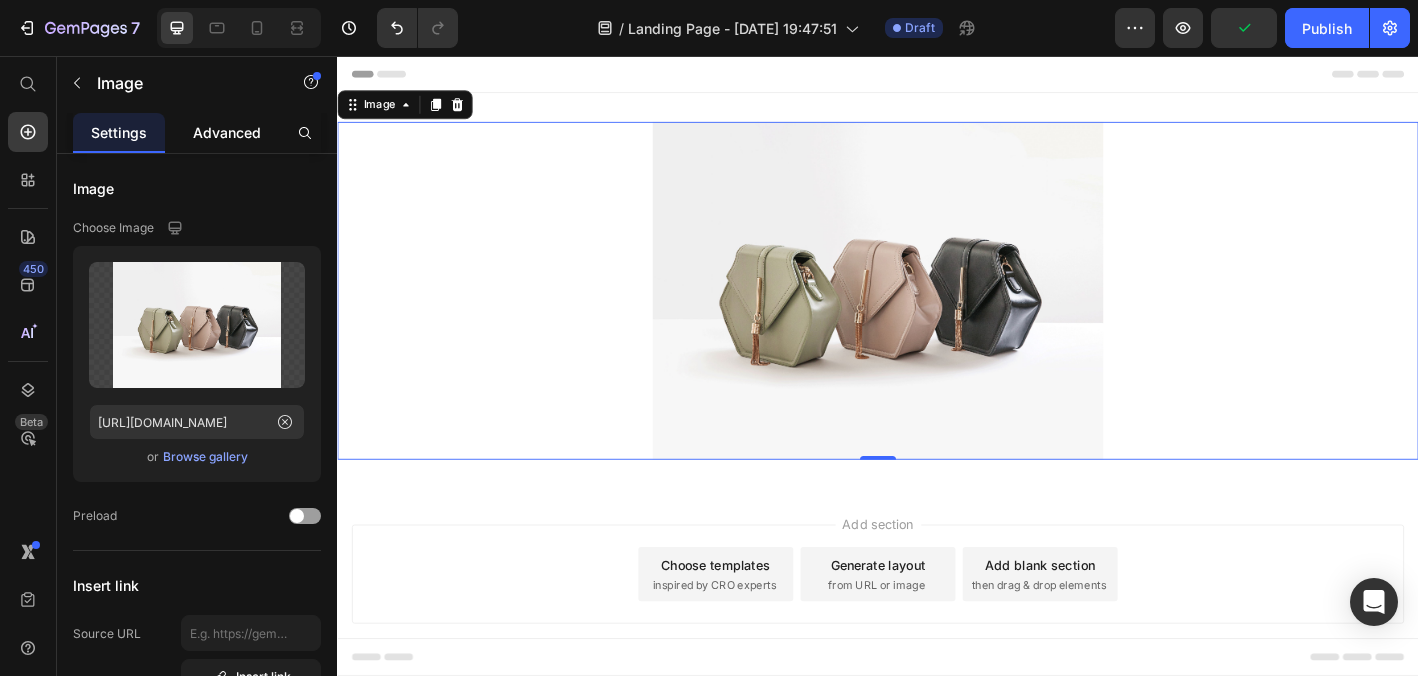 click on "Advanced" at bounding box center [227, 132] 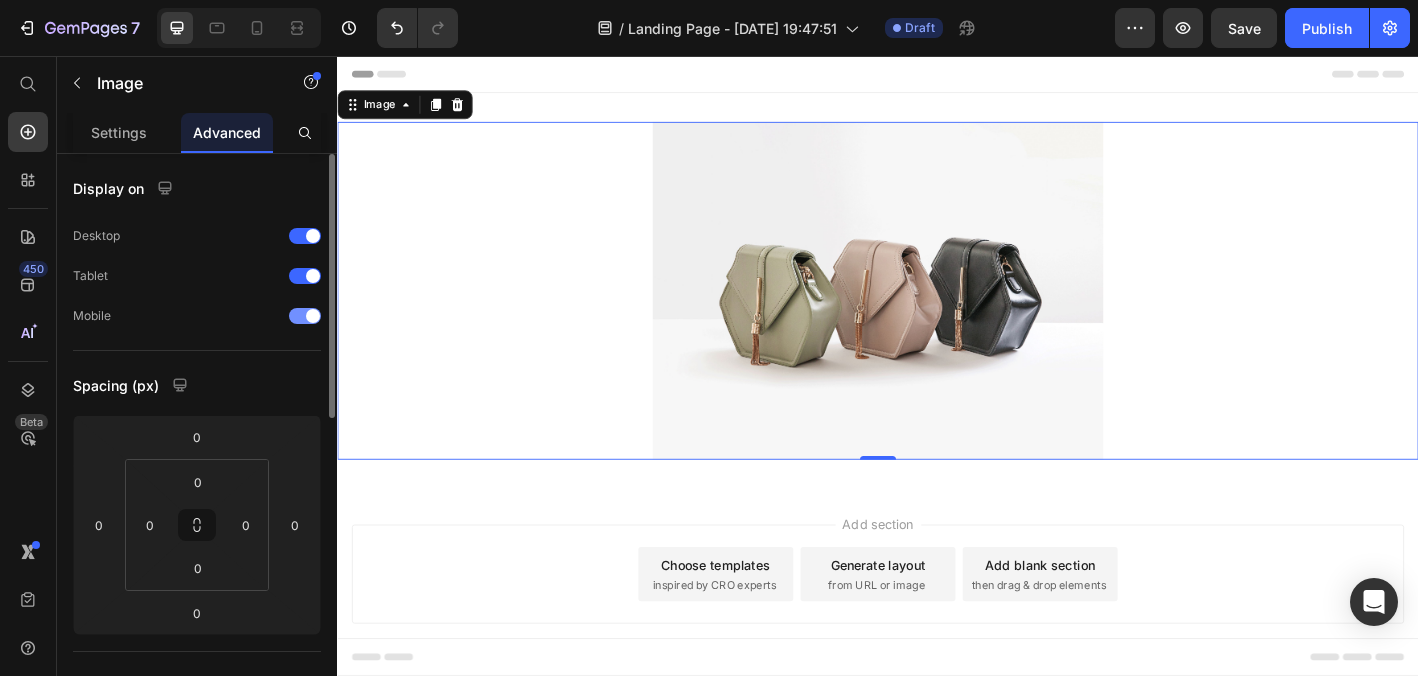 click at bounding box center (313, 316) 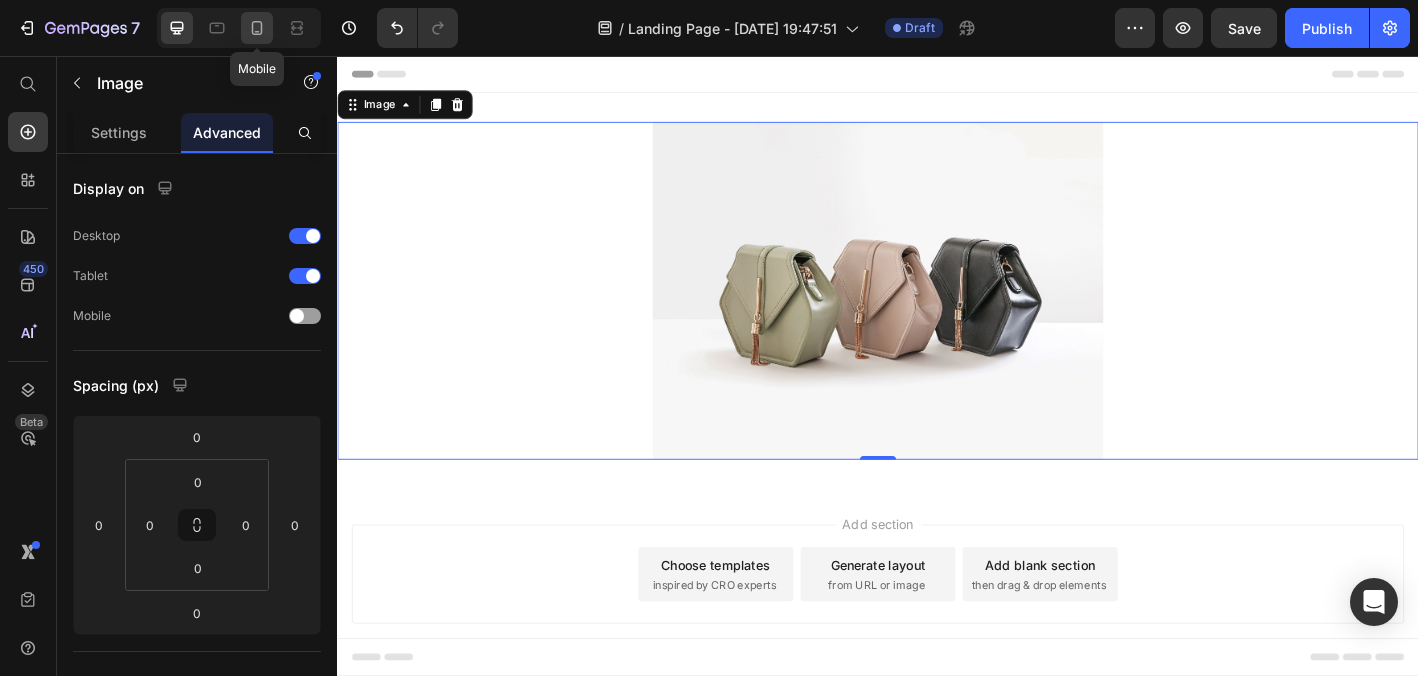 click 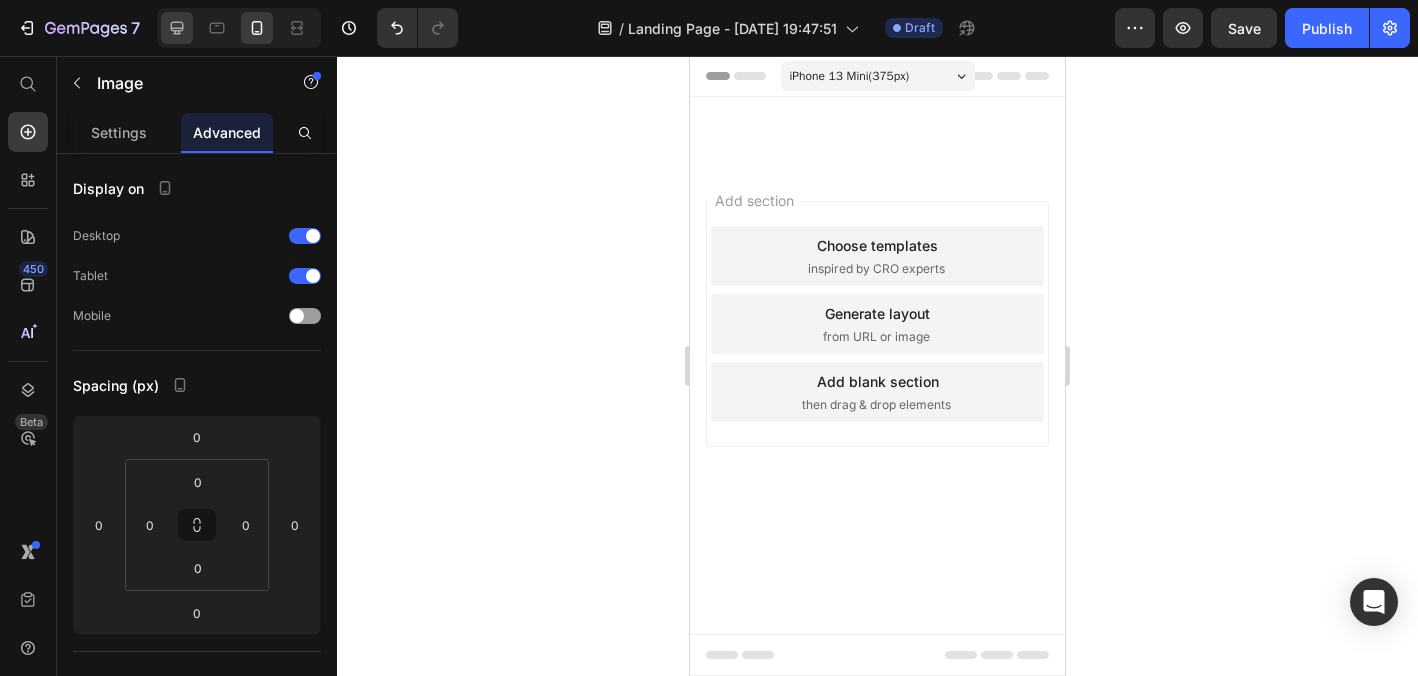click 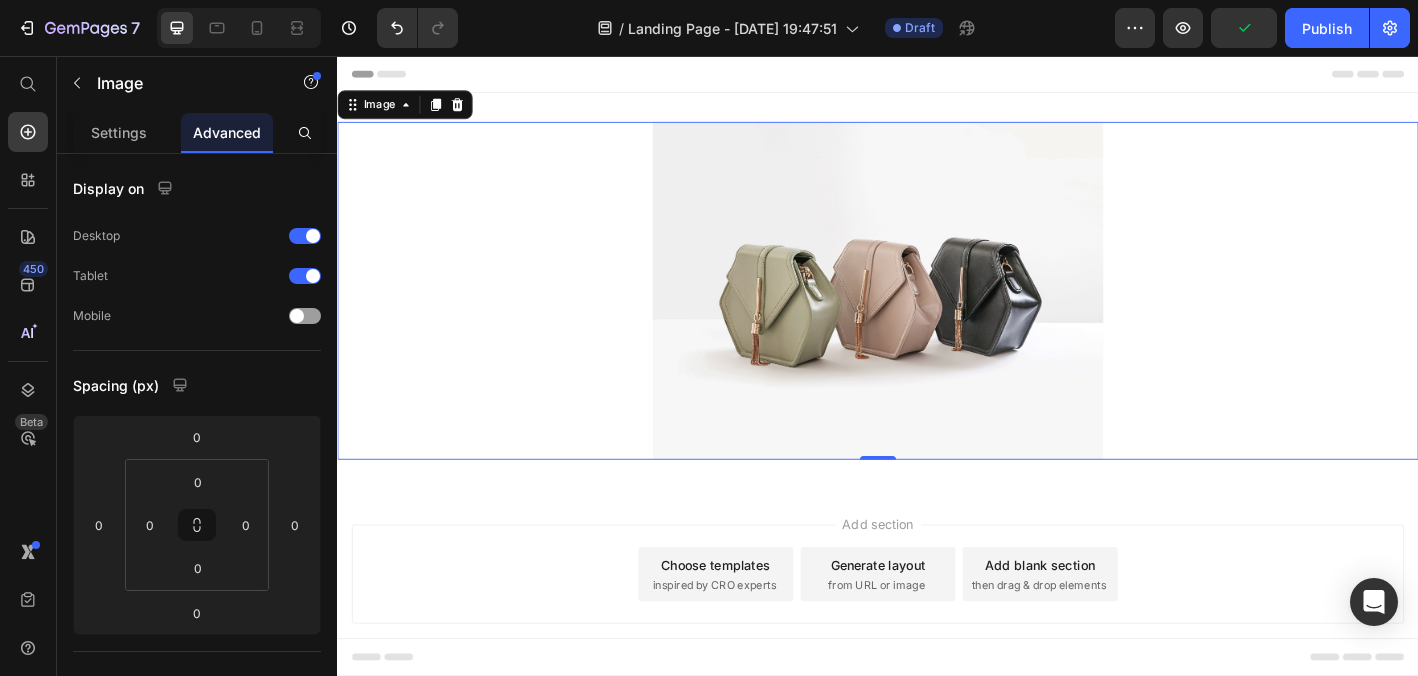 scroll, scrollTop: 0, scrollLeft: 0, axis: both 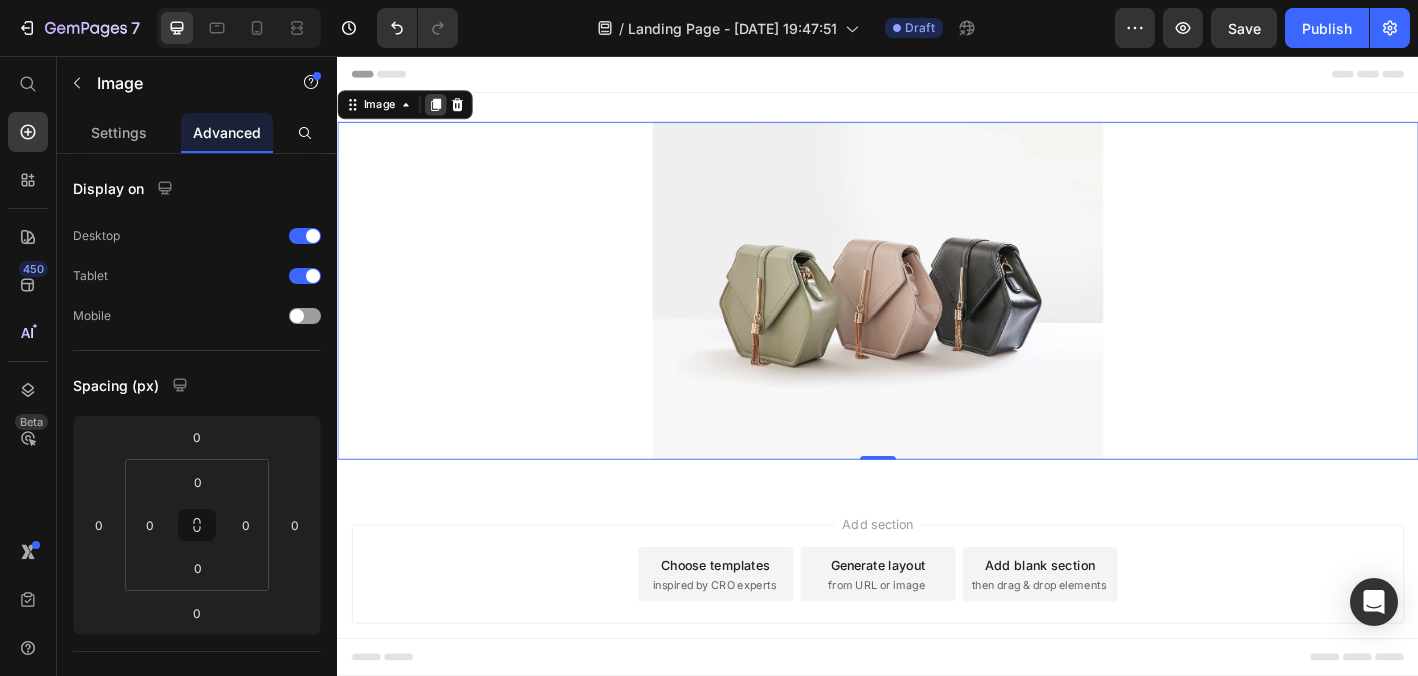click 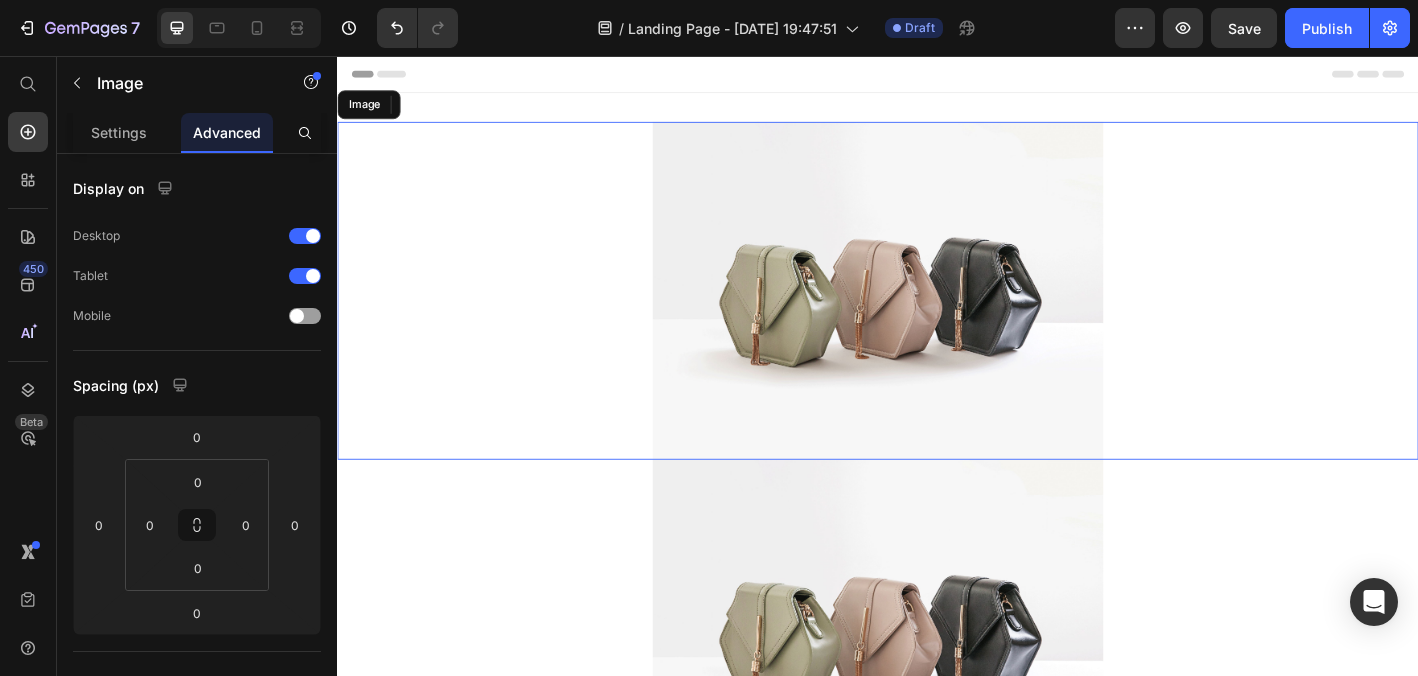 click at bounding box center [937, 316] 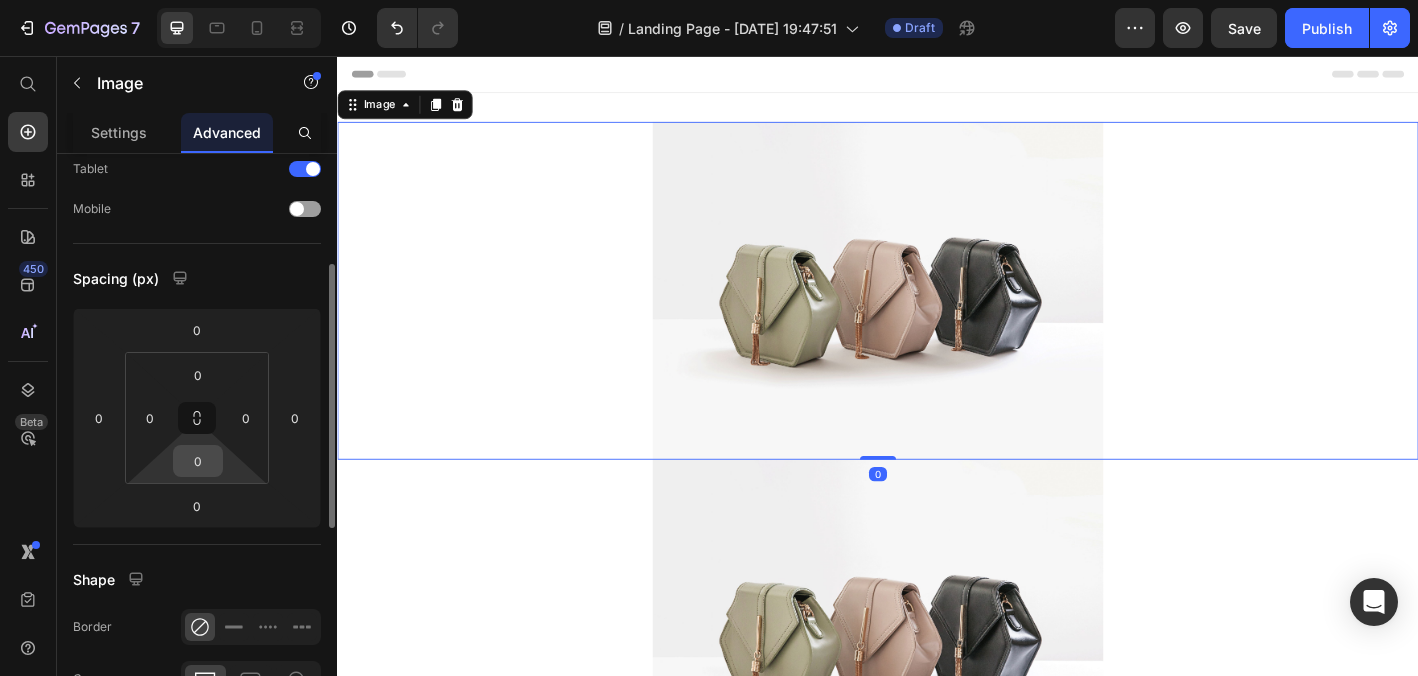 scroll, scrollTop: 150, scrollLeft: 0, axis: vertical 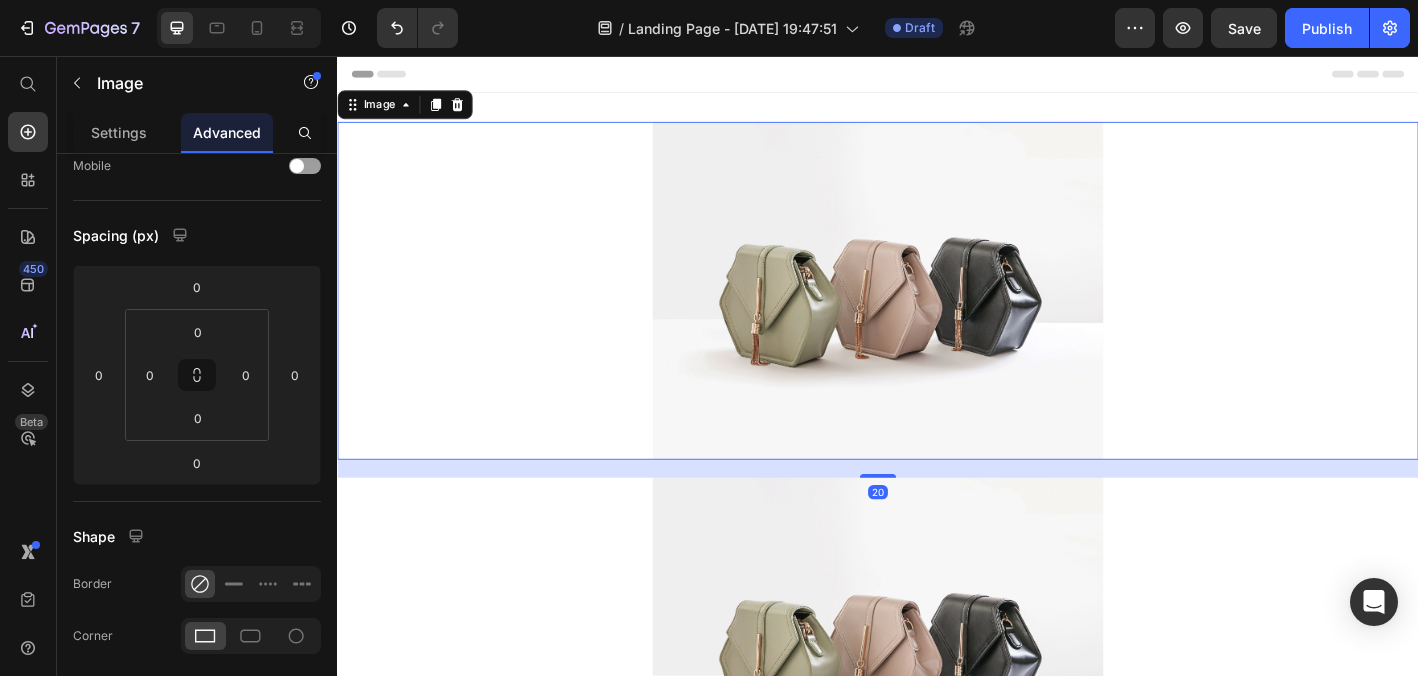 drag, startPoint x: 946, startPoint y: 499, endPoint x: 946, endPoint y: 519, distance: 20 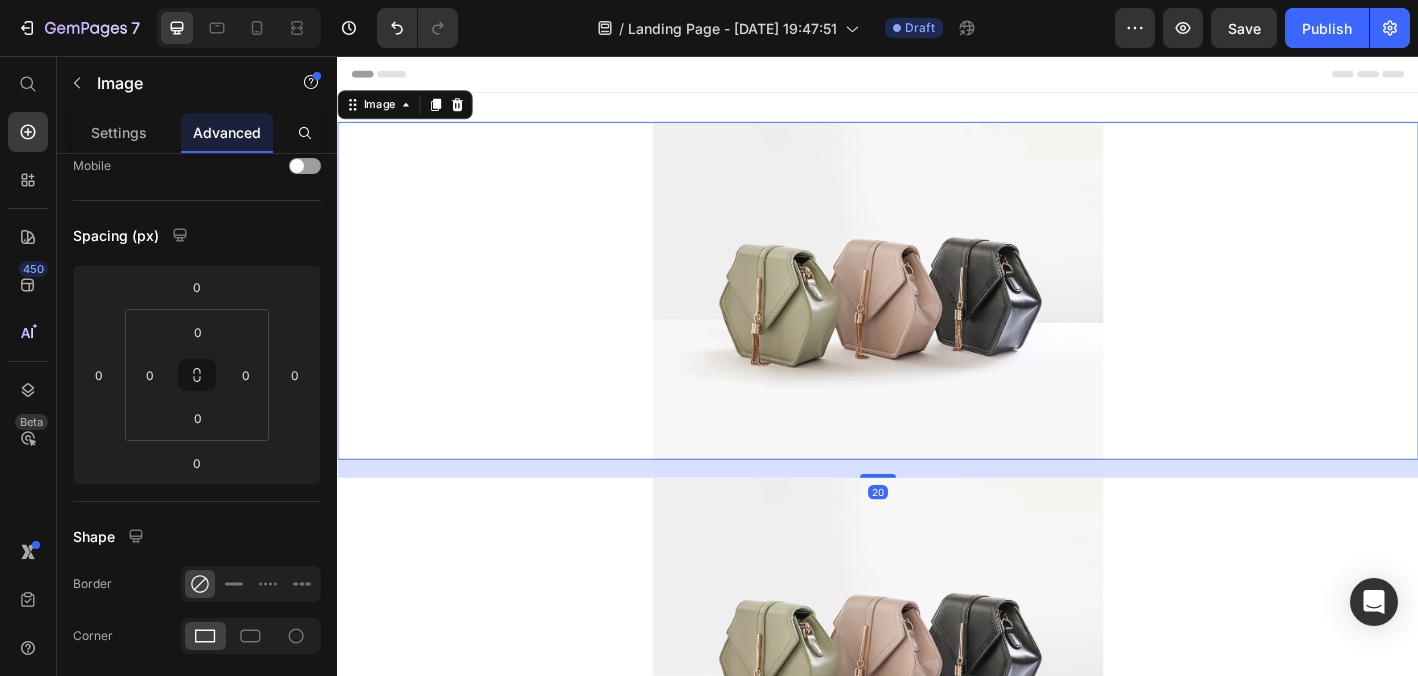 click on "20" at bounding box center [937, 504] 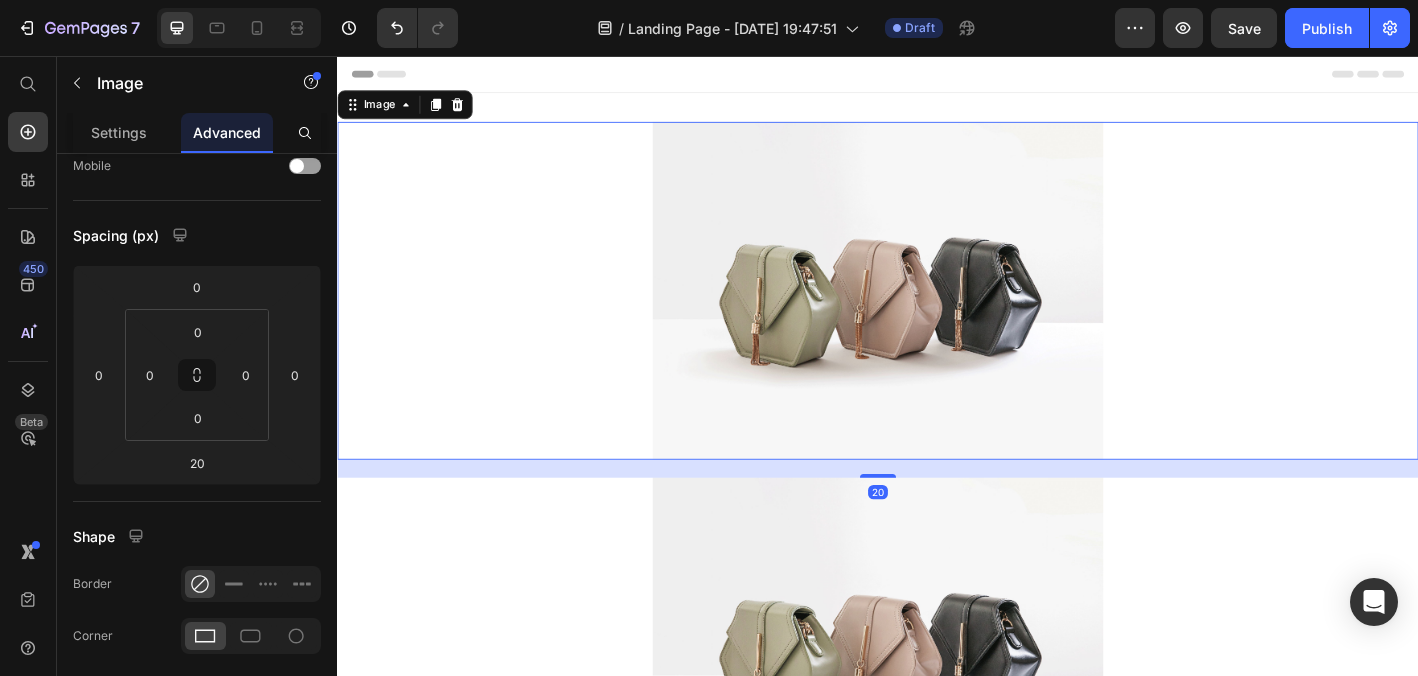 scroll, scrollTop: 29, scrollLeft: 0, axis: vertical 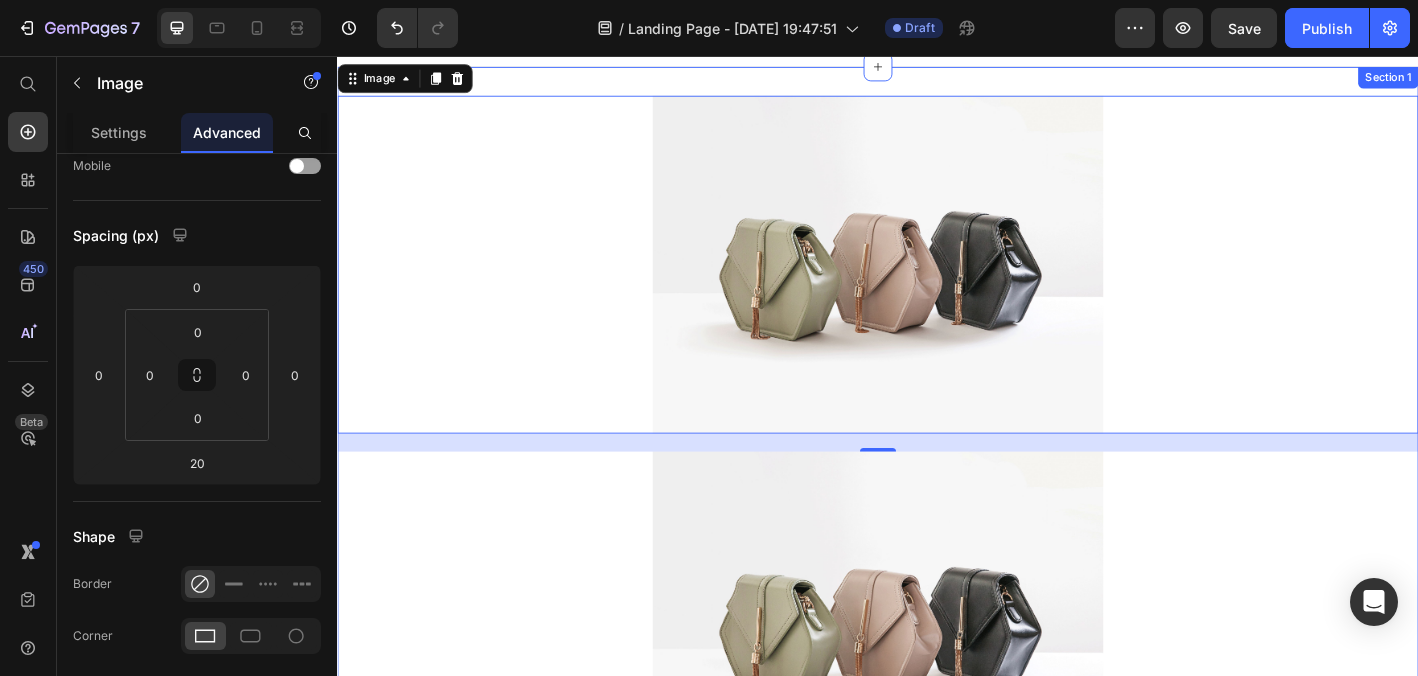 click on "Image   20 Image Section 1" at bounding box center (937, 485) 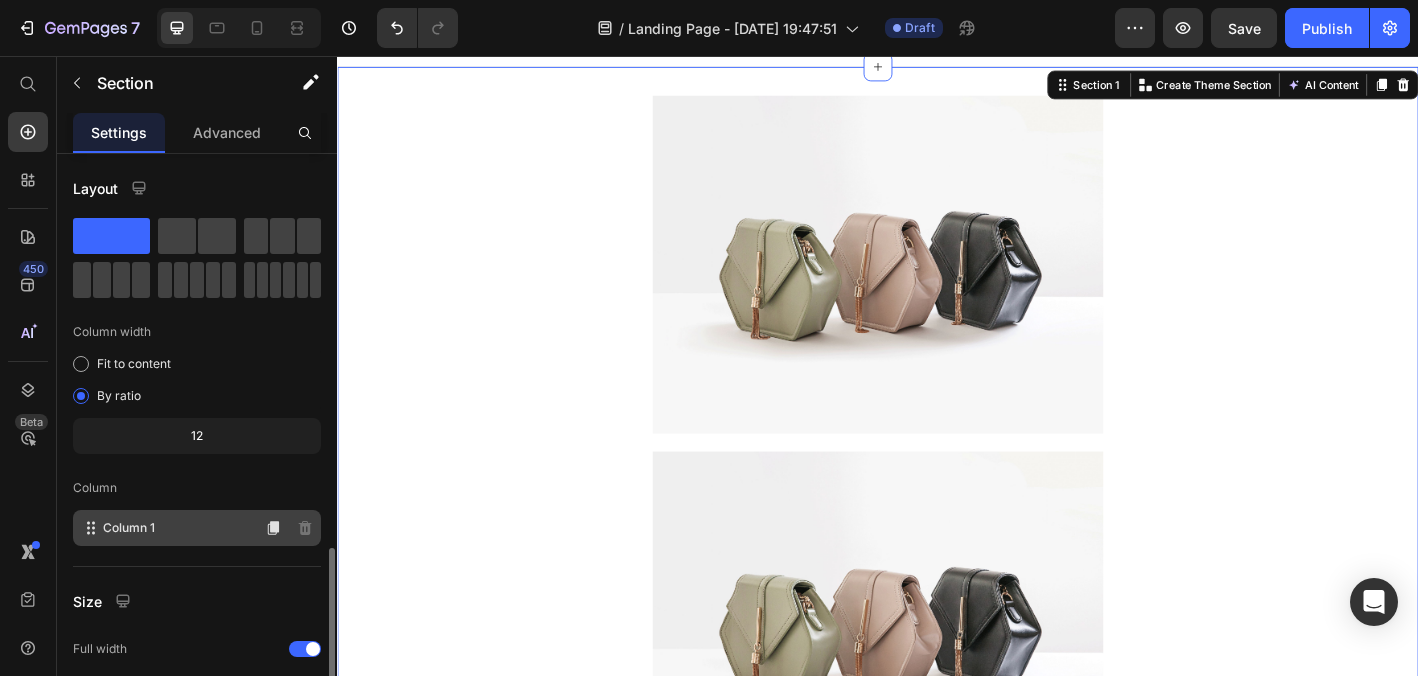 scroll, scrollTop: 229, scrollLeft: 0, axis: vertical 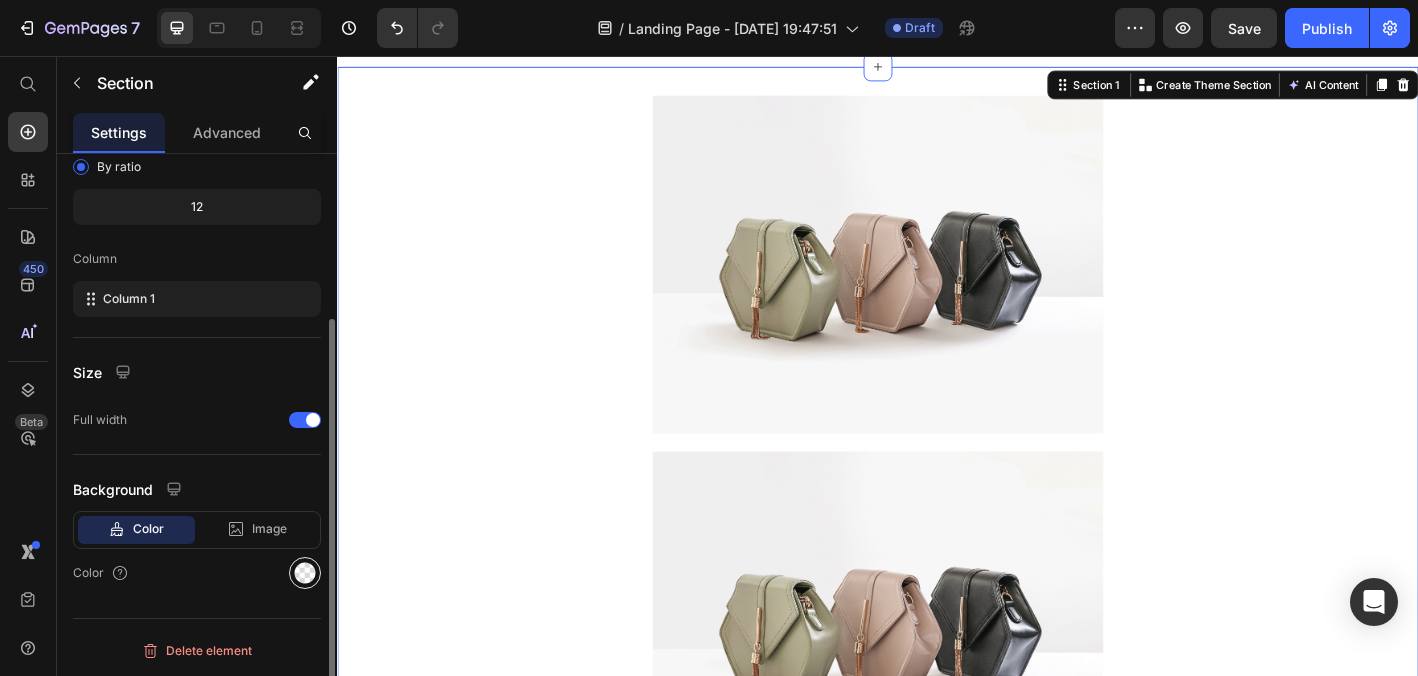 click at bounding box center (305, 573) 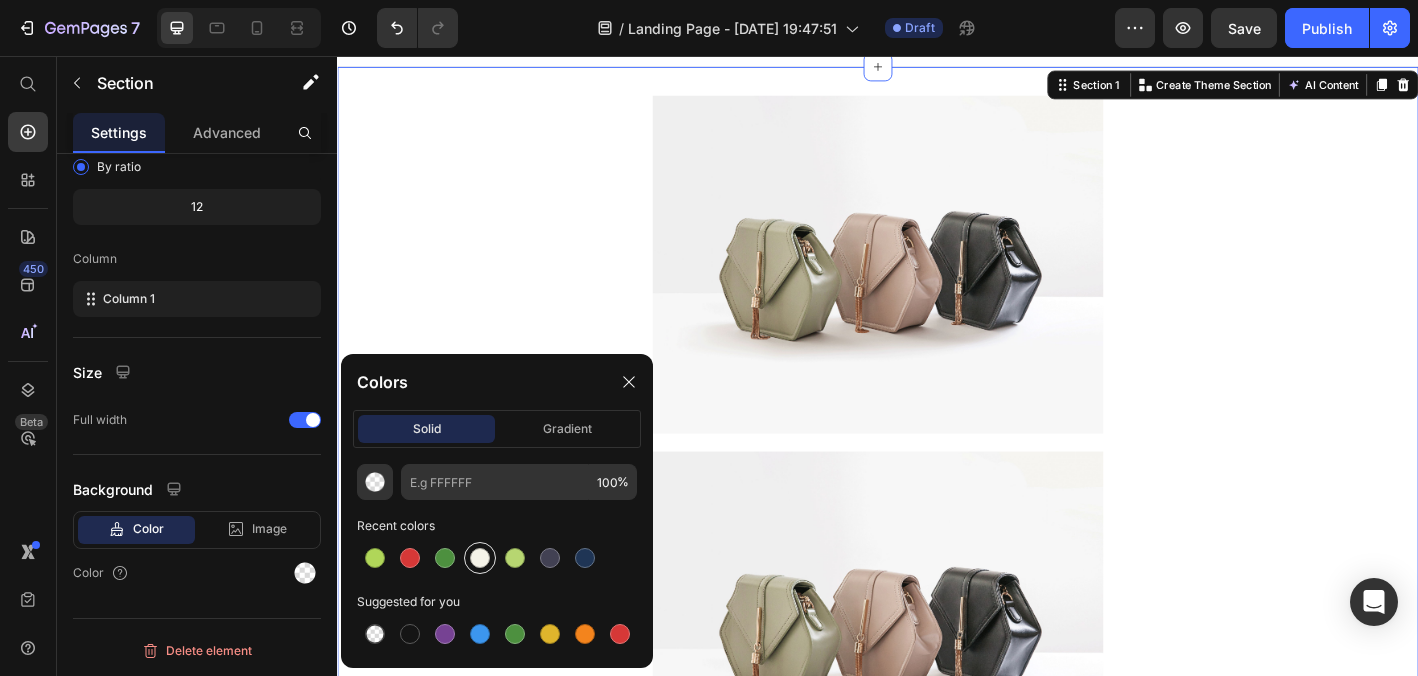 click at bounding box center [480, 558] 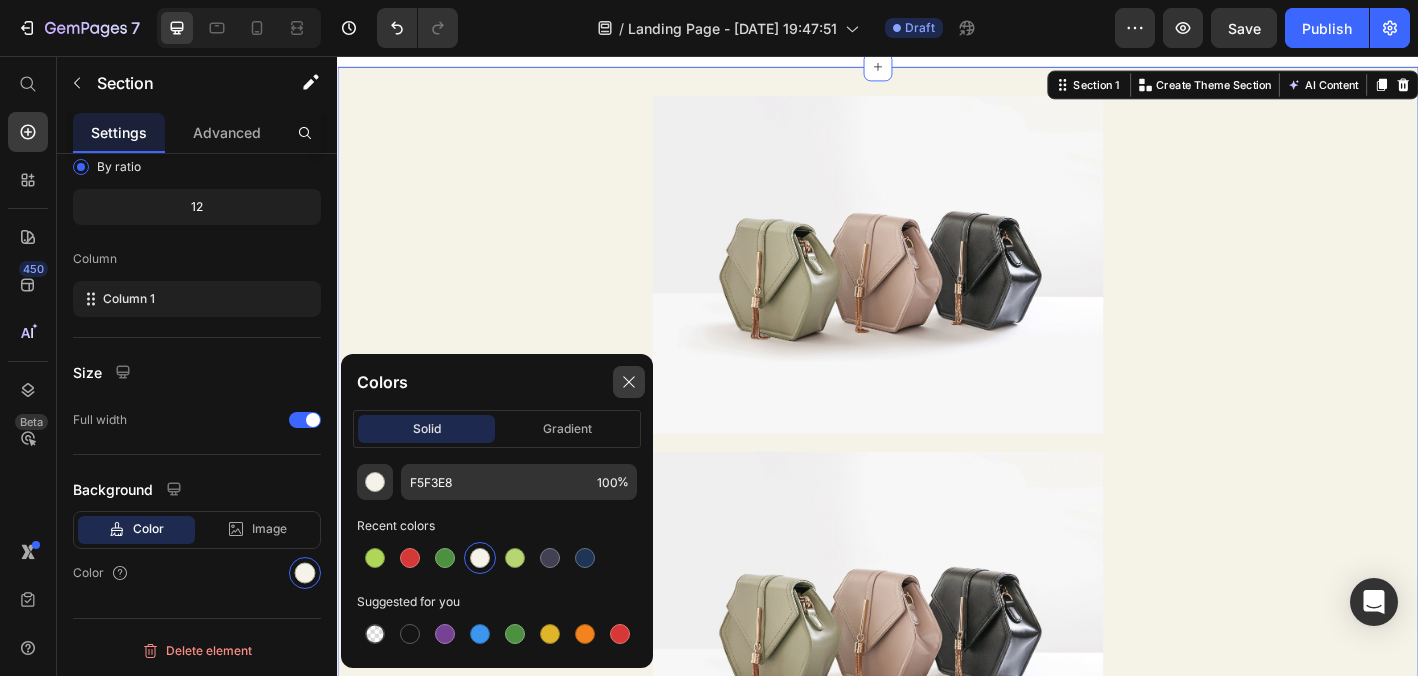 click 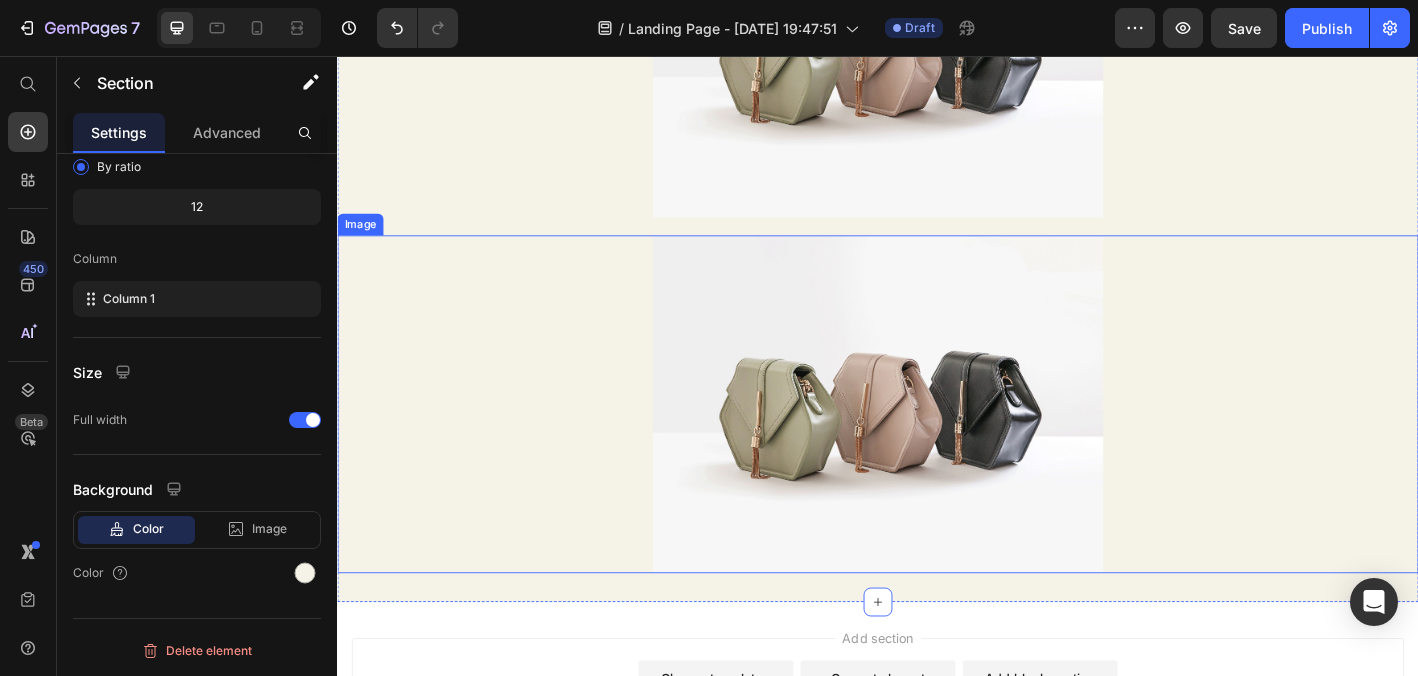 scroll, scrollTop: 253, scrollLeft: 0, axis: vertical 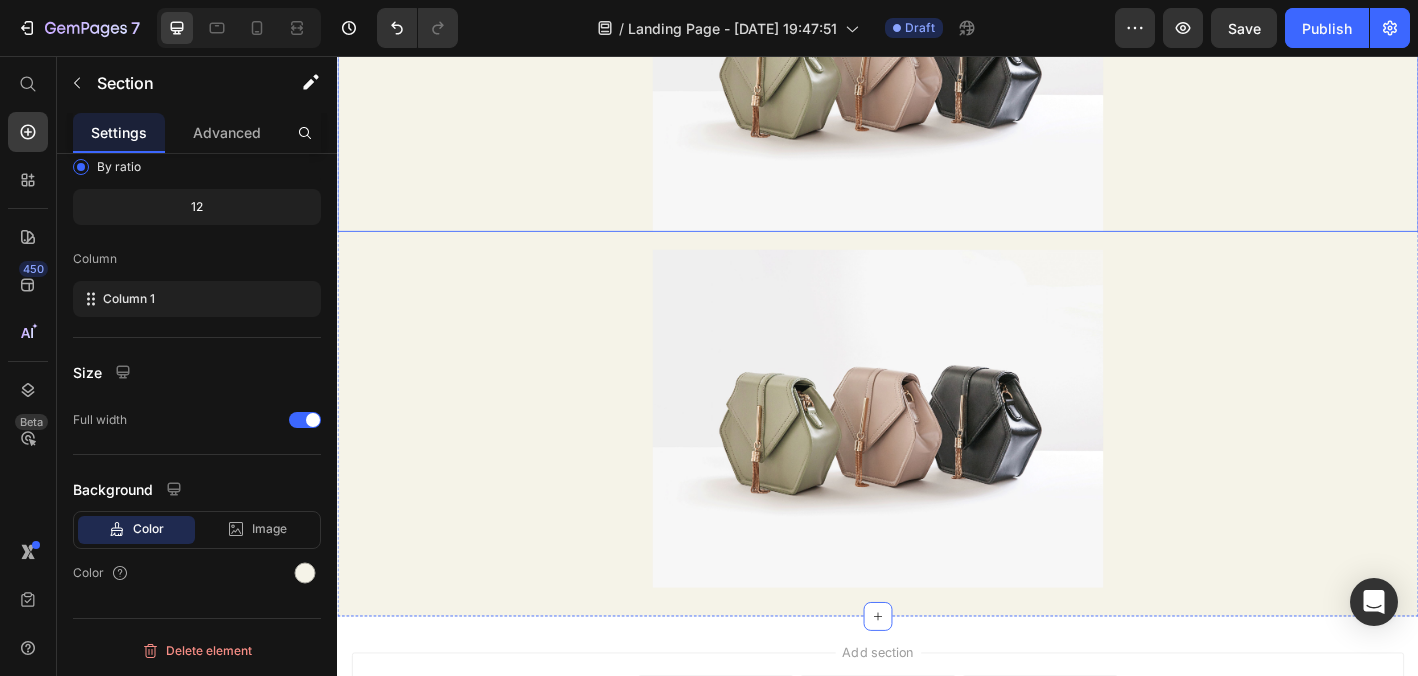 click at bounding box center (937, 63) 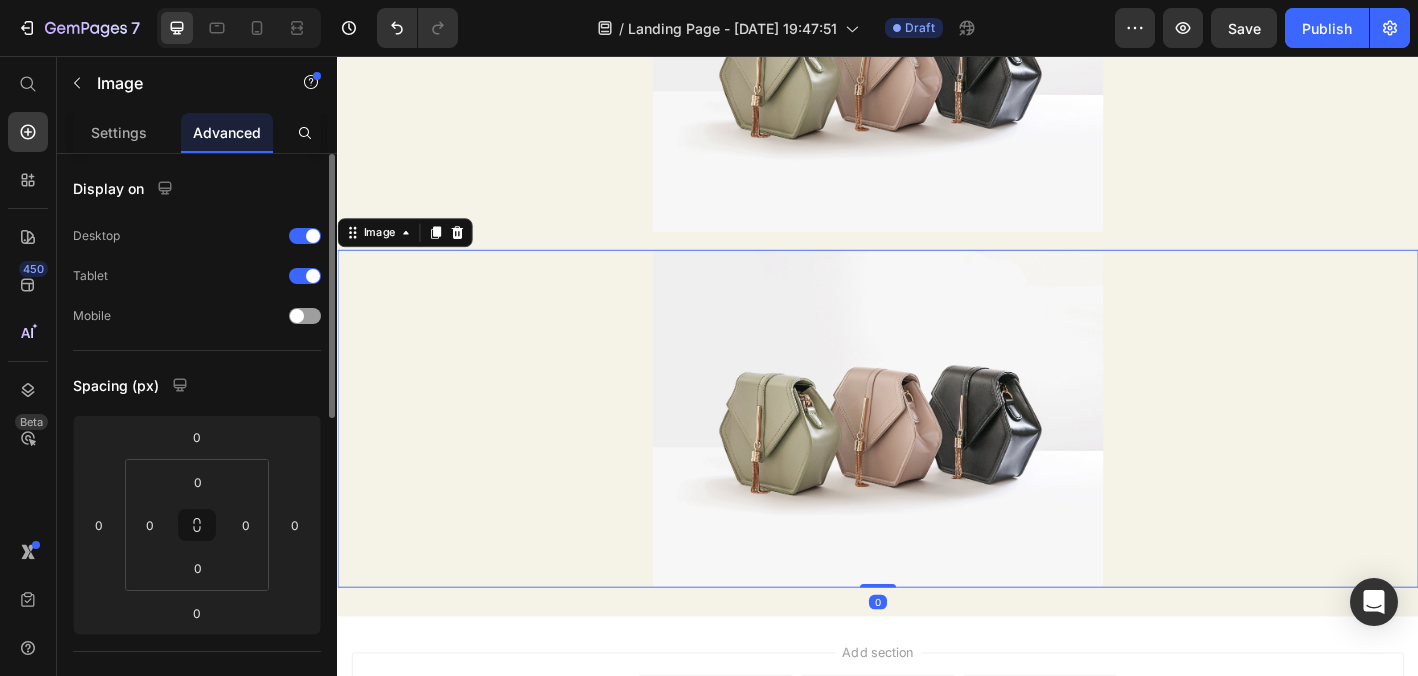 click at bounding box center (937, 458) 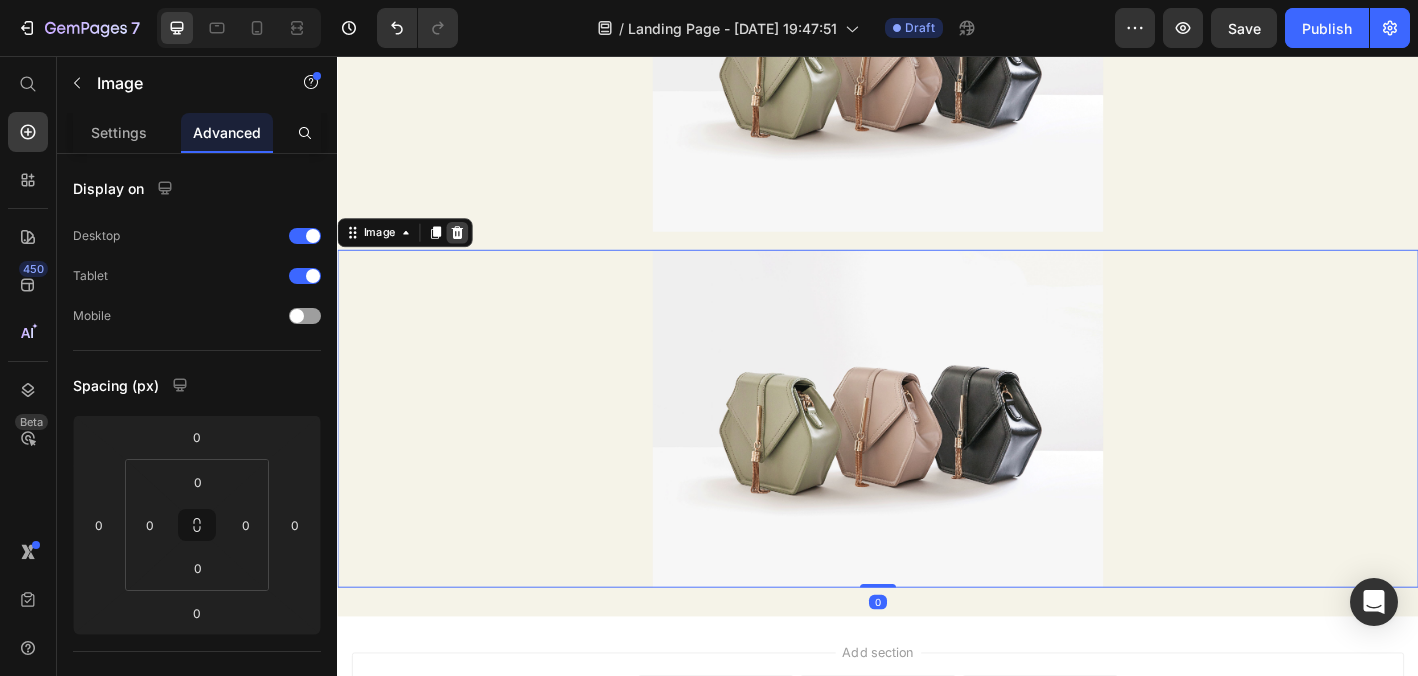 click 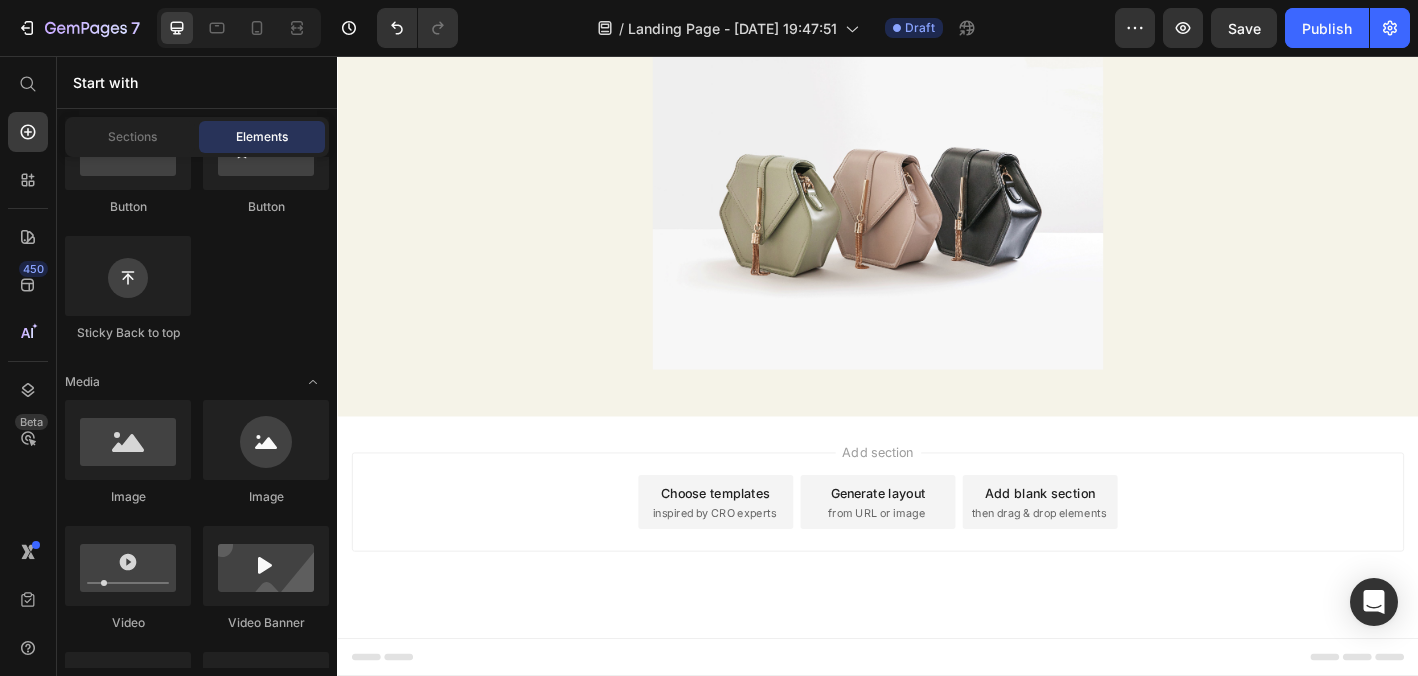 scroll, scrollTop: 58, scrollLeft: 0, axis: vertical 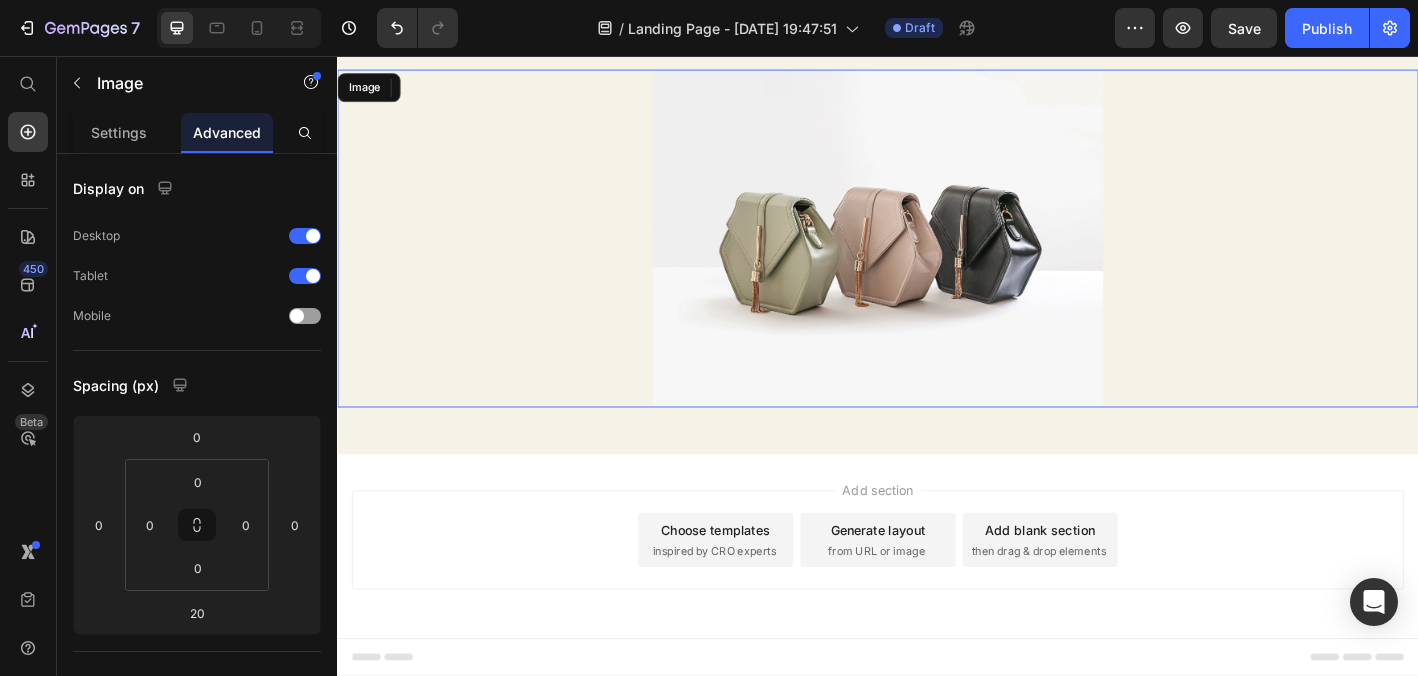 click at bounding box center (937, 258) 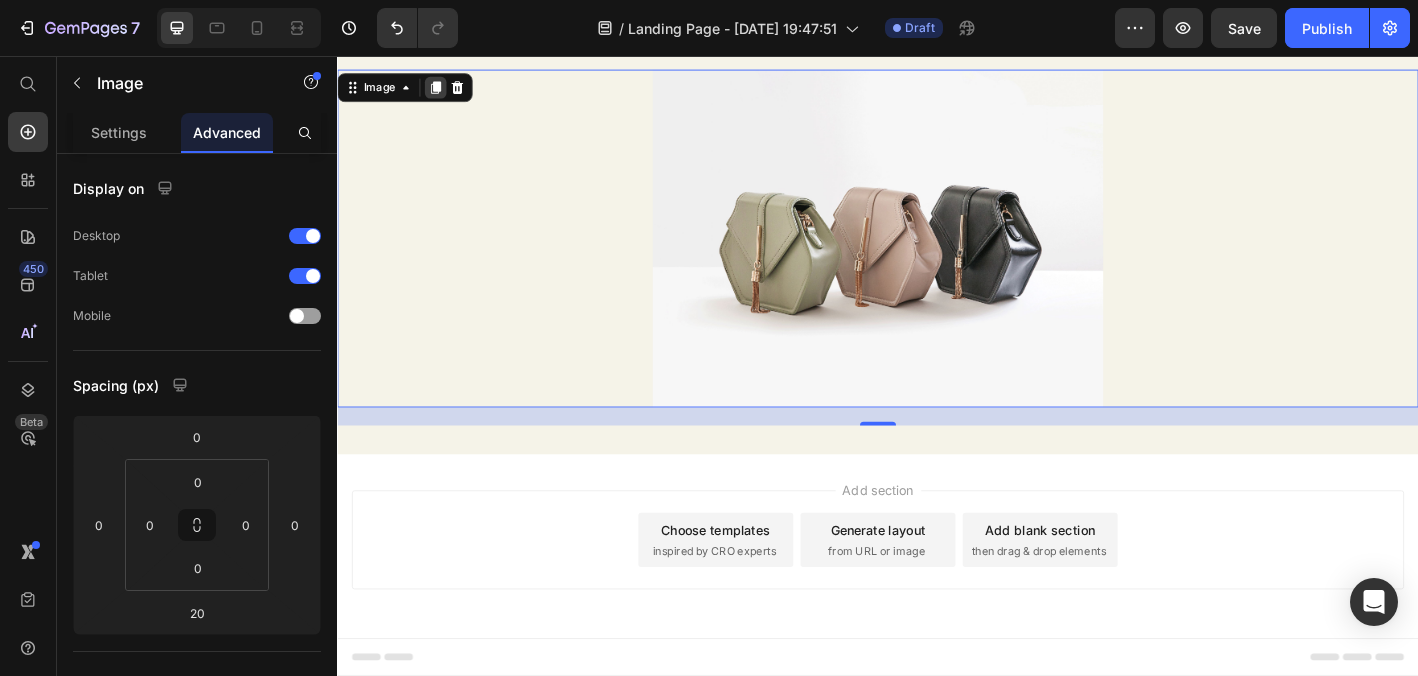 click 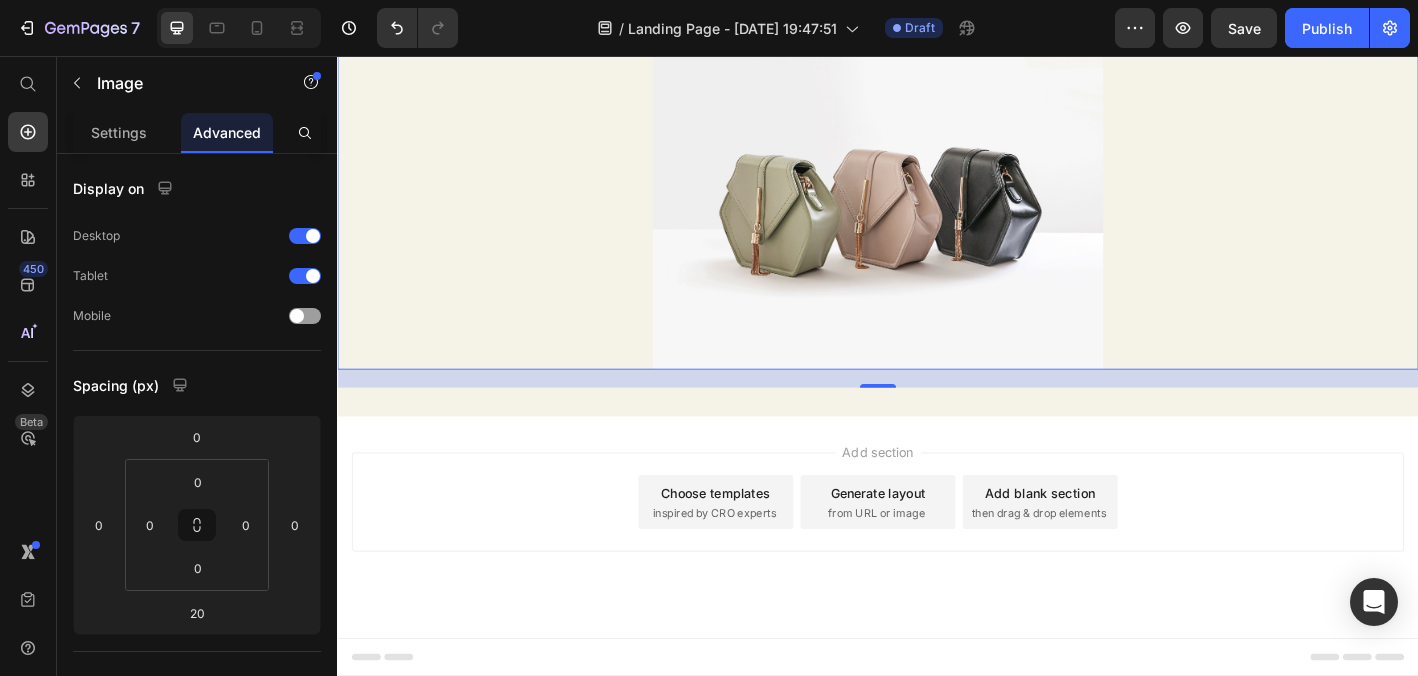 scroll, scrollTop: 495, scrollLeft: 0, axis: vertical 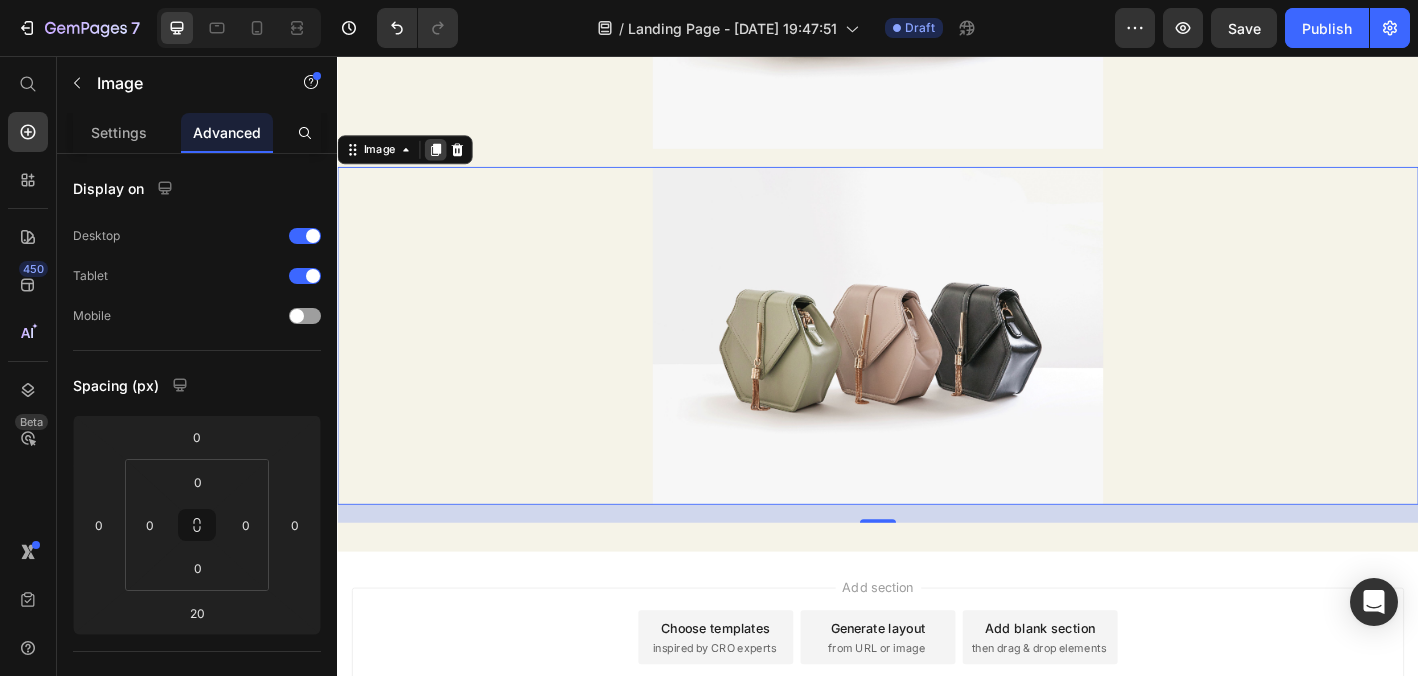click 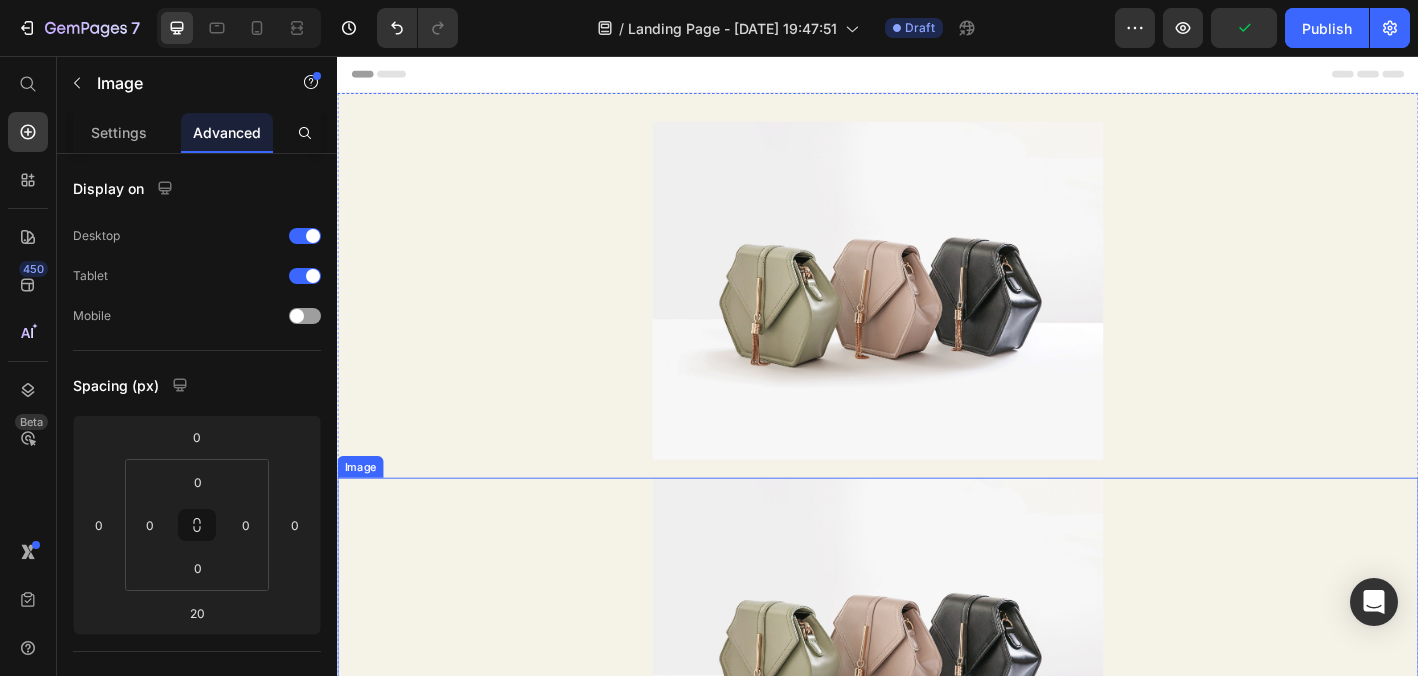 scroll, scrollTop: 0, scrollLeft: 0, axis: both 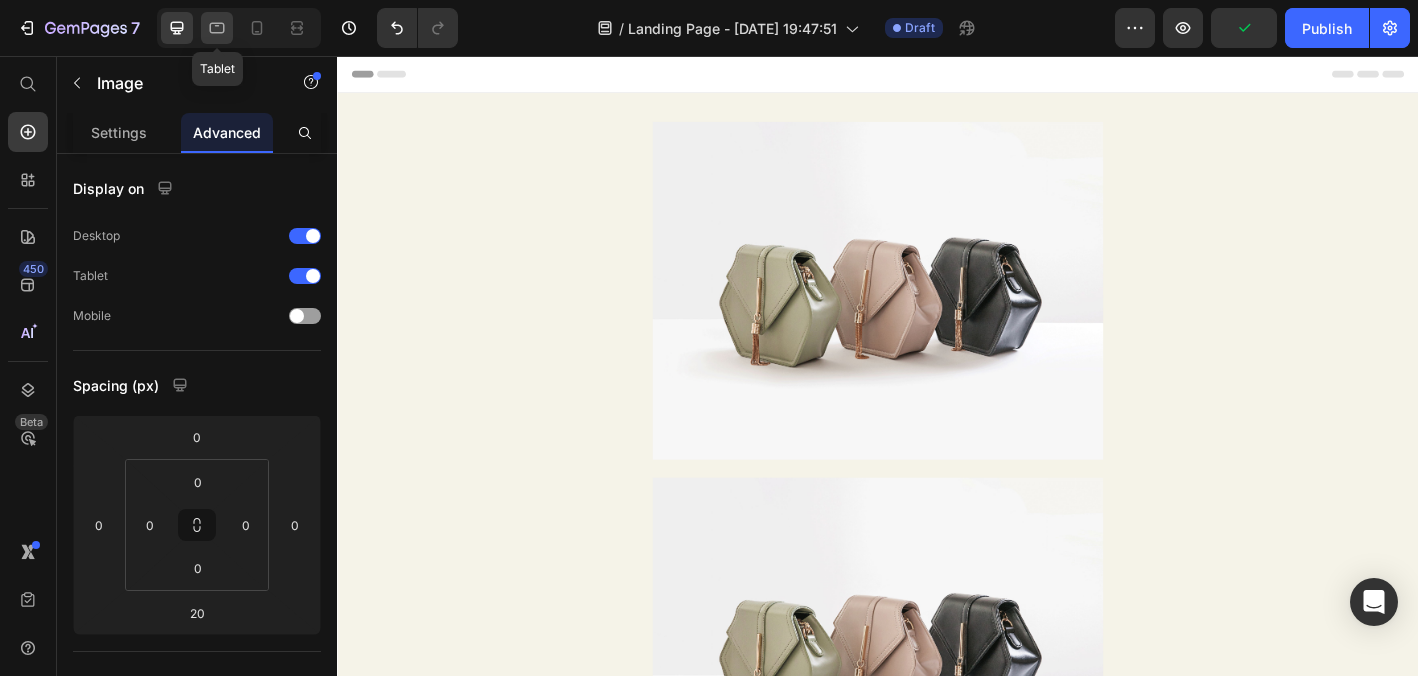 click 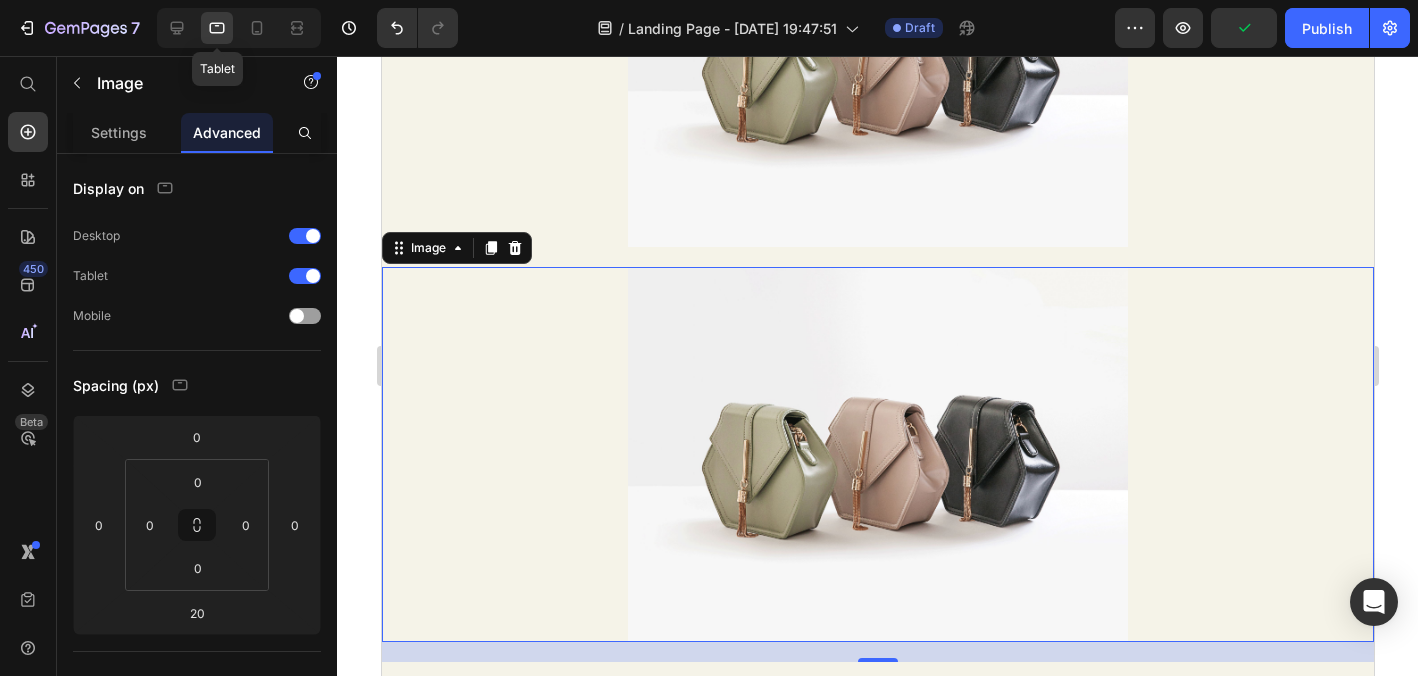 scroll, scrollTop: 793, scrollLeft: 0, axis: vertical 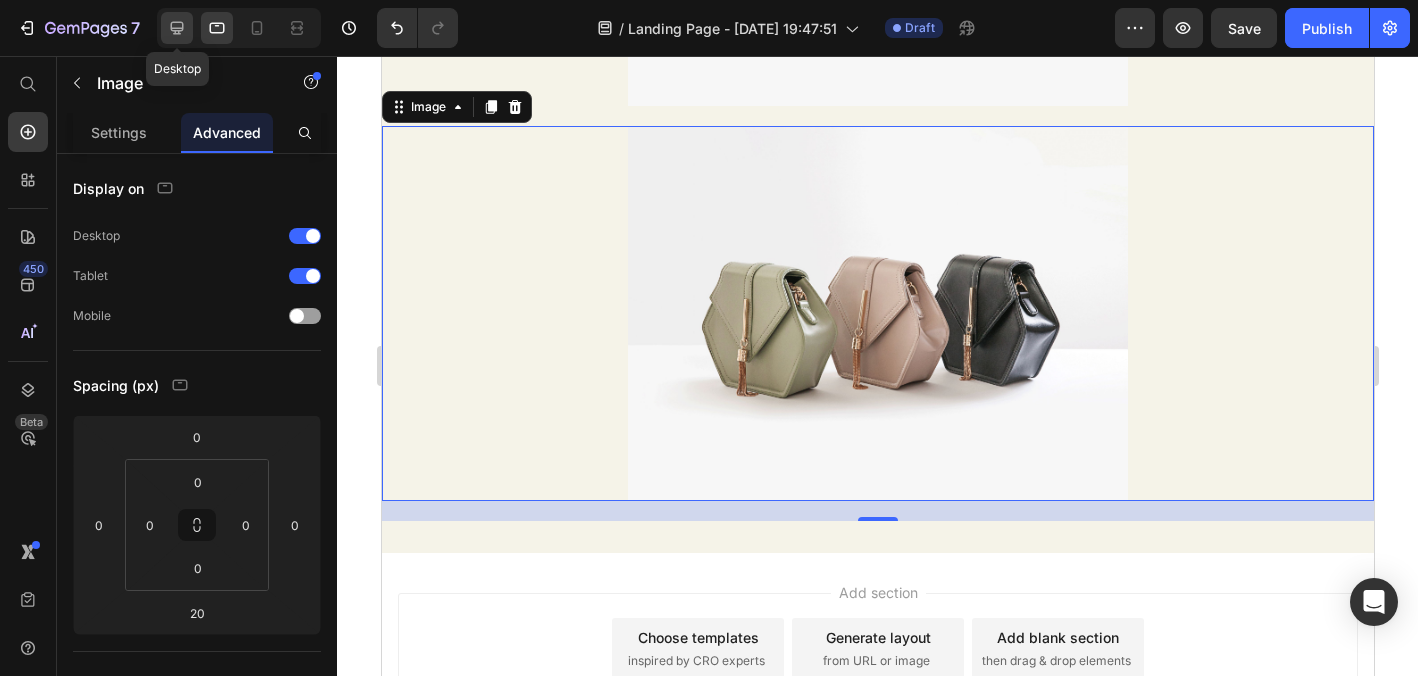 click 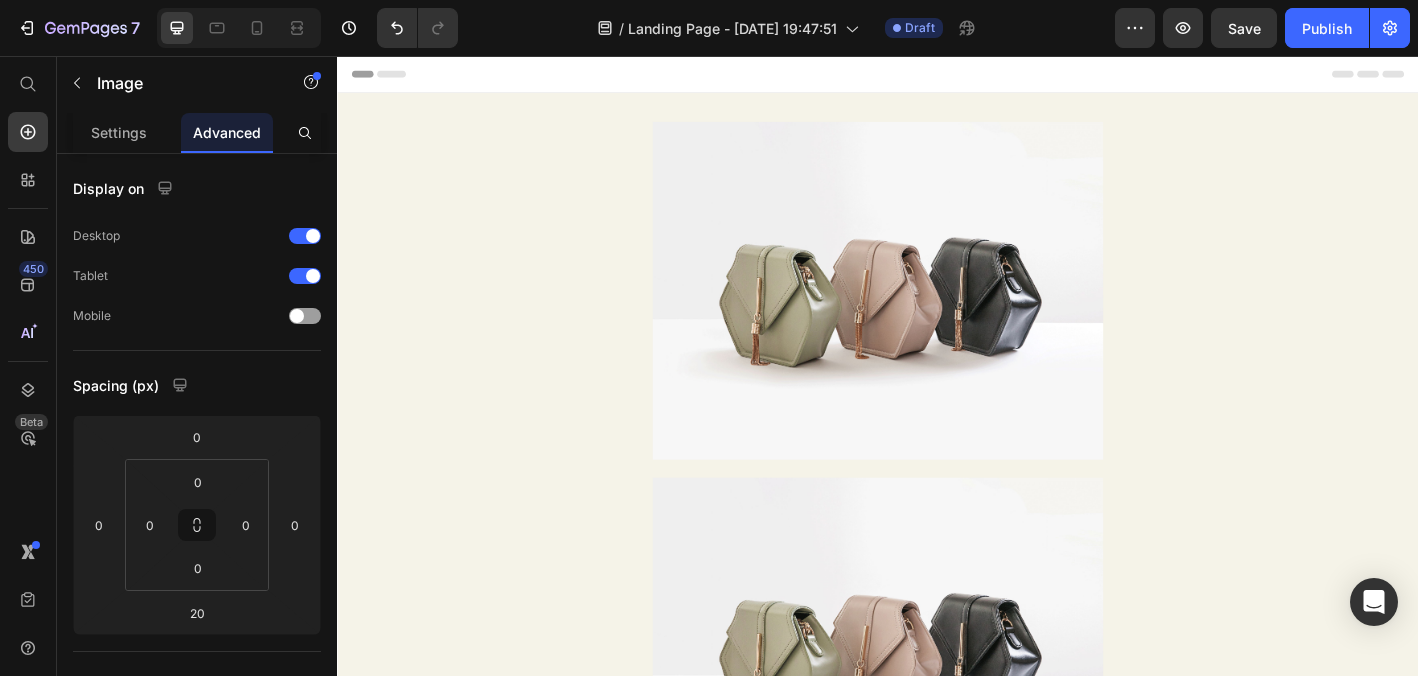 scroll, scrollTop: -2, scrollLeft: 0, axis: vertical 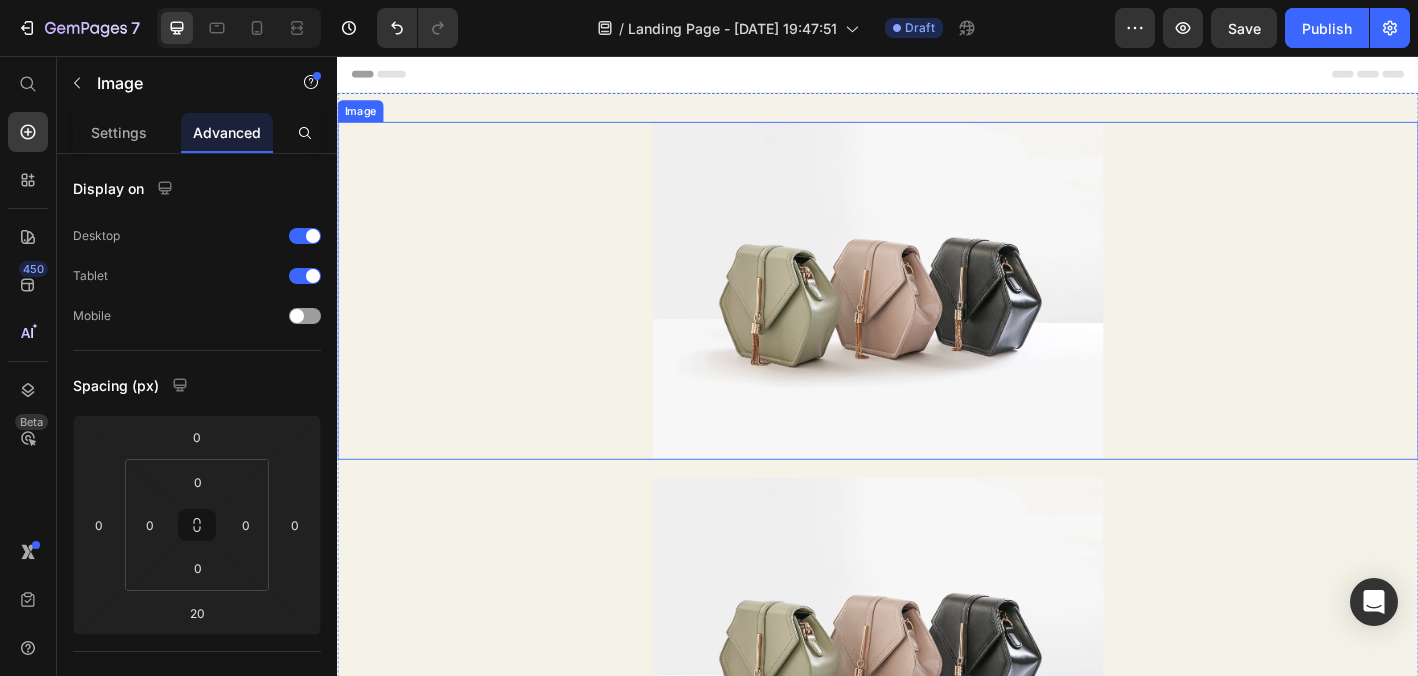 click at bounding box center [937, 316] 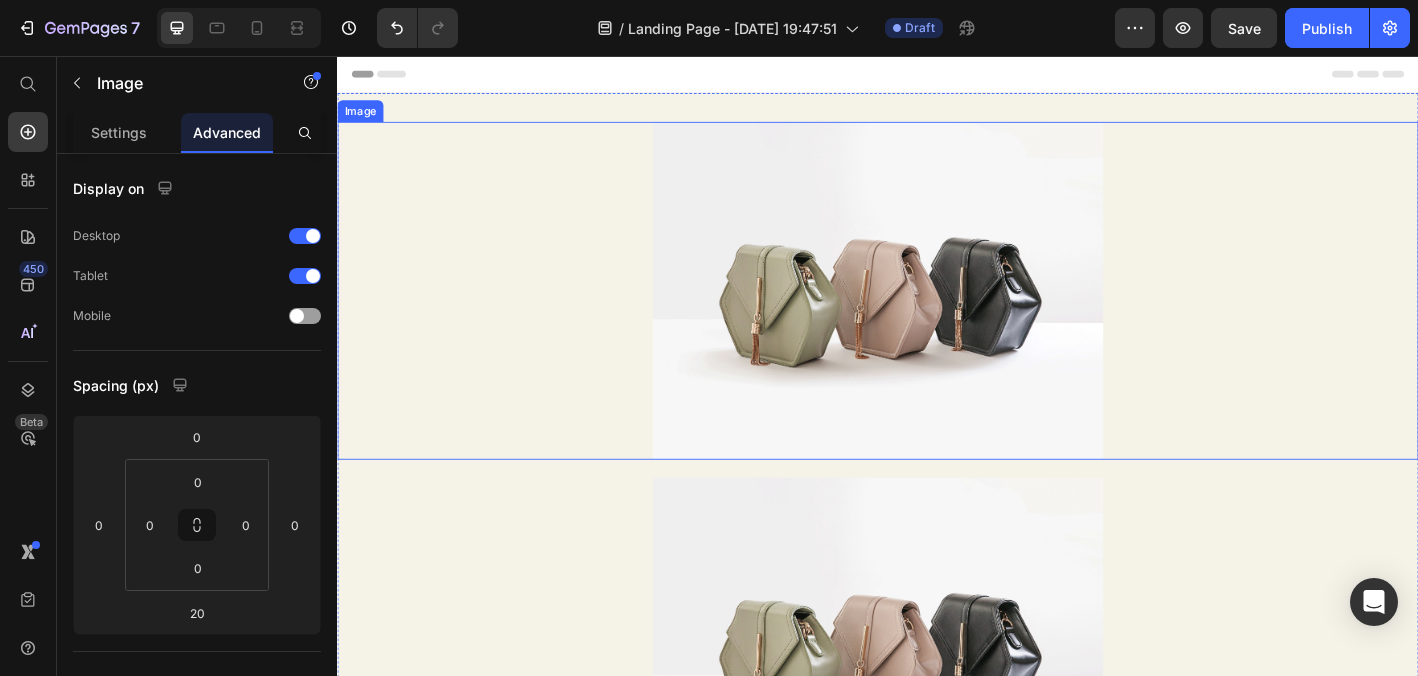 scroll, scrollTop: 0, scrollLeft: 0, axis: both 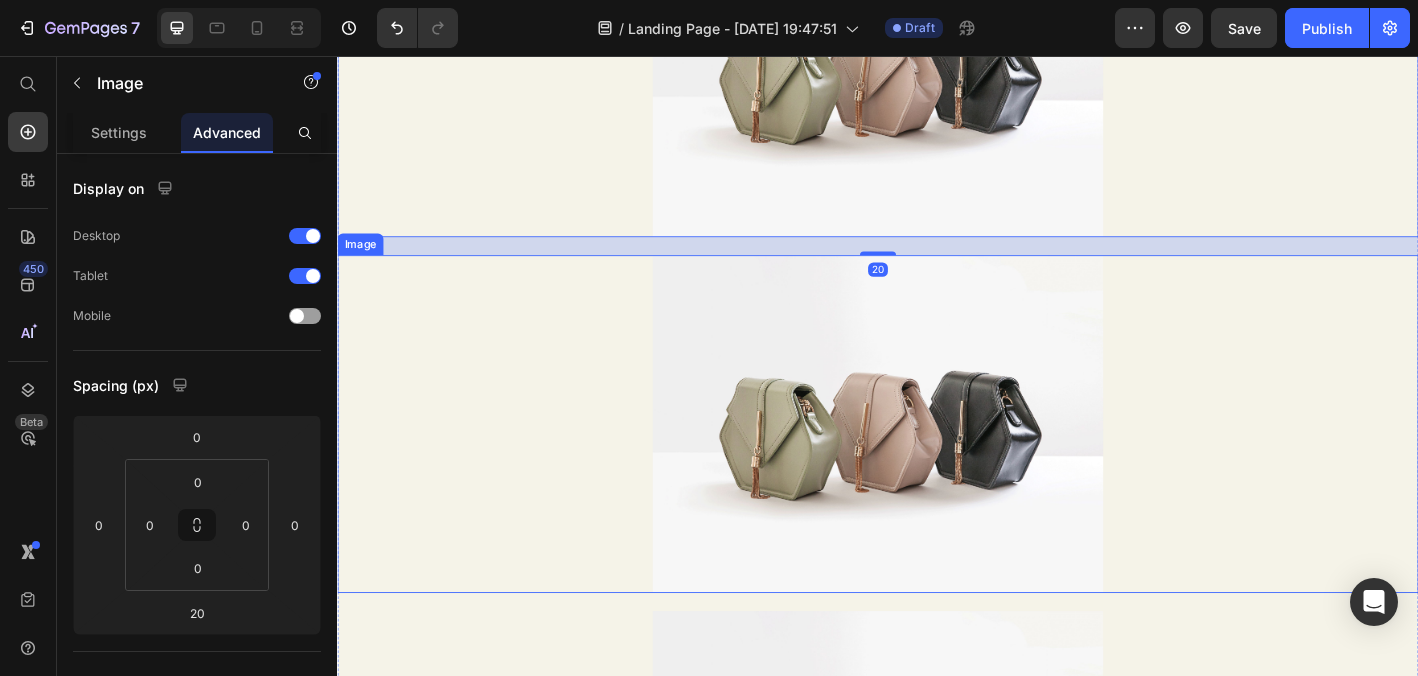 click at bounding box center [937, 464] 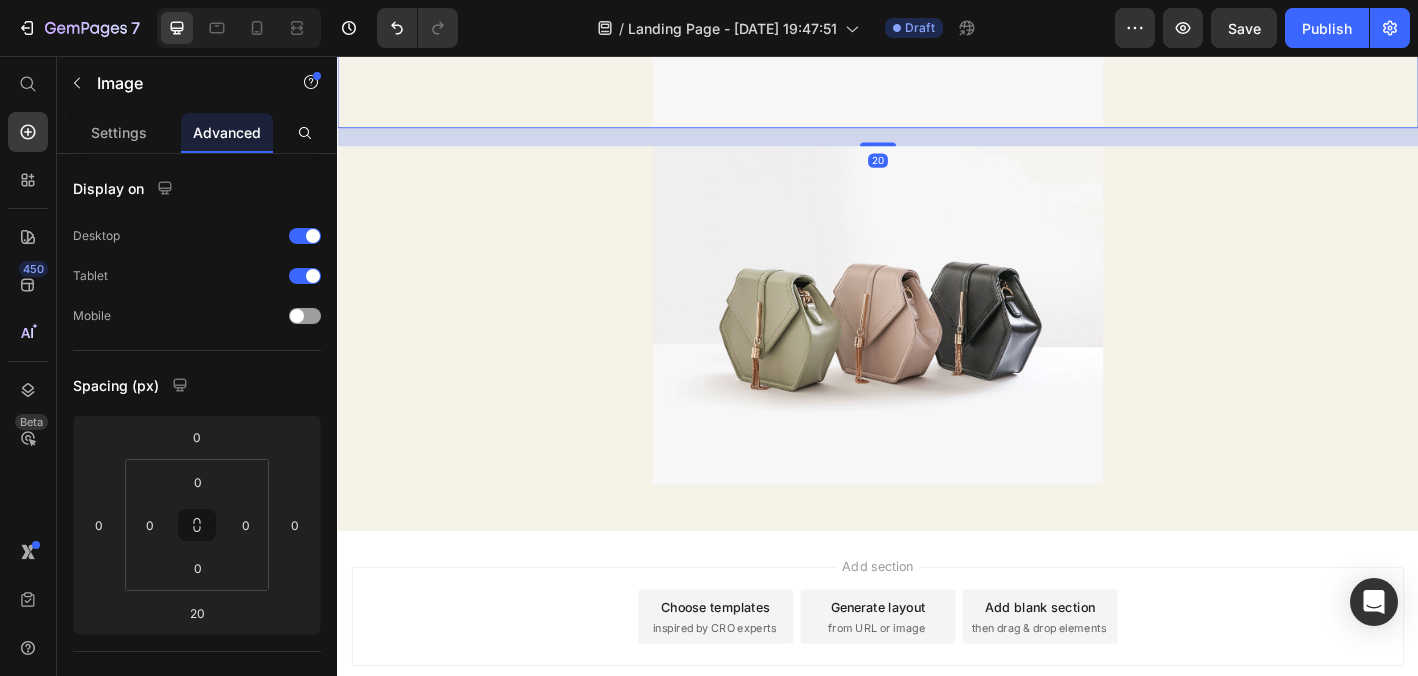 scroll, scrollTop: 782, scrollLeft: 0, axis: vertical 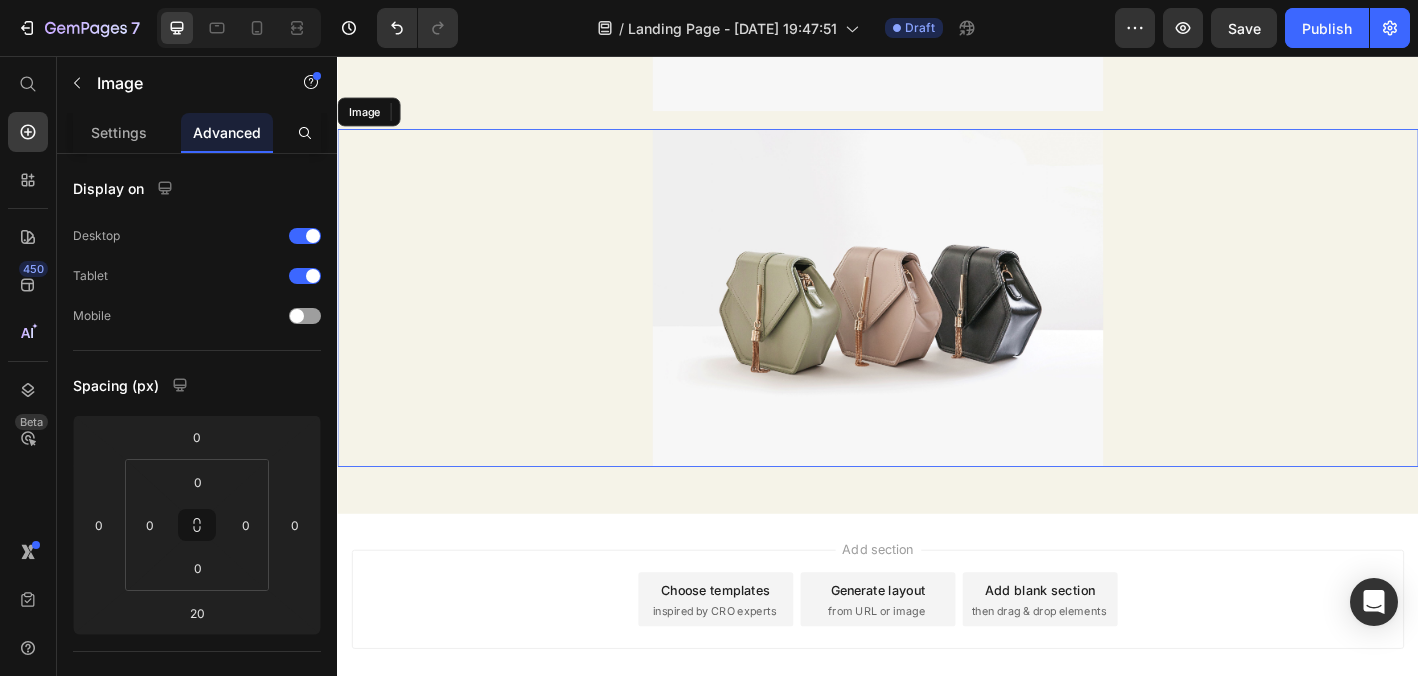 click at bounding box center [937, 324] 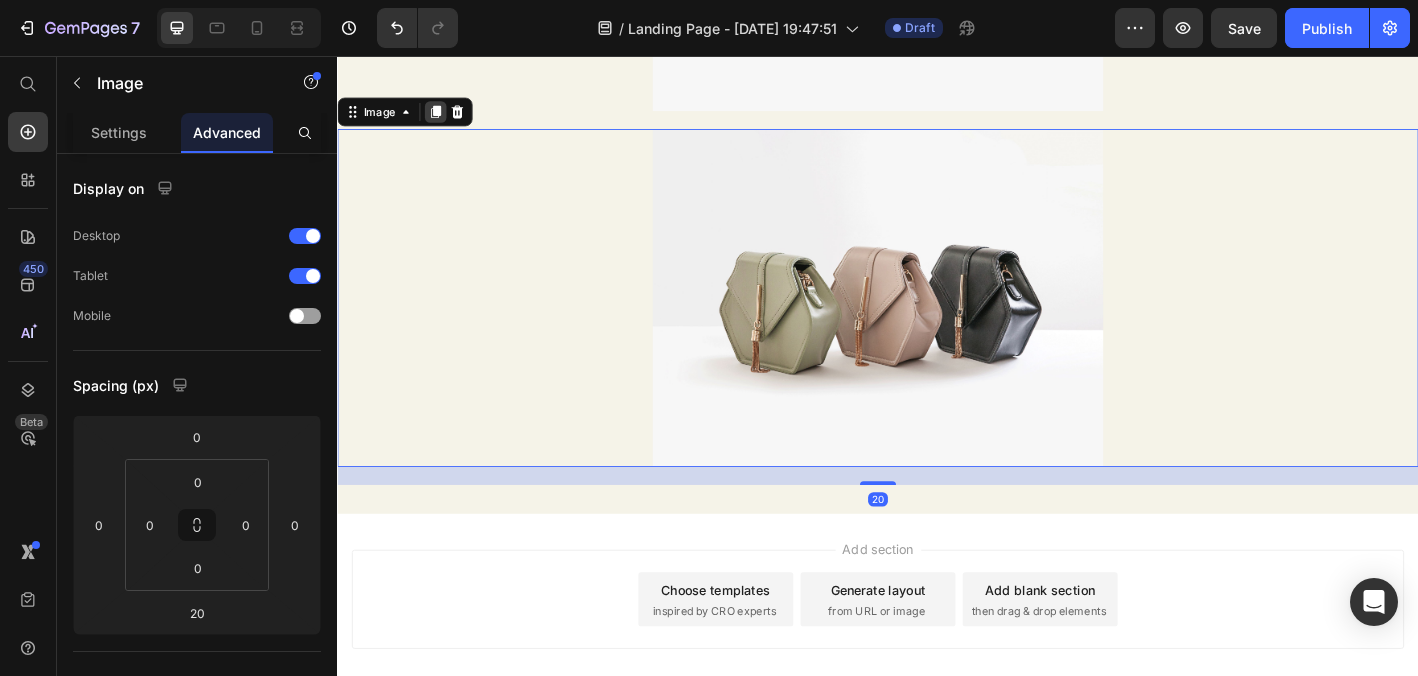 click 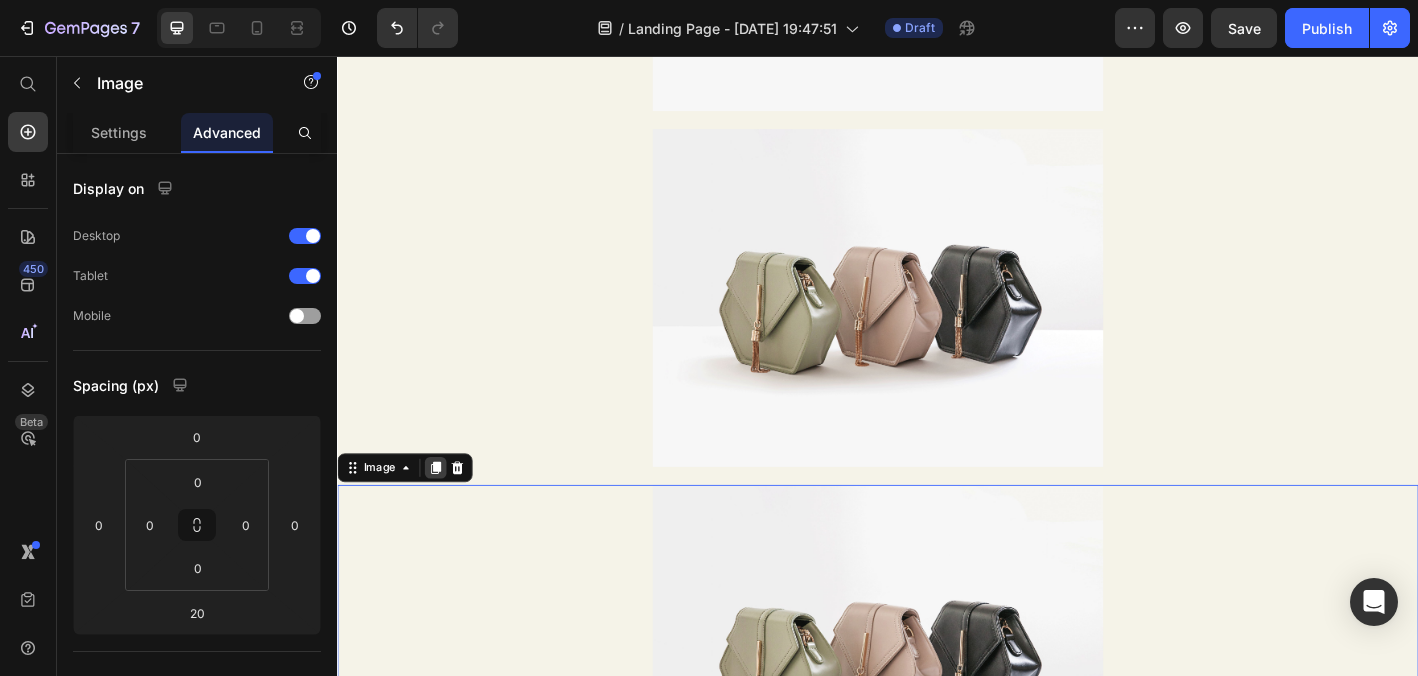 click 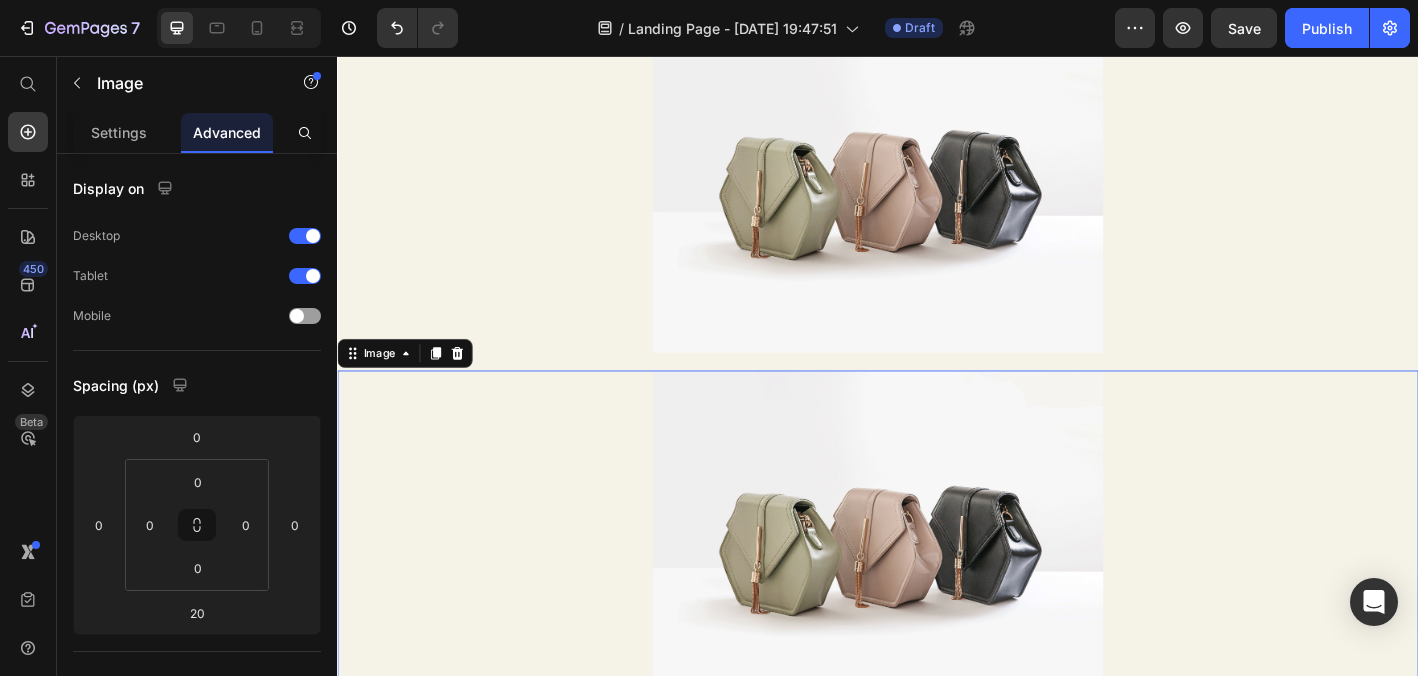 scroll, scrollTop: 1305, scrollLeft: 0, axis: vertical 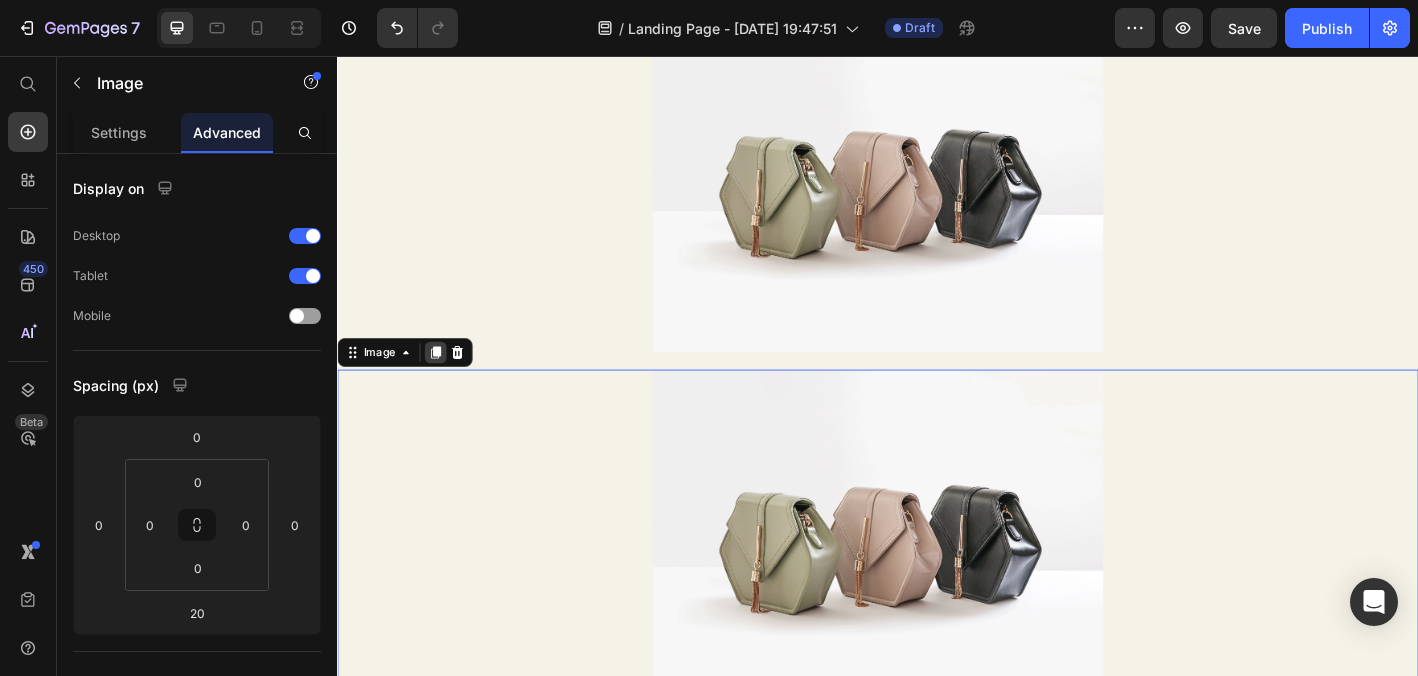 click 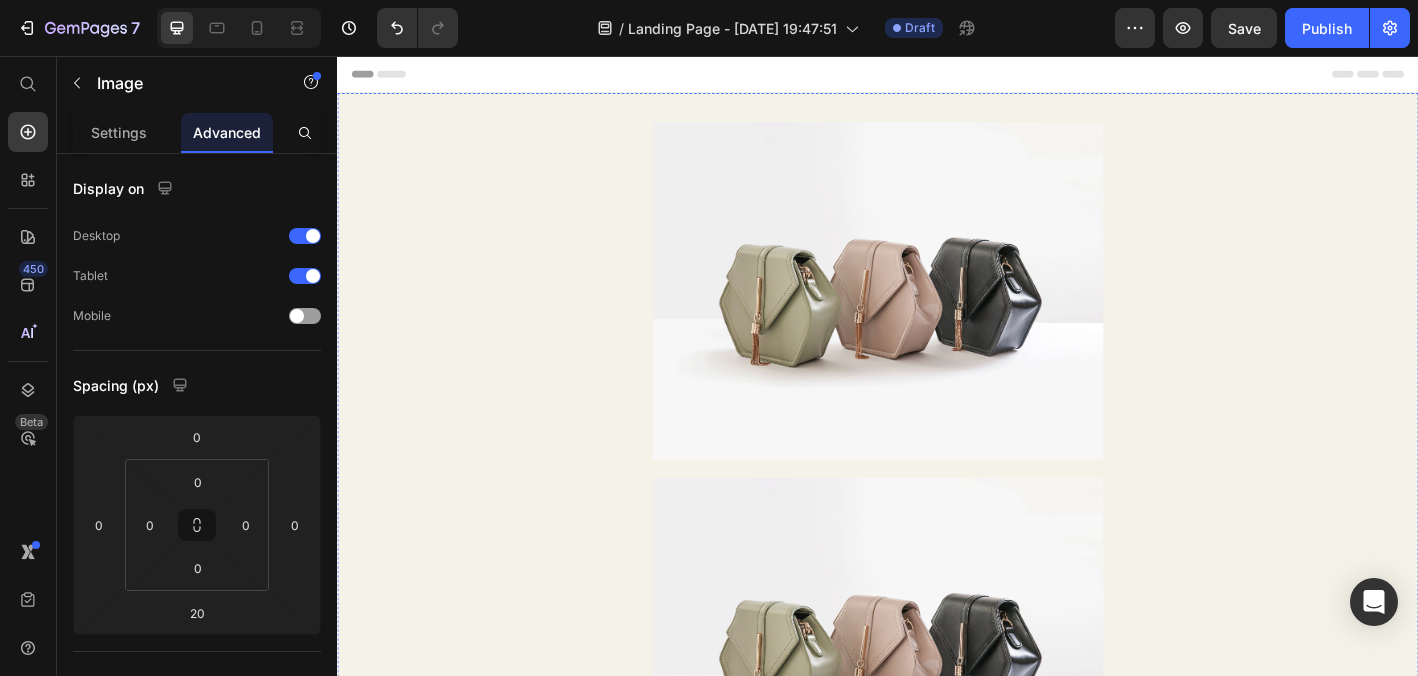 scroll, scrollTop: 0, scrollLeft: 0, axis: both 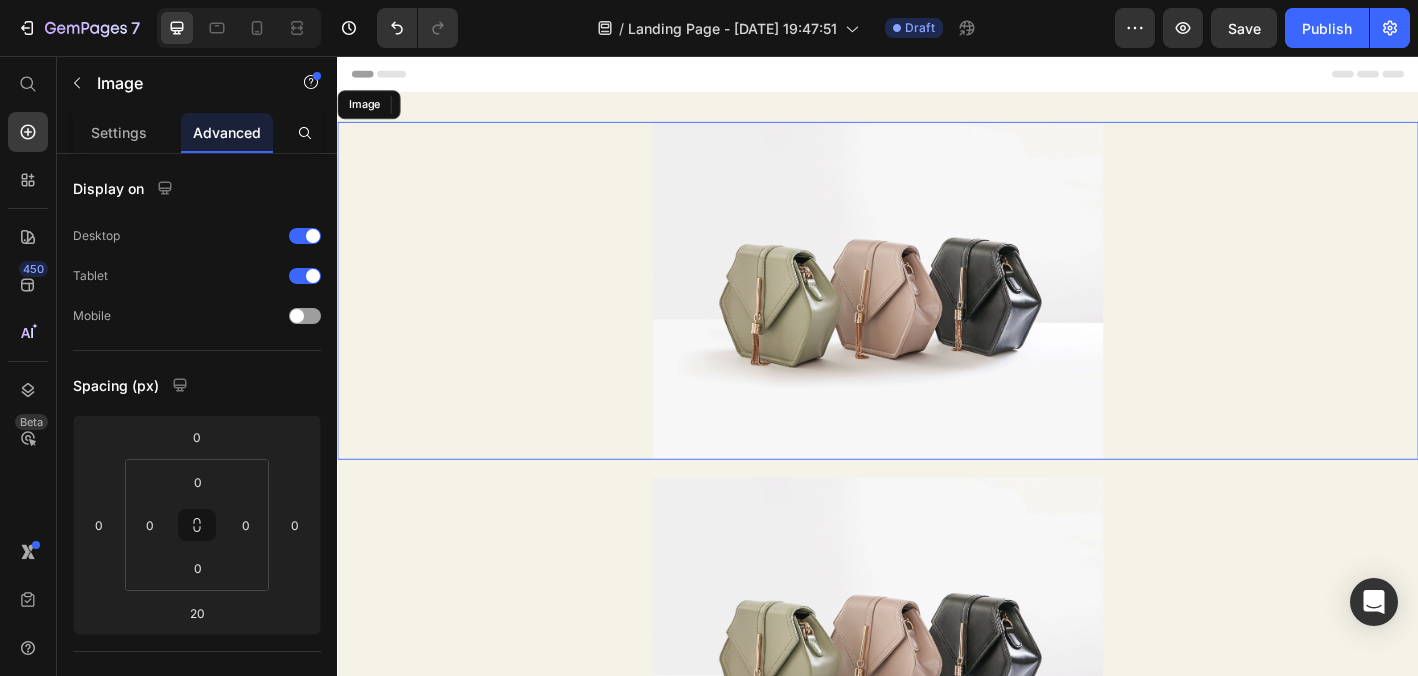 click at bounding box center [937, 316] 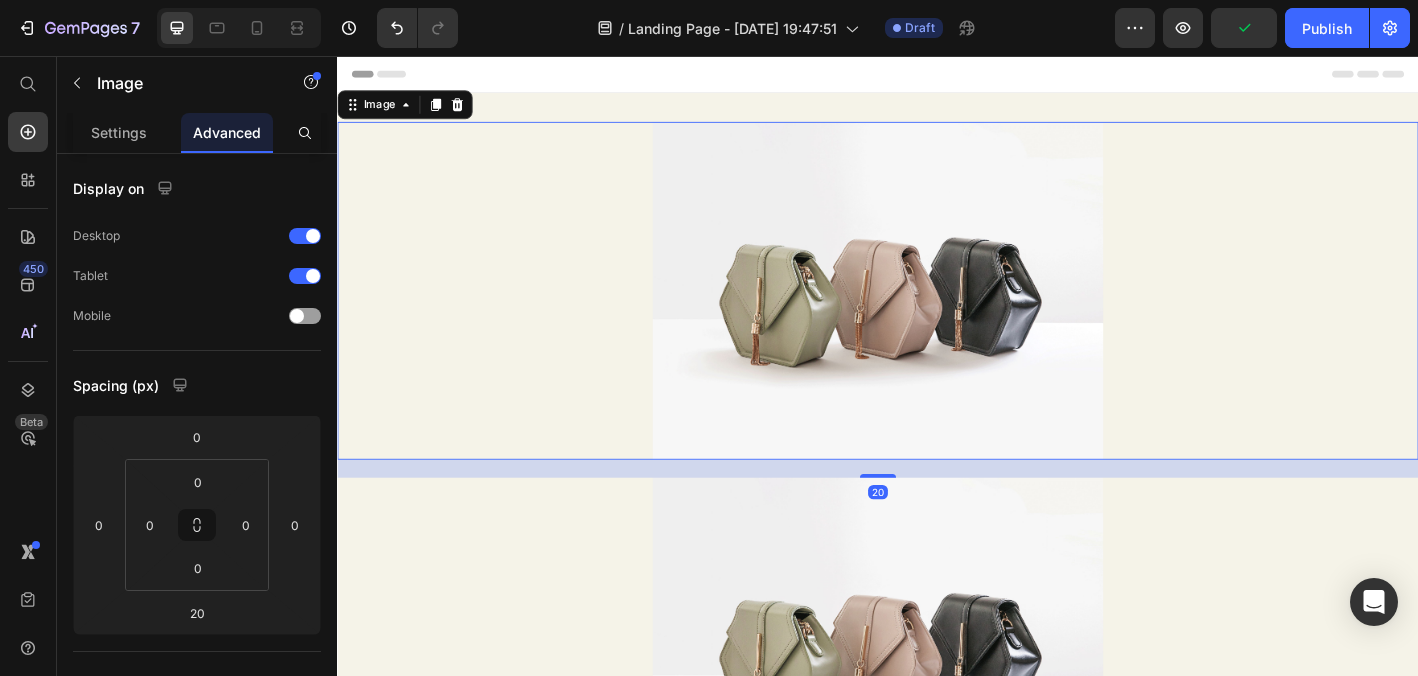 click at bounding box center [937, 316] 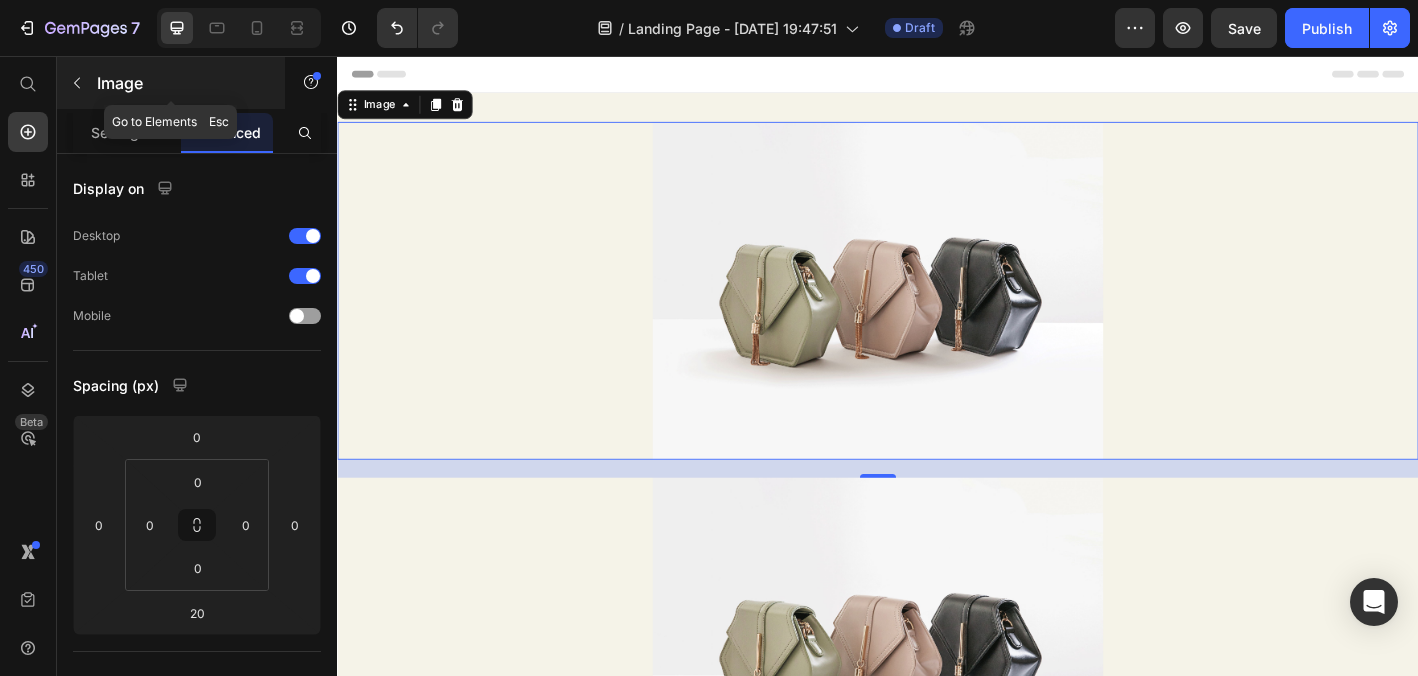 click at bounding box center (77, 83) 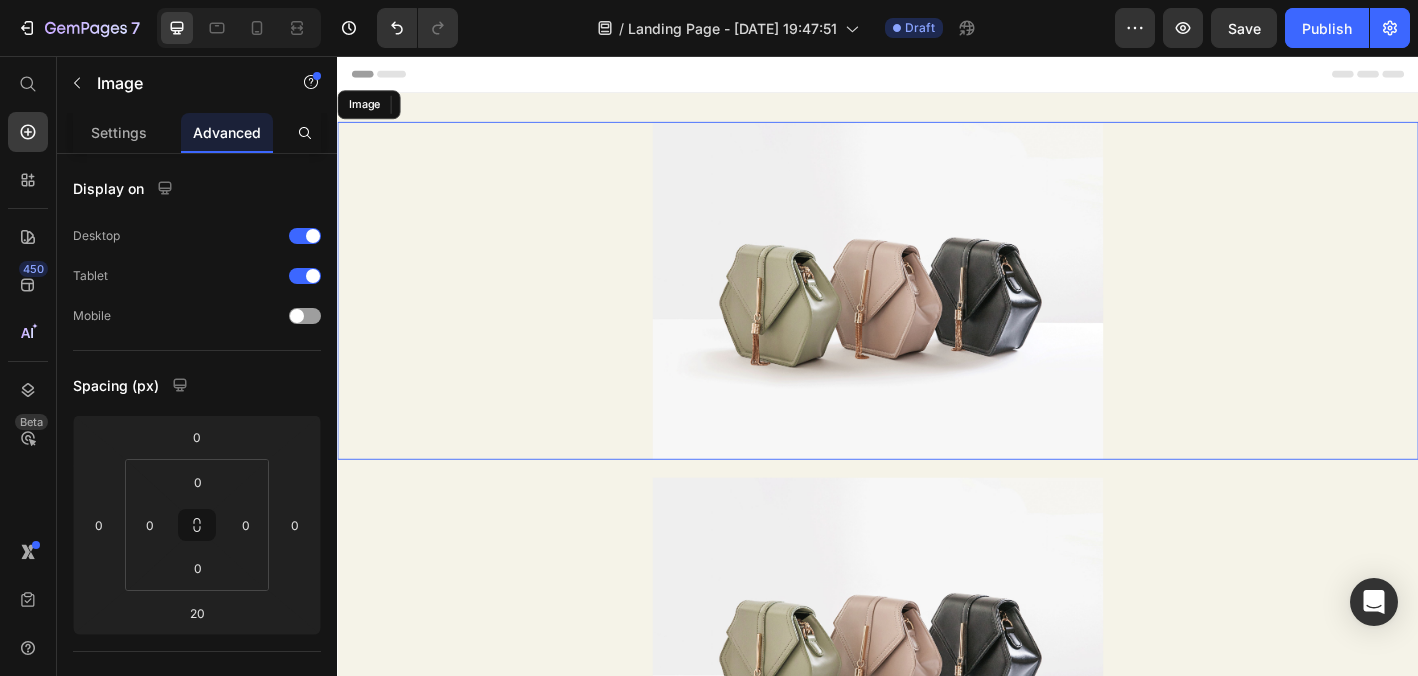 click at bounding box center [937, 316] 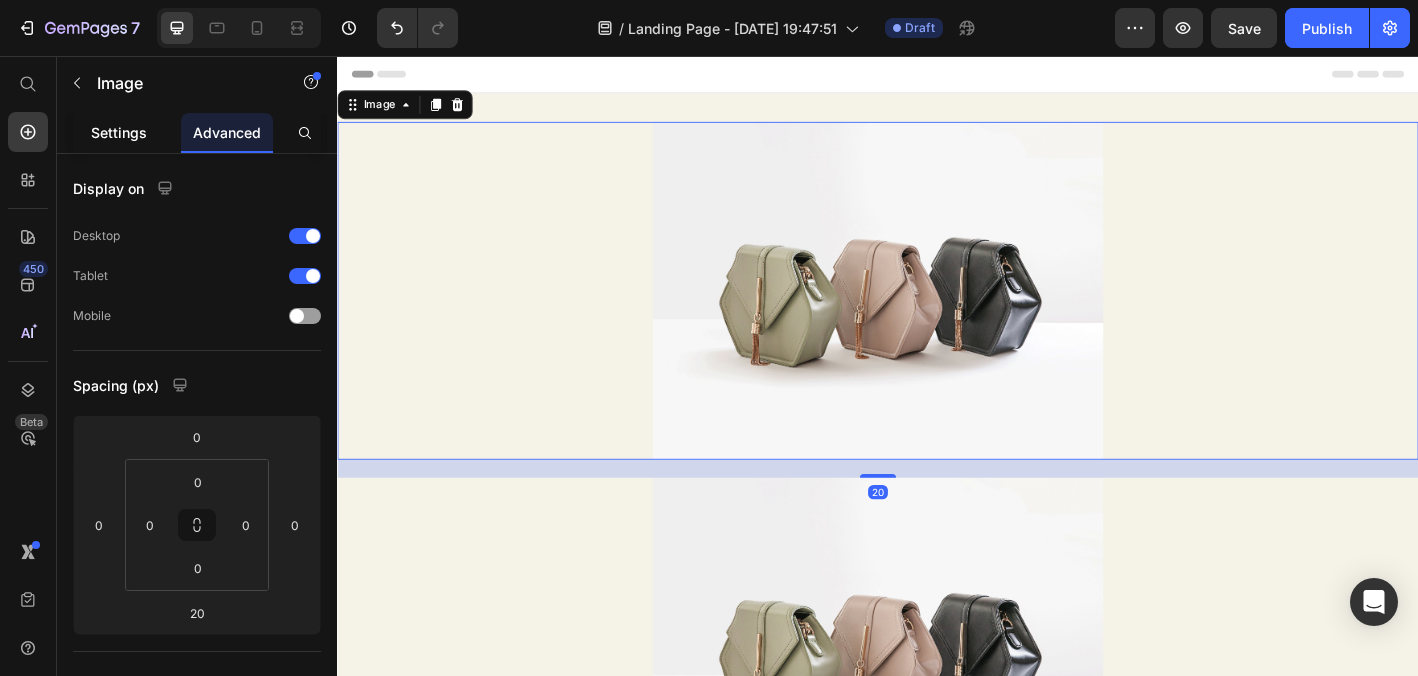 click on "Settings" at bounding box center [119, 132] 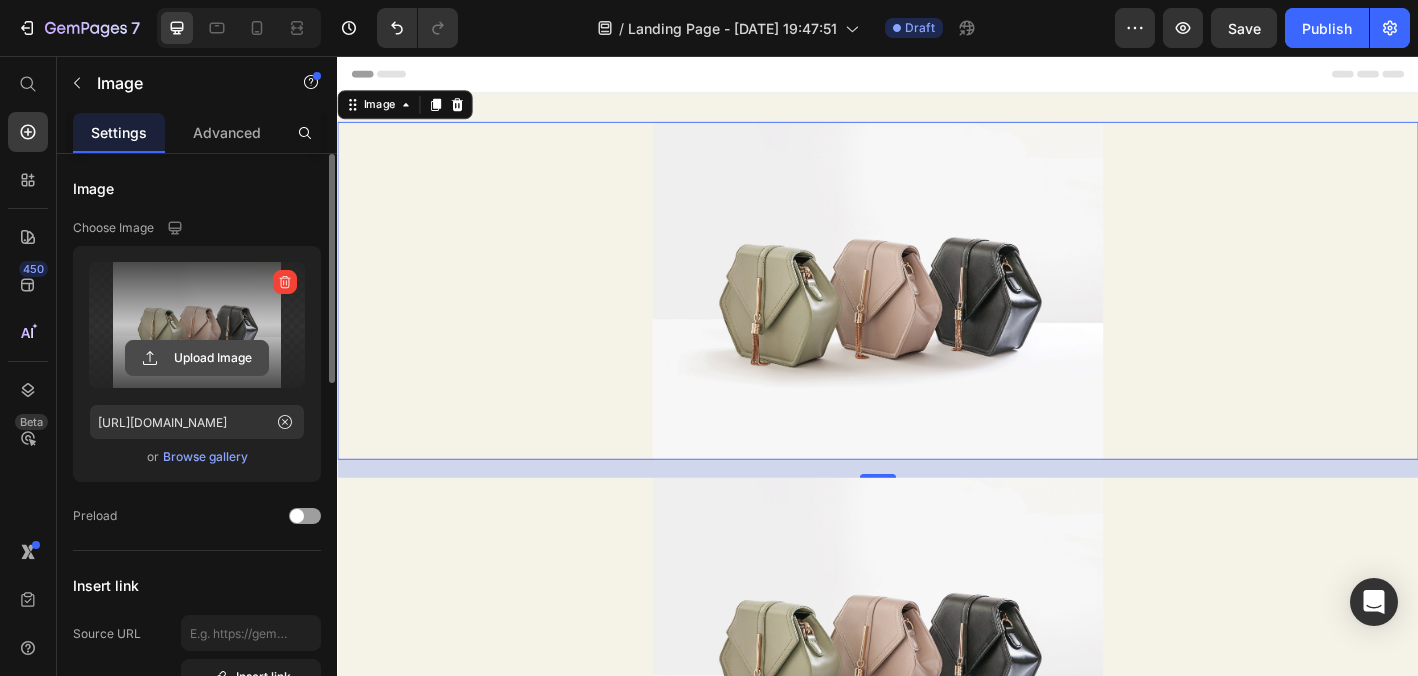 click 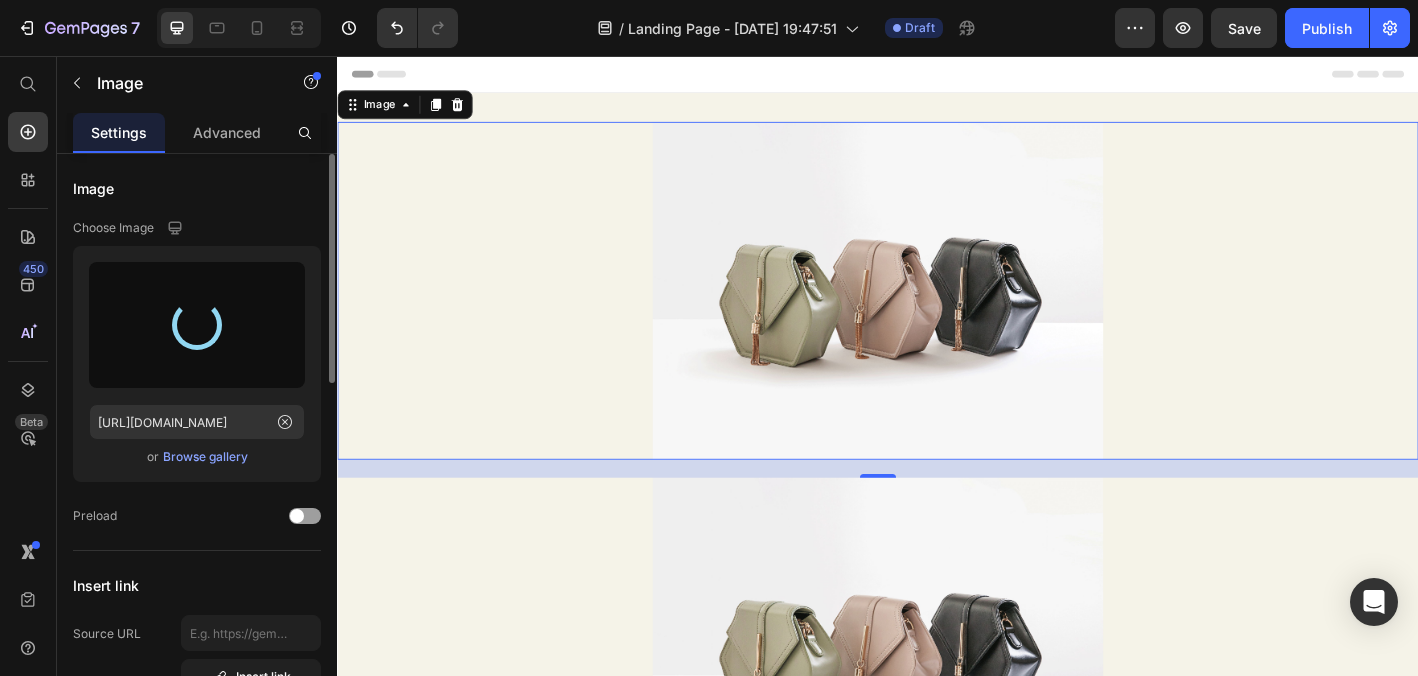 type on "[URL][DOMAIN_NAME]" 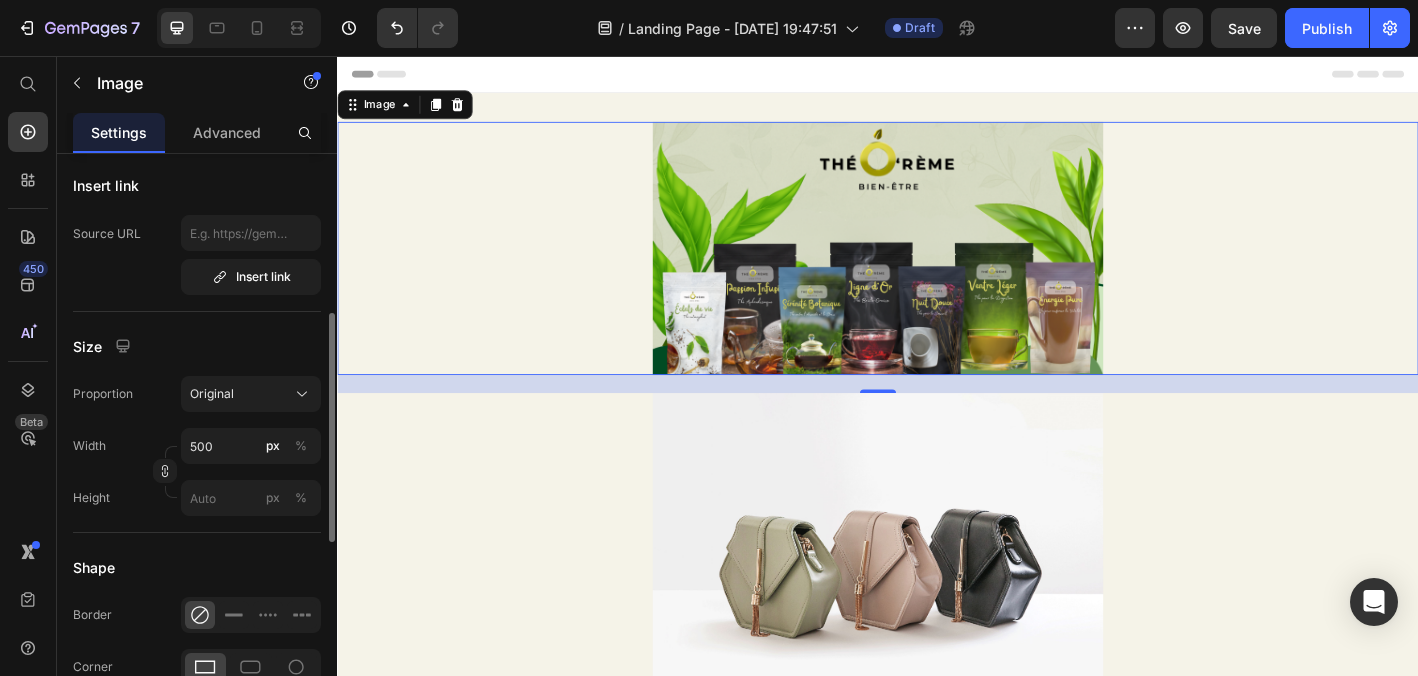 scroll, scrollTop: 401, scrollLeft: 0, axis: vertical 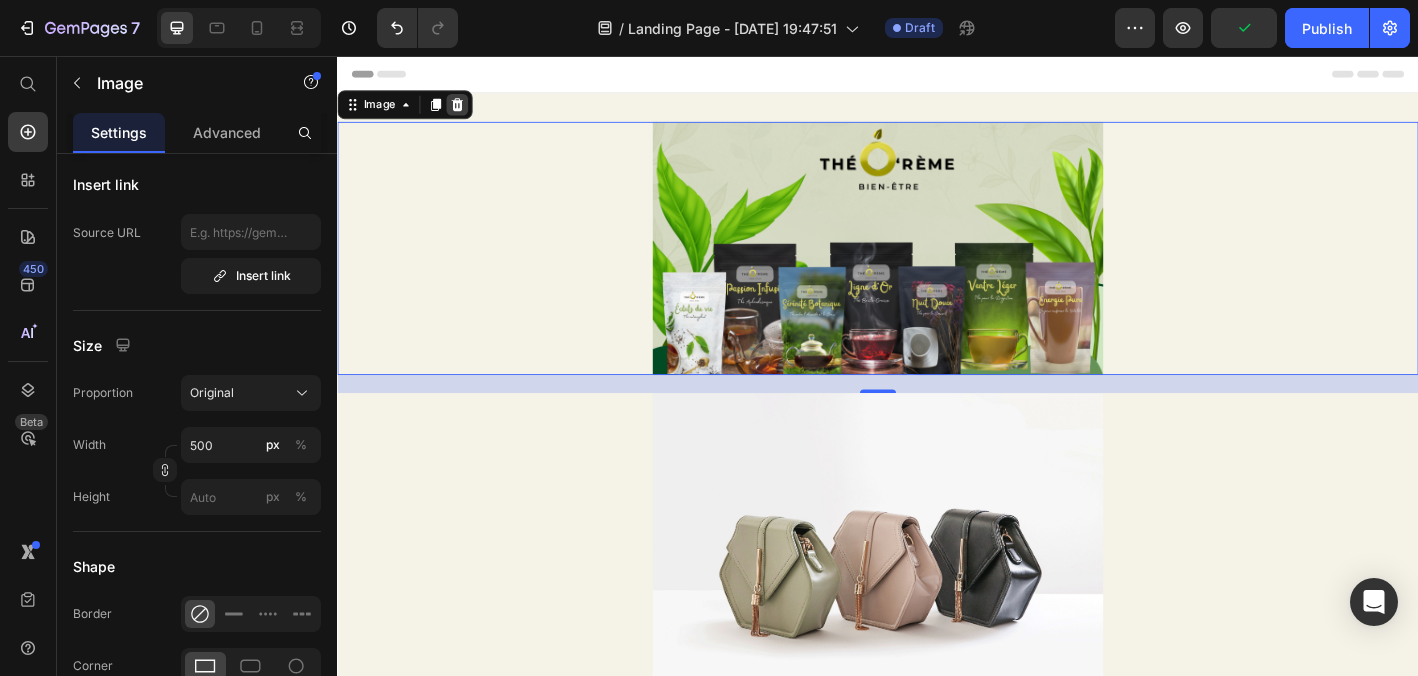 click 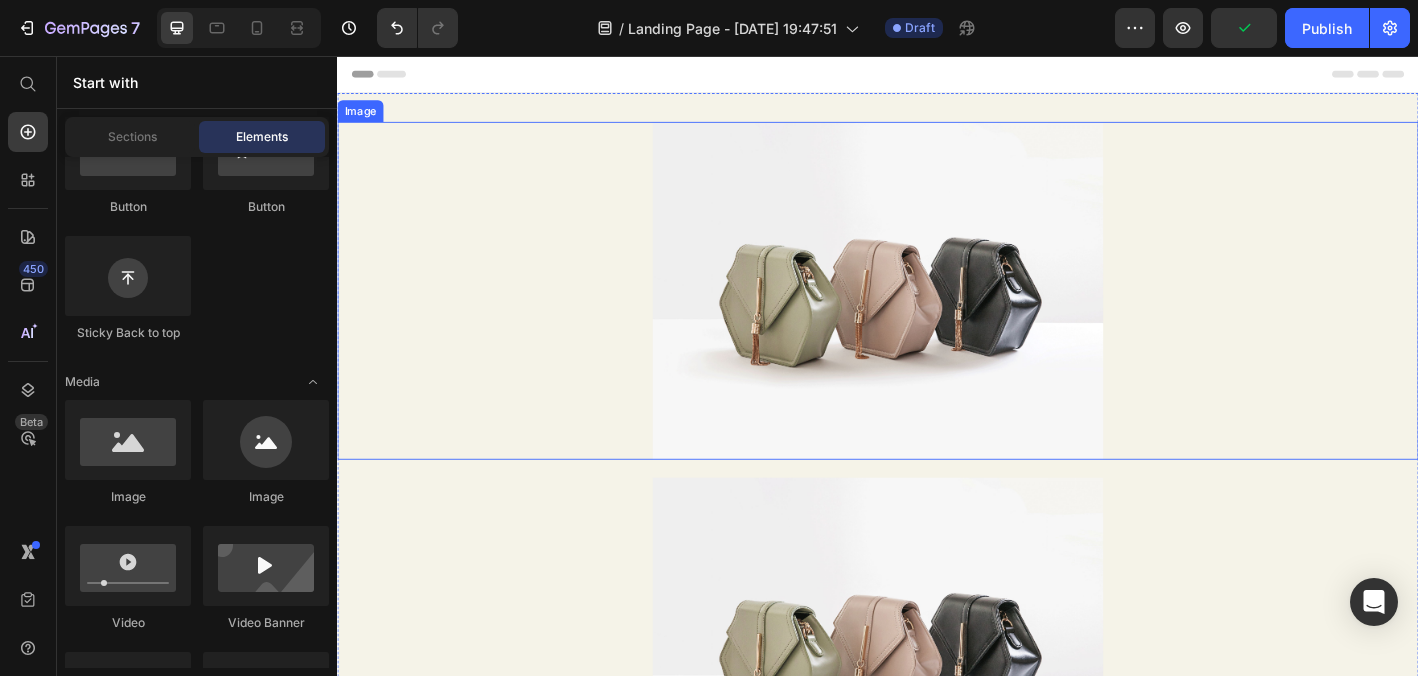 click at bounding box center (937, 316) 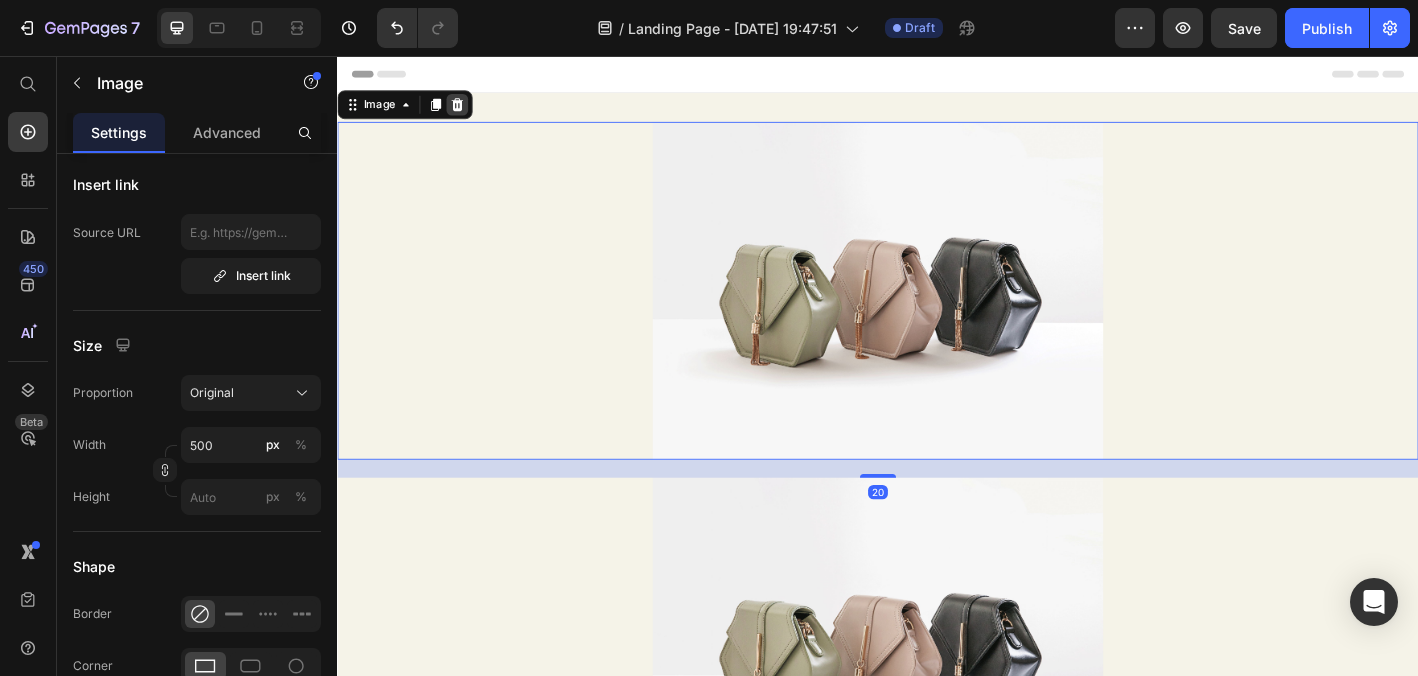 click 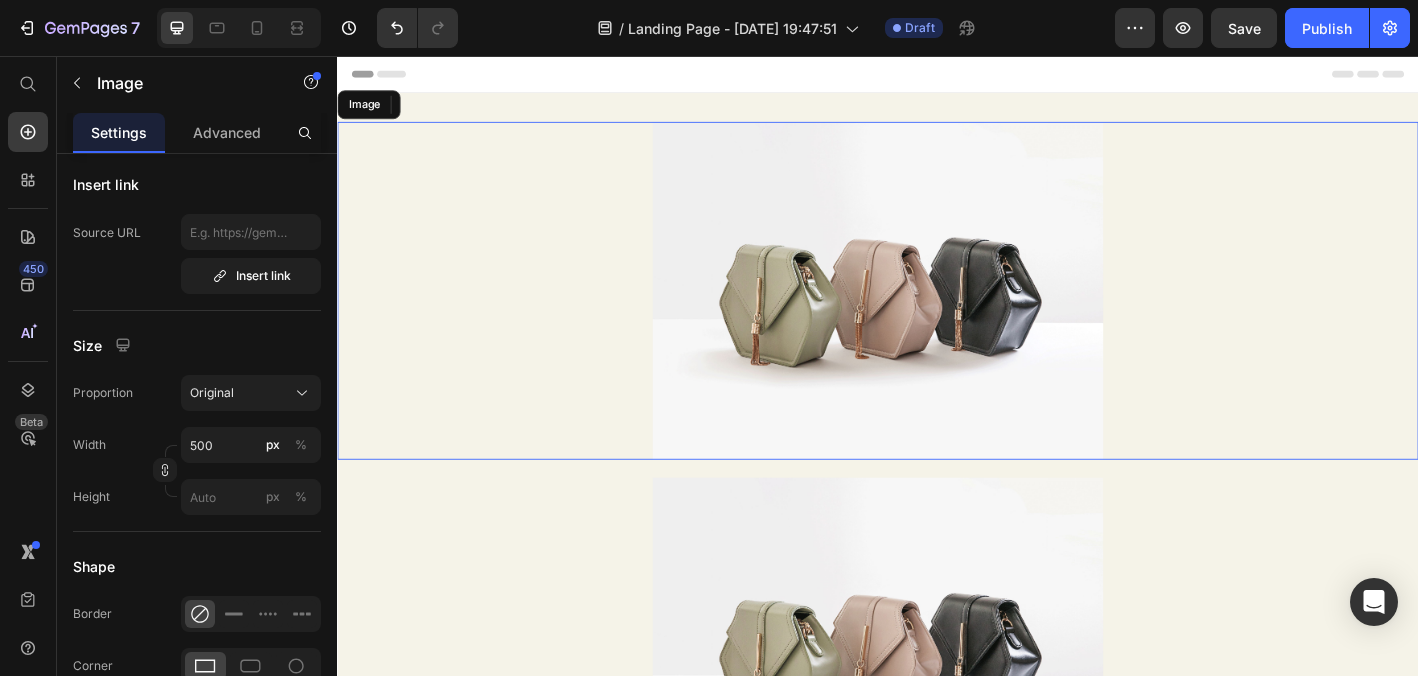 click at bounding box center (937, 316) 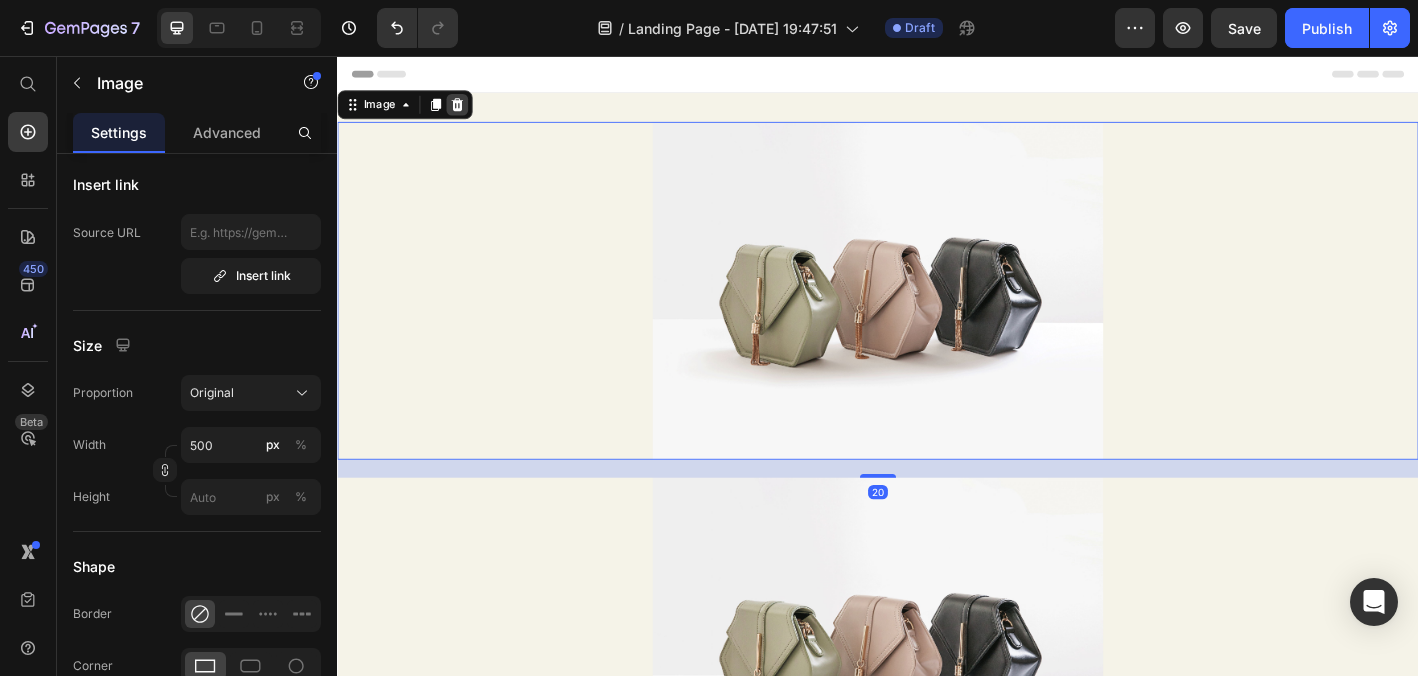 click 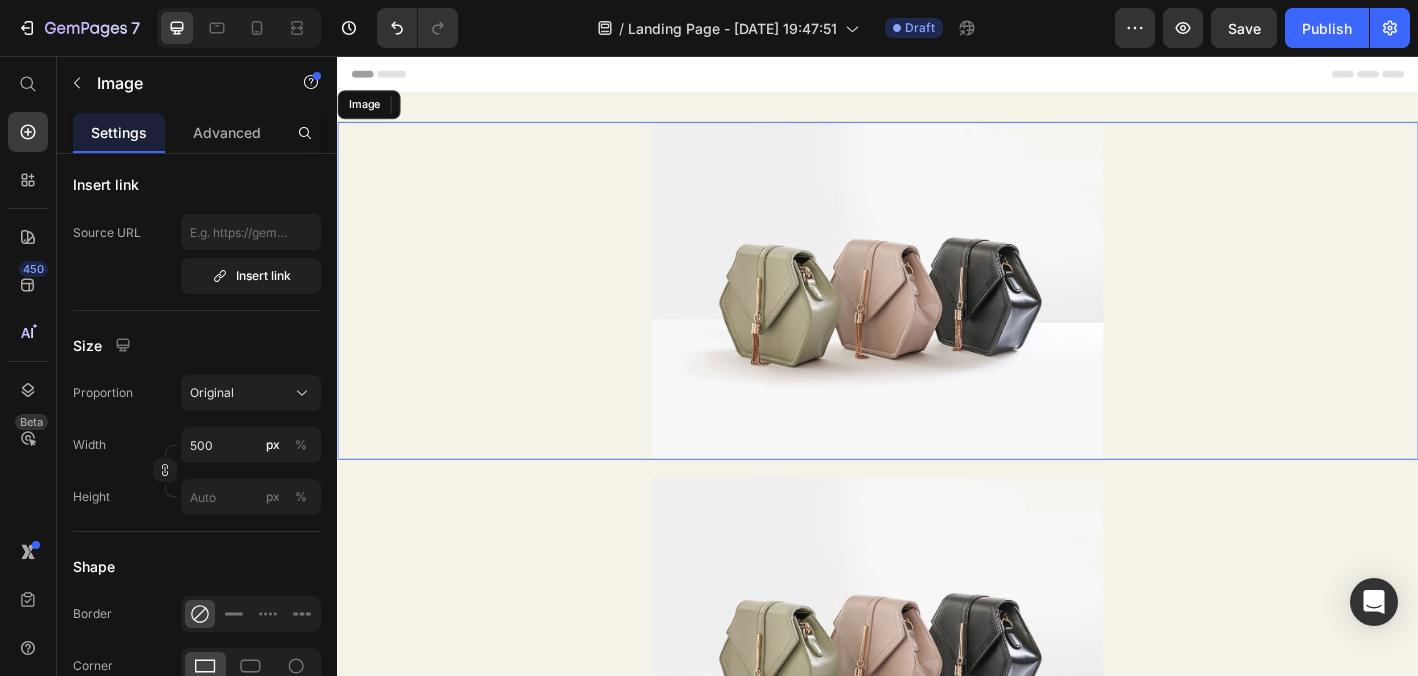 click at bounding box center [937, 316] 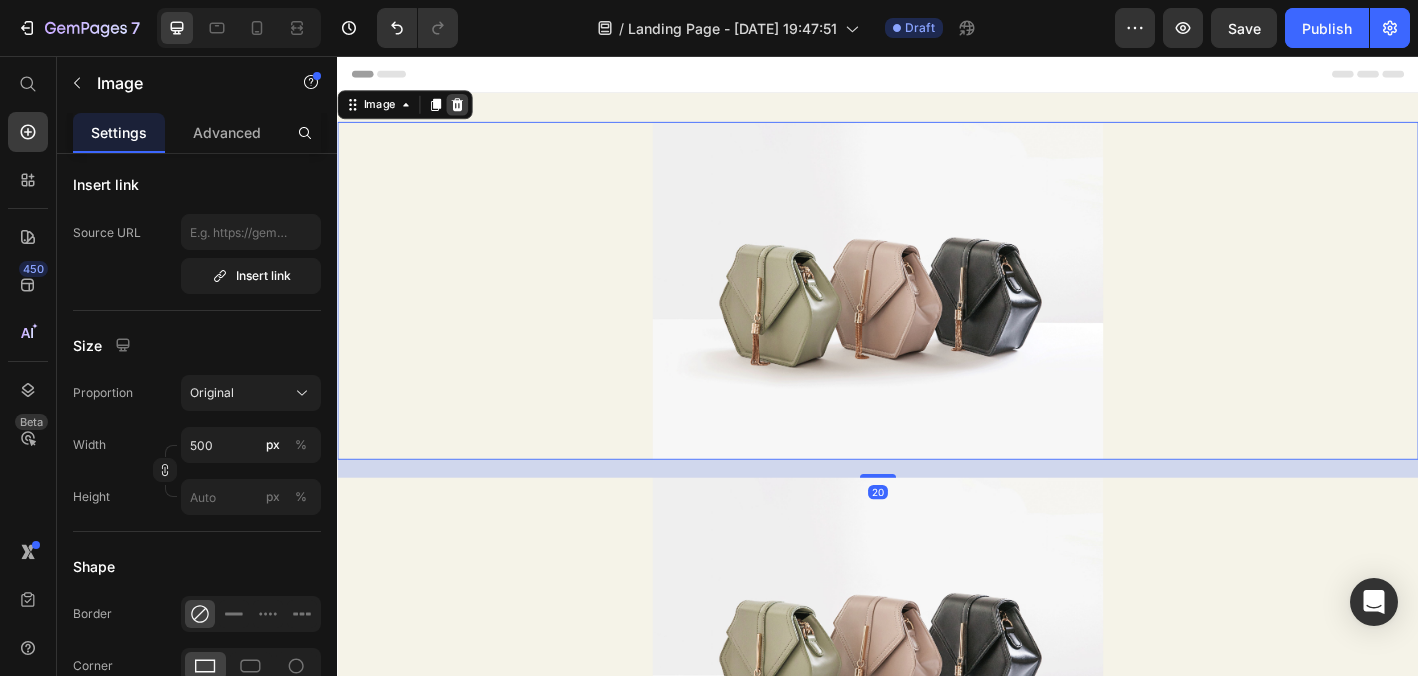 click 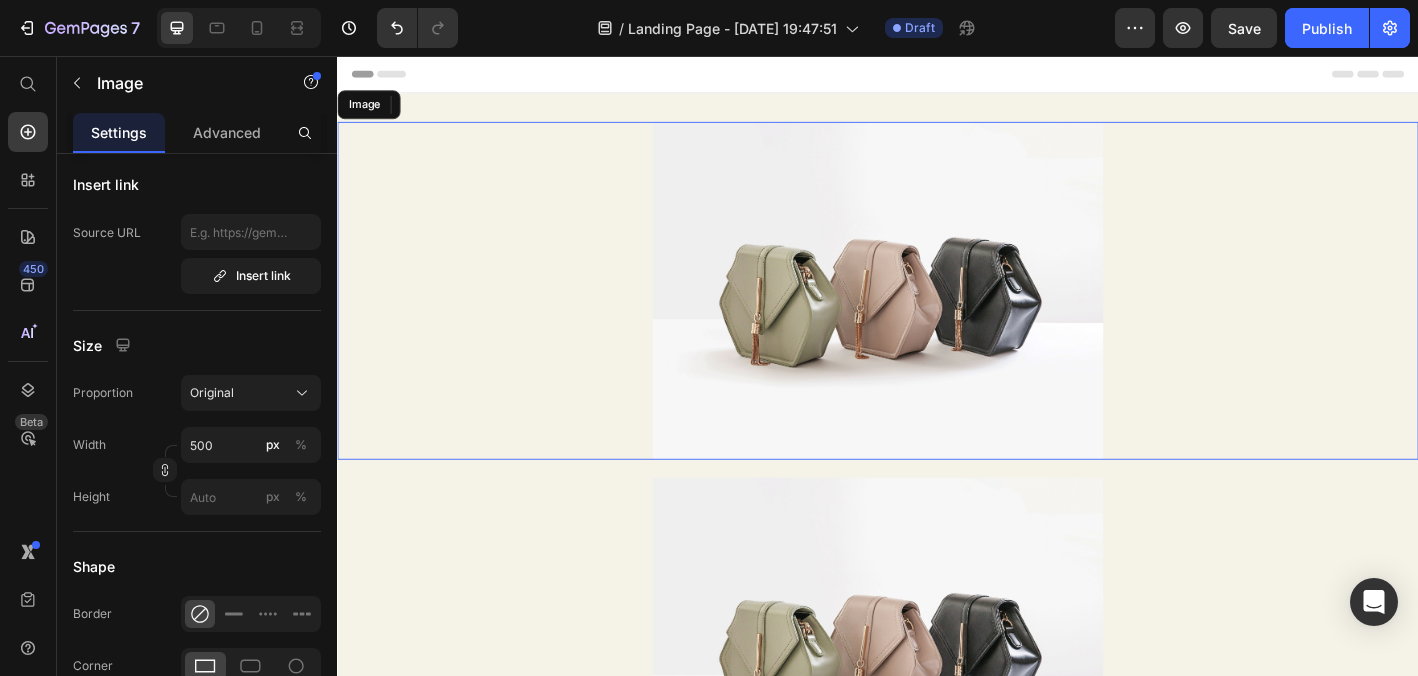 click at bounding box center (937, 316) 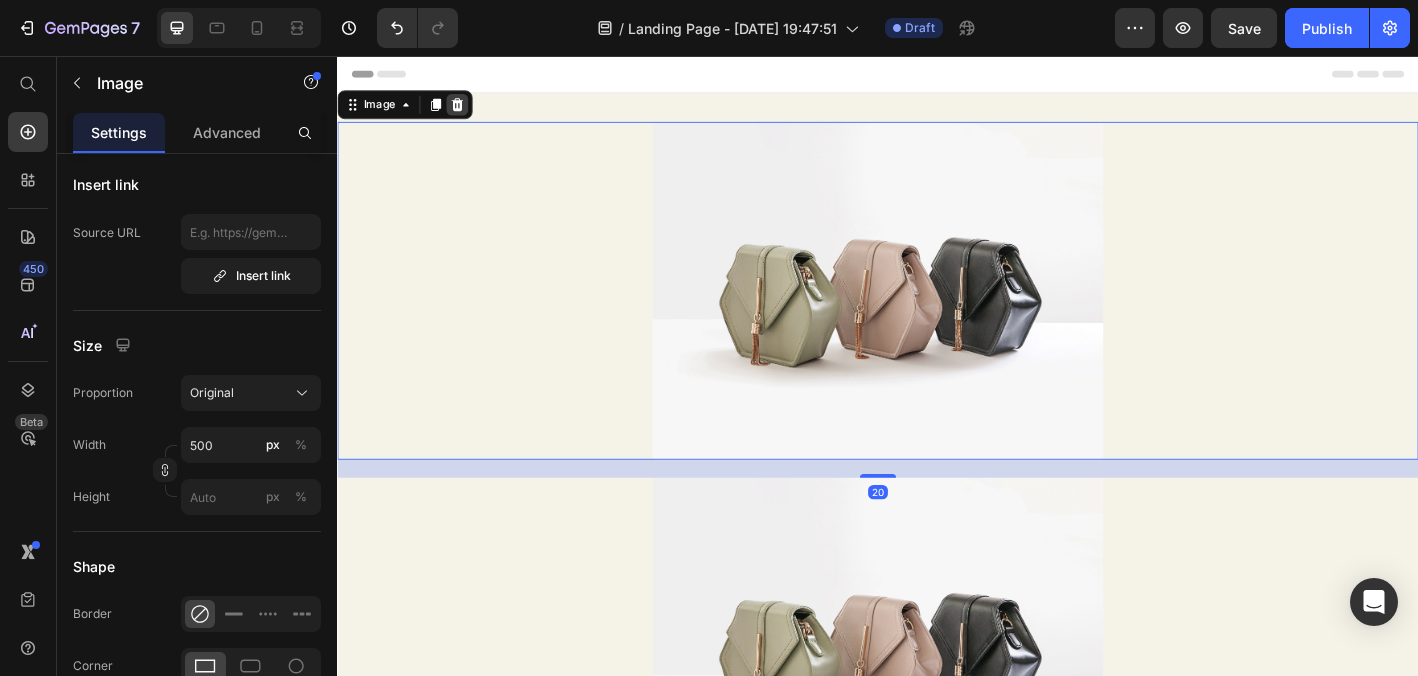 click at bounding box center [470, 110] 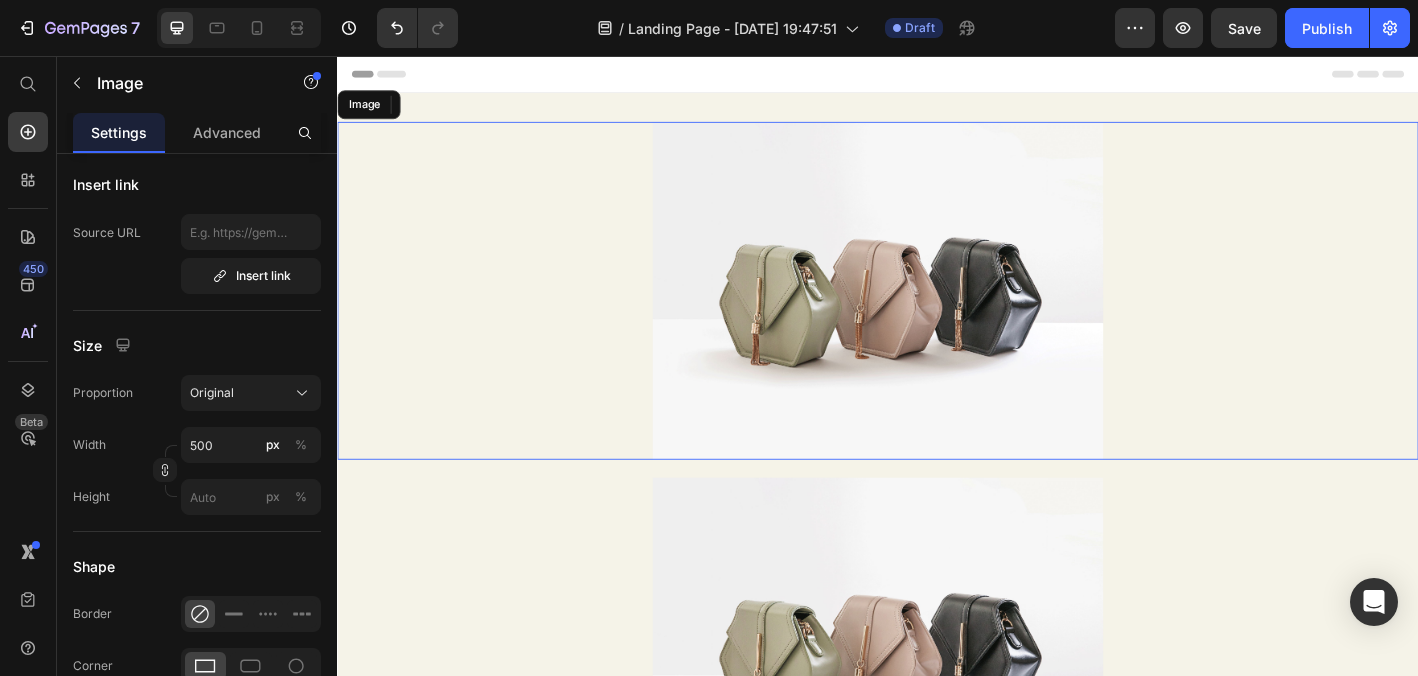 click at bounding box center (937, 316) 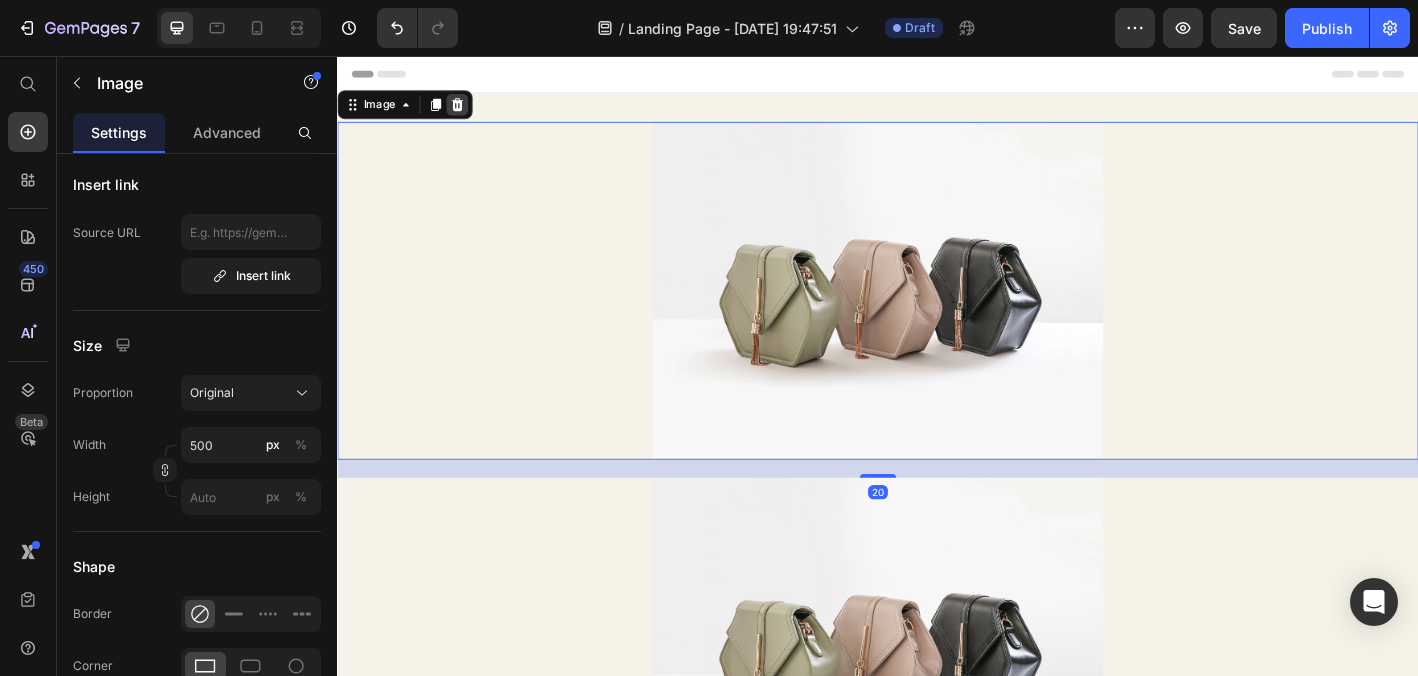 click 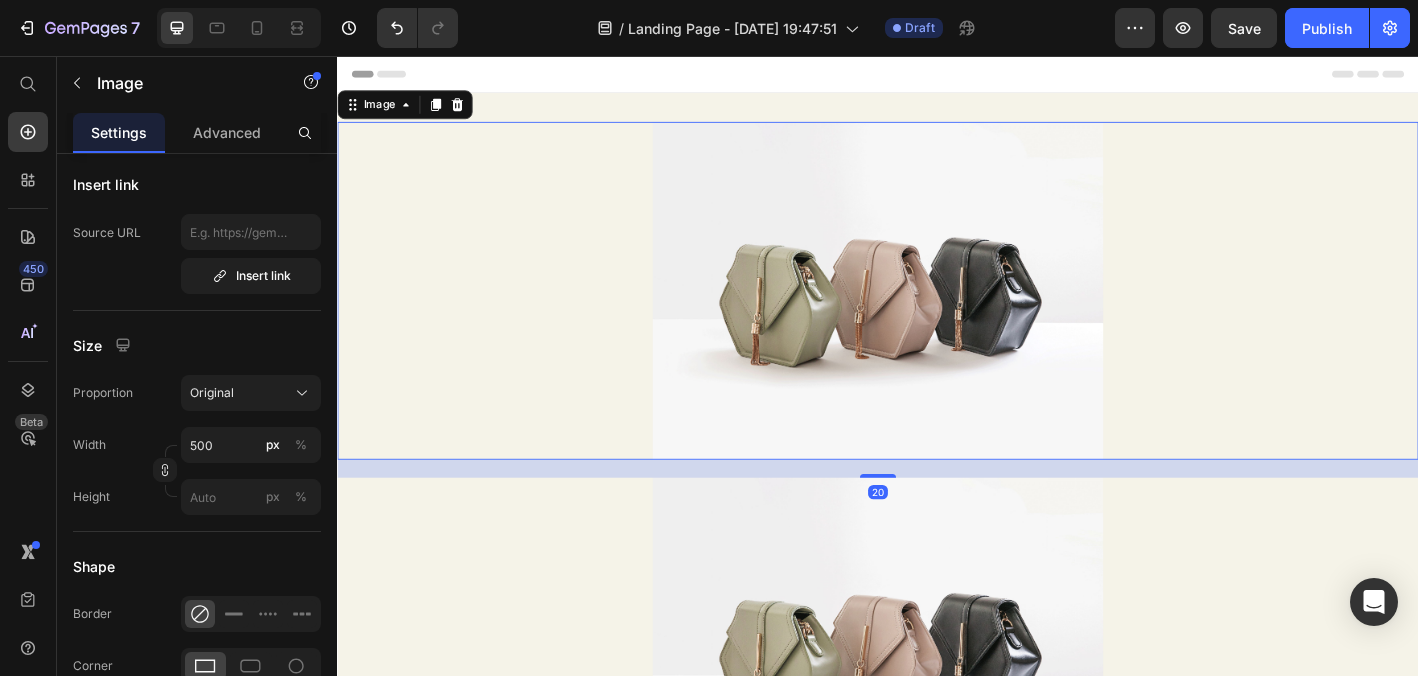 click at bounding box center [937, 316] 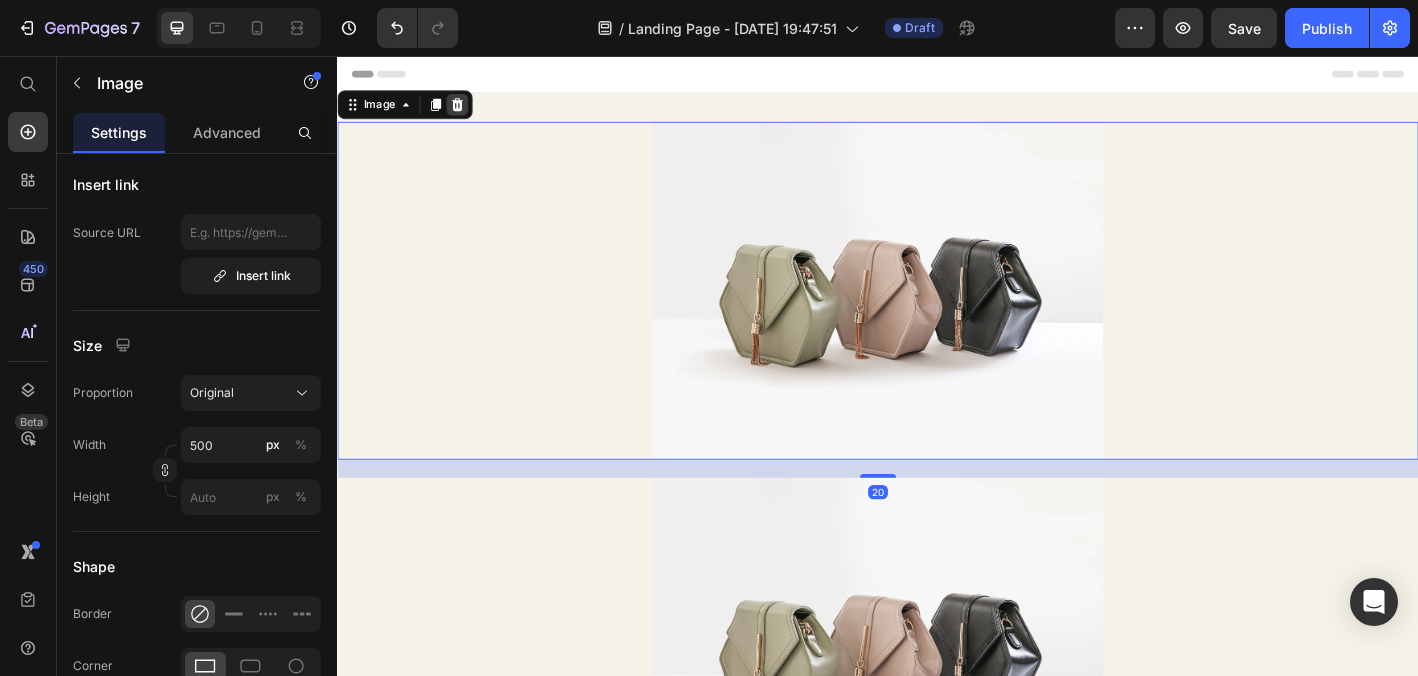click 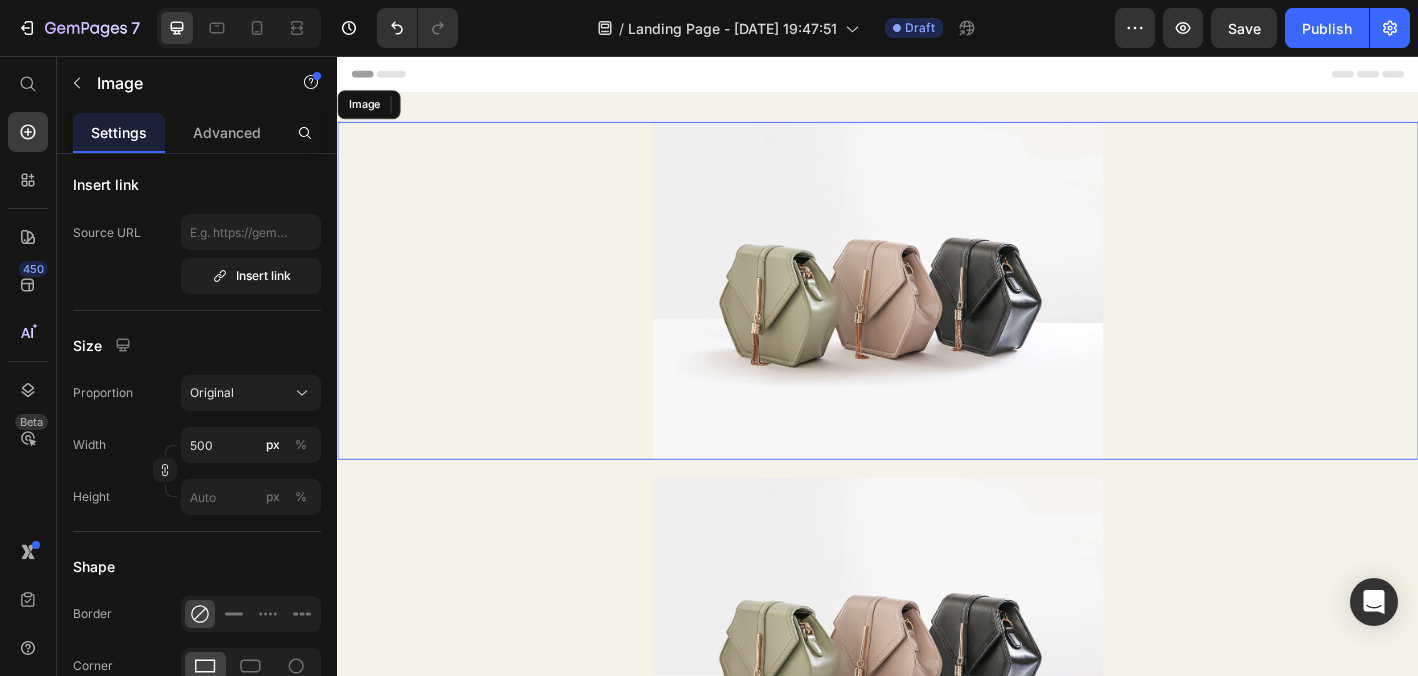 click at bounding box center (937, 316) 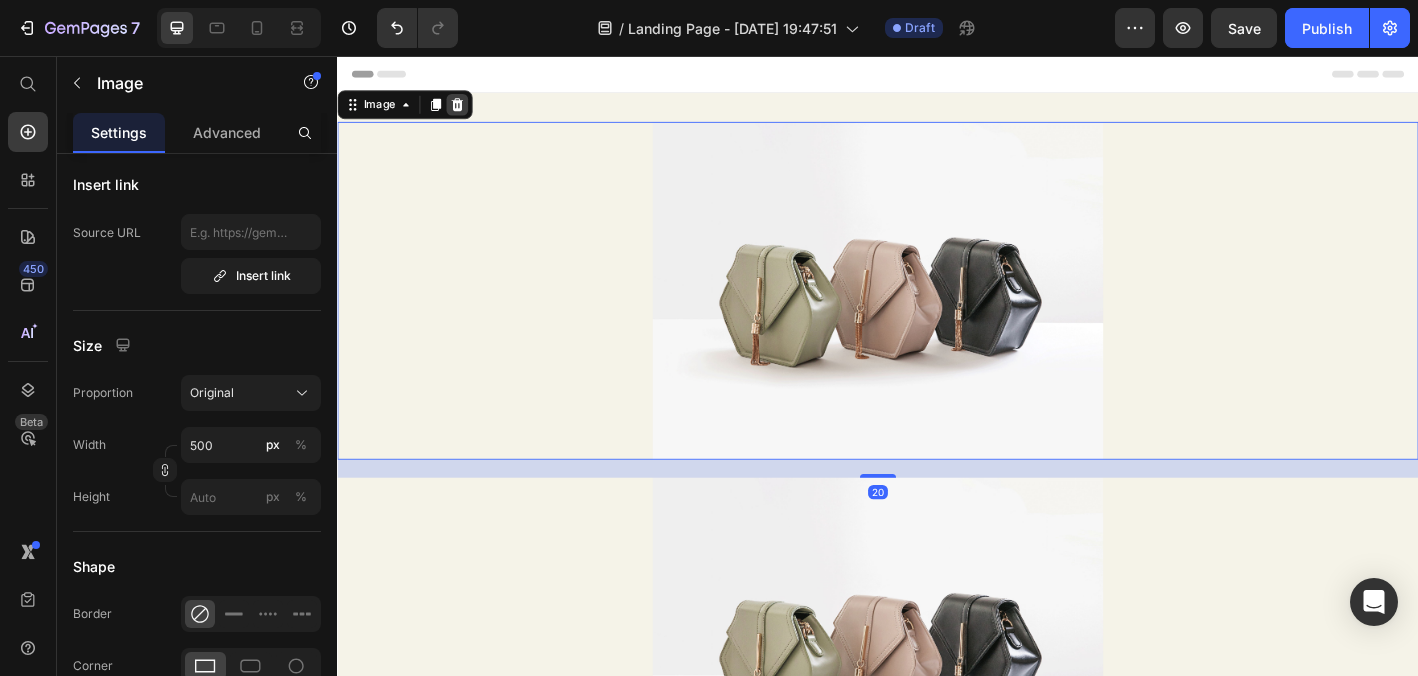 click 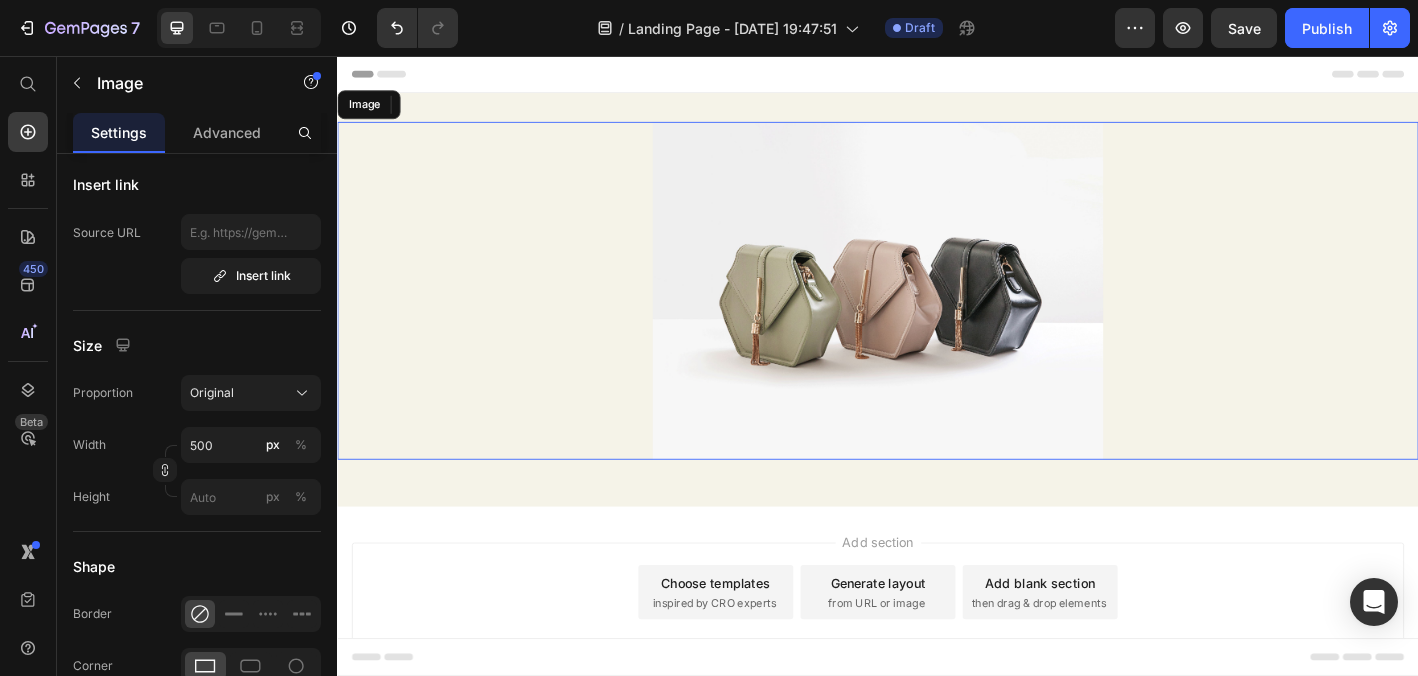 click at bounding box center (937, 316) 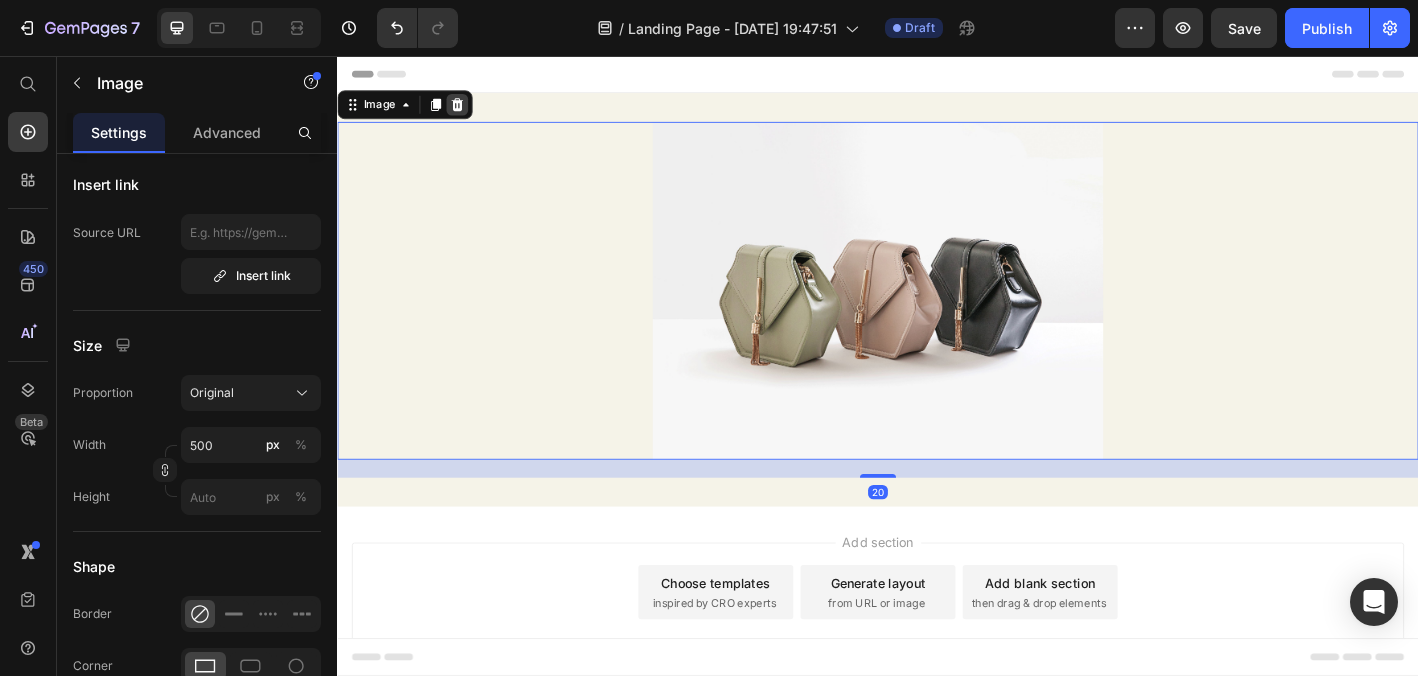click 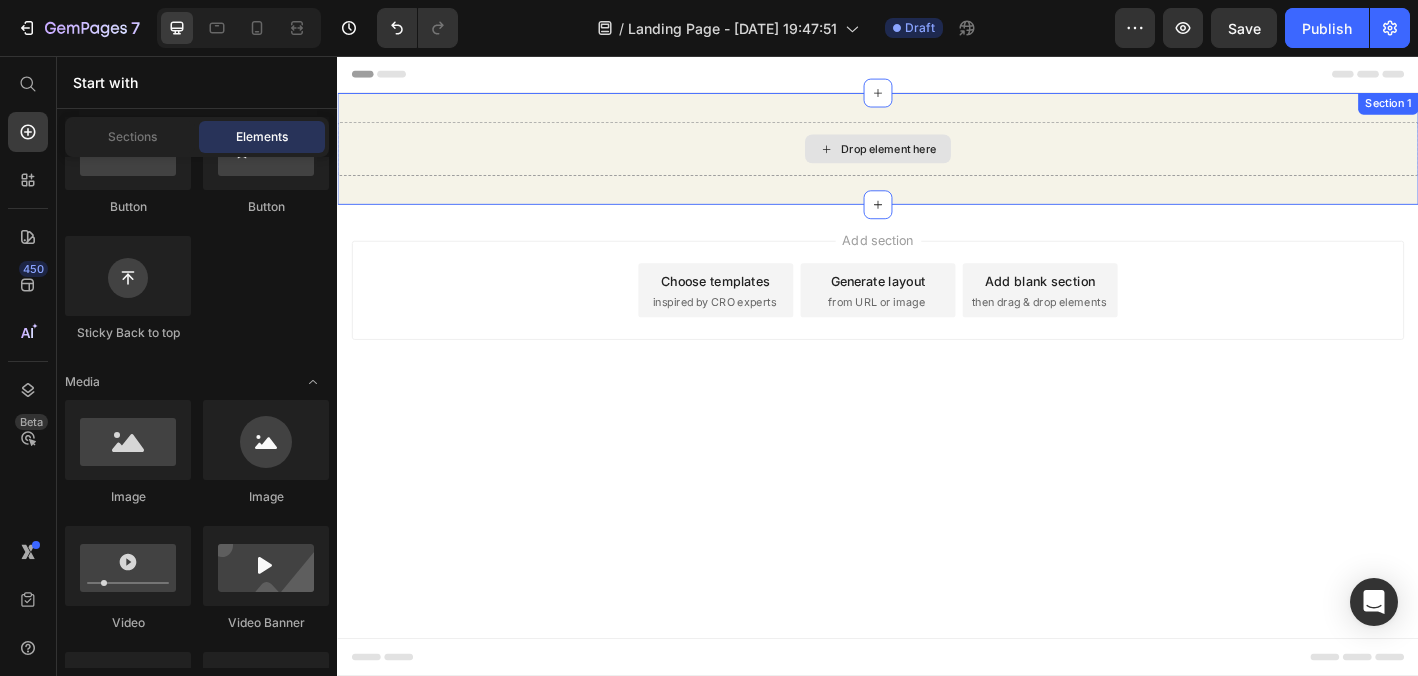 click on "Drop element here" at bounding box center [937, 159] 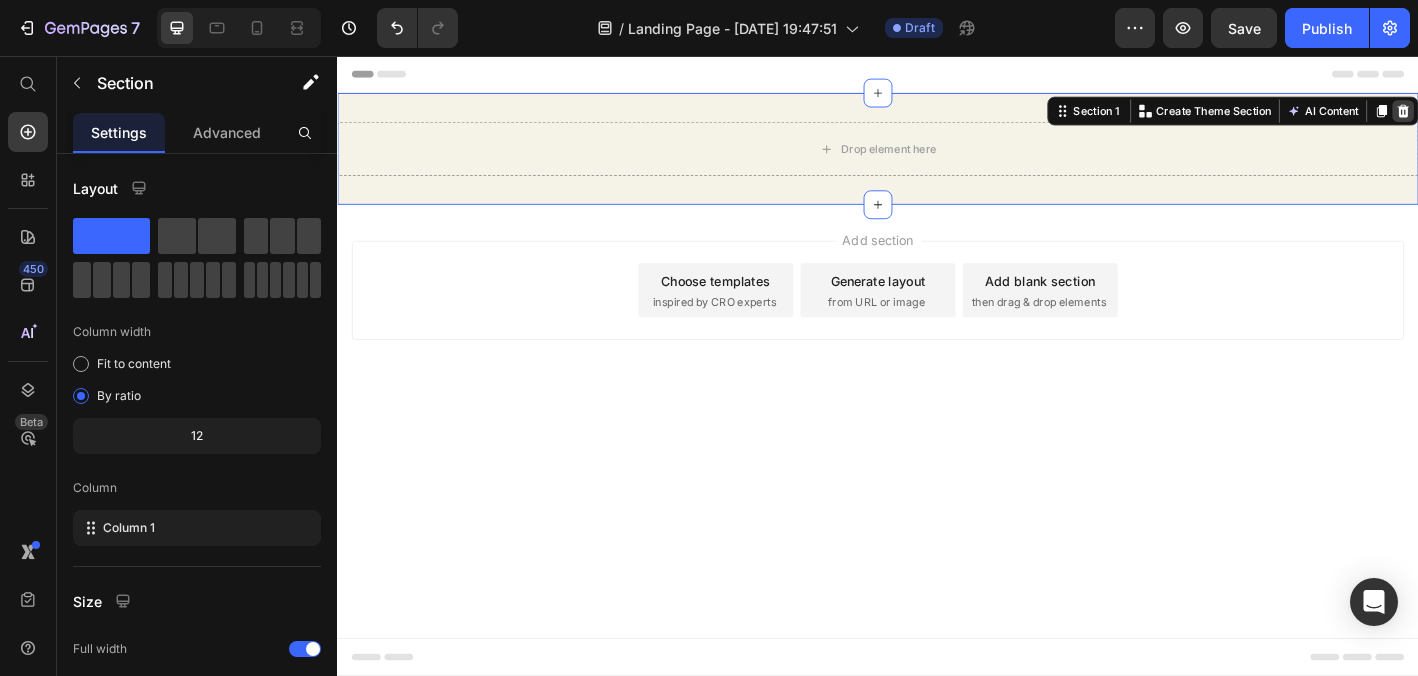 click 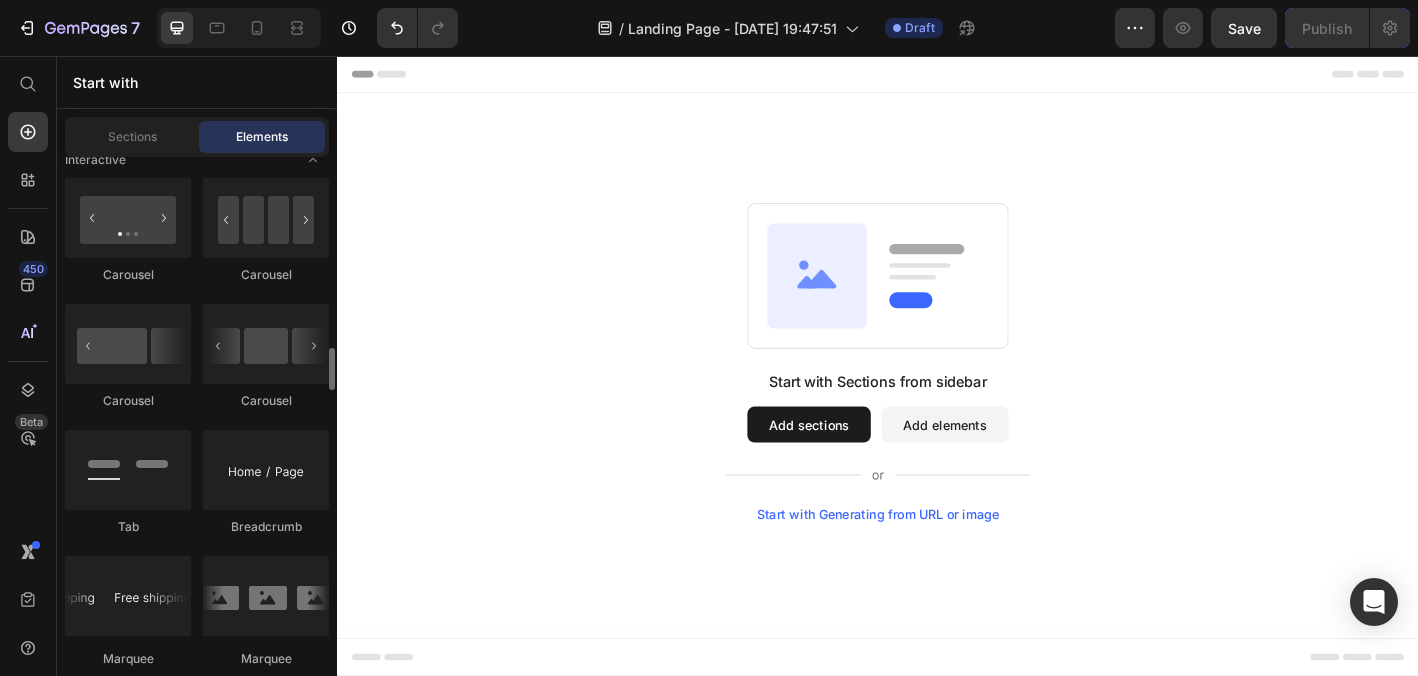 scroll, scrollTop: 2142, scrollLeft: 0, axis: vertical 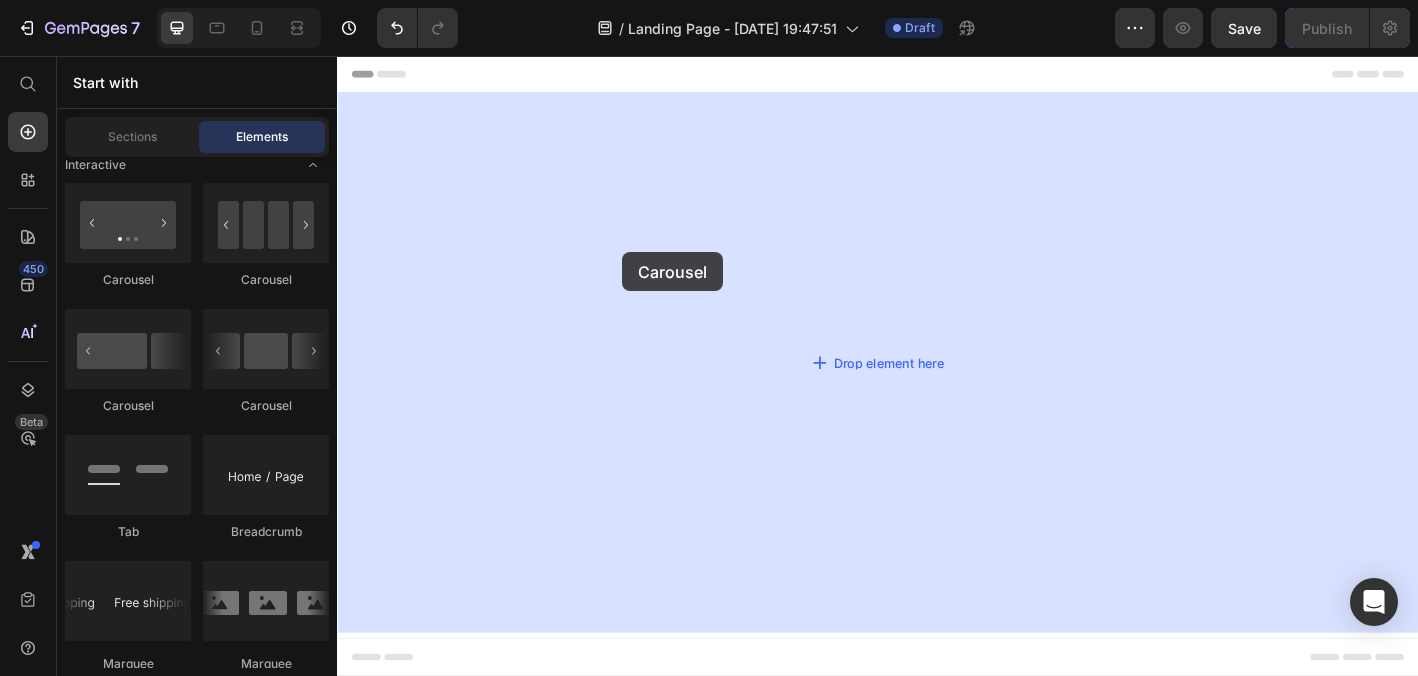 drag, startPoint x: 465, startPoint y: 427, endPoint x: 653, endPoint y: 274, distance: 242.39018 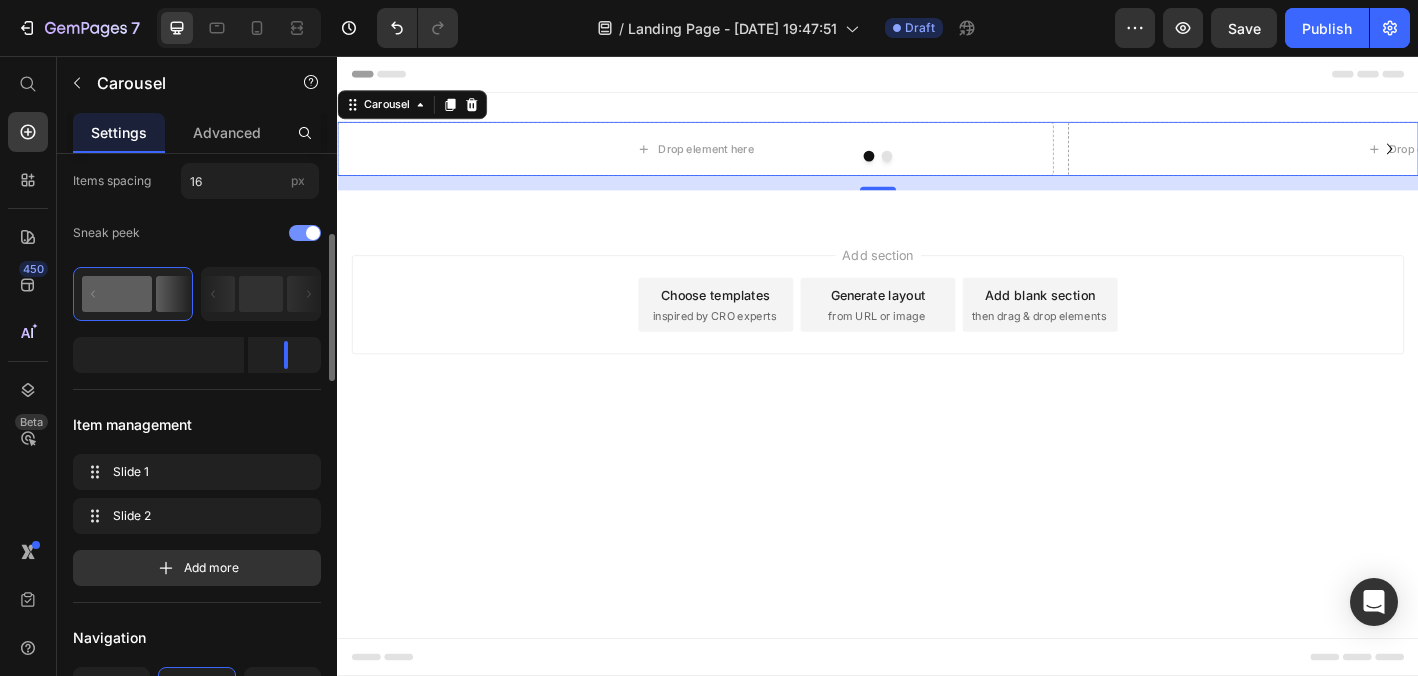 scroll, scrollTop: 217, scrollLeft: 0, axis: vertical 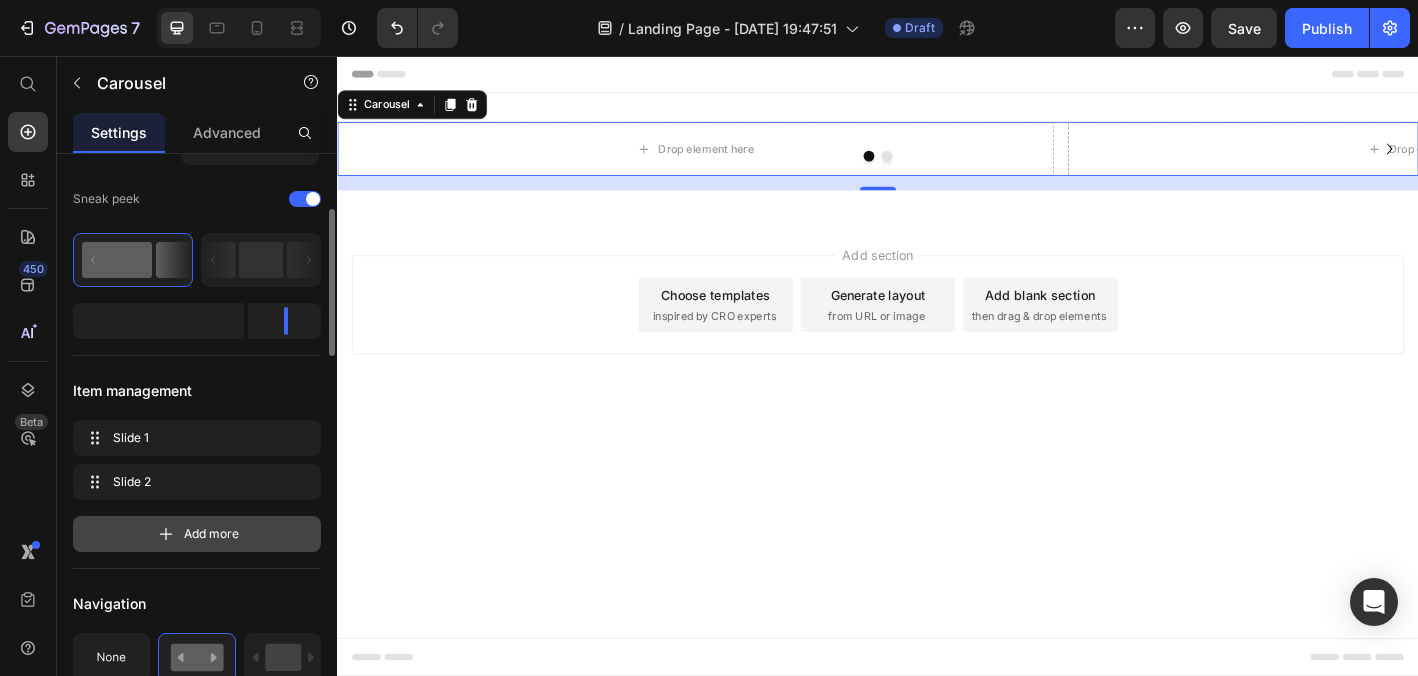 click 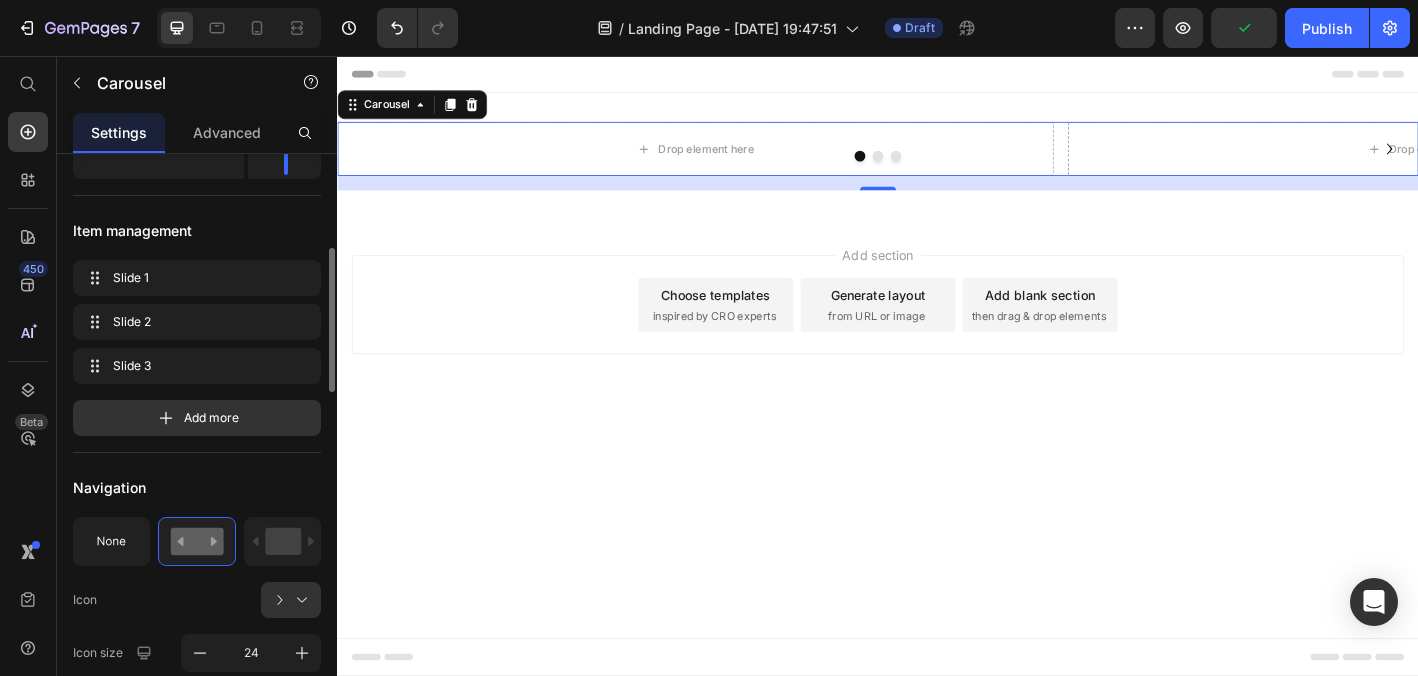 scroll, scrollTop: 377, scrollLeft: 0, axis: vertical 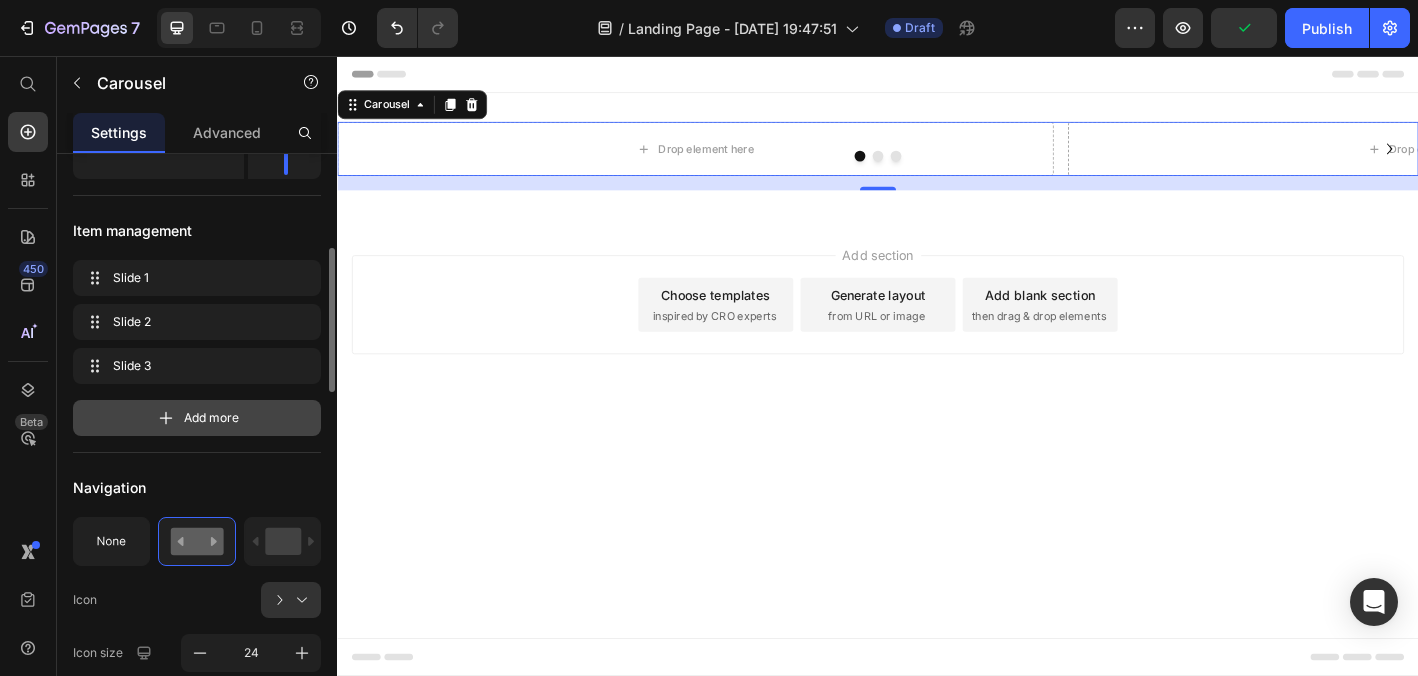 click 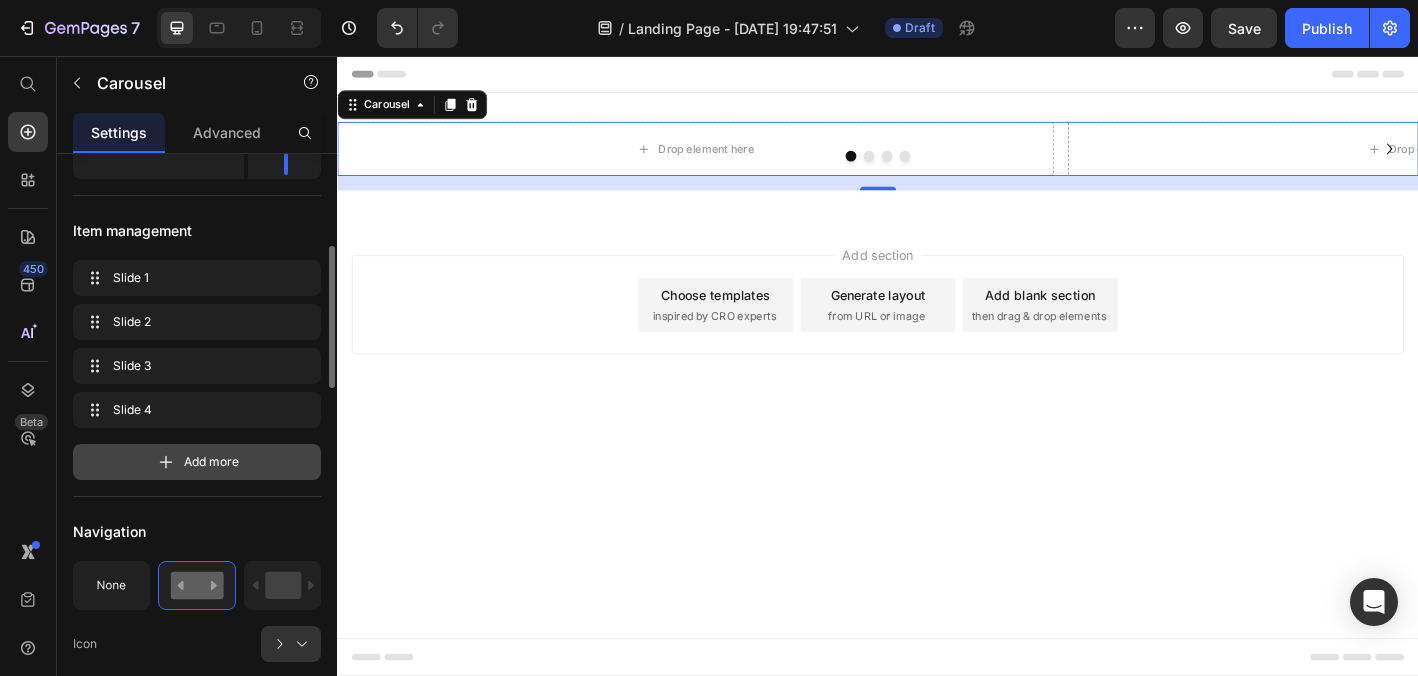 click 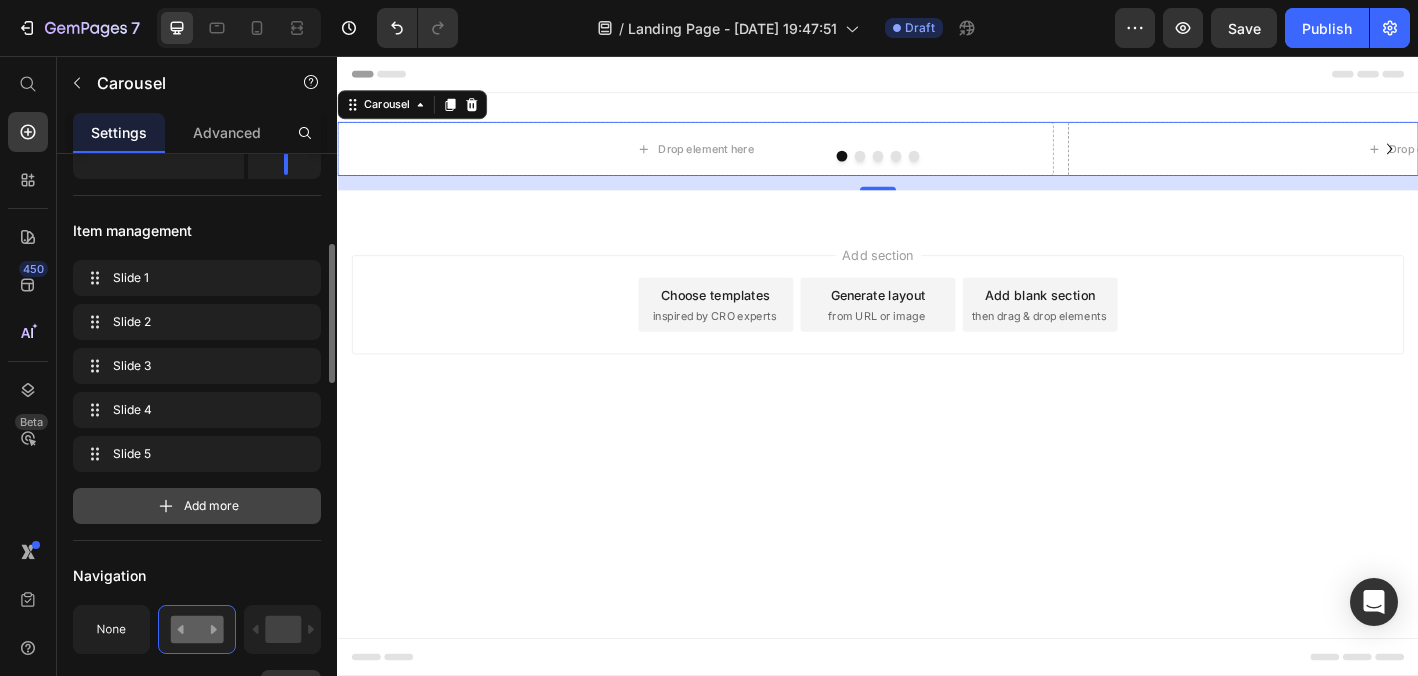 click 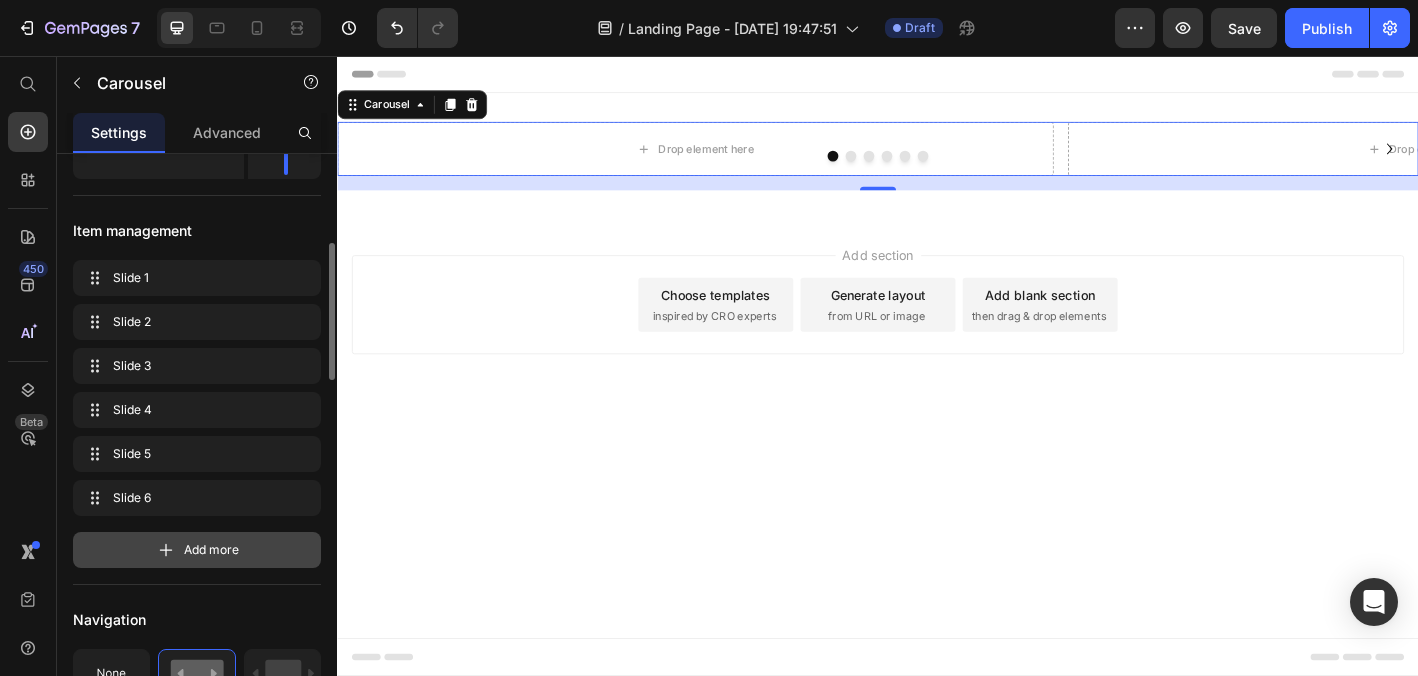 click 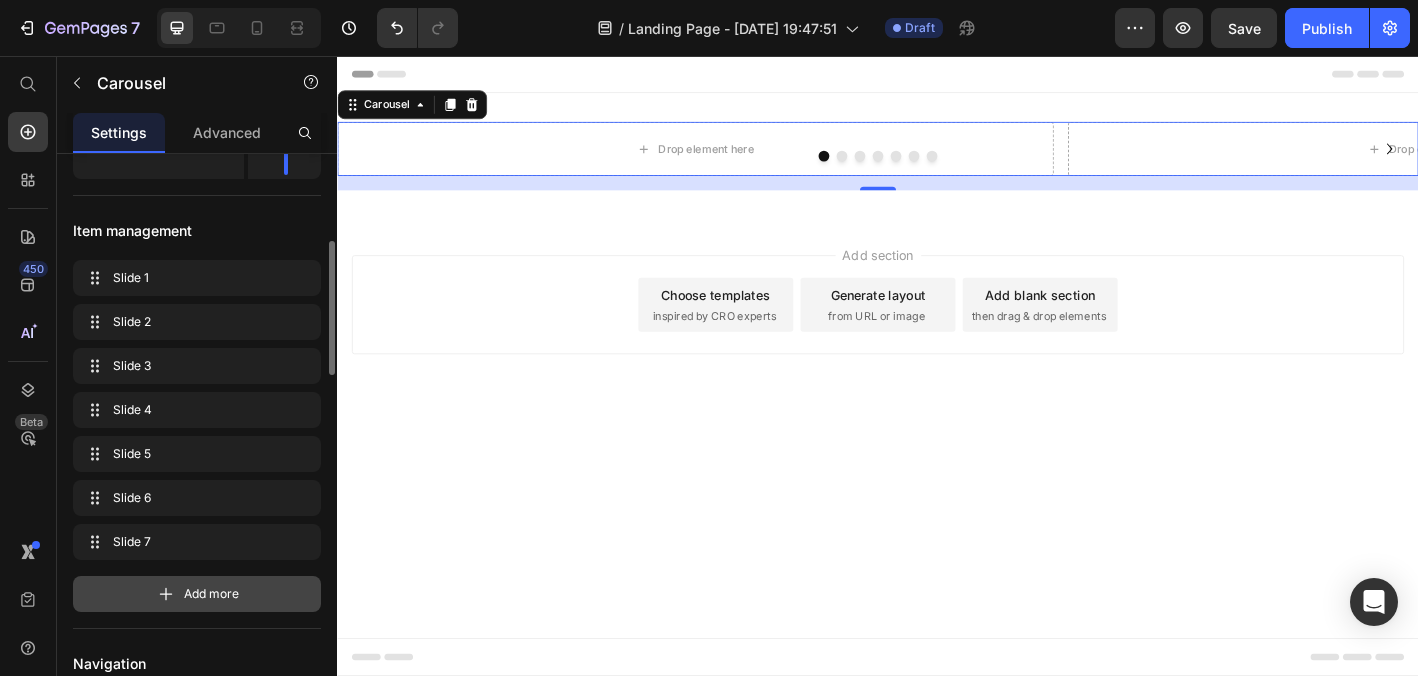 click 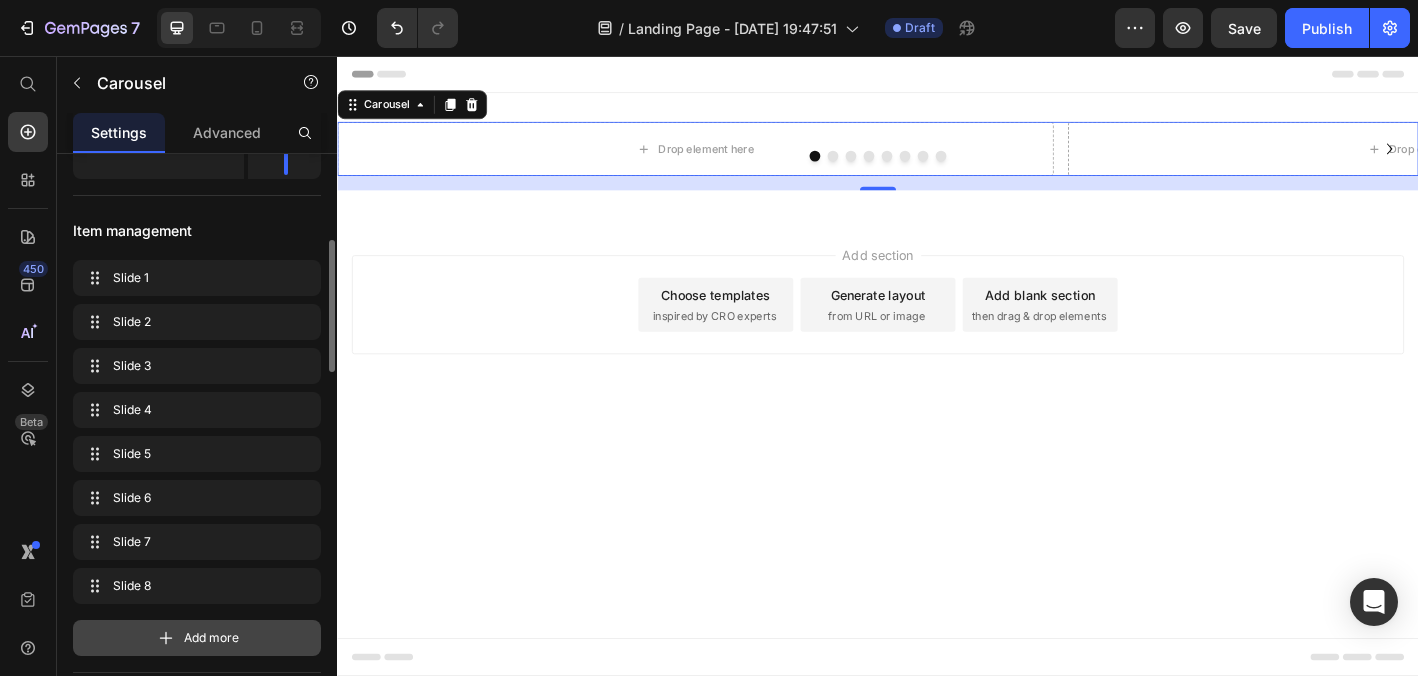click 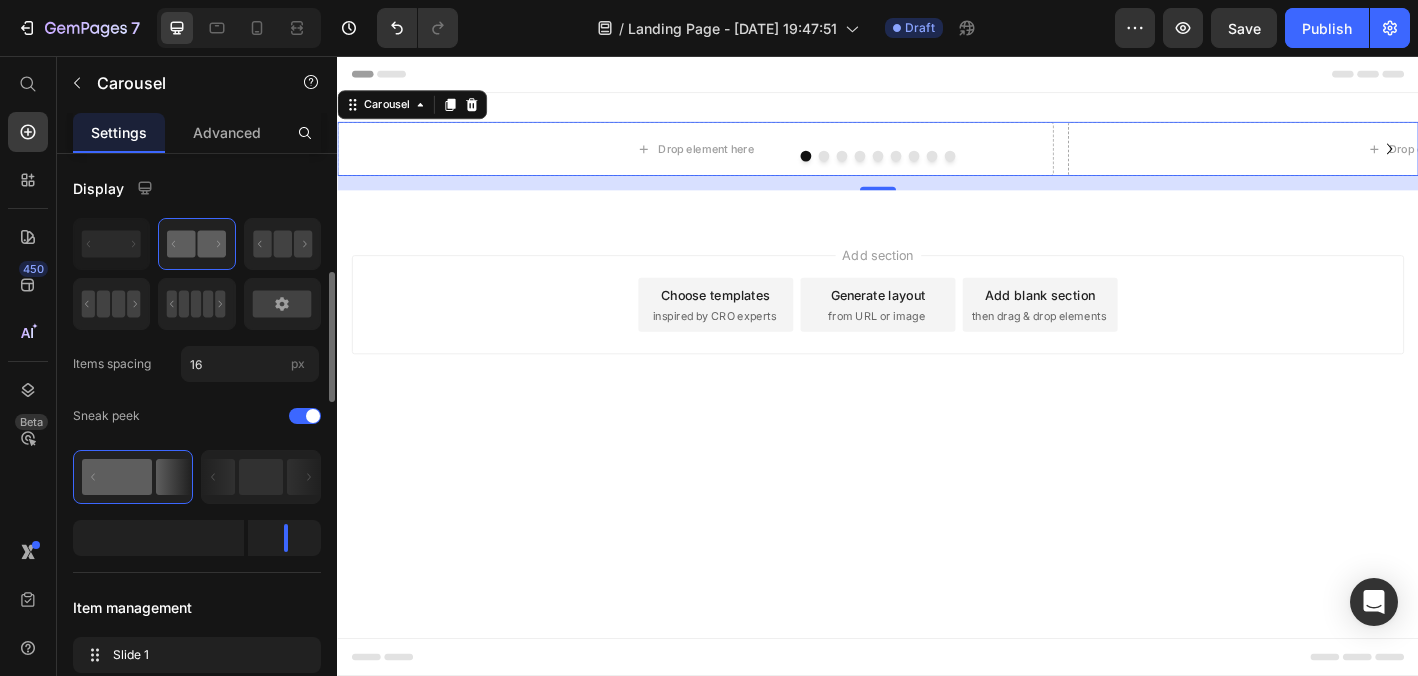 scroll, scrollTop: 0, scrollLeft: 0, axis: both 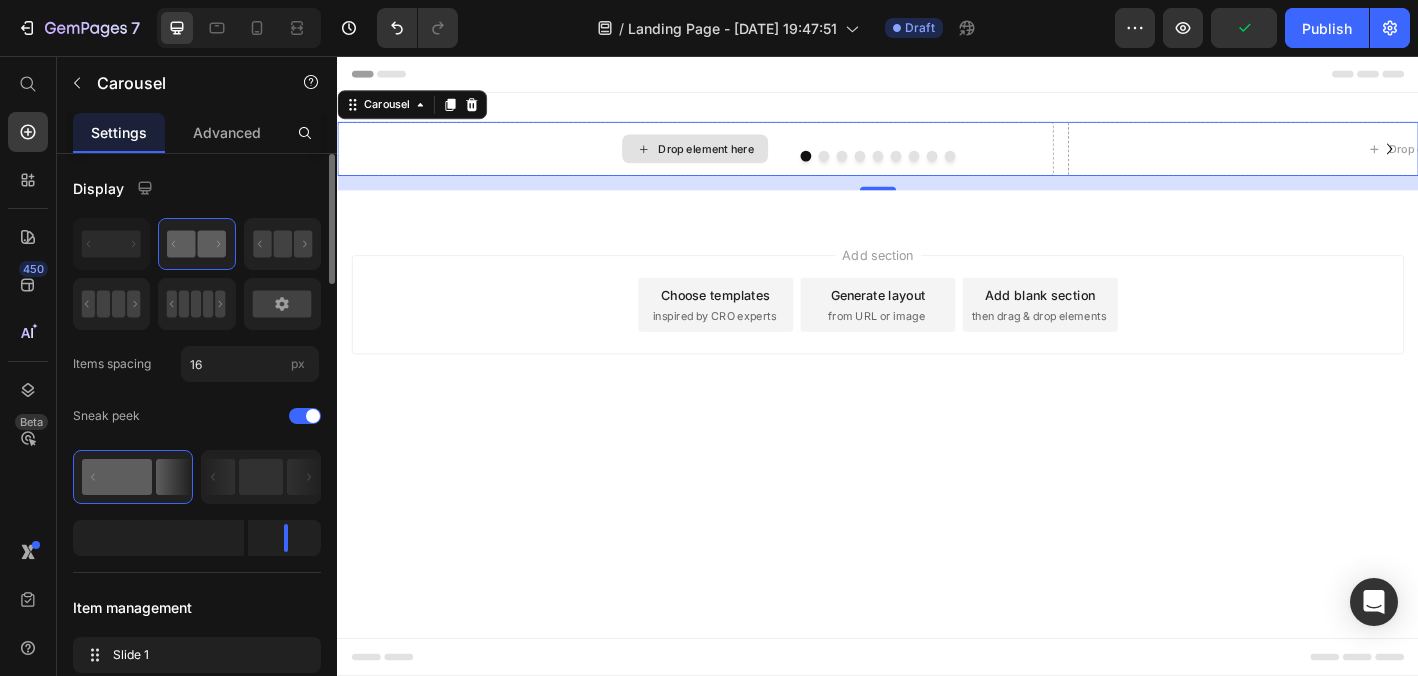 click on "Drop element here" at bounding box center (734, 159) 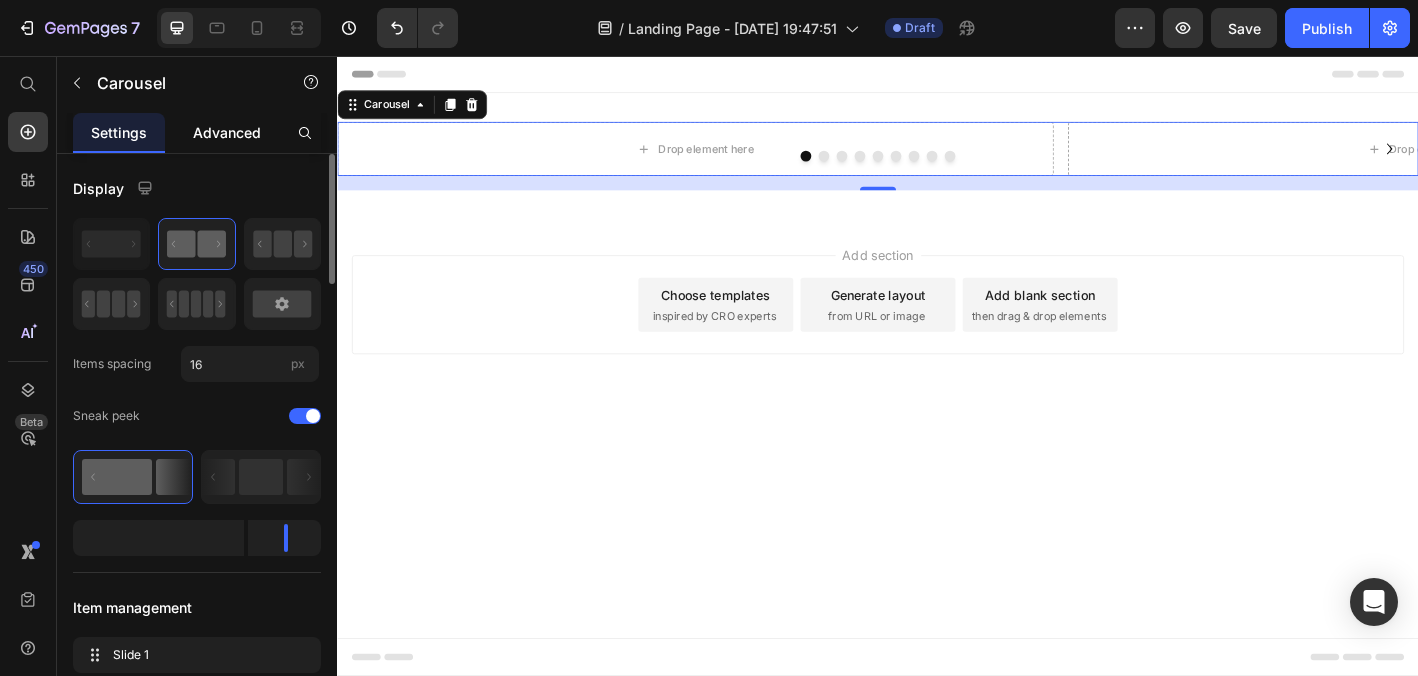 click on "Advanced" 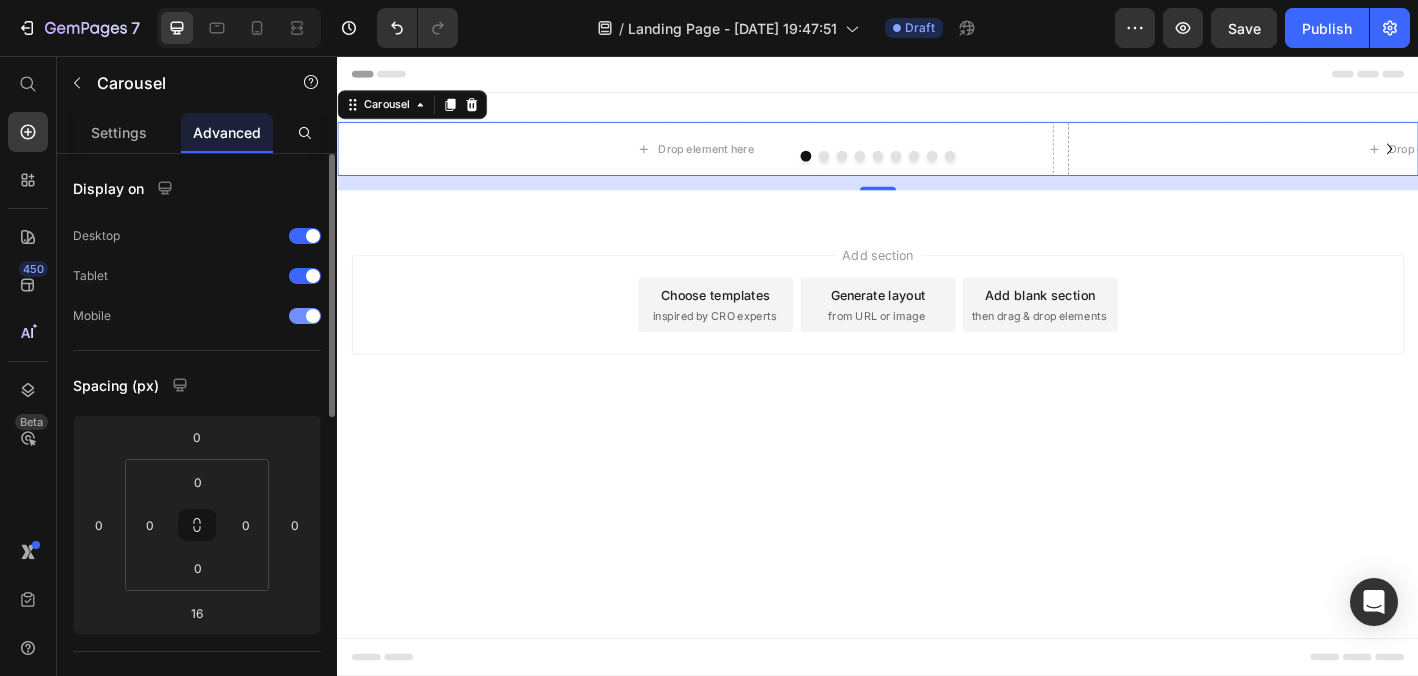 click at bounding box center (305, 316) 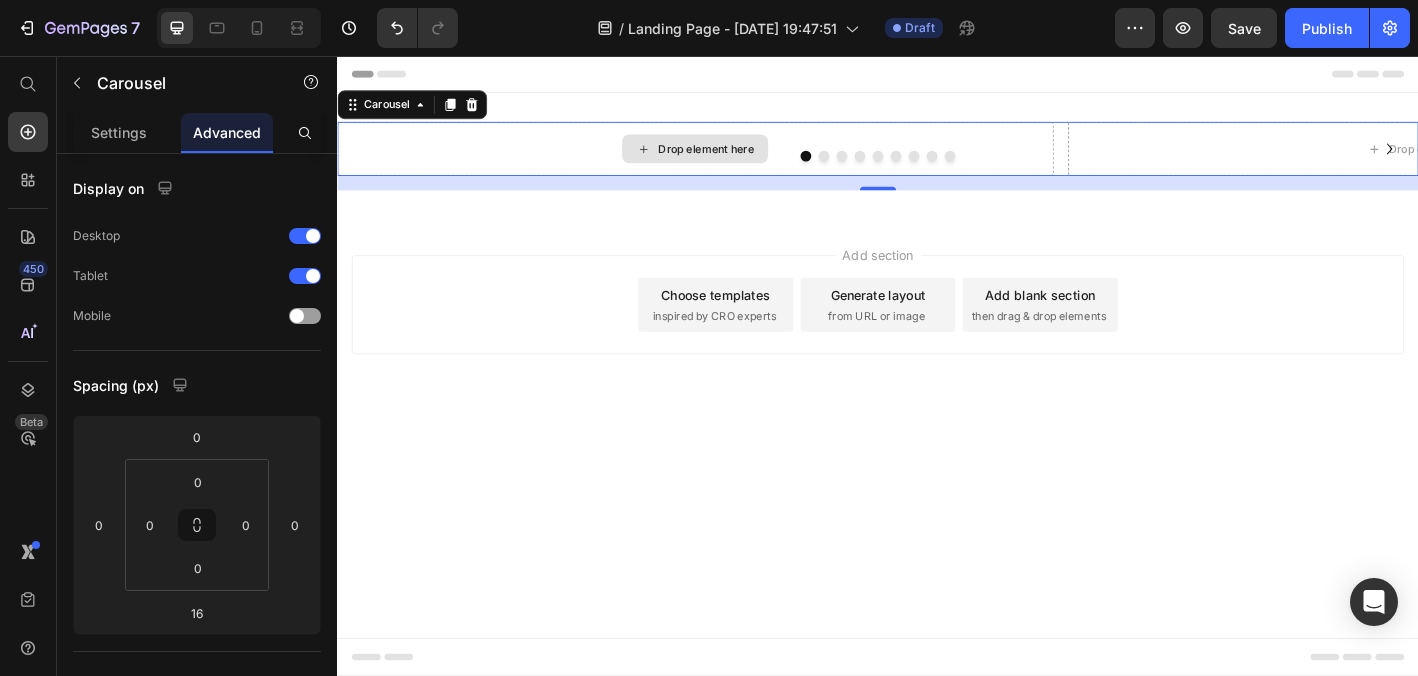 click on "Drop element here" at bounding box center [734, 159] 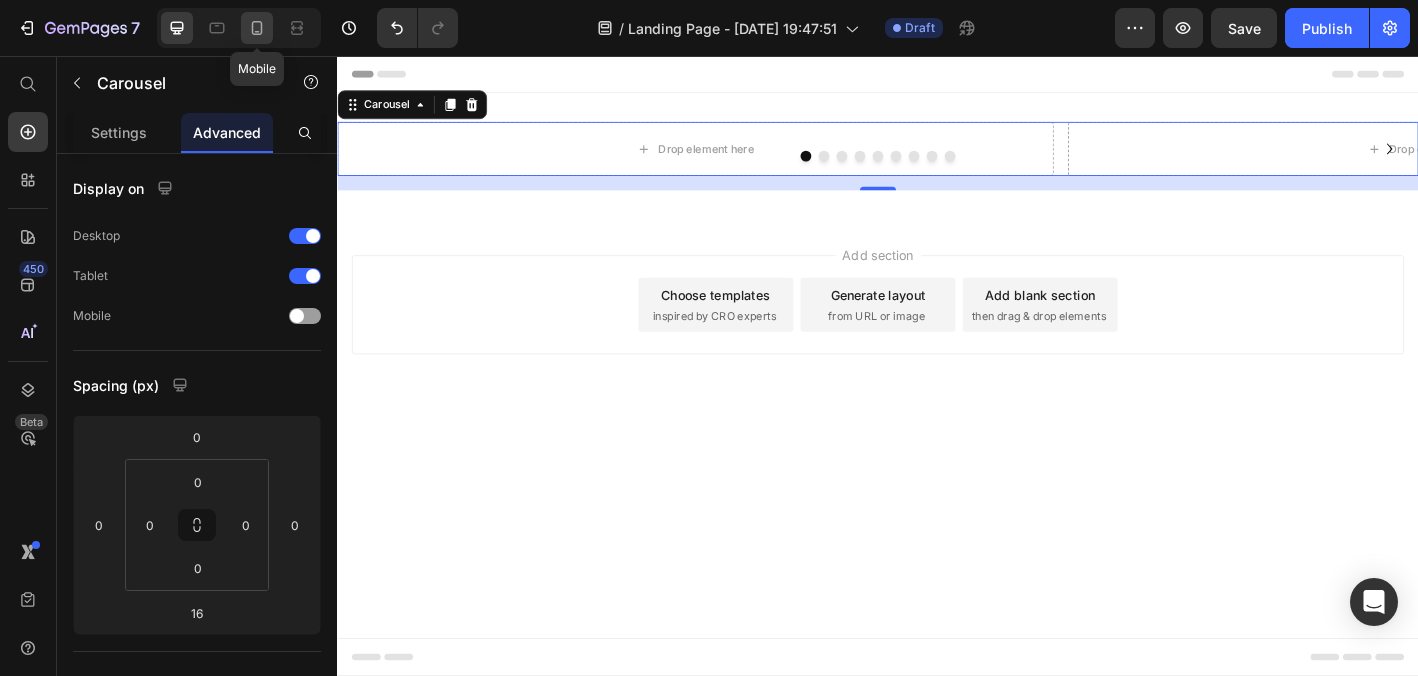 click 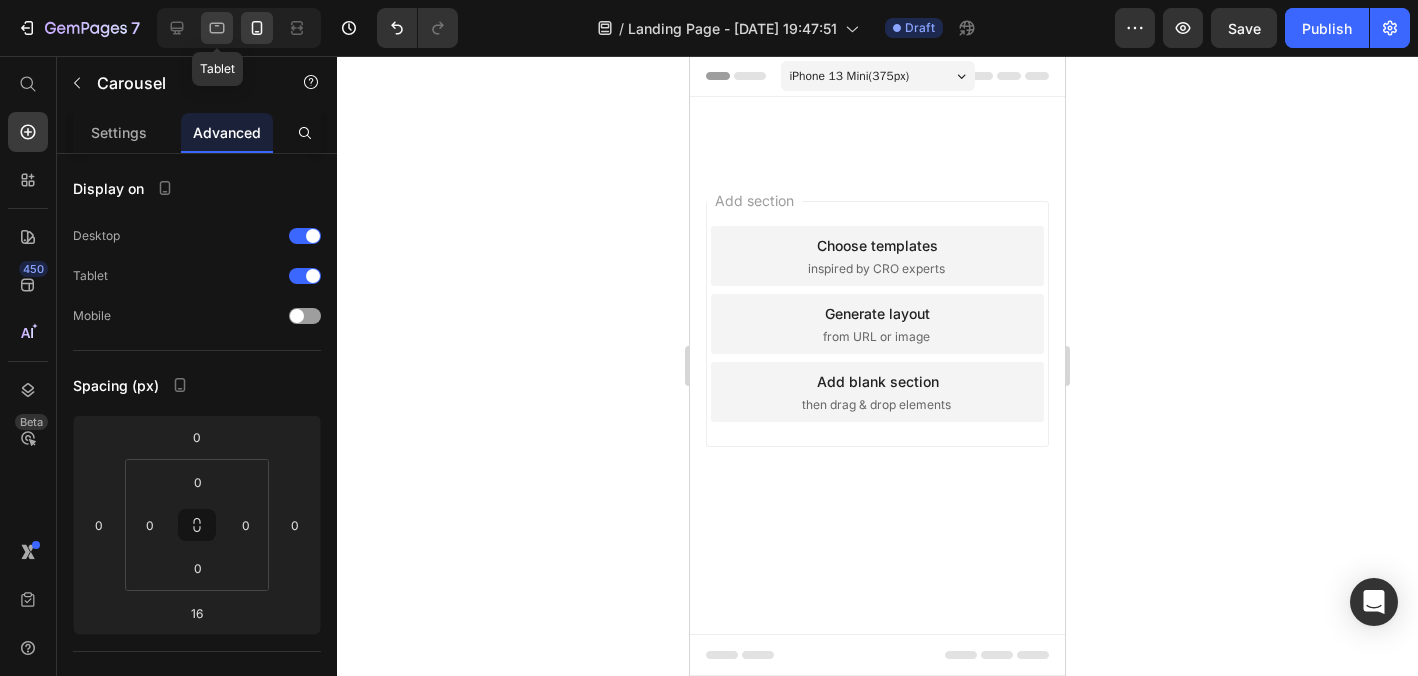 click 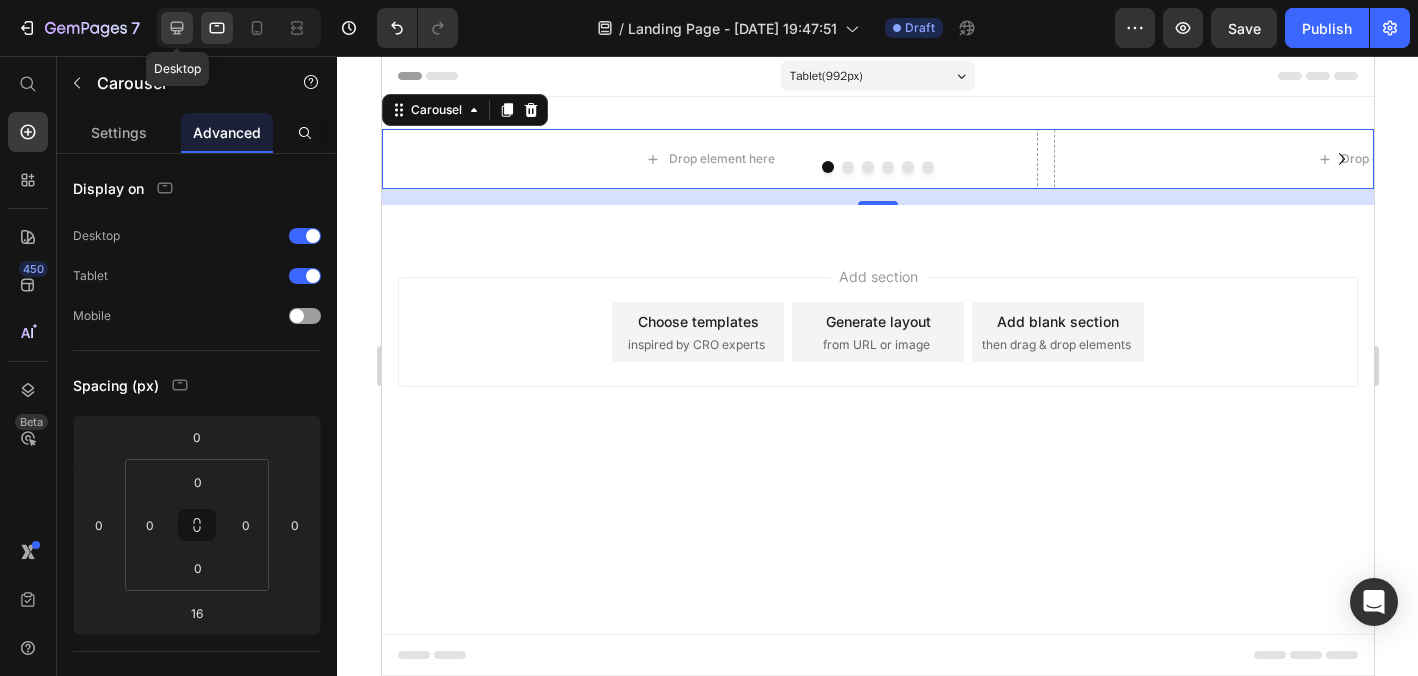 click 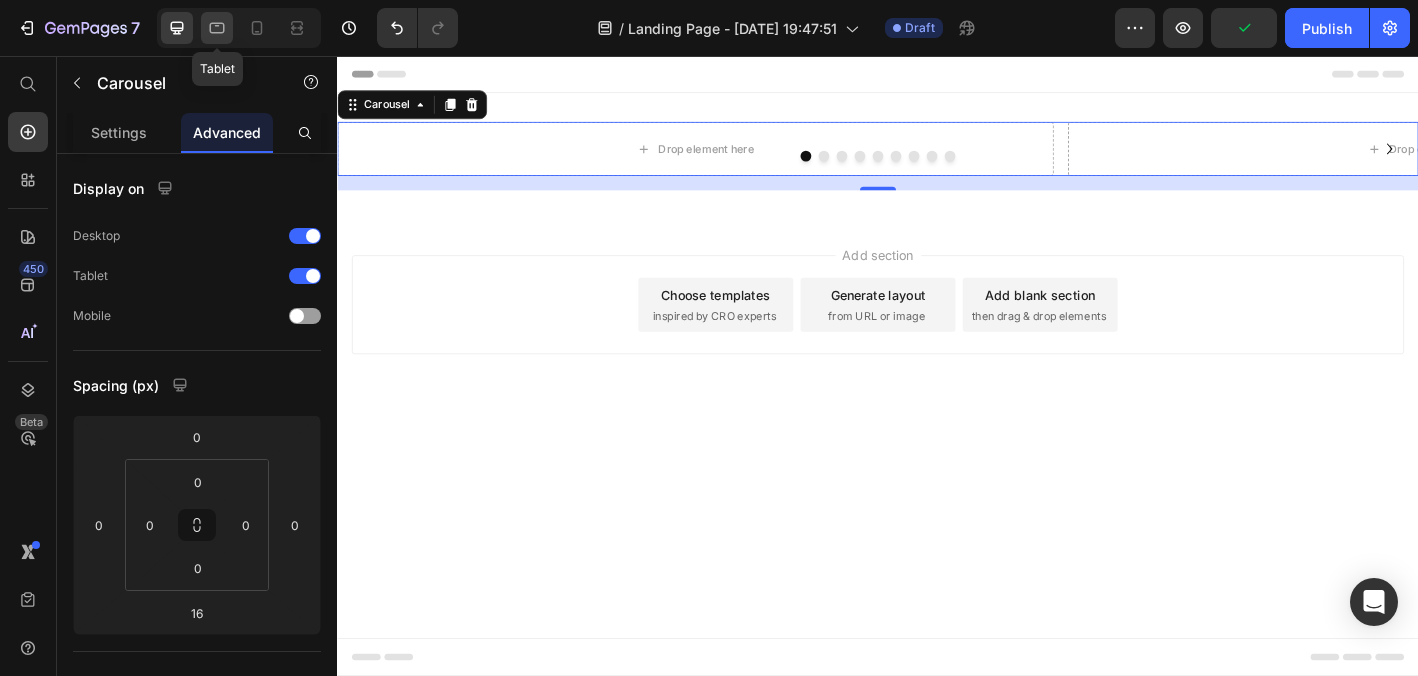 click 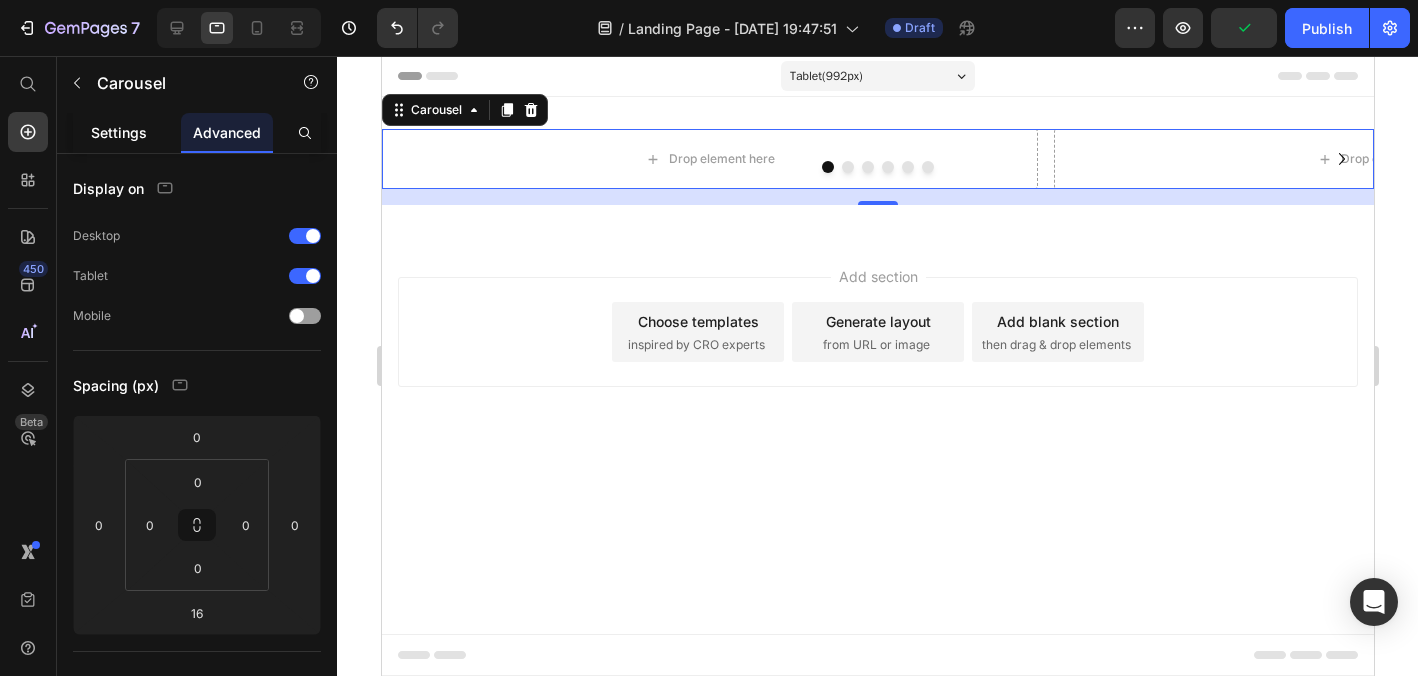 click on "Settings" 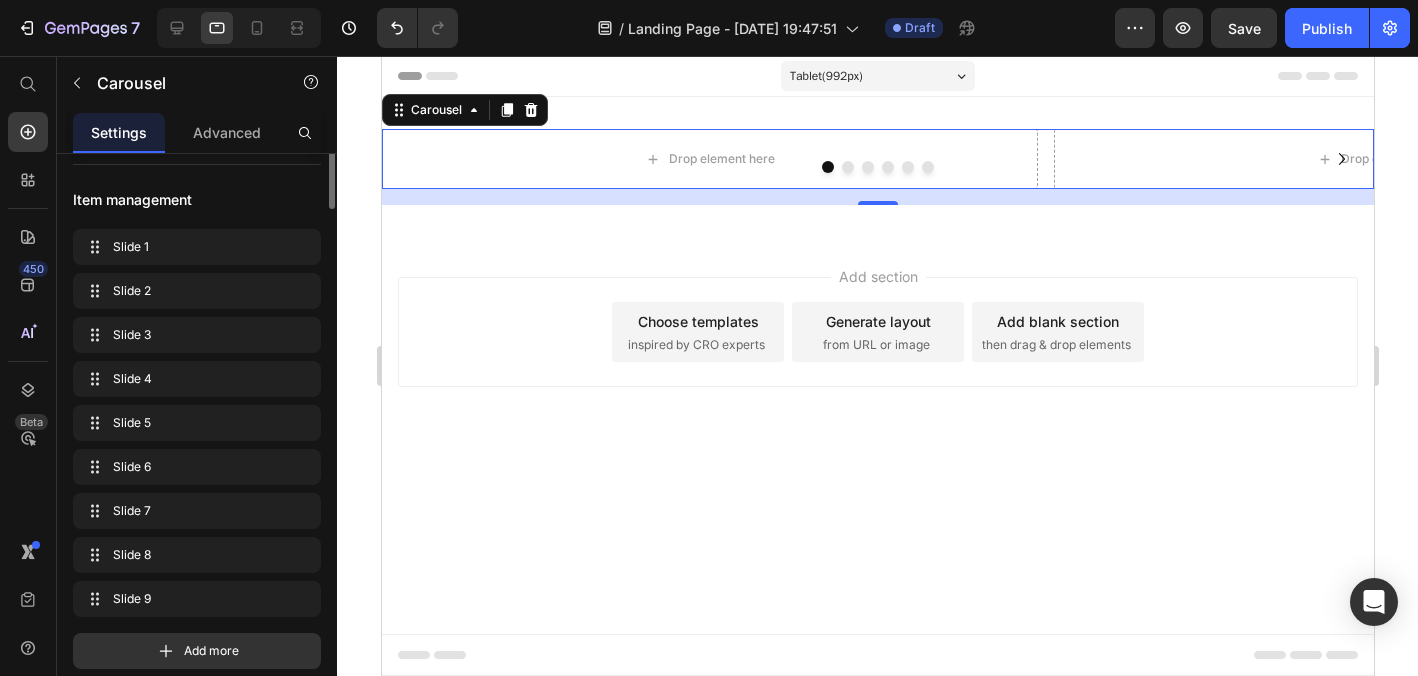 scroll, scrollTop: 0, scrollLeft: 0, axis: both 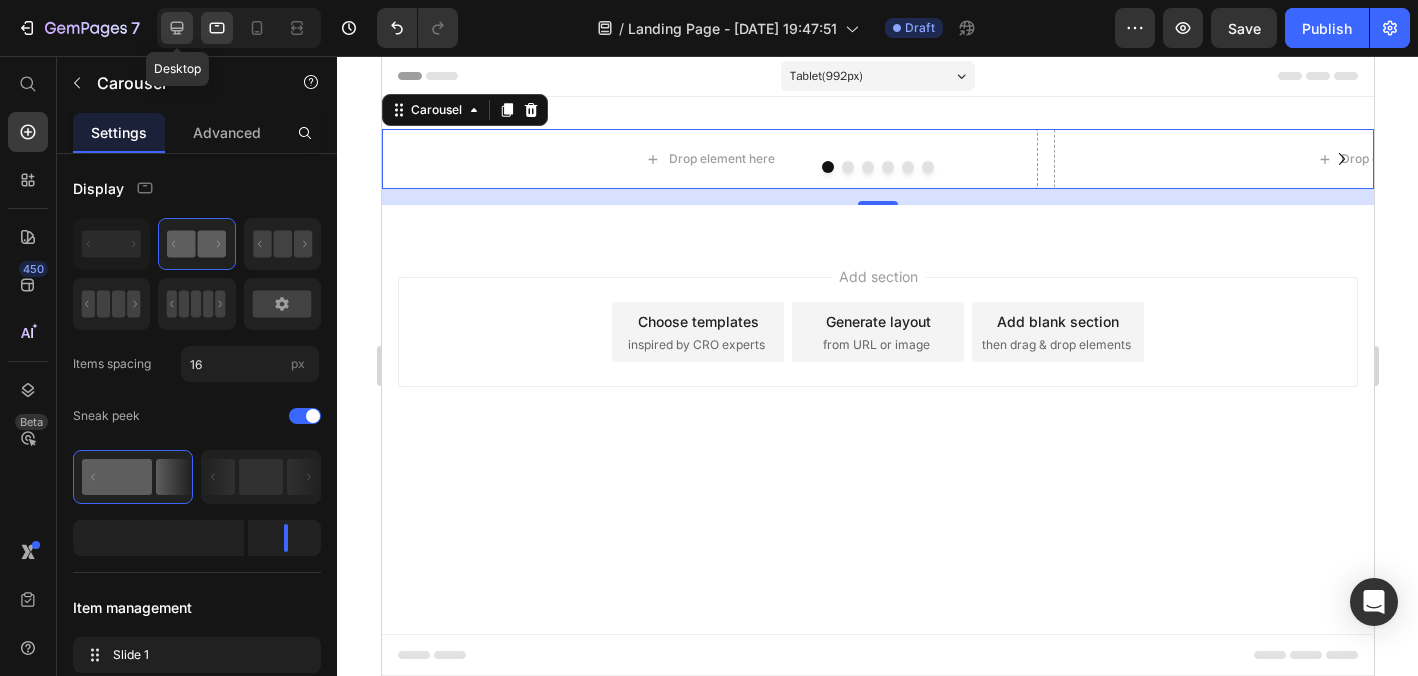 click 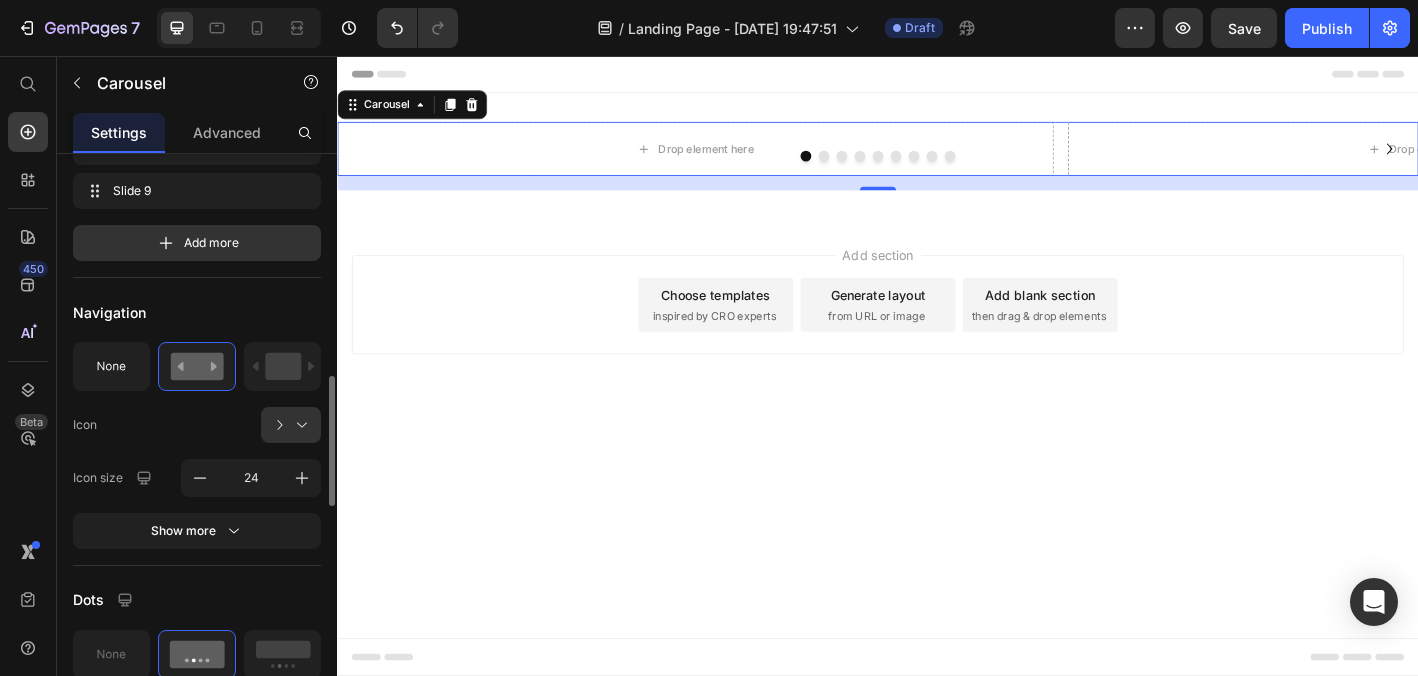 scroll, scrollTop: 872, scrollLeft: 0, axis: vertical 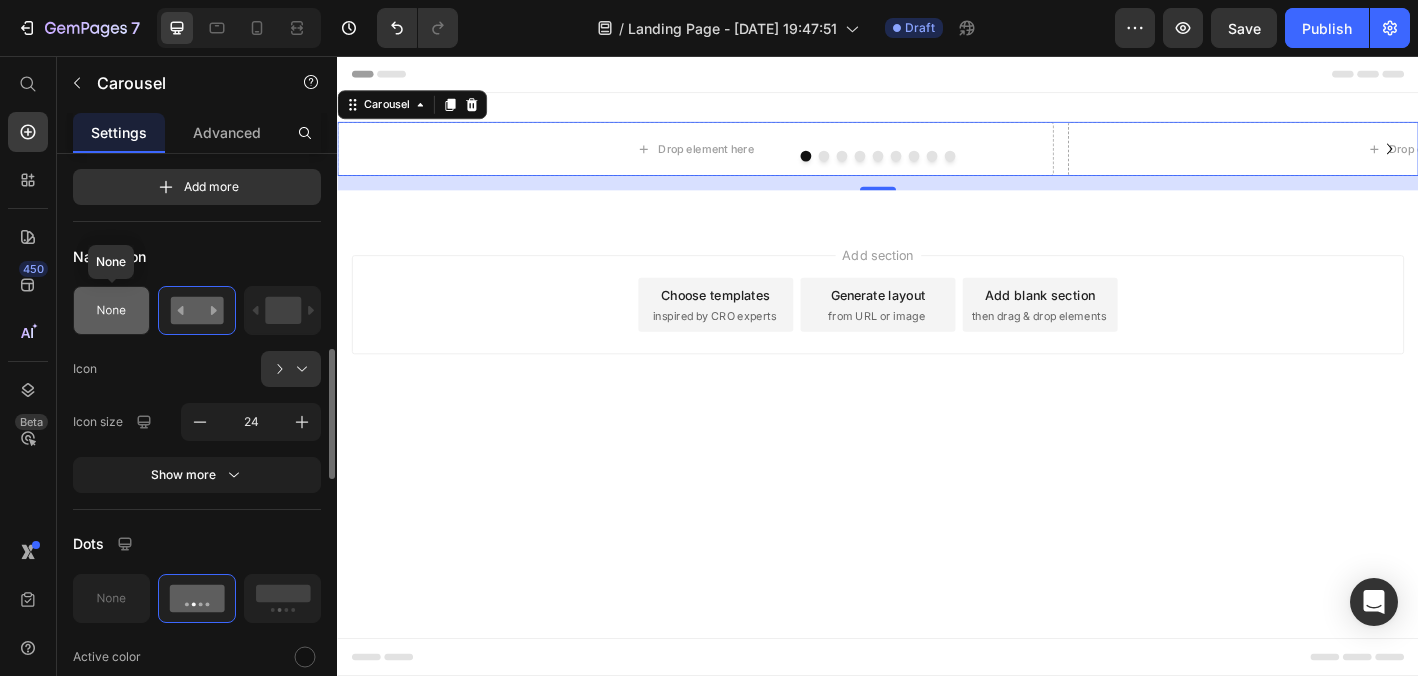click 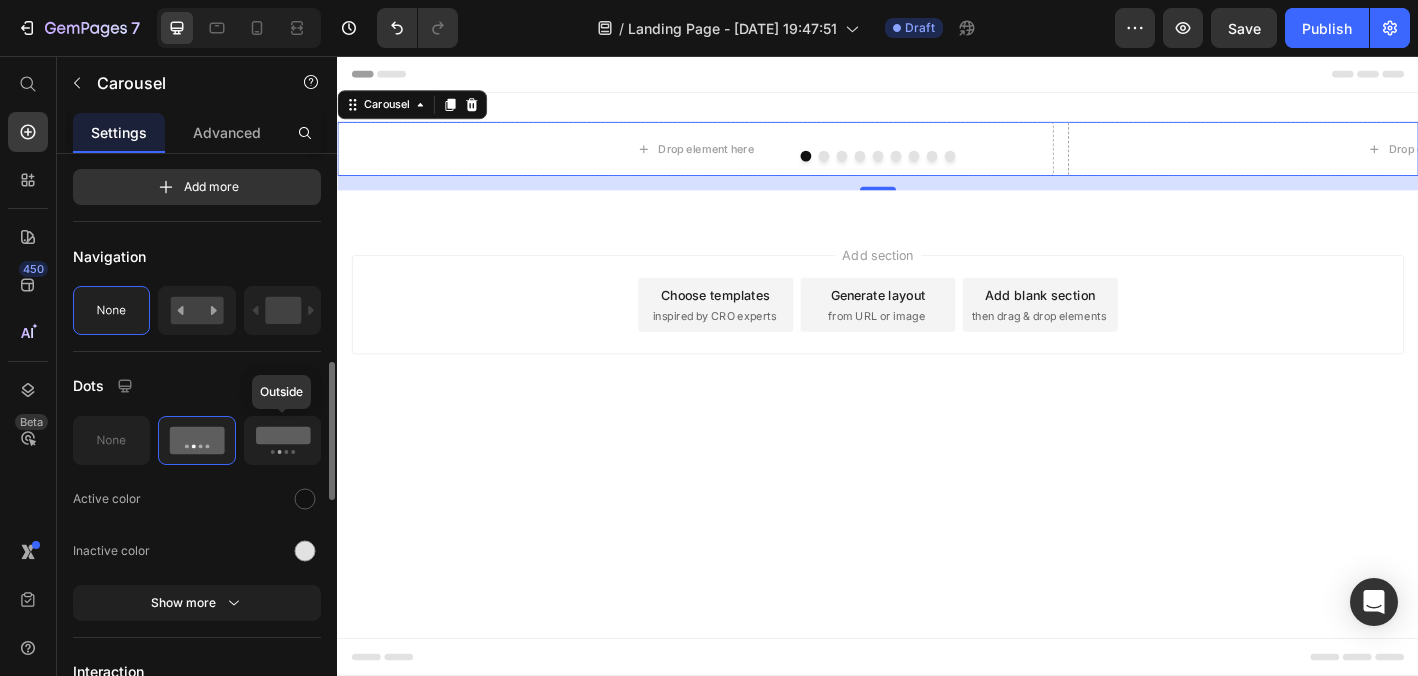 click 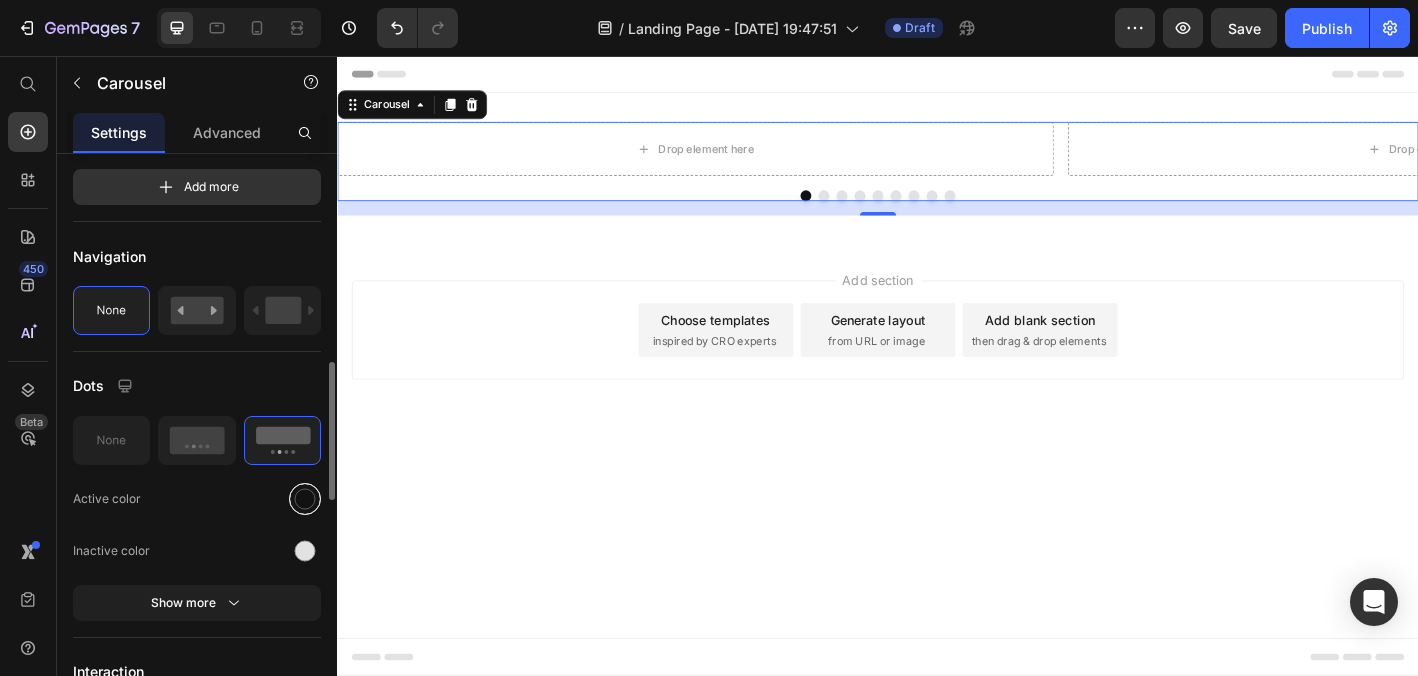 click at bounding box center (305, 498) 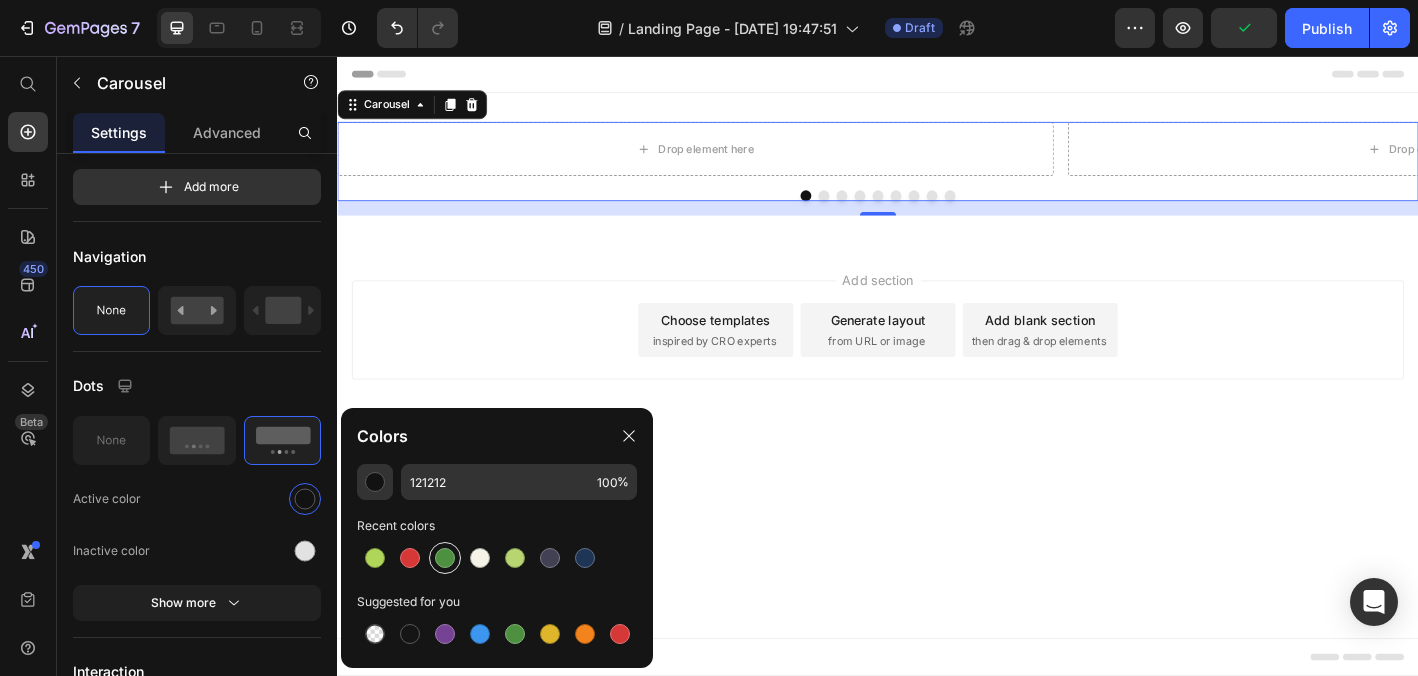 click at bounding box center [445, 558] 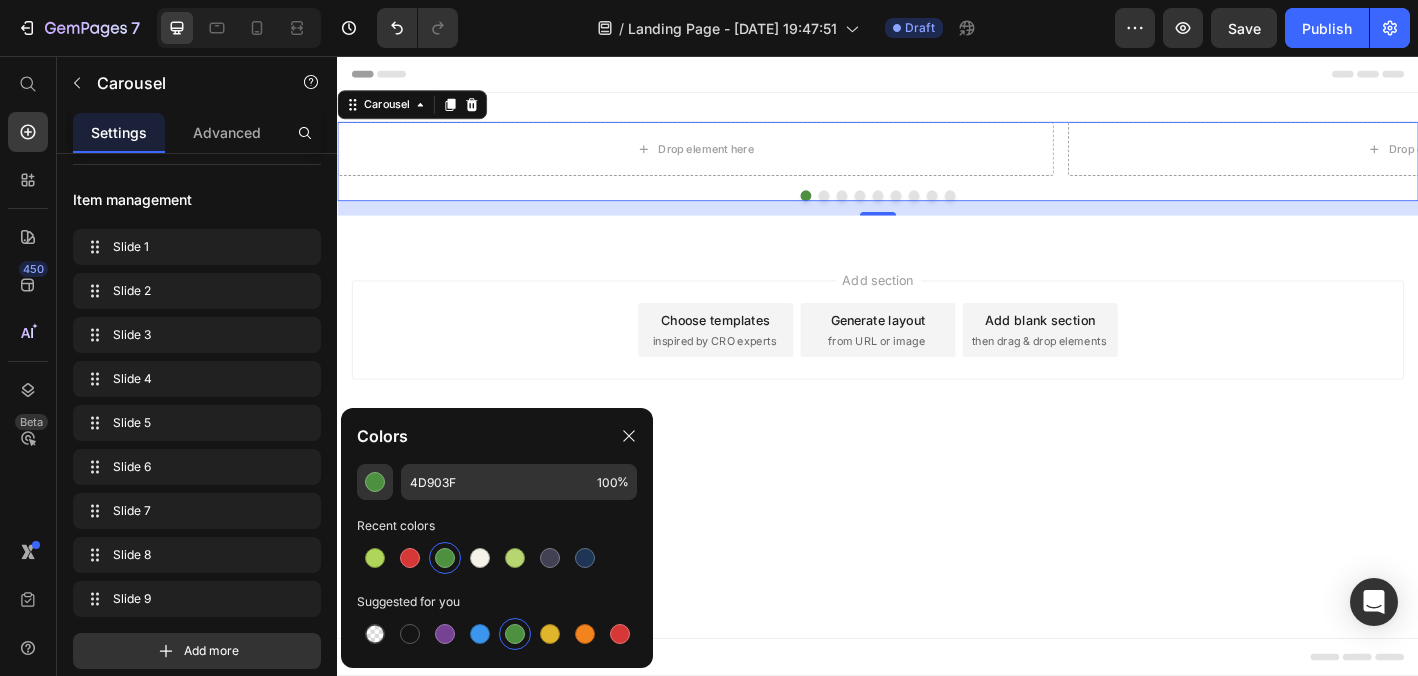 scroll, scrollTop: 0, scrollLeft: 0, axis: both 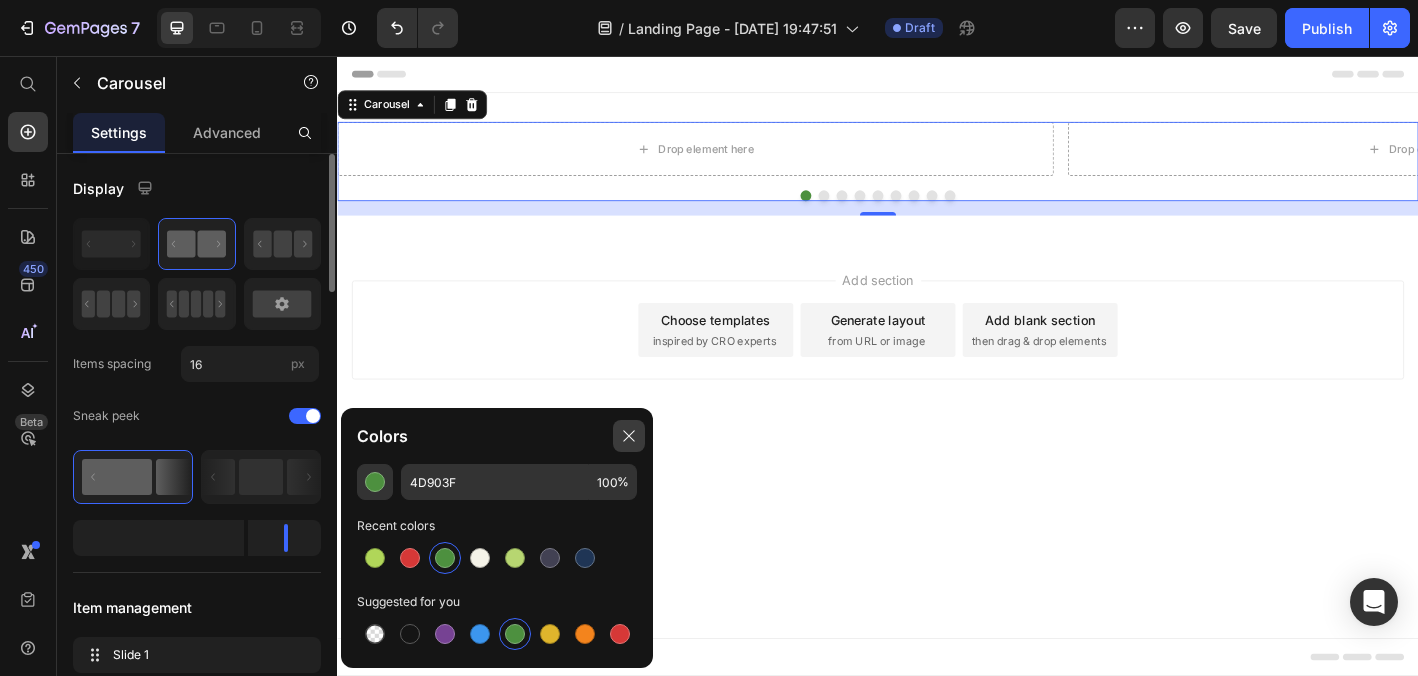 click at bounding box center [629, 436] 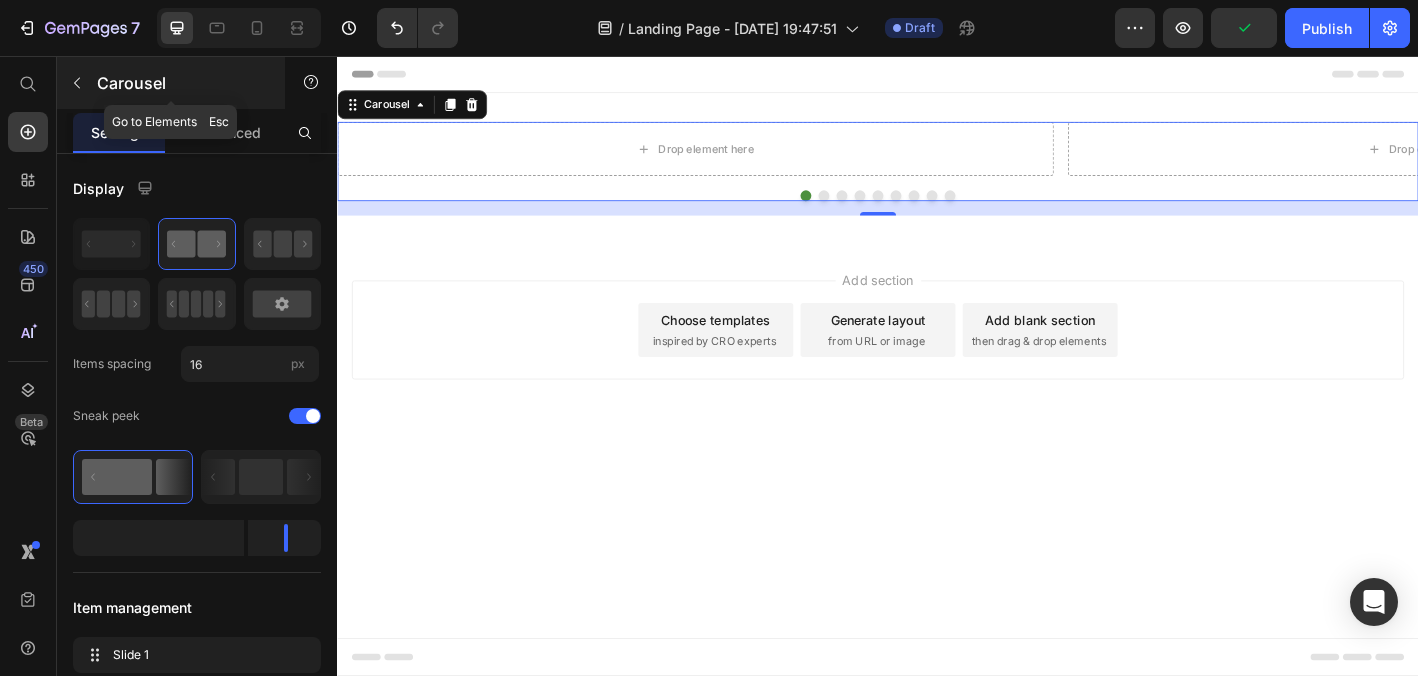 click 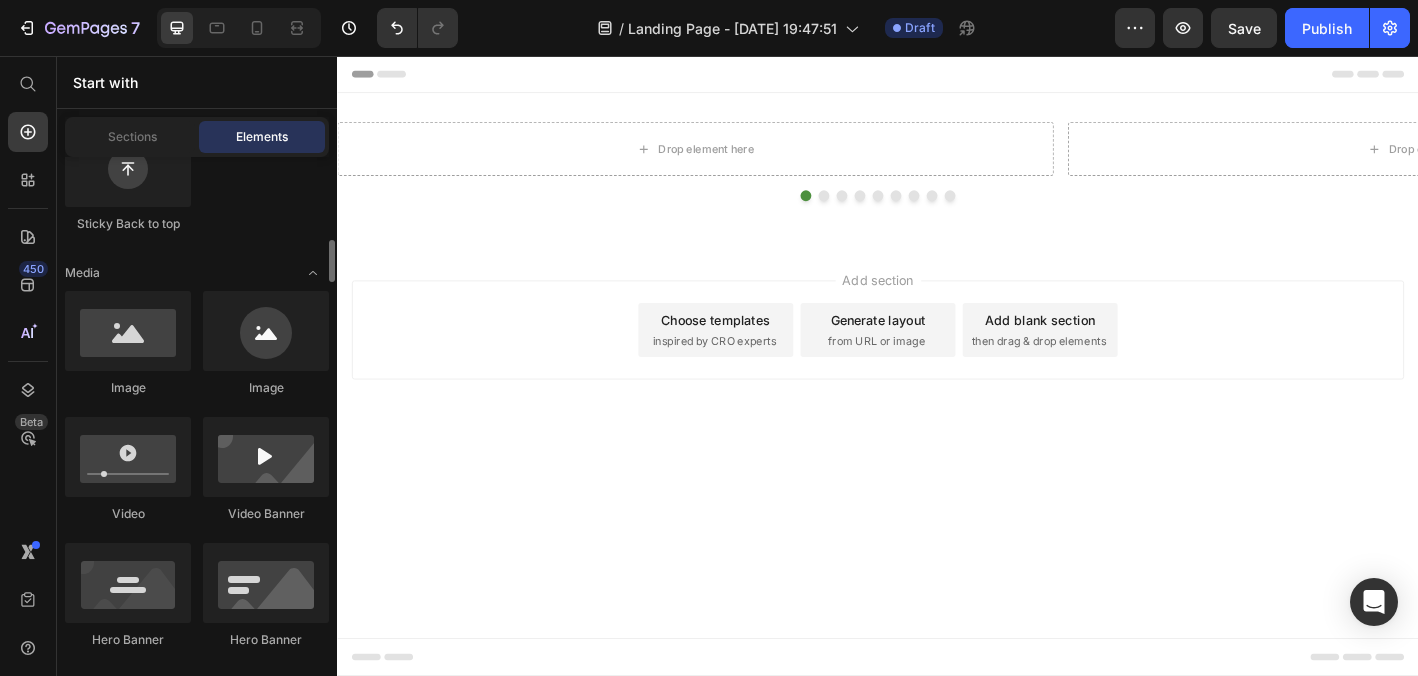 scroll, scrollTop: 750, scrollLeft: 0, axis: vertical 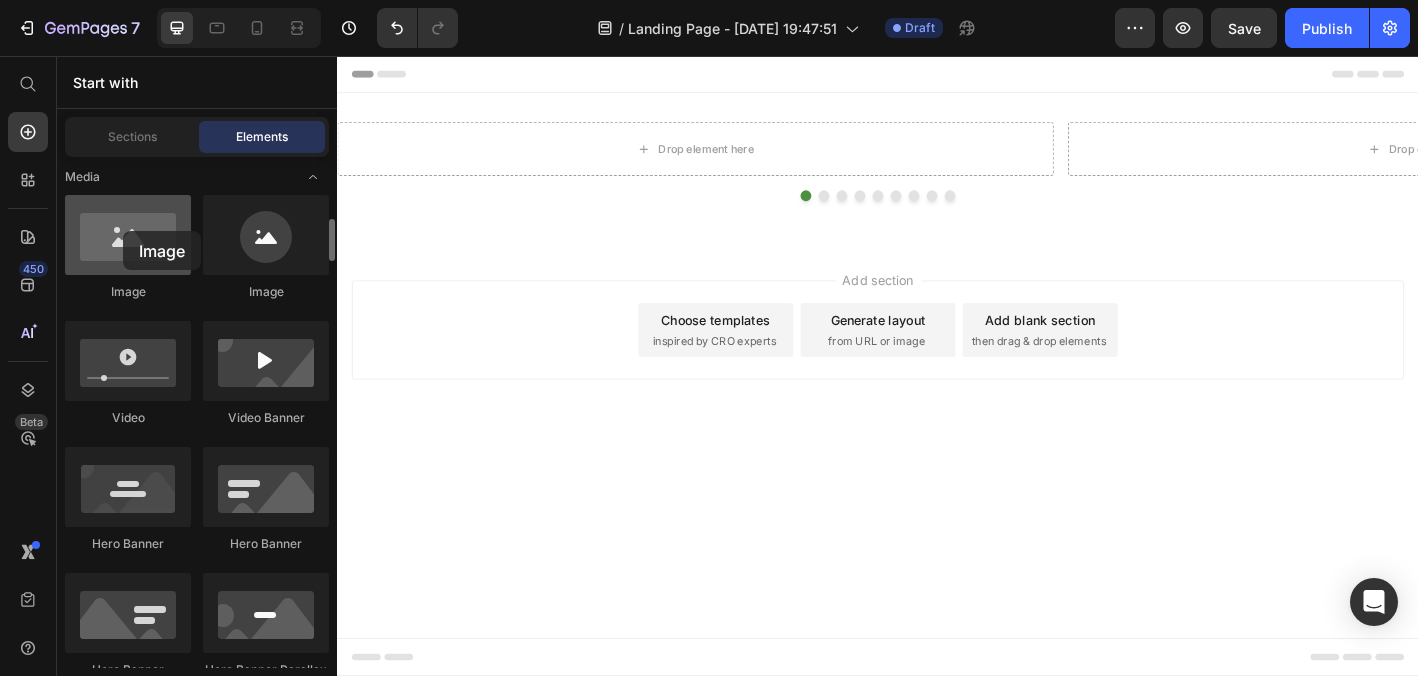 click at bounding box center (128, 235) 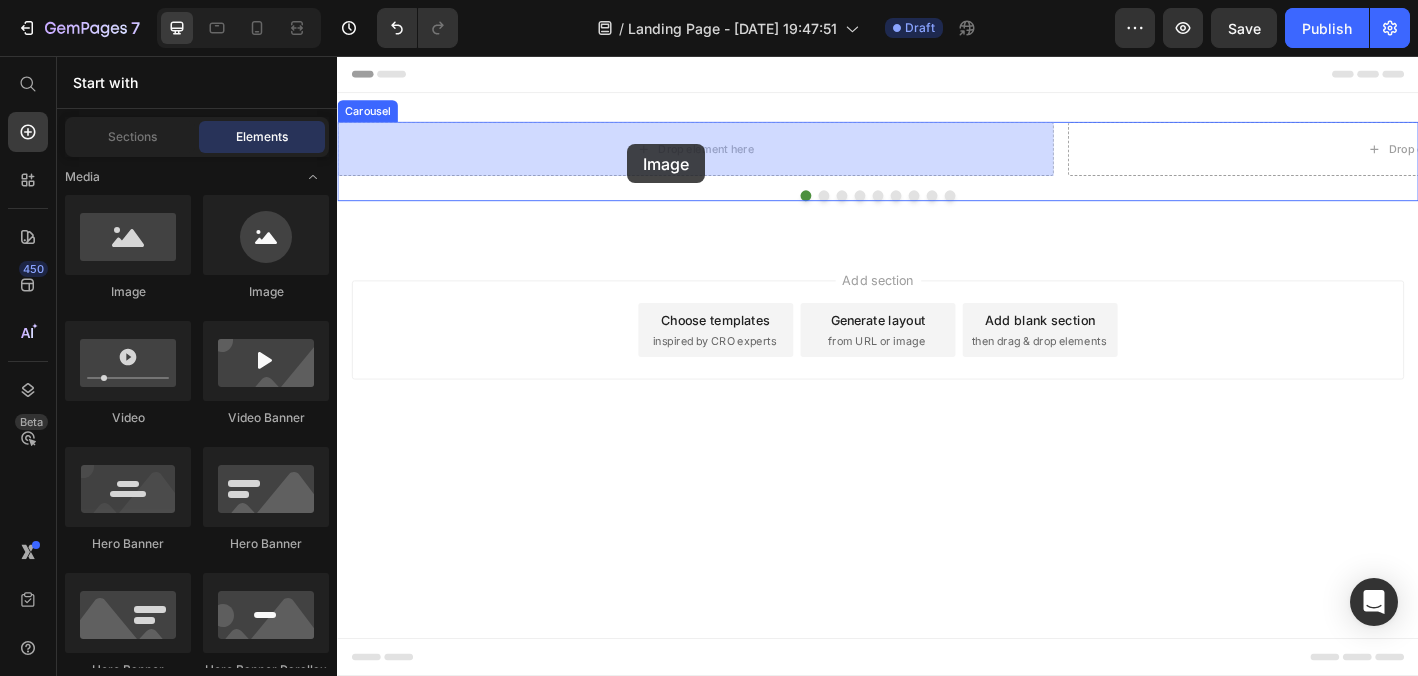 drag, startPoint x: 460, startPoint y: 287, endPoint x: 659, endPoint y: 154, distance: 239.3533 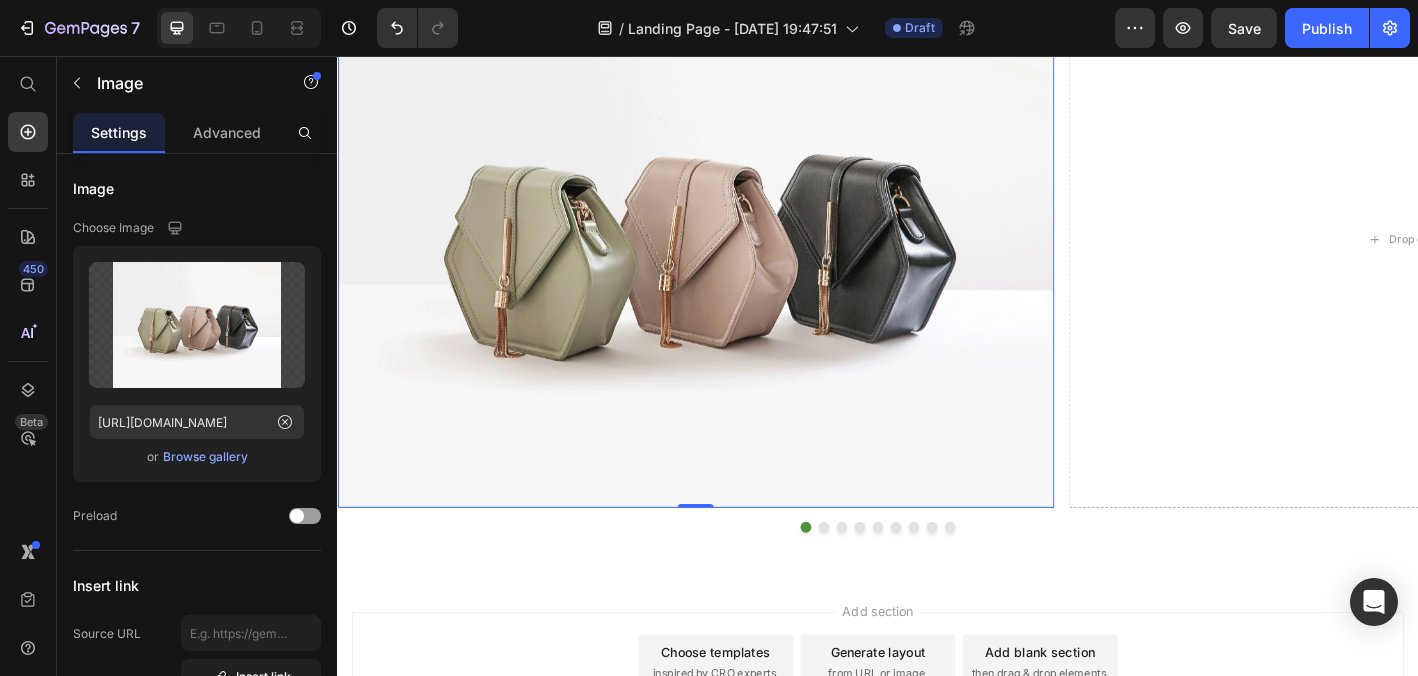 scroll, scrollTop: 252, scrollLeft: 0, axis: vertical 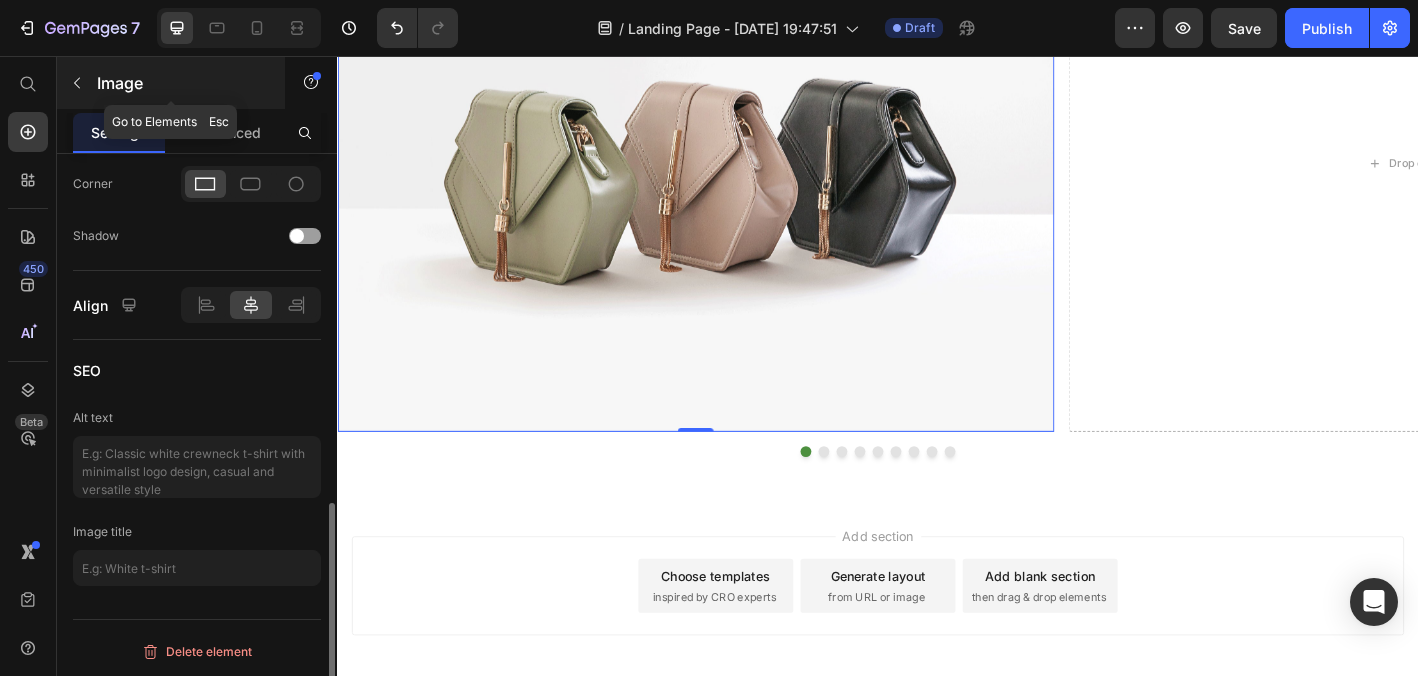 click 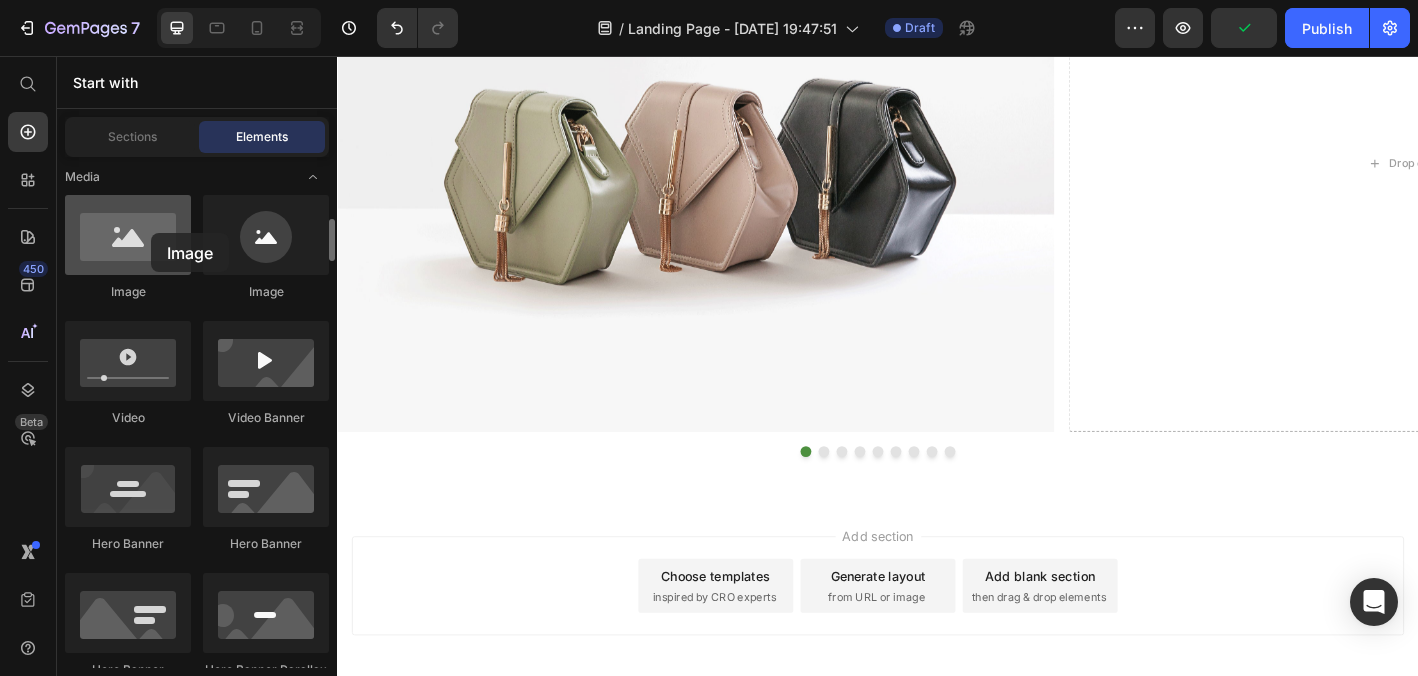 drag, startPoint x: 102, startPoint y: 257, endPoint x: 151, endPoint y: 233, distance: 54.56189 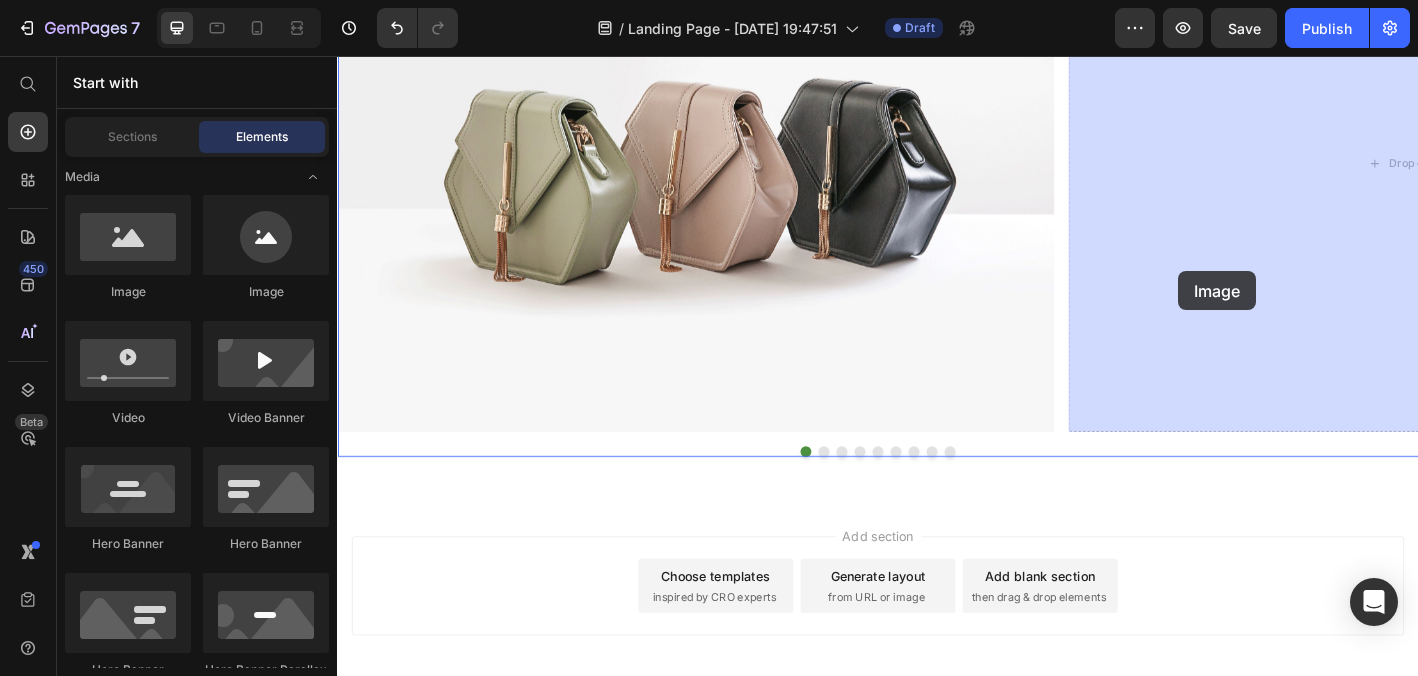 drag, startPoint x: 488, startPoint y: 289, endPoint x: 1271, endPoint y: 295, distance: 783.023 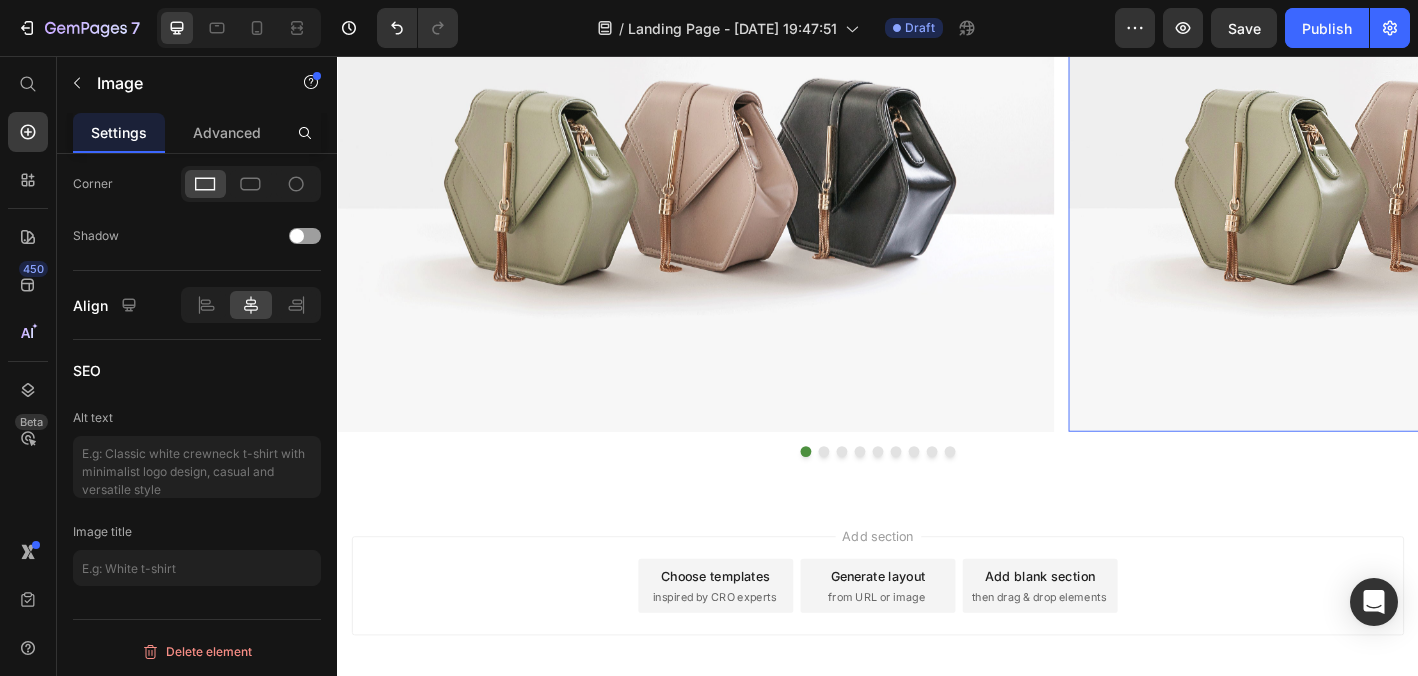 scroll, scrollTop: 876, scrollLeft: 0, axis: vertical 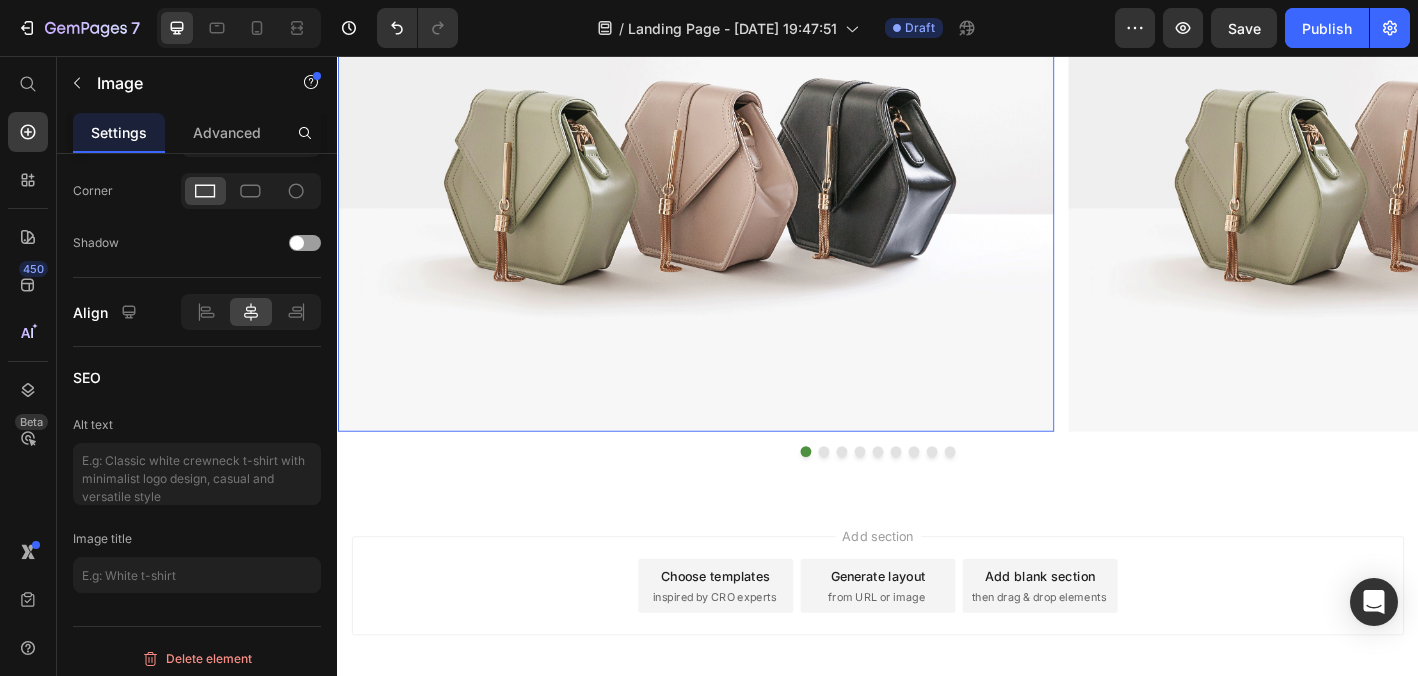 click at bounding box center [734, 175] 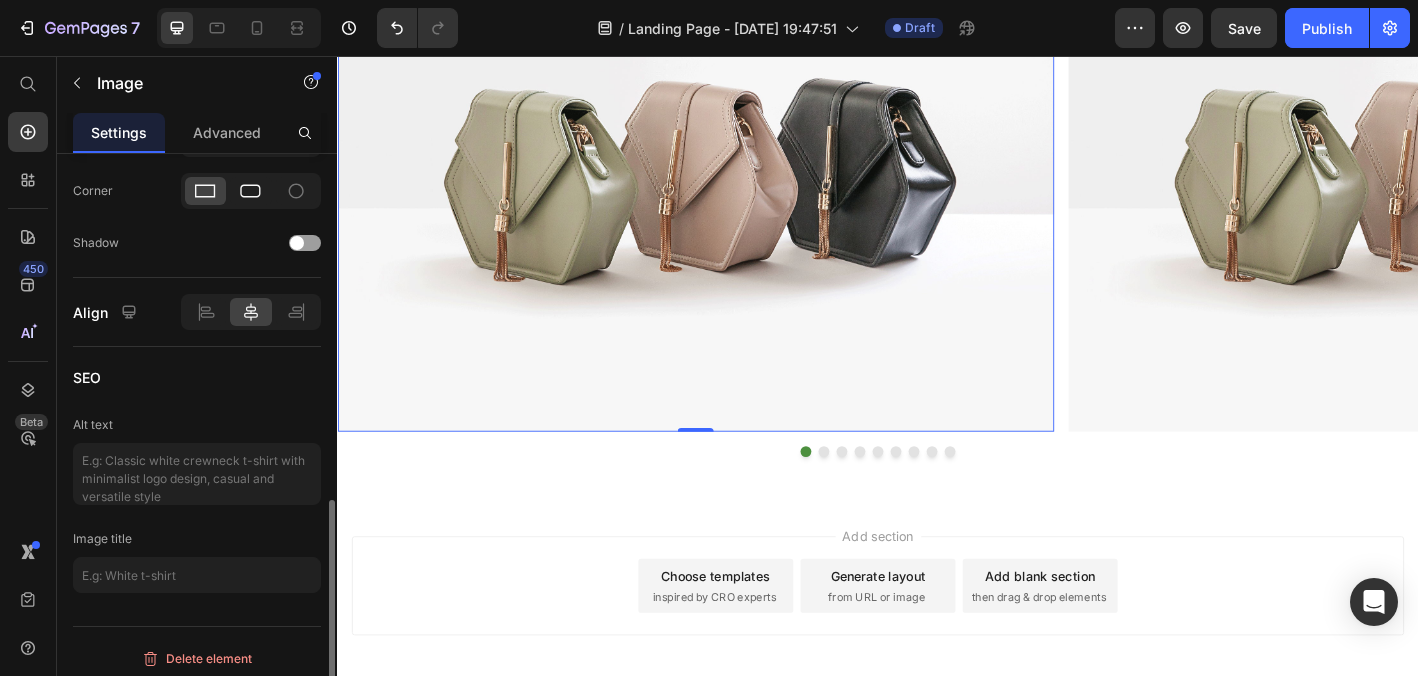 click 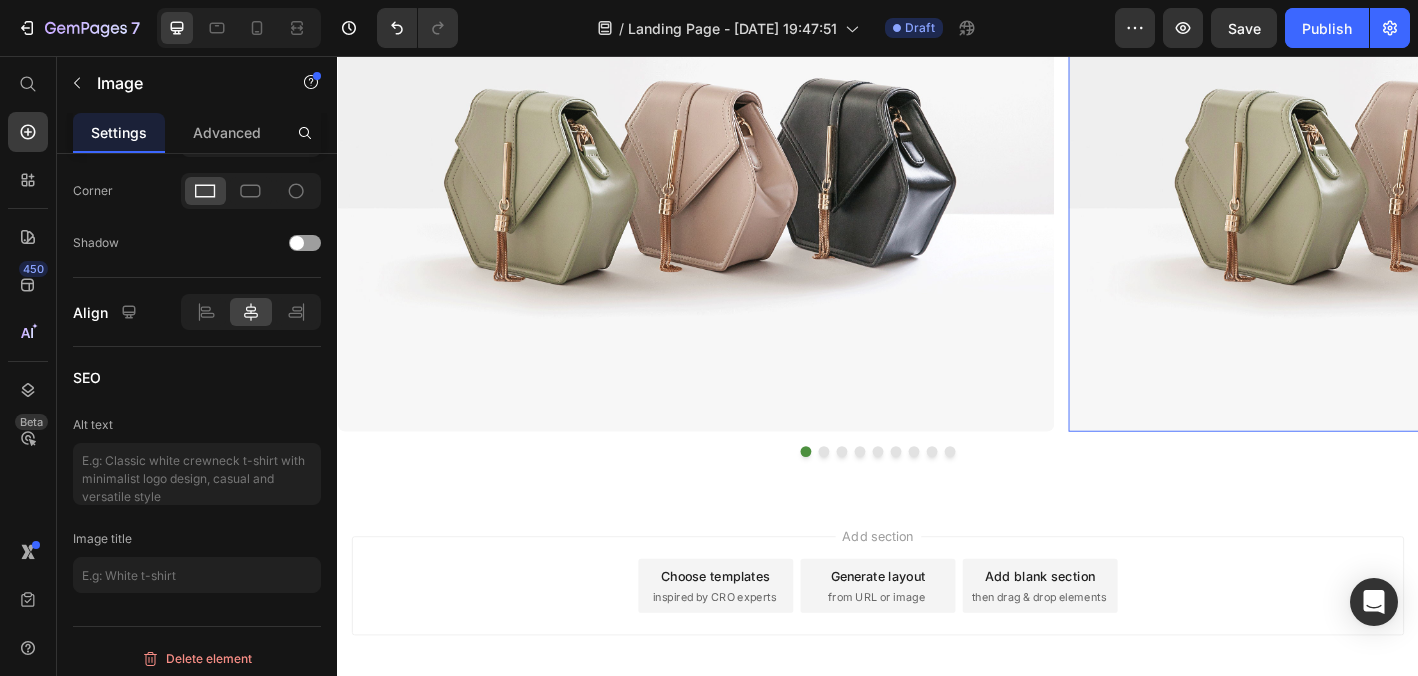 click at bounding box center (1545, 175) 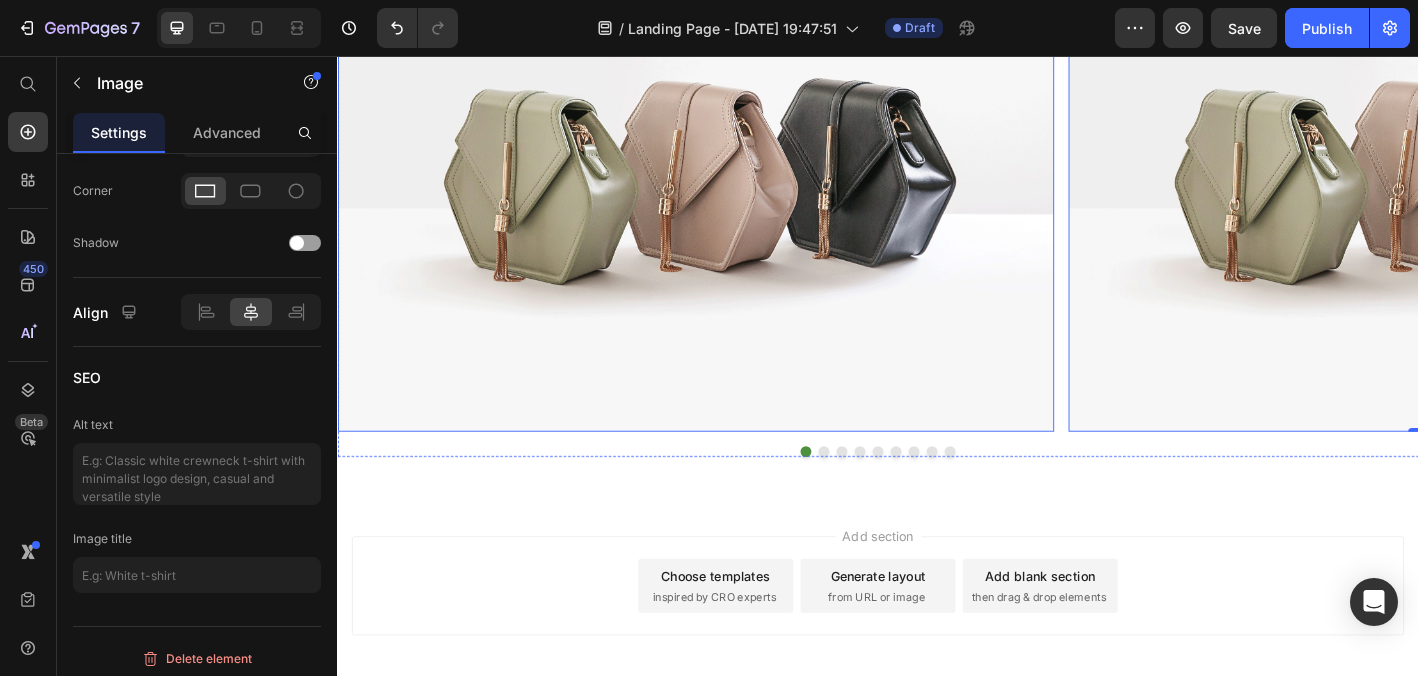 click at bounding box center [734, 175] 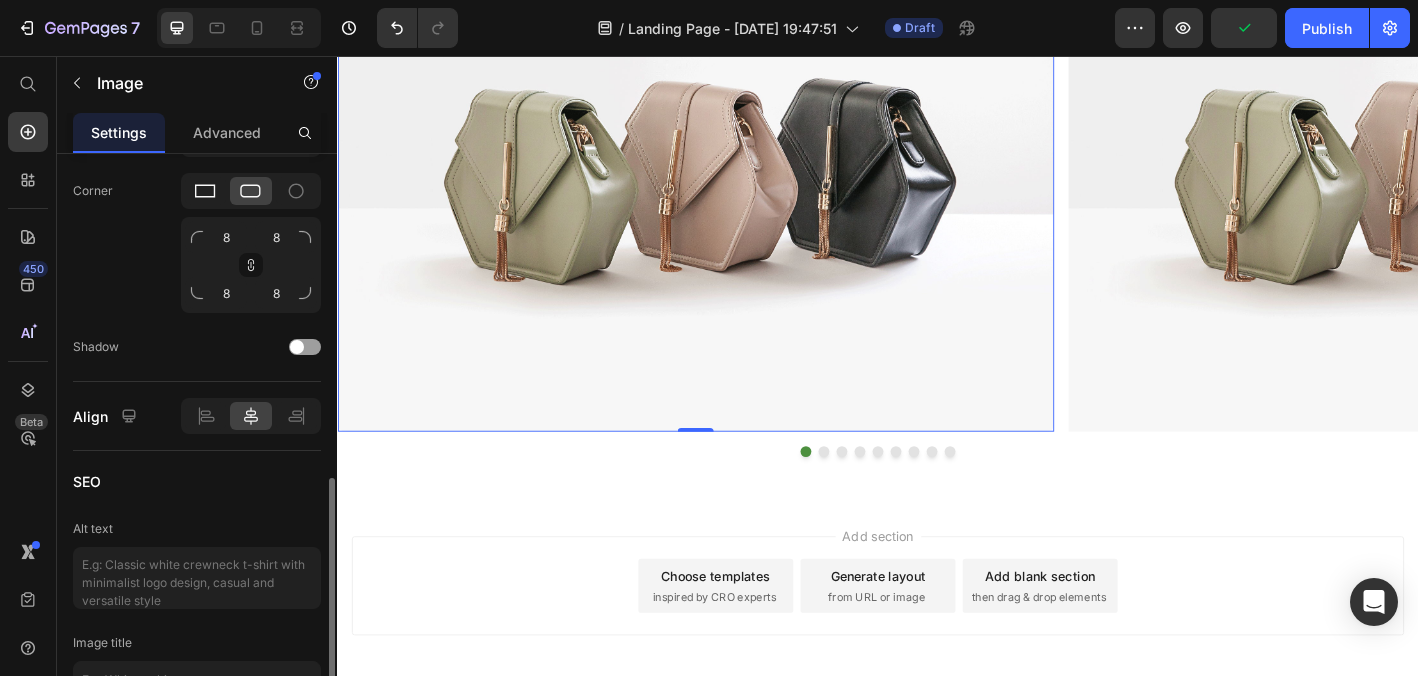 click 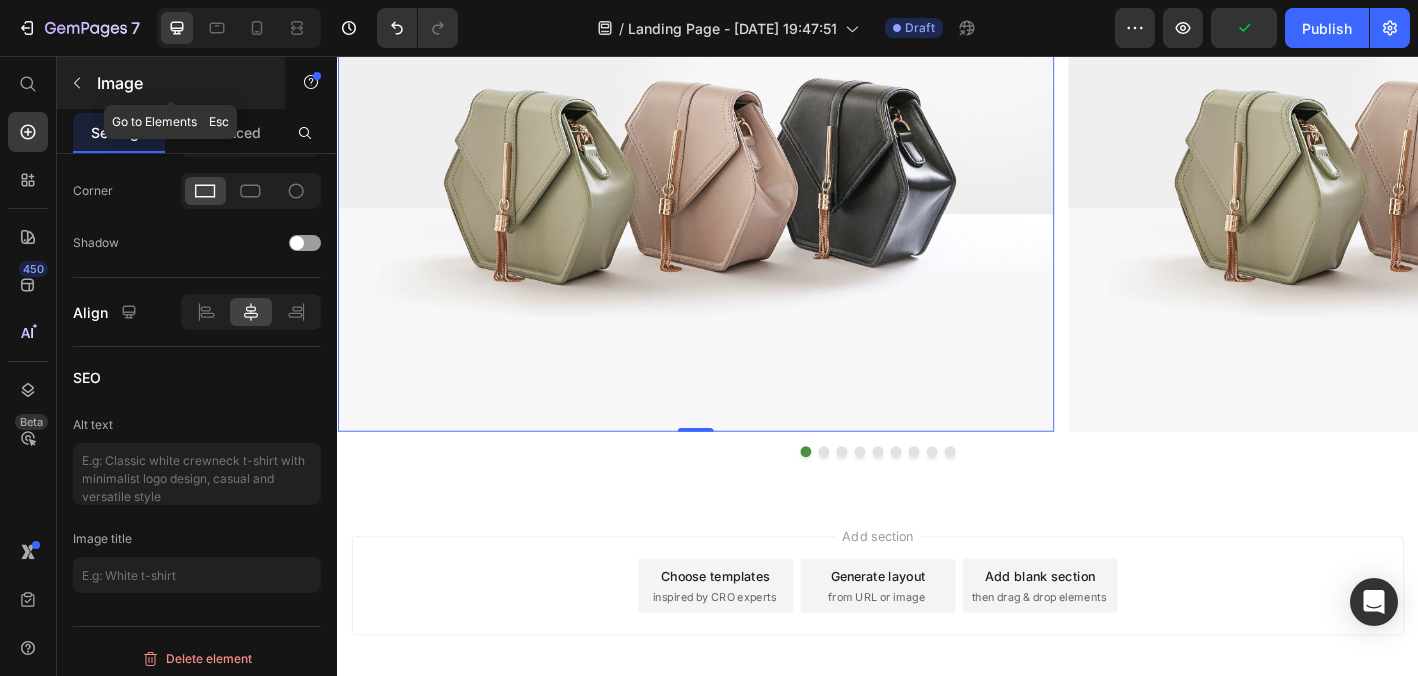 click at bounding box center (77, 83) 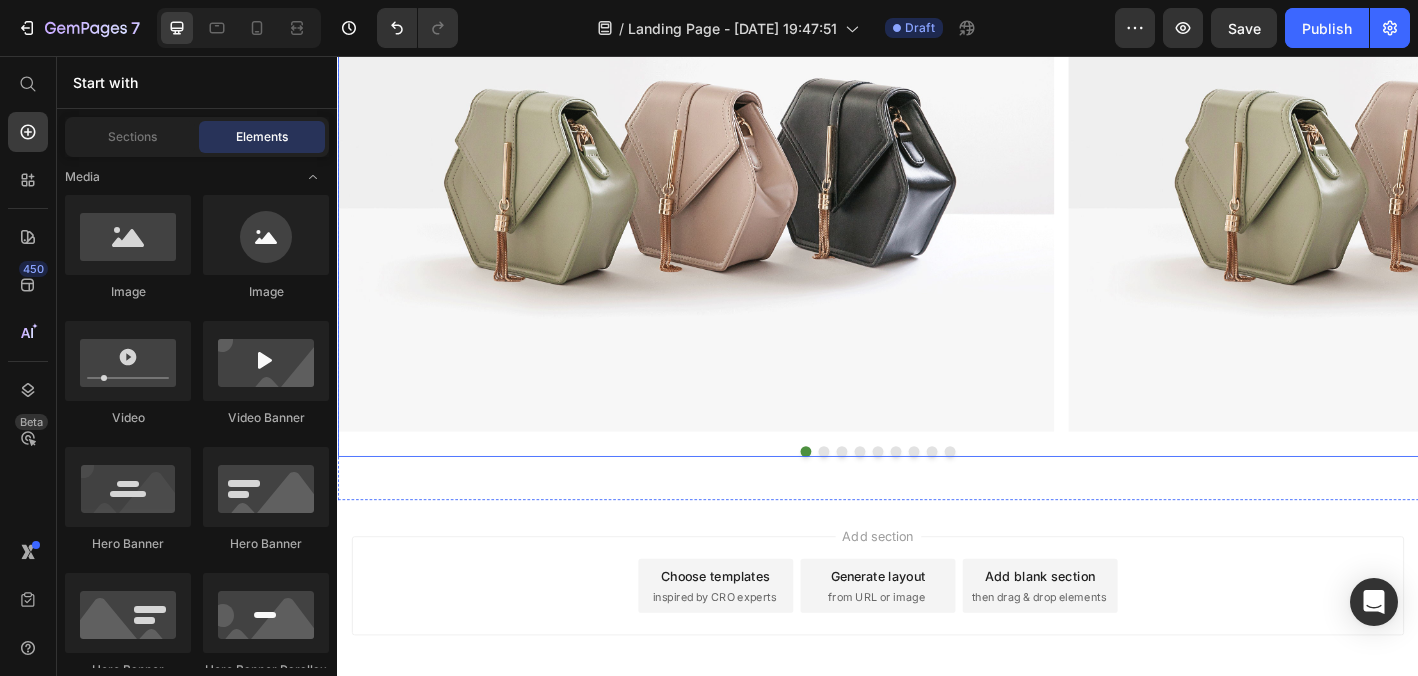 click at bounding box center [937, 495] 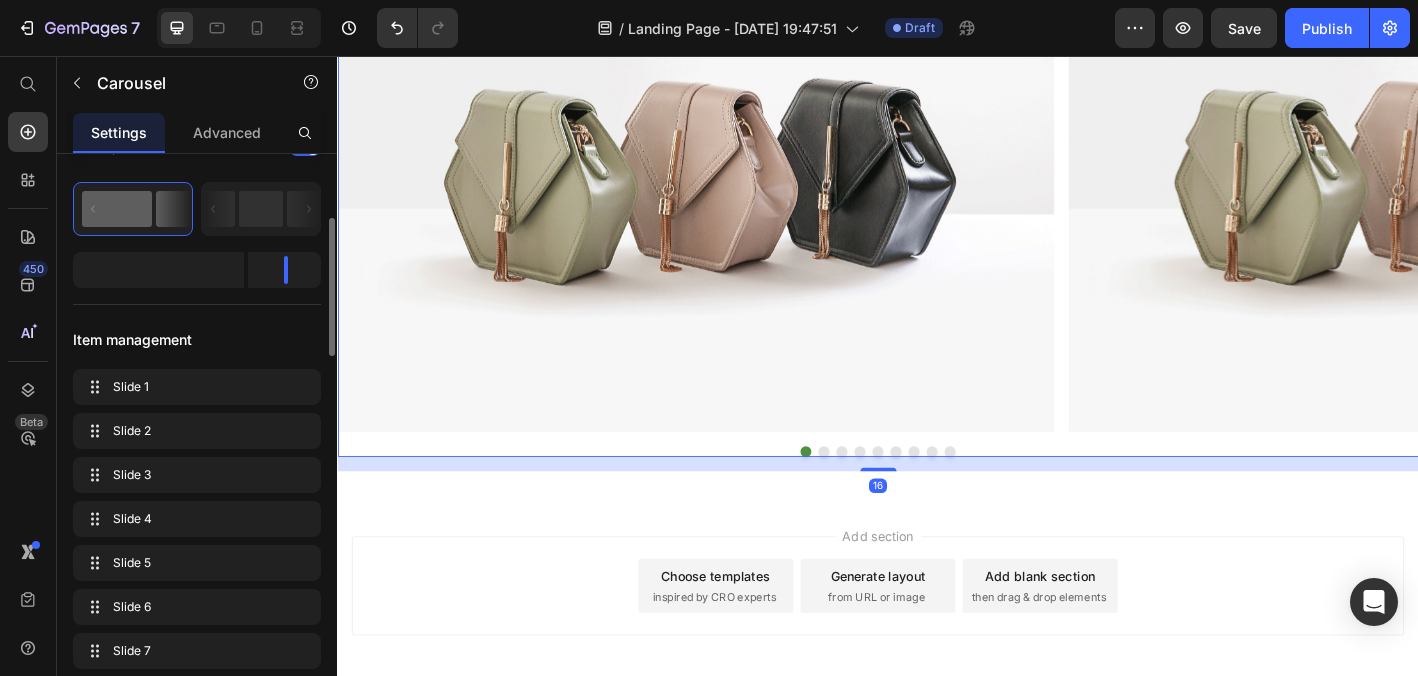 scroll, scrollTop: 270, scrollLeft: 0, axis: vertical 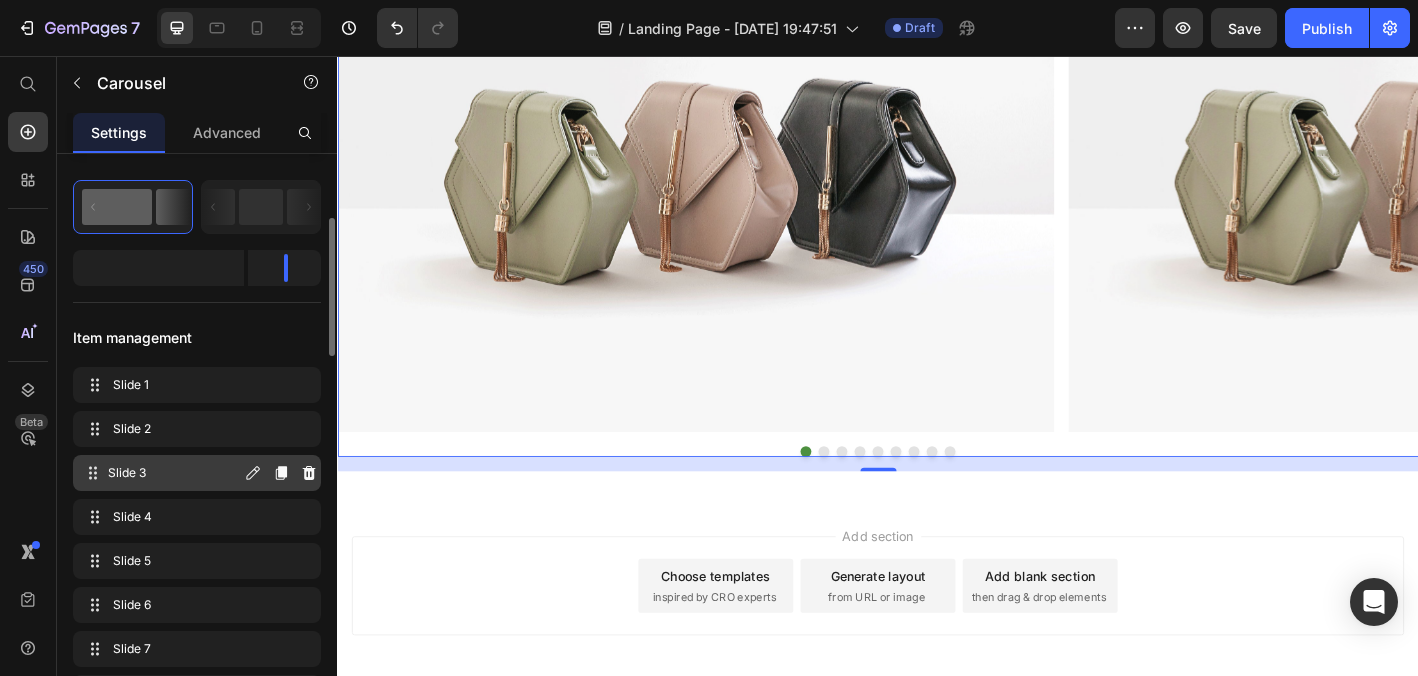 click on "Slide 3 Slide 3" at bounding box center [197, 473] 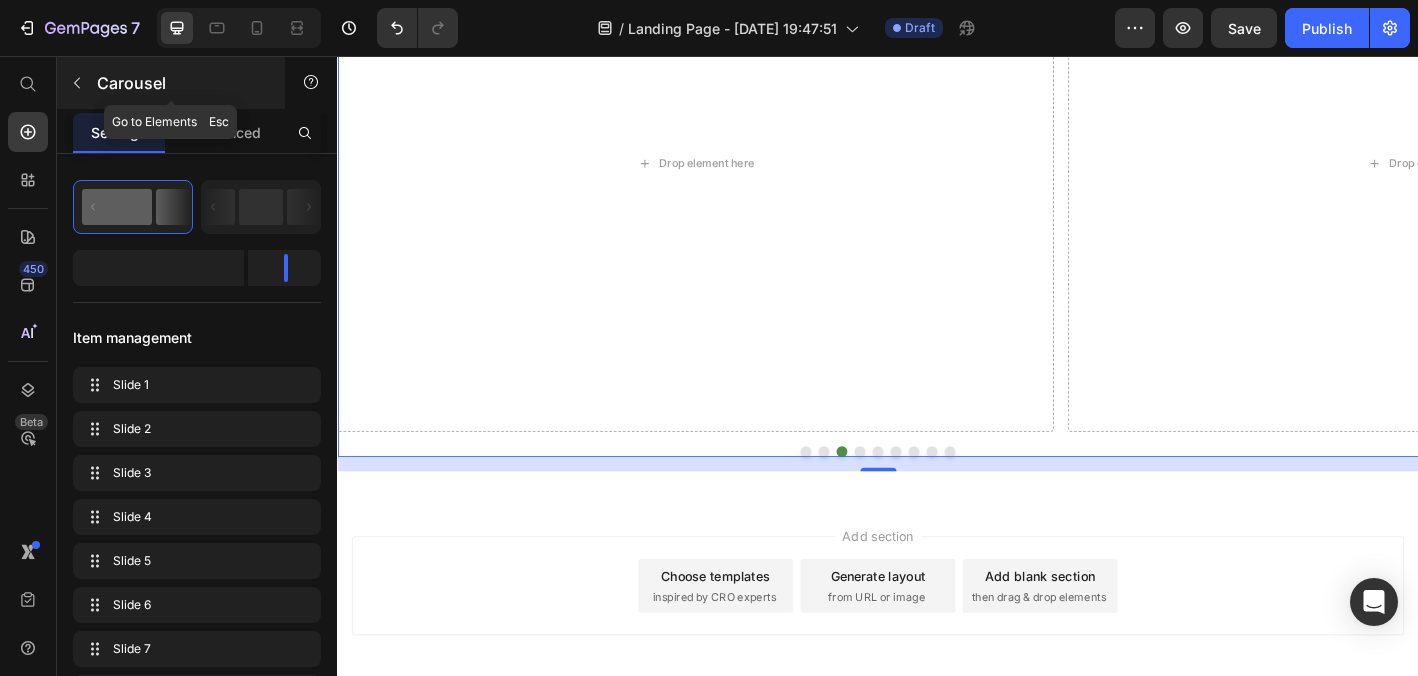 click at bounding box center [77, 83] 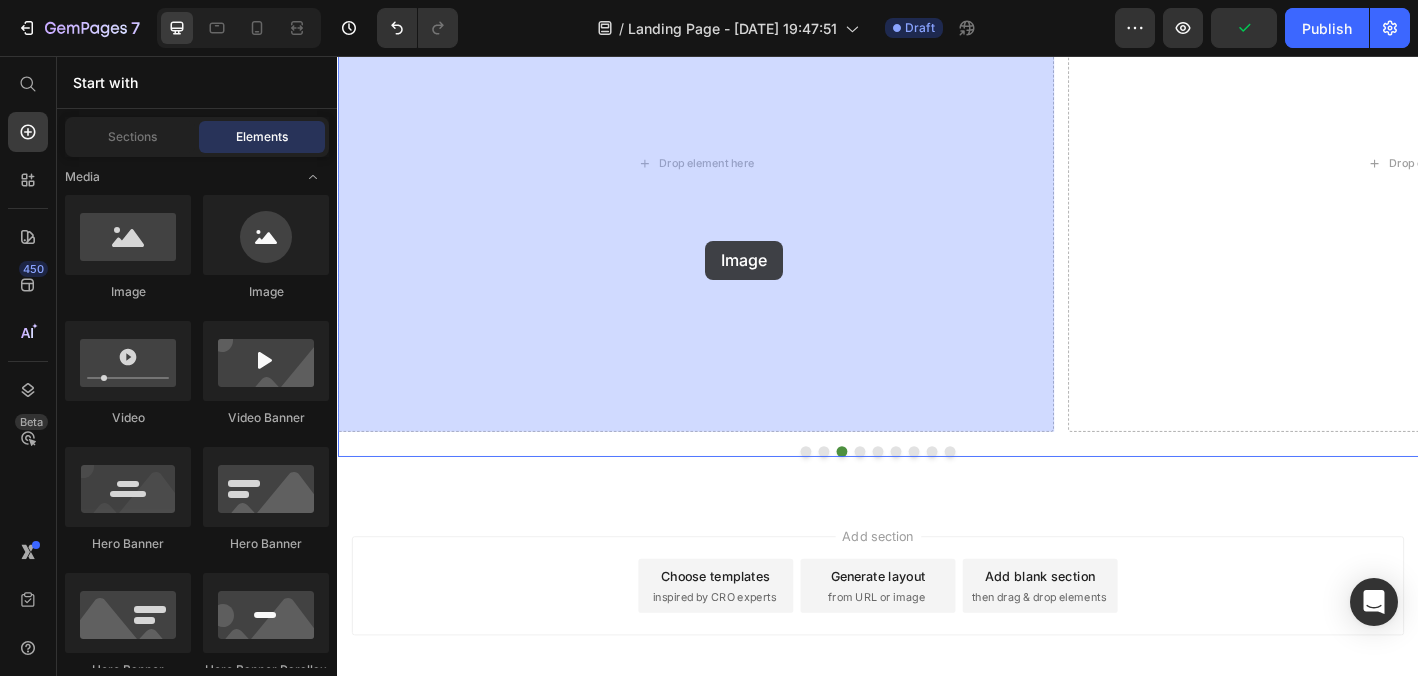 drag, startPoint x: 436, startPoint y: 303, endPoint x: 746, endPoint y: 261, distance: 312.8322 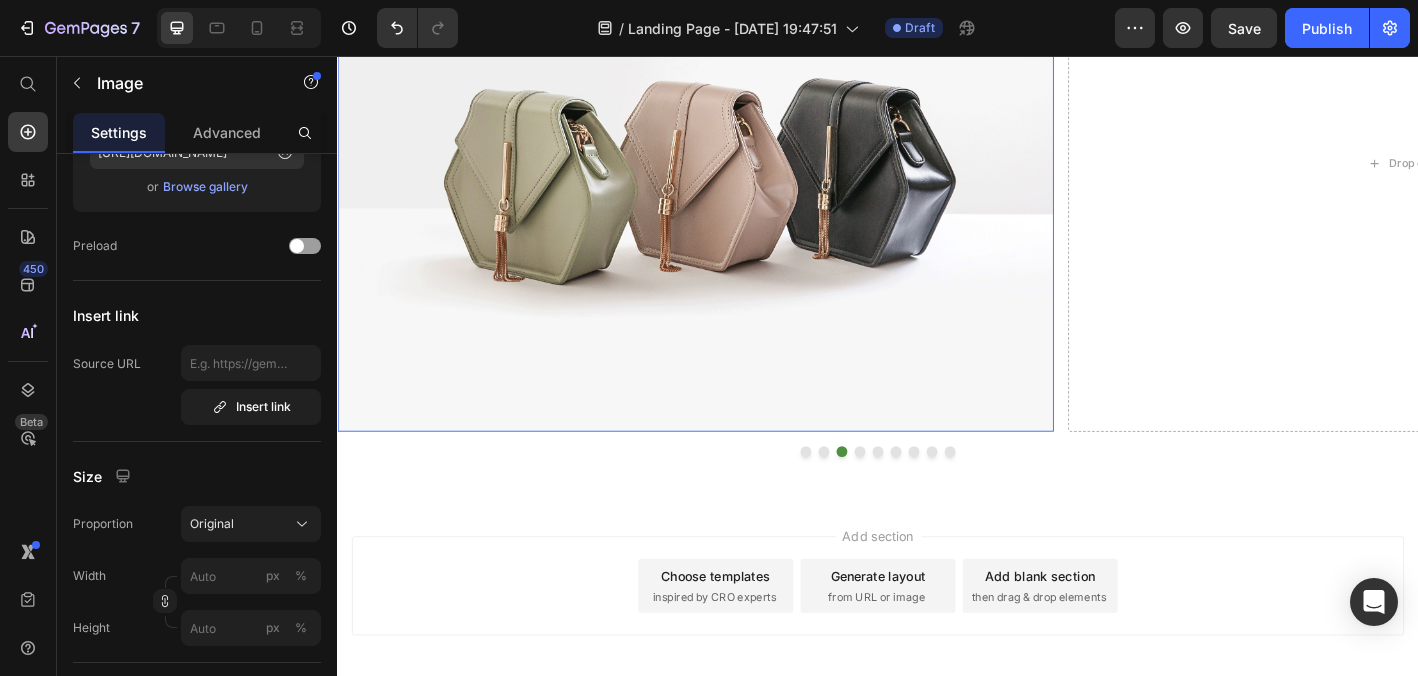 scroll, scrollTop: 0, scrollLeft: 0, axis: both 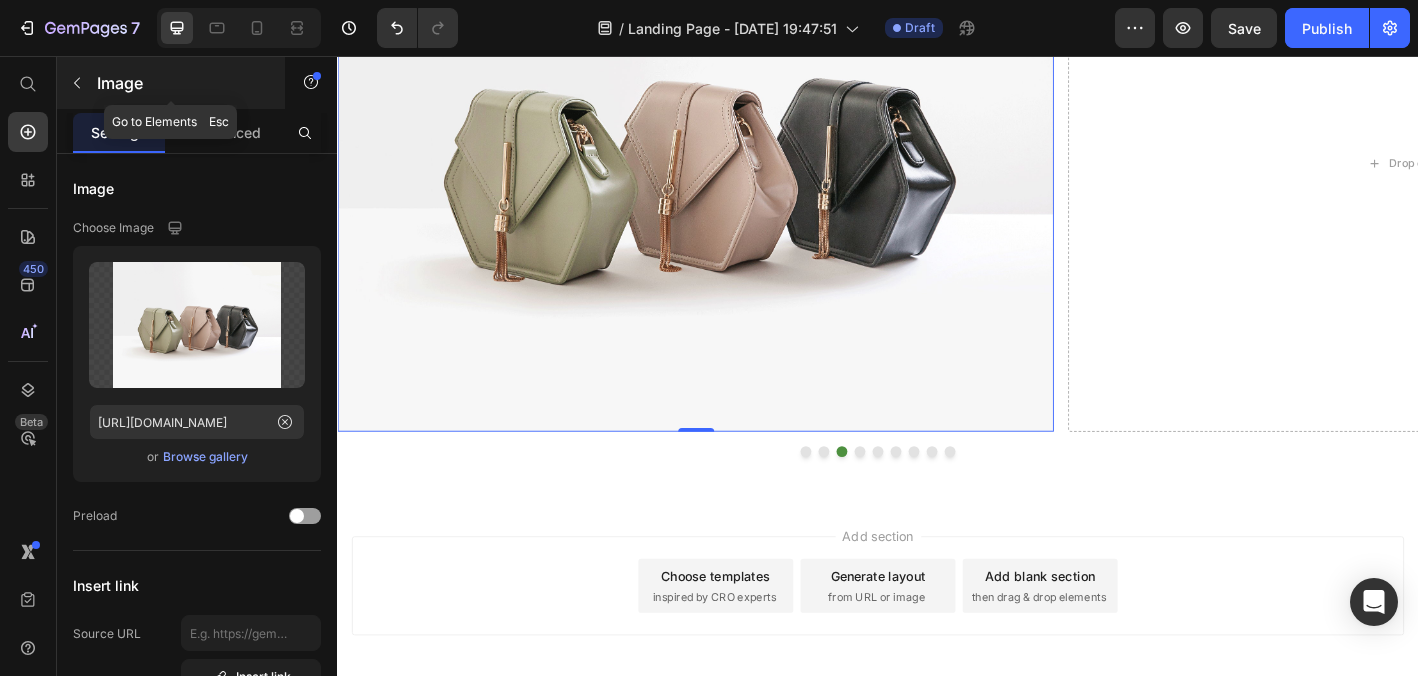 click 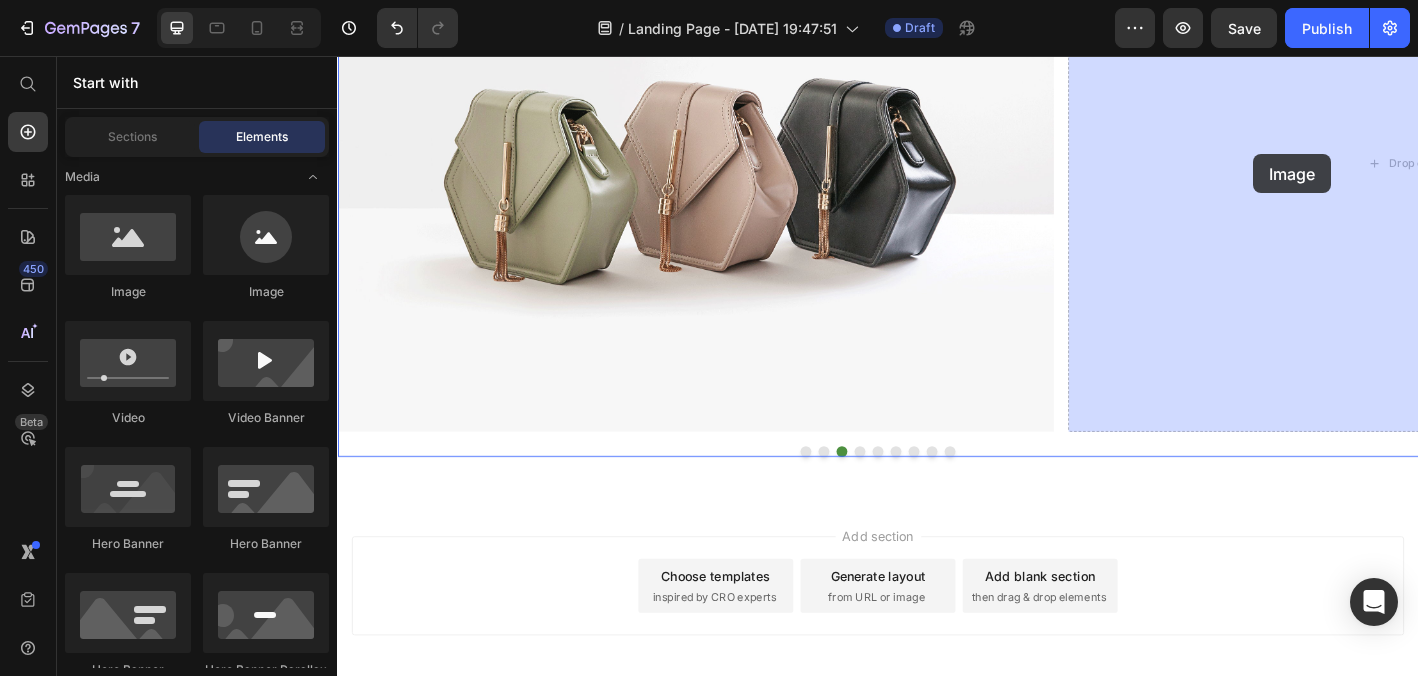 drag, startPoint x: 424, startPoint y: 289, endPoint x: 1354, endPoint y: 161, distance: 938.7673 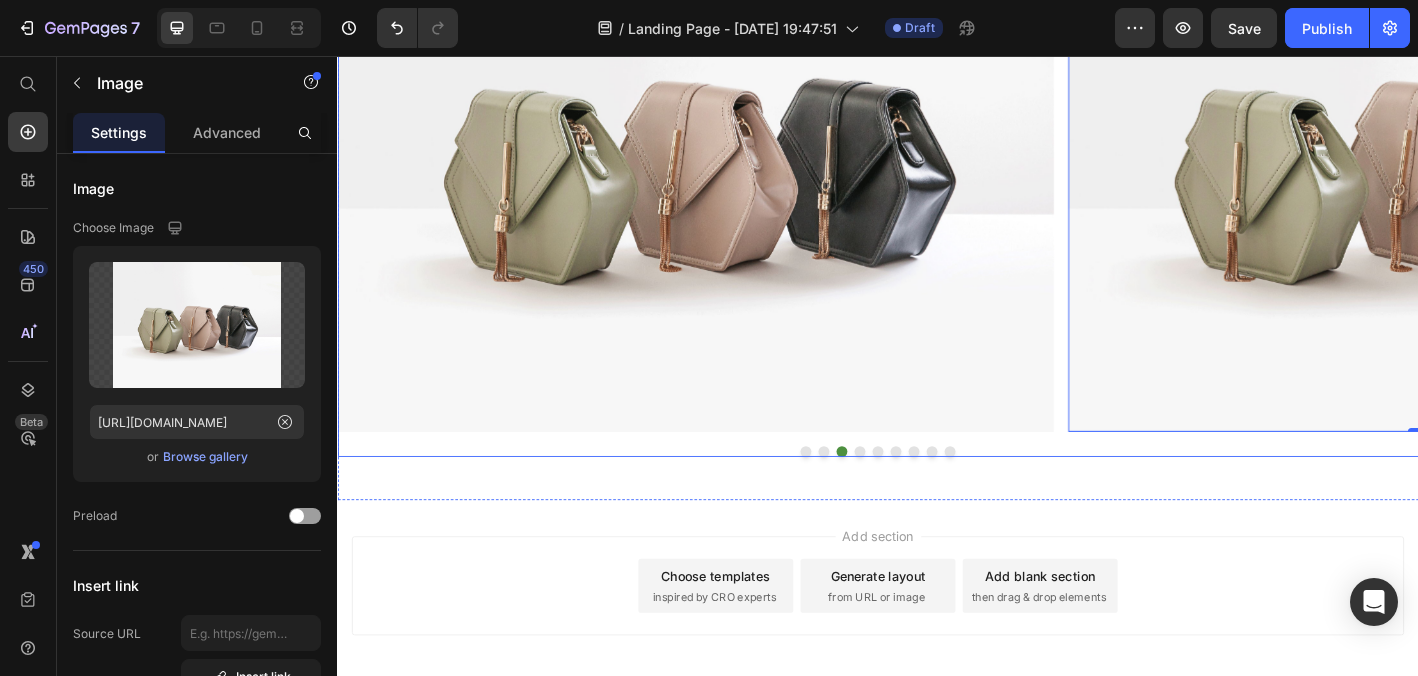 click on "Image Image Image Image   0
Drop element here
Drop element here
Drop element here
Drop element here
Drop element here" at bounding box center (937, 189) 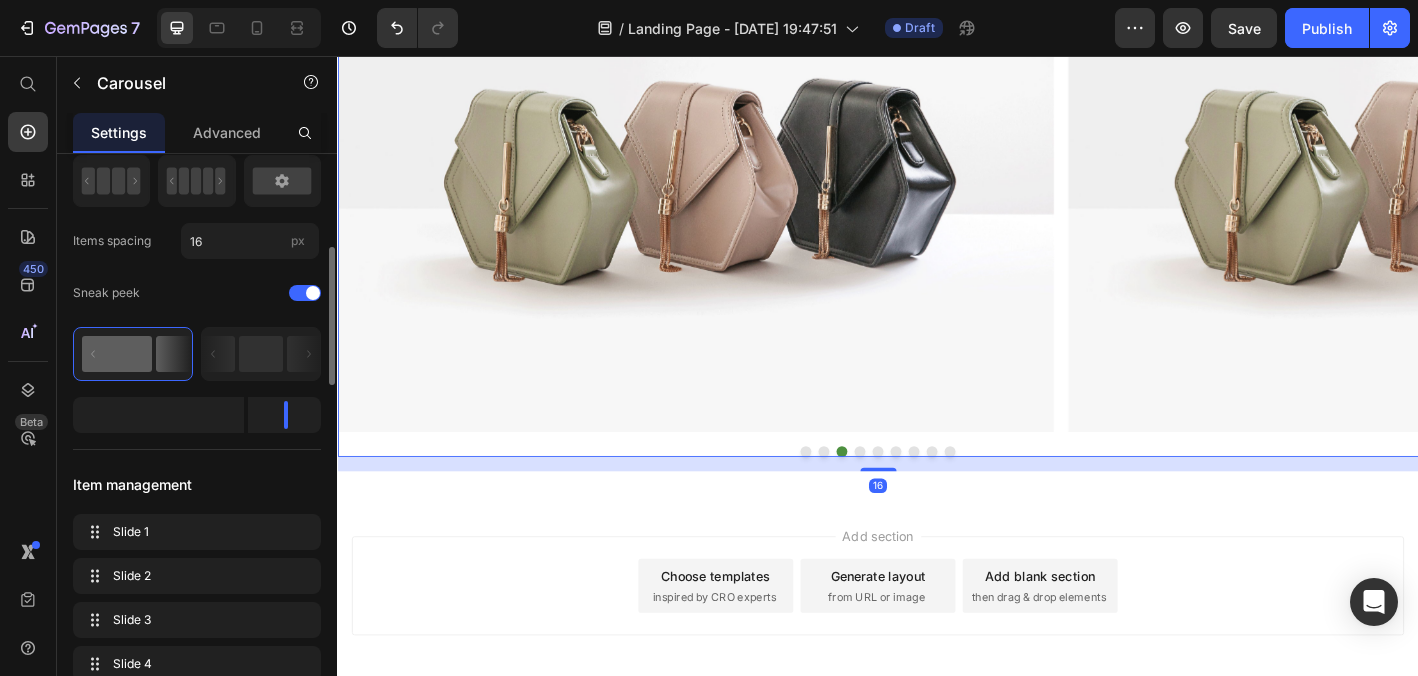 scroll, scrollTop: 190, scrollLeft: 0, axis: vertical 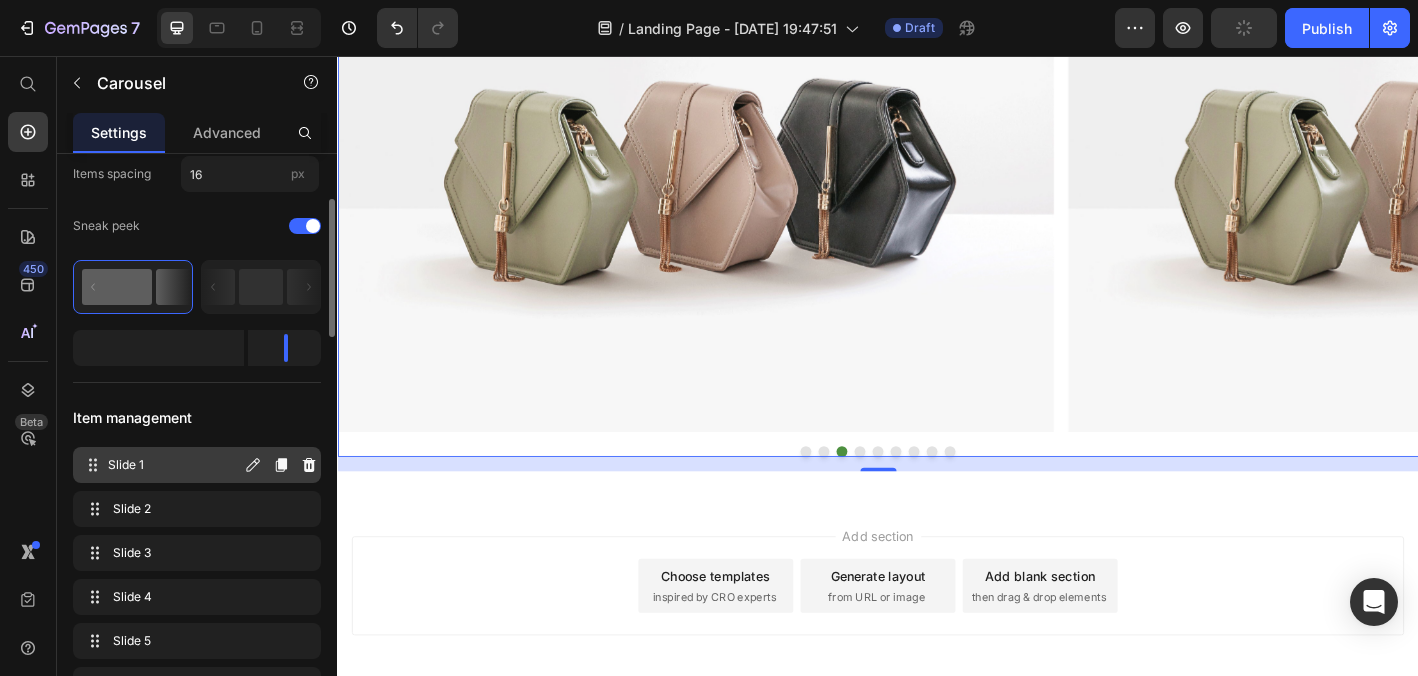 click on "Slide 1 Slide 1" at bounding box center [161, 465] 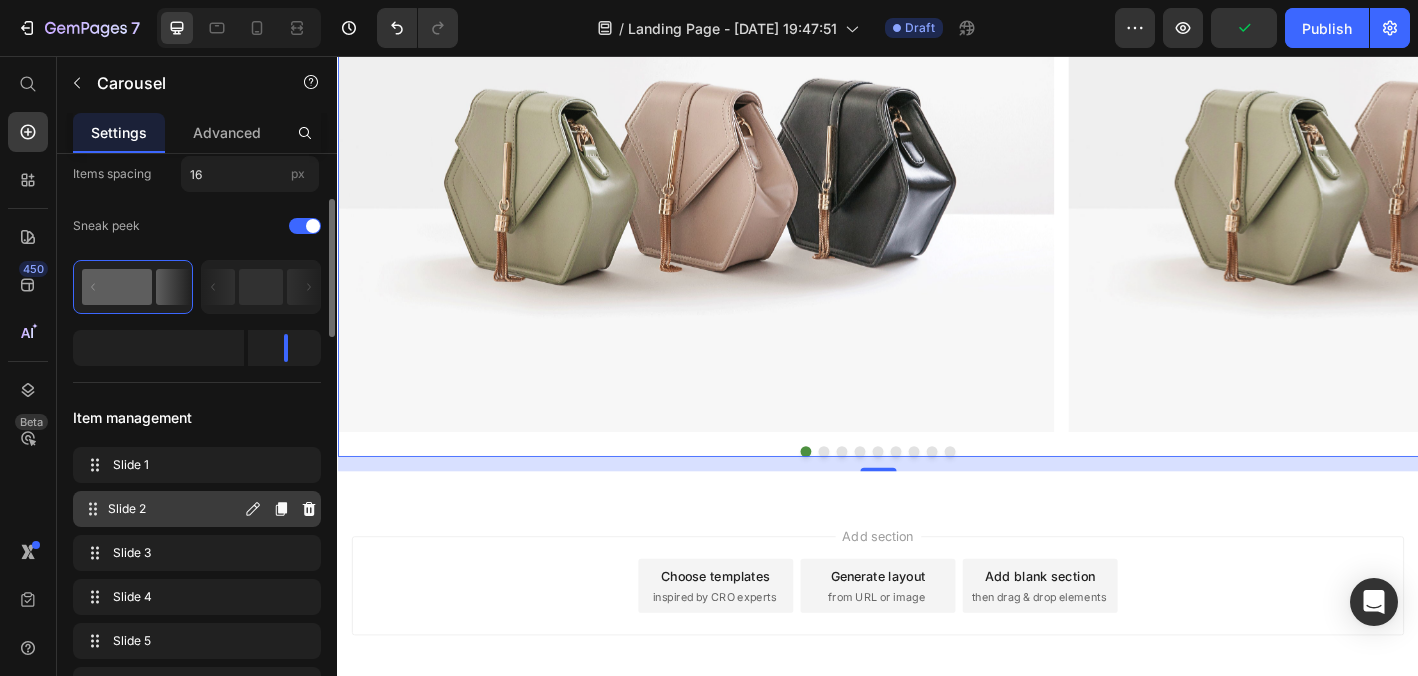 click on "Slide 2" at bounding box center [174, 509] 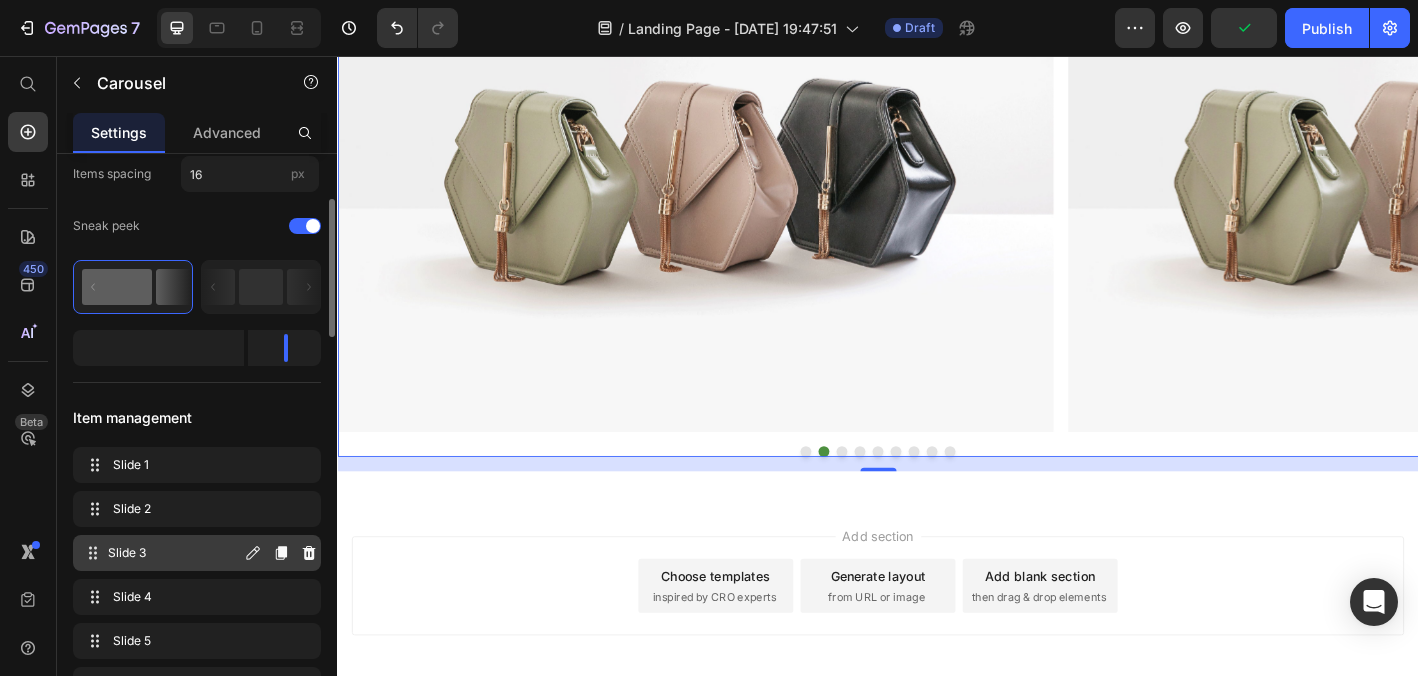 click on "Slide 3" at bounding box center [174, 553] 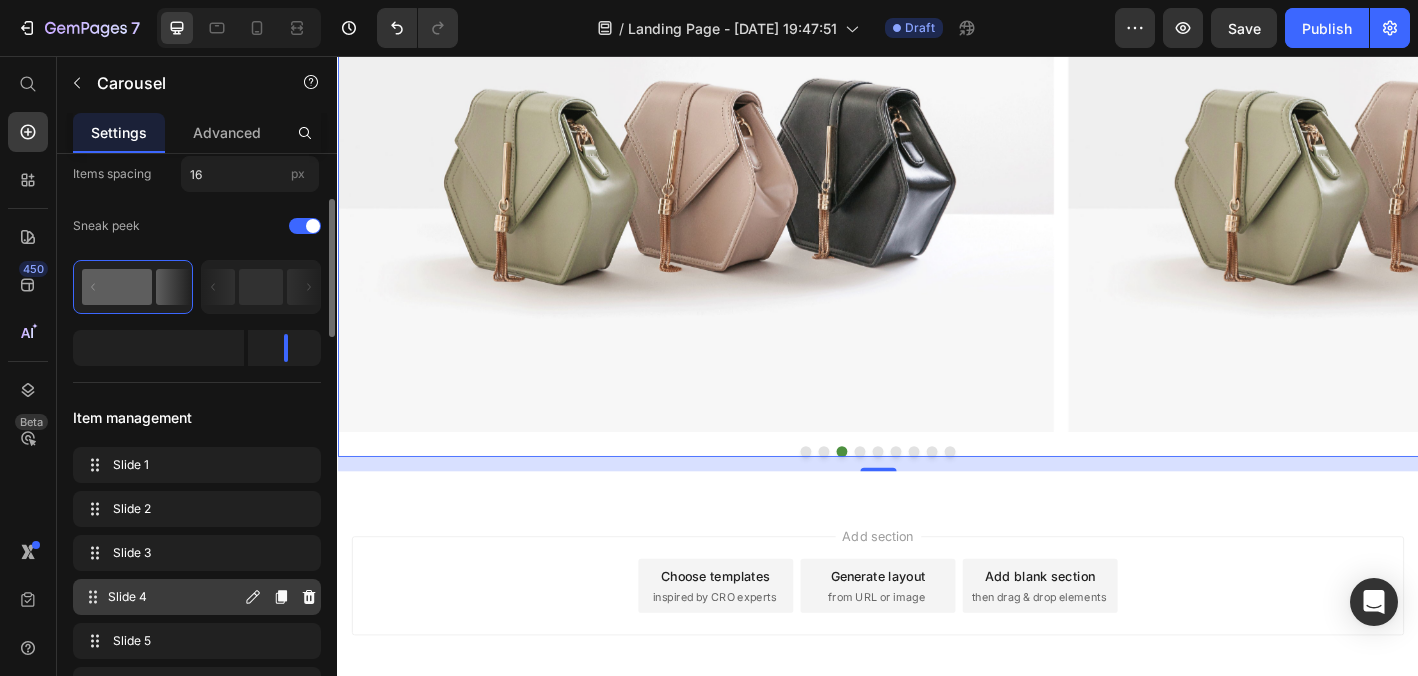 click on "Slide 4" at bounding box center [174, 597] 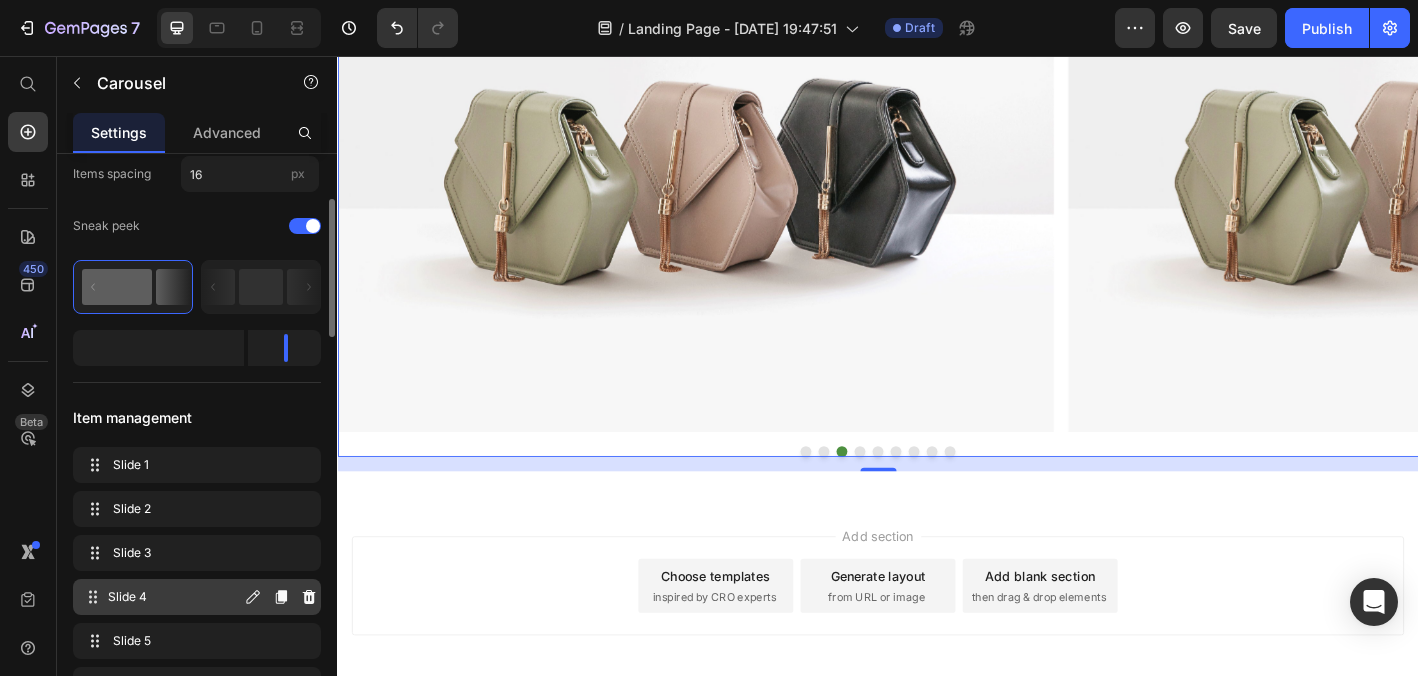 click on "Slide 4" at bounding box center [174, 597] 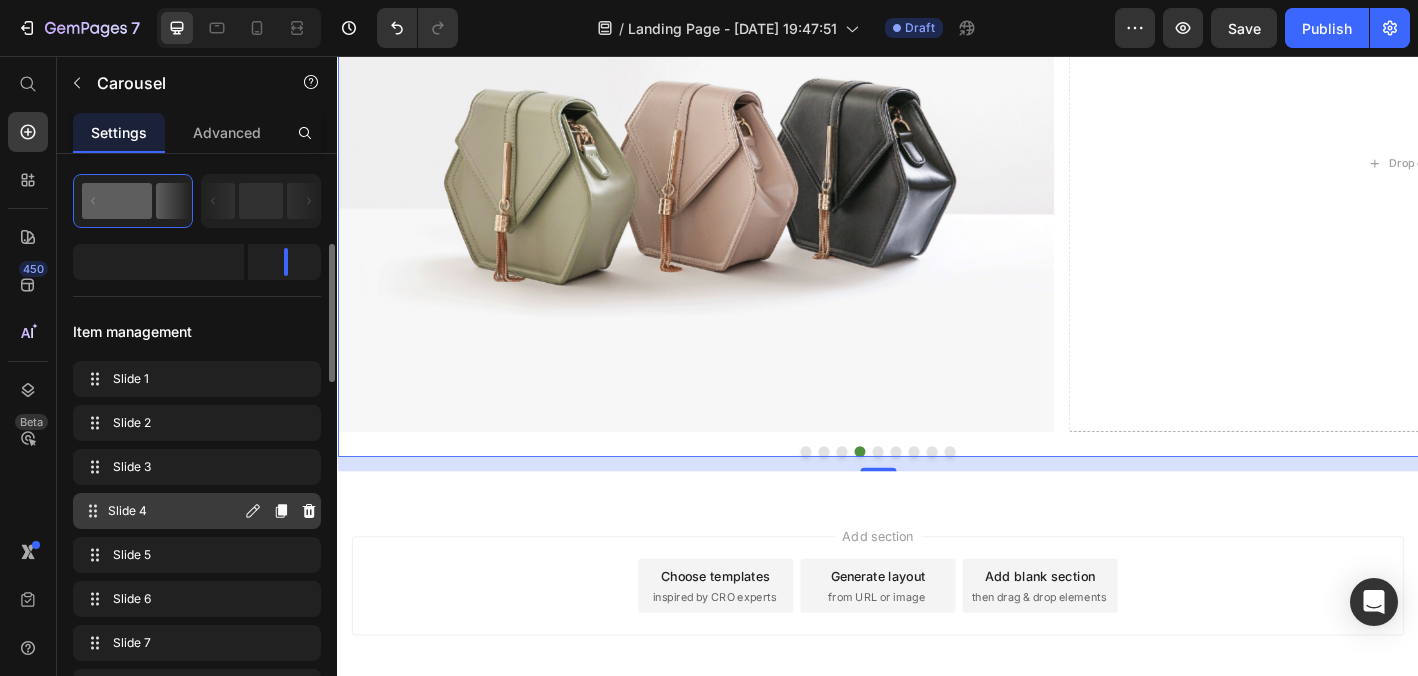 scroll, scrollTop: 317, scrollLeft: 0, axis: vertical 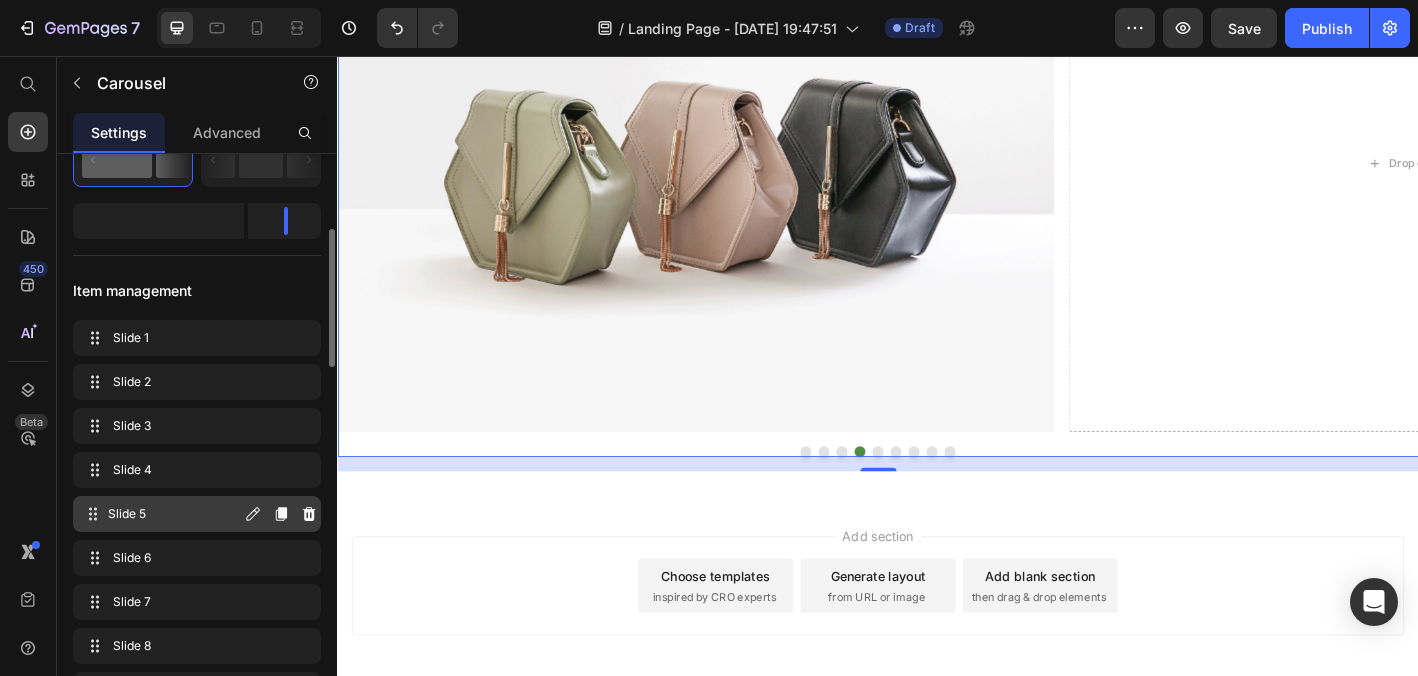 click on "Slide 5" at bounding box center [174, 514] 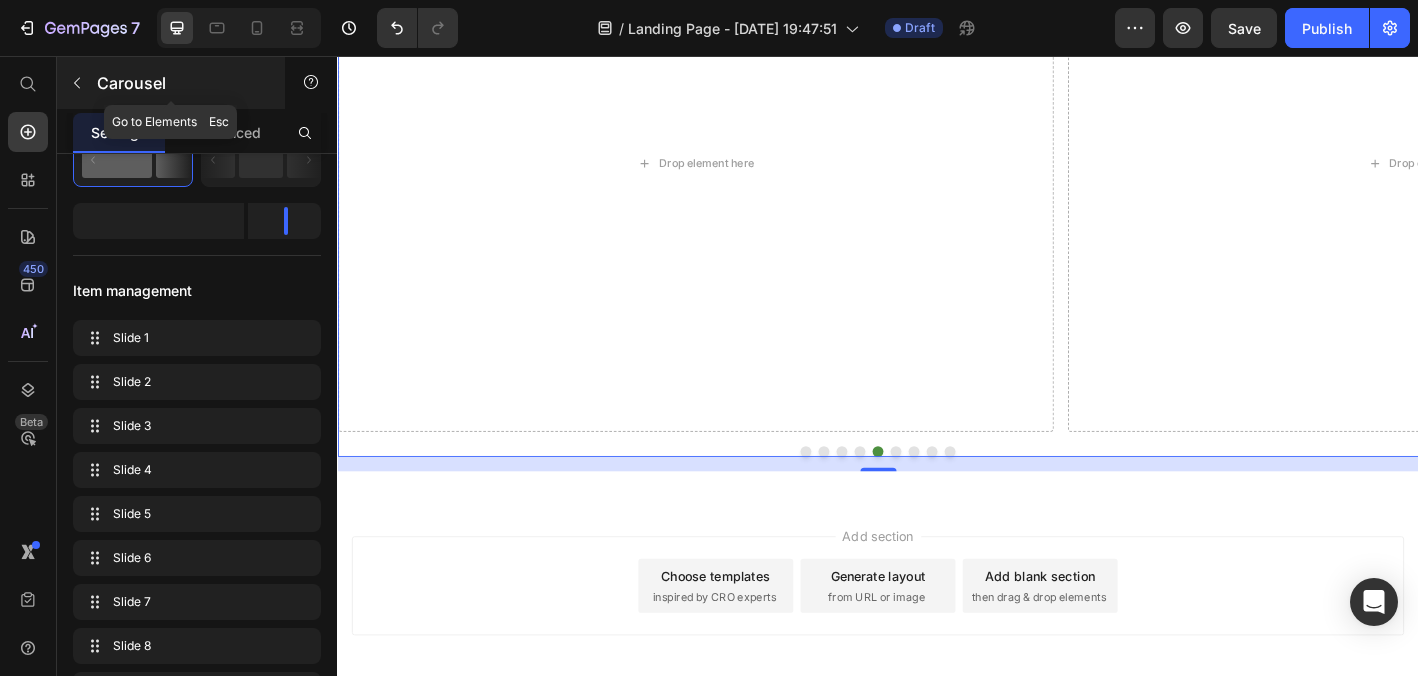 click 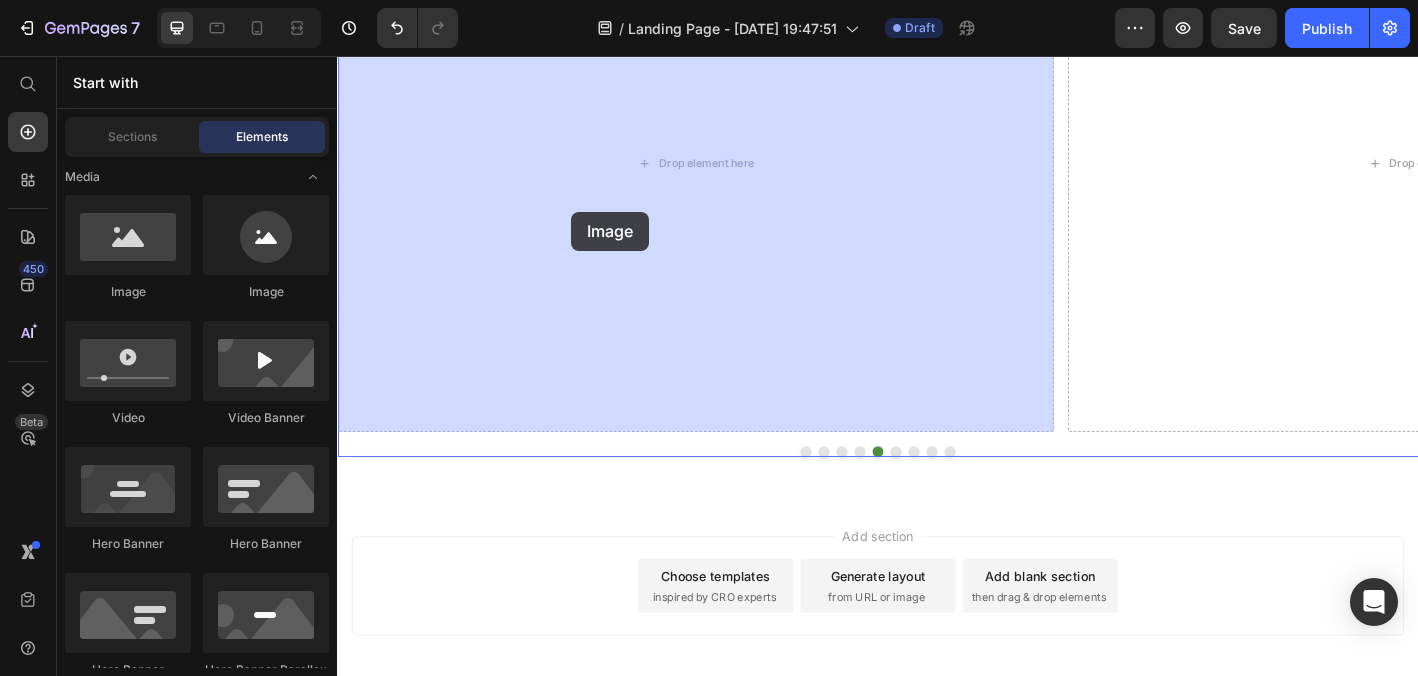 drag, startPoint x: 447, startPoint y: 306, endPoint x: 598, endPoint y: 229, distance: 169.49927 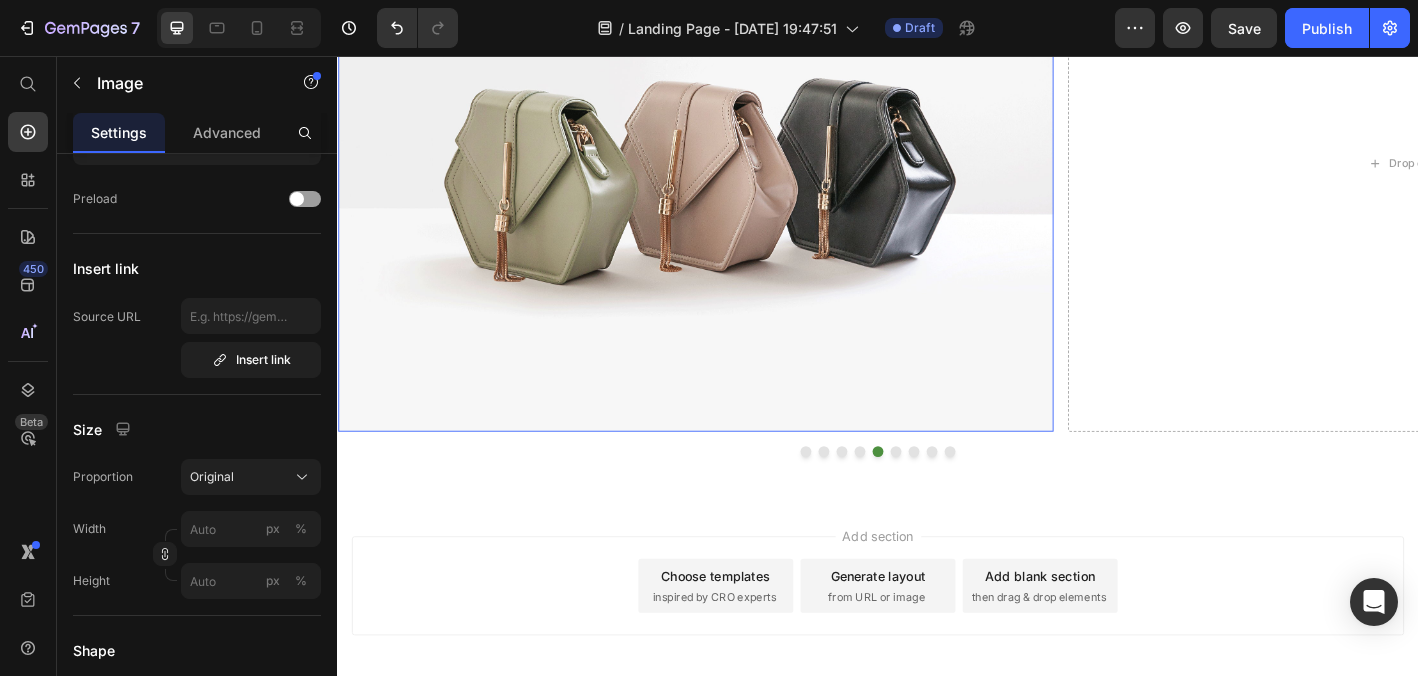 scroll, scrollTop: 0, scrollLeft: 0, axis: both 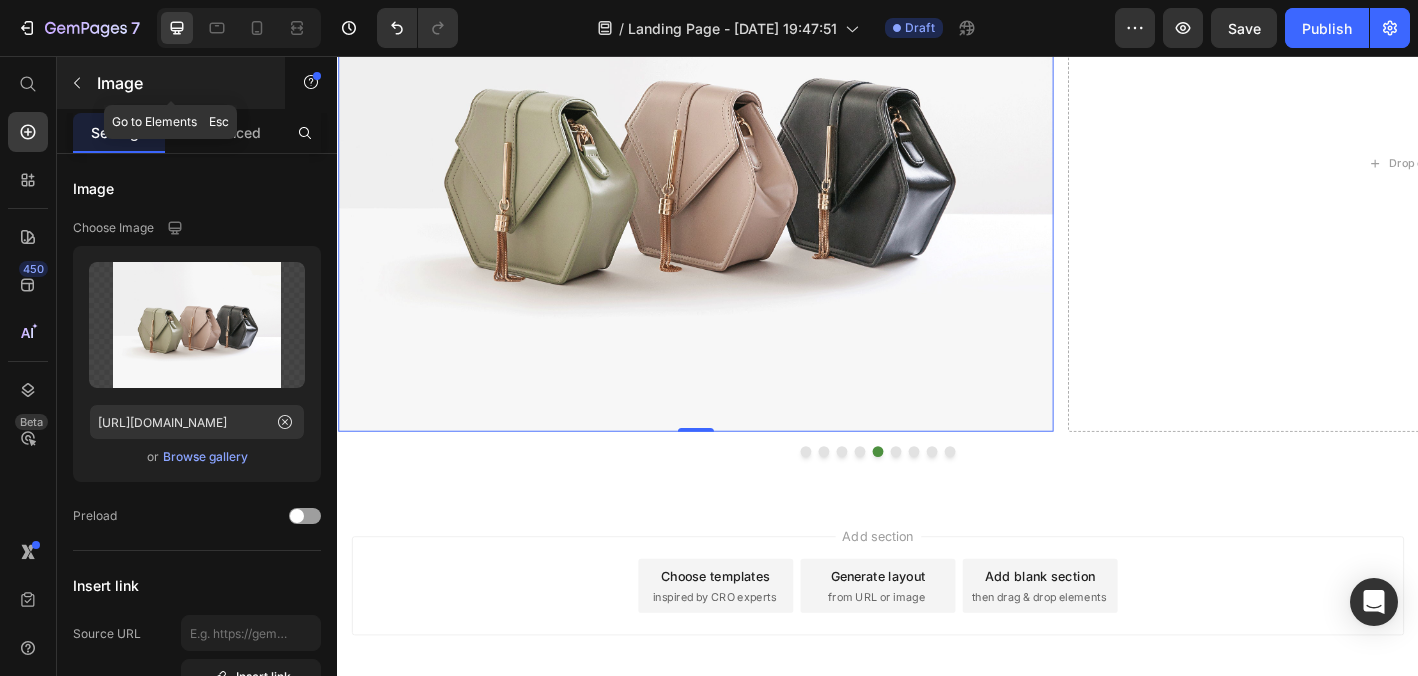 click 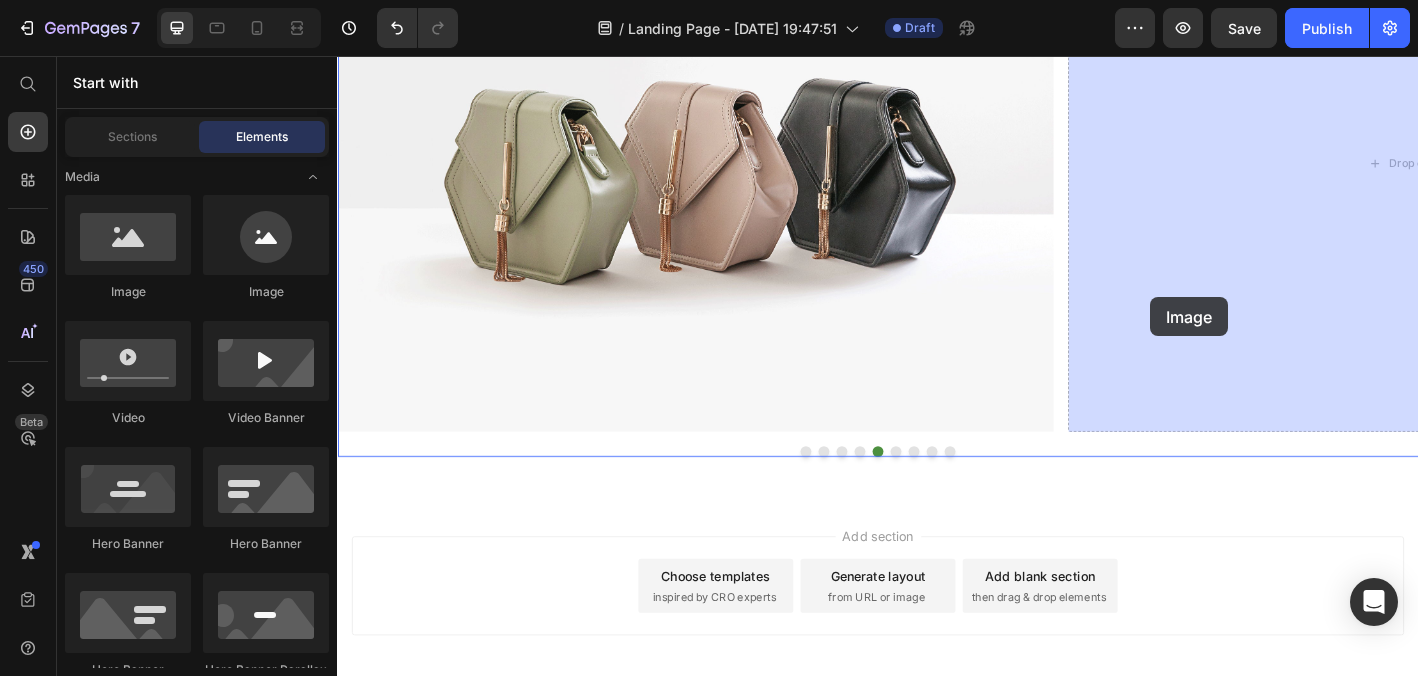 drag, startPoint x: 439, startPoint y: 286, endPoint x: 1239, endPoint y: 324, distance: 800.902 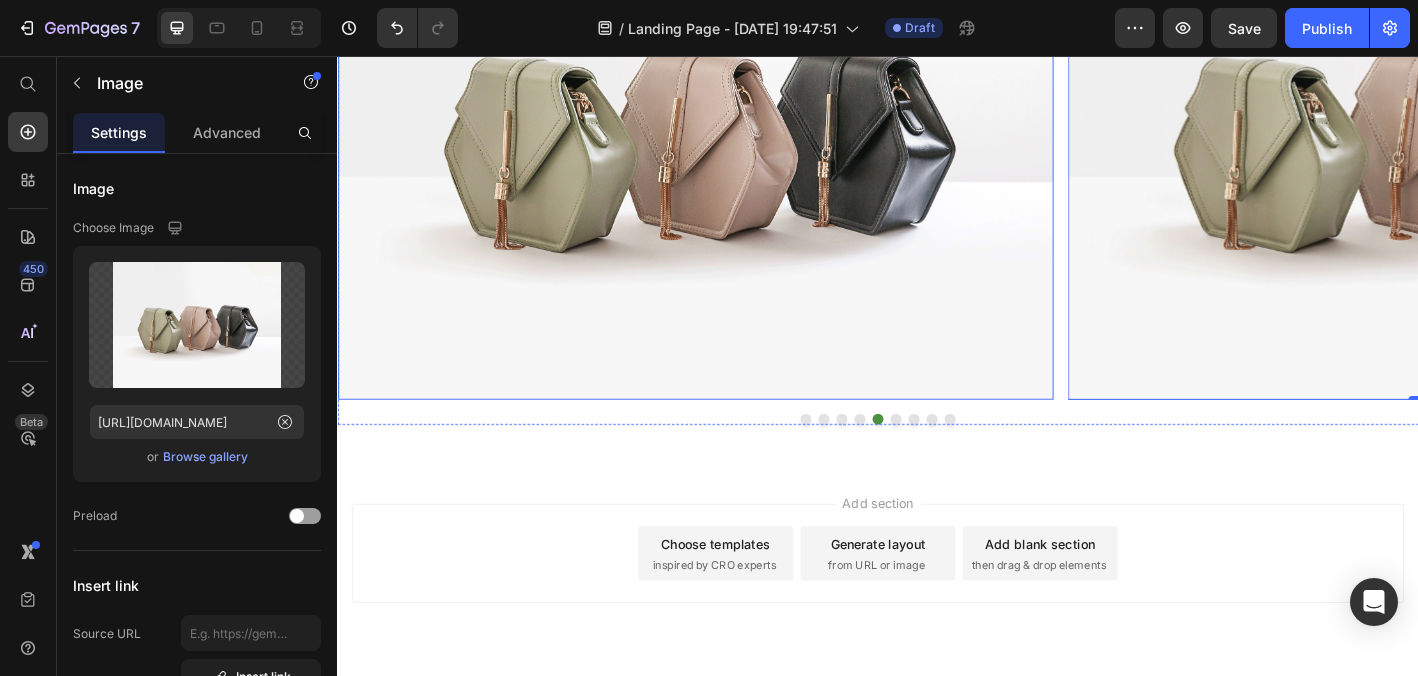 scroll, scrollTop: 290, scrollLeft: 0, axis: vertical 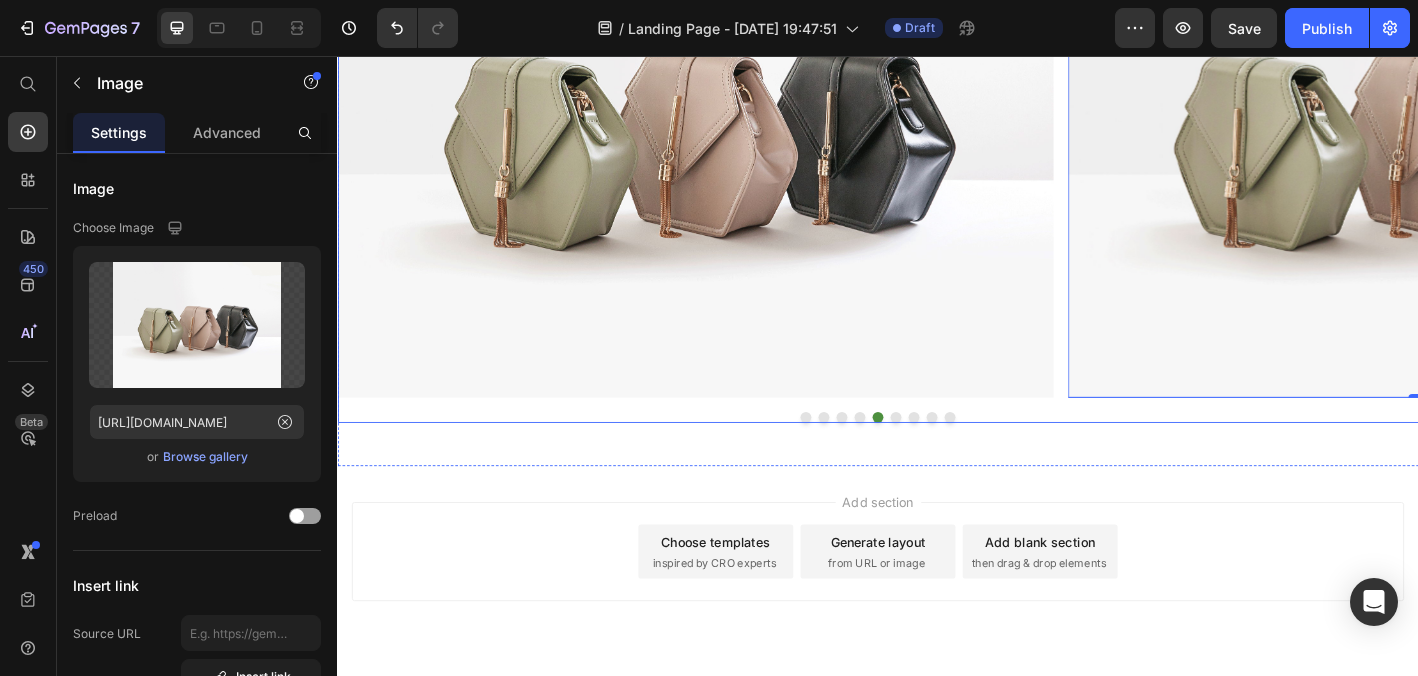 click at bounding box center (937, 457) 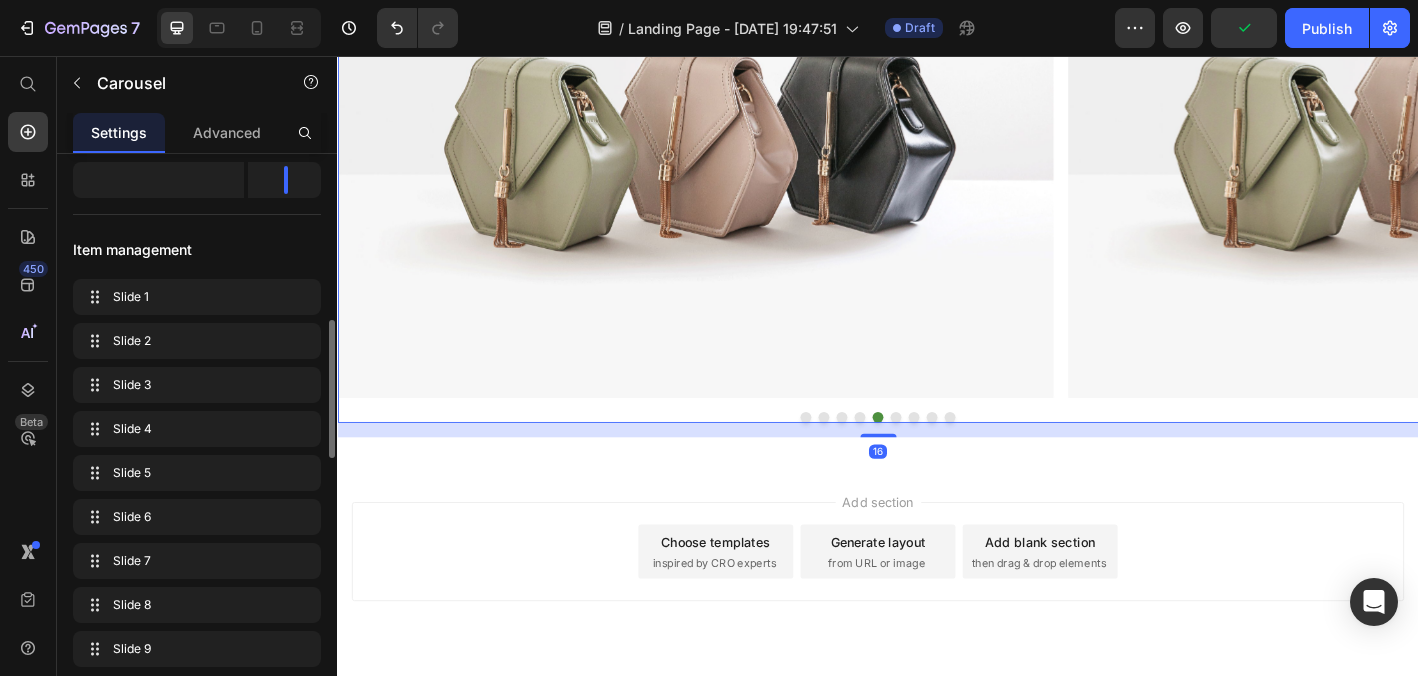 scroll, scrollTop: 423, scrollLeft: 0, axis: vertical 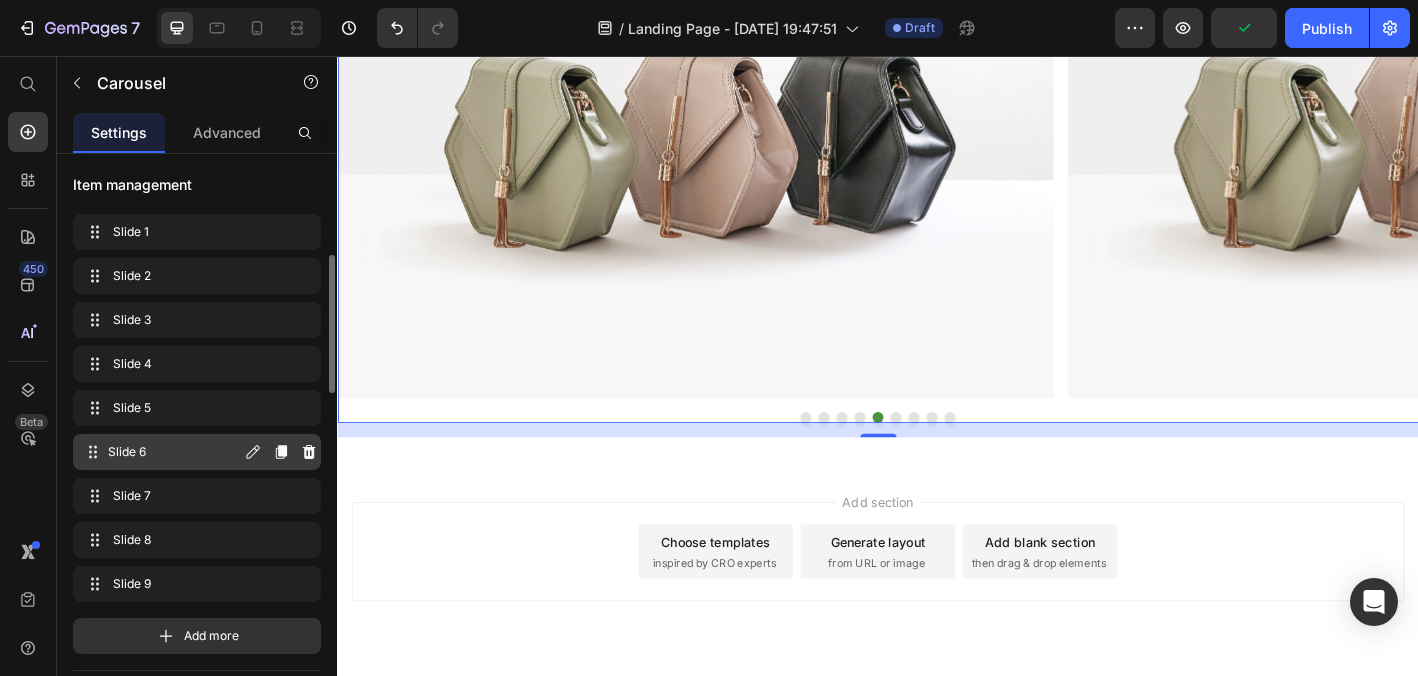 click on "Slide 6" at bounding box center [174, 452] 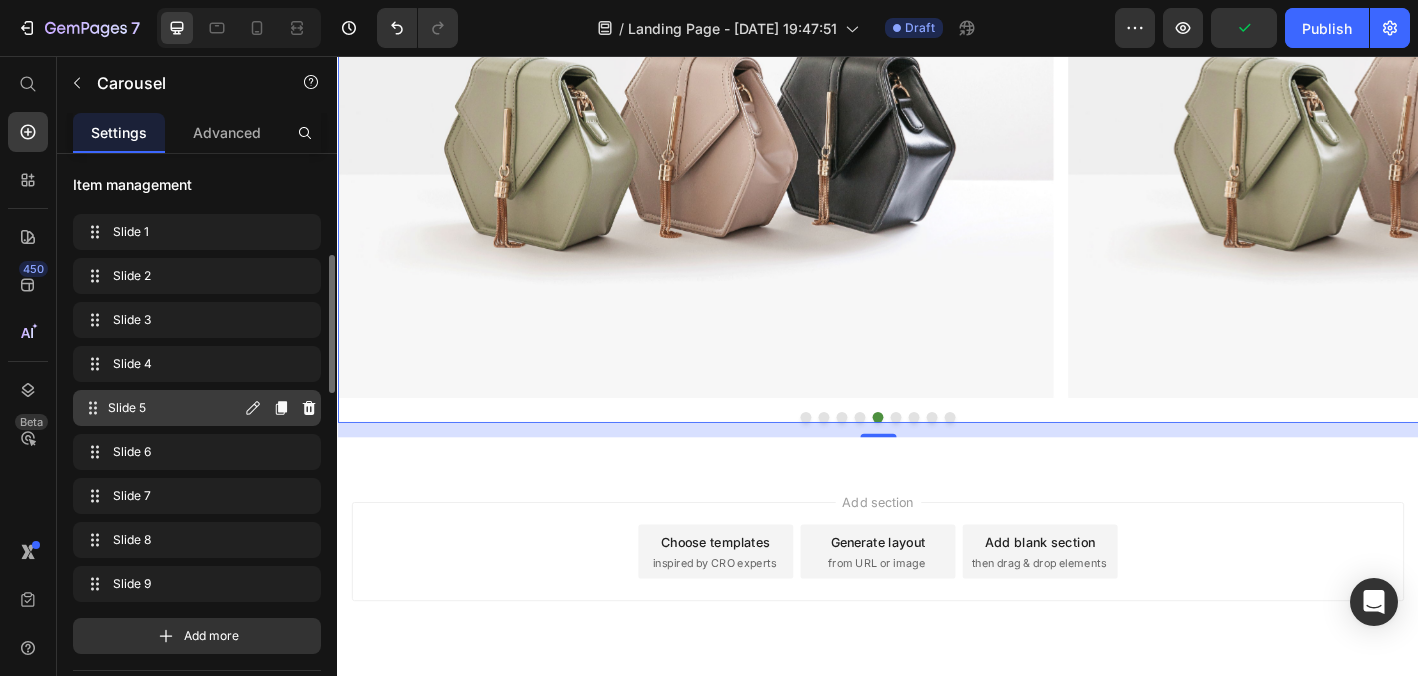 click on "Slide 5" at bounding box center [174, 408] 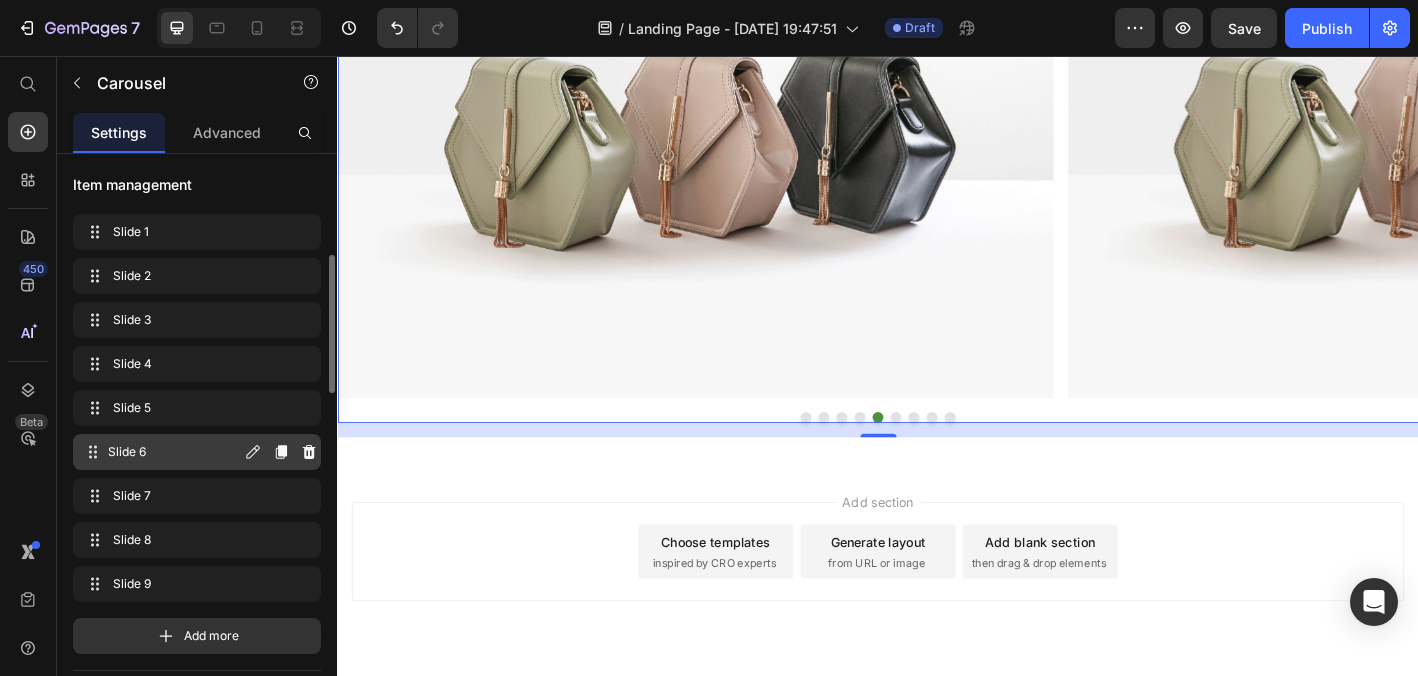 click on "Slide 6" at bounding box center [174, 452] 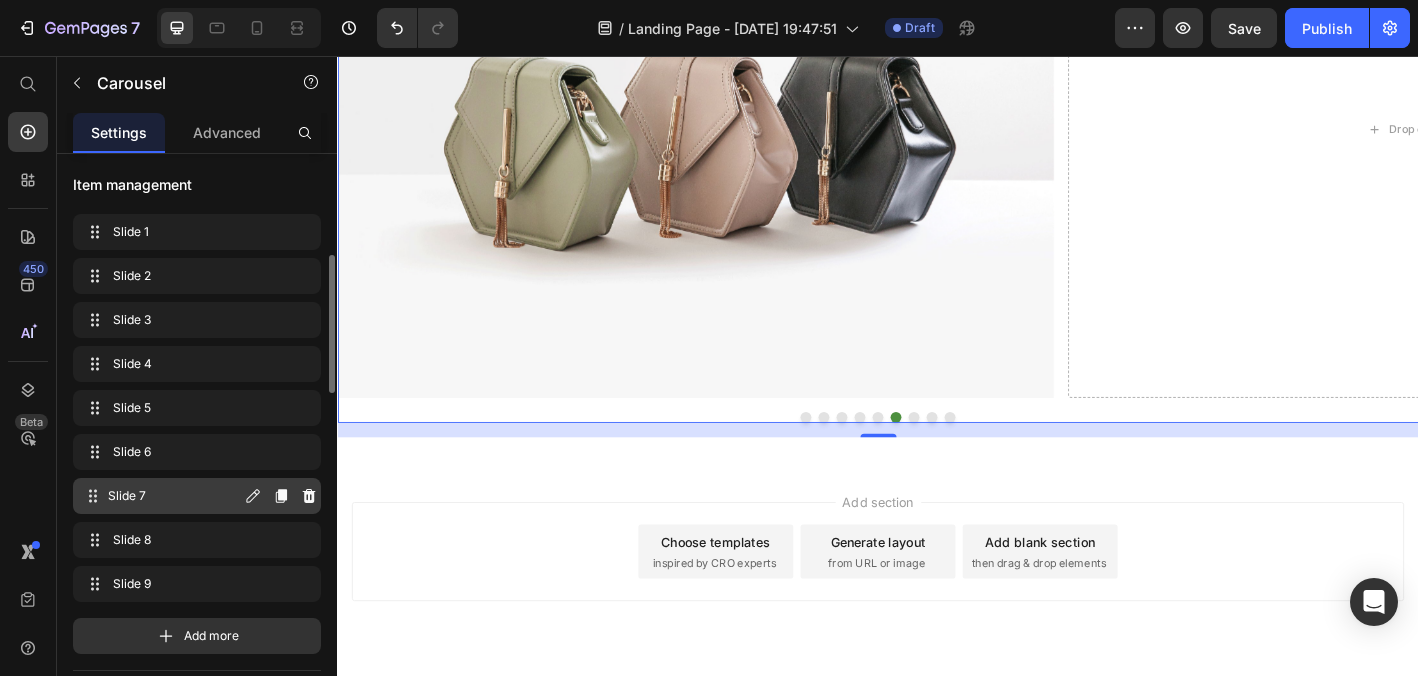 click on "Slide 7" at bounding box center [174, 496] 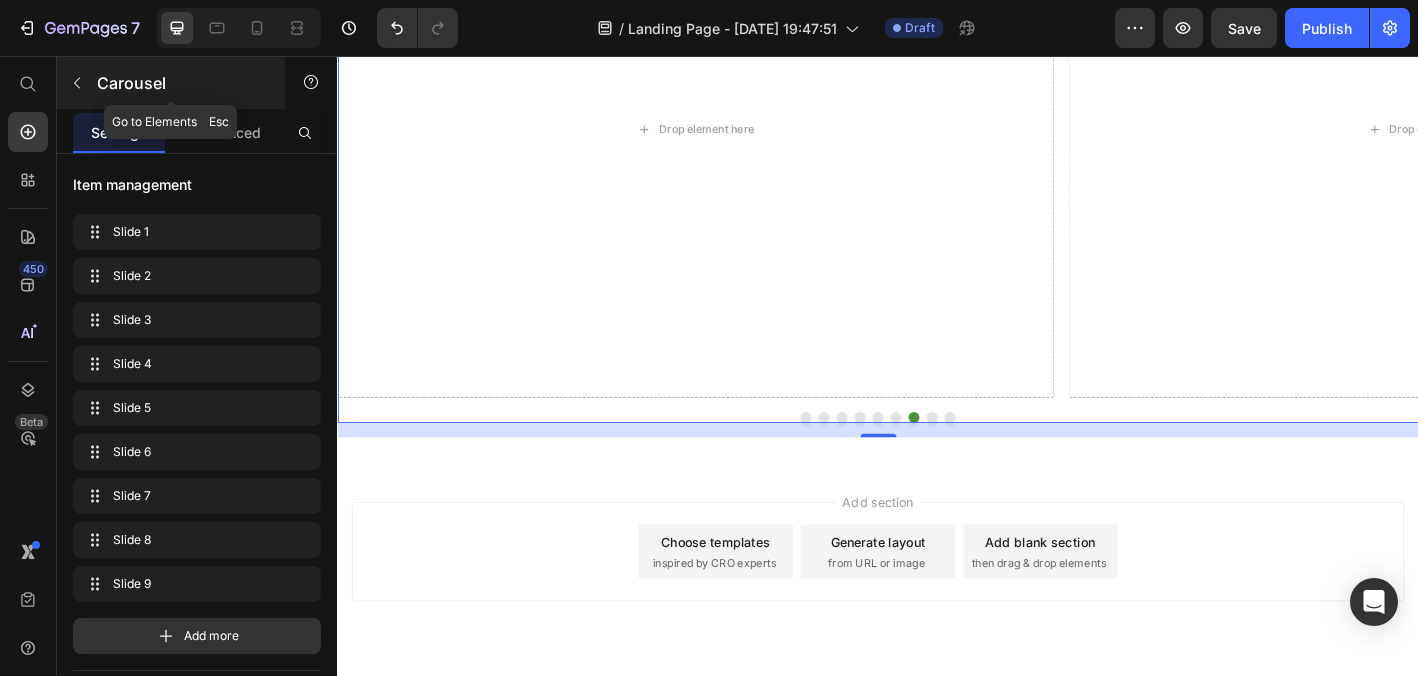 click 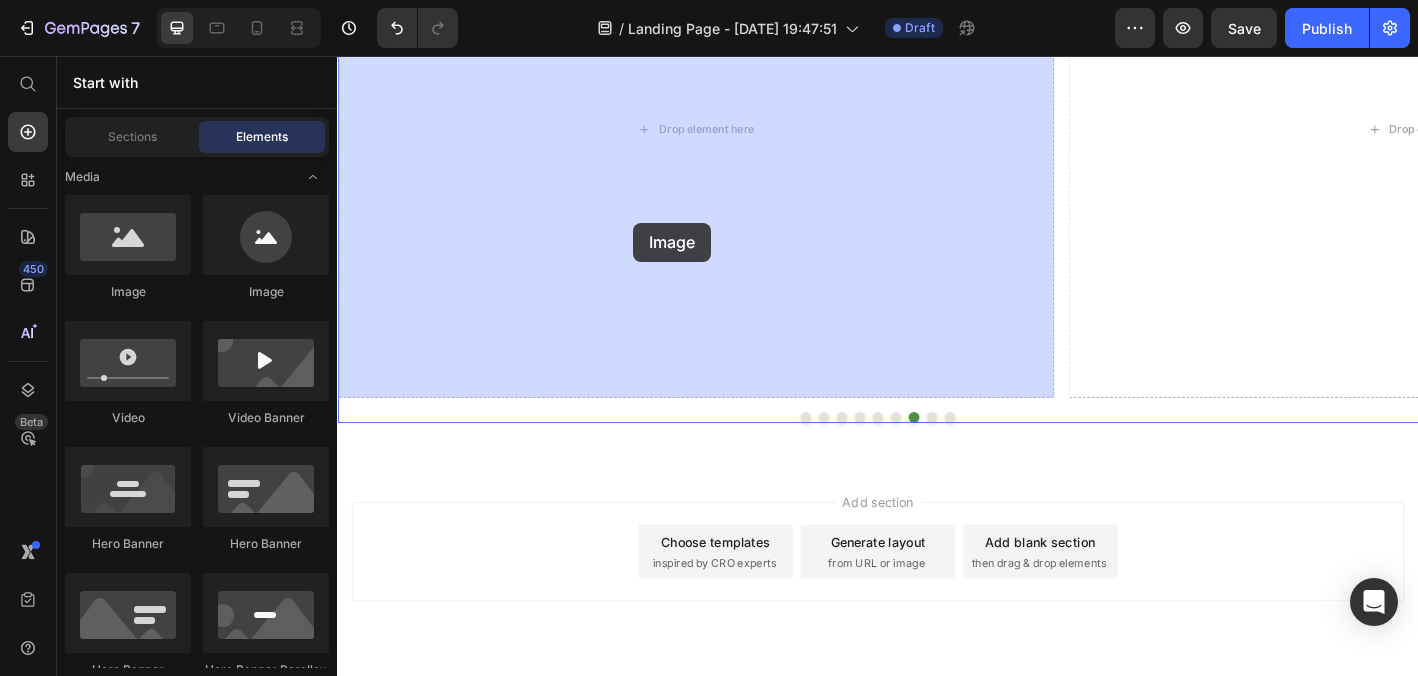 drag, startPoint x: 436, startPoint y: 276, endPoint x: 666, endPoint y: 240, distance: 232.80034 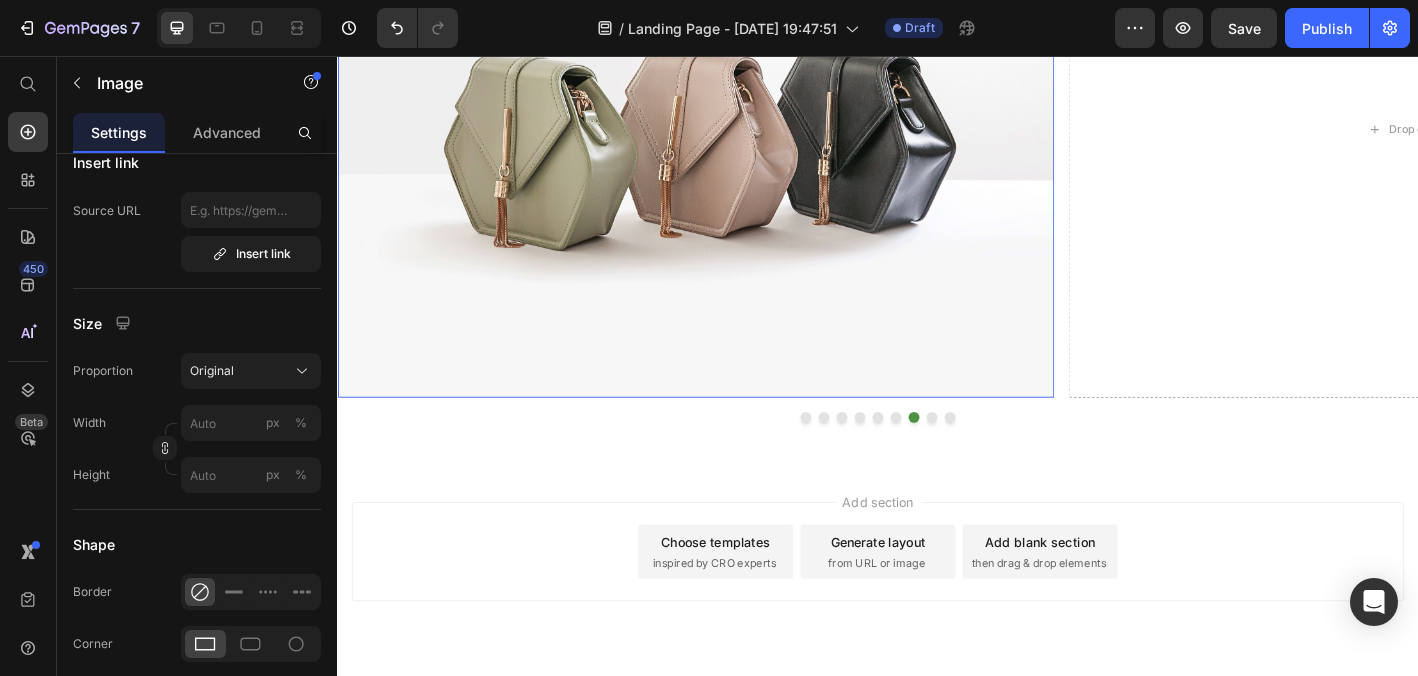 scroll, scrollTop: 0, scrollLeft: 0, axis: both 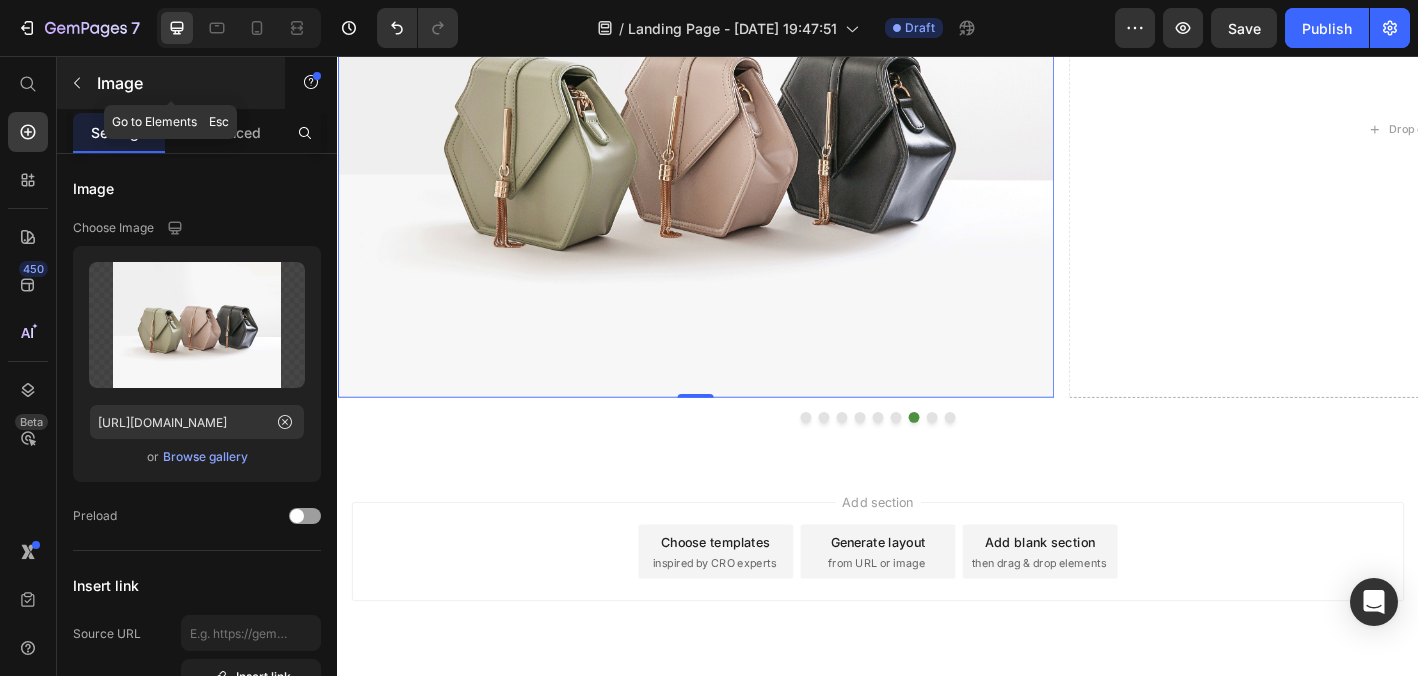 click 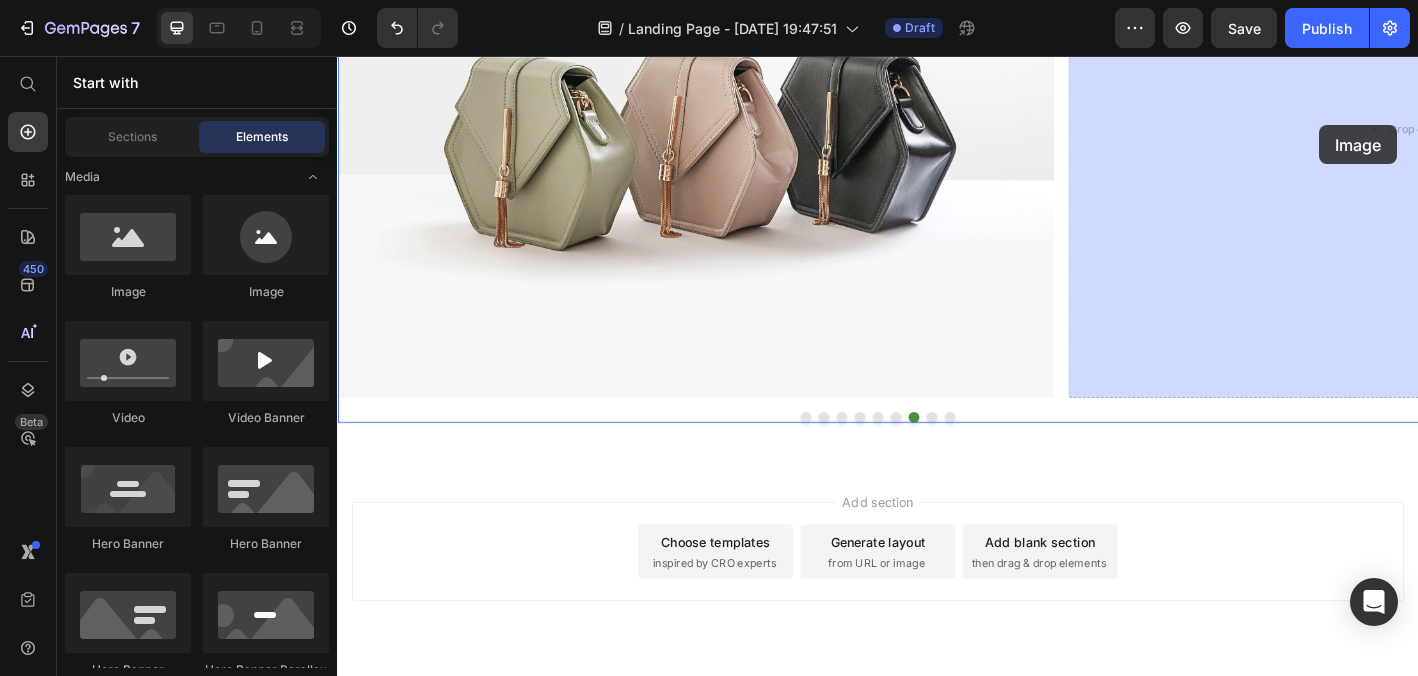 scroll, scrollTop: 274, scrollLeft: 0, axis: vertical 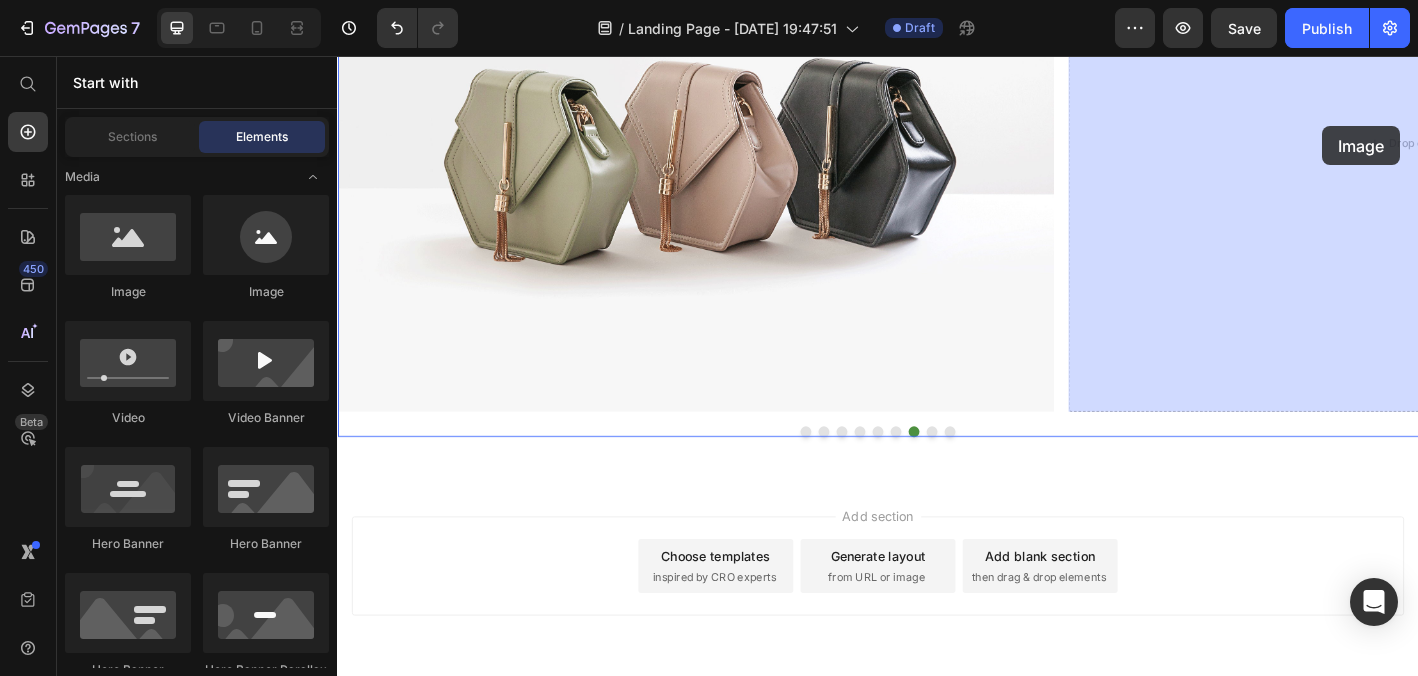 drag, startPoint x: 441, startPoint y: 275, endPoint x: 1430, endPoint y: 134, distance: 999.0005 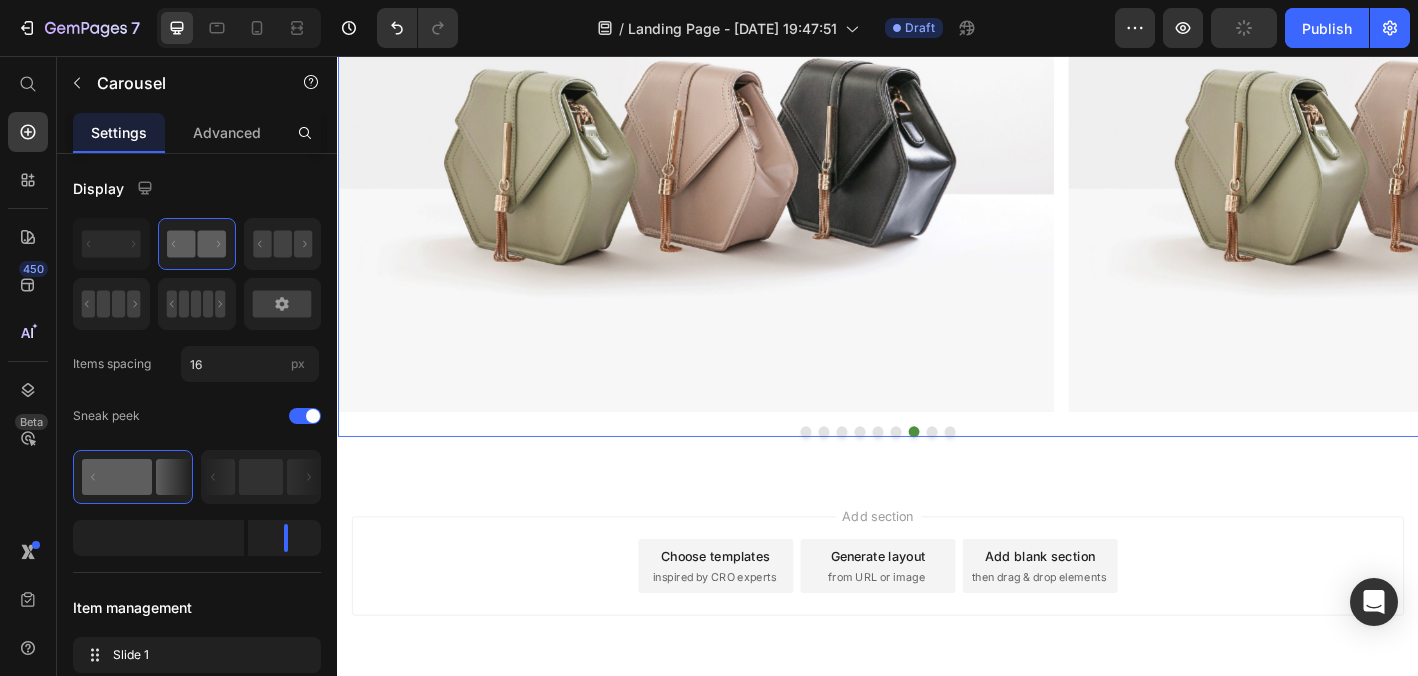 click at bounding box center (937, 473) 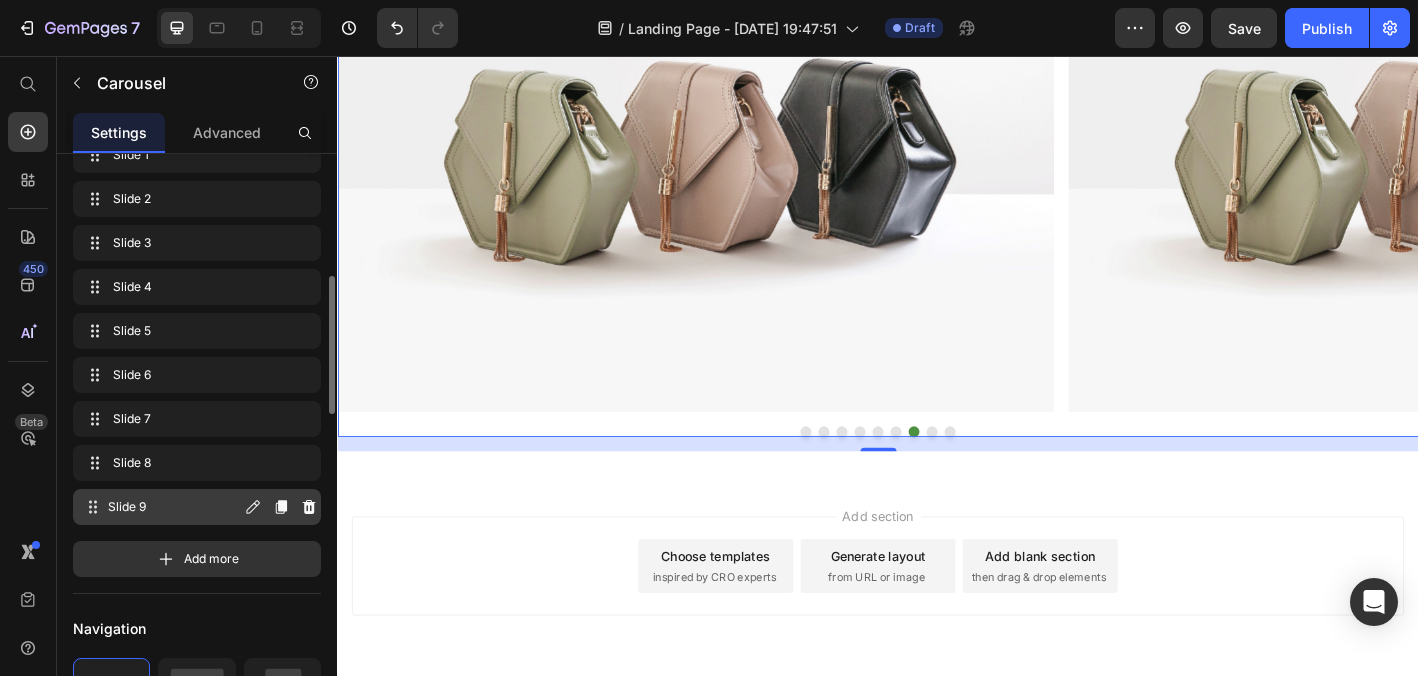scroll, scrollTop: 502, scrollLeft: 0, axis: vertical 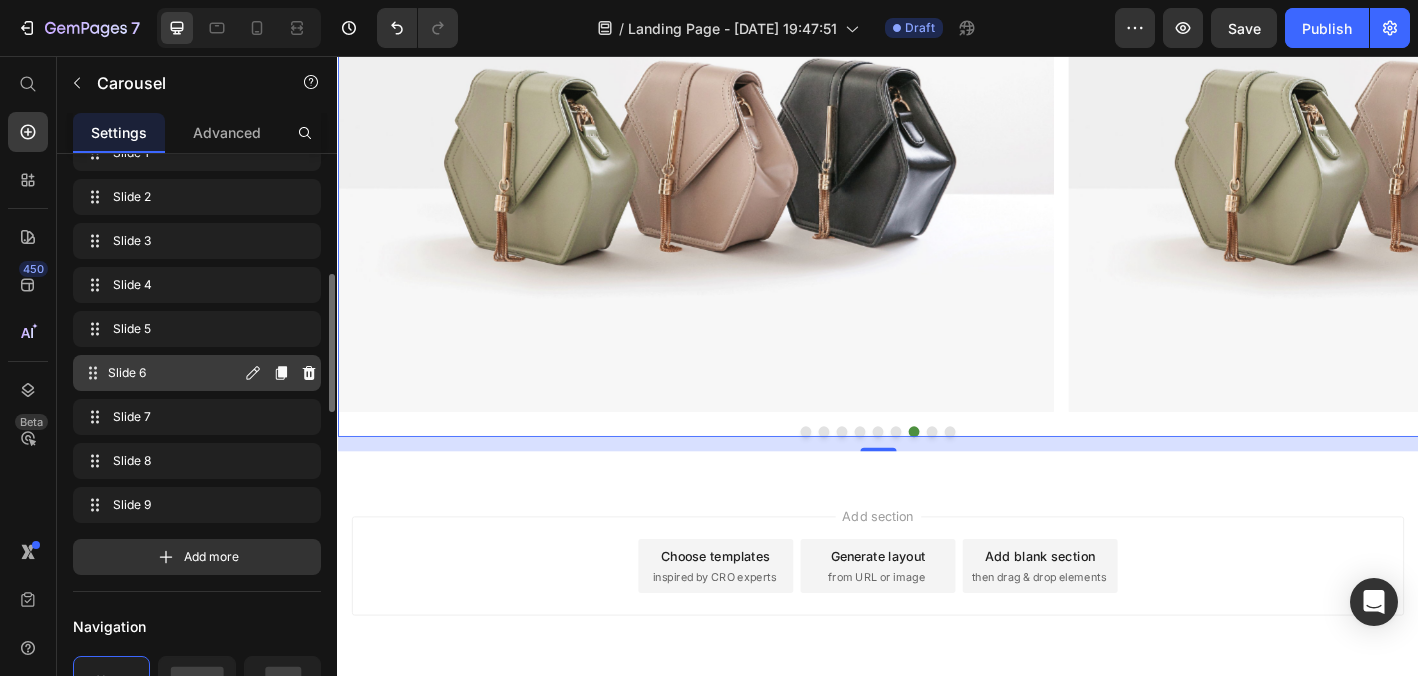 click on "Slide 6" at bounding box center (174, 373) 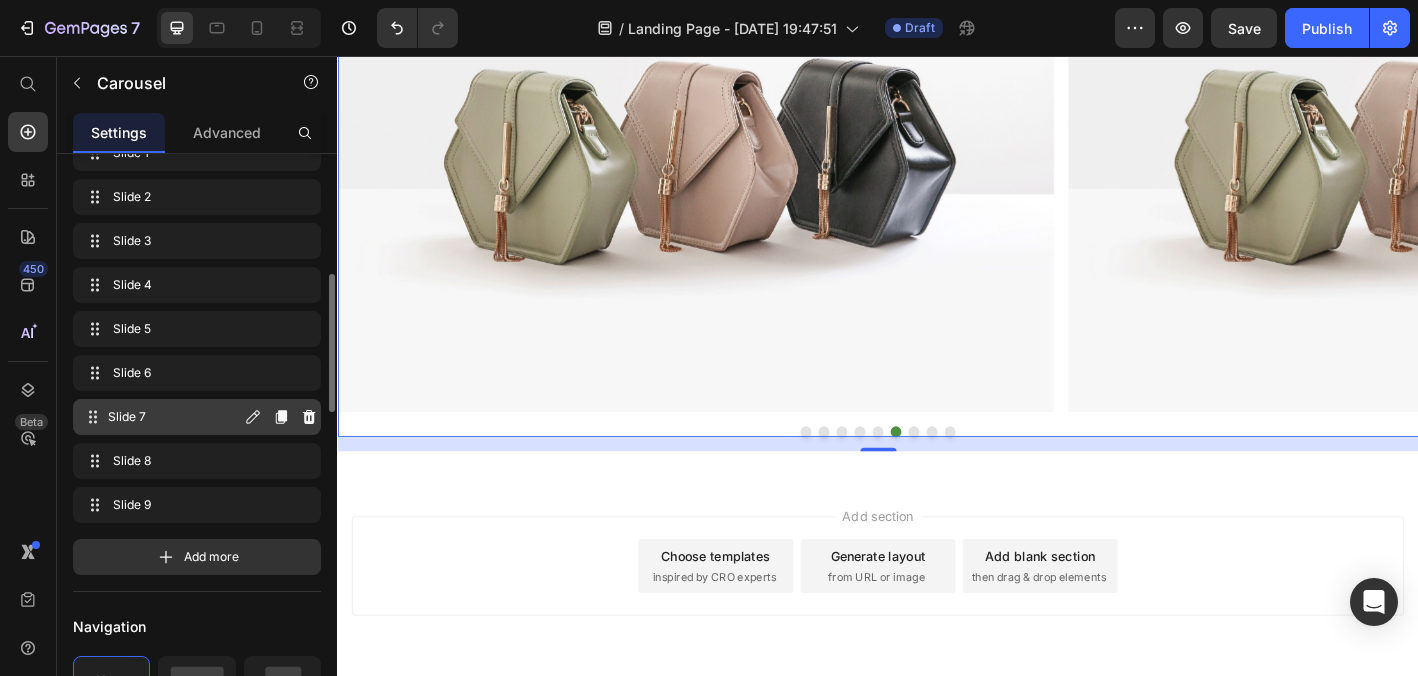 click on "Slide 7" at bounding box center [174, 417] 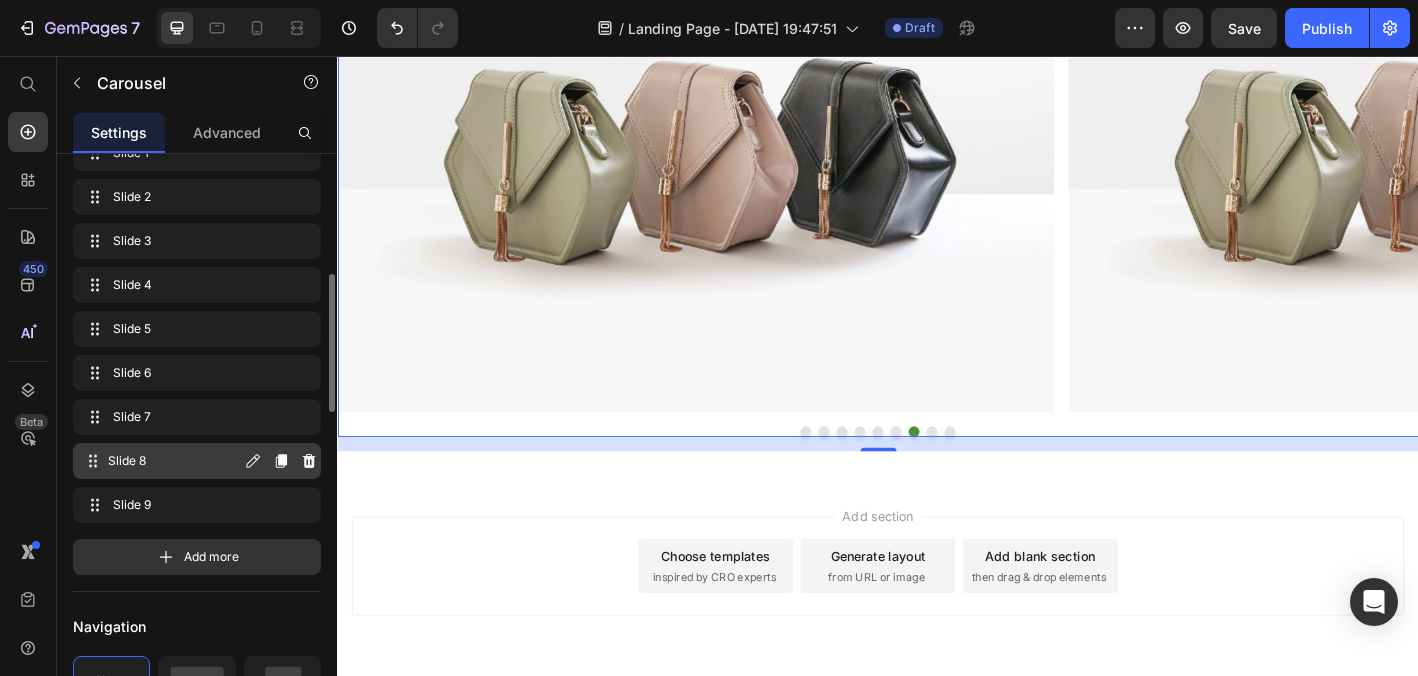 click on "Slide 8" at bounding box center [174, 461] 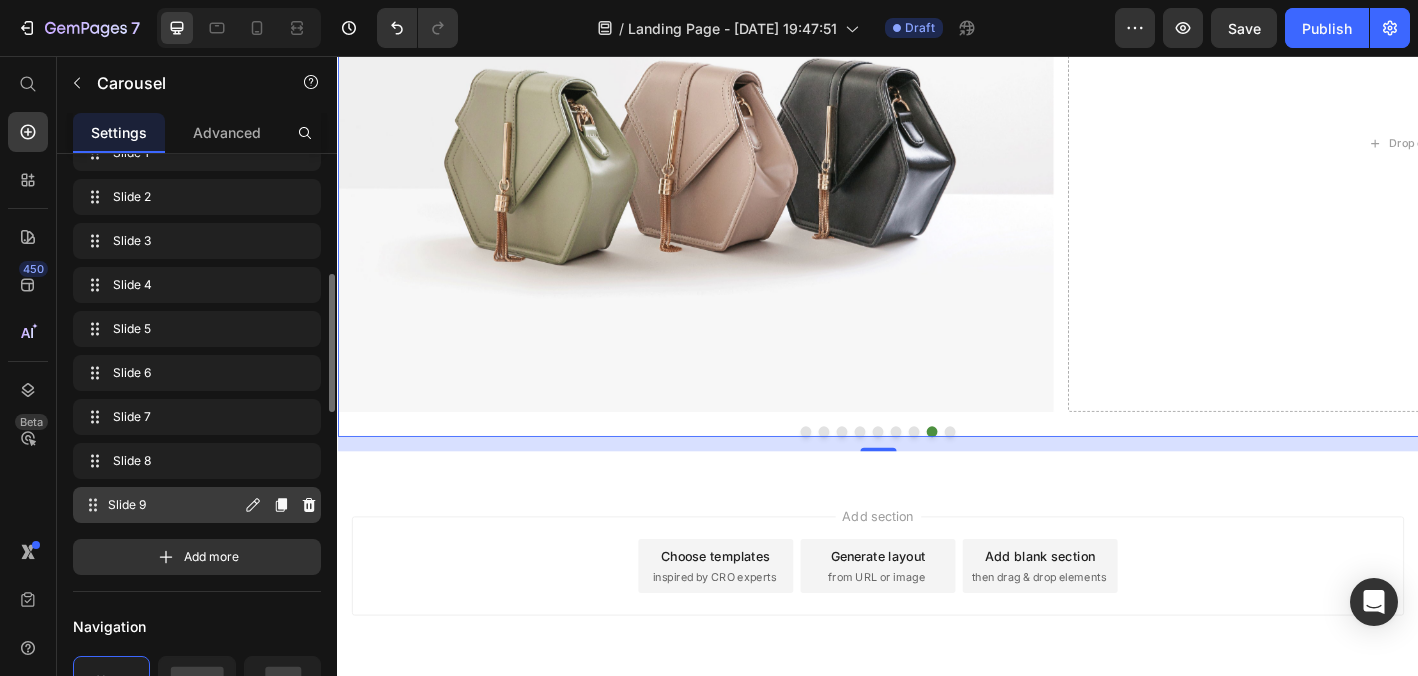 click on "Slide 9" at bounding box center [174, 505] 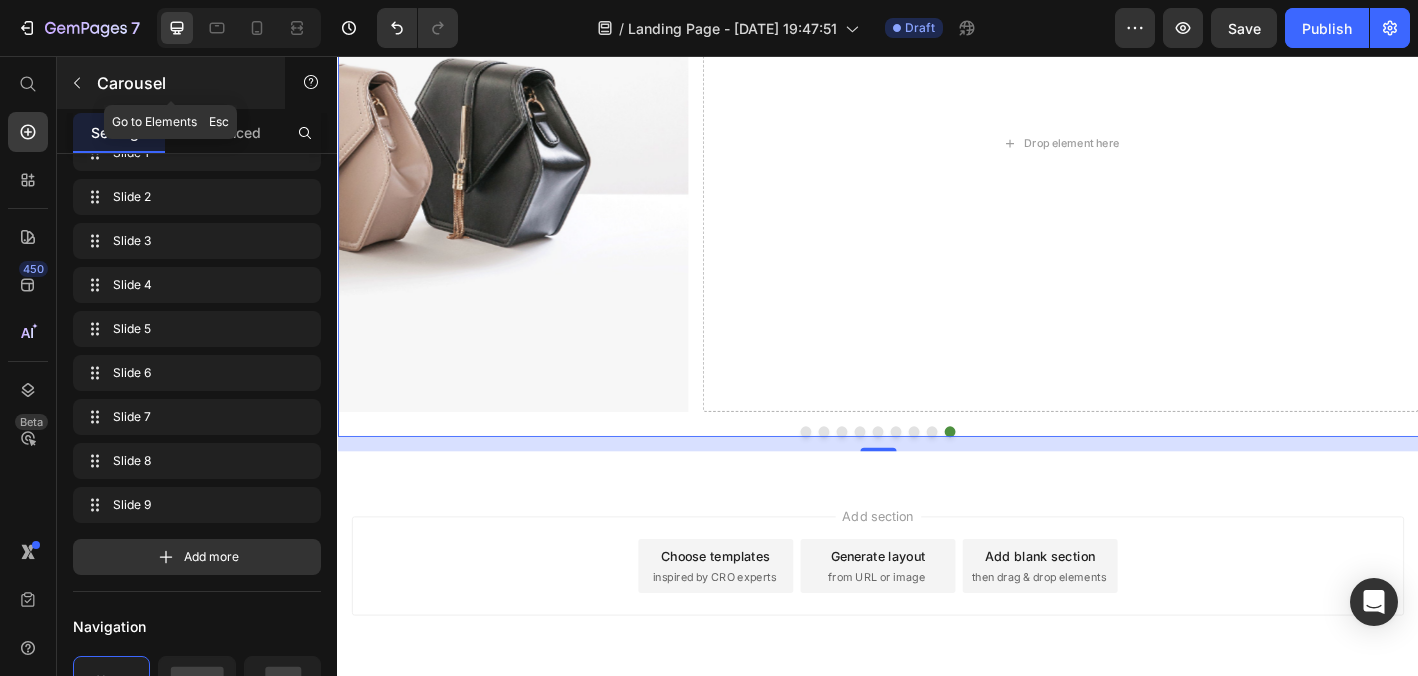 click 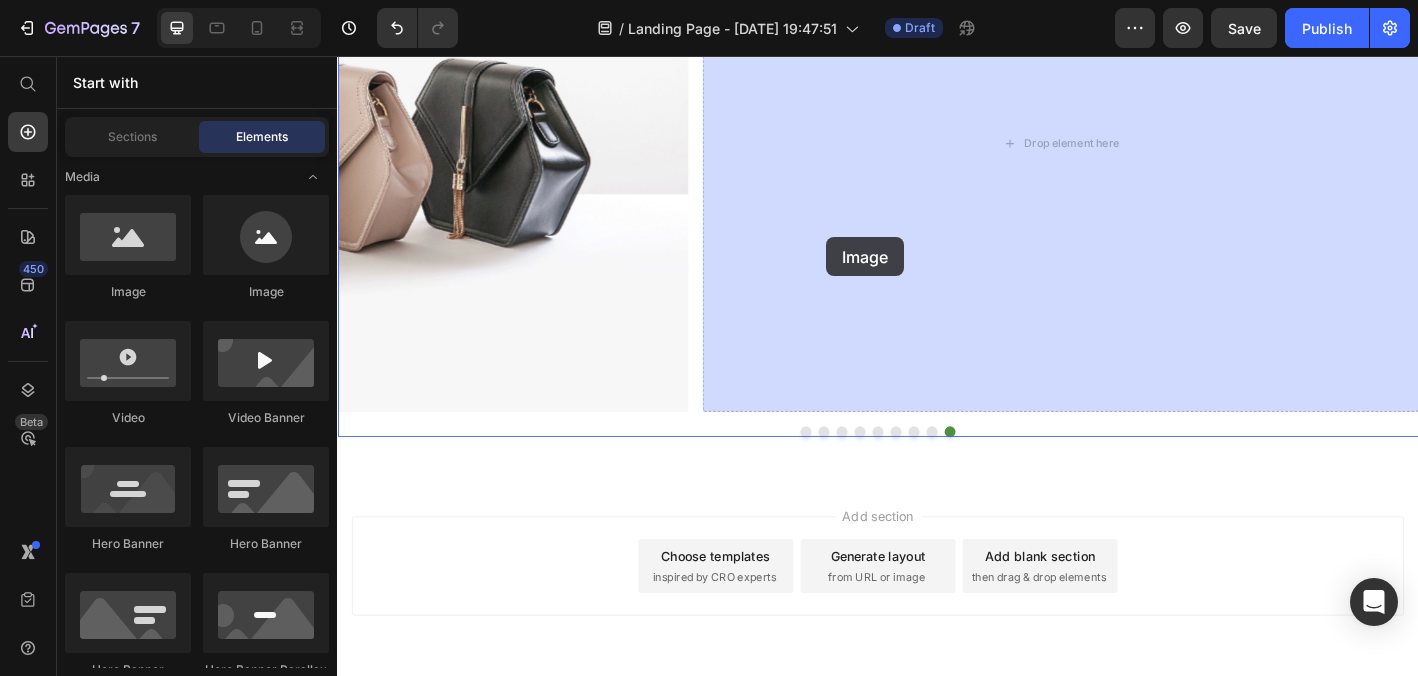drag, startPoint x: 445, startPoint y: 291, endPoint x: 880, endPoint y: 257, distance: 436.32672 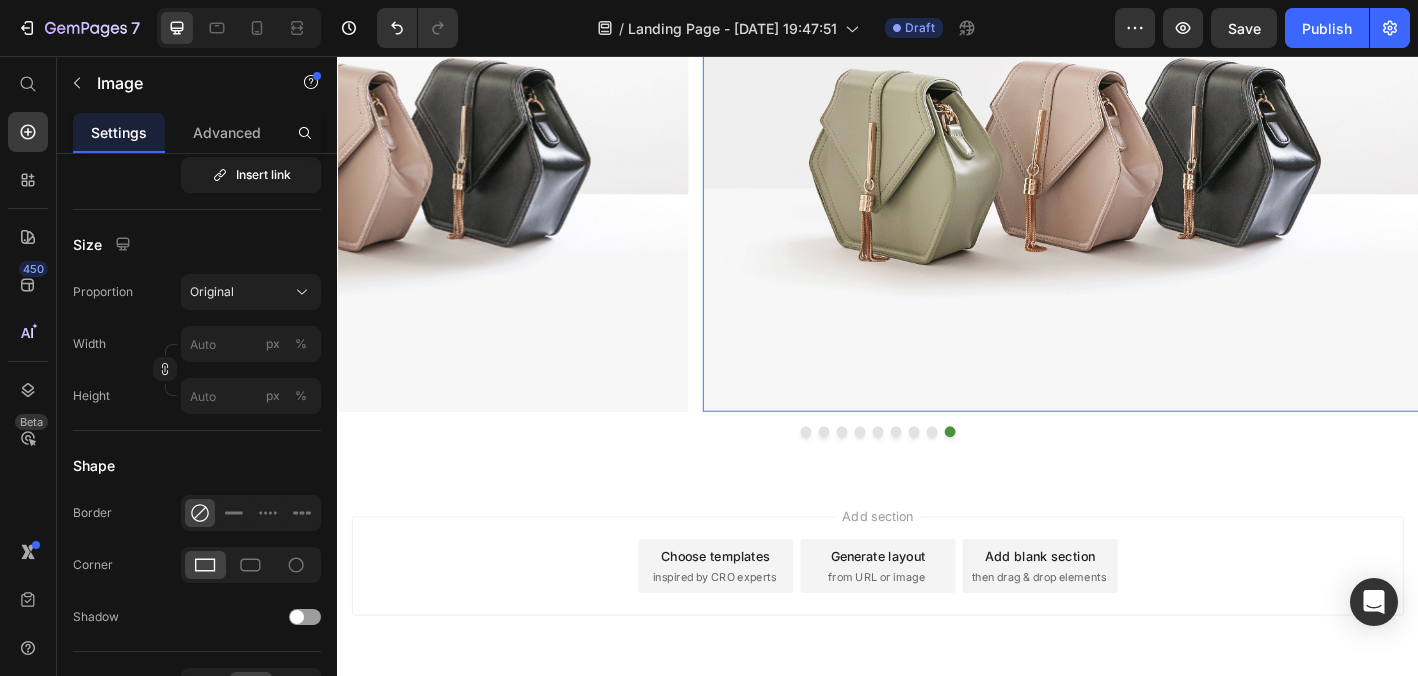 scroll, scrollTop: 0, scrollLeft: 0, axis: both 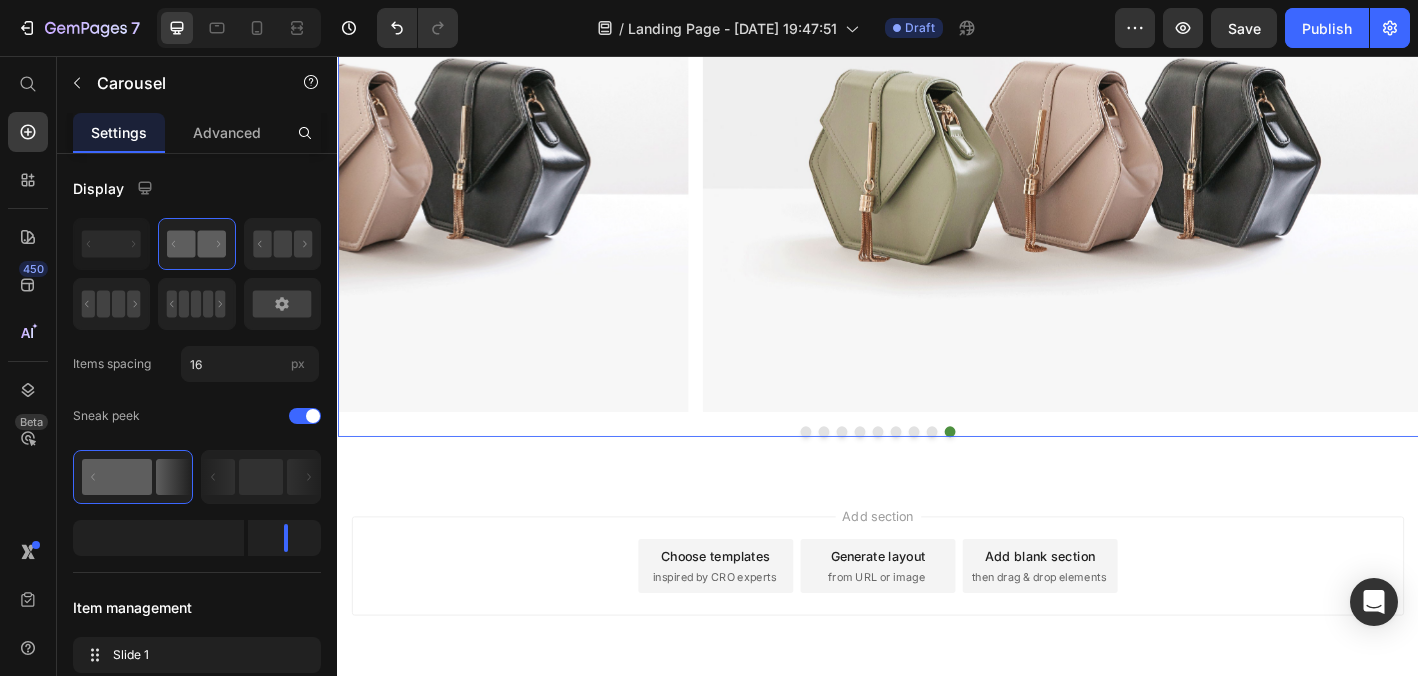 click at bounding box center [937, 473] 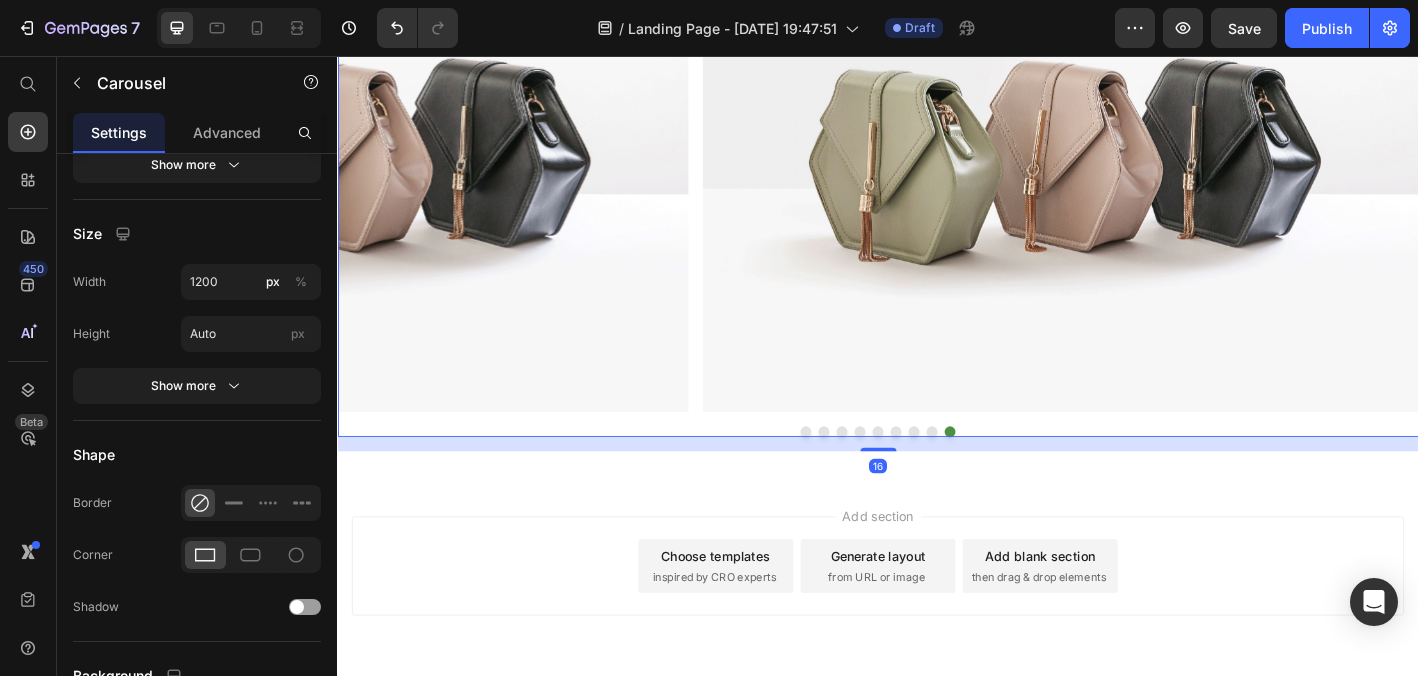 scroll, scrollTop: 1841, scrollLeft: 0, axis: vertical 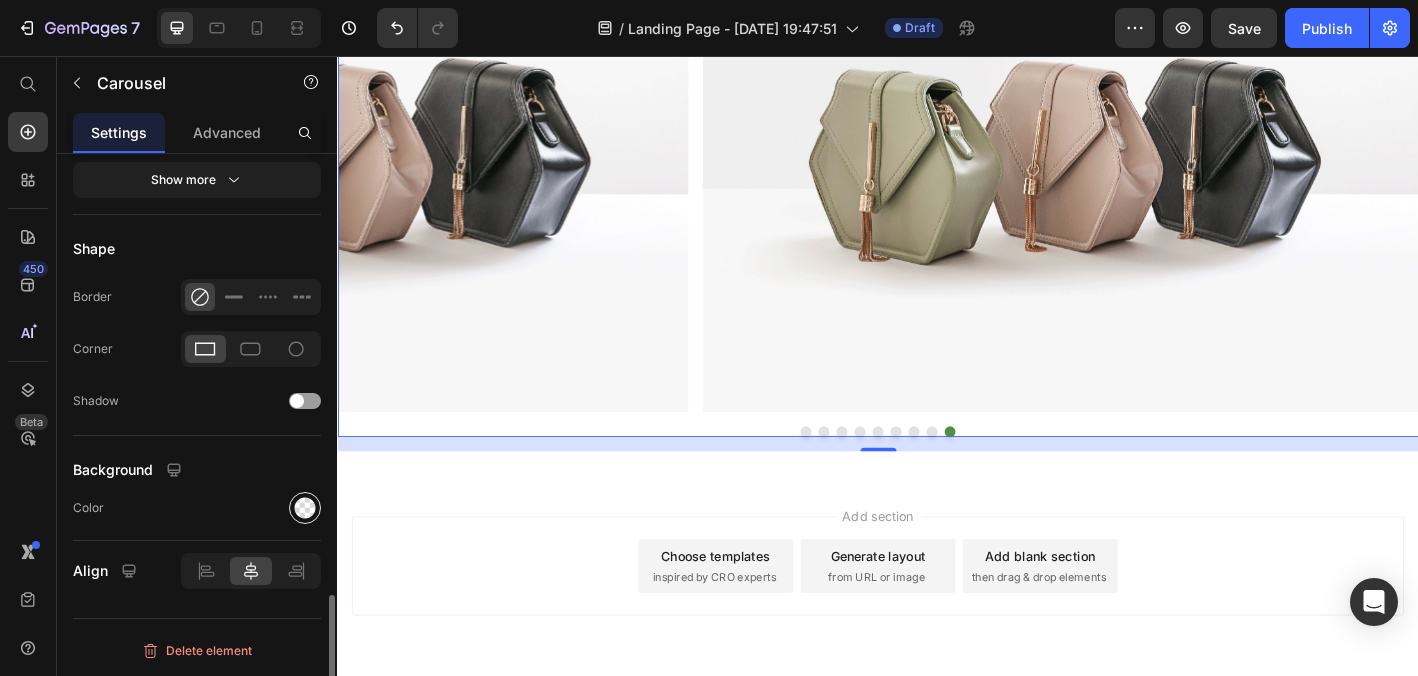 click at bounding box center (305, 508) 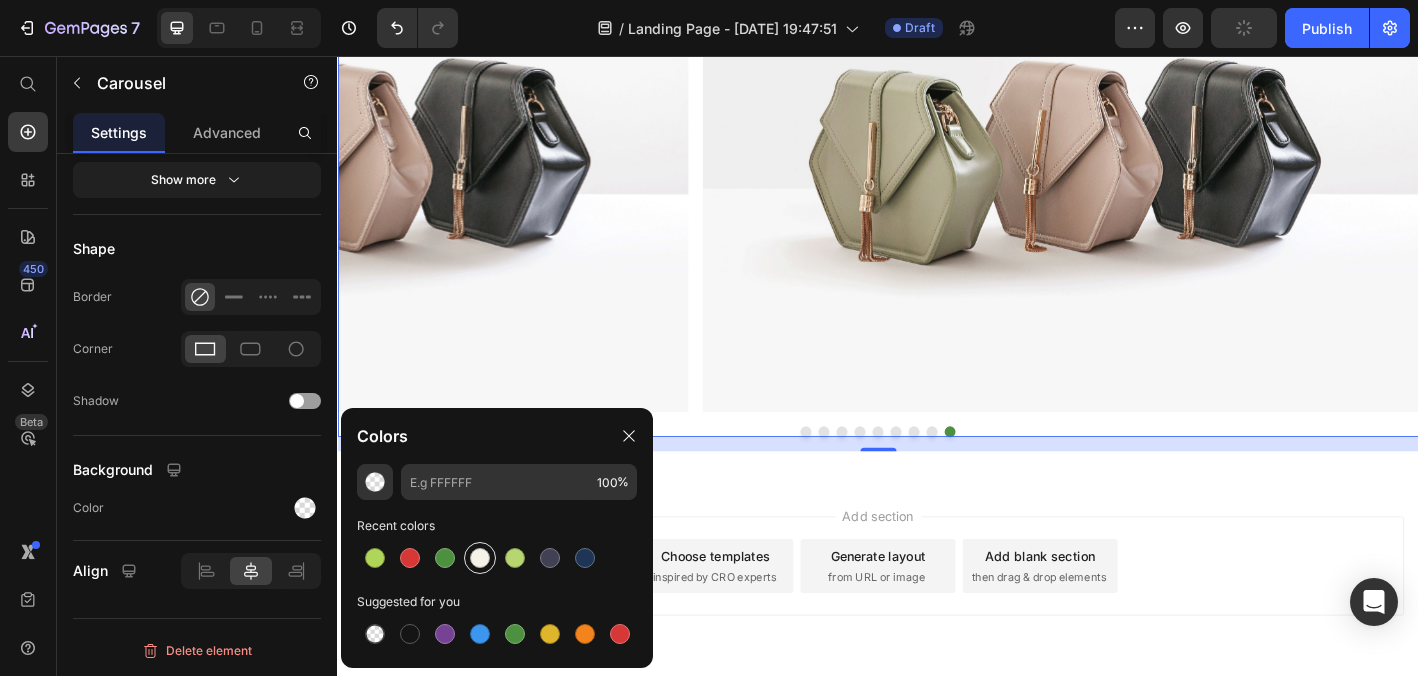 click at bounding box center [480, 558] 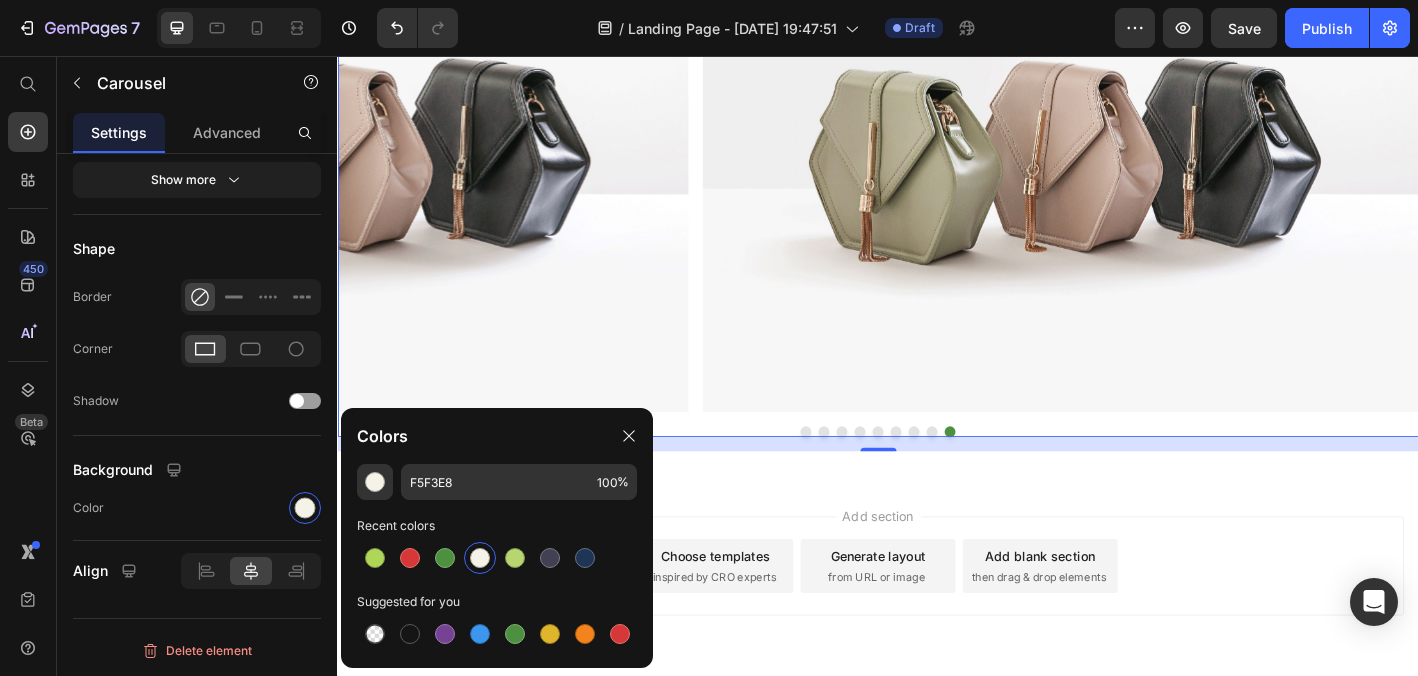 click at bounding box center [480, 558] 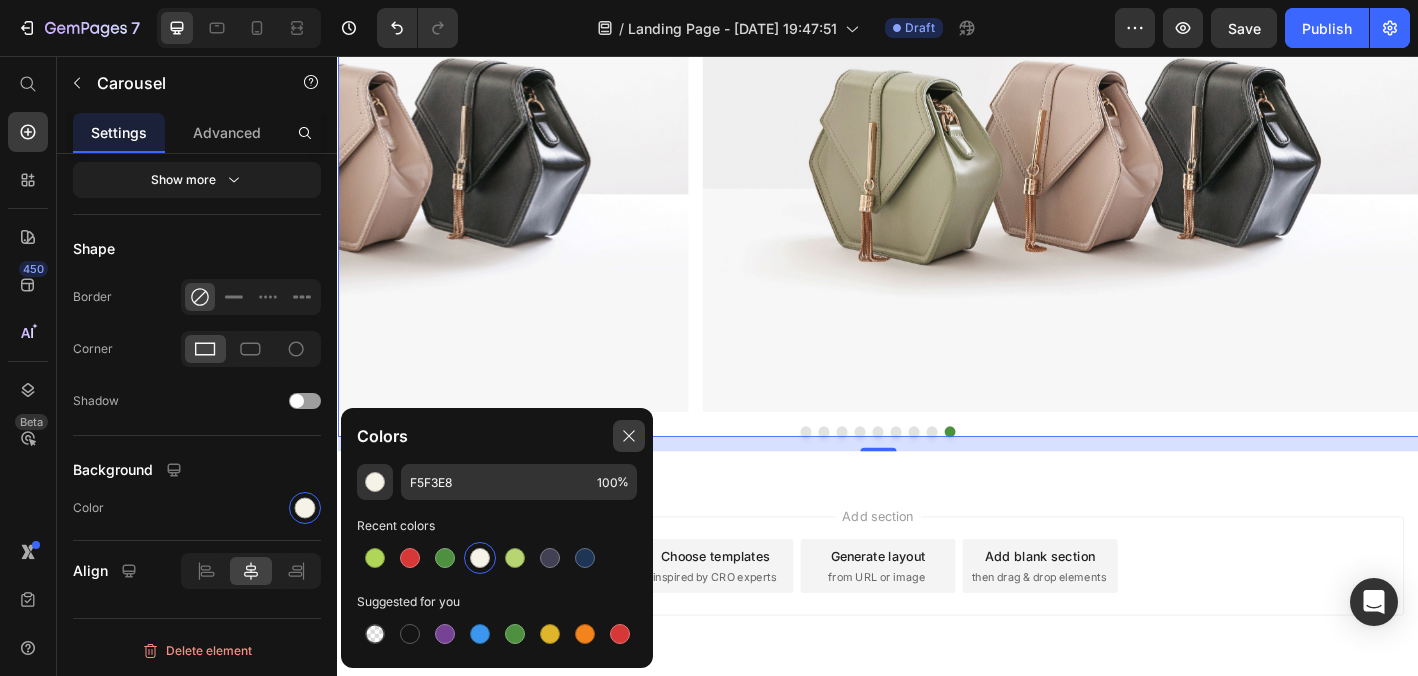 click 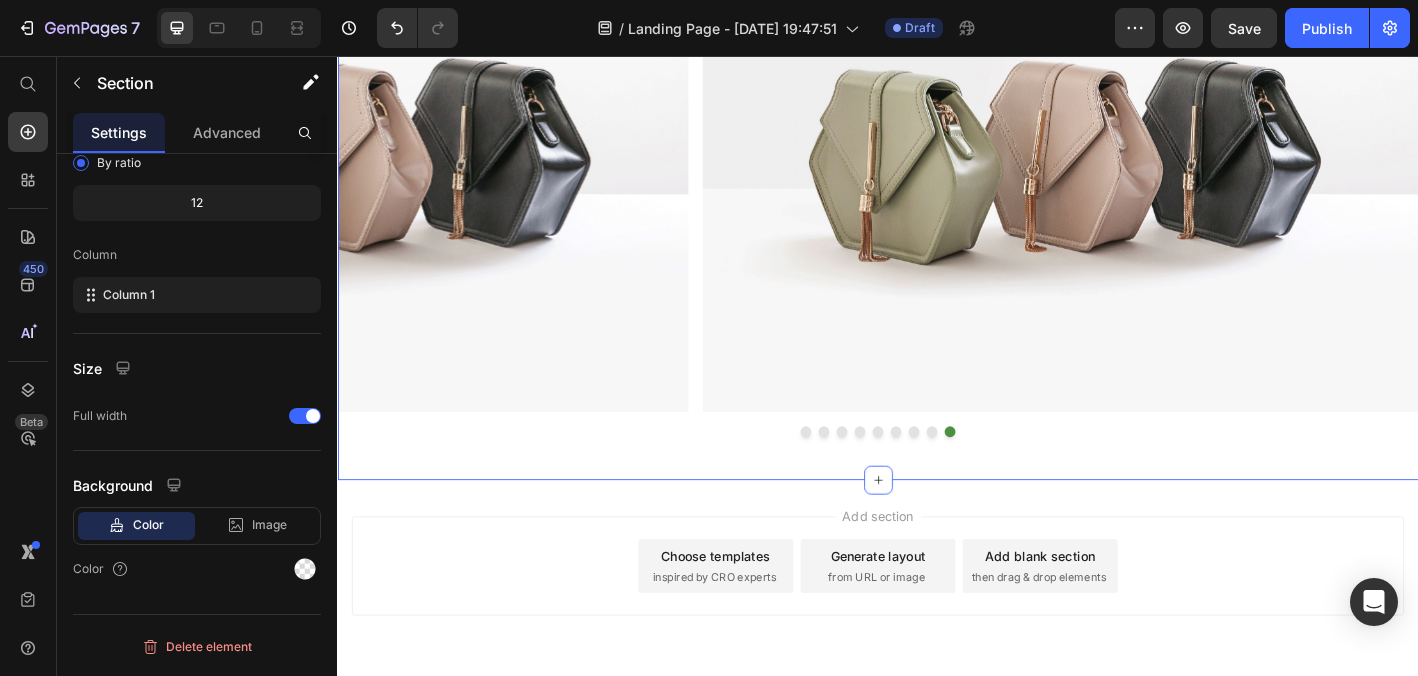 click on "Image Image Image Image Image Image Image Image Image Carousel   16 Section 1" at bounding box center (937, 175) 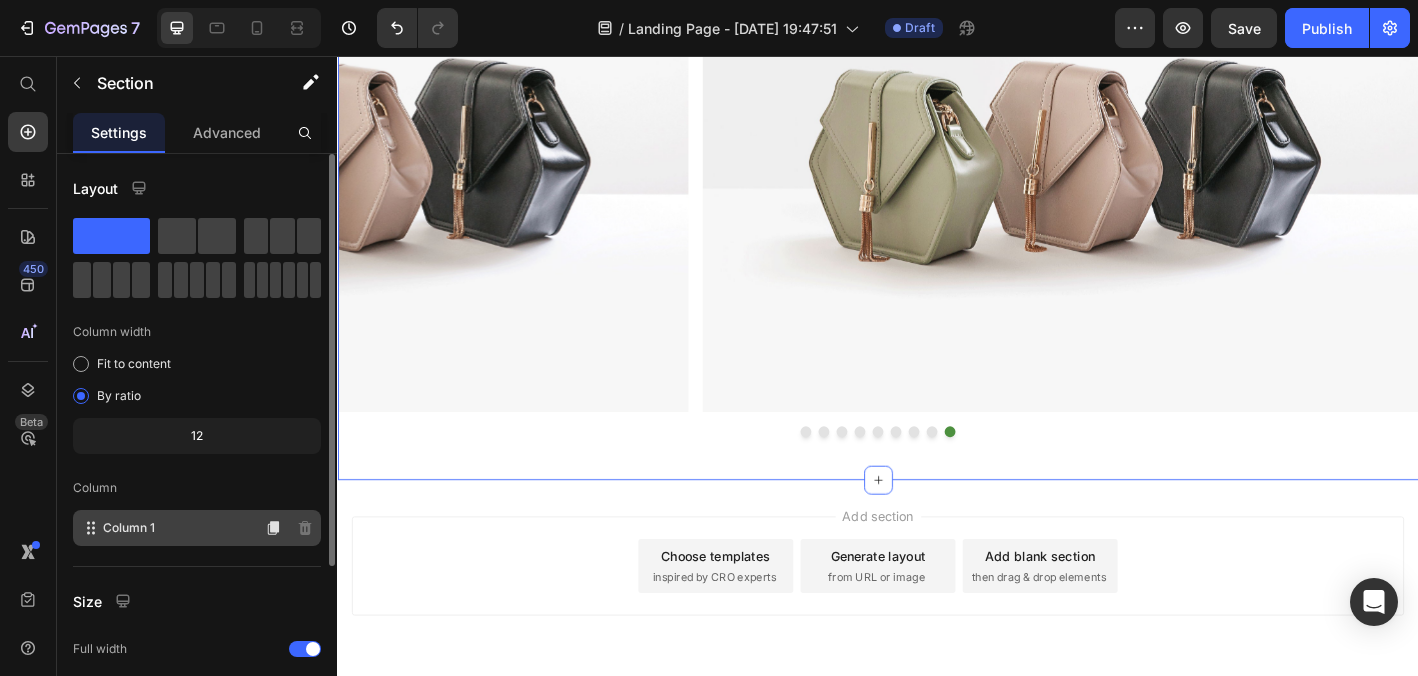 scroll, scrollTop: 229, scrollLeft: 0, axis: vertical 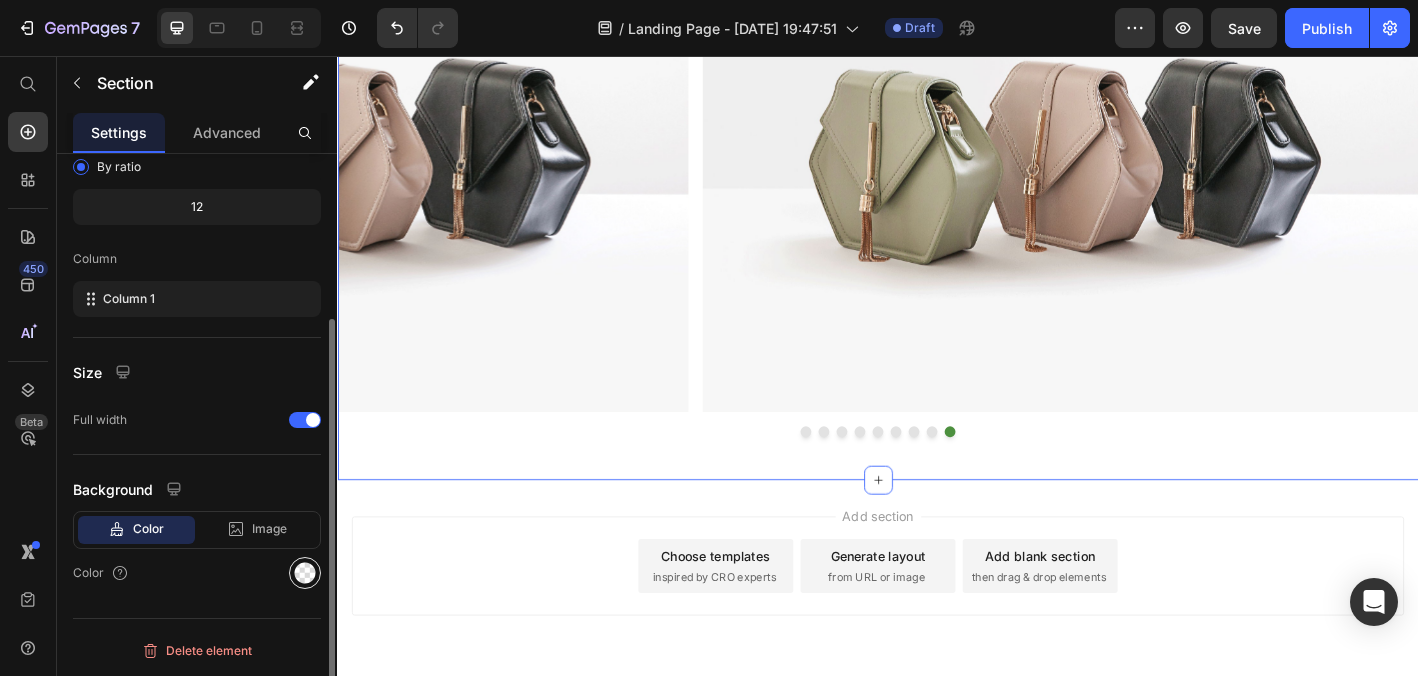click at bounding box center (305, 573) 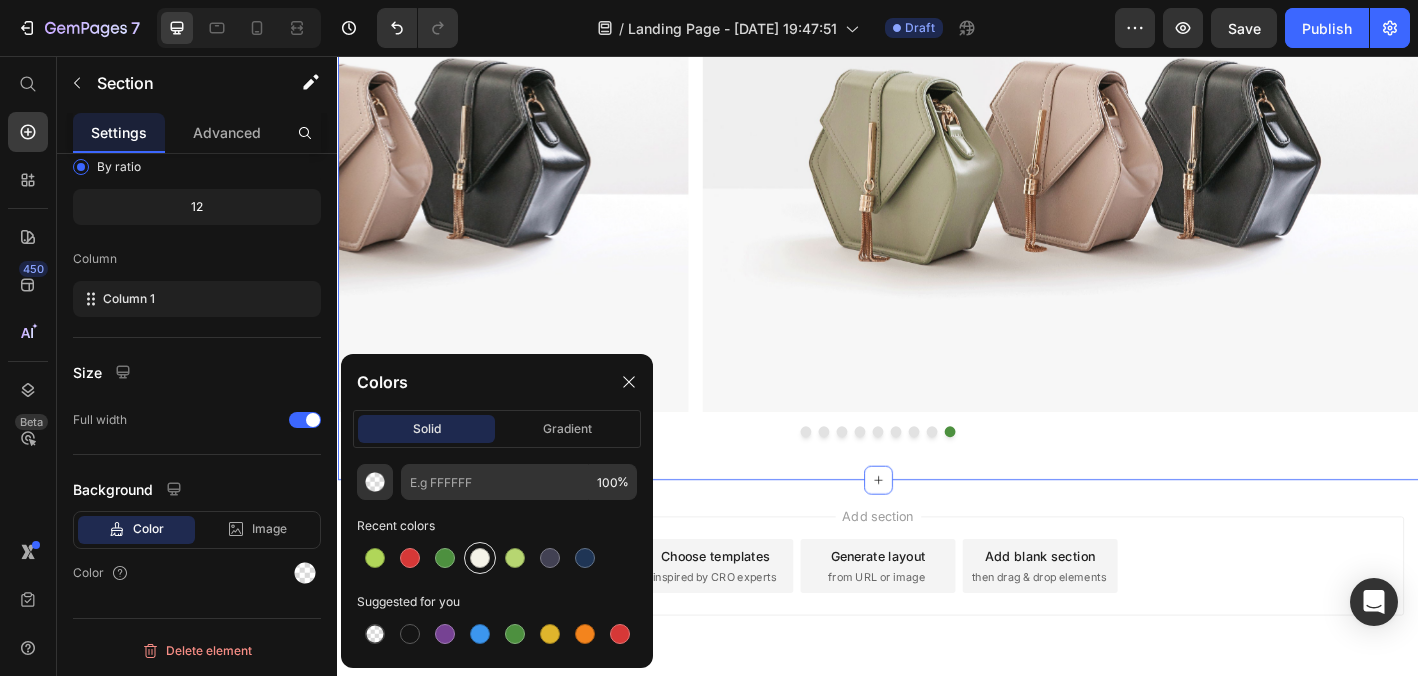click at bounding box center (480, 558) 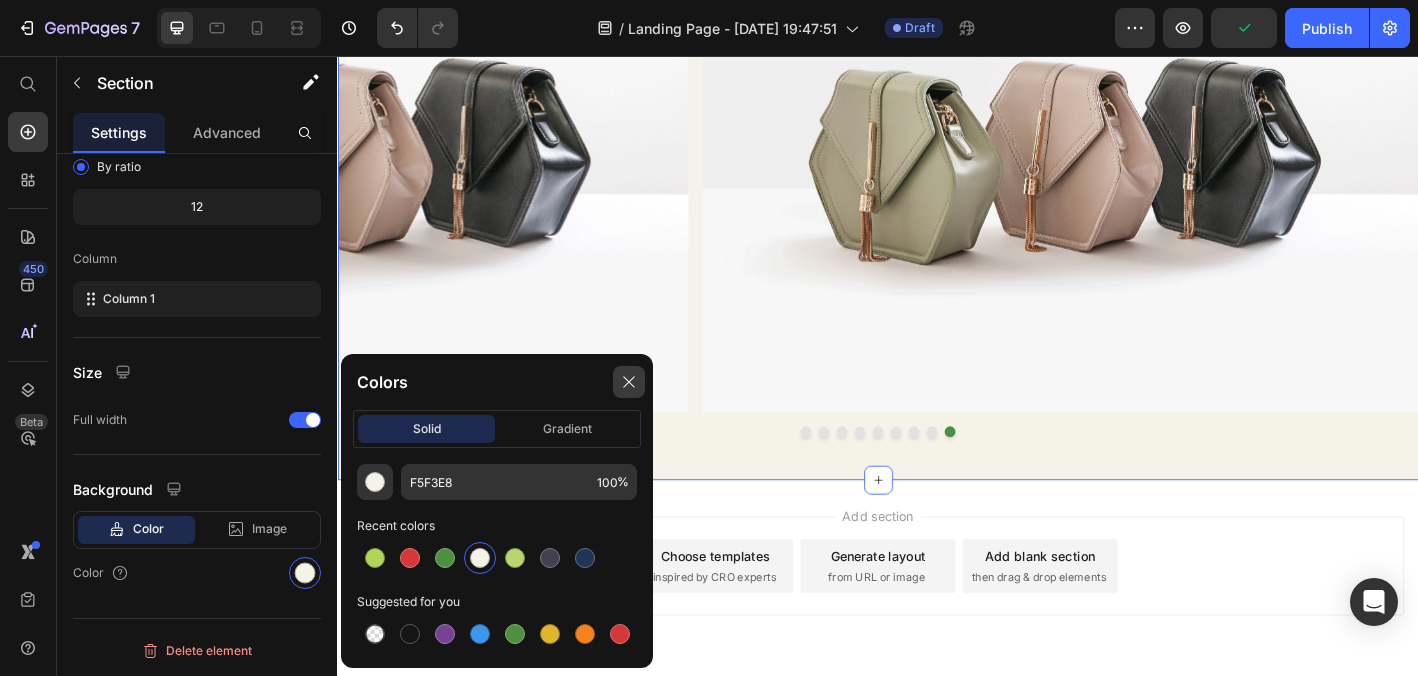click 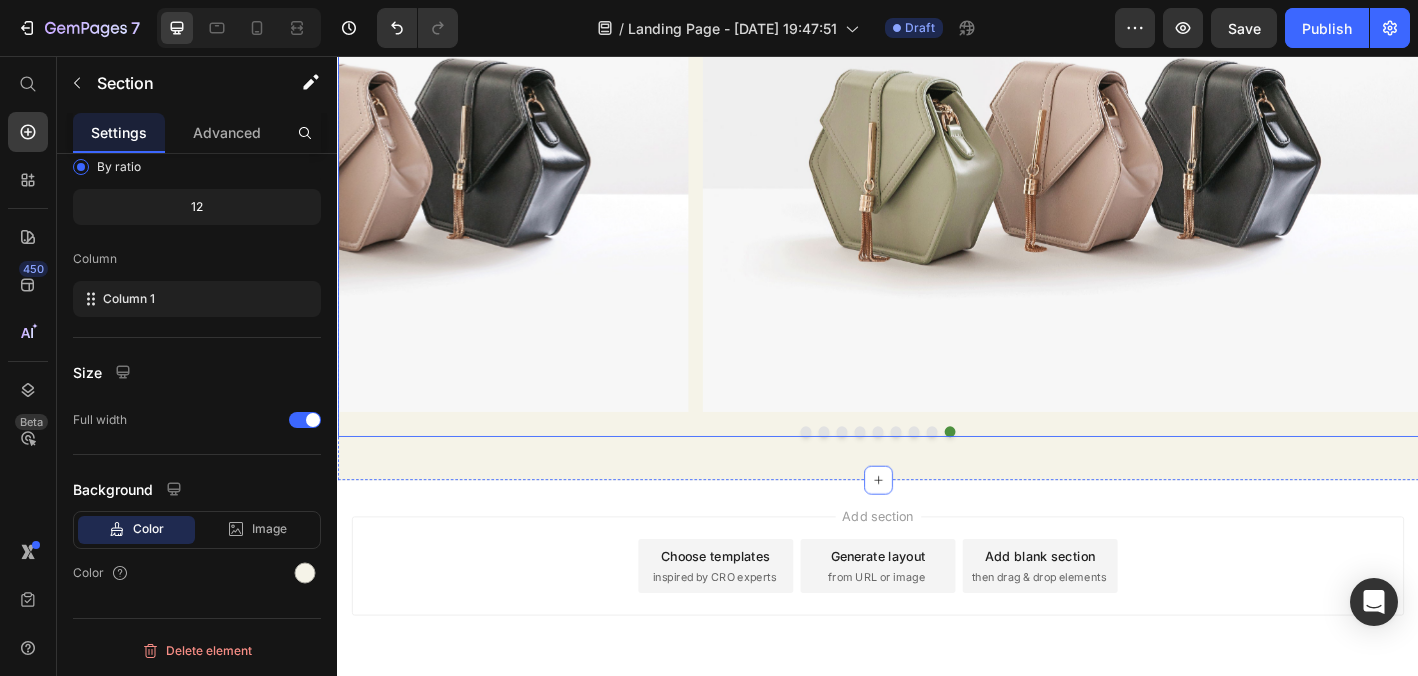 click at bounding box center [937, 473] 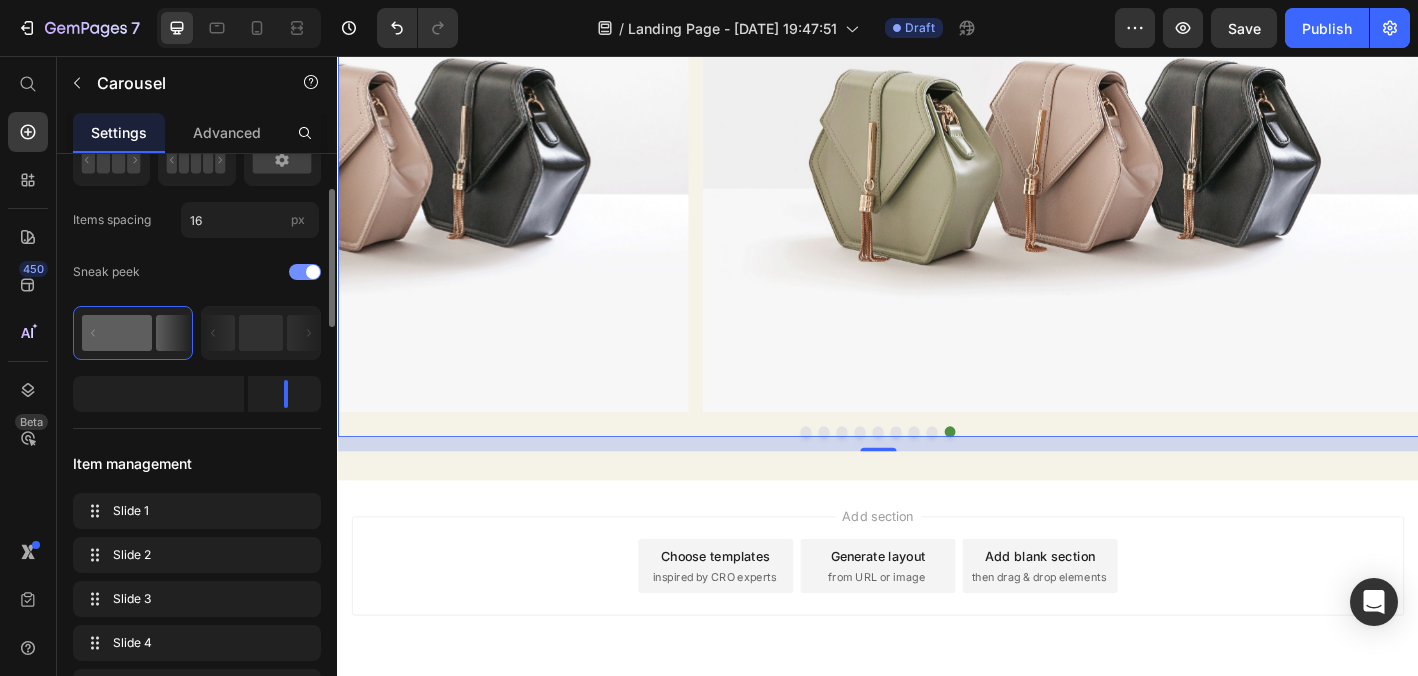 scroll, scrollTop: 145, scrollLeft: 0, axis: vertical 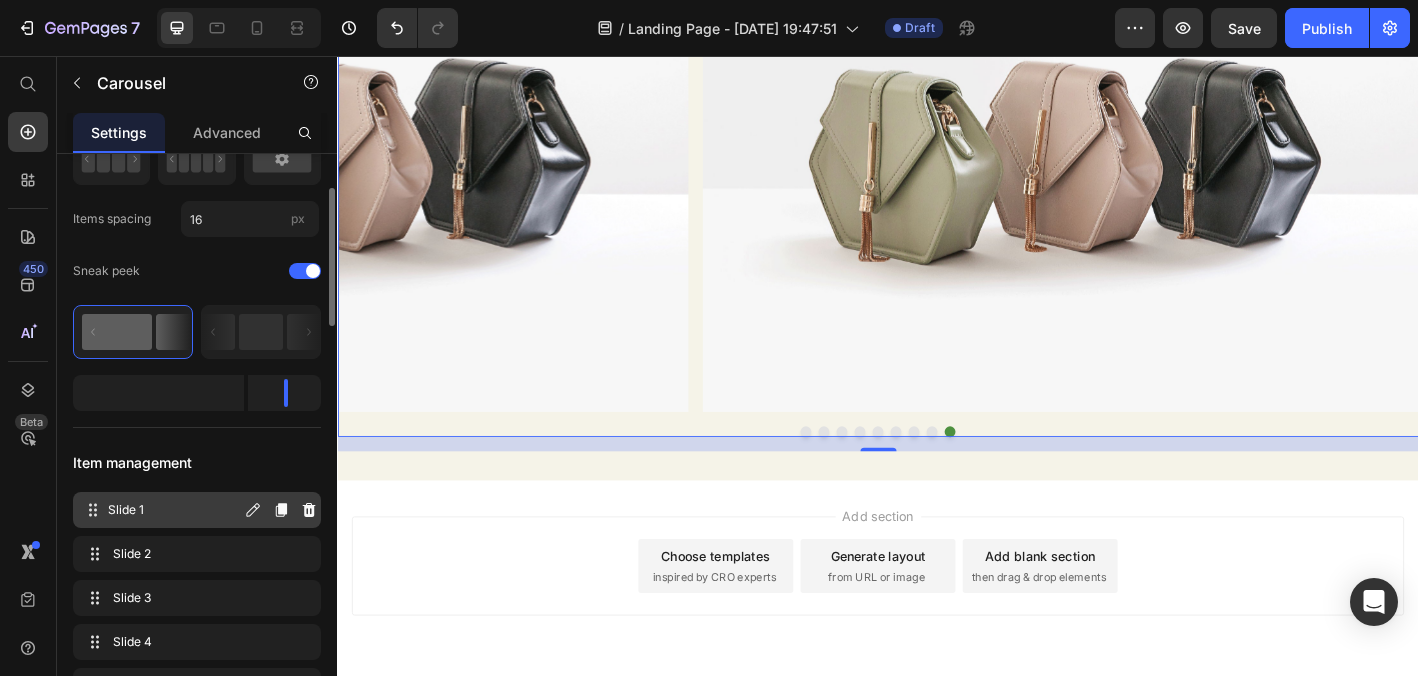 click on "Slide 1" at bounding box center [174, 510] 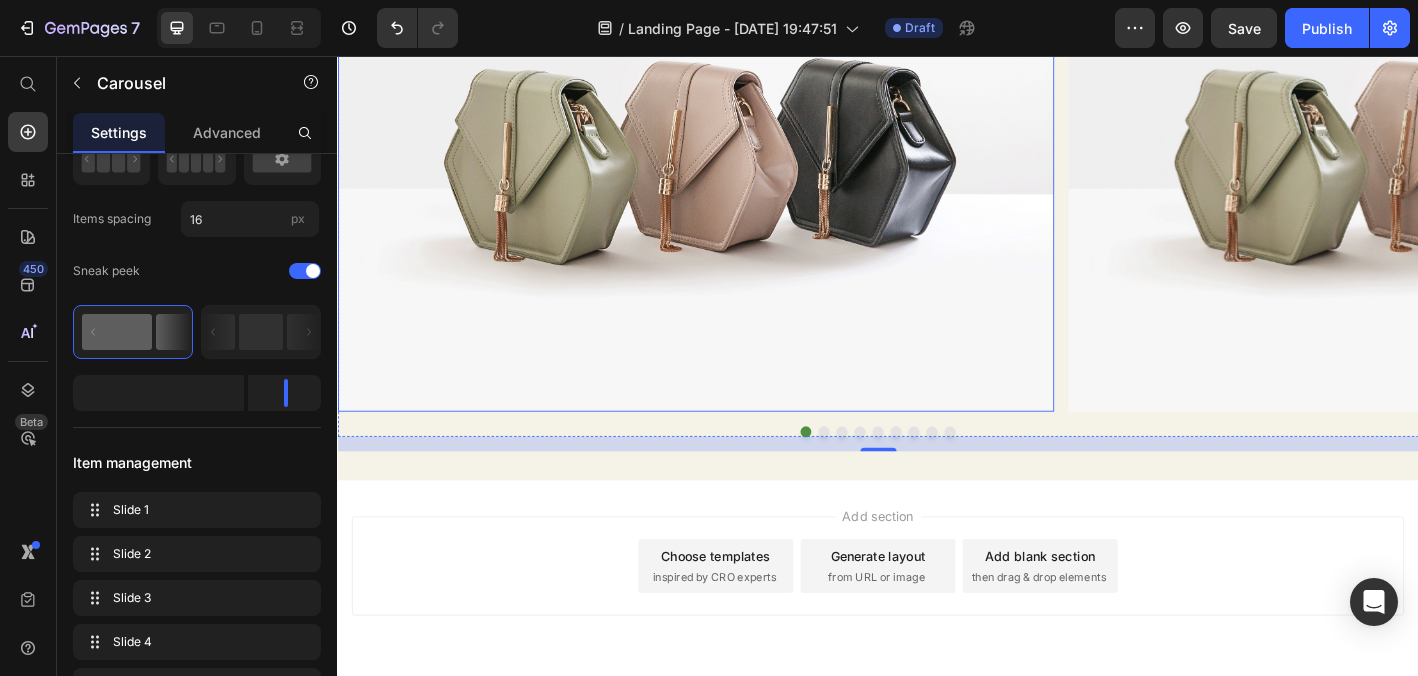 click at bounding box center (734, 153) 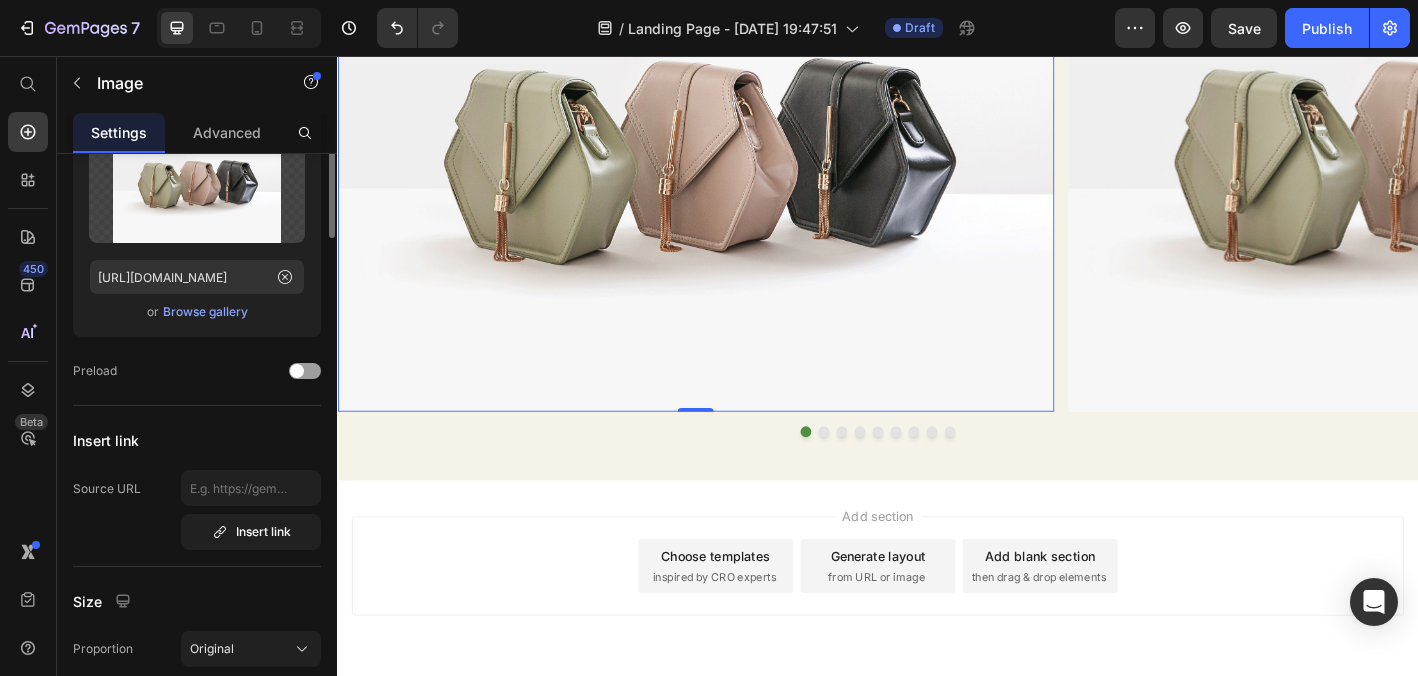 scroll, scrollTop: 0, scrollLeft: 0, axis: both 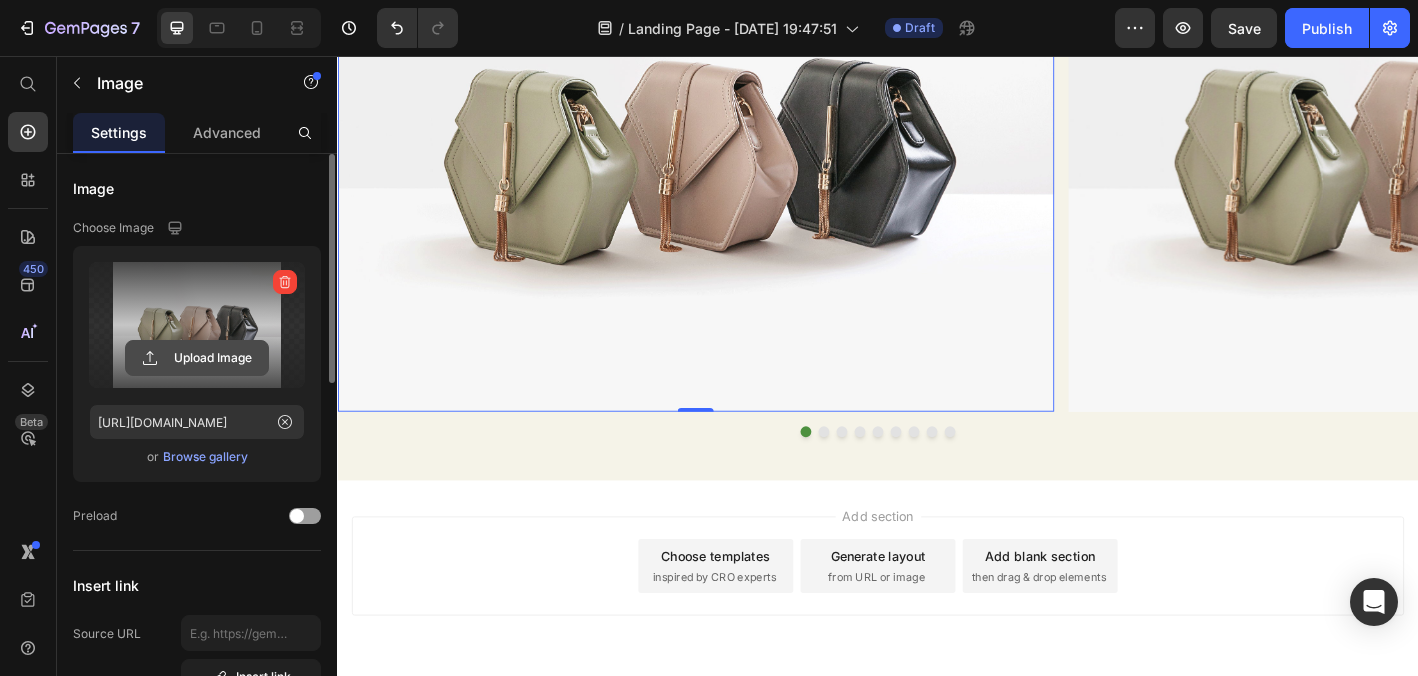 click 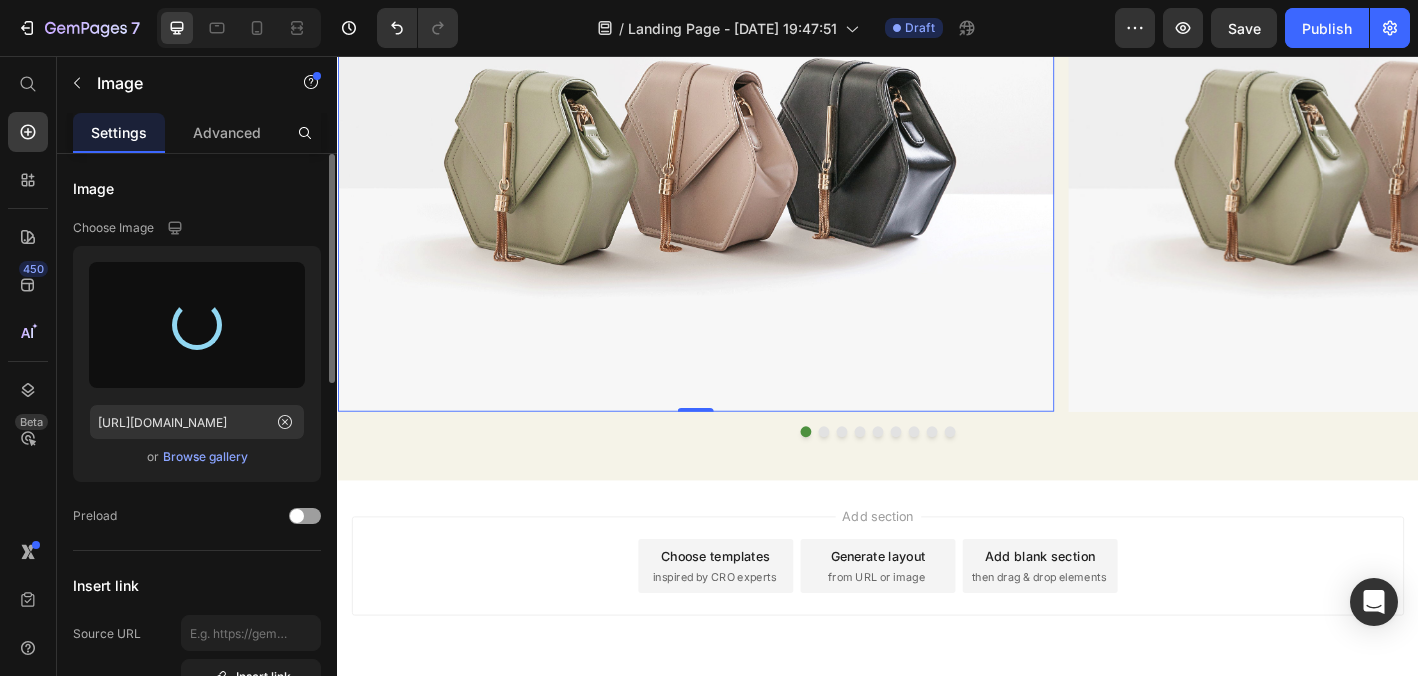 type on "https://cdn.shopify.com/s/files/1/0947/8373/4085/files/gempages_565003061186004133-6727c951-bff6-4525-9e98-321f969d88ba.png" 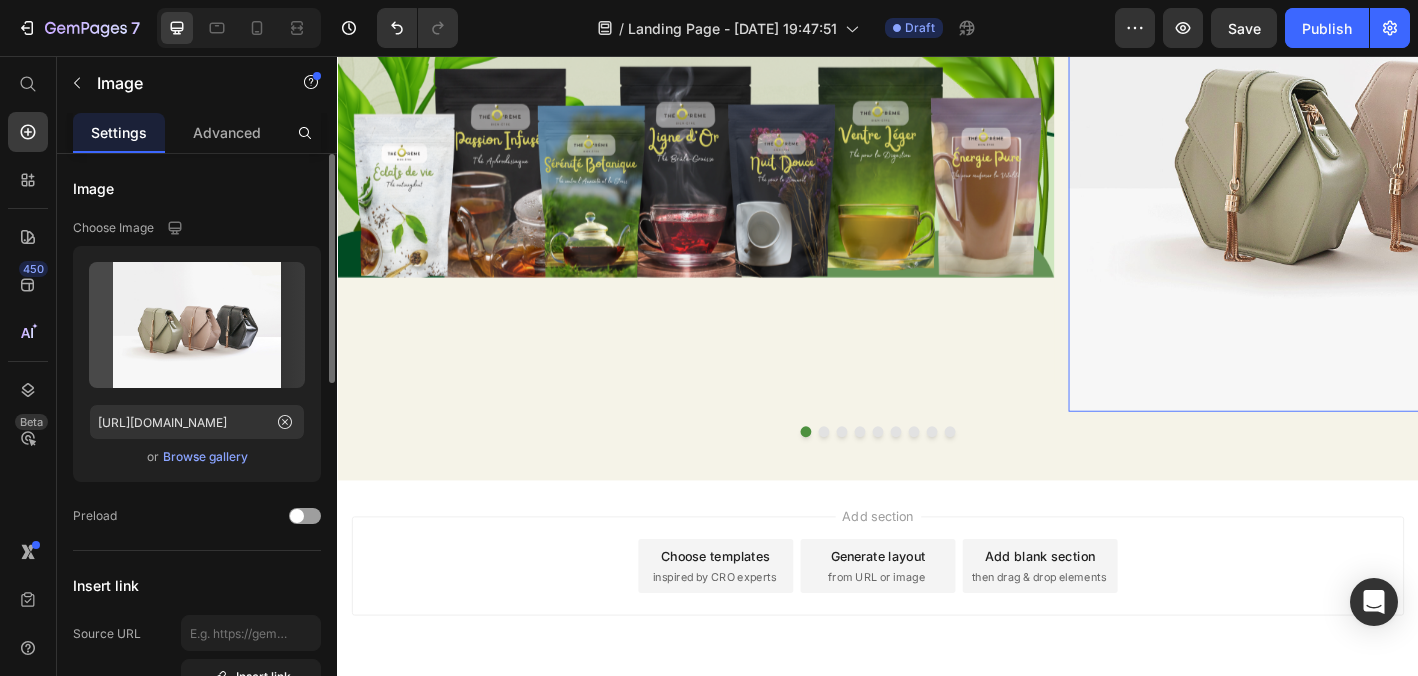 click at bounding box center [1545, 153] 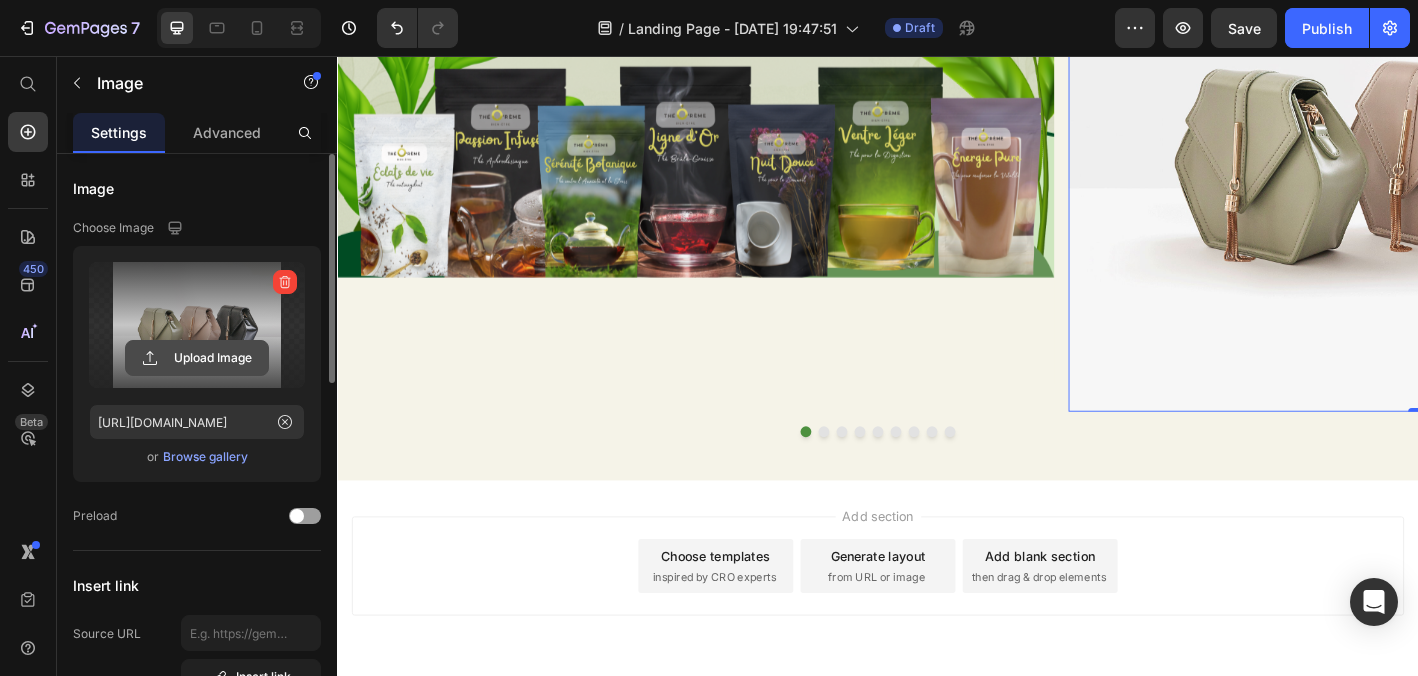 click 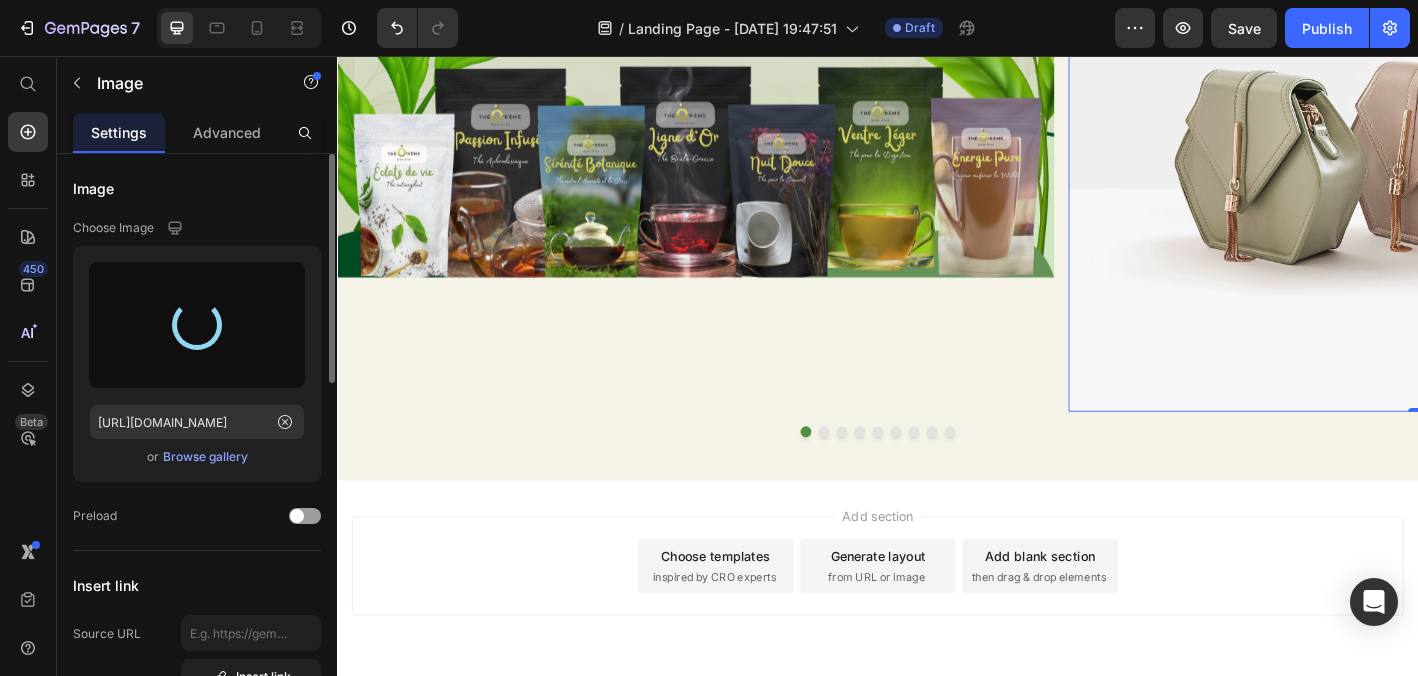 type on "https://cdn.shopify.com/s/files/1/0947/8373/4085/files/gempages_565003061186004133-29420984-0cda-418f-bb41-fdfa8d8f9fa6.png" 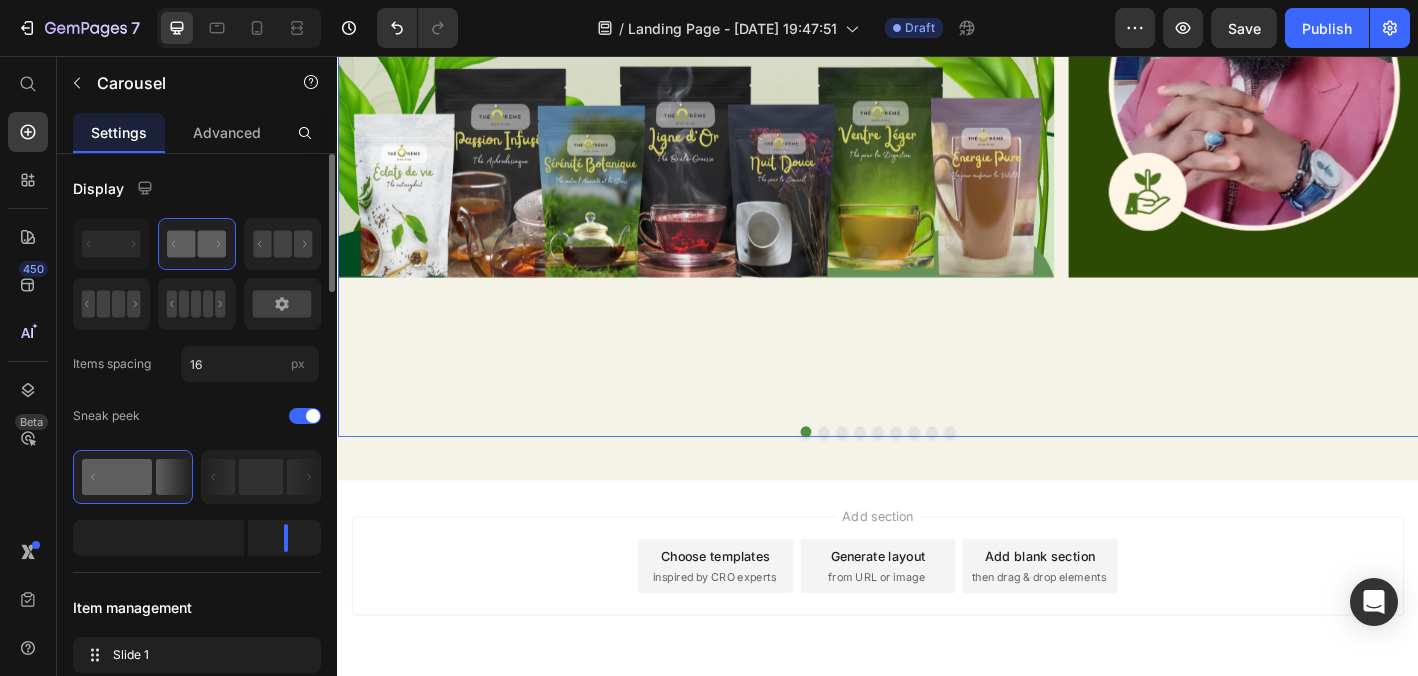 click on "Image" at bounding box center [734, 153] 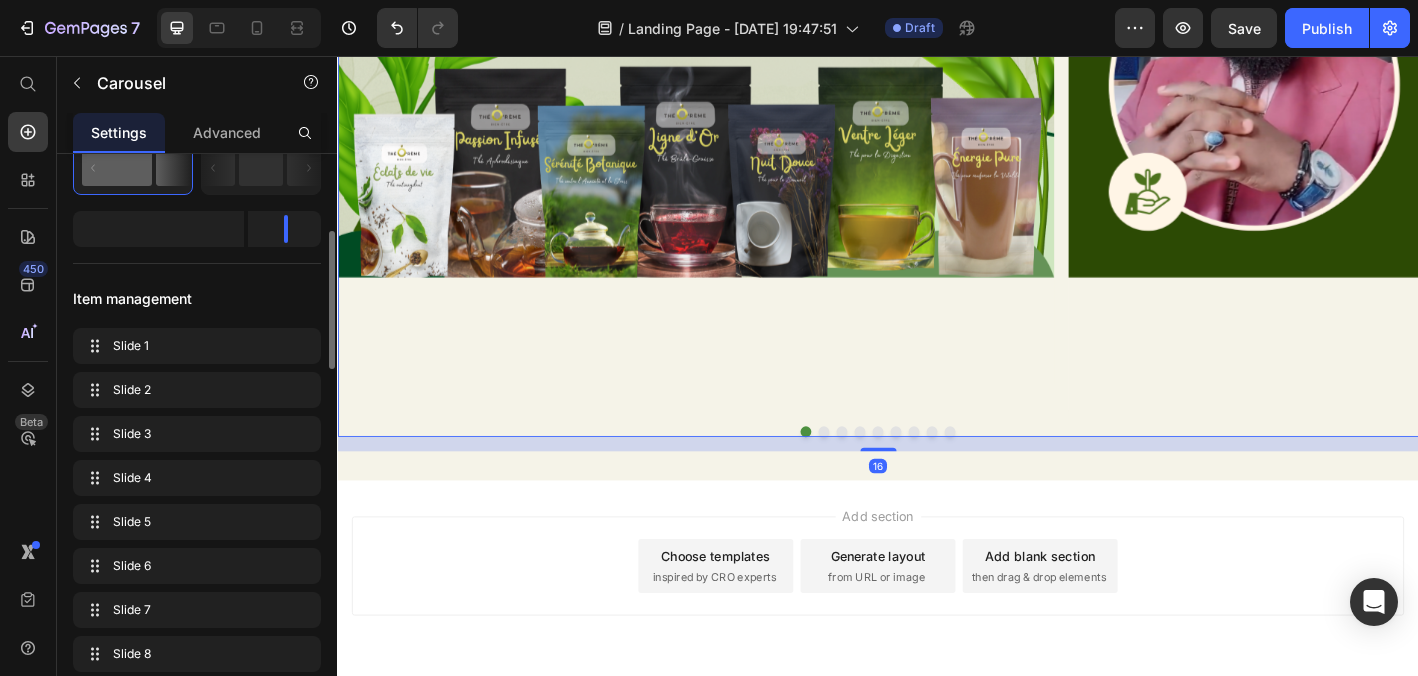 scroll, scrollTop: 312, scrollLeft: 0, axis: vertical 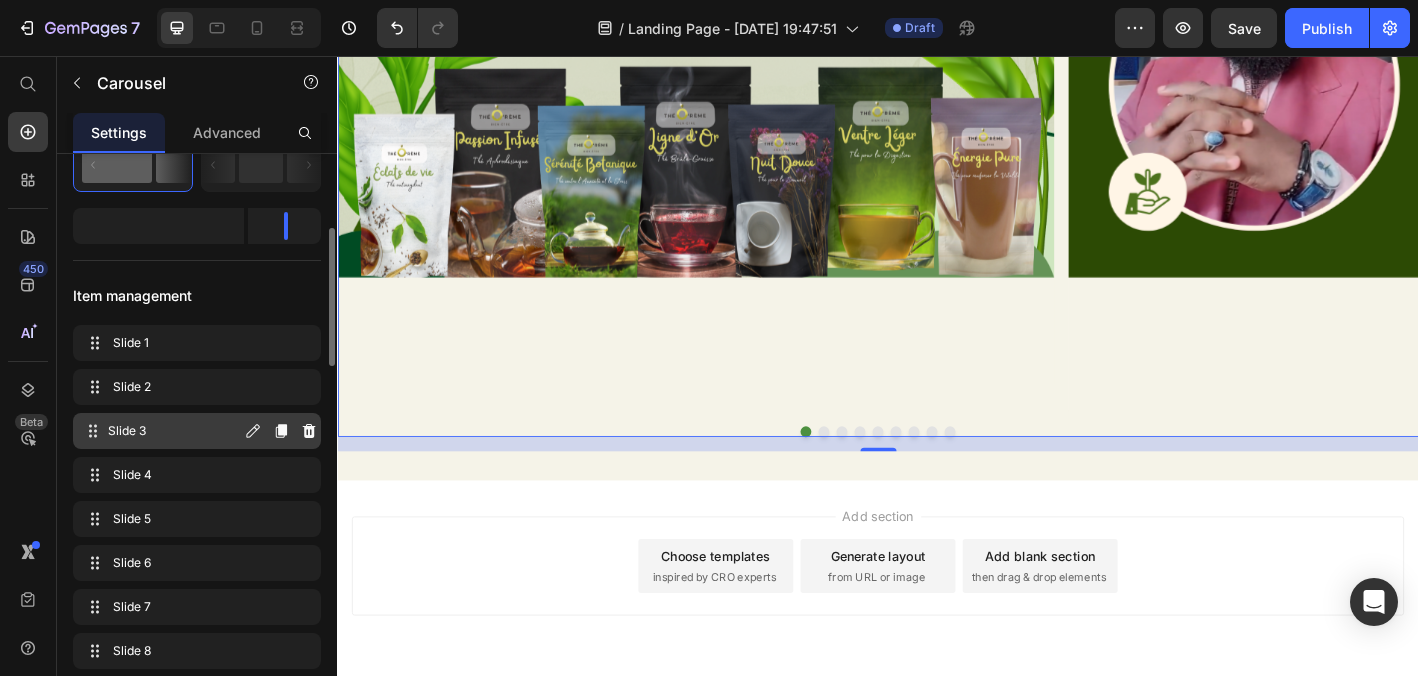 click on "Slide 3" at bounding box center (174, 431) 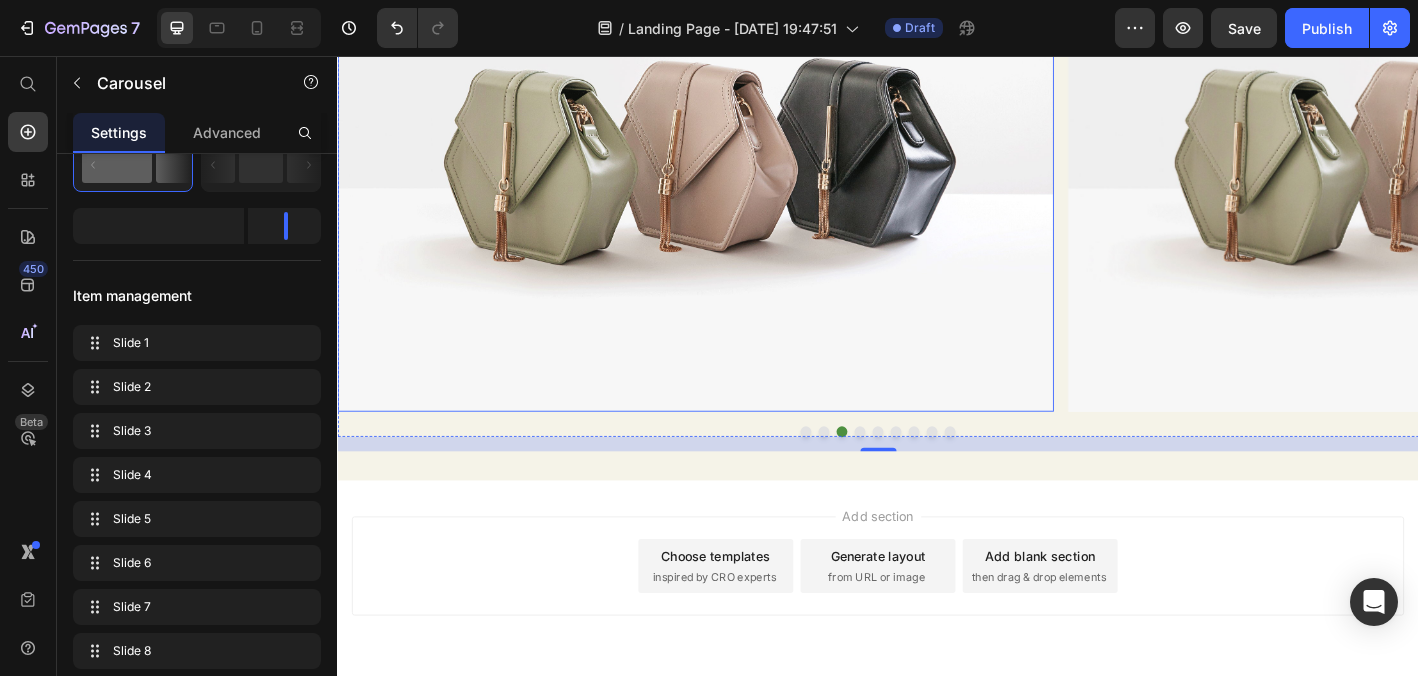 click at bounding box center [734, 153] 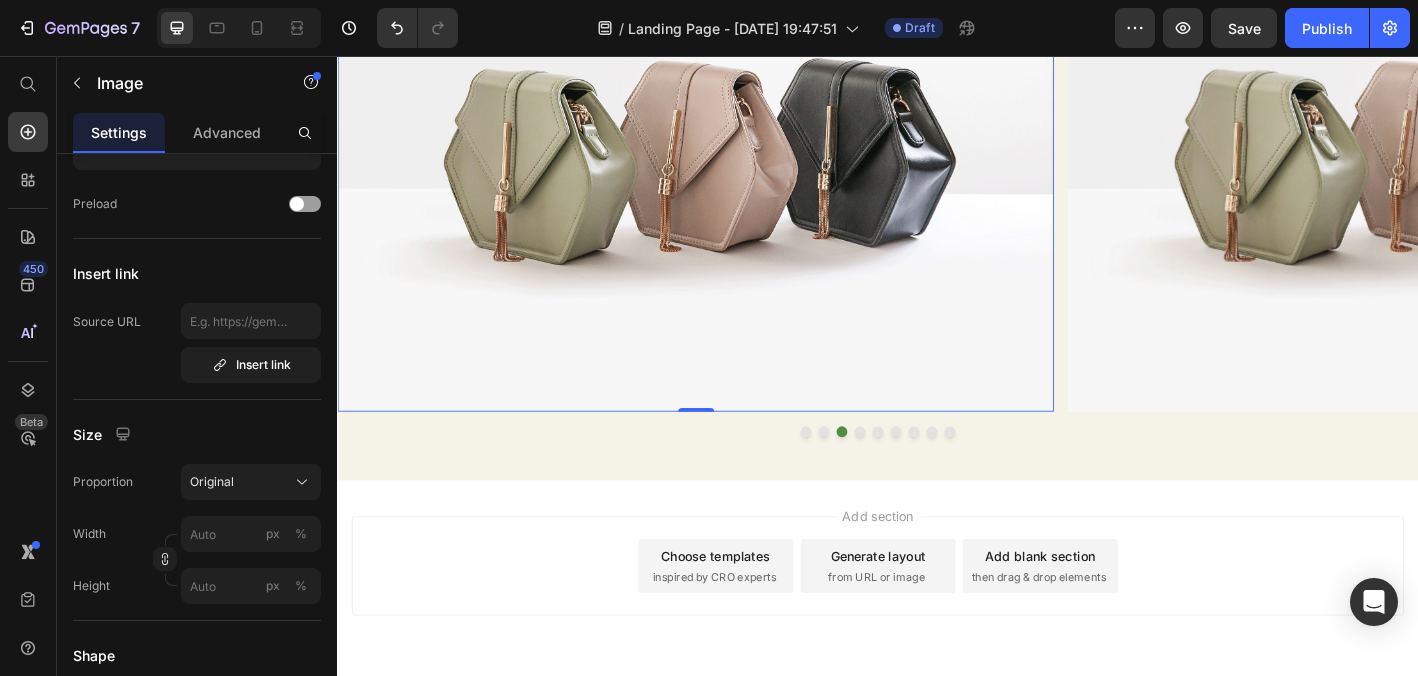 scroll, scrollTop: 0, scrollLeft: 0, axis: both 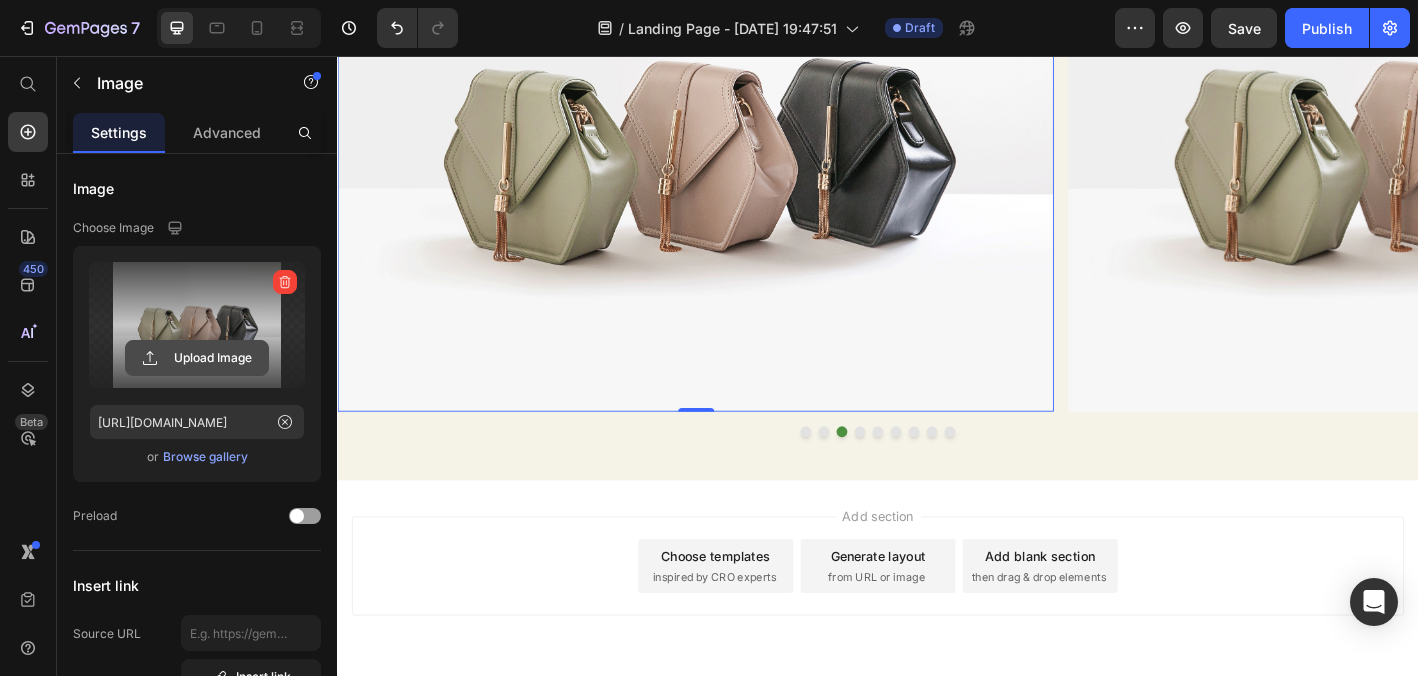 click 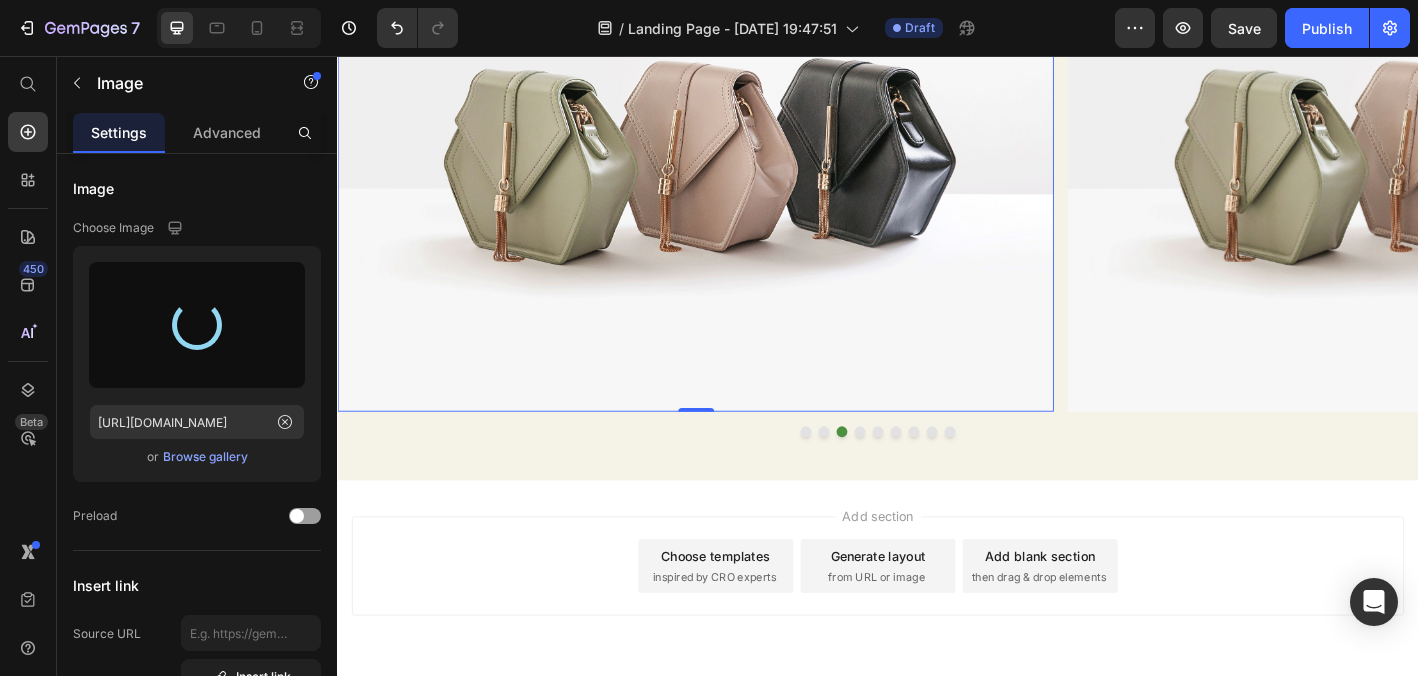 type on "https://cdn.shopify.com/s/files/1/0947/8373/4085/files/gempages_565003061186004133-4a94befb-3e11-4d54-8558-ab0dd697ccec.png" 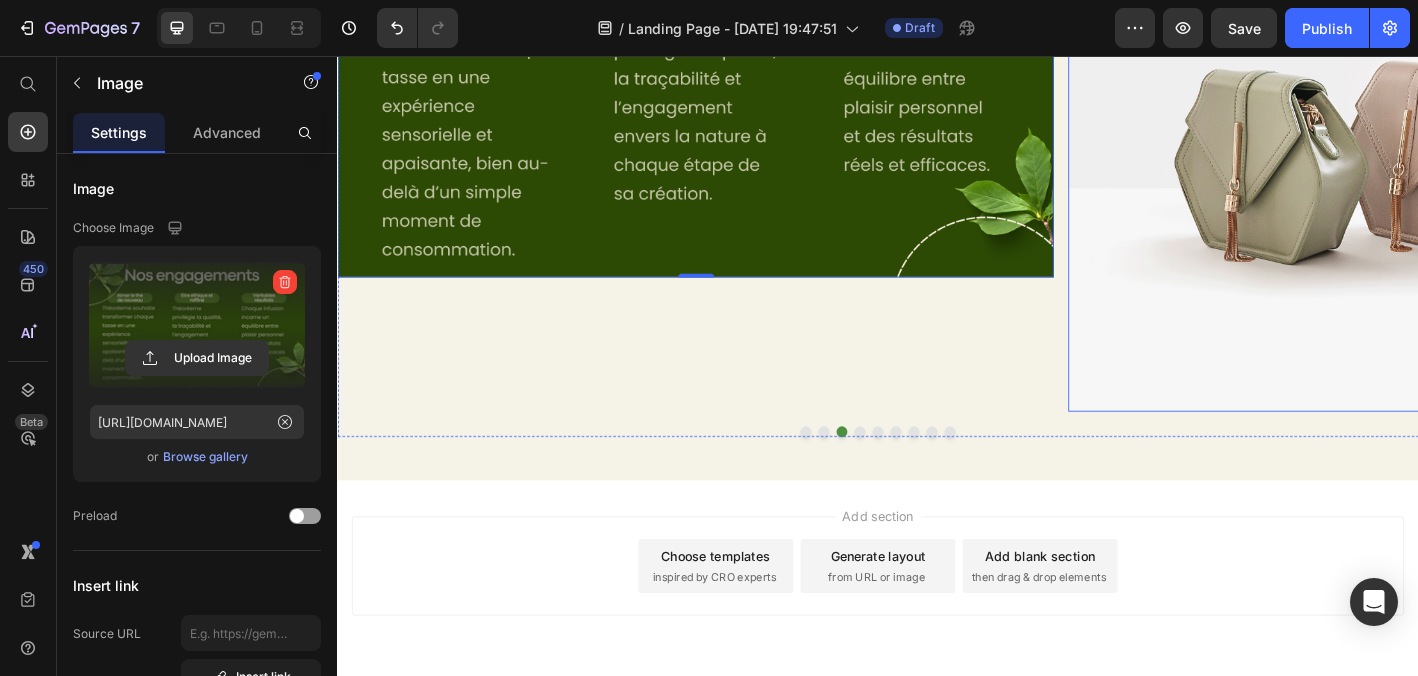 click at bounding box center [1545, 153] 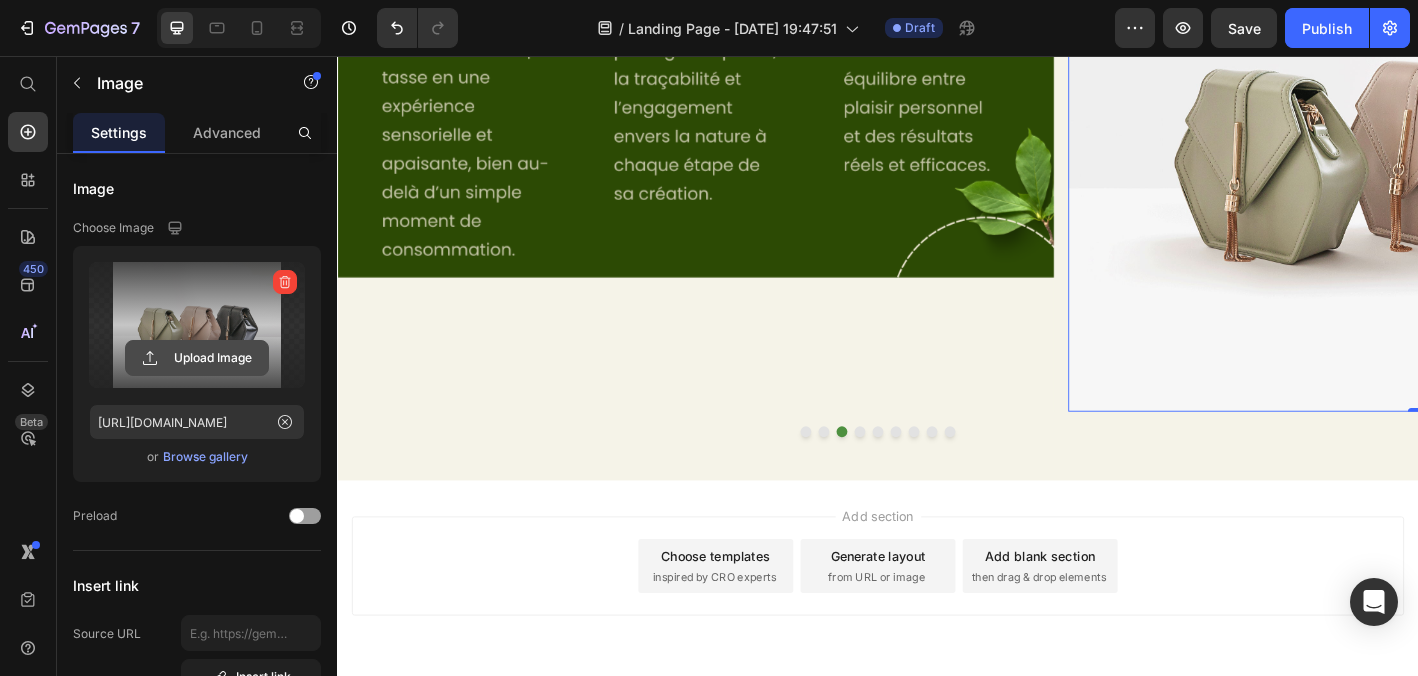 click 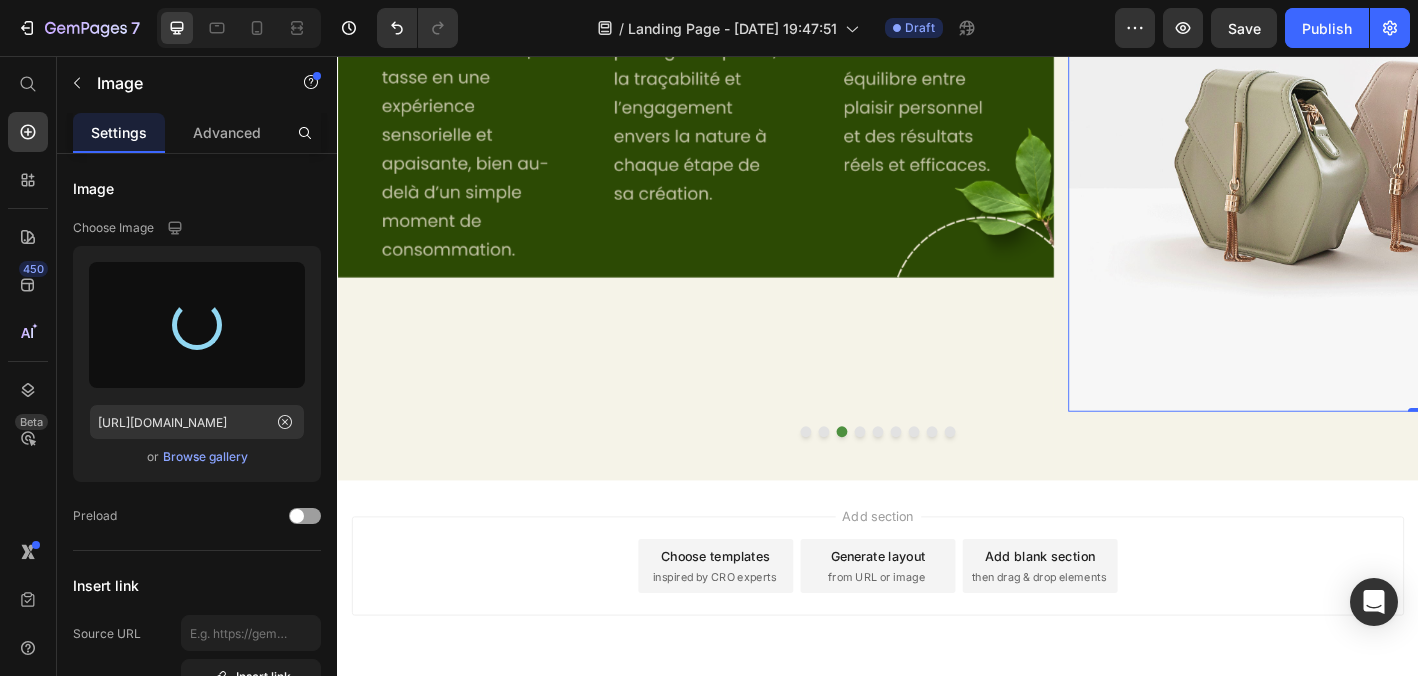 type on "https://cdn.shopify.com/s/files/1/0947/8373/4085/files/gempages_565003061186004133-3acaf873-b729-4f07-a4ac-f1dd9486d5fe.png" 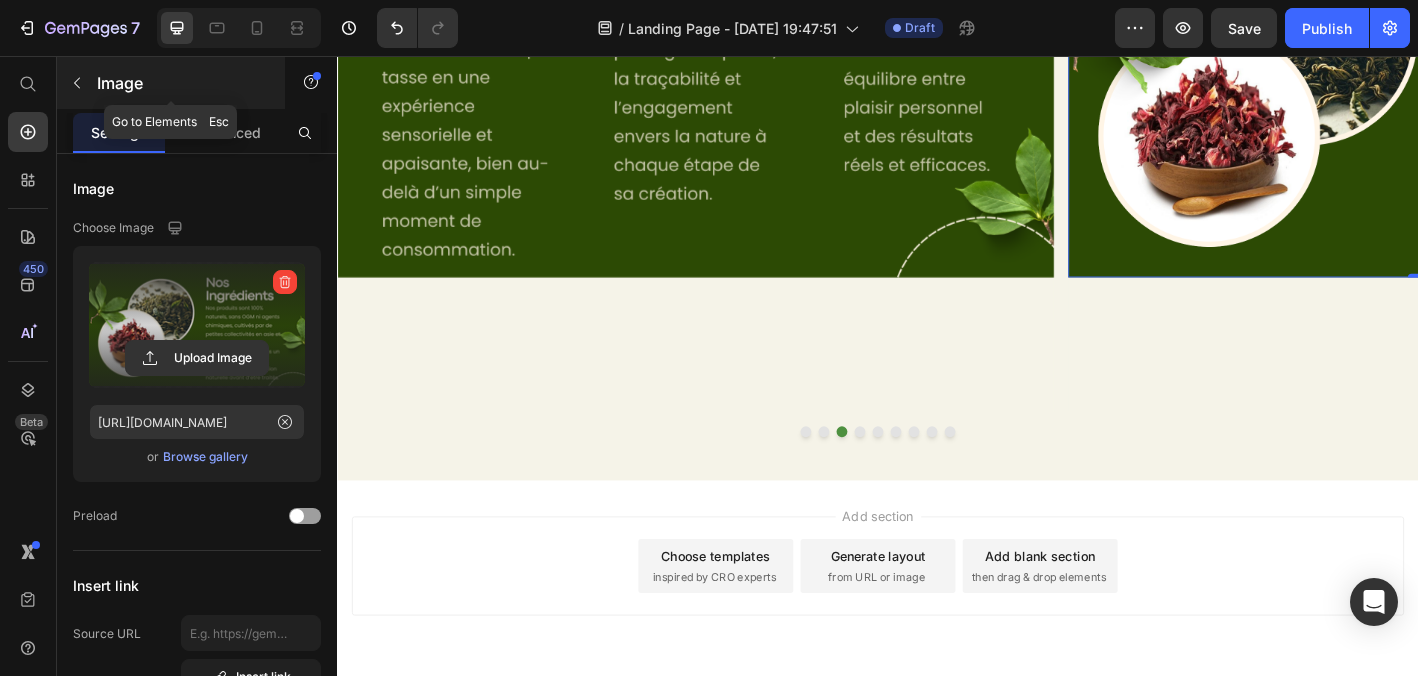 click 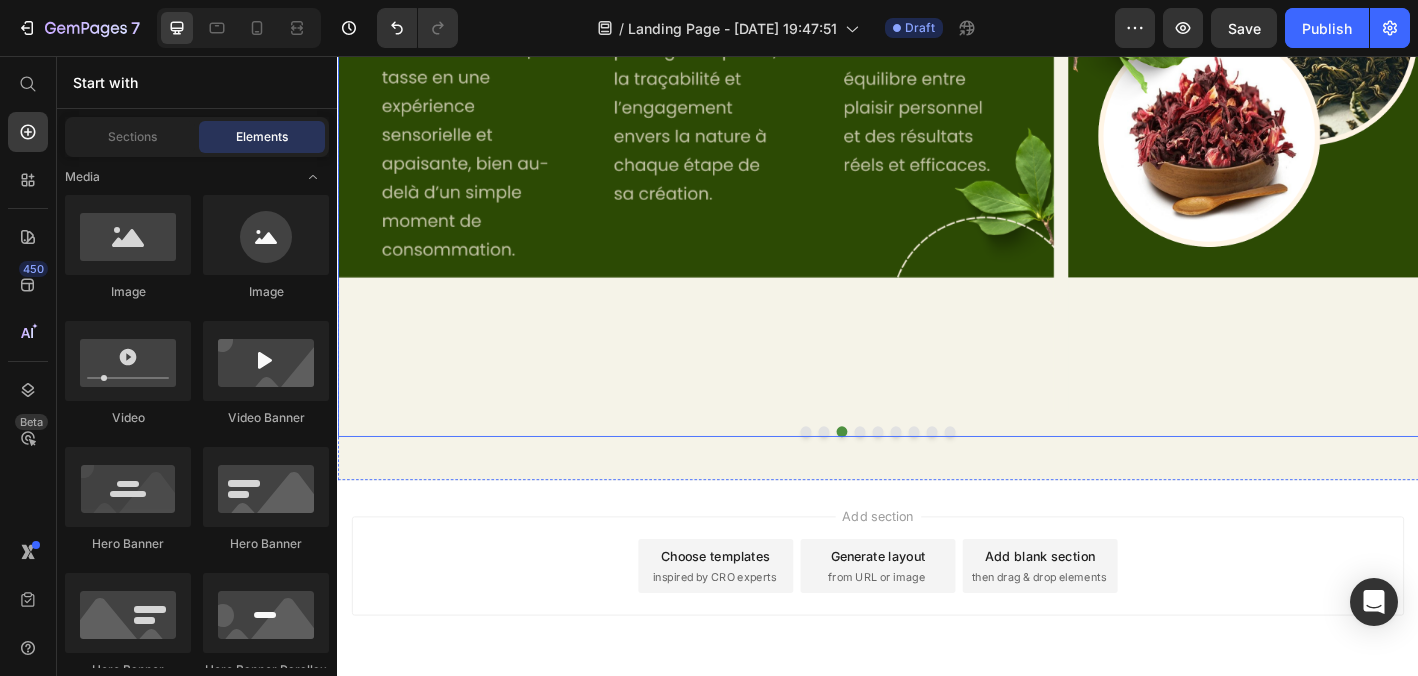 click on "Image" at bounding box center (734, 153) 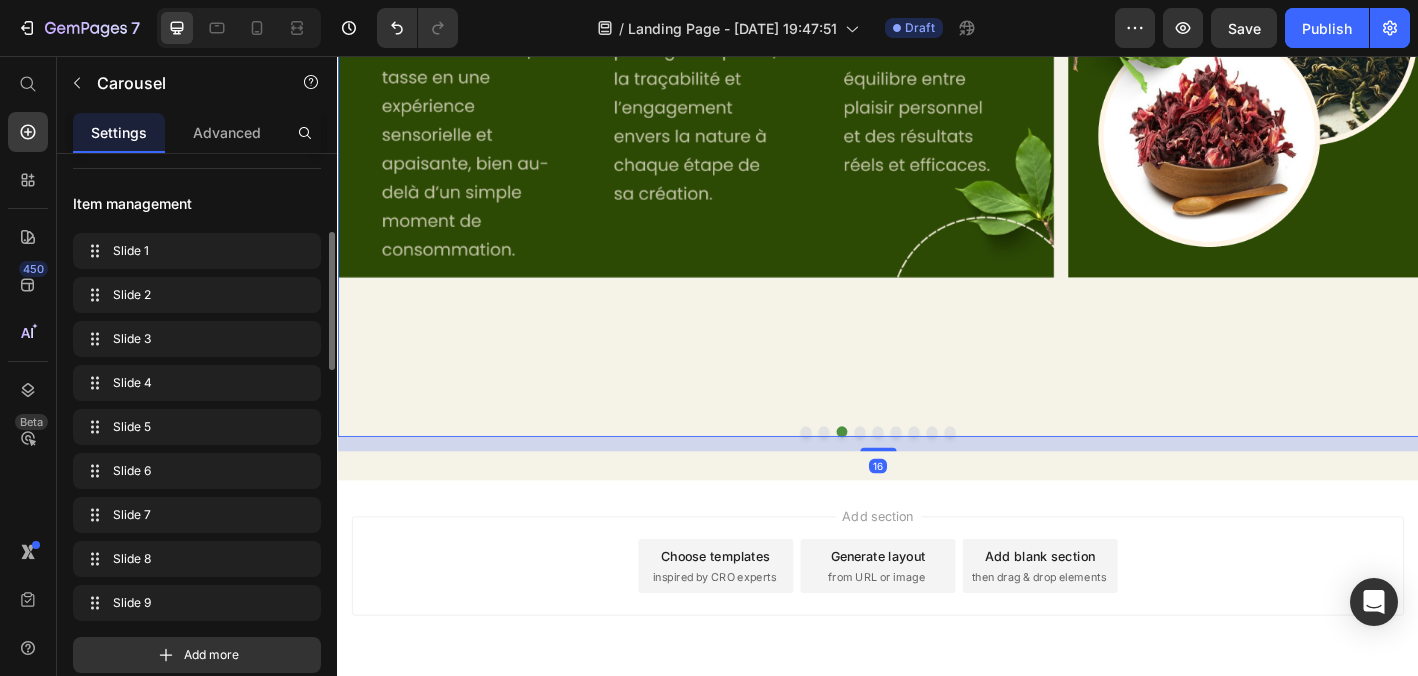 scroll, scrollTop: 411, scrollLeft: 0, axis: vertical 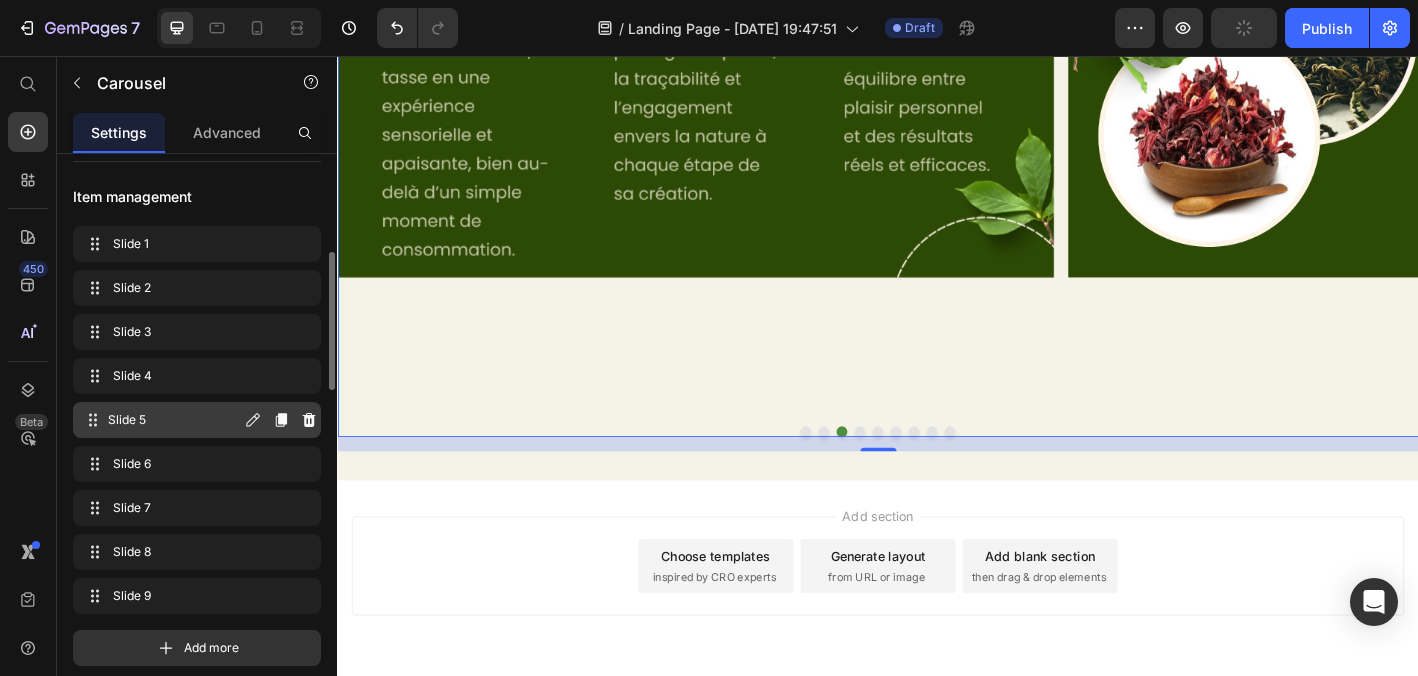 click on "Slide 5" at bounding box center [174, 420] 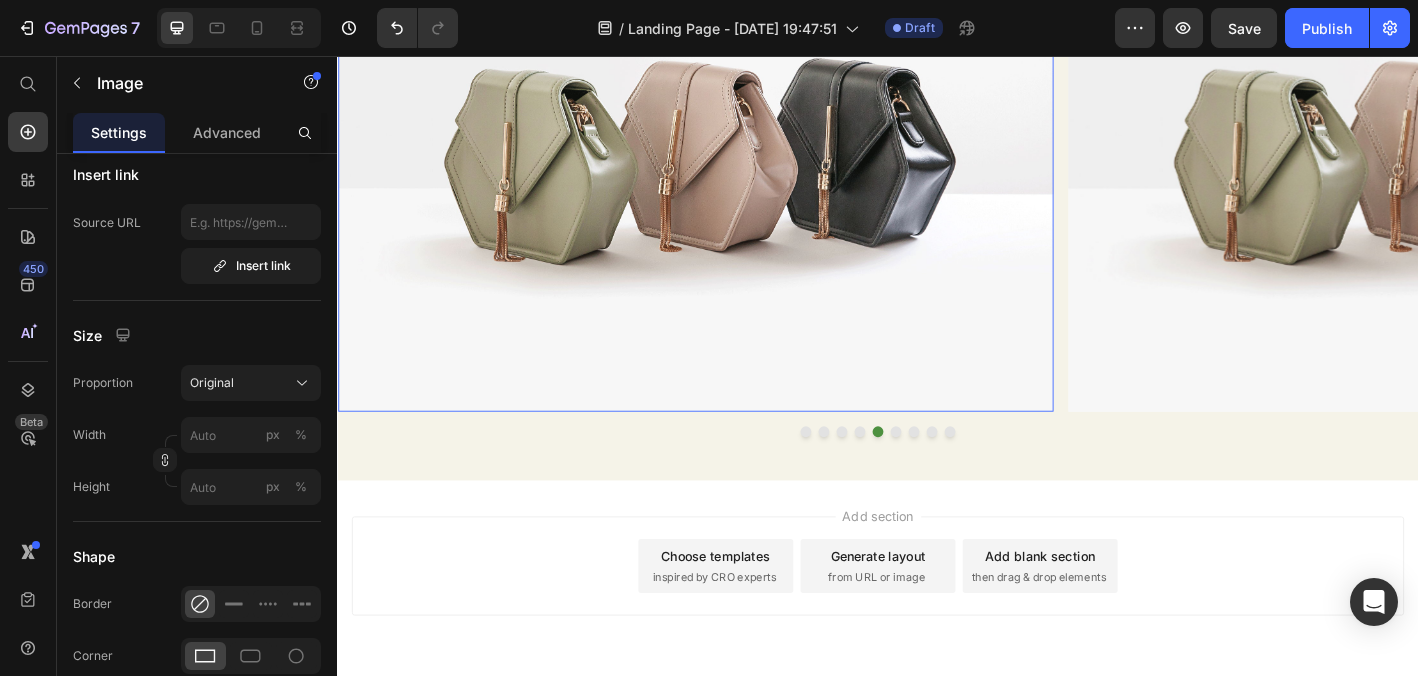 click at bounding box center (734, 153) 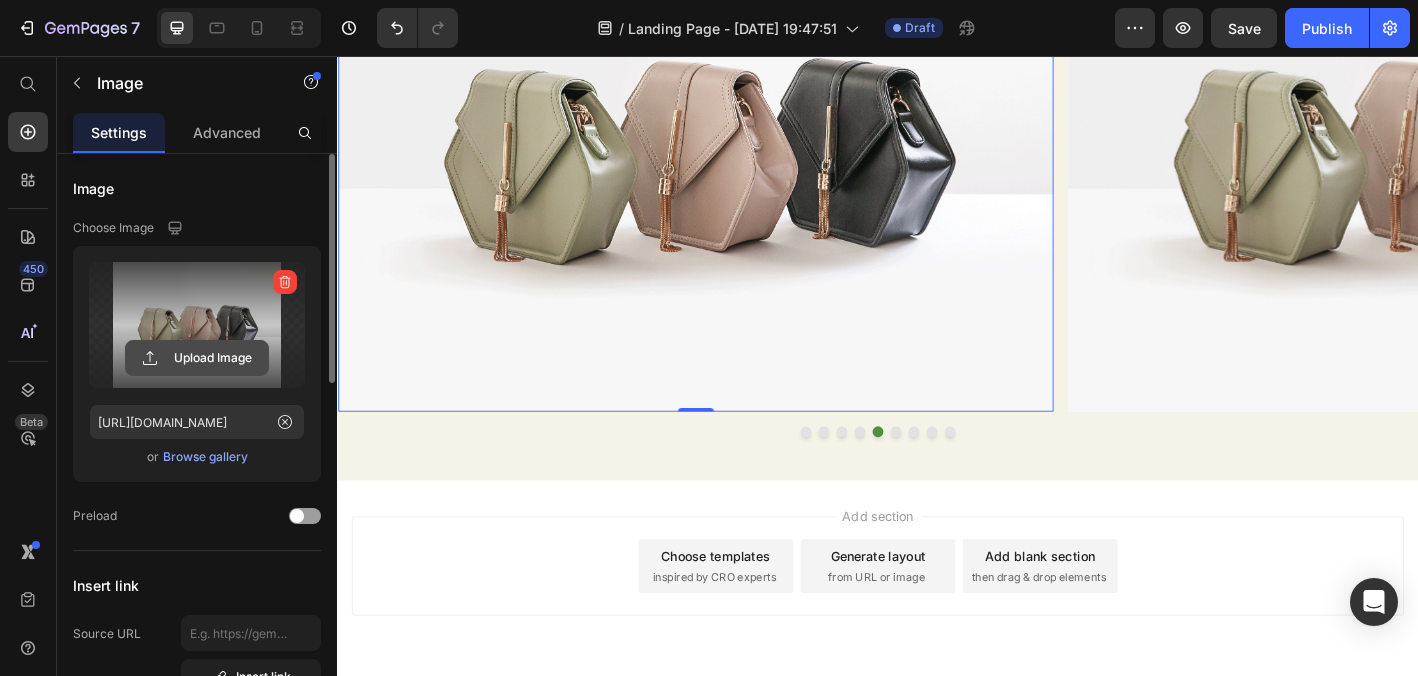 click 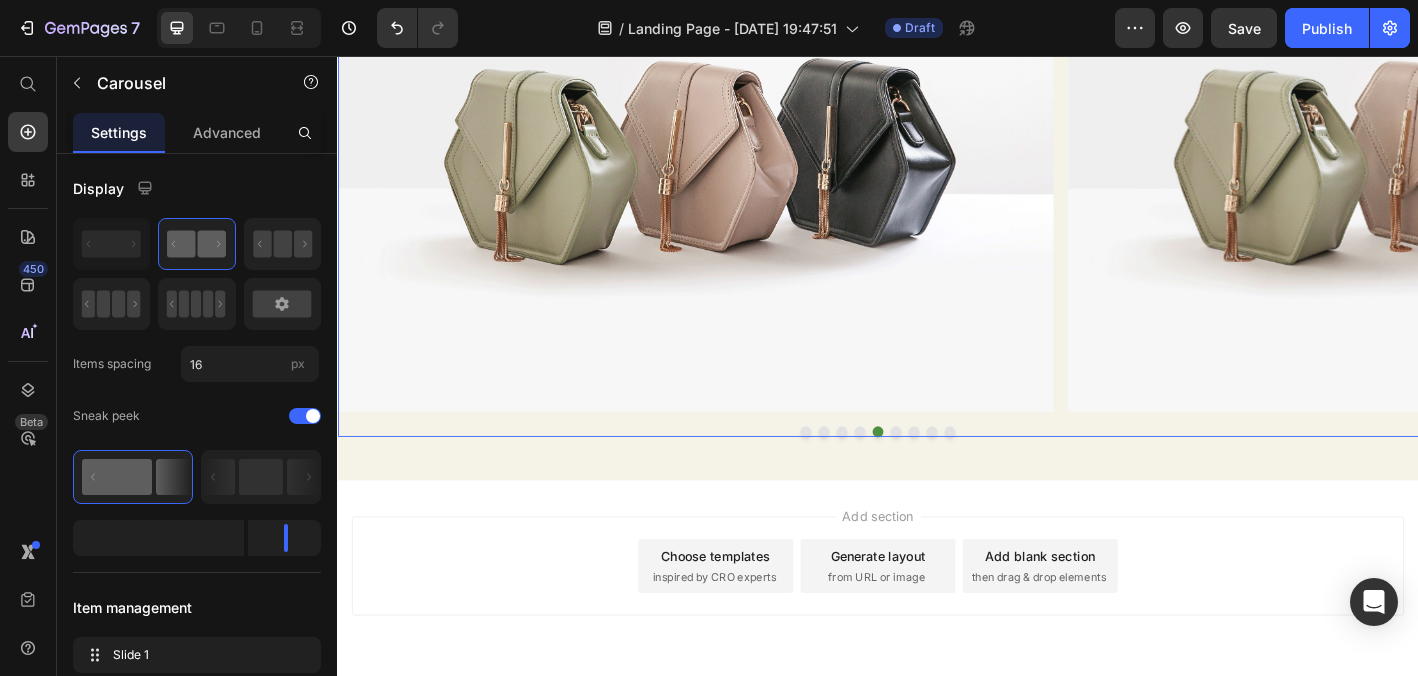 click at bounding box center [917, 473] 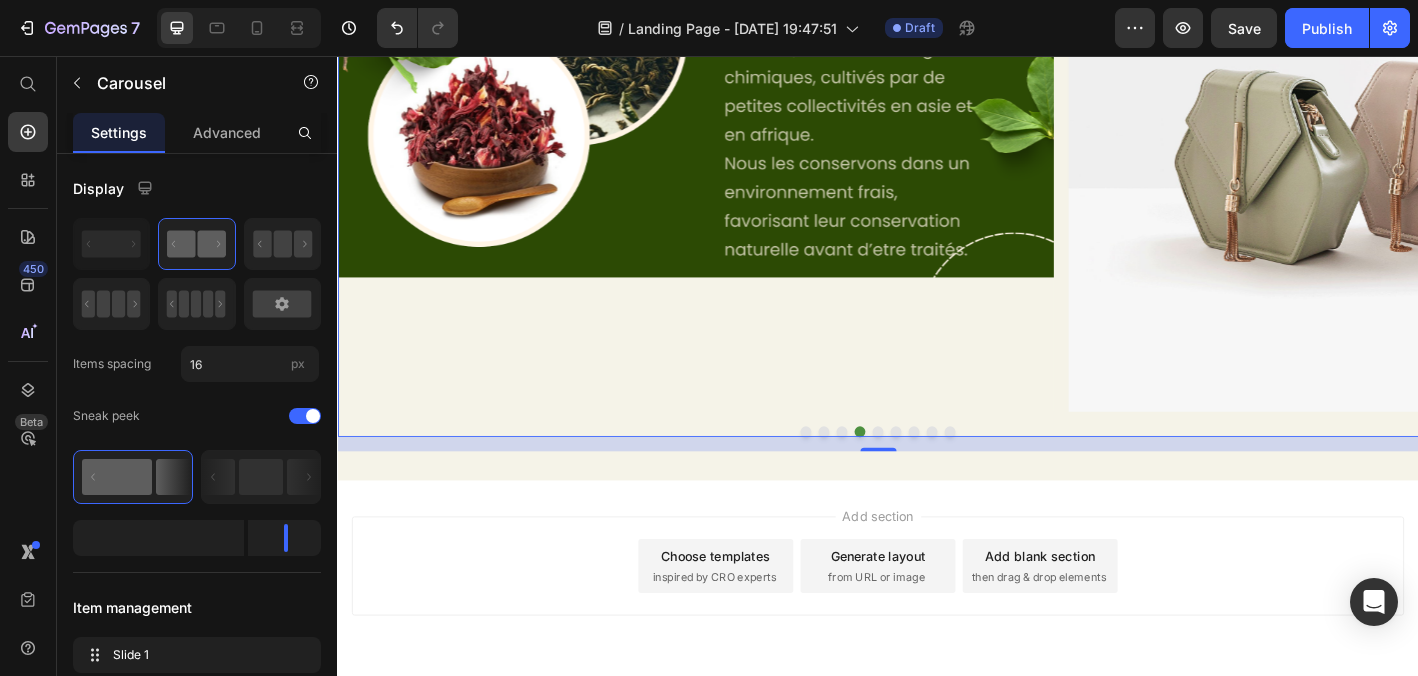 click at bounding box center [937, 473] 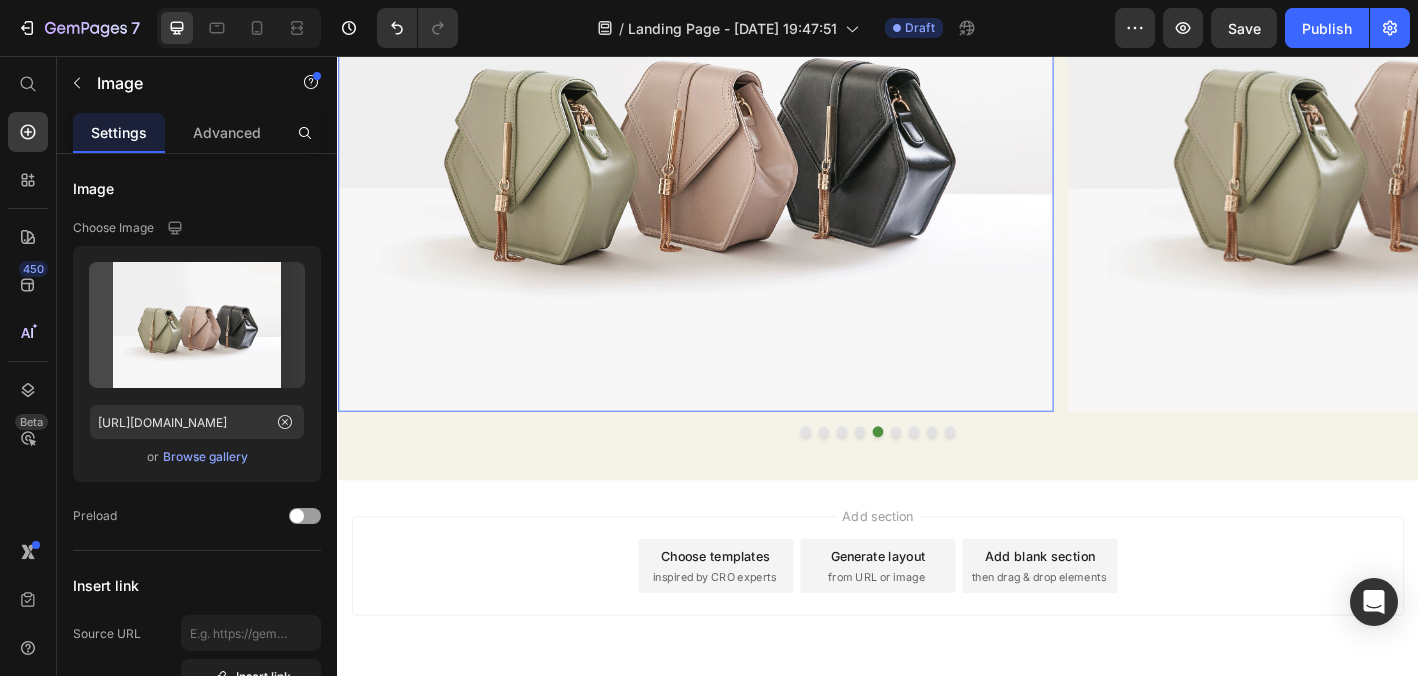 click at bounding box center [734, 153] 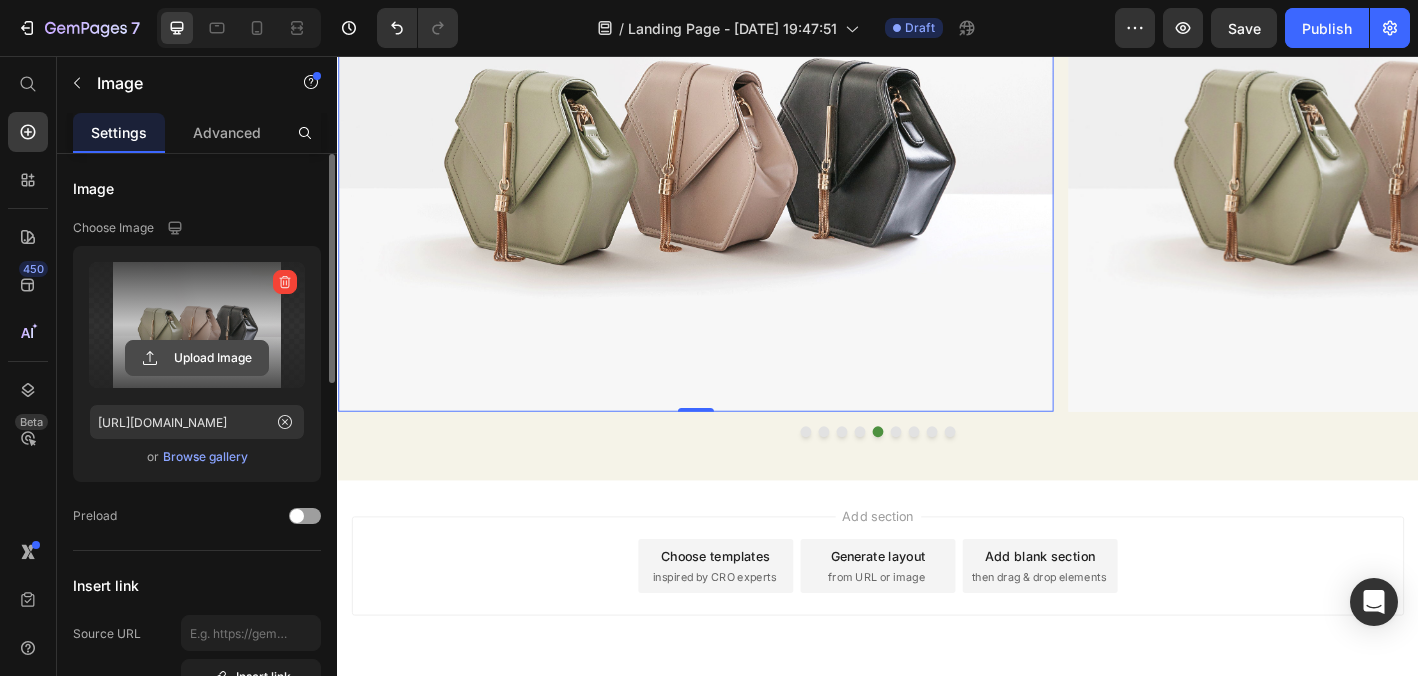 click 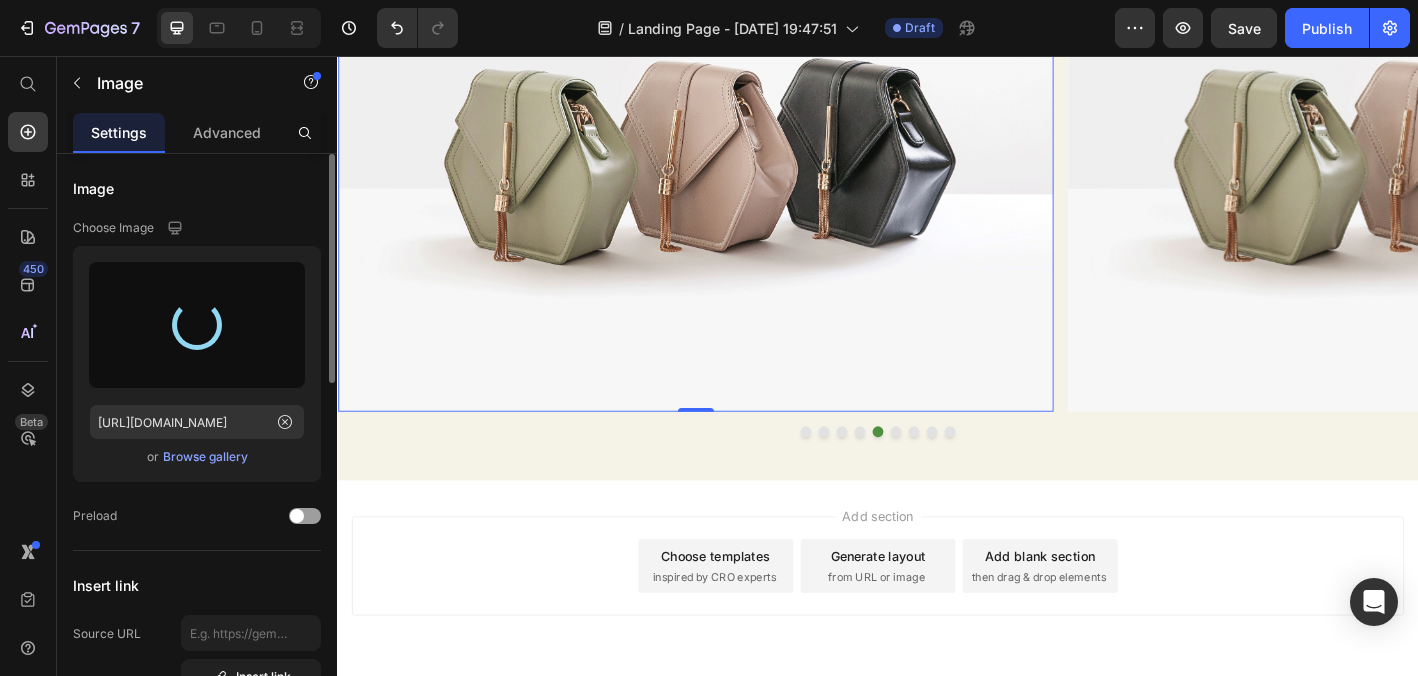 type on "https://cdn.shopify.com/s/files/1/0947/8373/4085/files/gempages_565003061186004133-eddc3064-70f8-4060-925b-ac557dda6955.png" 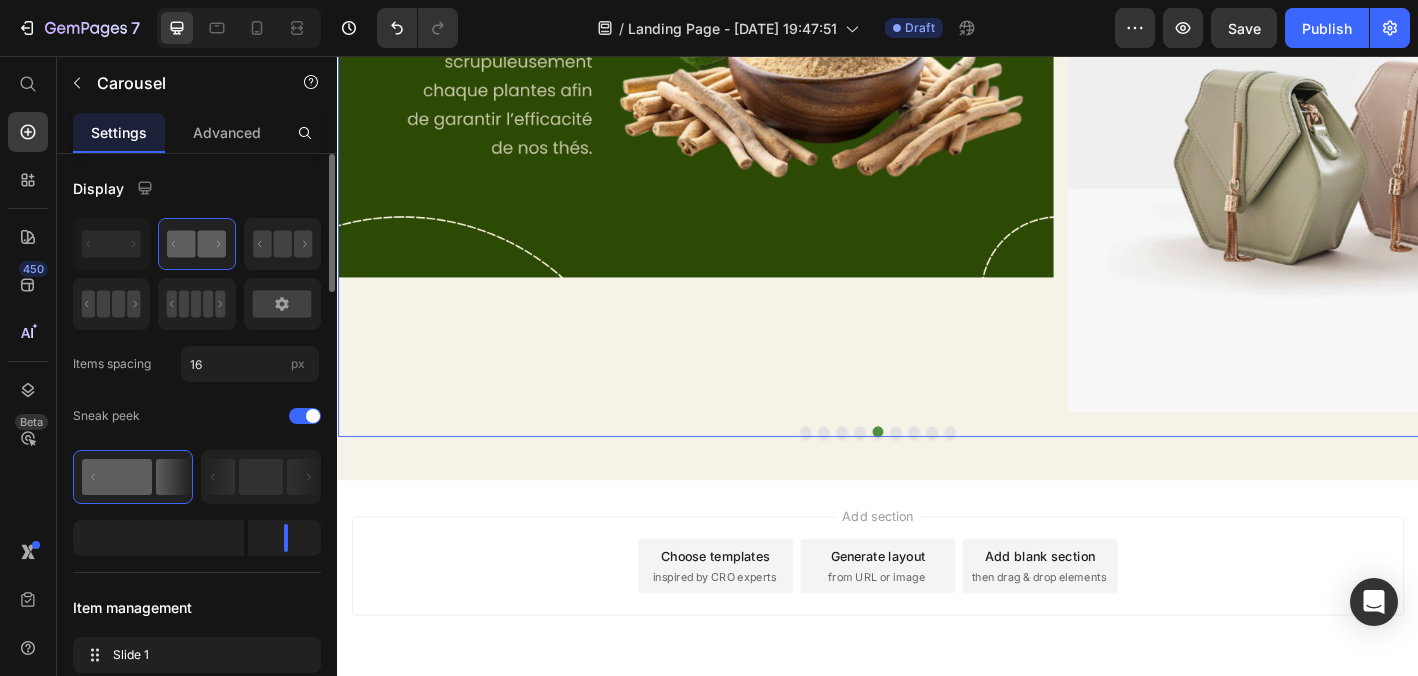 click at bounding box center (957, 473) 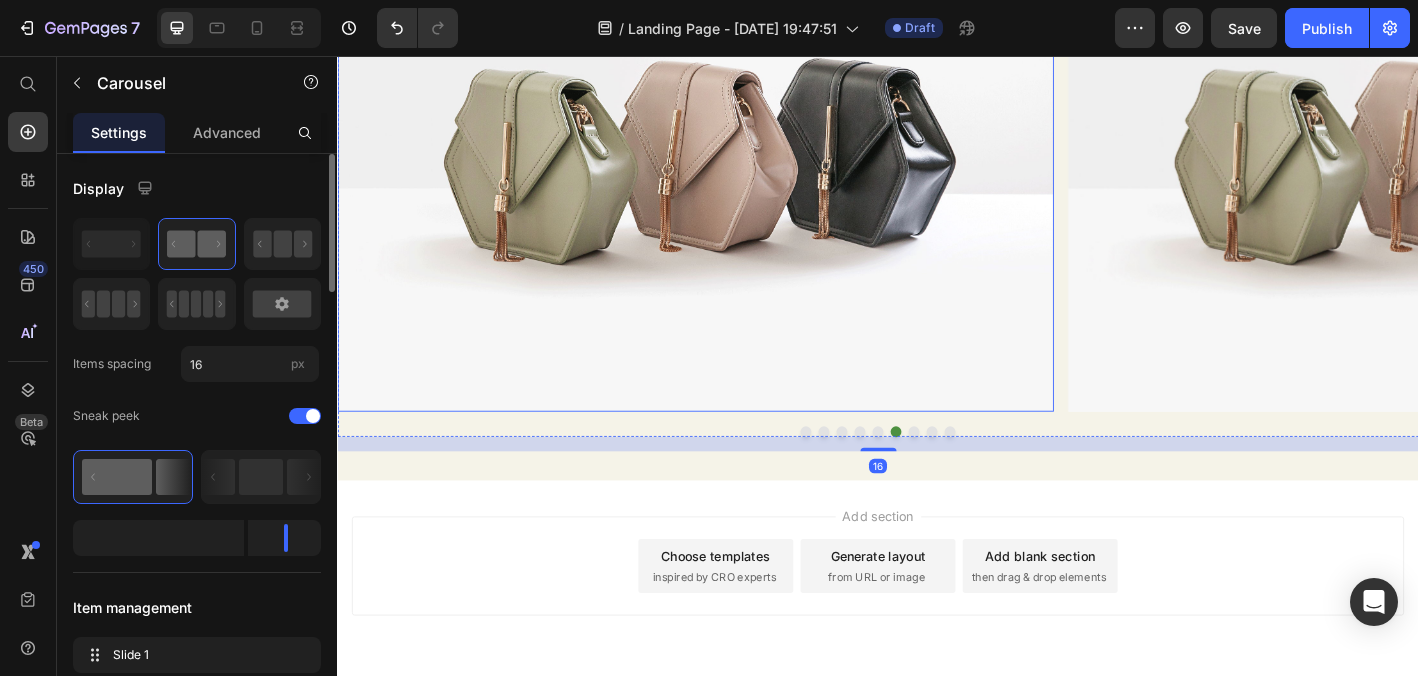 click at bounding box center [734, 153] 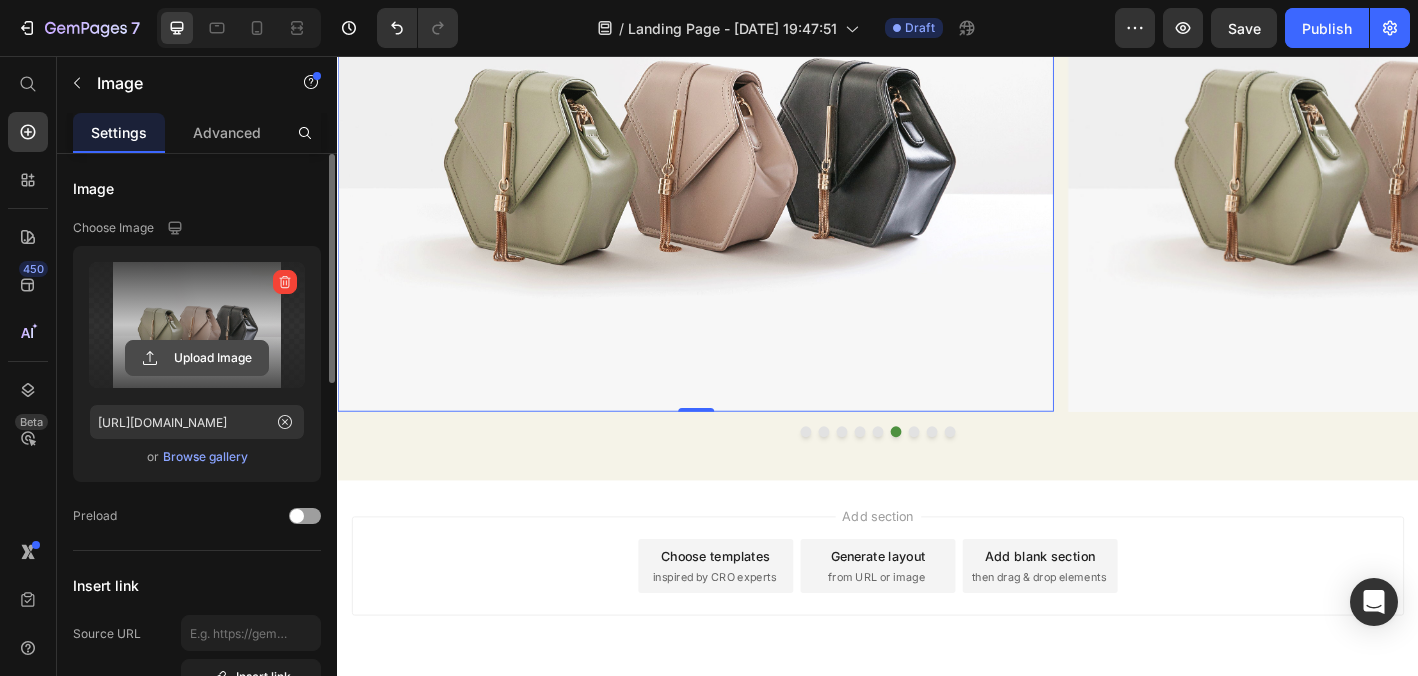 click 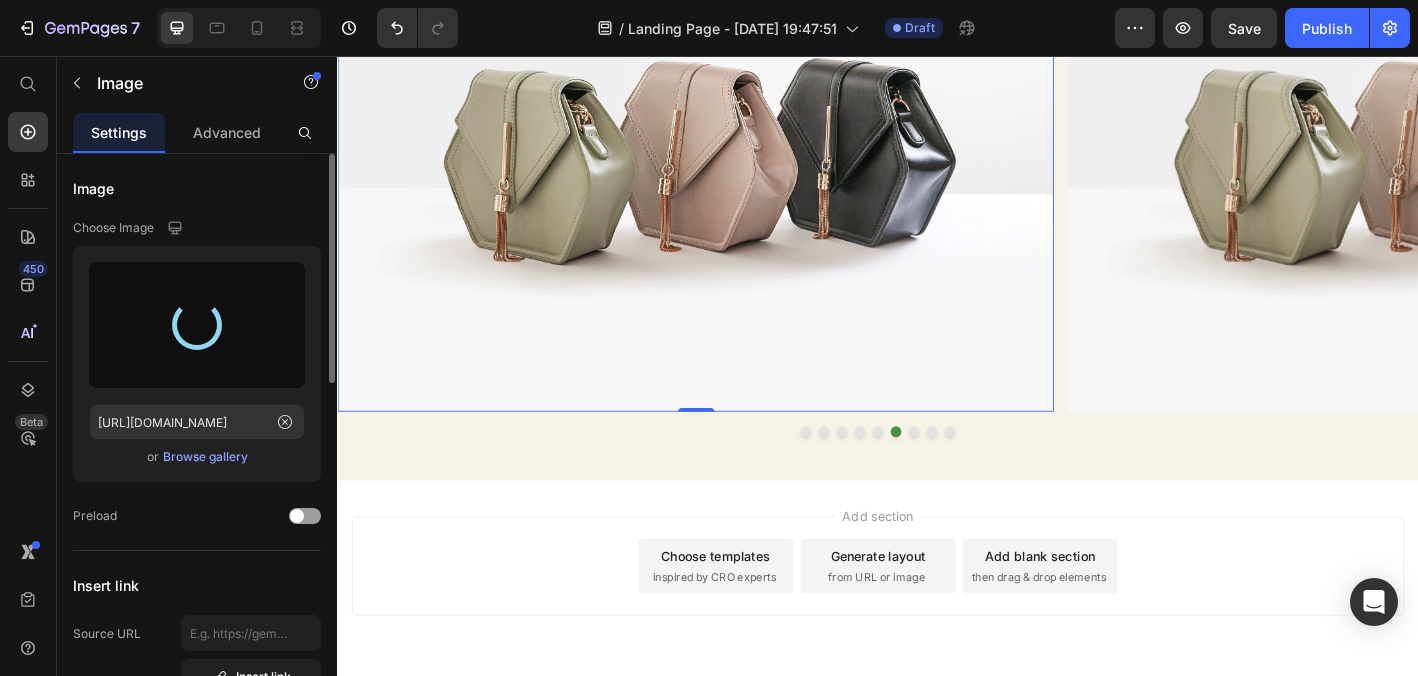 type on "https://cdn.shopify.com/s/files/1/0947/8373/4085/files/gempages_565003061186004133-7f6d837f-e15c-42da-9908-3a97c3383c33.png" 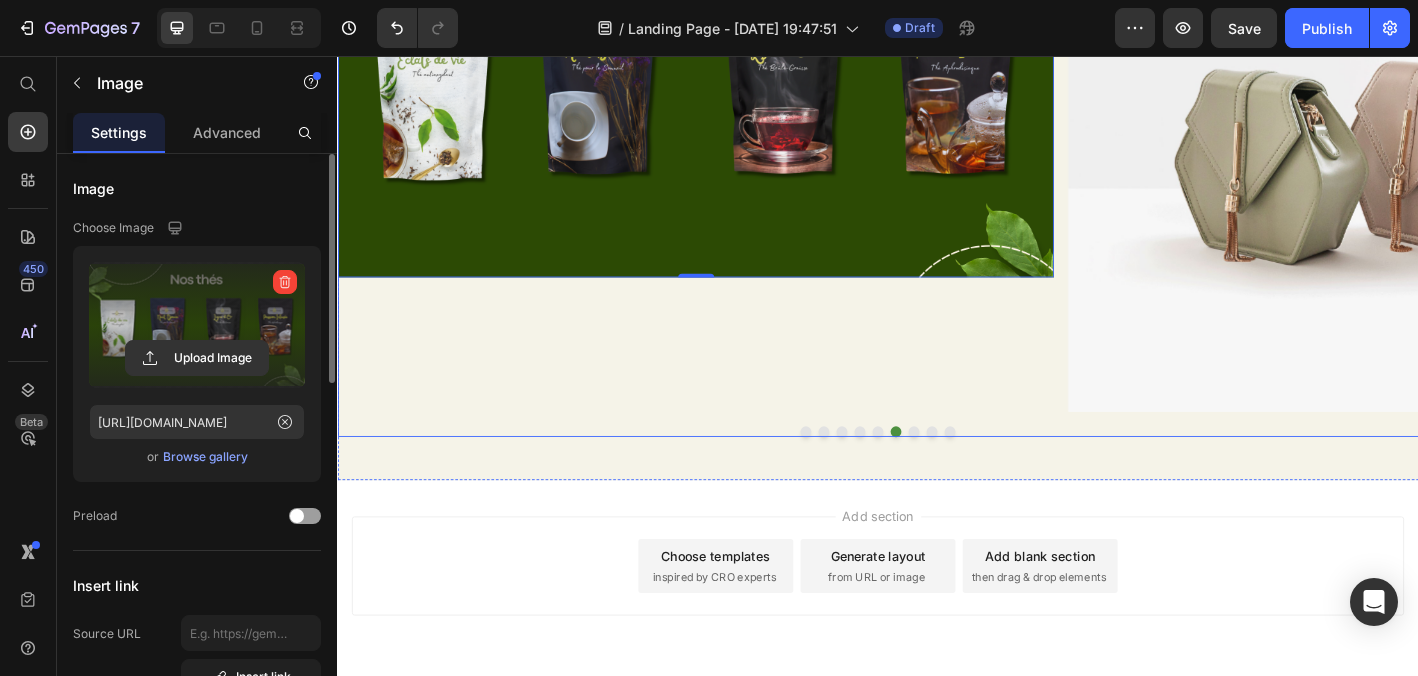 click at bounding box center (977, 473) 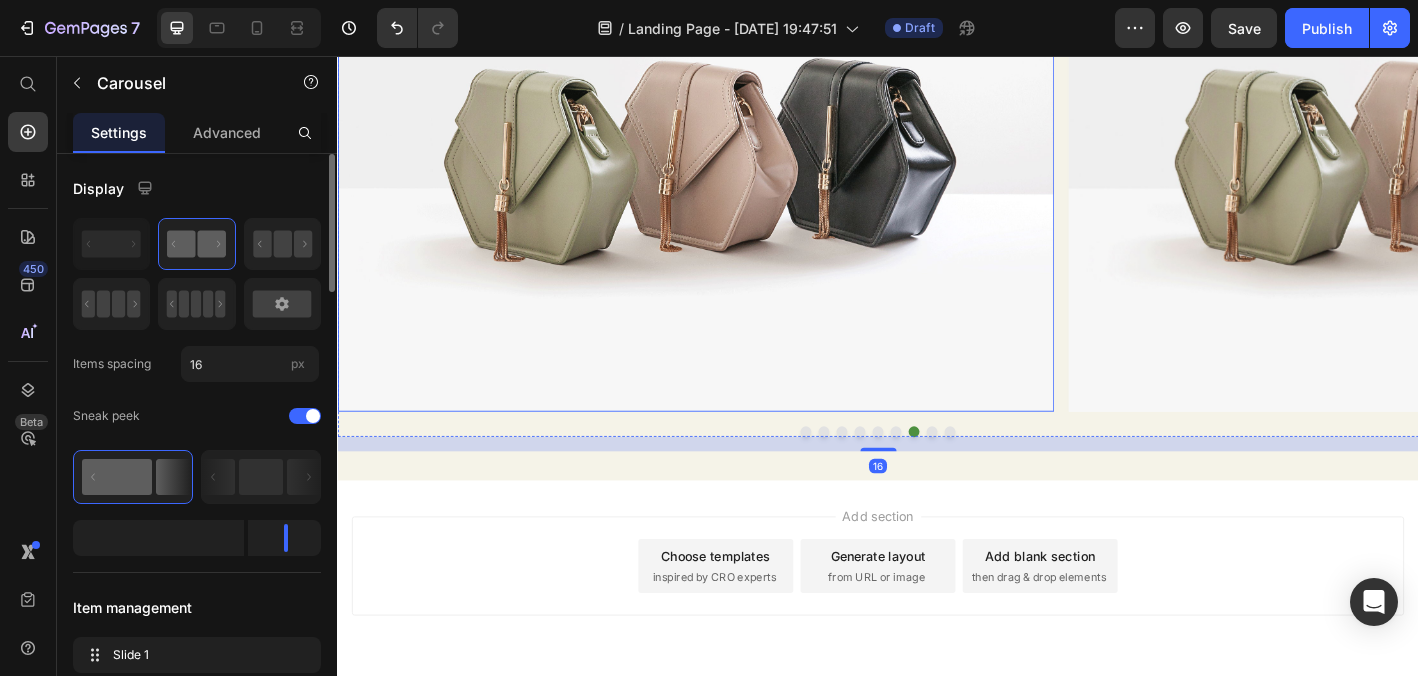 click at bounding box center [734, 153] 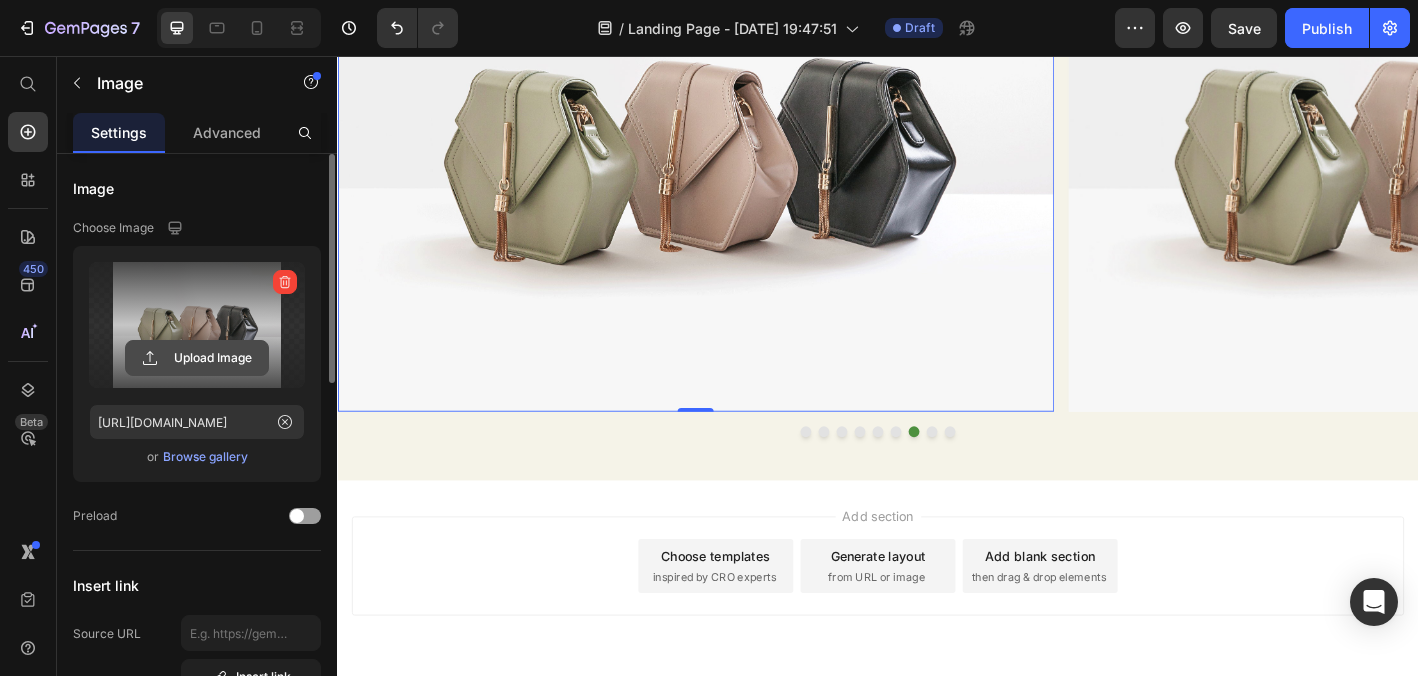 click 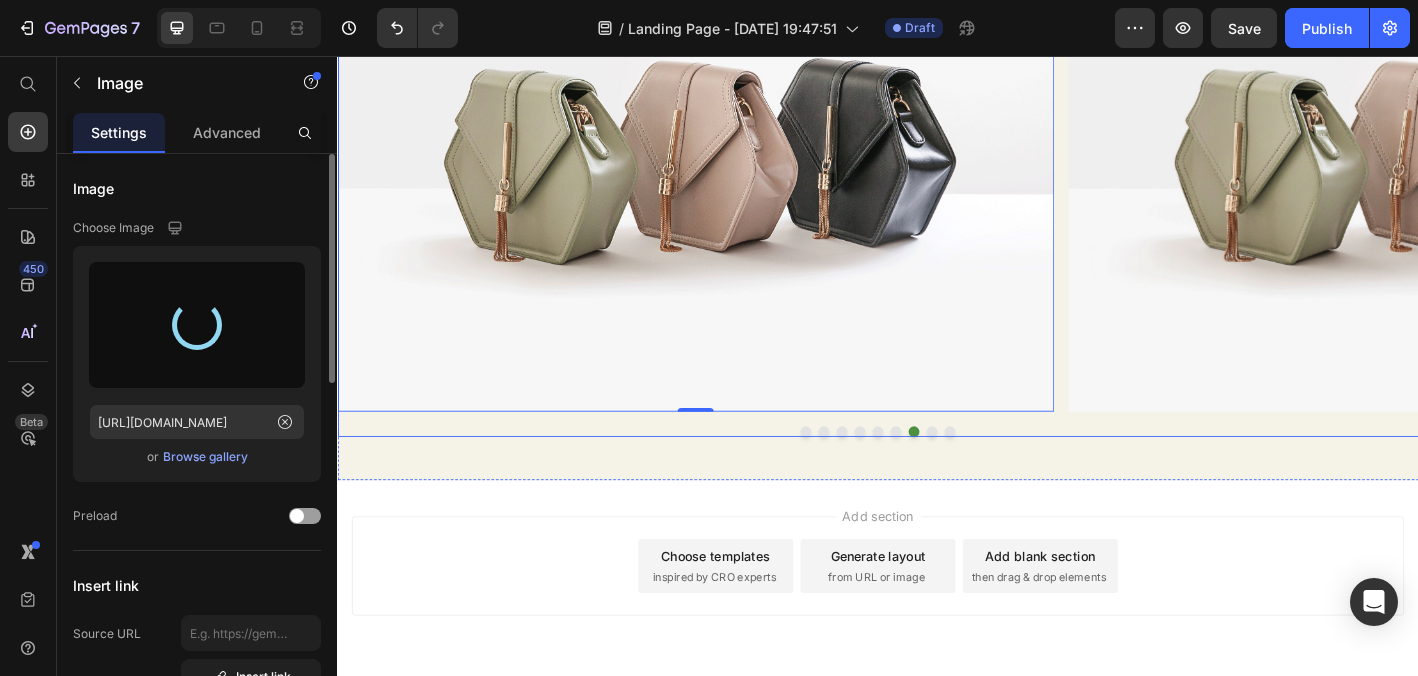 type on "https://cdn.shopify.com/s/files/1/0947/8373/4085/files/gempages_565003061186004133-cc571fb6-2f83-4a9e-95b7-47dcf9e60b28.png" 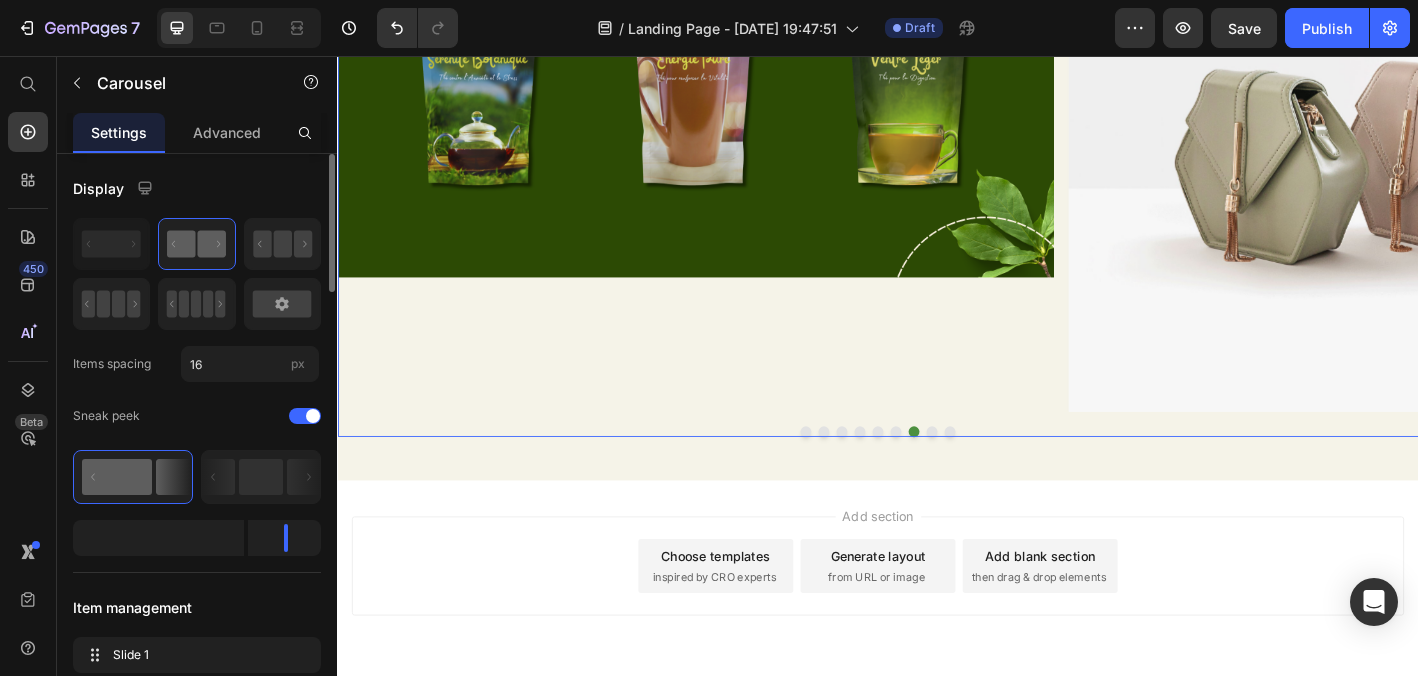 click at bounding box center (997, 473) 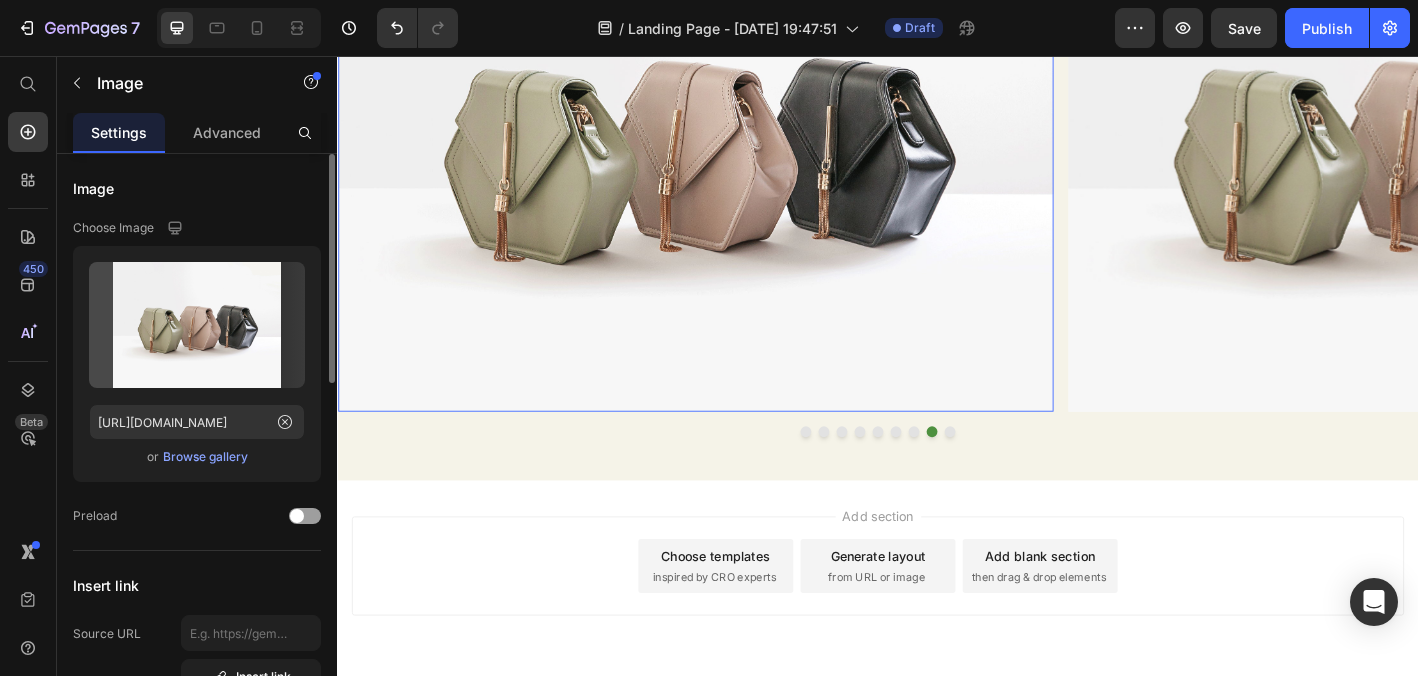 click at bounding box center (734, 153) 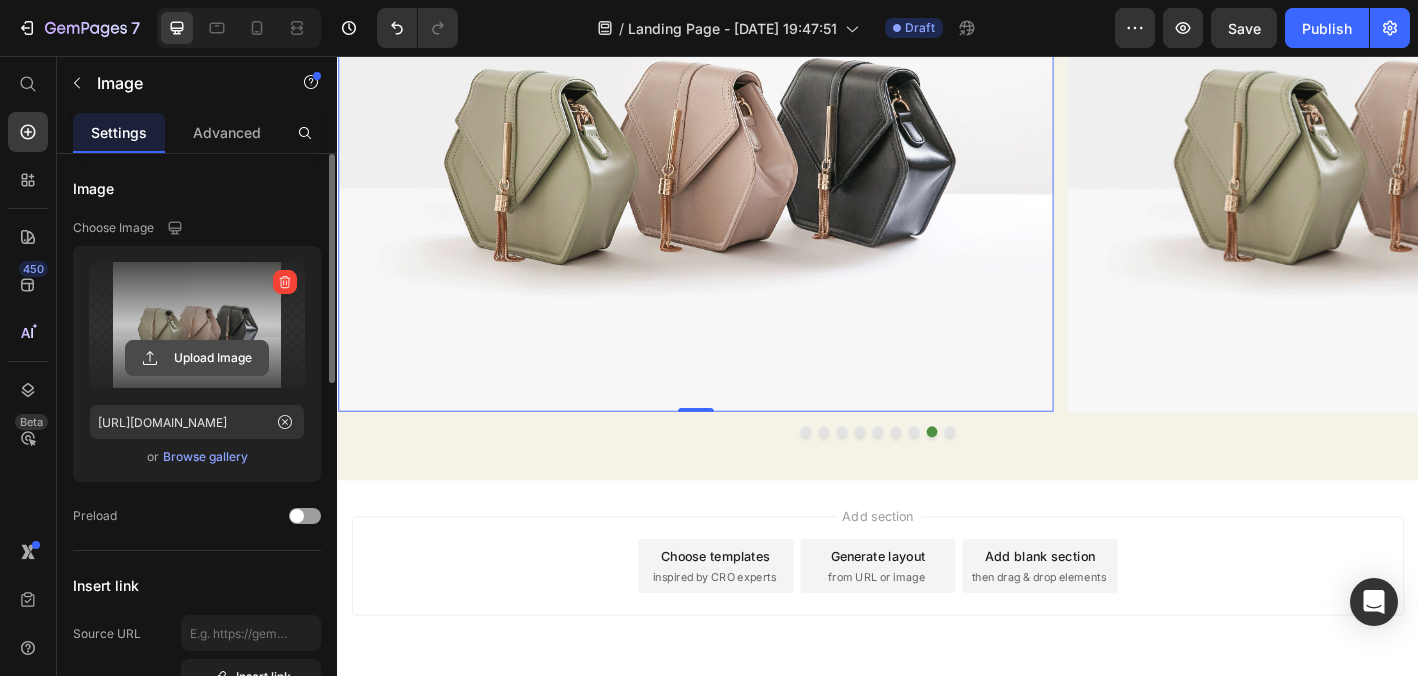 click 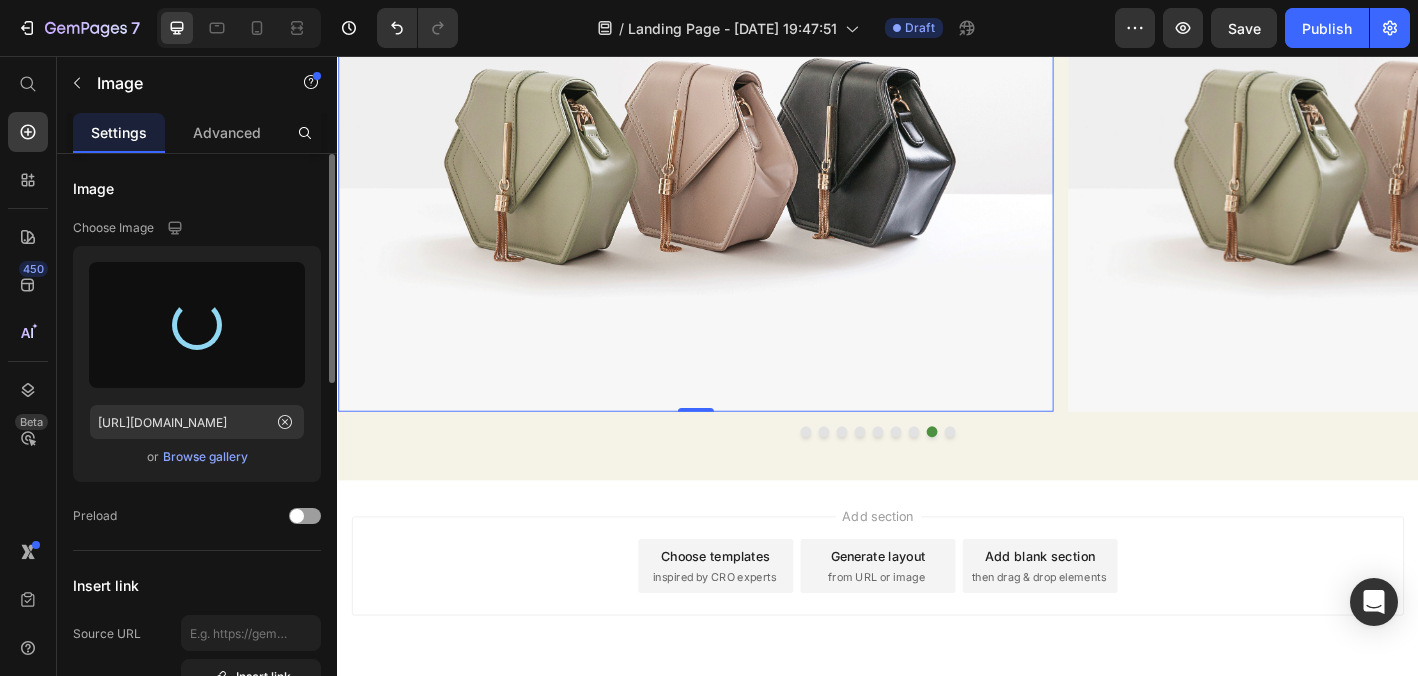 type on "https://cdn.shopify.com/s/files/1/0947/8373/4085/files/gempages_565003061186004133-d982ac73-65df-490c-9cc4-6dafd165100c.png" 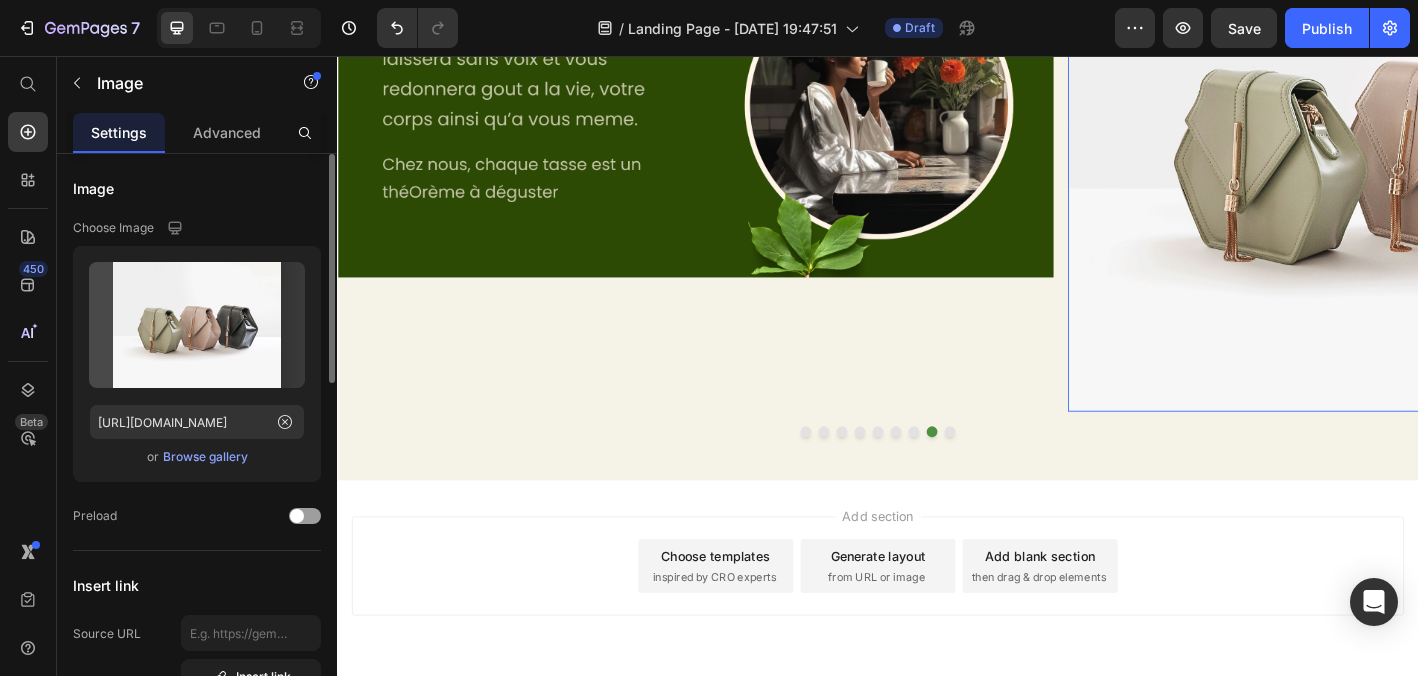click at bounding box center (1545, 153) 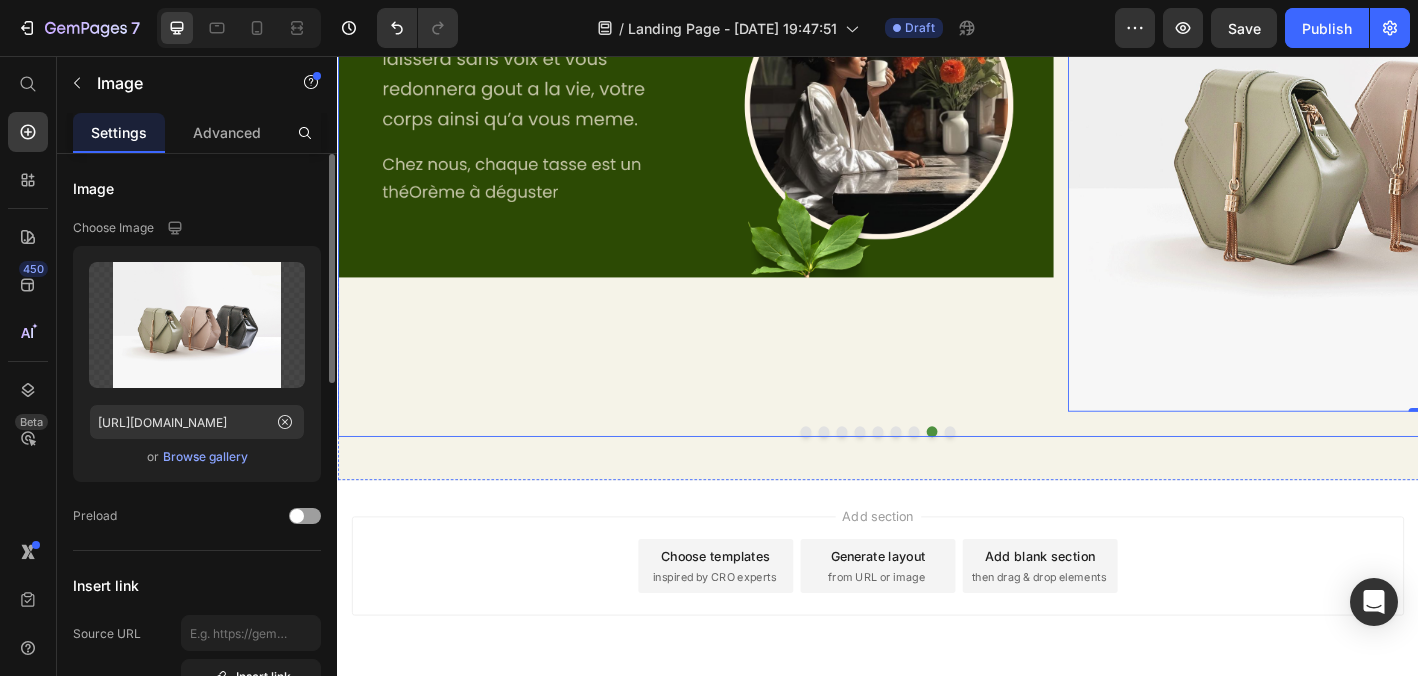 click at bounding box center [1017, 473] 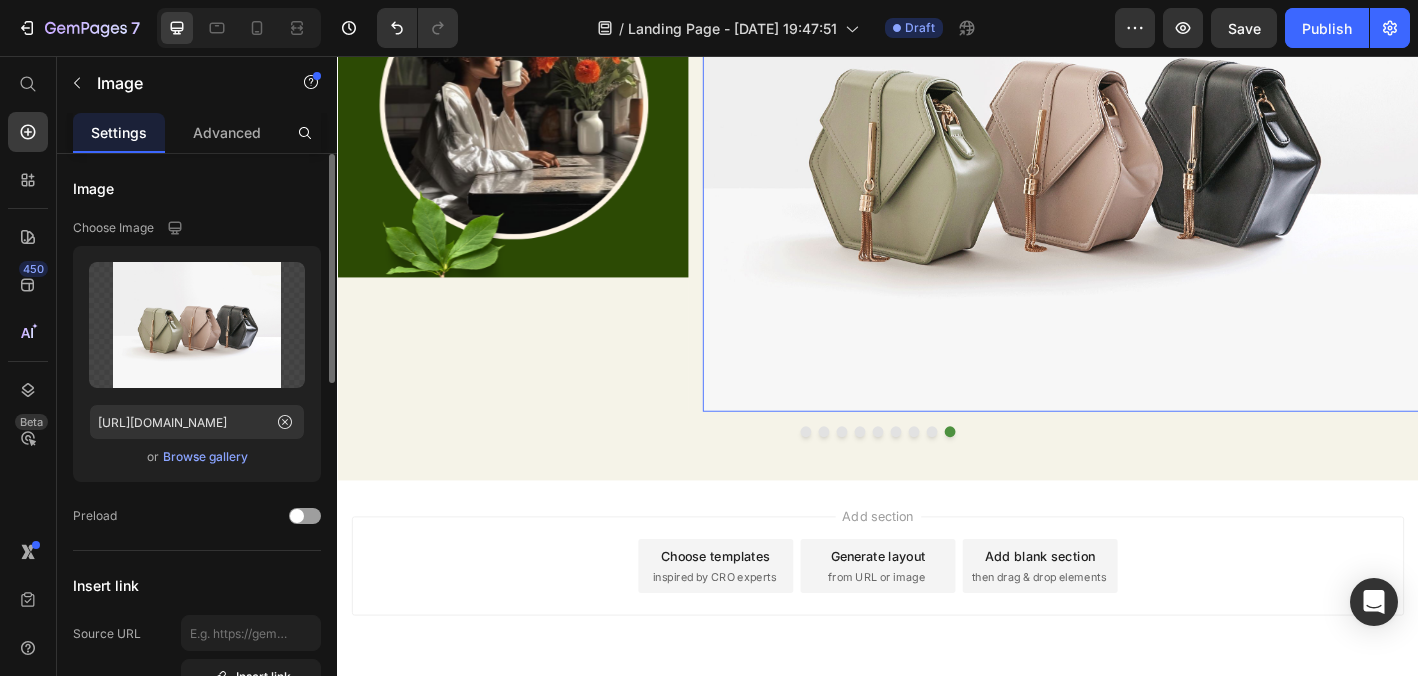 click at bounding box center [1139, 153] 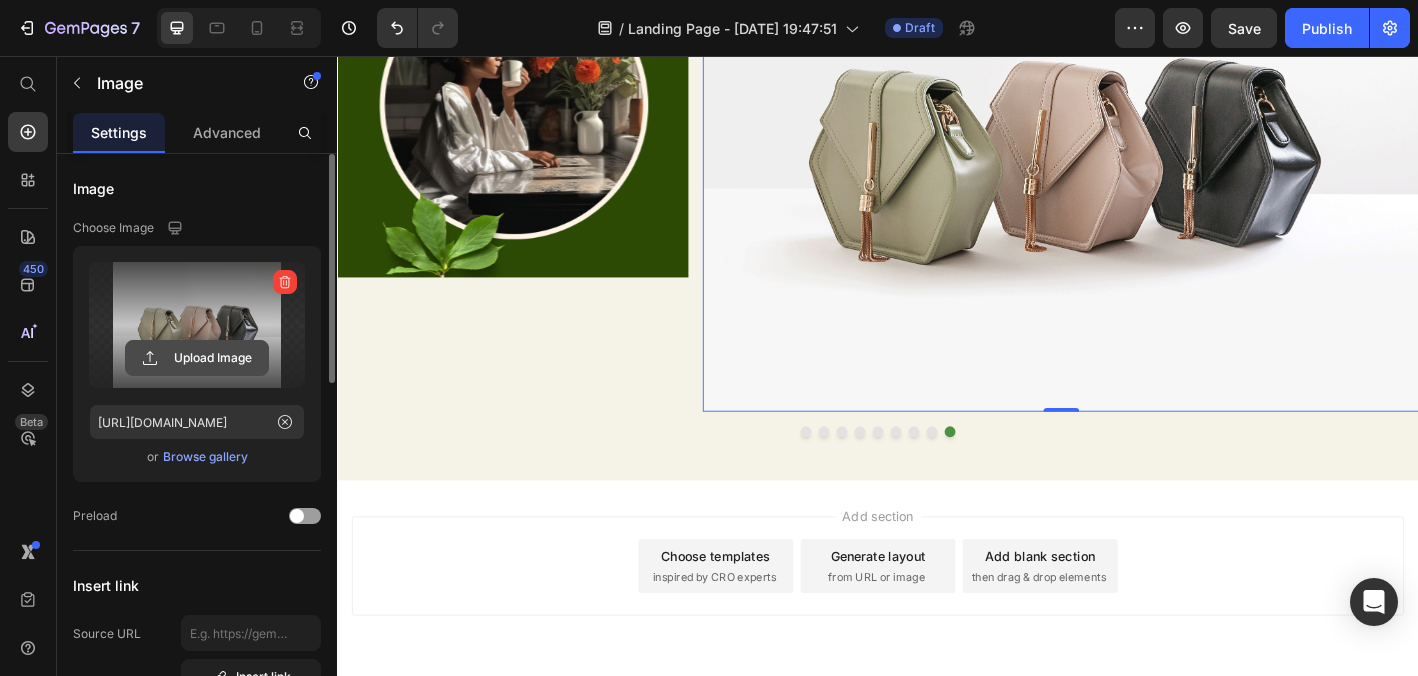 click 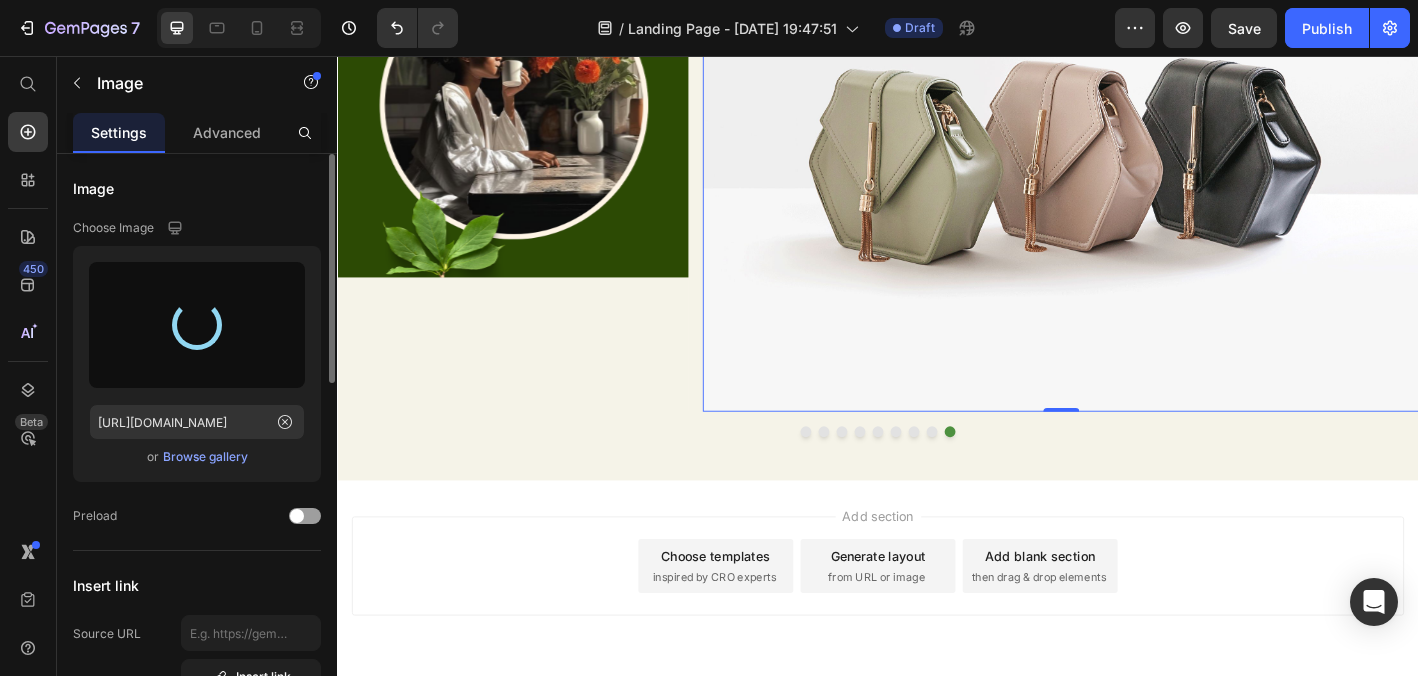 type on "https://cdn.shopify.com/s/files/1/0947/8373/4085/files/gempages_565003061186004133-9d953947-584b-4292-baf0-02c1804c3368.png" 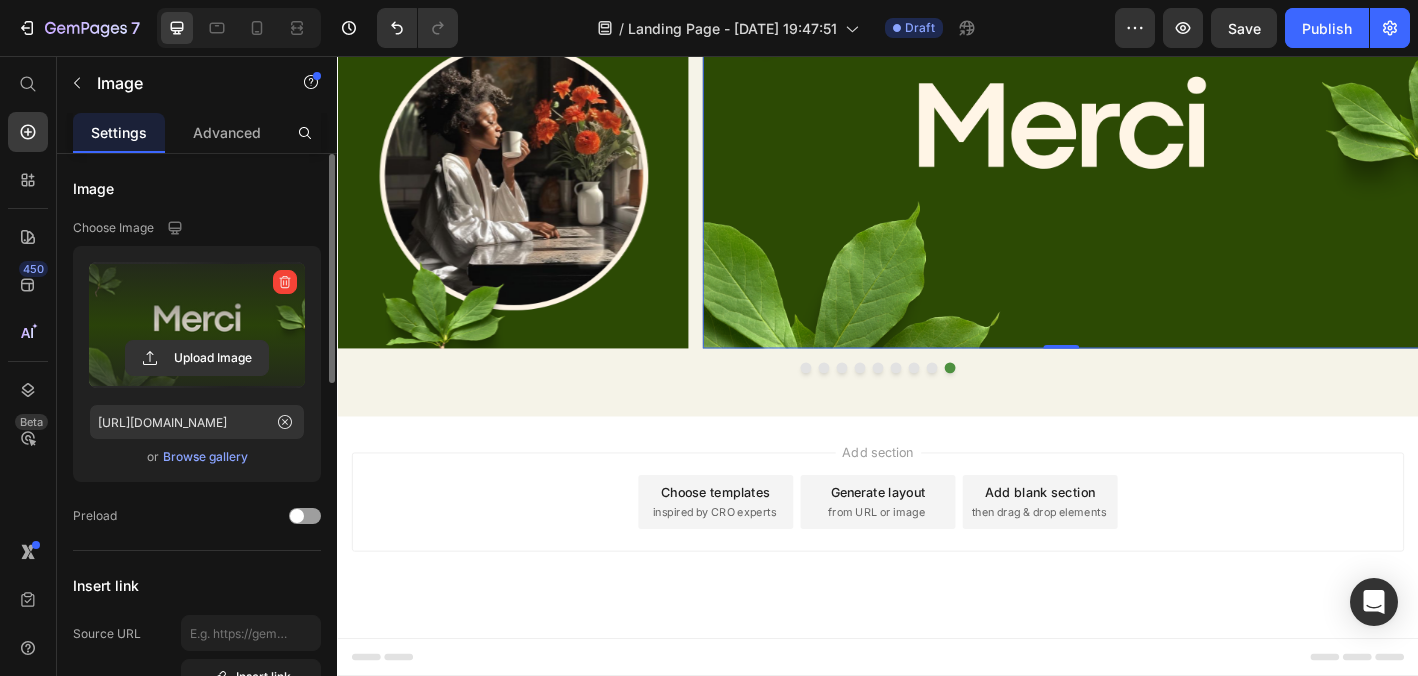 scroll, scrollTop: 154, scrollLeft: 0, axis: vertical 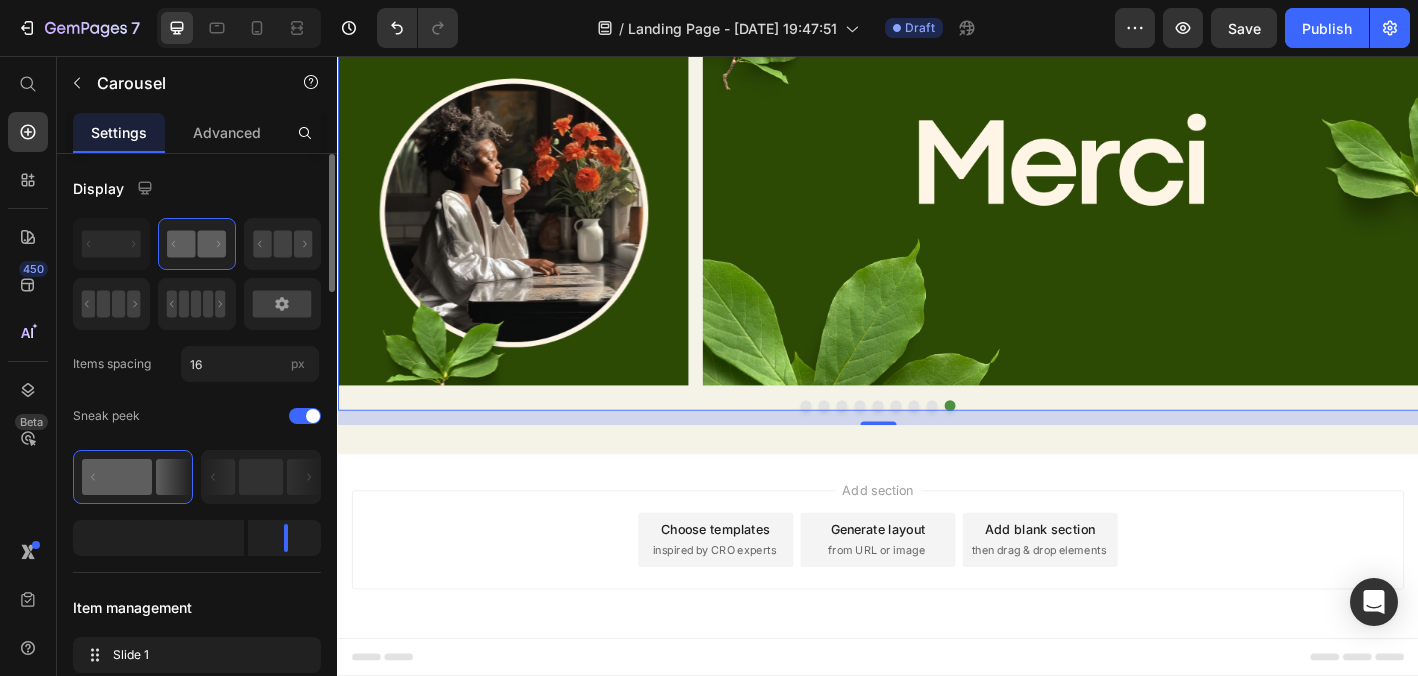 click on "Image Image Image Image Image Image Image Image Image Carousel   0" at bounding box center (937, 212) 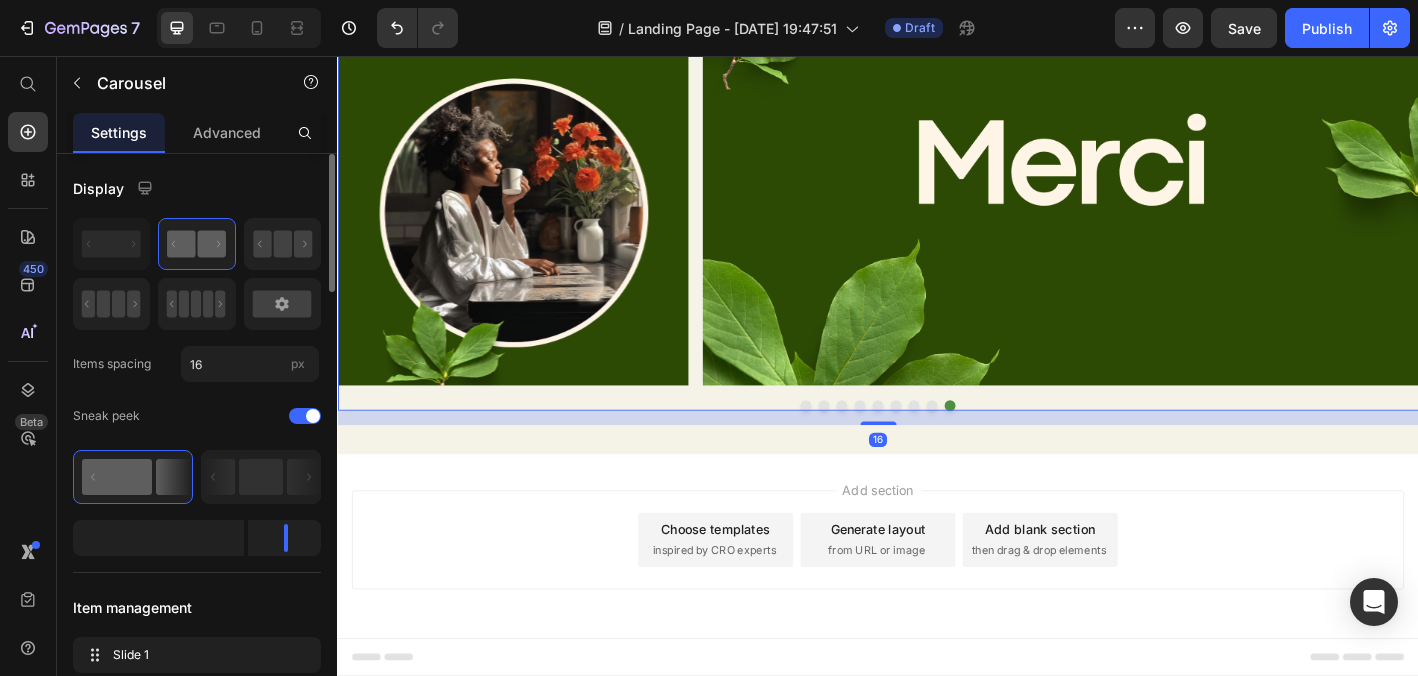 click at bounding box center [857, 444] 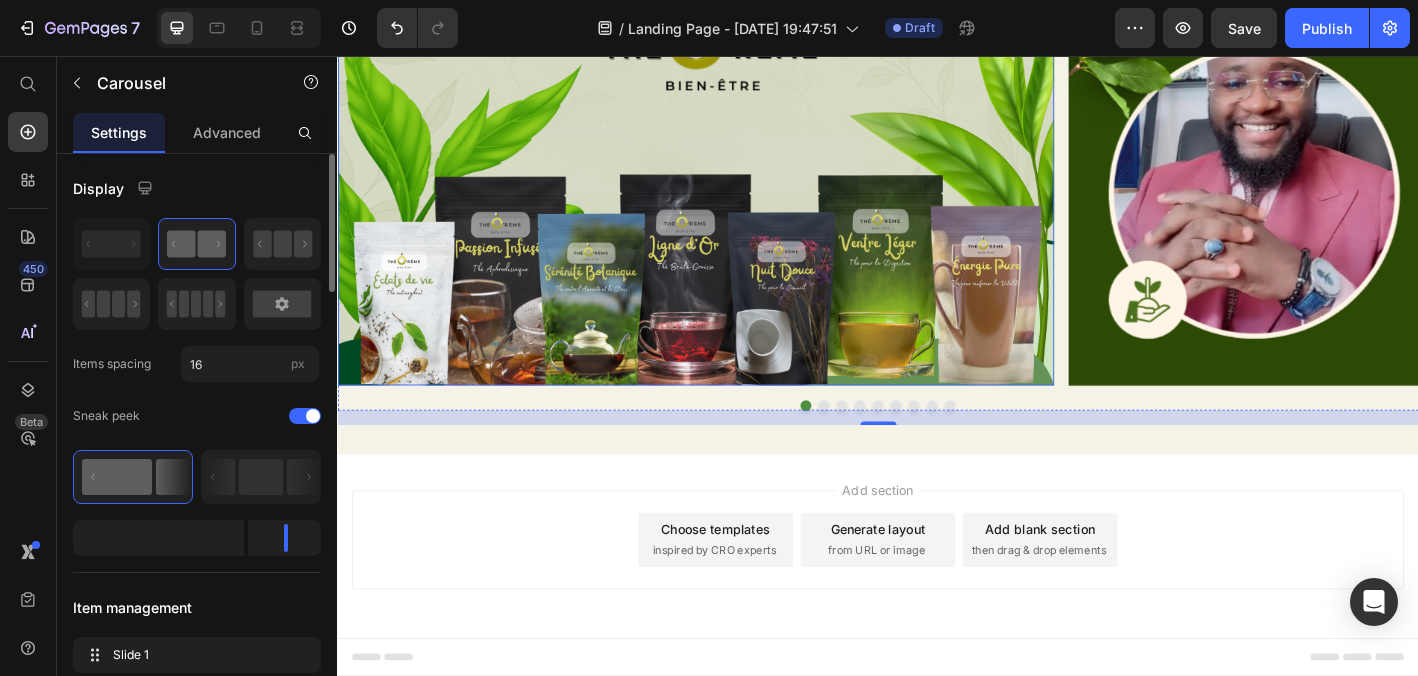 click at bounding box center [734, 198] 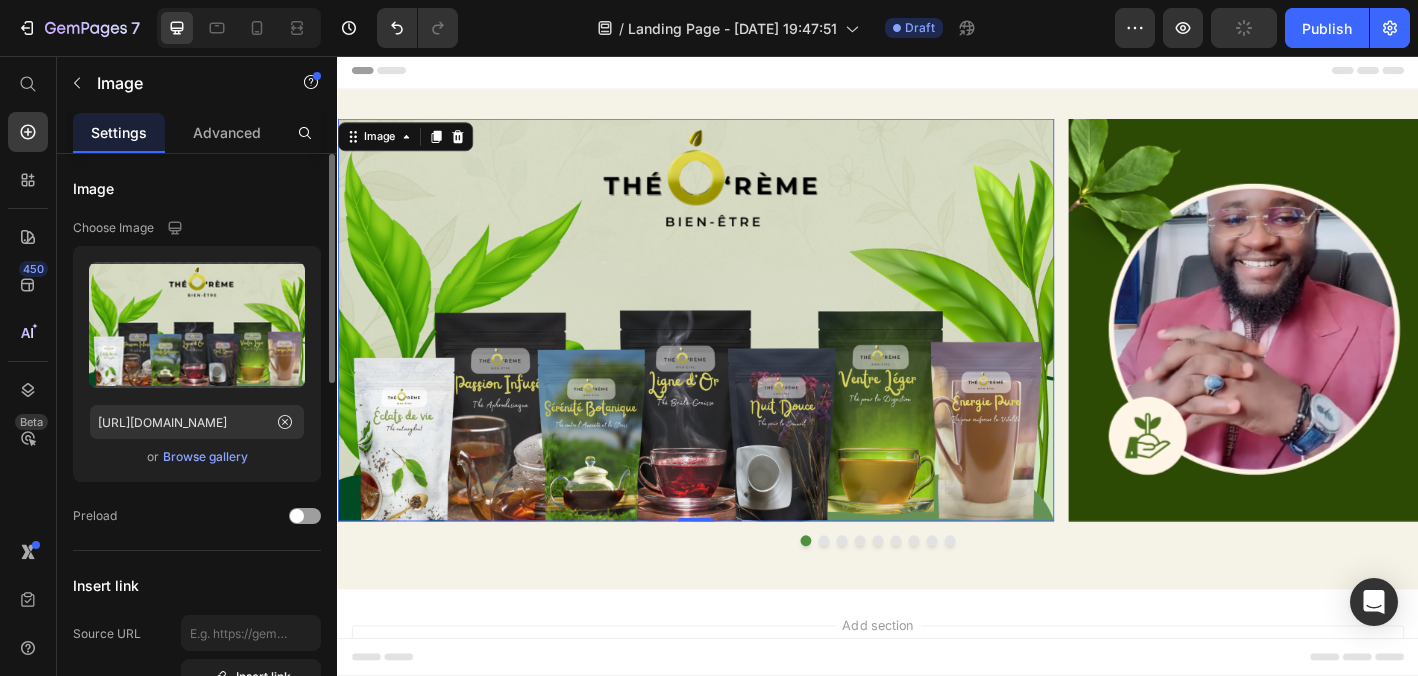 scroll, scrollTop: 0, scrollLeft: 0, axis: both 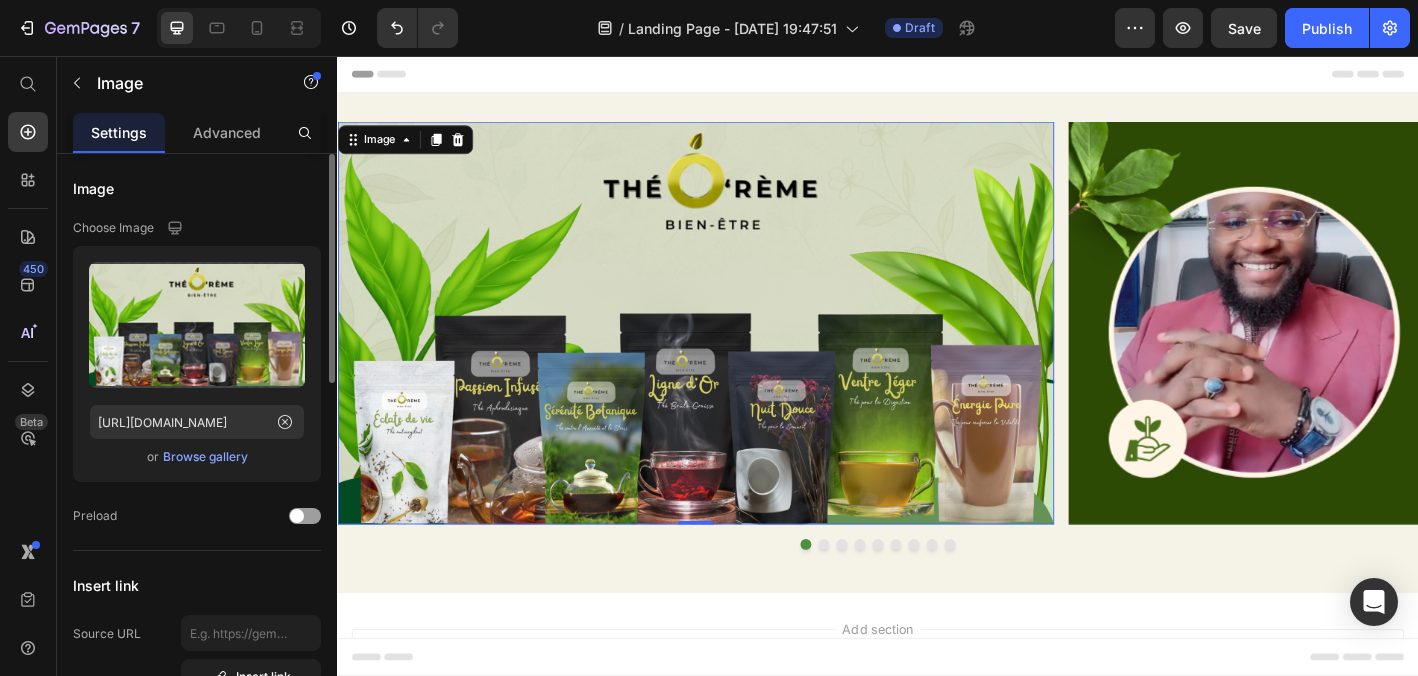 click at bounding box center (734, 352) 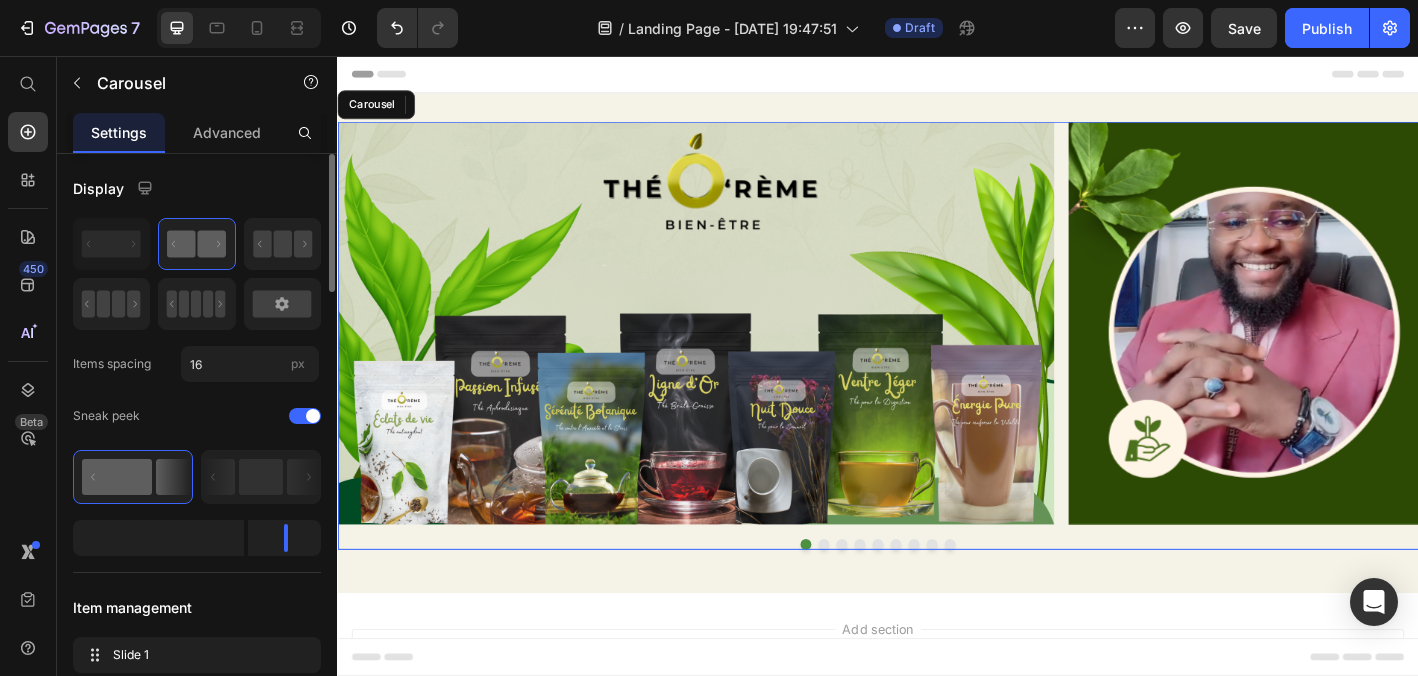 click at bounding box center (937, 598) 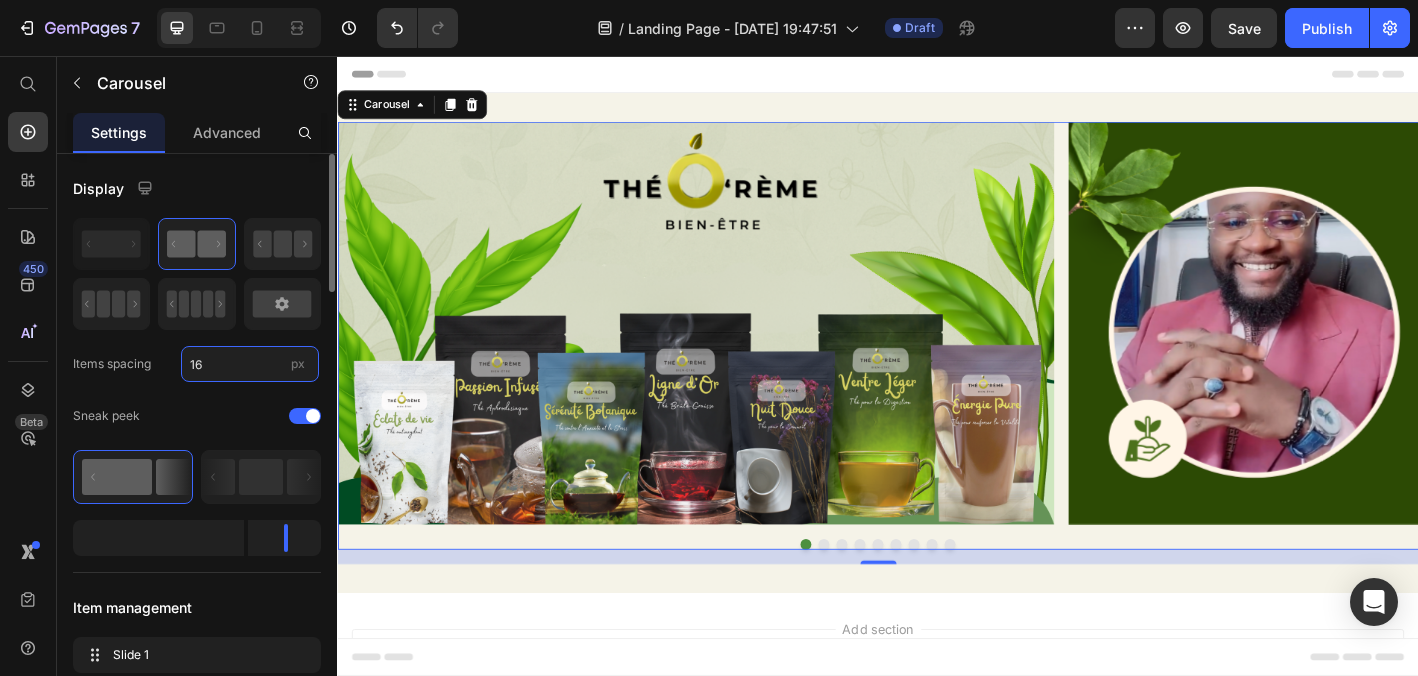 click on "16" at bounding box center [250, 364] 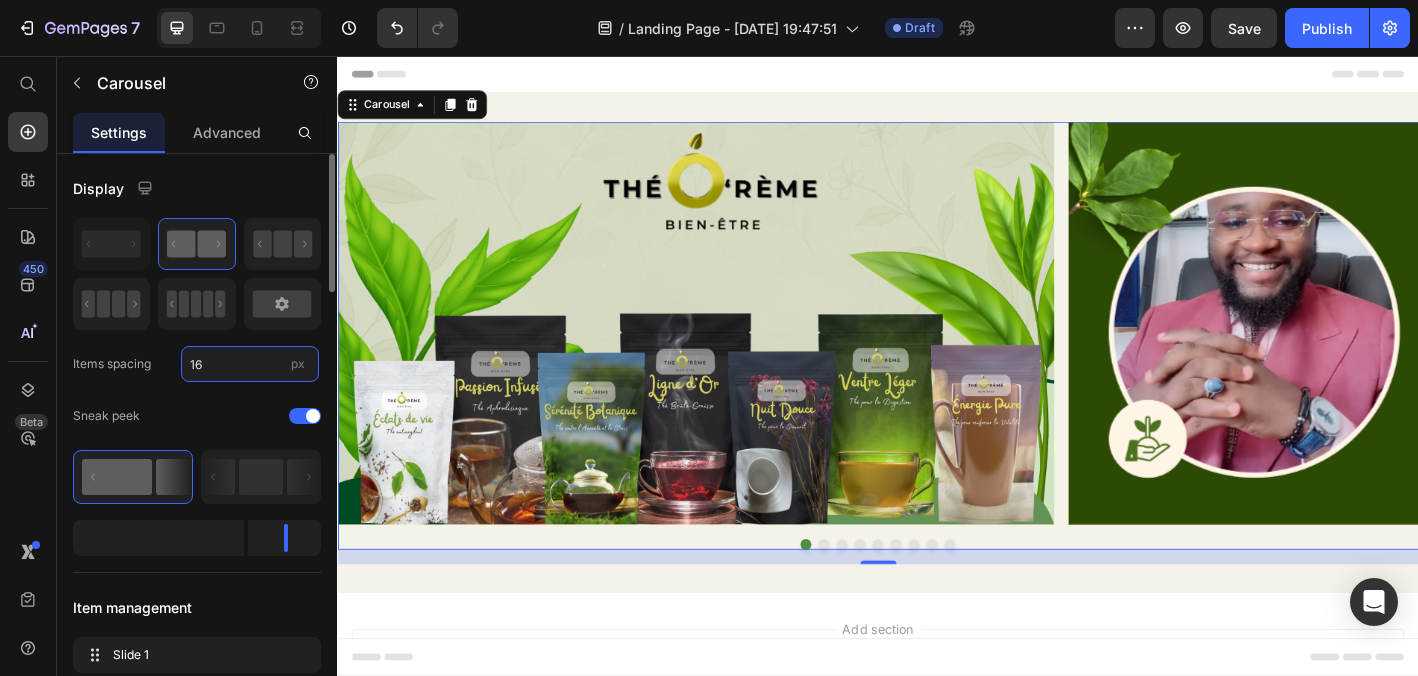 type on "1" 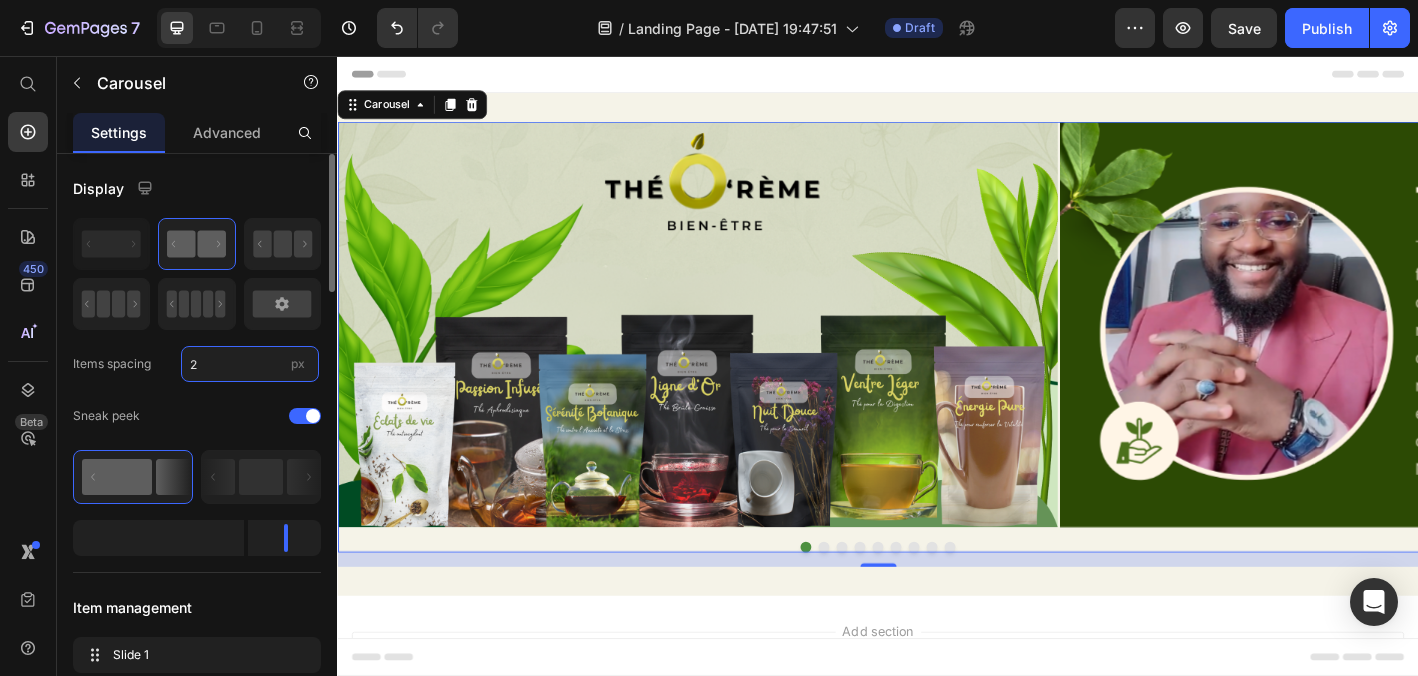 type on "20" 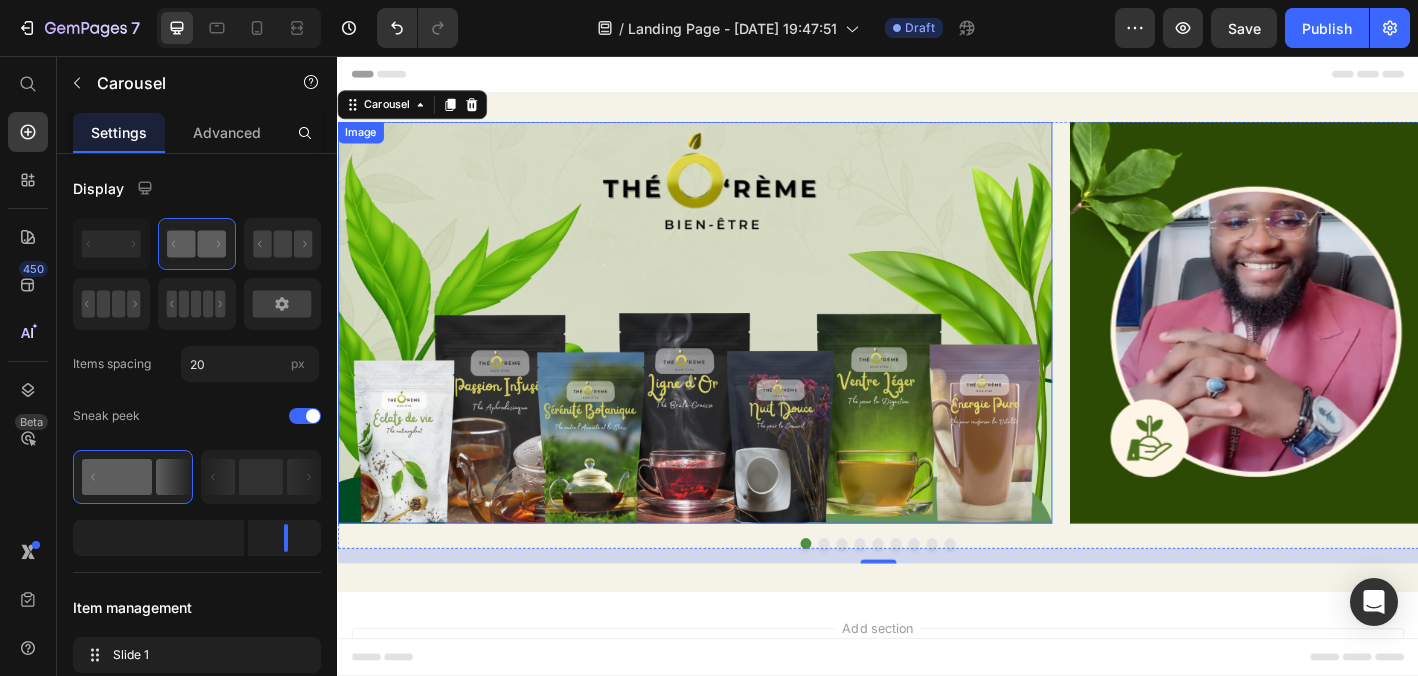 click at bounding box center (733, 352) 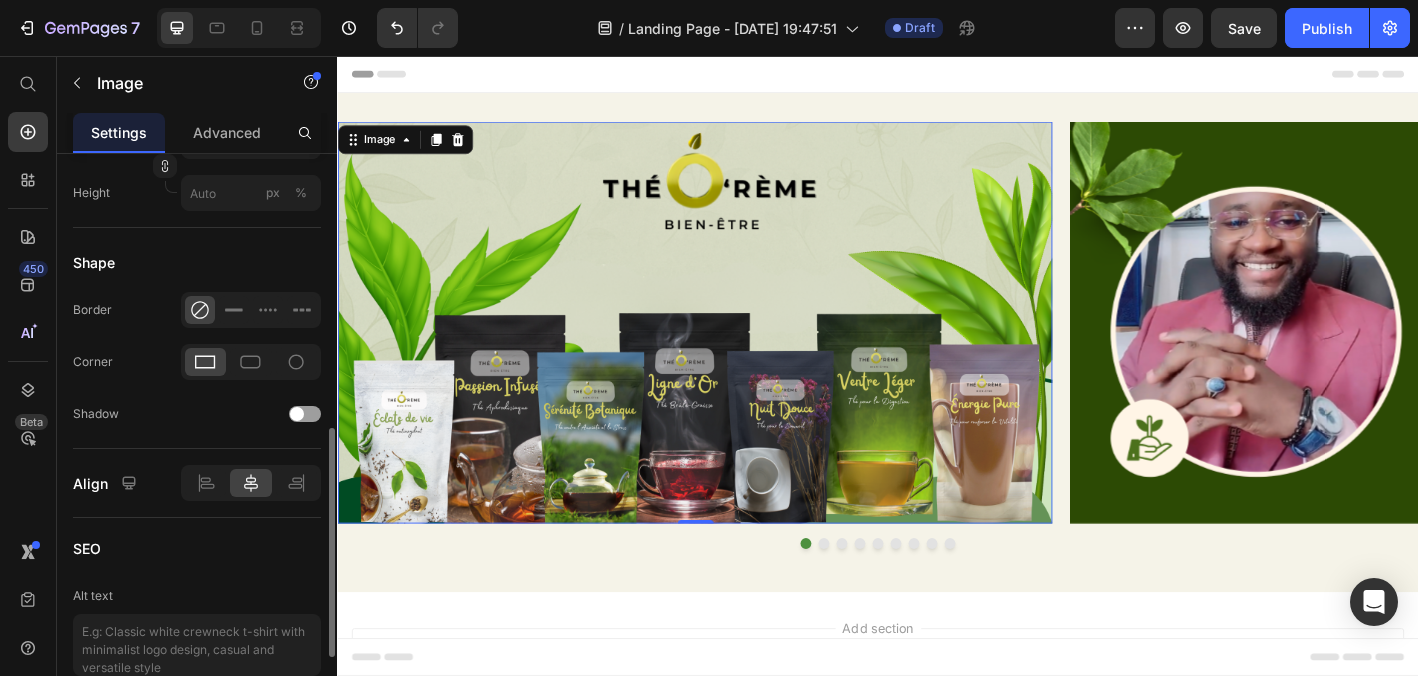scroll, scrollTop: 710, scrollLeft: 0, axis: vertical 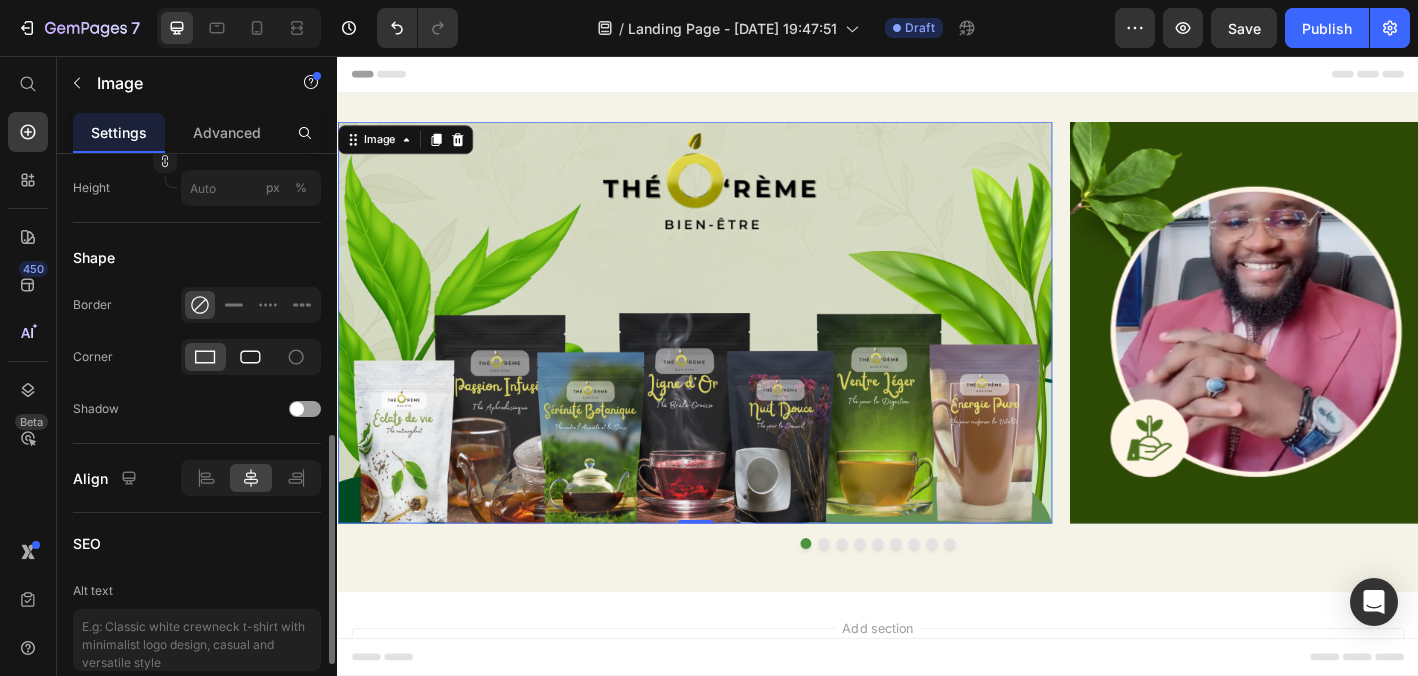 click 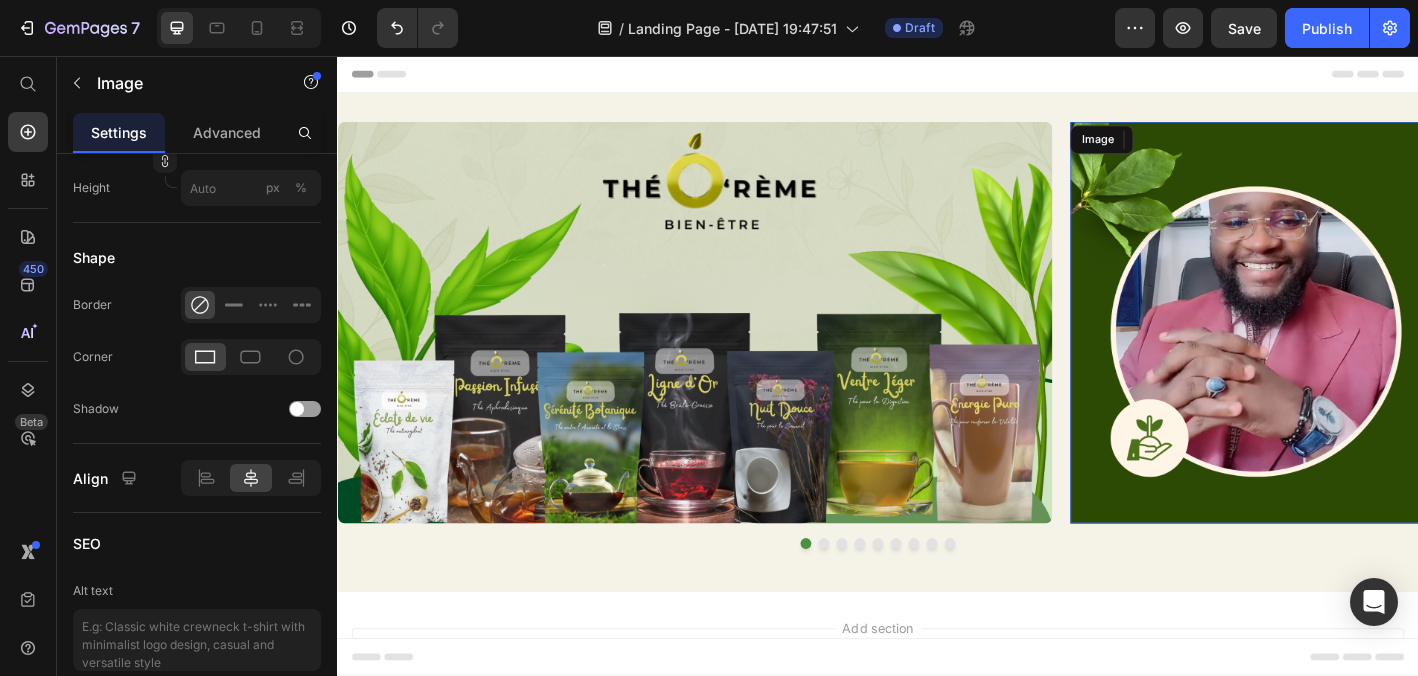 click at bounding box center [1546, 352] 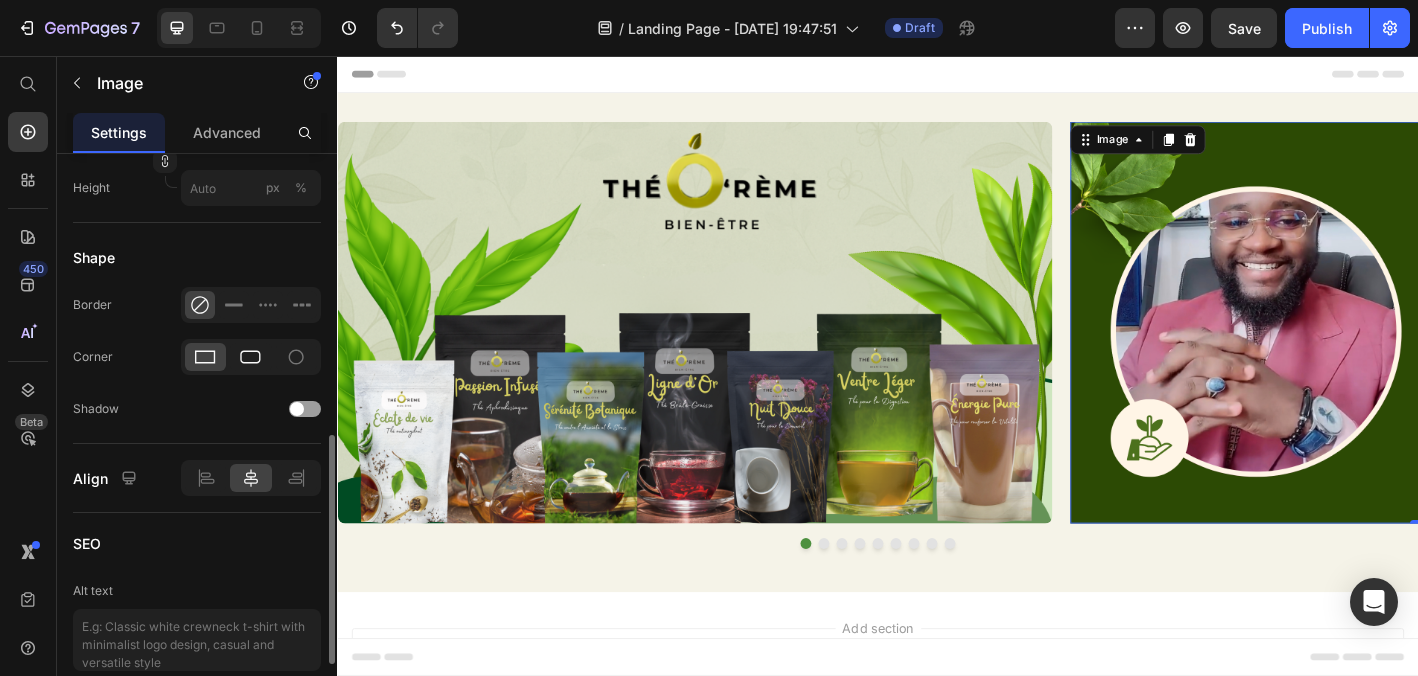 click 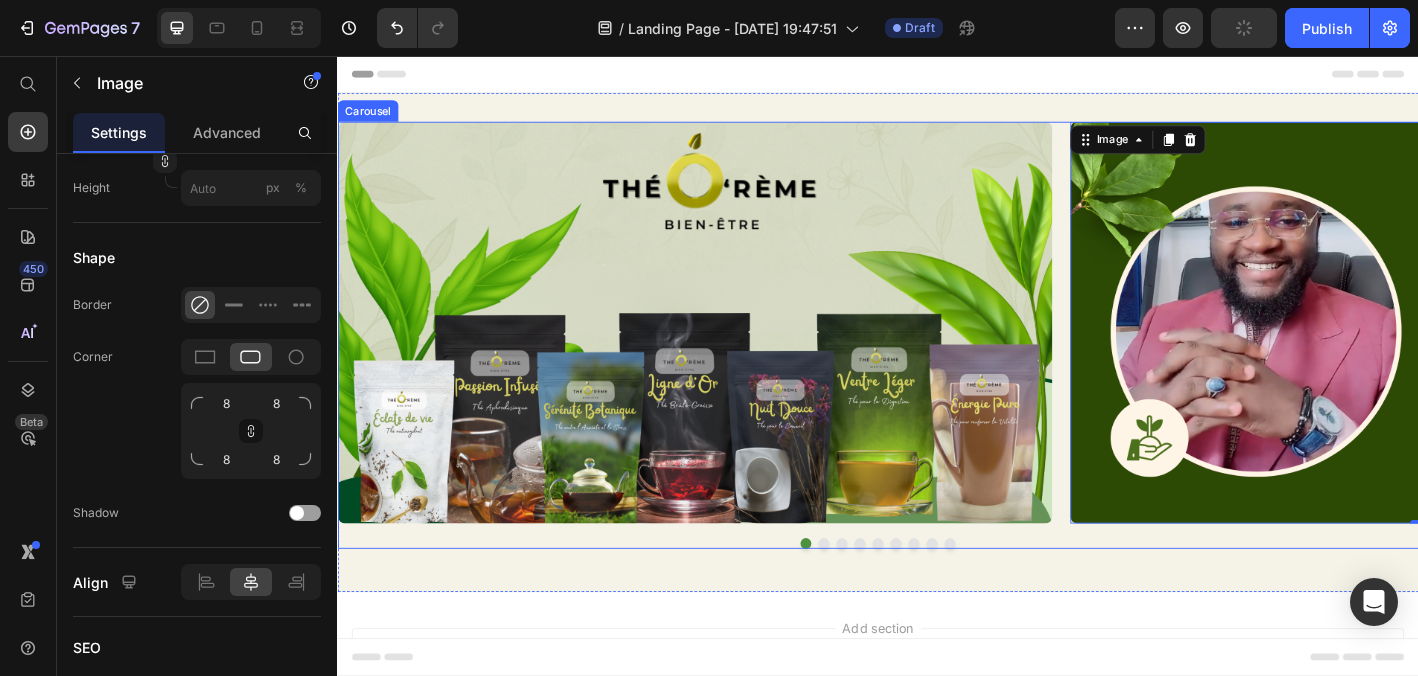 click at bounding box center (877, 597) 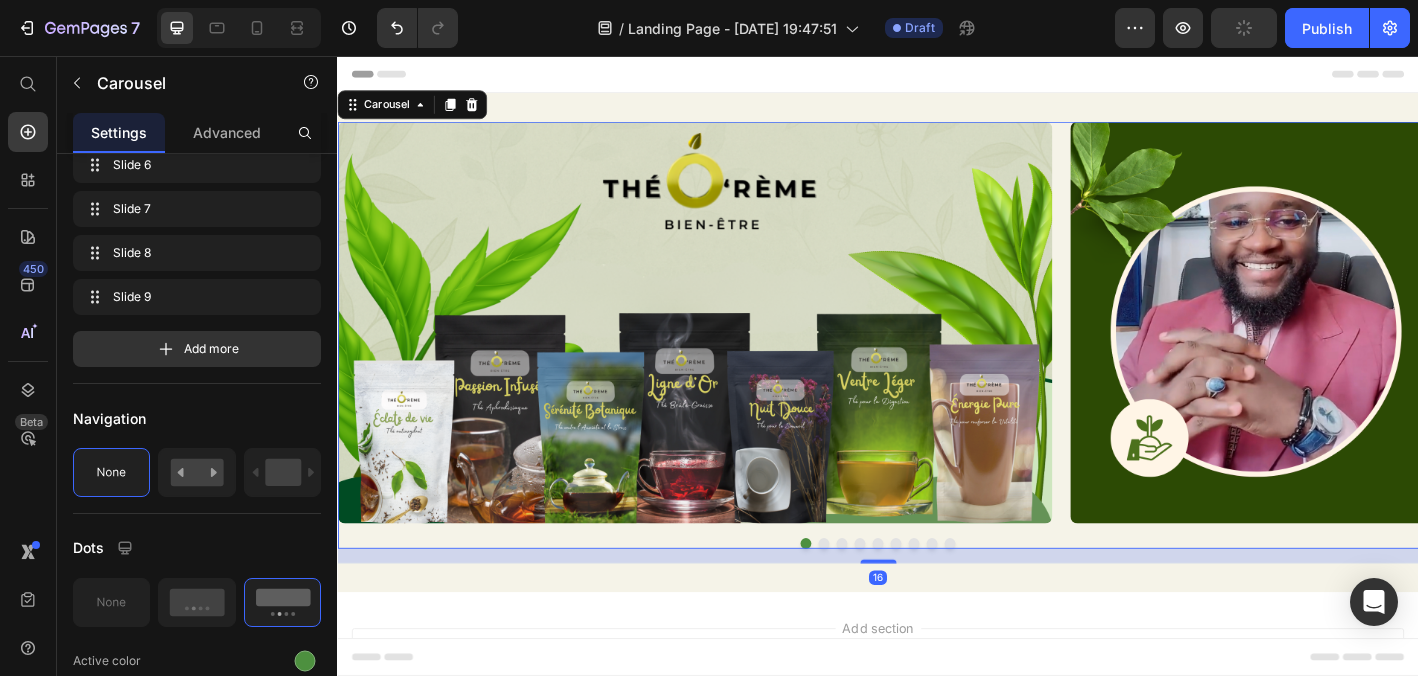 scroll, scrollTop: 0, scrollLeft: 0, axis: both 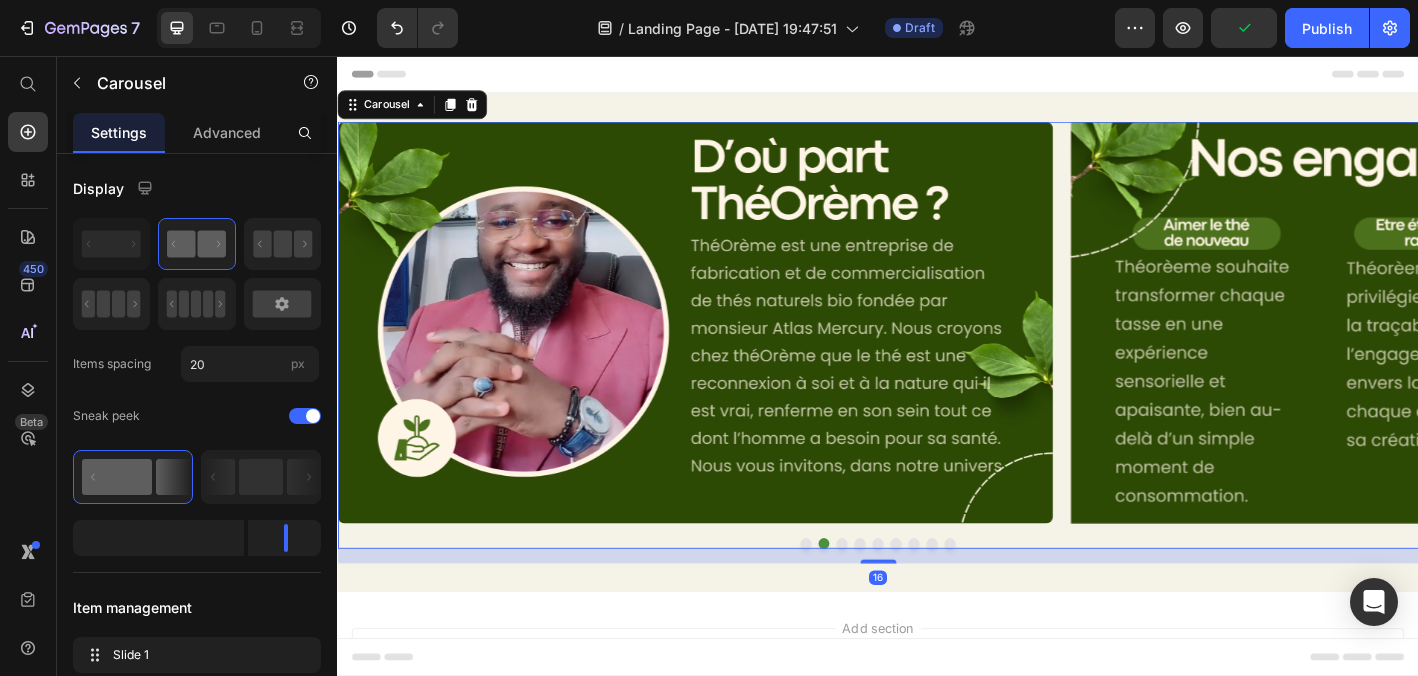 click at bounding box center (897, 597) 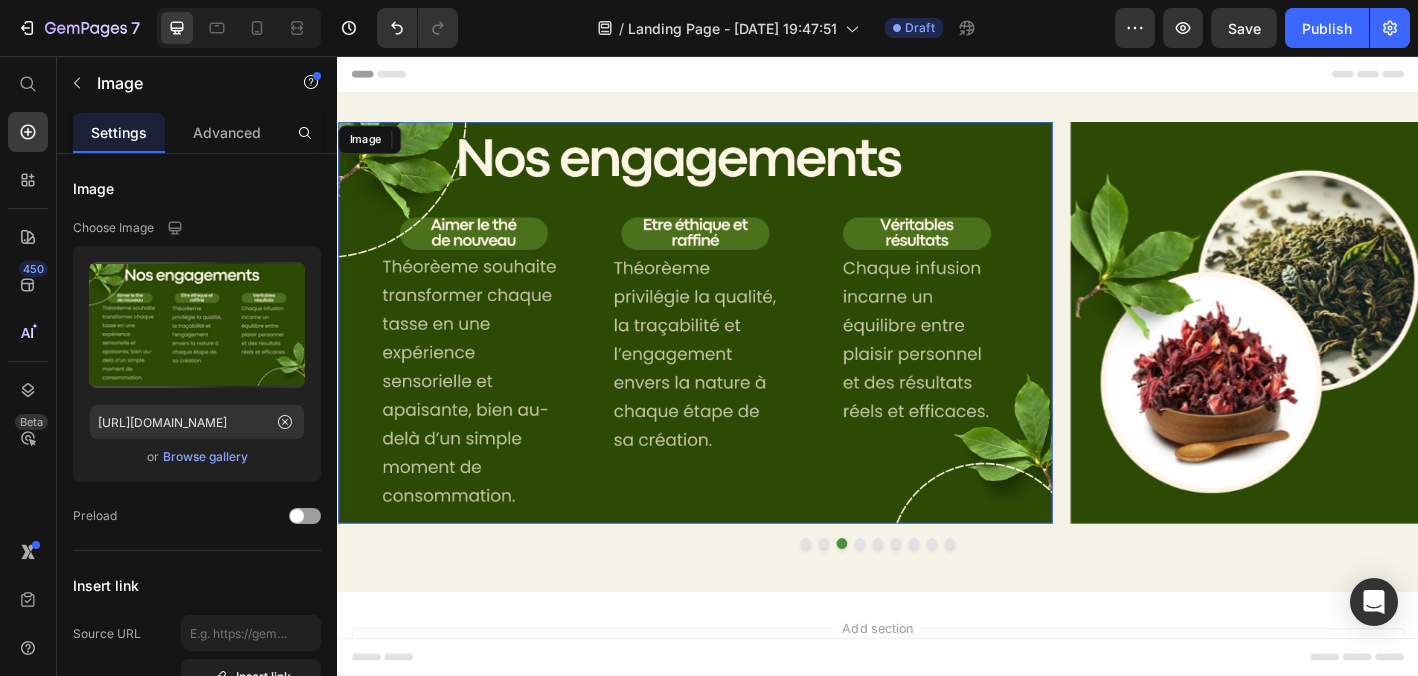 click at bounding box center (733, 352) 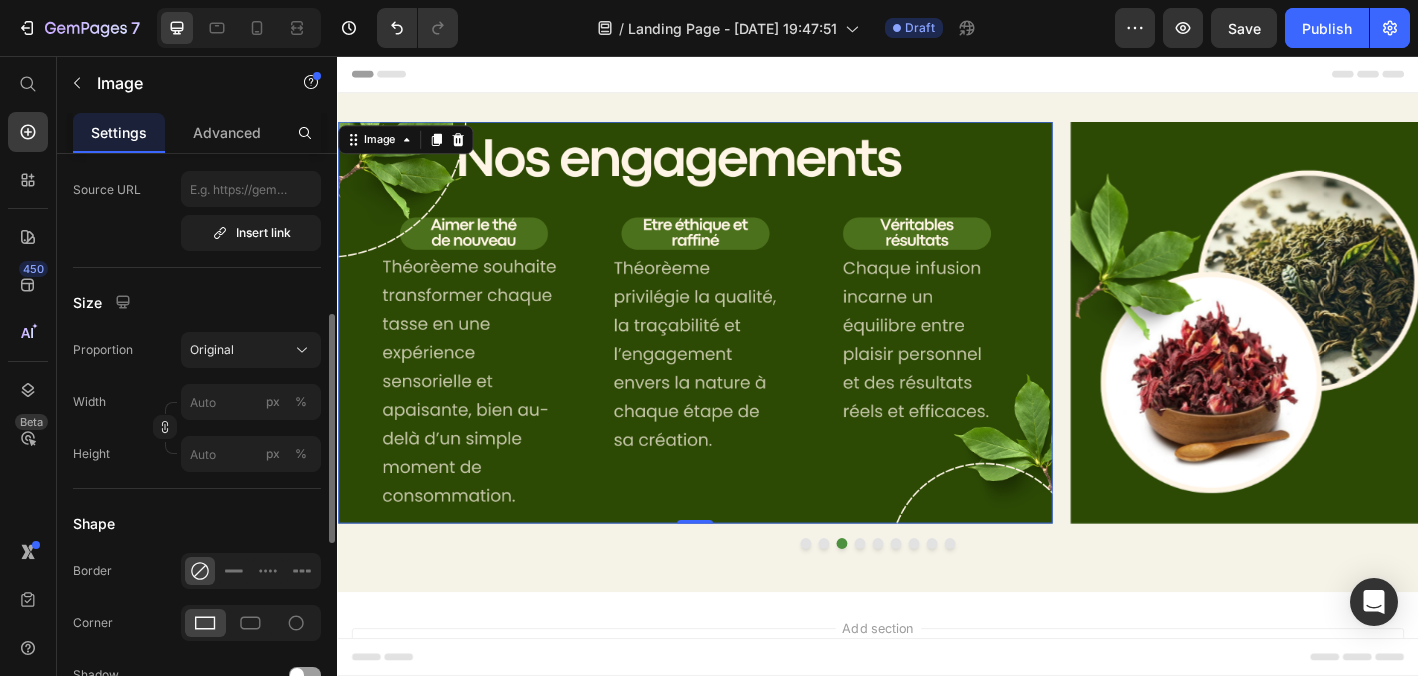scroll, scrollTop: 449, scrollLeft: 0, axis: vertical 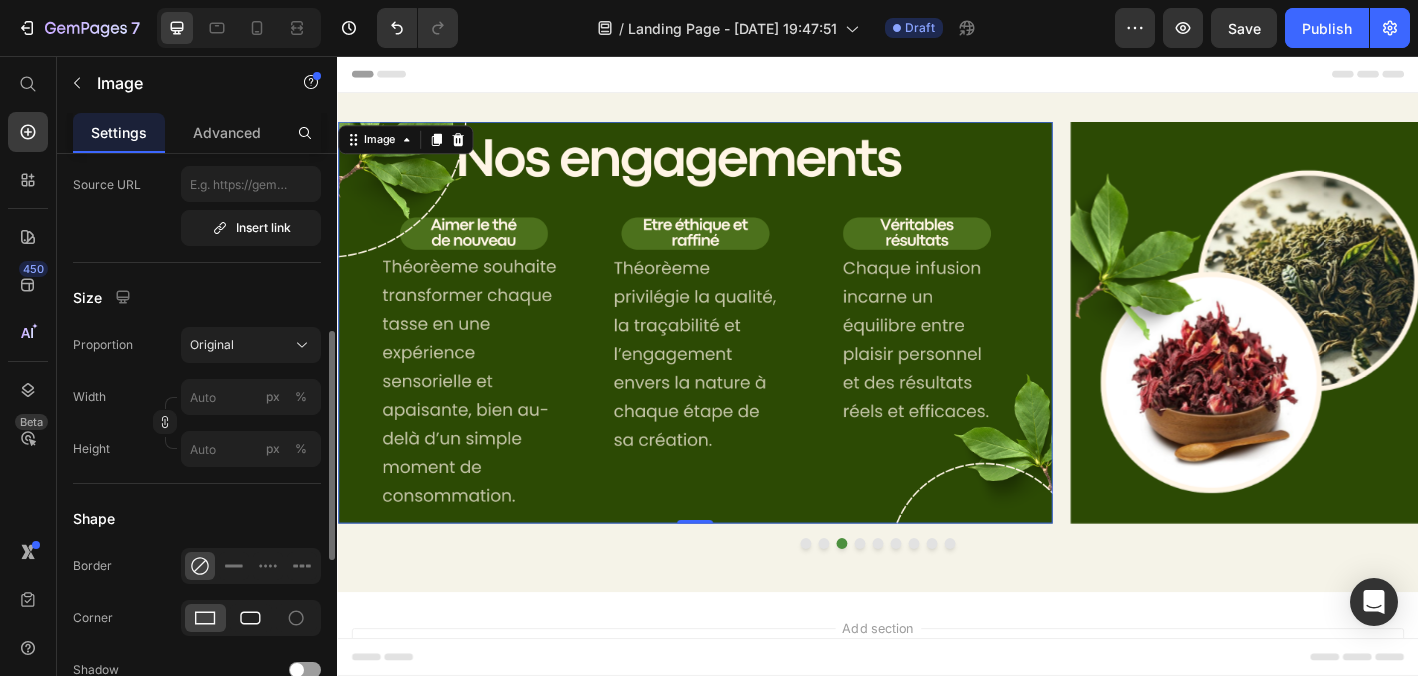 click 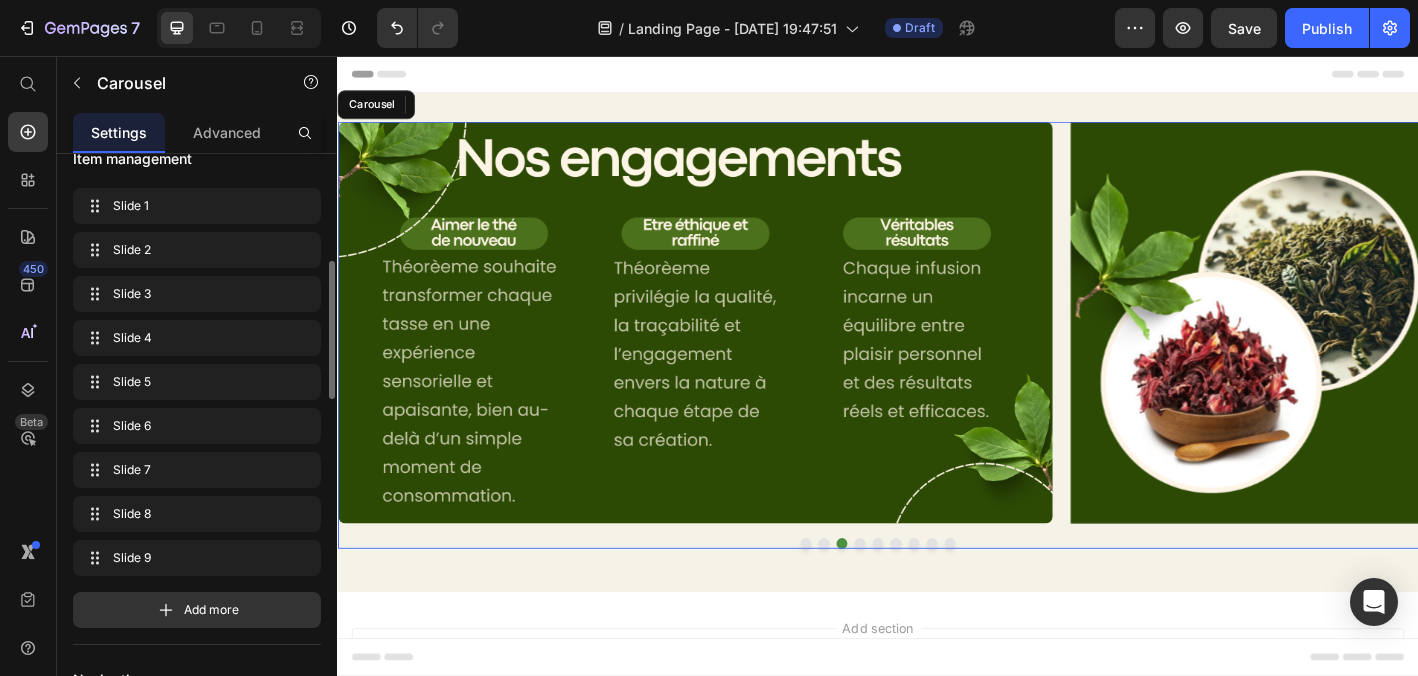 click at bounding box center (917, 597) 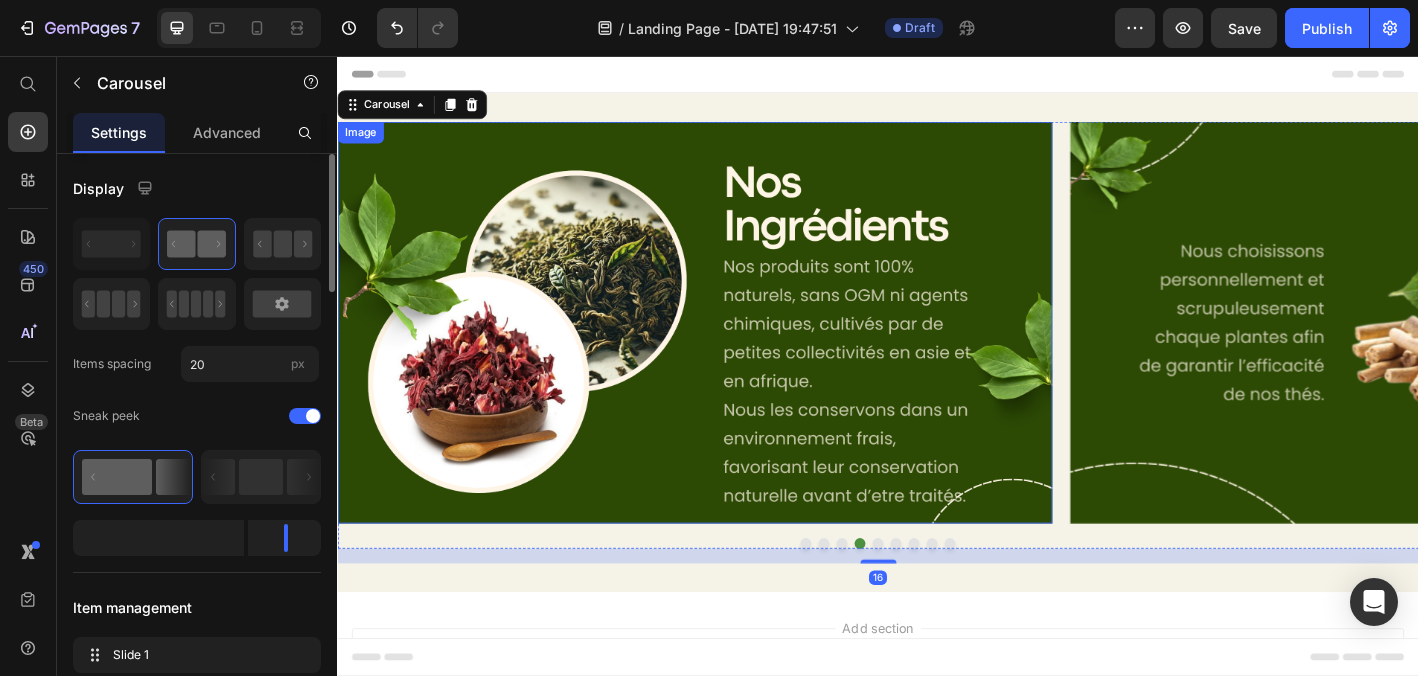 click at bounding box center [733, 352] 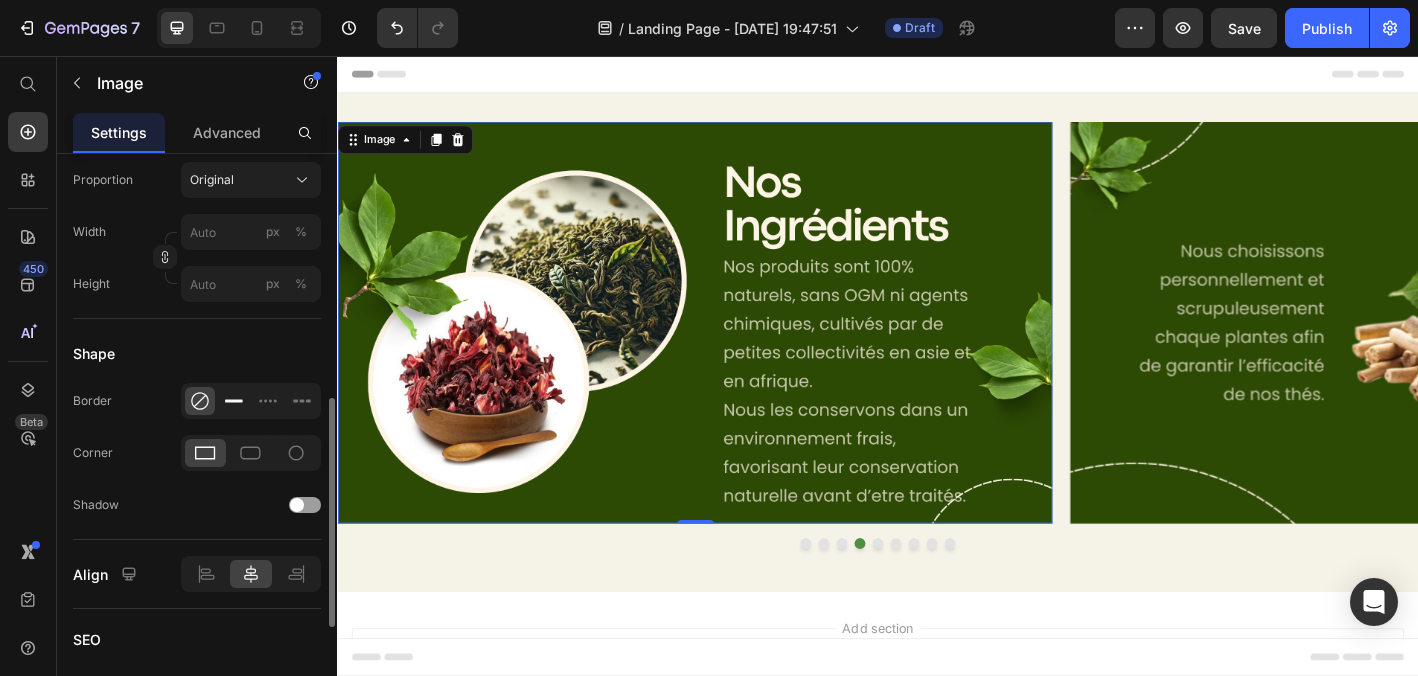 scroll, scrollTop: 616, scrollLeft: 0, axis: vertical 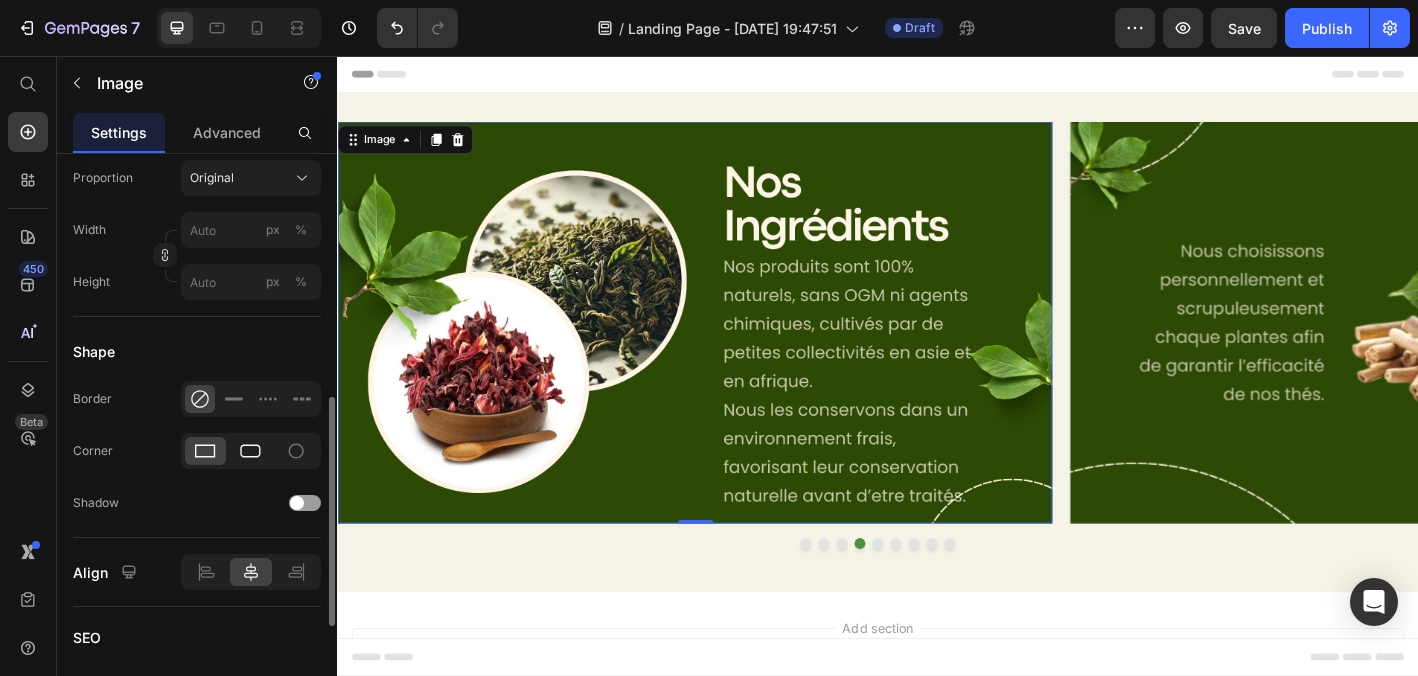 click 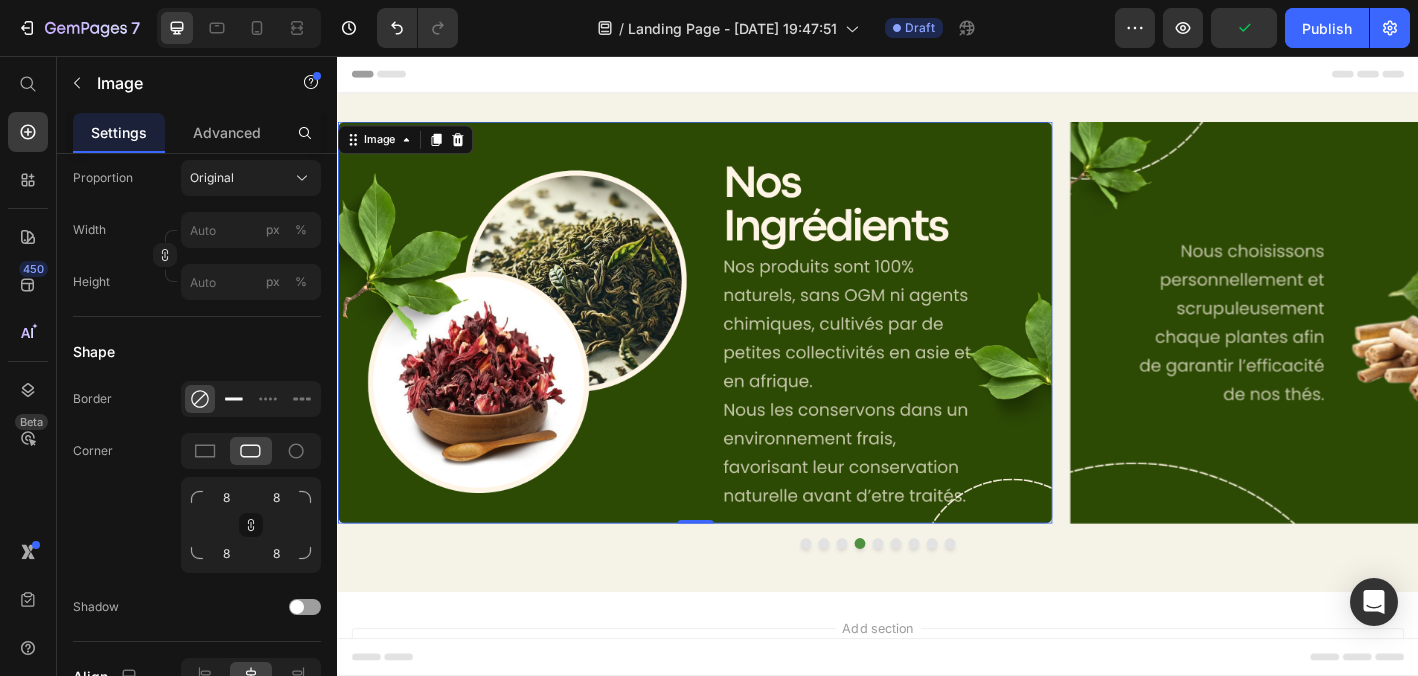 click 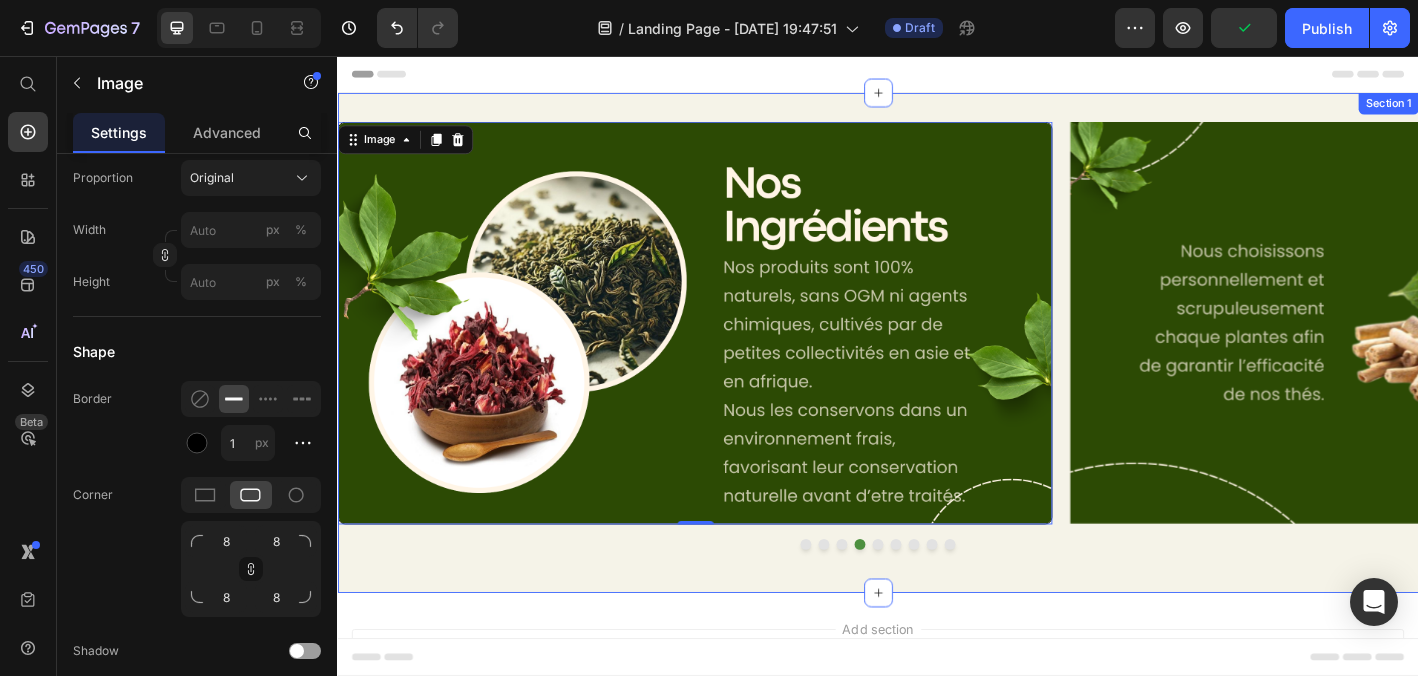 click on "Image Image Image Image   0 Image Image Image Image Image Carousel Section 1" at bounding box center (937, 374) 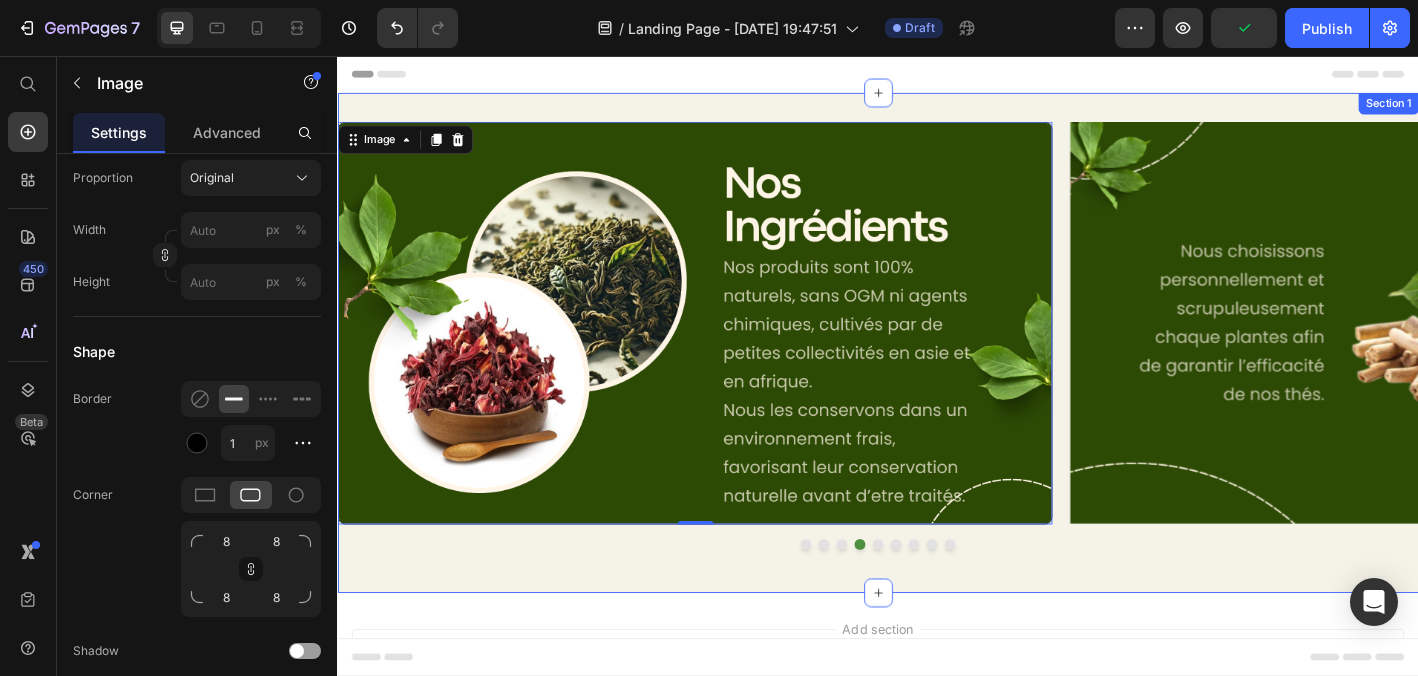 scroll, scrollTop: 0, scrollLeft: 0, axis: both 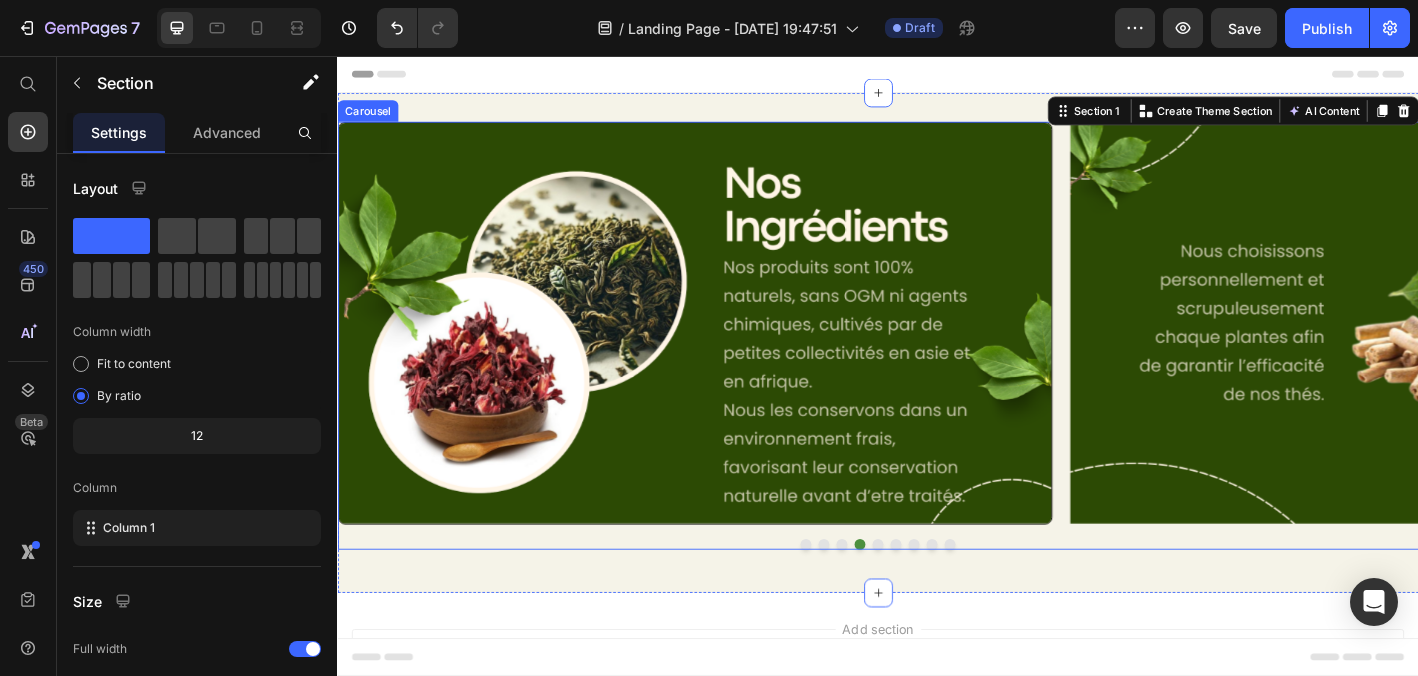 click at bounding box center (897, 598) 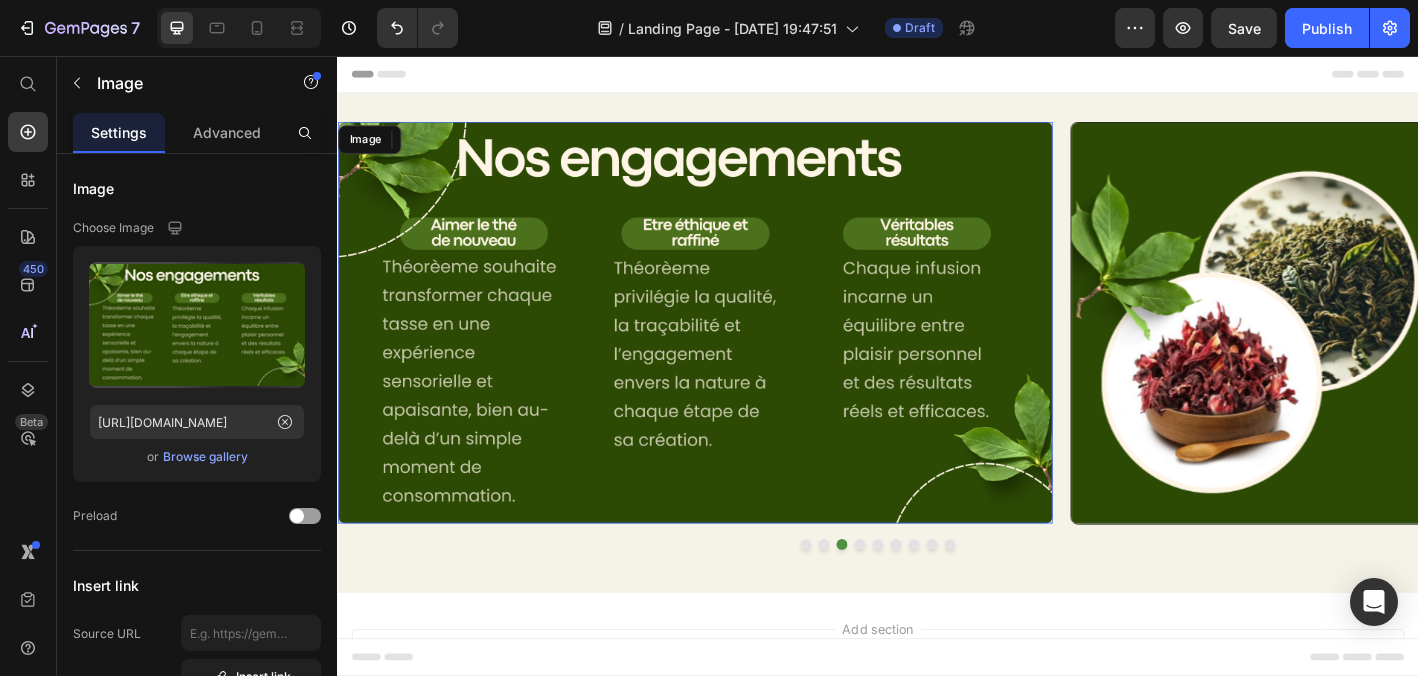 click at bounding box center [733, 352] 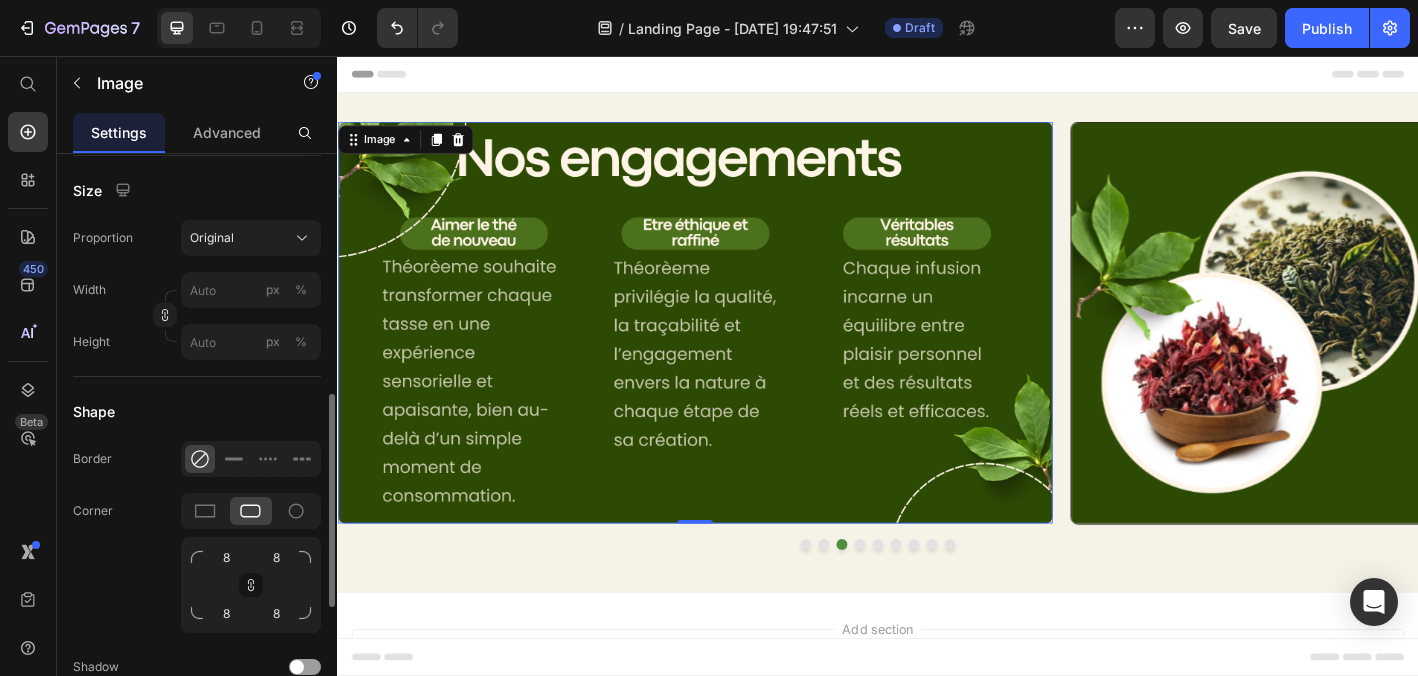 scroll, scrollTop: 581, scrollLeft: 0, axis: vertical 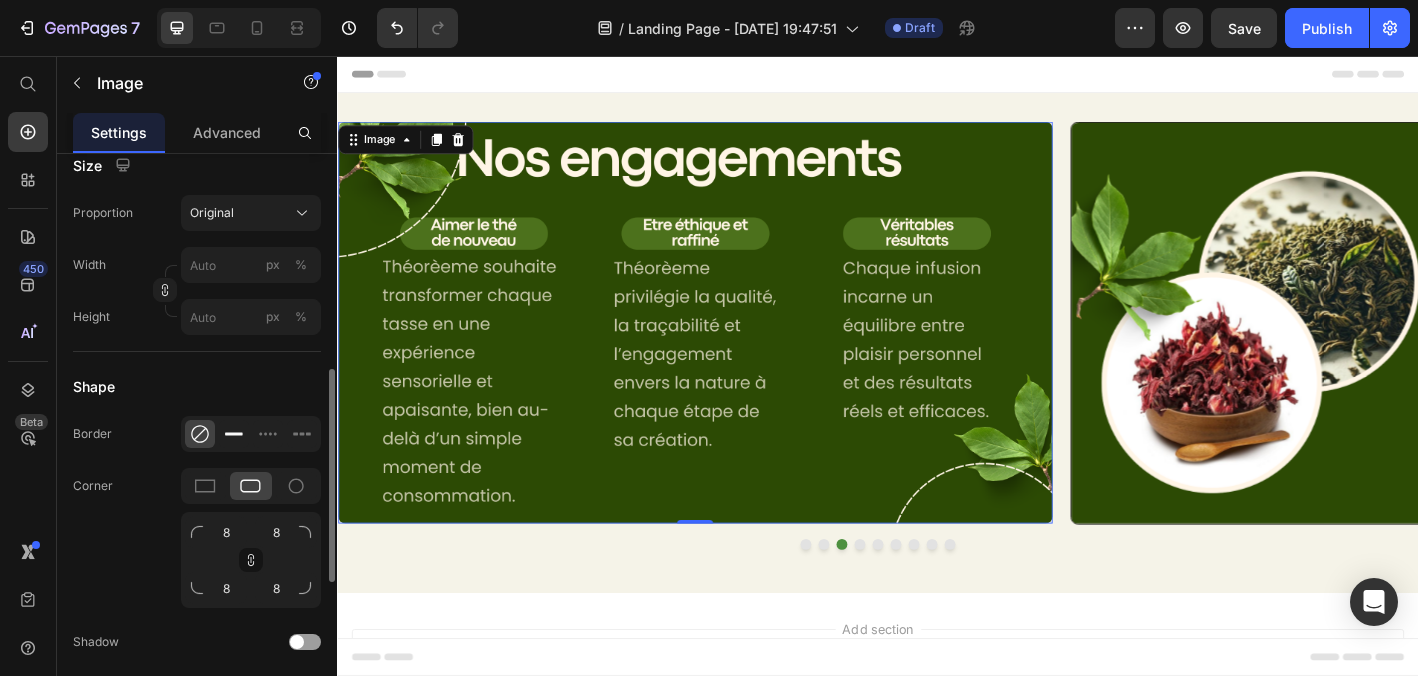 click 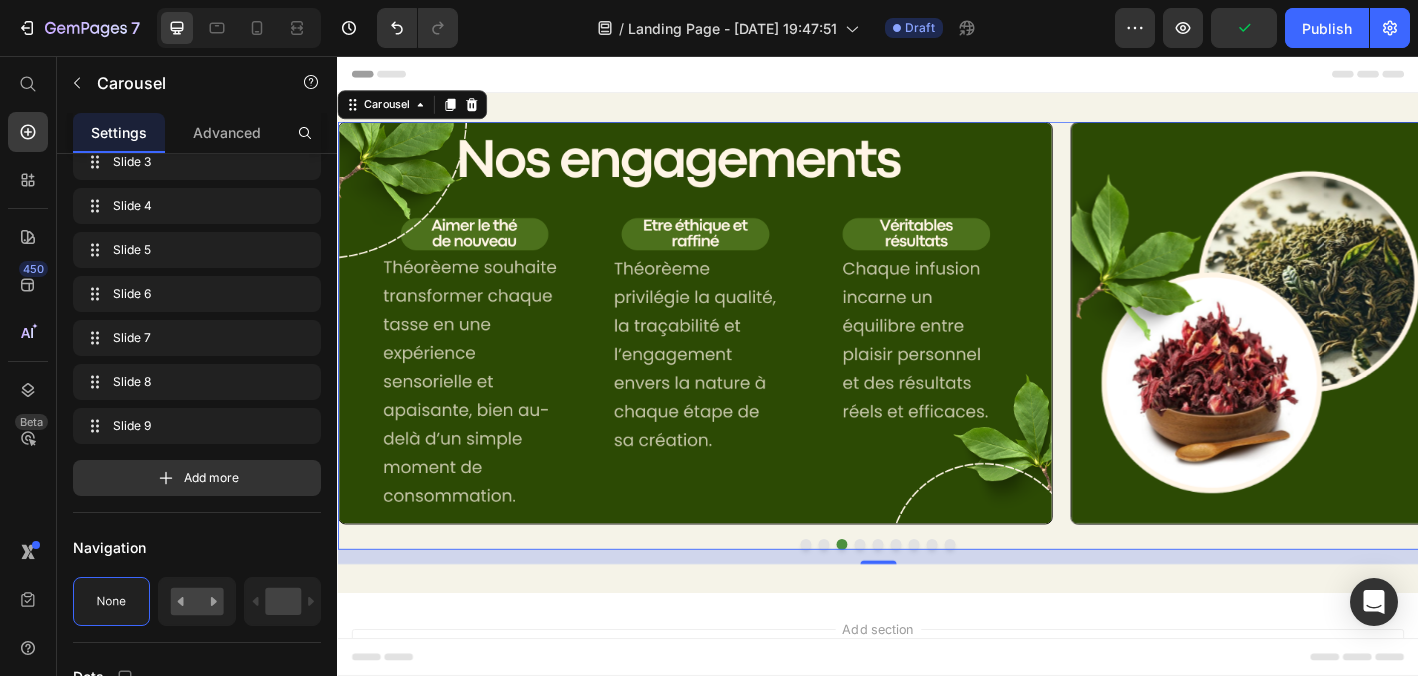 scroll, scrollTop: 0, scrollLeft: 0, axis: both 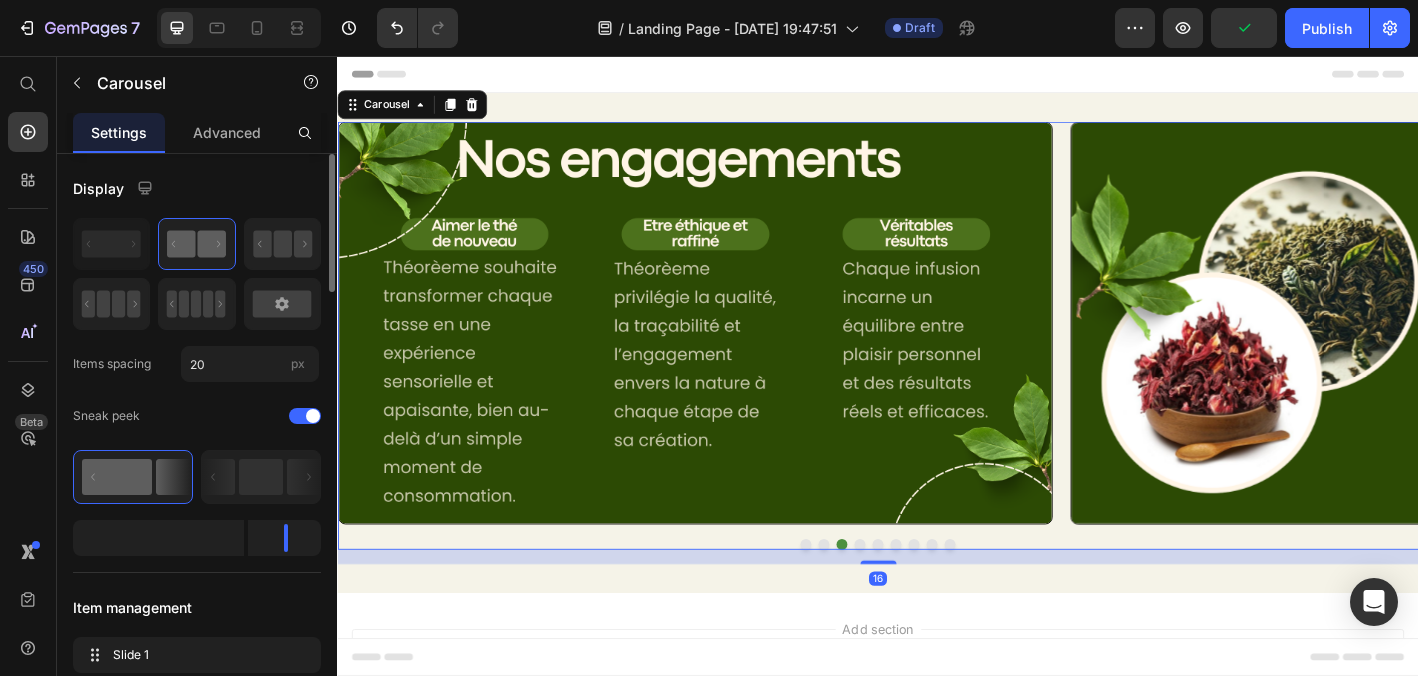 click at bounding box center [877, 598] 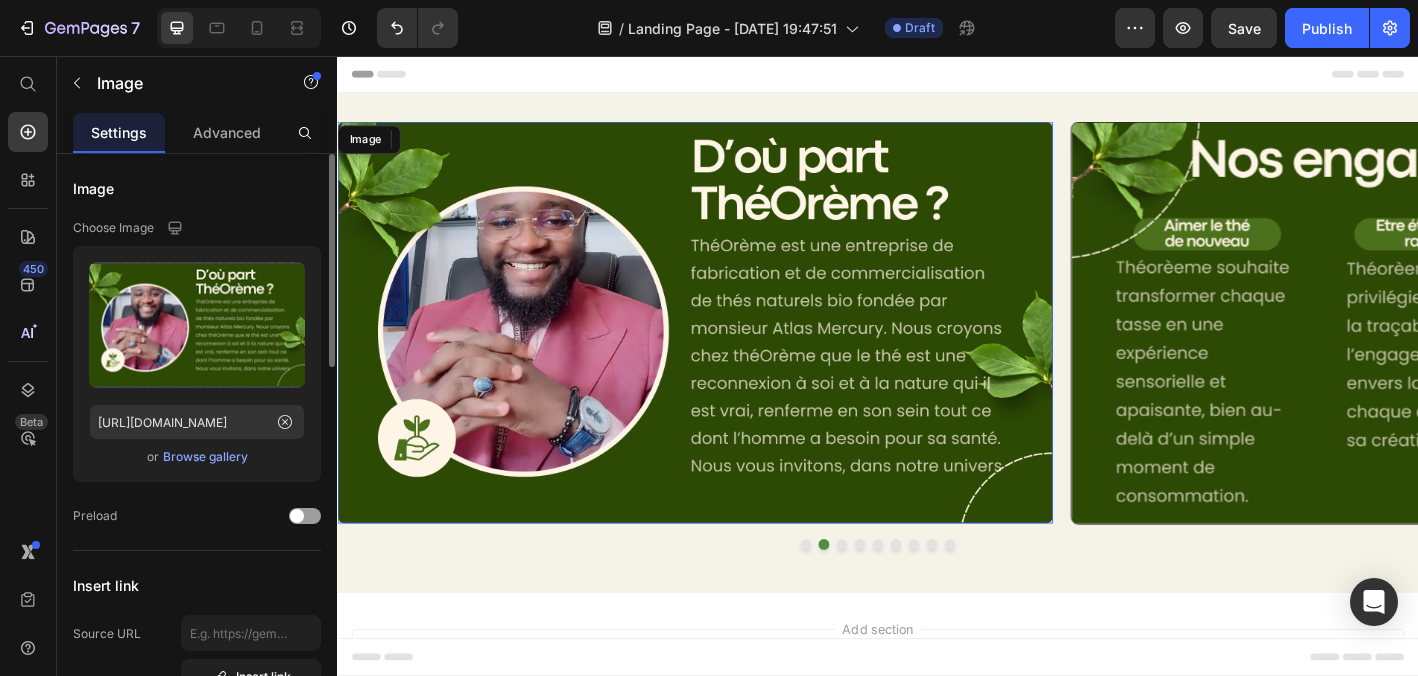 click at bounding box center [733, 352] 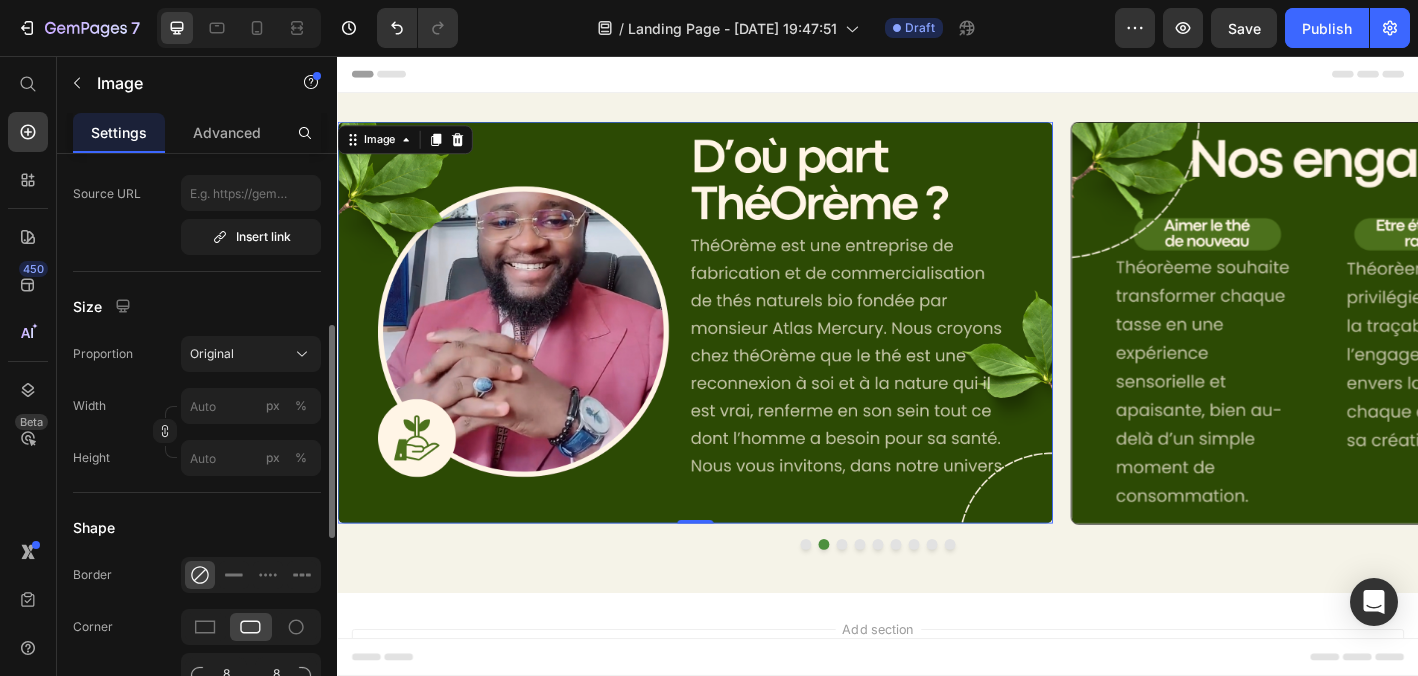 scroll, scrollTop: 447, scrollLeft: 0, axis: vertical 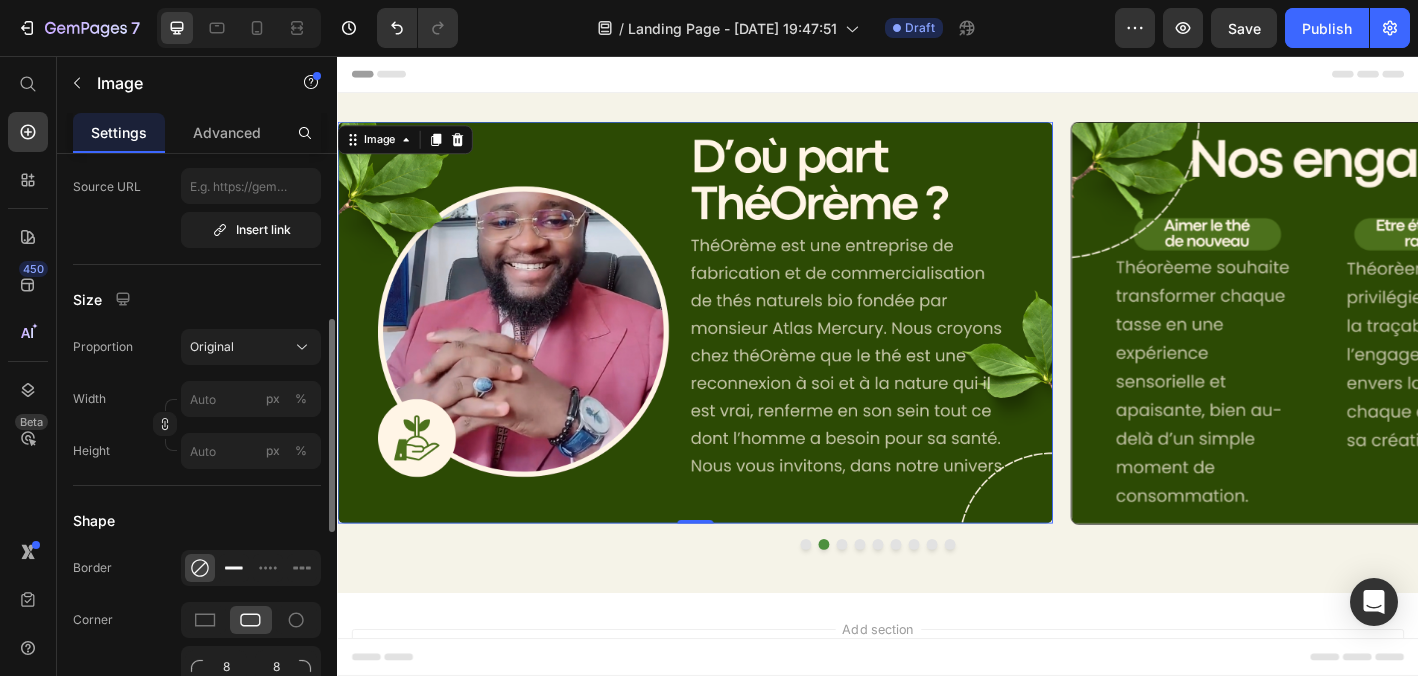 click 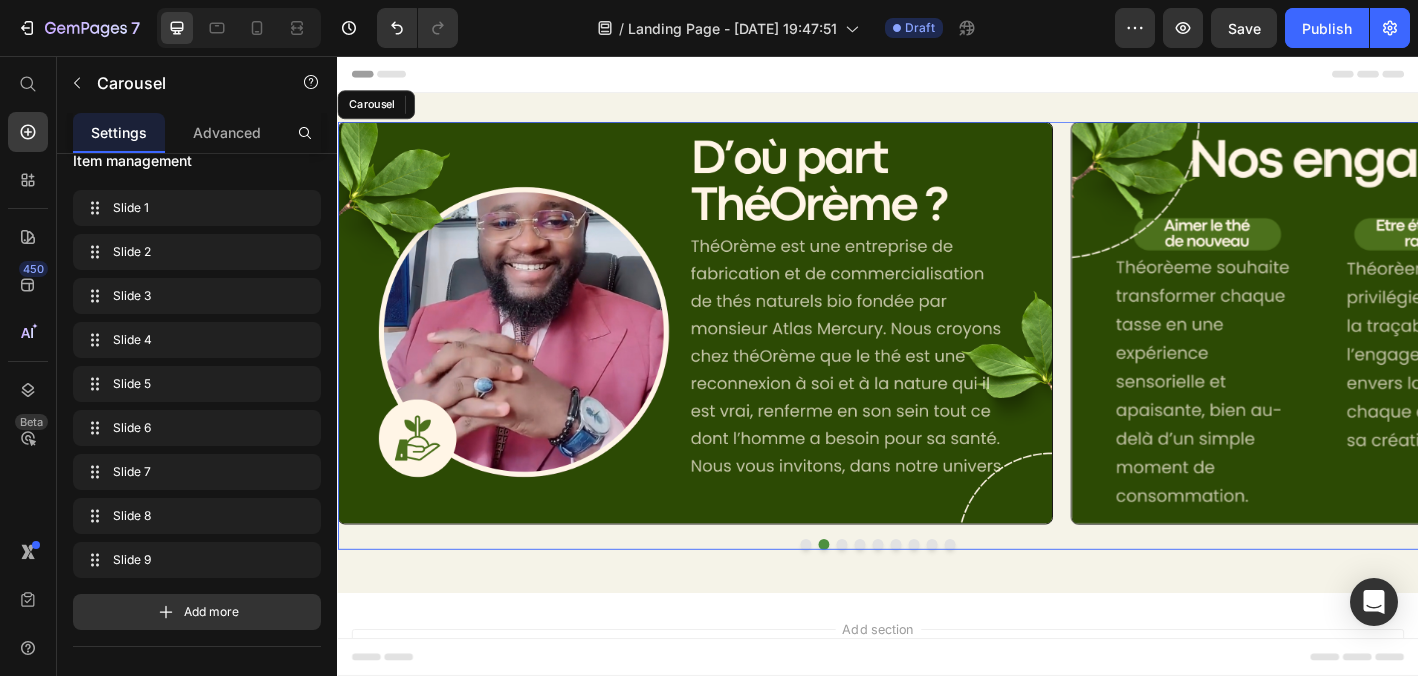 click at bounding box center [857, 598] 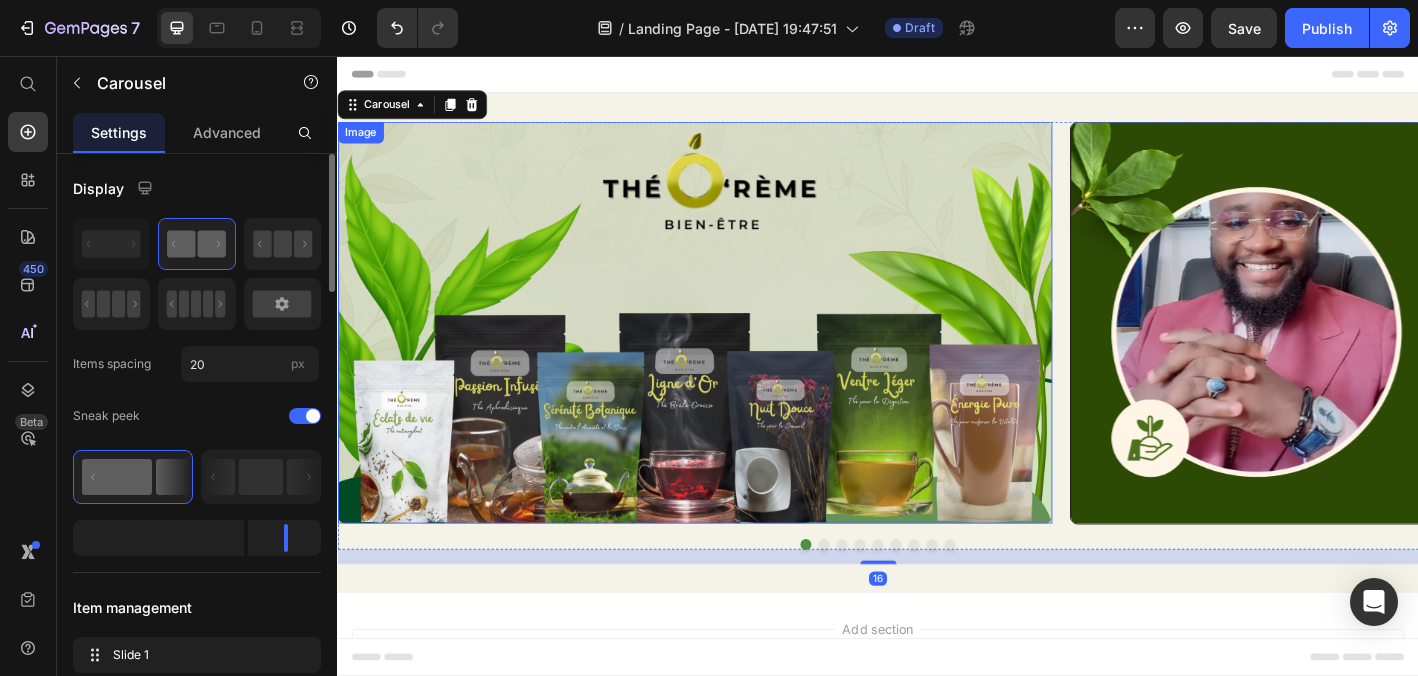 click at bounding box center [733, 352] 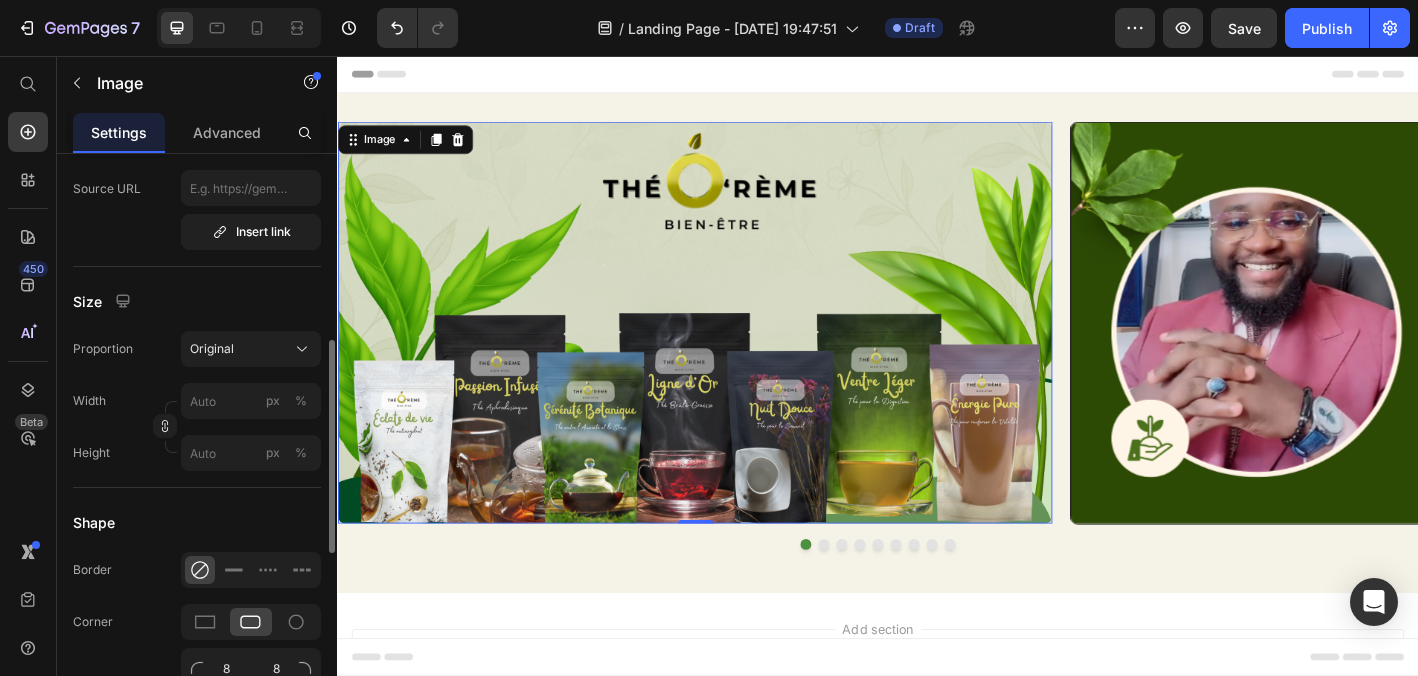 scroll, scrollTop: 467, scrollLeft: 0, axis: vertical 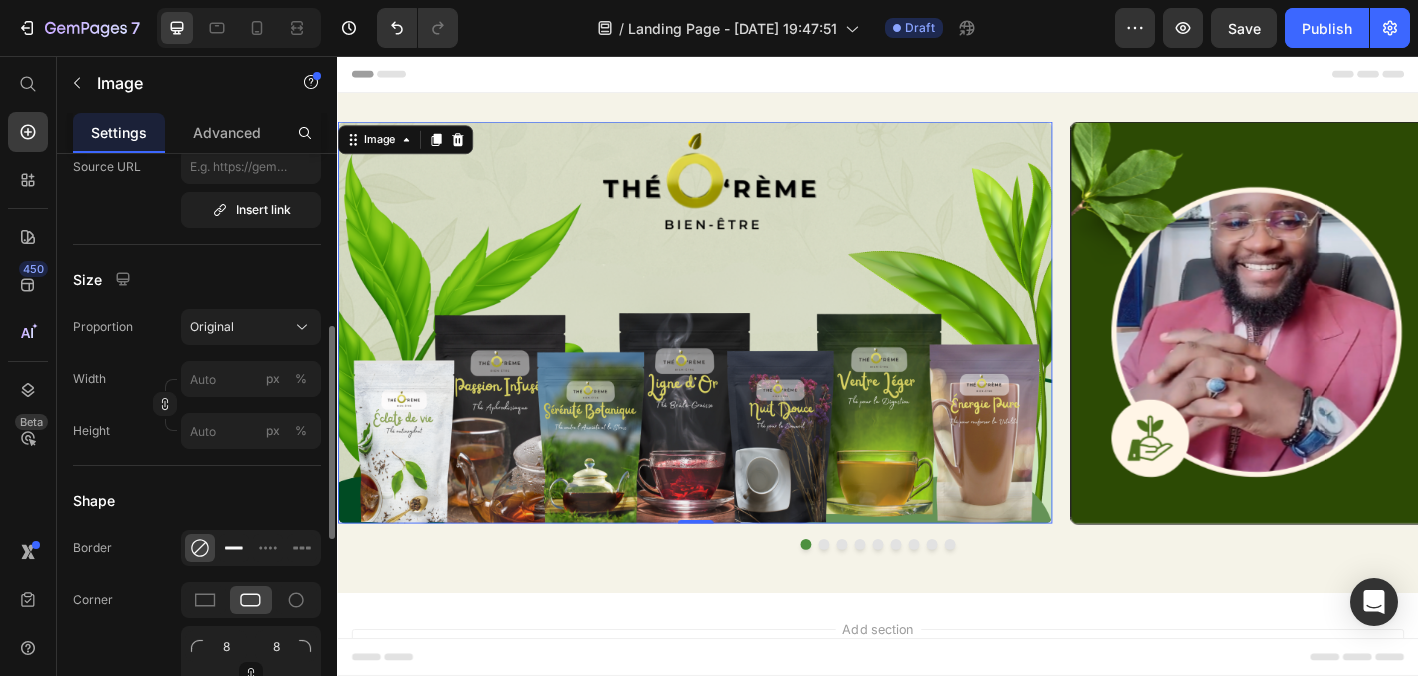 click 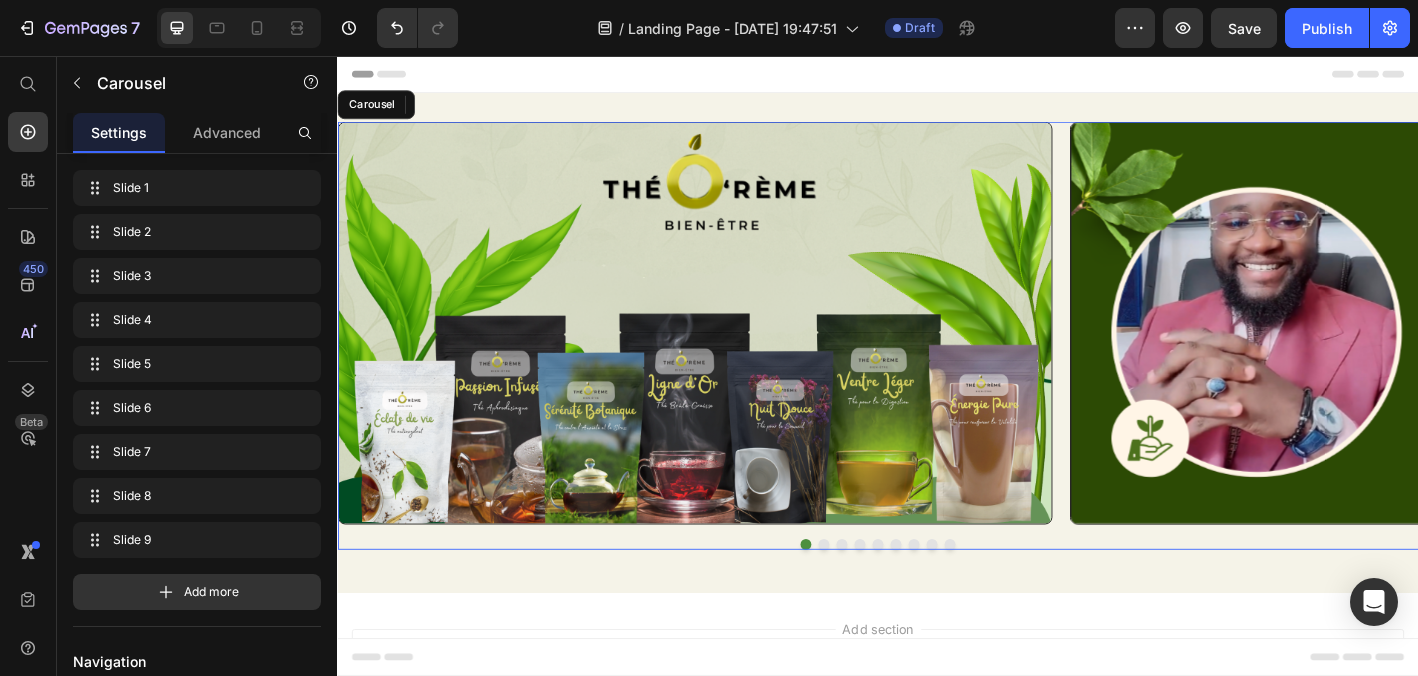 click at bounding box center (917, 598) 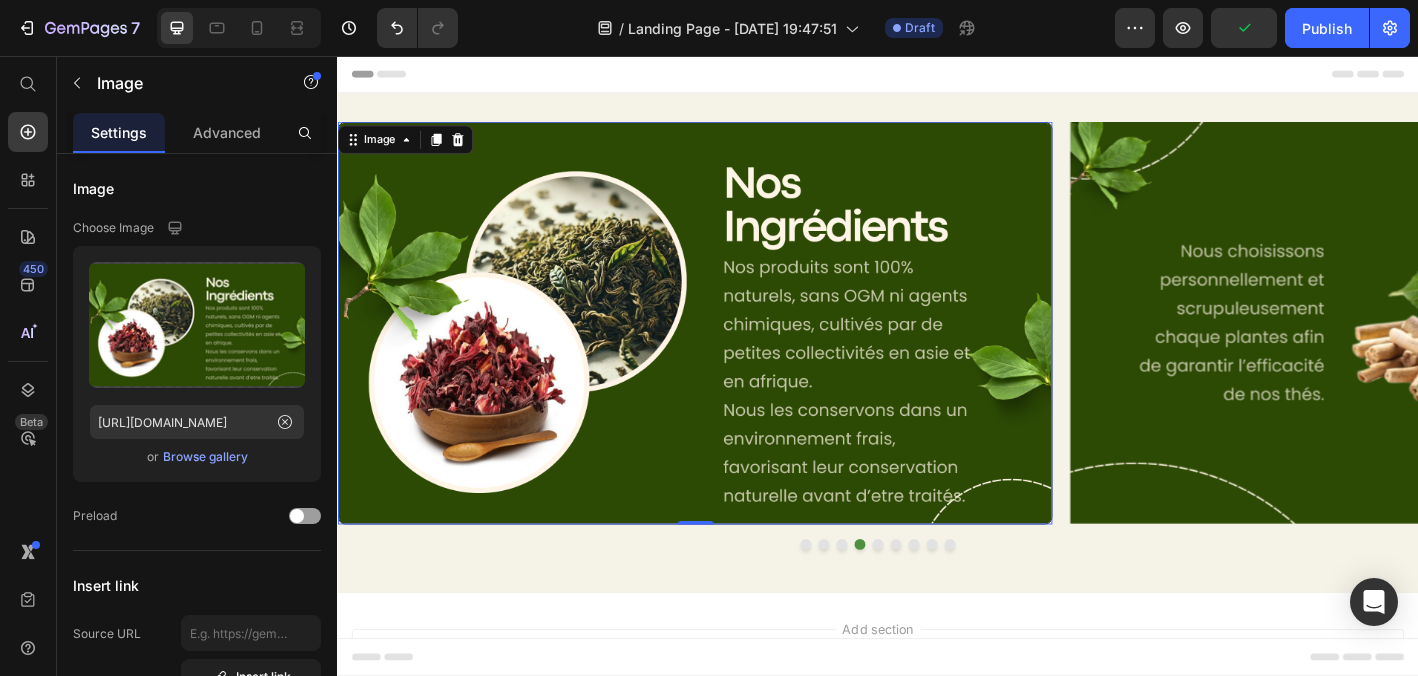 click at bounding box center [733, 352] 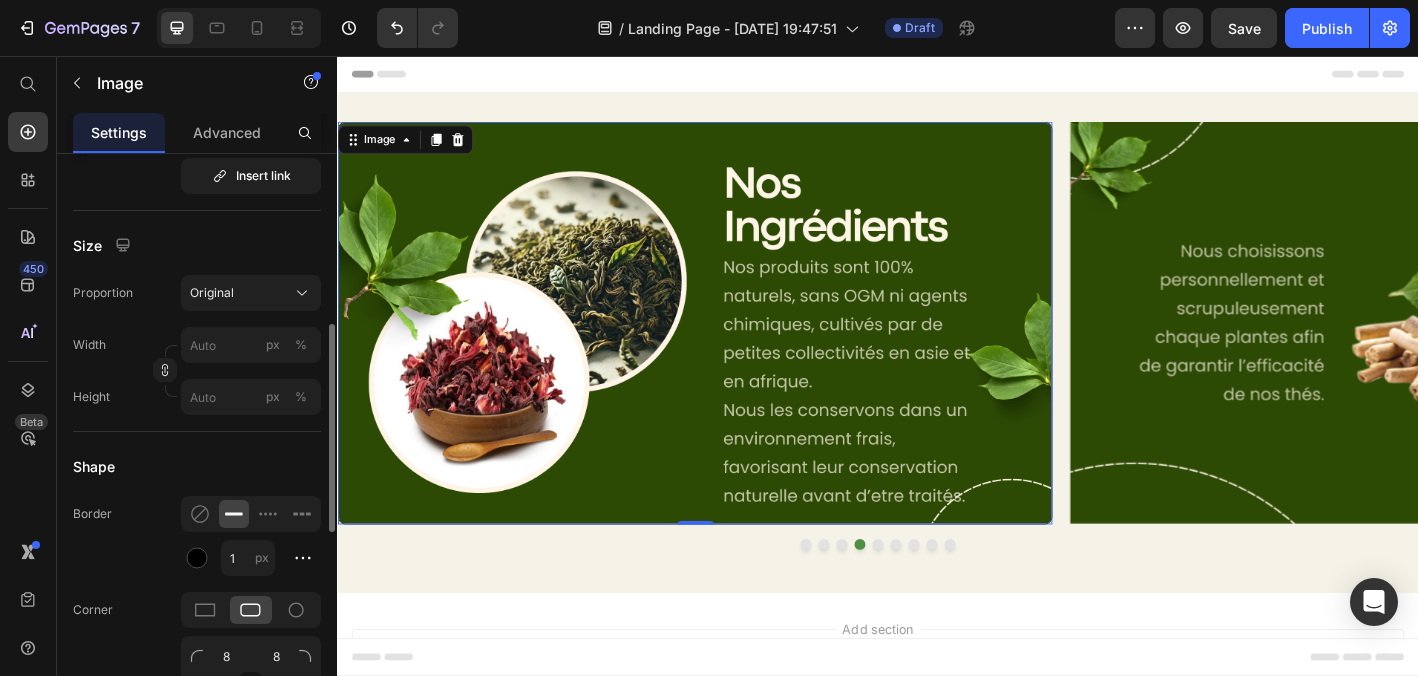 scroll, scrollTop: 503, scrollLeft: 0, axis: vertical 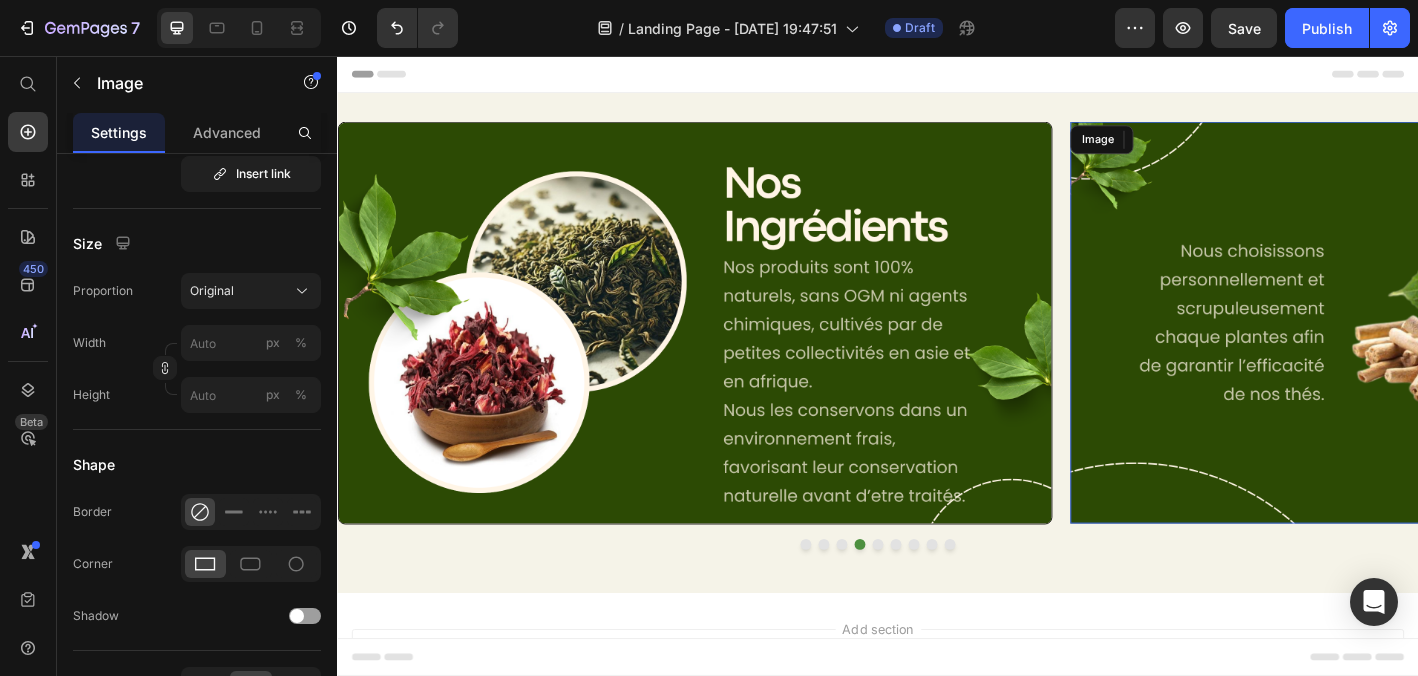 click at bounding box center (1546, 352) 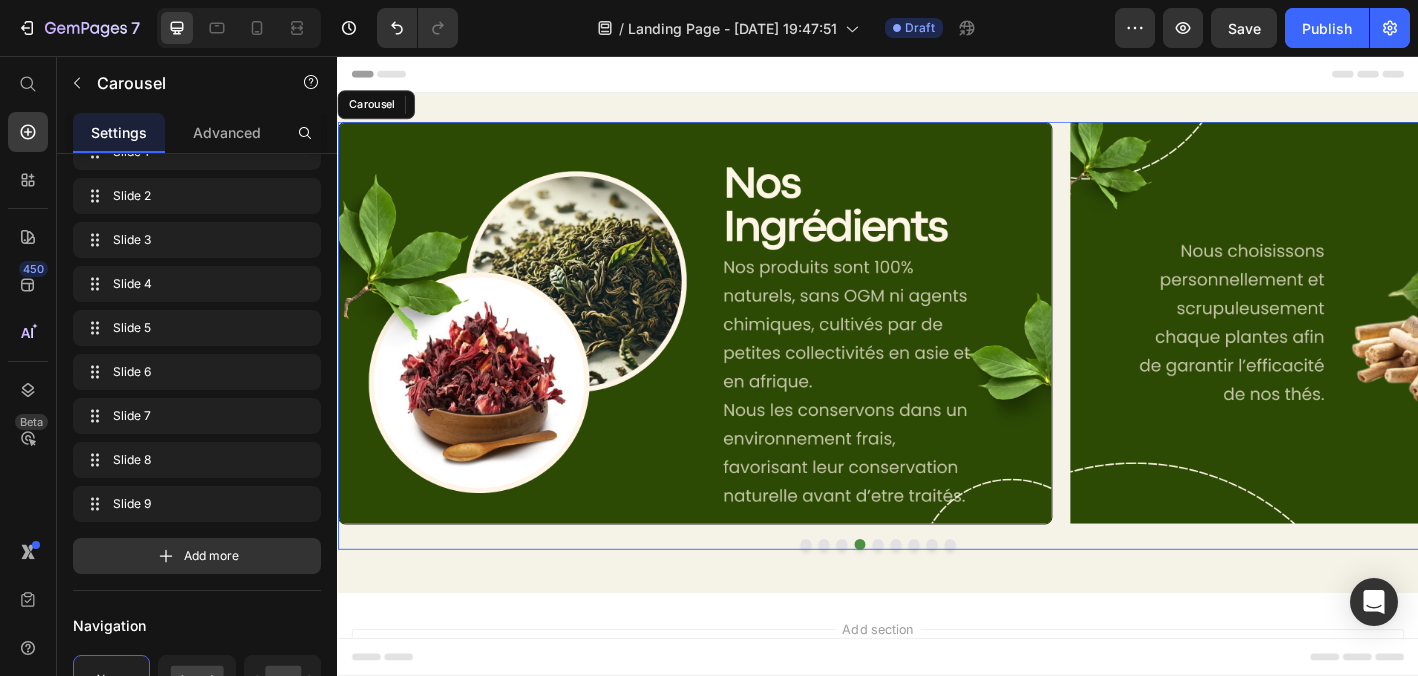 scroll, scrollTop: 0, scrollLeft: 0, axis: both 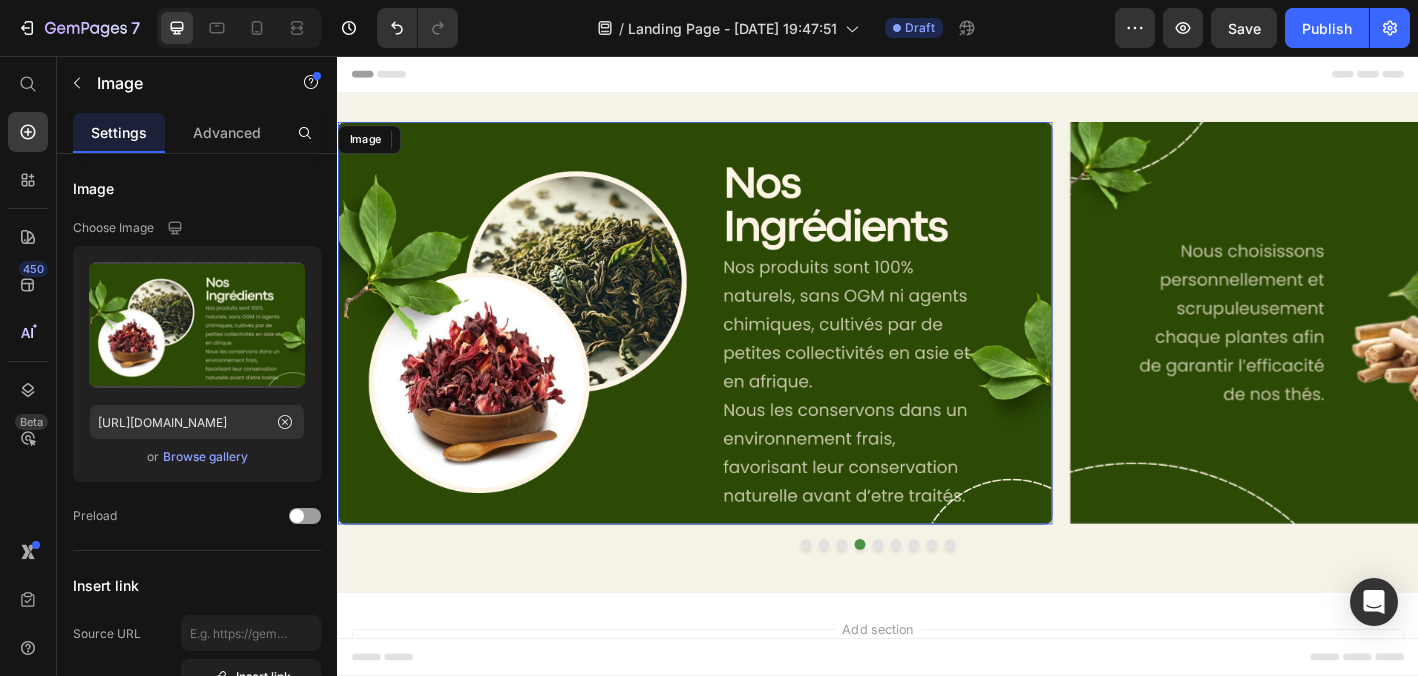 click at bounding box center [733, 352] 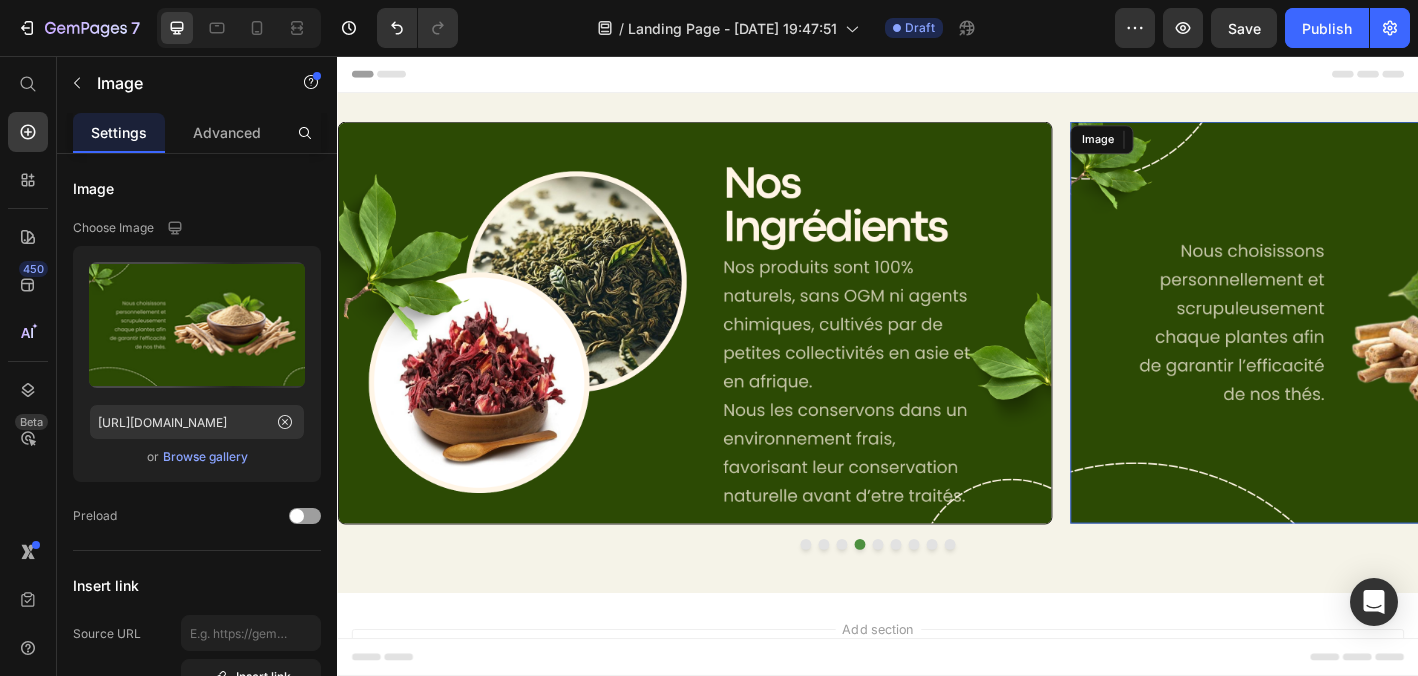 click at bounding box center (1546, 352) 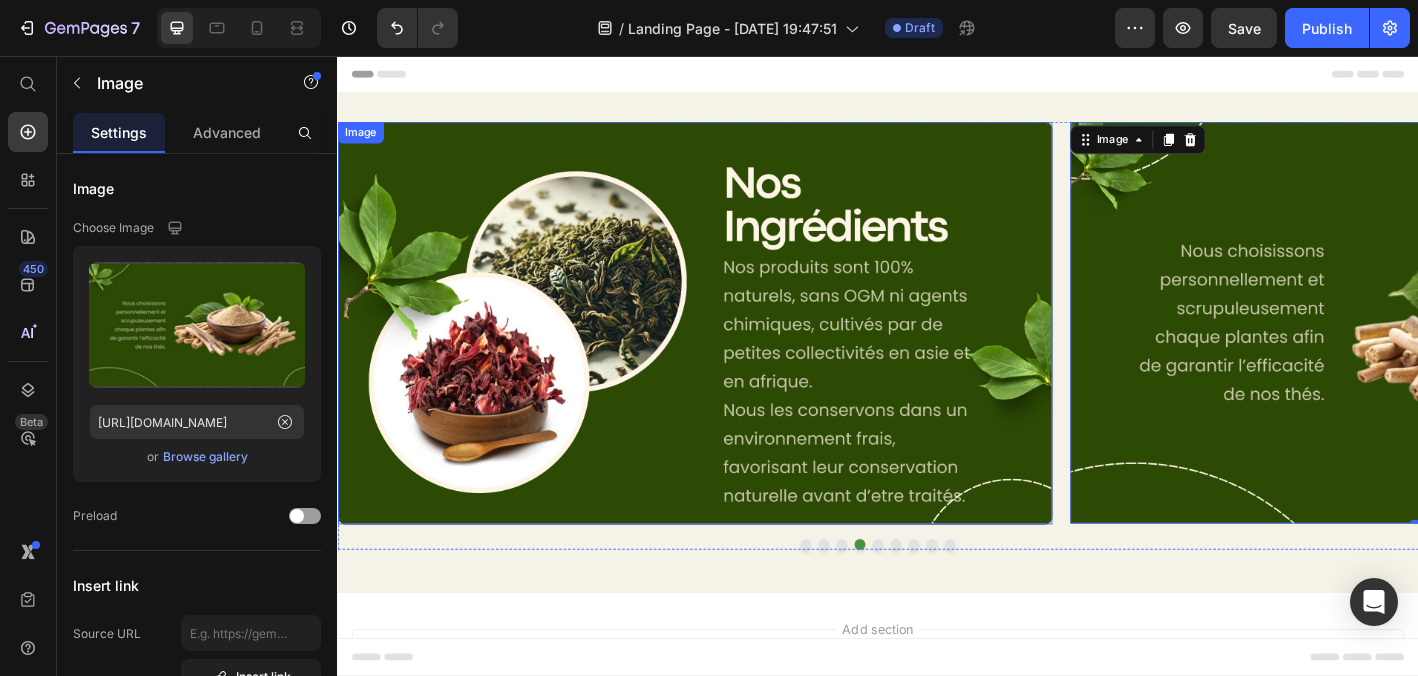 click at bounding box center (733, 352) 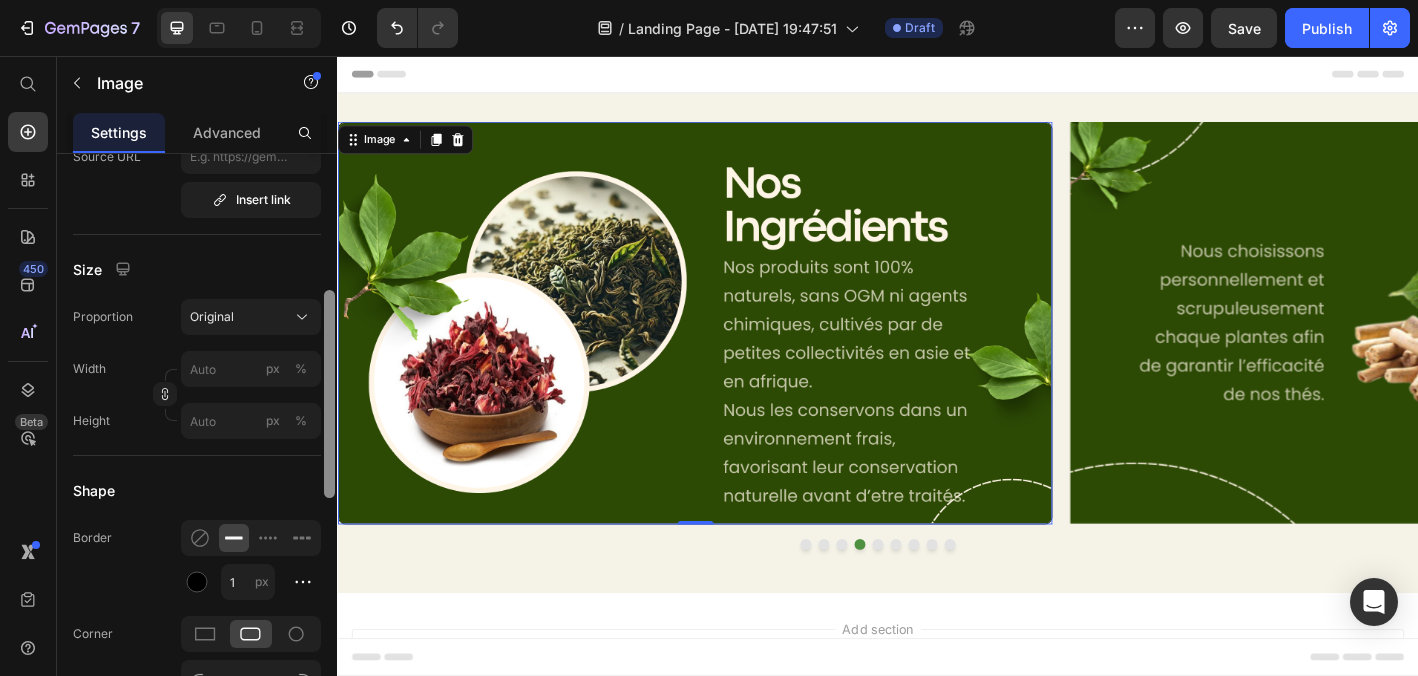 scroll, scrollTop: 502, scrollLeft: 0, axis: vertical 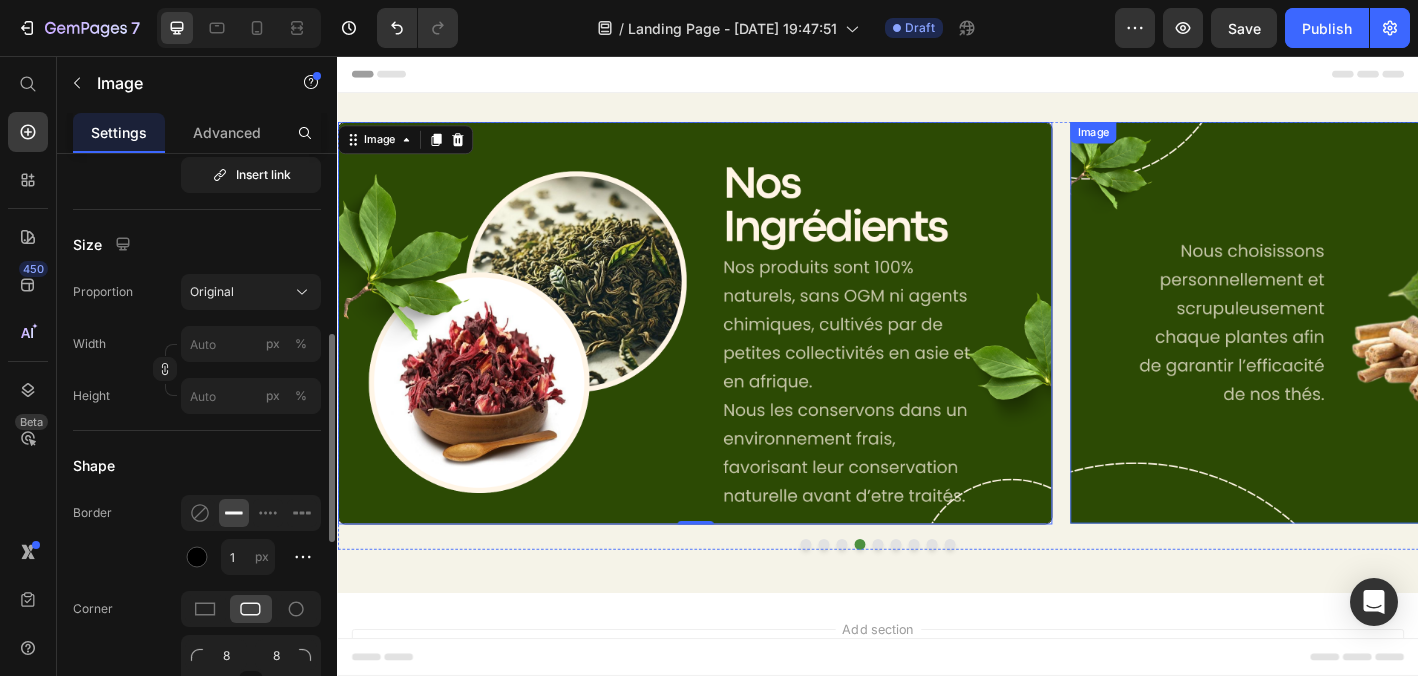 click at bounding box center [1546, 352] 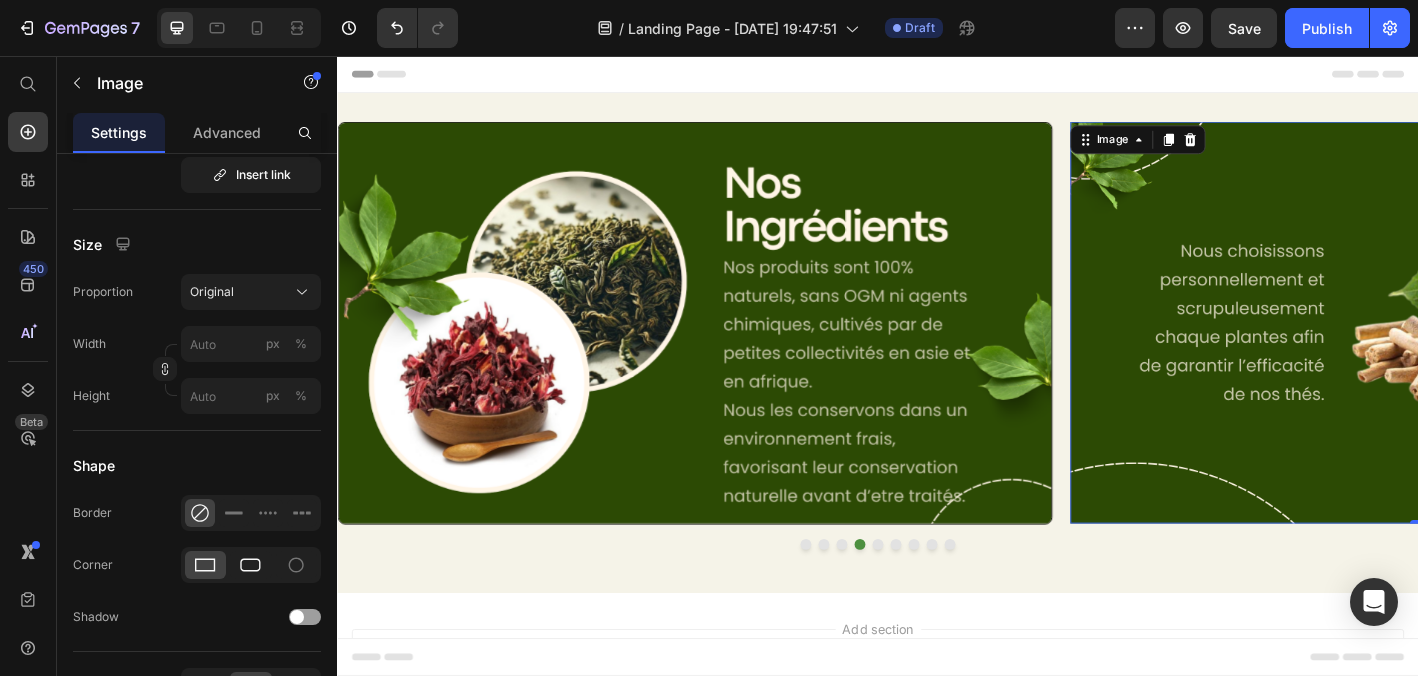 click 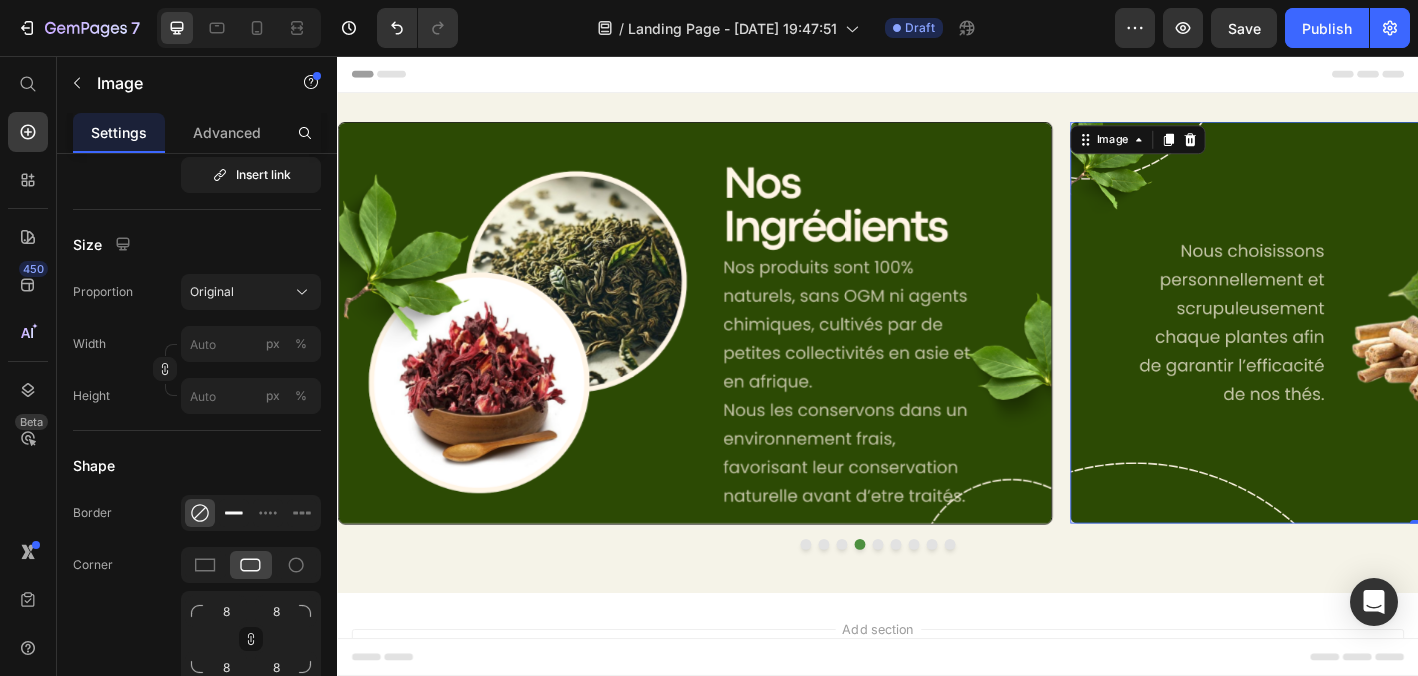 click 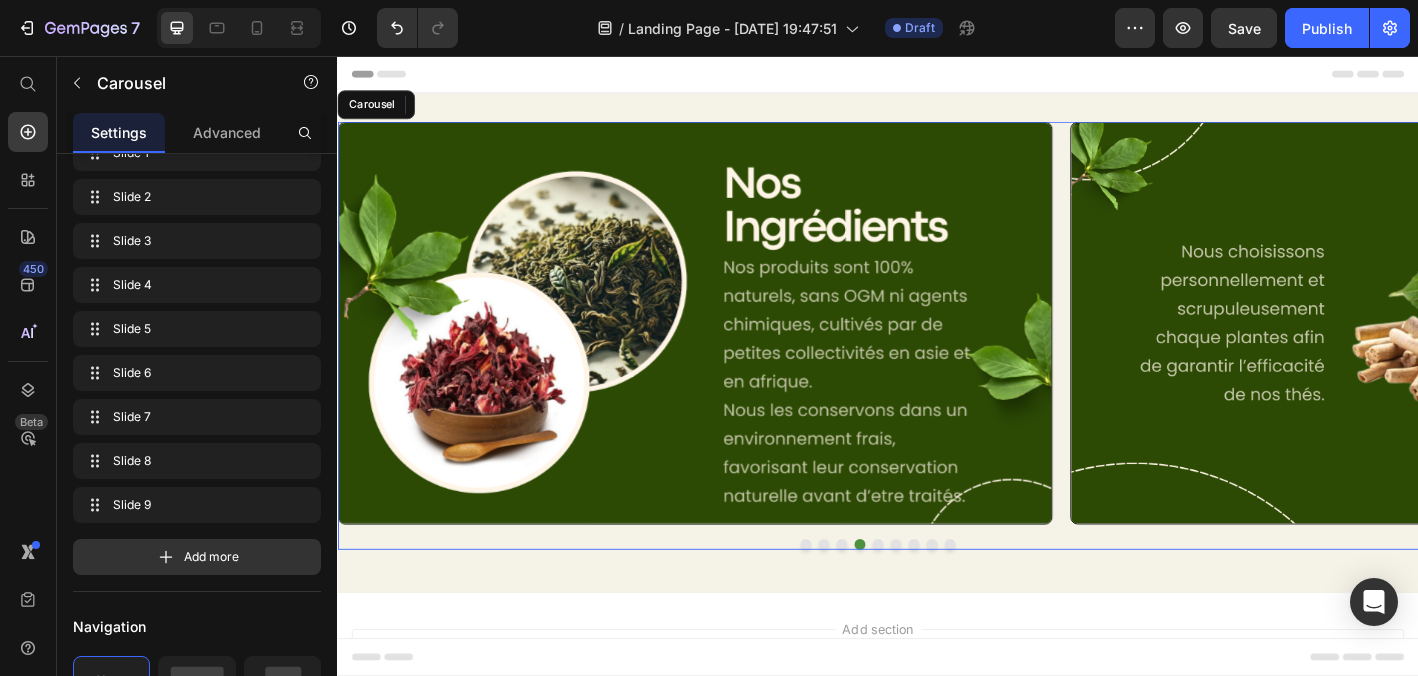 click at bounding box center (937, 598) 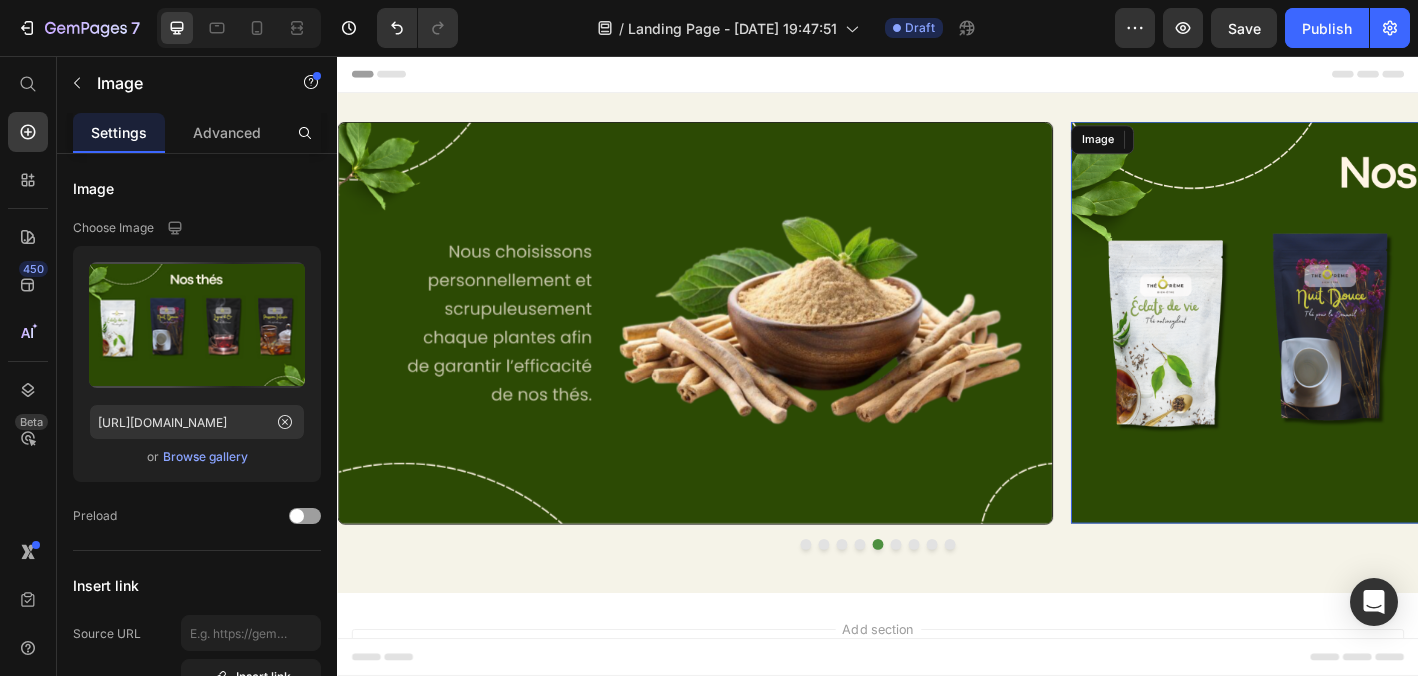 click at bounding box center (1546, 352) 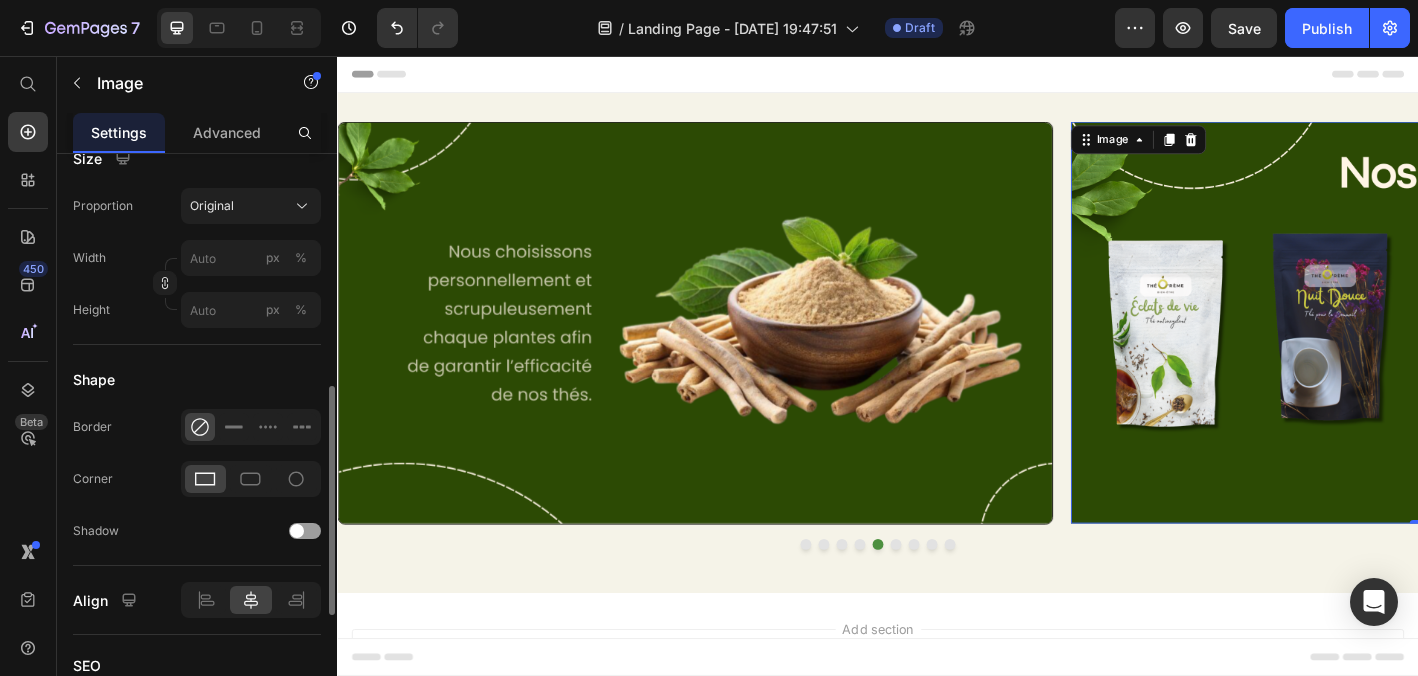scroll, scrollTop: 592, scrollLeft: 0, axis: vertical 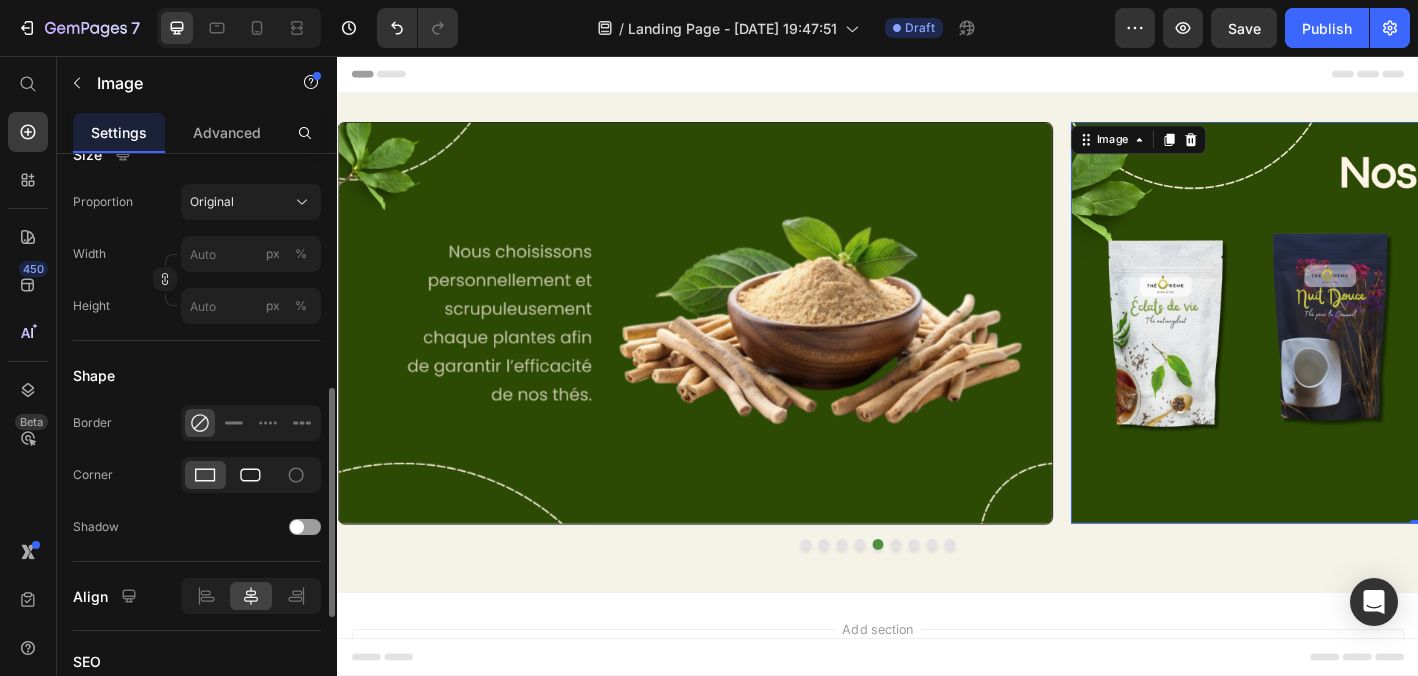 click 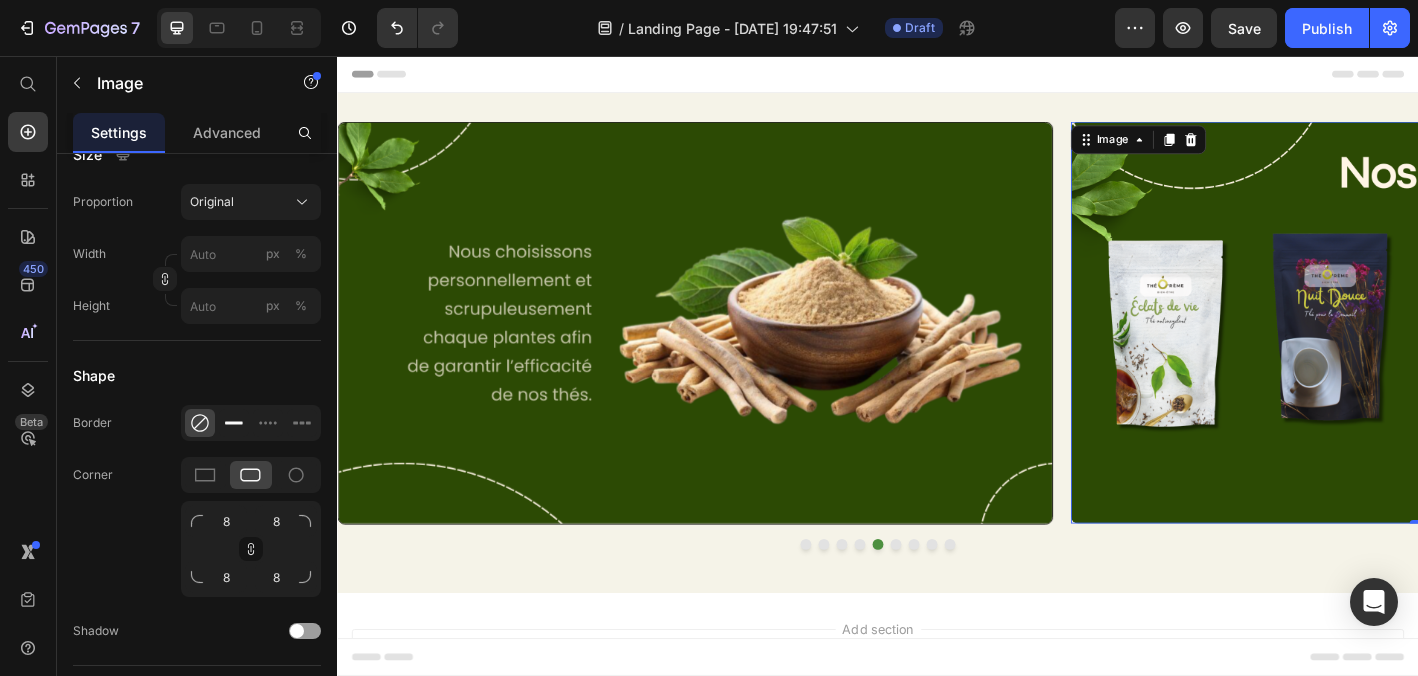 click 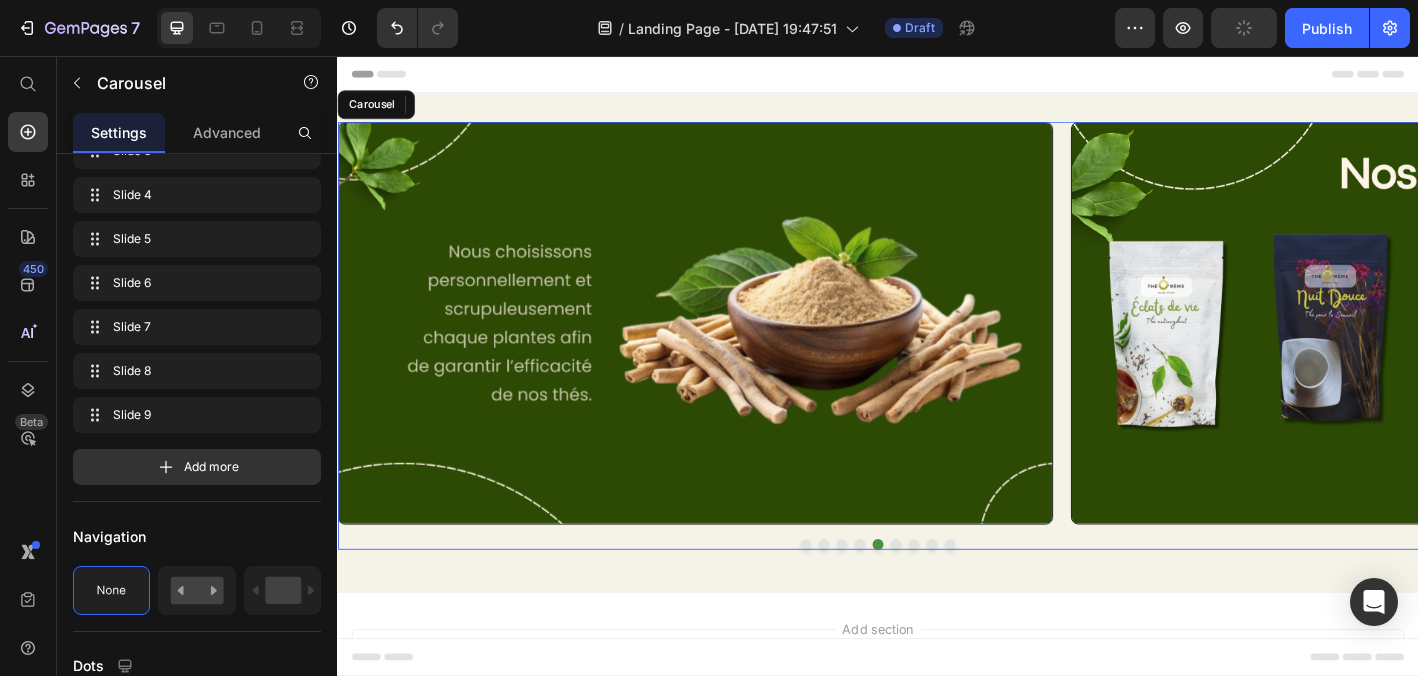 click at bounding box center [957, 598] 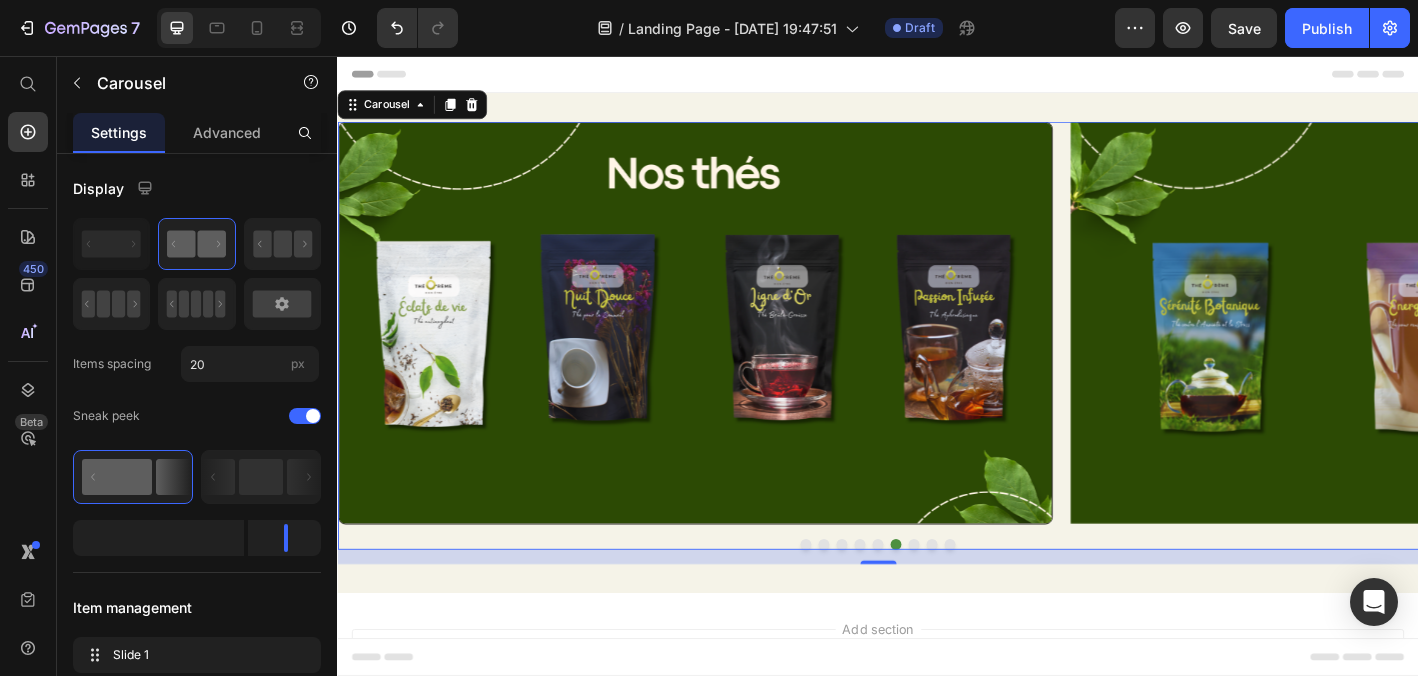 click at bounding box center [977, 598] 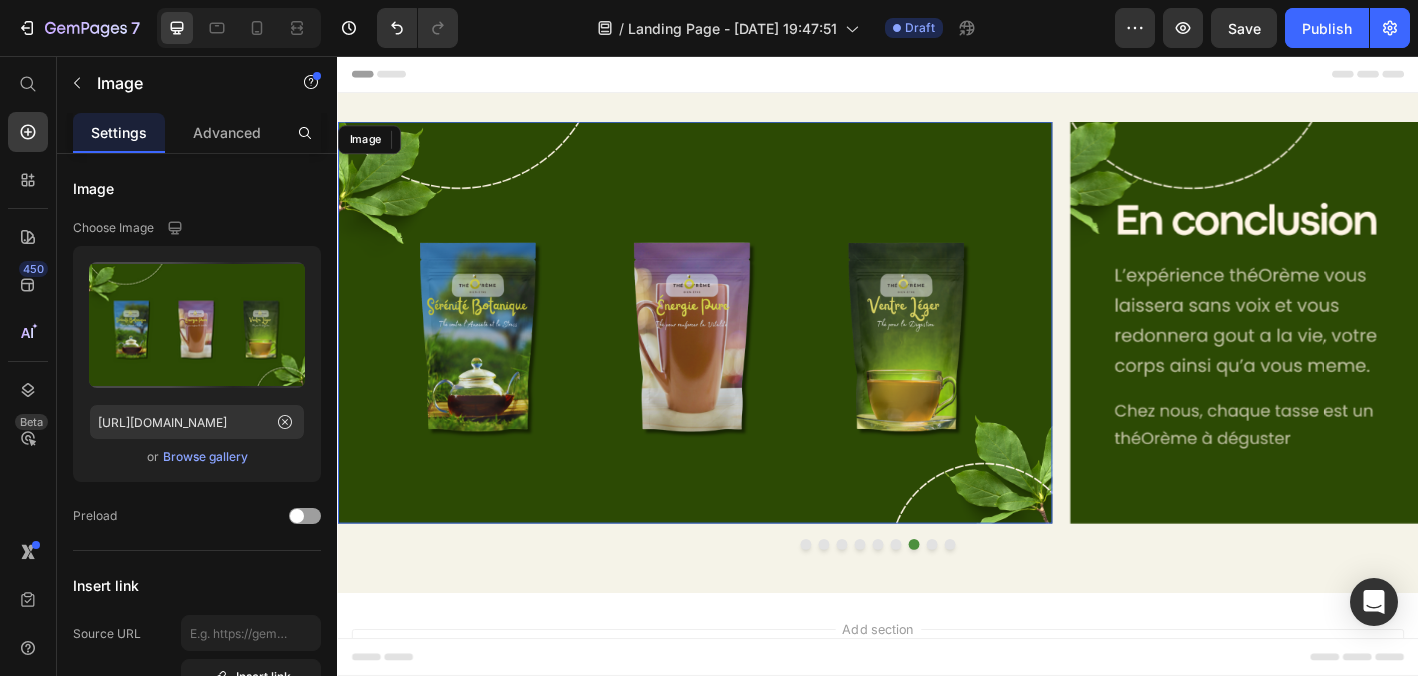 click at bounding box center (733, 352) 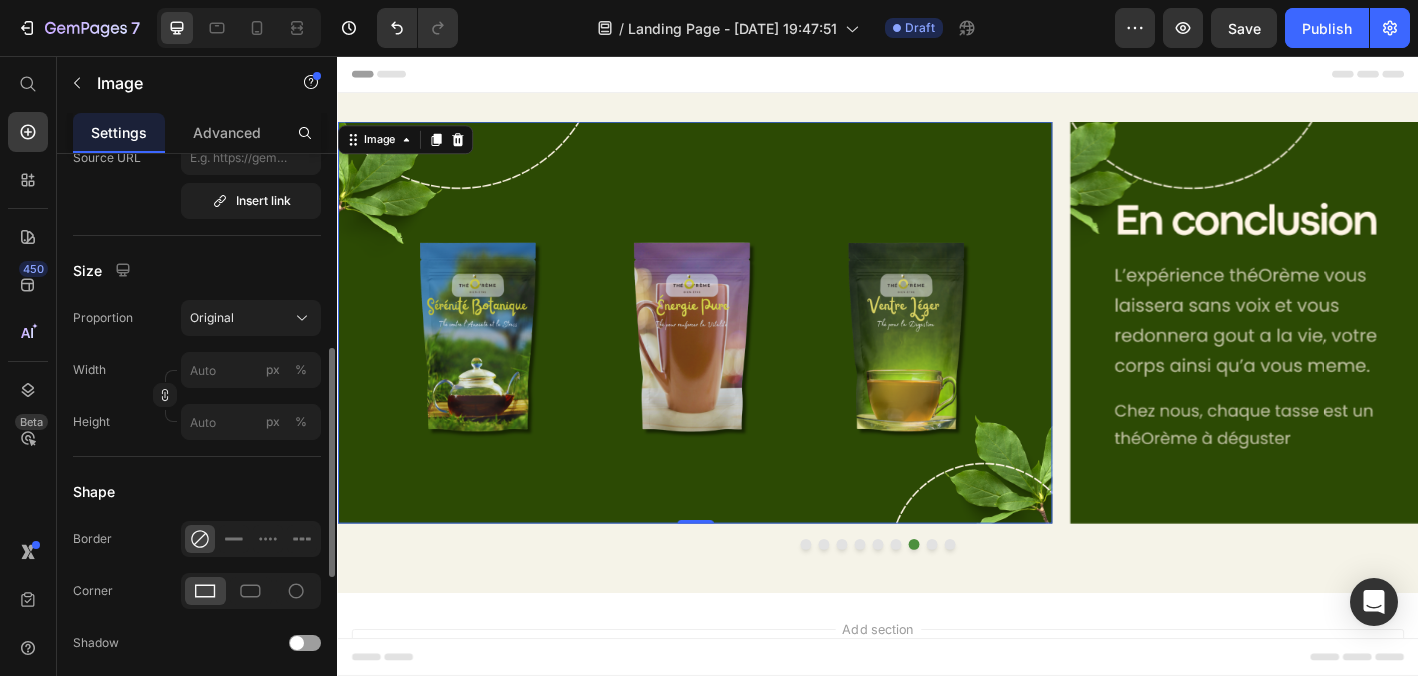 scroll, scrollTop: 489, scrollLeft: 0, axis: vertical 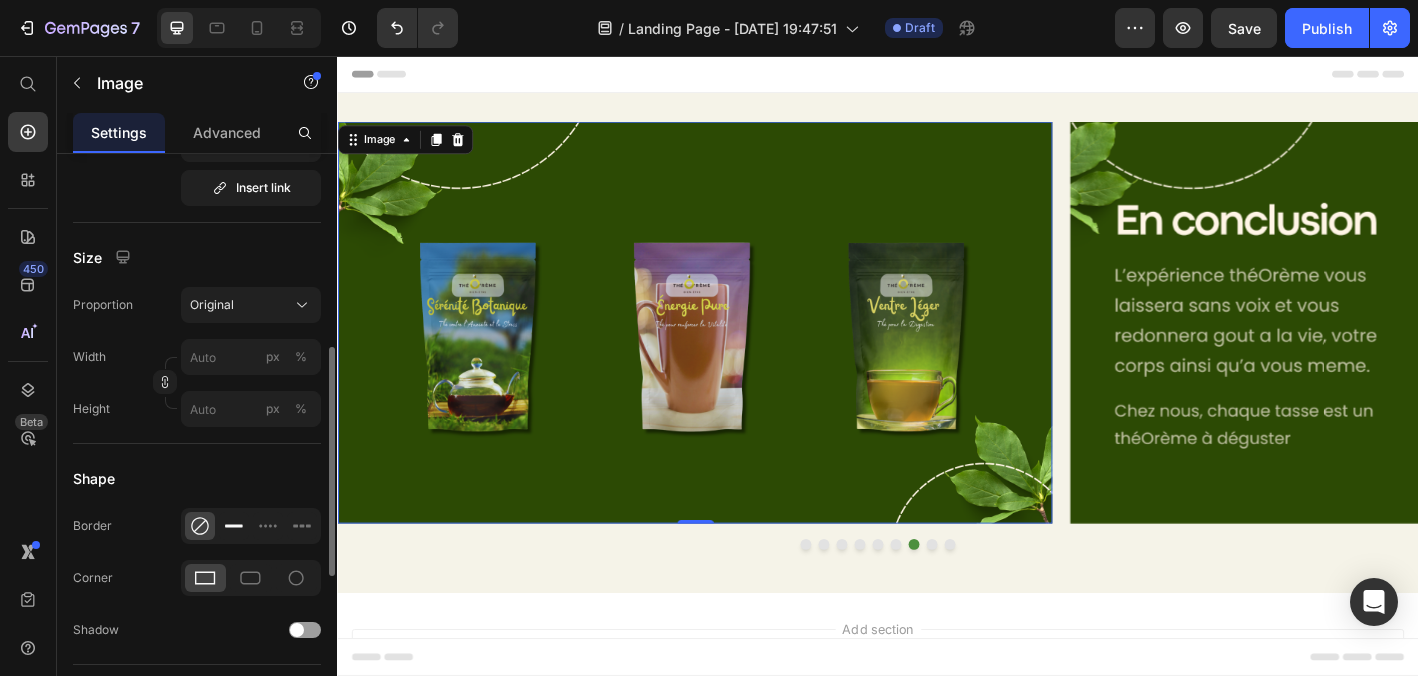 click 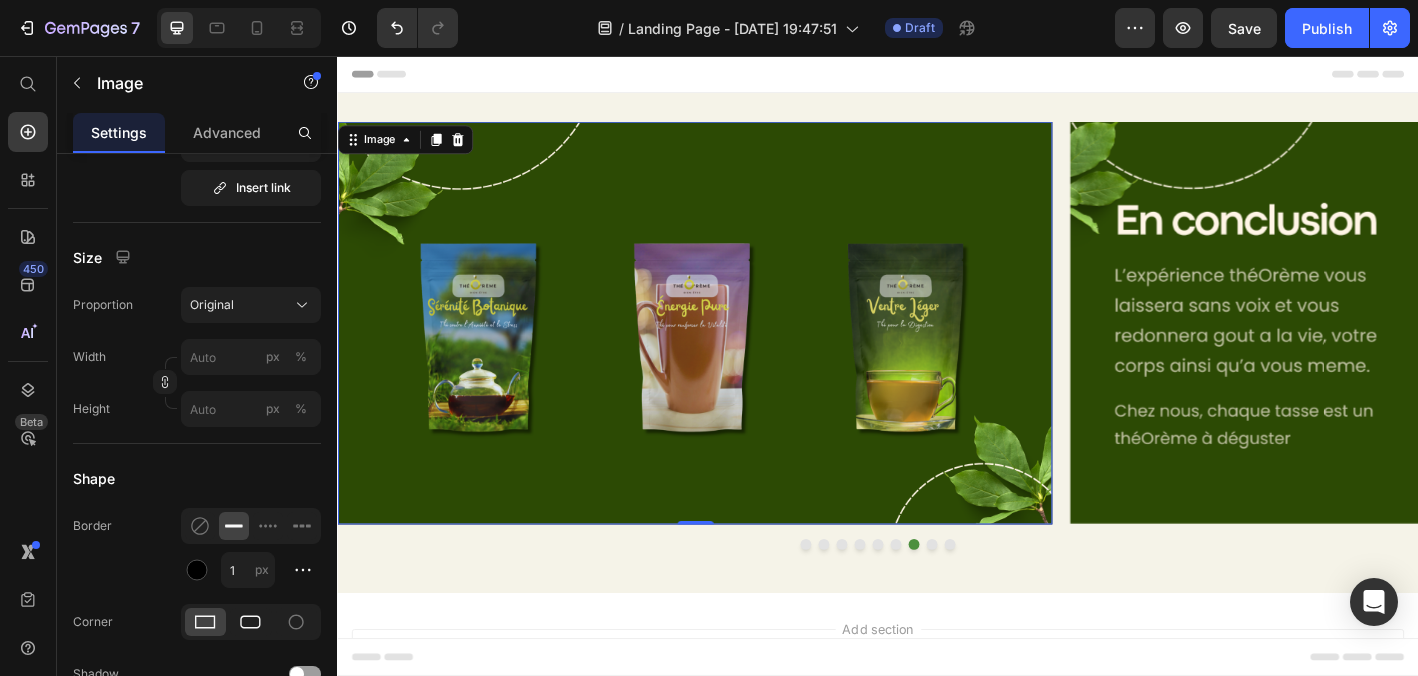 click 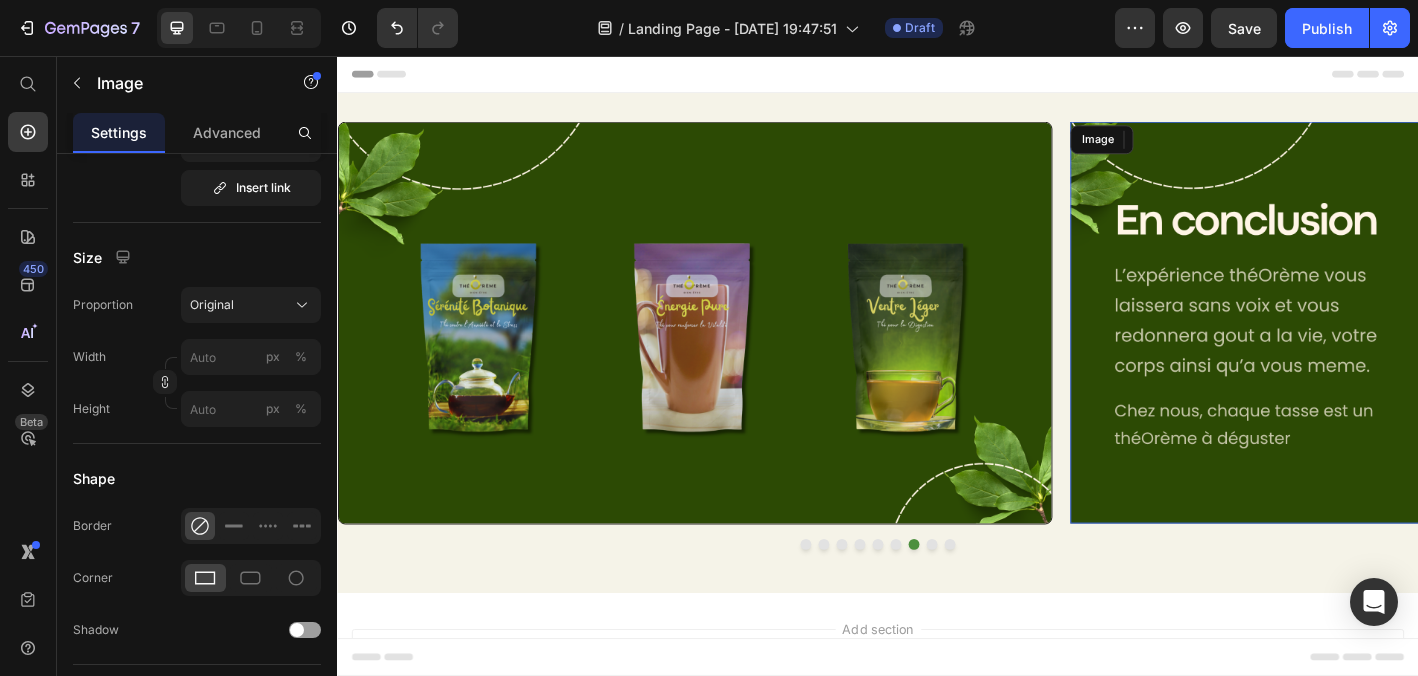 click at bounding box center [1546, 352] 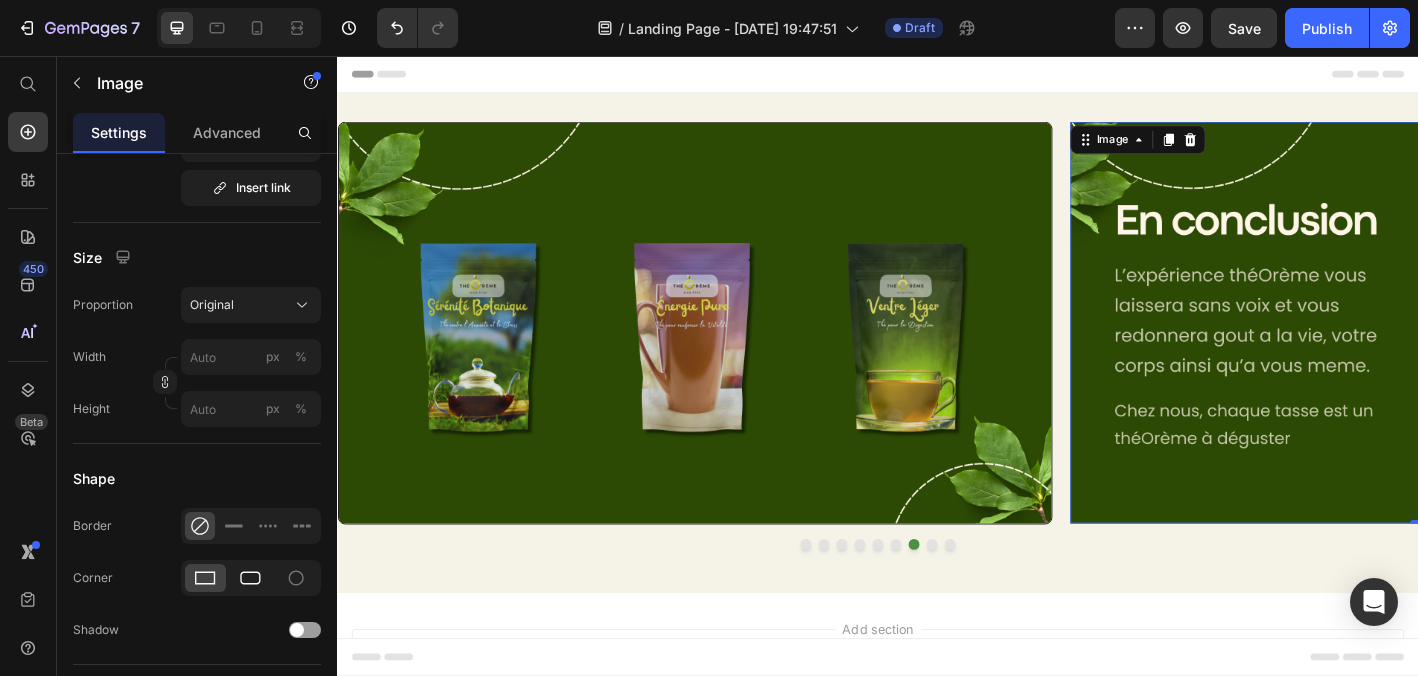 click 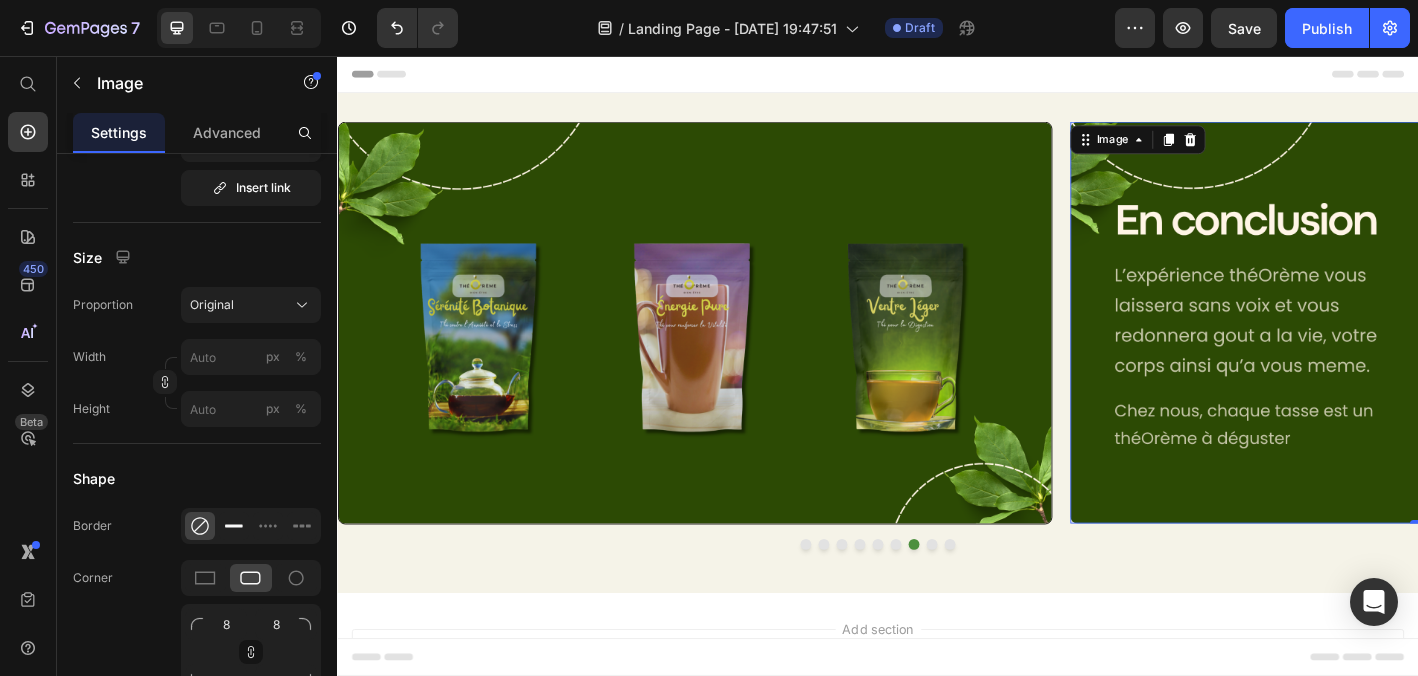click 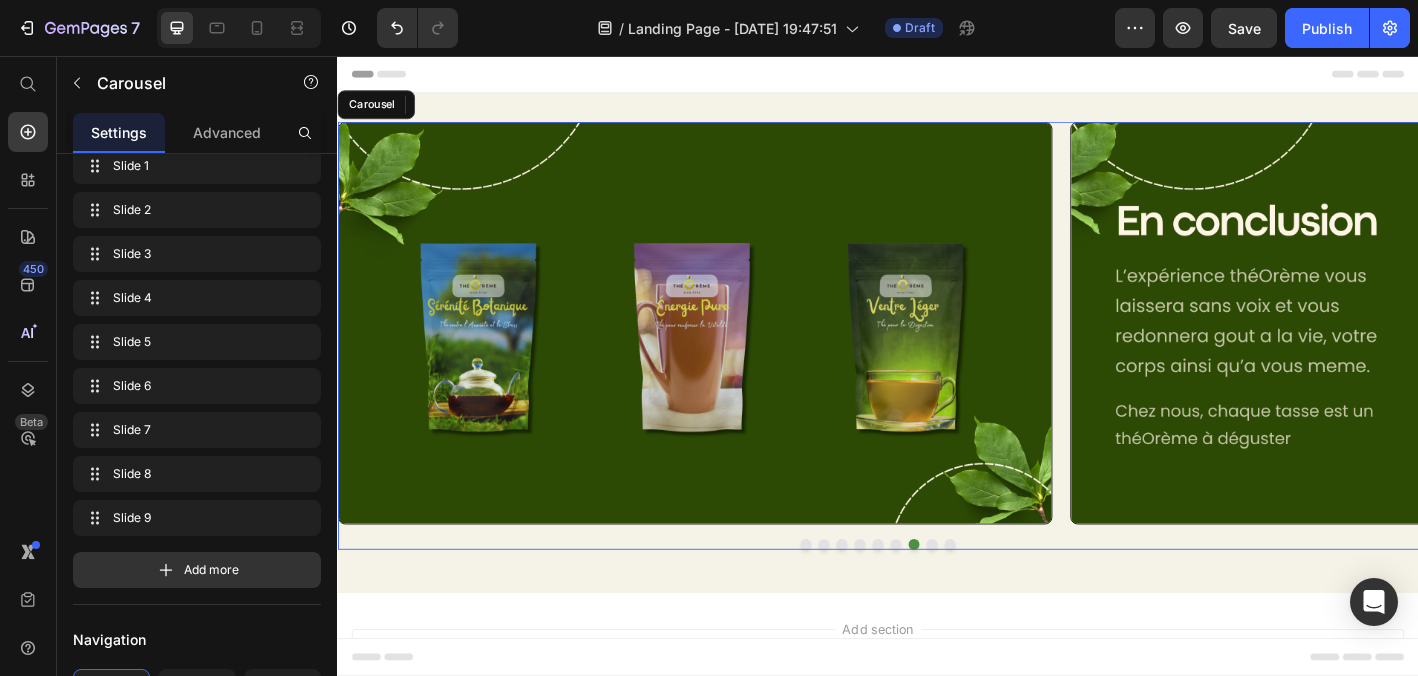 click at bounding box center [997, 598] 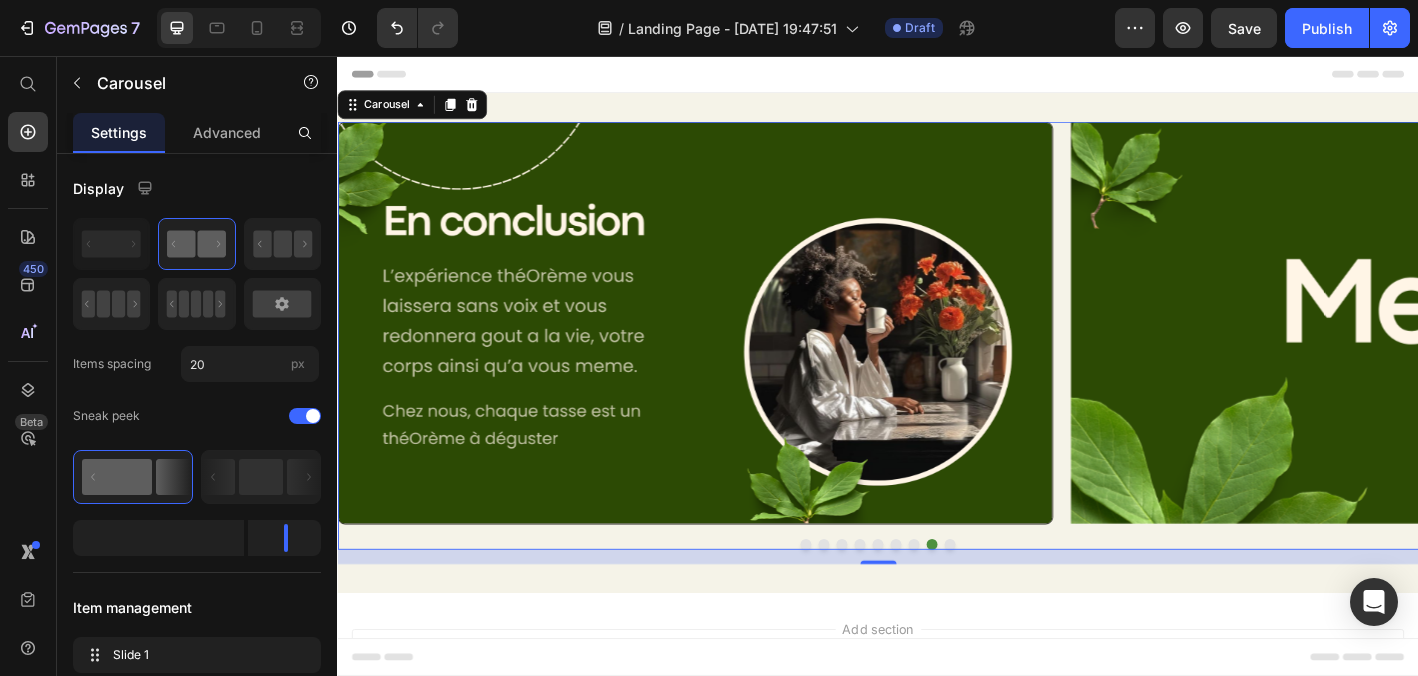 click at bounding box center [1017, 598] 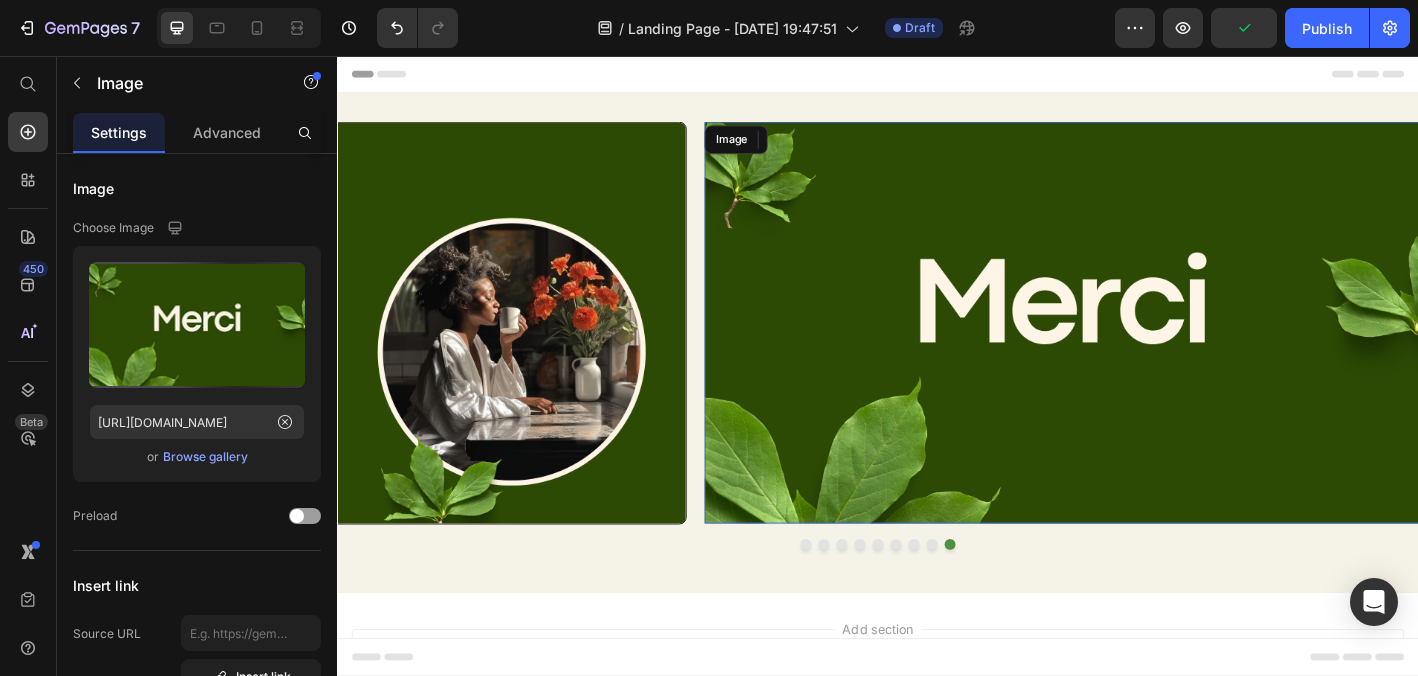 click at bounding box center (1140, 352) 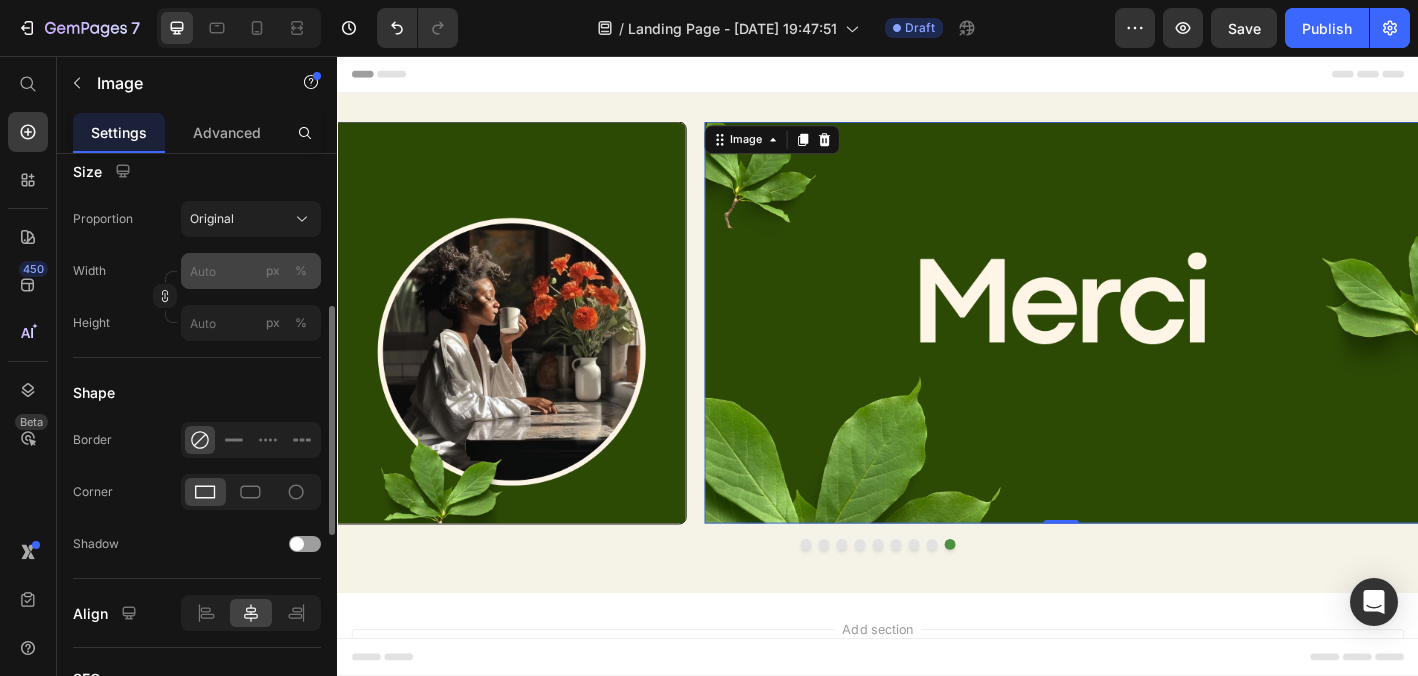 scroll, scrollTop: 575, scrollLeft: 0, axis: vertical 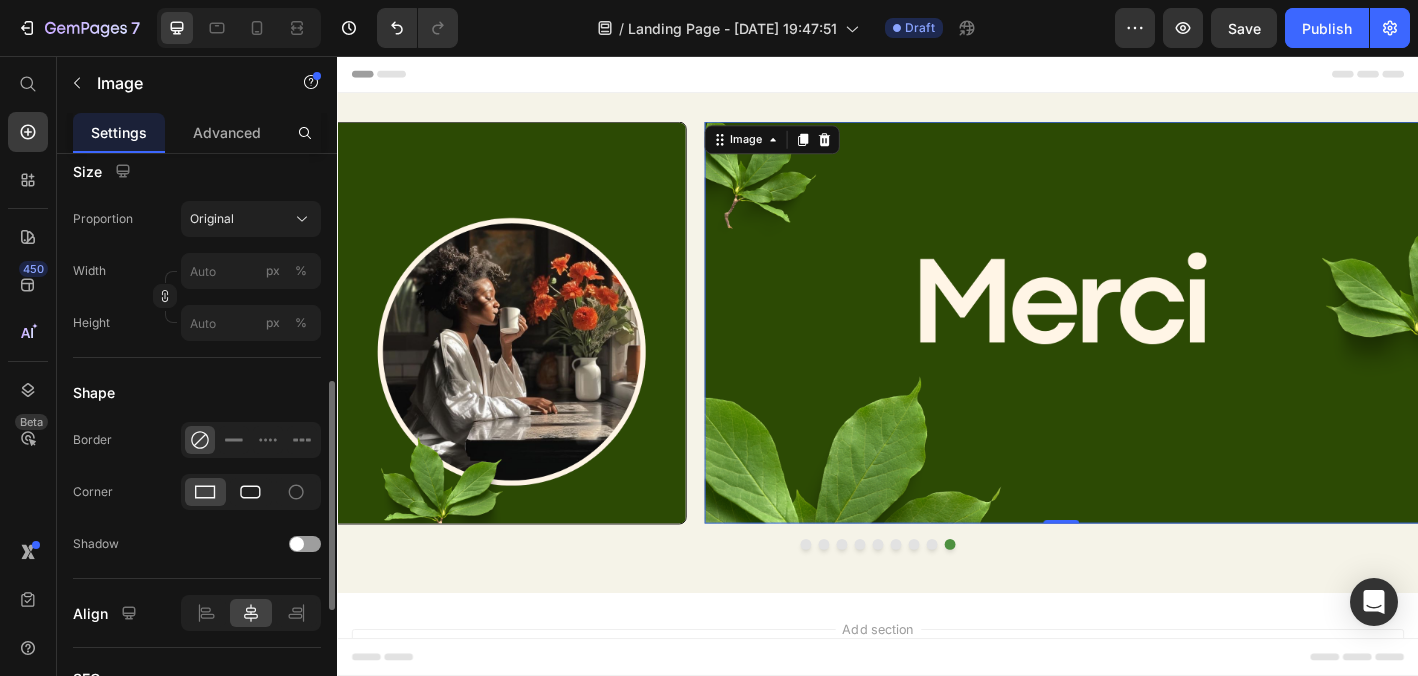 click 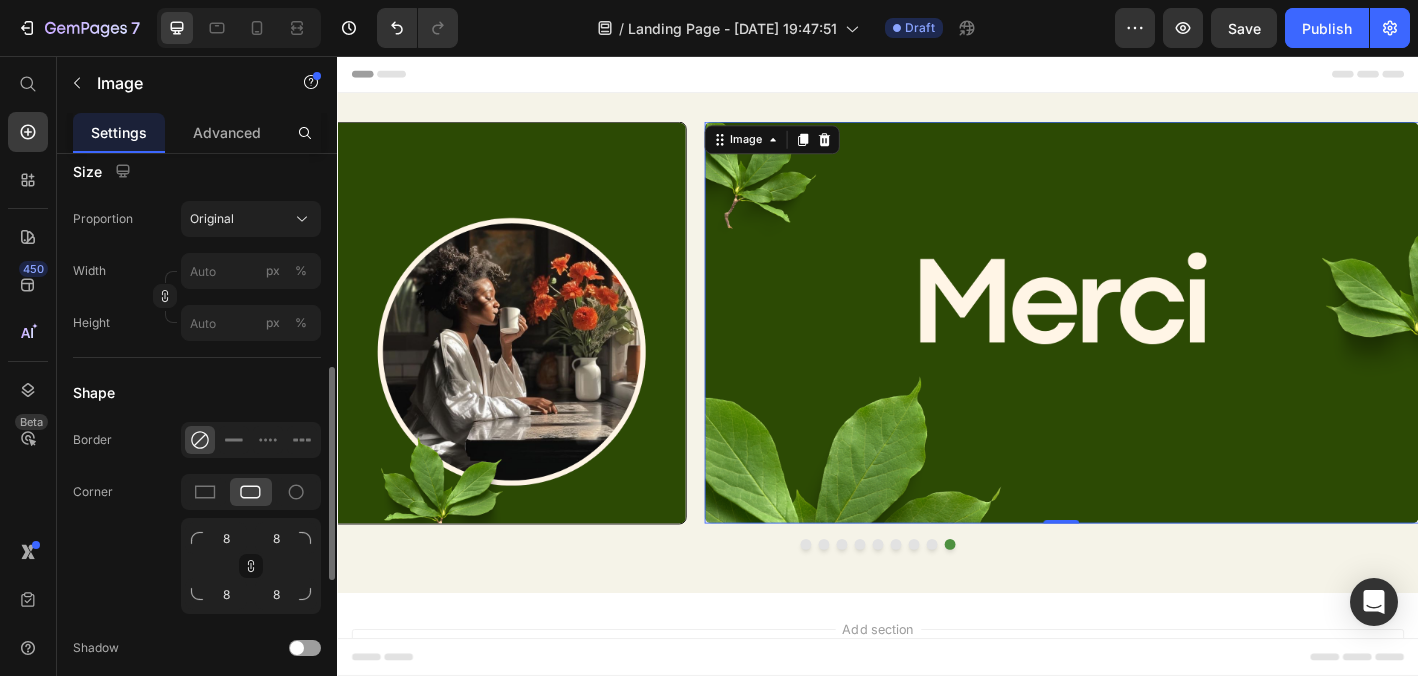click on "Shape Border Corner 8 8 8 8 Shadow" 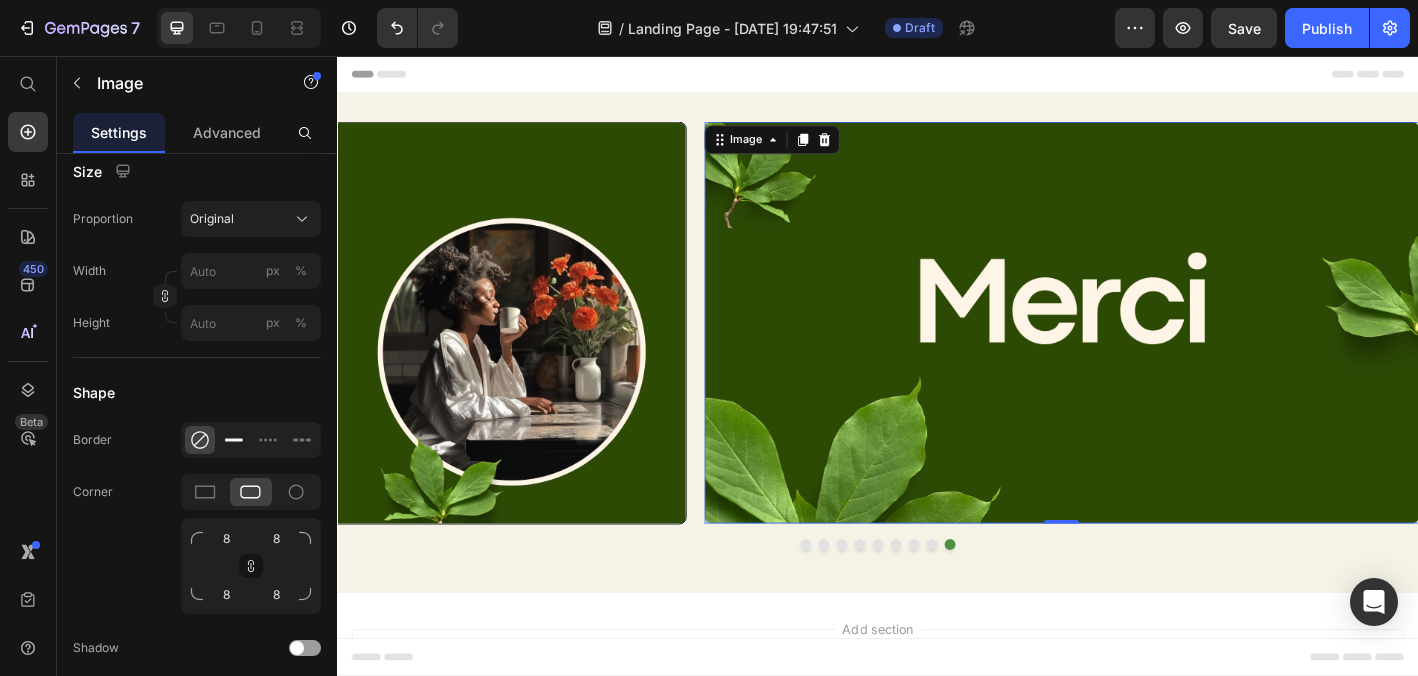 click 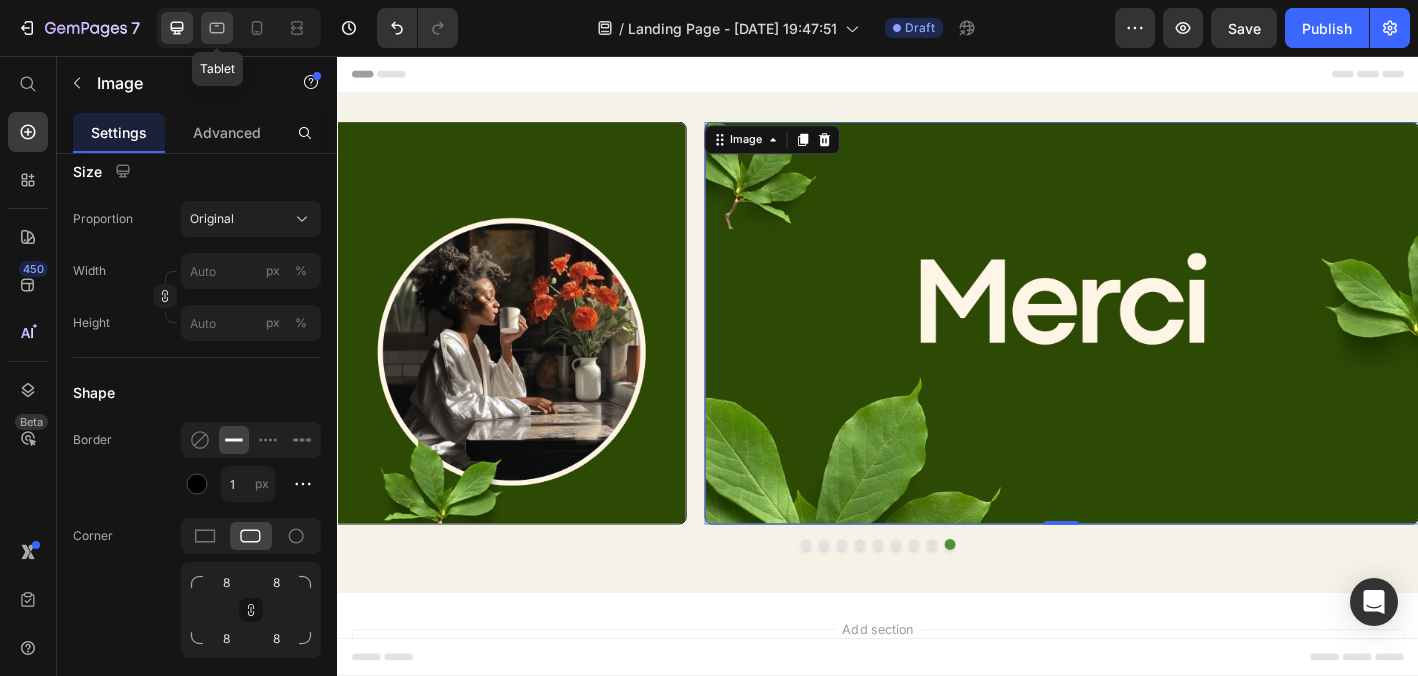 click 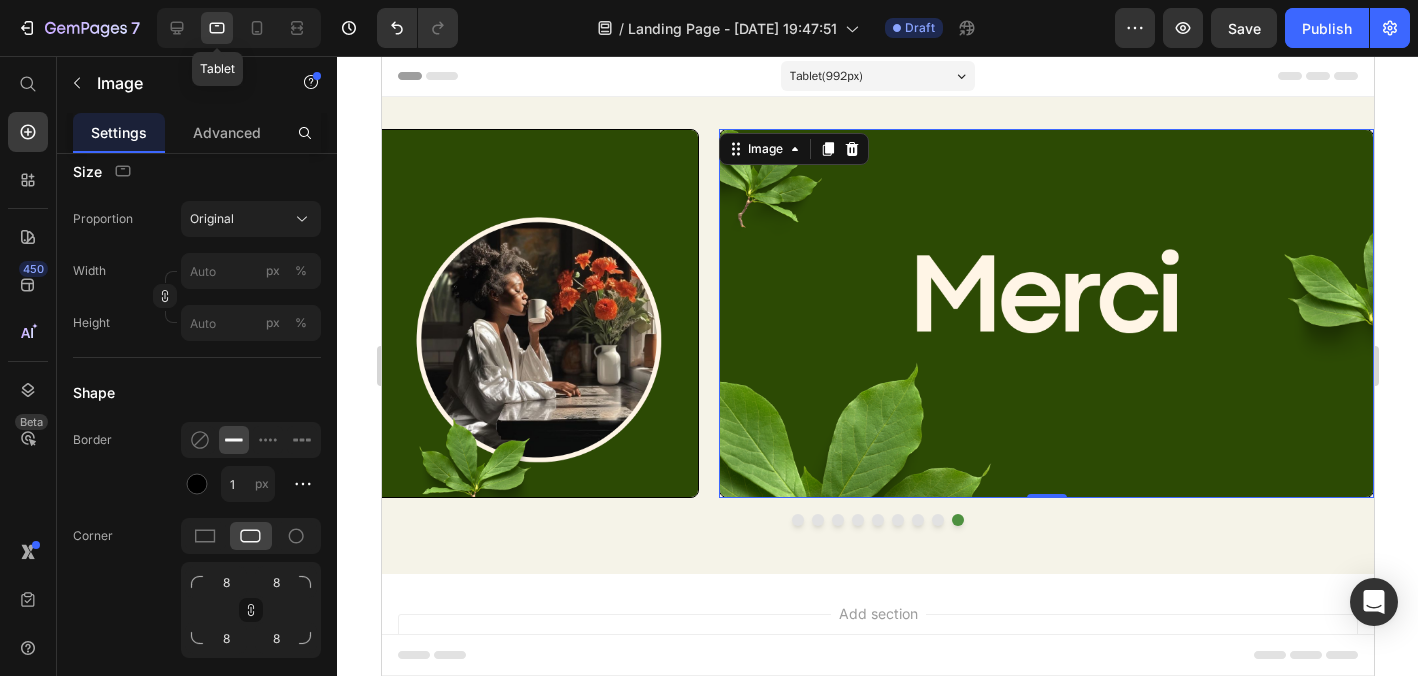 scroll, scrollTop: 3, scrollLeft: 0, axis: vertical 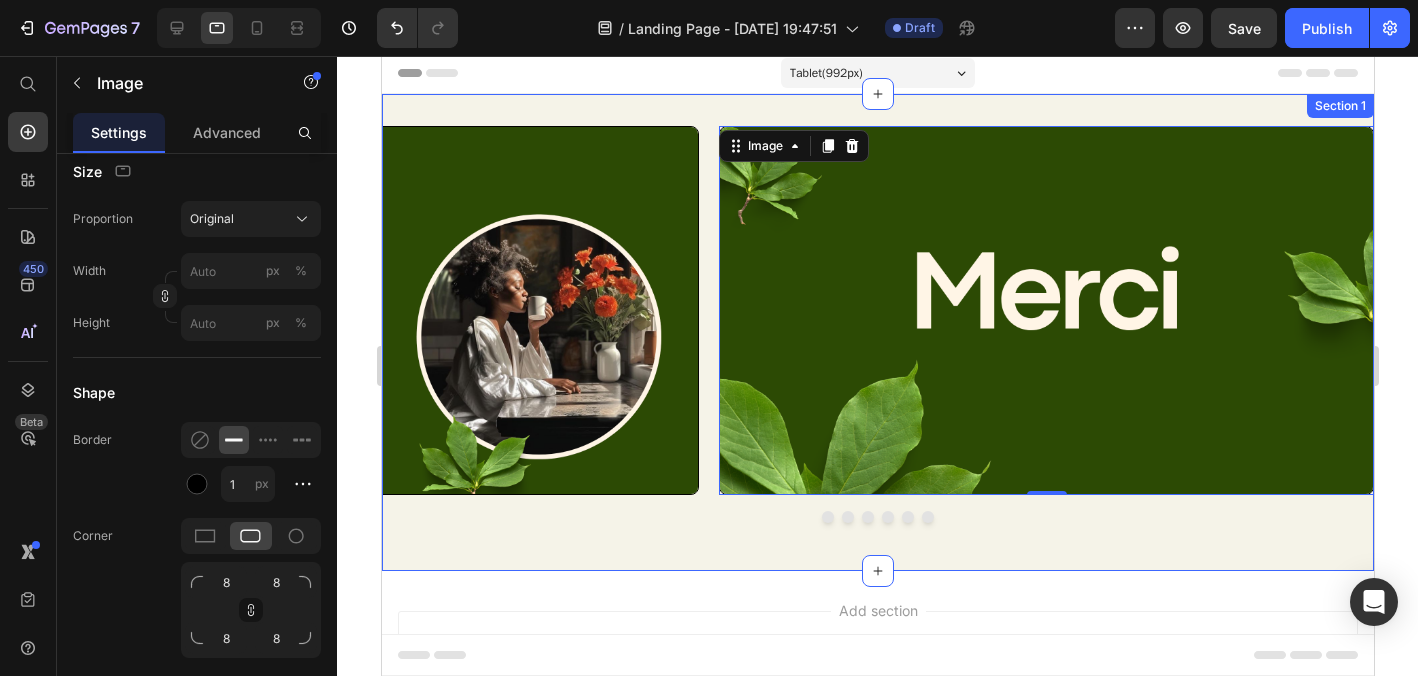 click on "Image Image Image Image Image Image Image Image Image   0 Carousel Section 1" at bounding box center (877, 332) 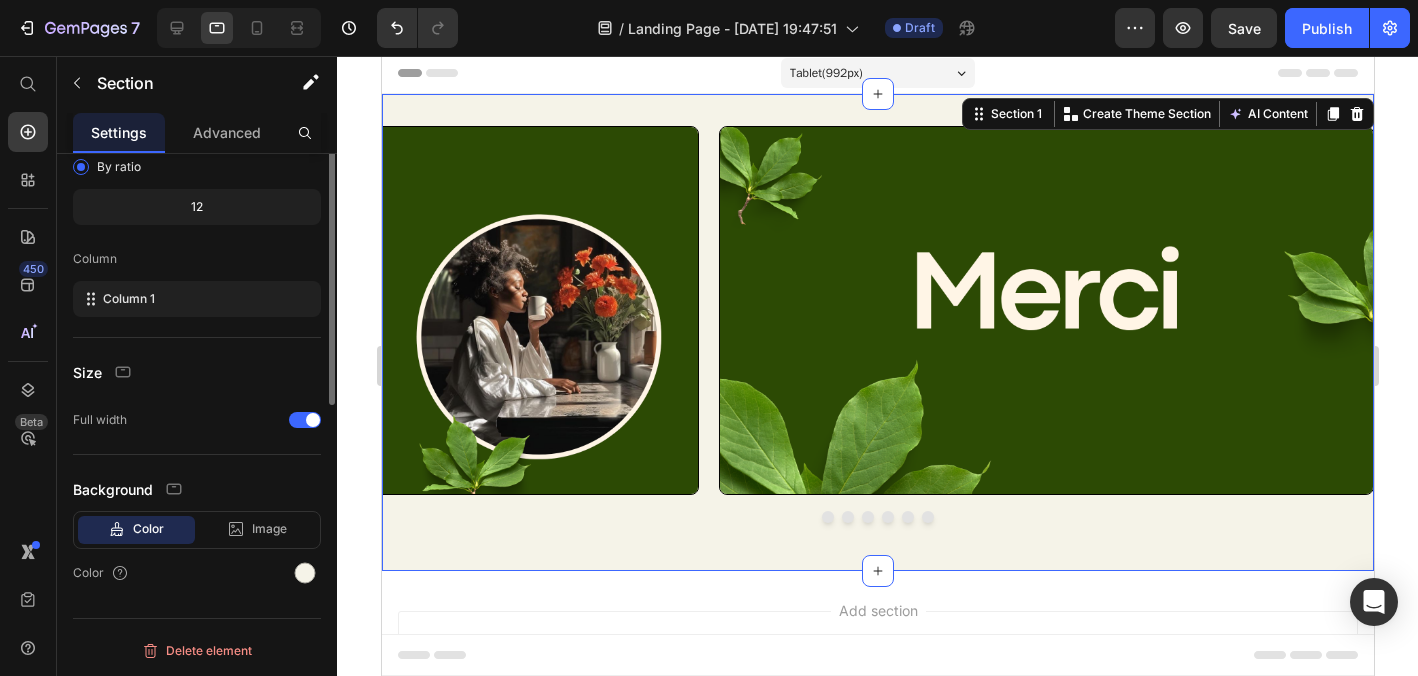 scroll, scrollTop: 0, scrollLeft: 0, axis: both 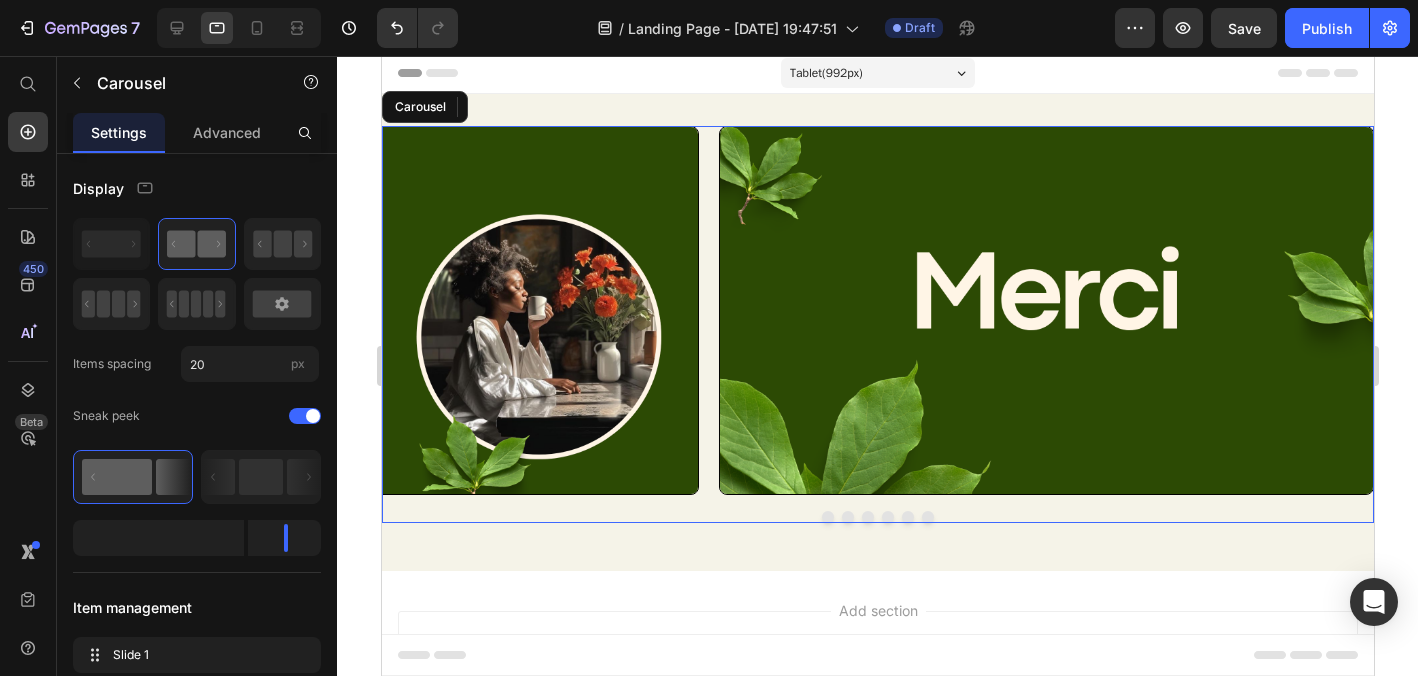 click at bounding box center (827, 517) 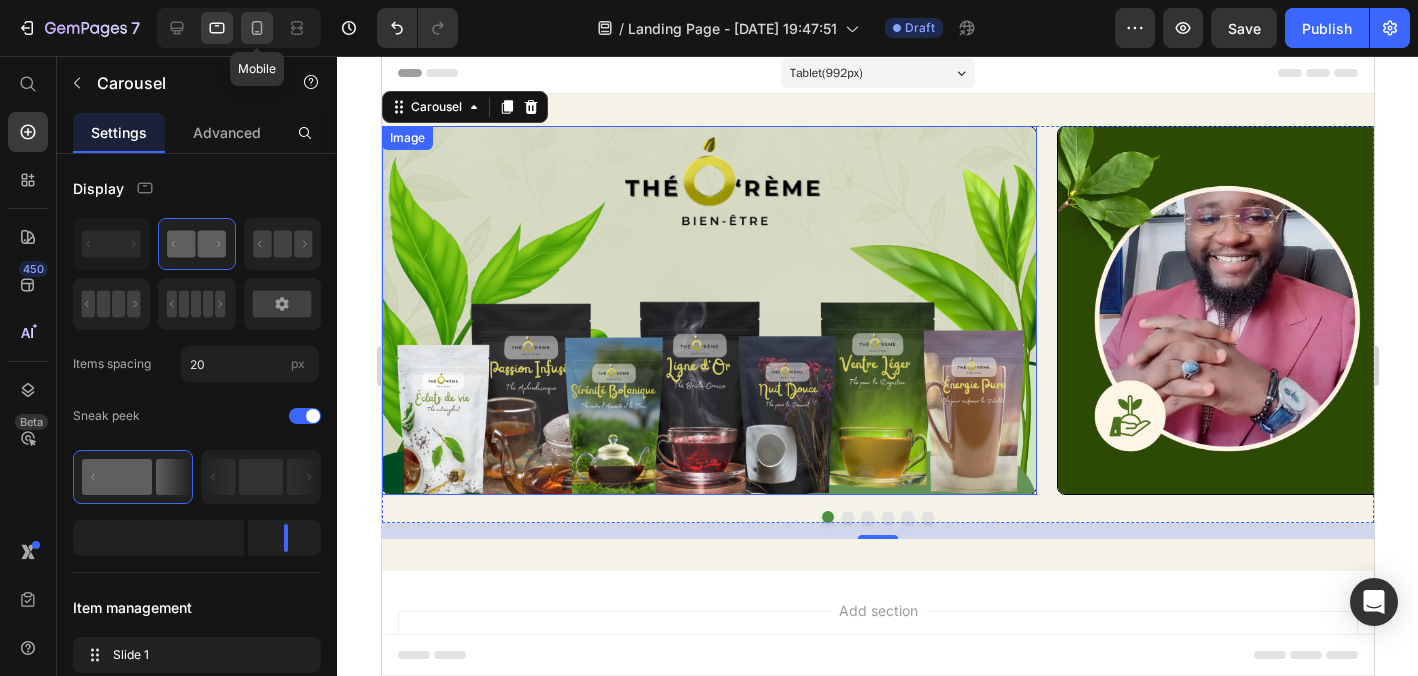 click 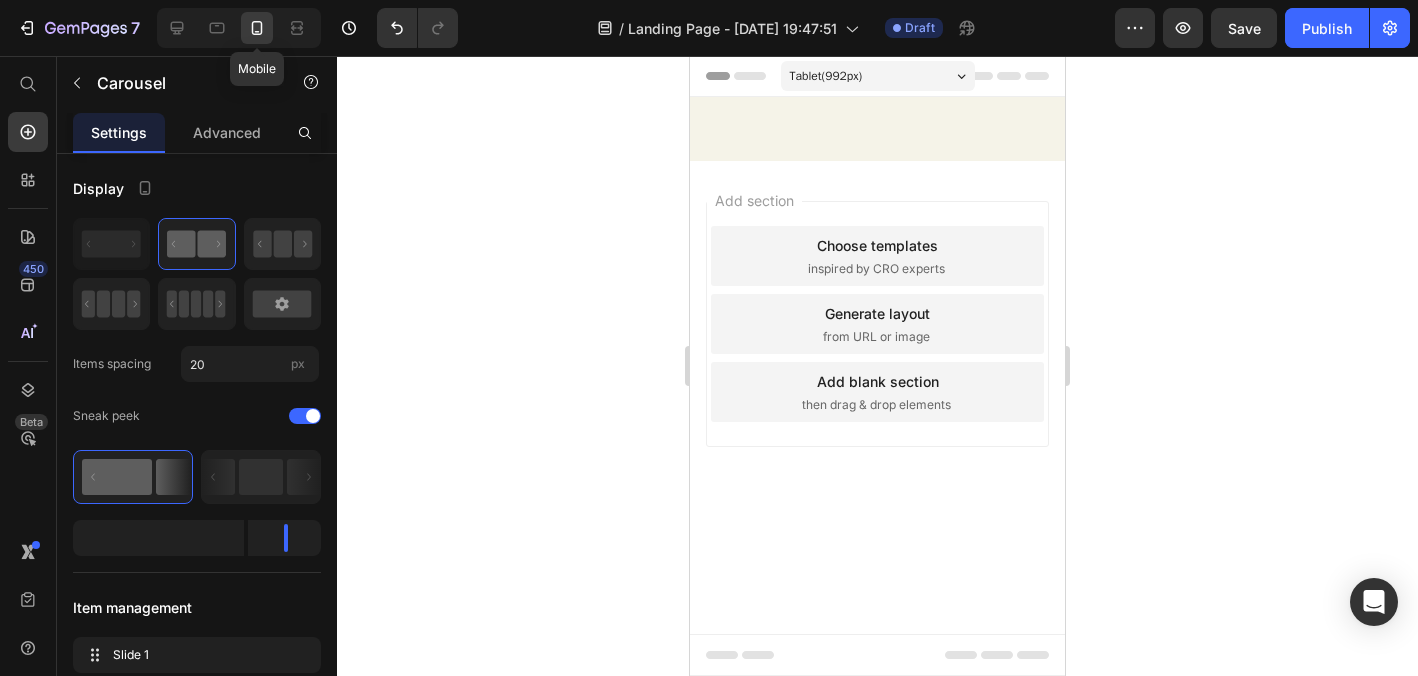 scroll, scrollTop: 0, scrollLeft: 0, axis: both 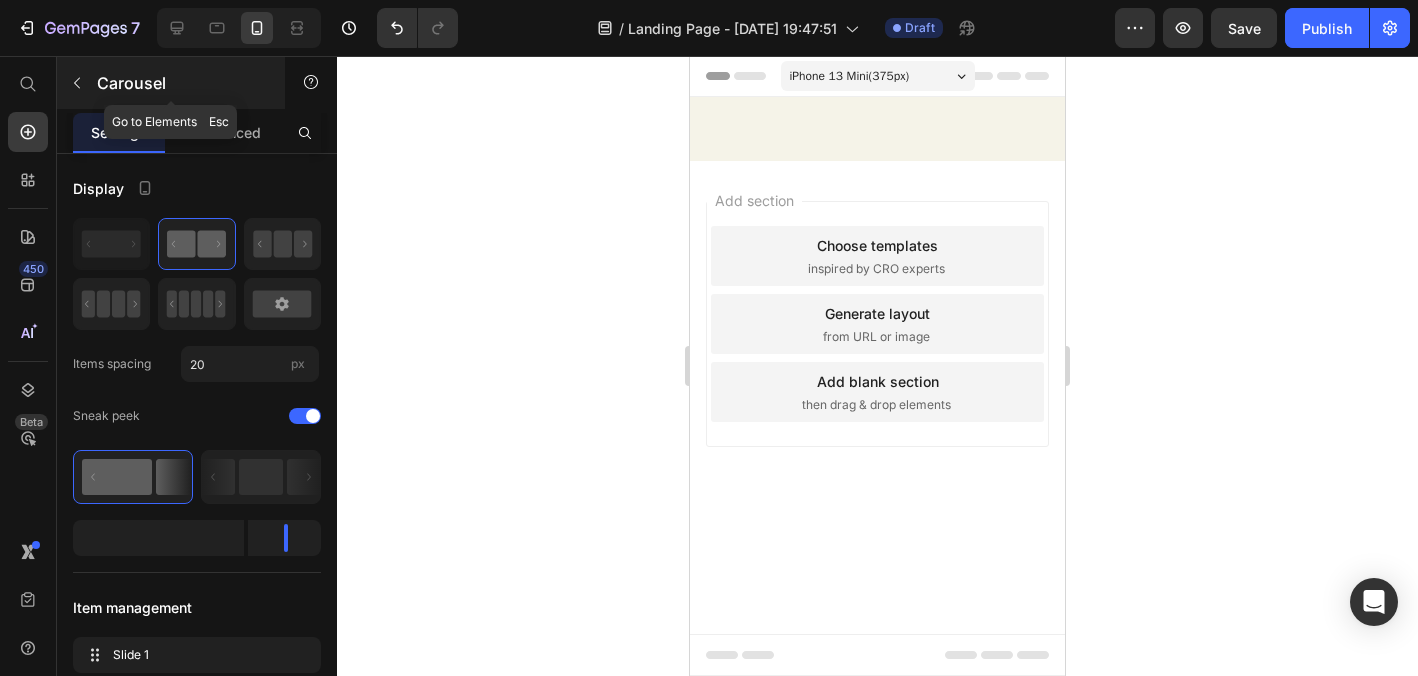 click at bounding box center [77, 83] 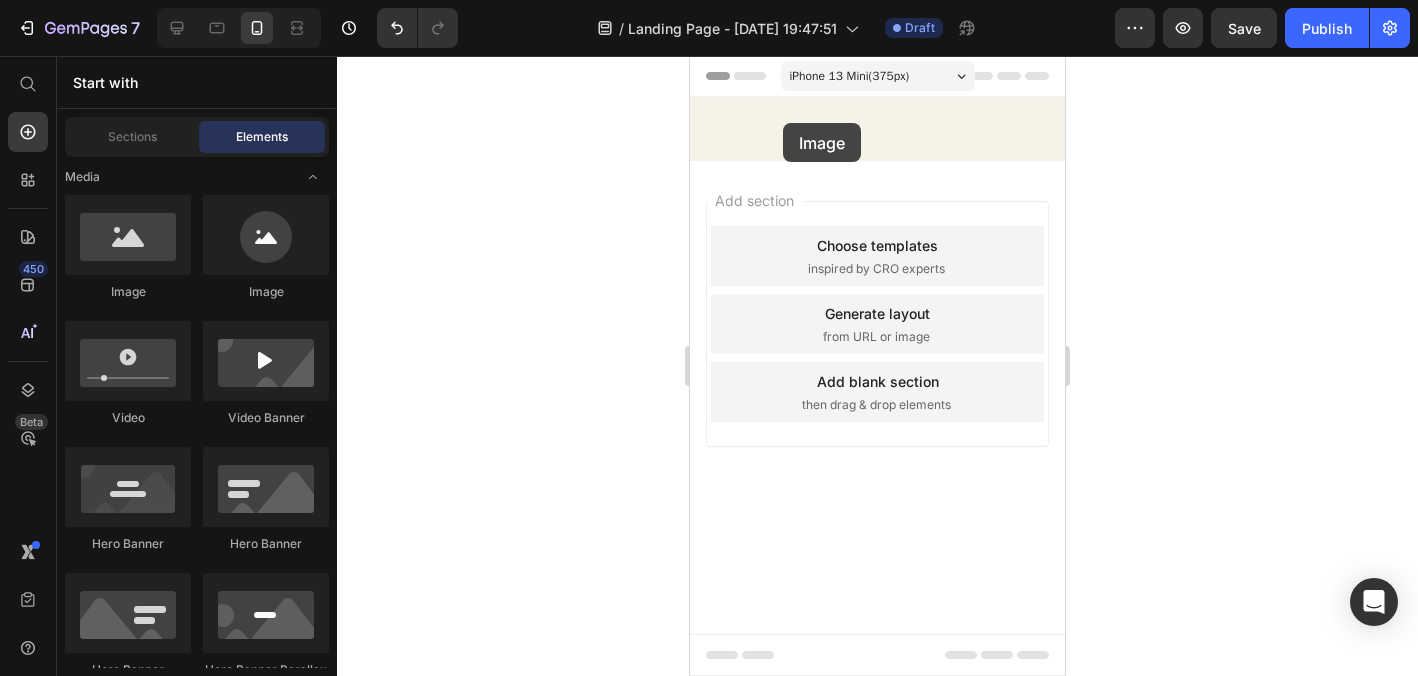 drag, startPoint x: 790, startPoint y: 297, endPoint x: 783, endPoint y: 123, distance: 174.14075 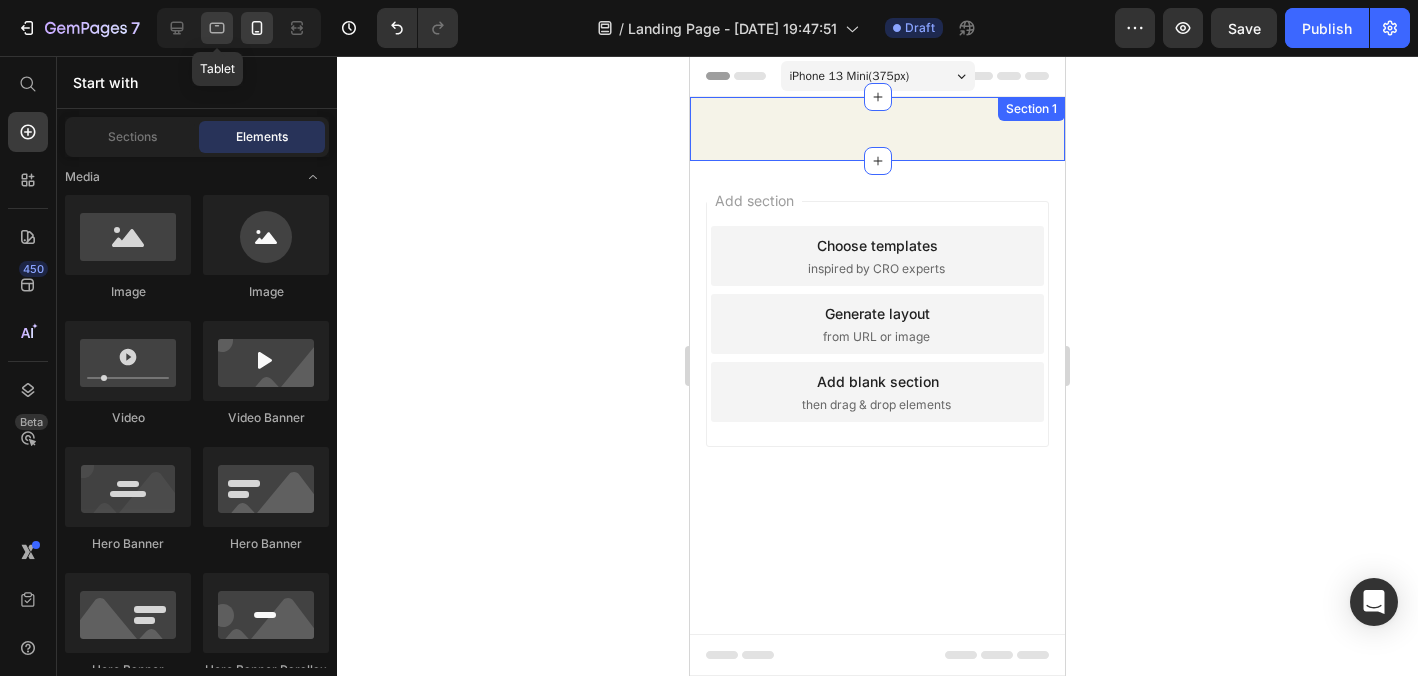 click 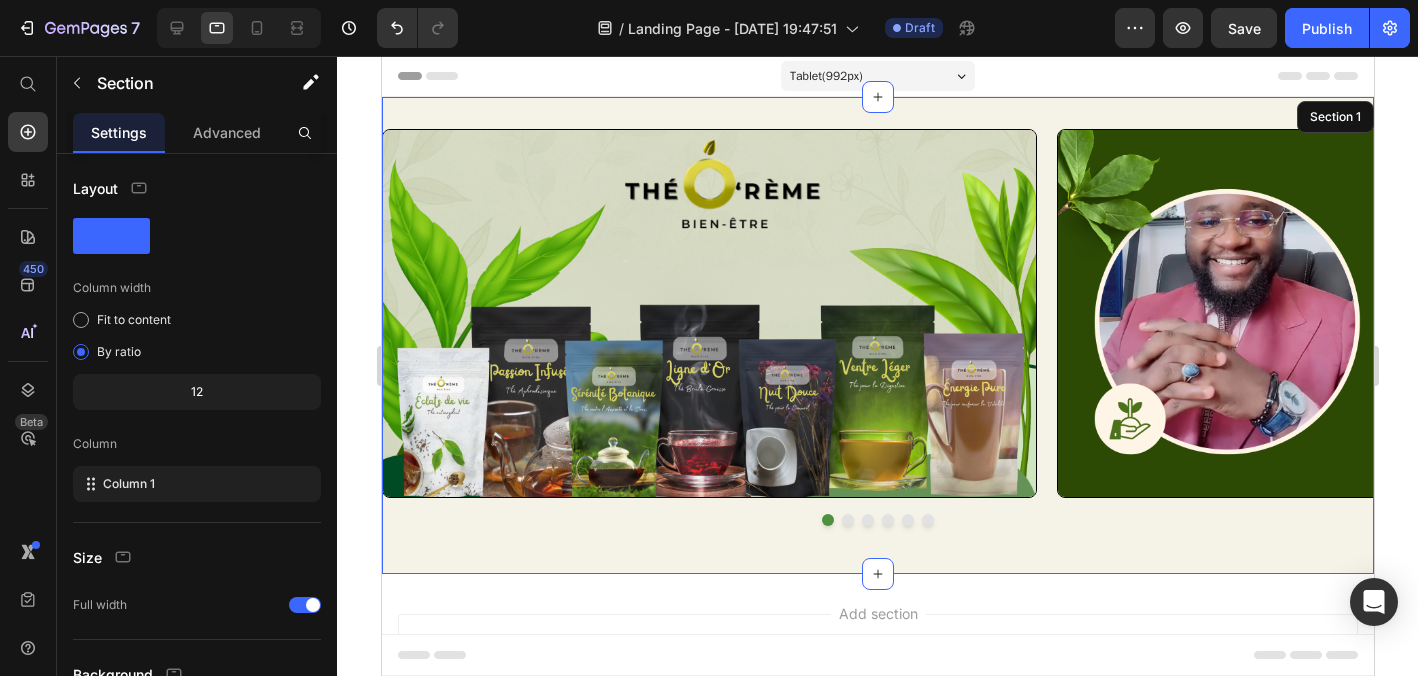 click on "Image Image Image Image Image Image Image Image Image Carousel Section 1" at bounding box center [877, 335] 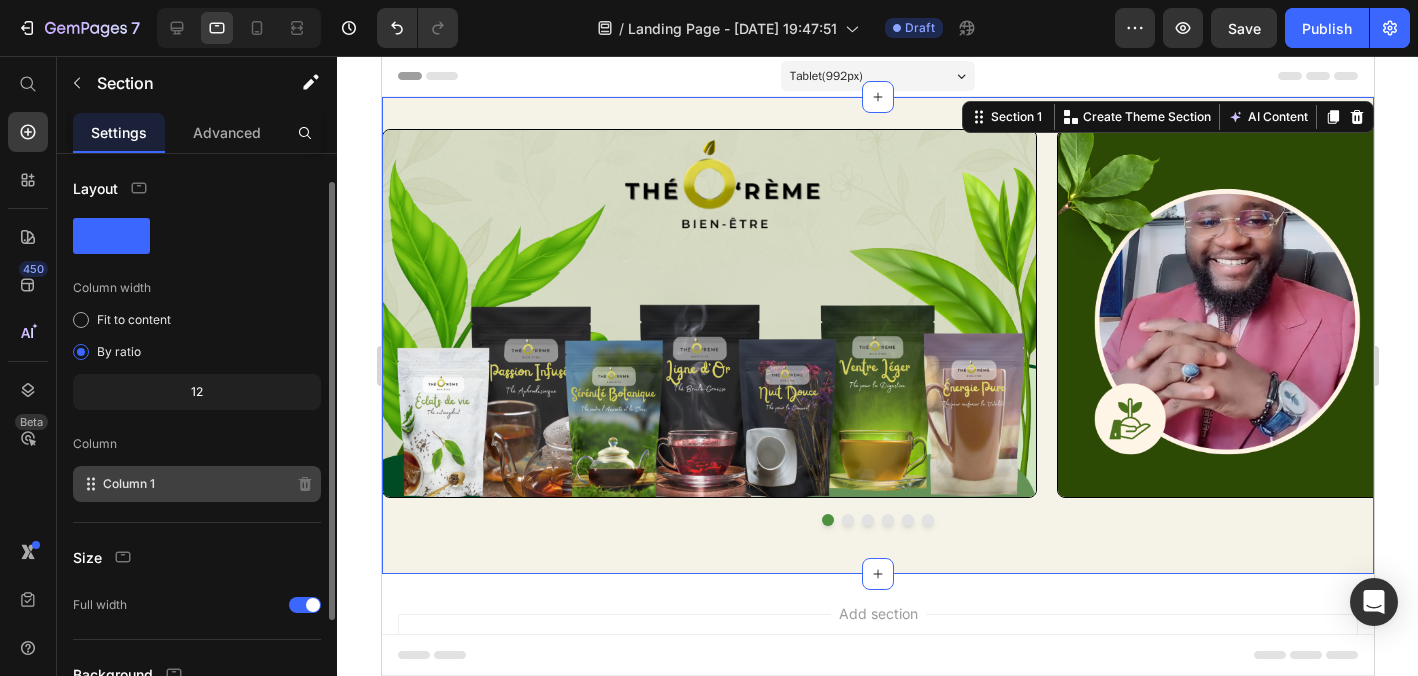 scroll, scrollTop: 185, scrollLeft: 0, axis: vertical 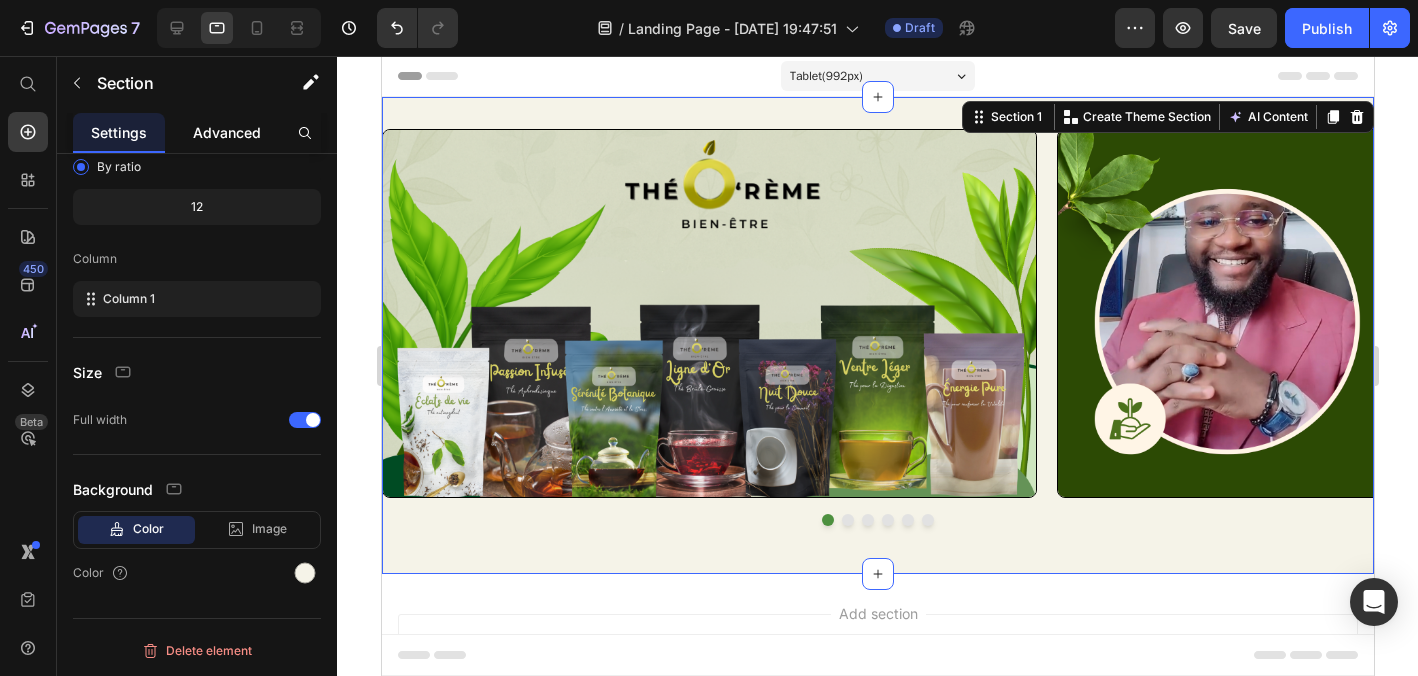 click on "Advanced" 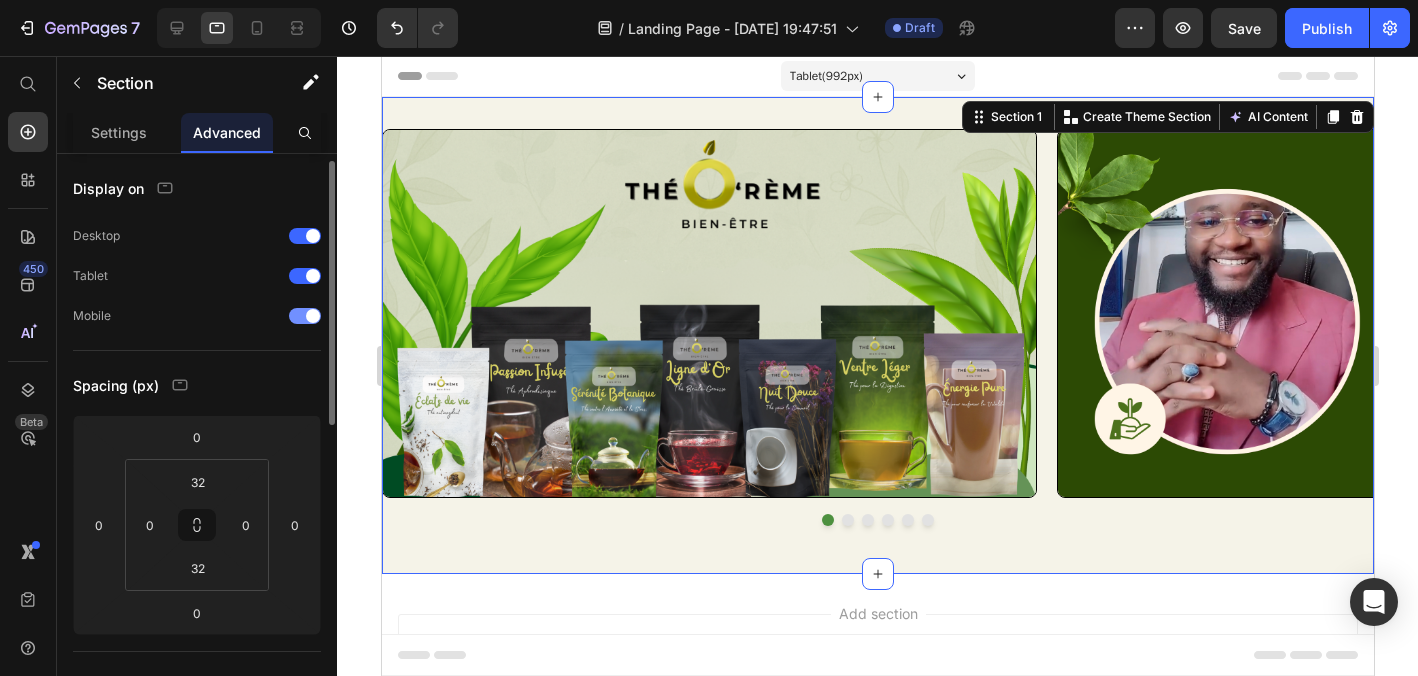 scroll, scrollTop: 13, scrollLeft: 0, axis: vertical 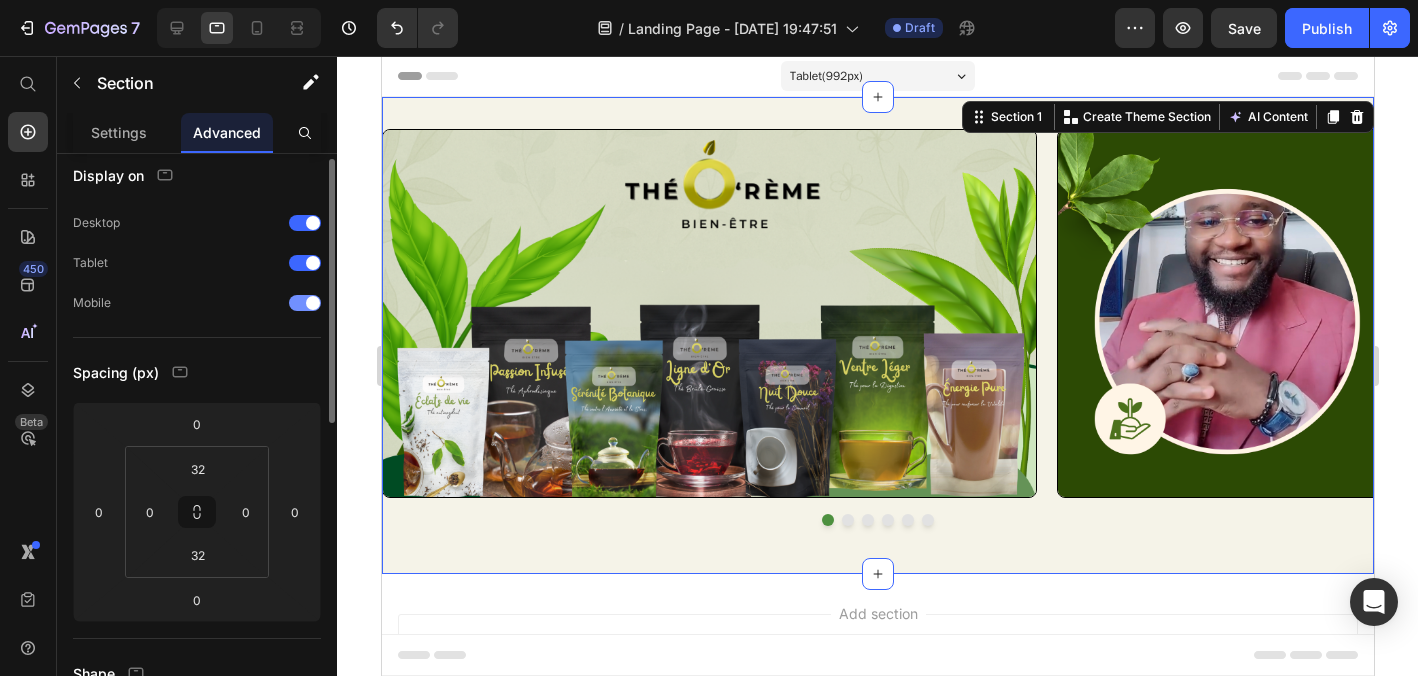 click at bounding box center (305, 303) 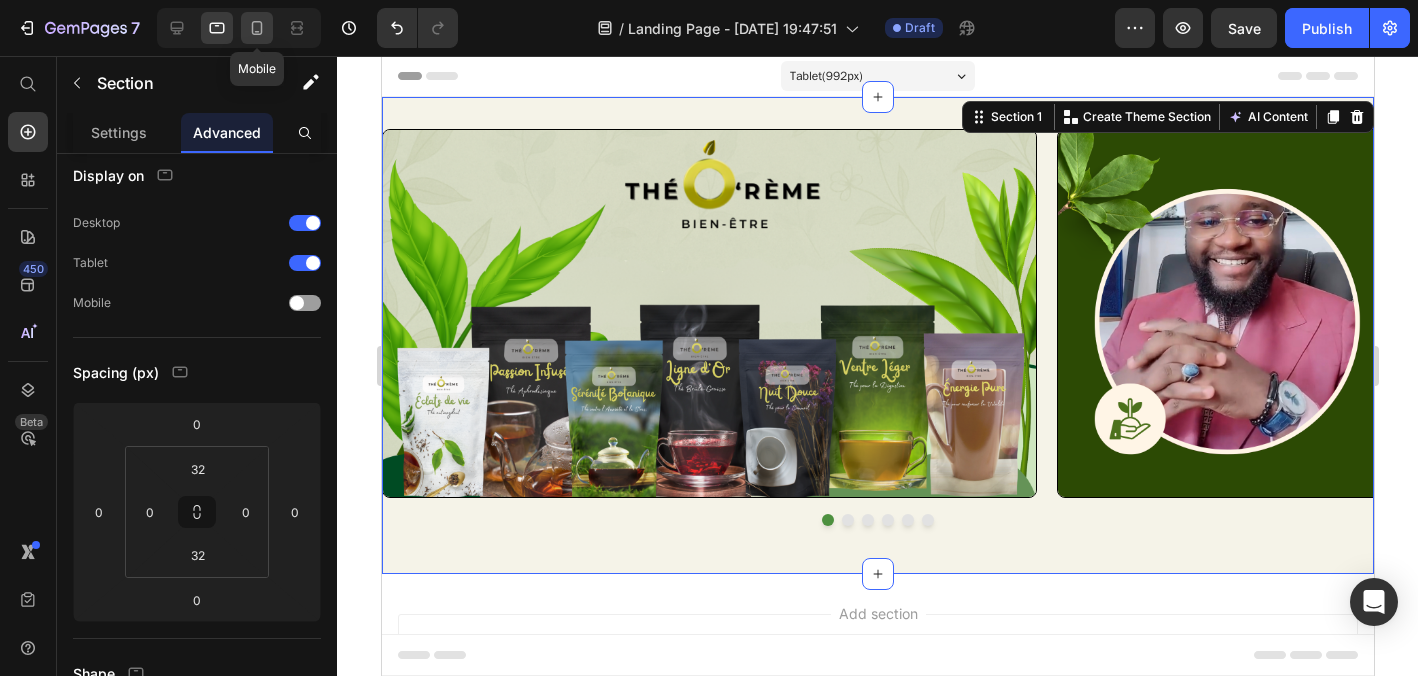 click 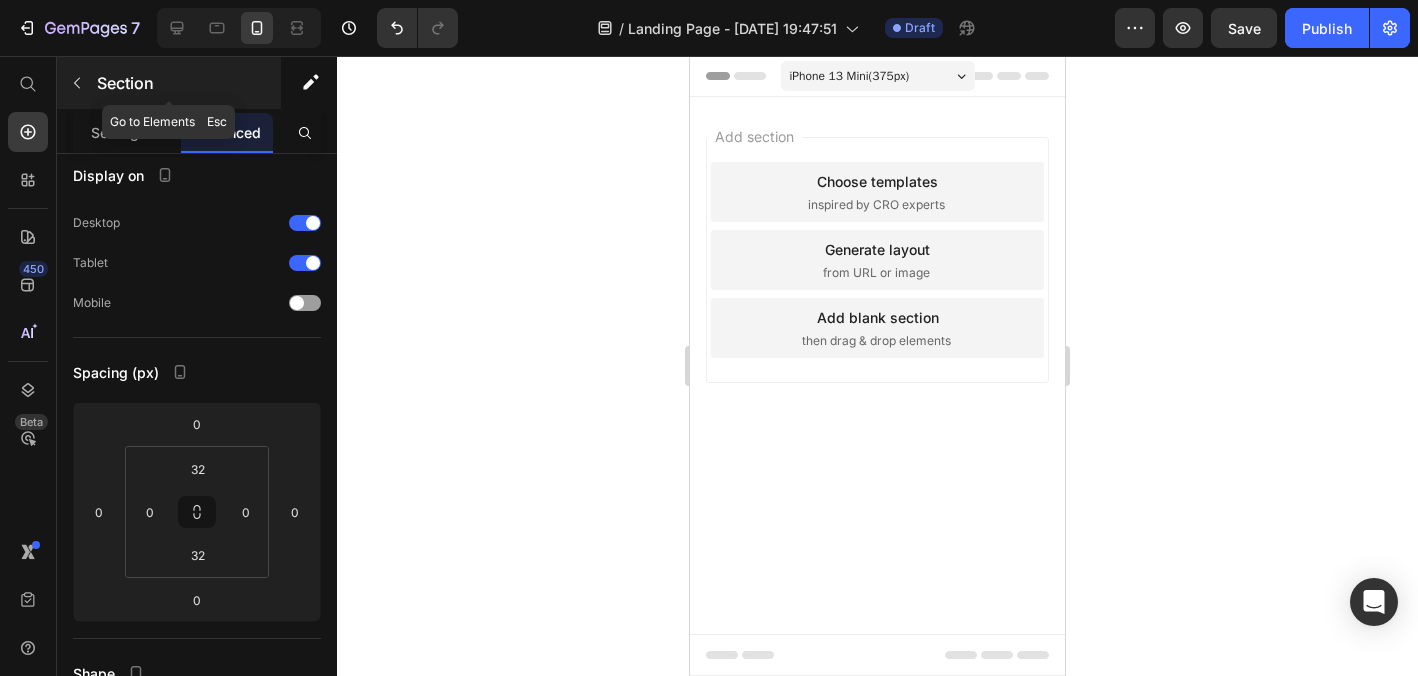 click at bounding box center (77, 83) 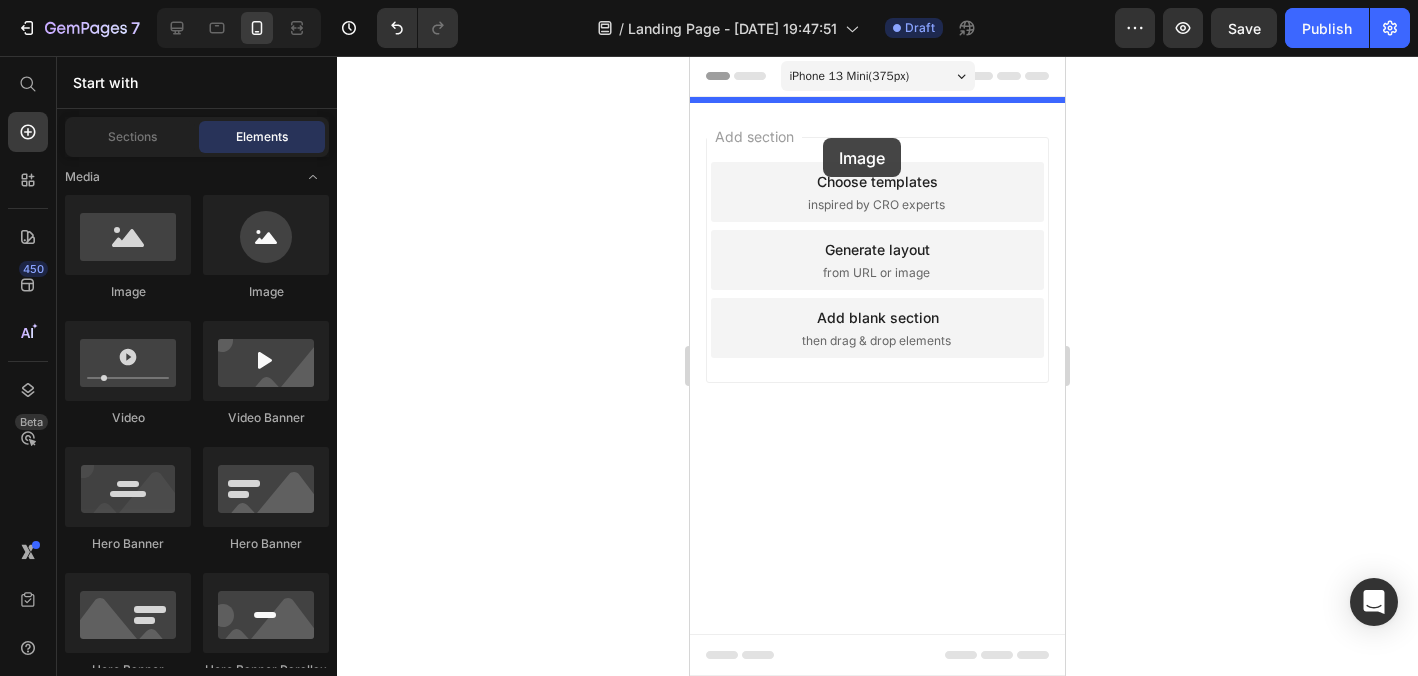 drag, startPoint x: 803, startPoint y: 314, endPoint x: 823, endPoint y: 138, distance: 177.13272 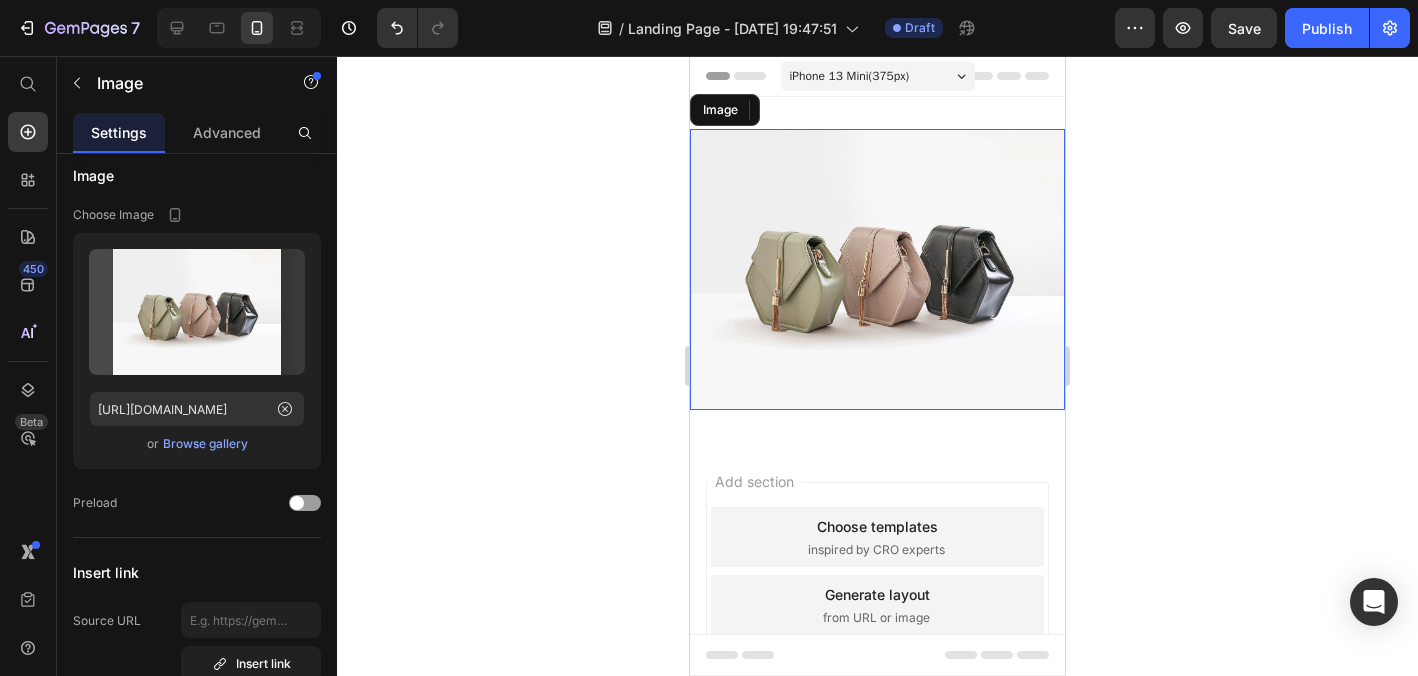 scroll, scrollTop: 0, scrollLeft: 0, axis: both 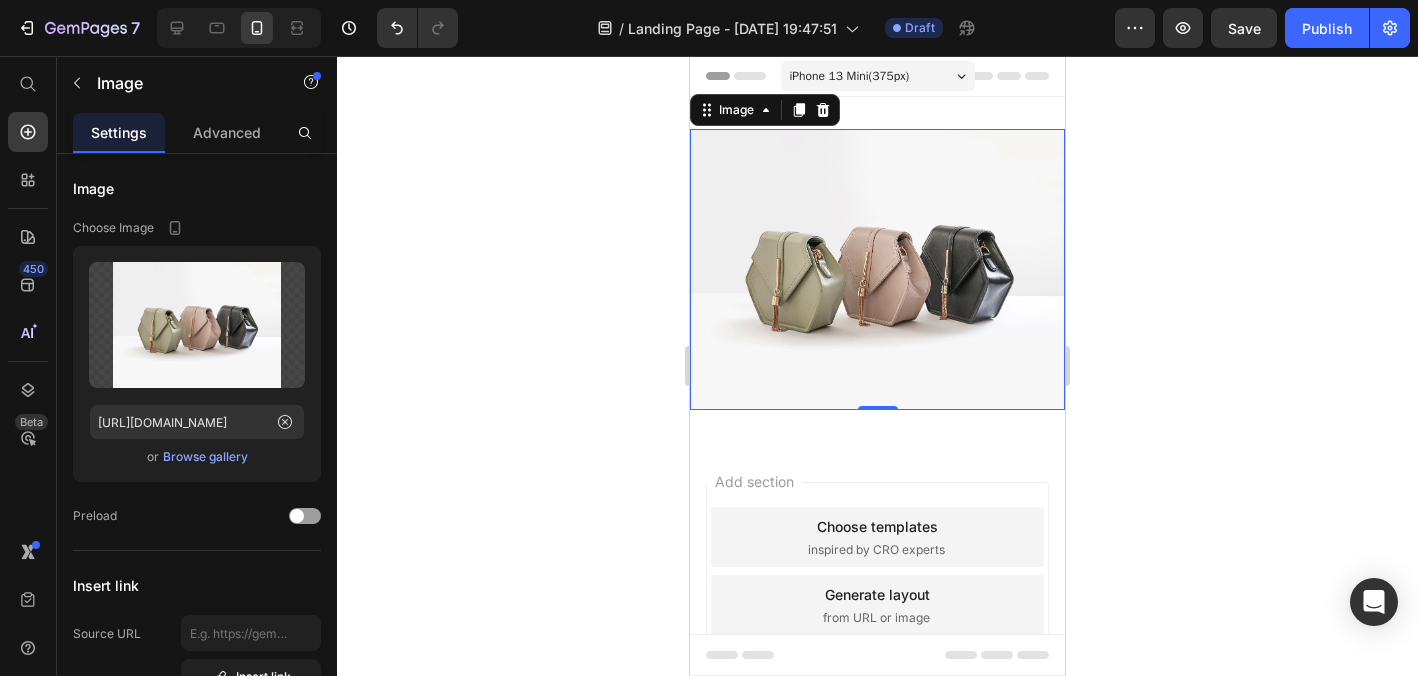 click at bounding box center (239, 28) 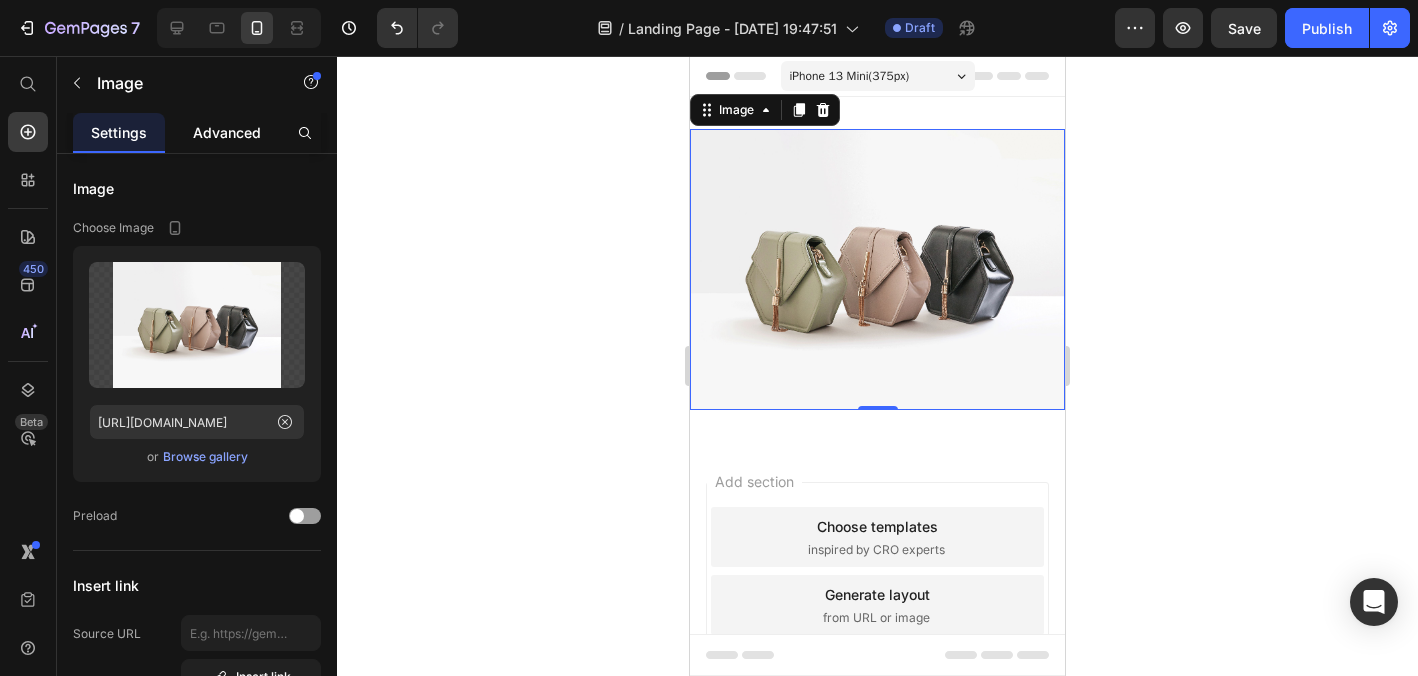 click on "Advanced" at bounding box center [227, 132] 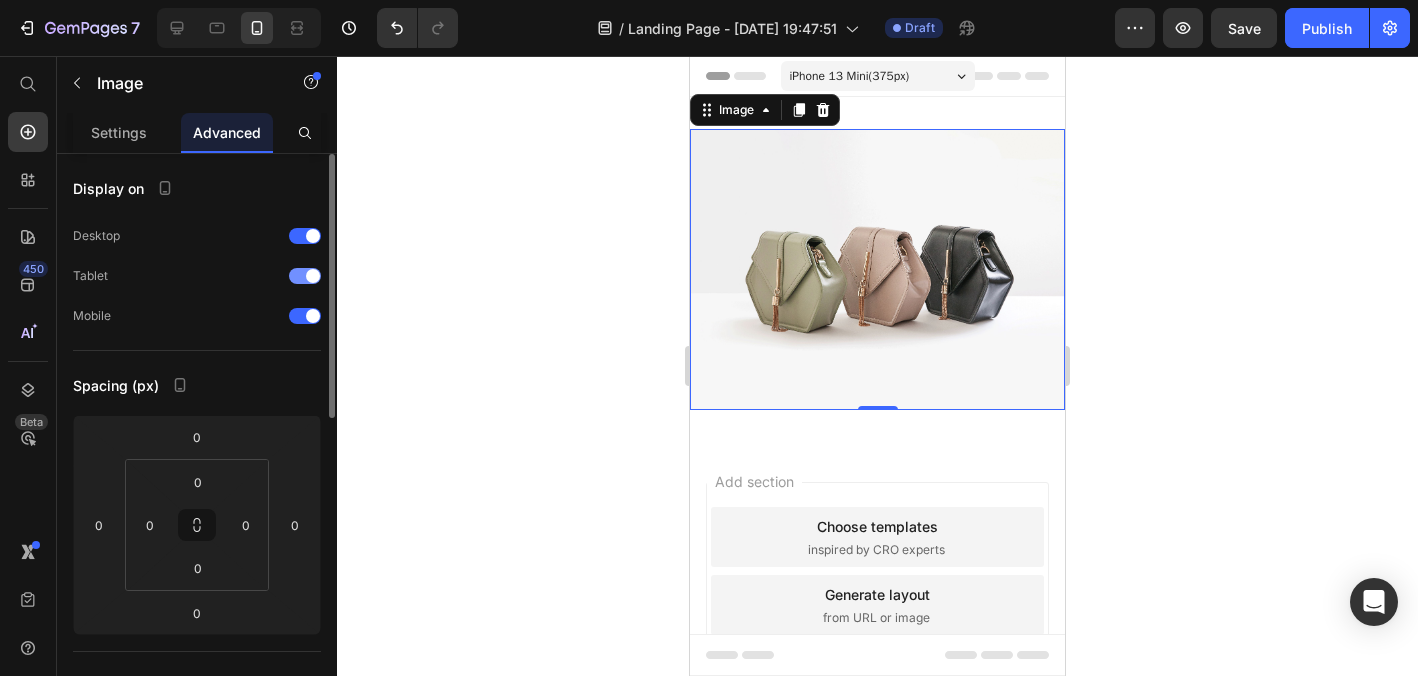 click at bounding box center [313, 276] 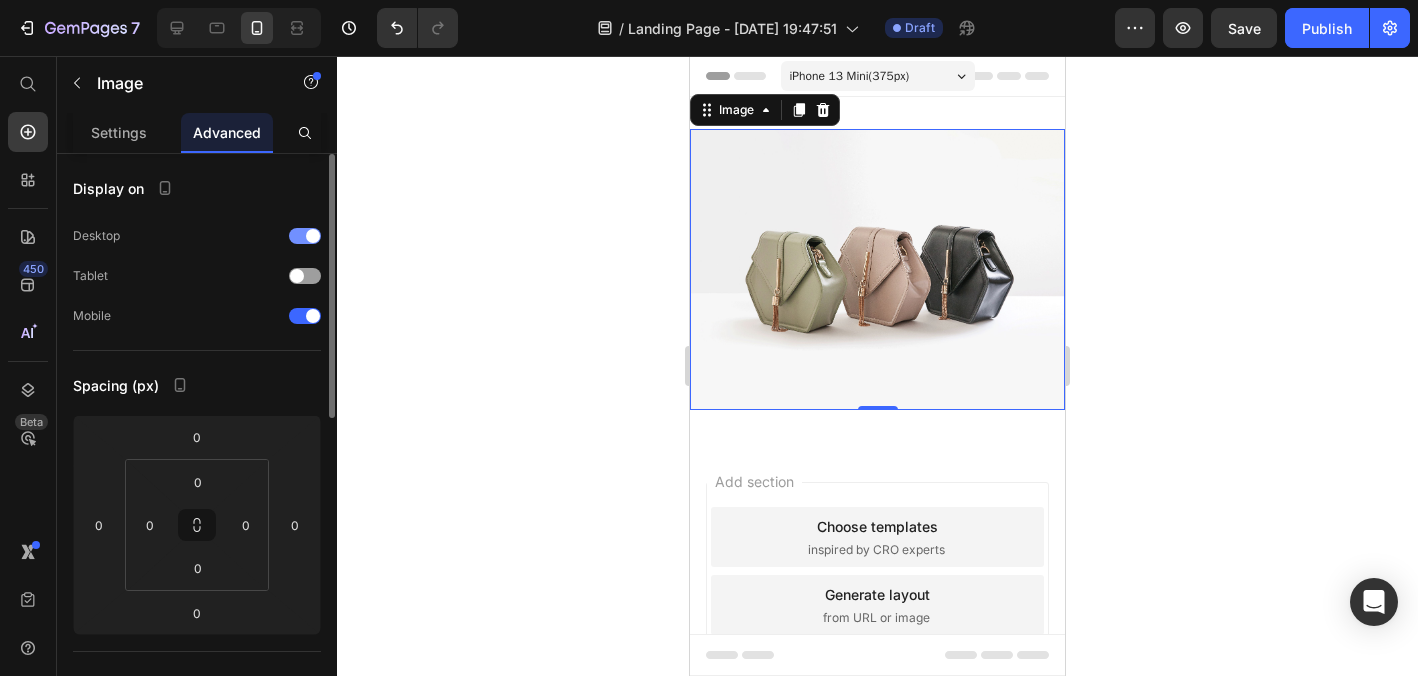 click at bounding box center [313, 236] 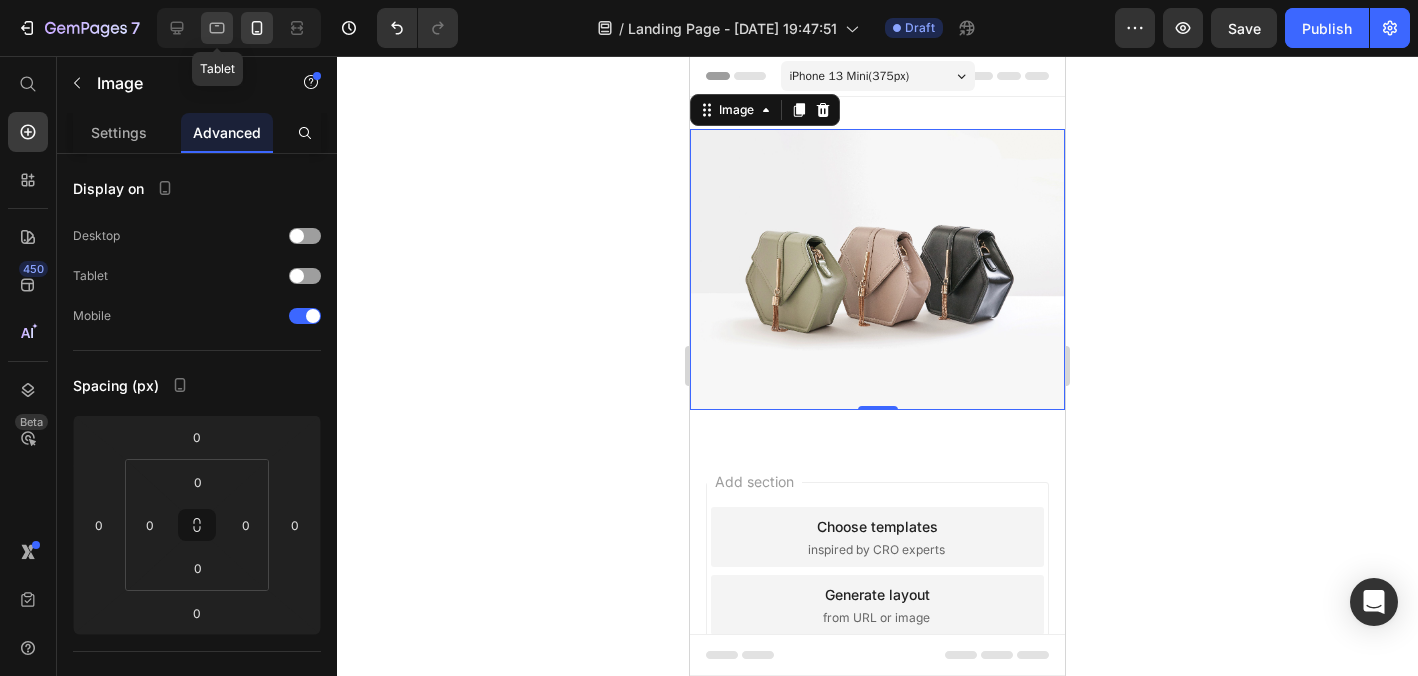 click 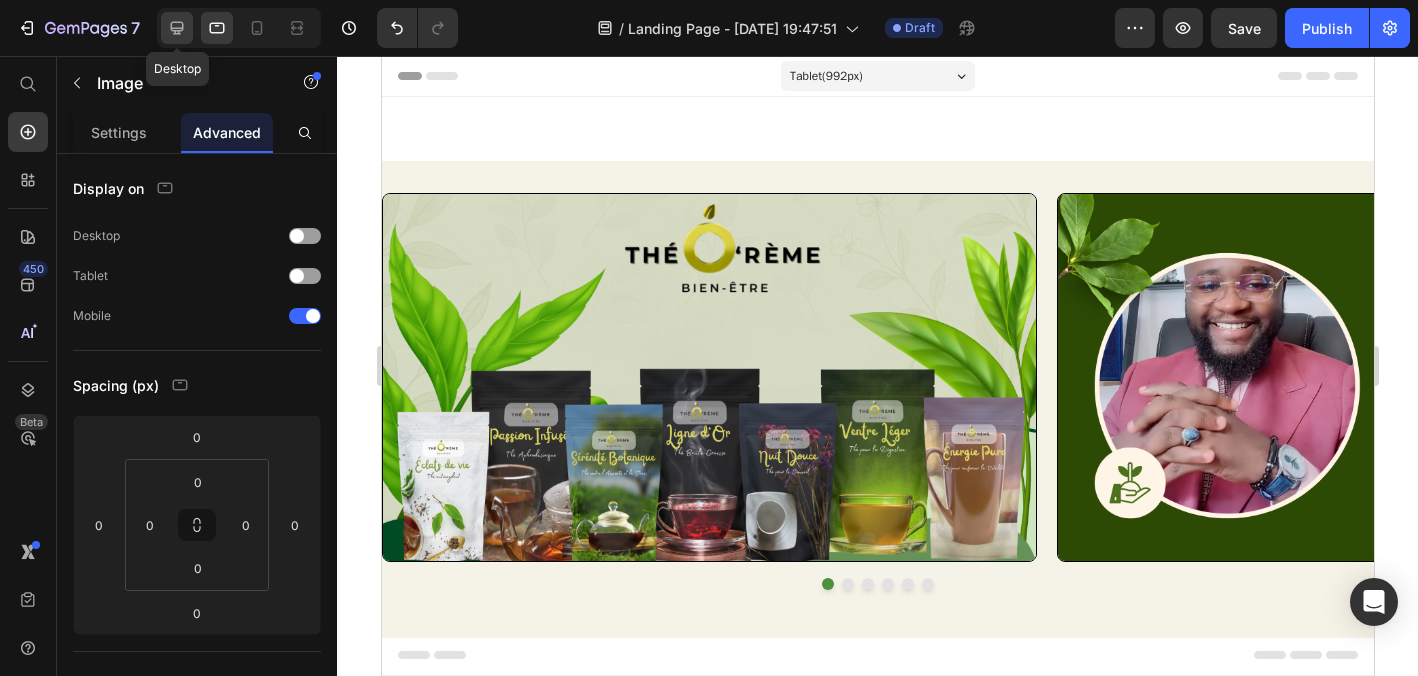 click 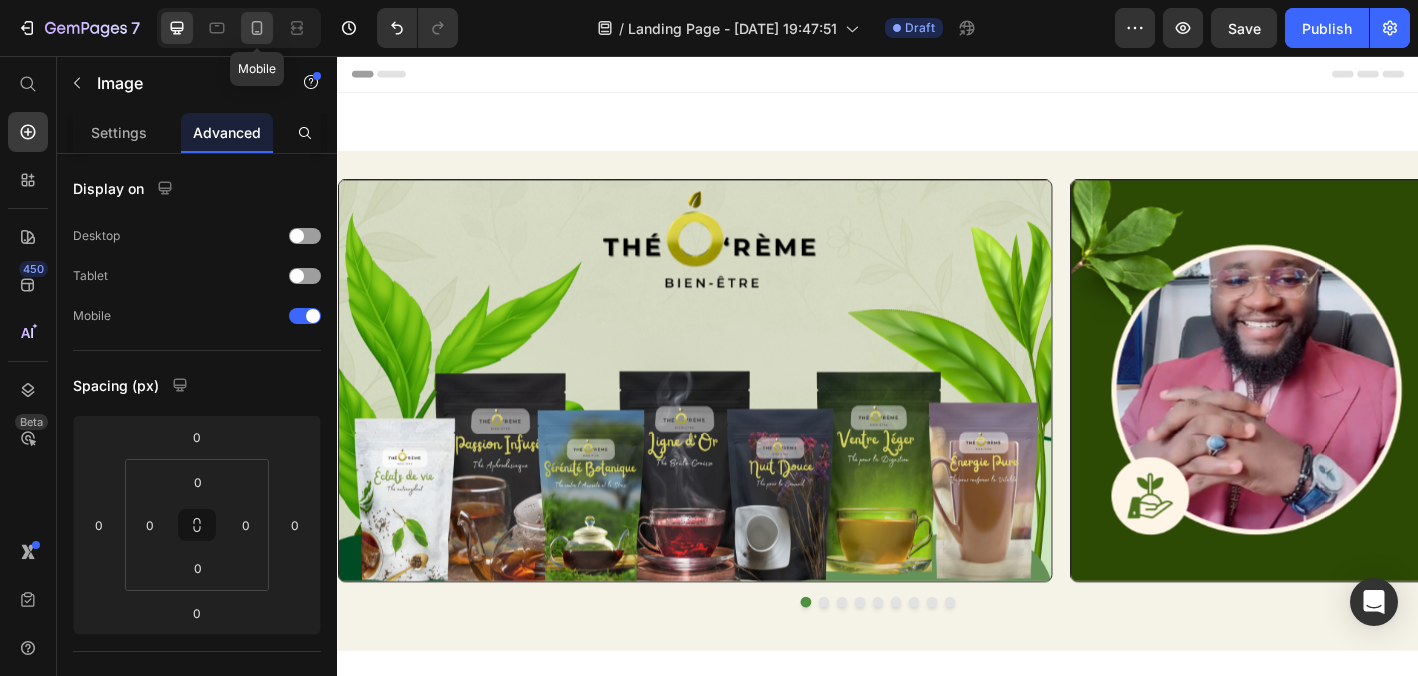 click 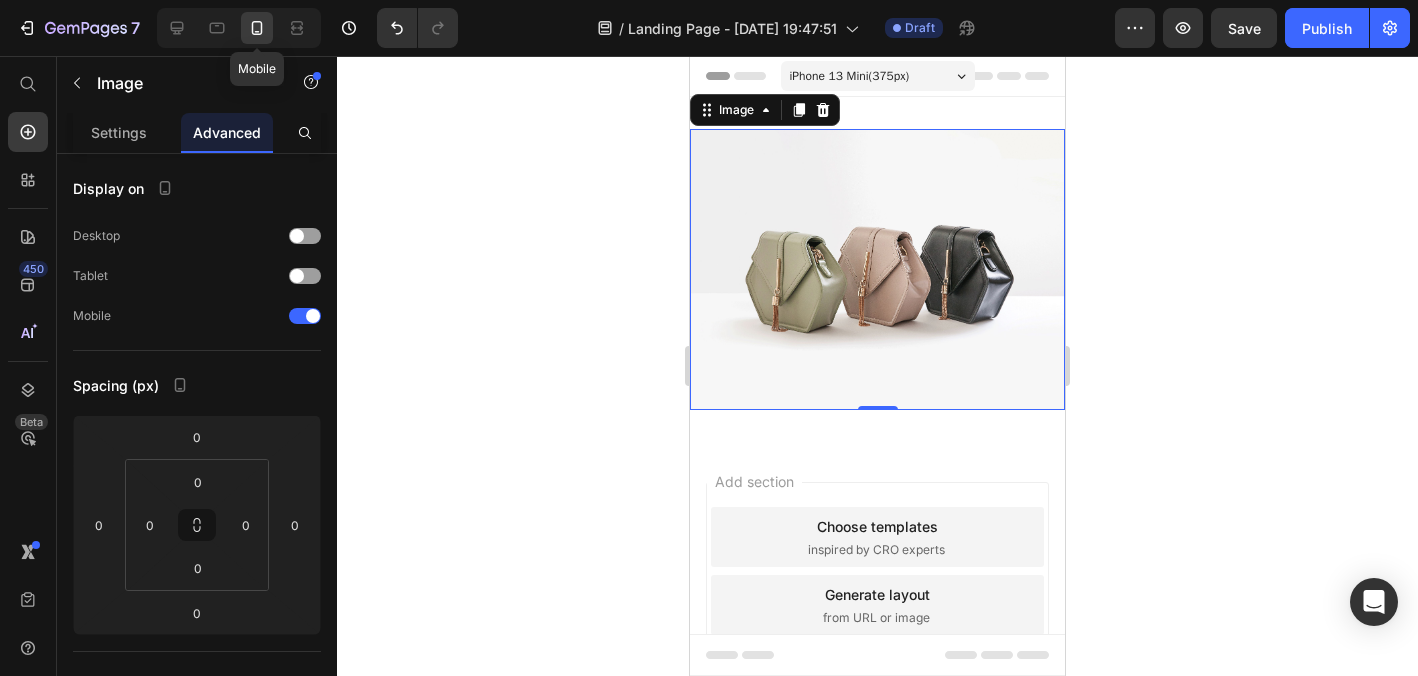 scroll, scrollTop: 3, scrollLeft: 0, axis: vertical 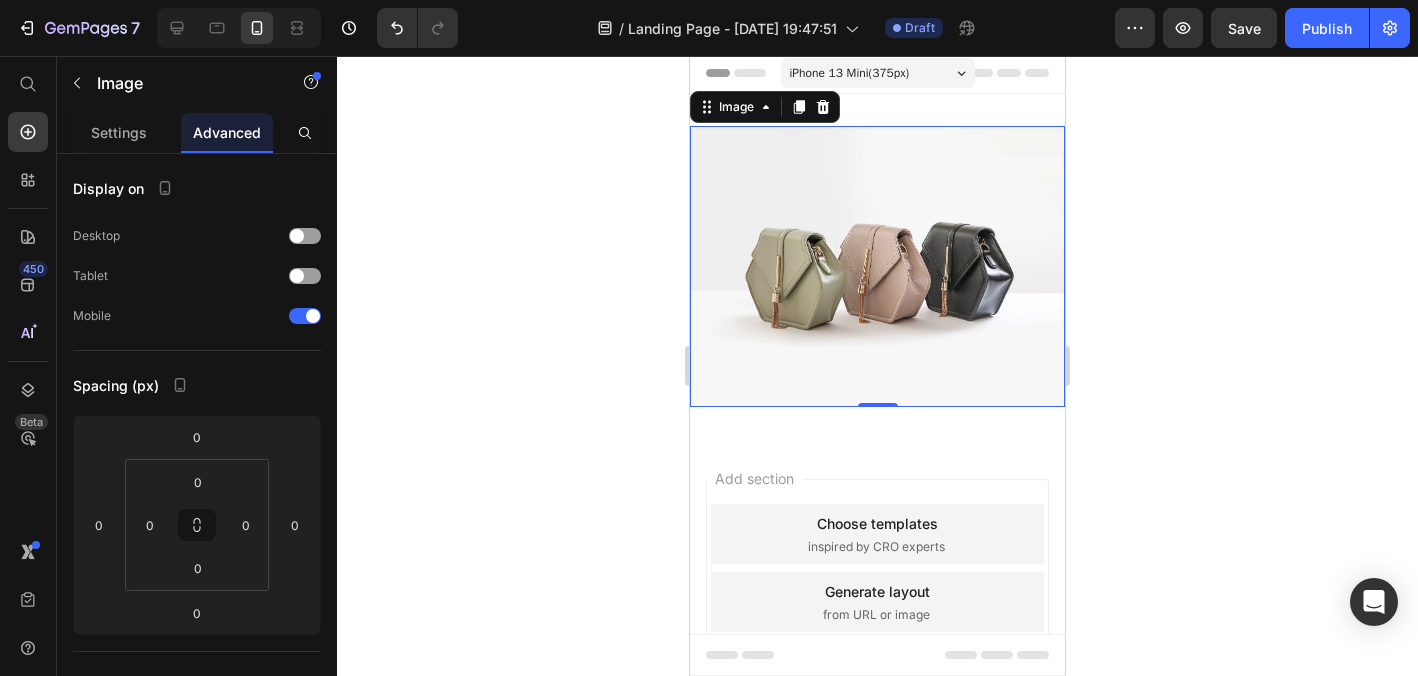 click at bounding box center (877, 266) 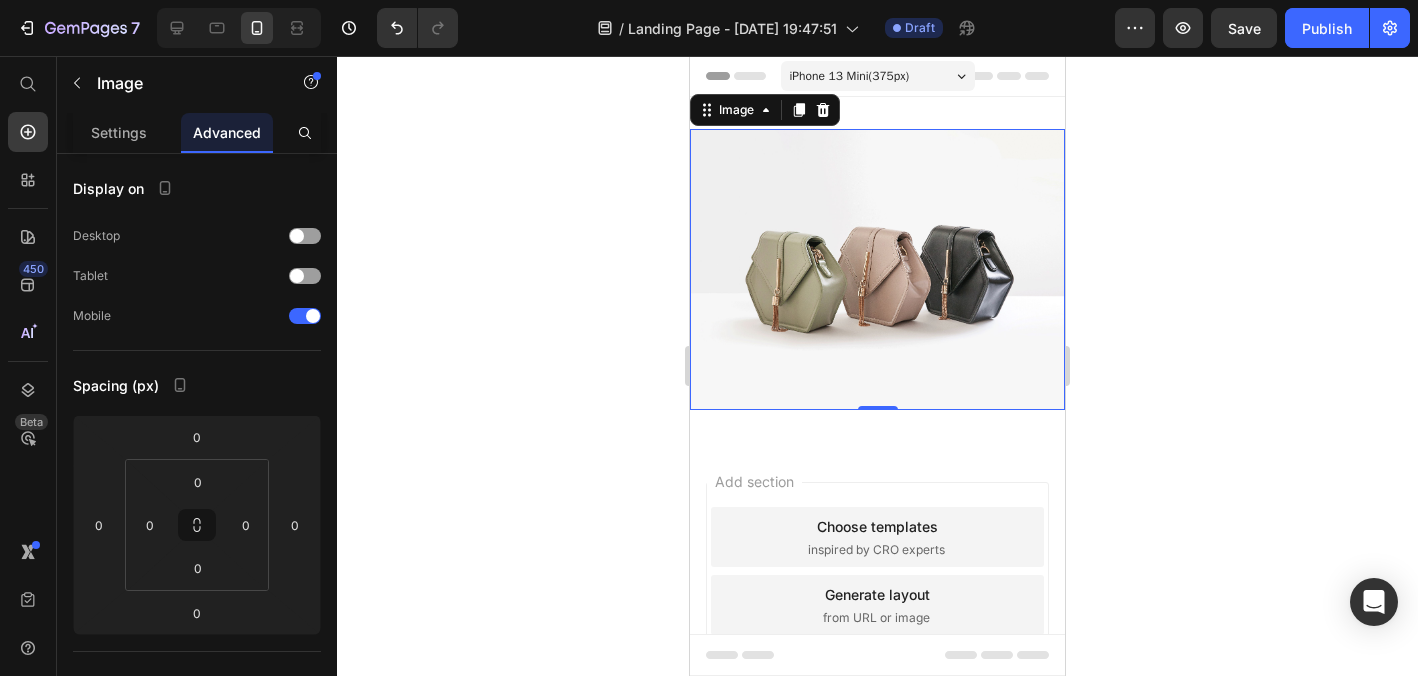scroll, scrollTop: 0, scrollLeft: 0, axis: both 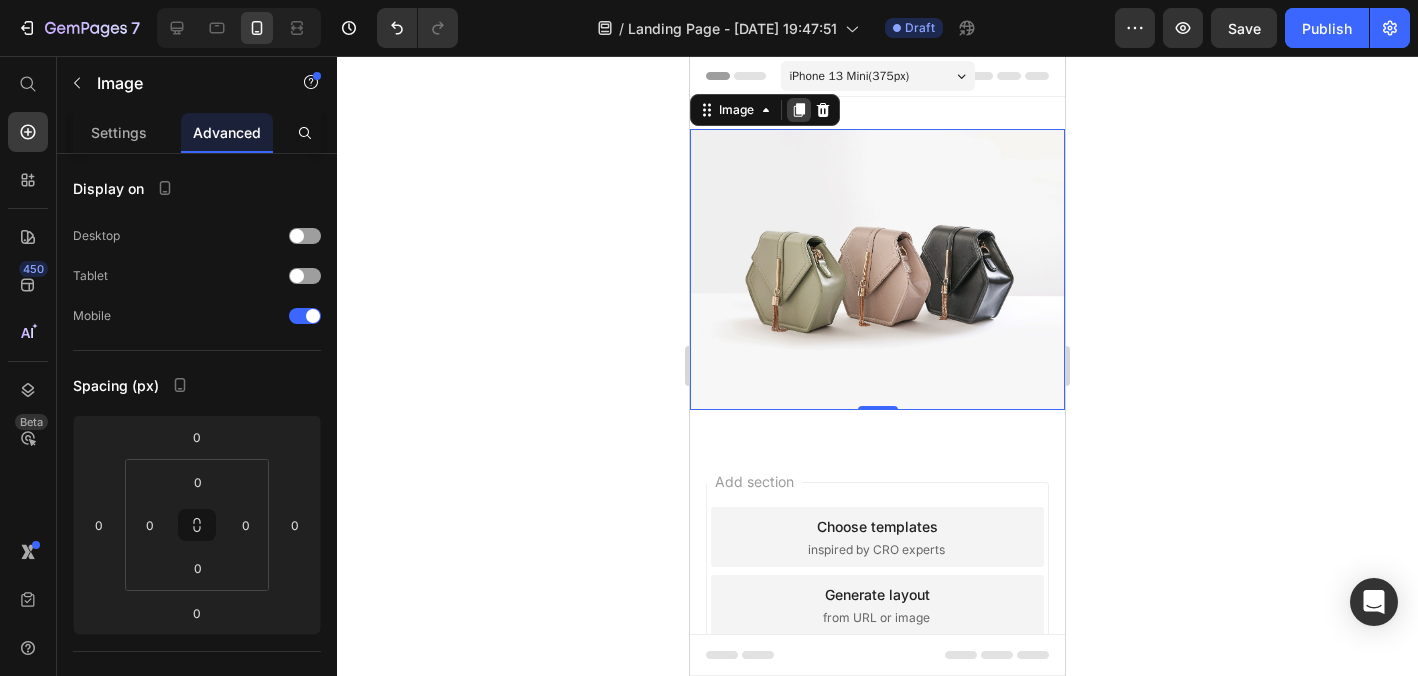 click 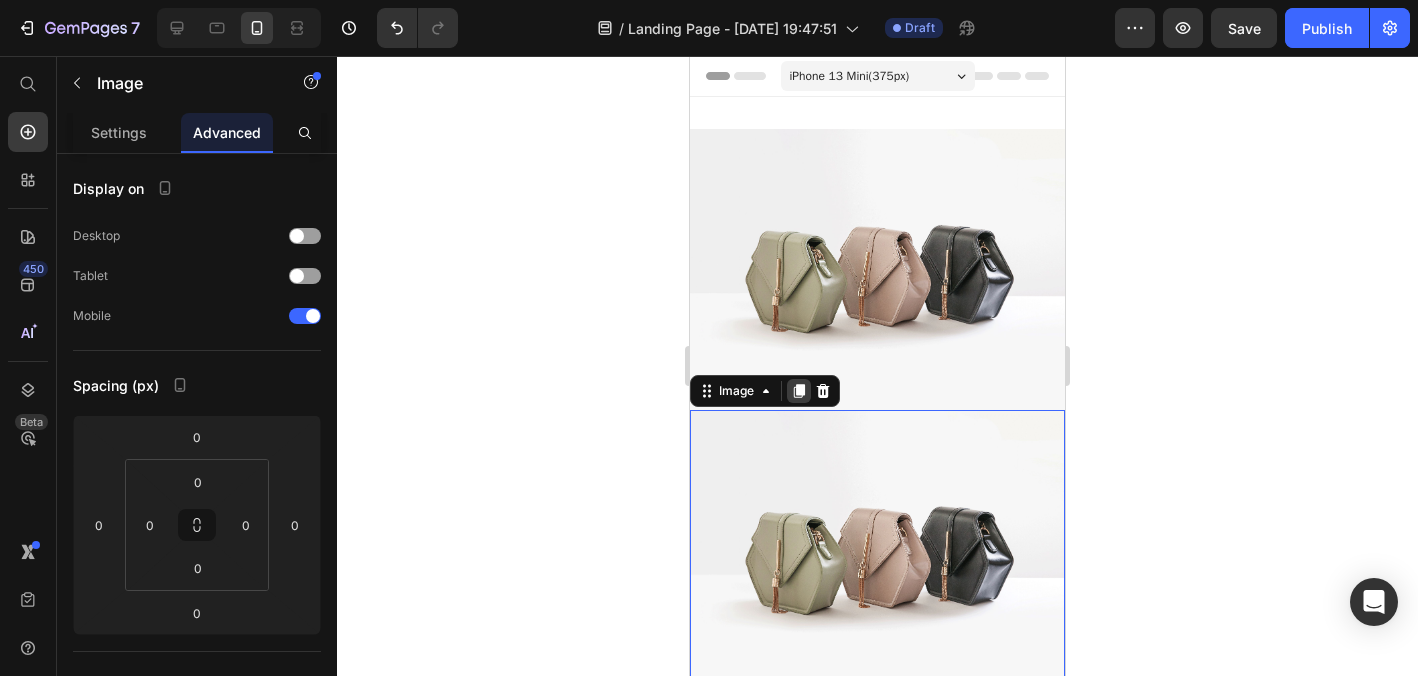 click 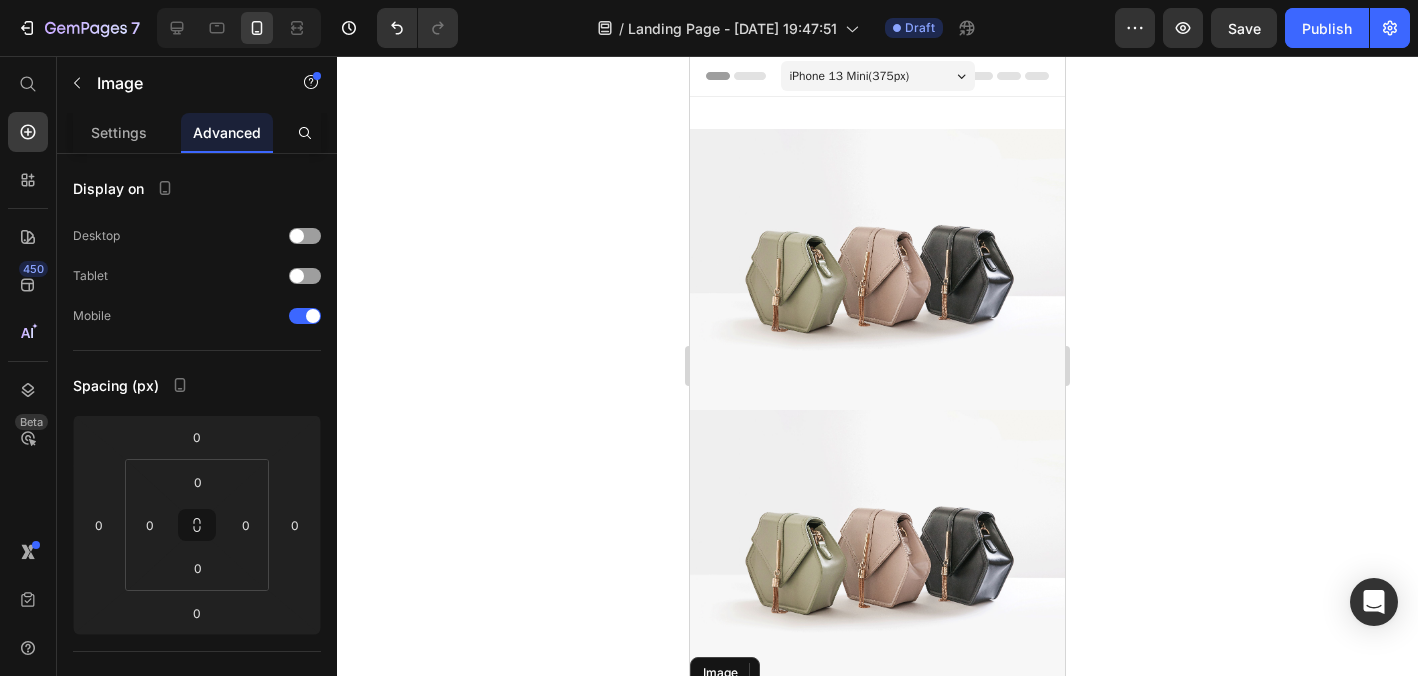 scroll, scrollTop: 472, scrollLeft: 0, axis: vertical 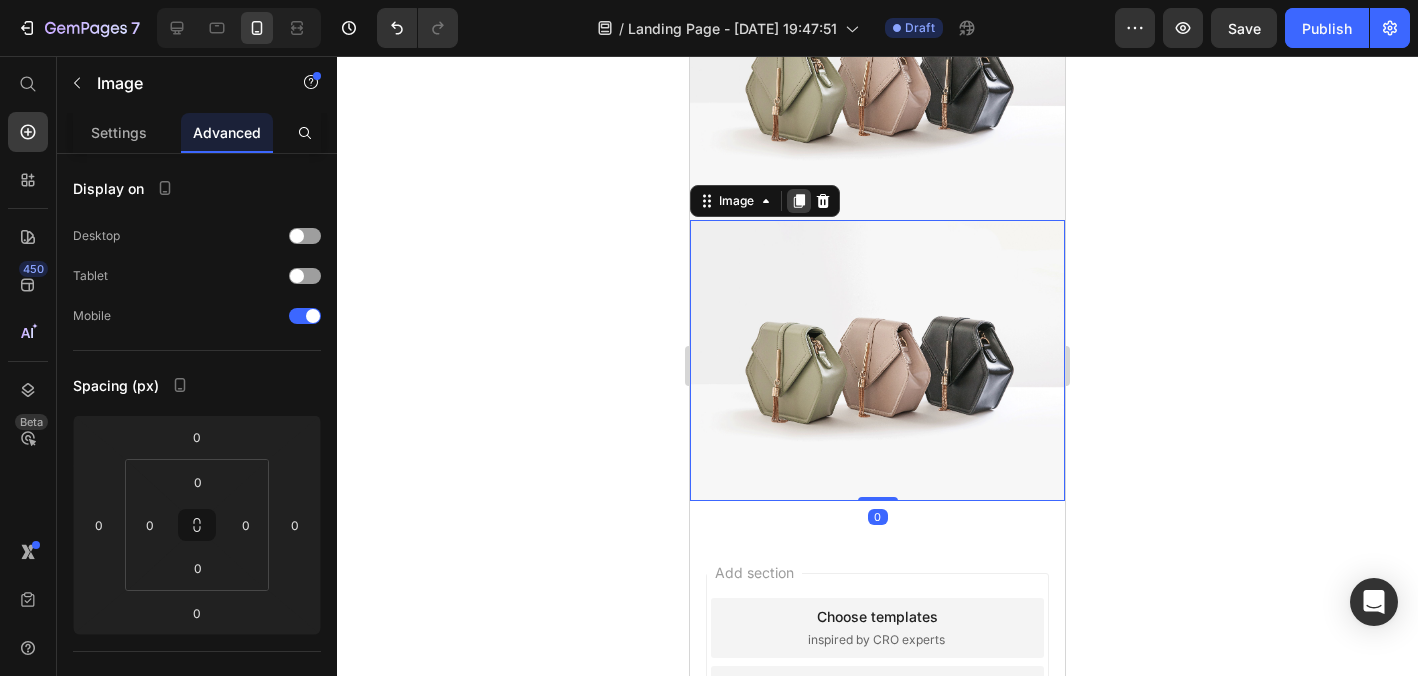 click 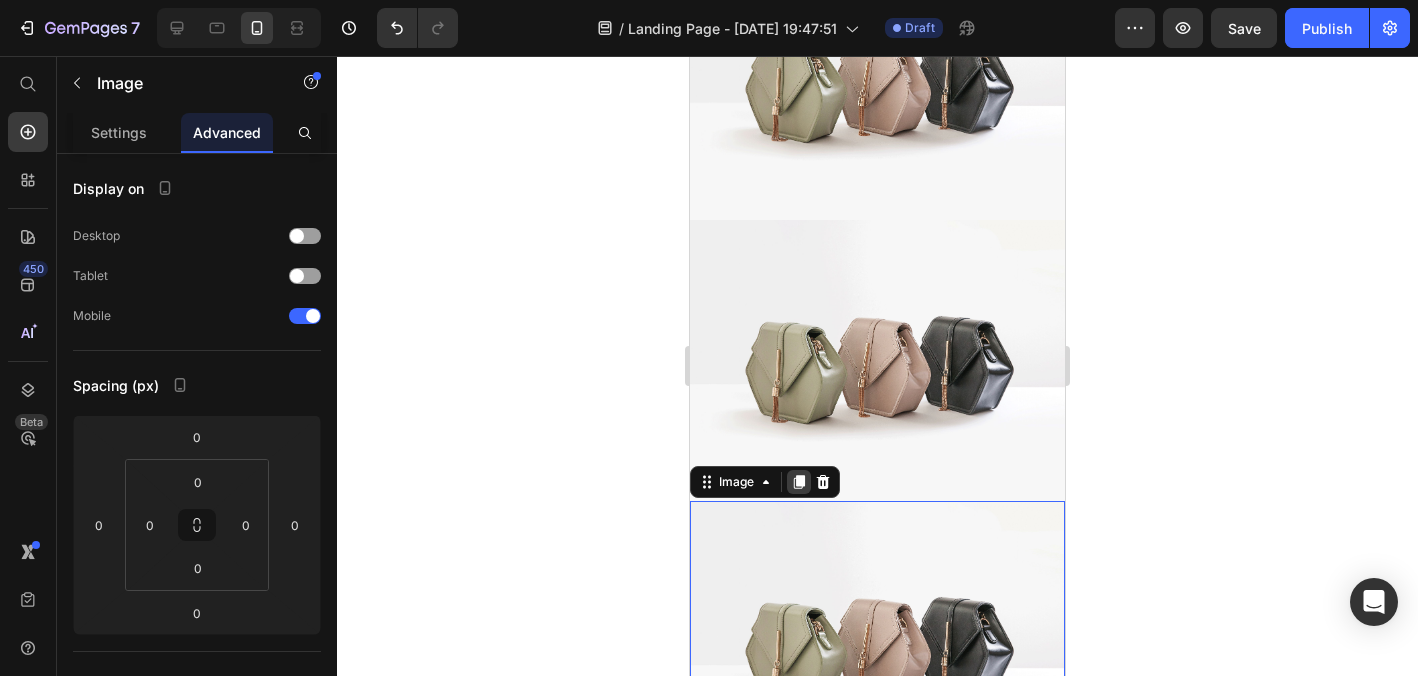 click 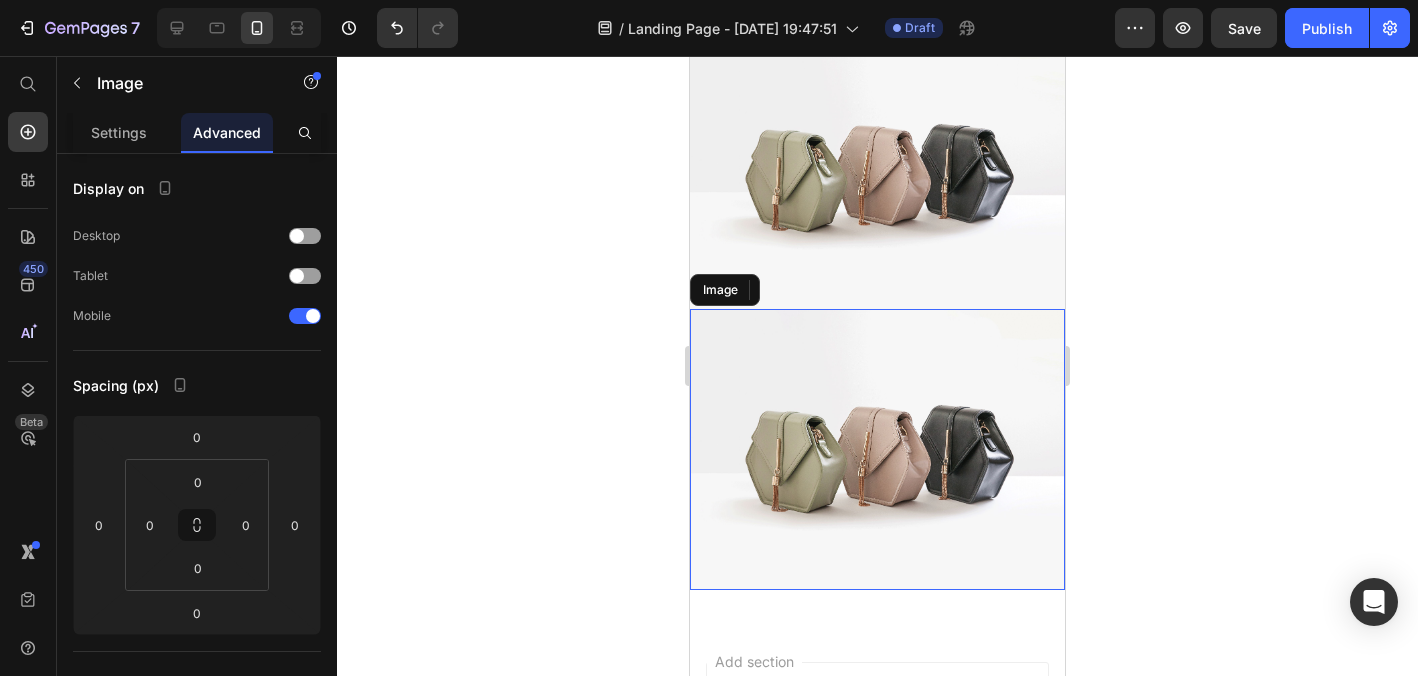 scroll, scrollTop: 1034, scrollLeft: 0, axis: vertical 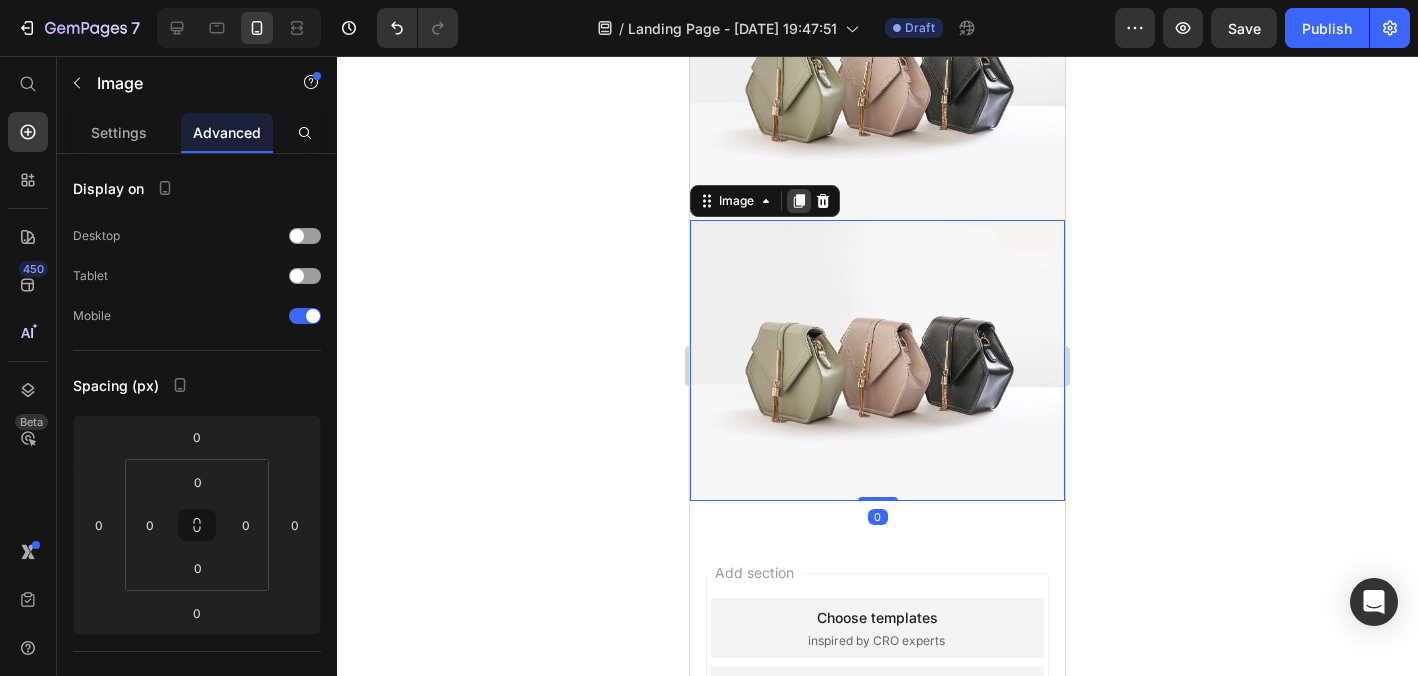 click 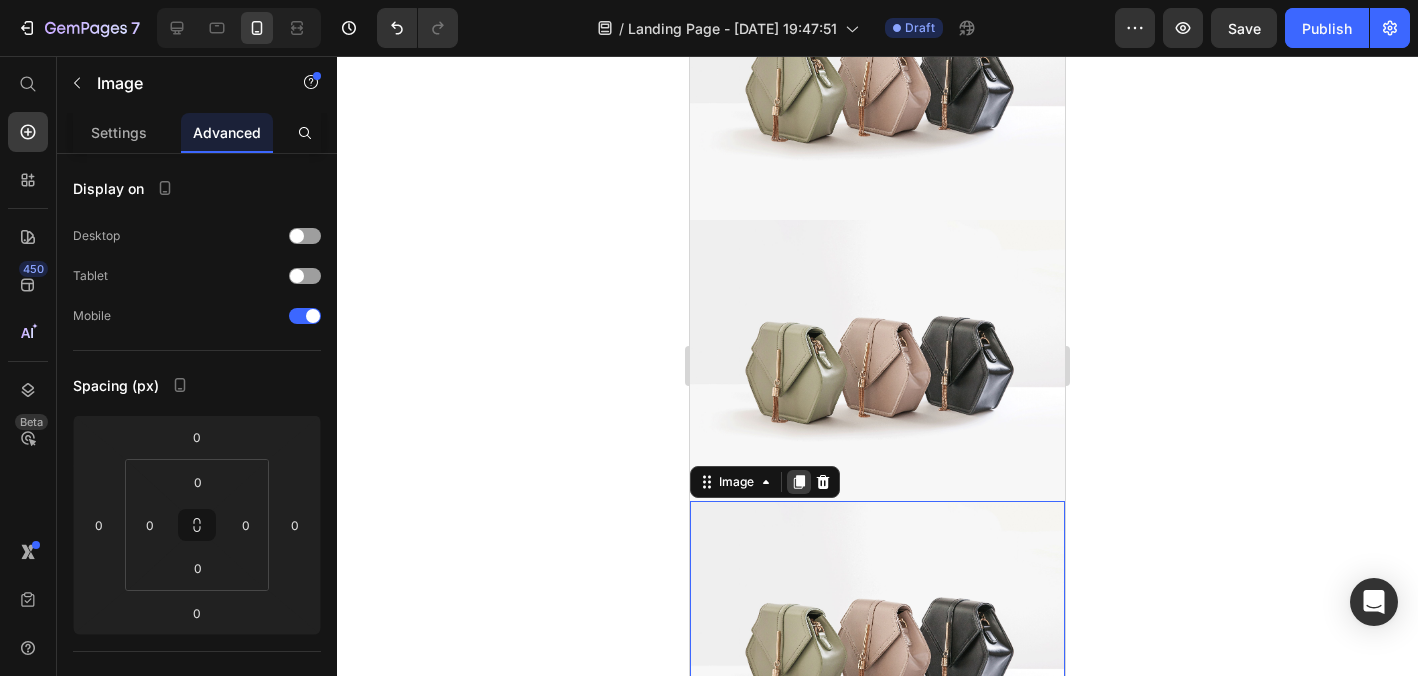 click 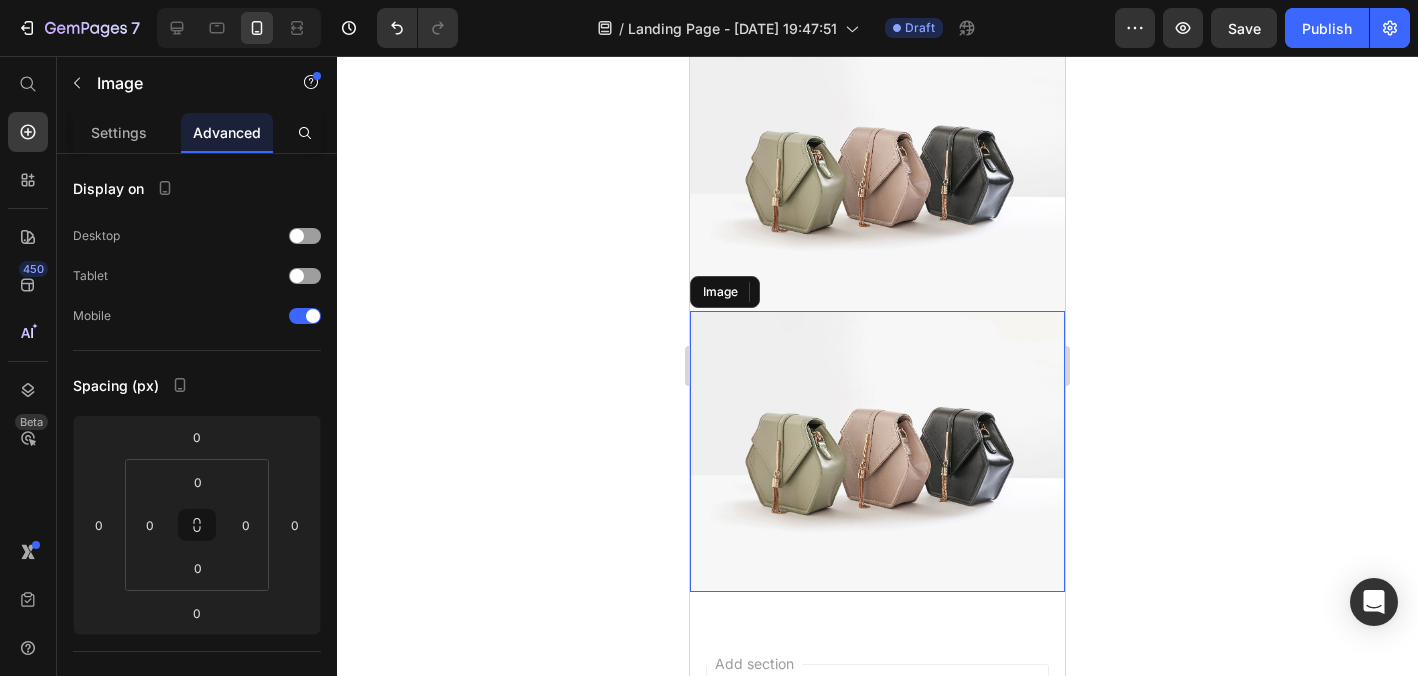scroll, scrollTop: 1597, scrollLeft: 0, axis: vertical 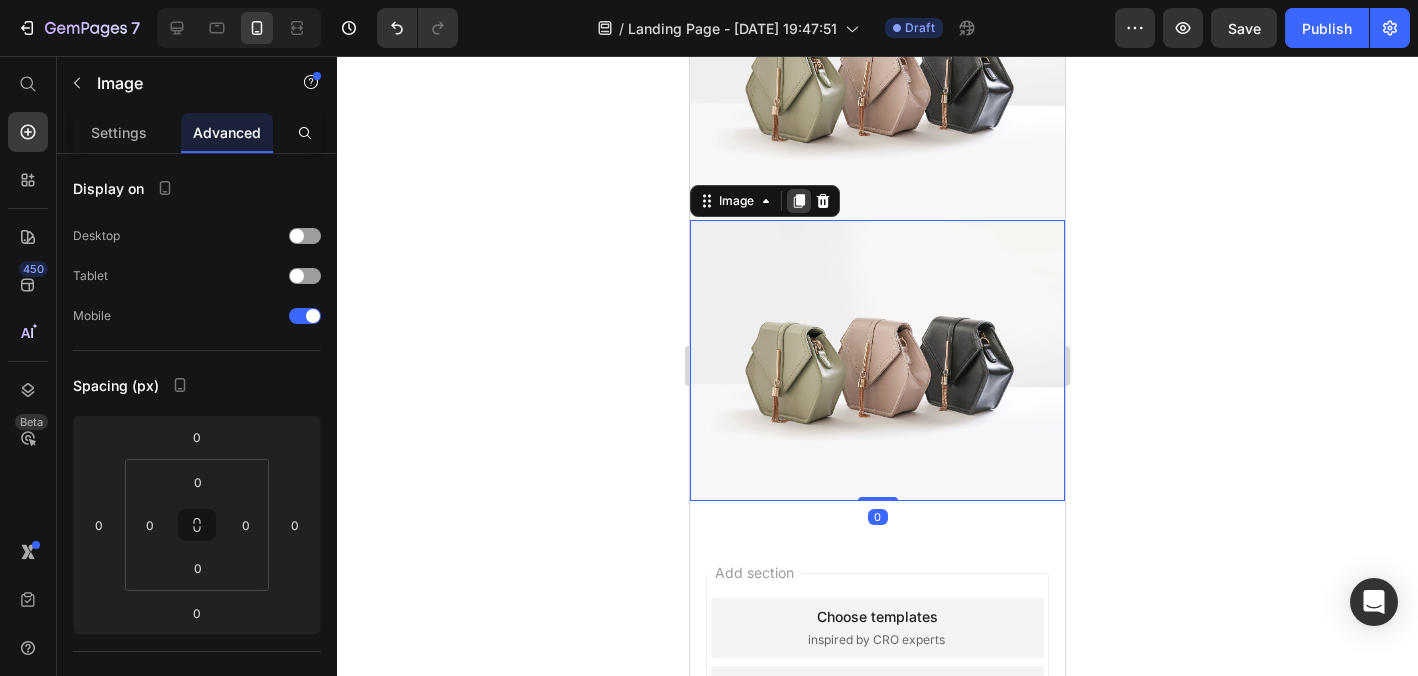 click 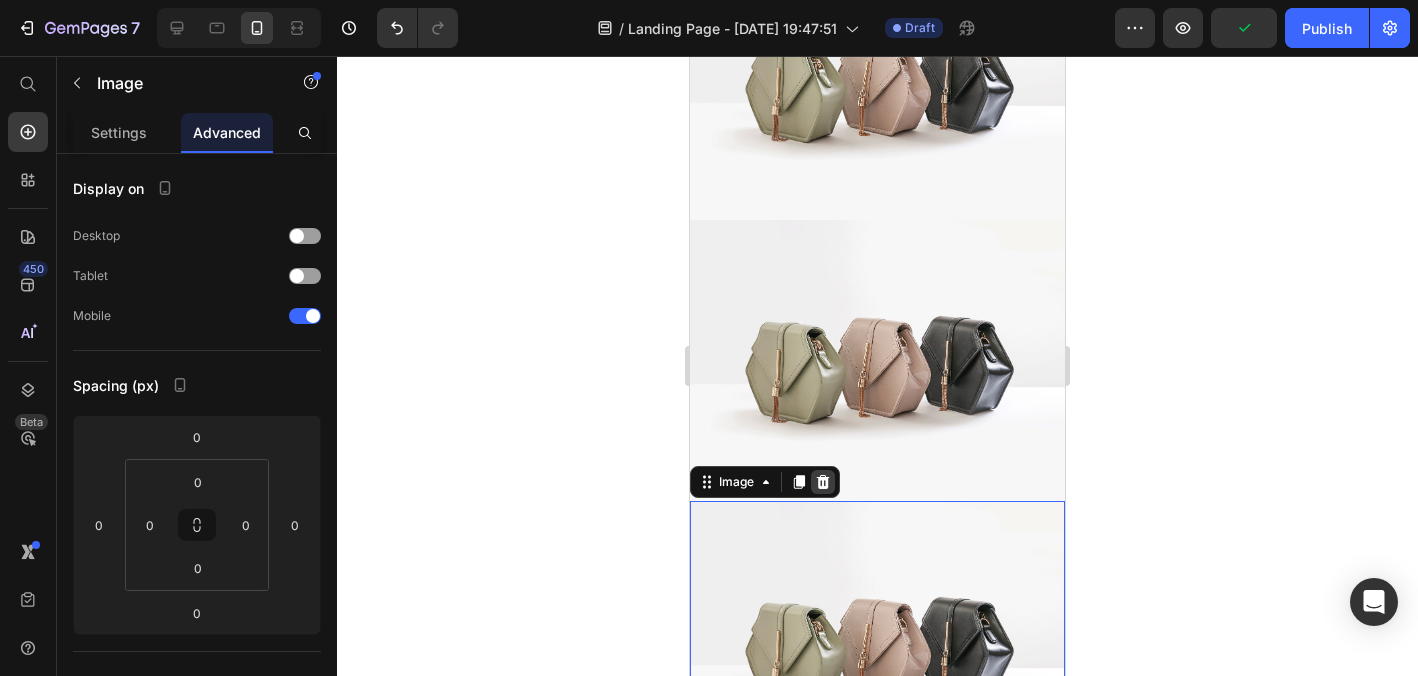 click 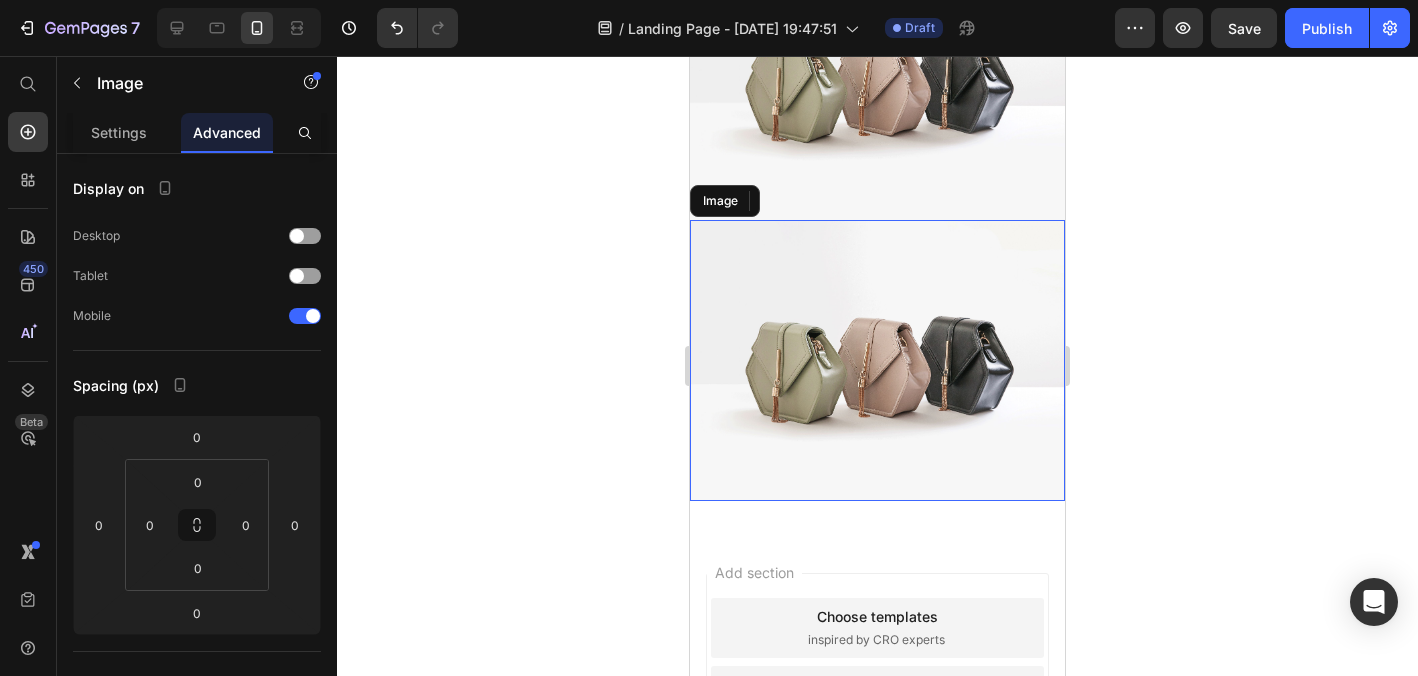 click at bounding box center (877, 360) 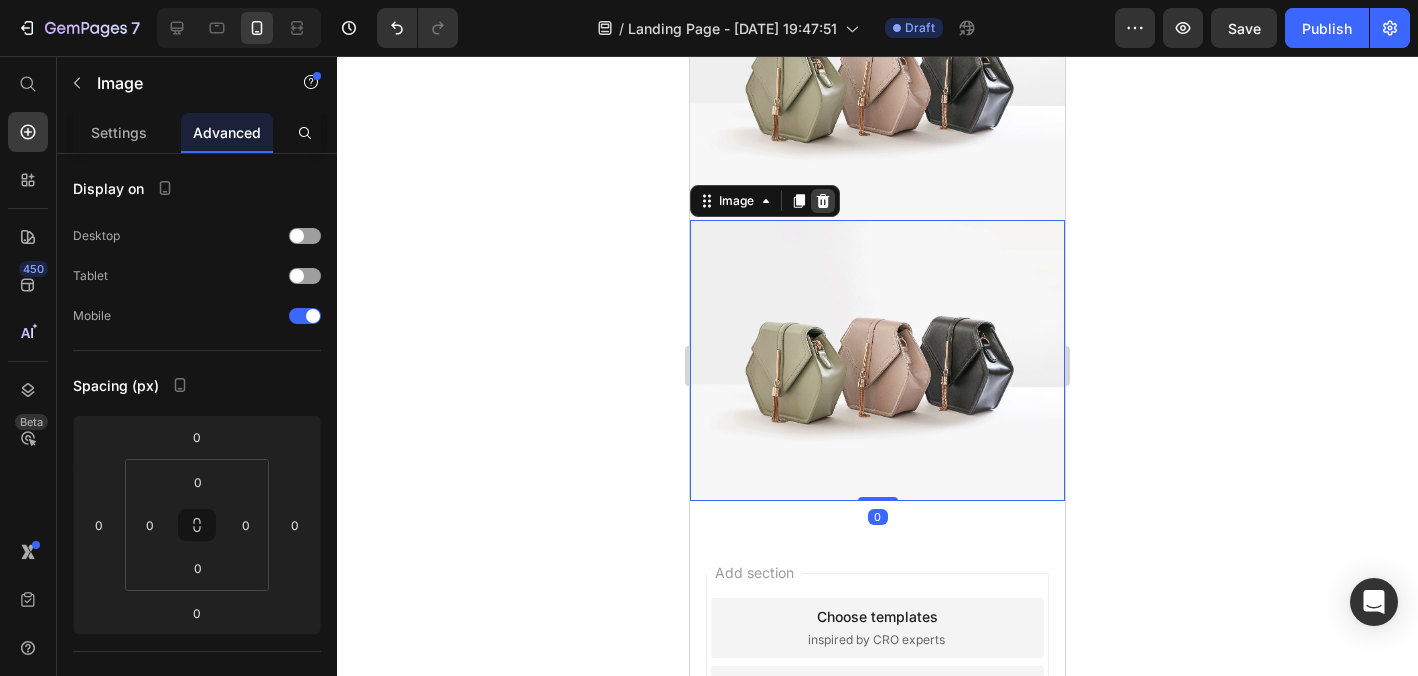 click 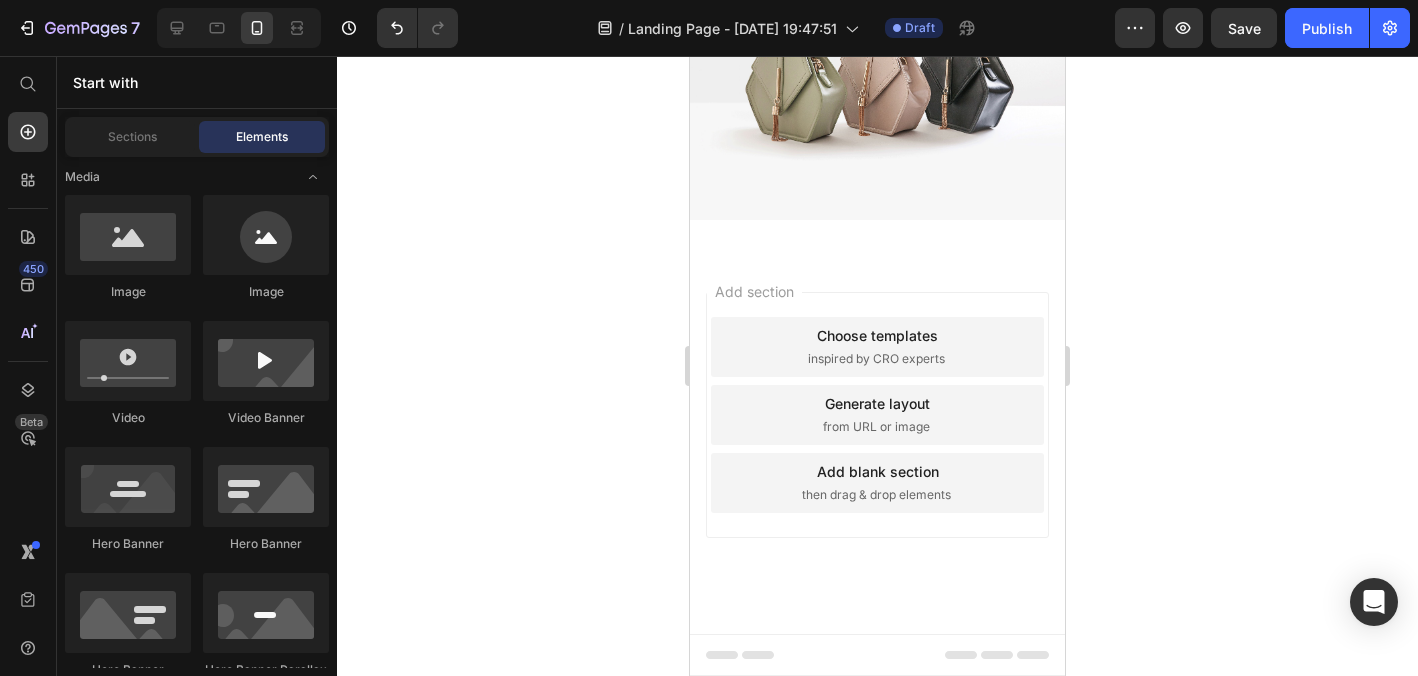 click at bounding box center [877, 78] 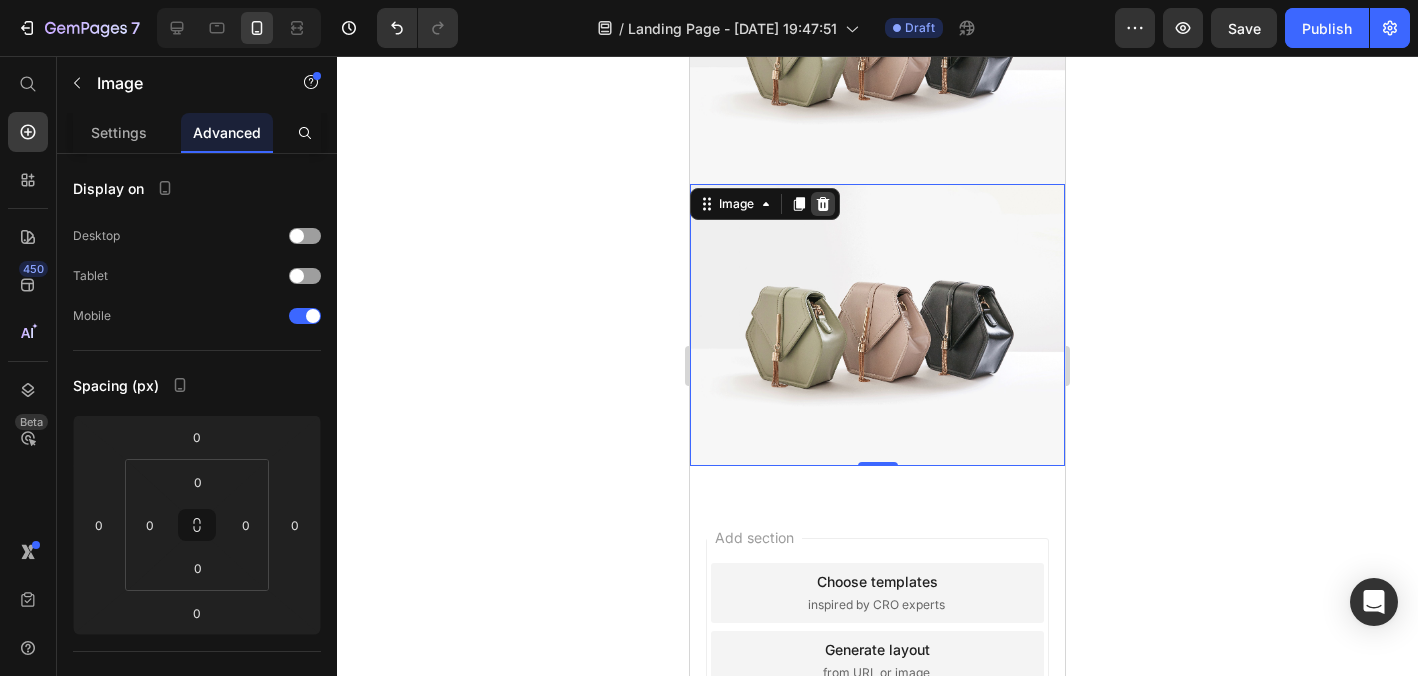 click 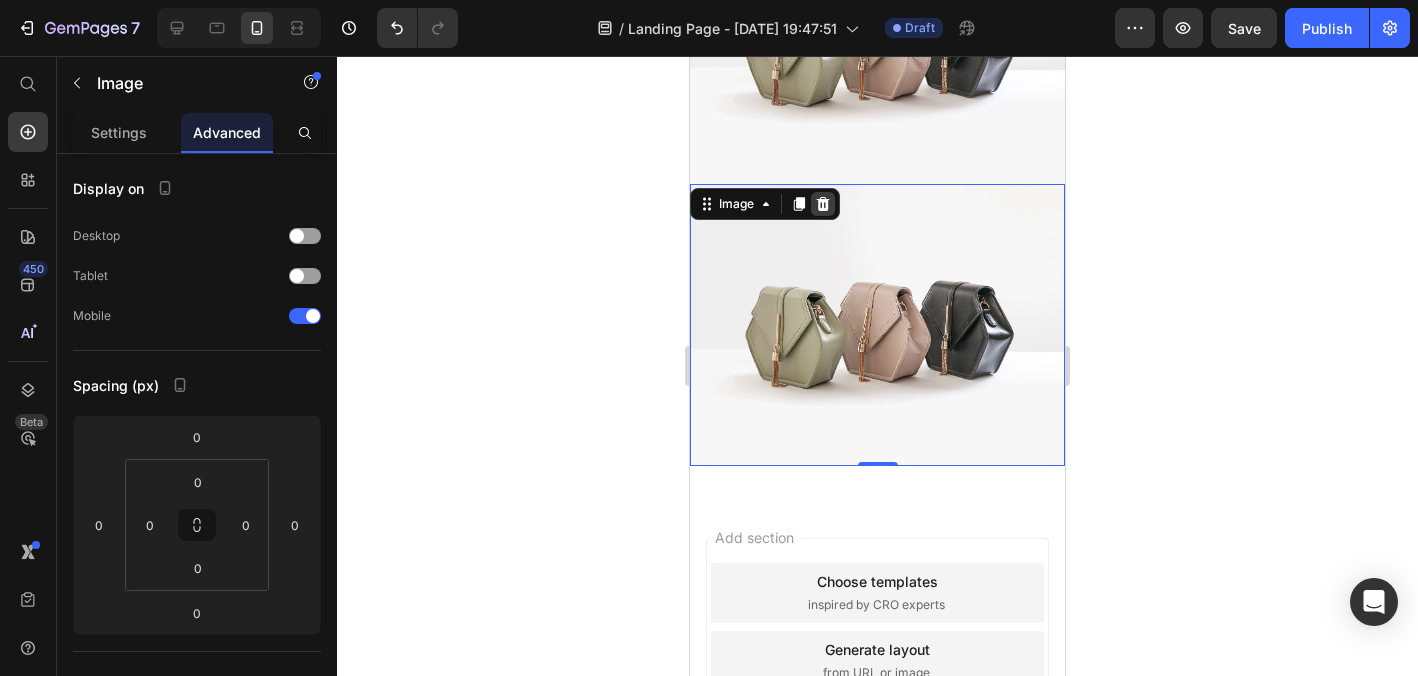 scroll, scrollTop: 1315, scrollLeft: 0, axis: vertical 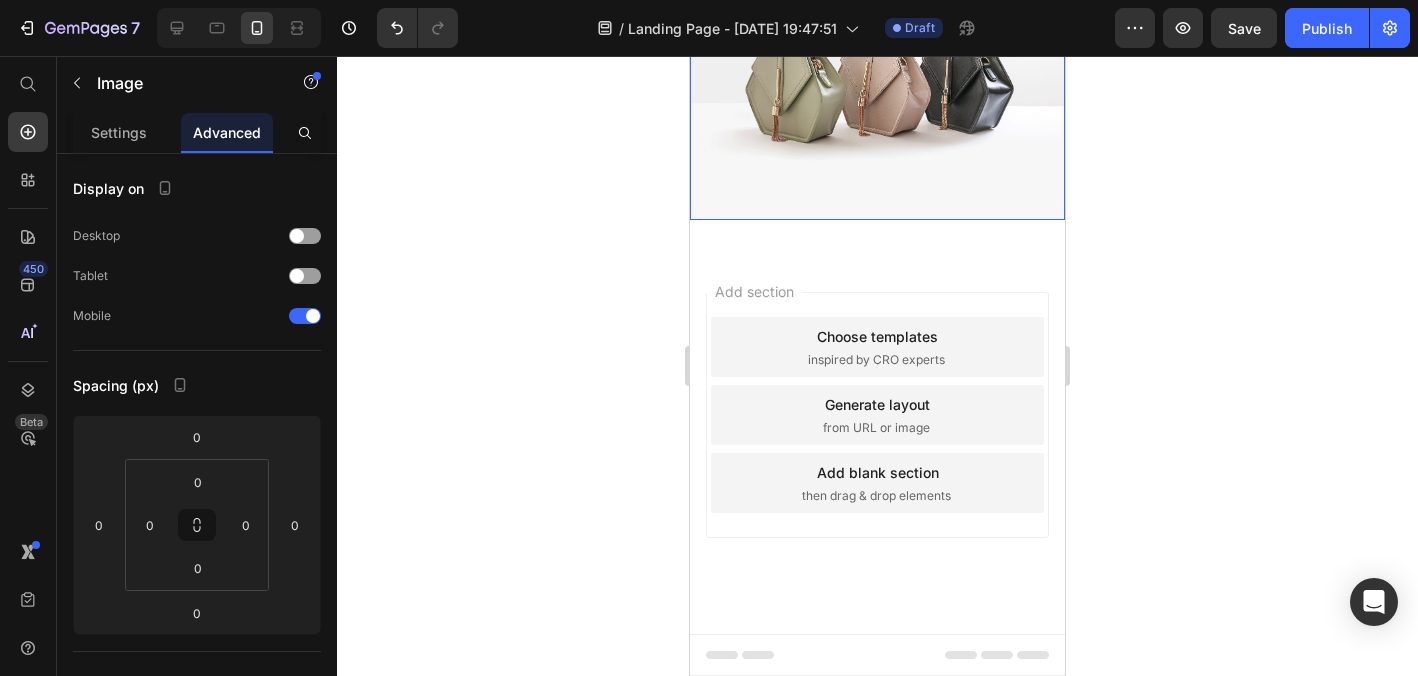 click at bounding box center [877, 79] 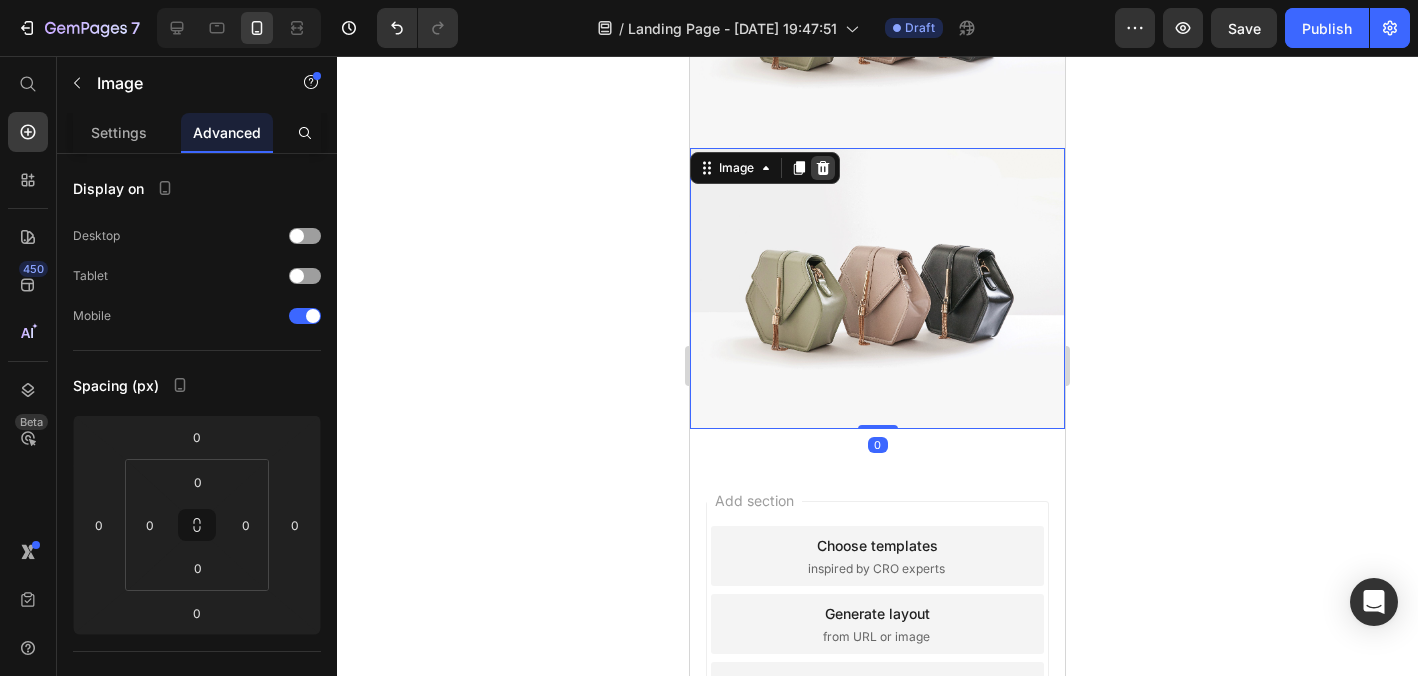 click 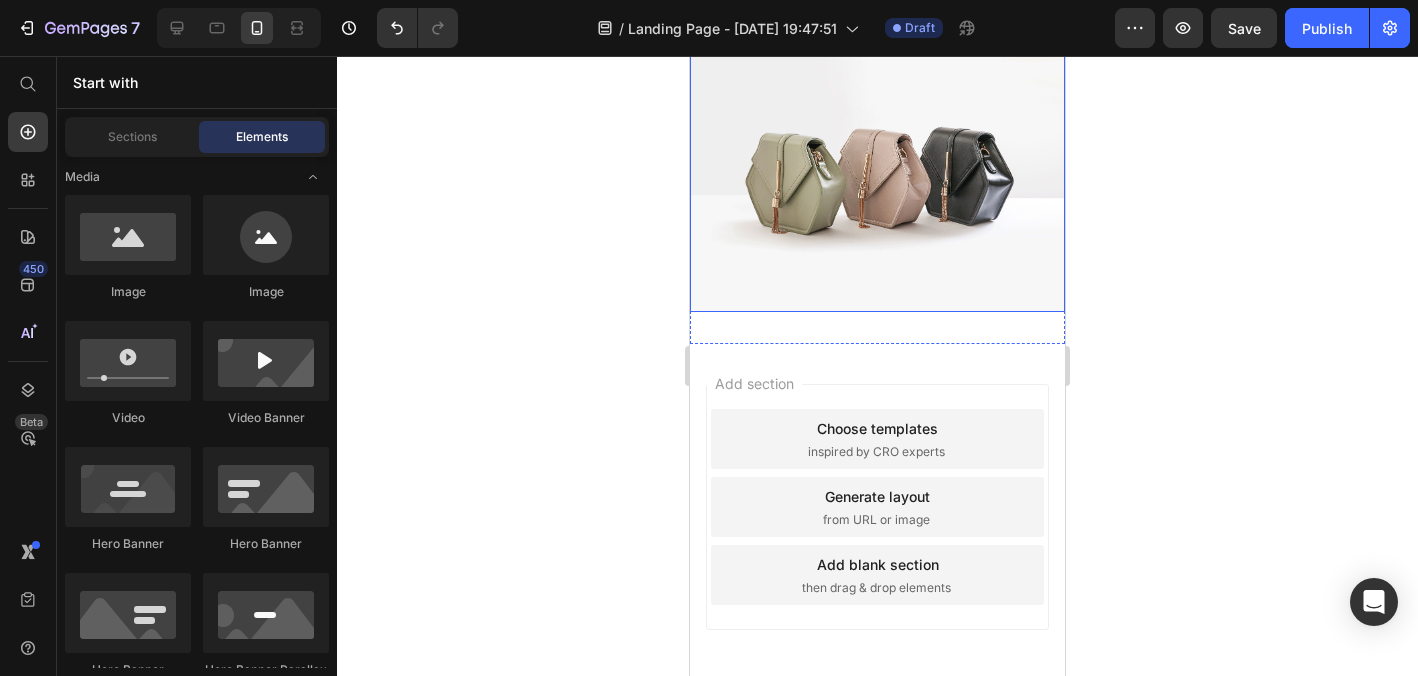 scroll, scrollTop: 939, scrollLeft: 0, axis: vertical 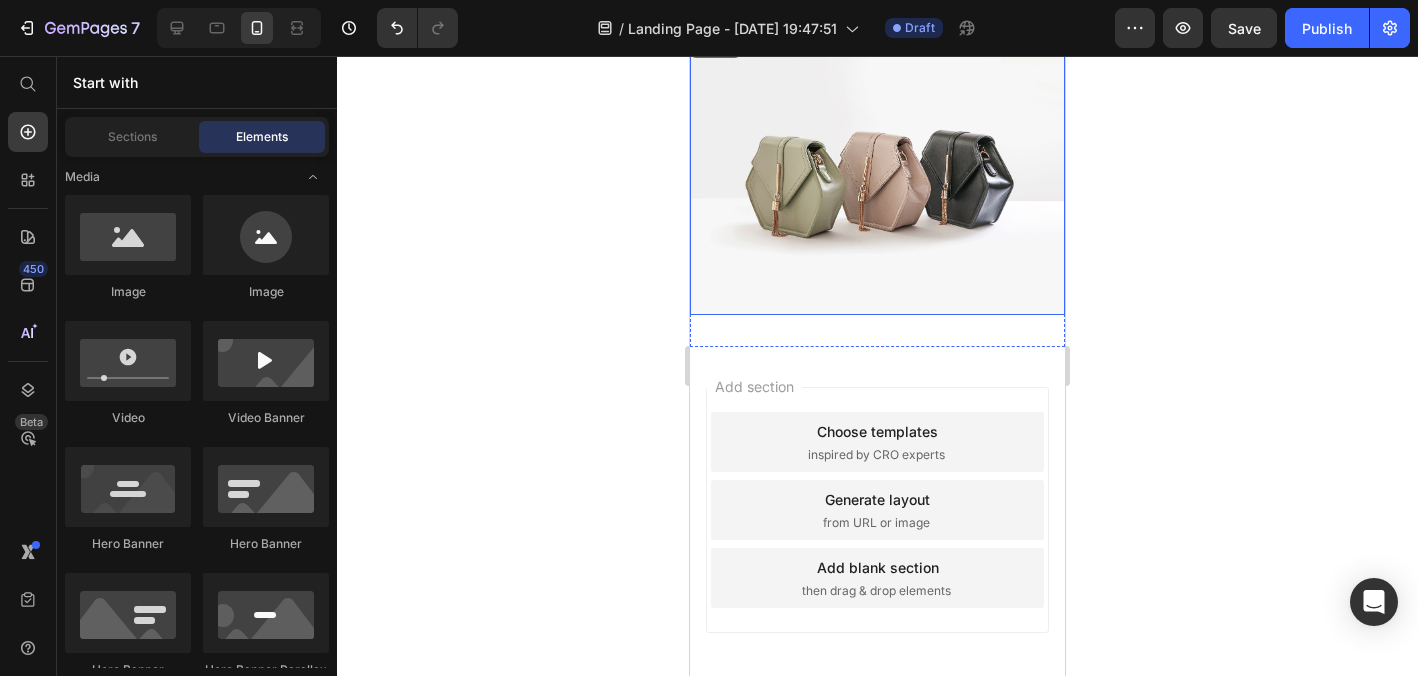 click at bounding box center (877, 174) 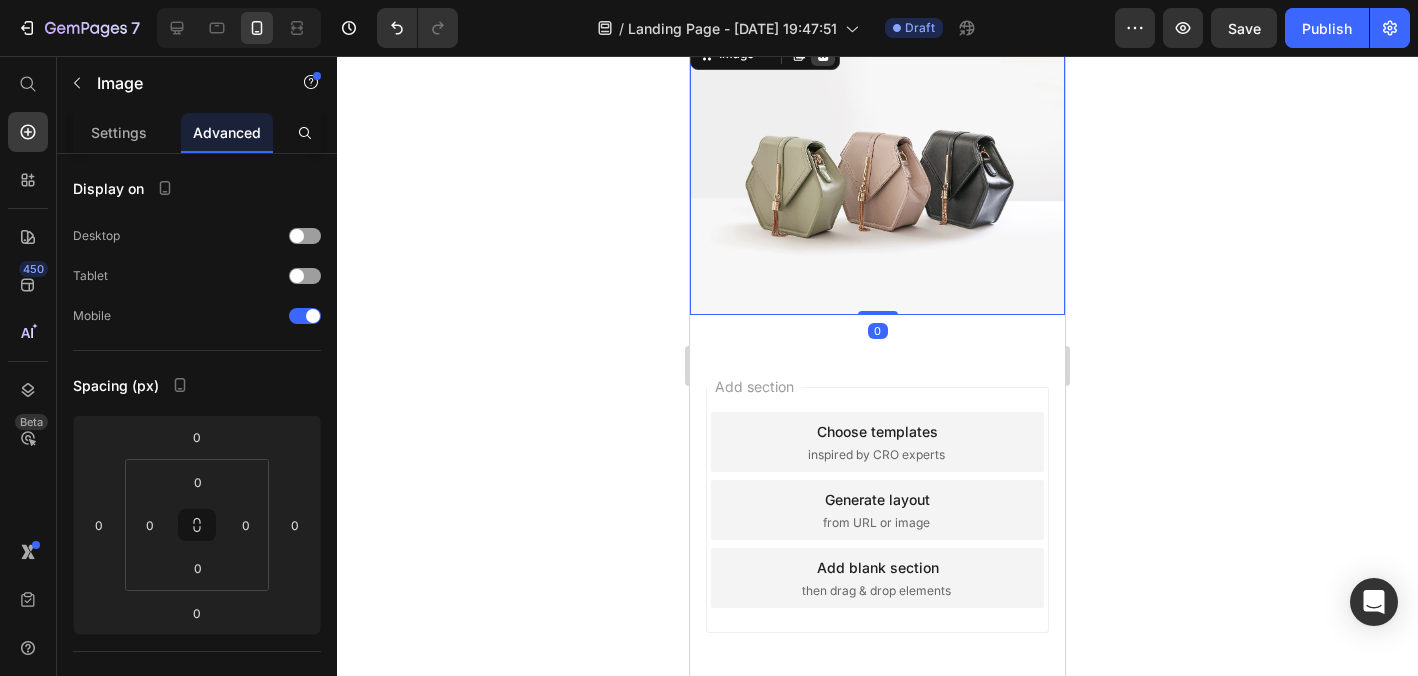 click 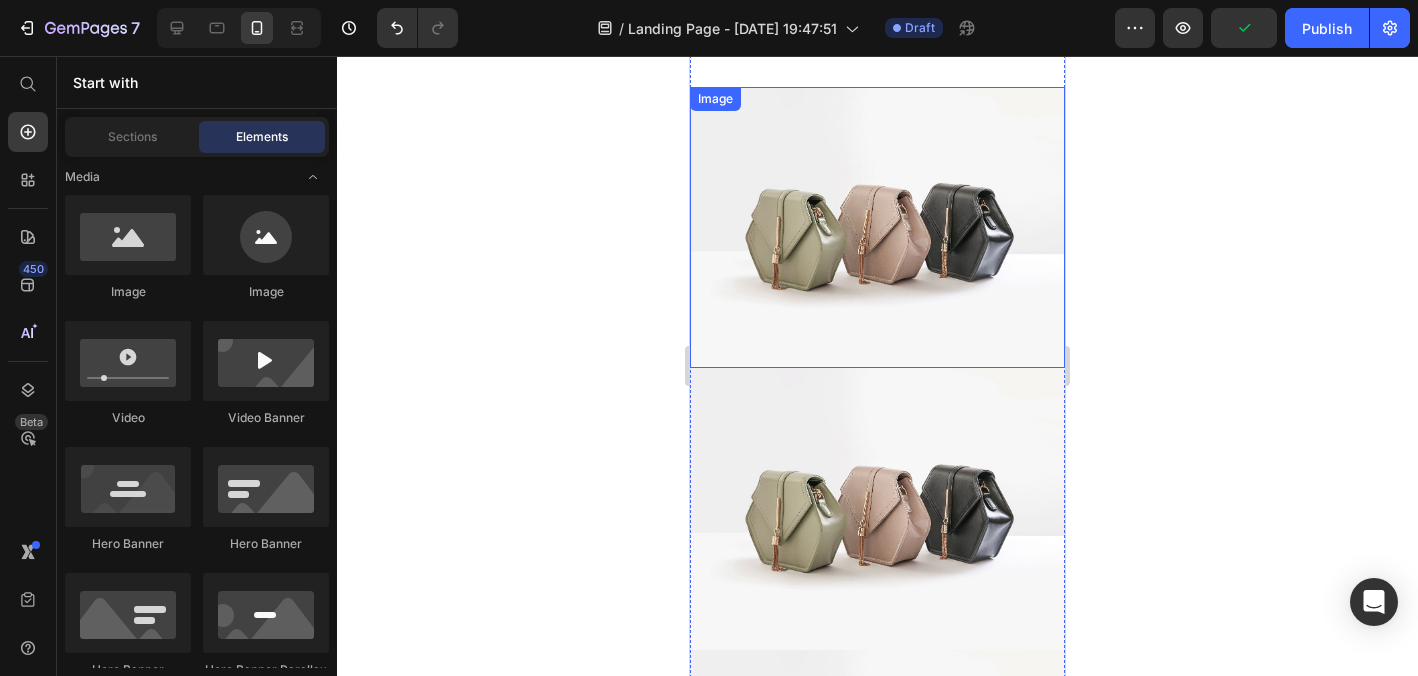 scroll, scrollTop: 43, scrollLeft: 0, axis: vertical 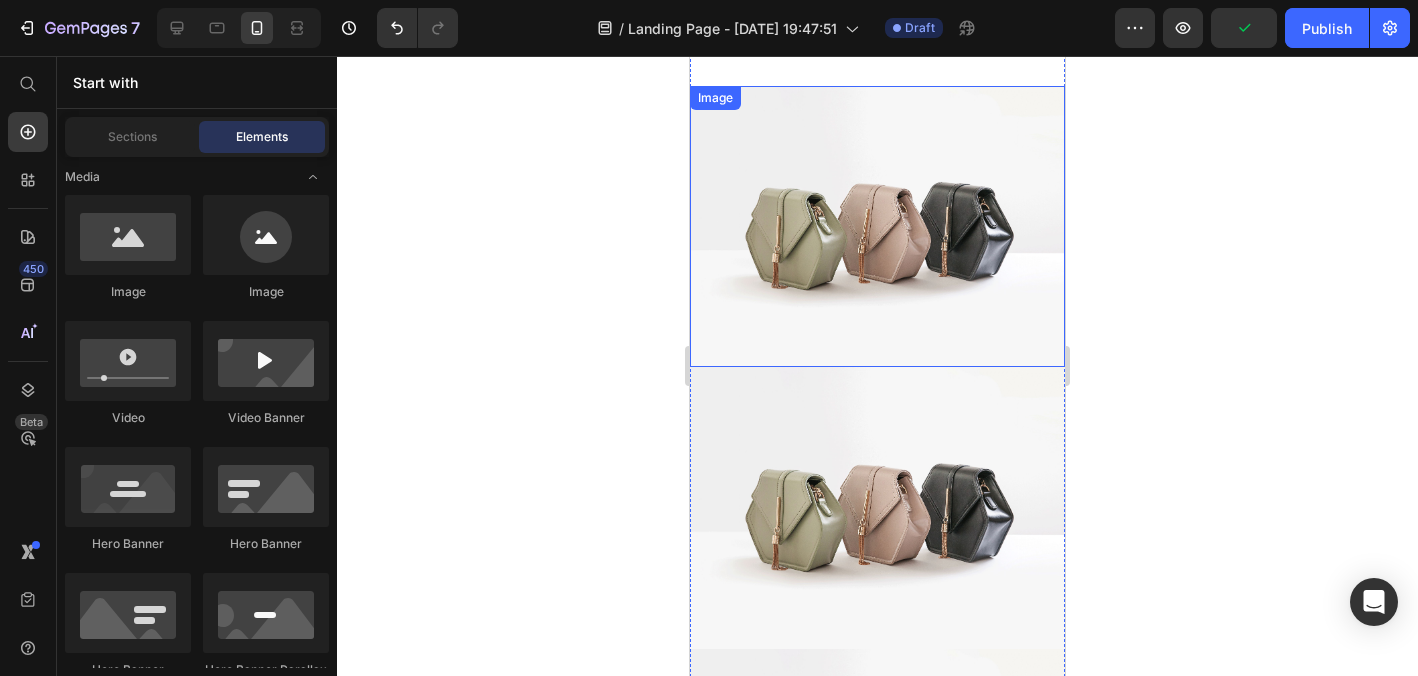 click at bounding box center (877, 226) 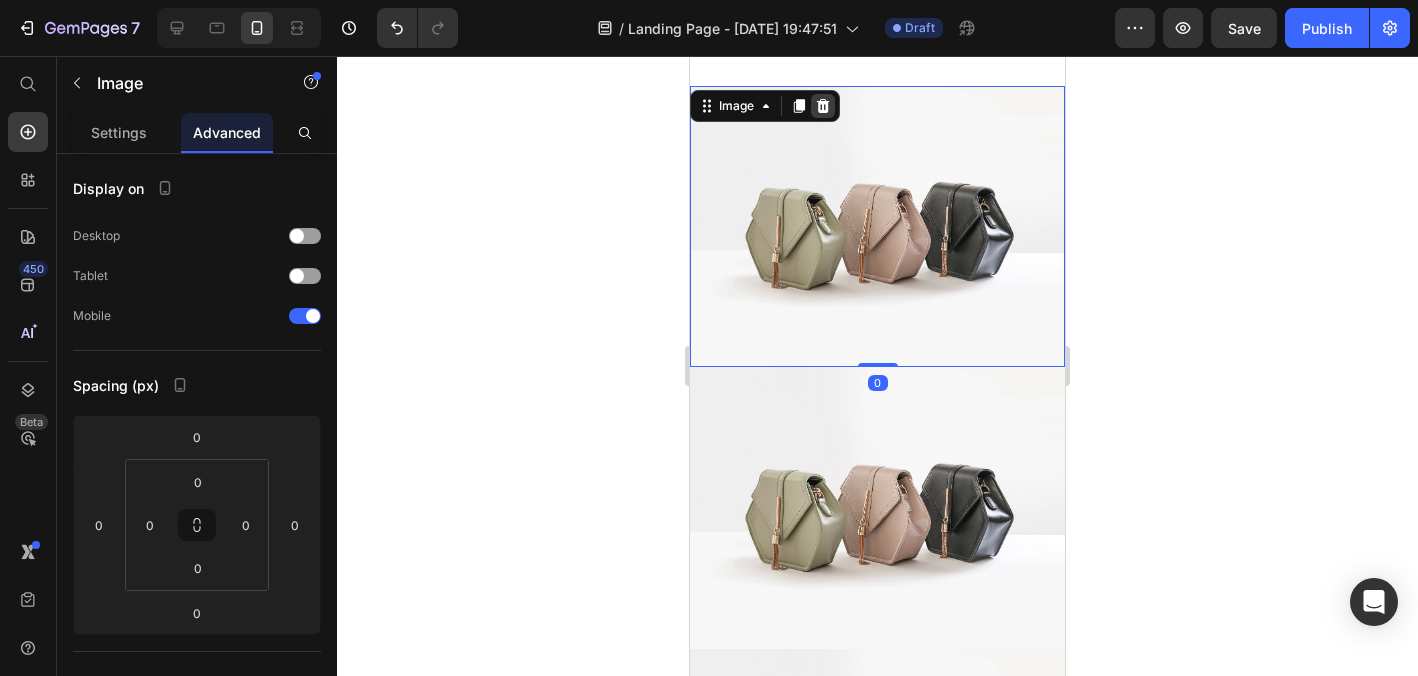 click 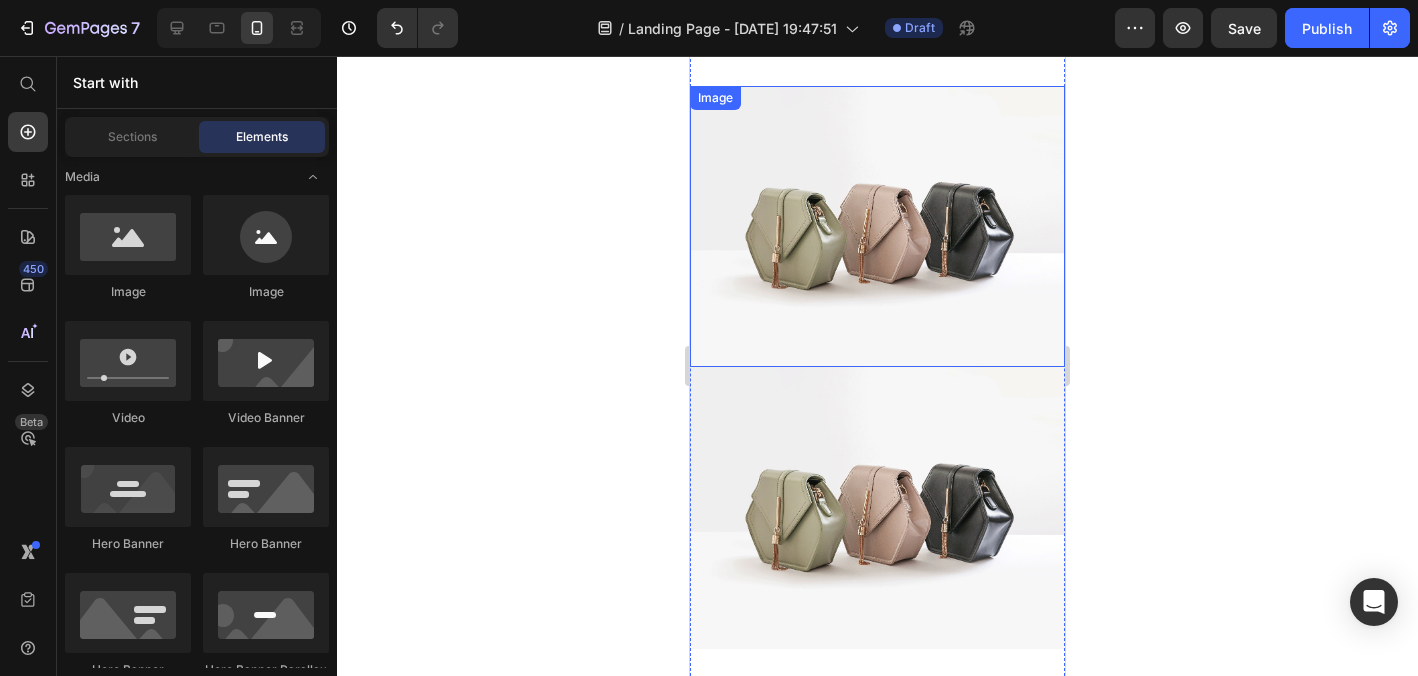 click at bounding box center [877, 226] 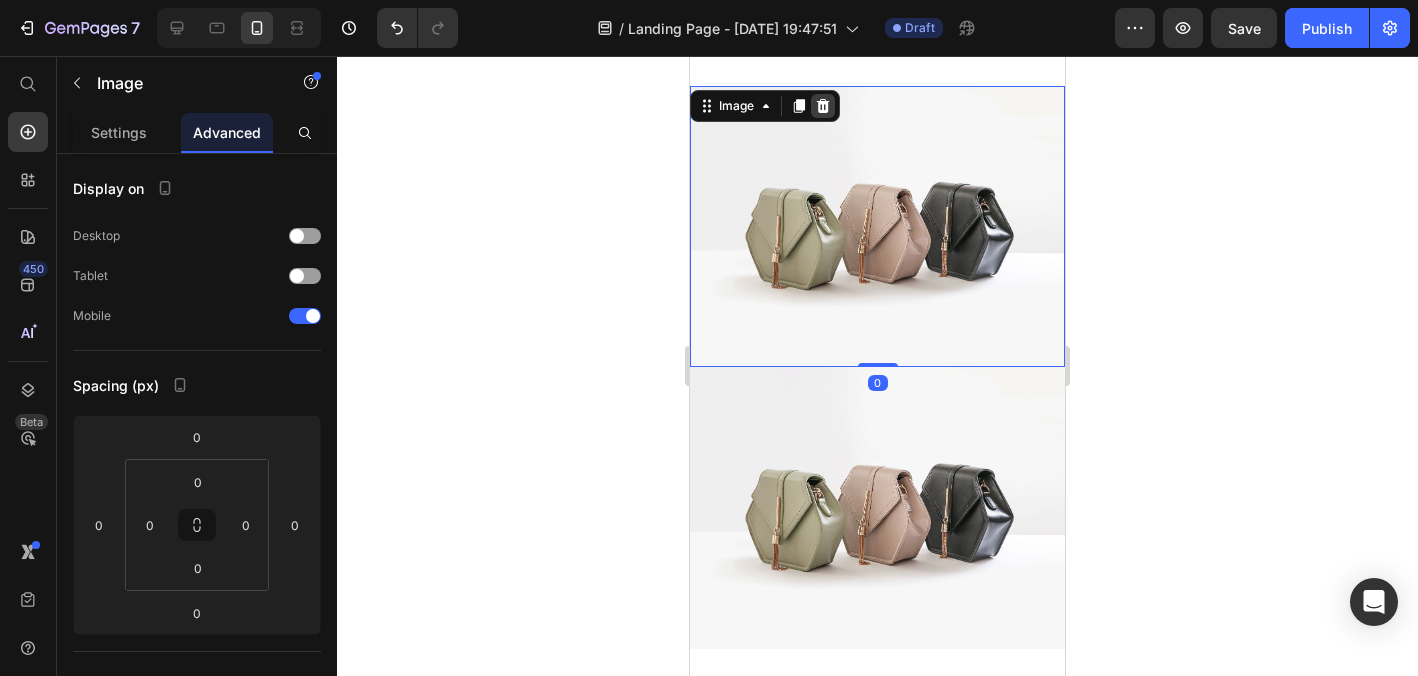 click 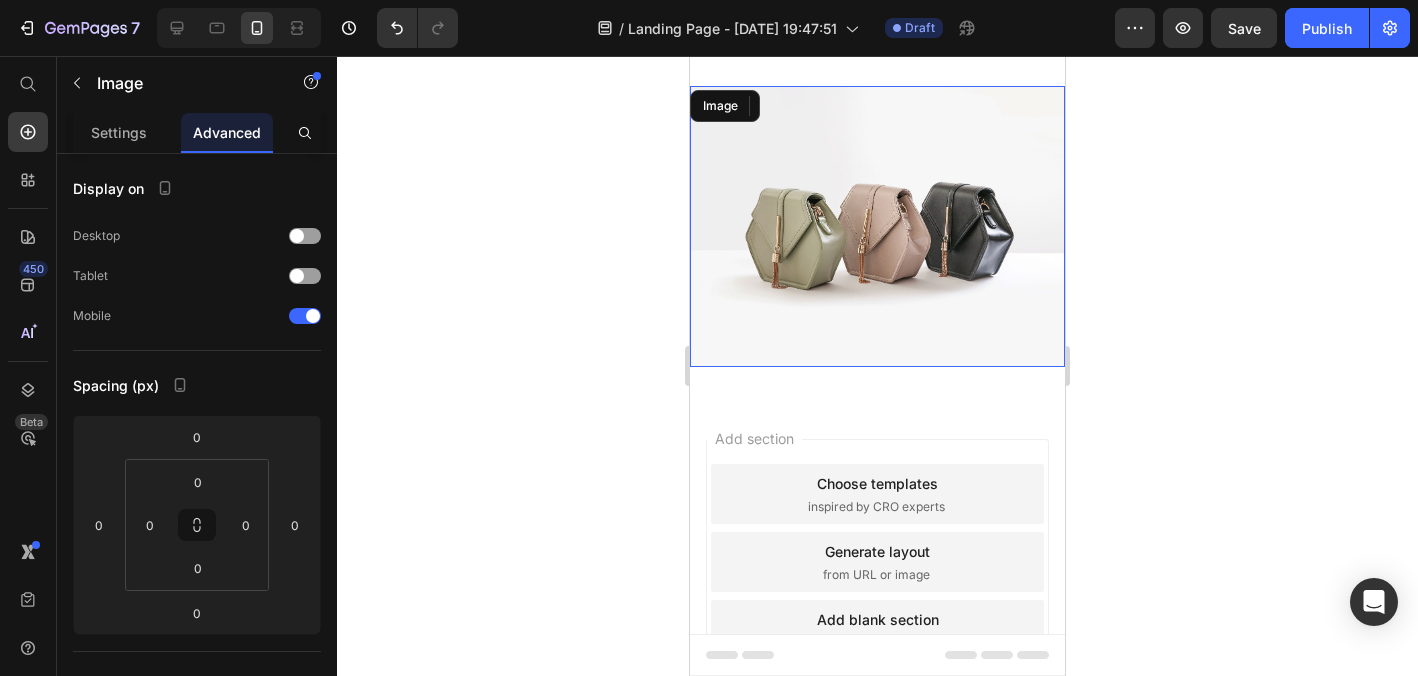 click at bounding box center [877, 226] 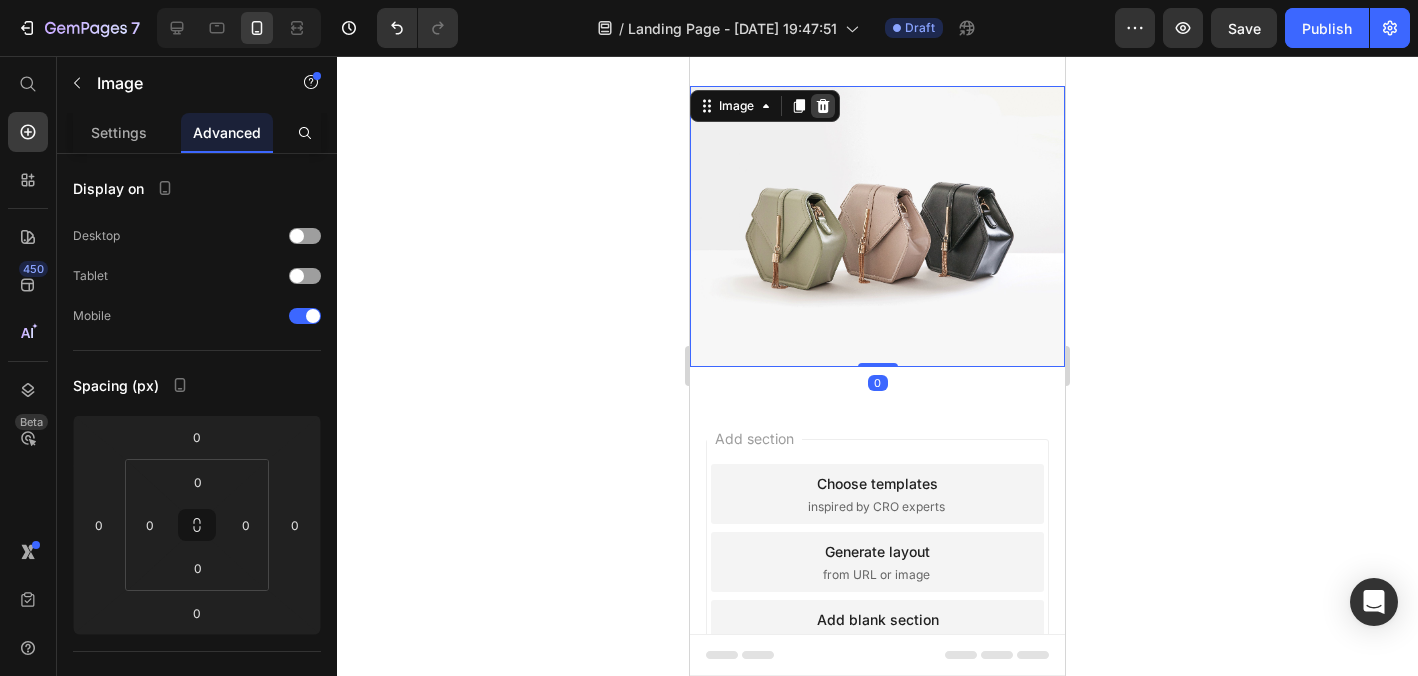 click 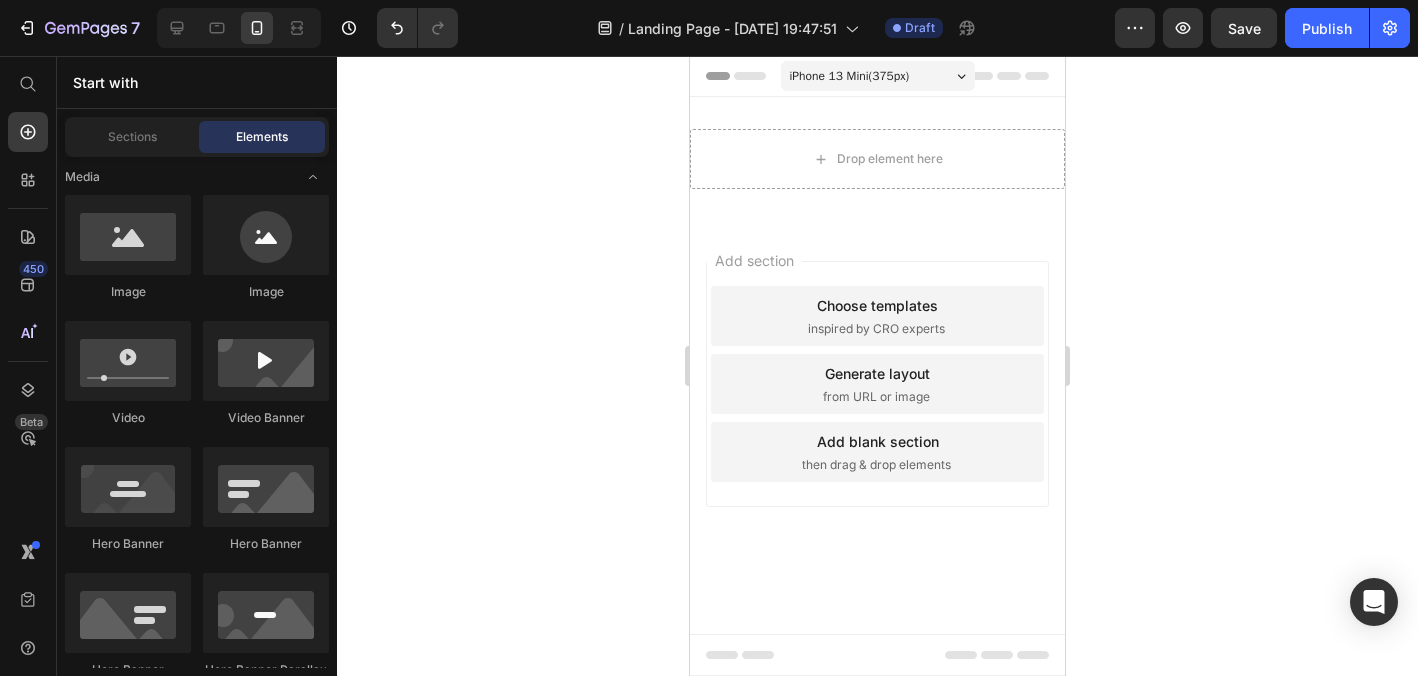 scroll, scrollTop: 0, scrollLeft: 0, axis: both 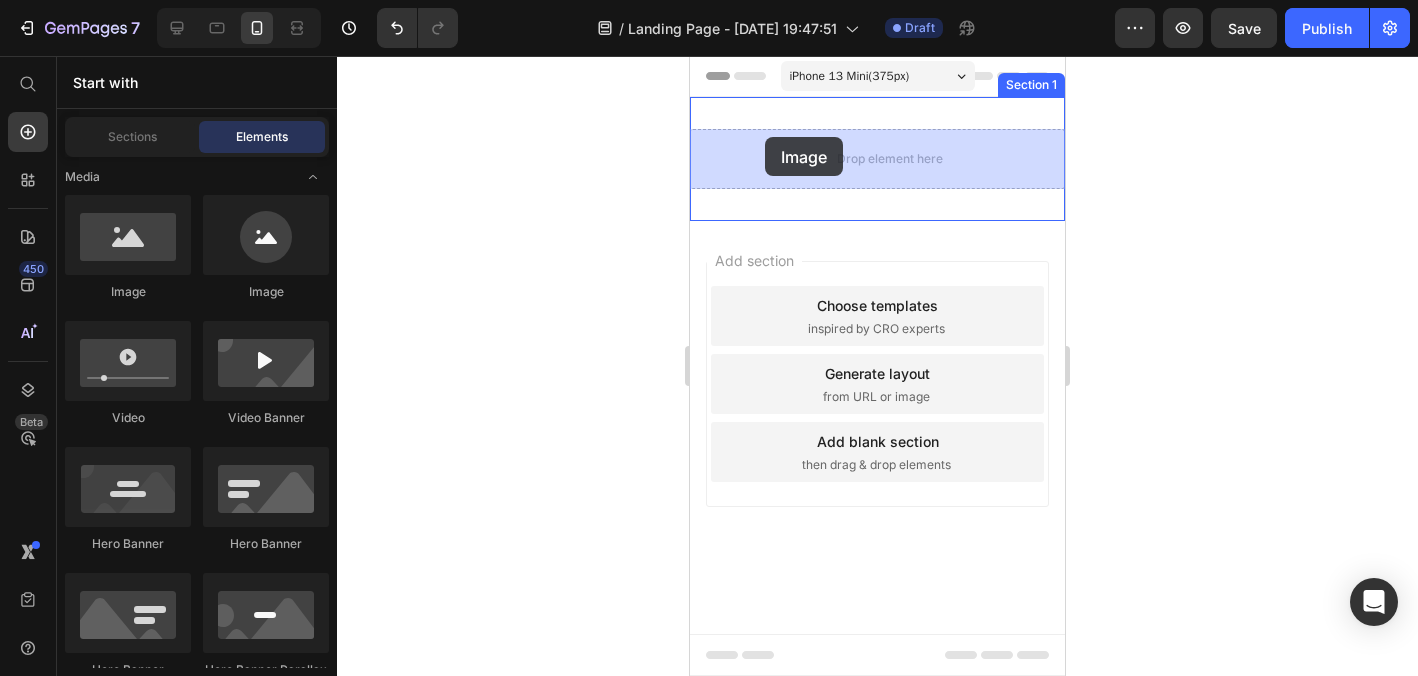 drag, startPoint x: 794, startPoint y: 309, endPoint x: 765, endPoint y: 137, distance: 174.42764 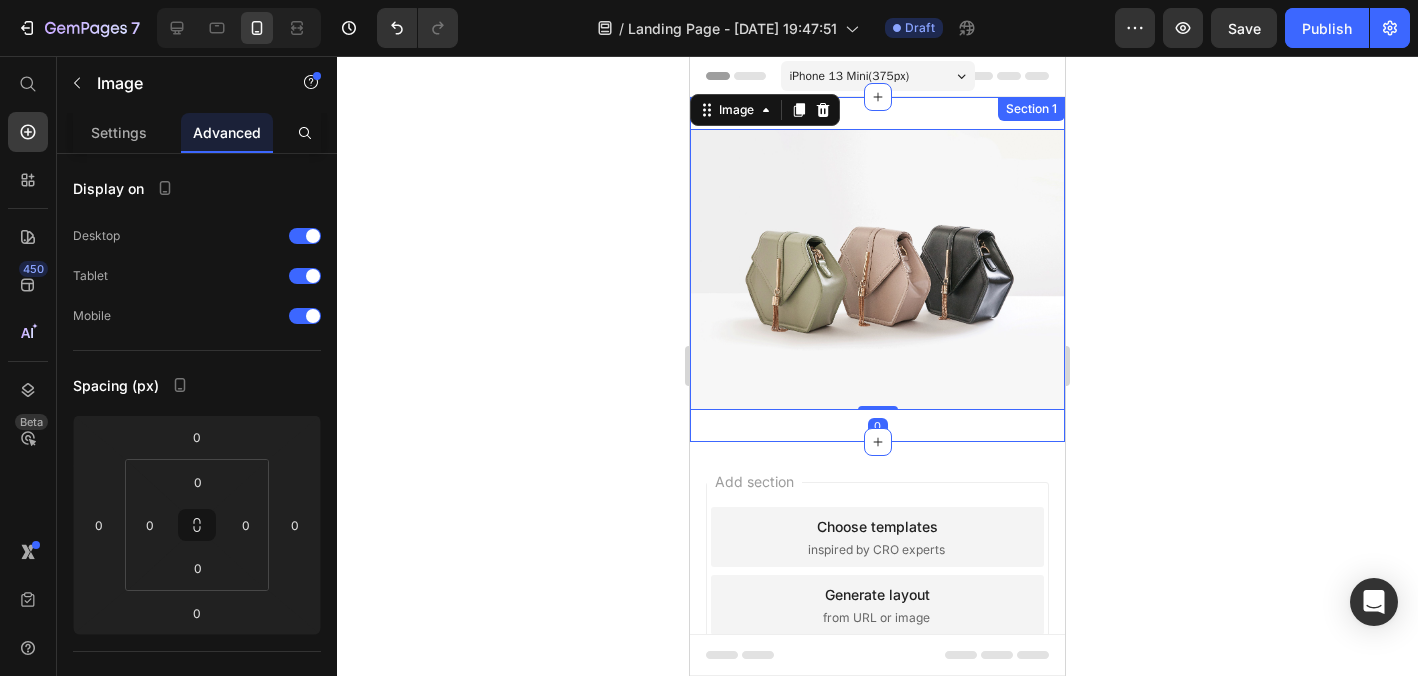 click on "Image   0 Section 1" at bounding box center (877, 269) 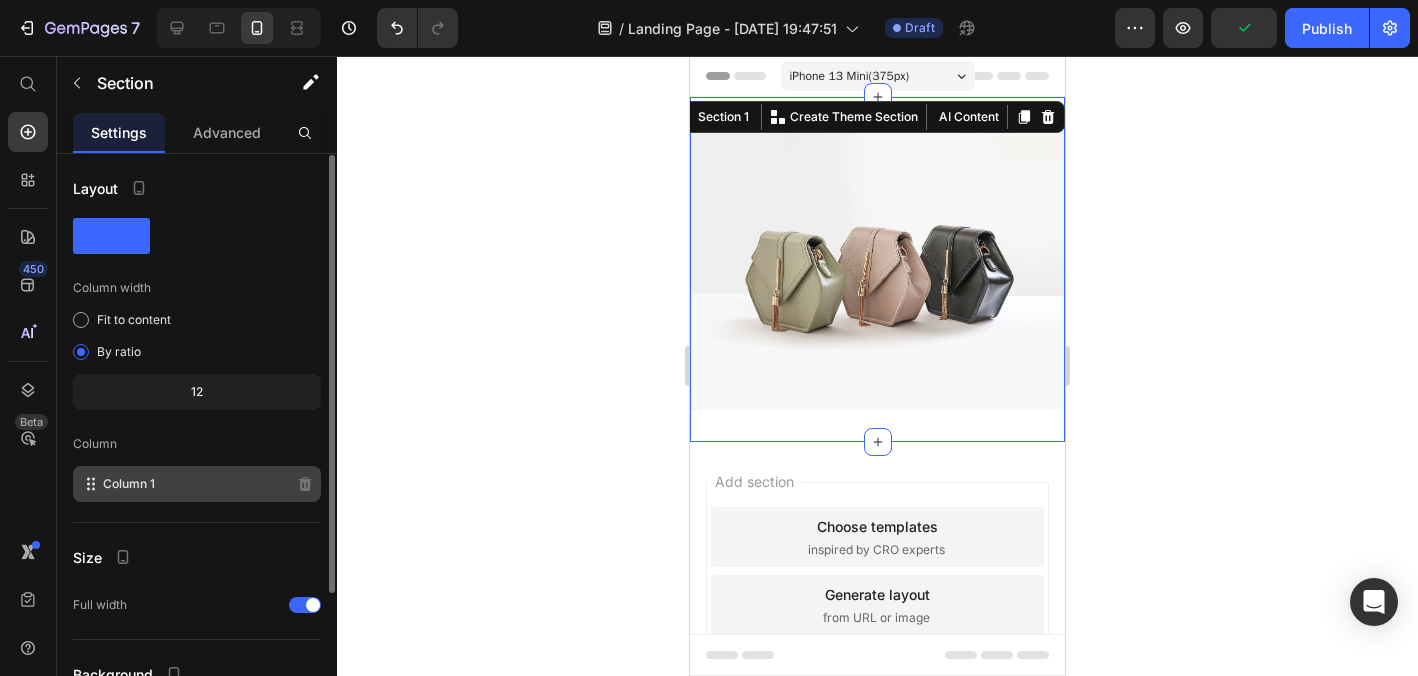 scroll, scrollTop: 185, scrollLeft: 0, axis: vertical 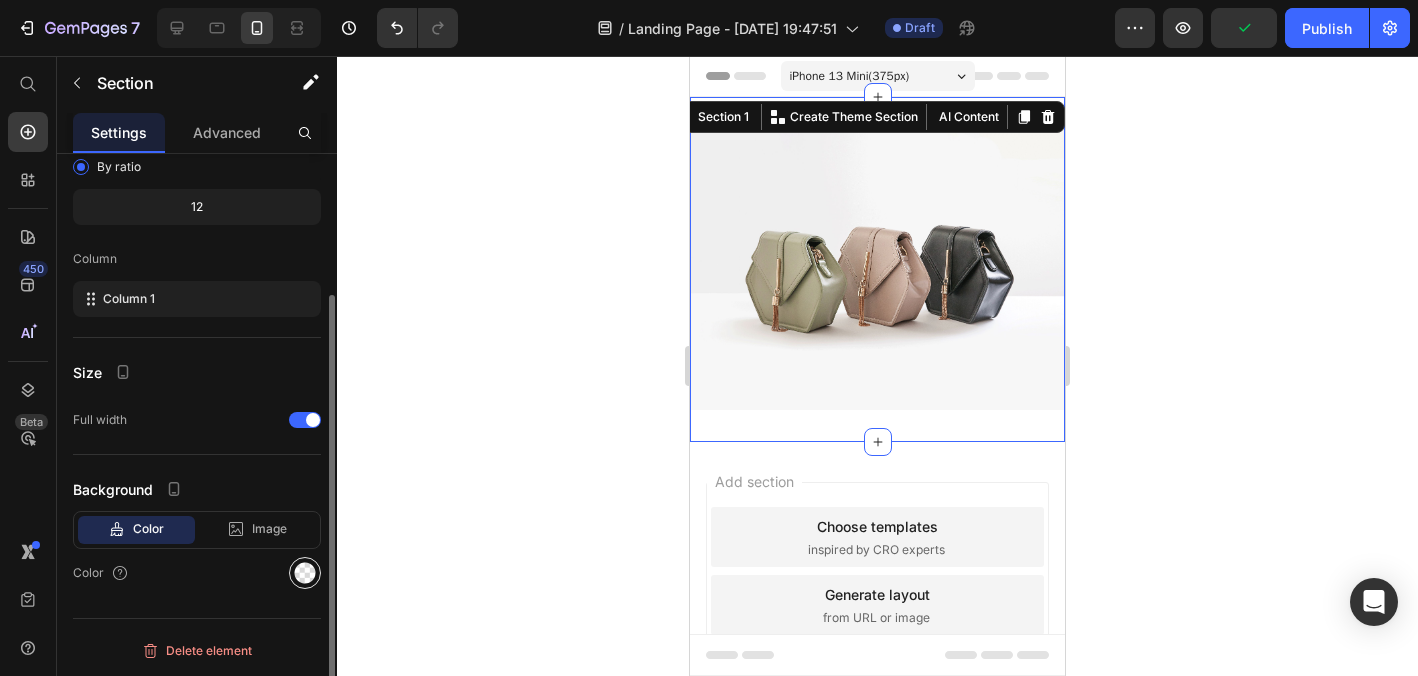 click at bounding box center (305, 573) 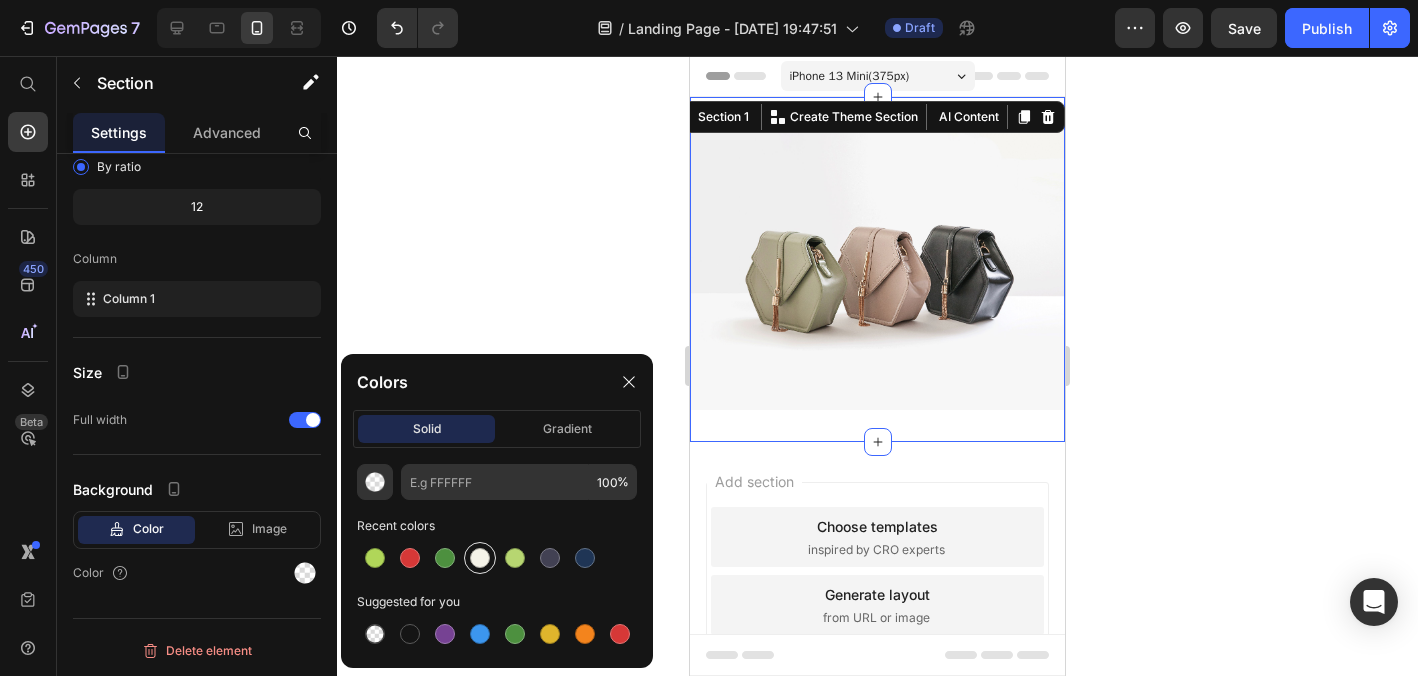 click at bounding box center (480, 558) 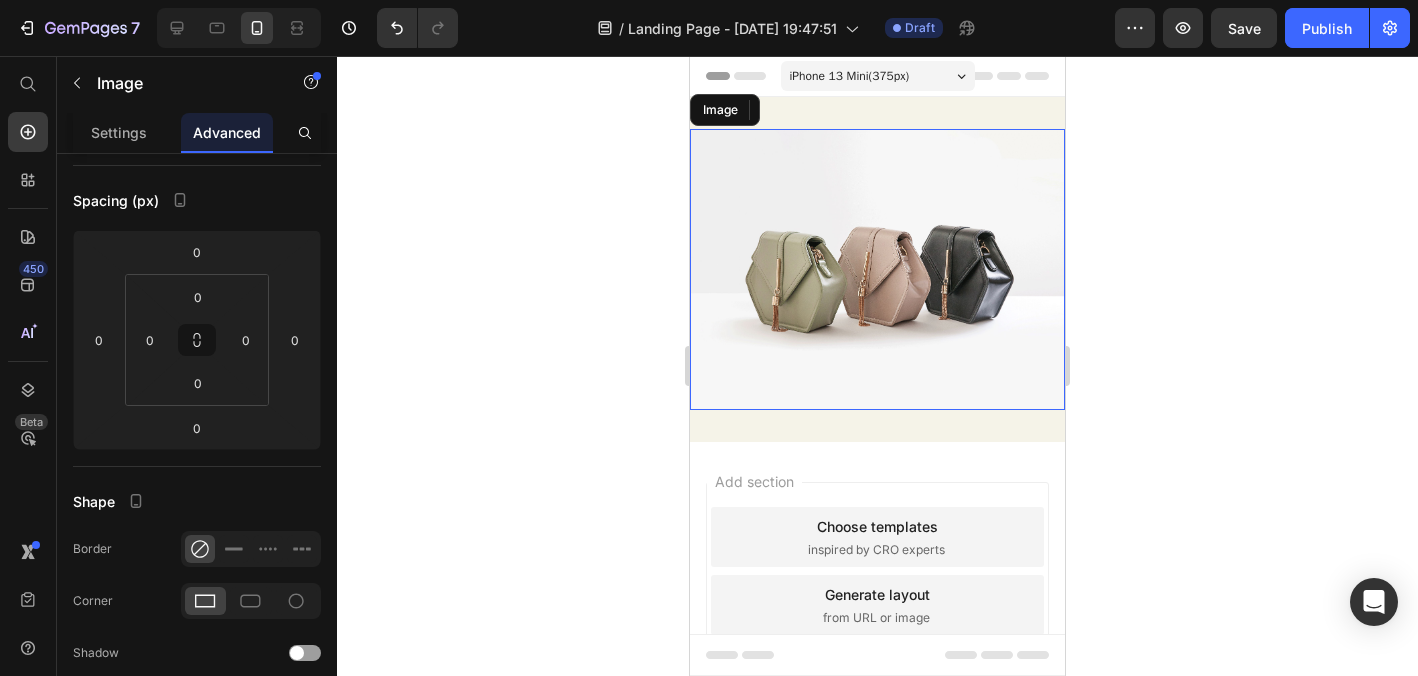 click at bounding box center (877, 269) 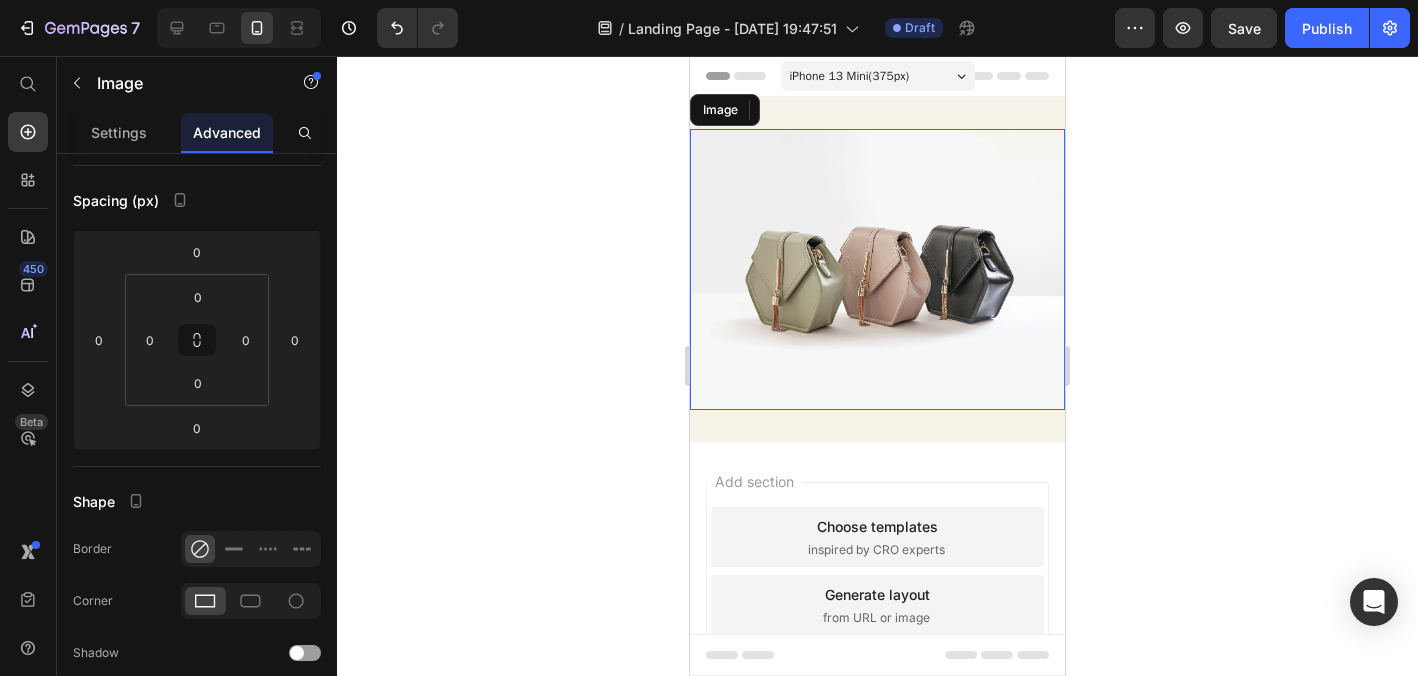 scroll, scrollTop: 0, scrollLeft: 0, axis: both 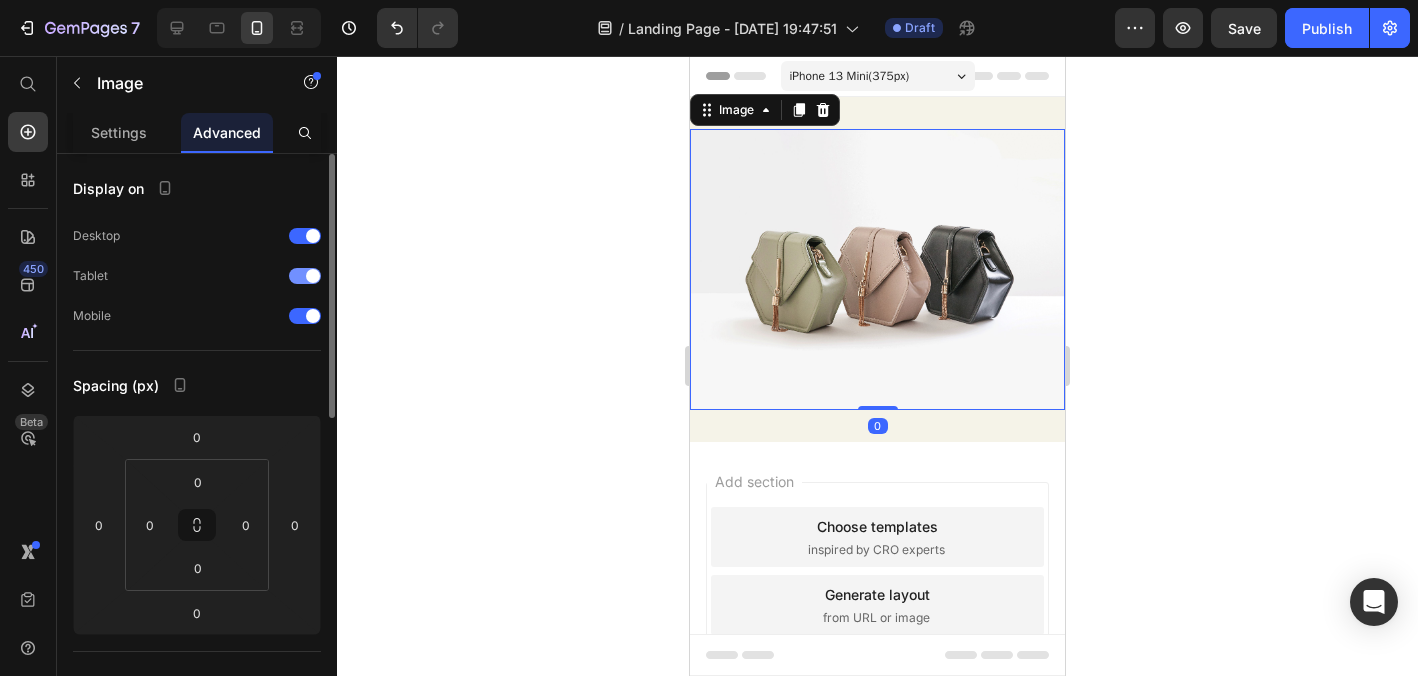 click at bounding box center [313, 276] 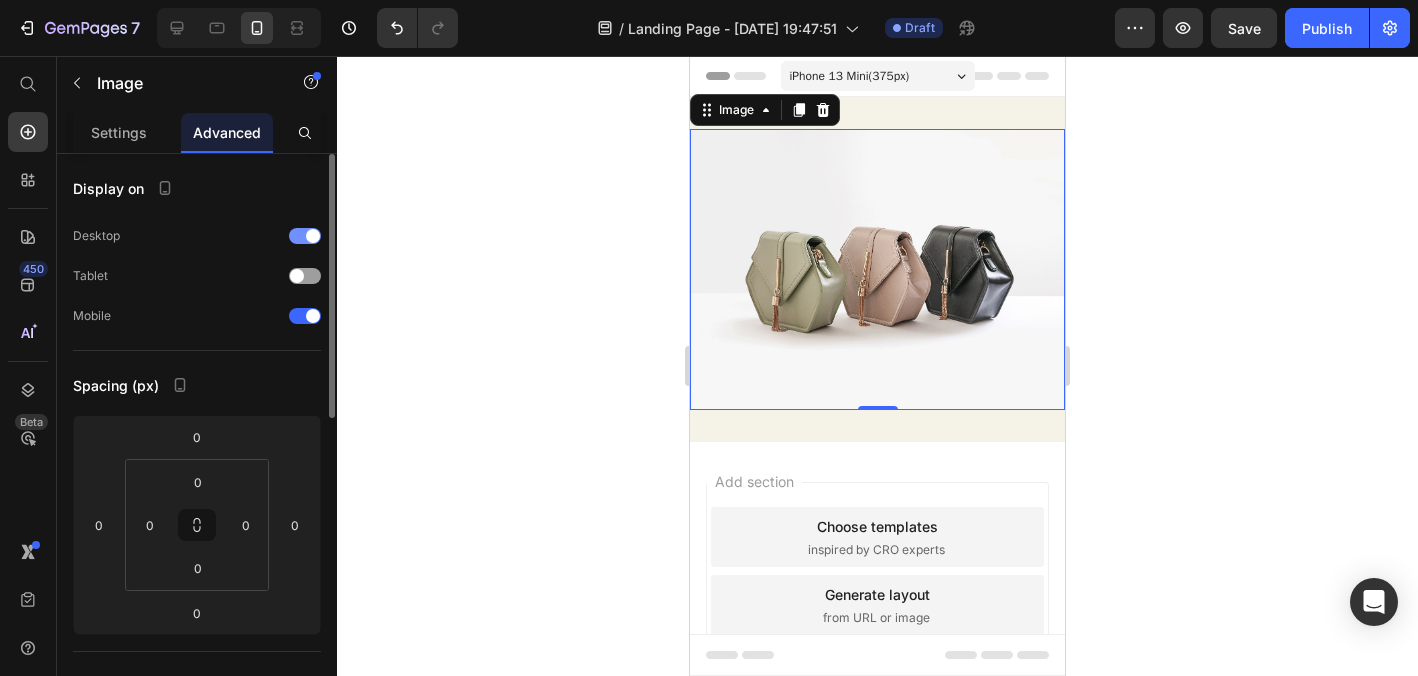 click at bounding box center [305, 236] 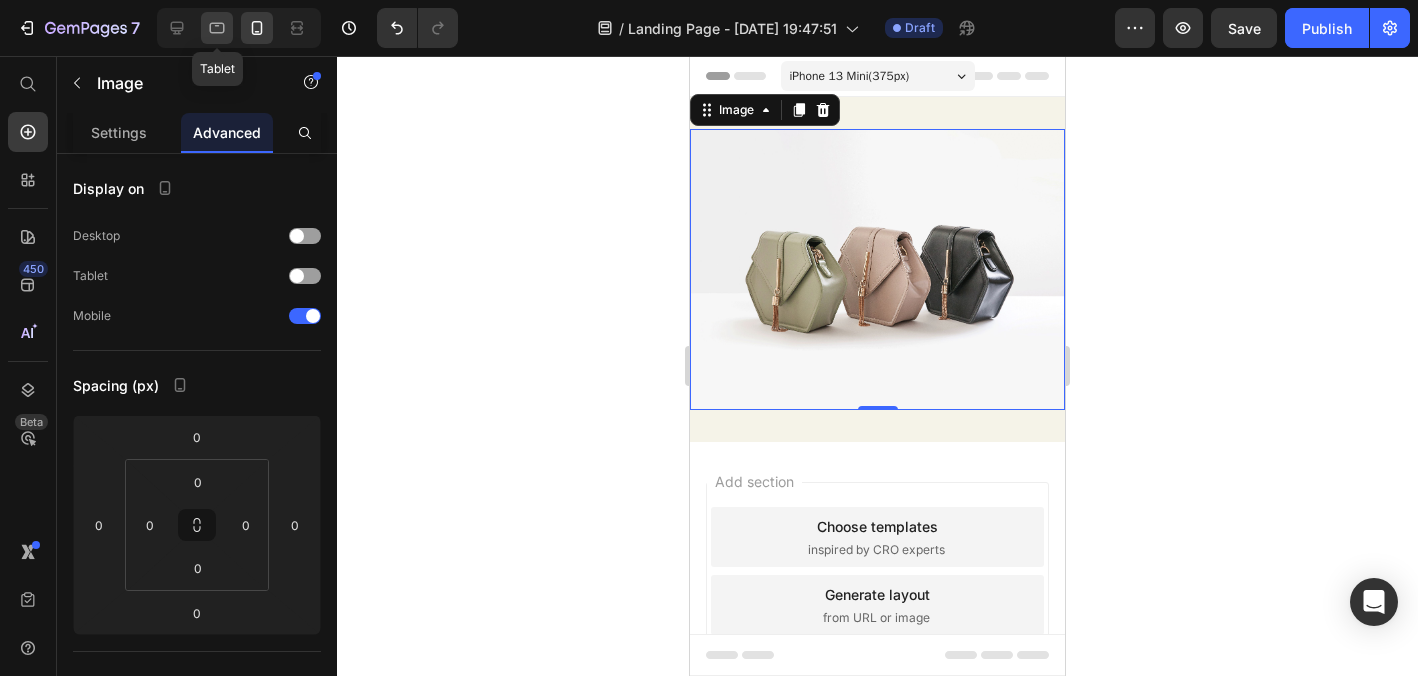 click 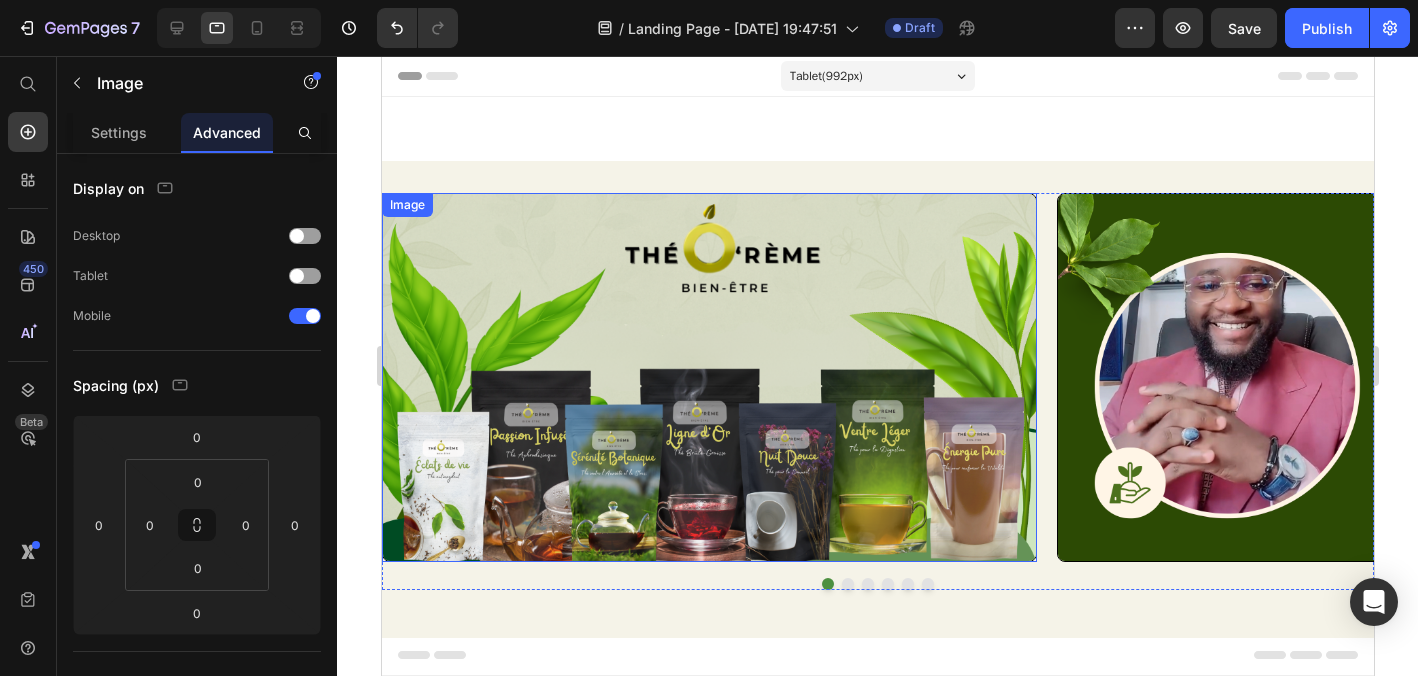scroll, scrollTop: 0, scrollLeft: 0, axis: both 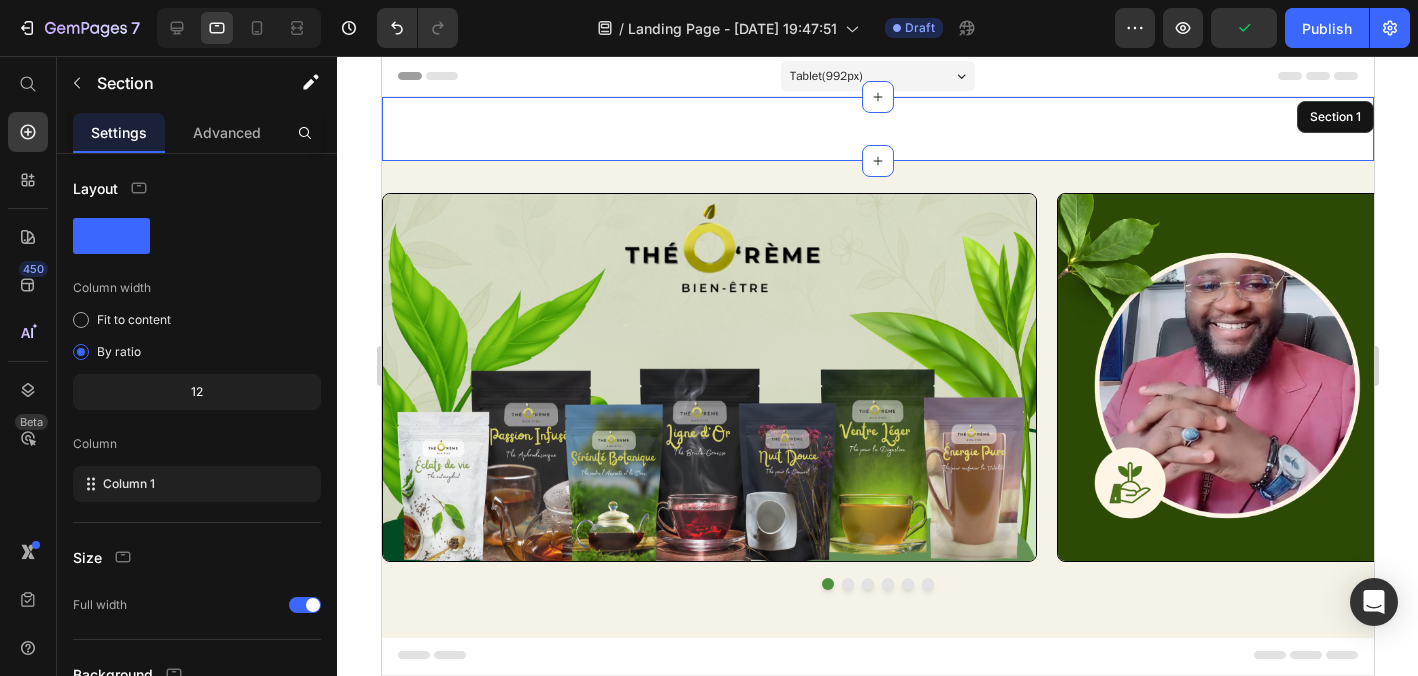 click on "Image   0 Section 1" at bounding box center [877, 129] 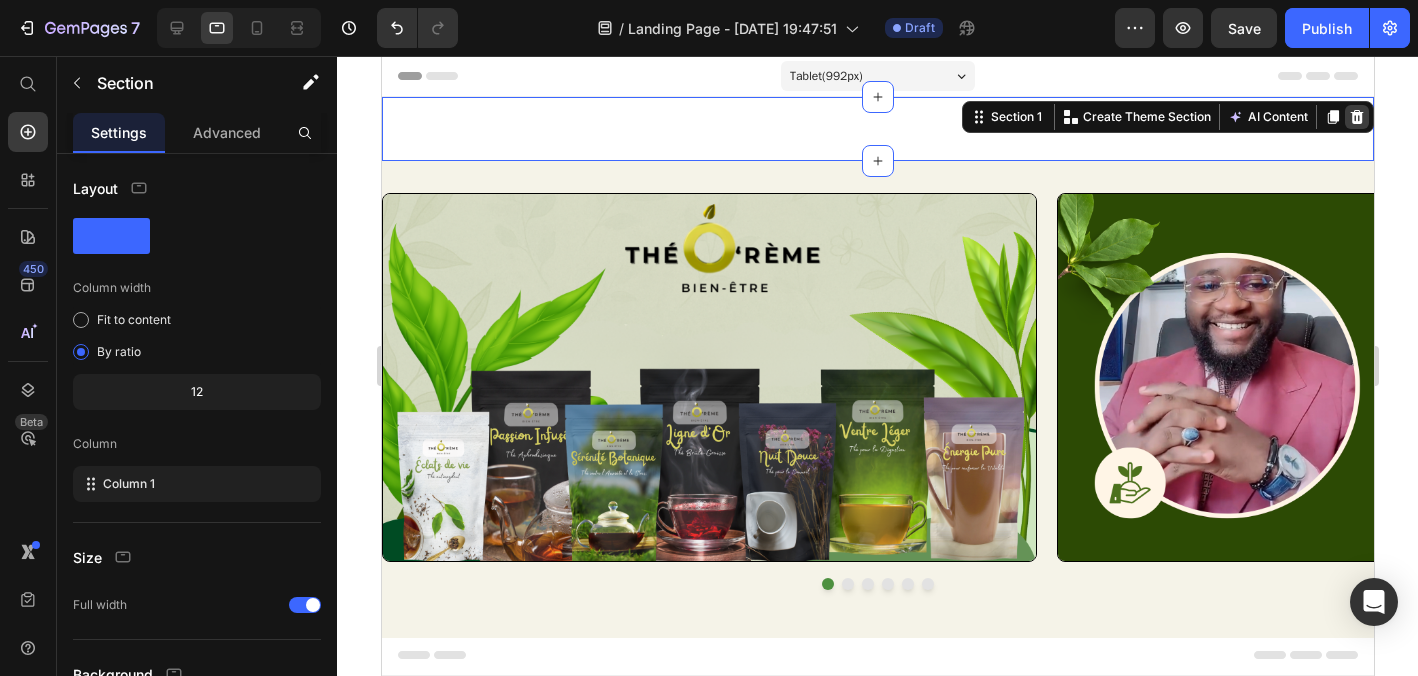 click 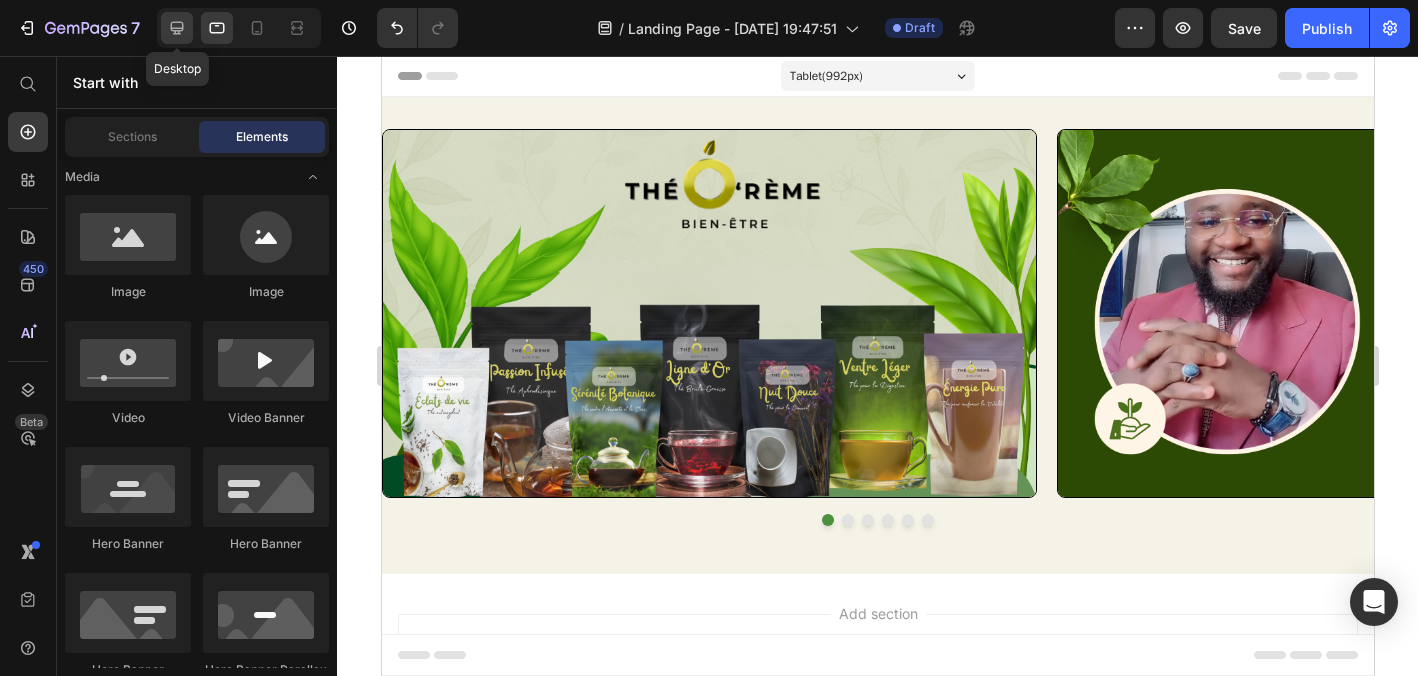 click 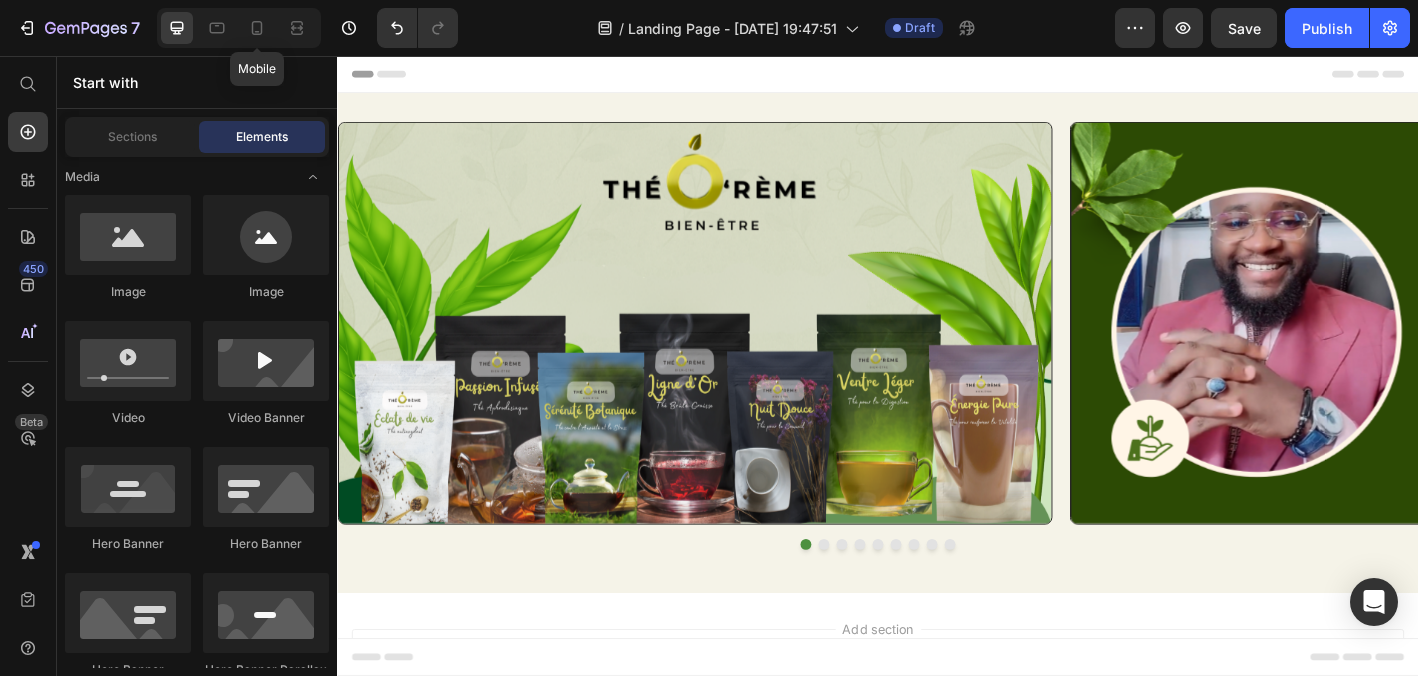 click on "Mobile" at bounding box center [239, 28] 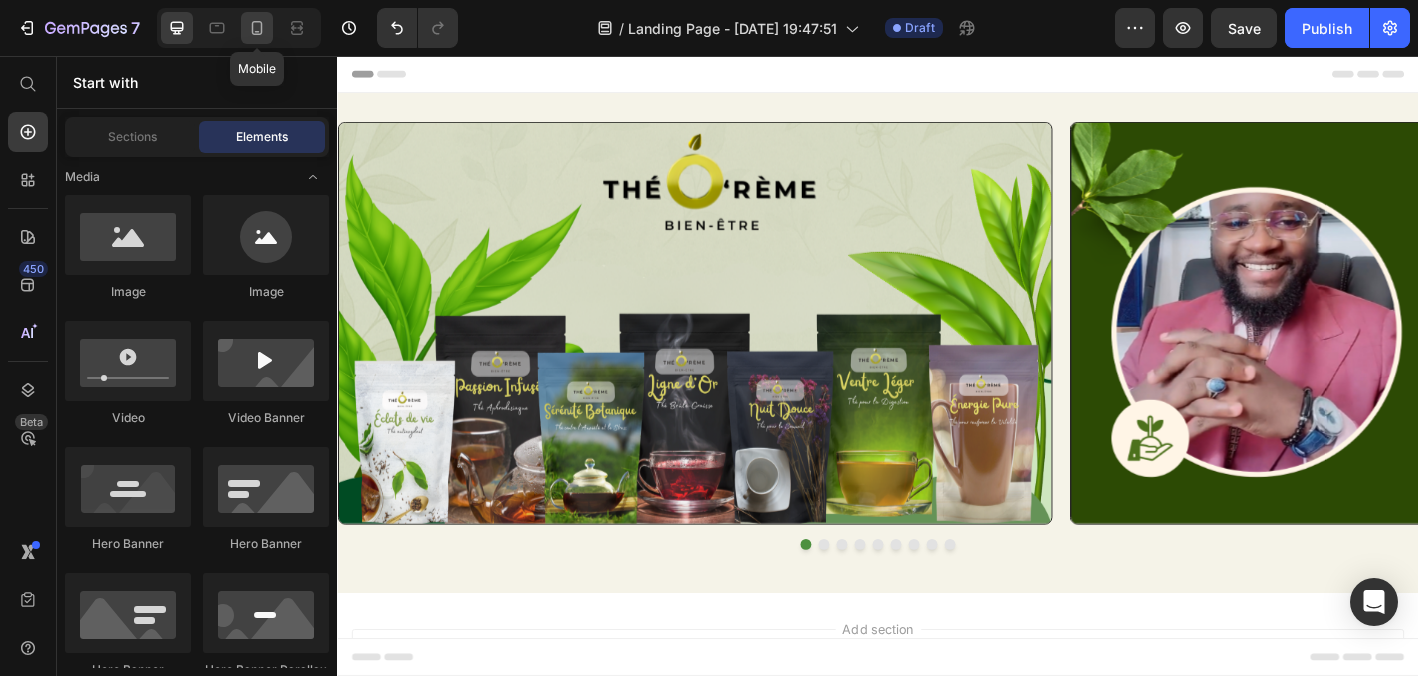 click 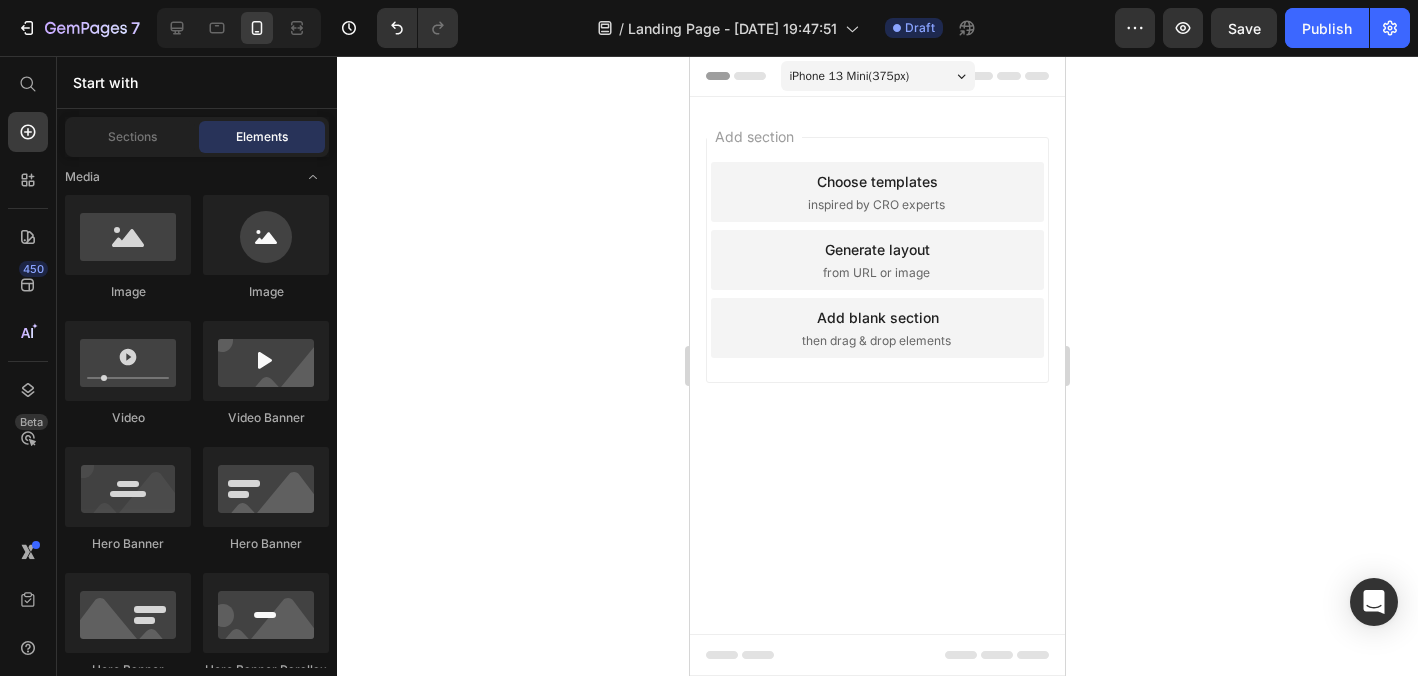 click on "Add section Choose templates inspired by CRO experts Generate layout from URL or image Add blank section then drag & drop elements" at bounding box center [877, 288] 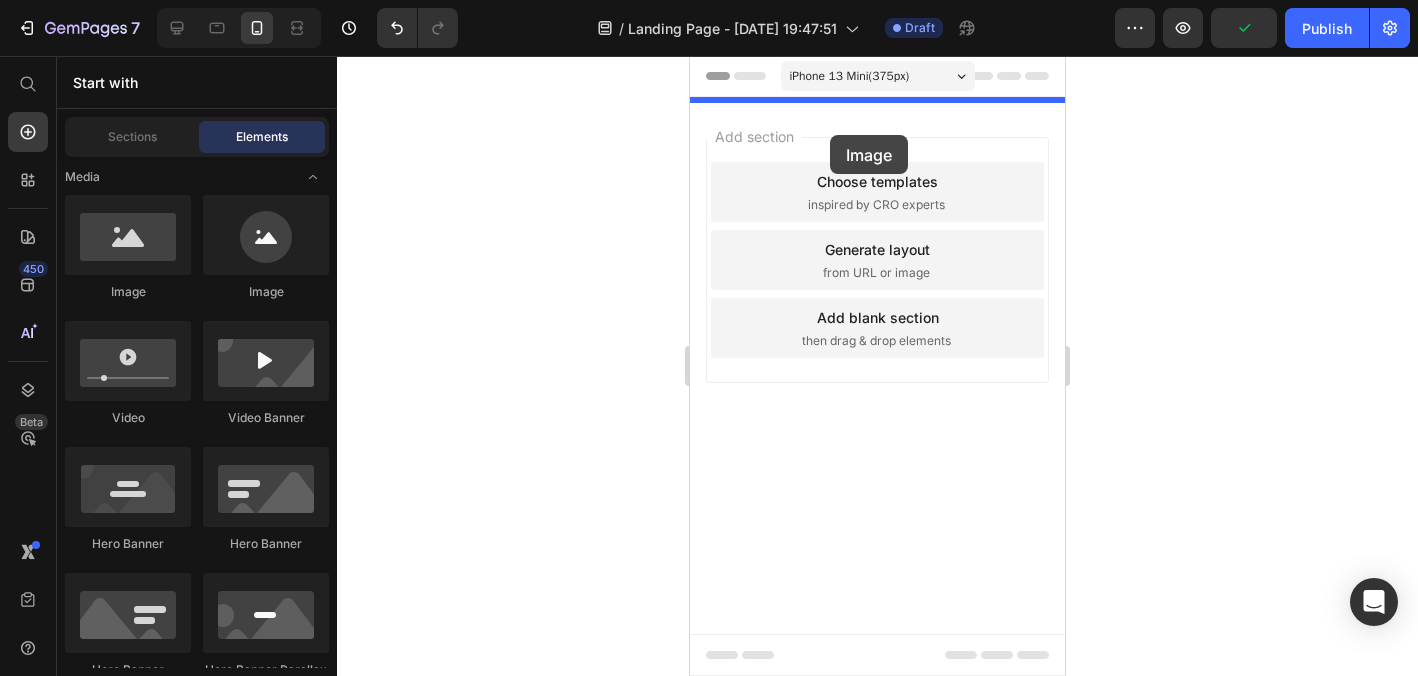 drag, startPoint x: 802, startPoint y: 312, endPoint x: 830, endPoint y: 135, distance: 179.201 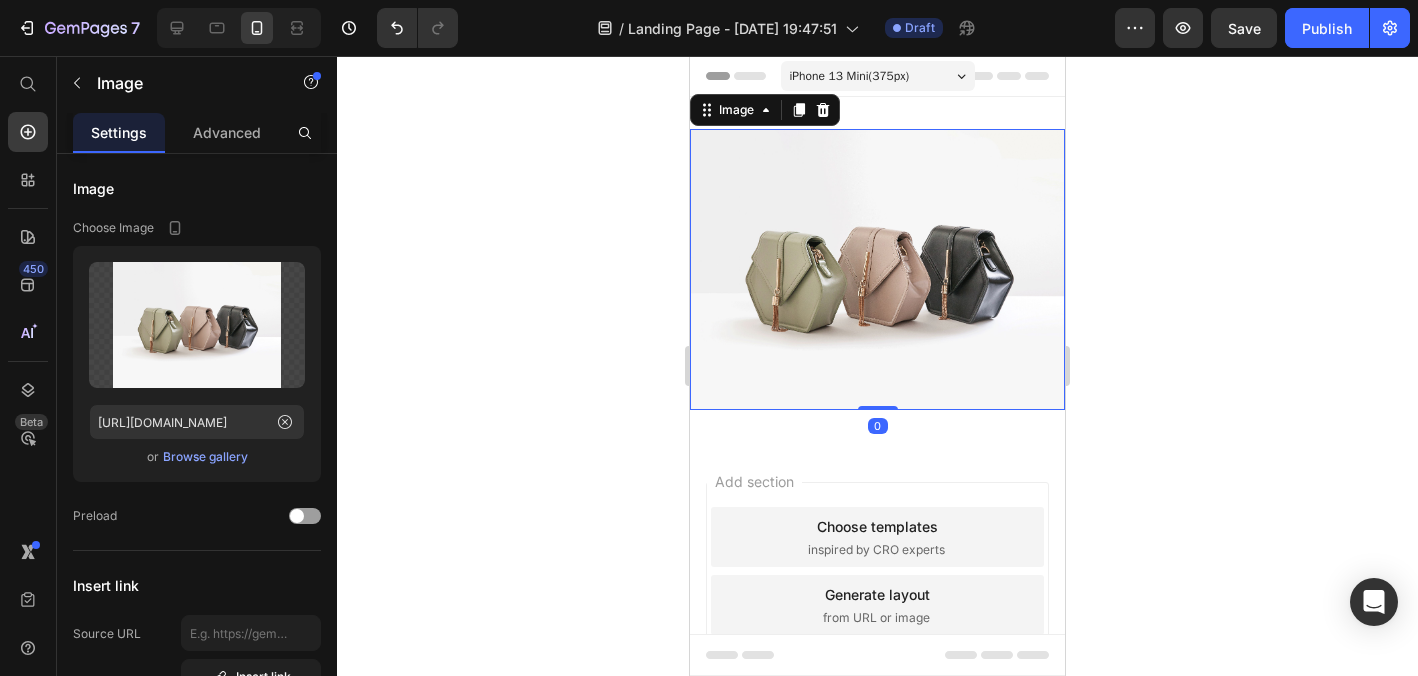 click at bounding box center (877, 269) 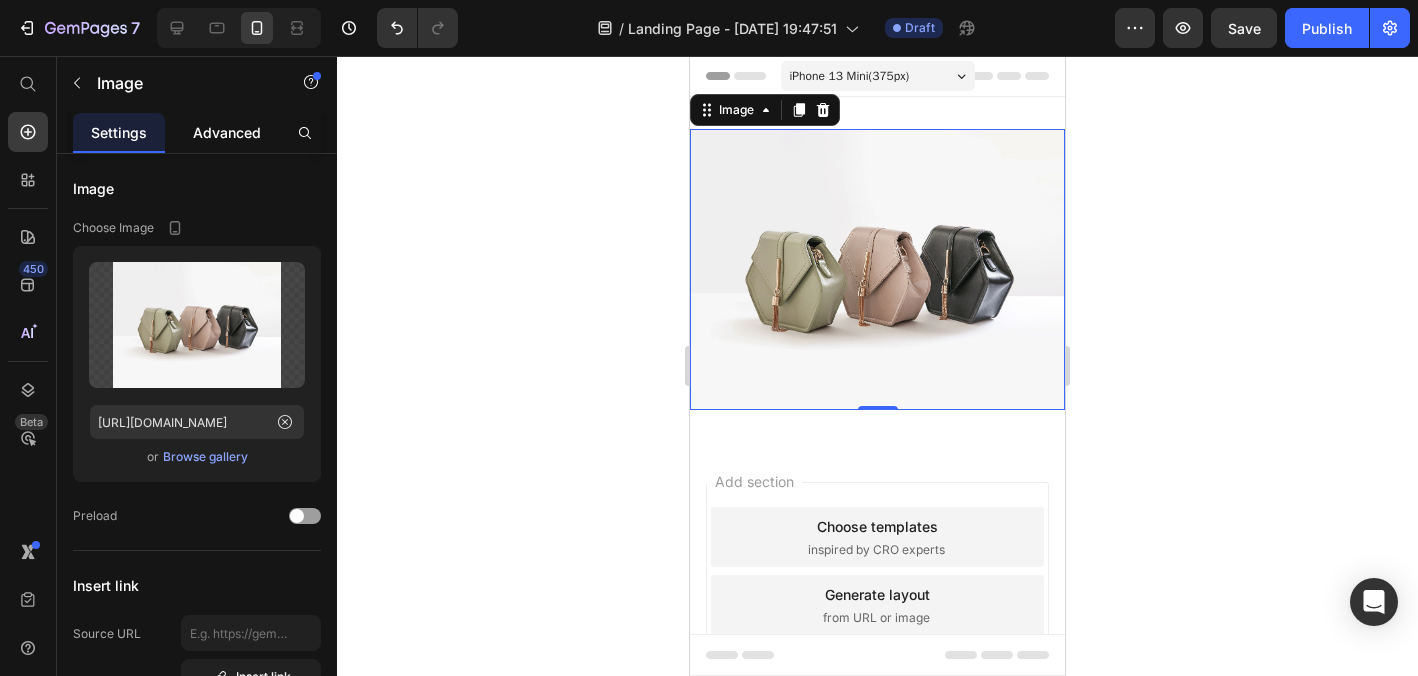 click on "Advanced" 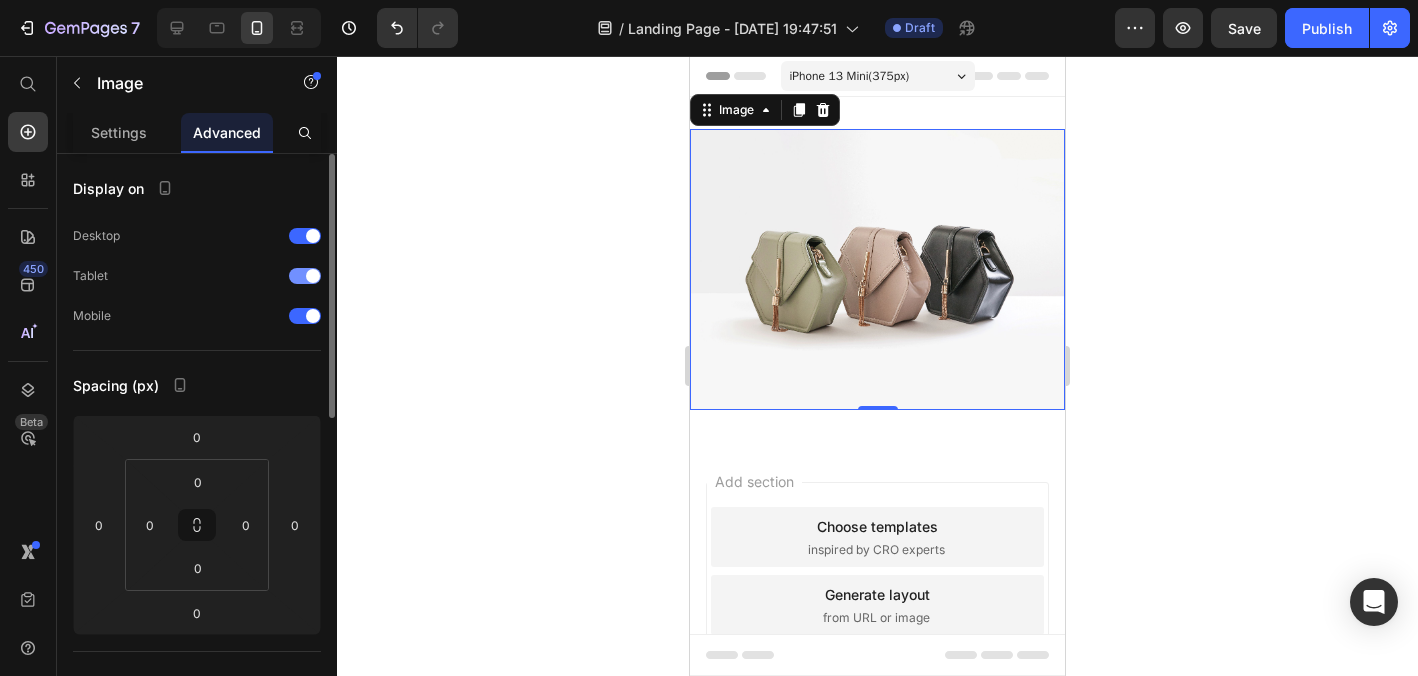 click on "Tablet" at bounding box center (197, 276) 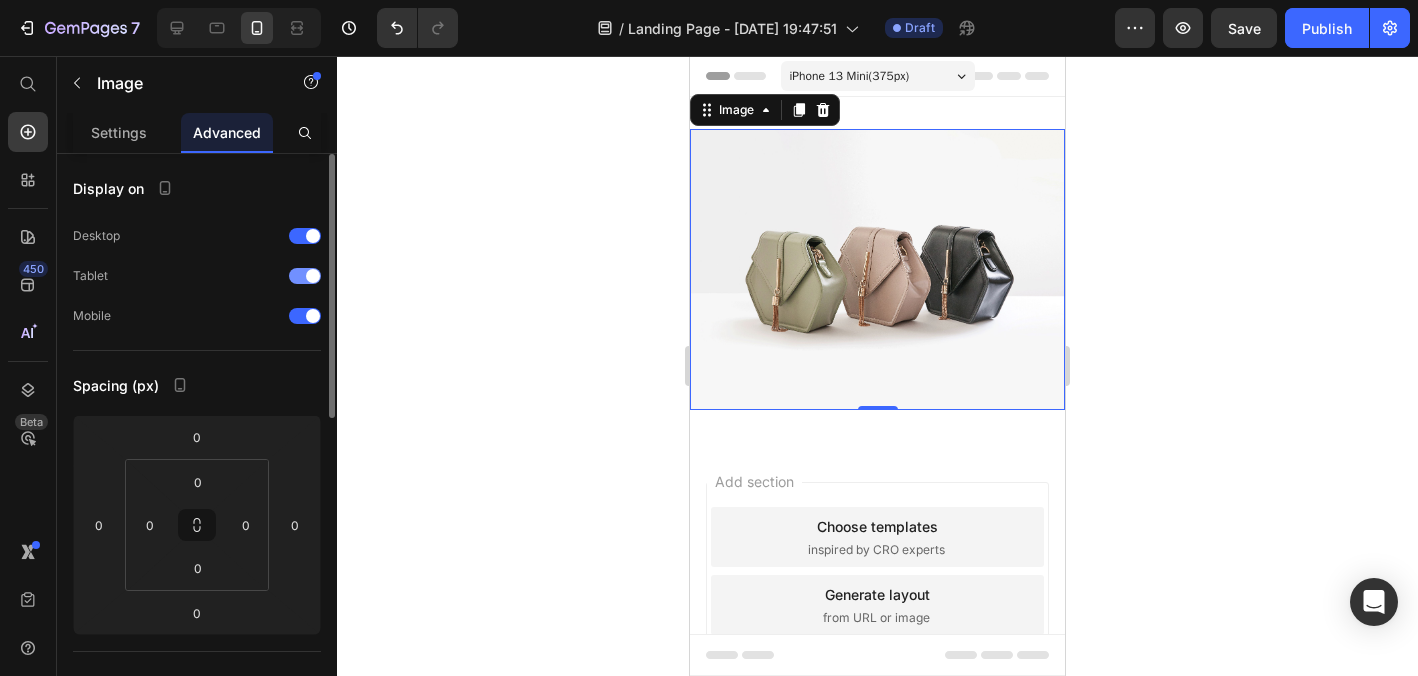 click at bounding box center (313, 276) 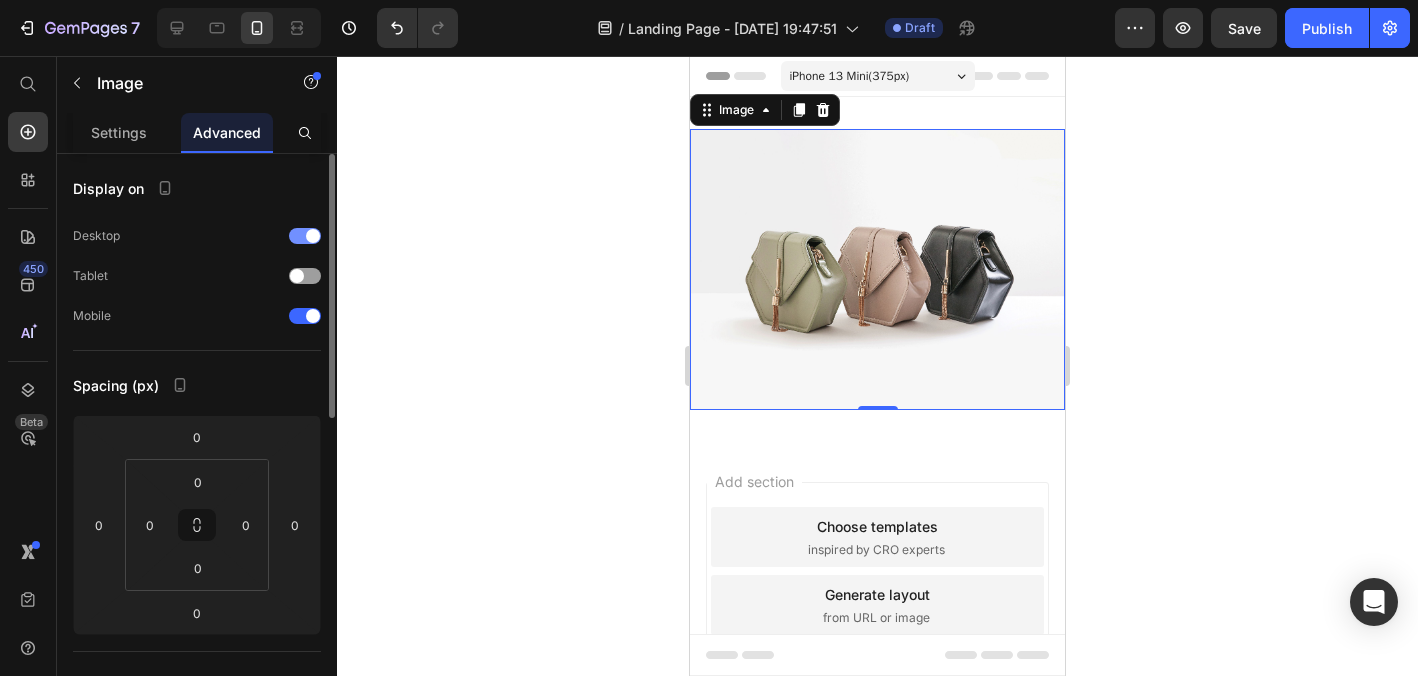 click on "Desktop" at bounding box center (197, 236) 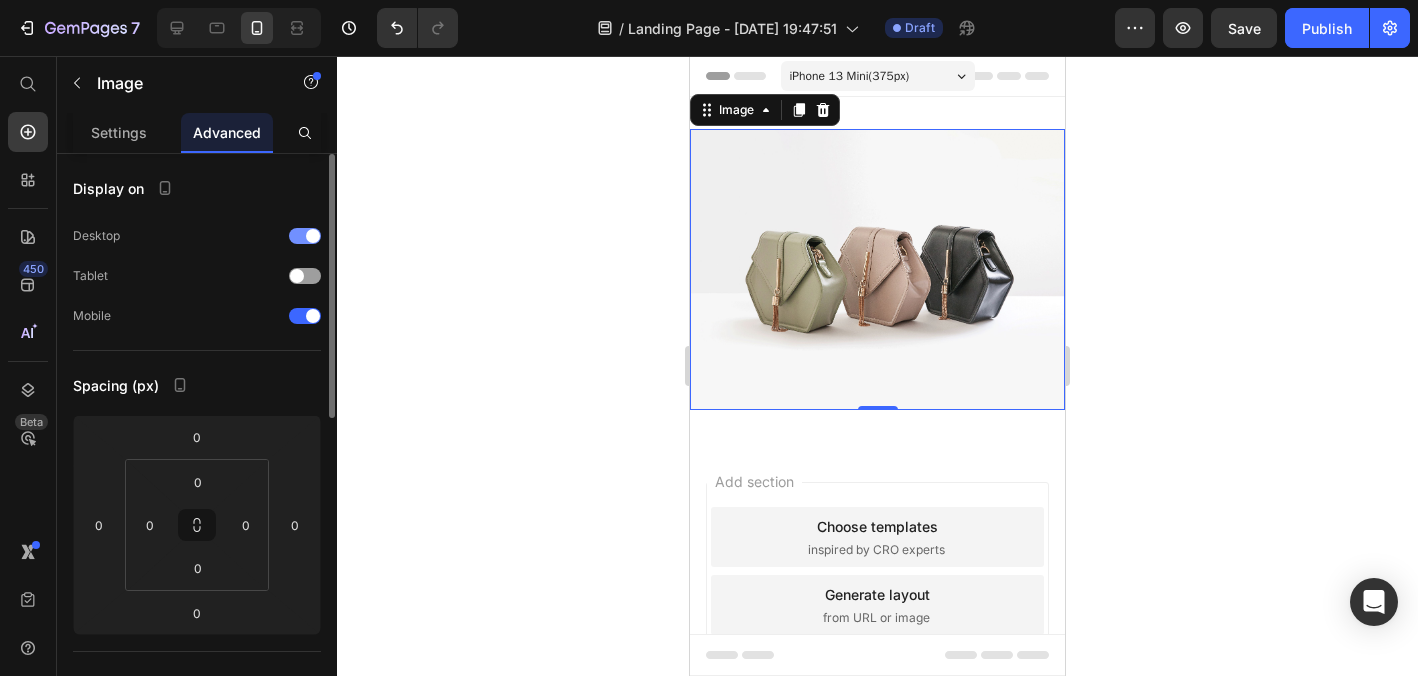 click on "Desktop" at bounding box center (197, 236) 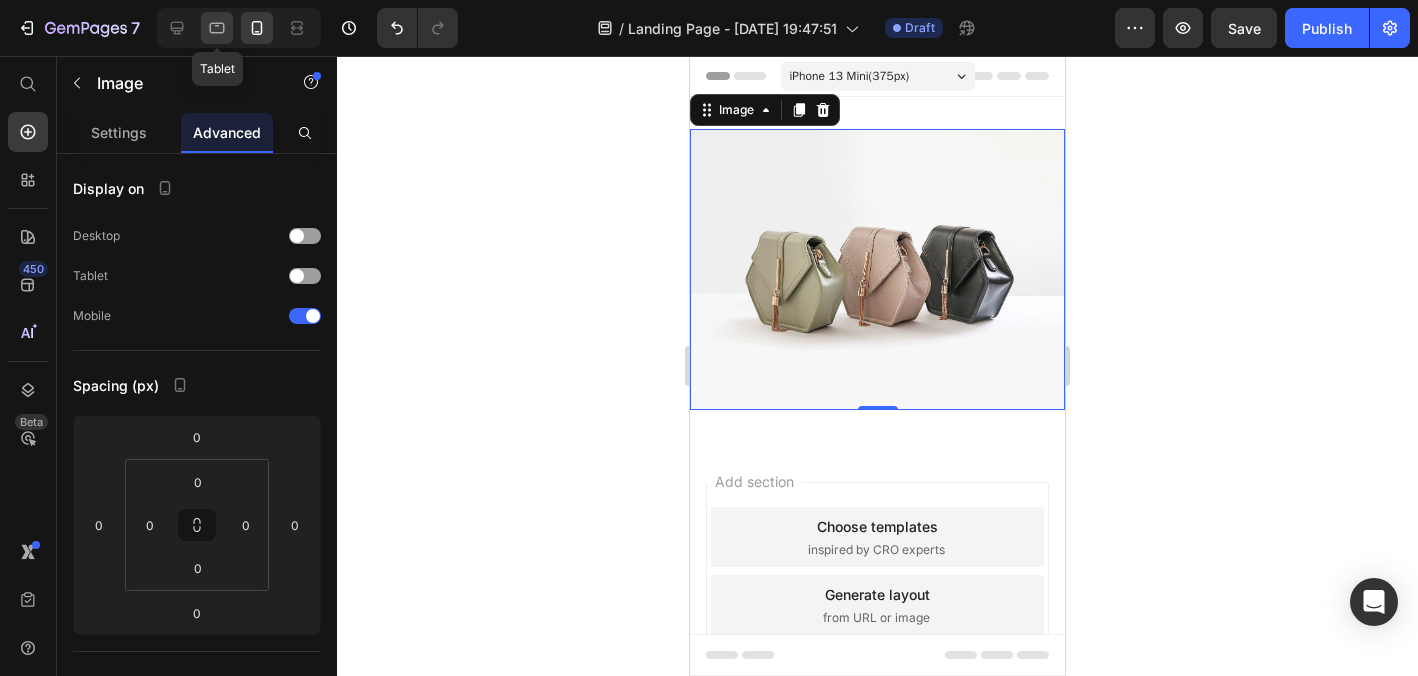 click 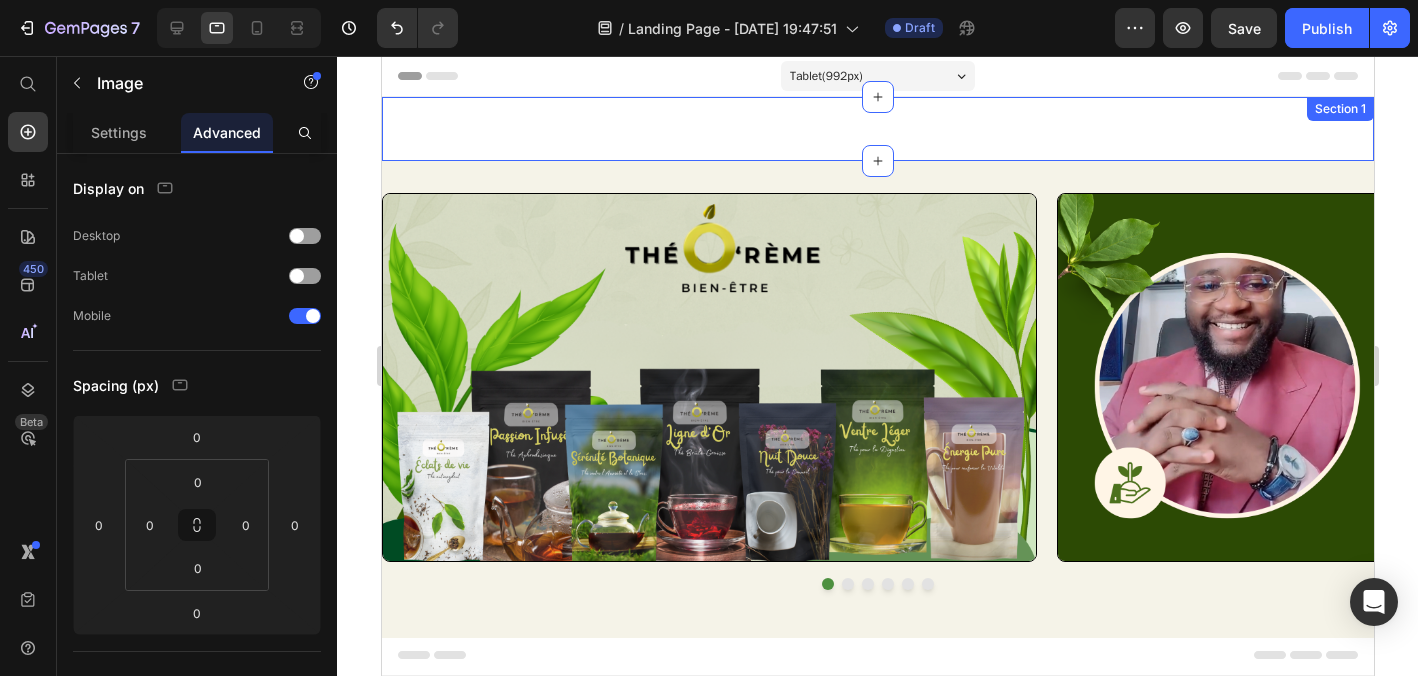 click on "Image   0 Section 1" at bounding box center (877, 129) 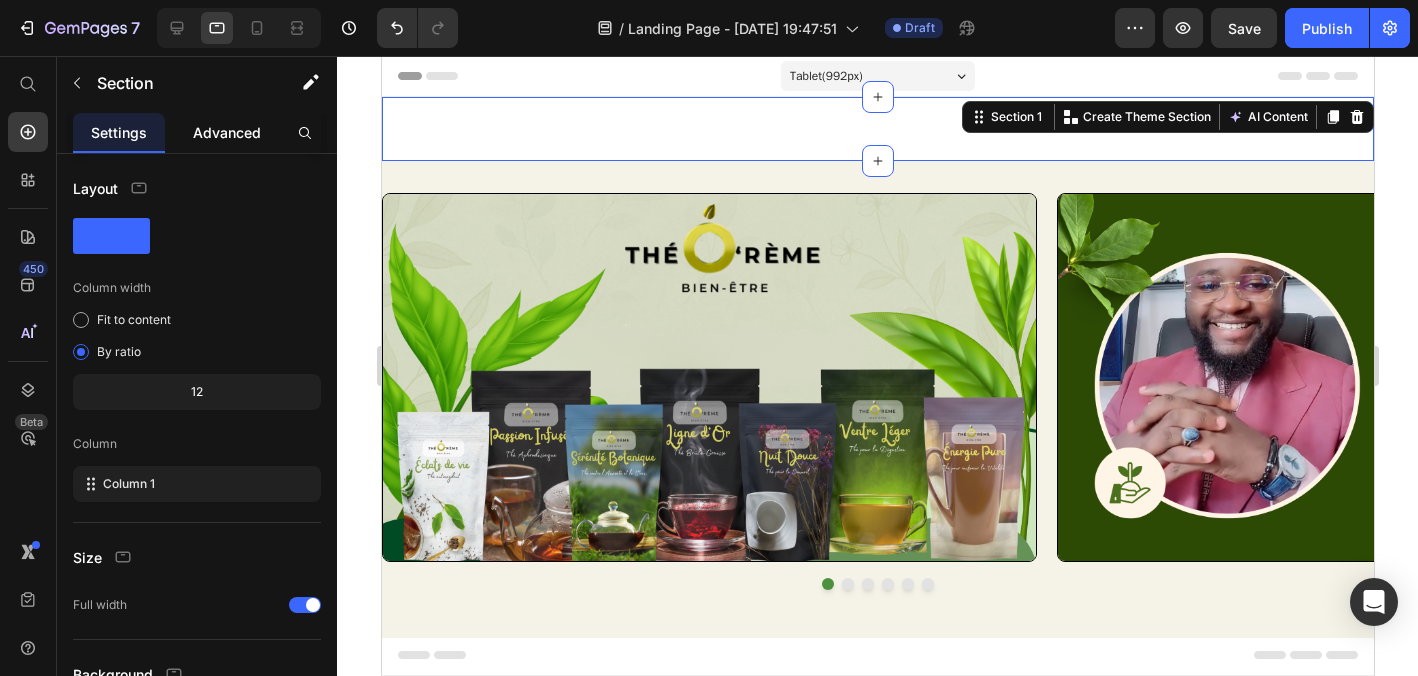 click on "Advanced" at bounding box center (227, 132) 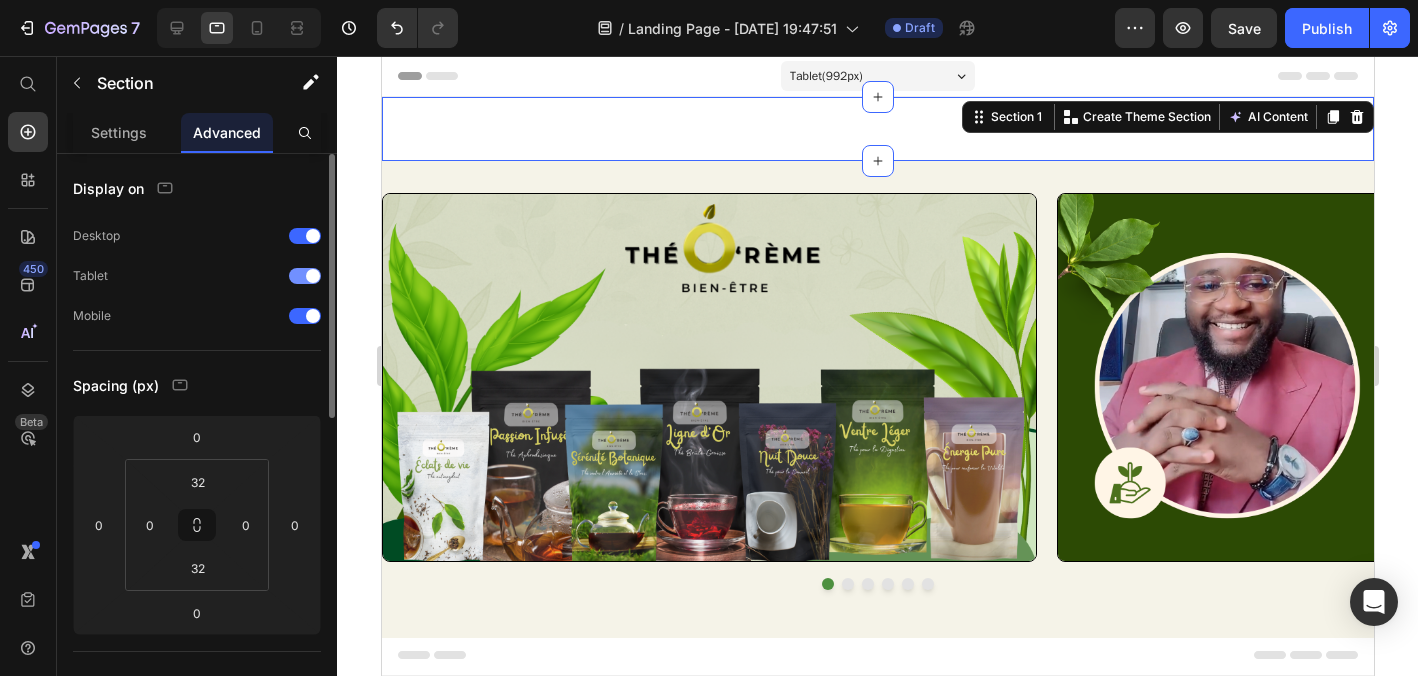 click at bounding box center [313, 276] 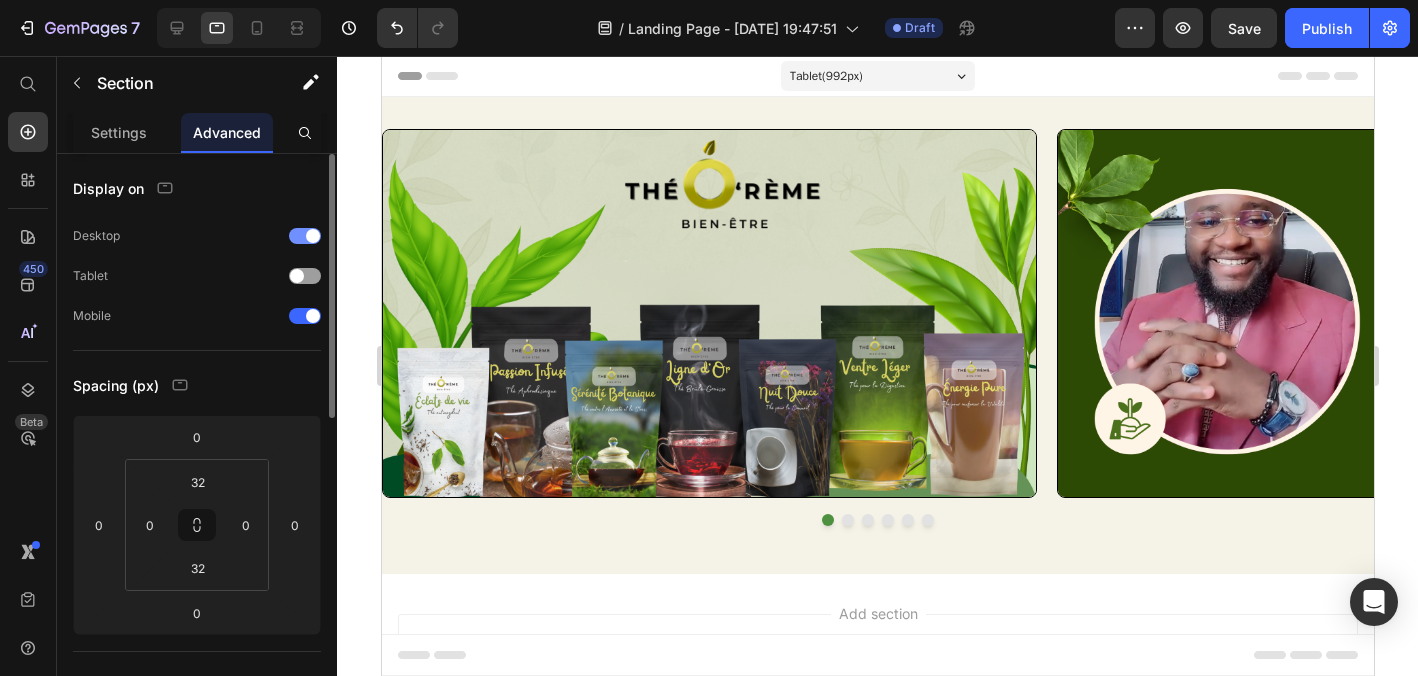 click at bounding box center [305, 236] 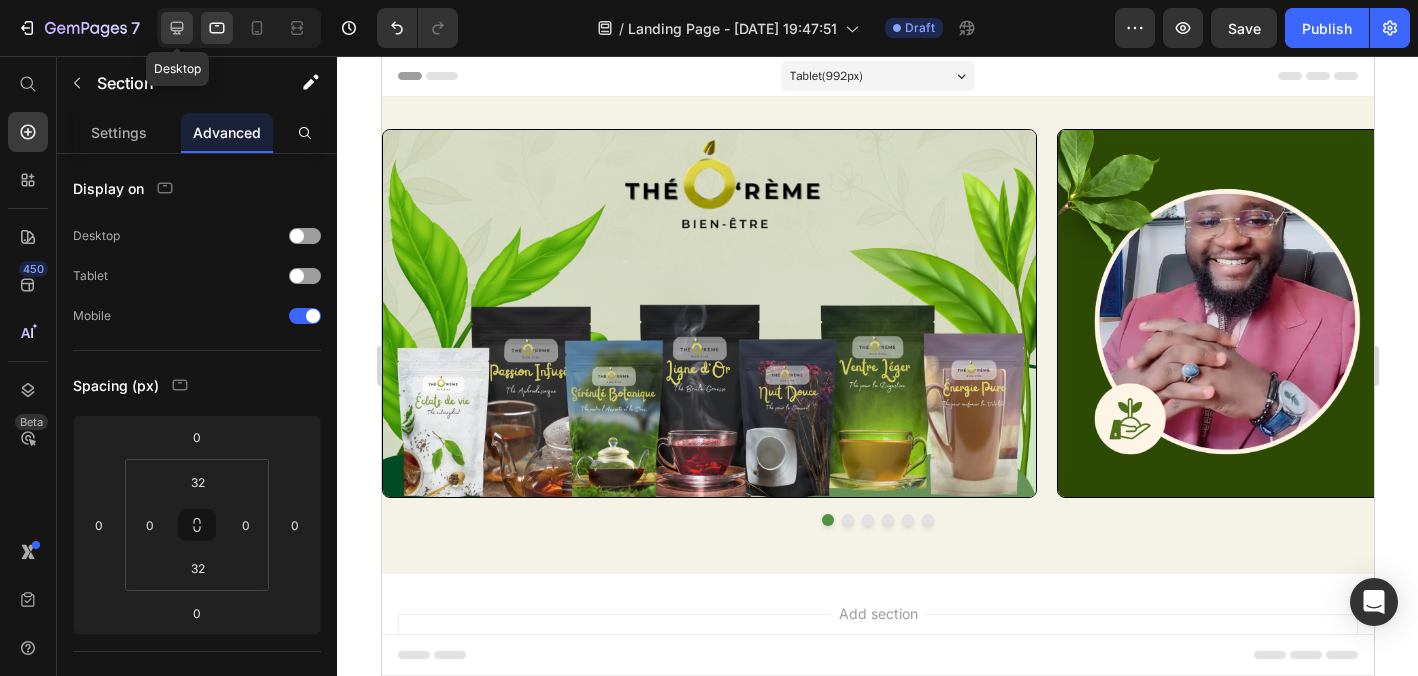 click 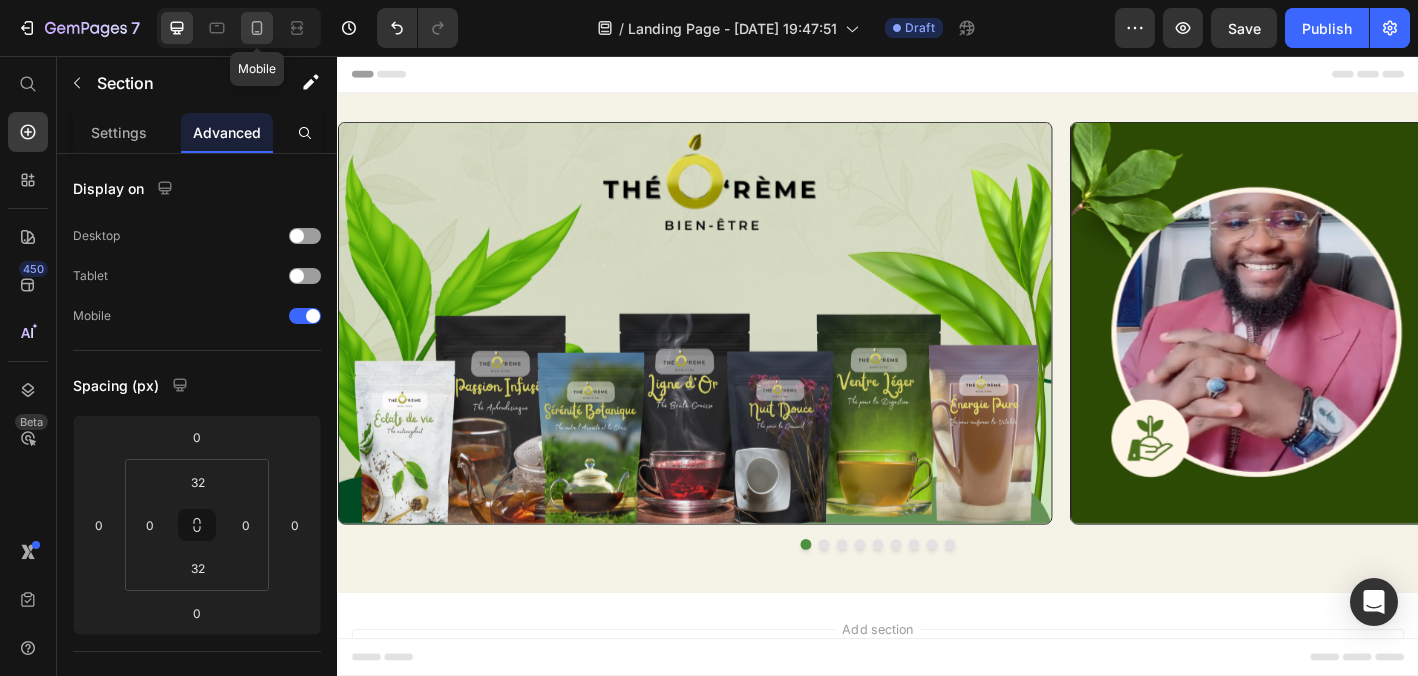 click 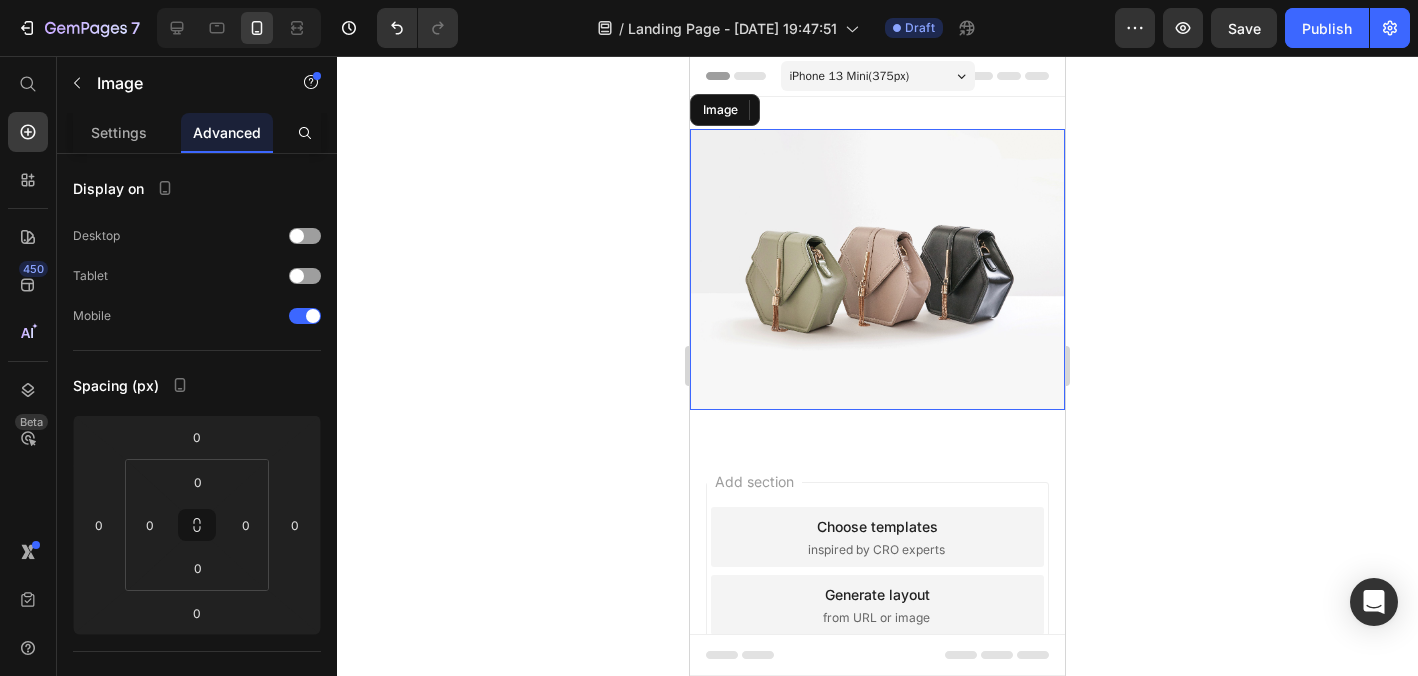 click at bounding box center [877, 269] 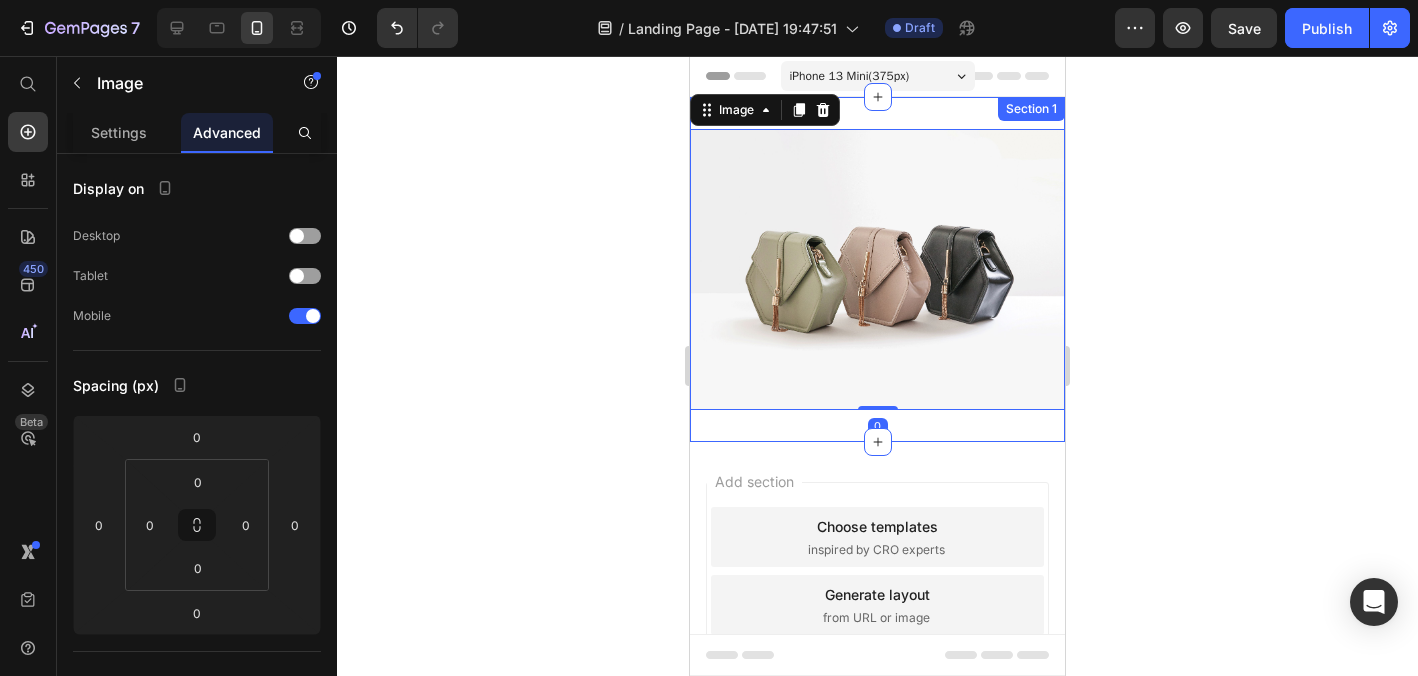 click on "Image   0 Section 1" at bounding box center [877, 269] 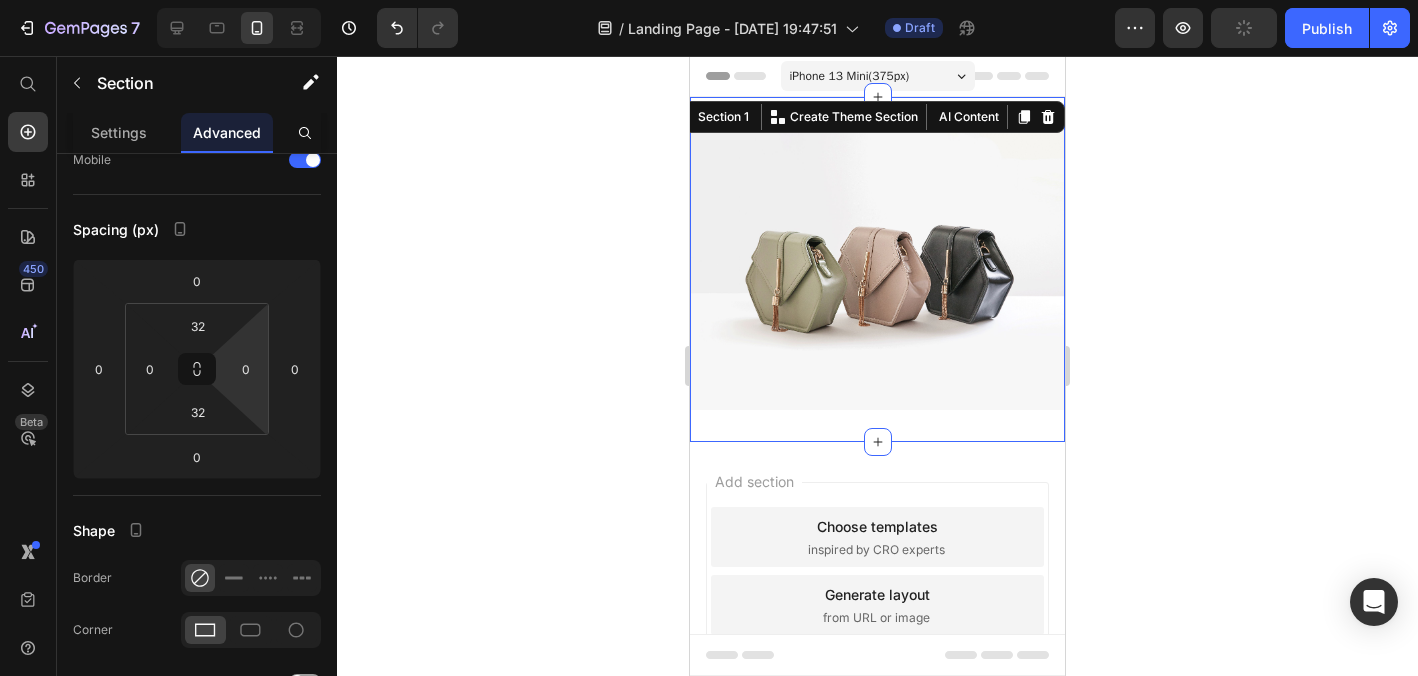 scroll, scrollTop: 690, scrollLeft: 0, axis: vertical 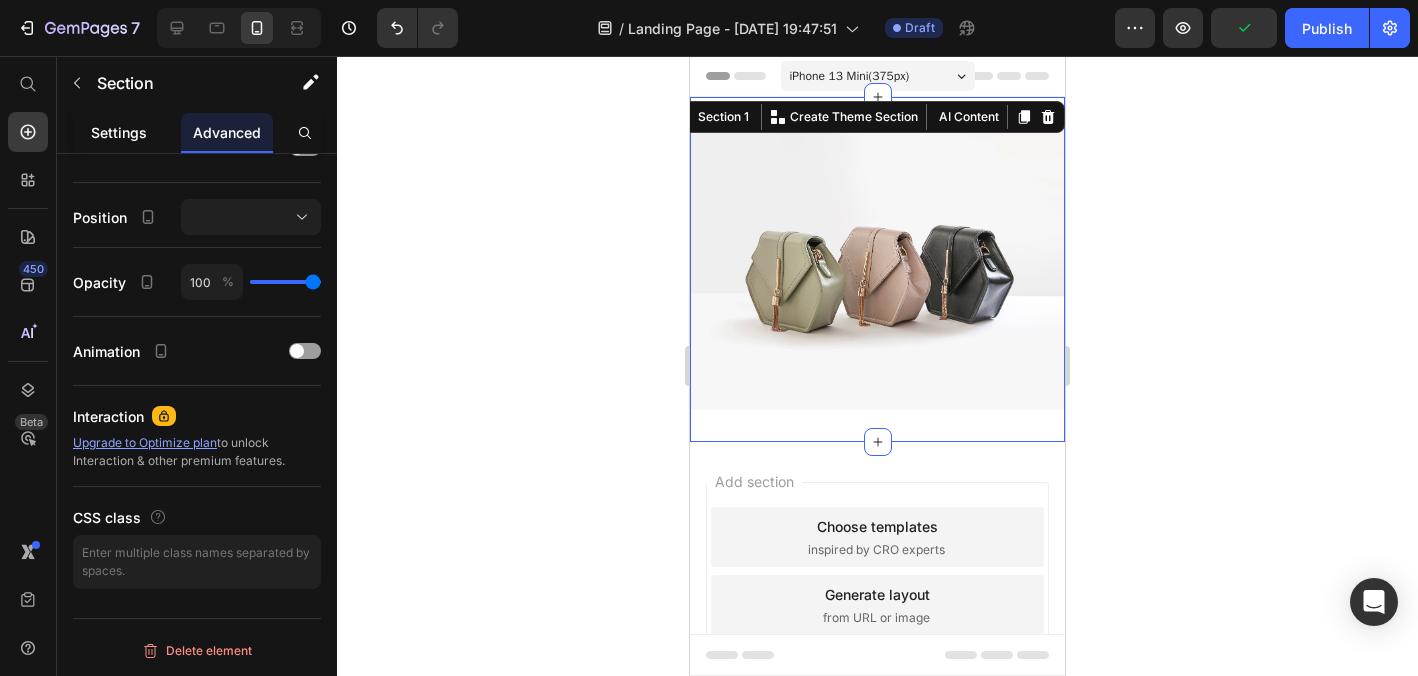 click on "Settings" at bounding box center (119, 132) 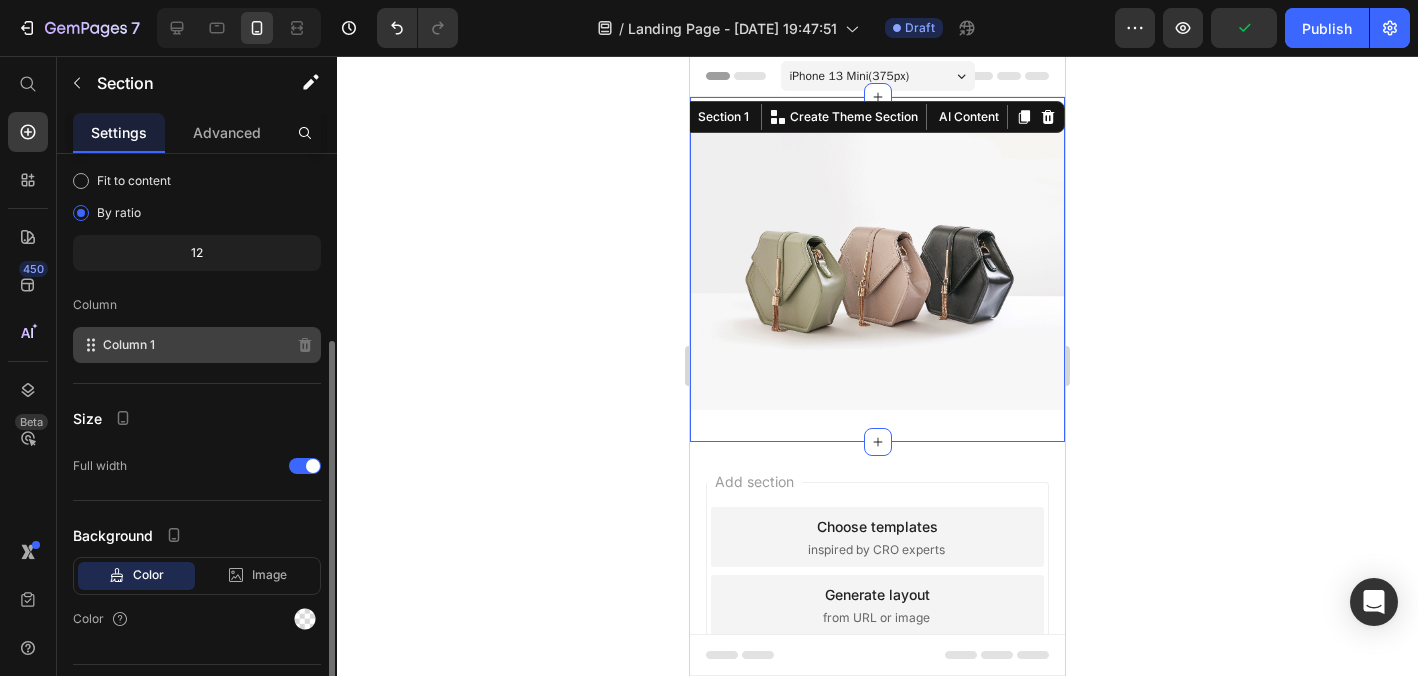 scroll, scrollTop: 185, scrollLeft: 0, axis: vertical 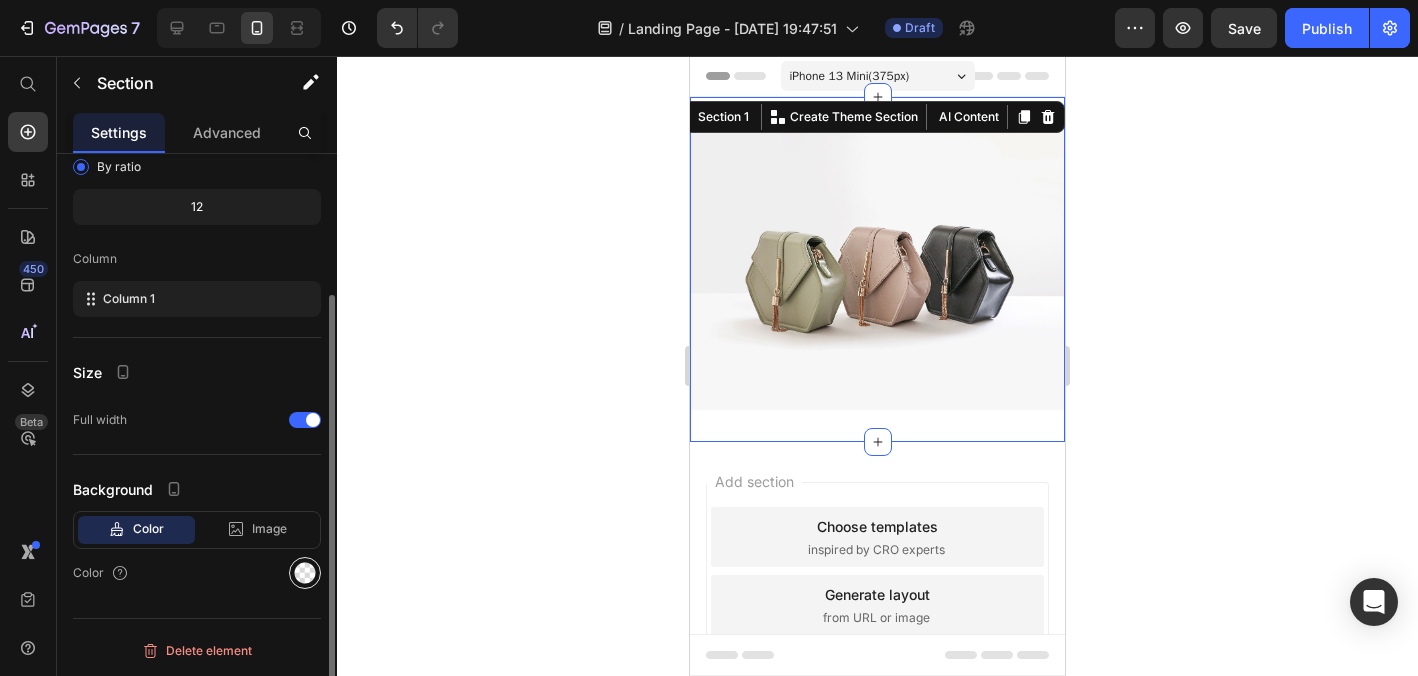 click at bounding box center [305, 573] 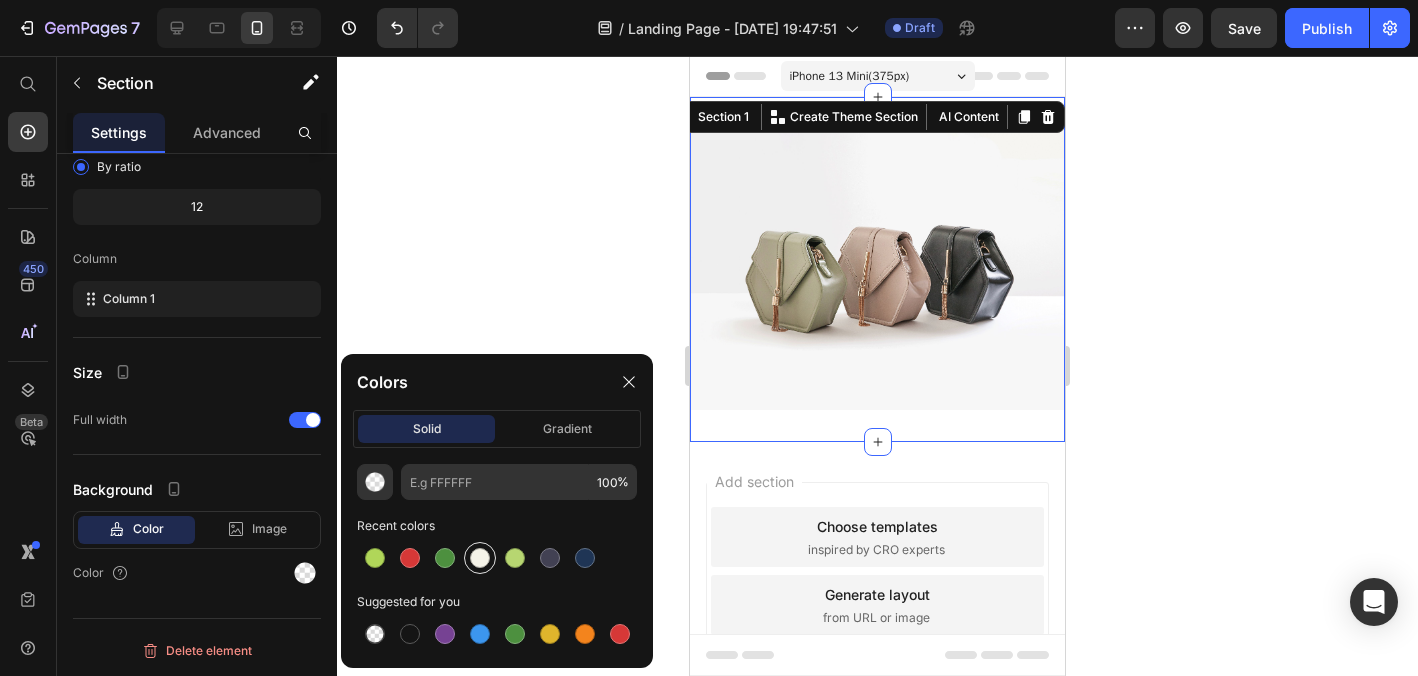 click at bounding box center (480, 558) 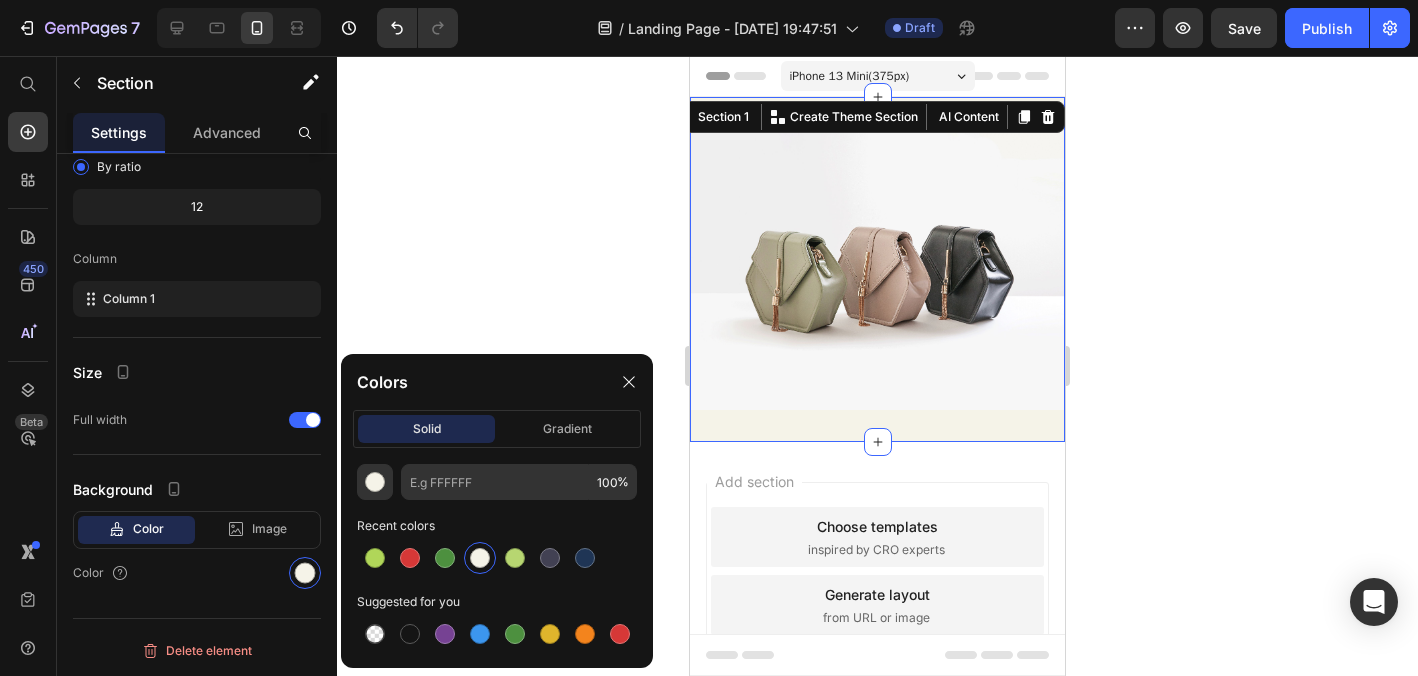 type on "F5F3E8" 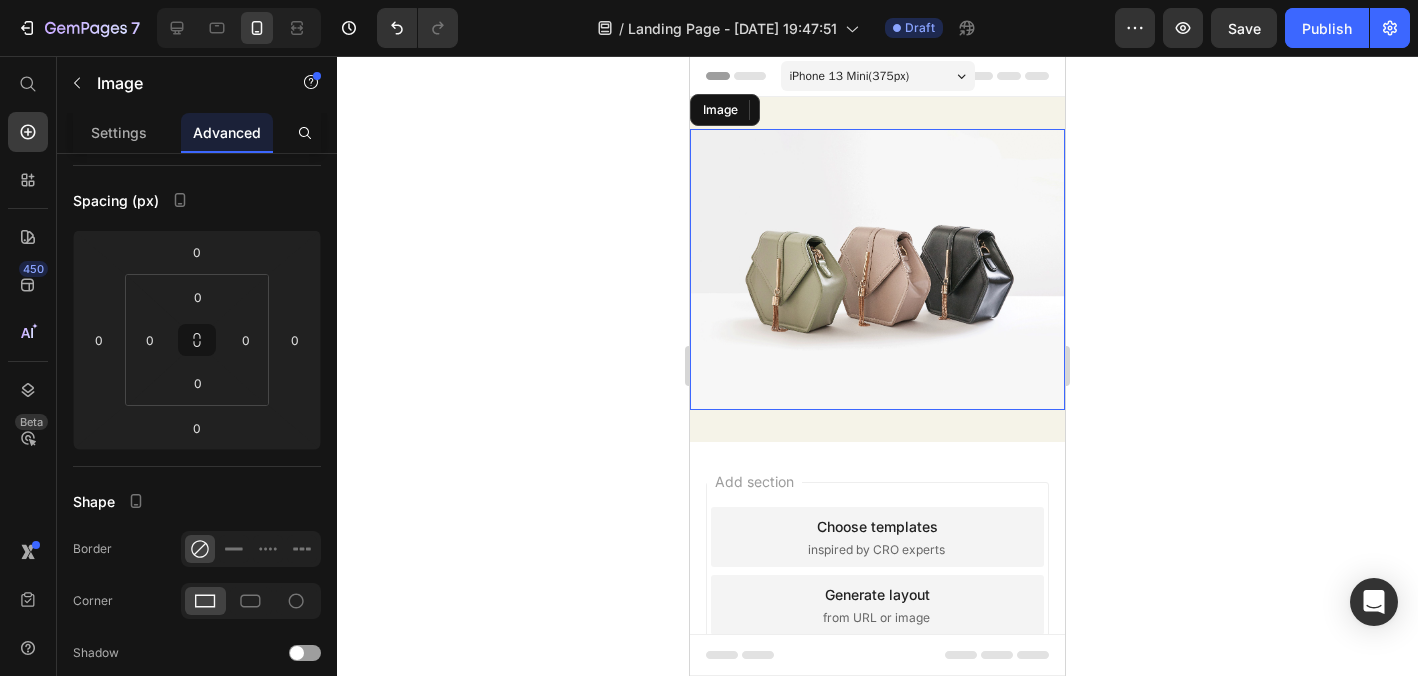 click at bounding box center (877, 269) 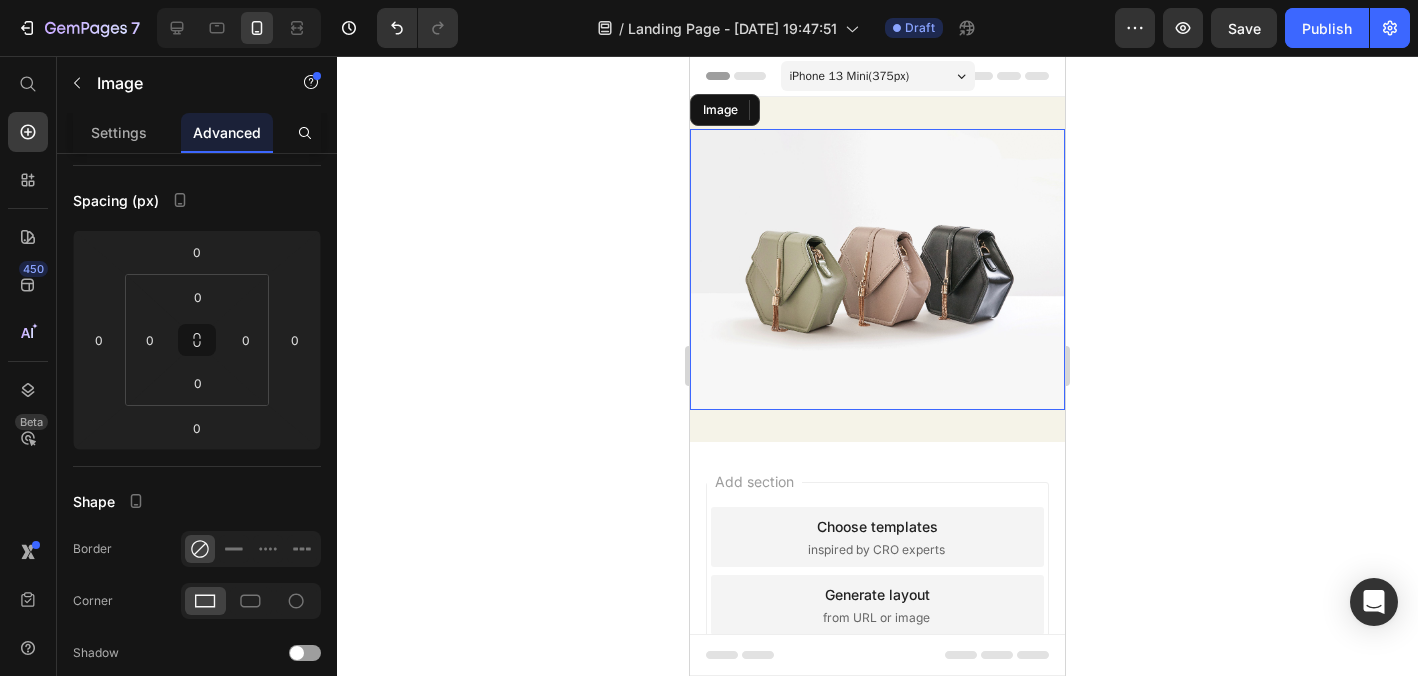 scroll, scrollTop: 0, scrollLeft: 0, axis: both 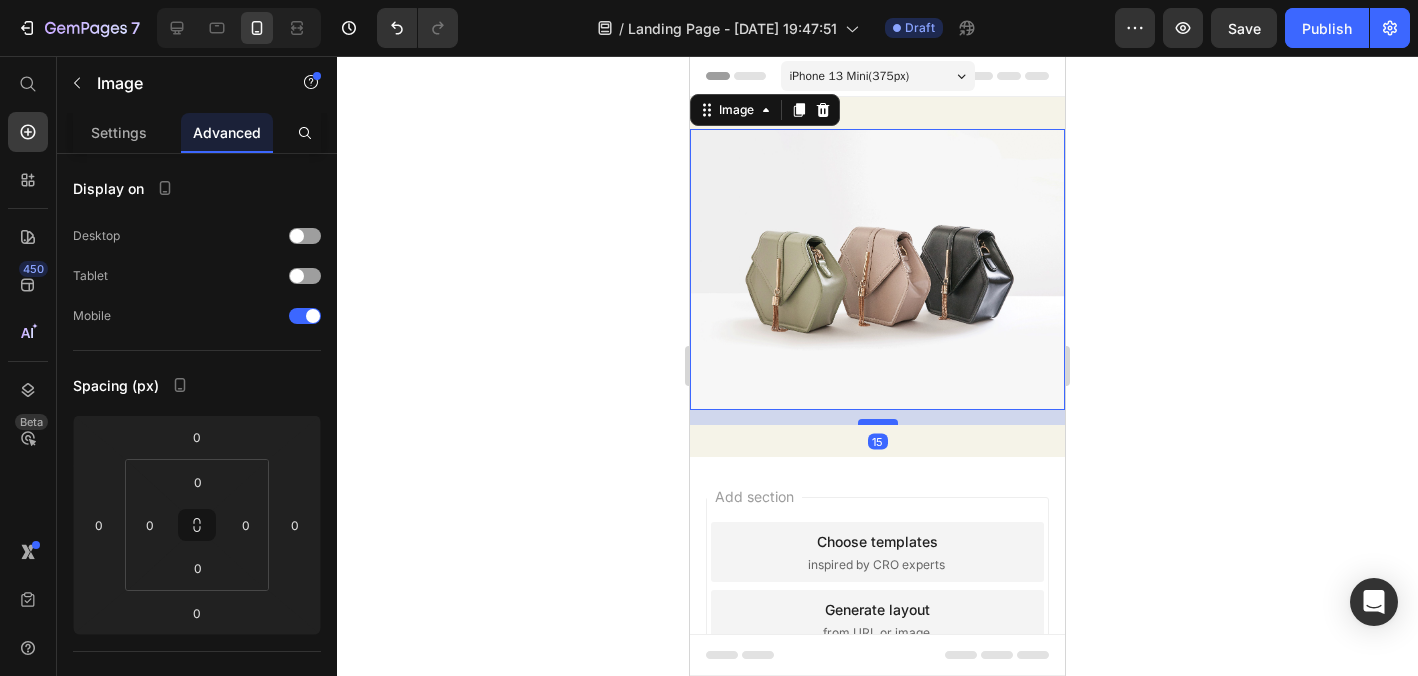drag, startPoint x: 879, startPoint y: 408, endPoint x: 880, endPoint y: 423, distance: 15.033297 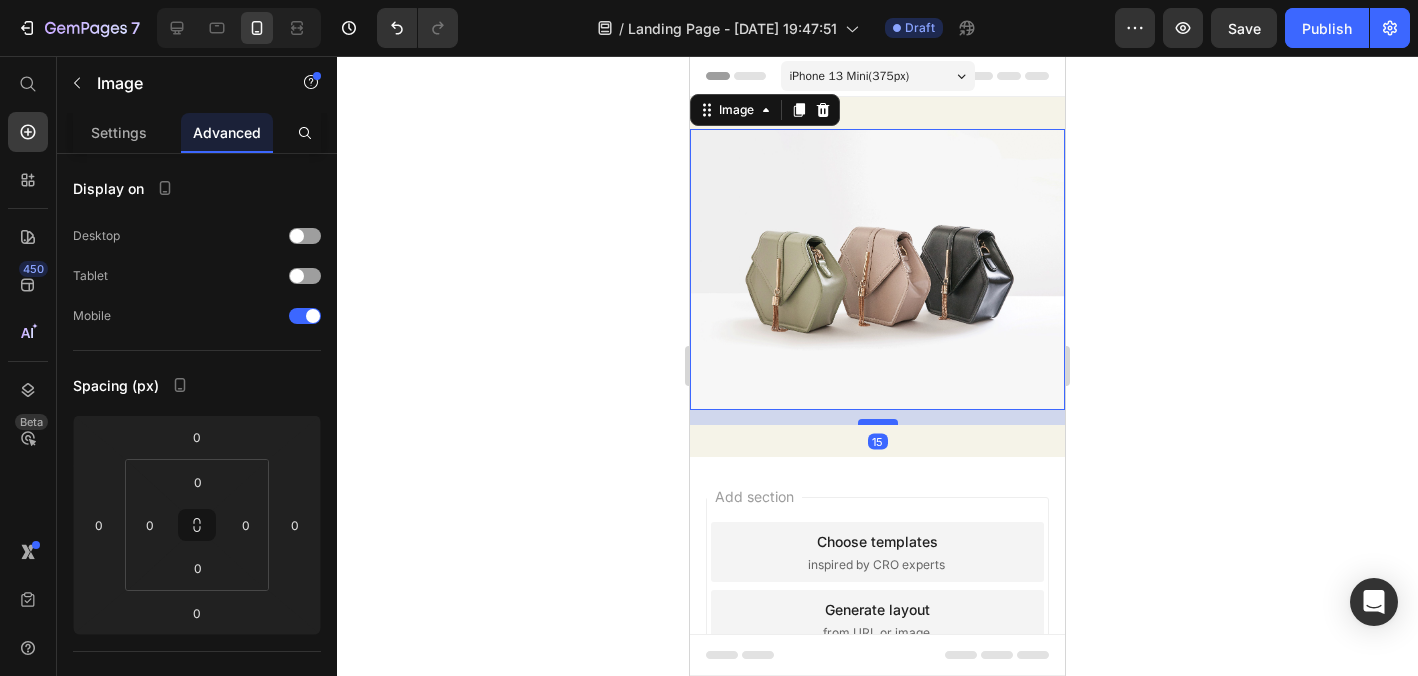 click at bounding box center (878, 422) 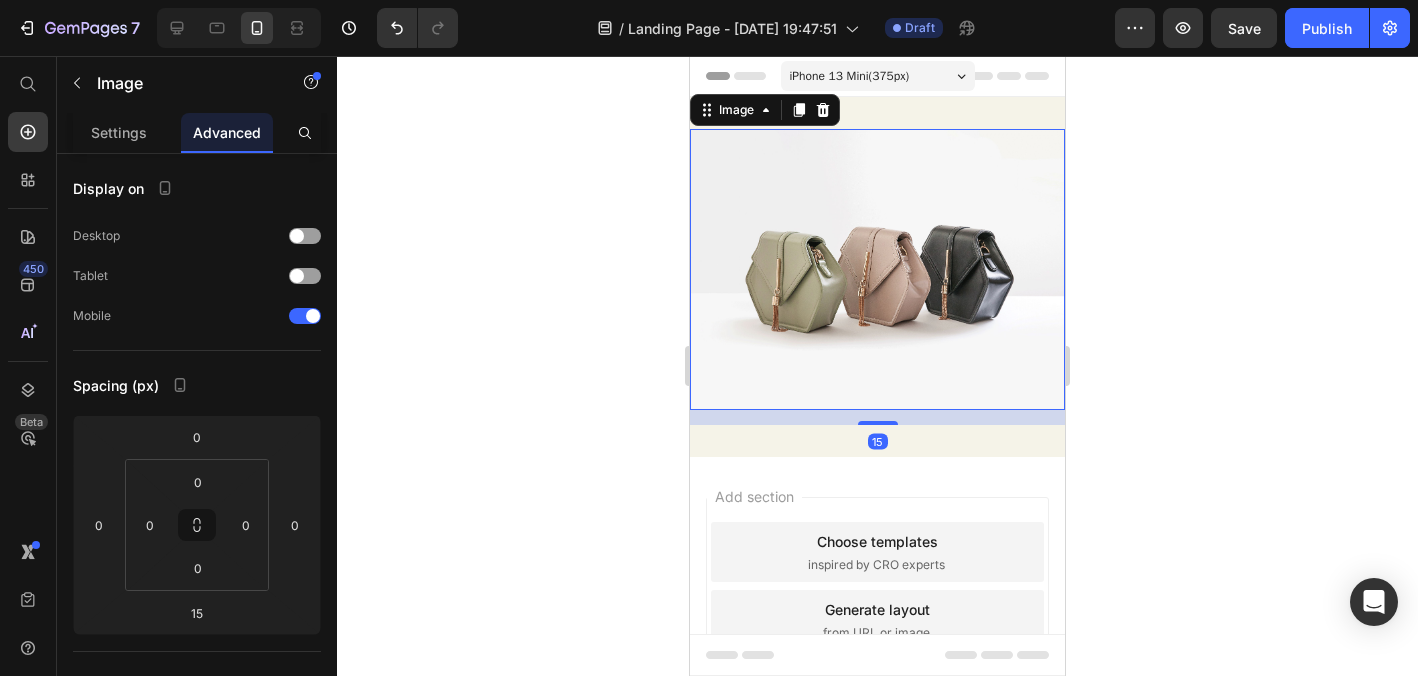 click at bounding box center [877, 269] 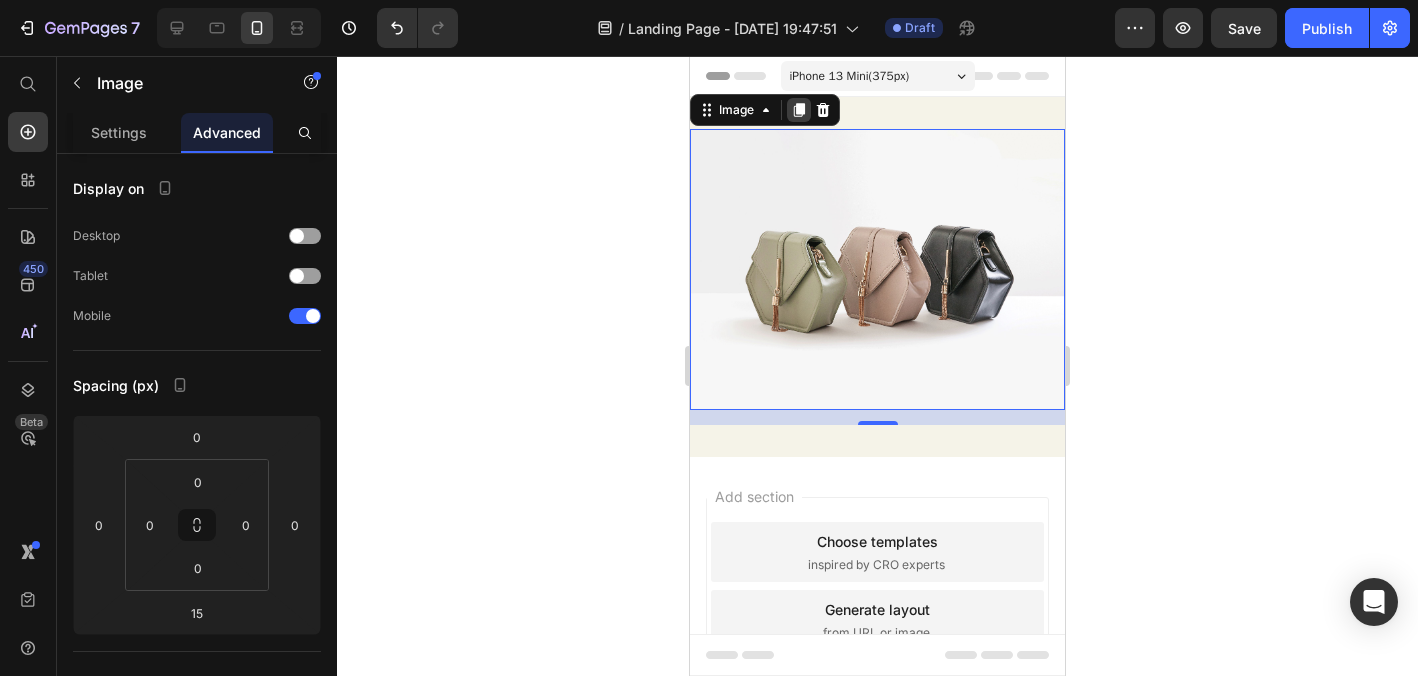 click 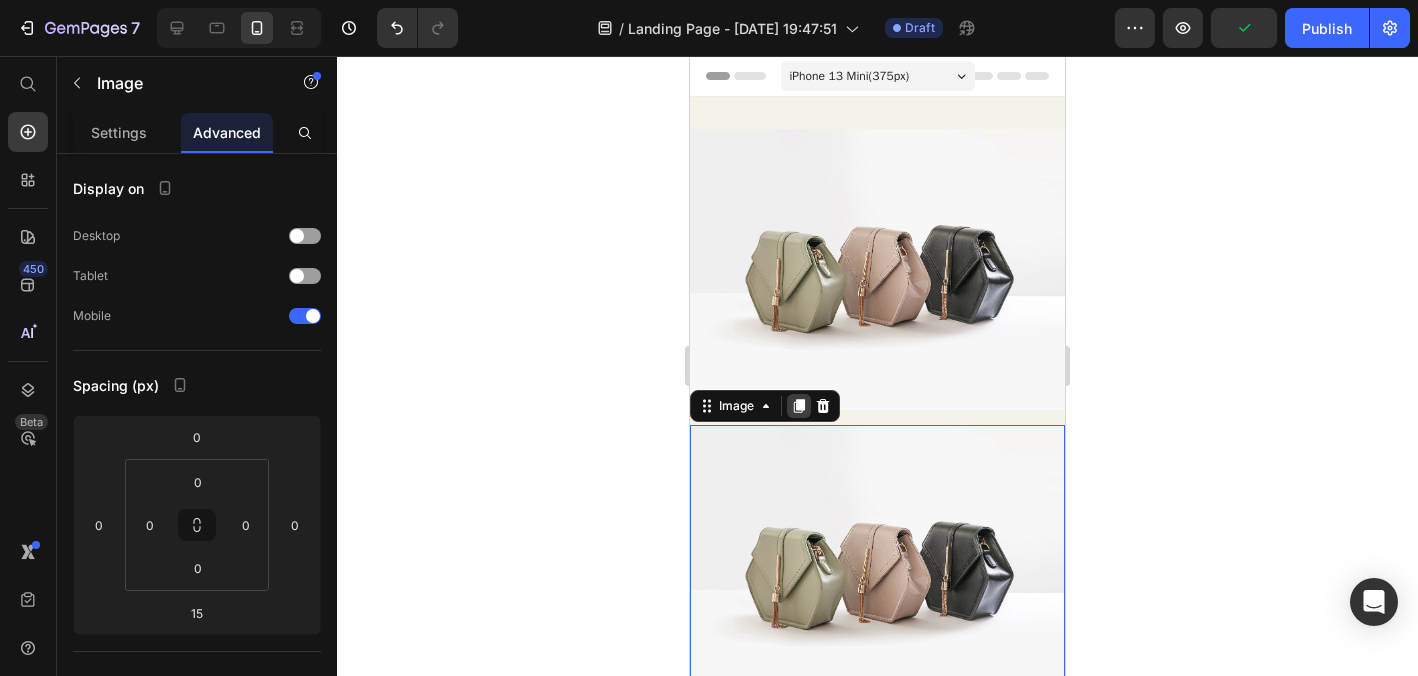 click 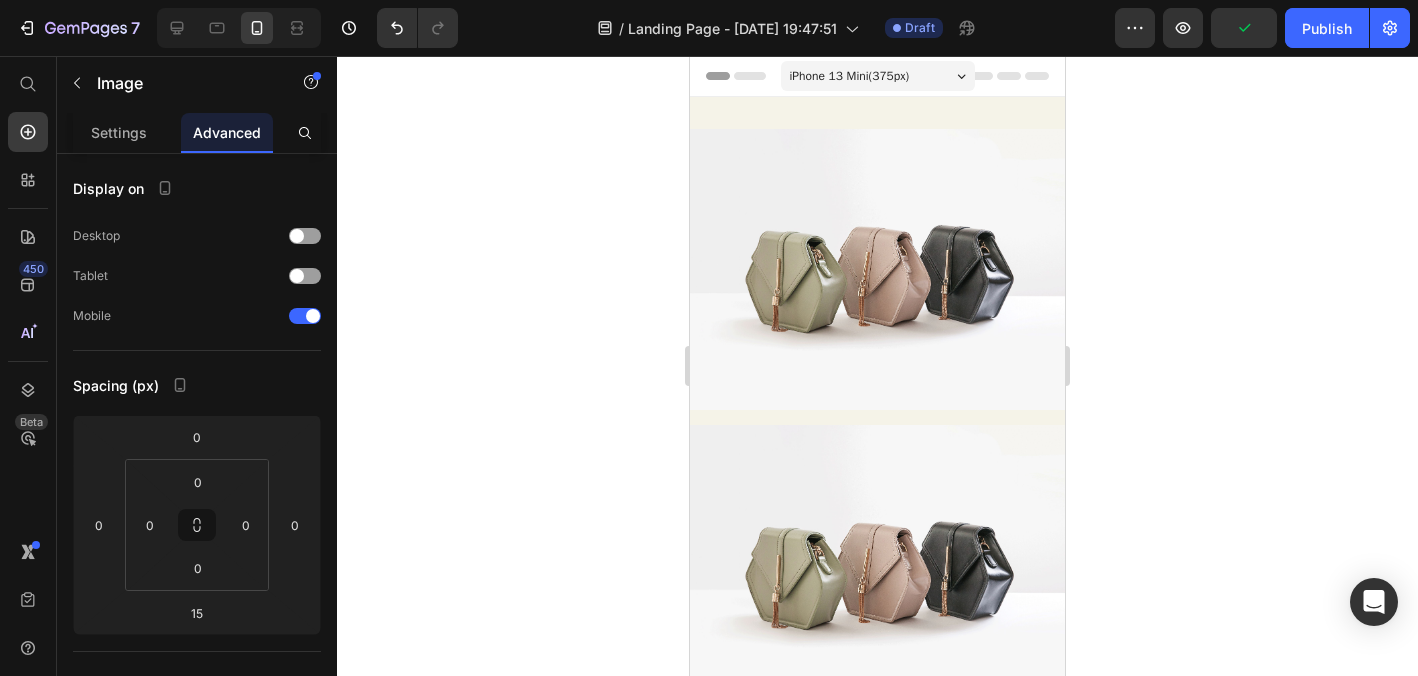 scroll, scrollTop: 517, scrollLeft: 0, axis: vertical 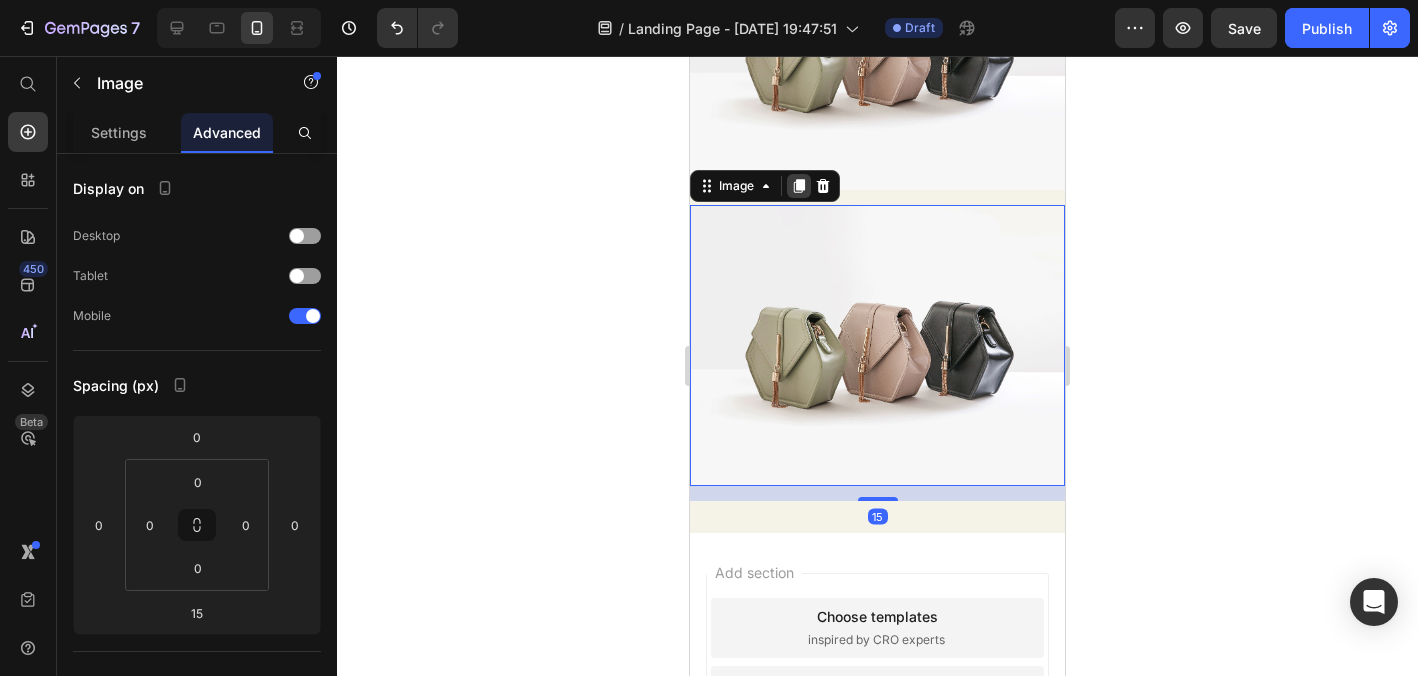 click 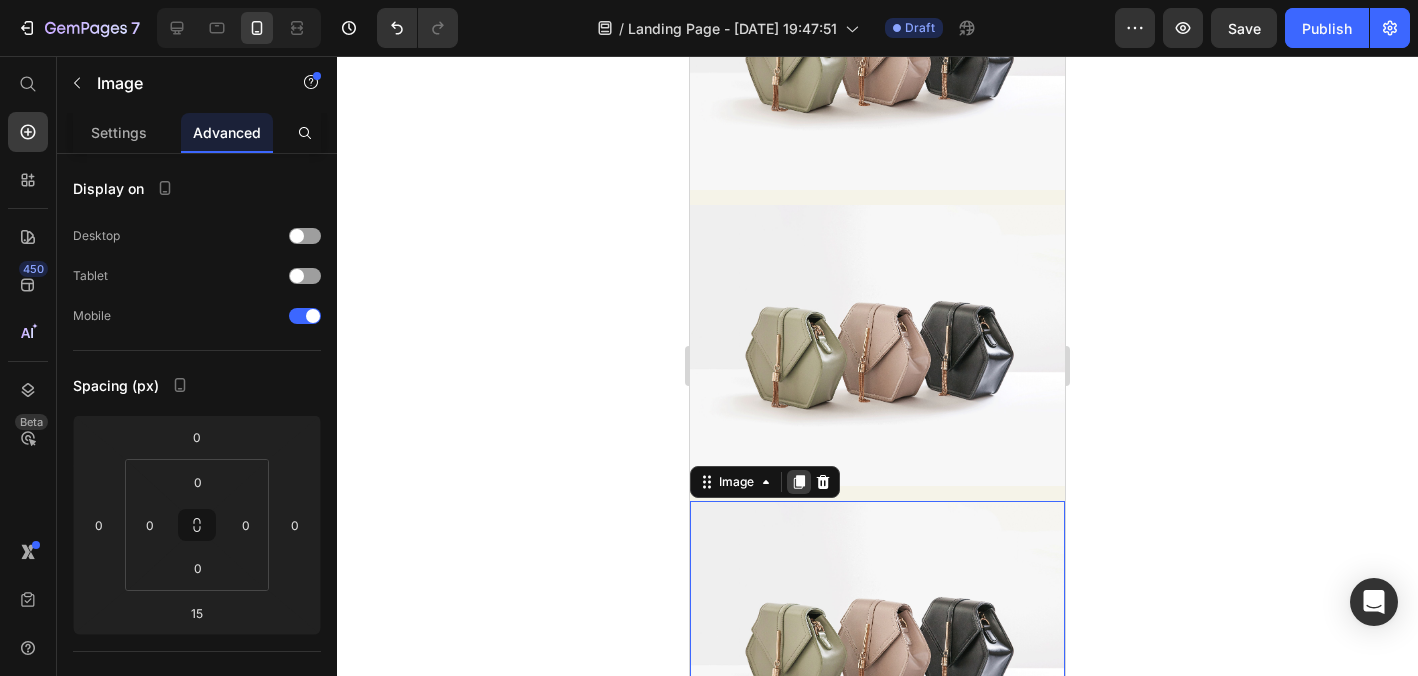 click 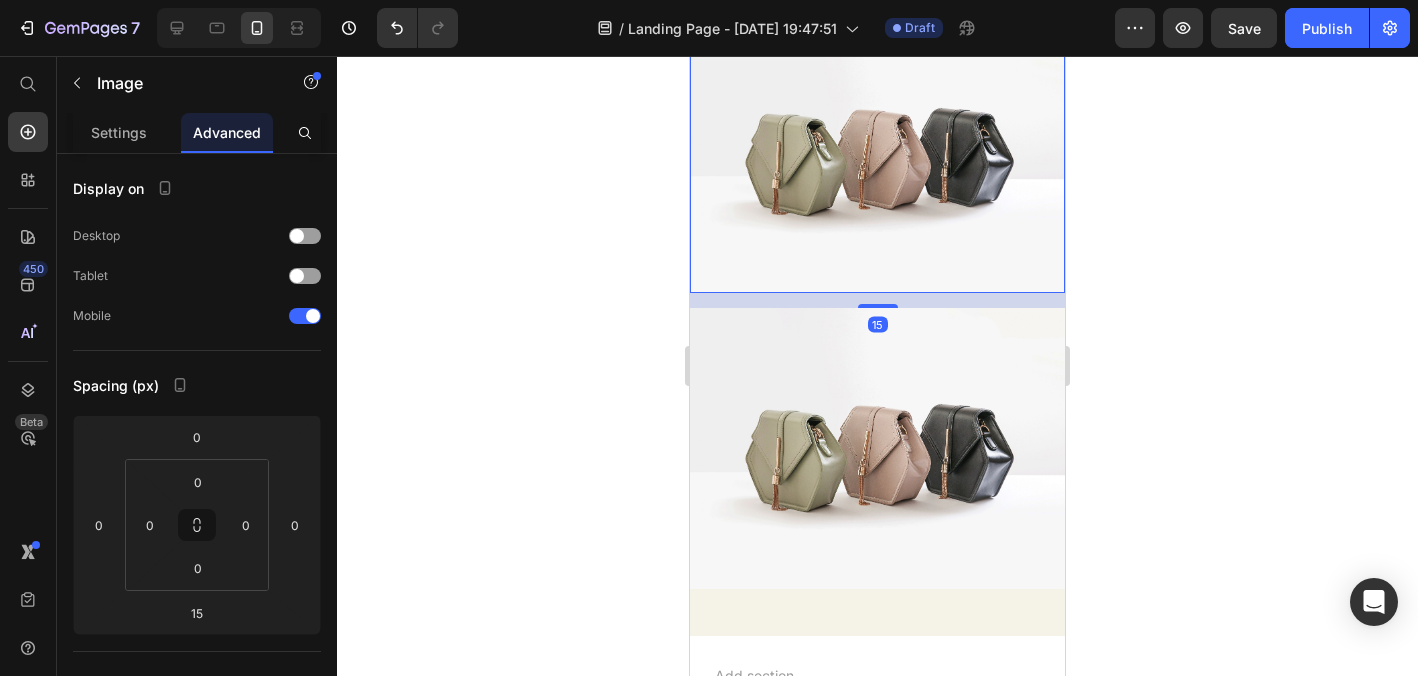 scroll, scrollTop: 1109, scrollLeft: 0, axis: vertical 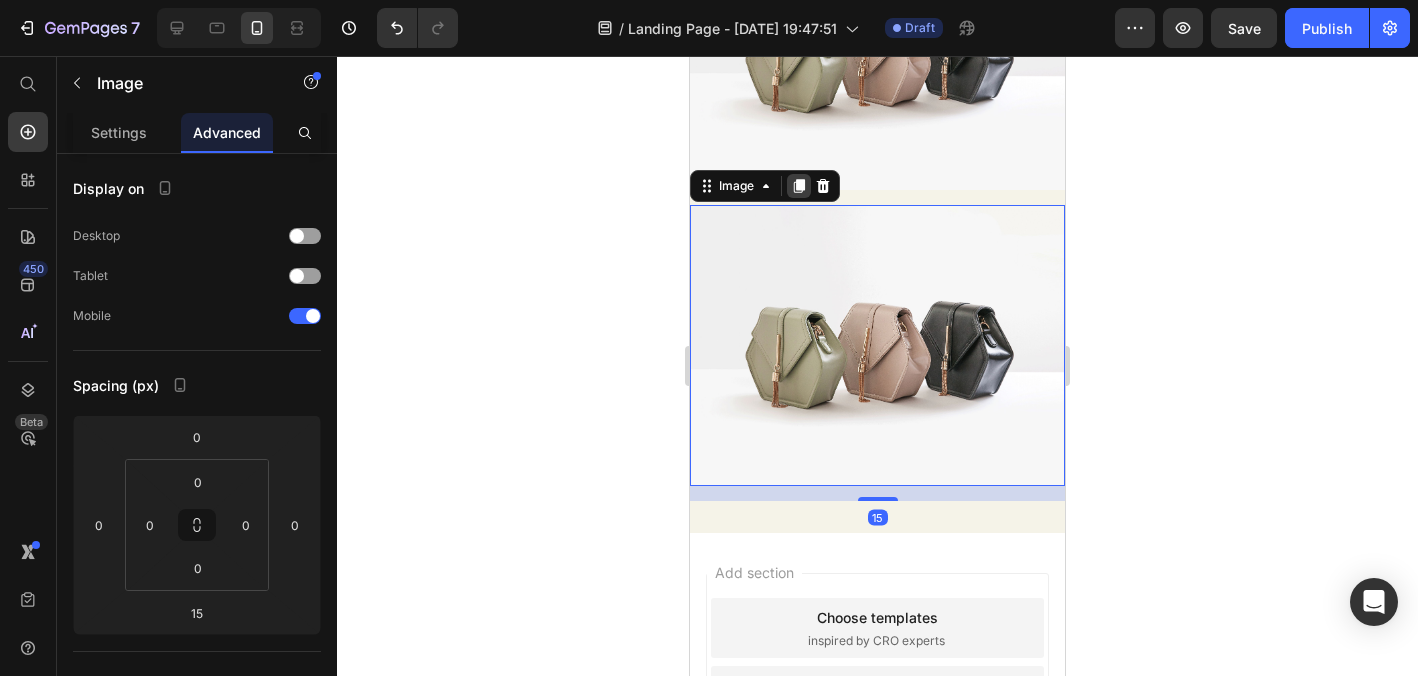 click 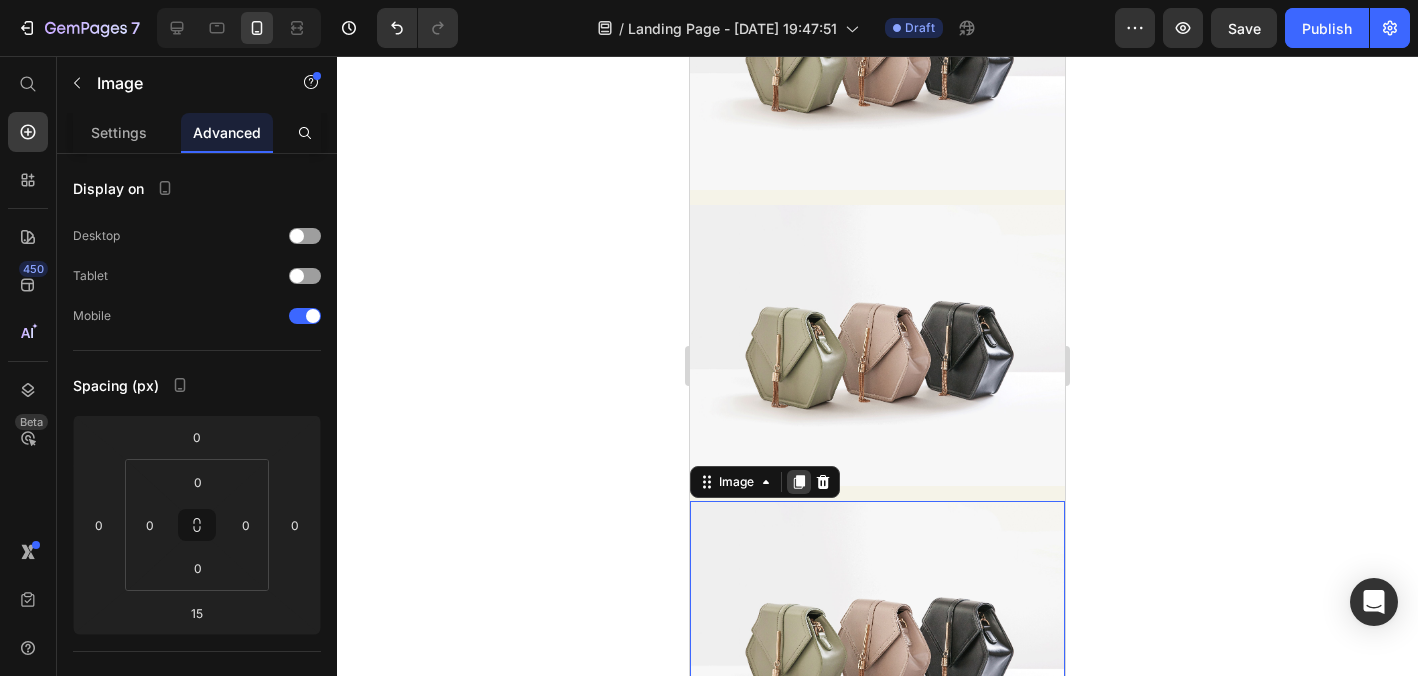 click 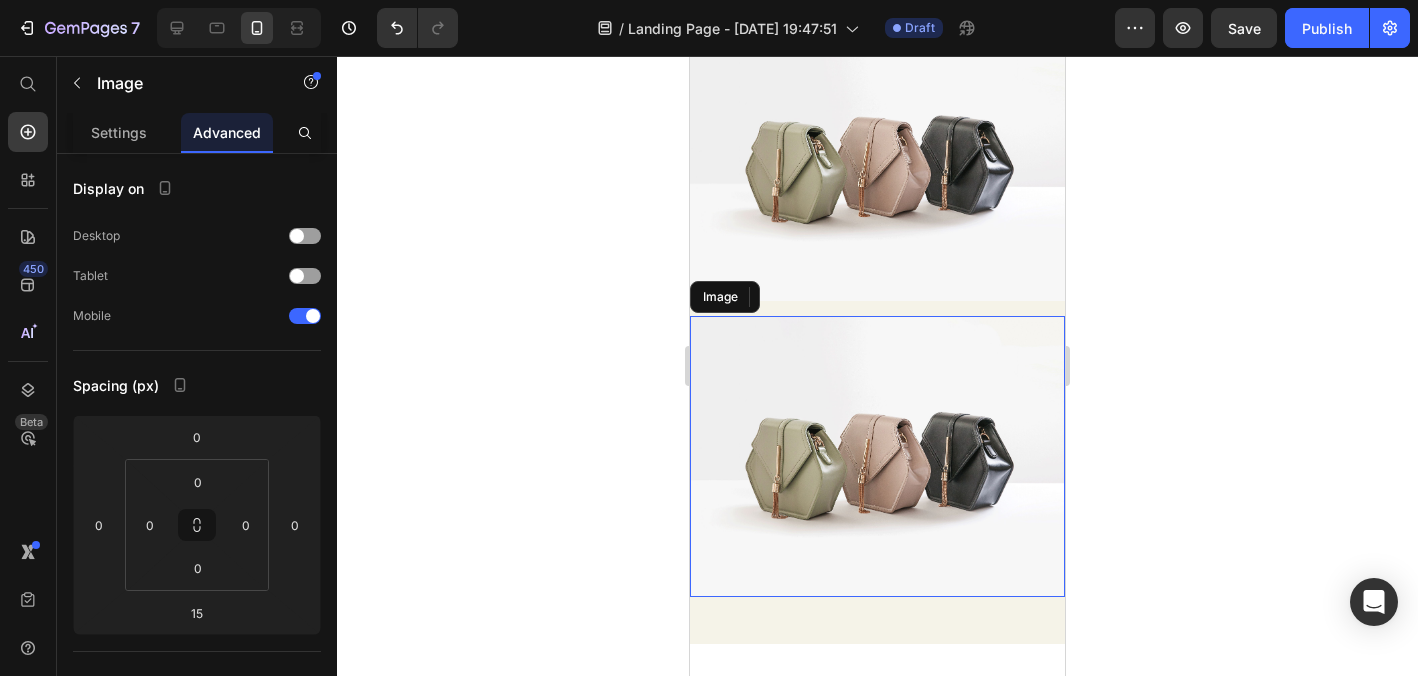 scroll, scrollTop: 1702, scrollLeft: 0, axis: vertical 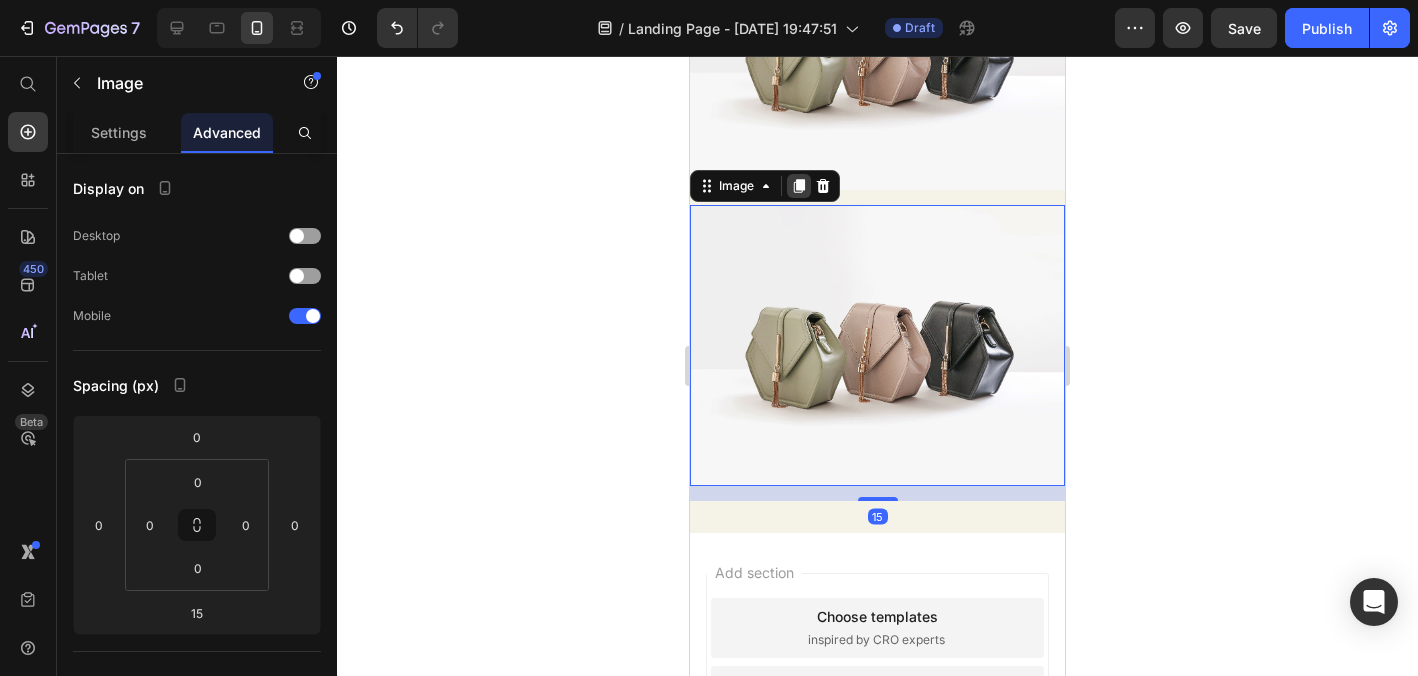 click 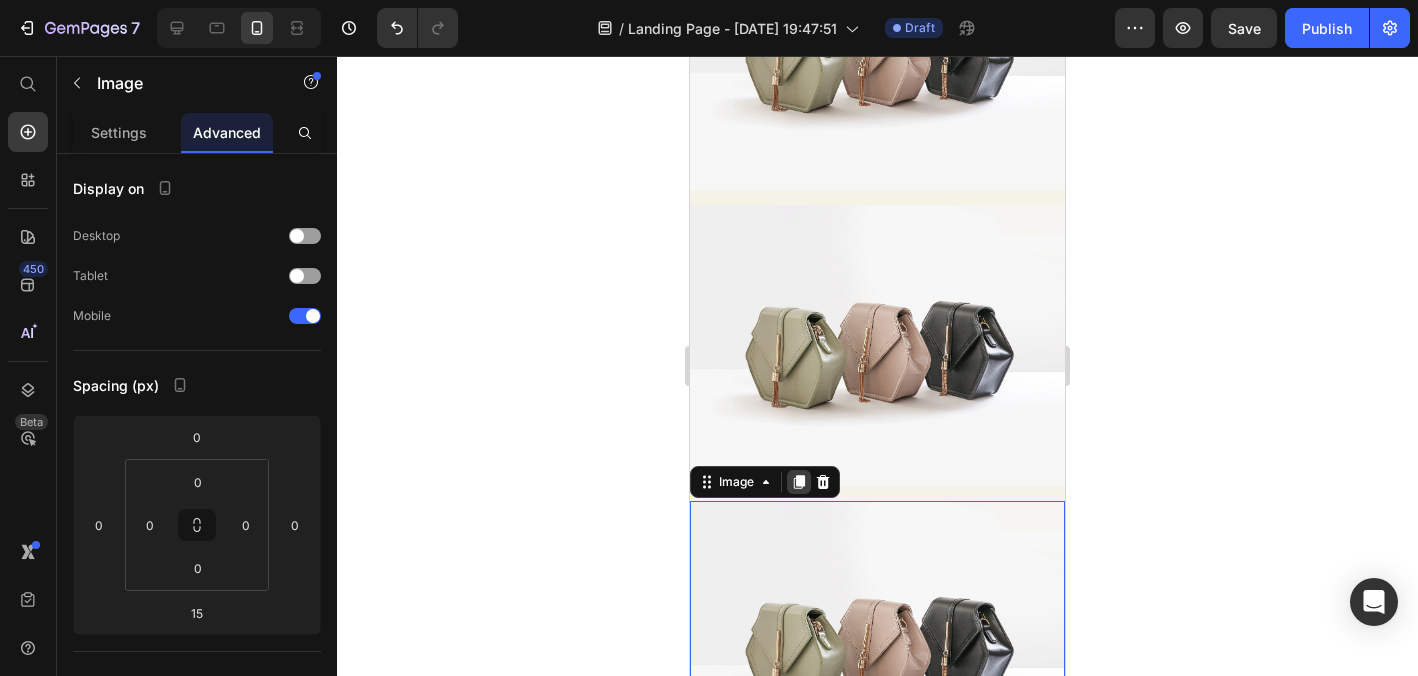 click 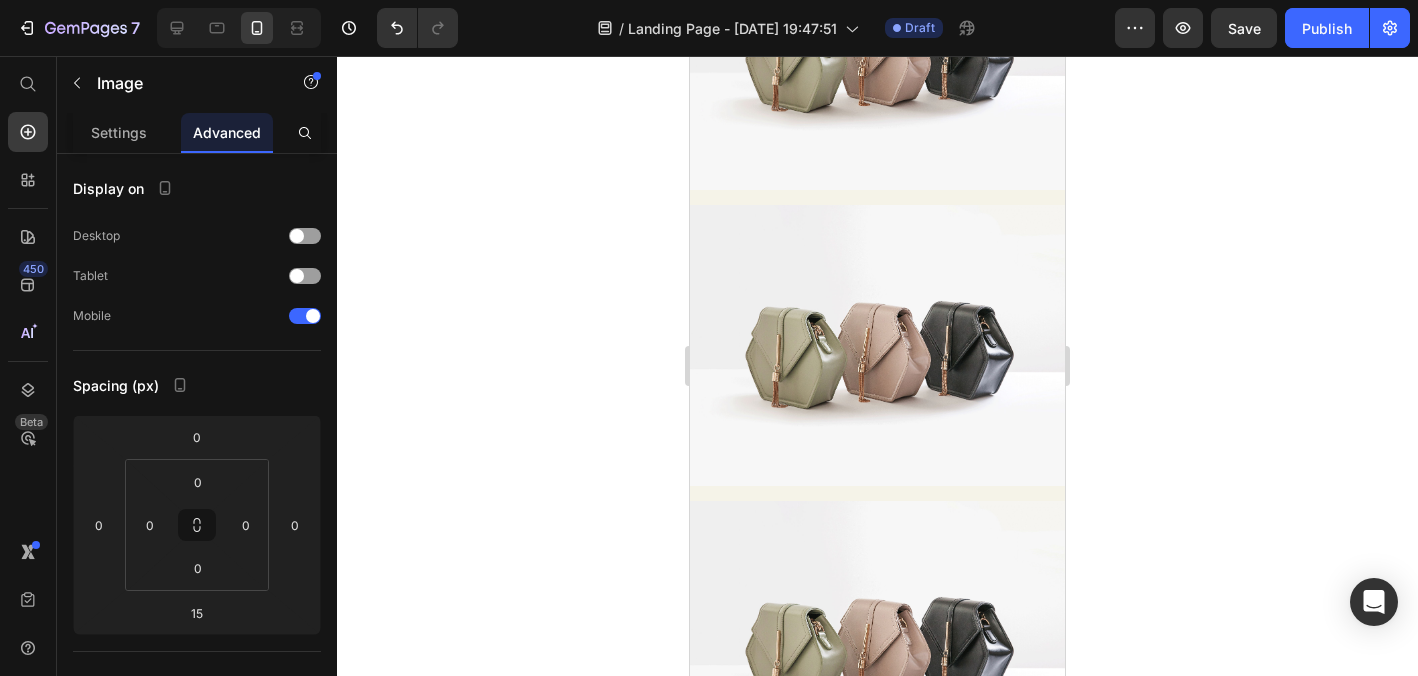 scroll, scrollTop: 2294, scrollLeft: 0, axis: vertical 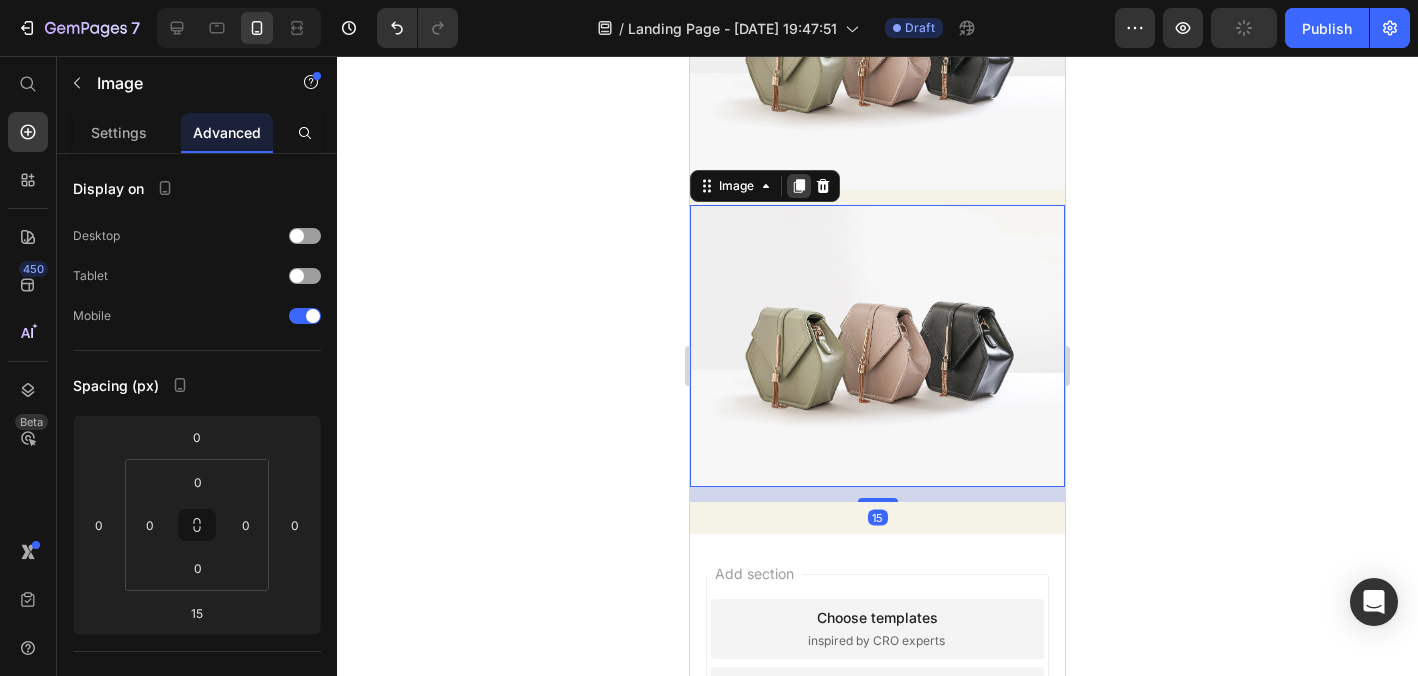 click 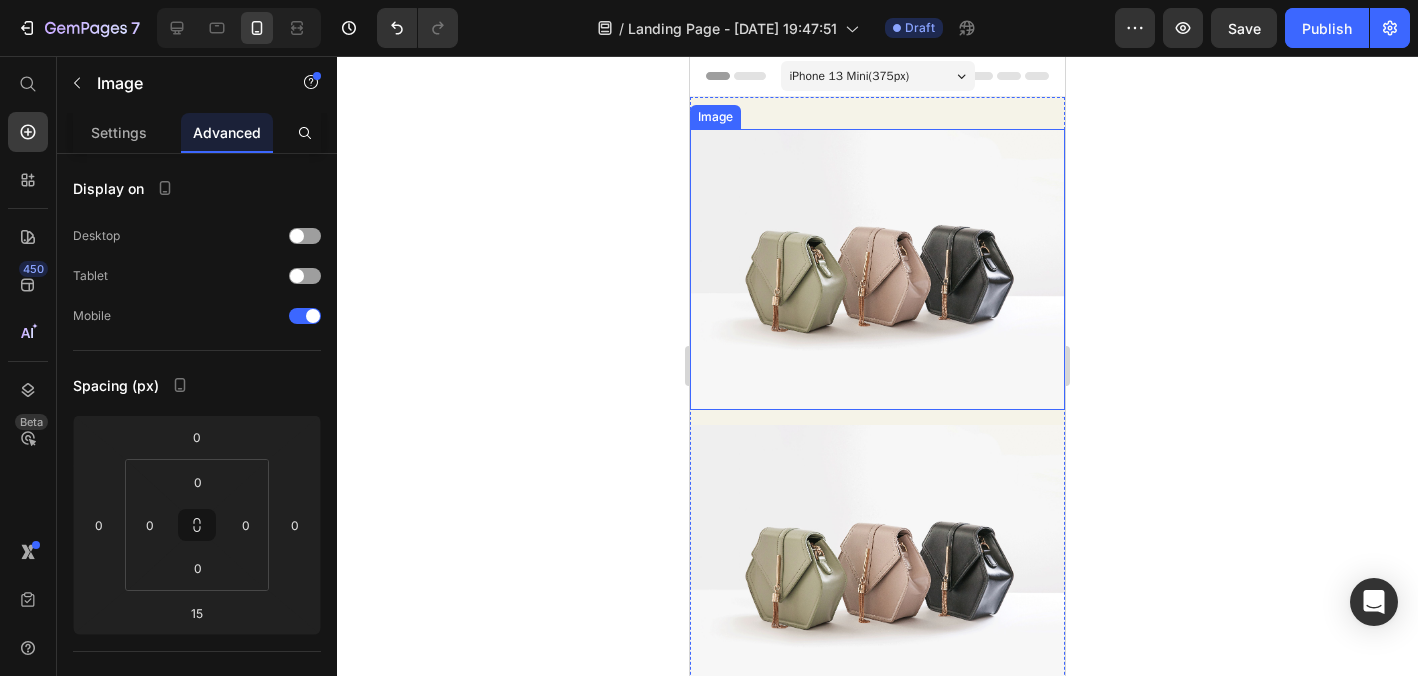 scroll, scrollTop: -1, scrollLeft: 0, axis: vertical 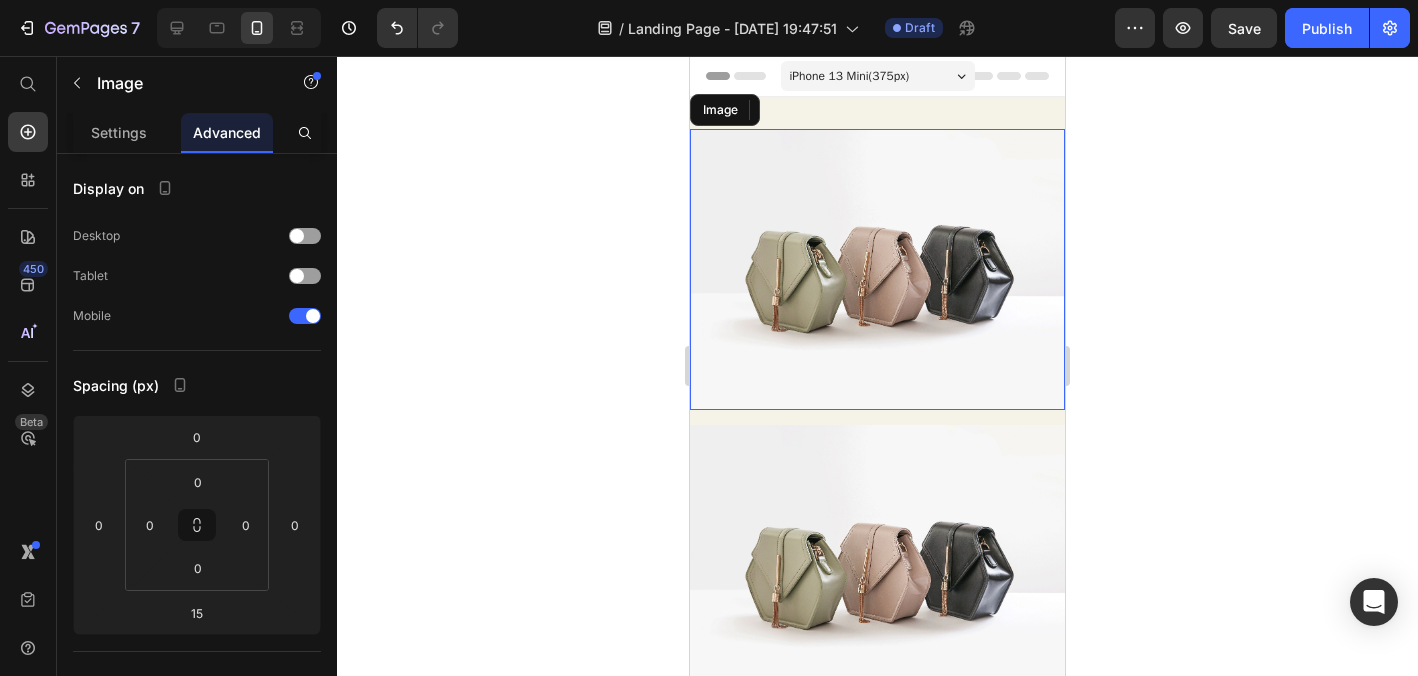 click at bounding box center (877, 269) 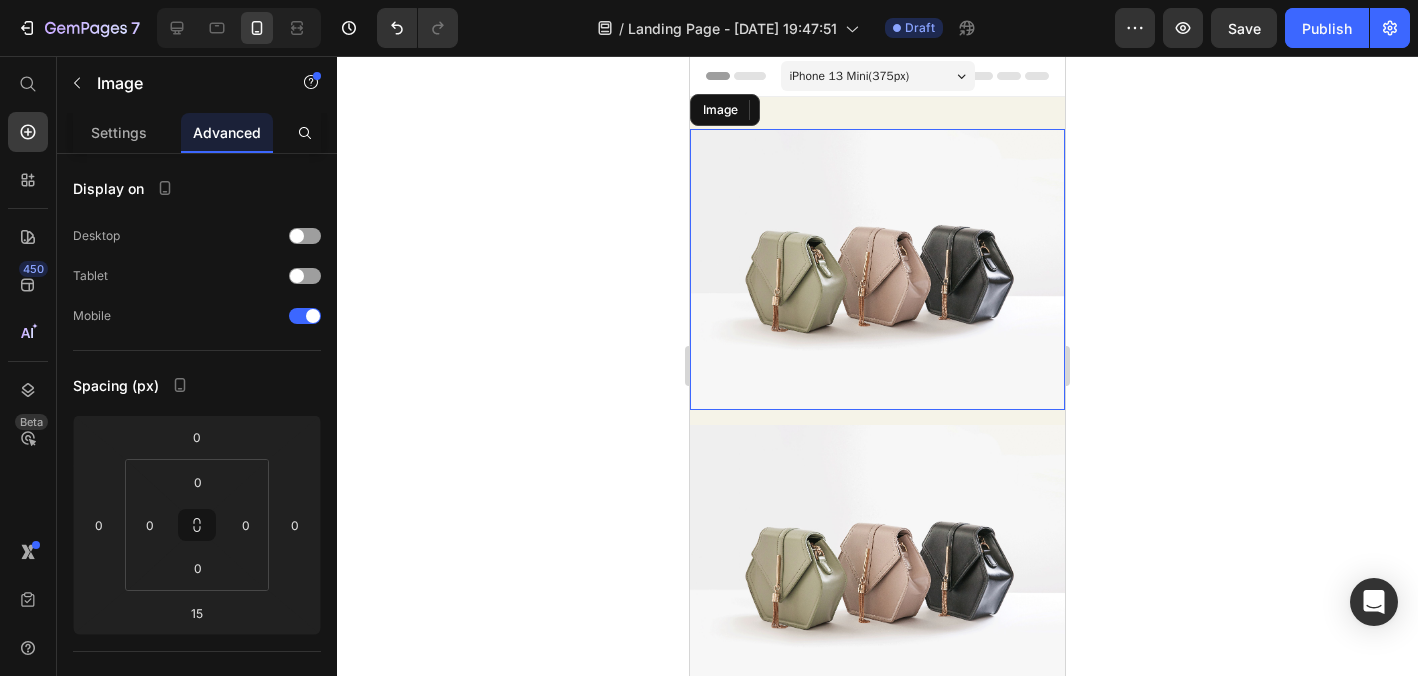 scroll, scrollTop: 0, scrollLeft: 0, axis: both 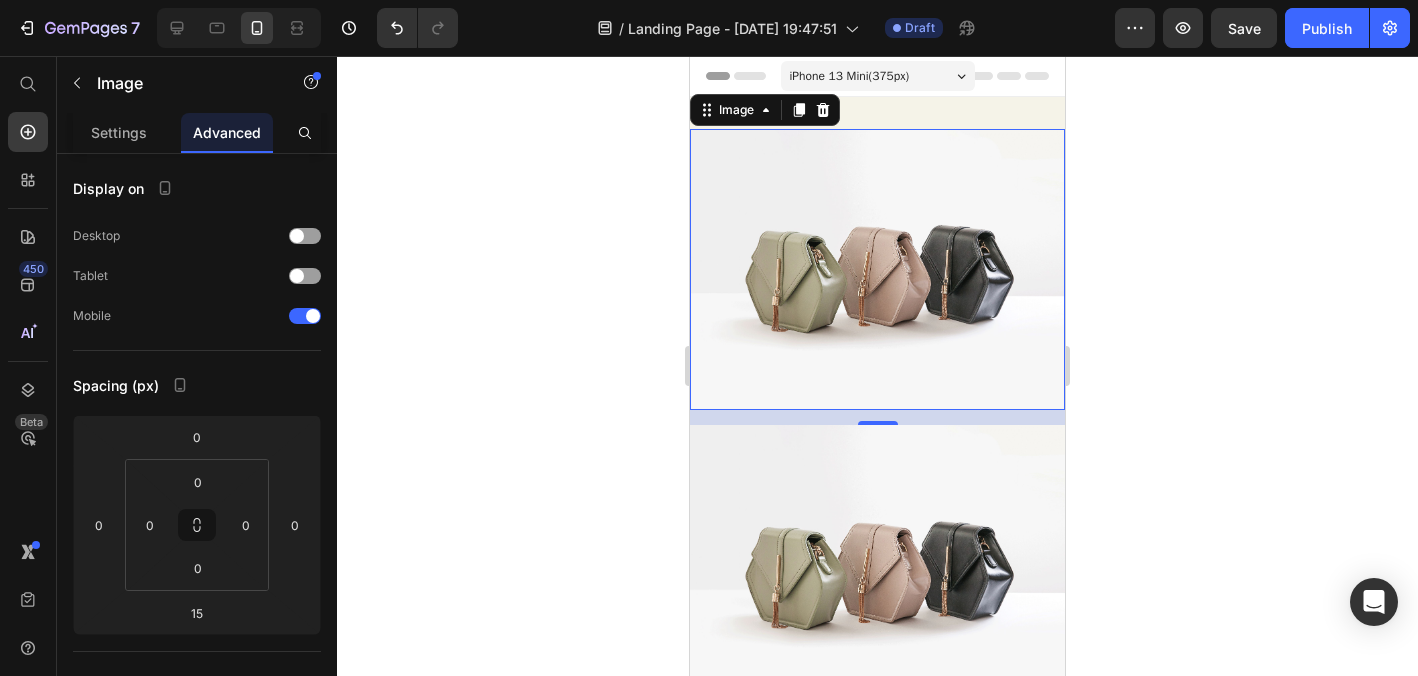 click at bounding box center [877, 269] 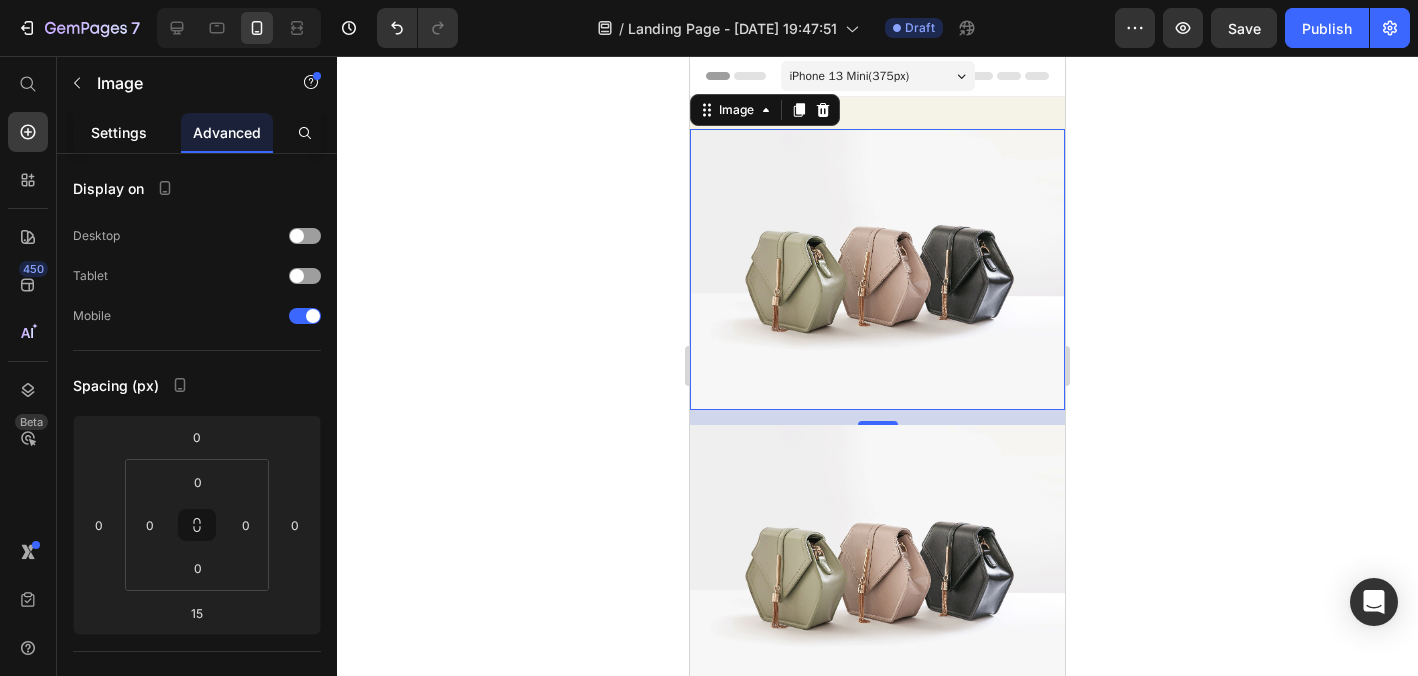 click on "Settings" at bounding box center (119, 132) 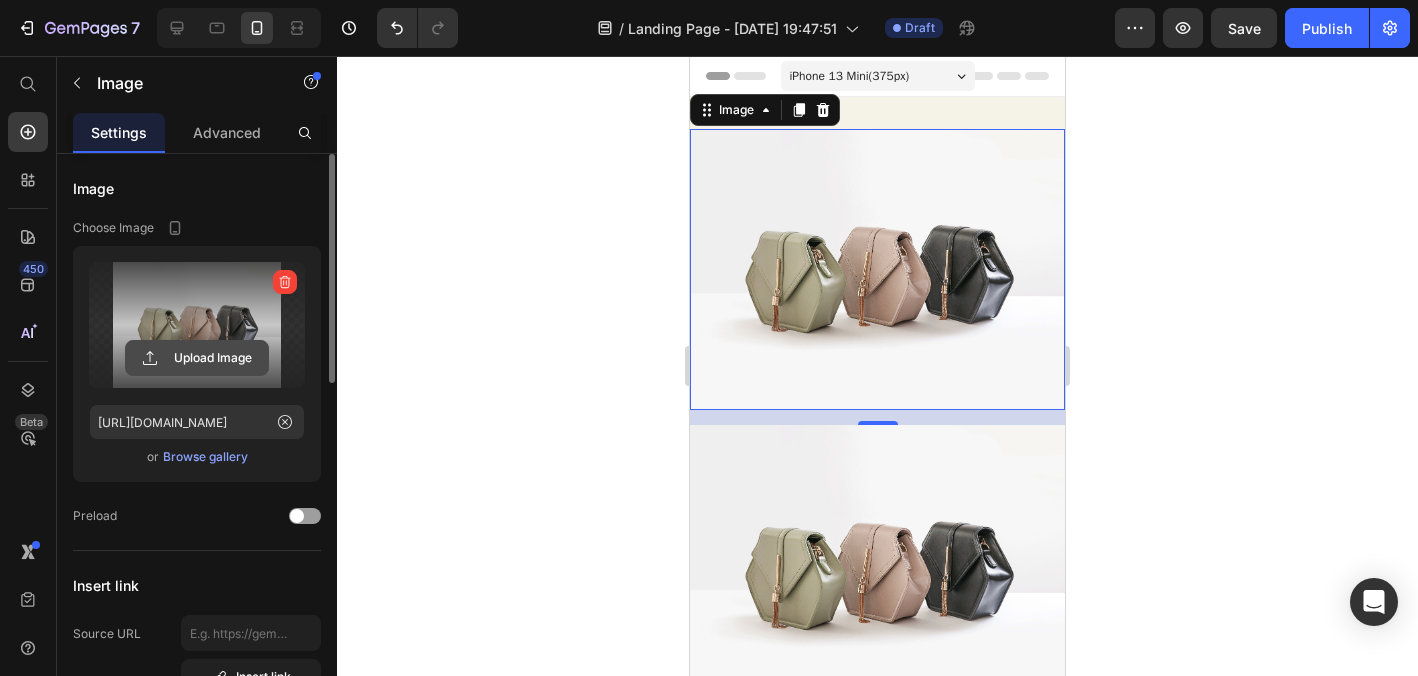 click 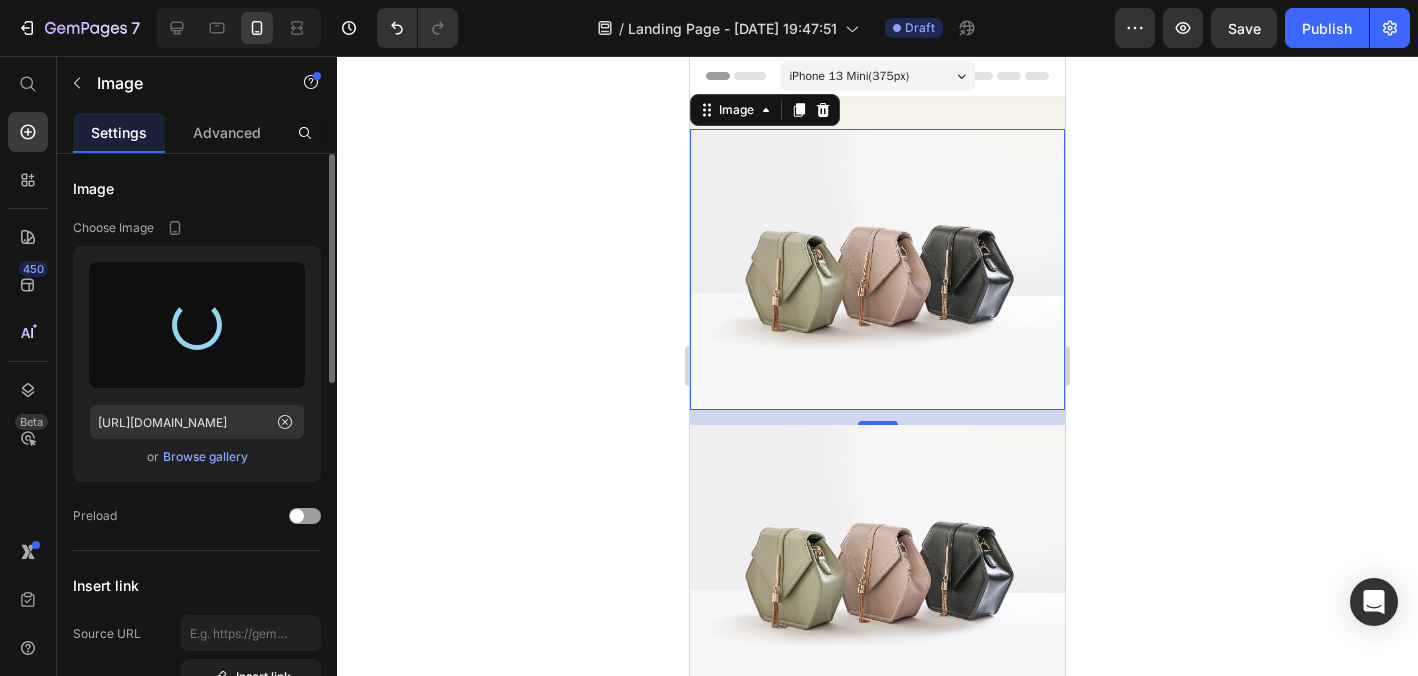 type on "https://cdn.shopify.com/s/files/1/0947/8373/4085/files/gempages_565003061186004133-6727c951-bff6-4525-9e98-321f969d88ba.png" 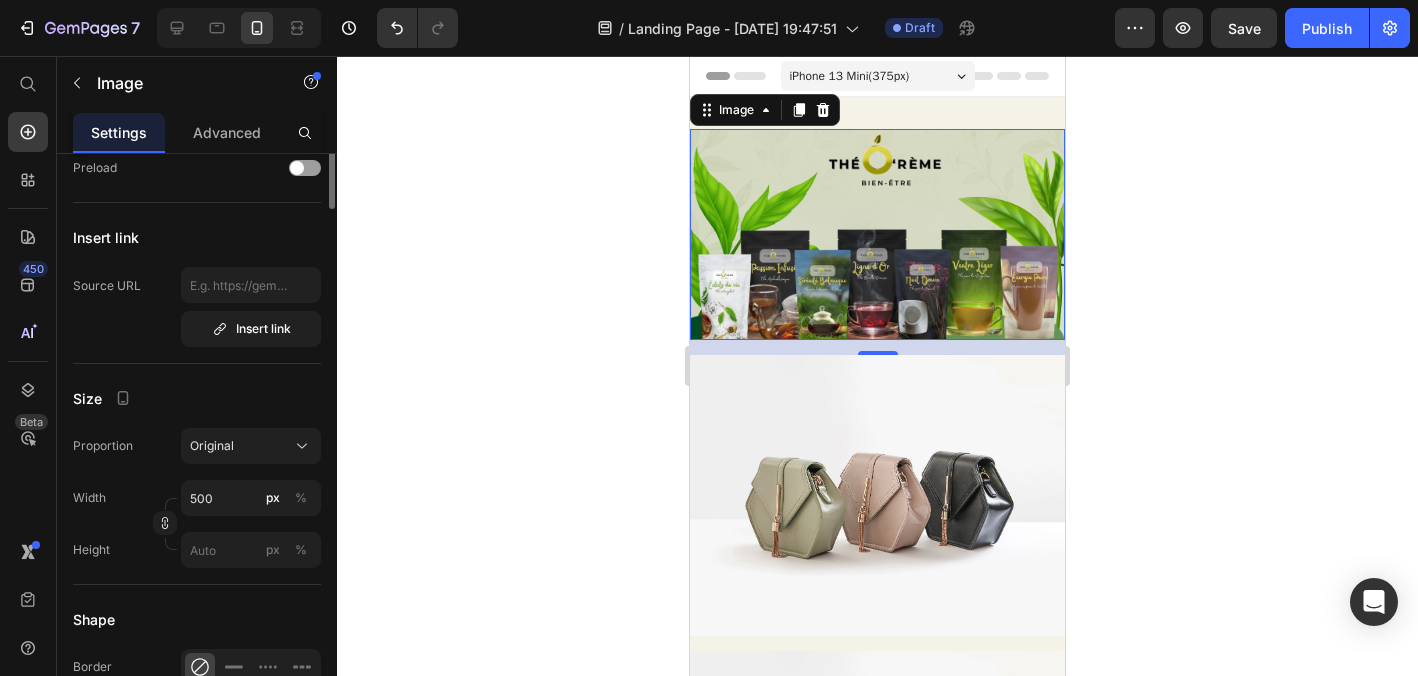 scroll, scrollTop: 448, scrollLeft: 0, axis: vertical 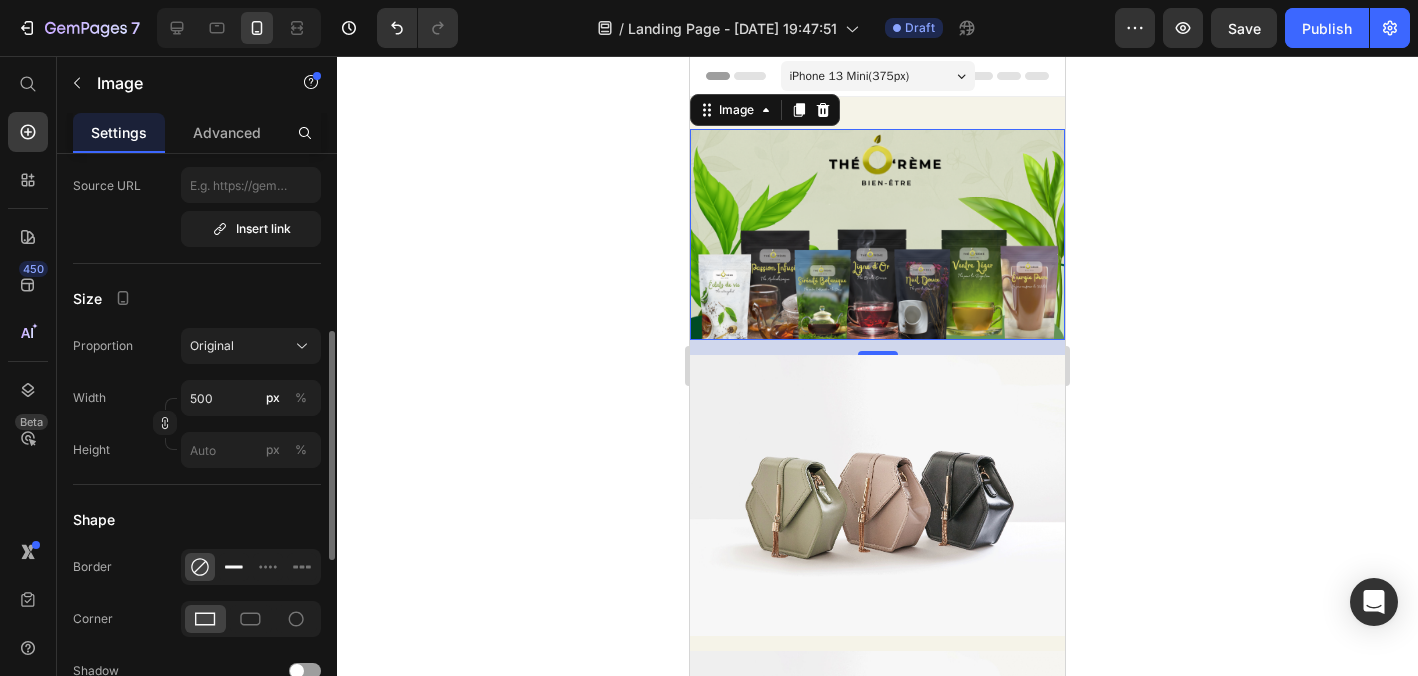 click 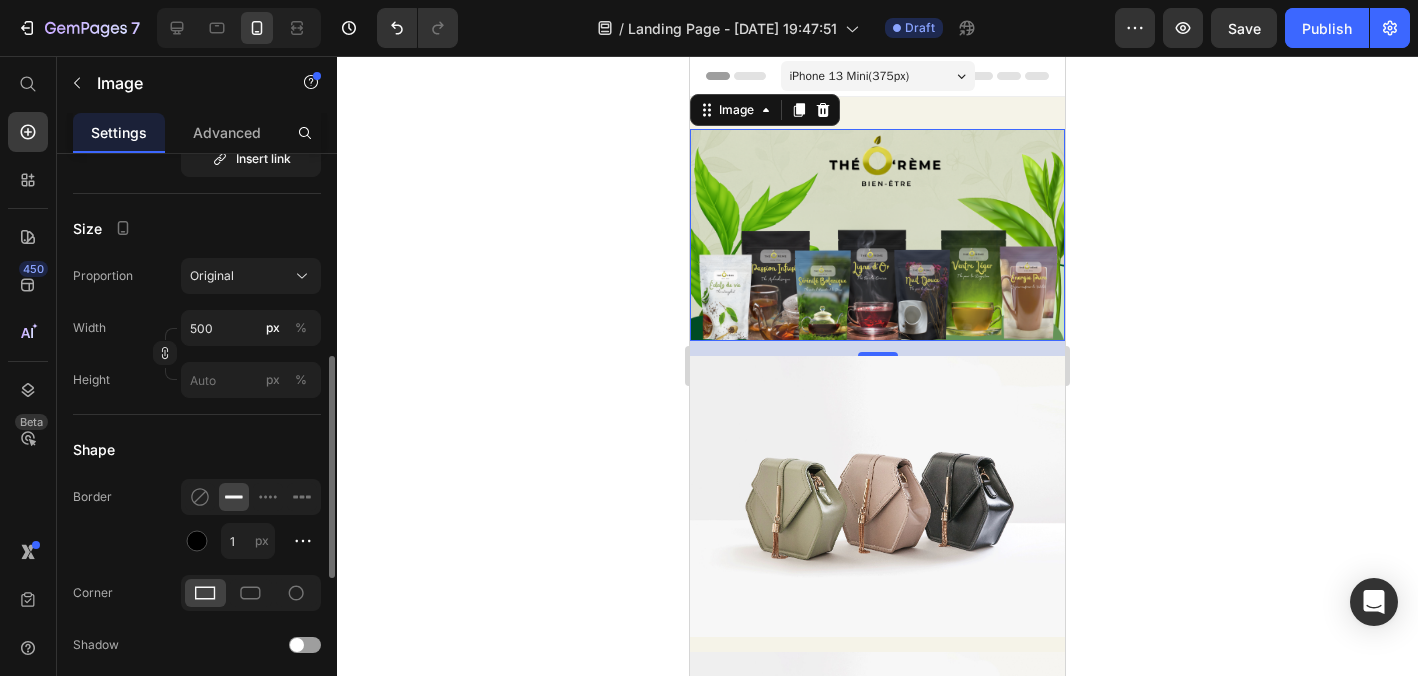 scroll, scrollTop: 520, scrollLeft: 0, axis: vertical 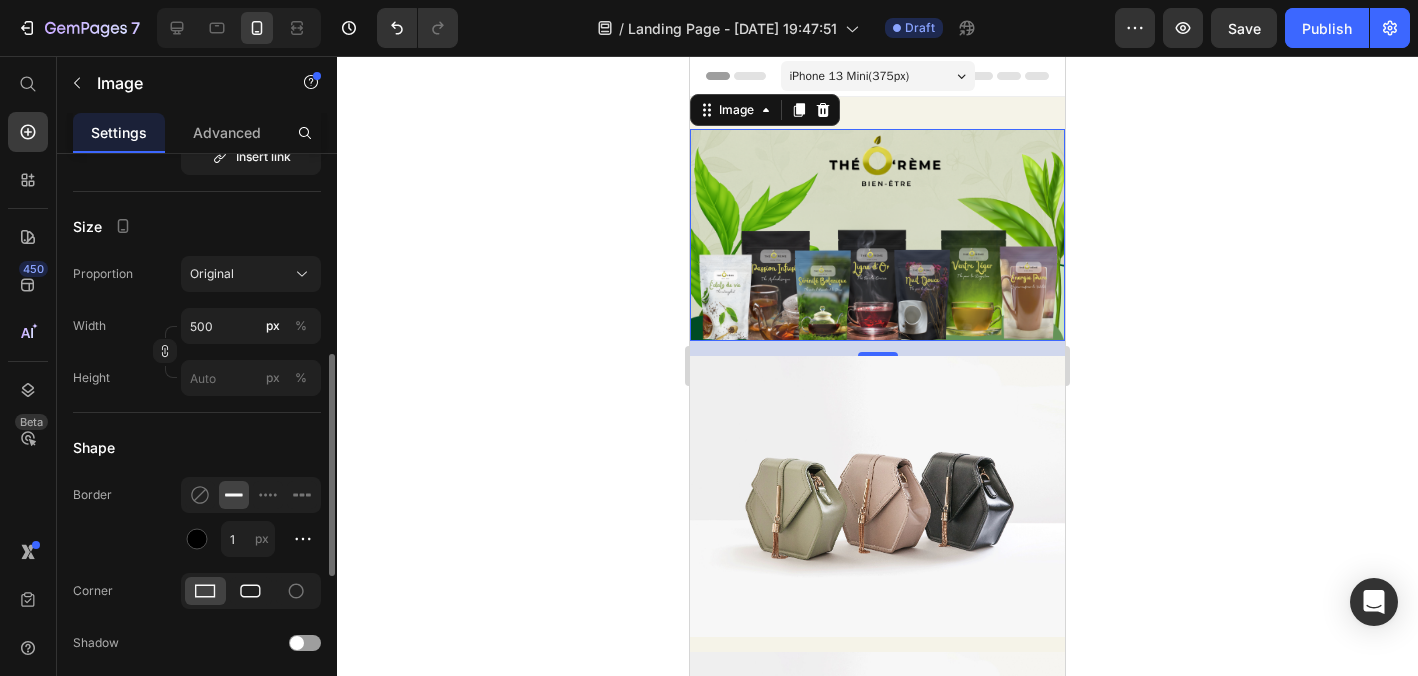 click 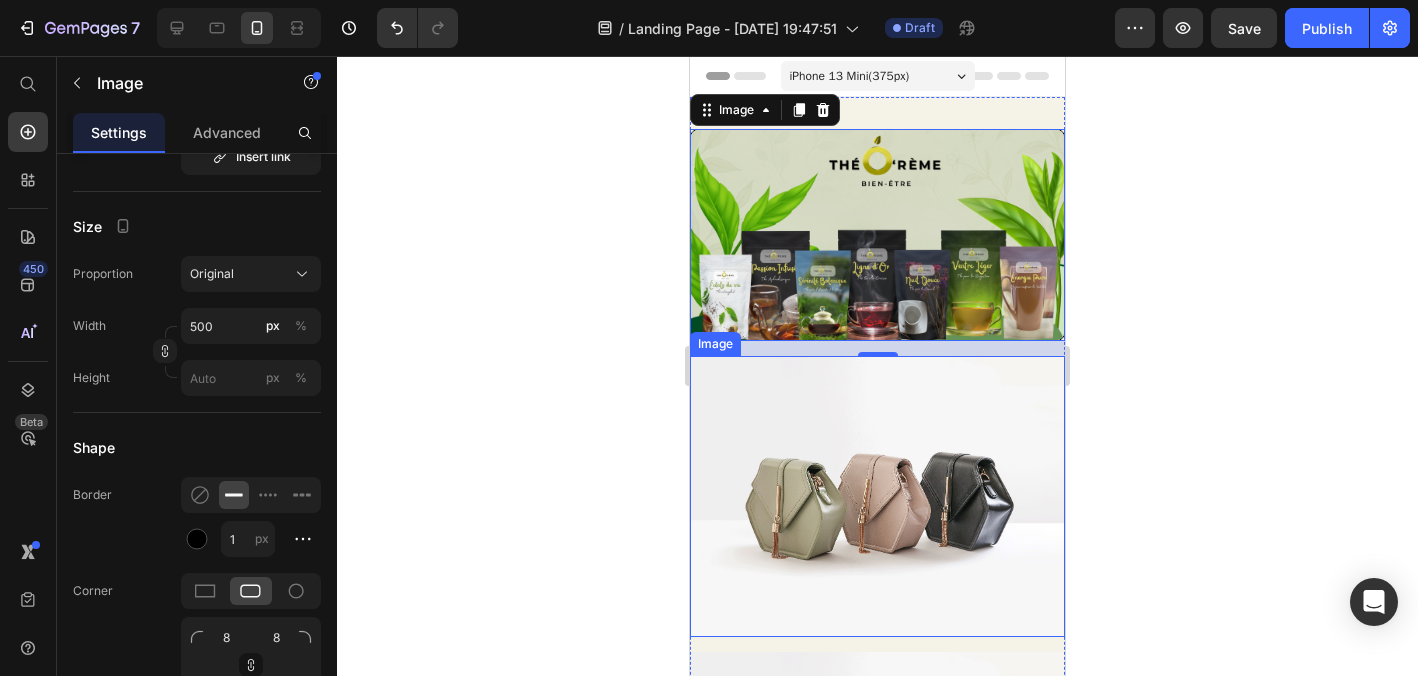 click at bounding box center [877, 496] 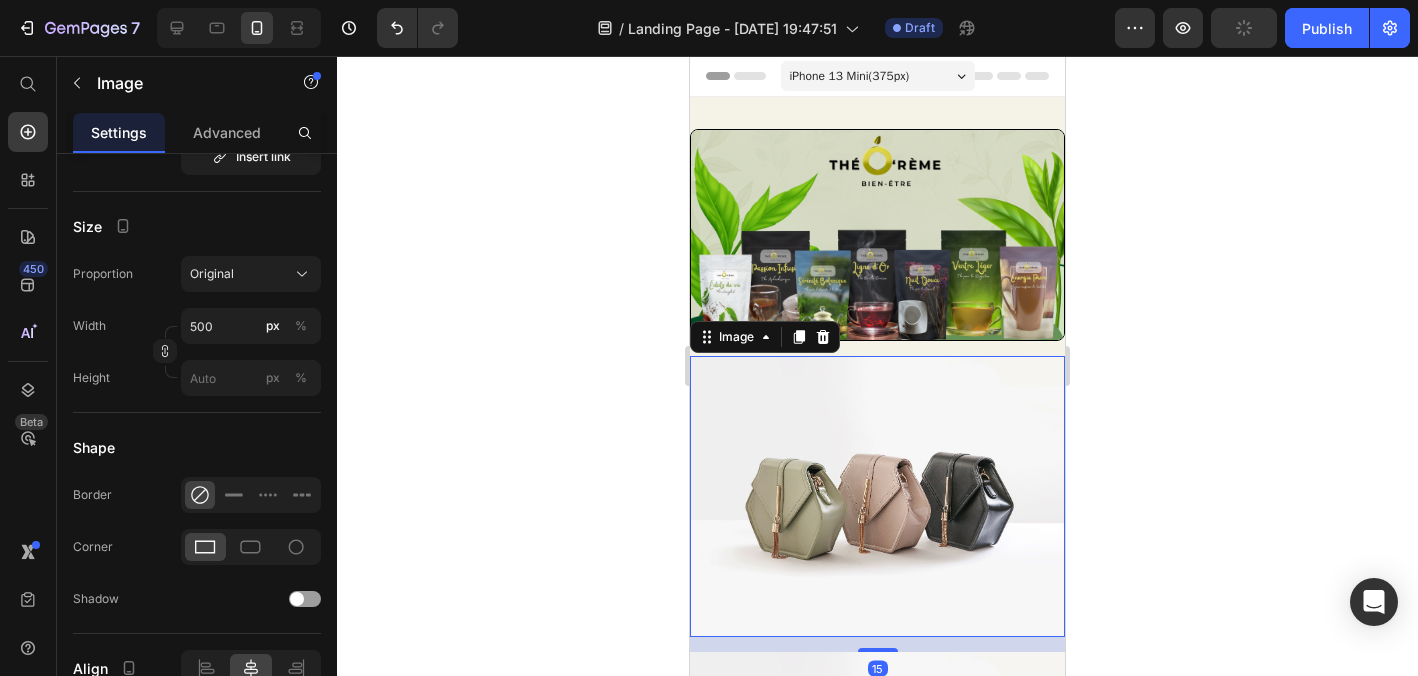 click at bounding box center (877, 496) 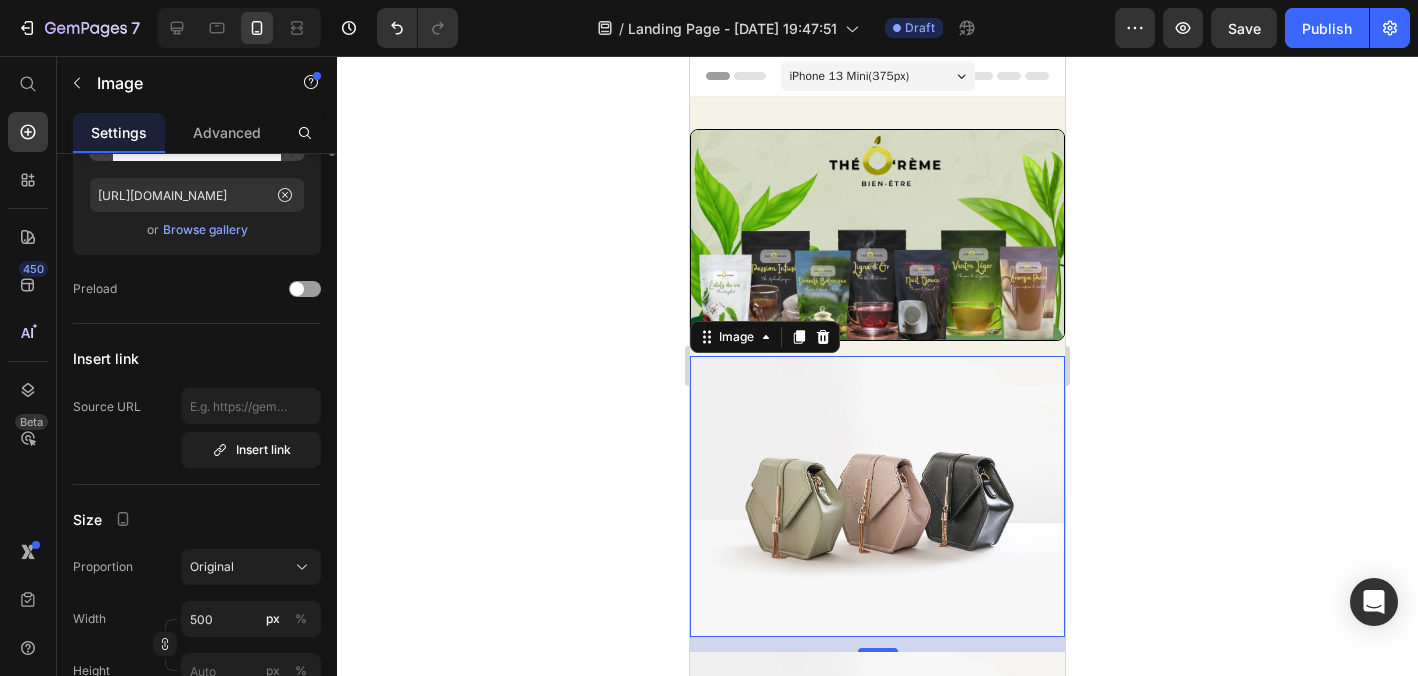 scroll, scrollTop: 0, scrollLeft: 0, axis: both 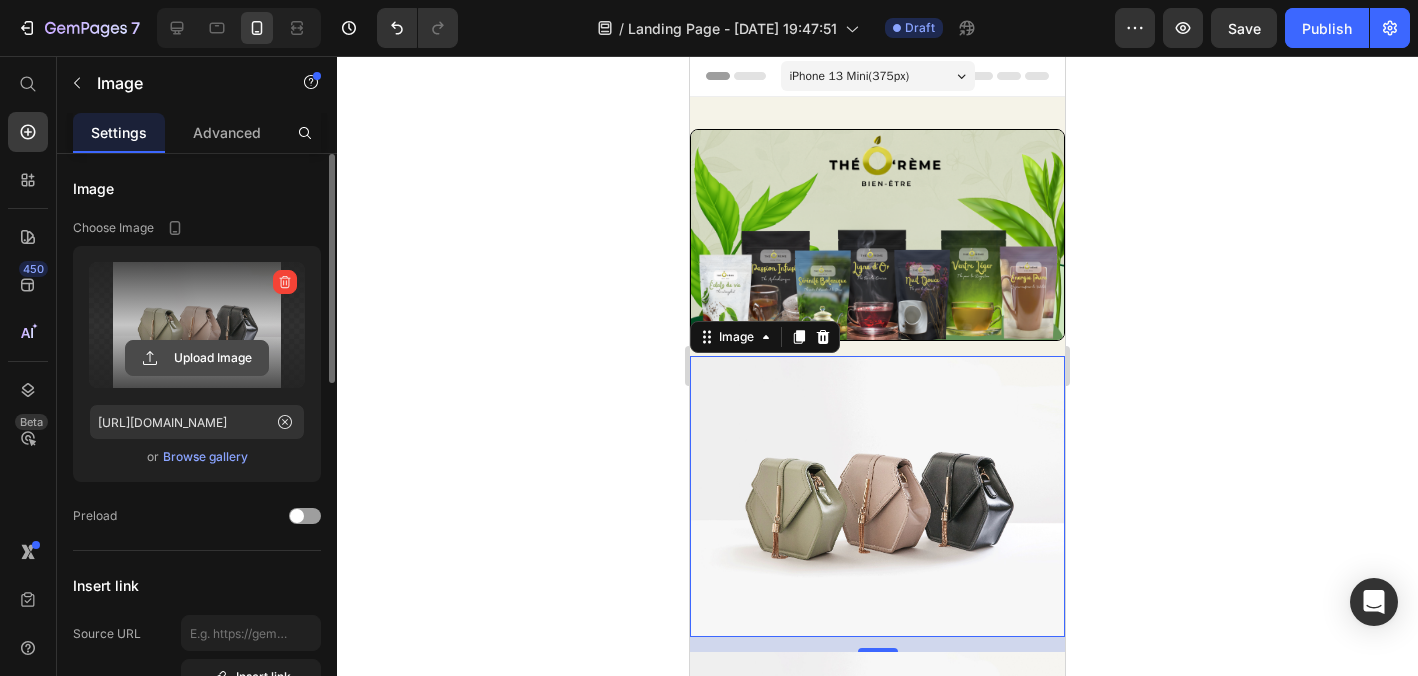 click 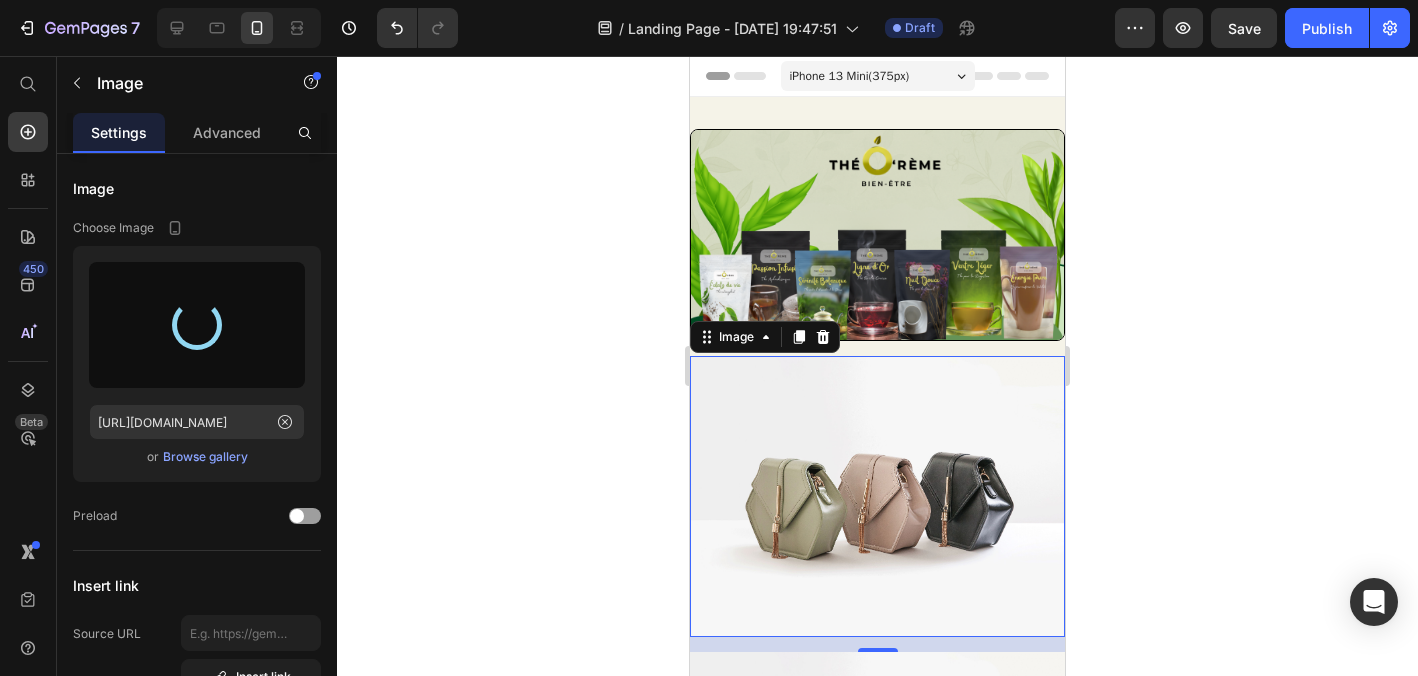 type on "https://cdn.shopify.com/s/files/1/0947/8373/4085/files/gempages_565003061186004133-29420984-0cda-418f-bb41-fdfa8d8f9fa6.png" 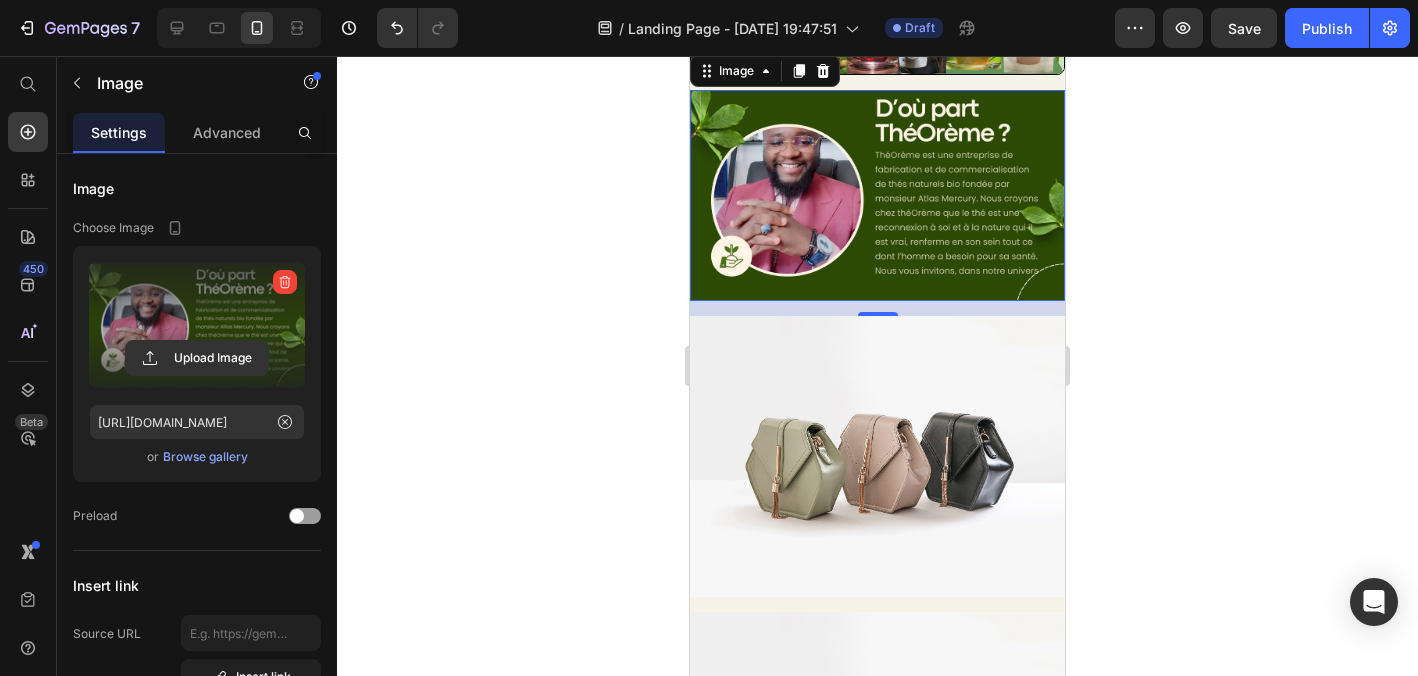 scroll, scrollTop: 359, scrollLeft: 0, axis: vertical 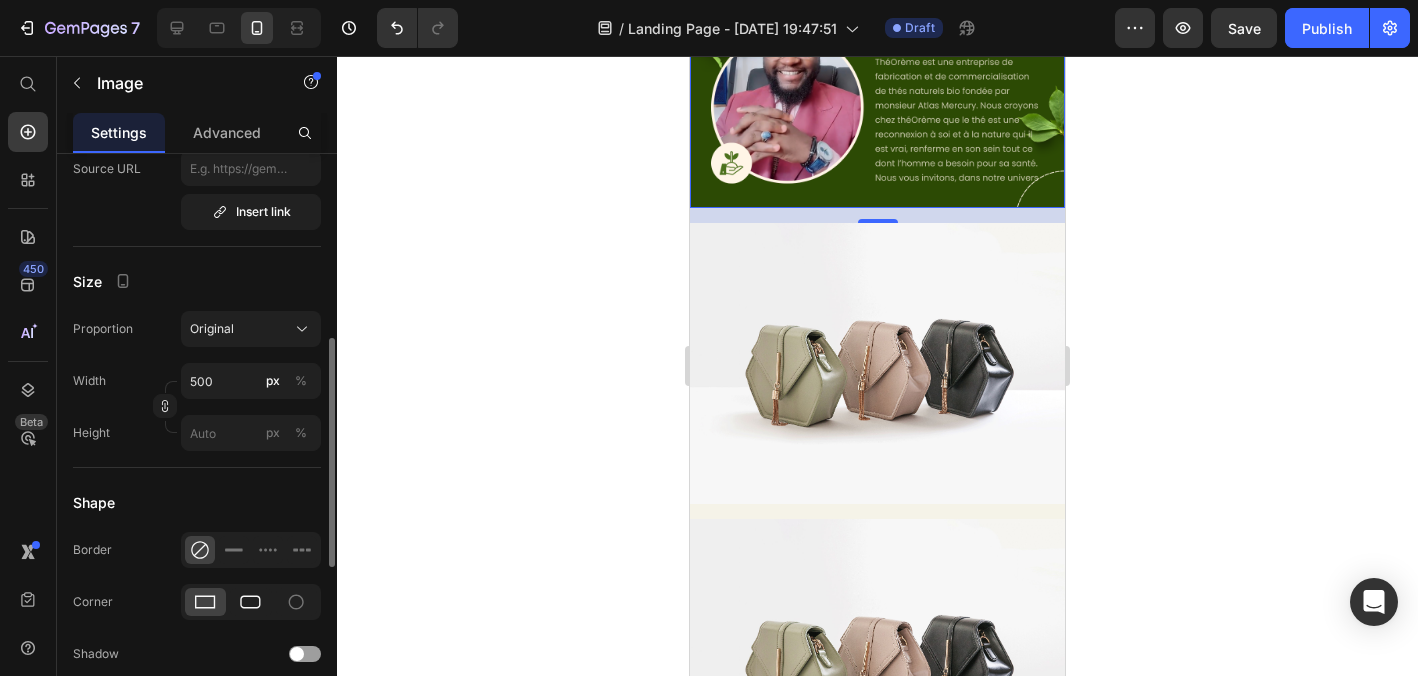 click 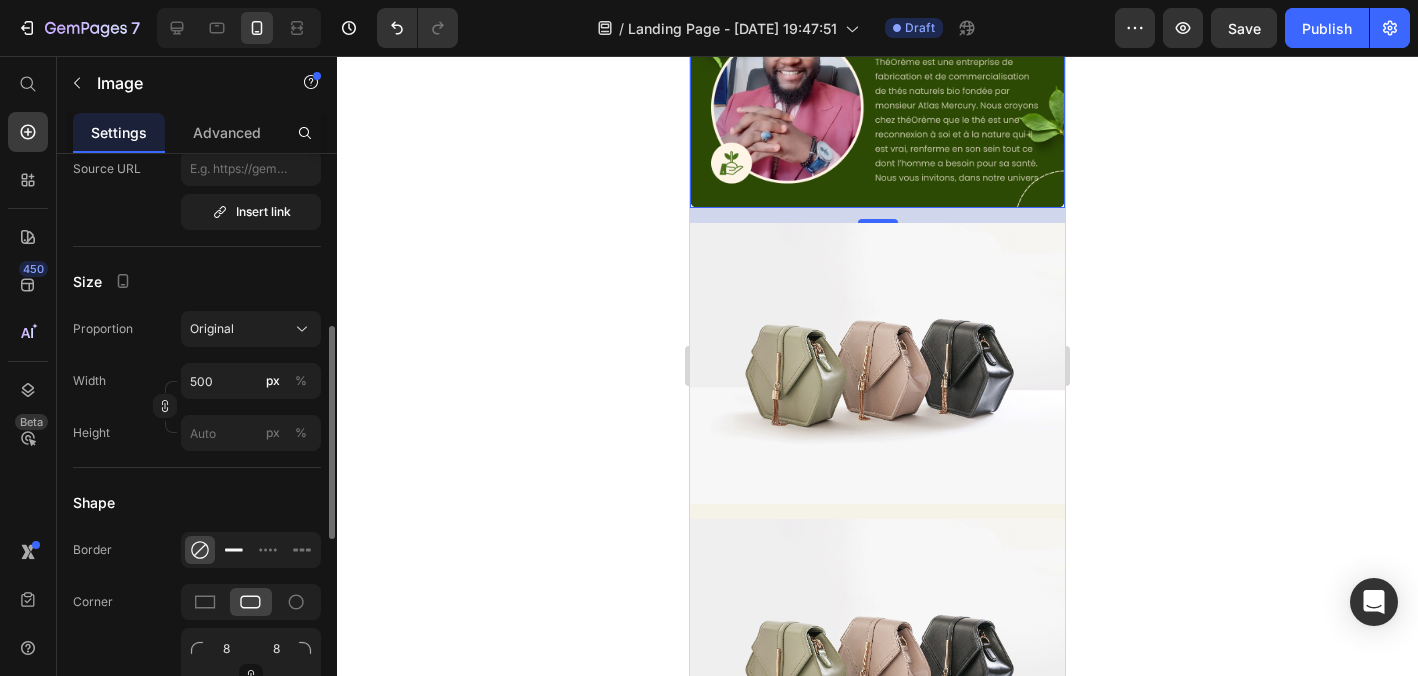 click 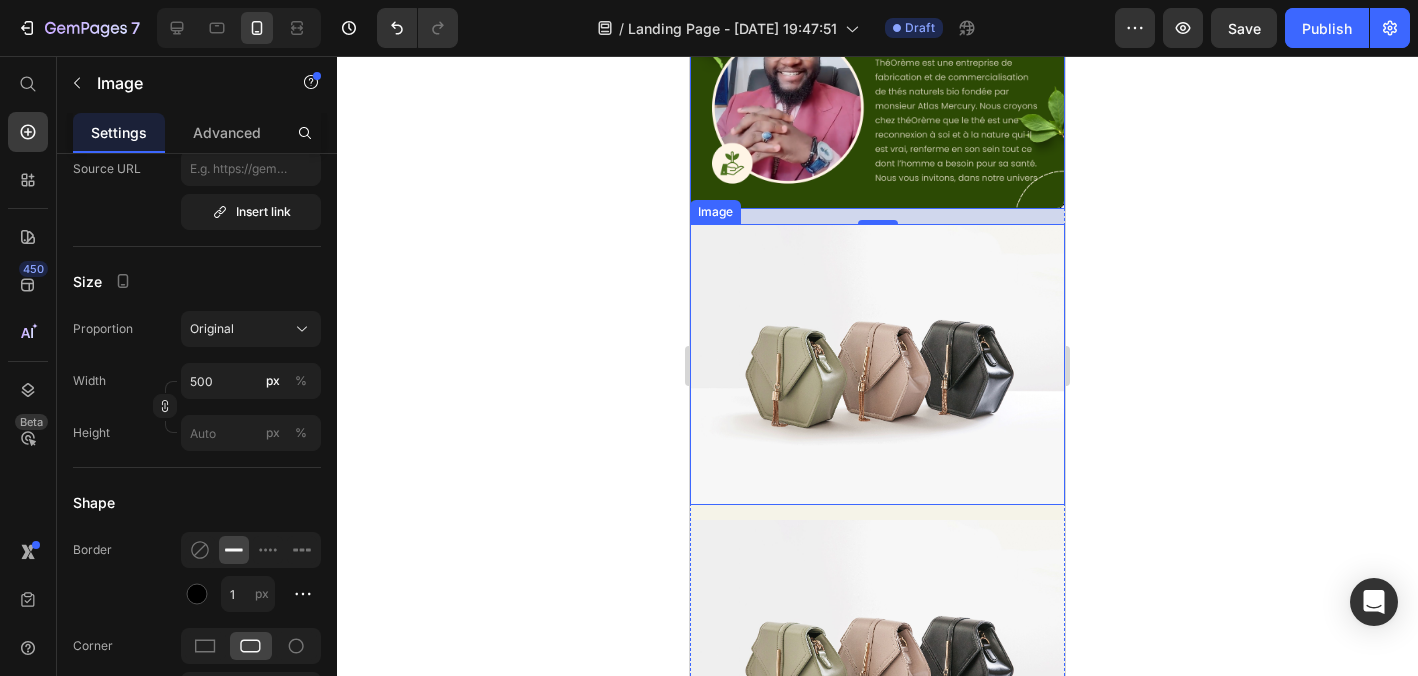 click at bounding box center [877, 364] 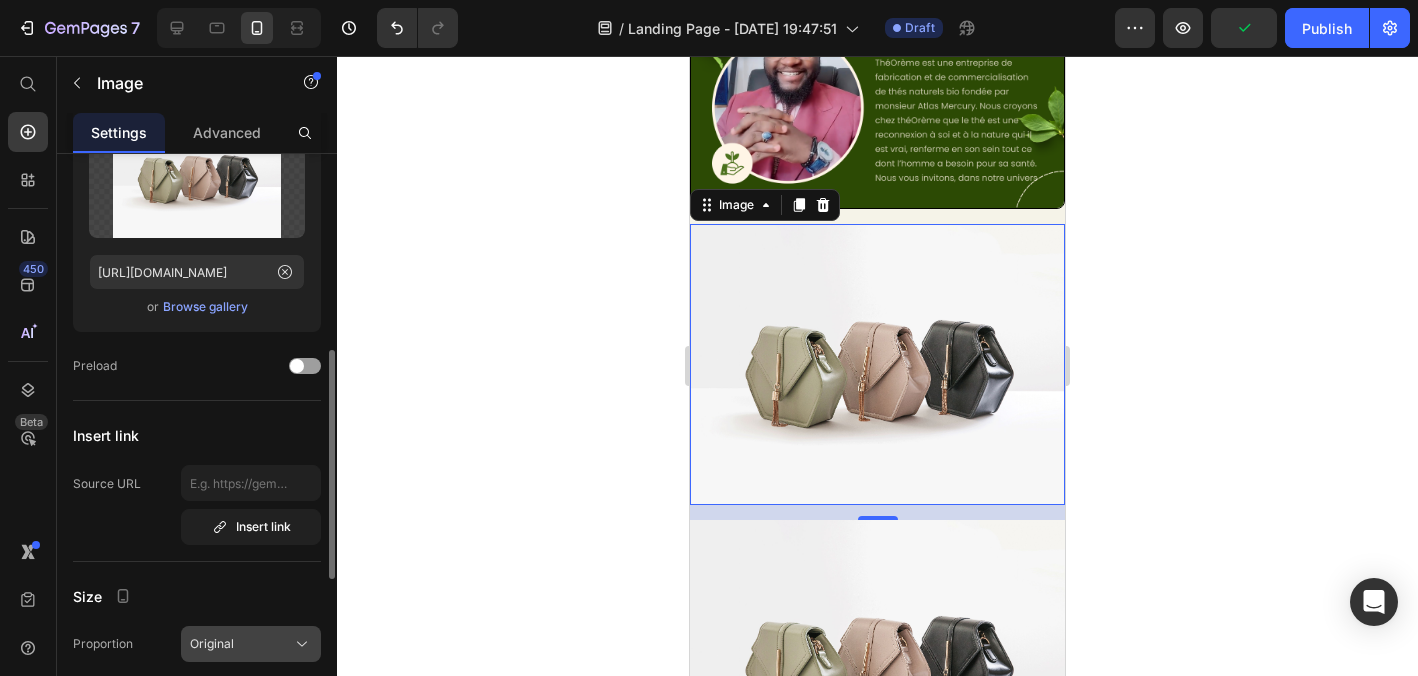 scroll, scrollTop: 0, scrollLeft: 0, axis: both 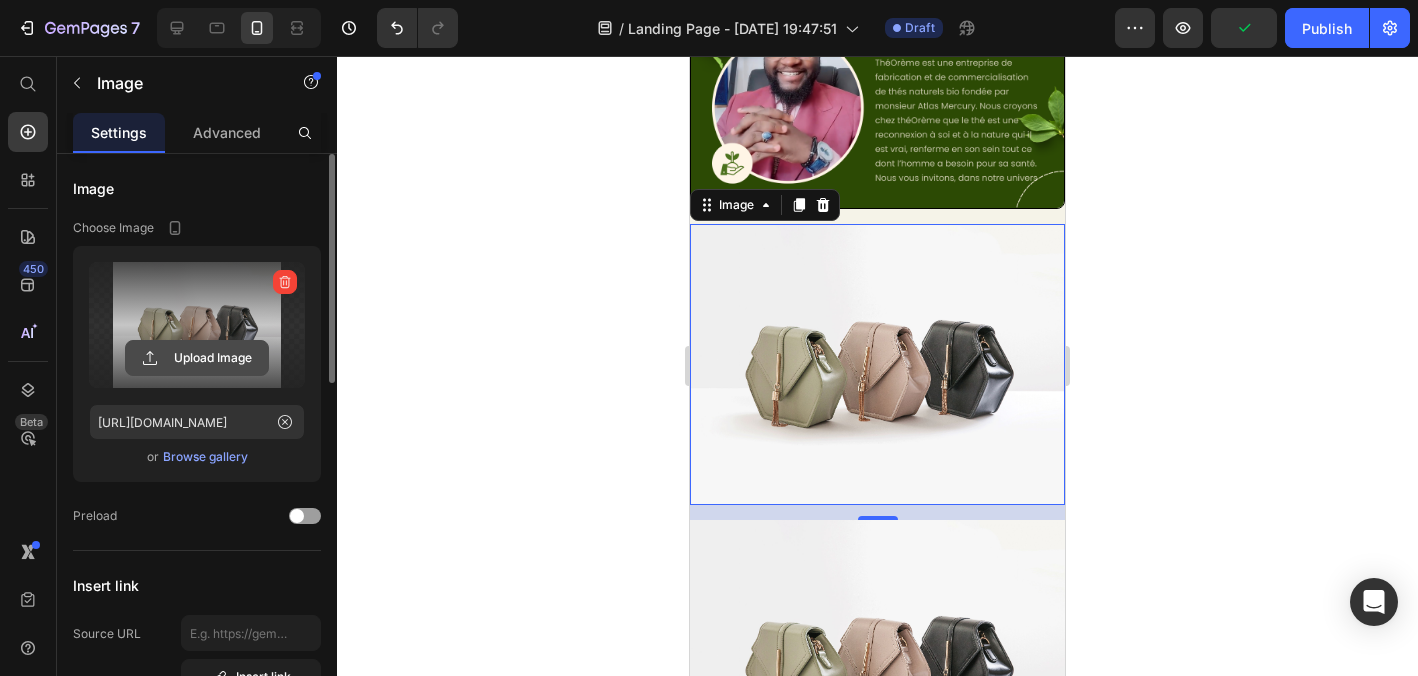click 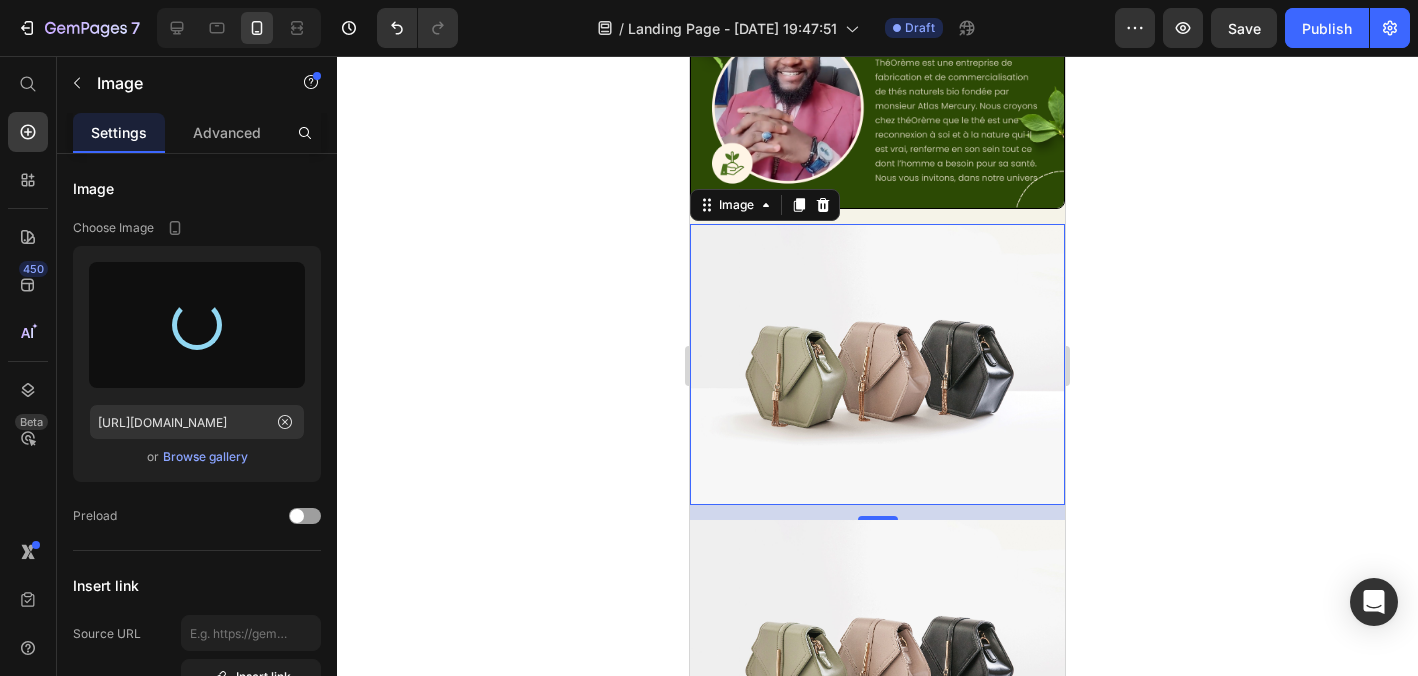 type on "https://cdn.shopify.com/s/files/1/0947/8373/4085/files/gempages_565003061186004133-4a94befb-3e11-4d54-8558-ab0dd697ccec.png" 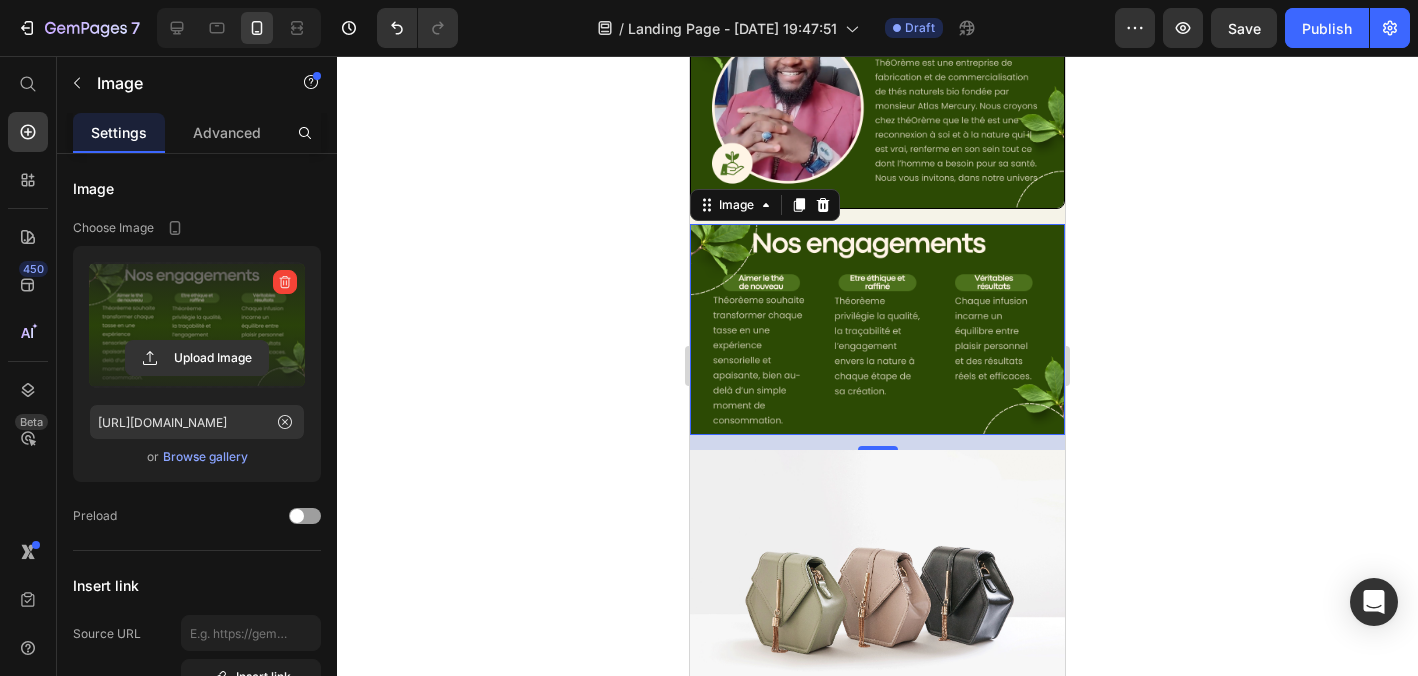 click at bounding box center (877, 329) 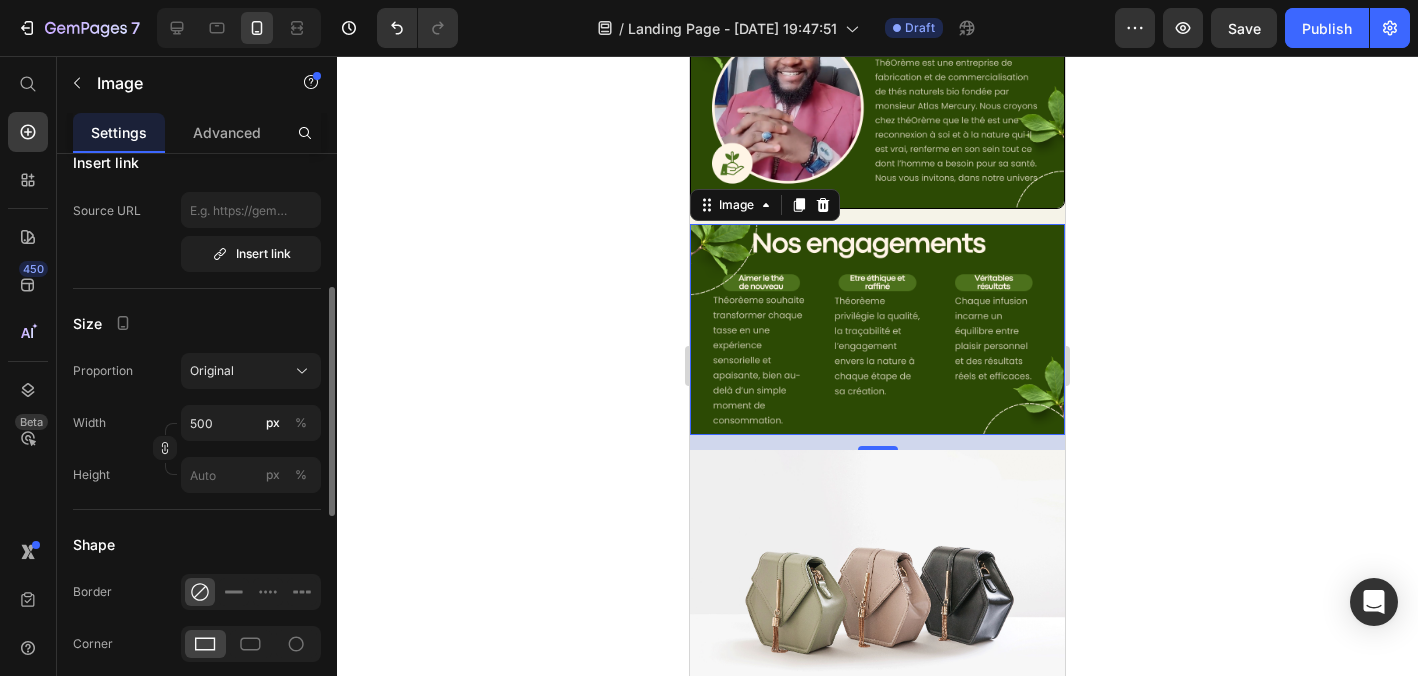 scroll, scrollTop: 447, scrollLeft: 0, axis: vertical 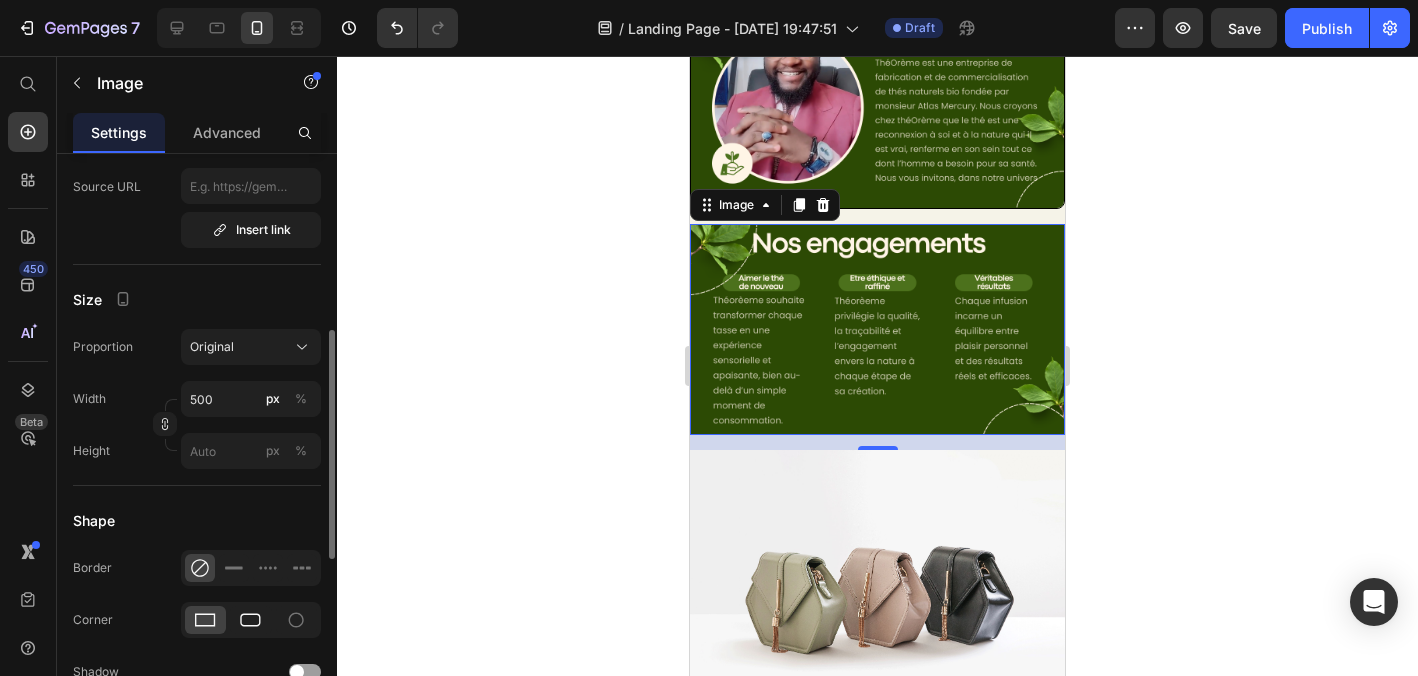 click 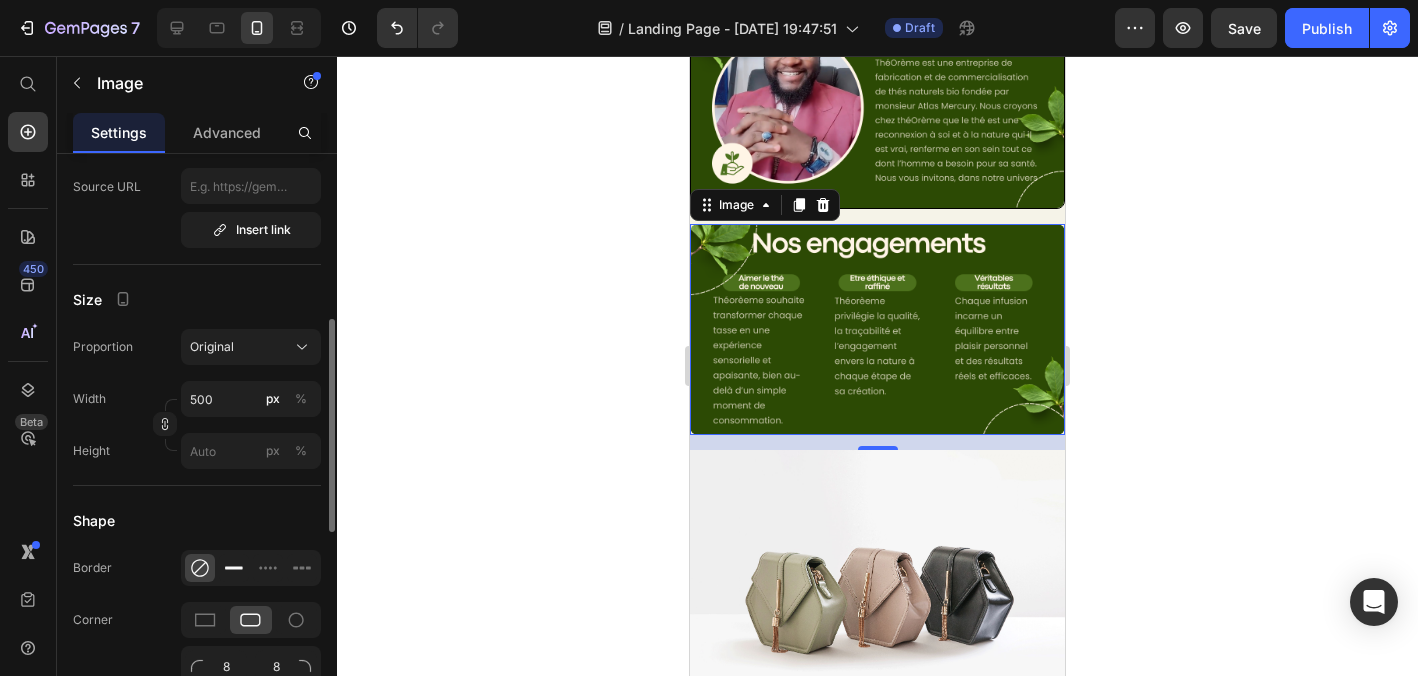 click 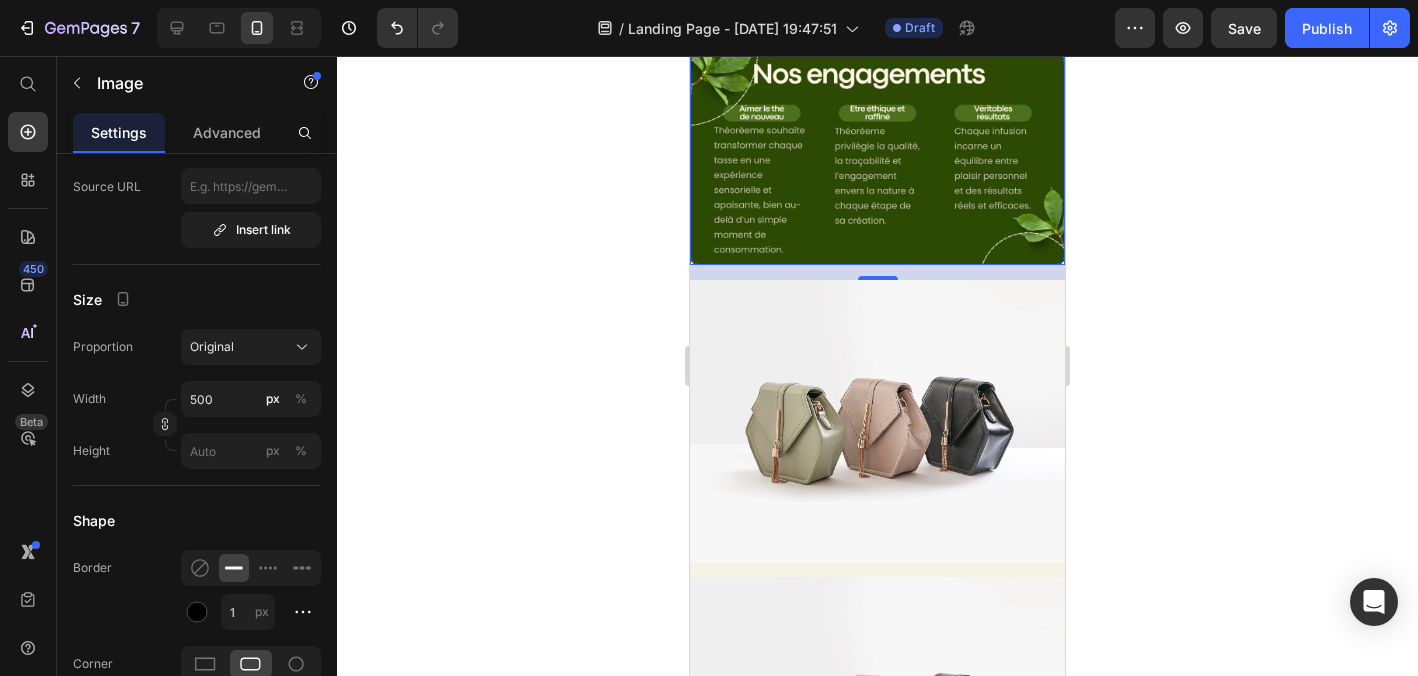 scroll, scrollTop: 548, scrollLeft: 0, axis: vertical 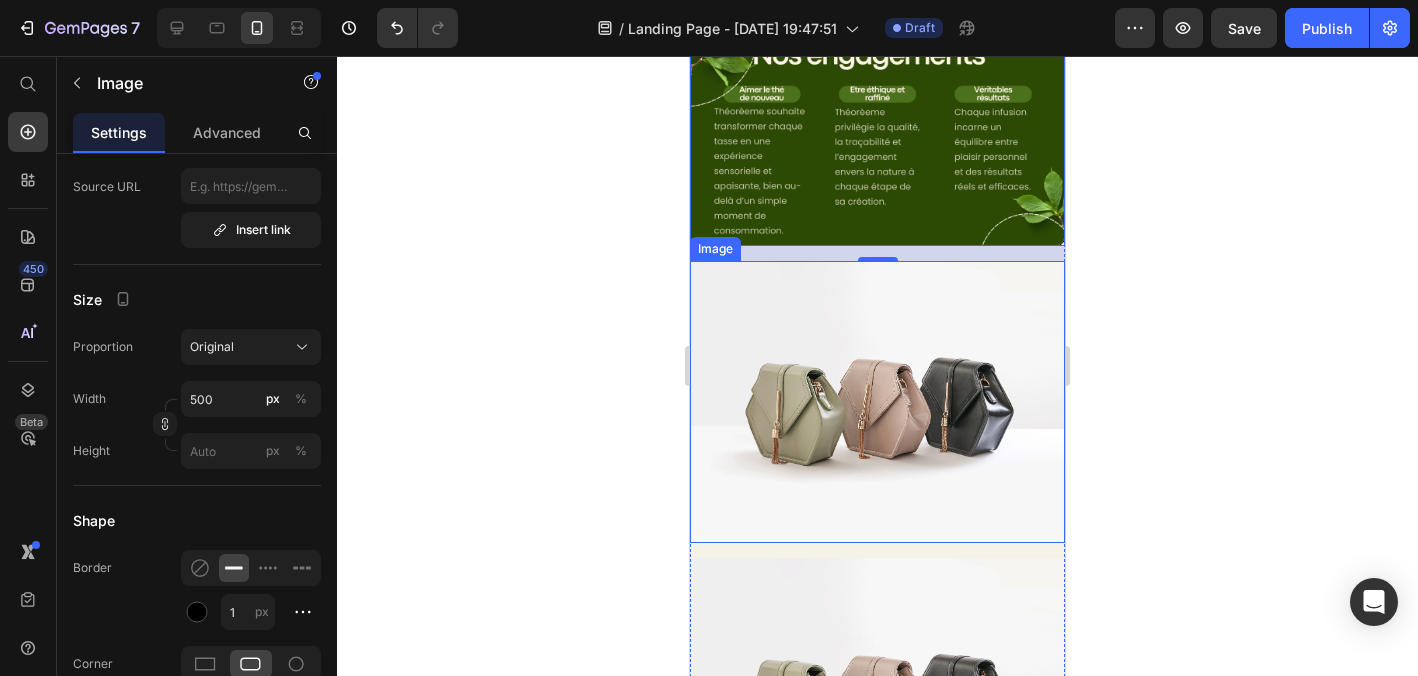 click at bounding box center [877, 401] 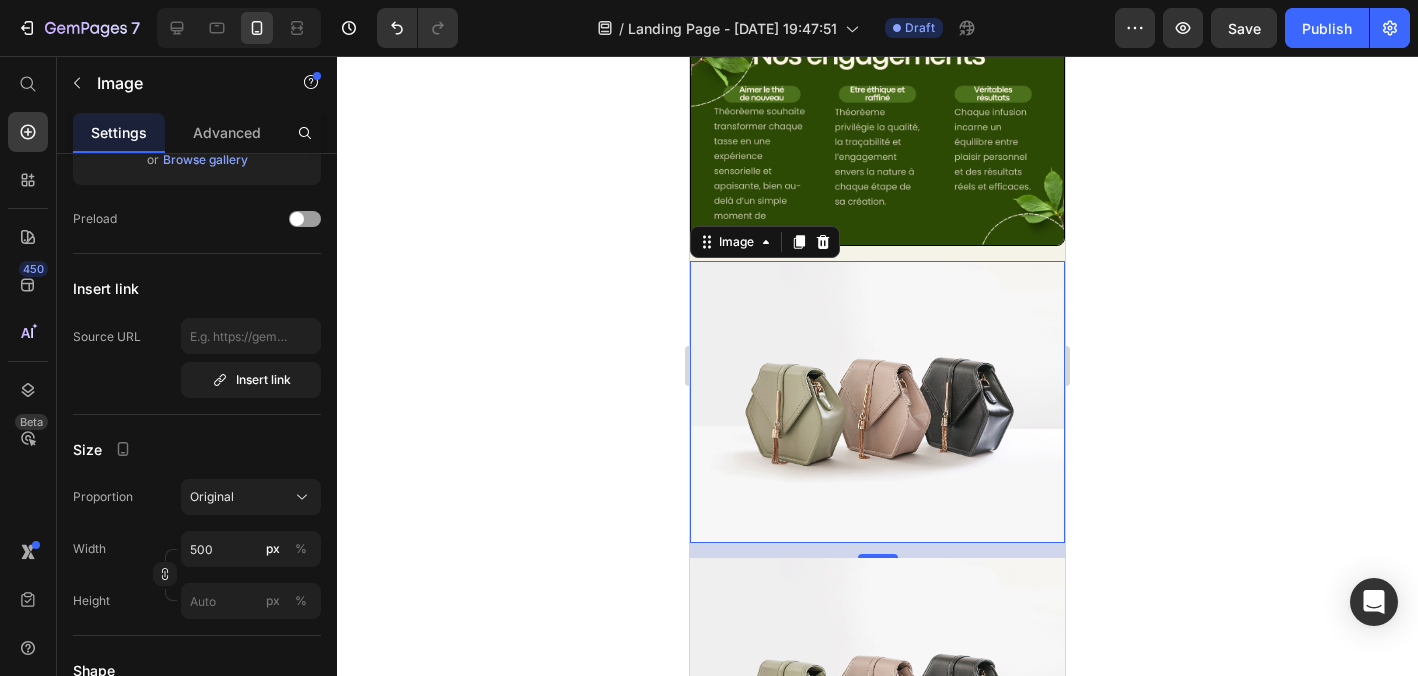 scroll, scrollTop: 0, scrollLeft: 0, axis: both 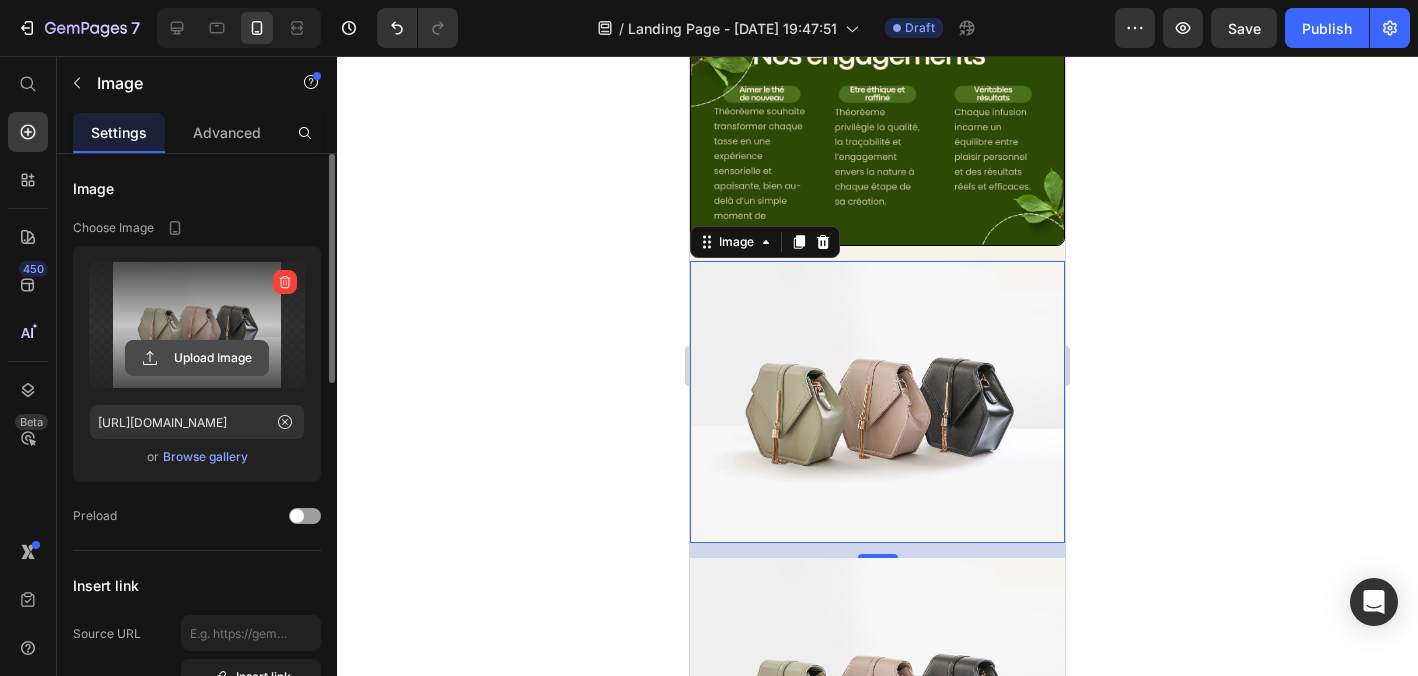 click 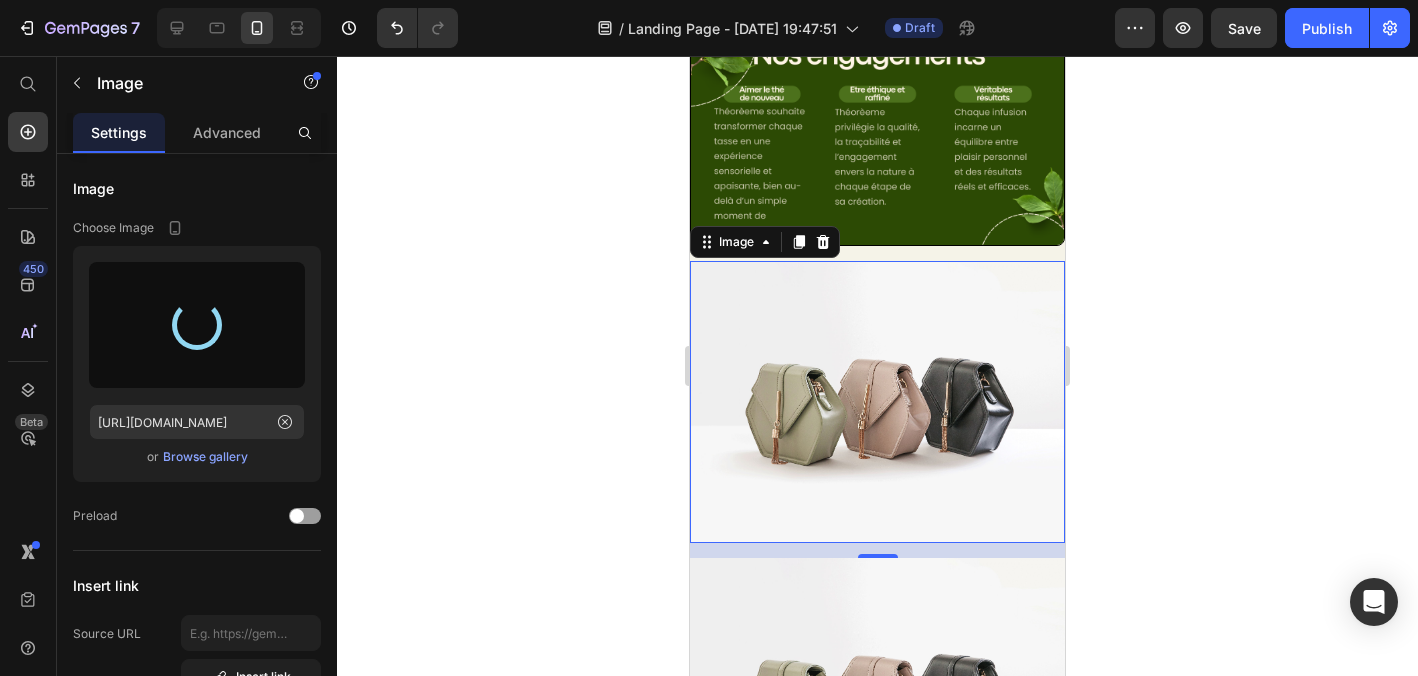type on "https://cdn.shopify.com/s/files/1/0947/8373/4085/files/gempages_565003061186004133-3acaf873-b729-4f07-a4ac-f1dd9486d5fe.png" 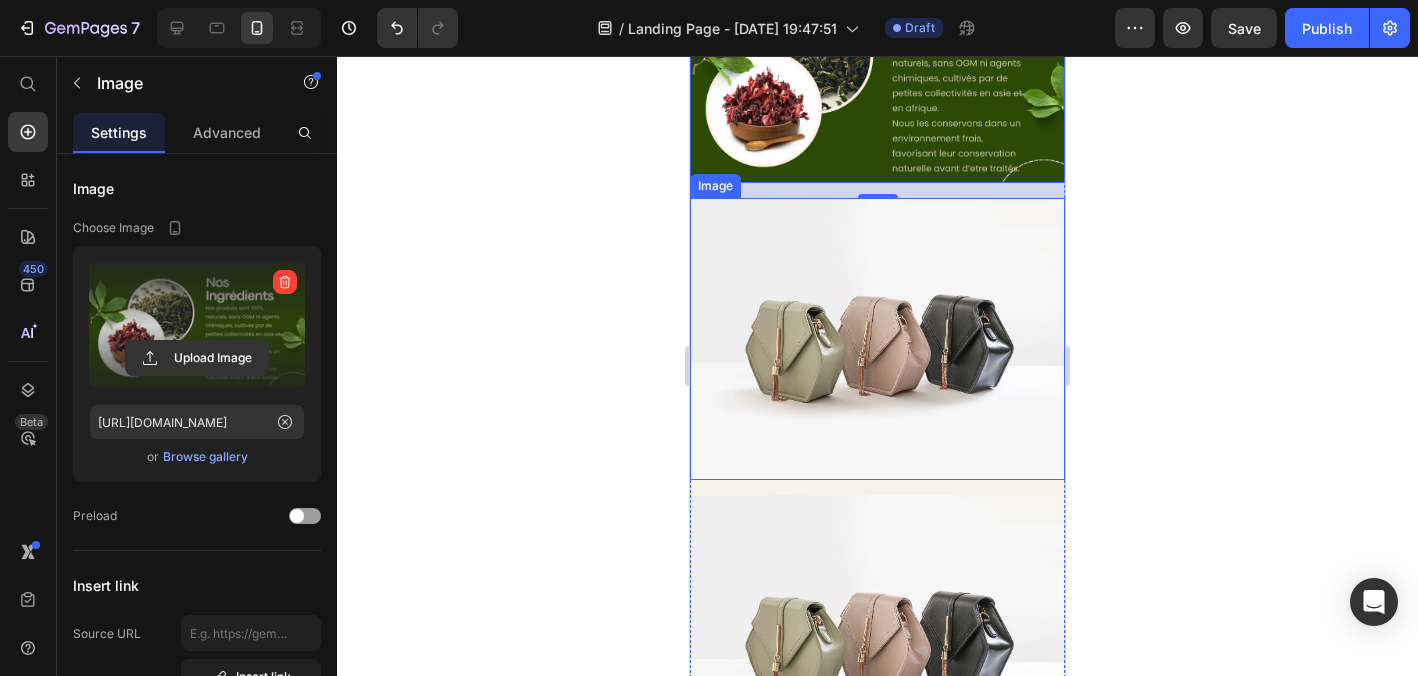 scroll, scrollTop: 852, scrollLeft: 0, axis: vertical 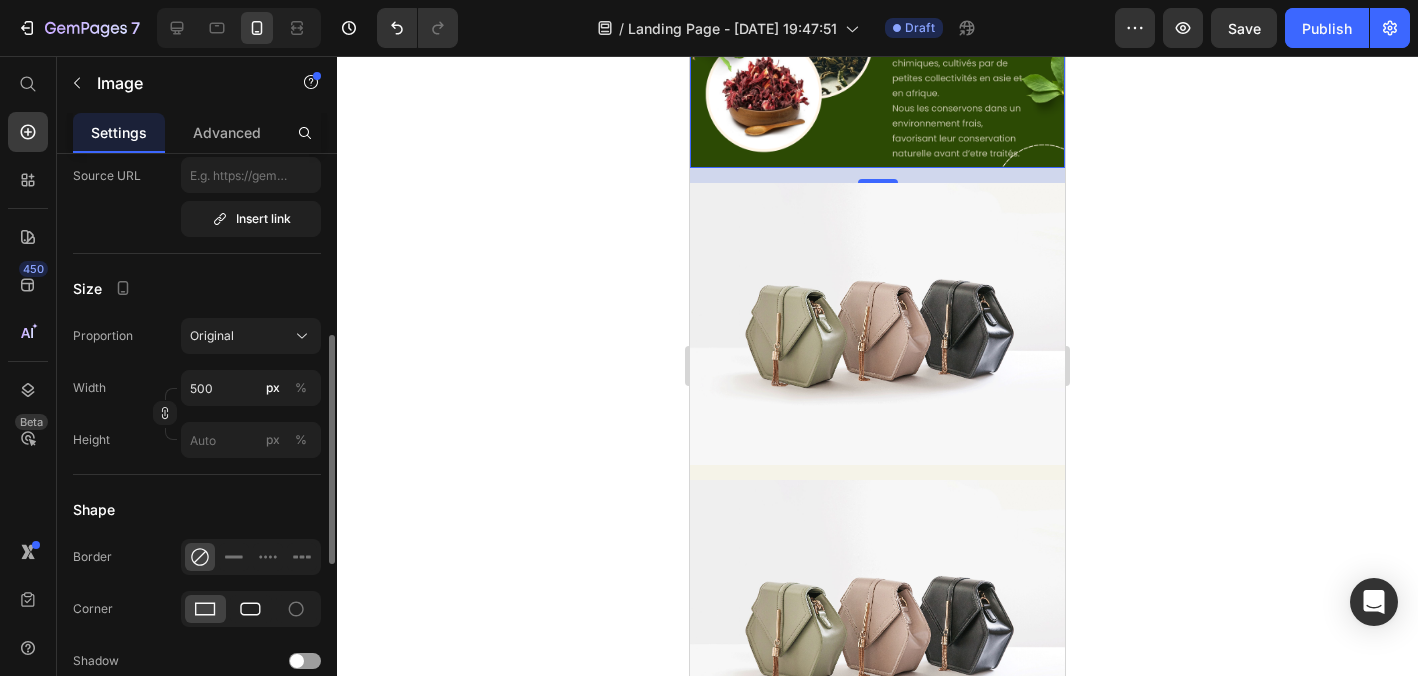 click 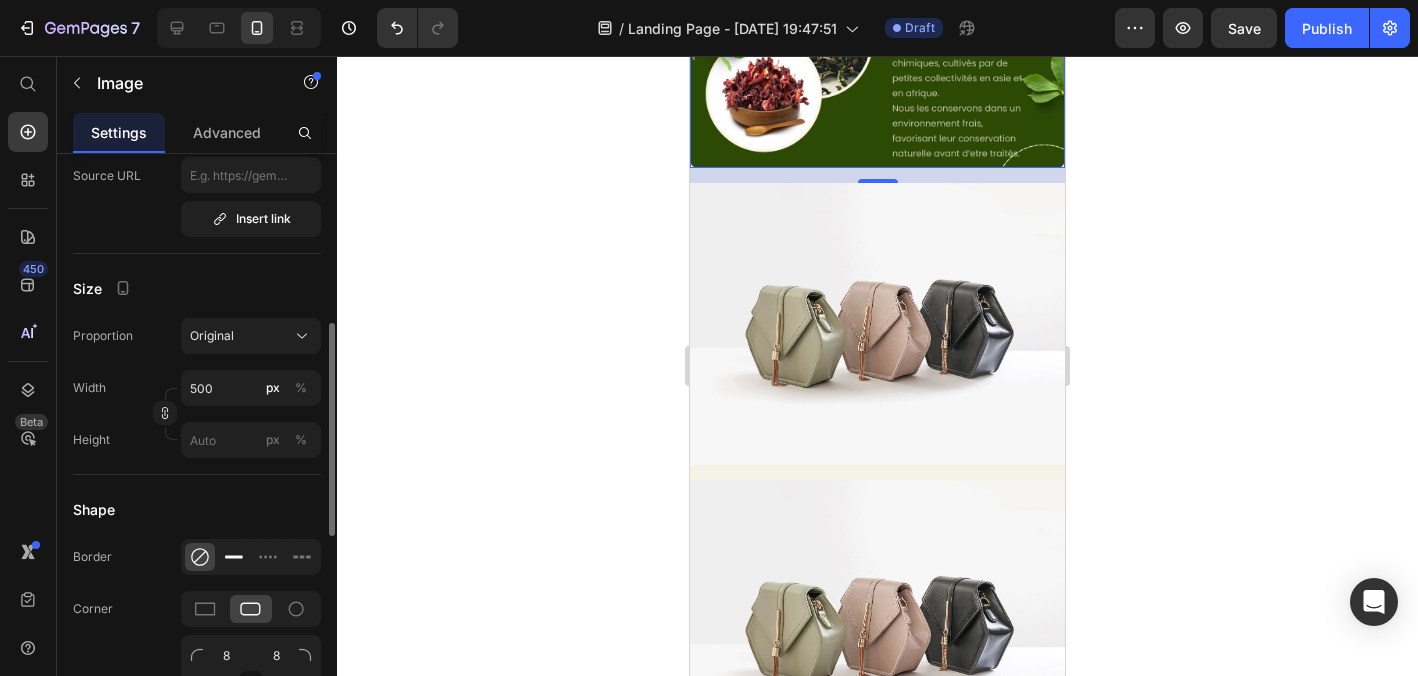 click 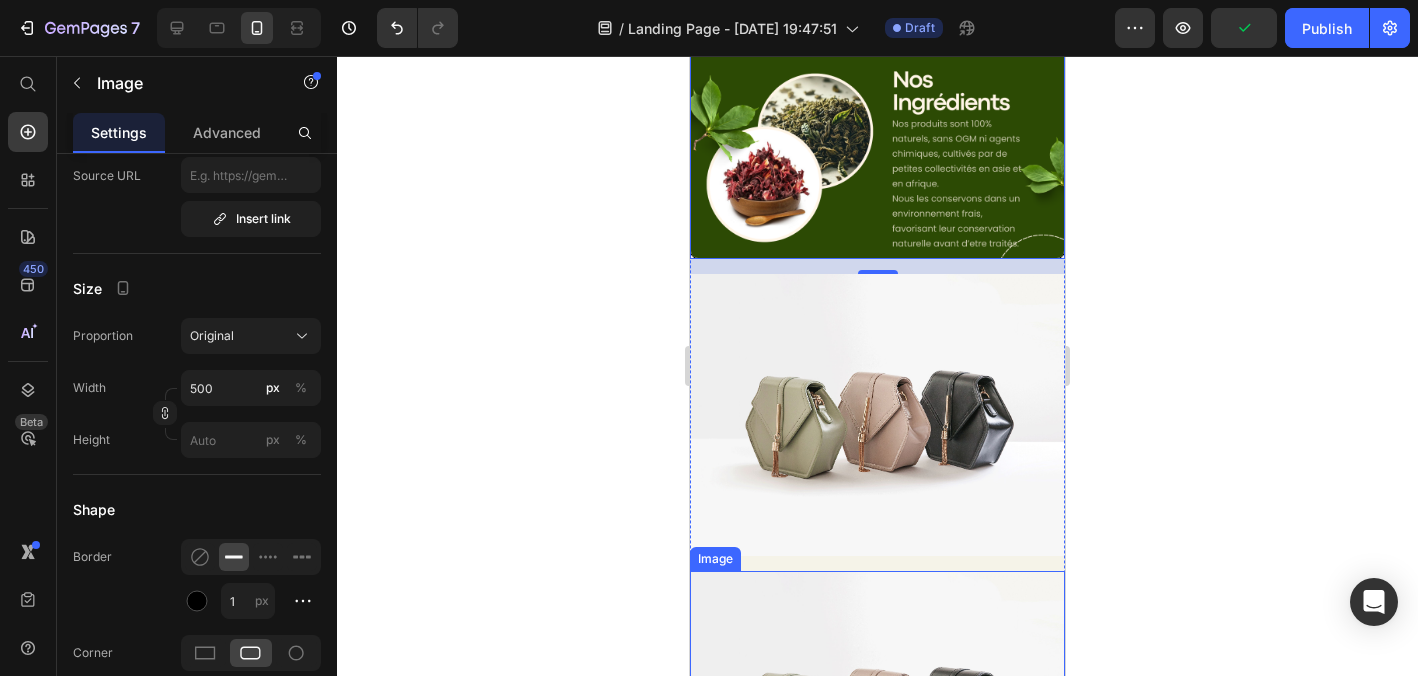 scroll, scrollTop: 758, scrollLeft: 0, axis: vertical 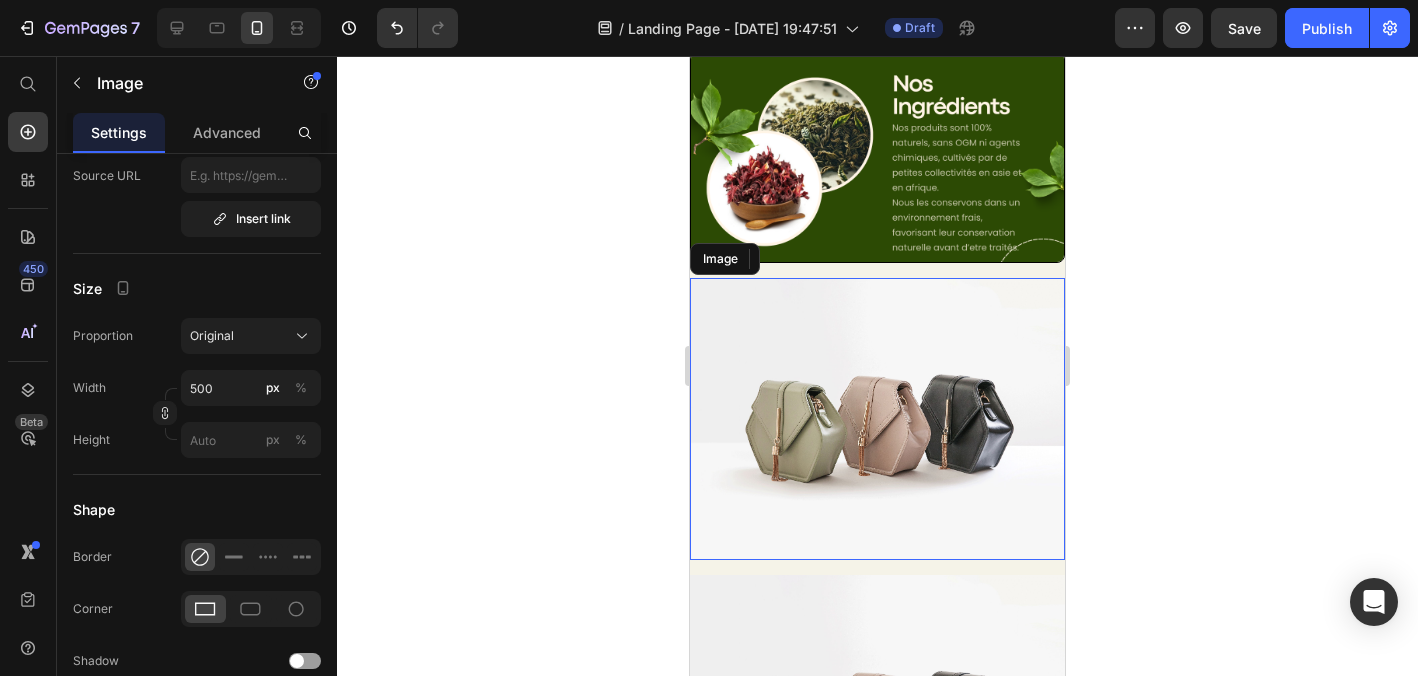 click at bounding box center (877, 418) 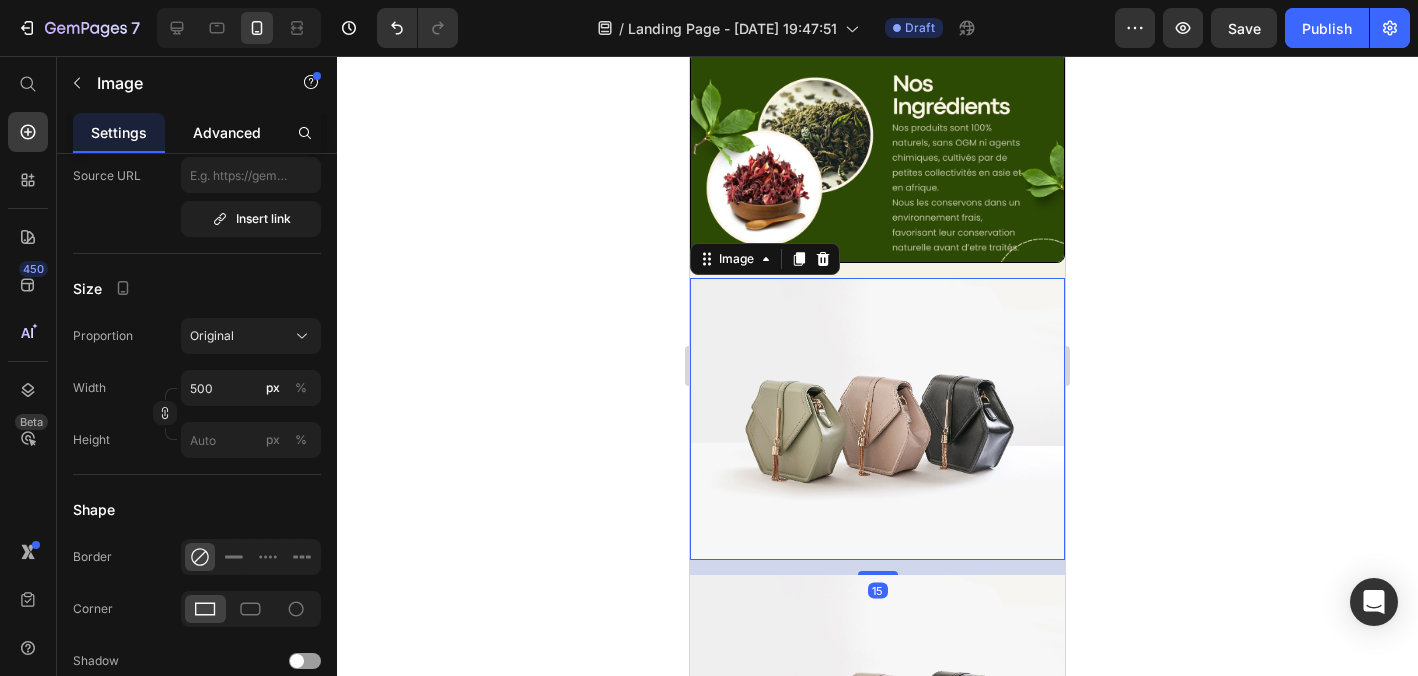 click on "Advanced" at bounding box center (227, 132) 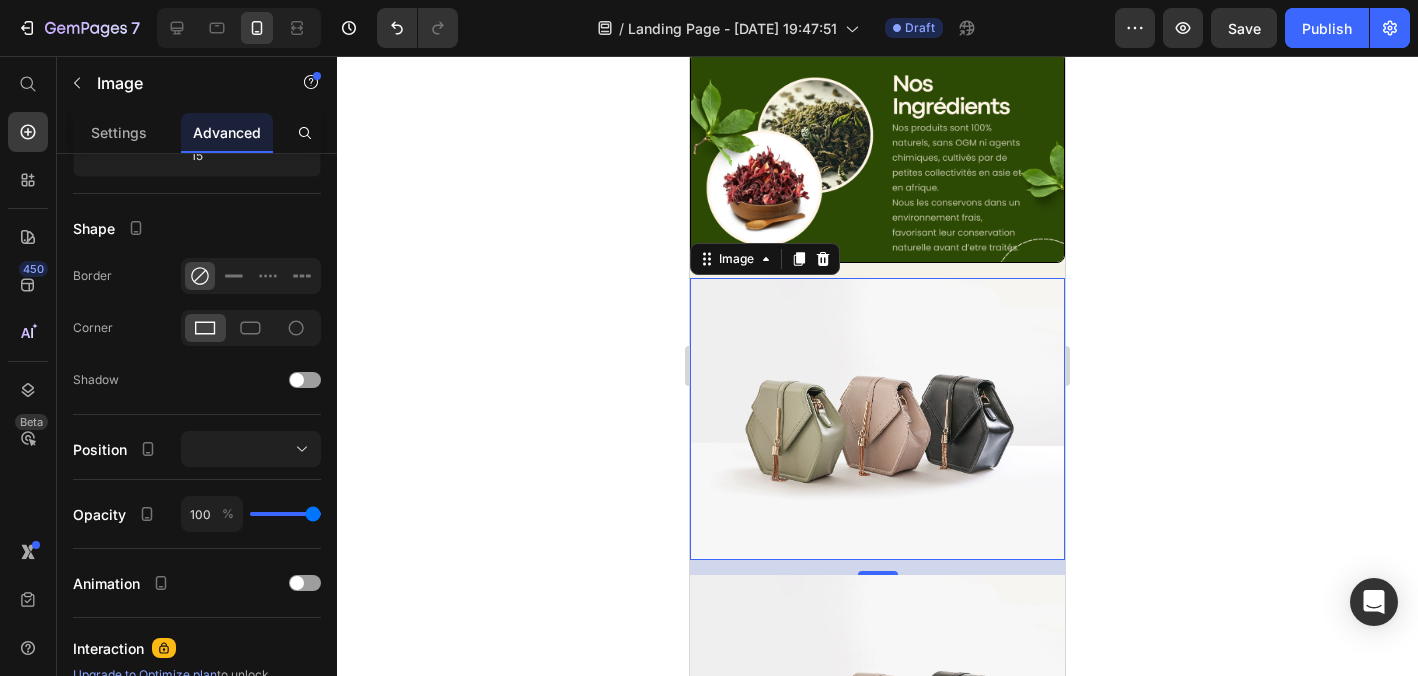scroll, scrollTop: 0, scrollLeft: 0, axis: both 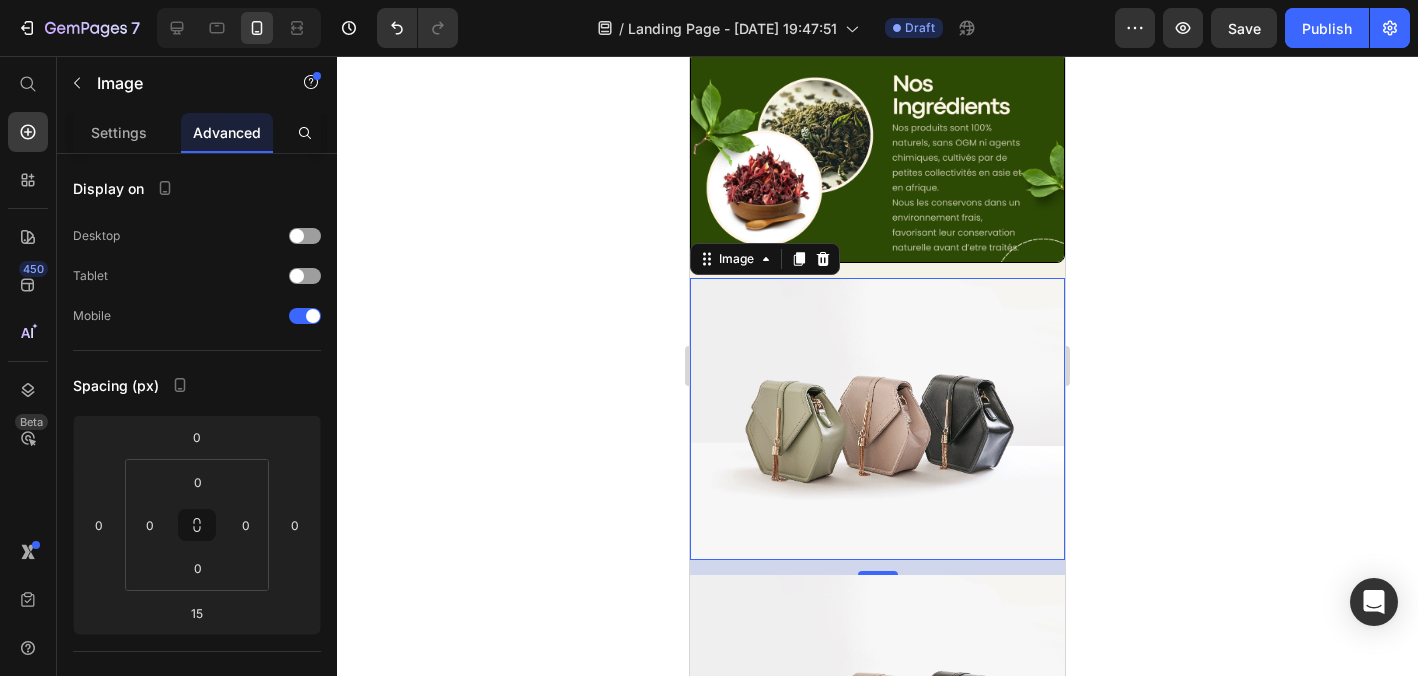click at bounding box center (877, 418) 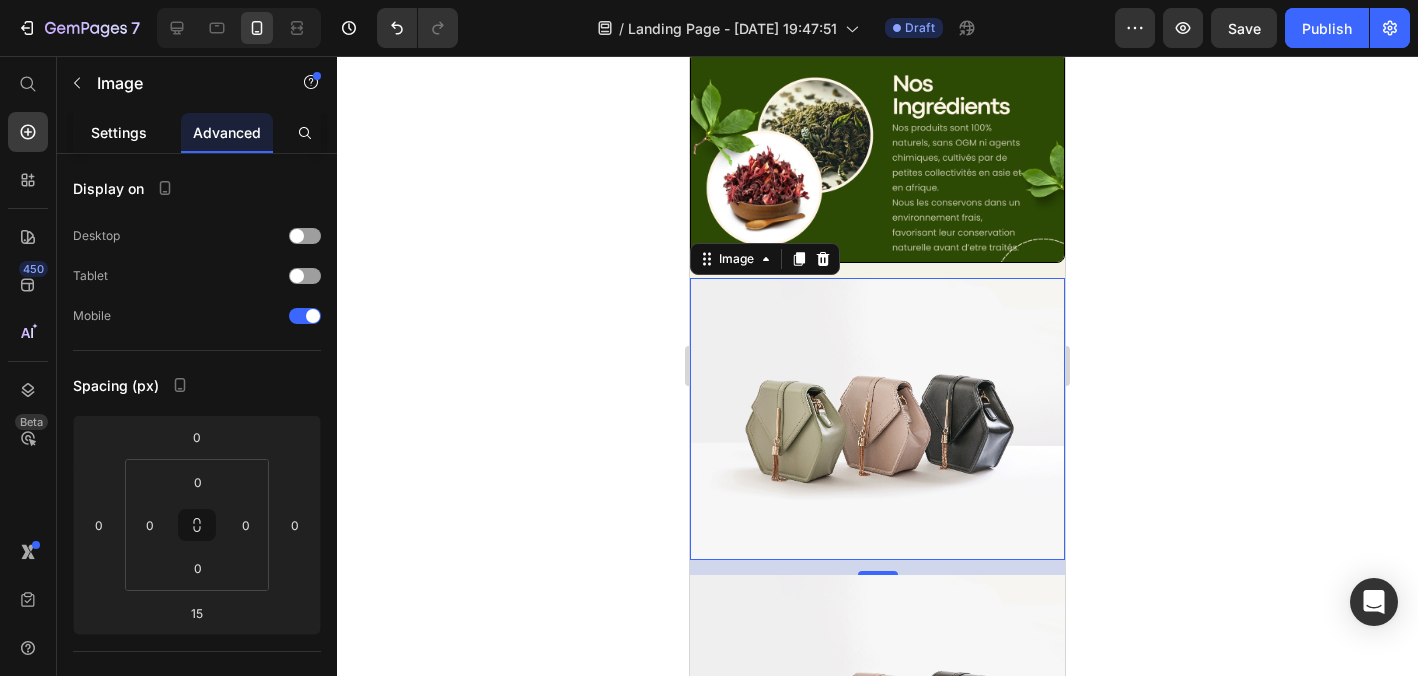 click on "Settings" at bounding box center [119, 132] 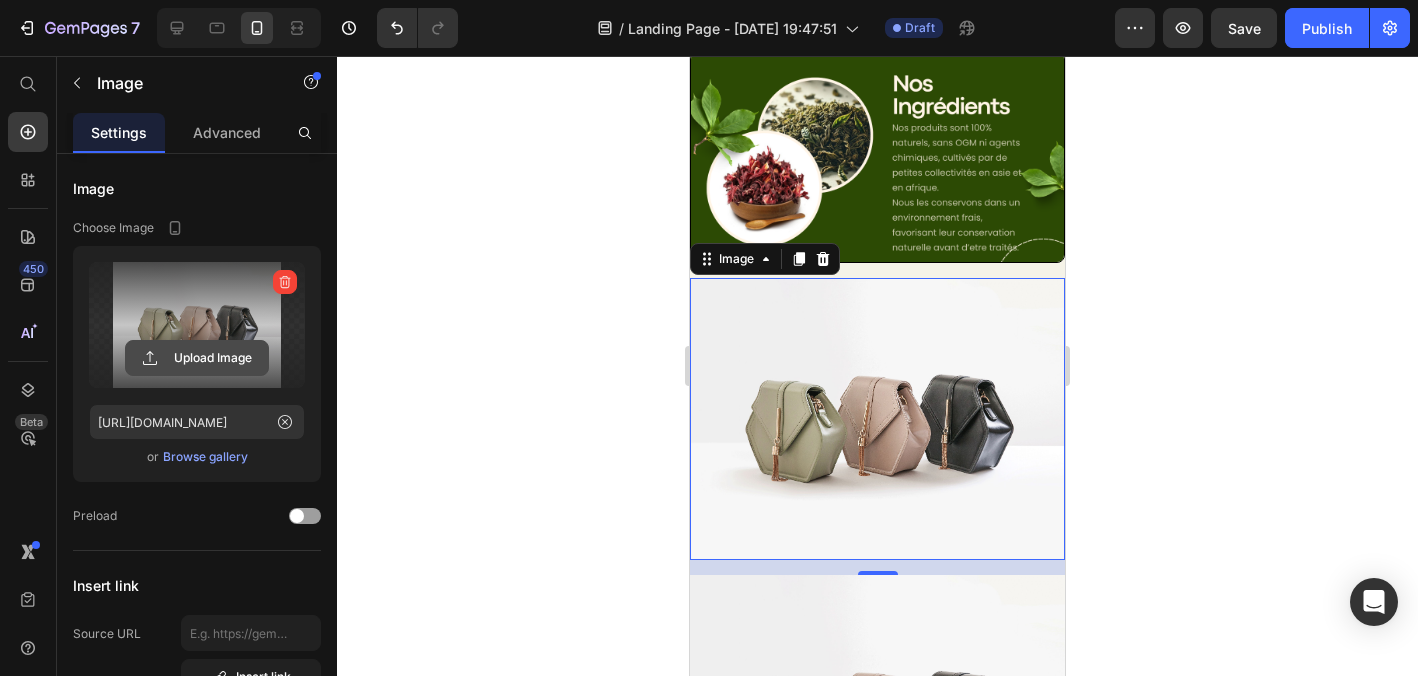 click 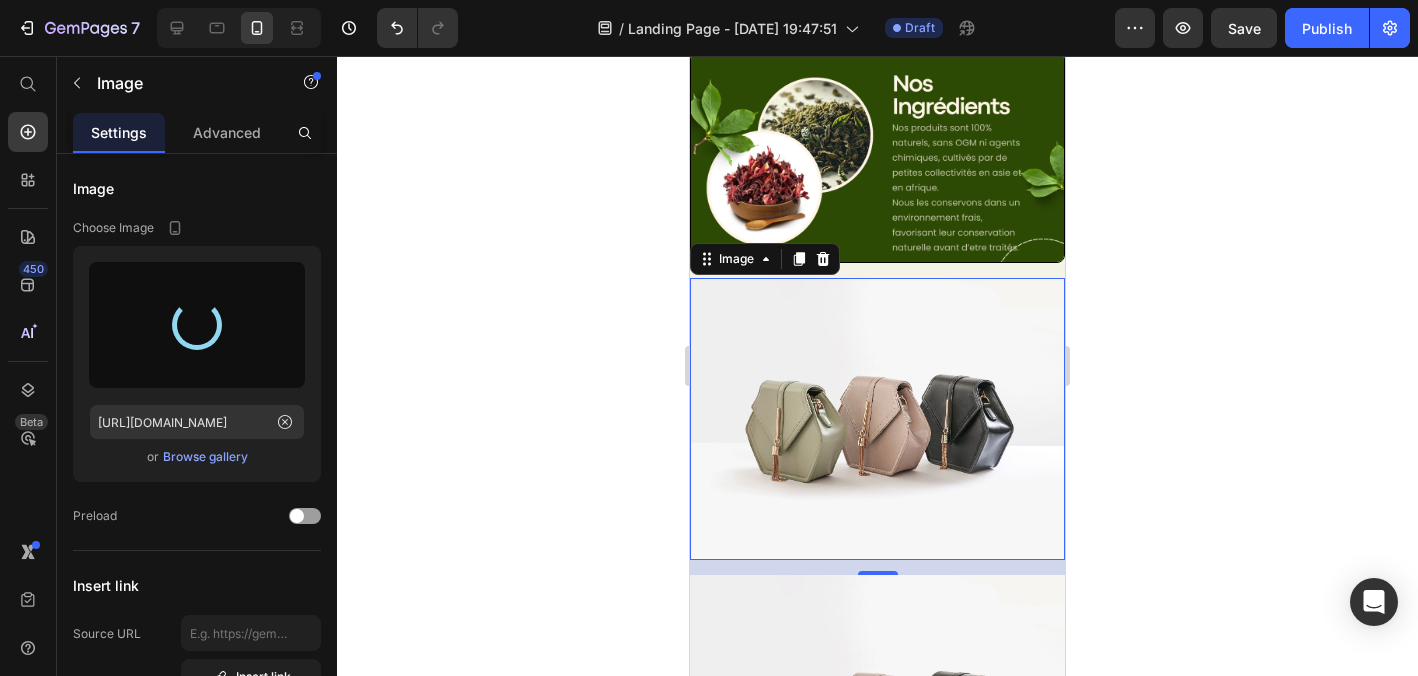 type on "https://cdn.shopify.com/s/files/1/0947/8373/4085/files/gempages_565003061186004133-eddc3064-70f8-4060-925b-ac557dda6955.png" 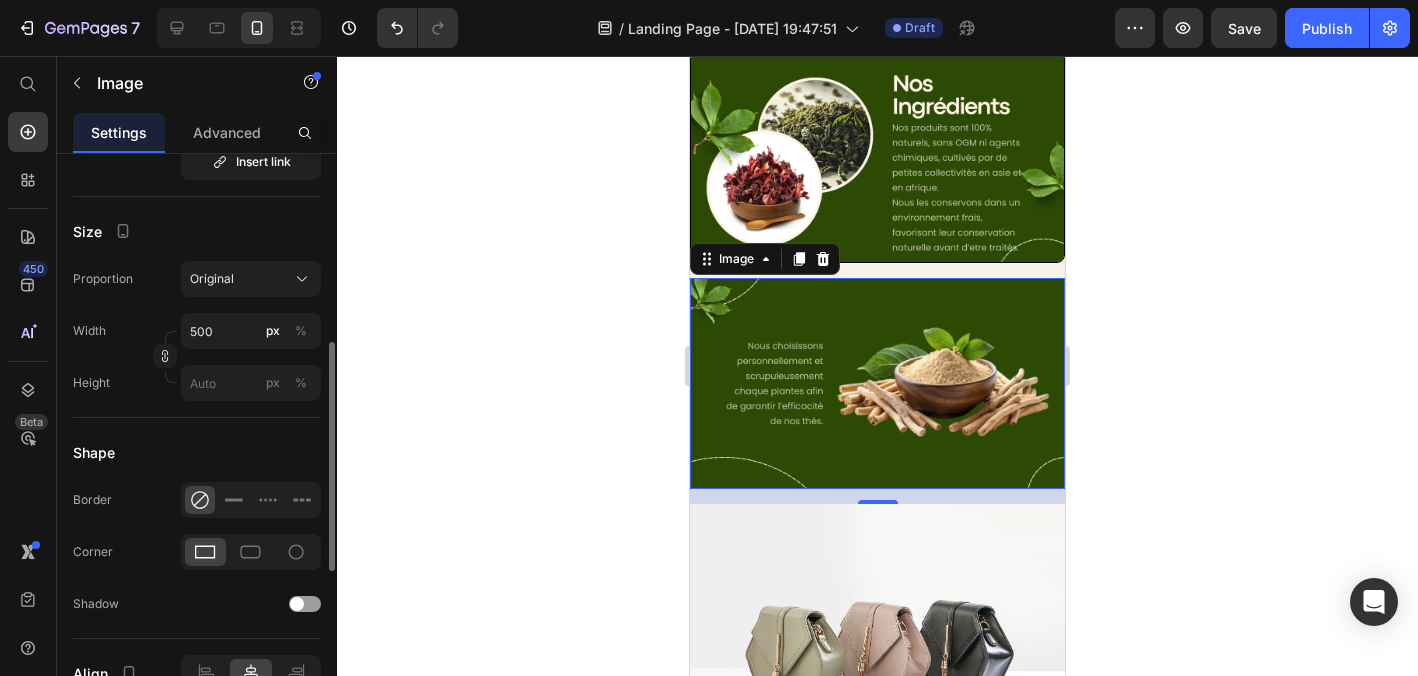 scroll, scrollTop: 558, scrollLeft: 0, axis: vertical 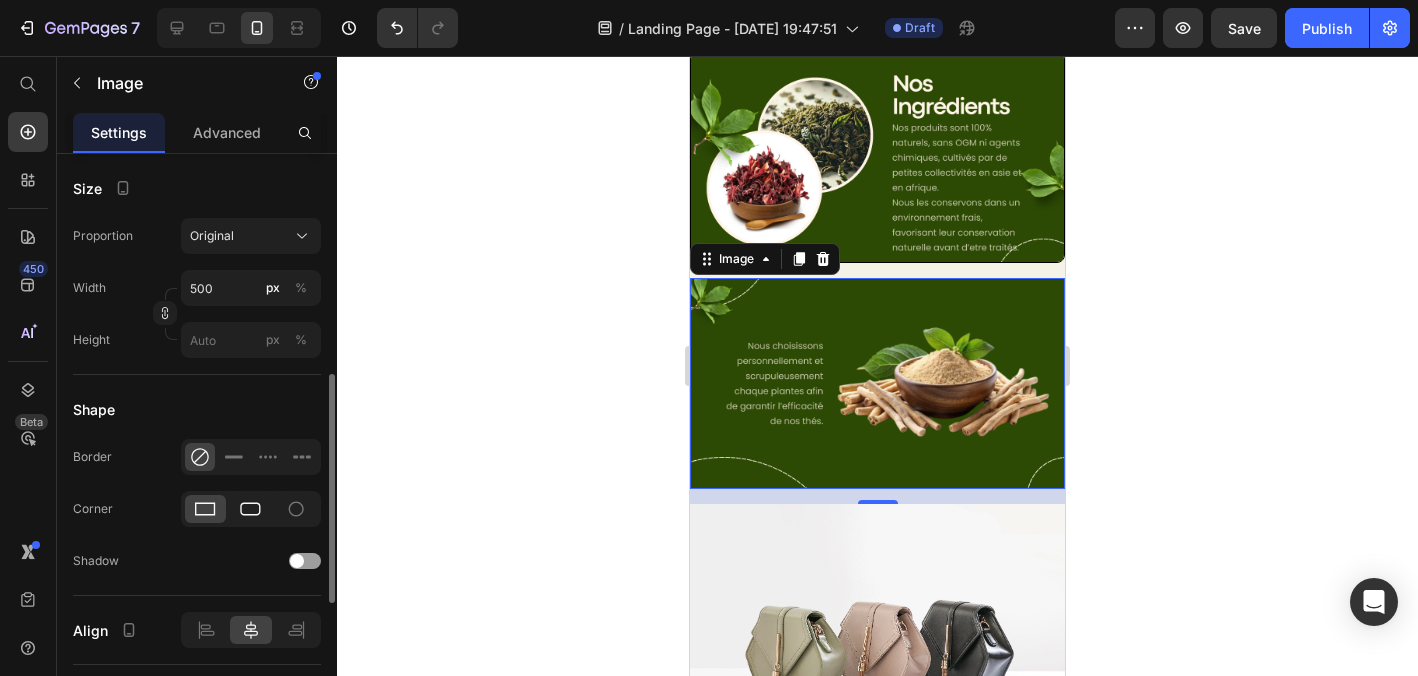 click 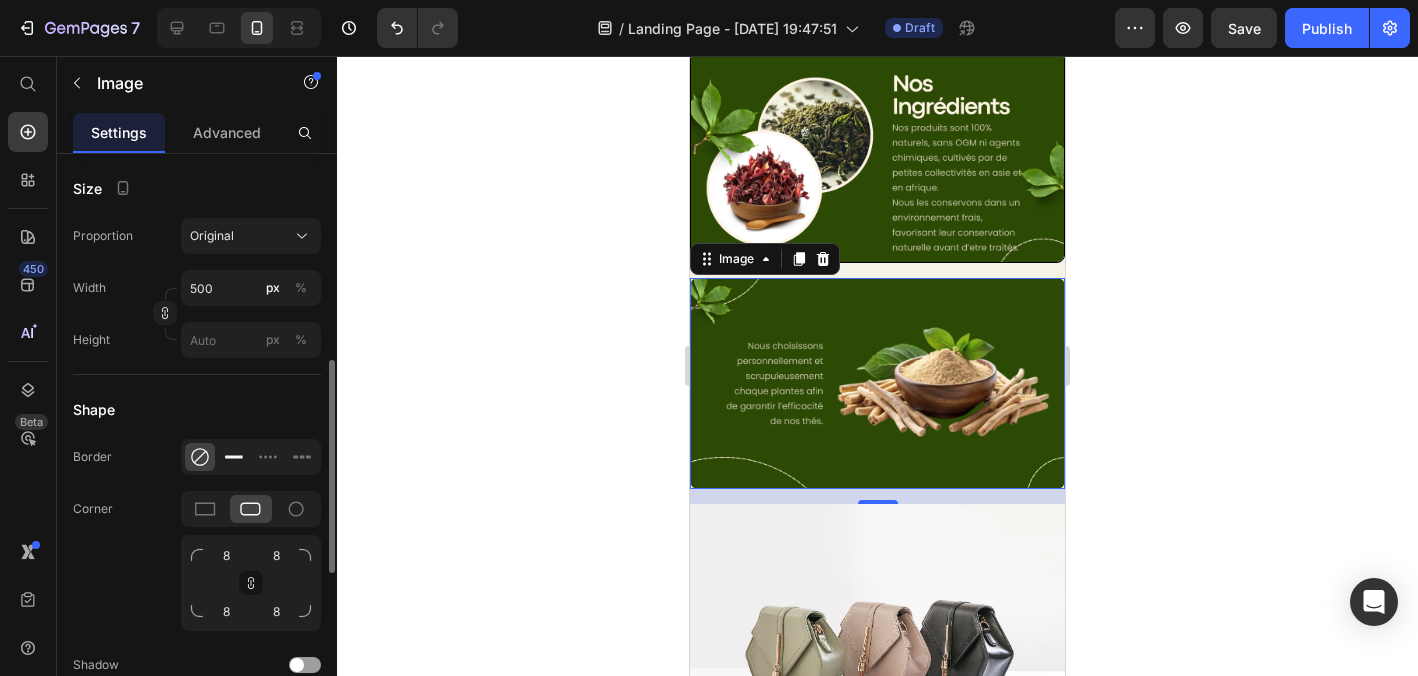 click 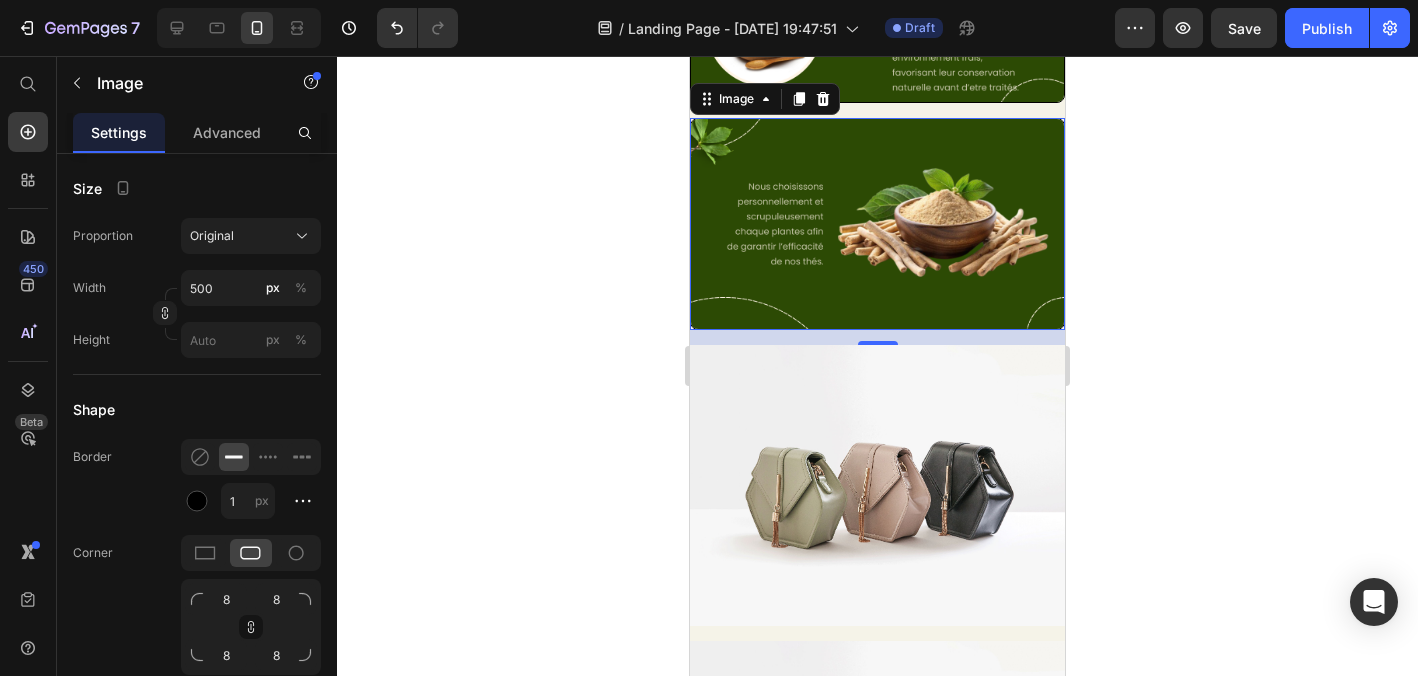 scroll, scrollTop: 1032, scrollLeft: 0, axis: vertical 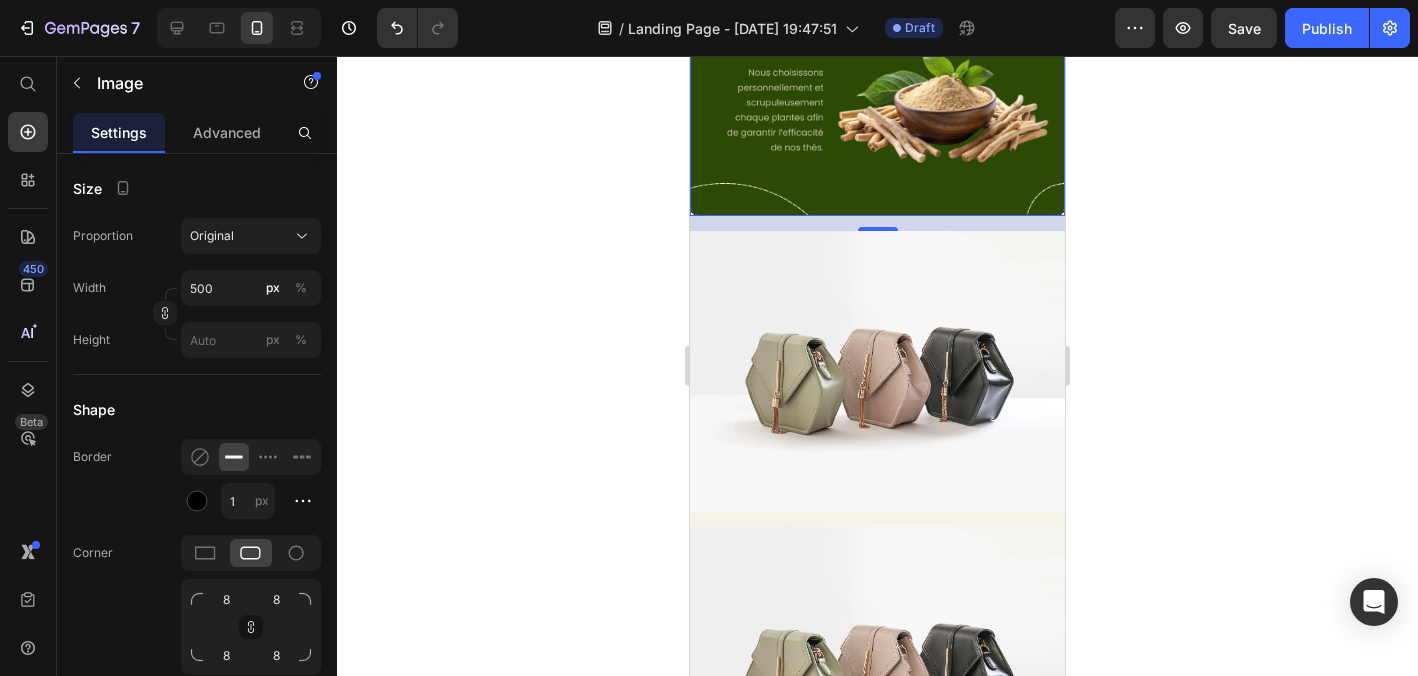 click at bounding box center (877, 371) 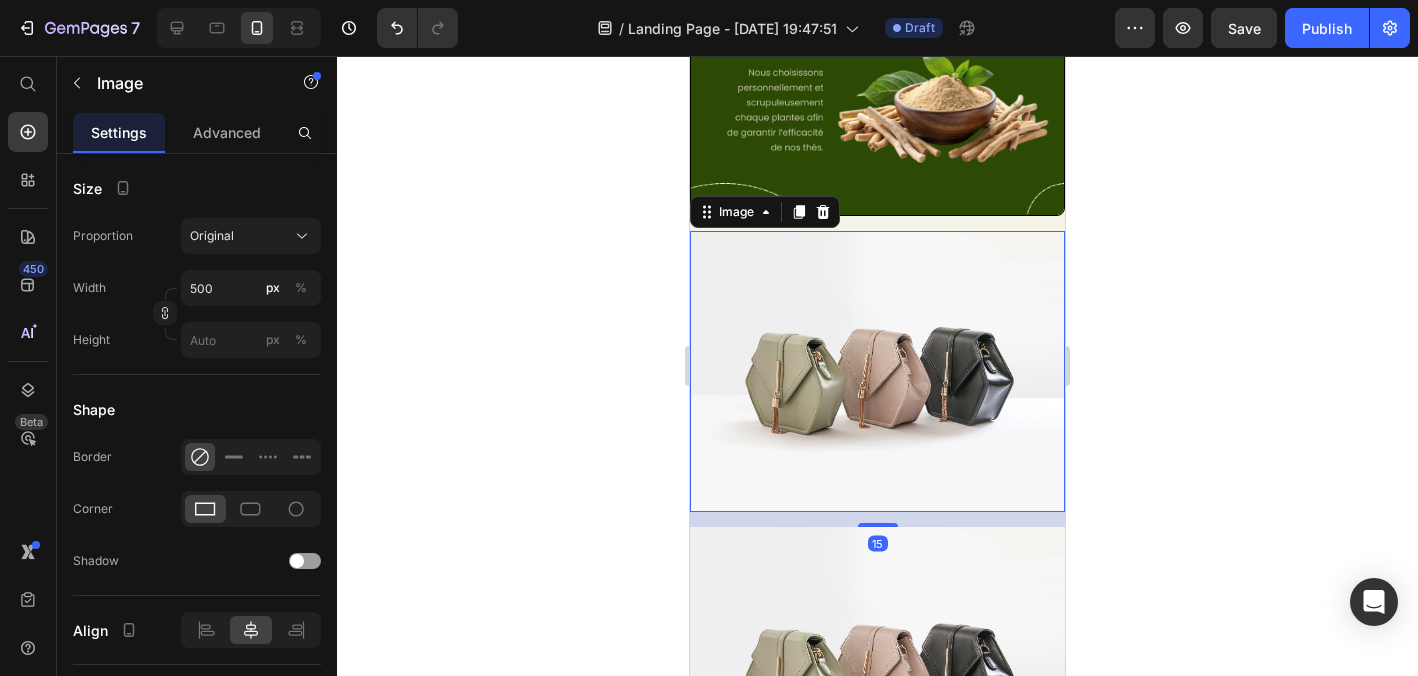 click at bounding box center [877, 371] 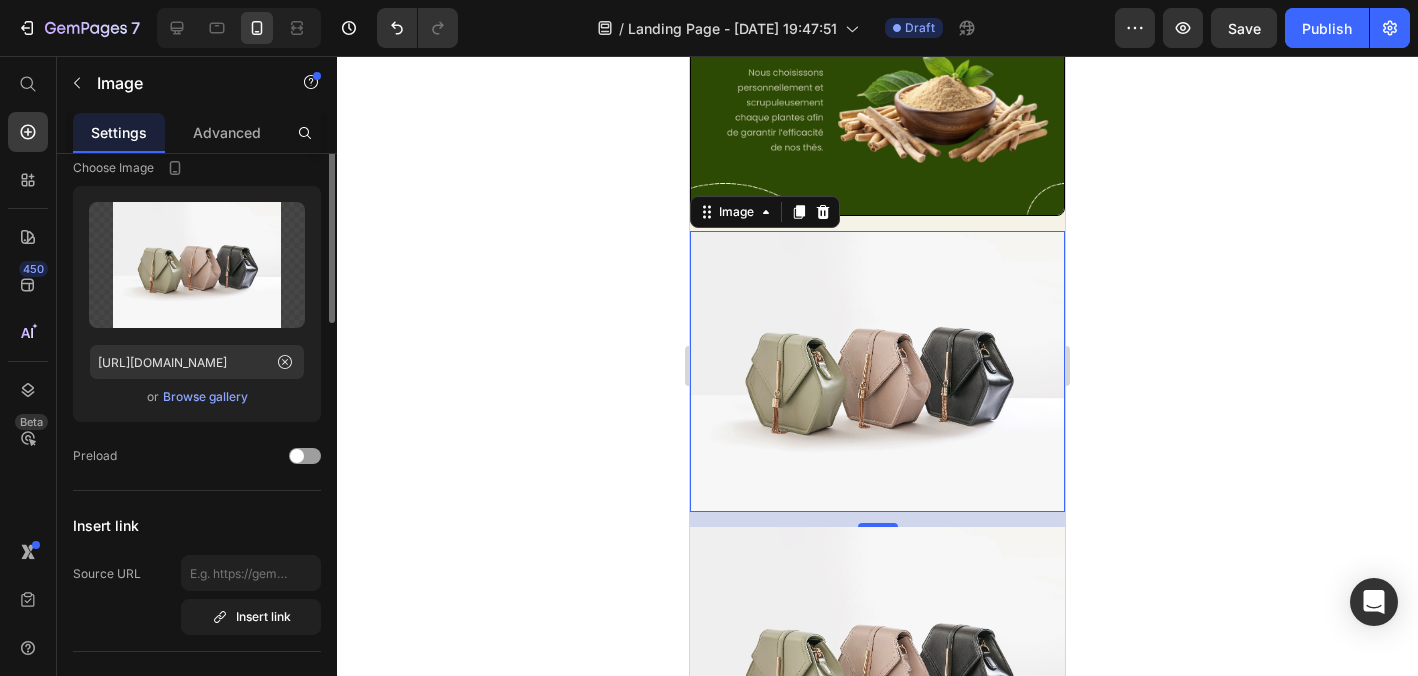 scroll, scrollTop: 0, scrollLeft: 0, axis: both 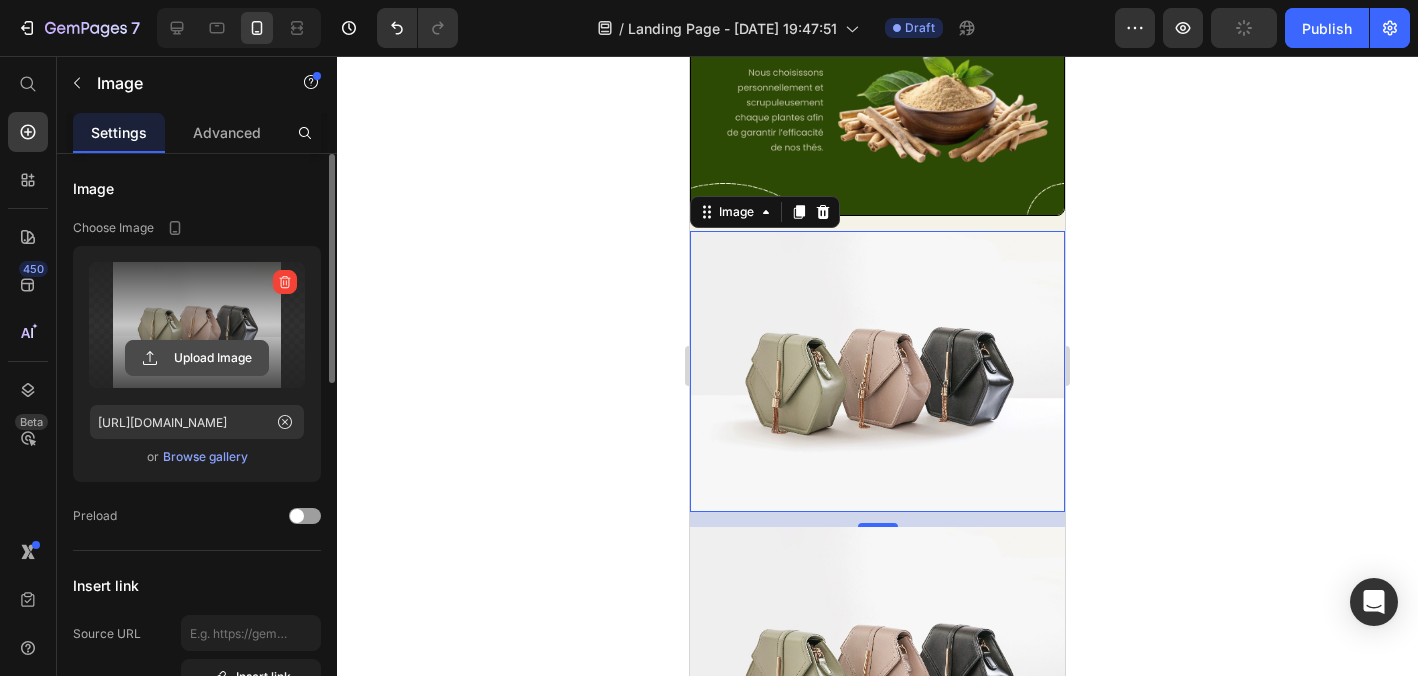 click 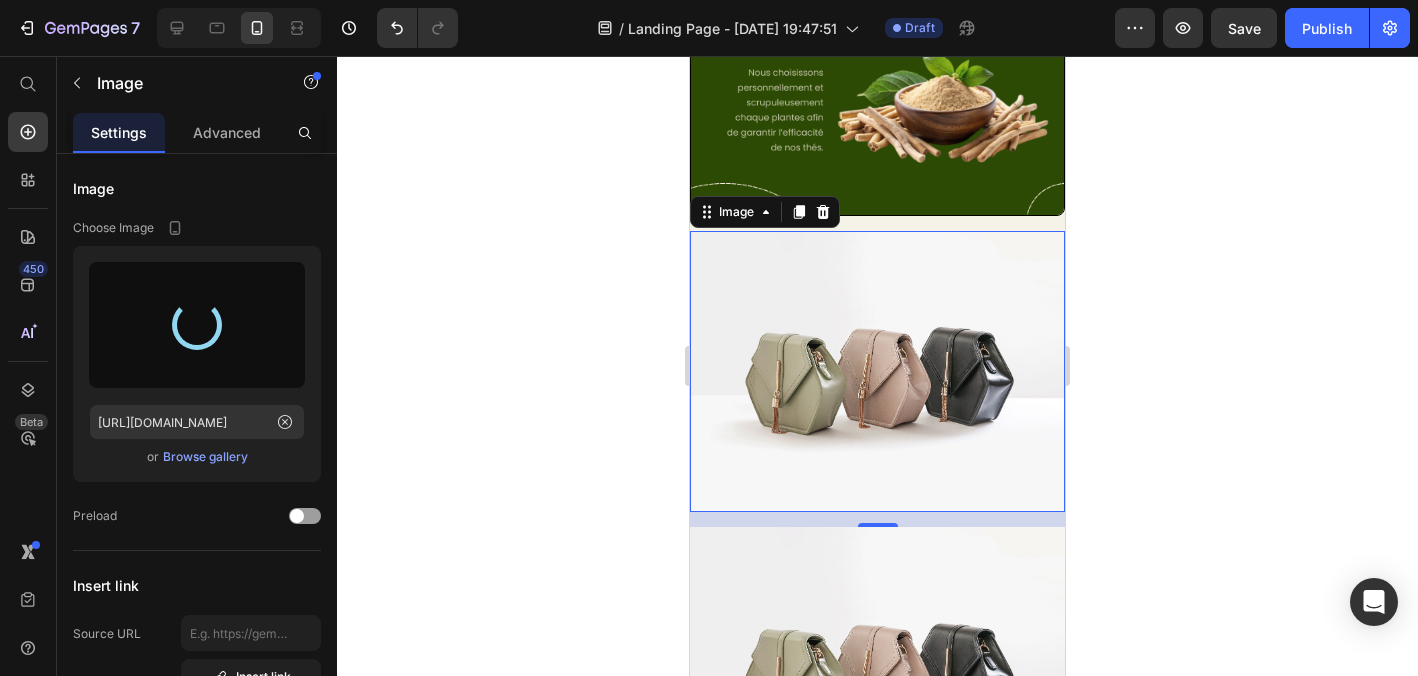 type on "https://cdn.shopify.com/s/files/1/0947/8373/4085/files/gempages_565003061186004133-7f6d837f-e15c-42da-9908-3a97c3383c33.png" 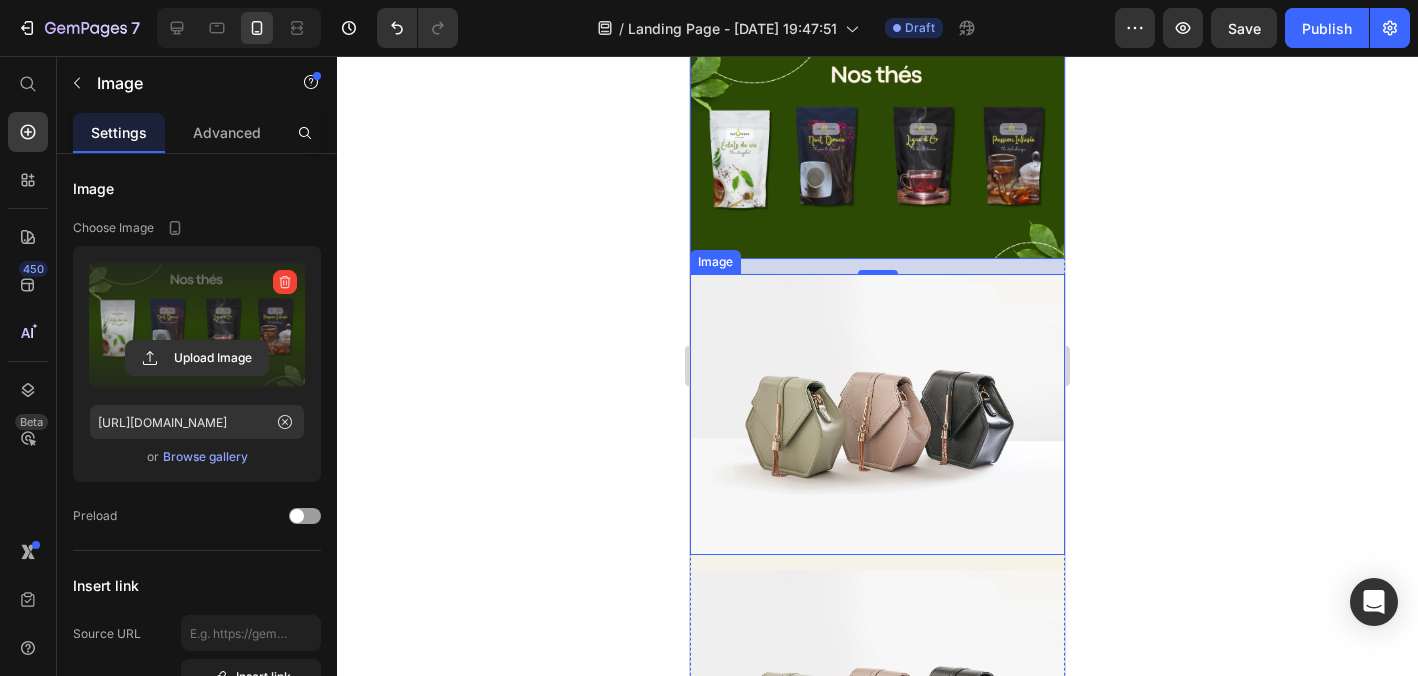 scroll, scrollTop: 1289, scrollLeft: 0, axis: vertical 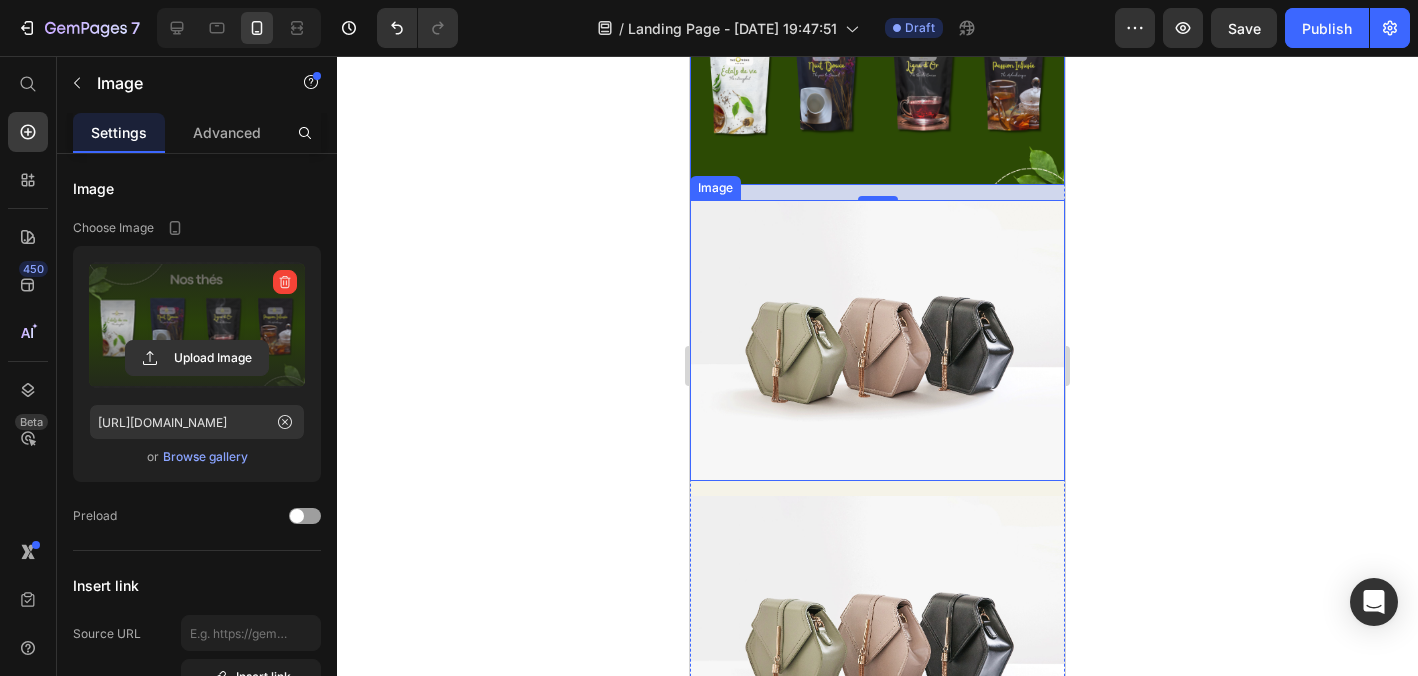 click at bounding box center [877, 340] 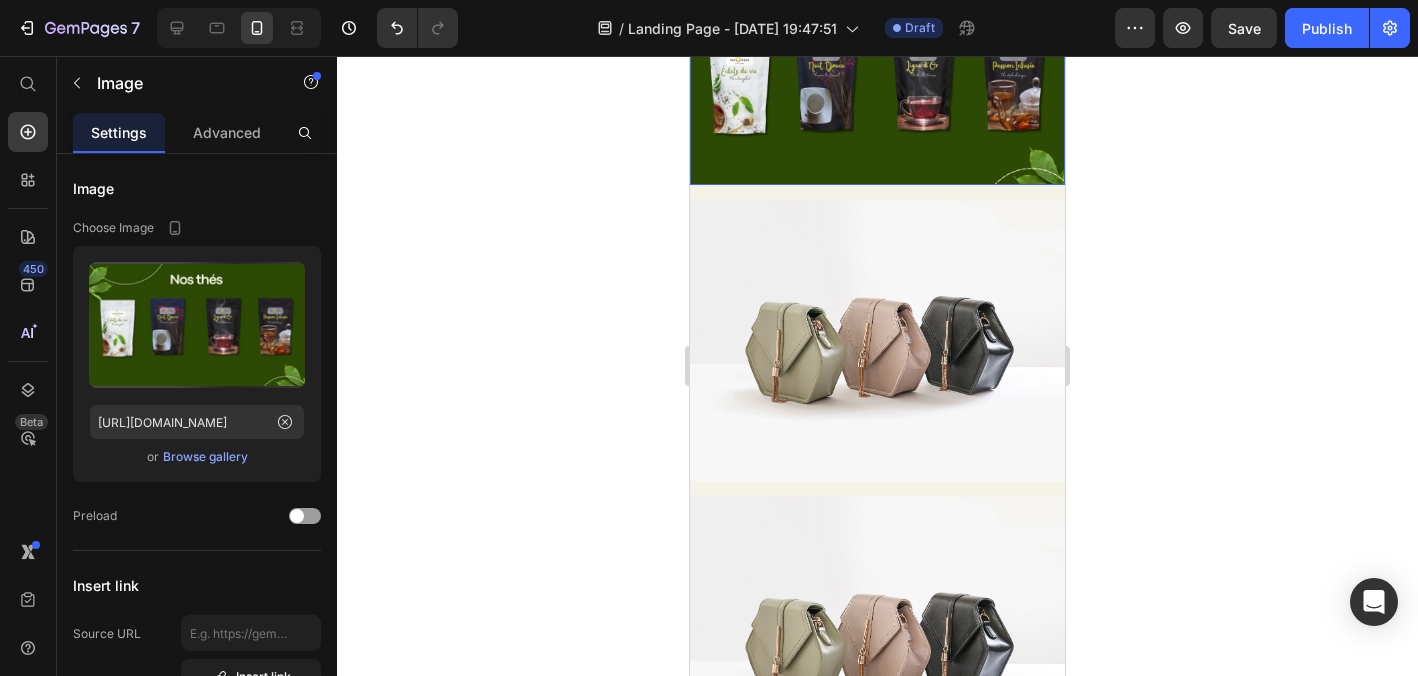 click at bounding box center (877, 79) 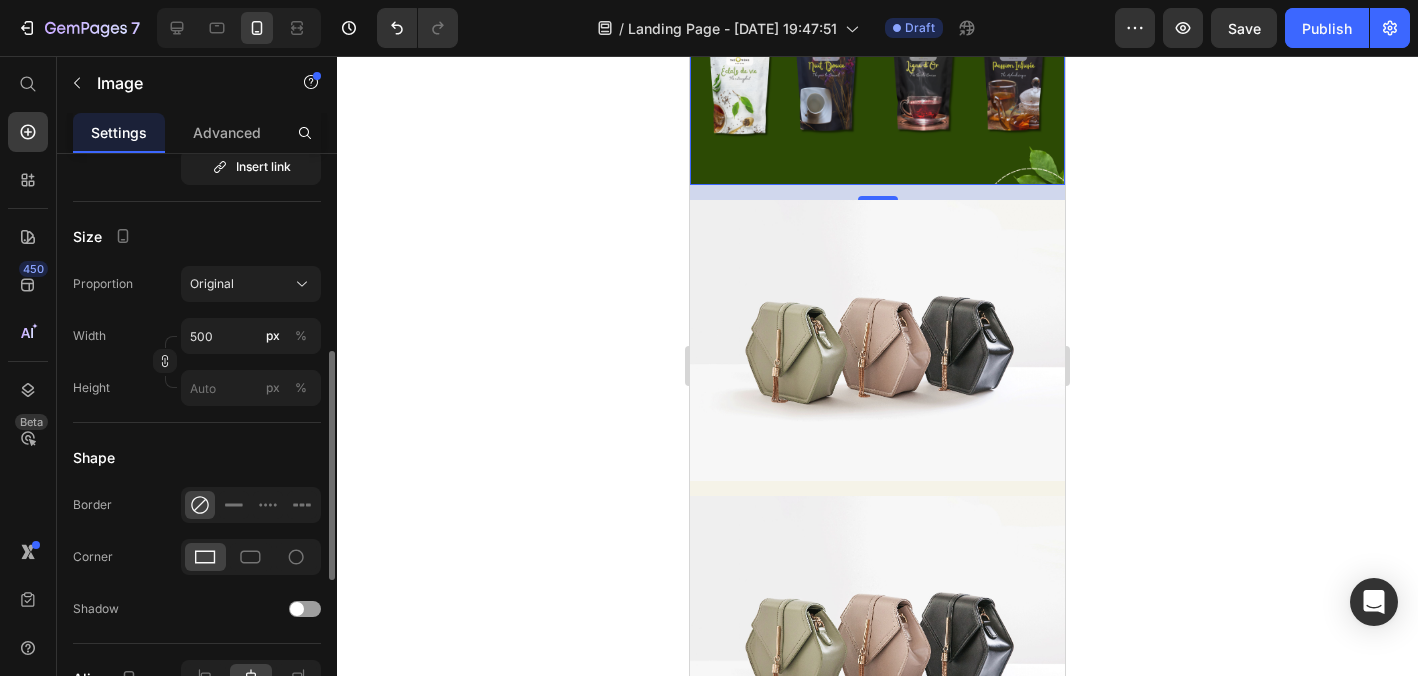 scroll, scrollTop: 515, scrollLeft: 0, axis: vertical 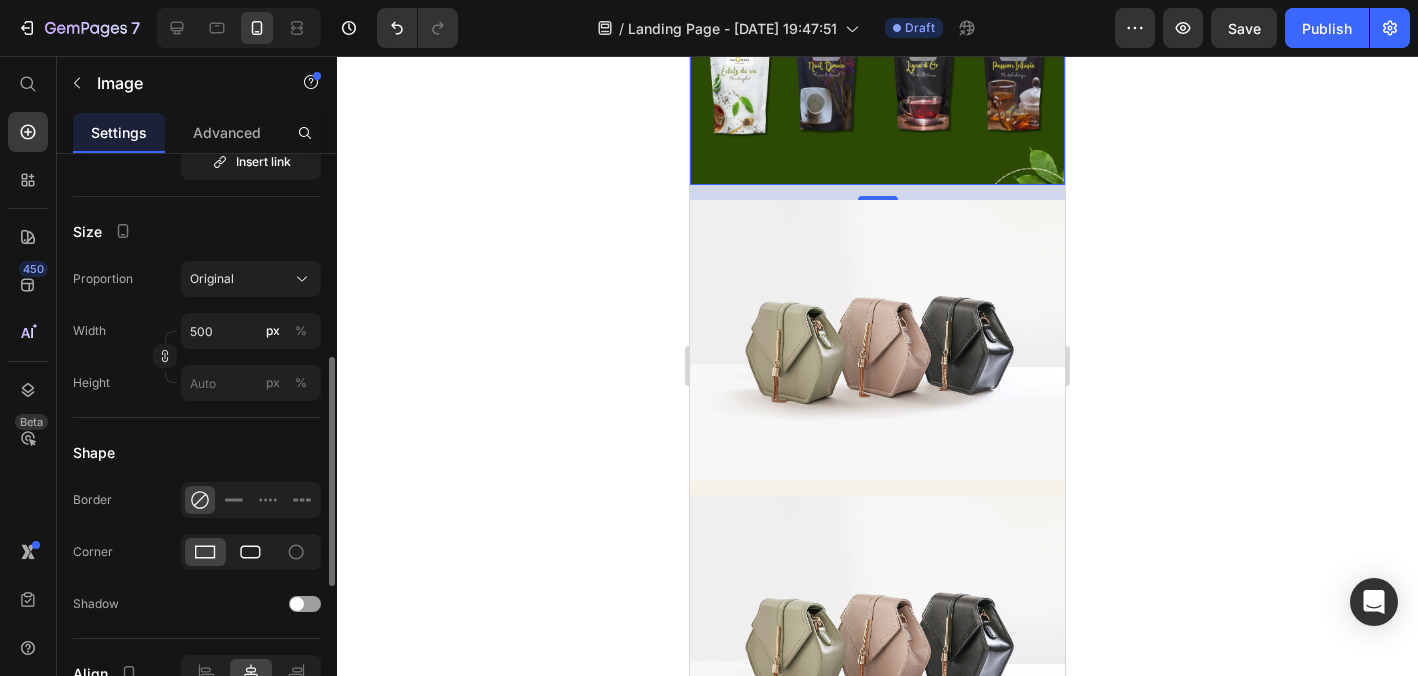 click 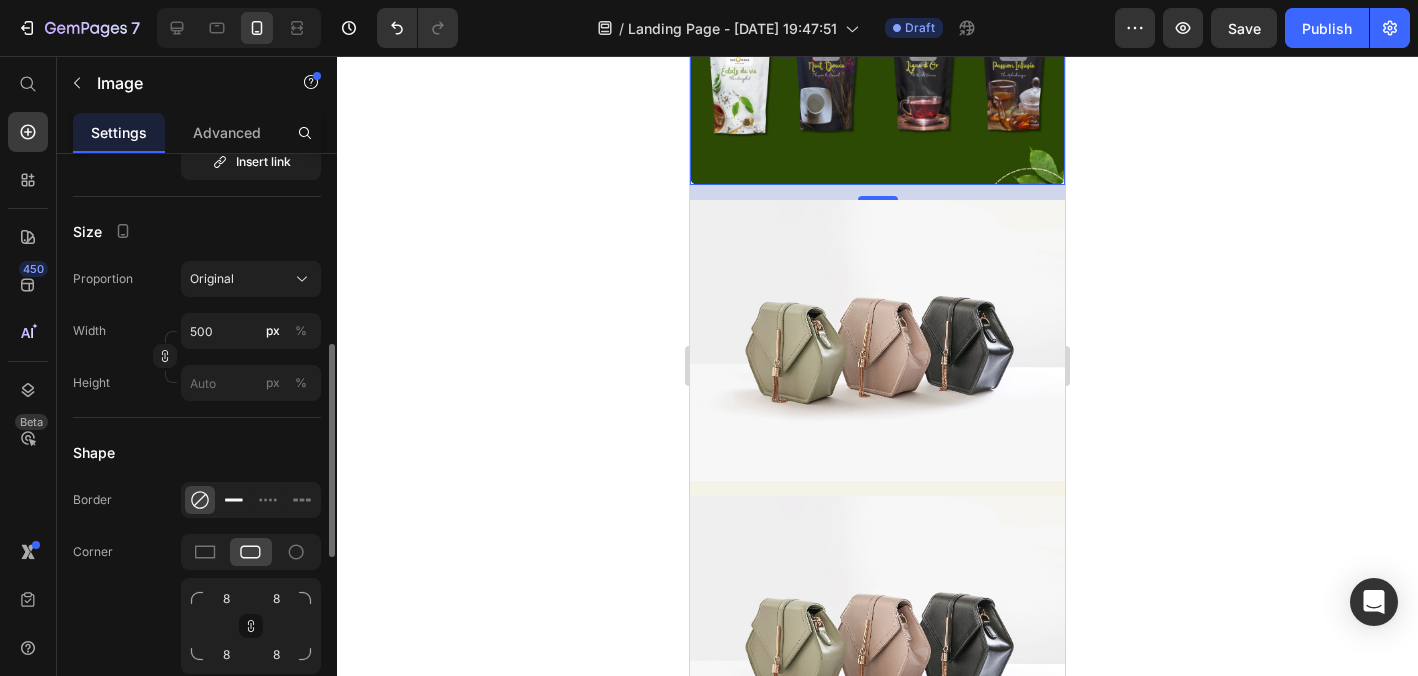 click 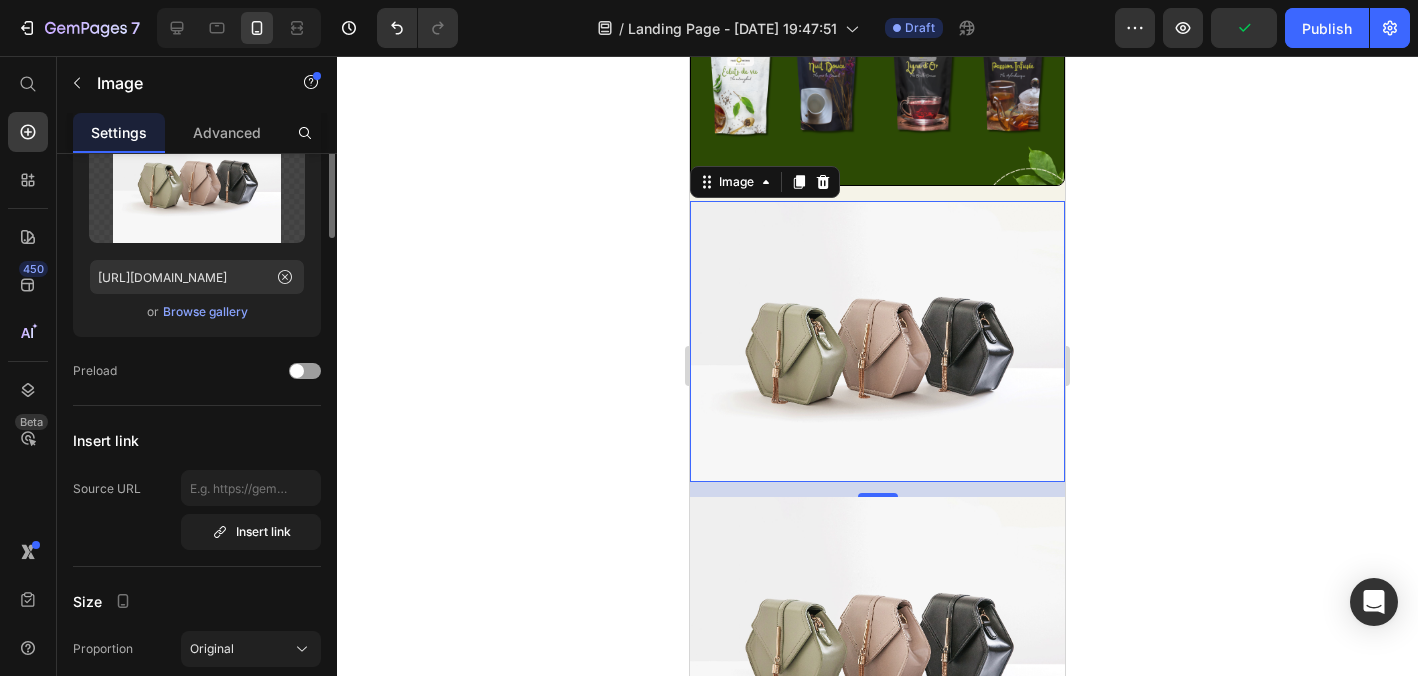 scroll, scrollTop: 0, scrollLeft: 0, axis: both 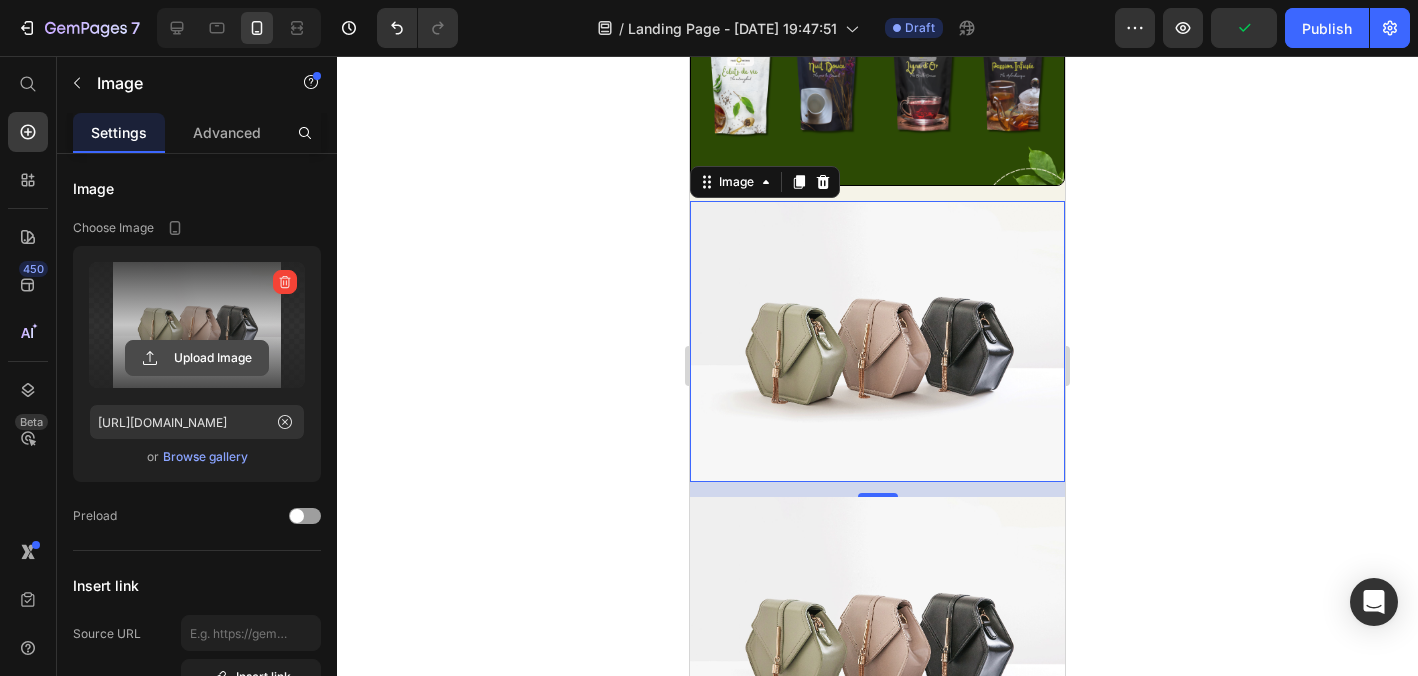 click 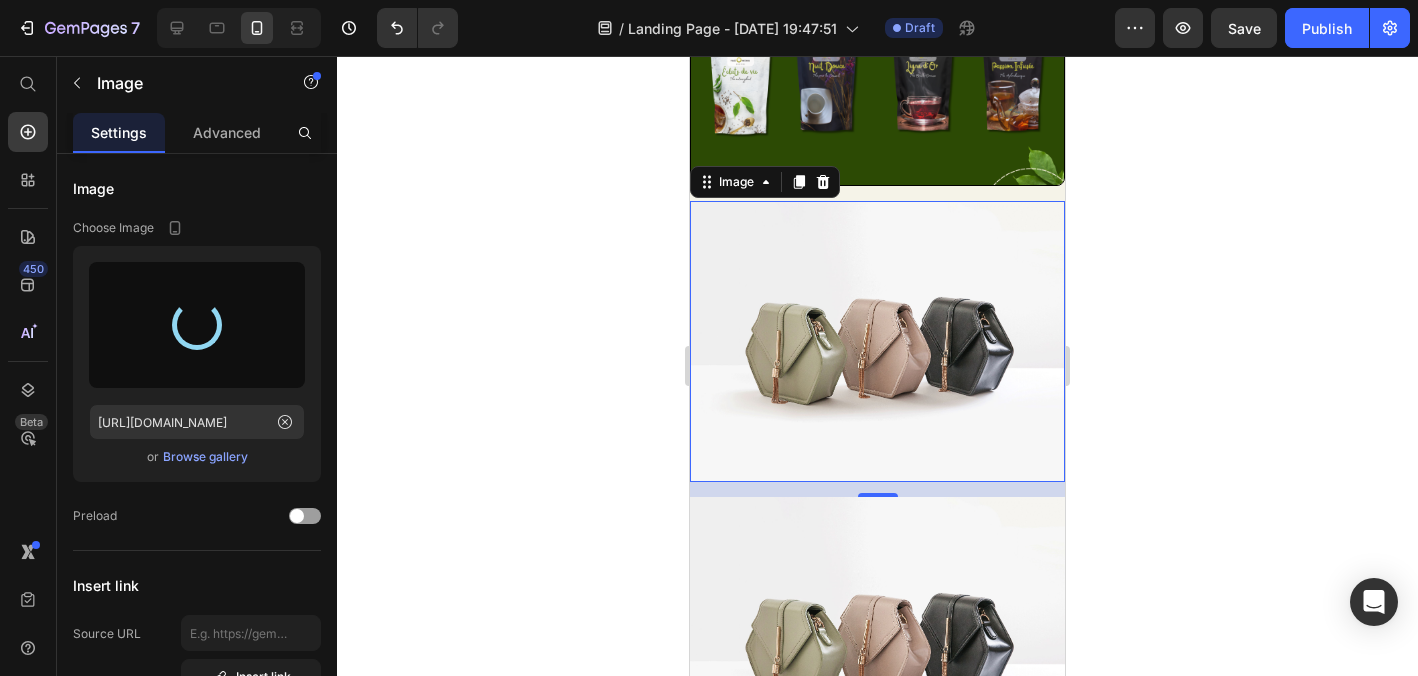 type on "https://cdn.shopify.com/s/files/1/0947/8373/4085/files/gempages_565003061186004133-cc571fb6-2f83-4a9e-95b7-47dcf9e60b28.png" 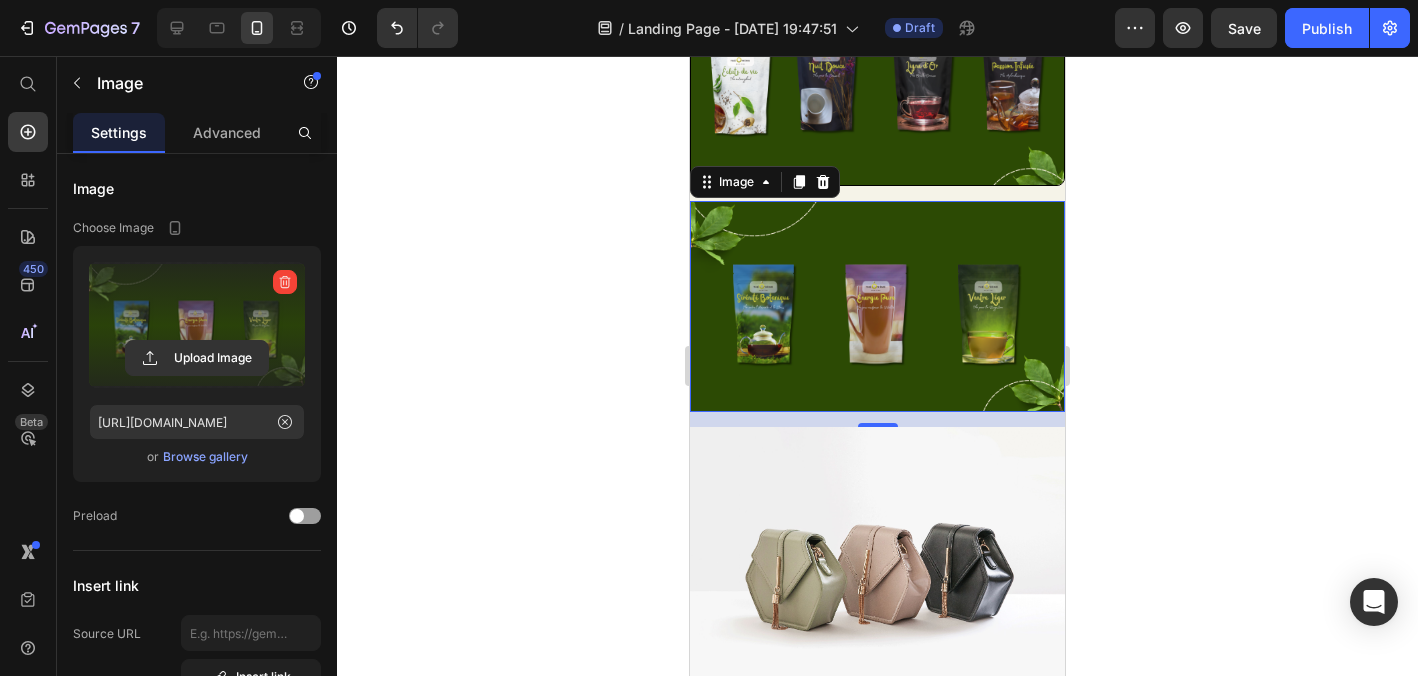 click at bounding box center [877, 306] 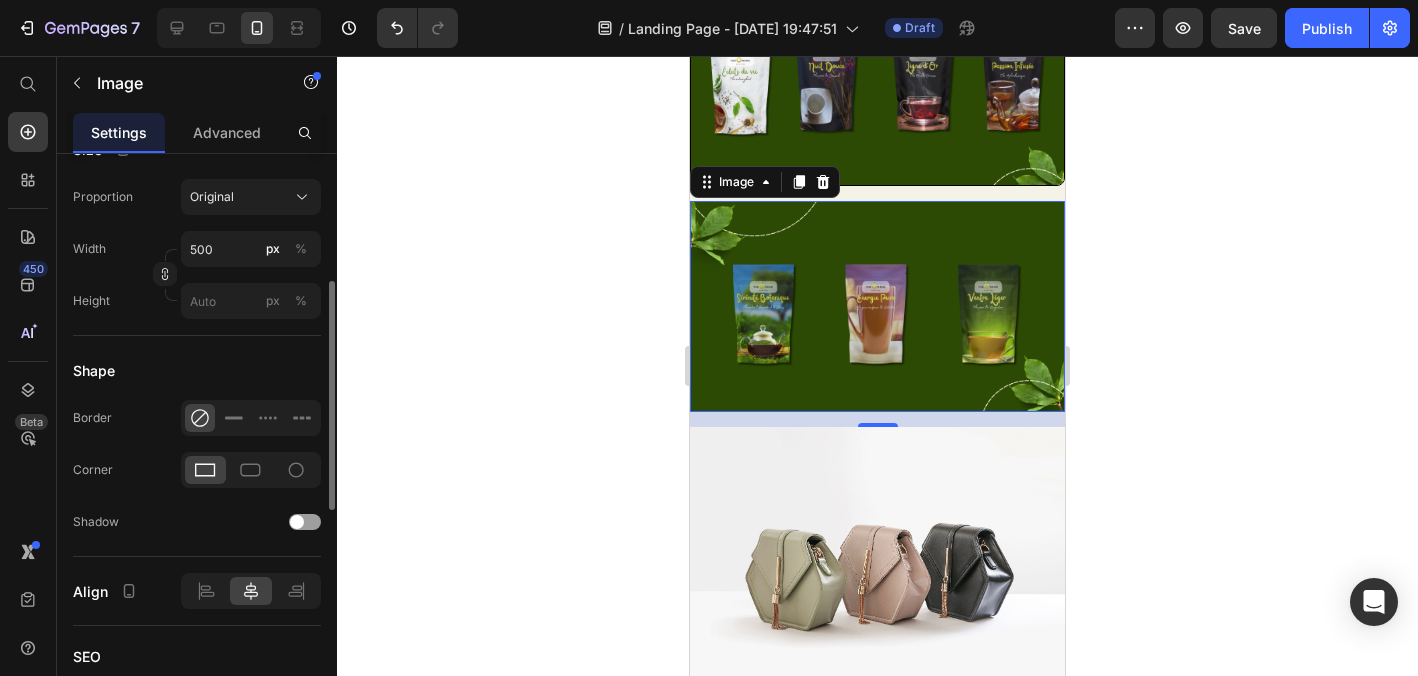 scroll, scrollTop: 620, scrollLeft: 0, axis: vertical 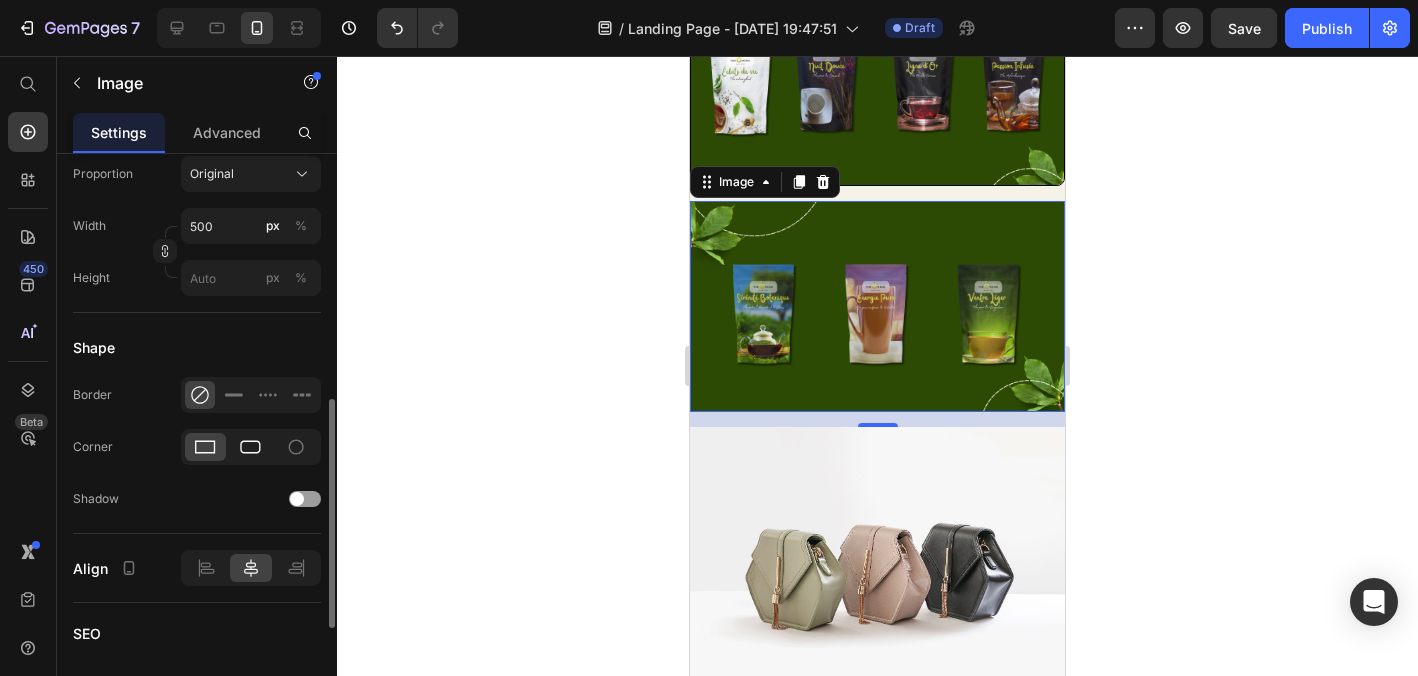 click 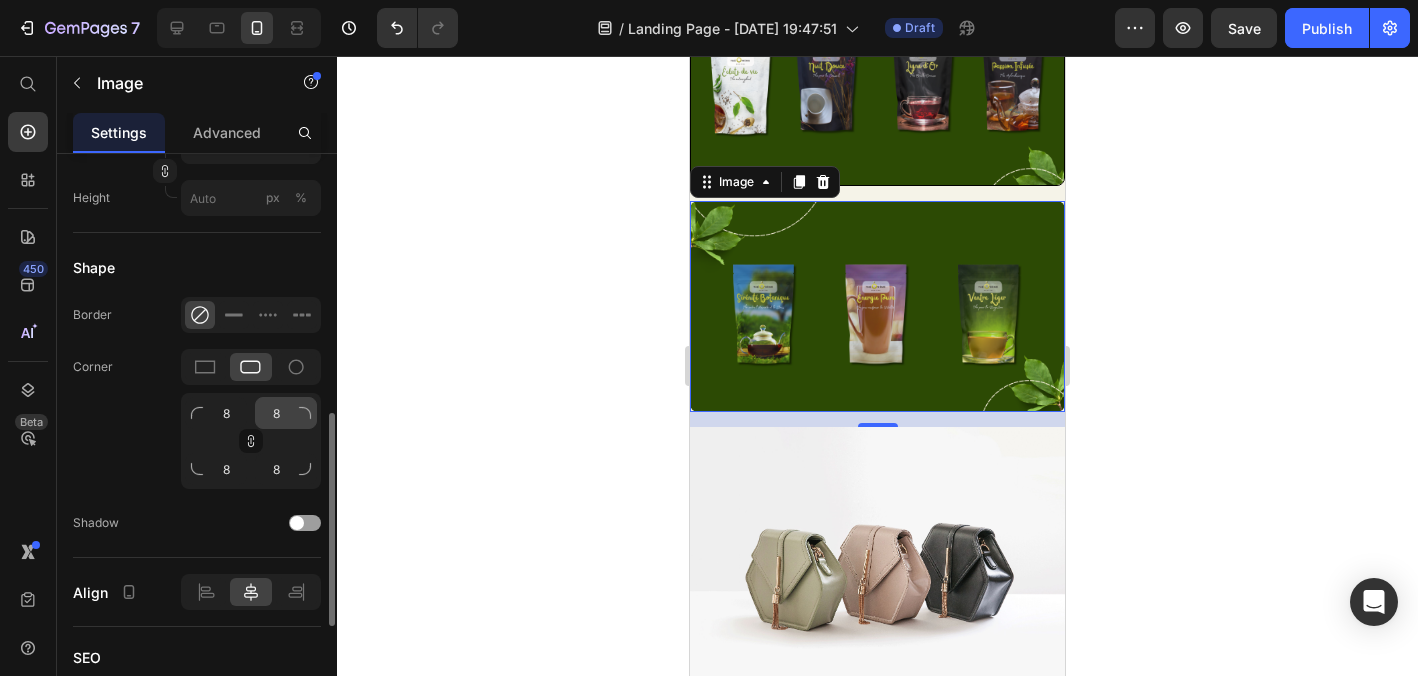 scroll, scrollTop: 700, scrollLeft: 0, axis: vertical 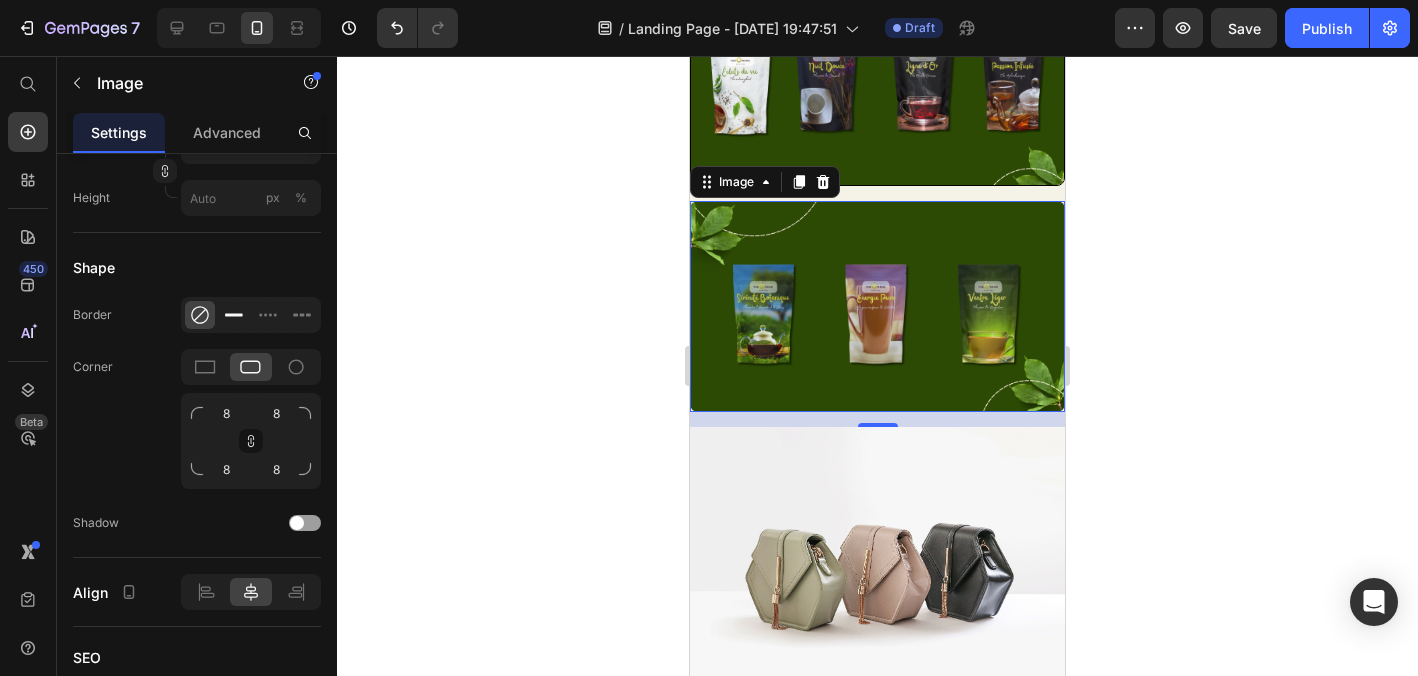 click 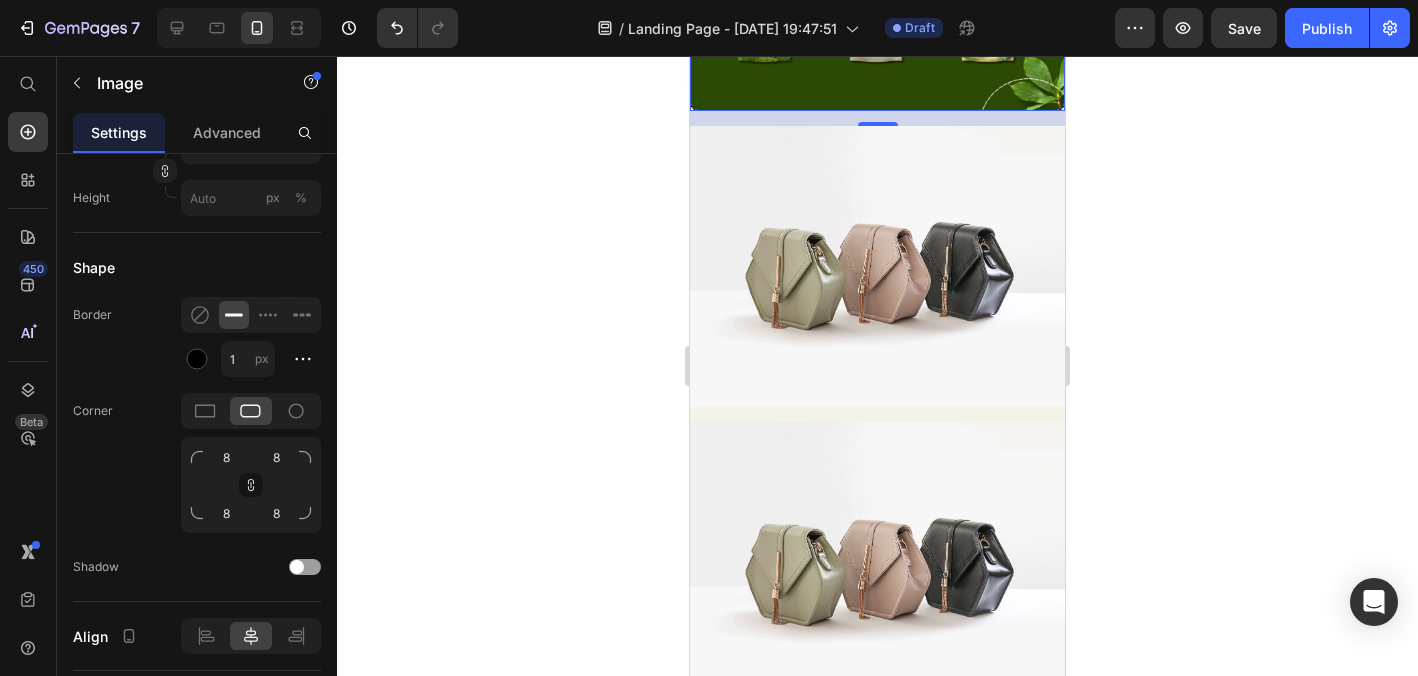 scroll, scrollTop: 1601, scrollLeft: 0, axis: vertical 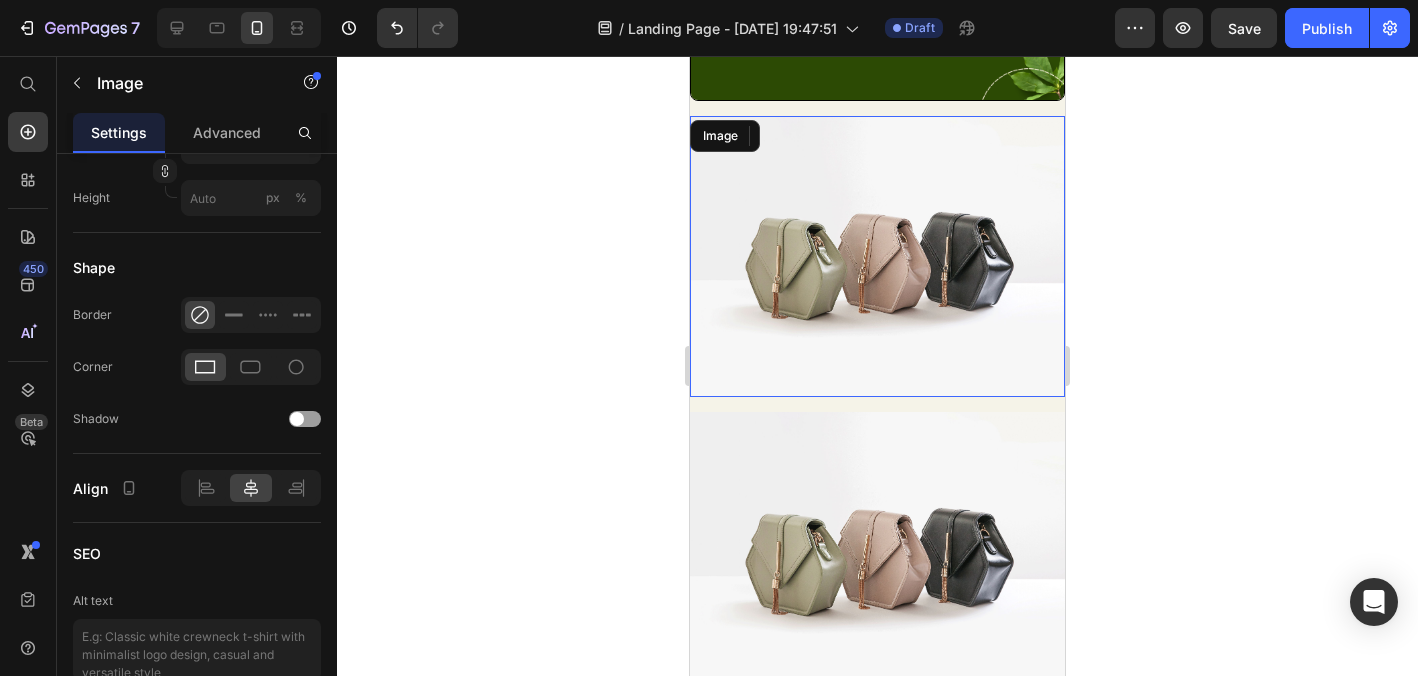 click at bounding box center [877, 256] 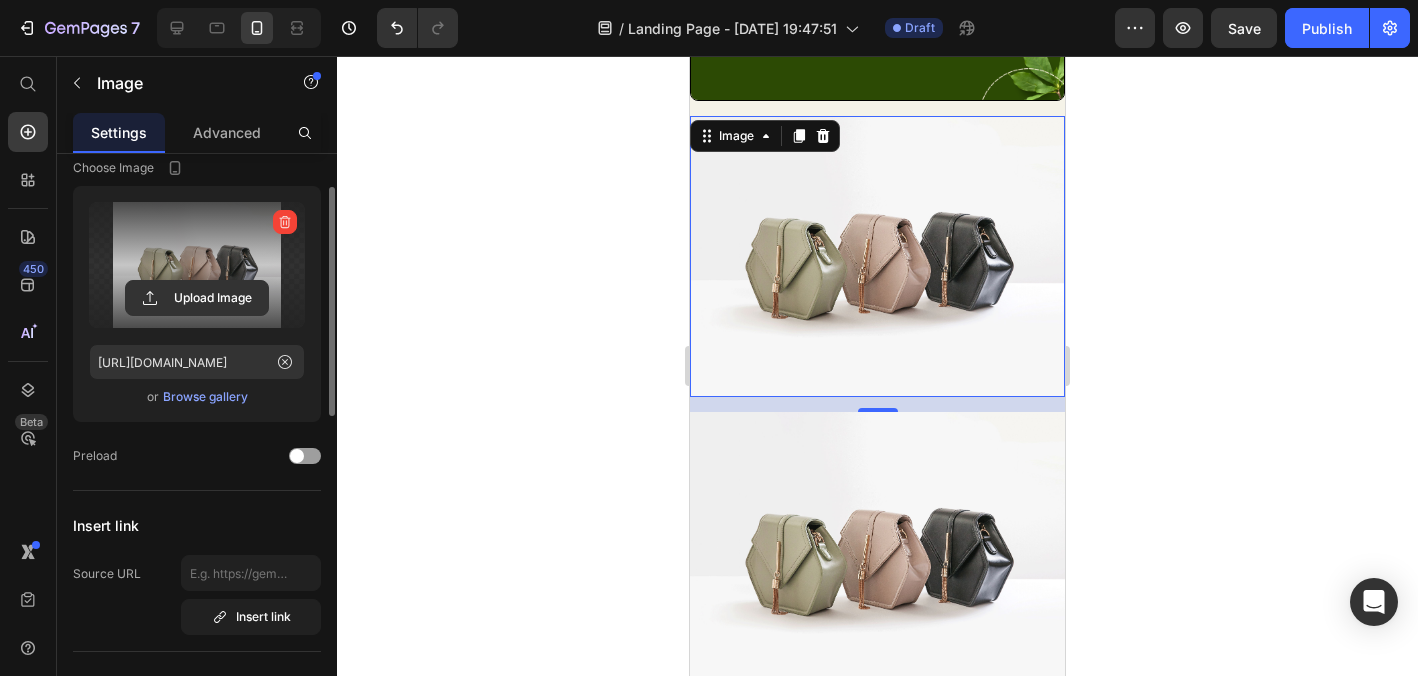 scroll, scrollTop: 48, scrollLeft: 0, axis: vertical 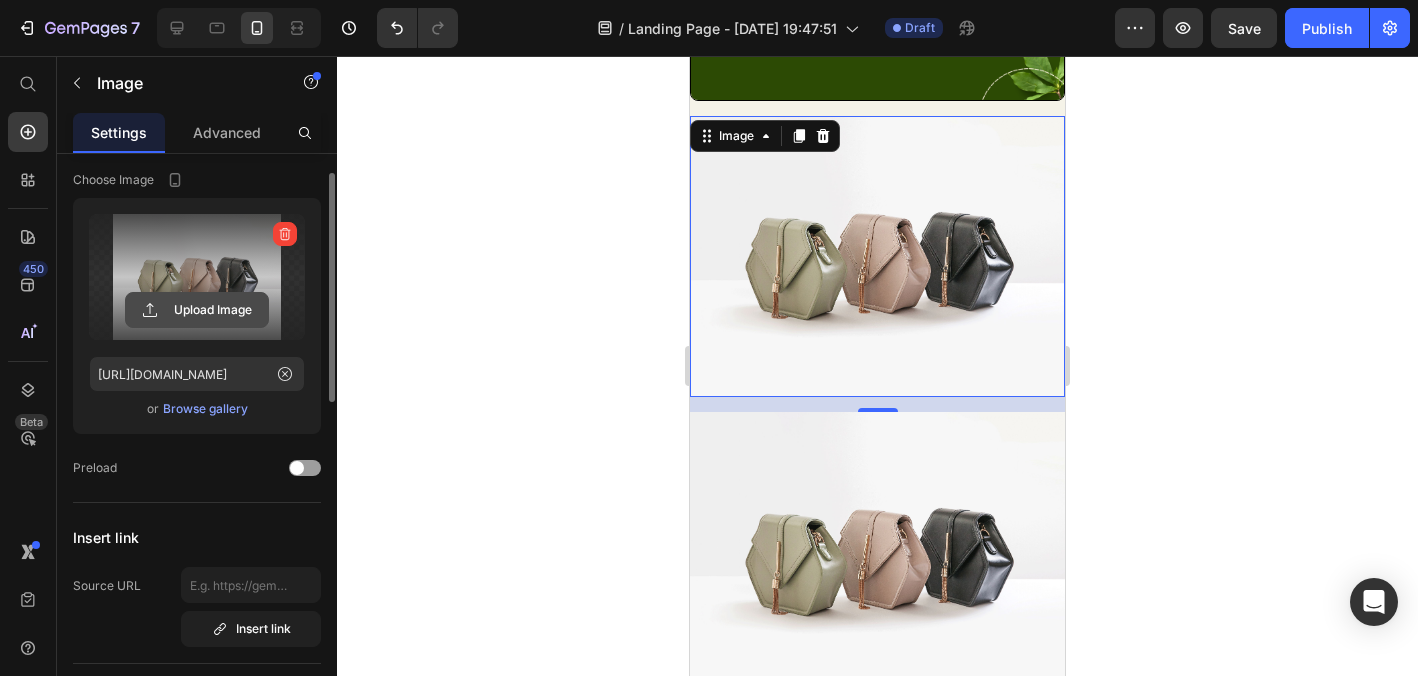 click 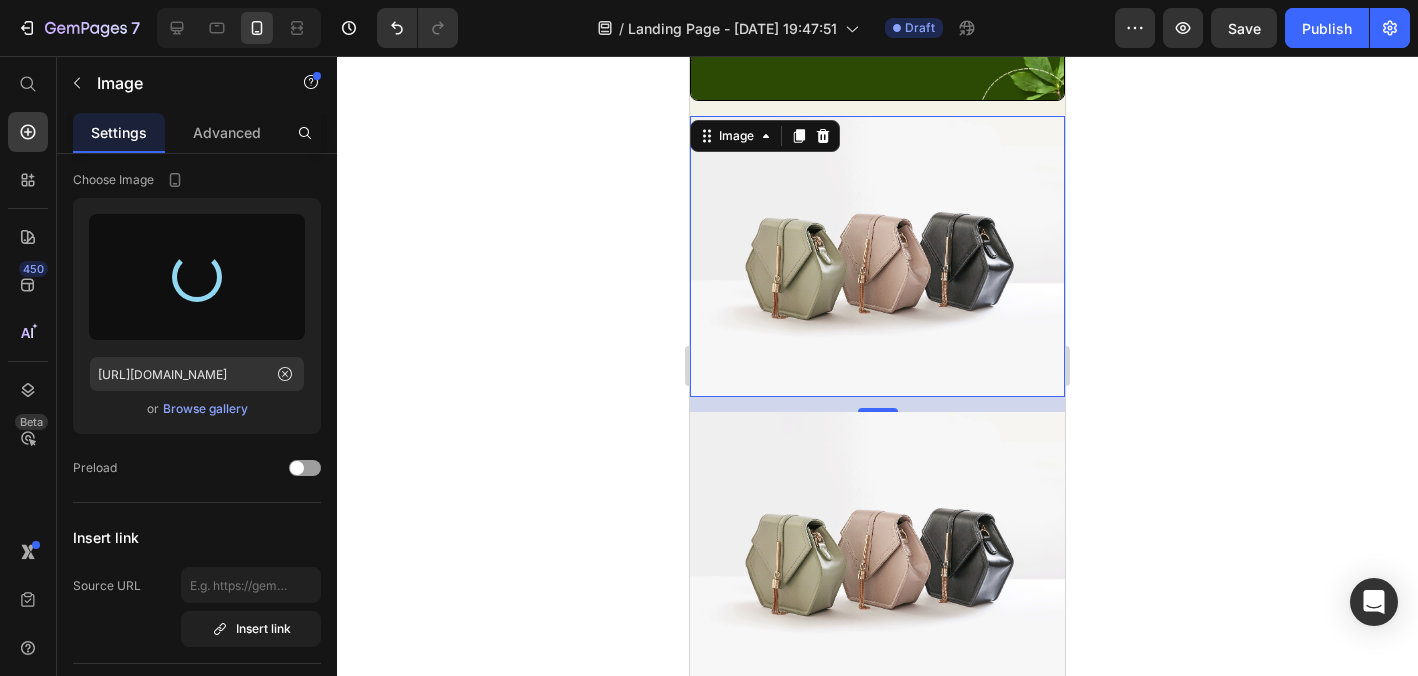 type on "https://cdn.shopify.com/s/files/1/0947/8373/4085/files/gempages_565003061186004133-d982ac73-65df-490c-9cc4-6dafd165100c.png" 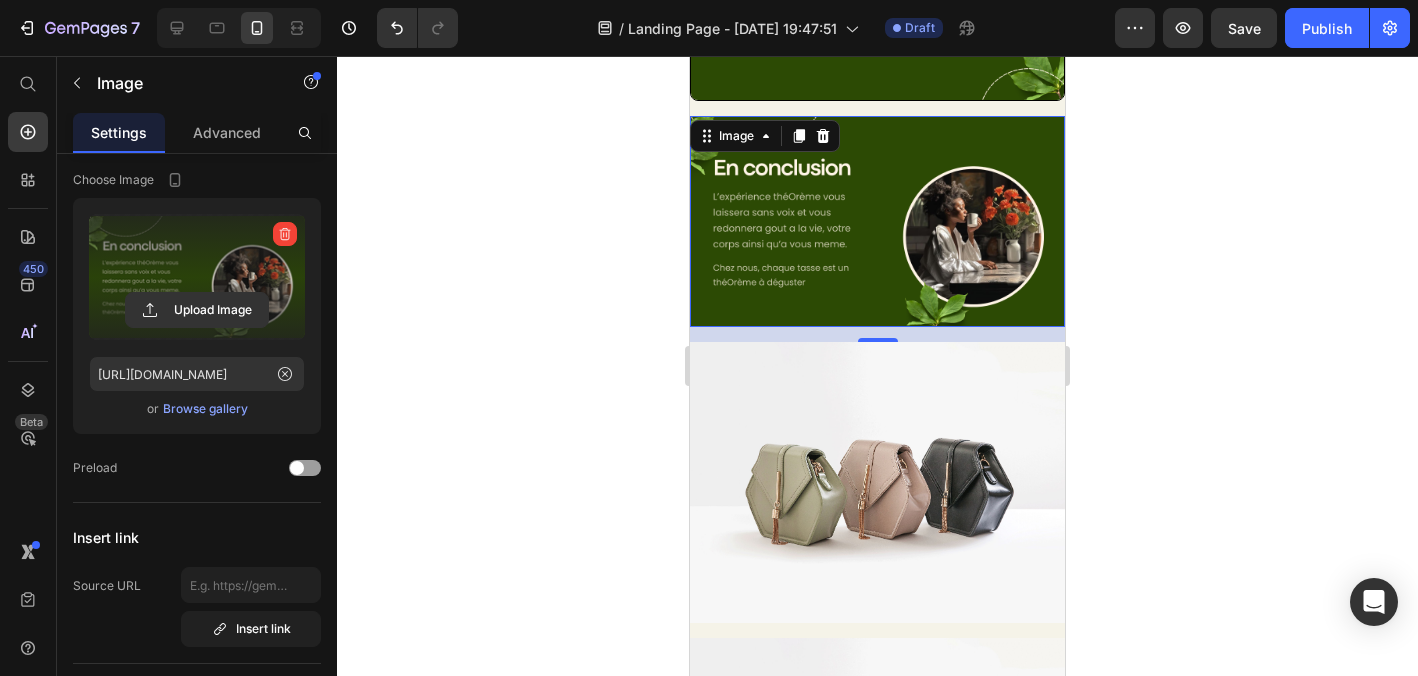click at bounding box center [877, 221] 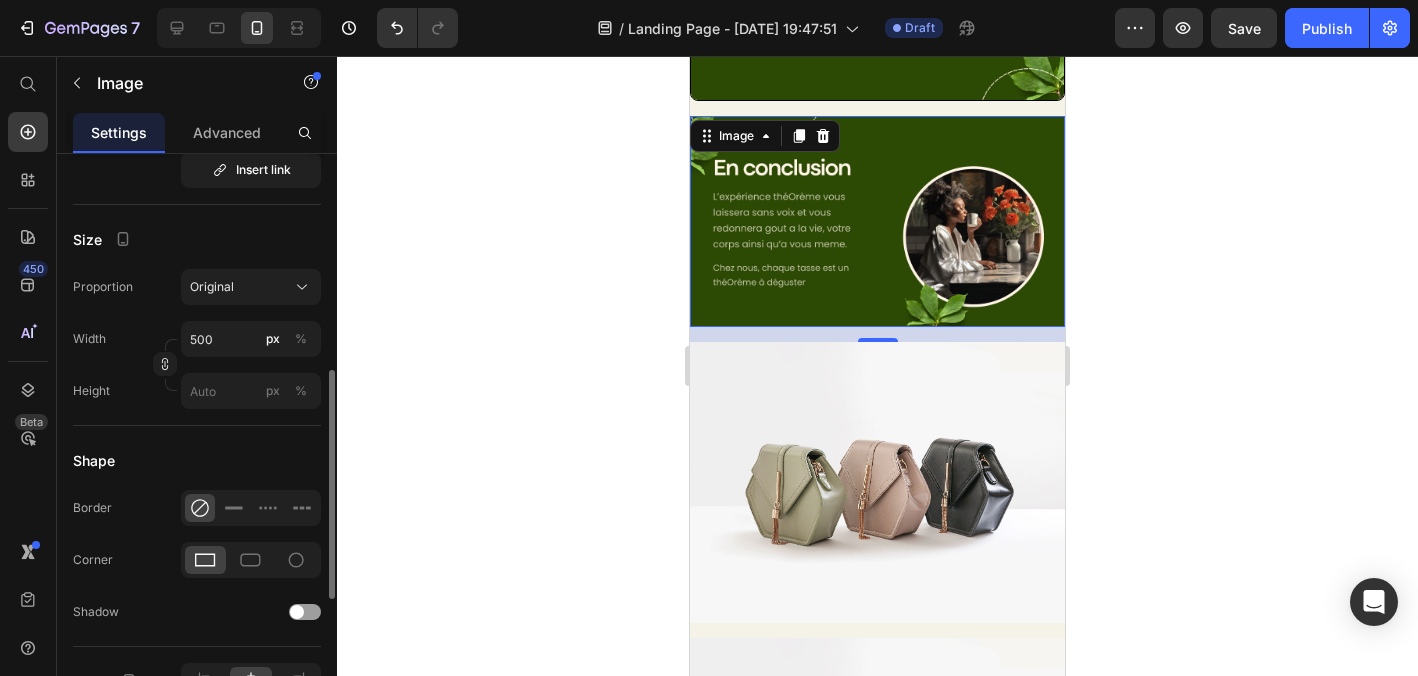 scroll, scrollTop: 518, scrollLeft: 0, axis: vertical 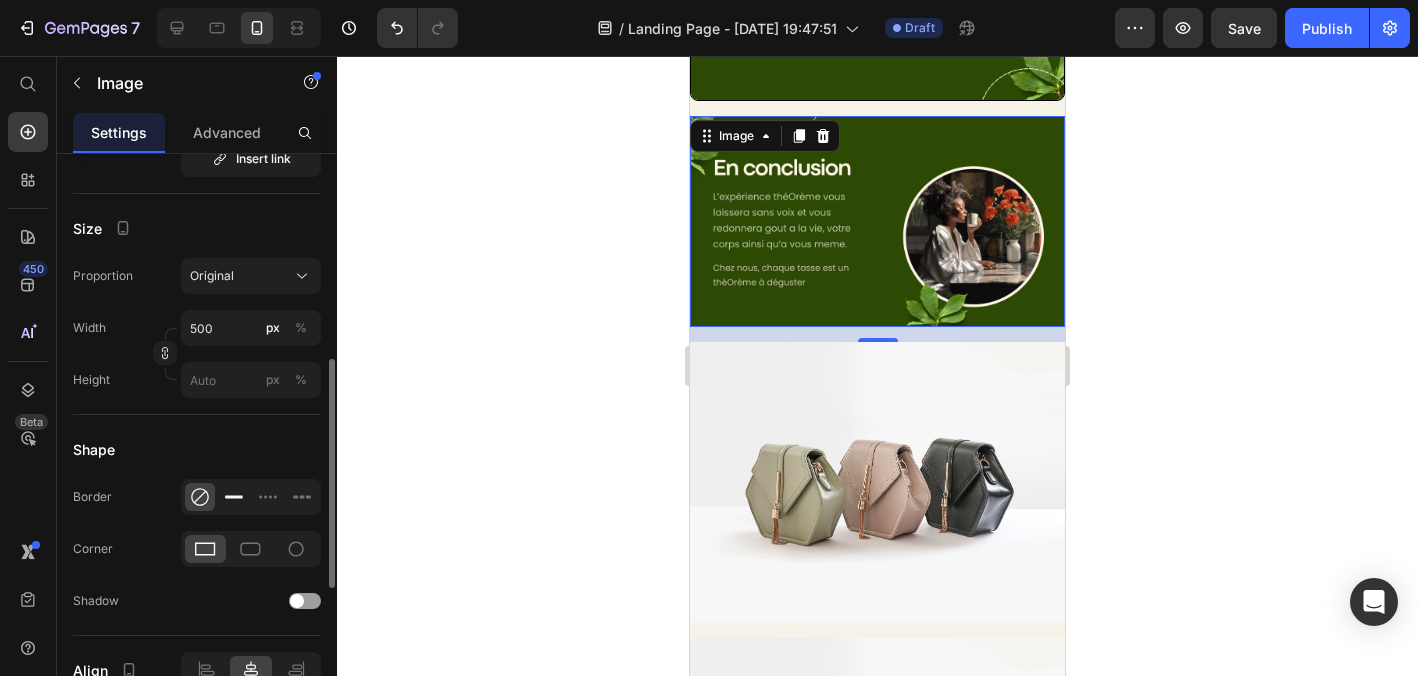 click 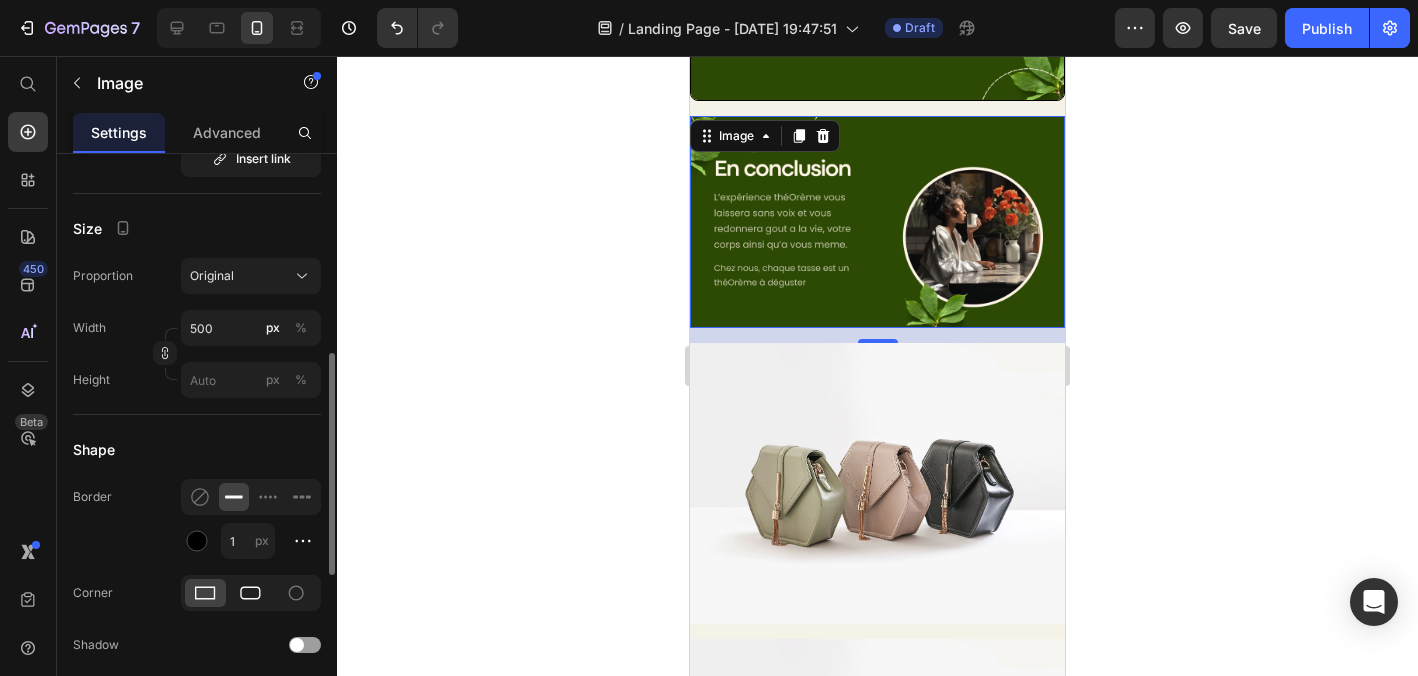 click 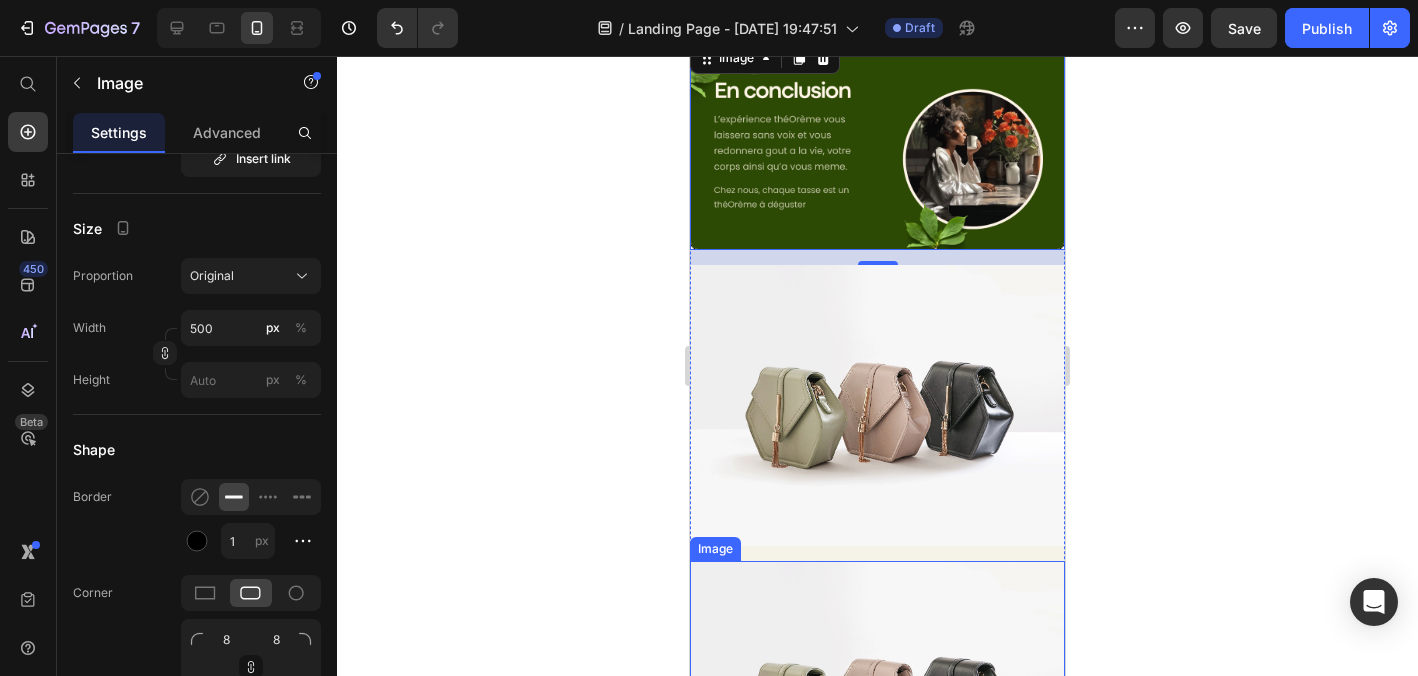 scroll, scrollTop: 1678, scrollLeft: 0, axis: vertical 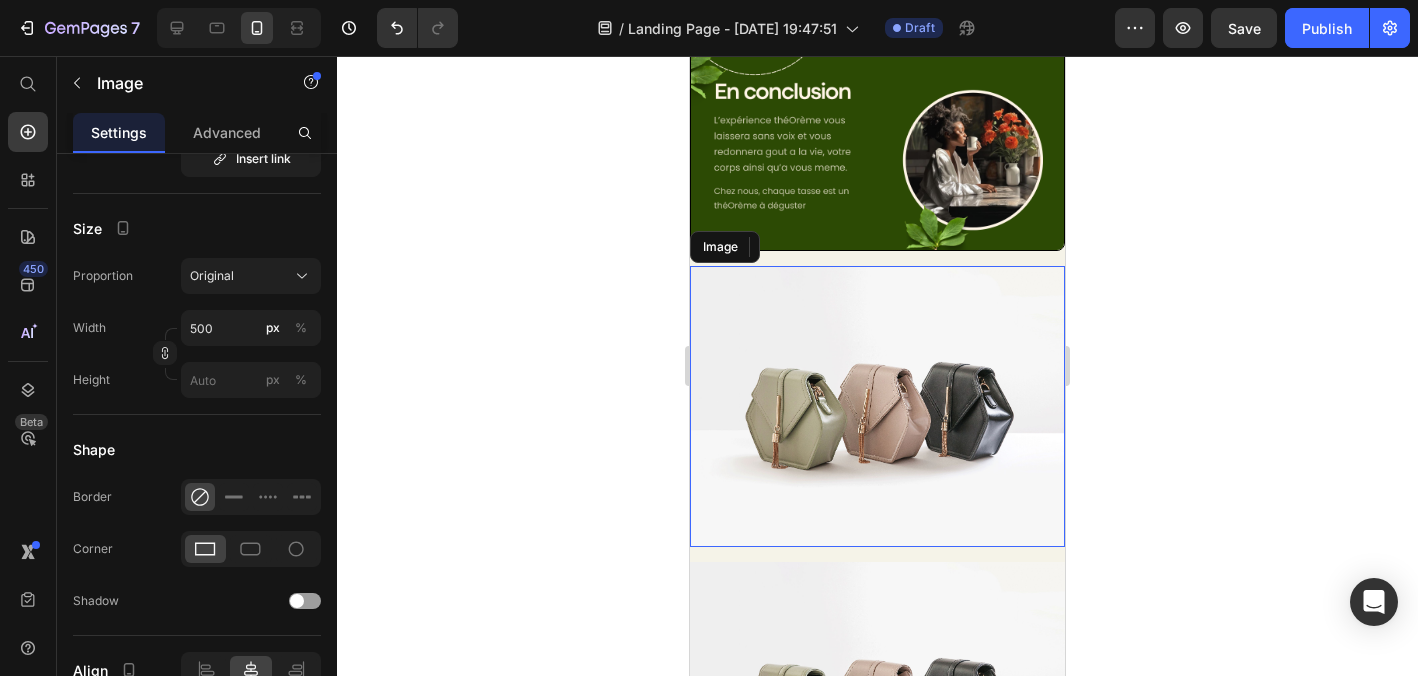 click at bounding box center (877, 406) 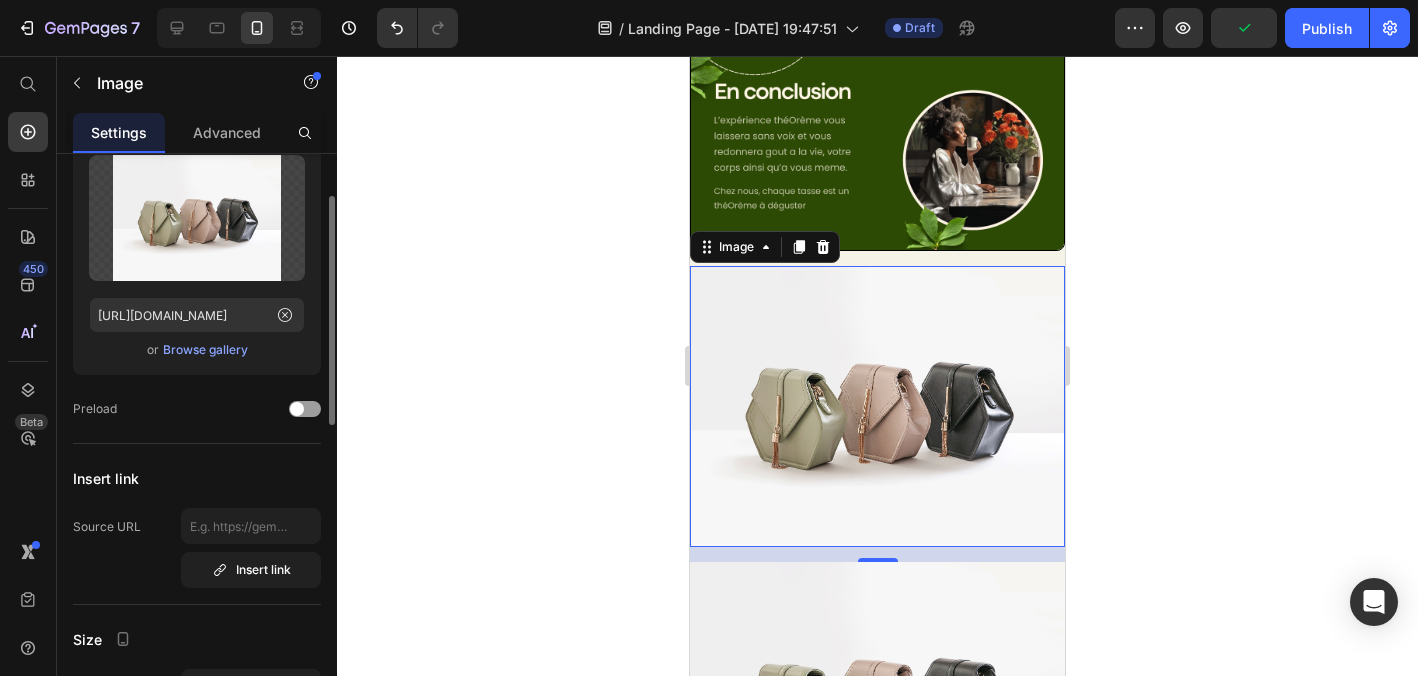 scroll, scrollTop: 99, scrollLeft: 0, axis: vertical 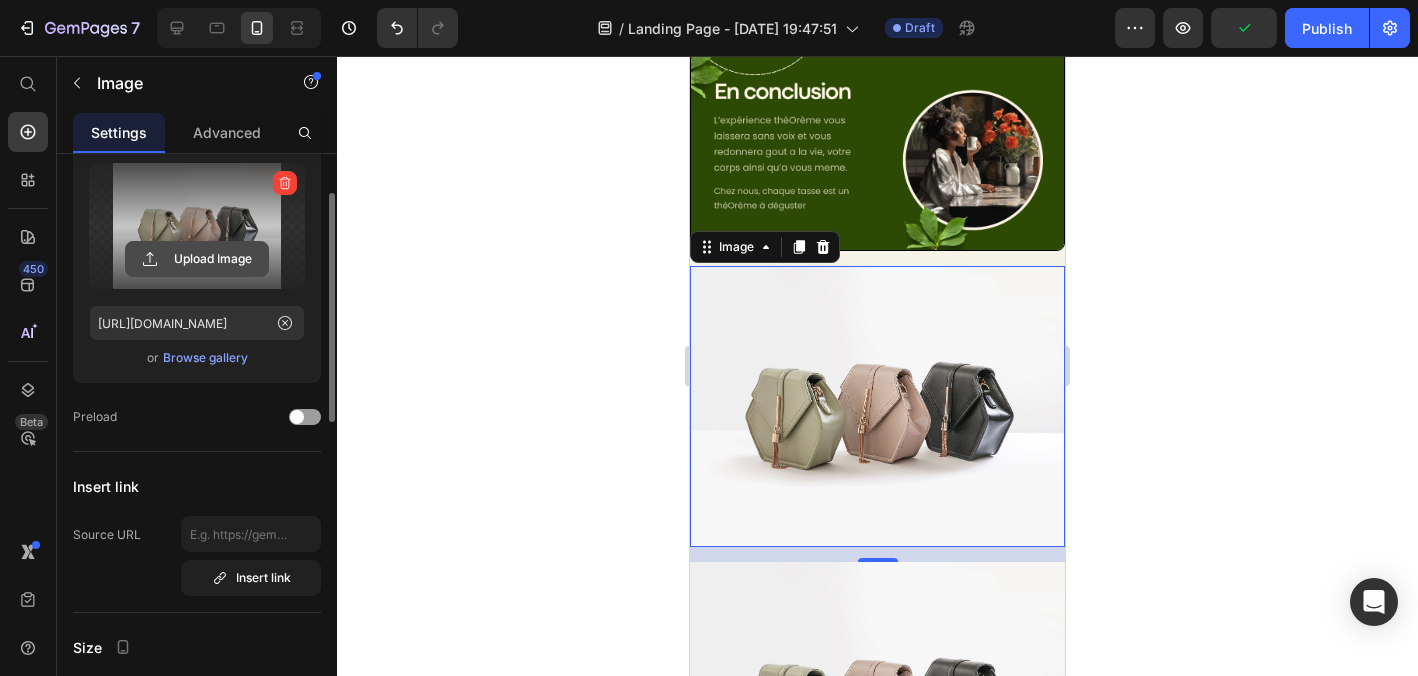 click 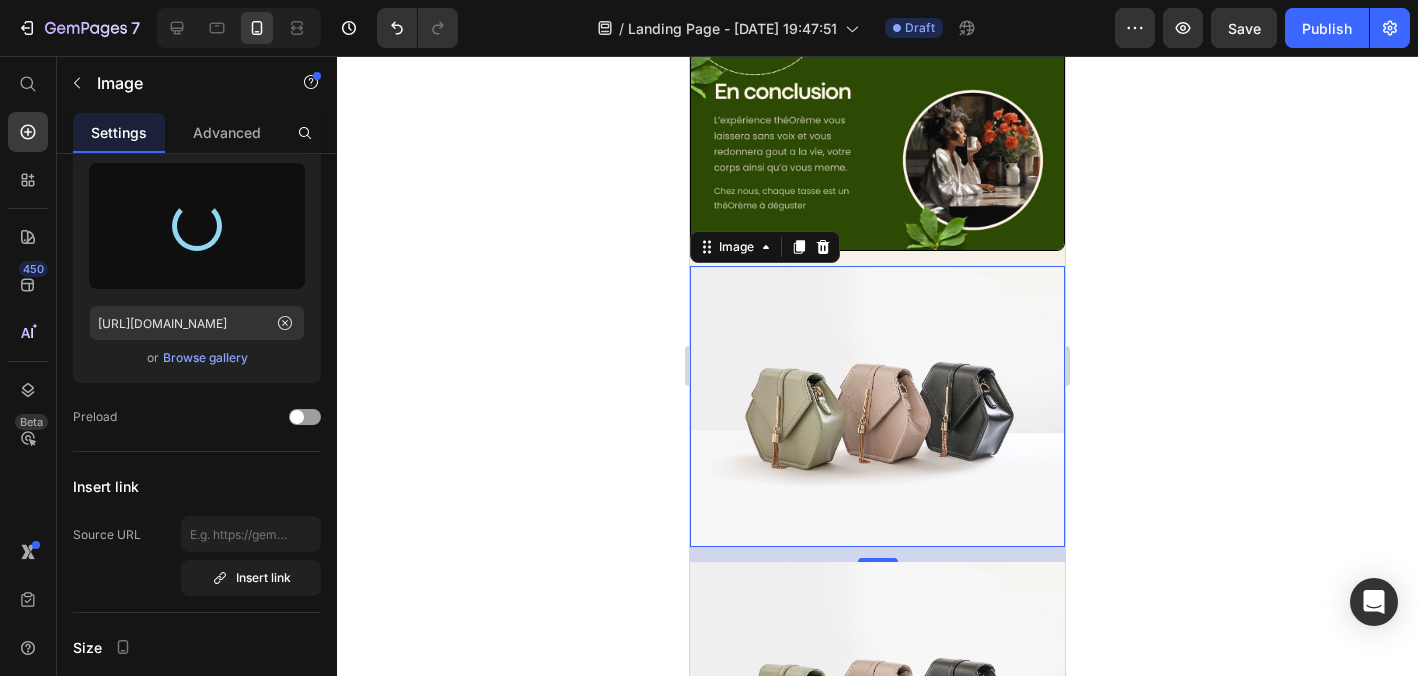 type on "https://cdn.shopify.com/s/files/1/0947/8373/4085/files/gempages_565003061186004133-9d953947-584b-4292-baf0-02c1804c3368.png" 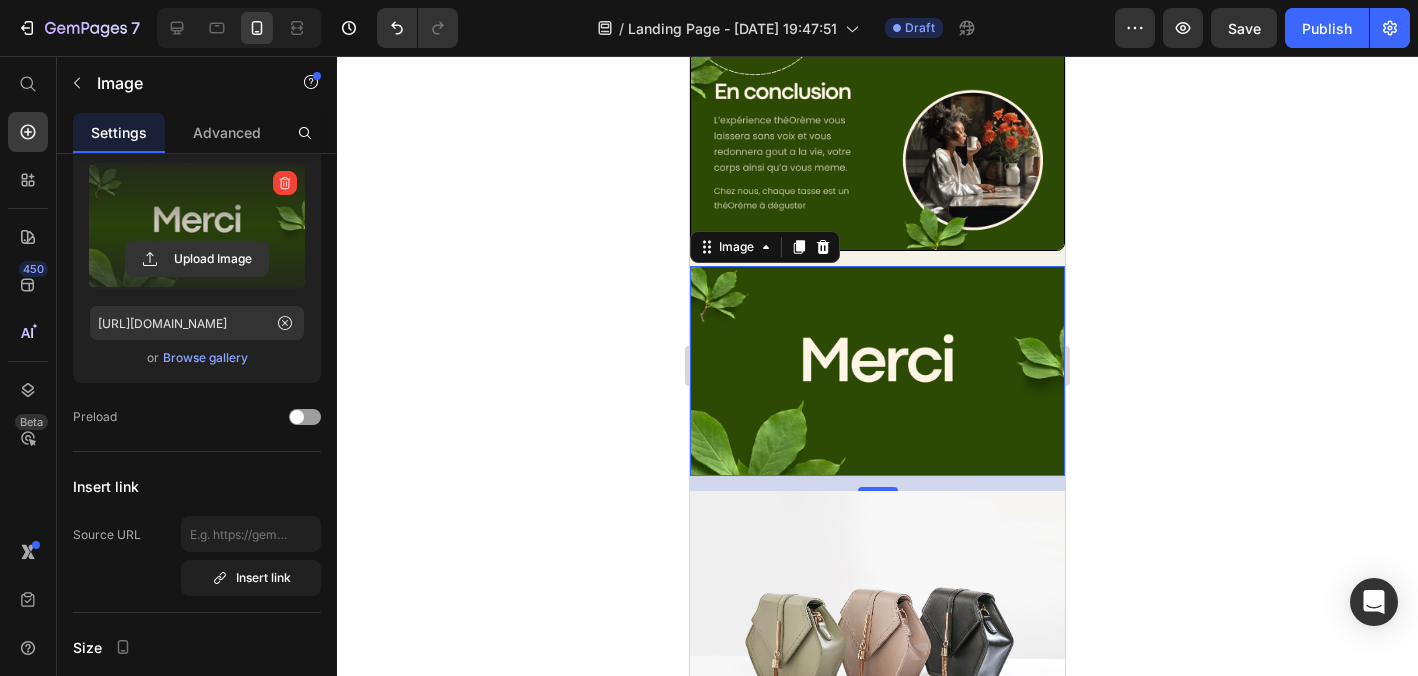 click at bounding box center [877, 371] 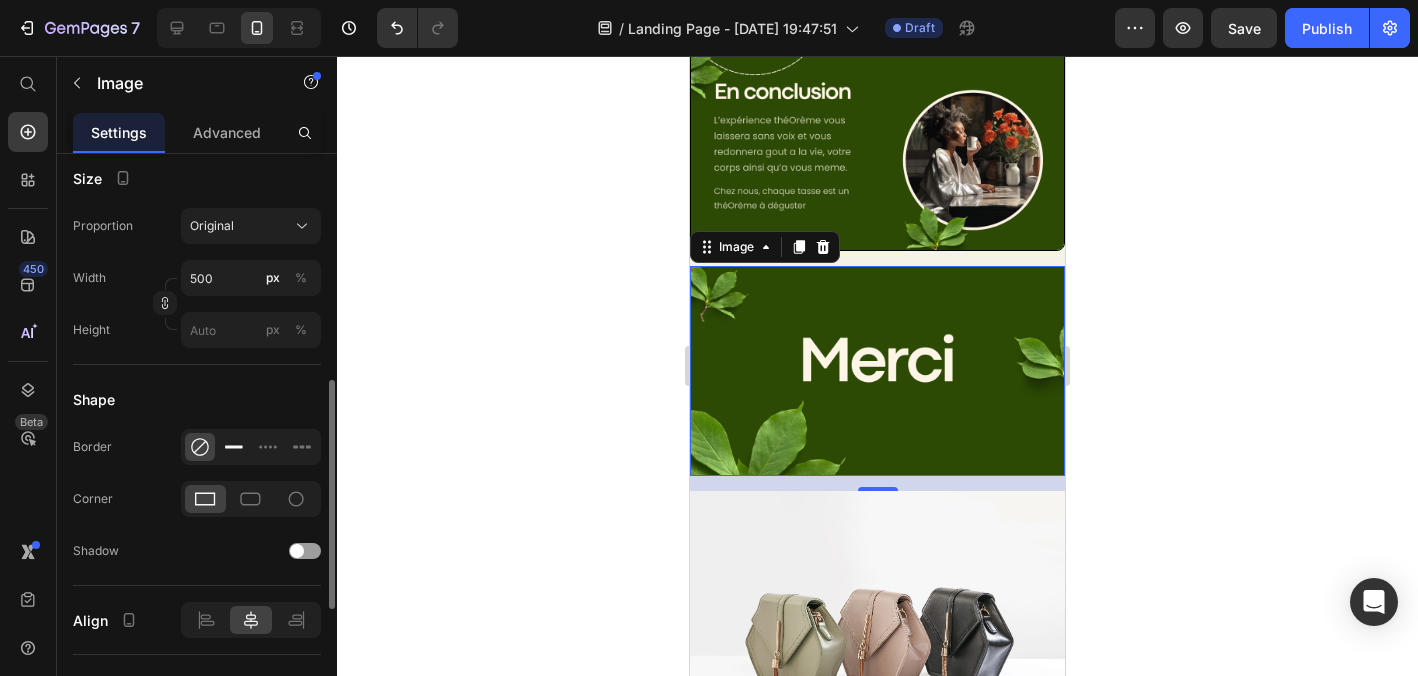 scroll, scrollTop: 569, scrollLeft: 0, axis: vertical 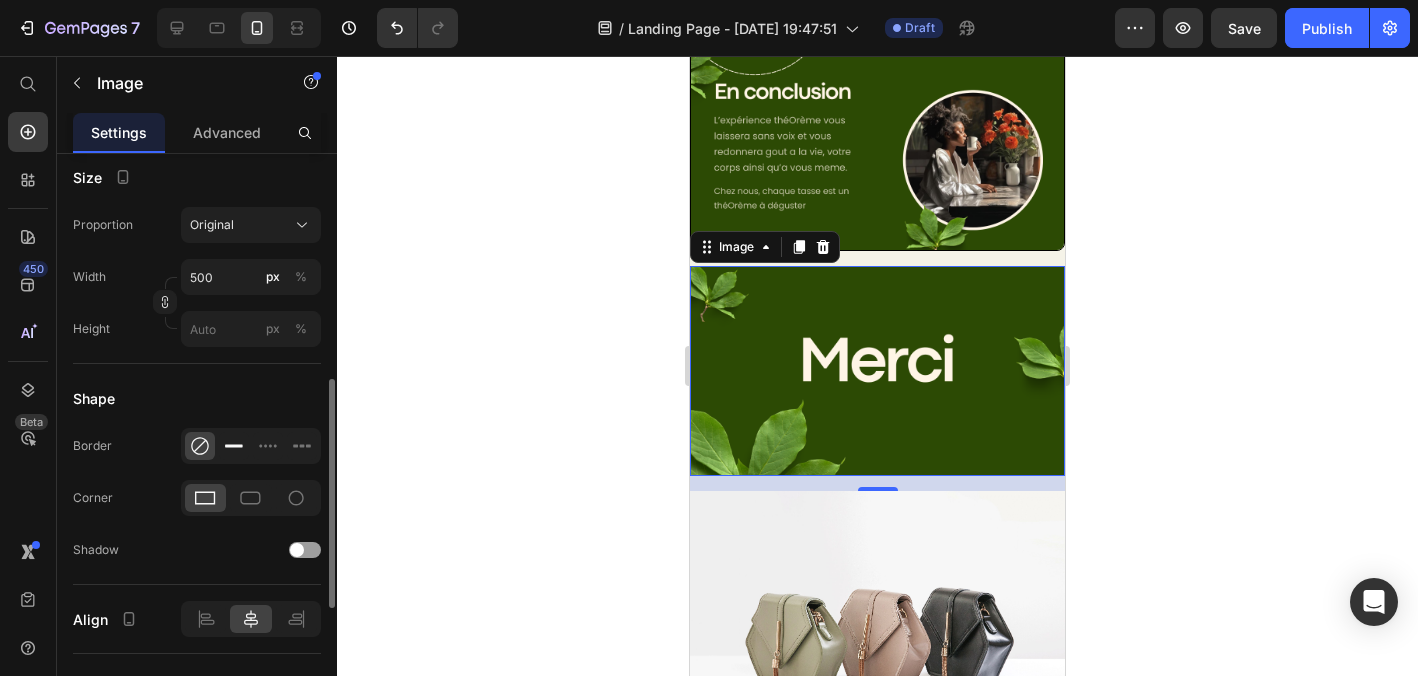 click 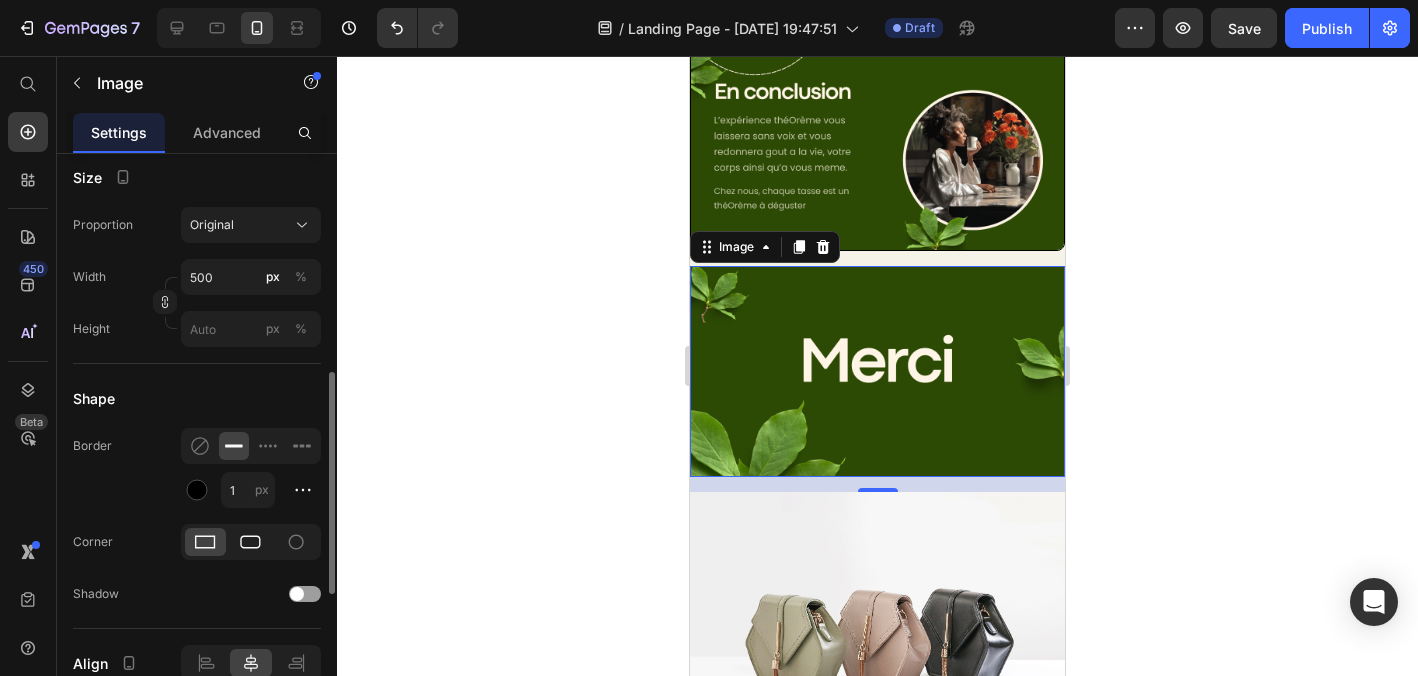 click 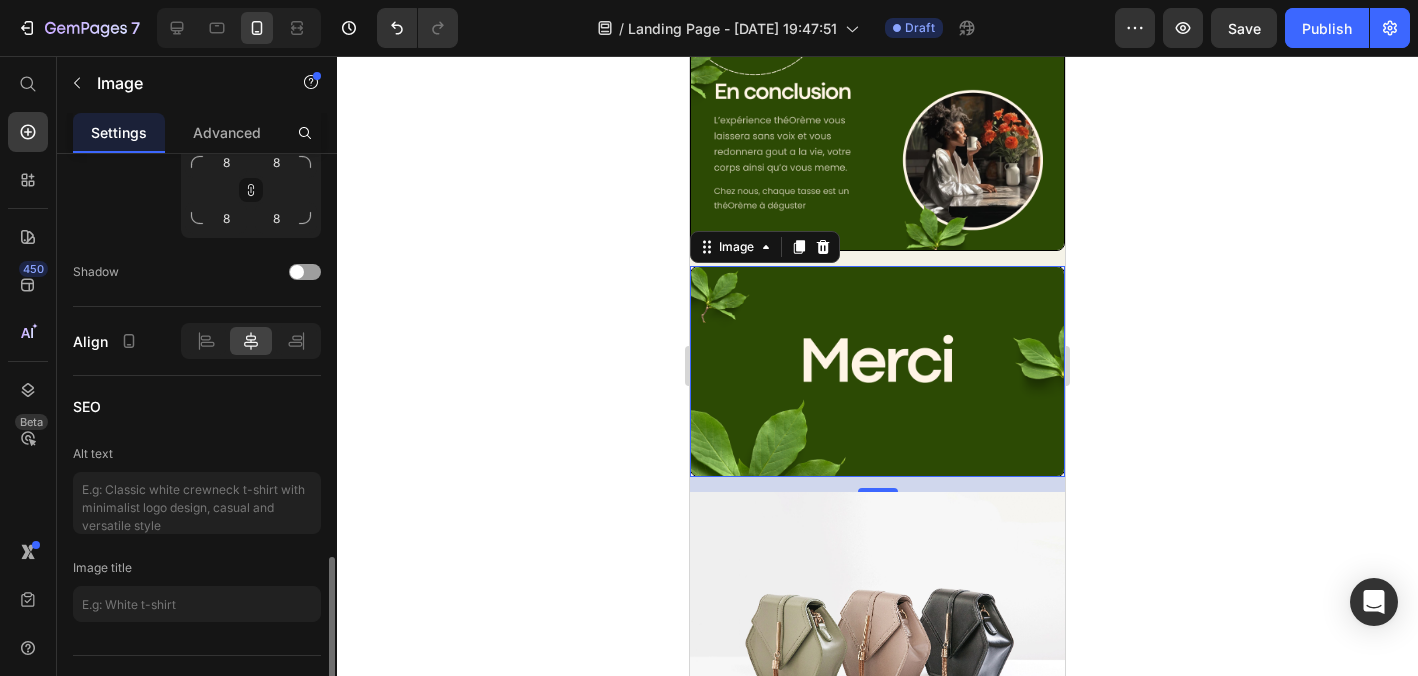 scroll, scrollTop: 1032, scrollLeft: 0, axis: vertical 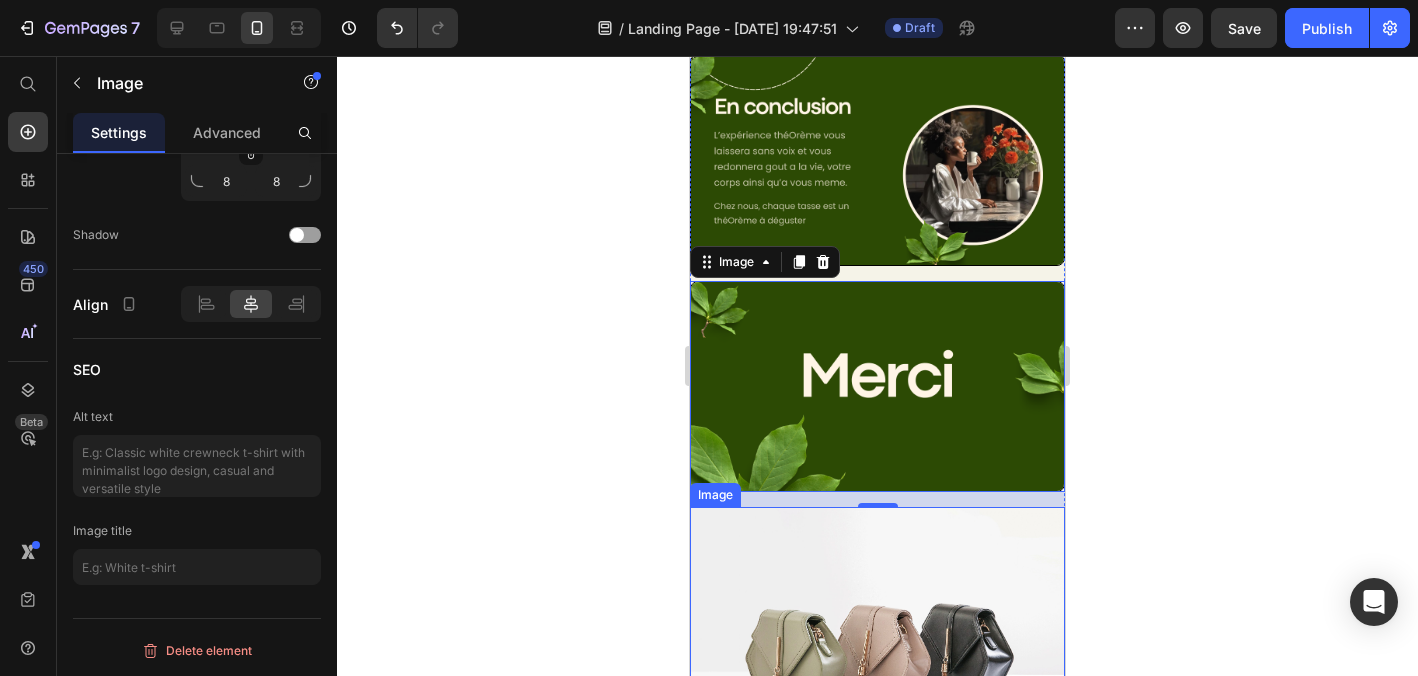 click at bounding box center (877, 647) 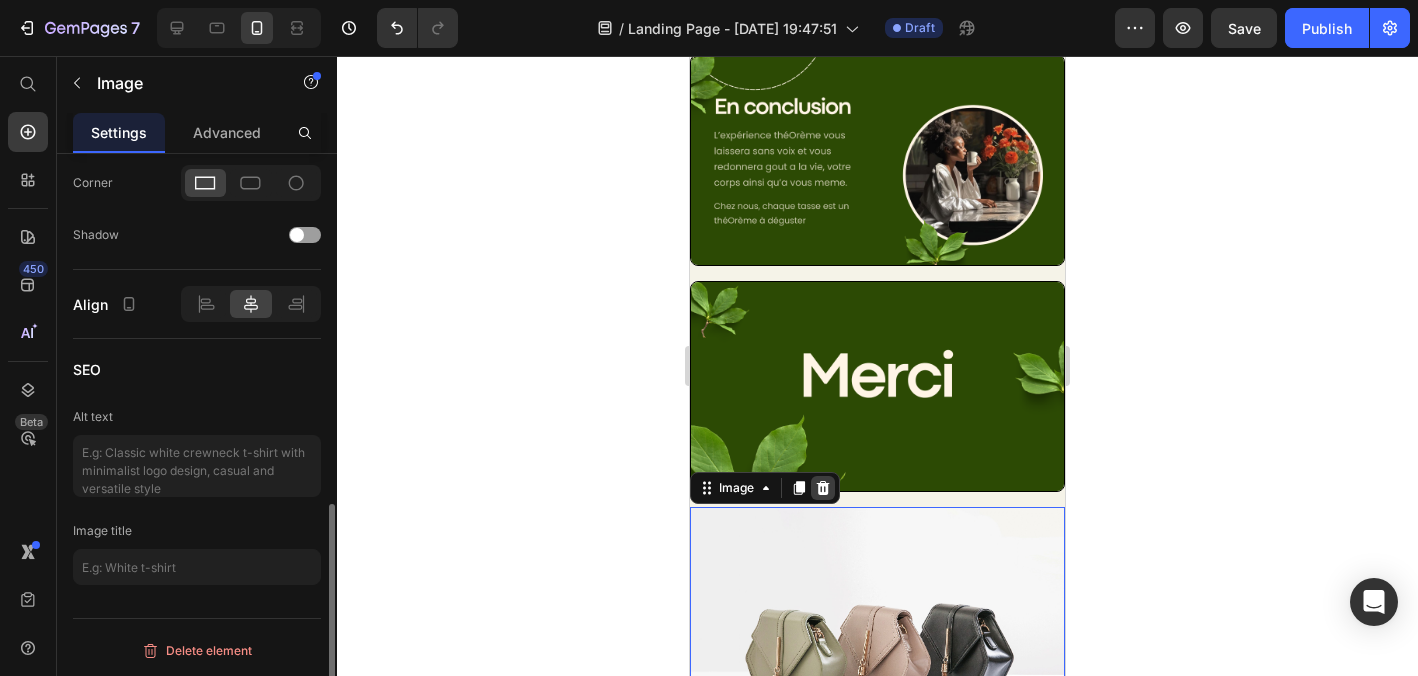 click 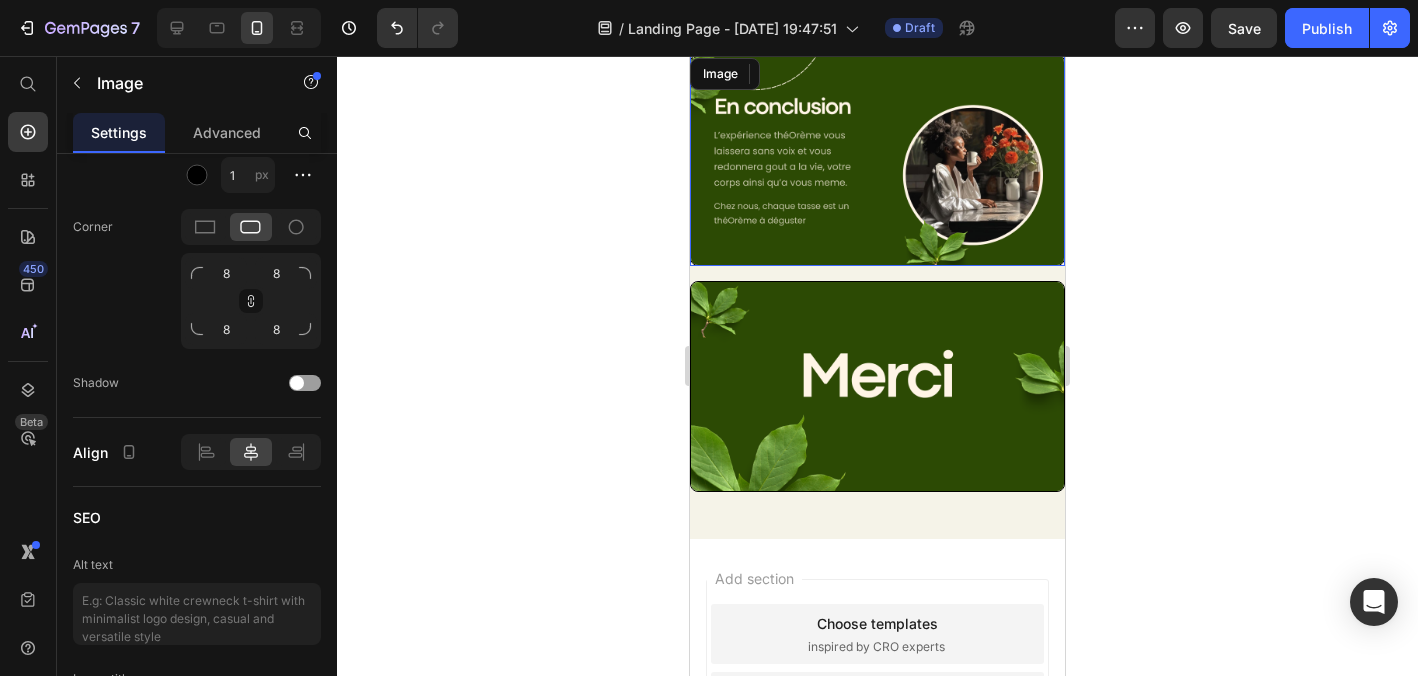 click at bounding box center [877, 160] 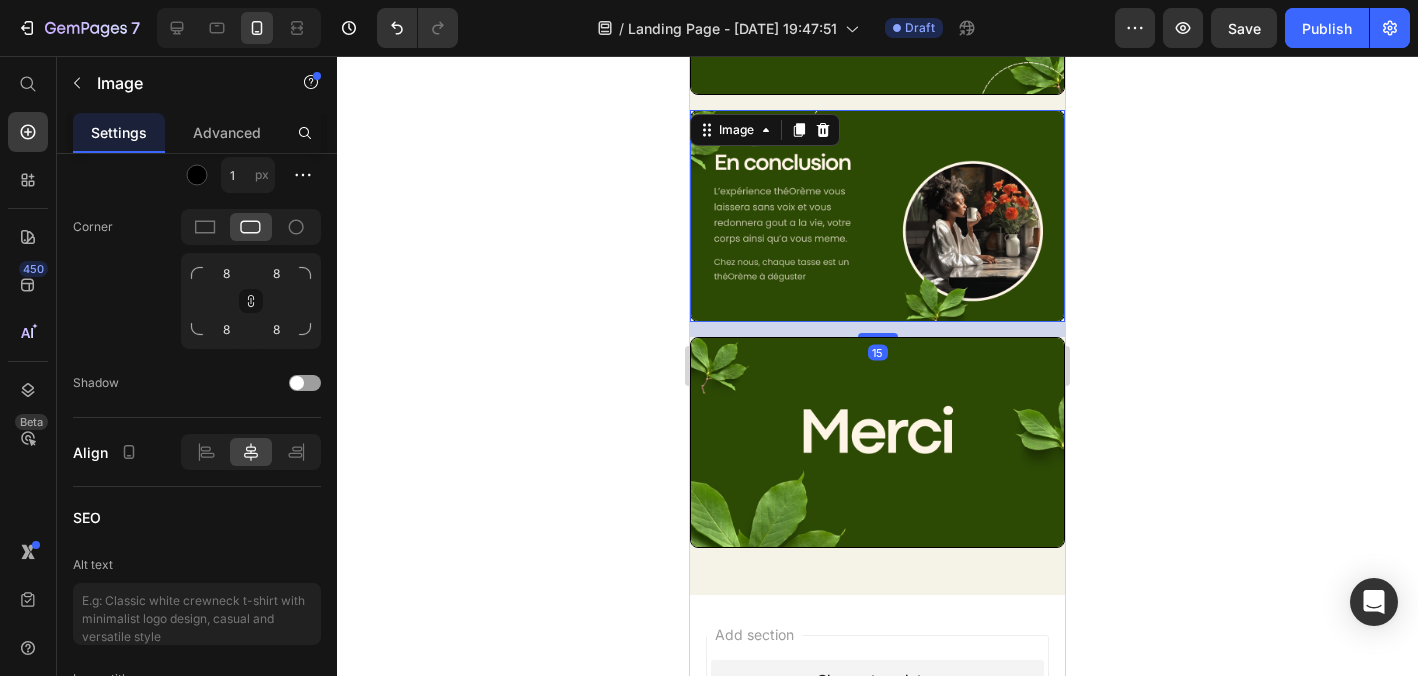 scroll, scrollTop: 1590, scrollLeft: 0, axis: vertical 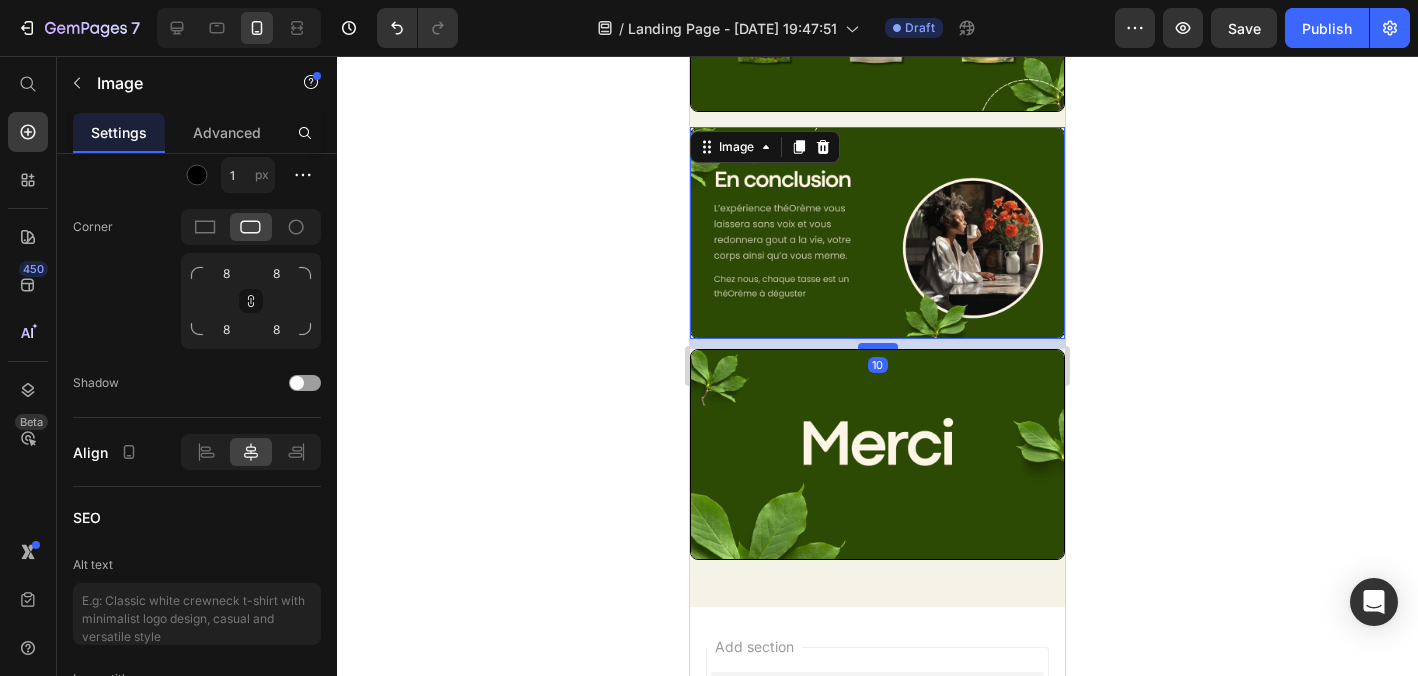 click at bounding box center [878, 346] 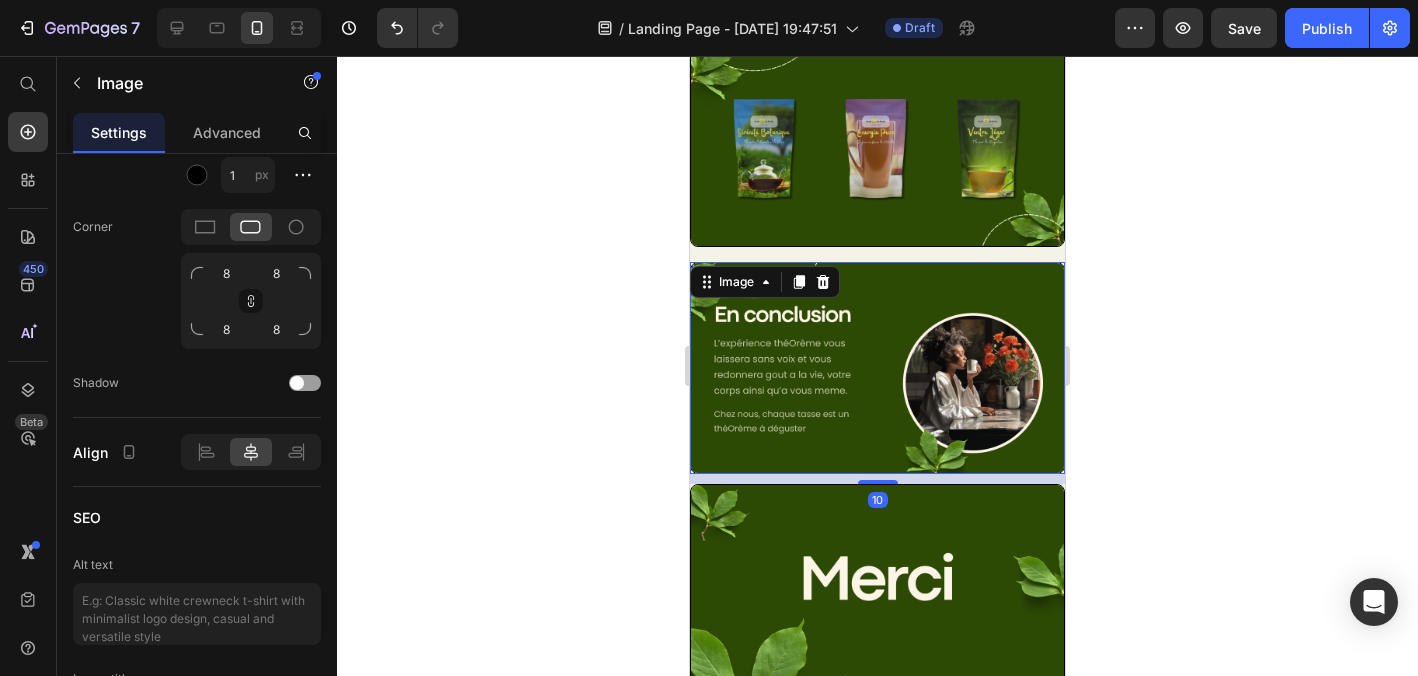 scroll, scrollTop: 1413, scrollLeft: 0, axis: vertical 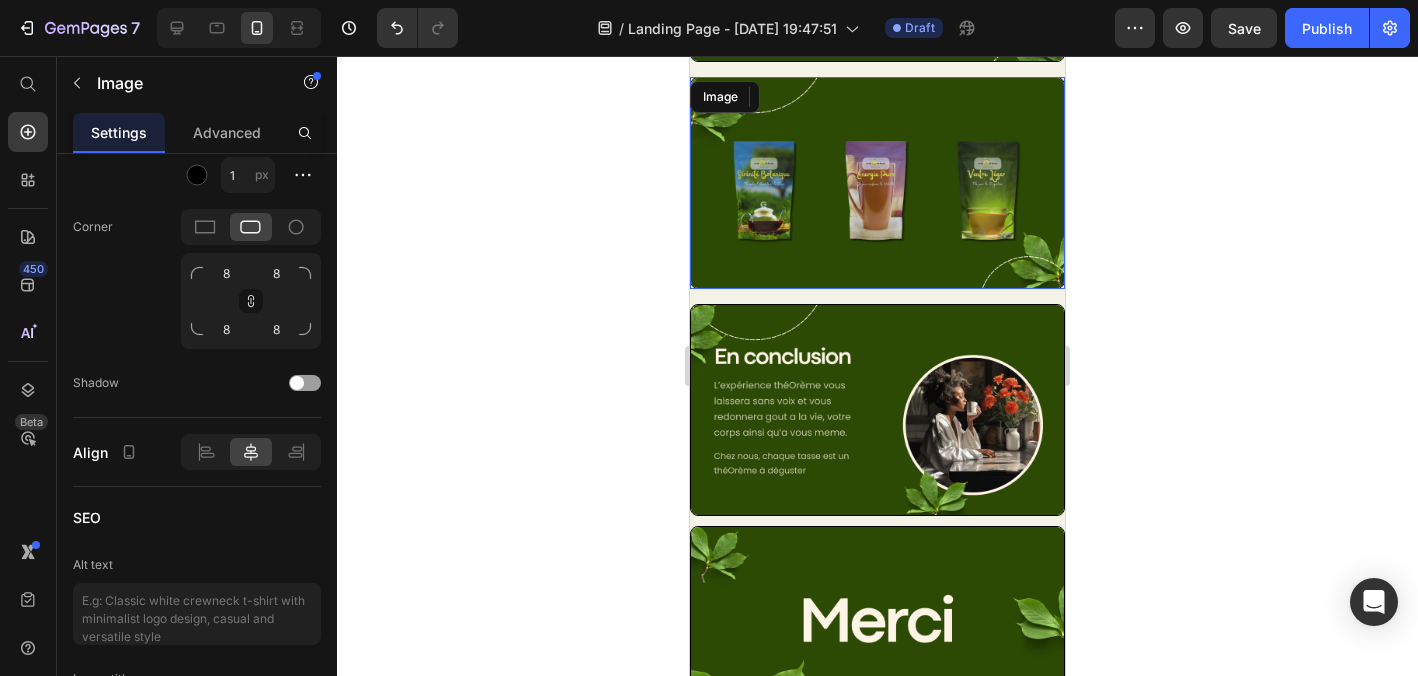 click at bounding box center [877, 183] 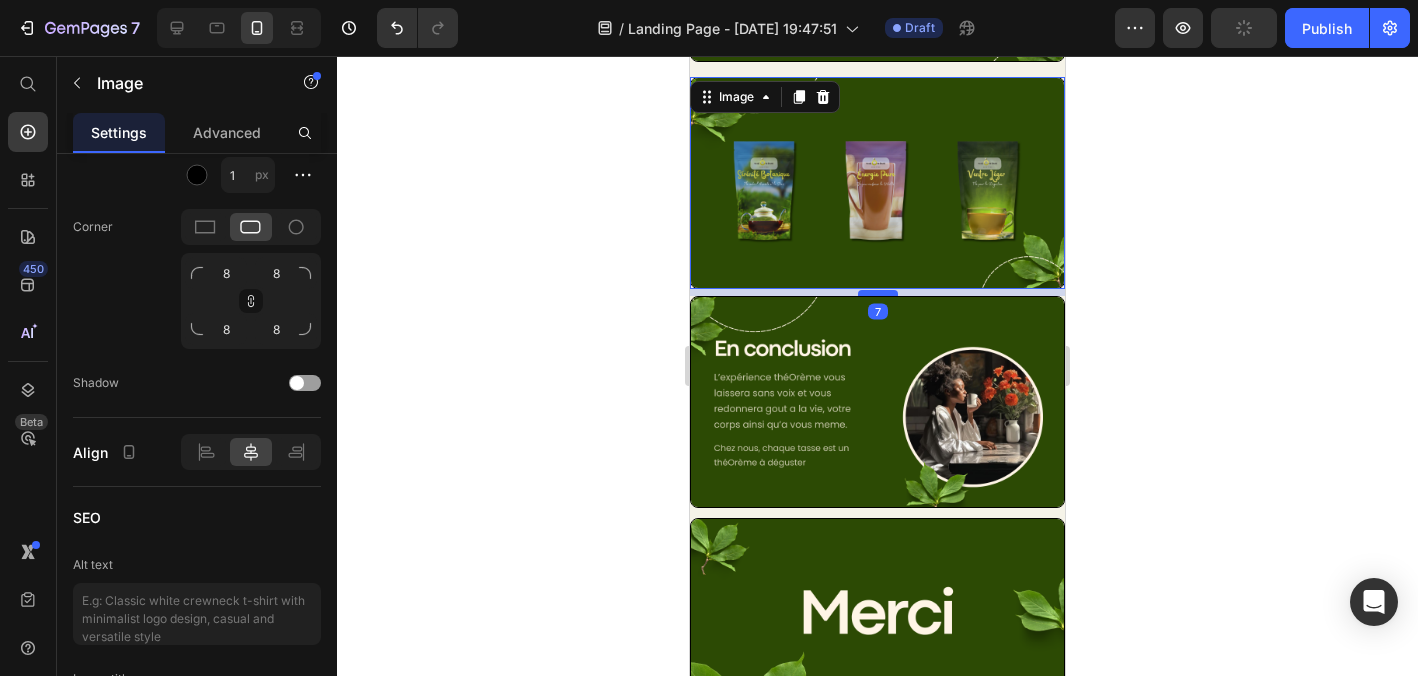 click at bounding box center [878, 293] 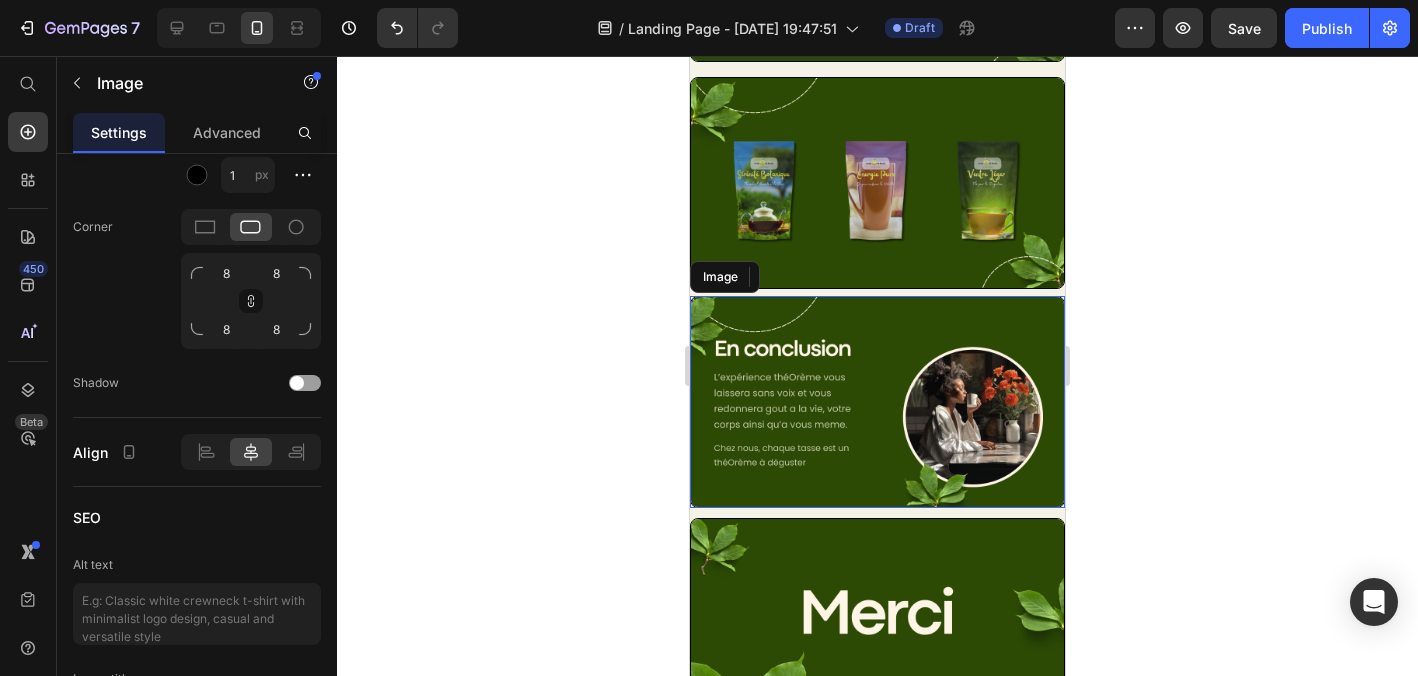 click at bounding box center [877, 402] 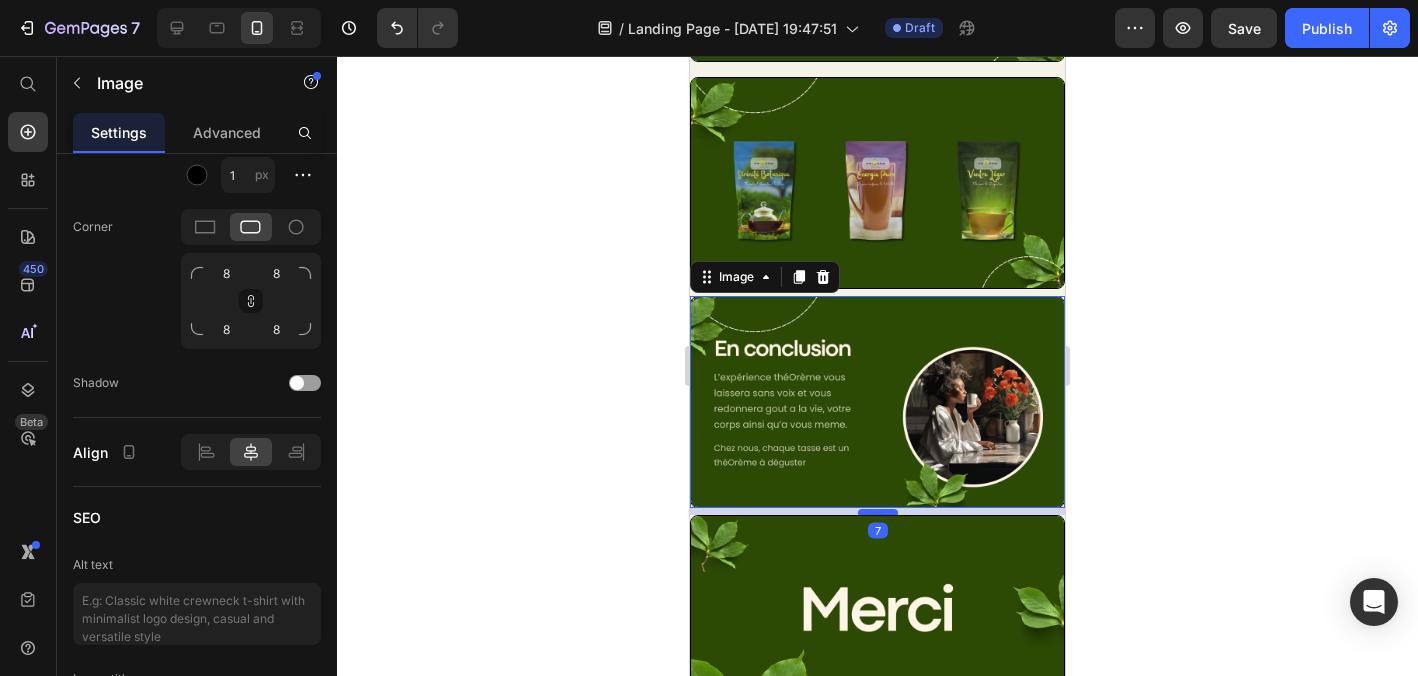 click at bounding box center (878, 512) 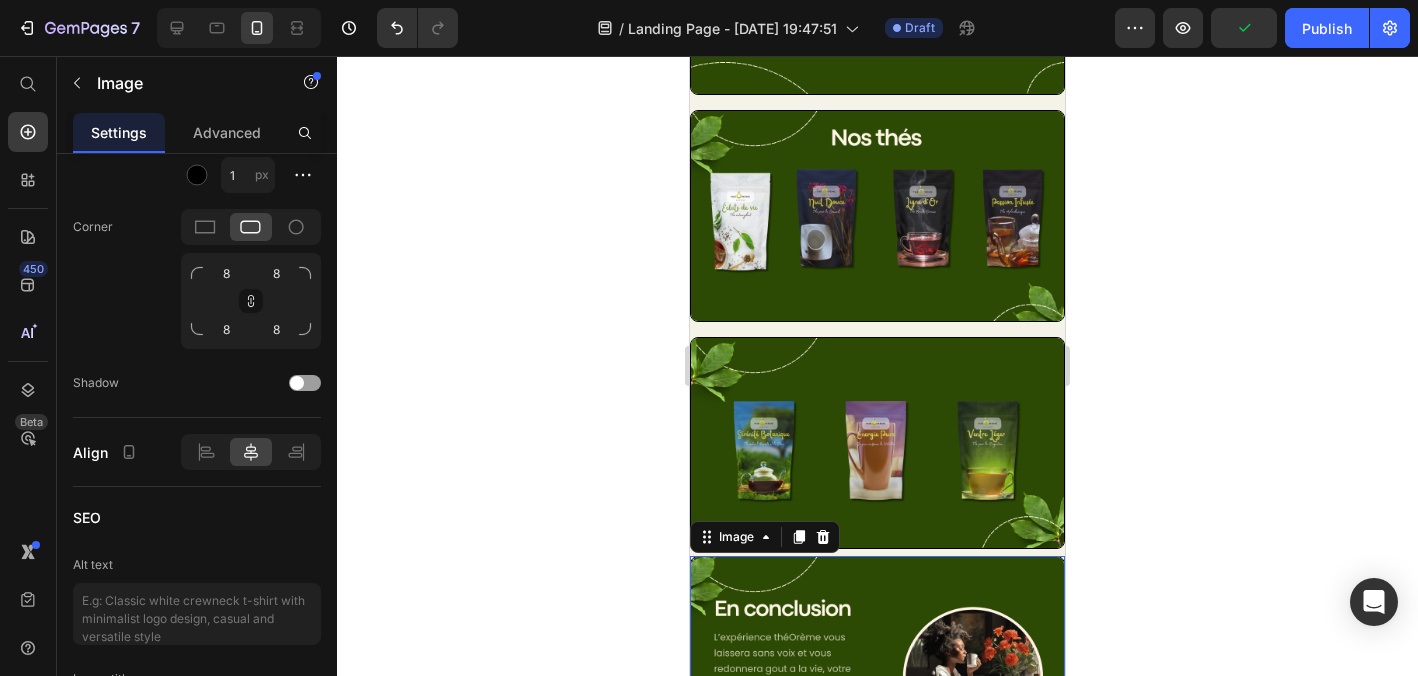 scroll, scrollTop: 1141, scrollLeft: 0, axis: vertical 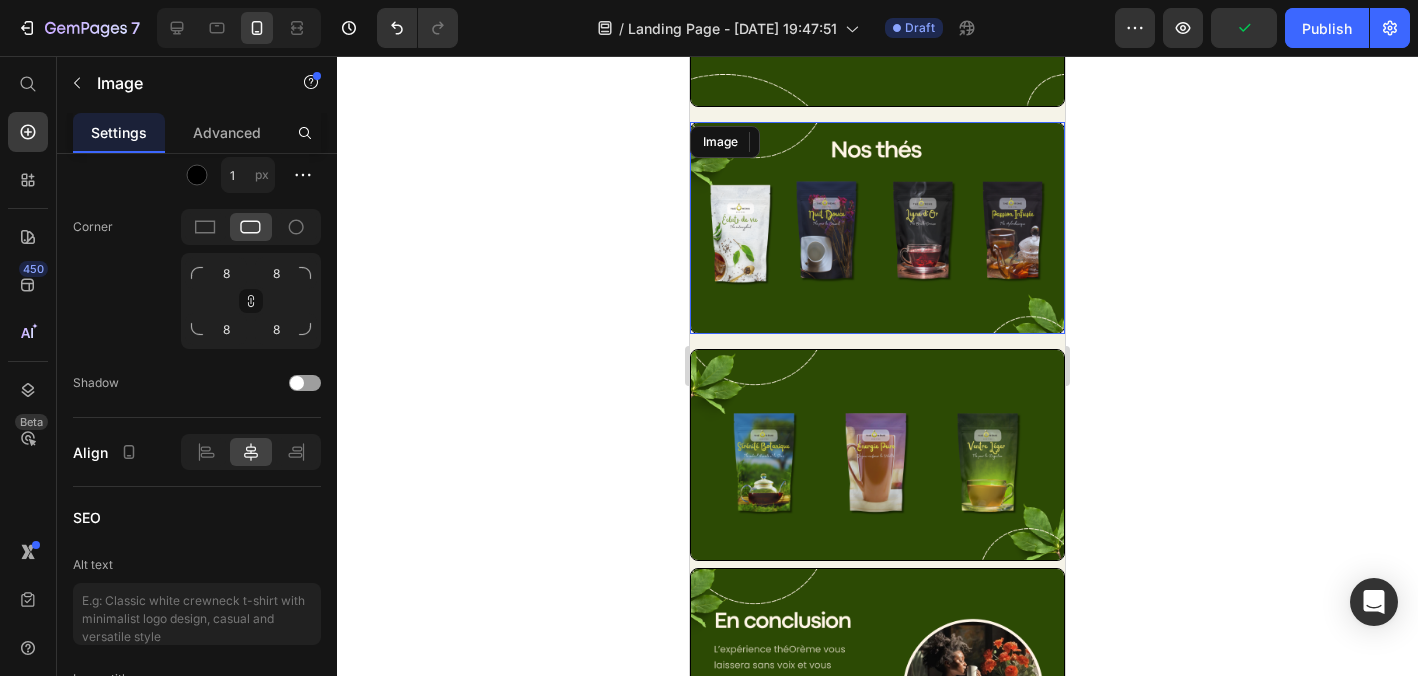 click at bounding box center (877, 228) 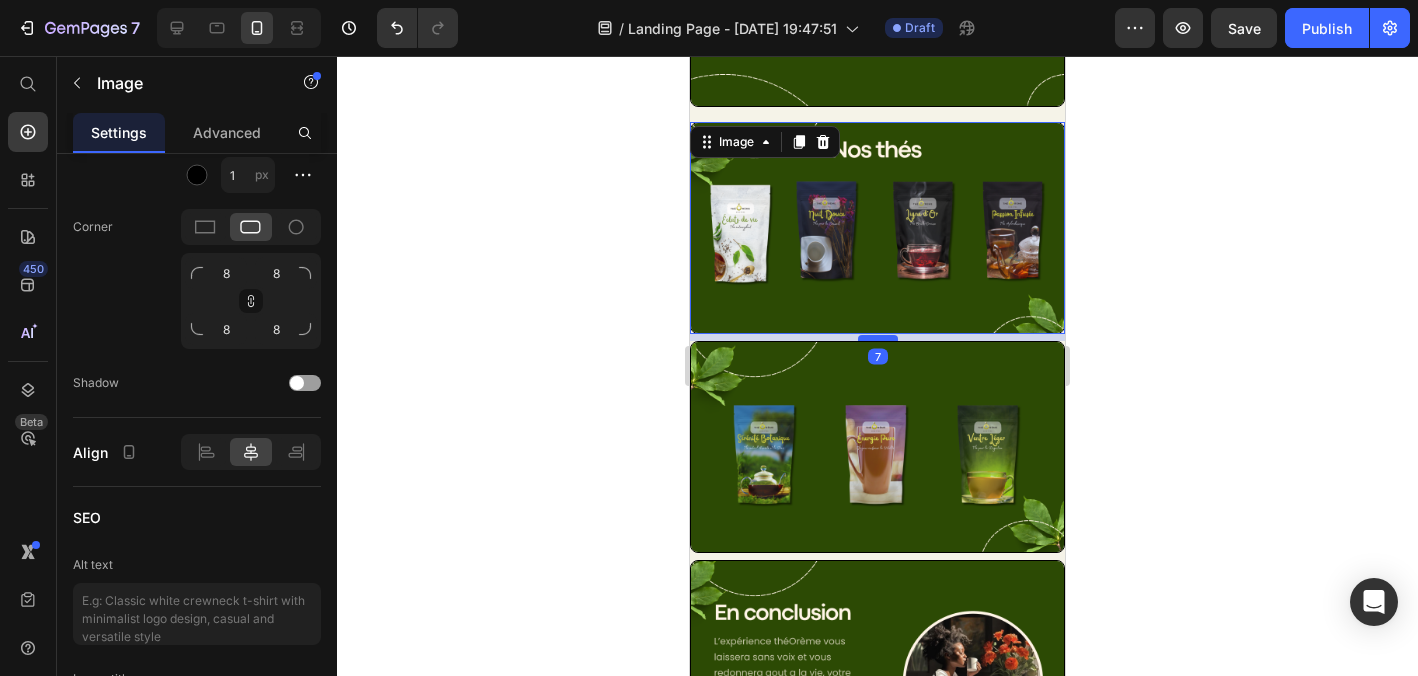 click at bounding box center [878, 338] 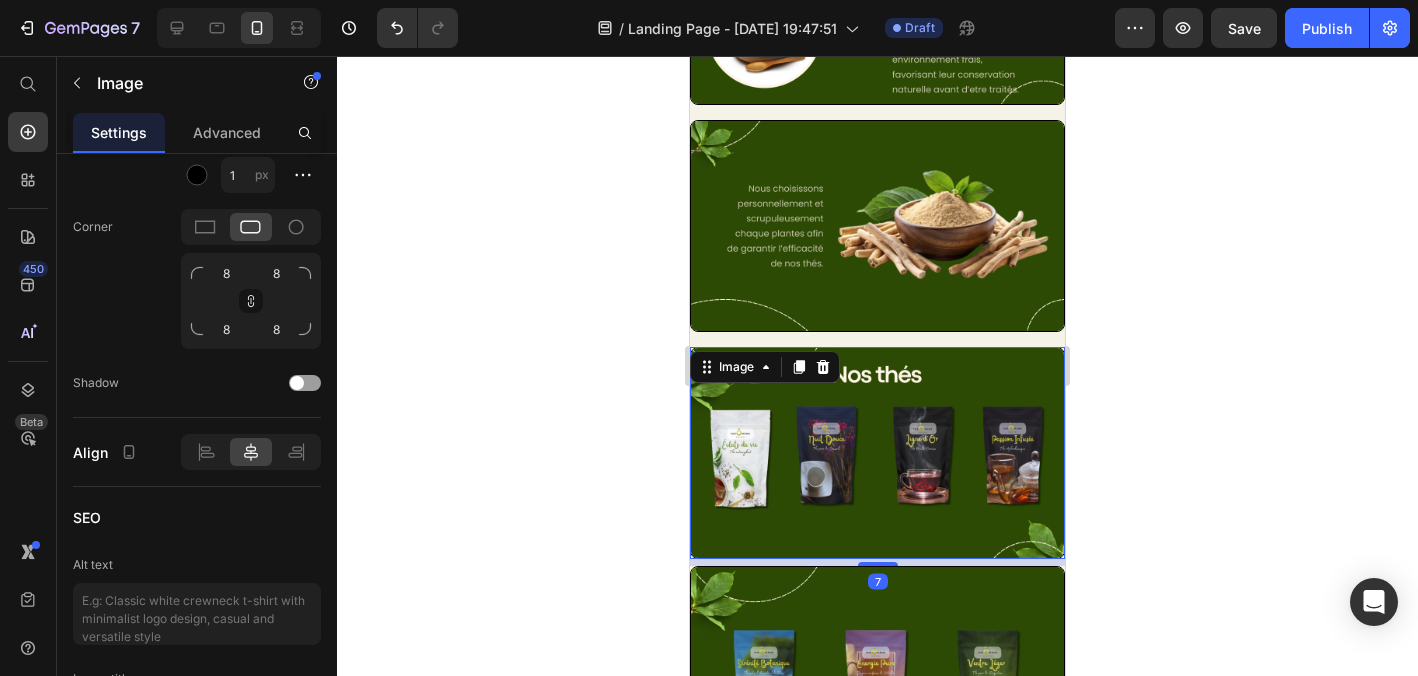 scroll, scrollTop: 892, scrollLeft: 0, axis: vertical 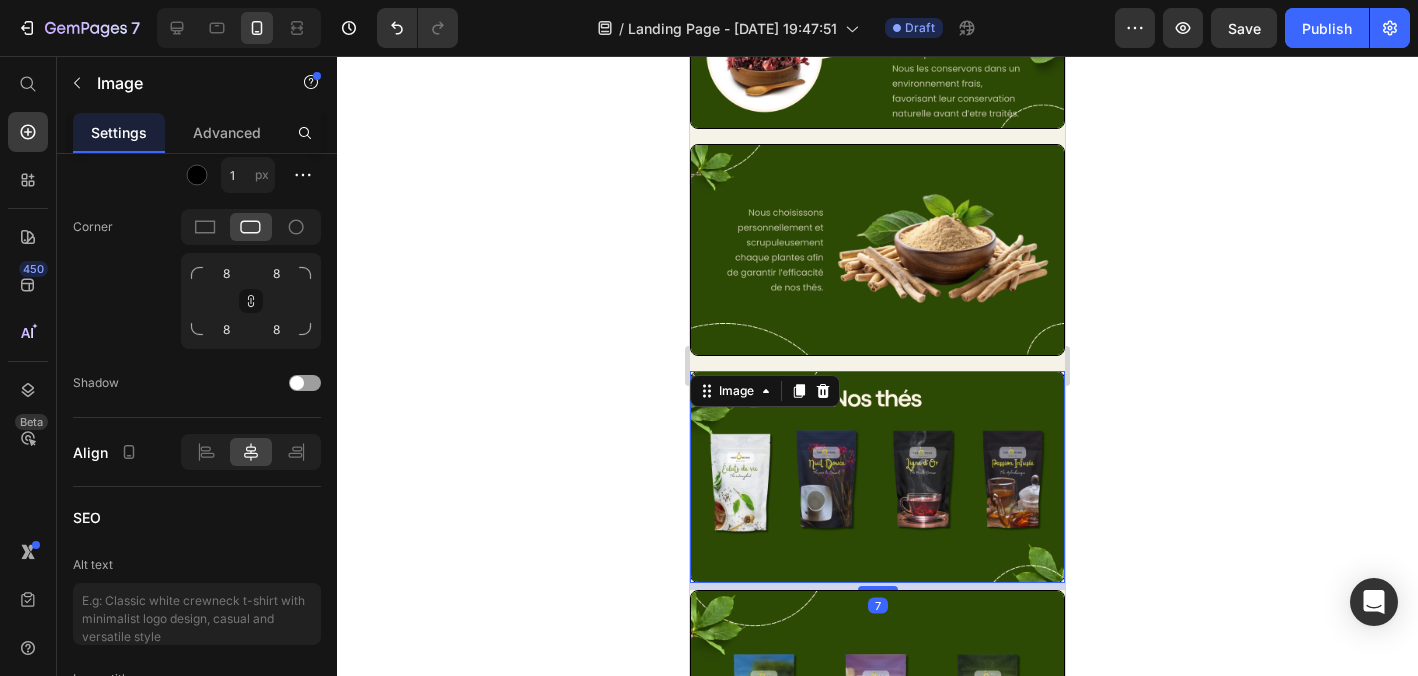 click at bounding box center (877, 250) 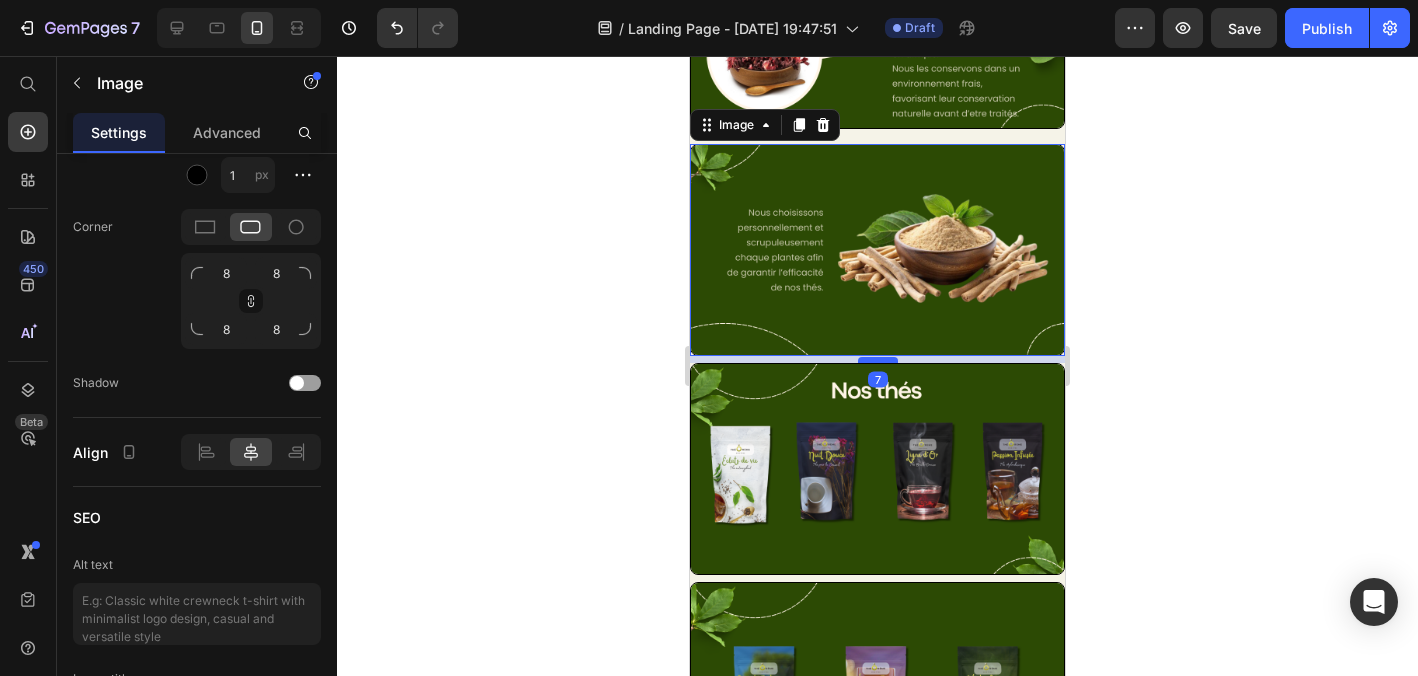 click at bounding box center [878, 360] 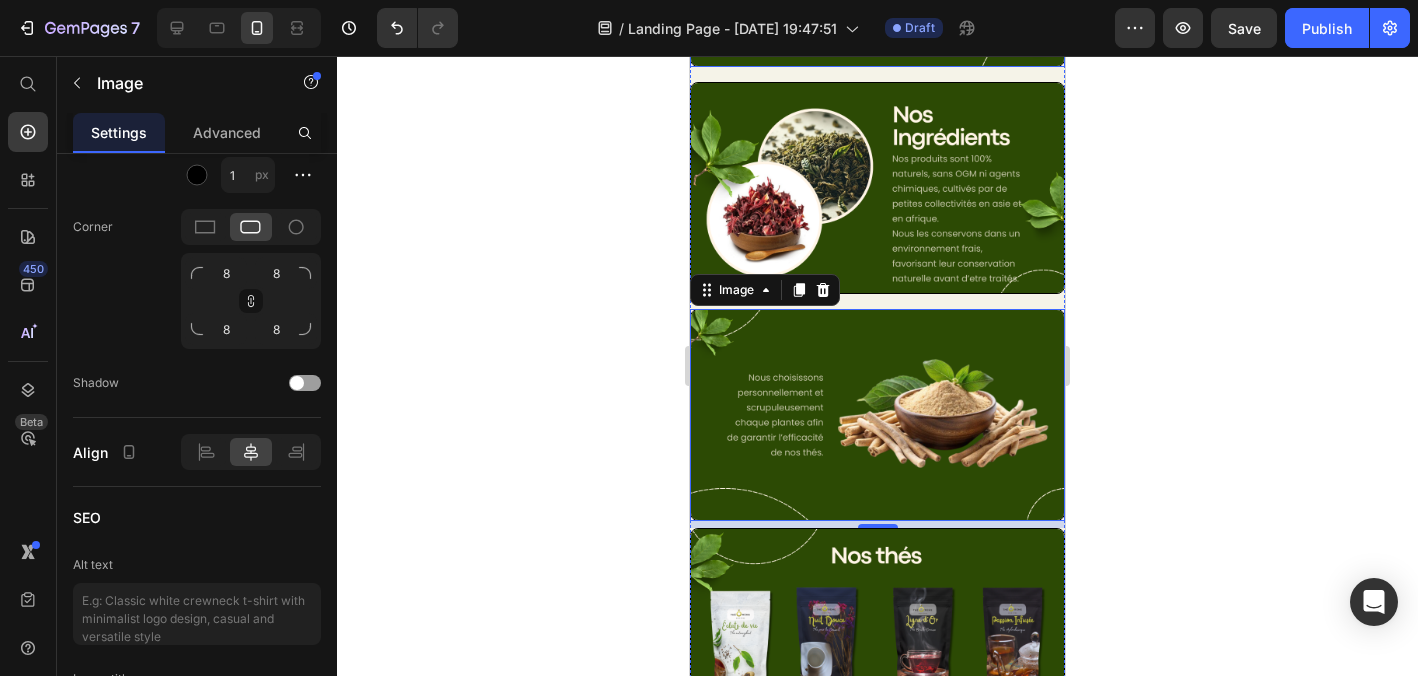 scroll, scrollTop: 730, scrollLeft: 0, axis: vertical 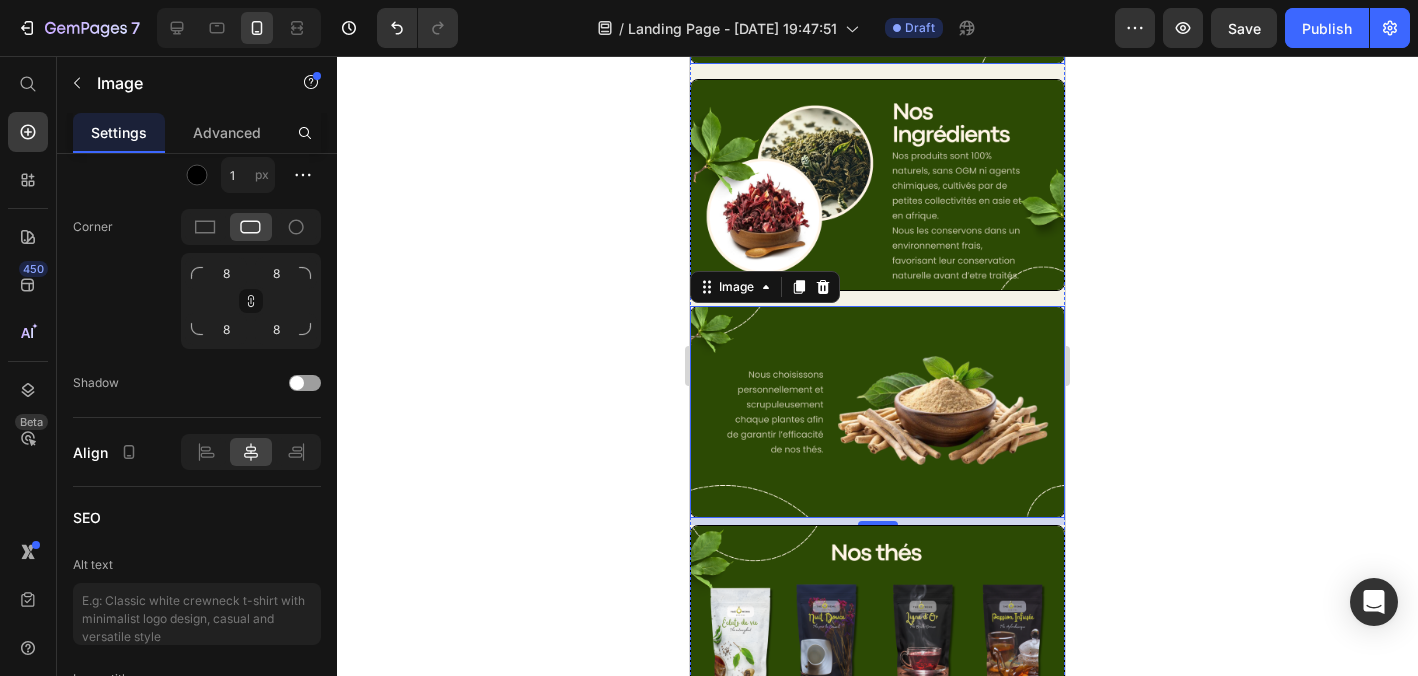 click at bounding box center [877, 185] 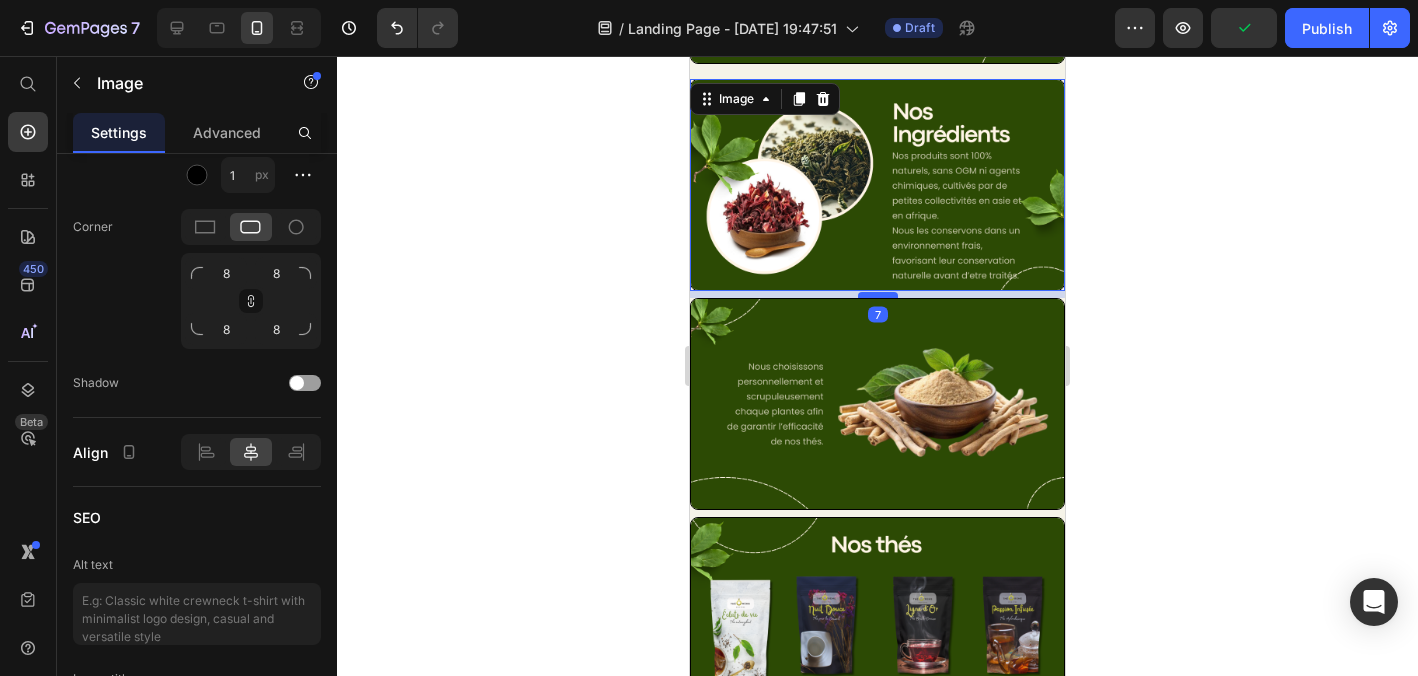click at bounding box center (878, 295) 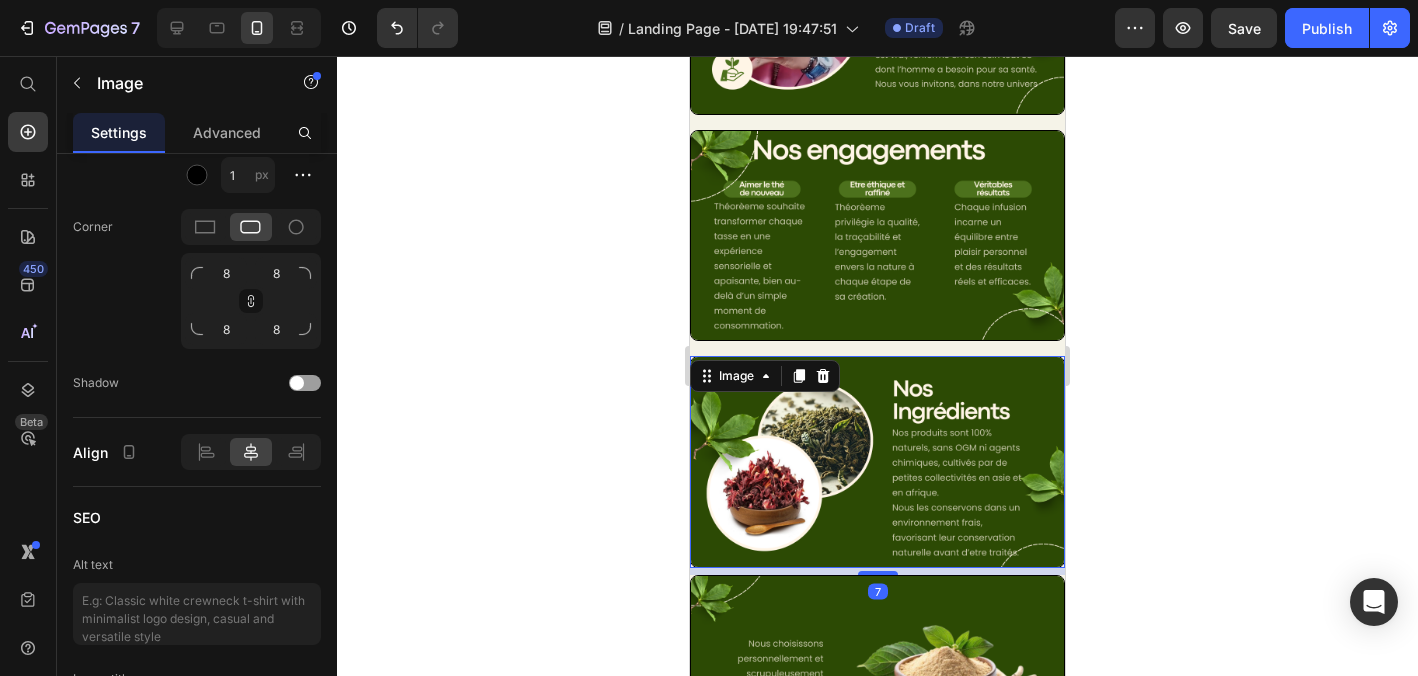scroll, scrollTop: 445, scrollLeft: 0, axis: vertical 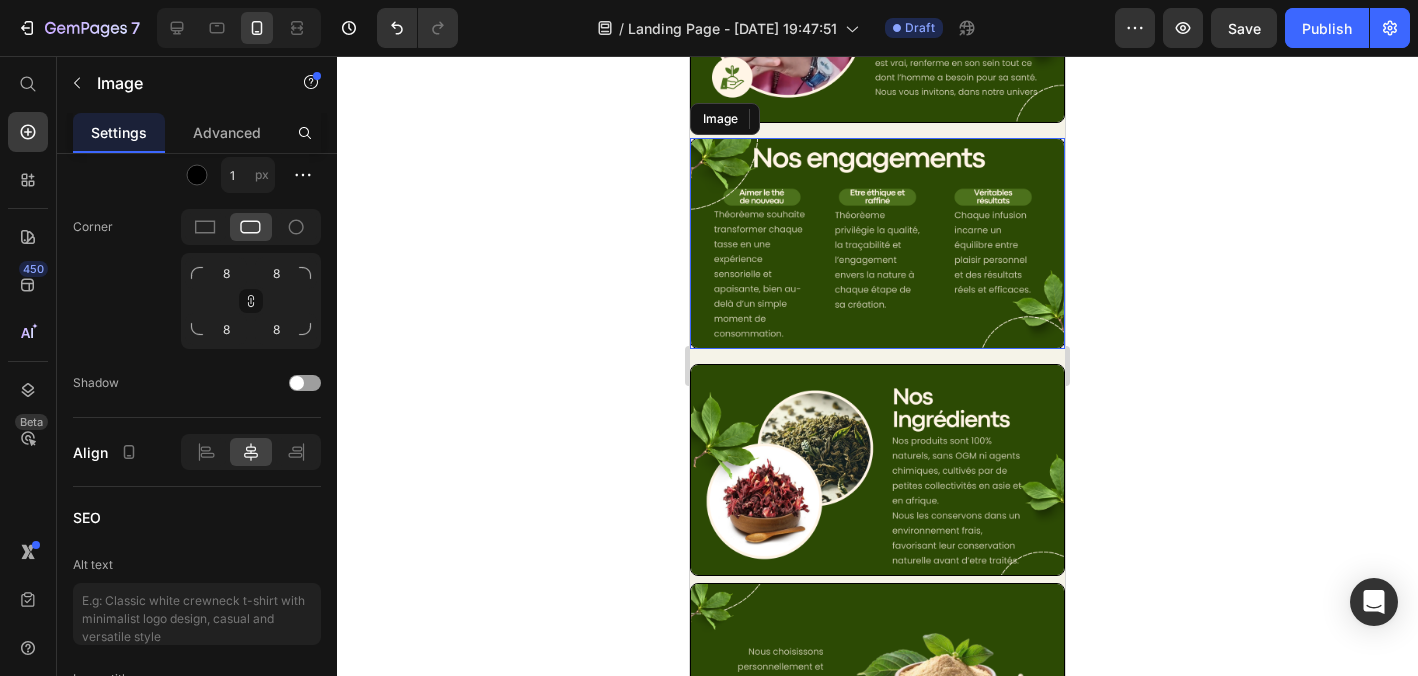 click at bounding box center [877, 244] 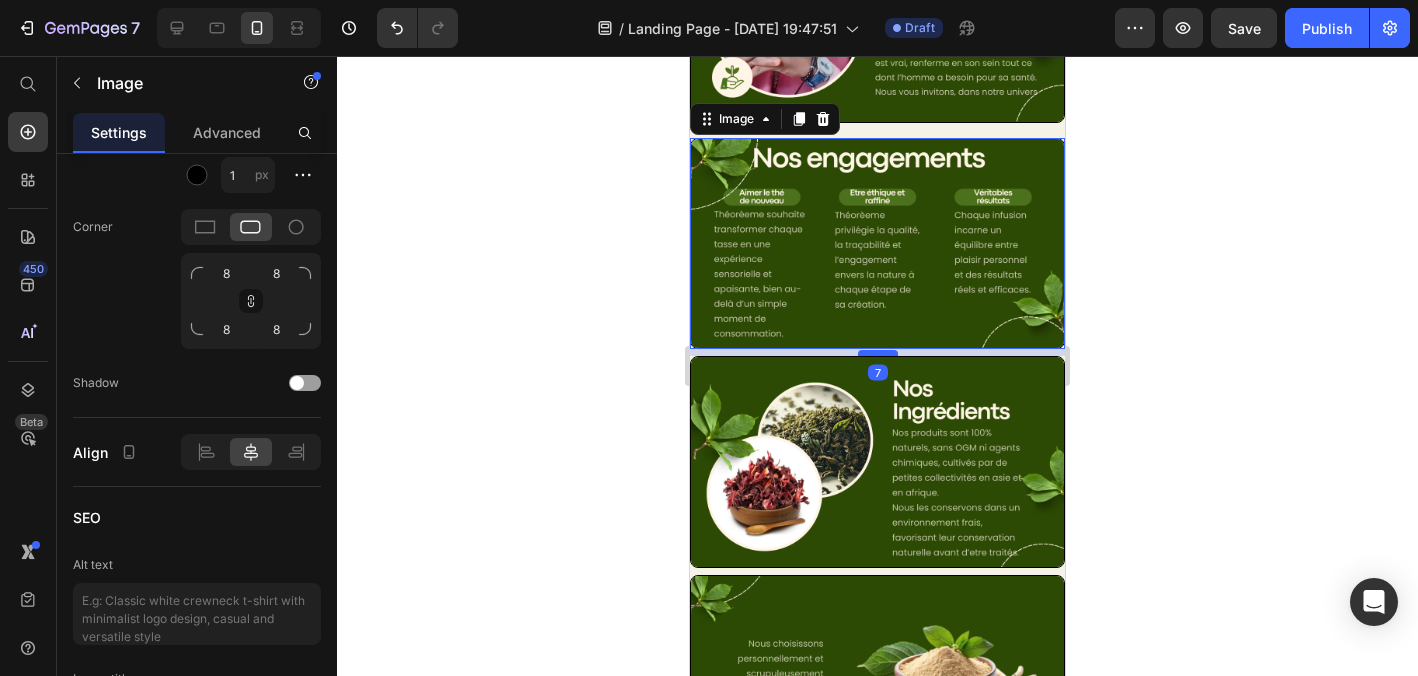 click at bounding box center (878, 353) 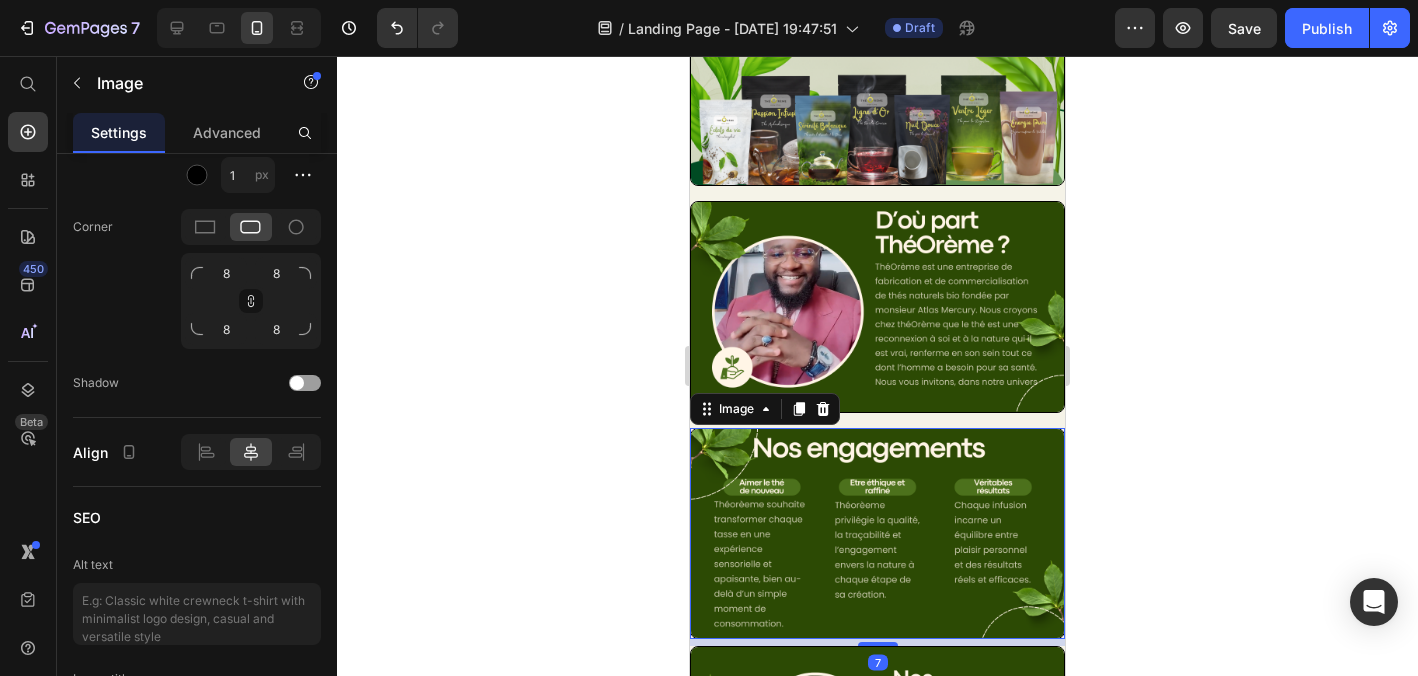scroll, scrollTop: 138, scrollLeft: 0, axis: vertical 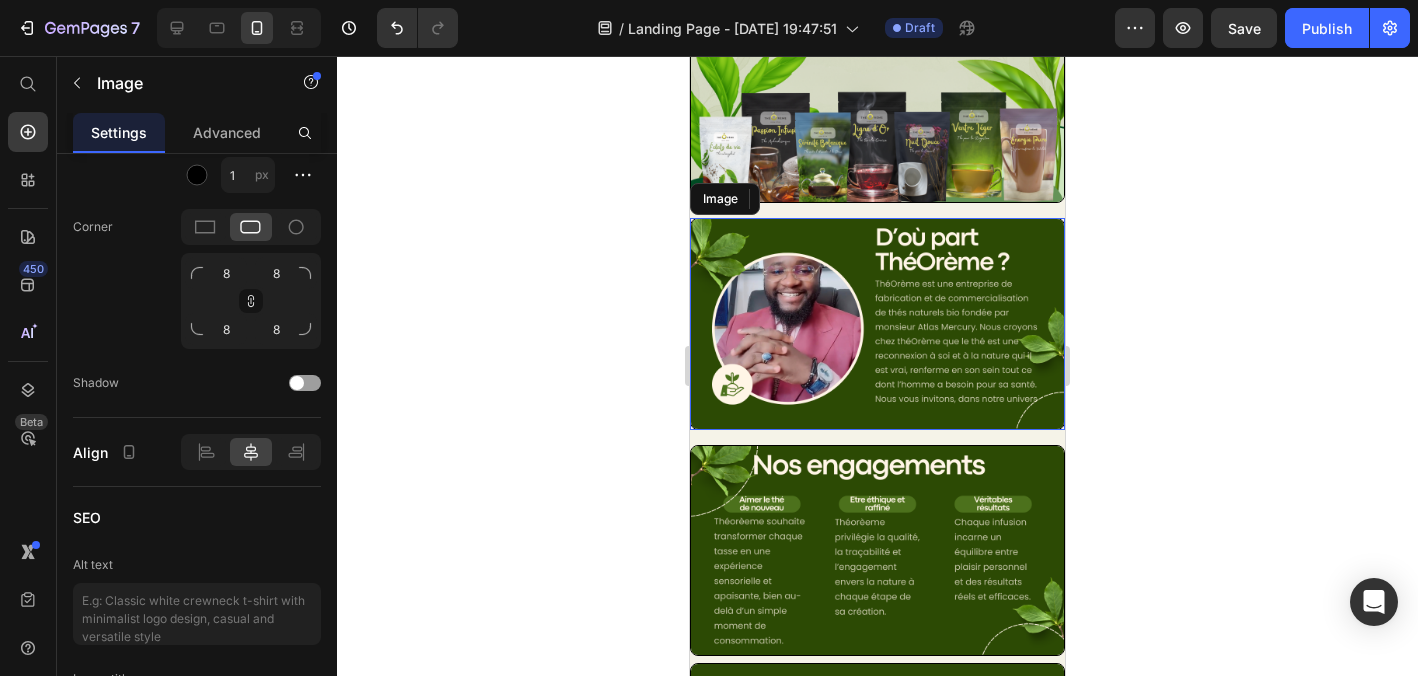 click at bounding box center (877, 324) 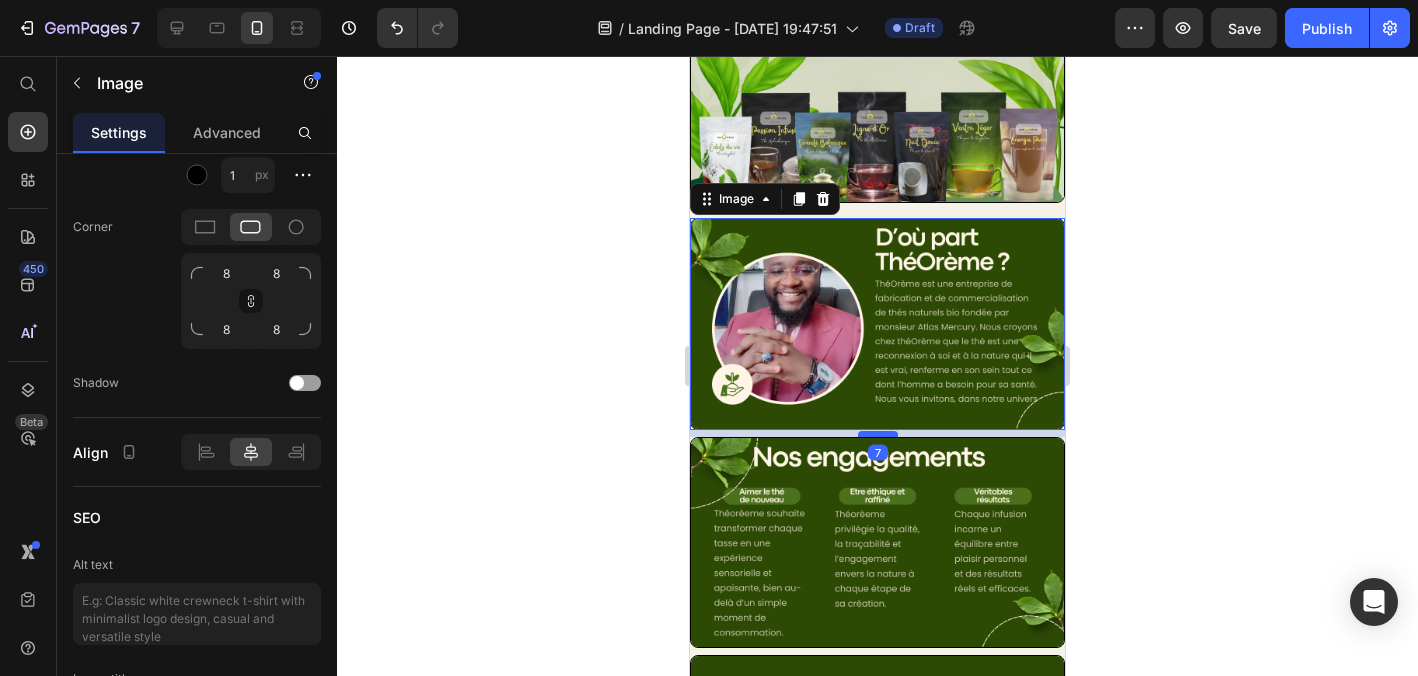 click at bounding box center (878, 434) 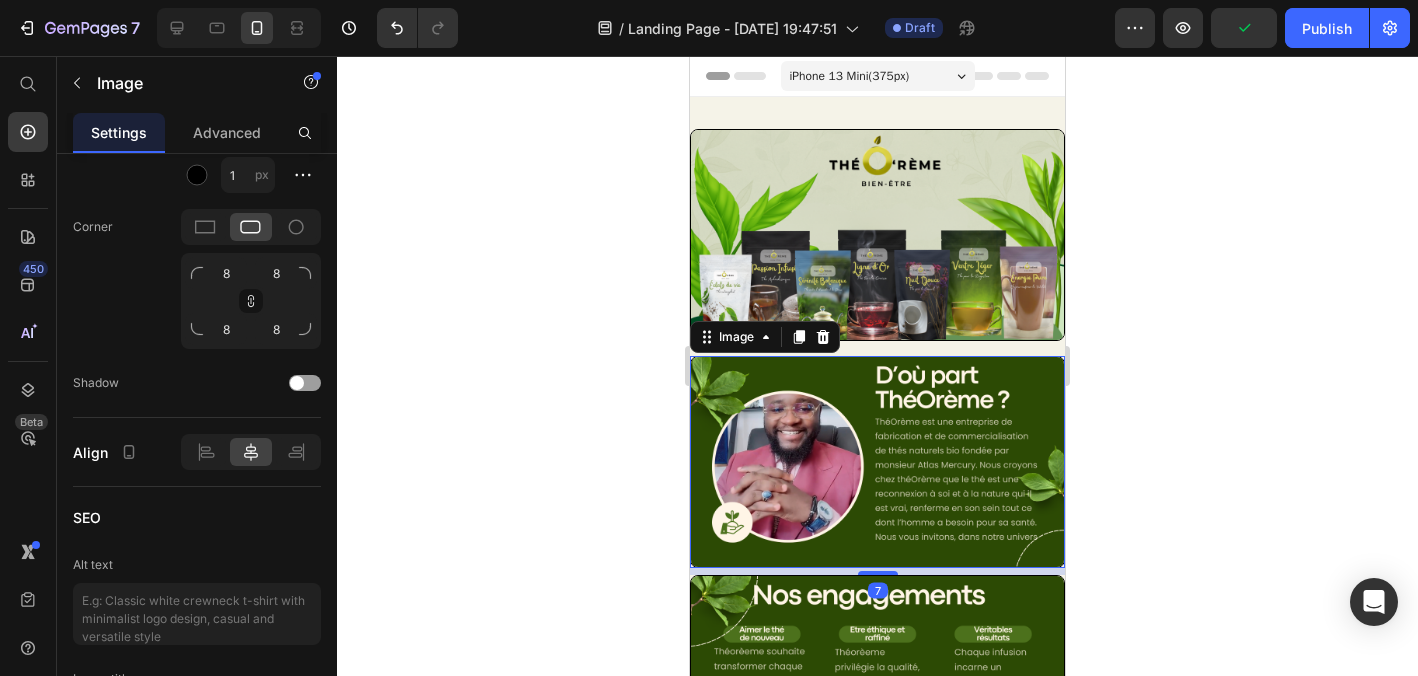 scroll, scrollTop: 0, scrollLeft: 0, axis: both 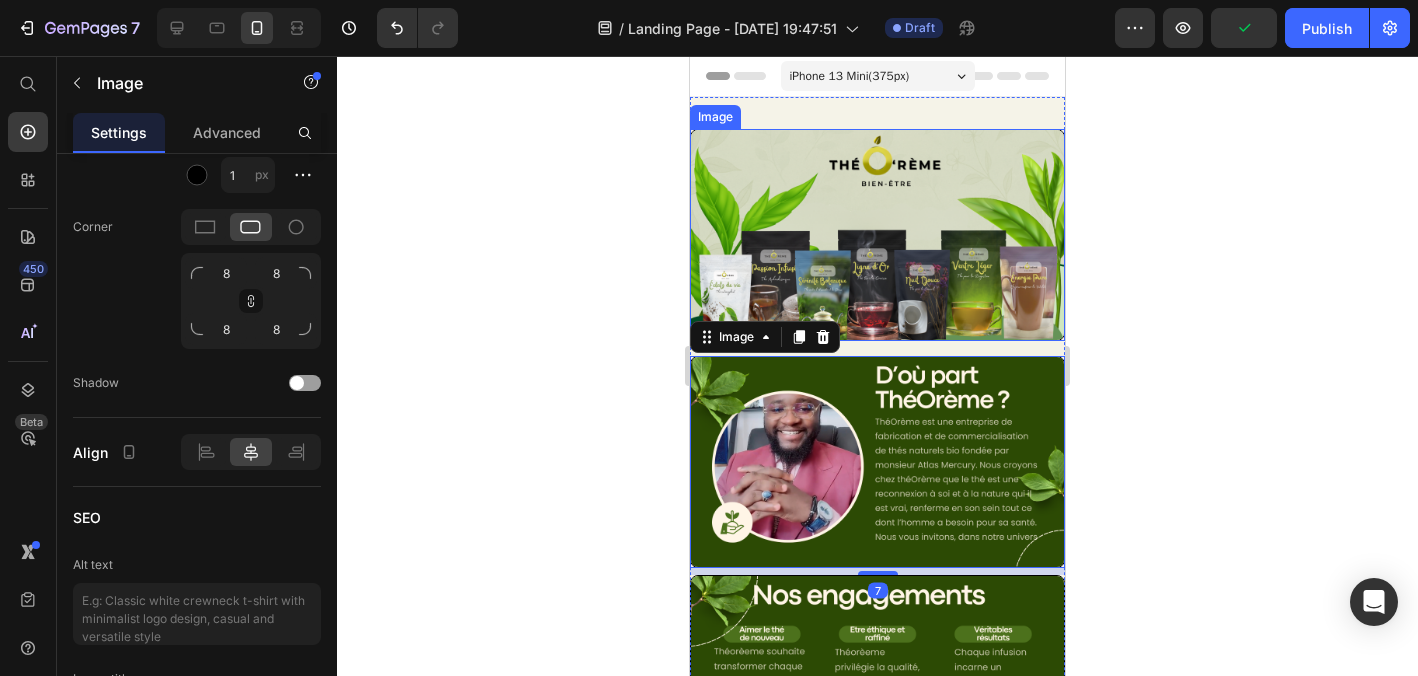 click at bounding box center (877, 235) 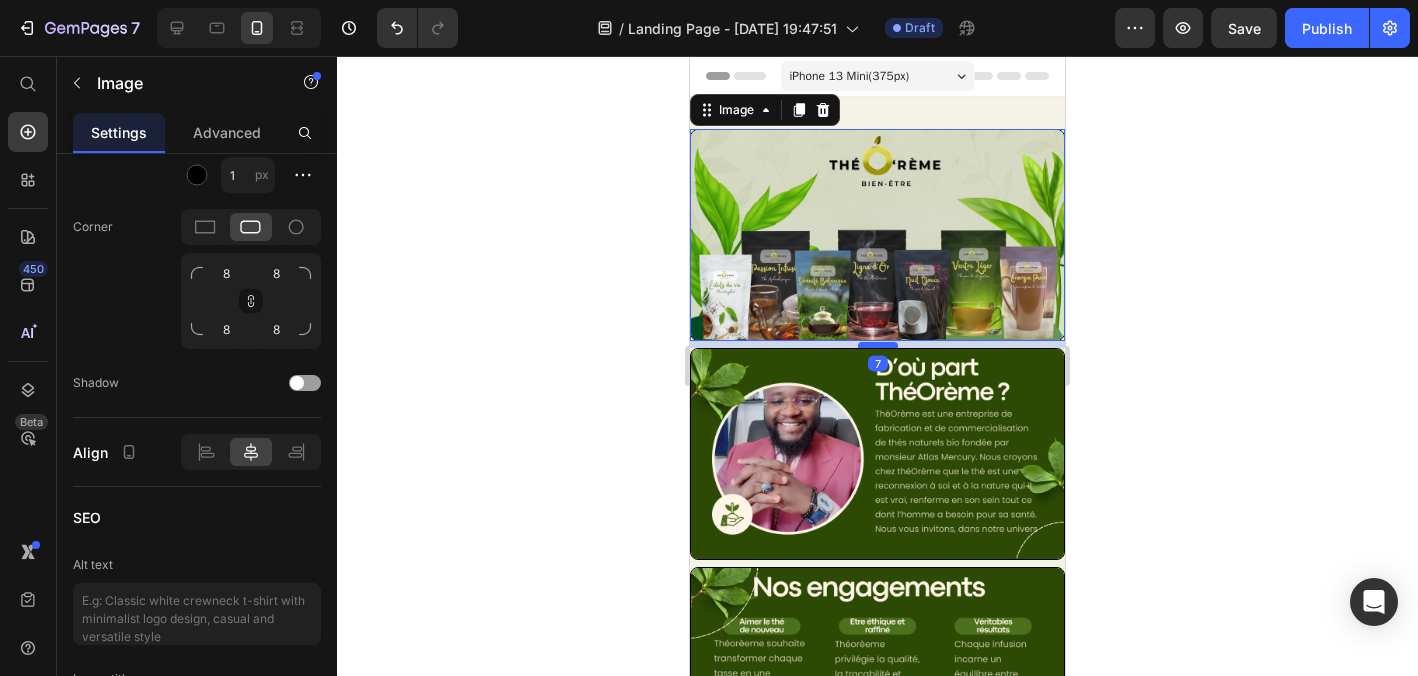 click at bounding box center [878, 345] 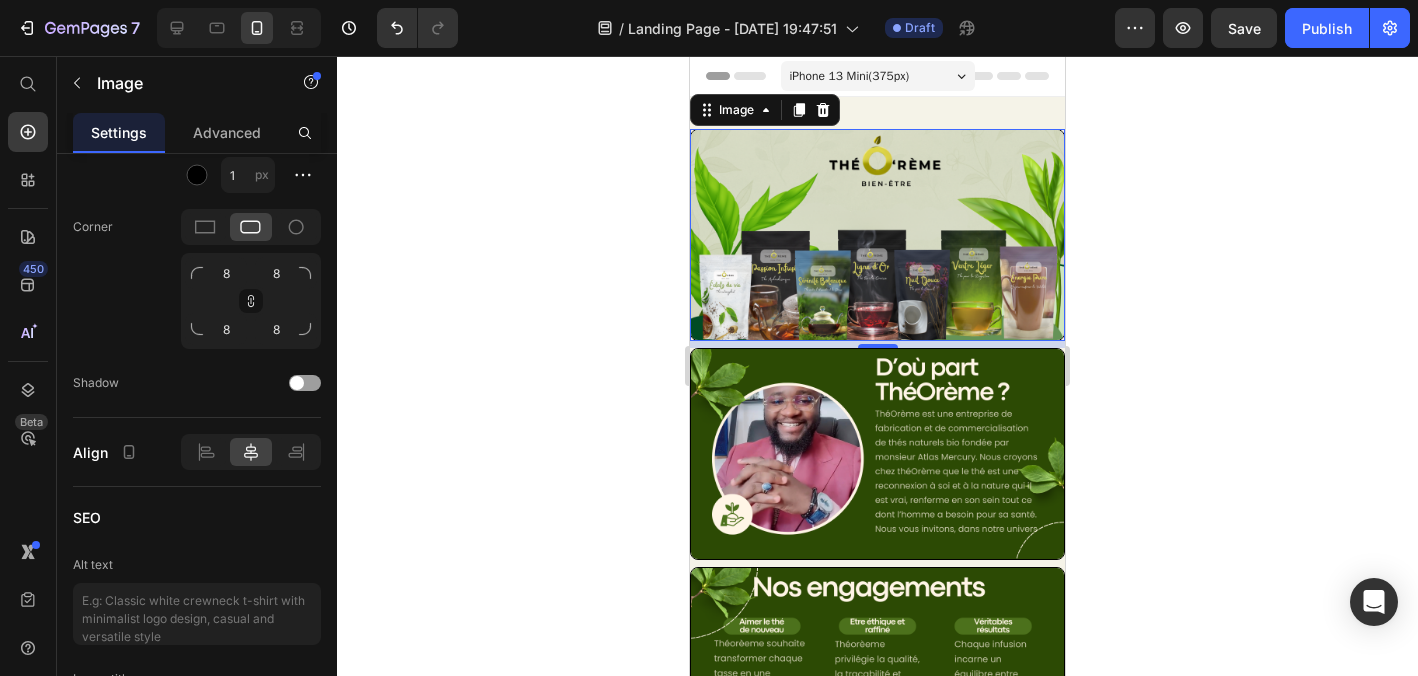 click 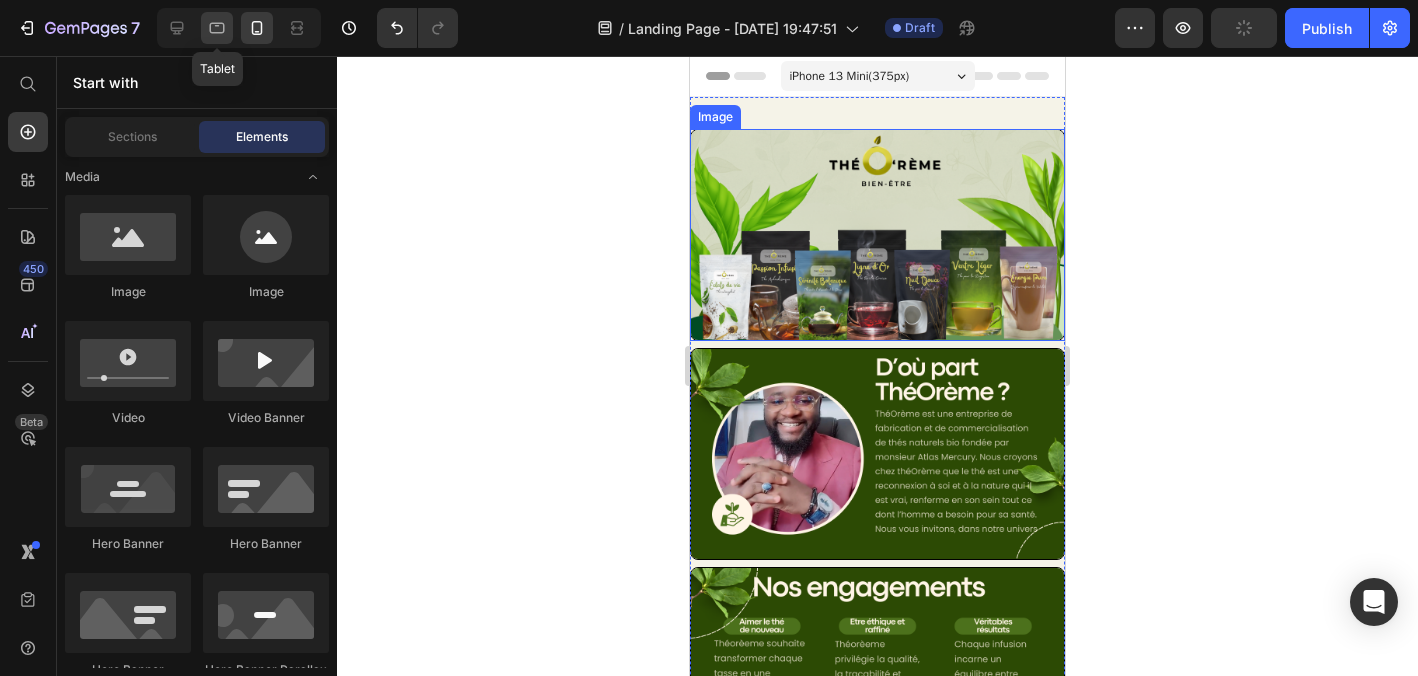click 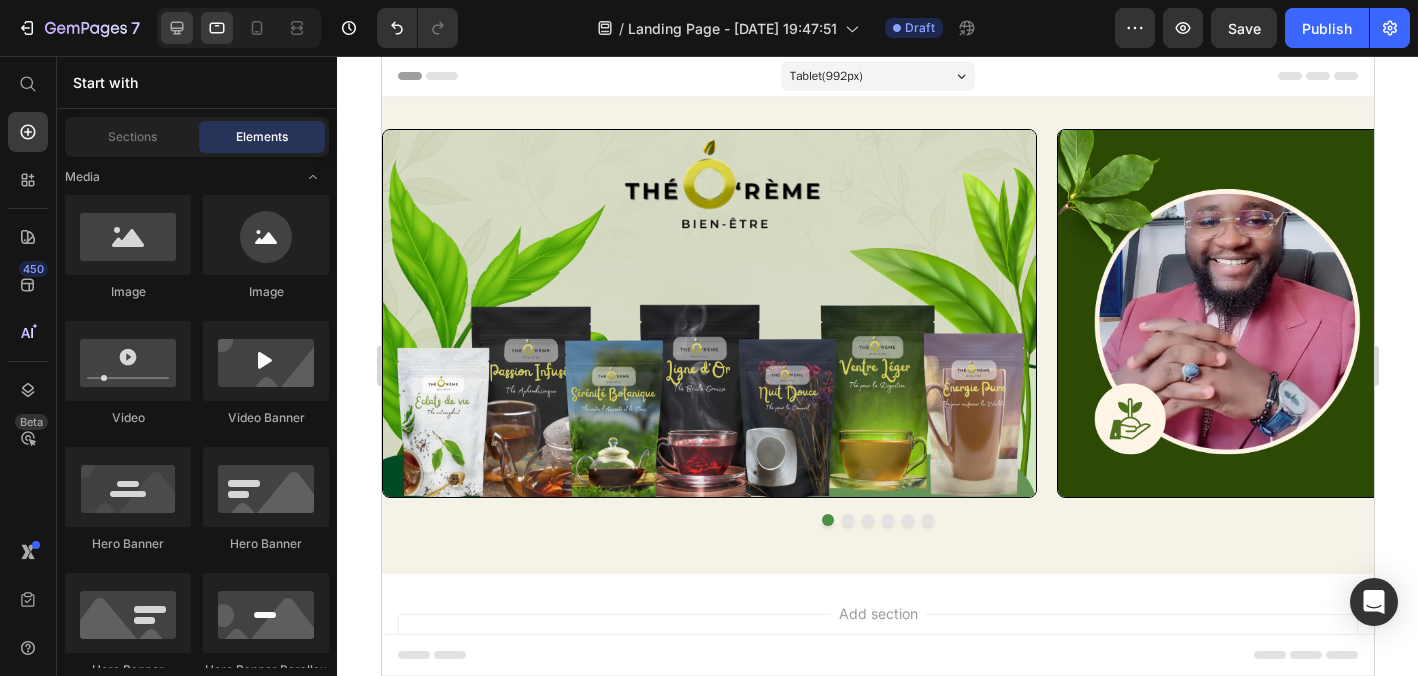click 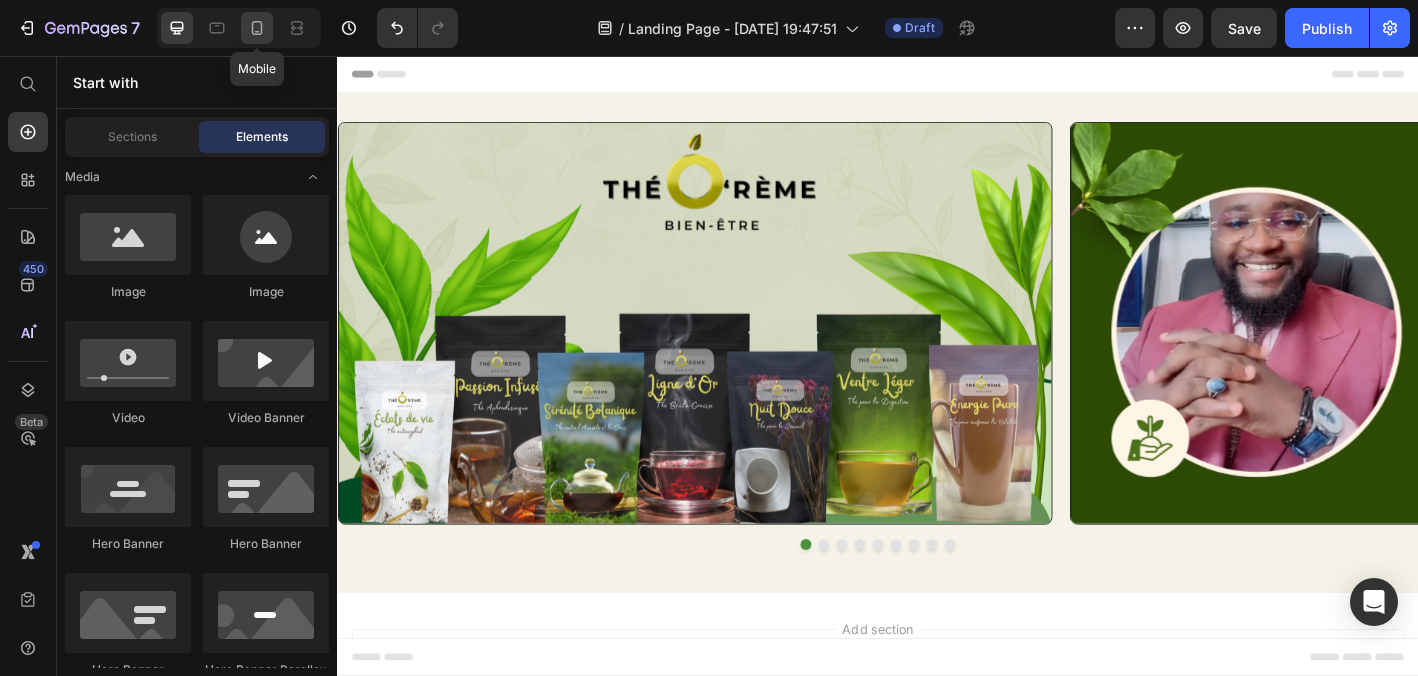 click 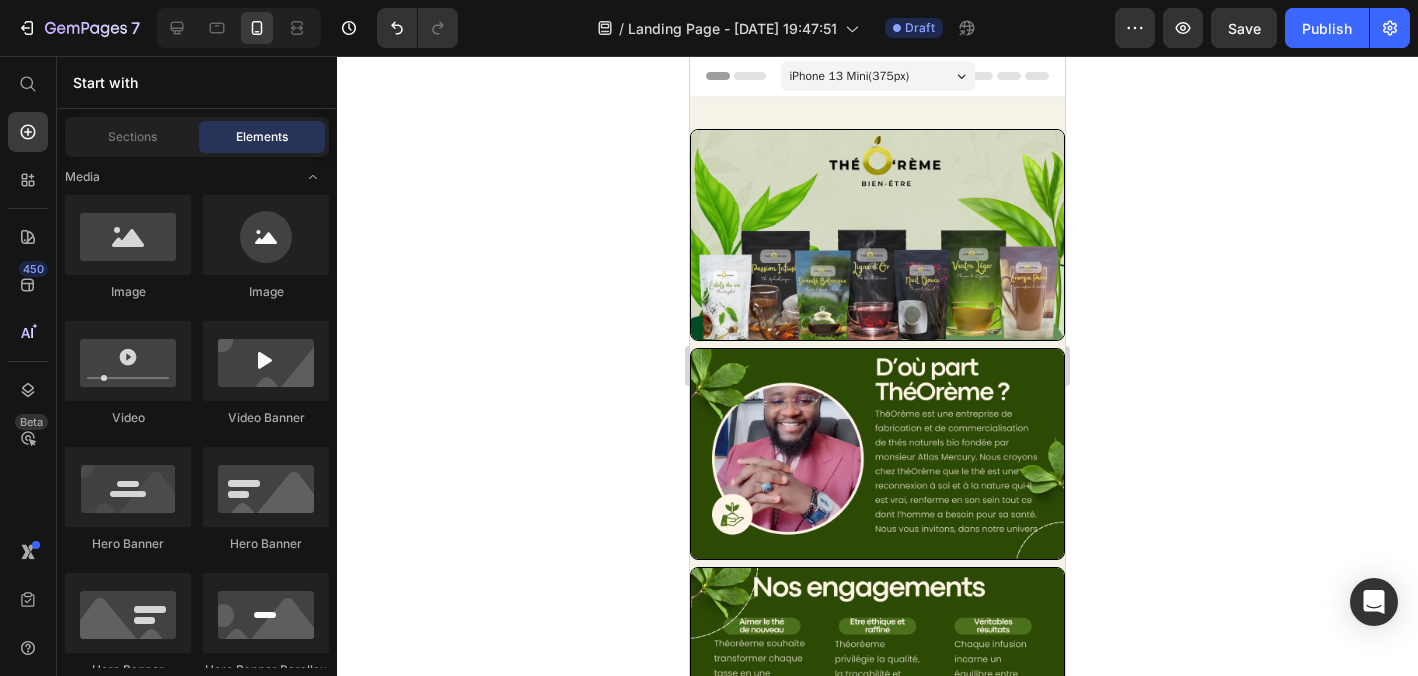 scroll, scrollTop: 0, scrollLeft: 0, axis: both 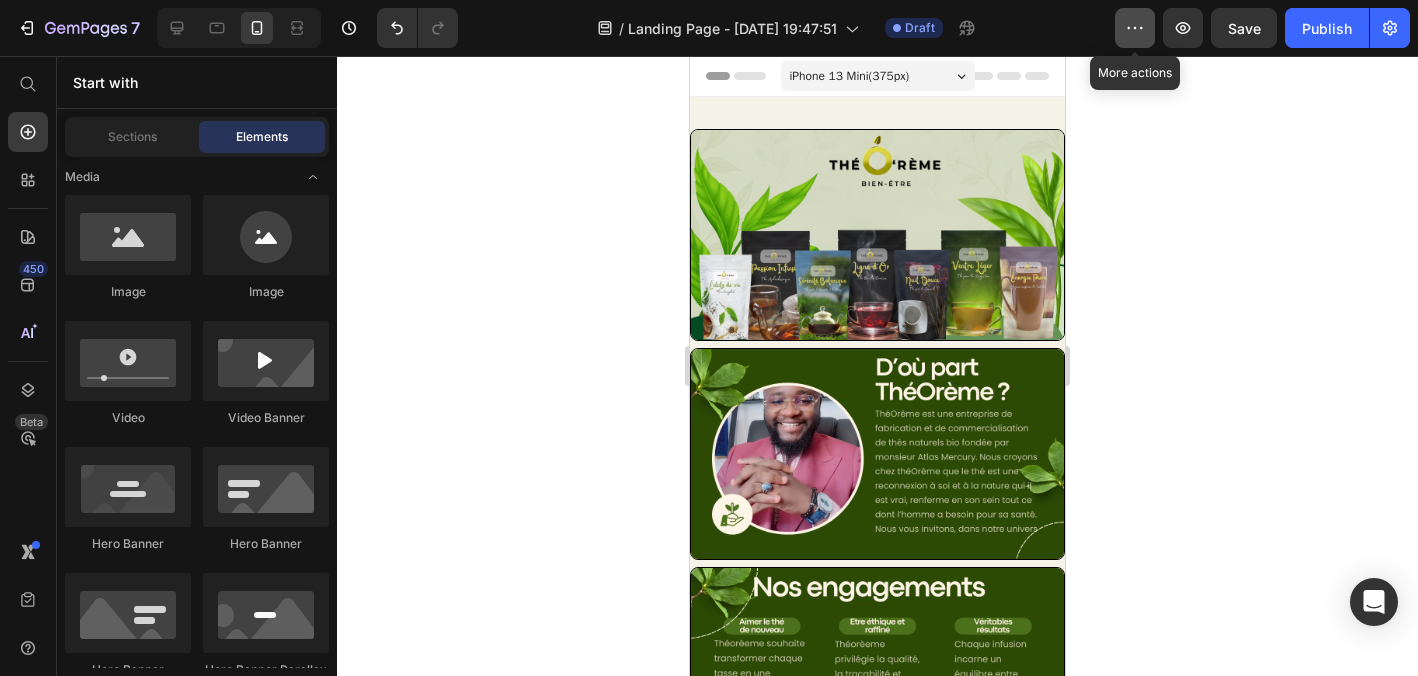 click 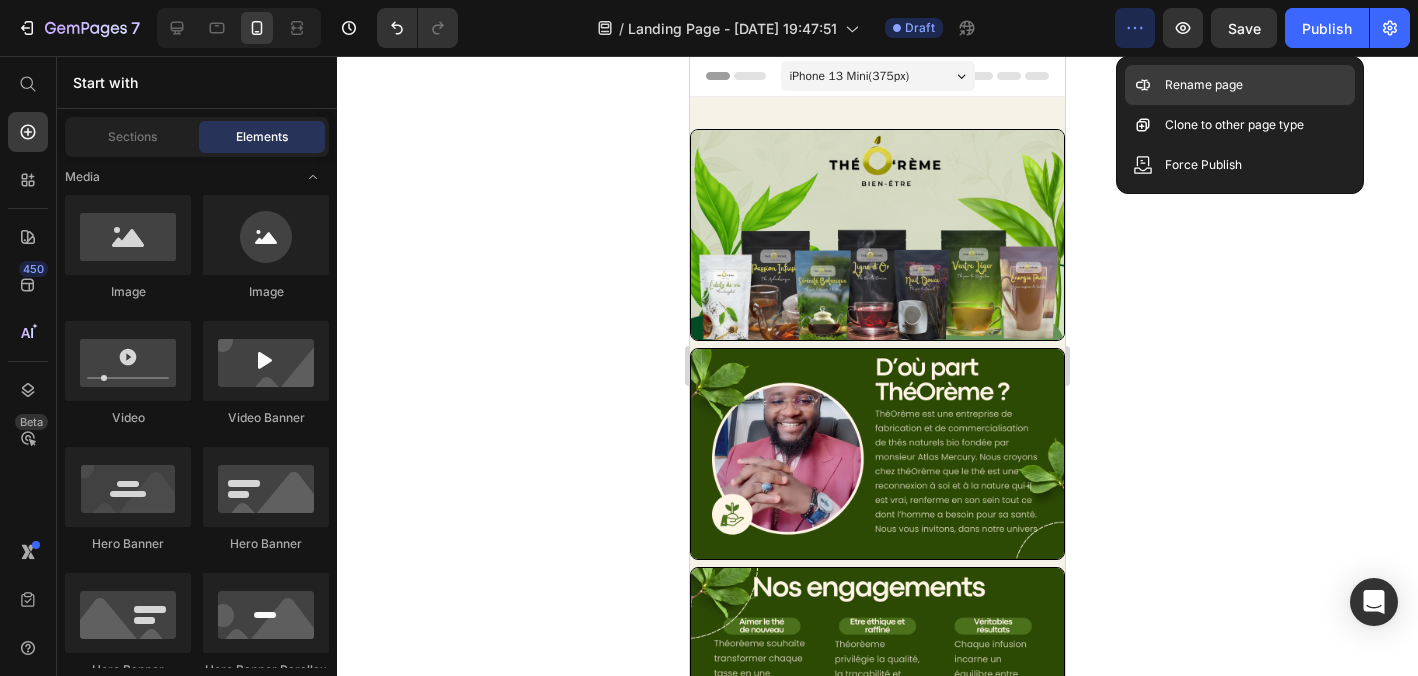 click on "Rename page" 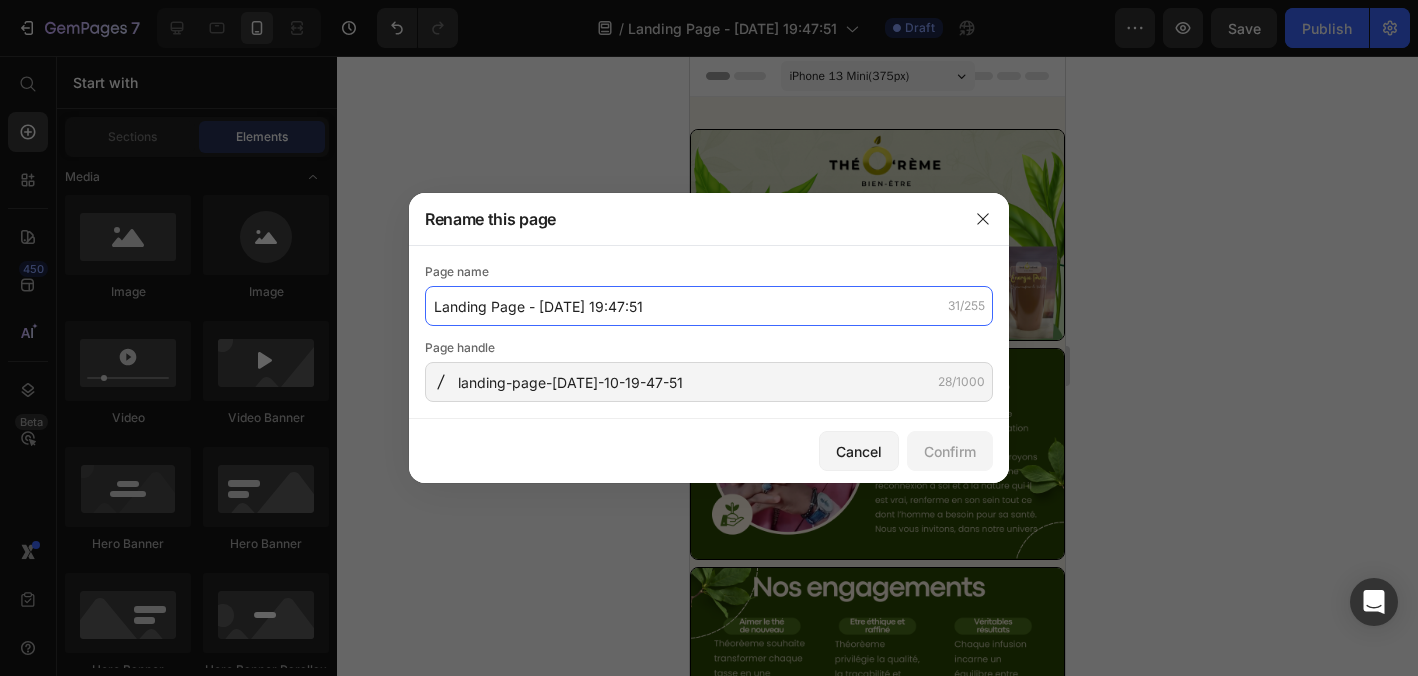 click on "Landing Page - Jul 10, 19:47:51" 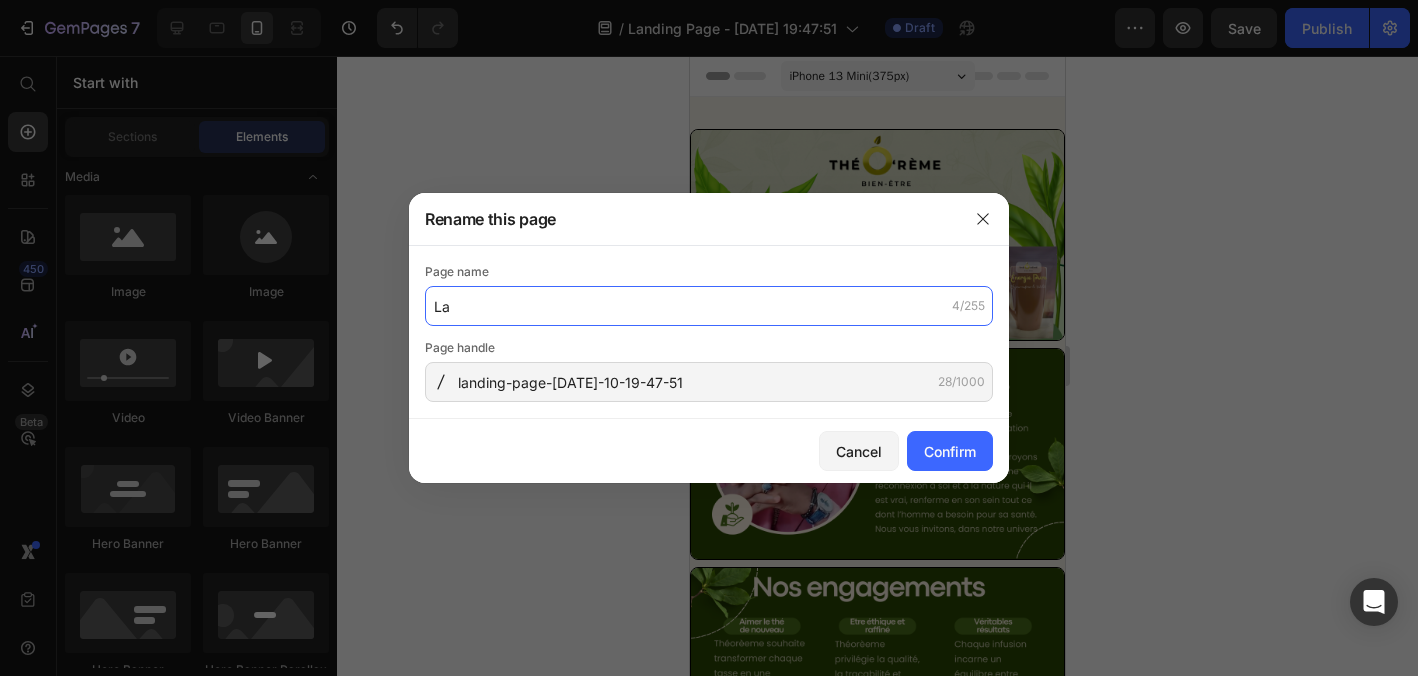 type on "L" 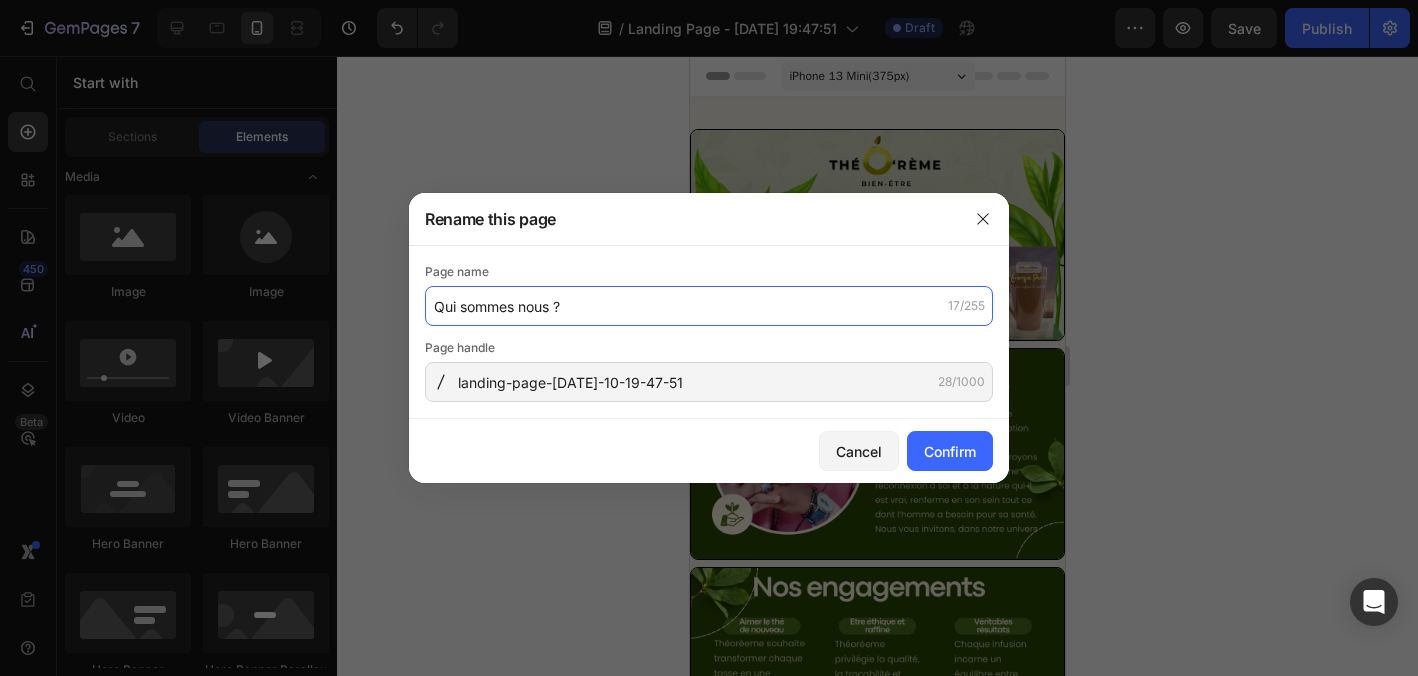 type on "Qui sommes nous ?" 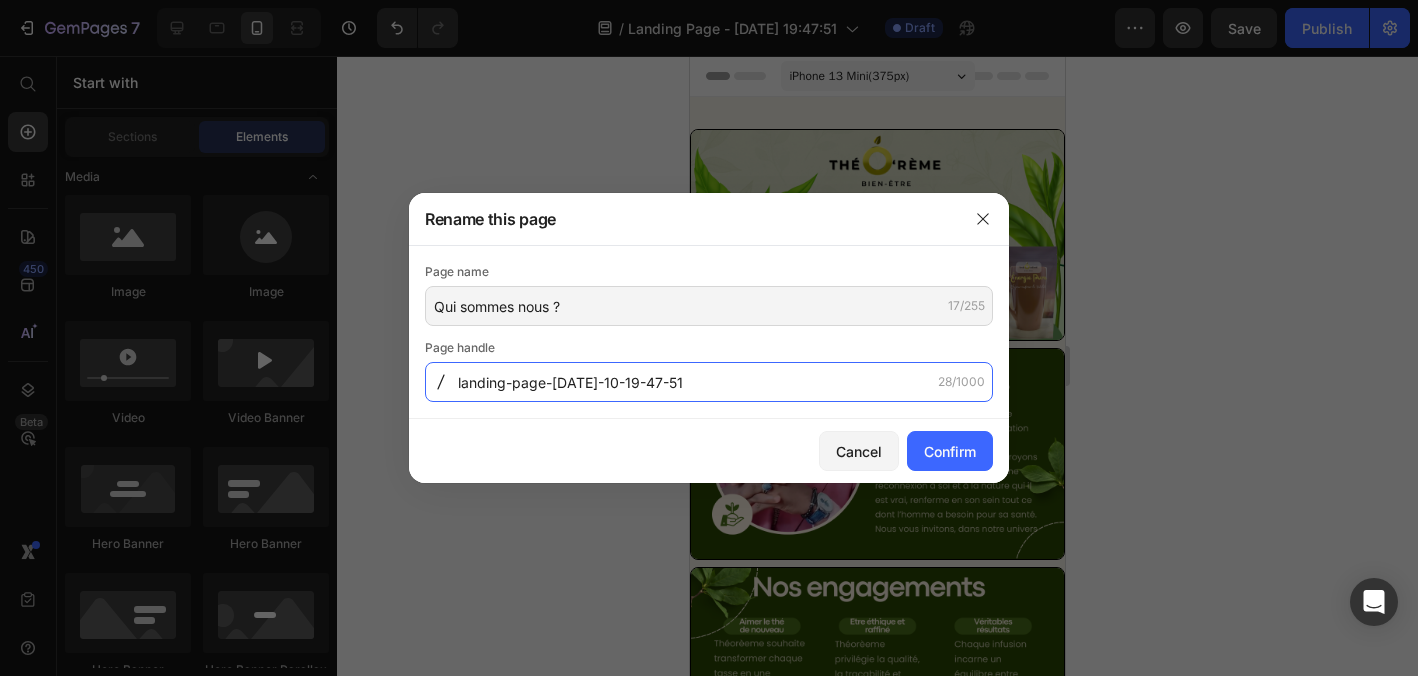 click on "landing-page-jul-10-19-47-51" 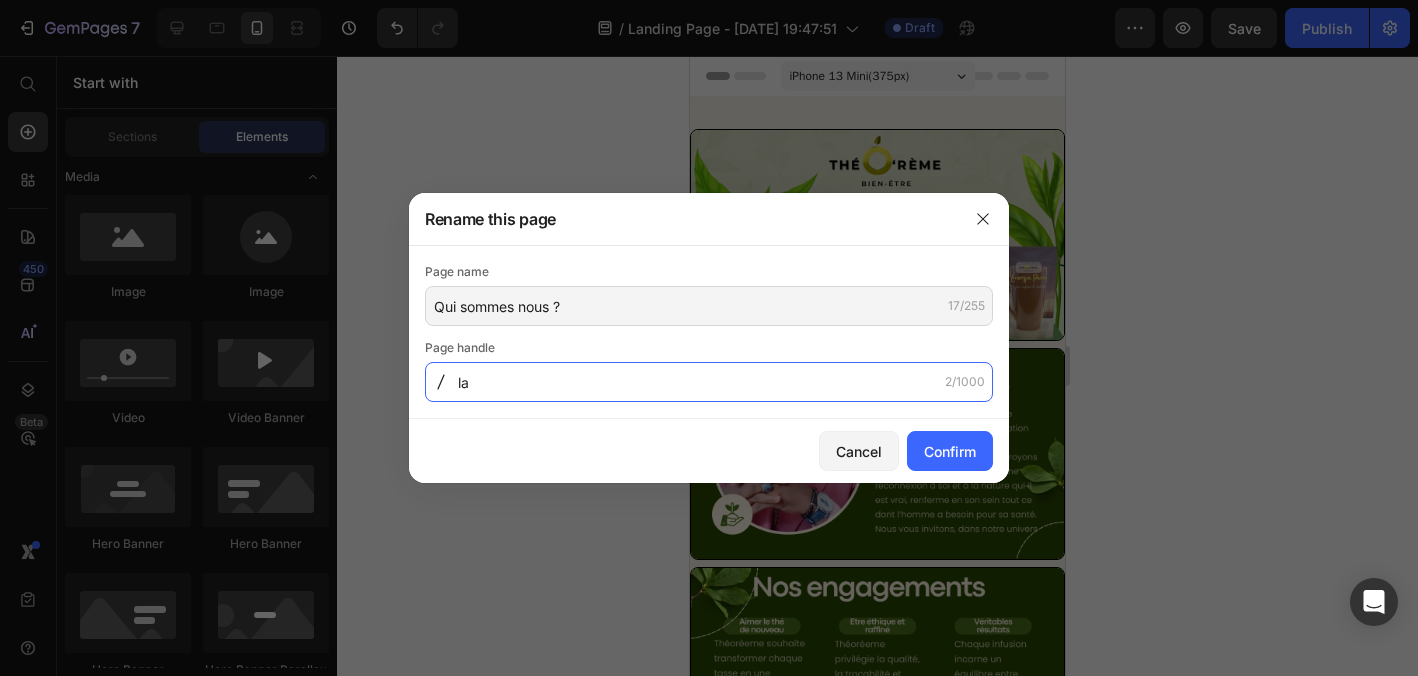 type on "l" 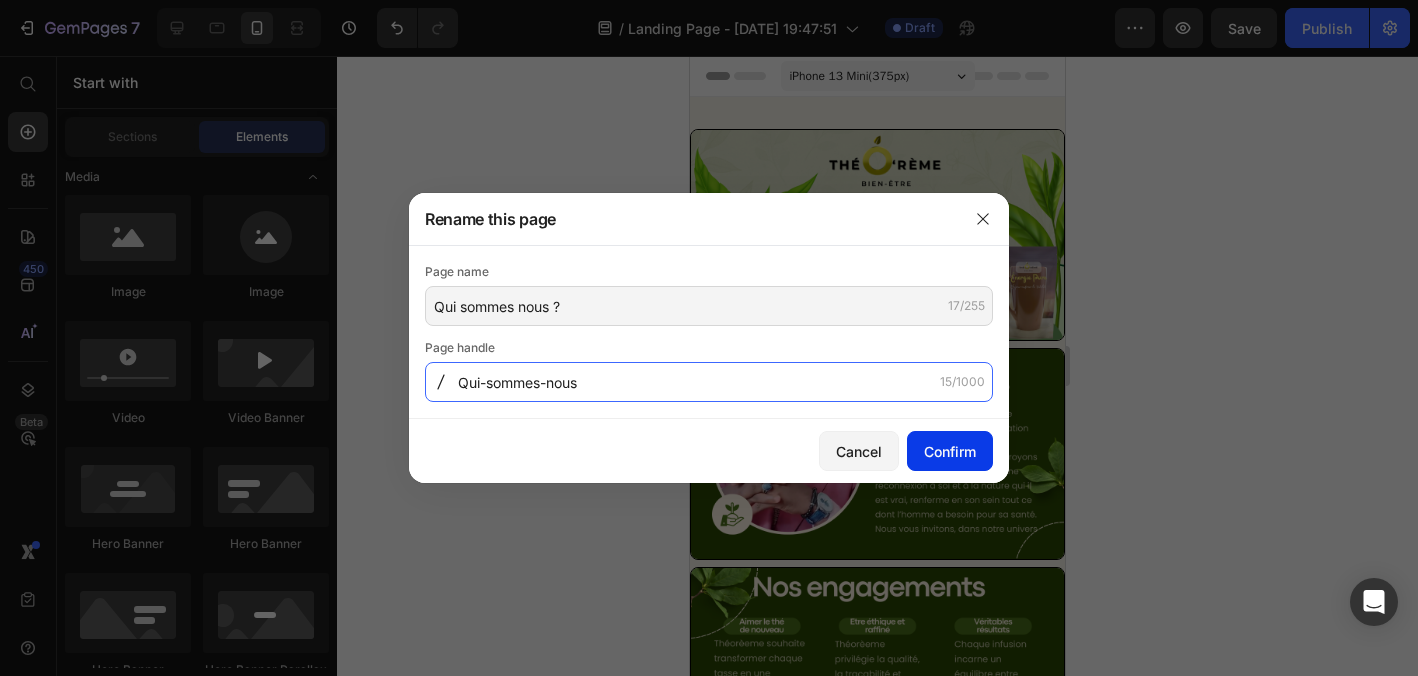 type on "Qui-sommes-nous" 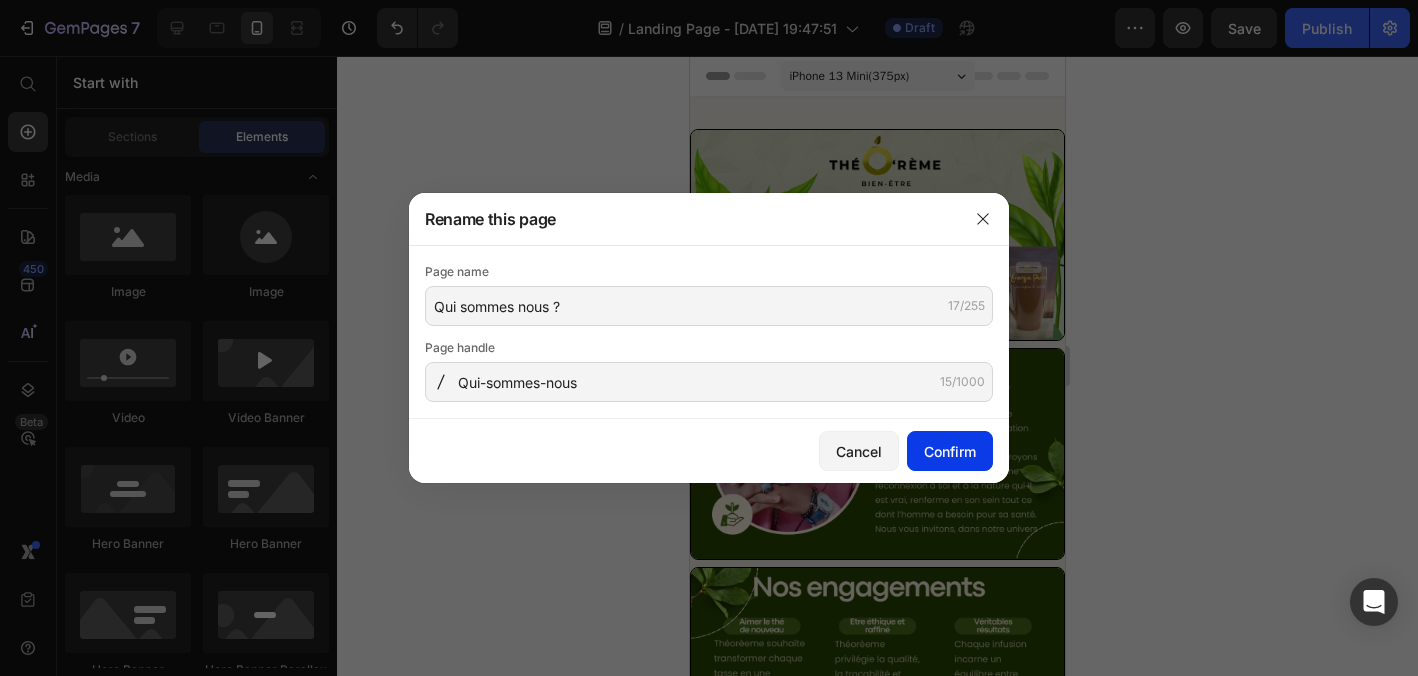click on "Confirm" at bounding box center (950, 451) 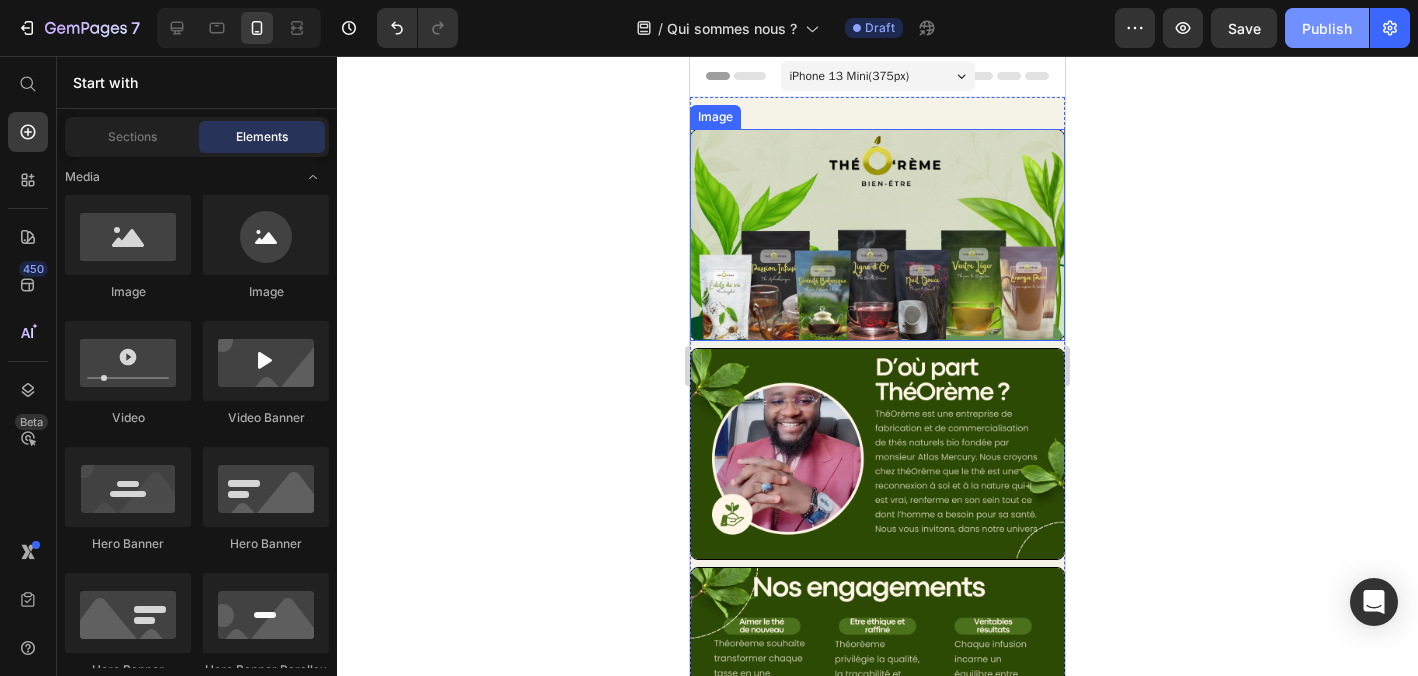 click on "Publish" at bounding box center (1327, 28) 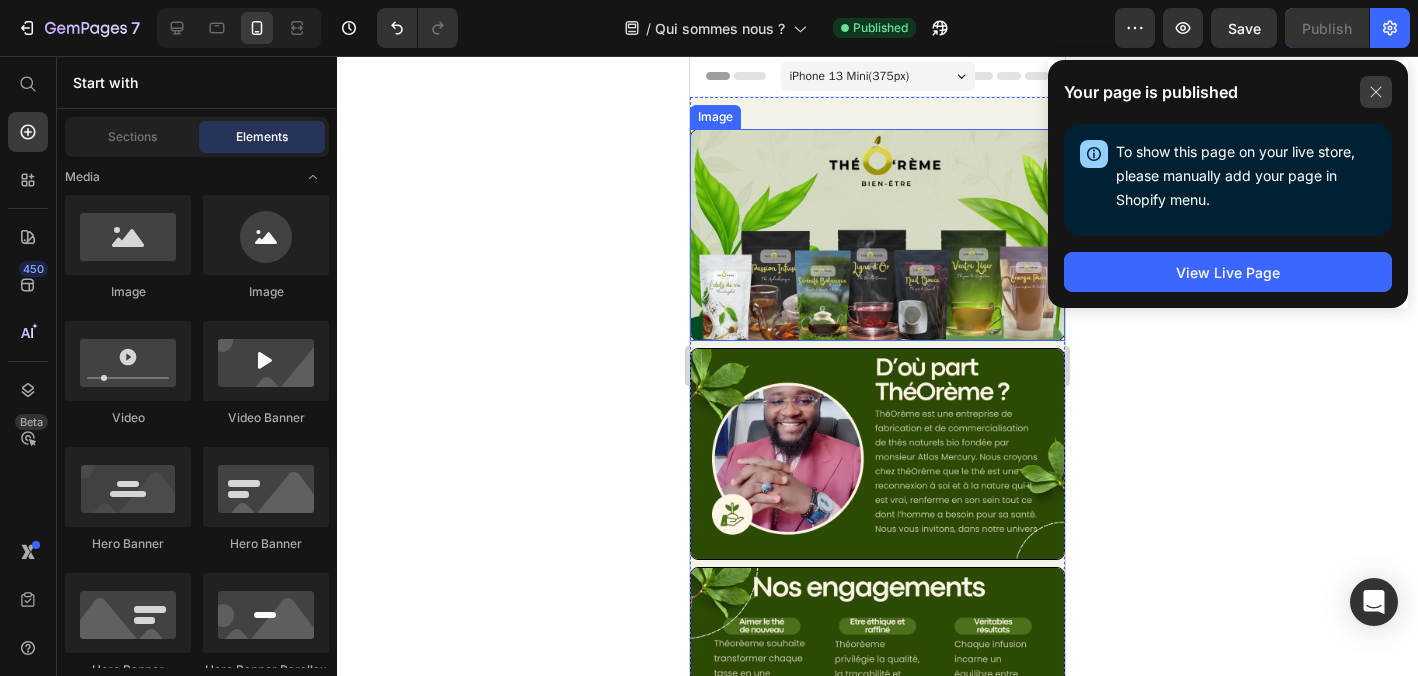 click 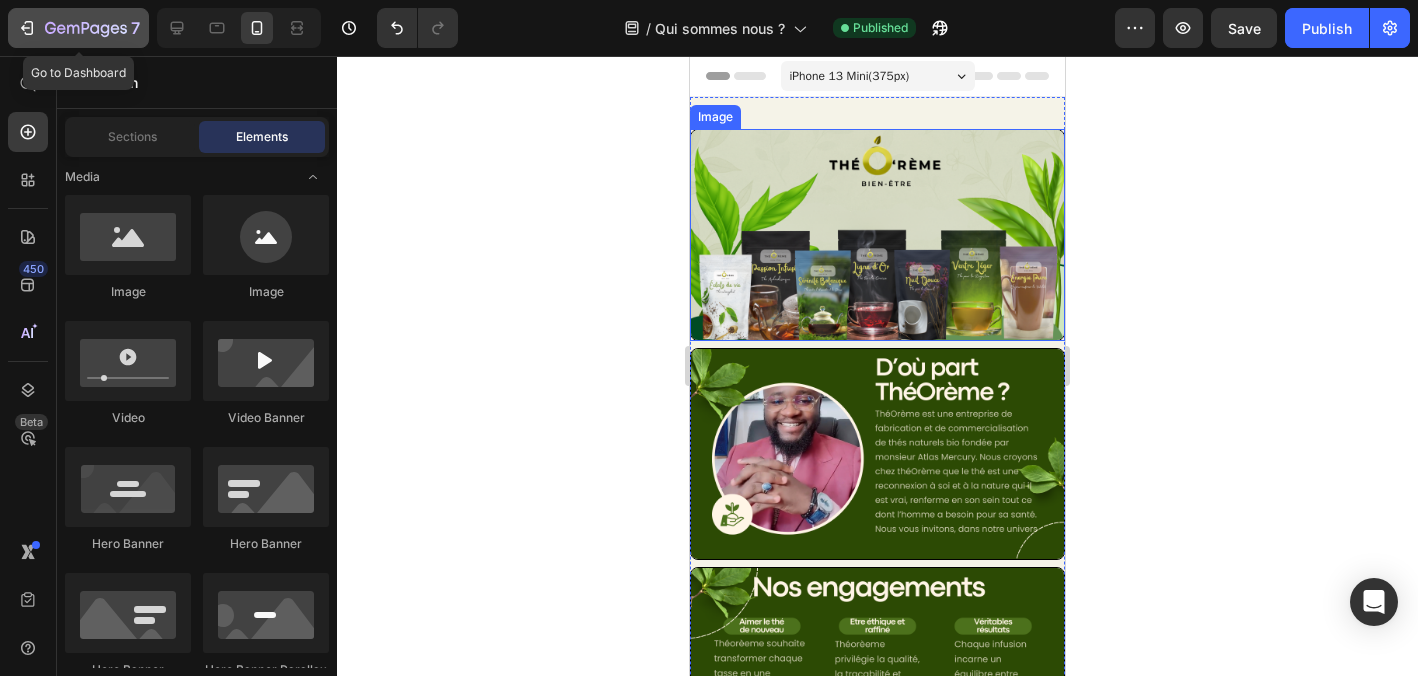 click on "7" 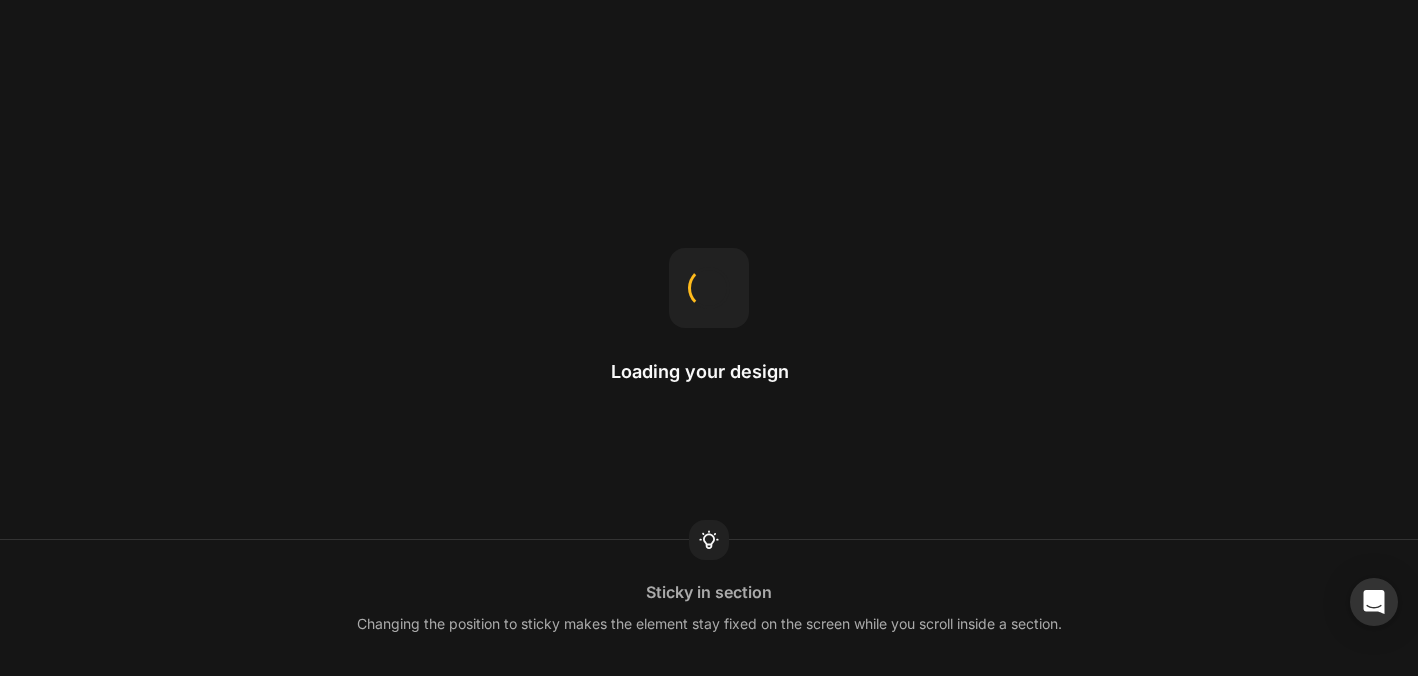 scroll, scrollTop: 0, scrollLeft: 0, axis: both 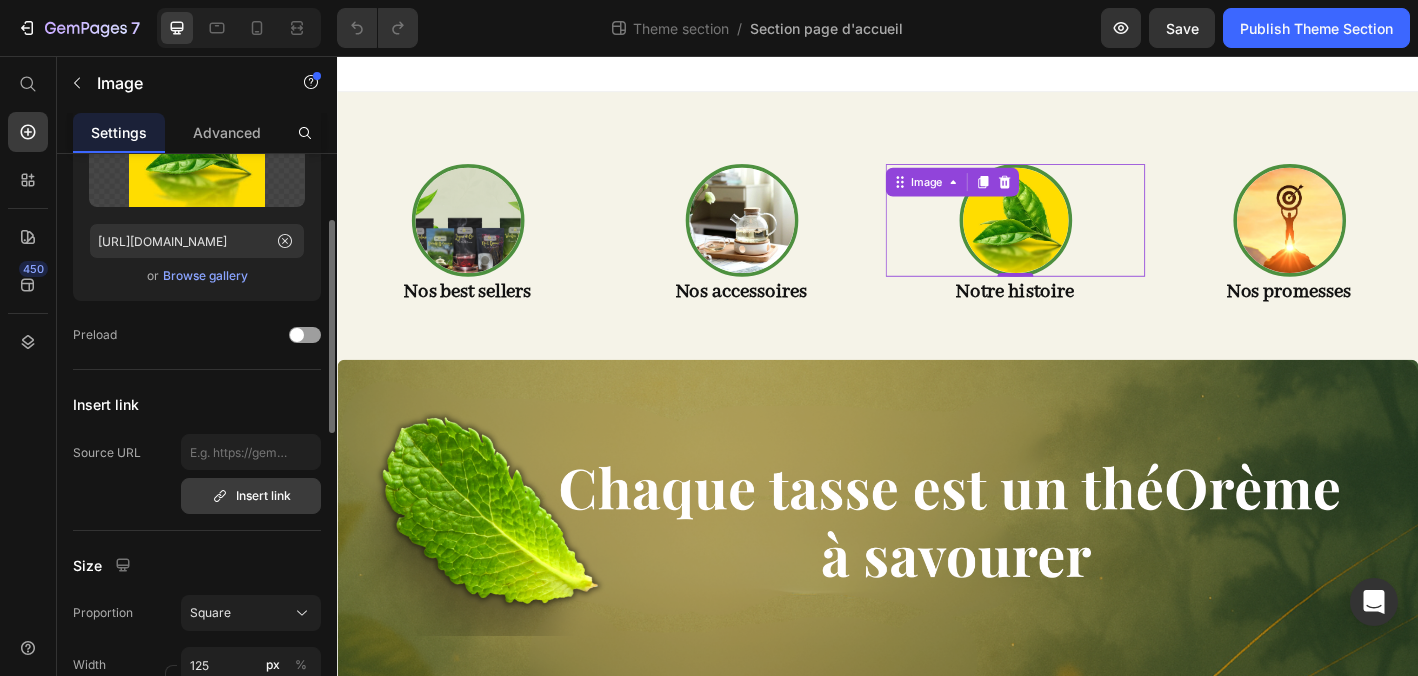 click on "Insert link" at bounding box center [251, 496] 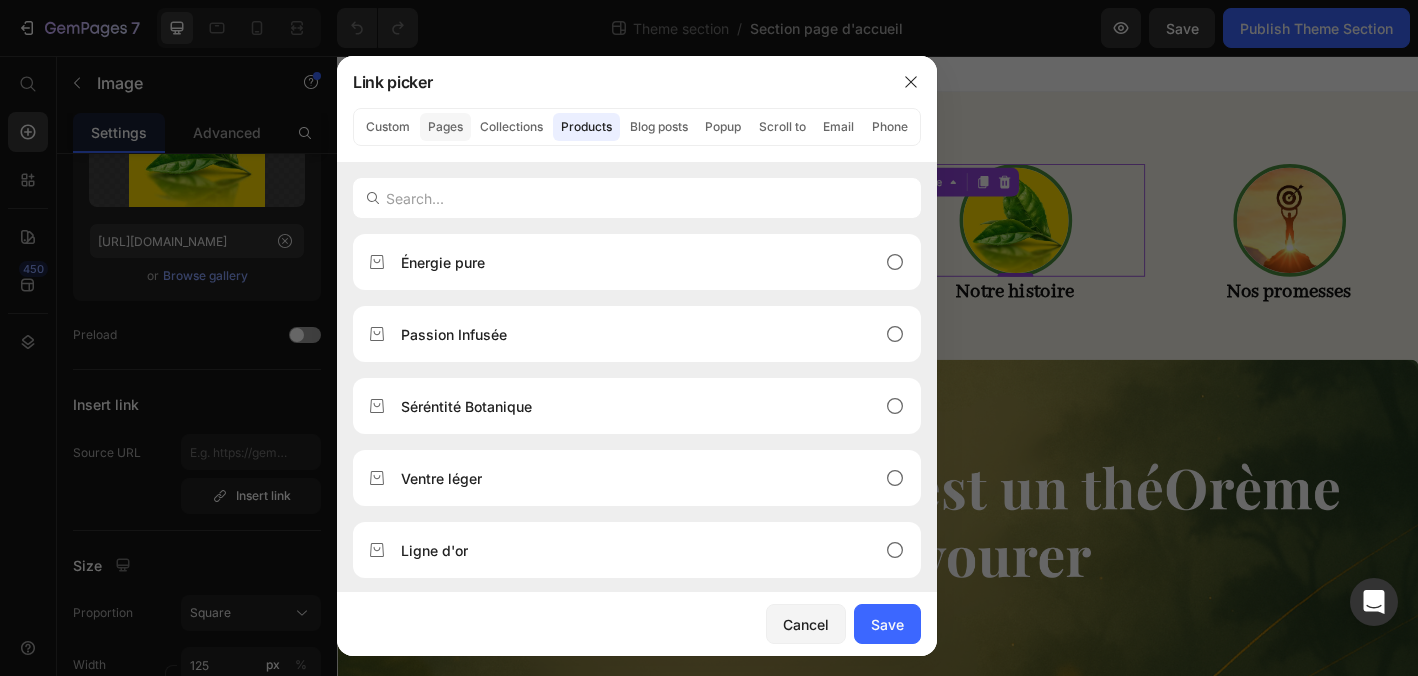 click on "Pages" 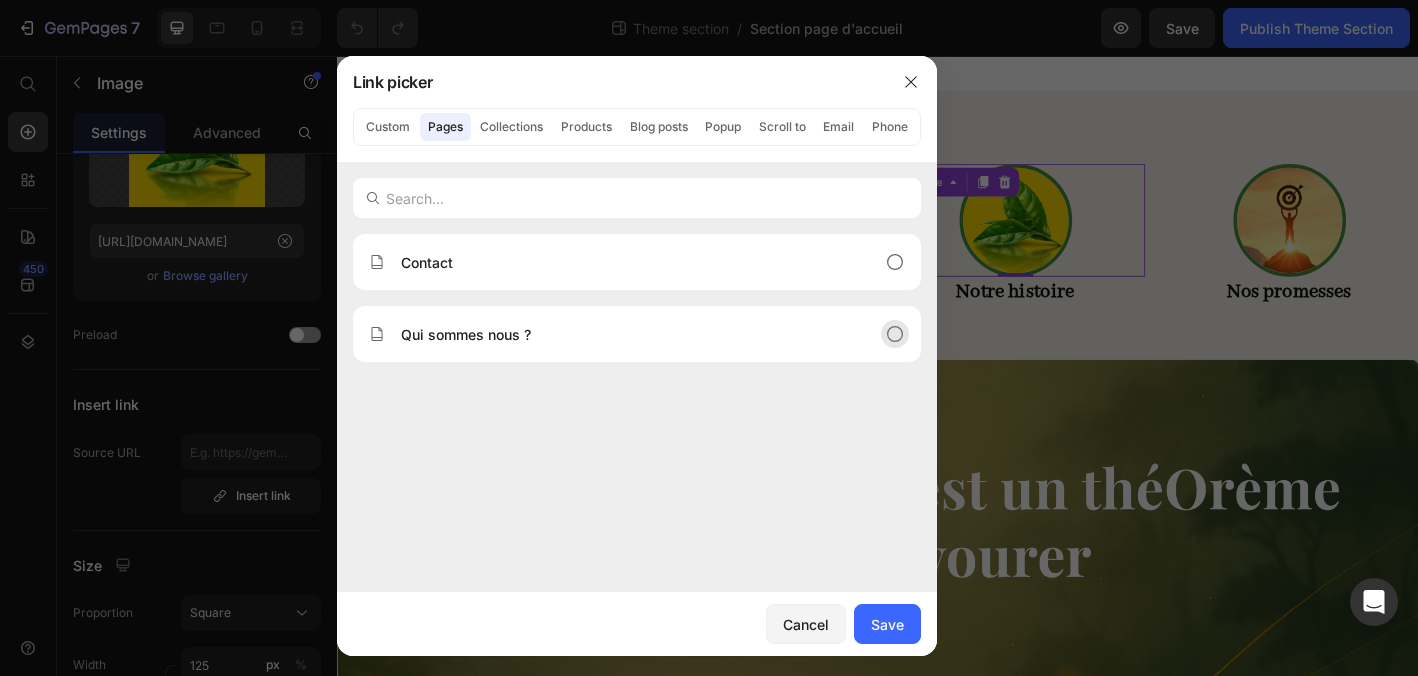 click 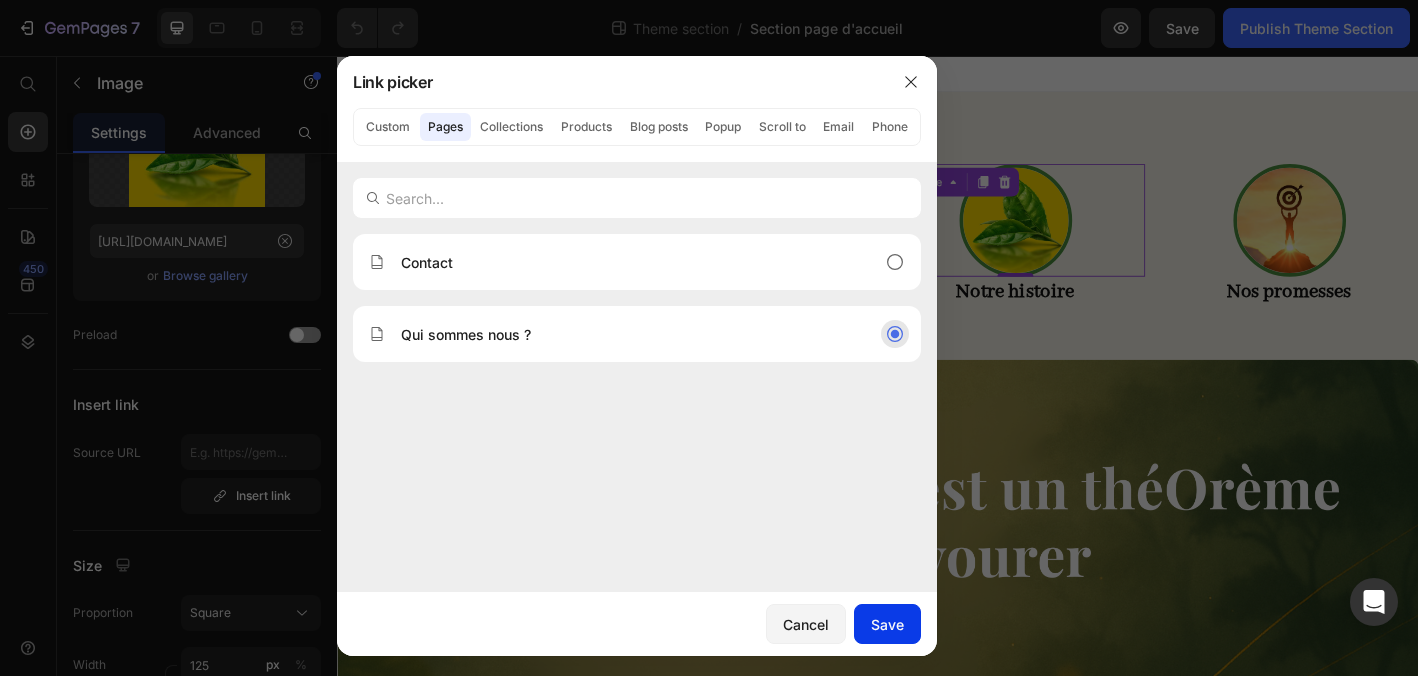 click on "Save" at bounding box center [887, 624] 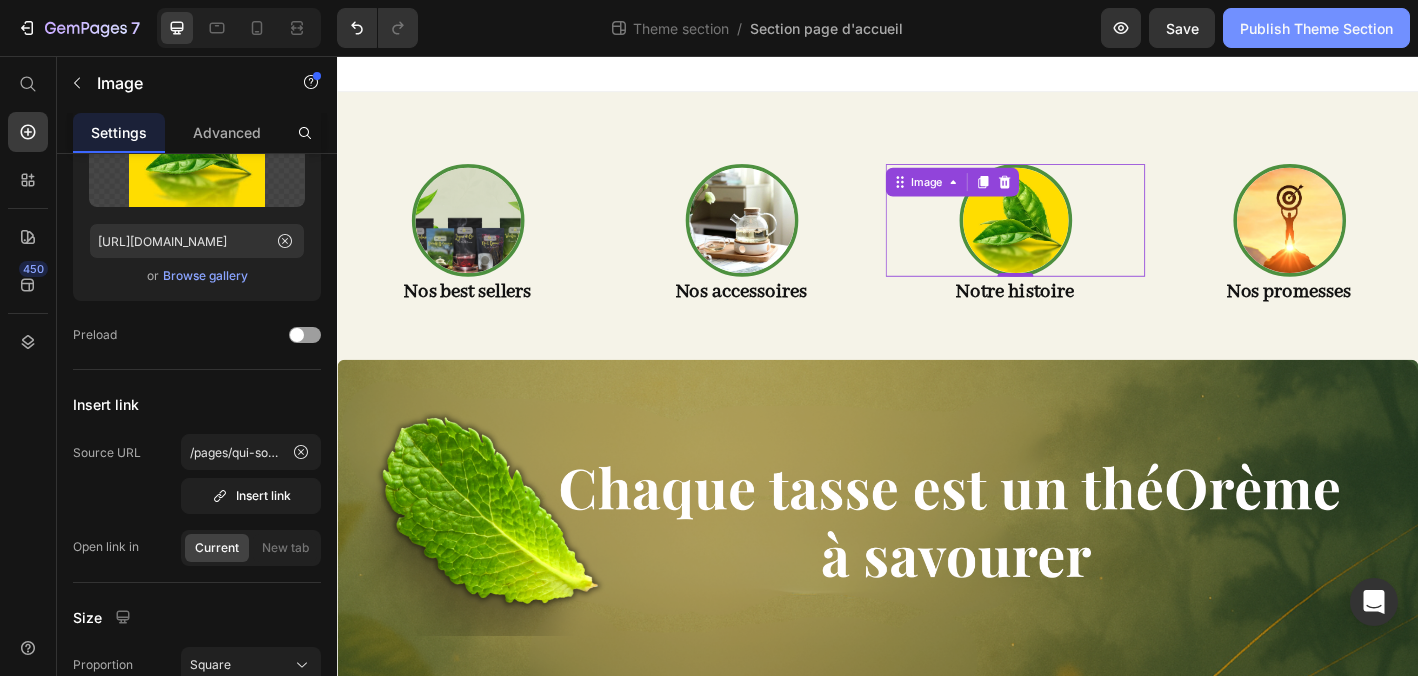 click on "Publish Theme Section" at bounding box center [1316, 28] 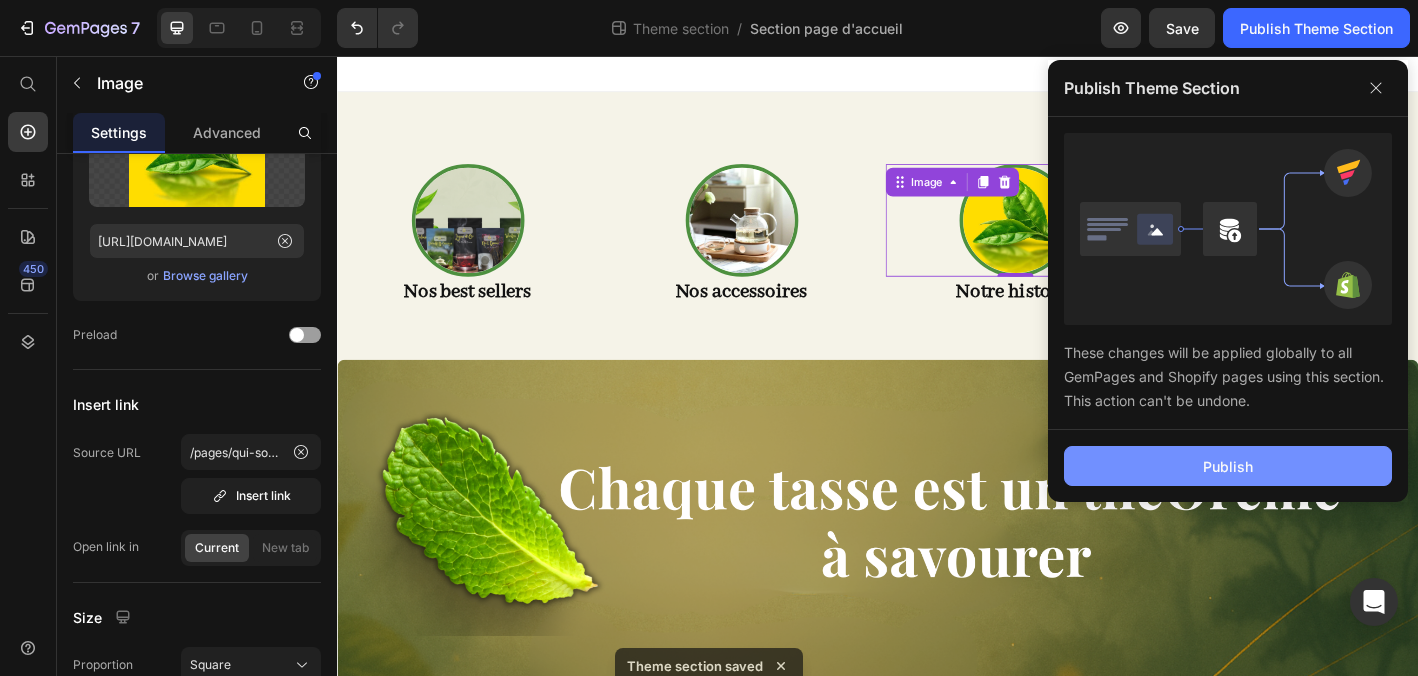 click on "Publish" 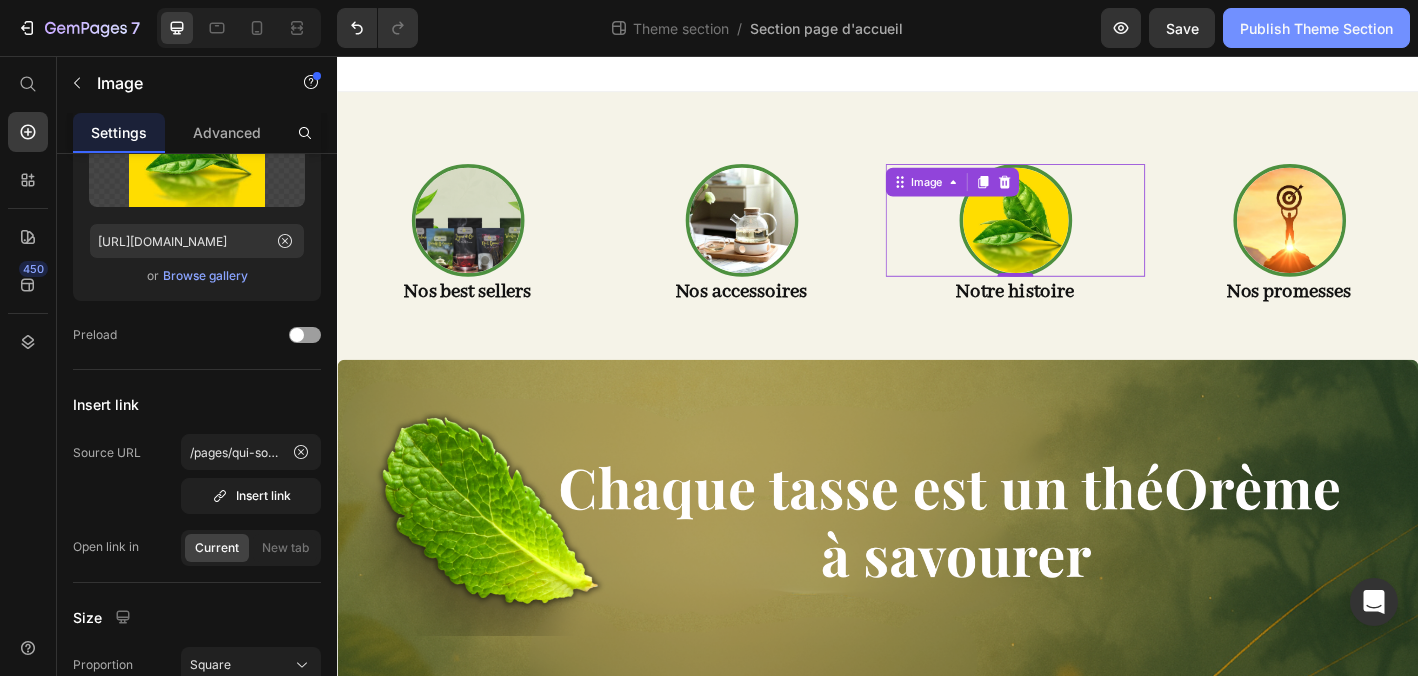 click on "Publish Theme Section" at bounding box center (1316, 28) 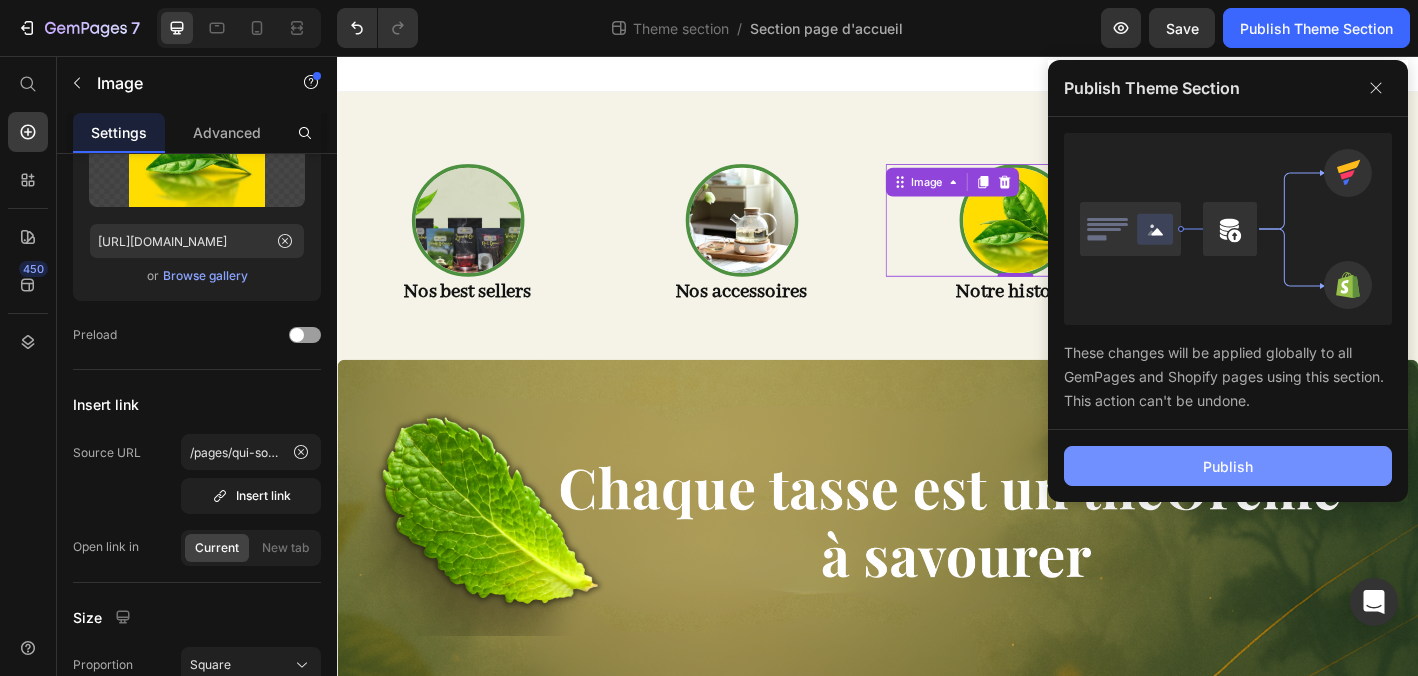 click on "Publish" at bounding box center [1228, 466] 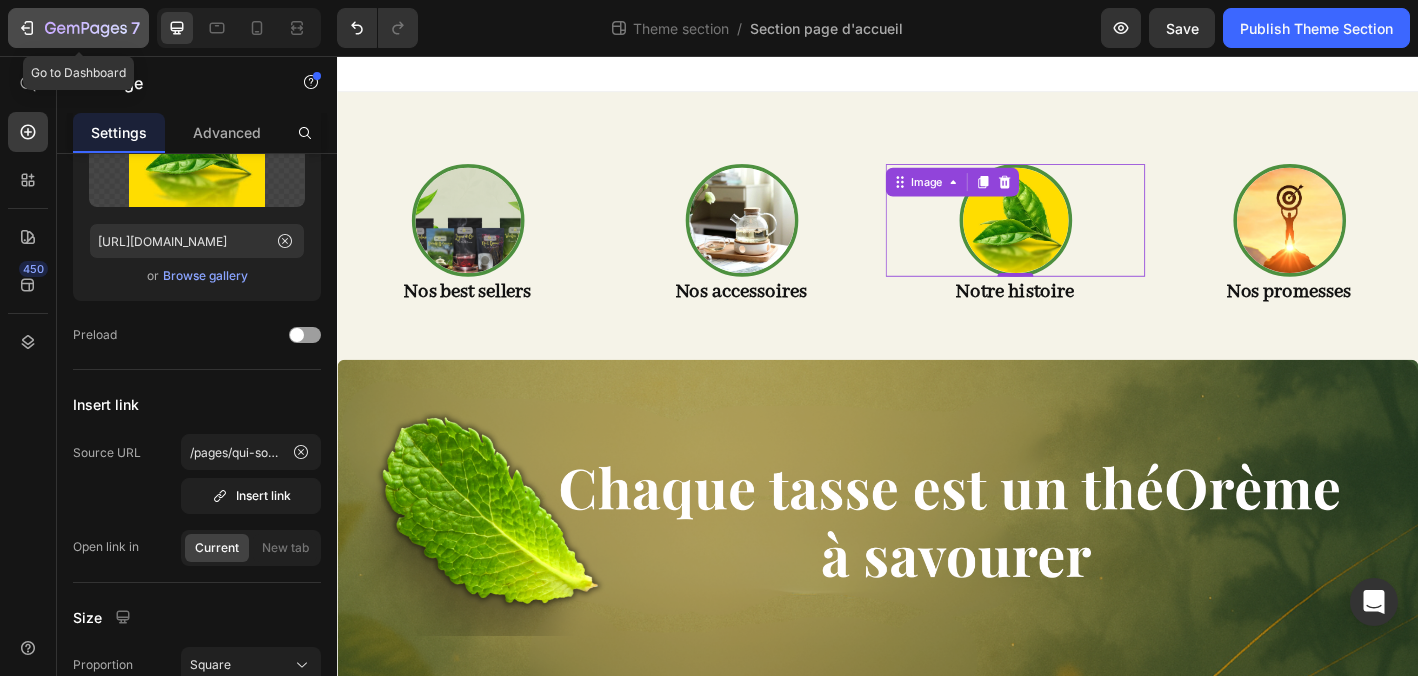 click on "7" at bounding box center (135, 28) 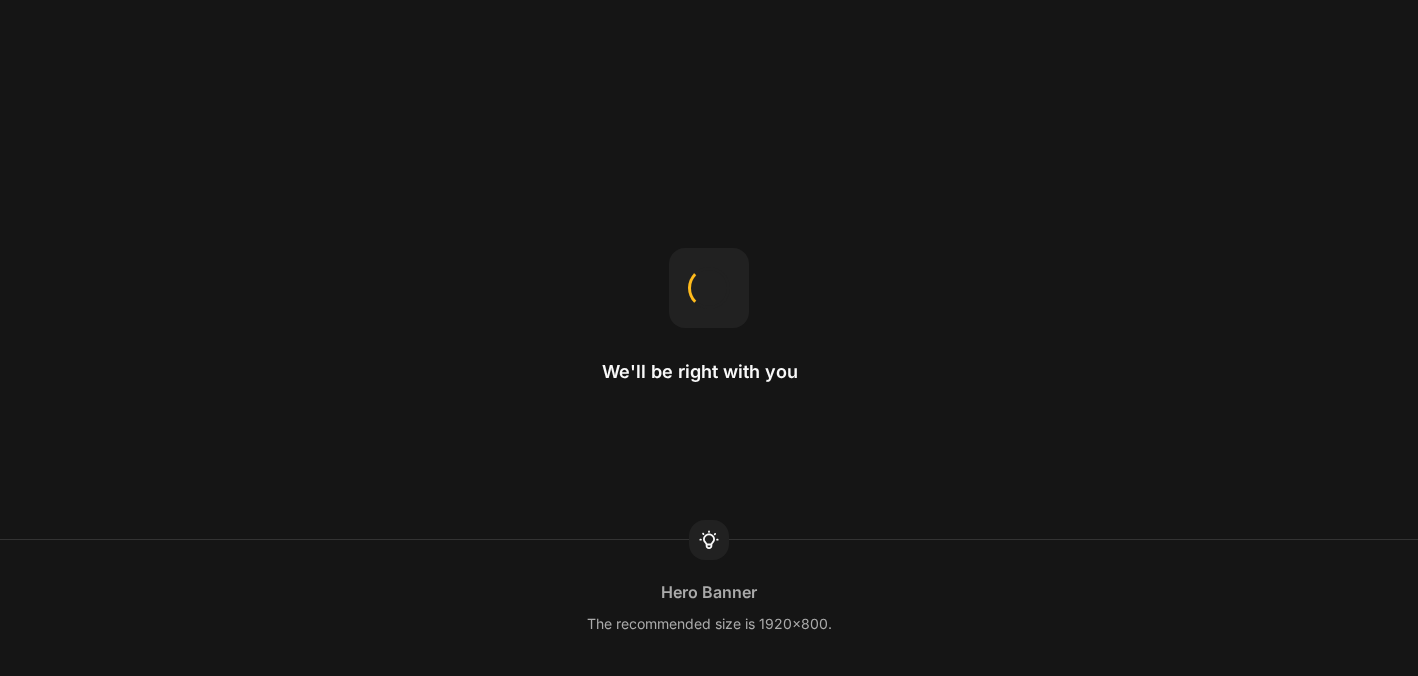 scroll, scrollTop: 0, scrollLeft: 0, axis: both 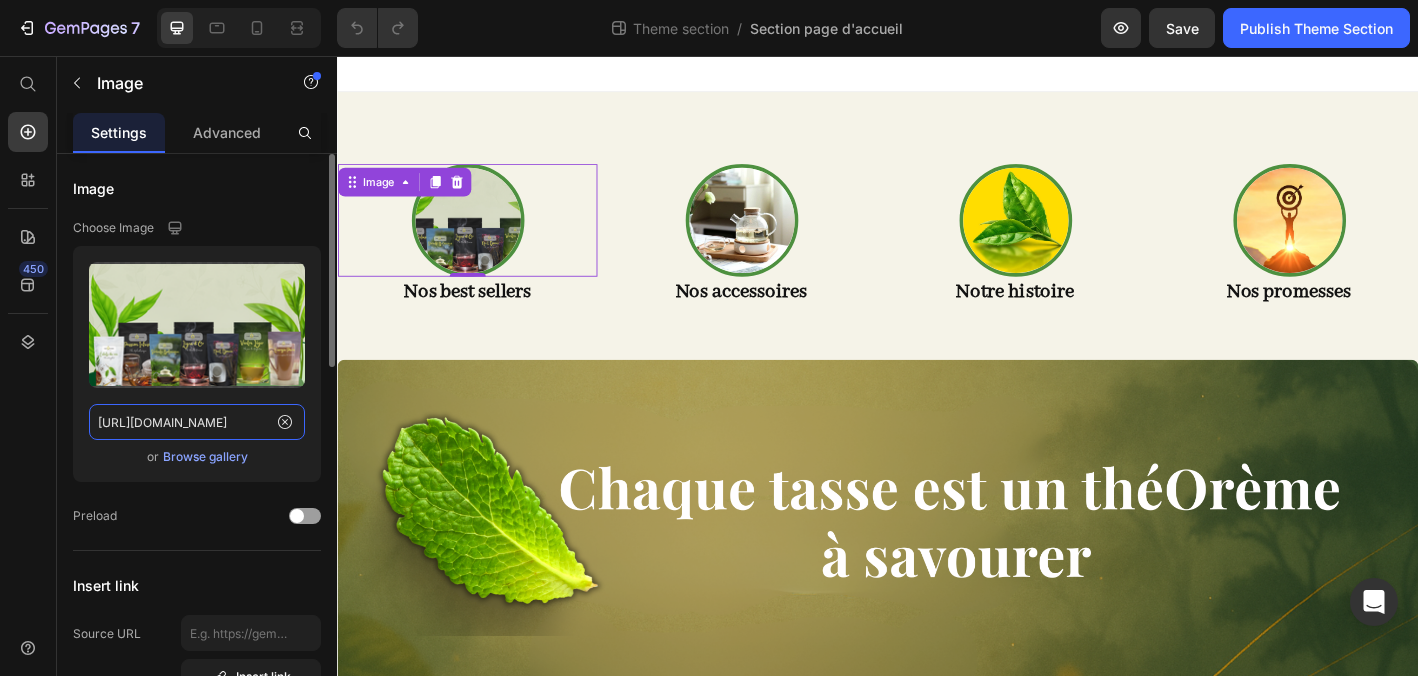click on "https://cdn.shopify.com/s/files/1/0947/8373/4085/files/gempages_565003061186004133-b01d79ae-3758-4176-8c11-7656b171a8e3.png" 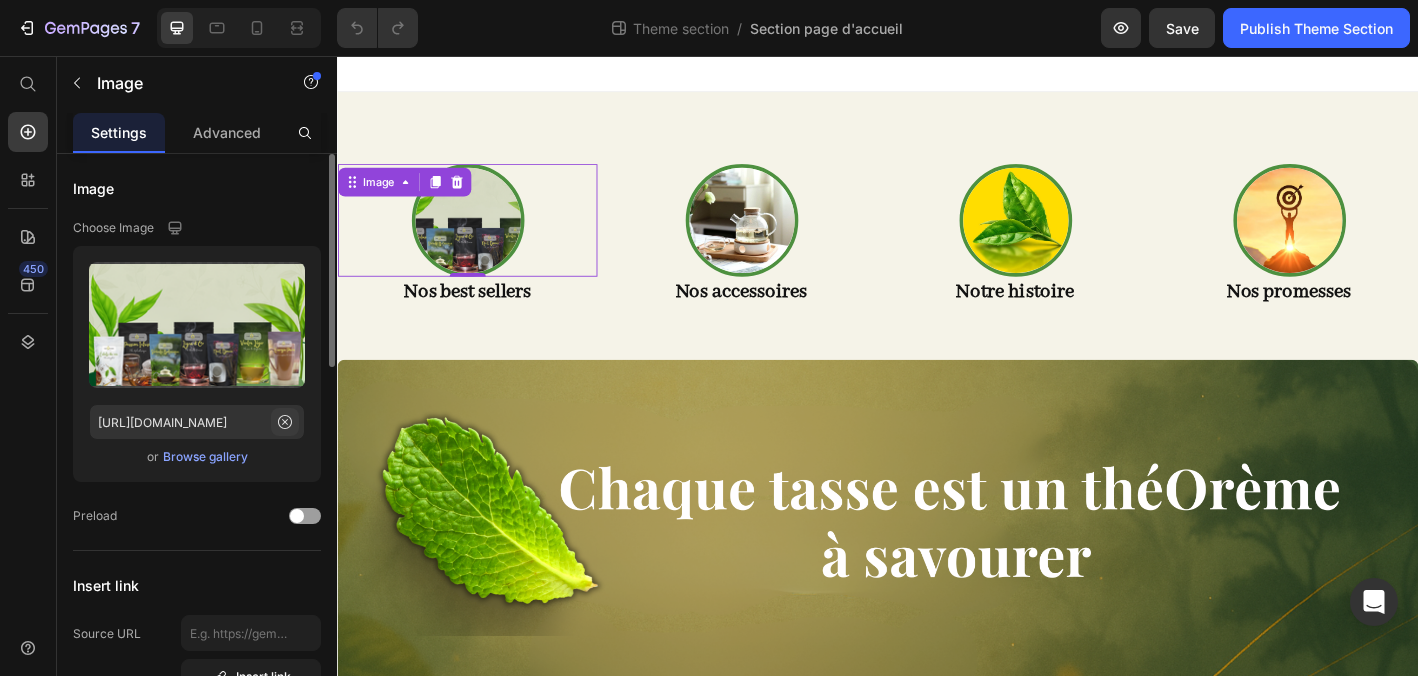 click 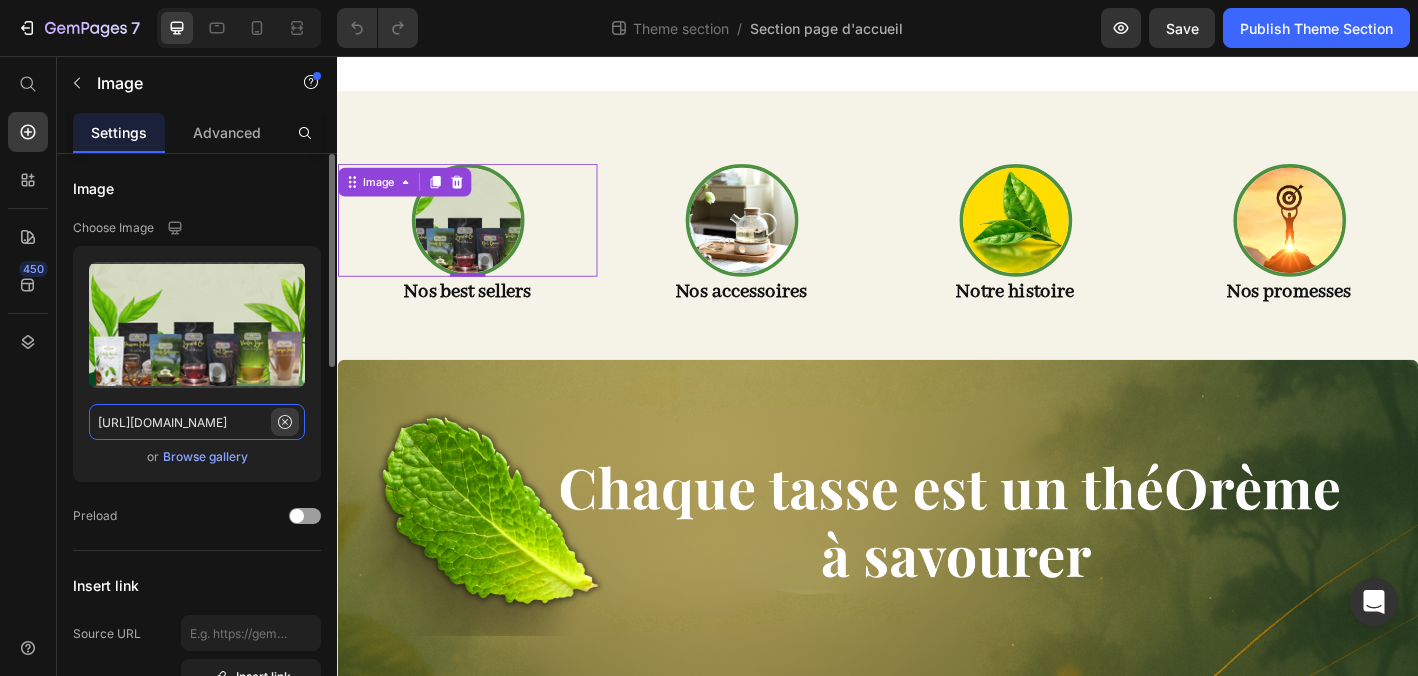 type 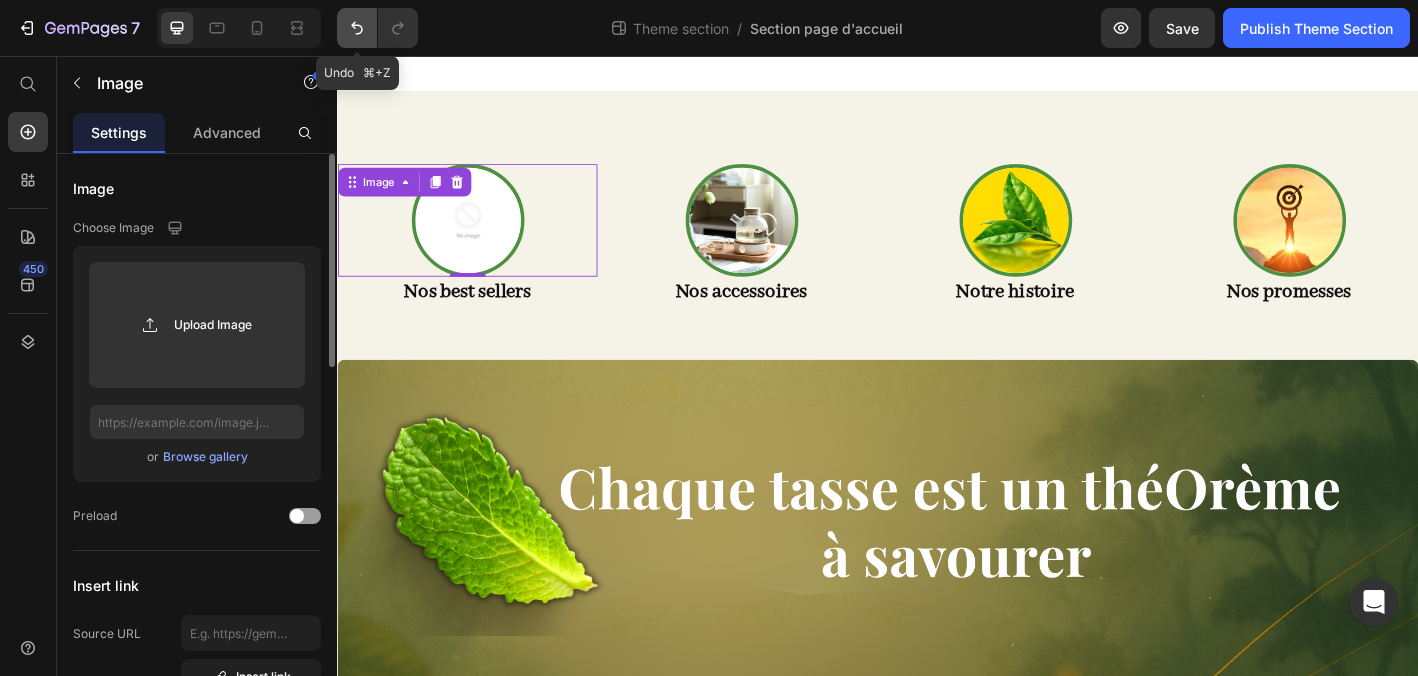 click 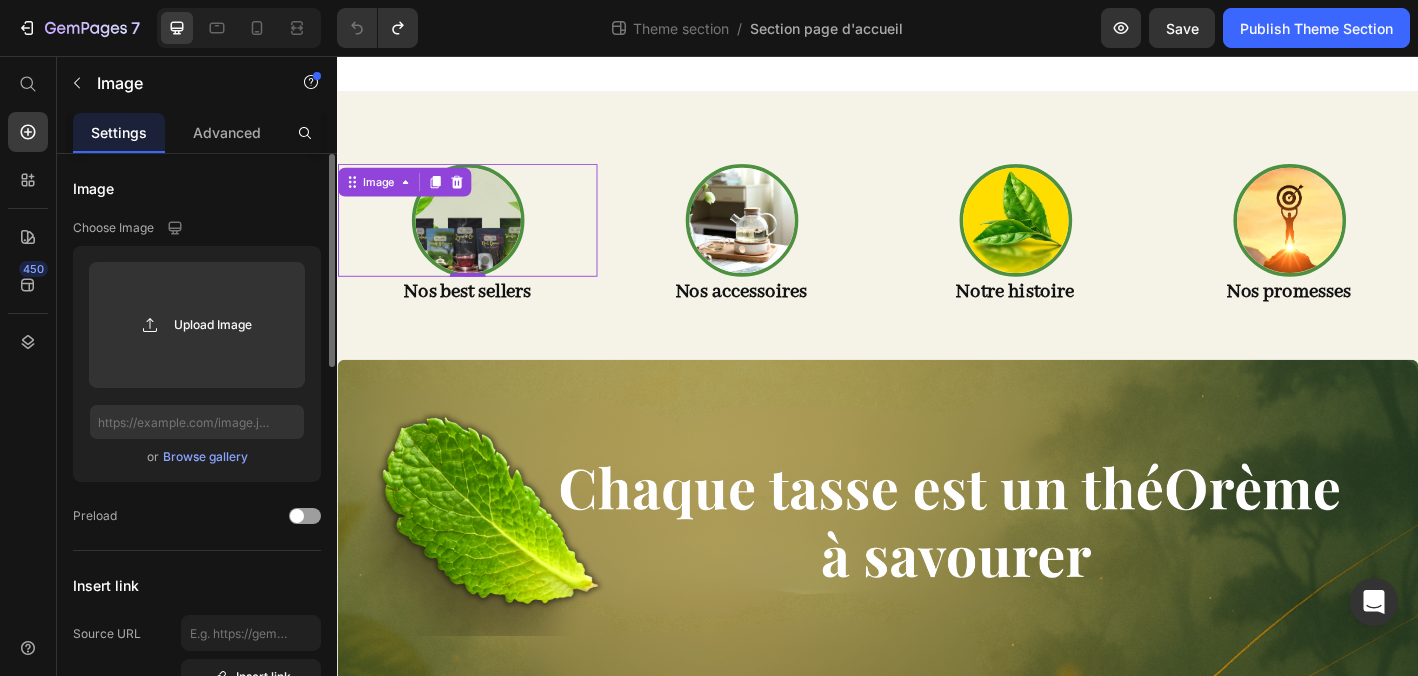 click at bounding box center [481, 238] 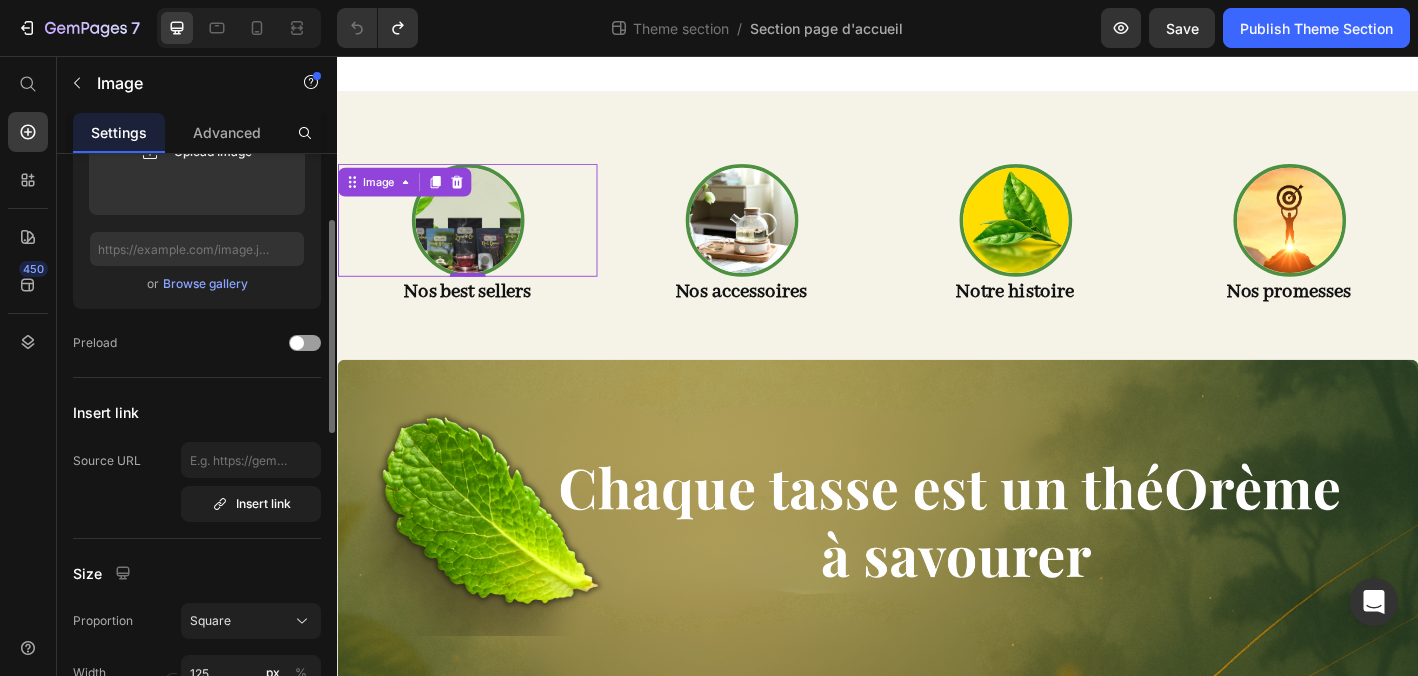scroll, scrollTop: 175, scrollLeft: 0, axis: vertical 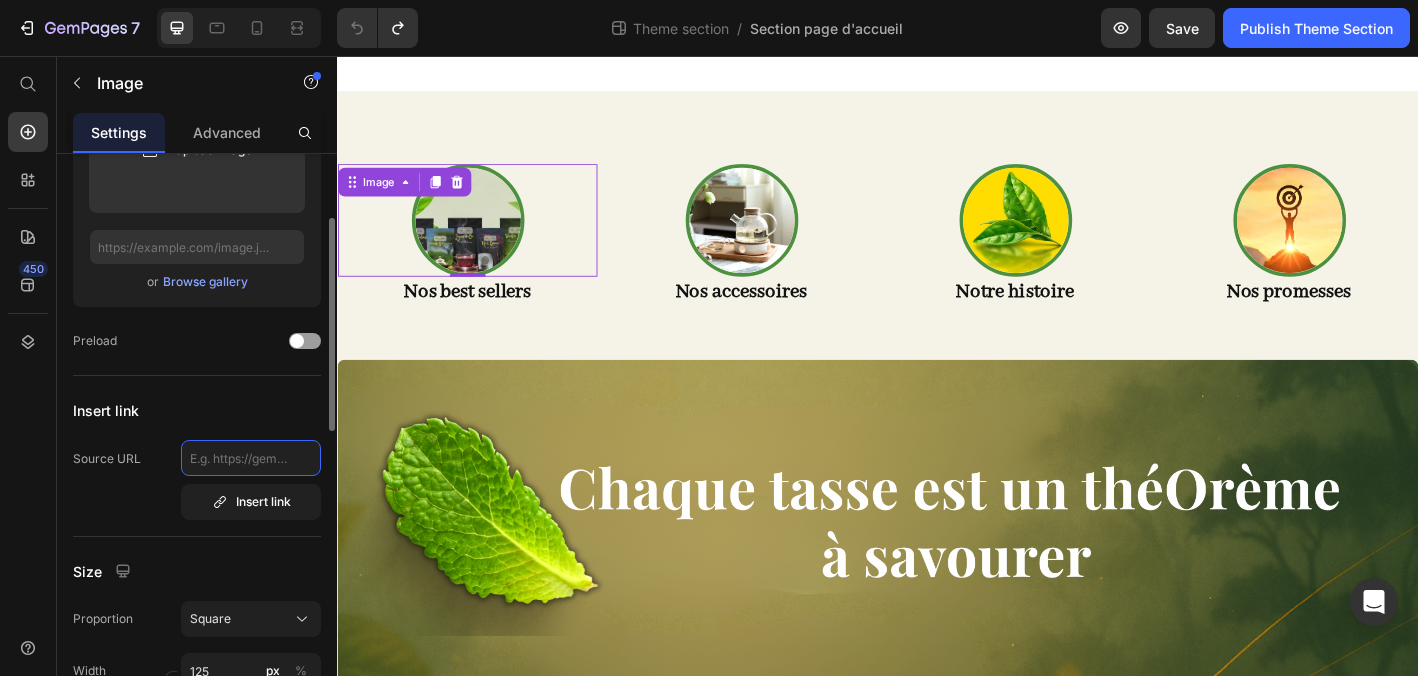 click 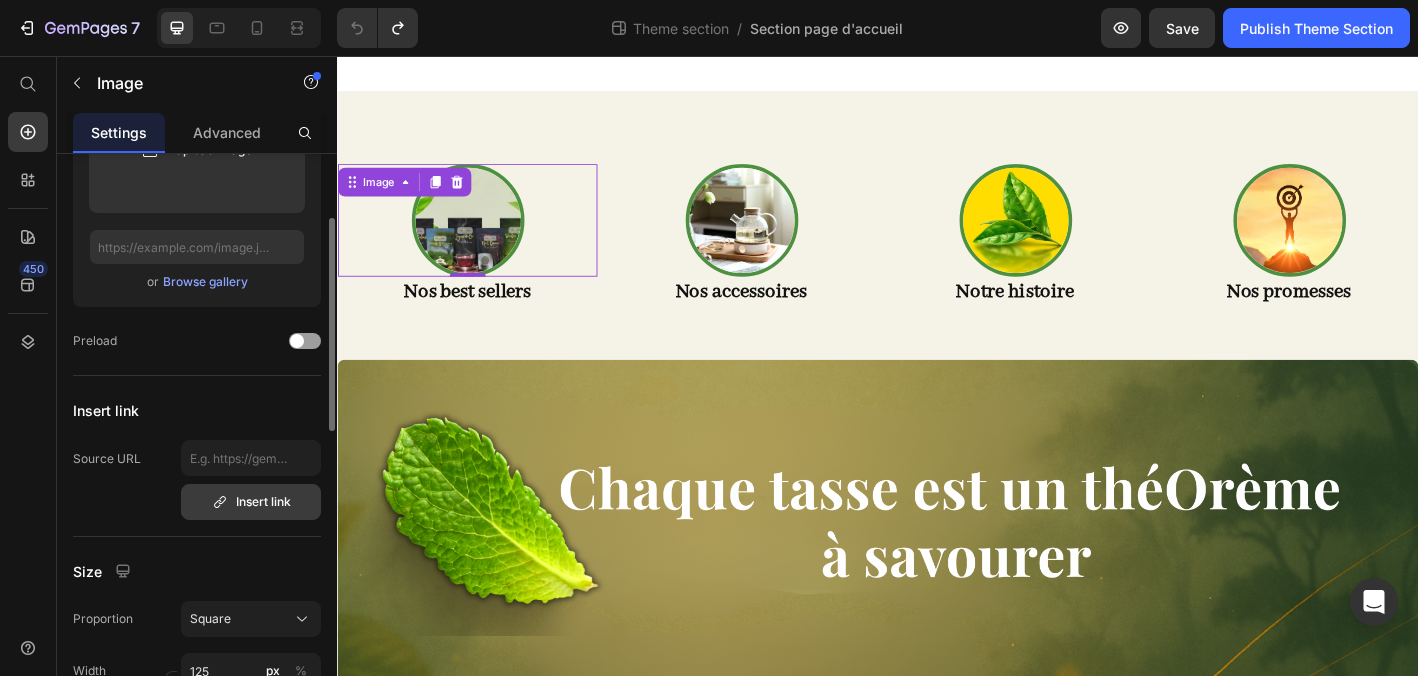 click on "Insert link" at bounding box center [251, 502] 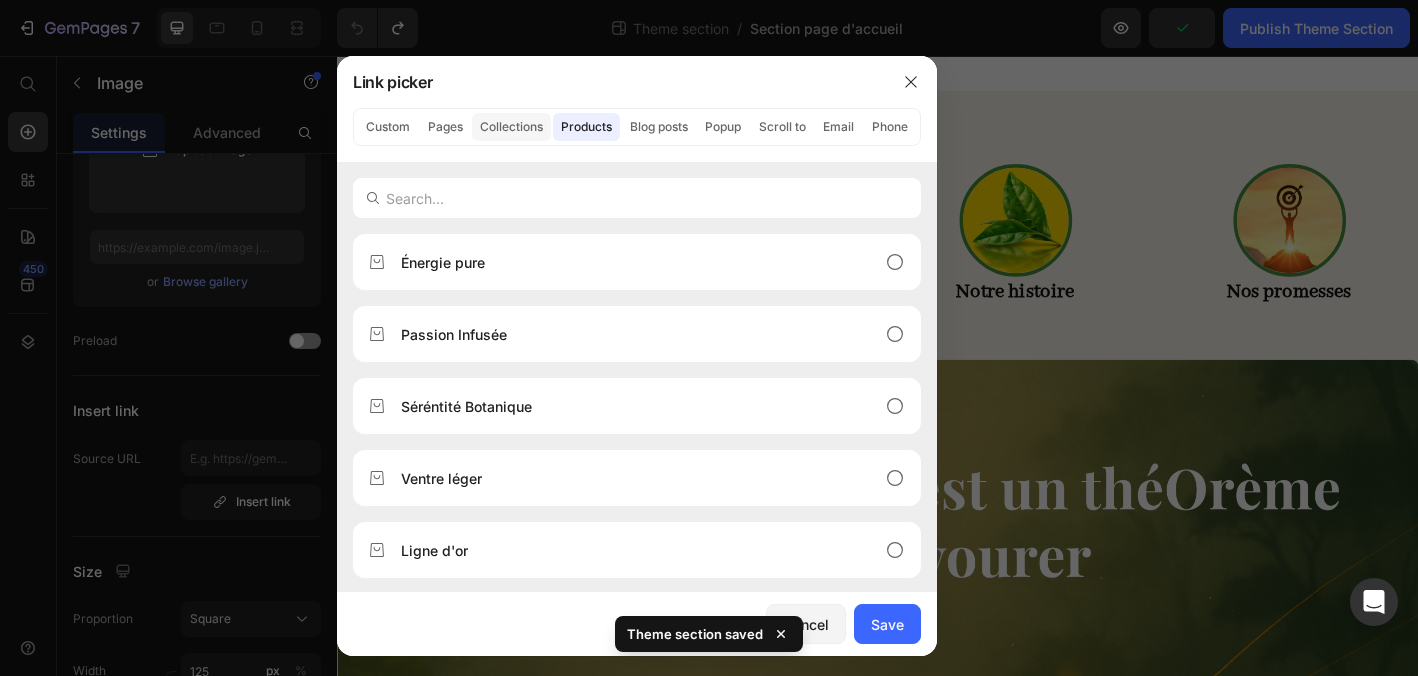 click on "Collections" 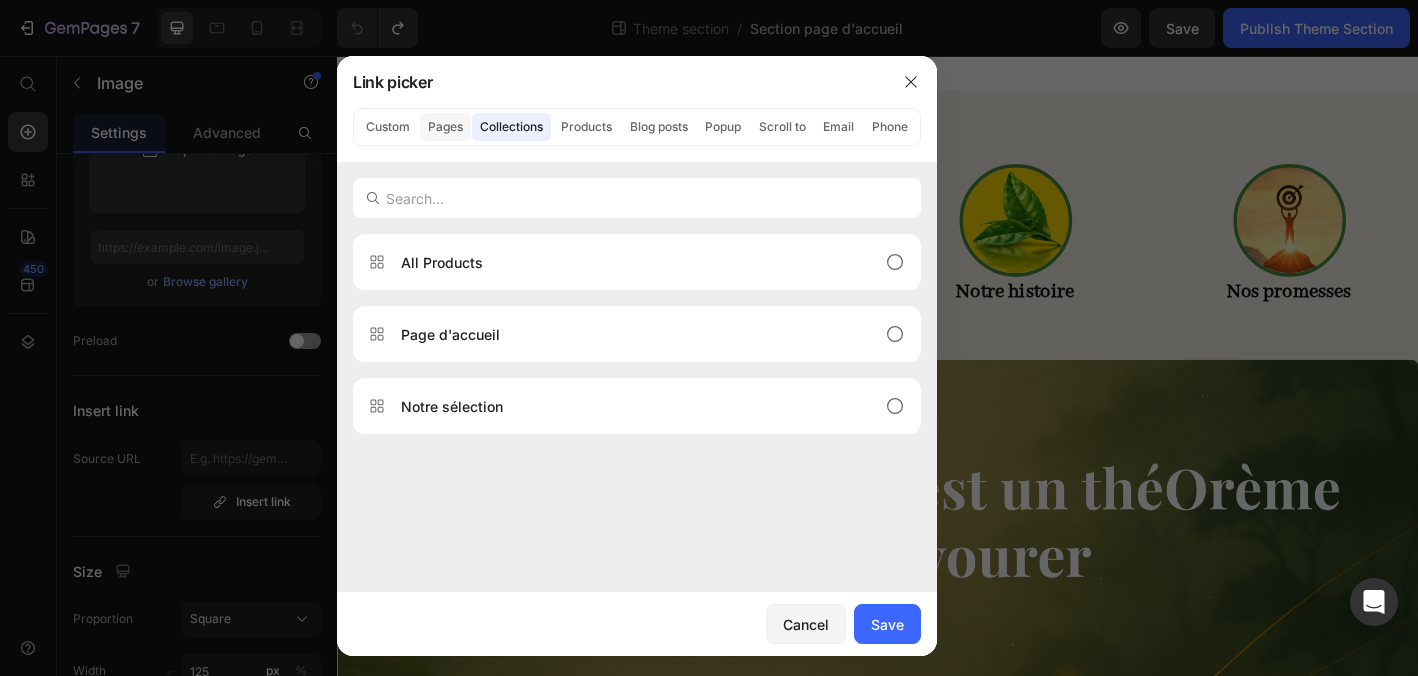 click on "Pages" 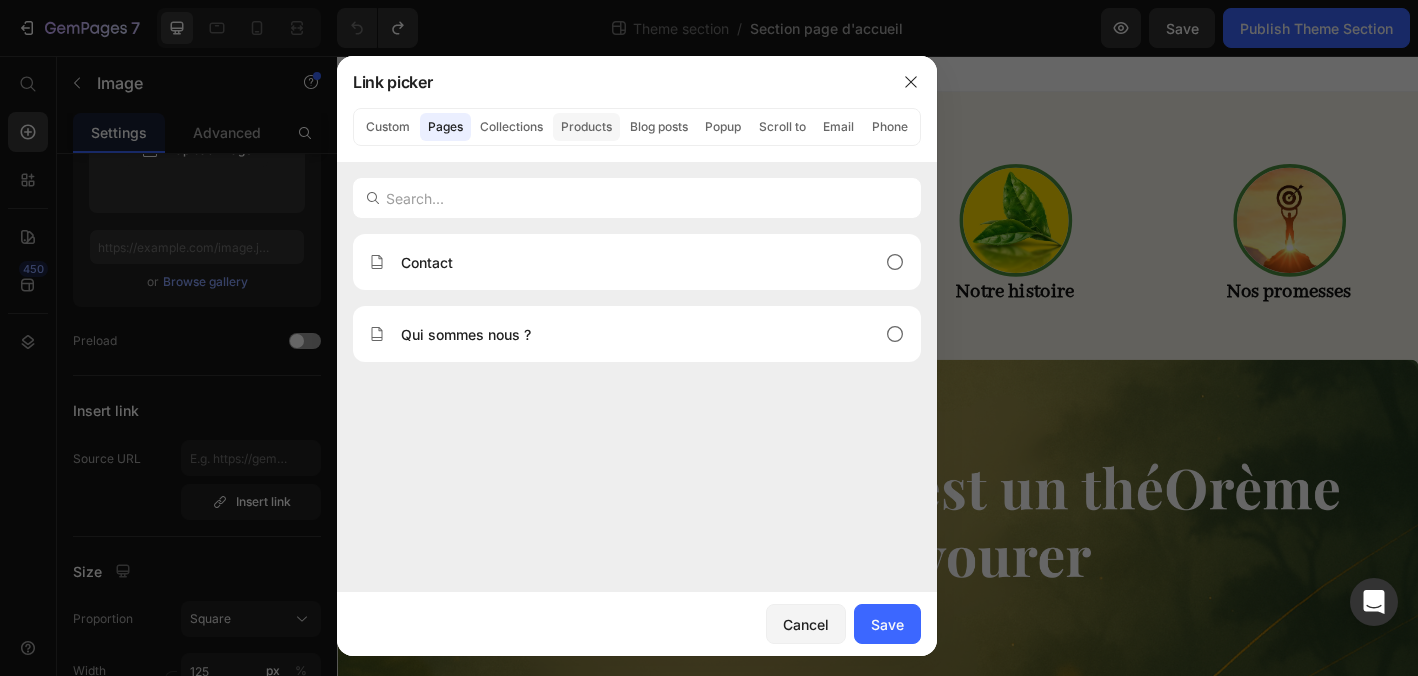 click on "Products" 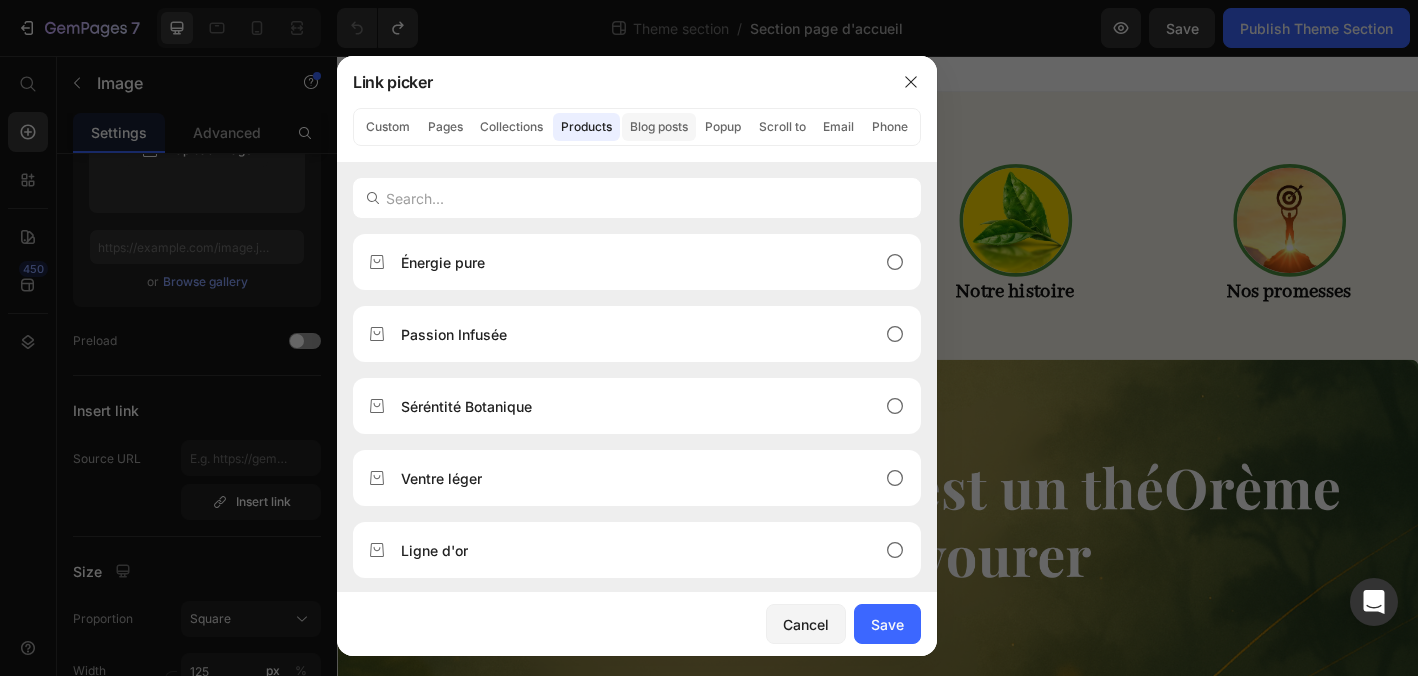 click on "Blog posts" 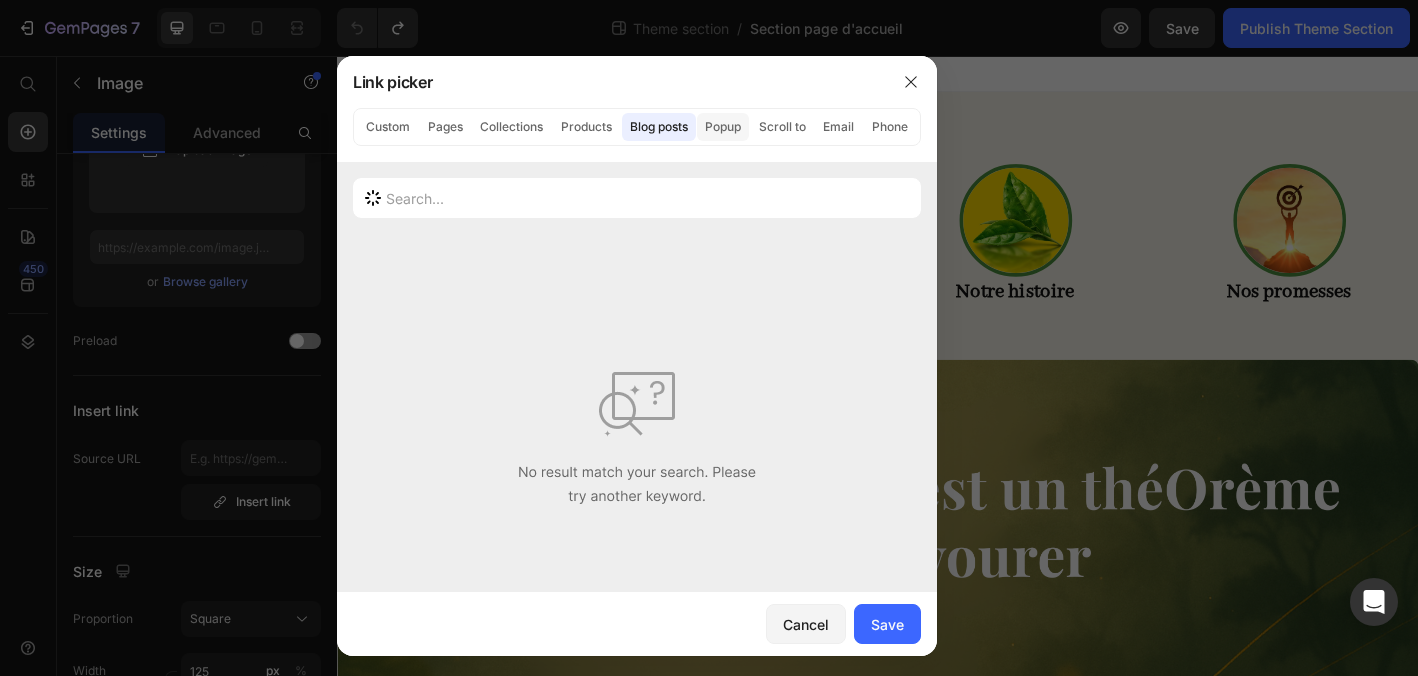 click on "Popup" 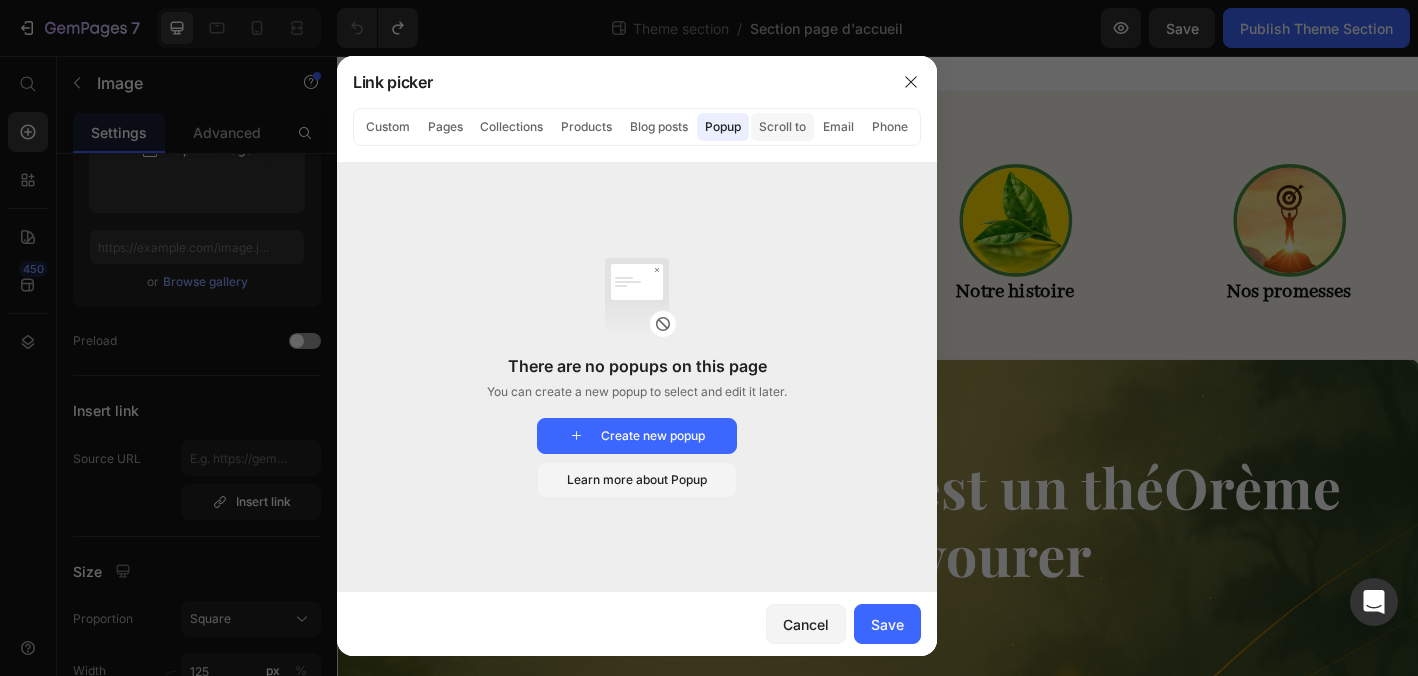 click on "Scroll to" 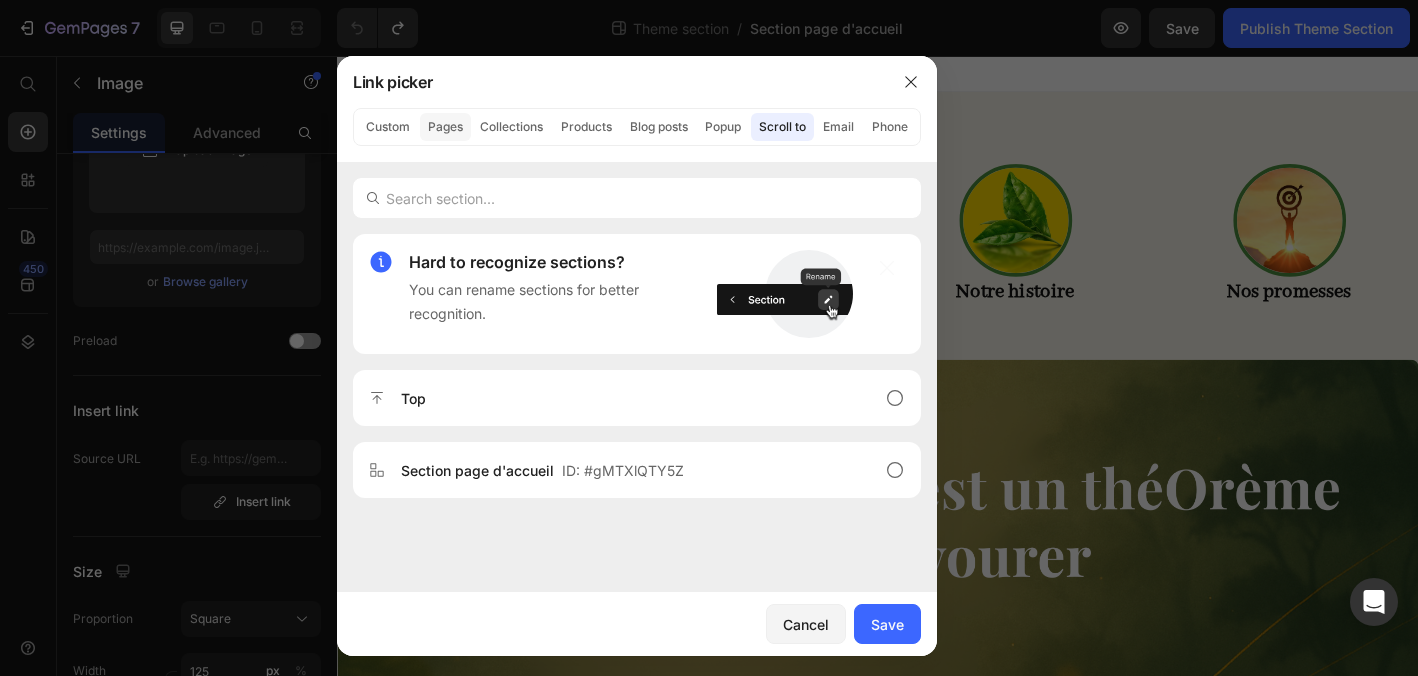 click on "Pages" 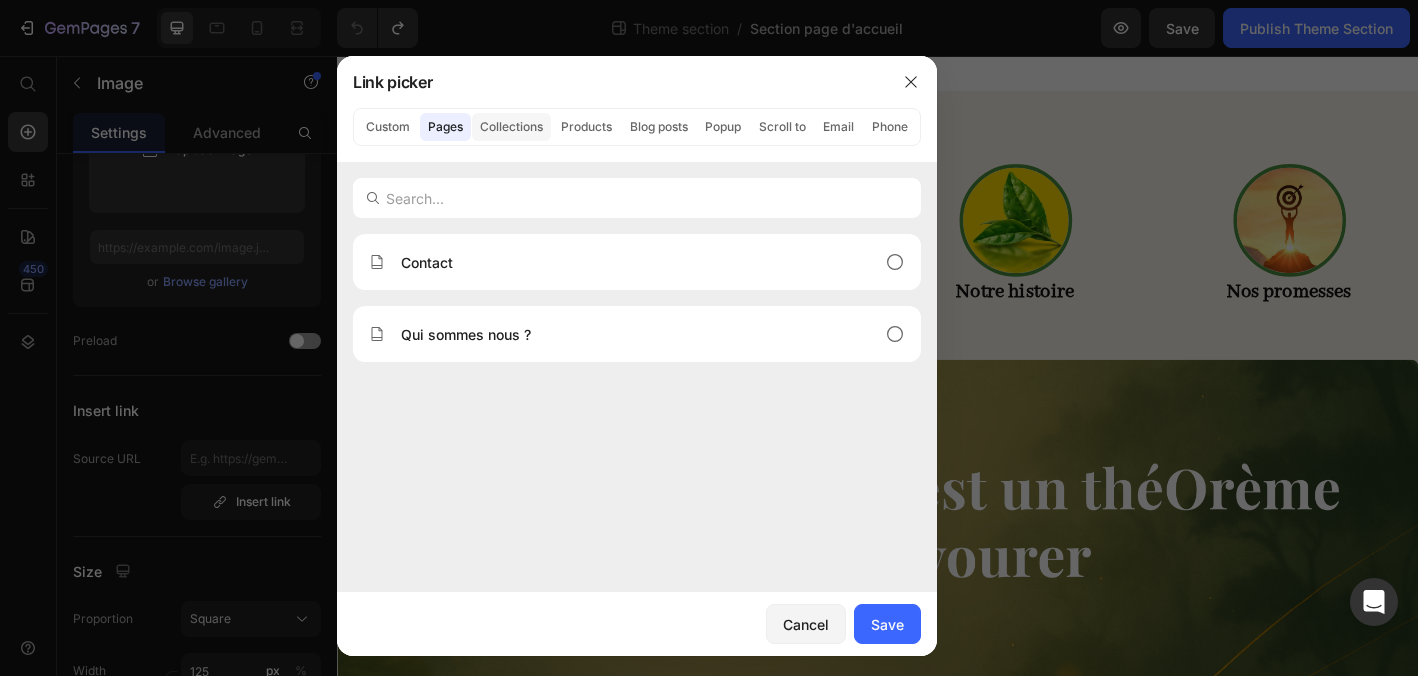 click on "Collections" 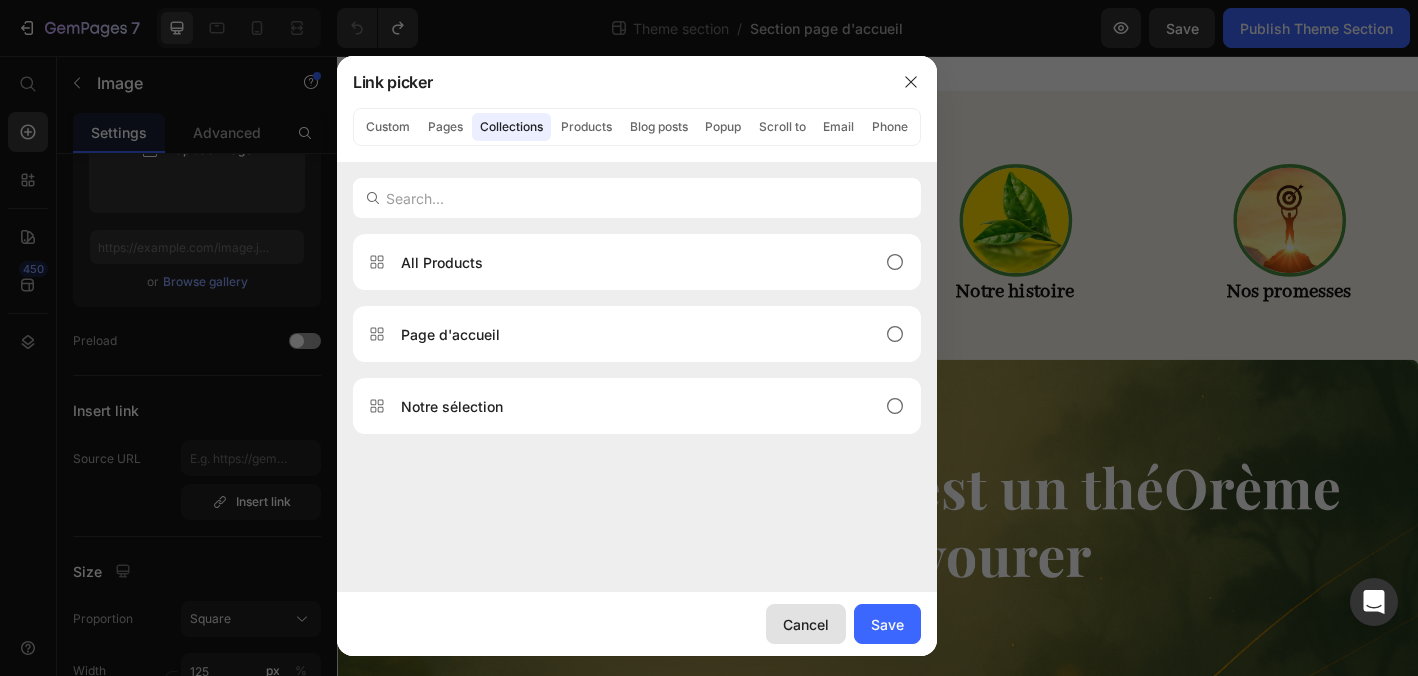 click on "Cancel" at bounding box center [806, 624] 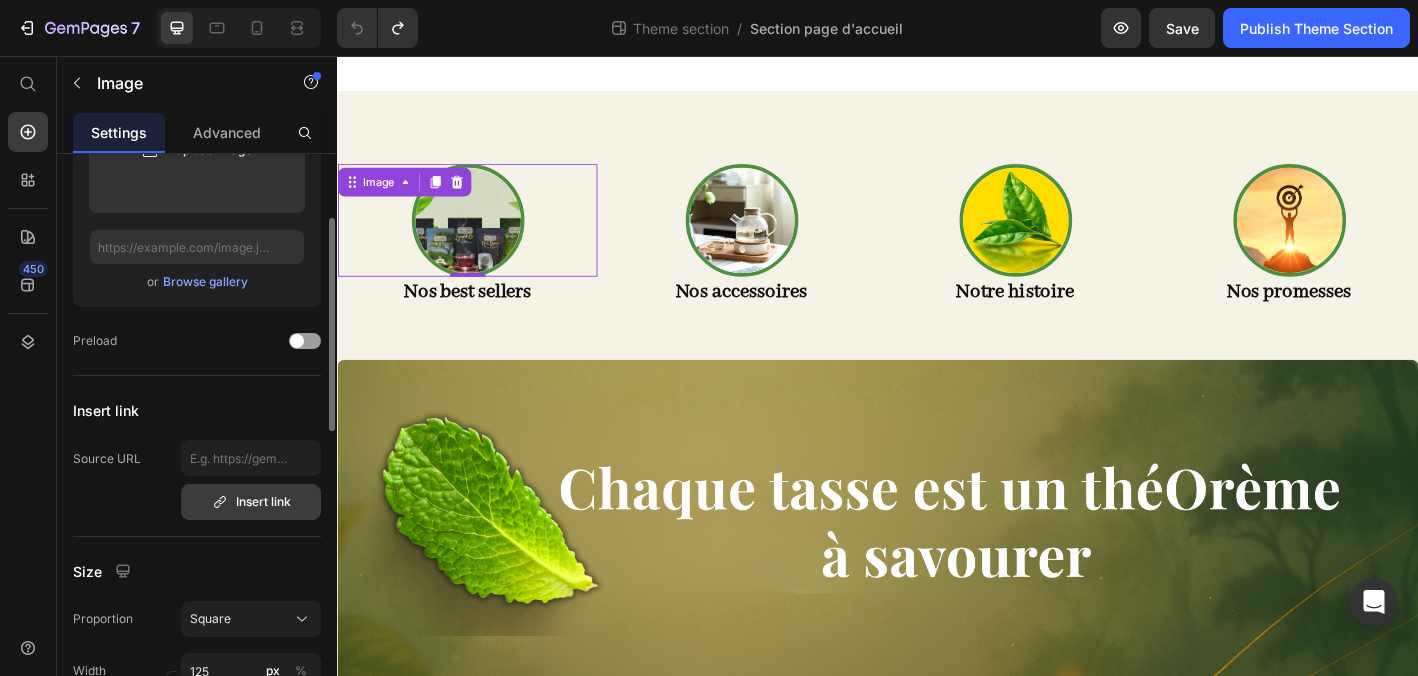 click on "Insert link" at bounding box center [251, 502] 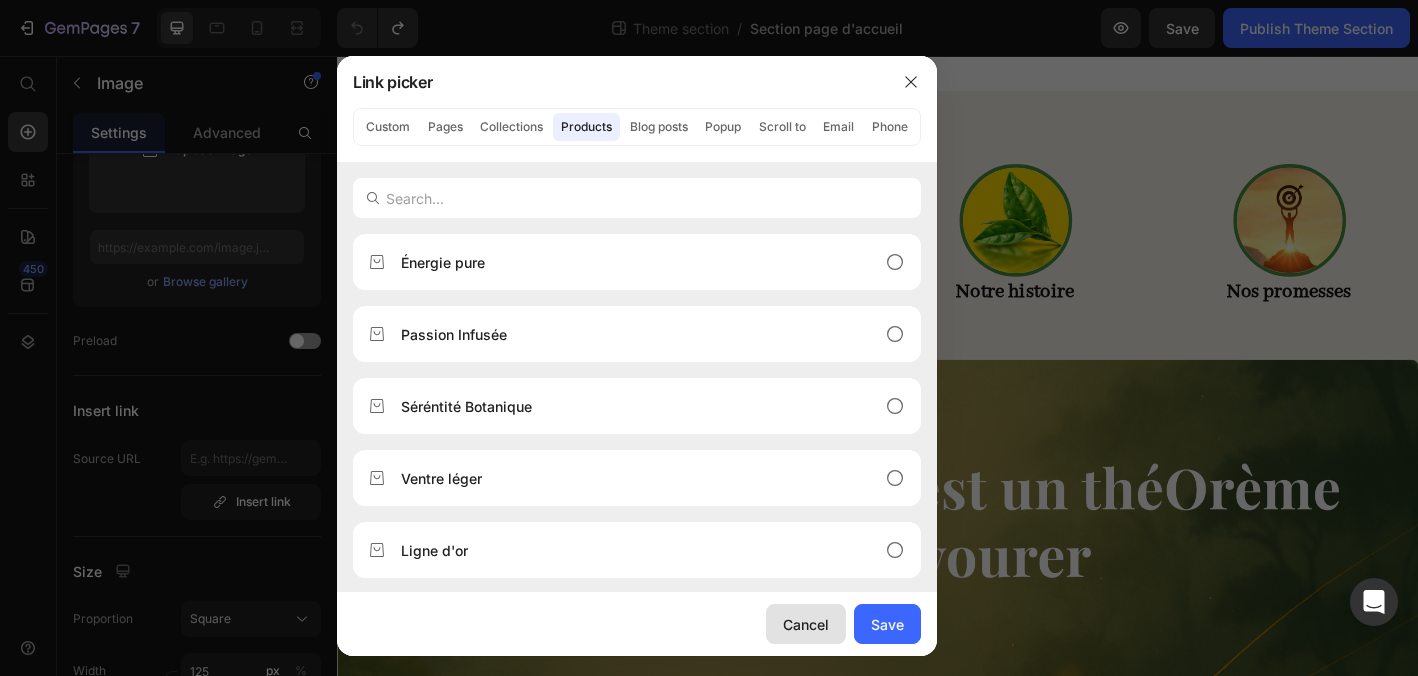 click on "Cancel" at bounding box center [806, 624] 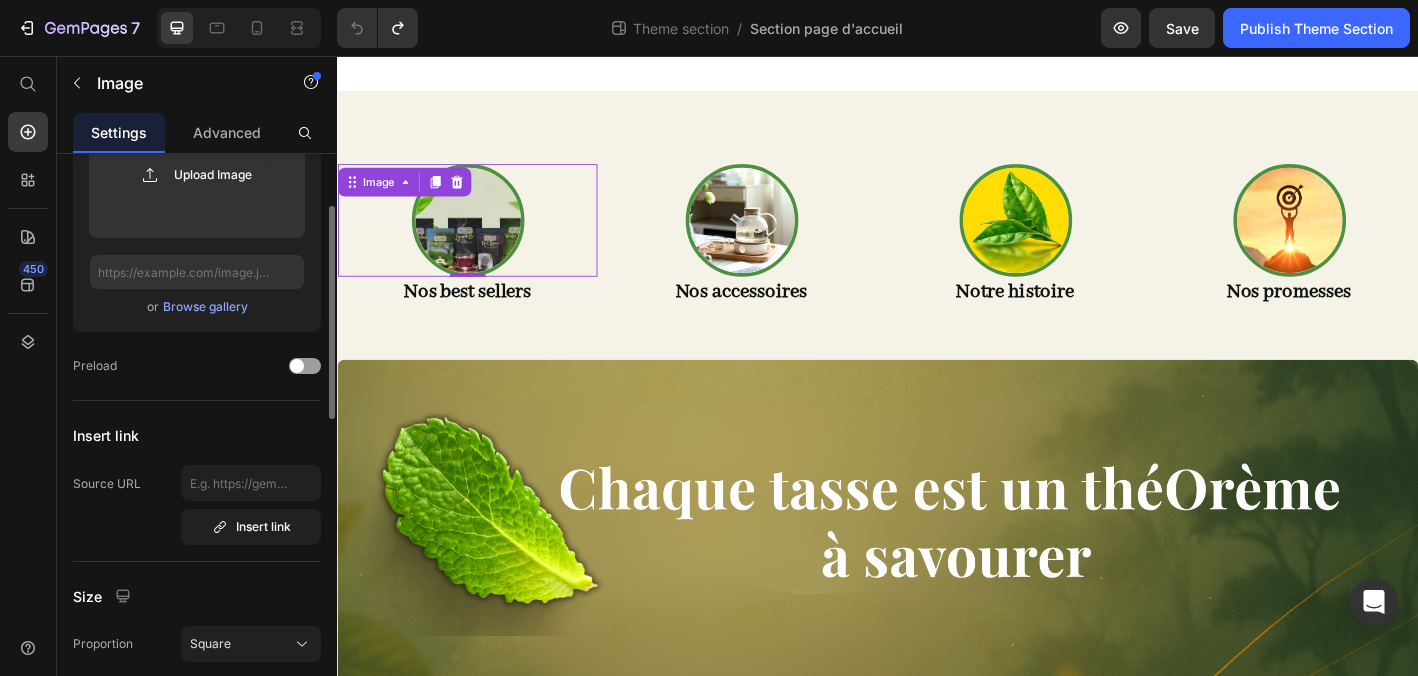 scroll, scrollTop: 148, scrollLeft: 0, axis: vertical 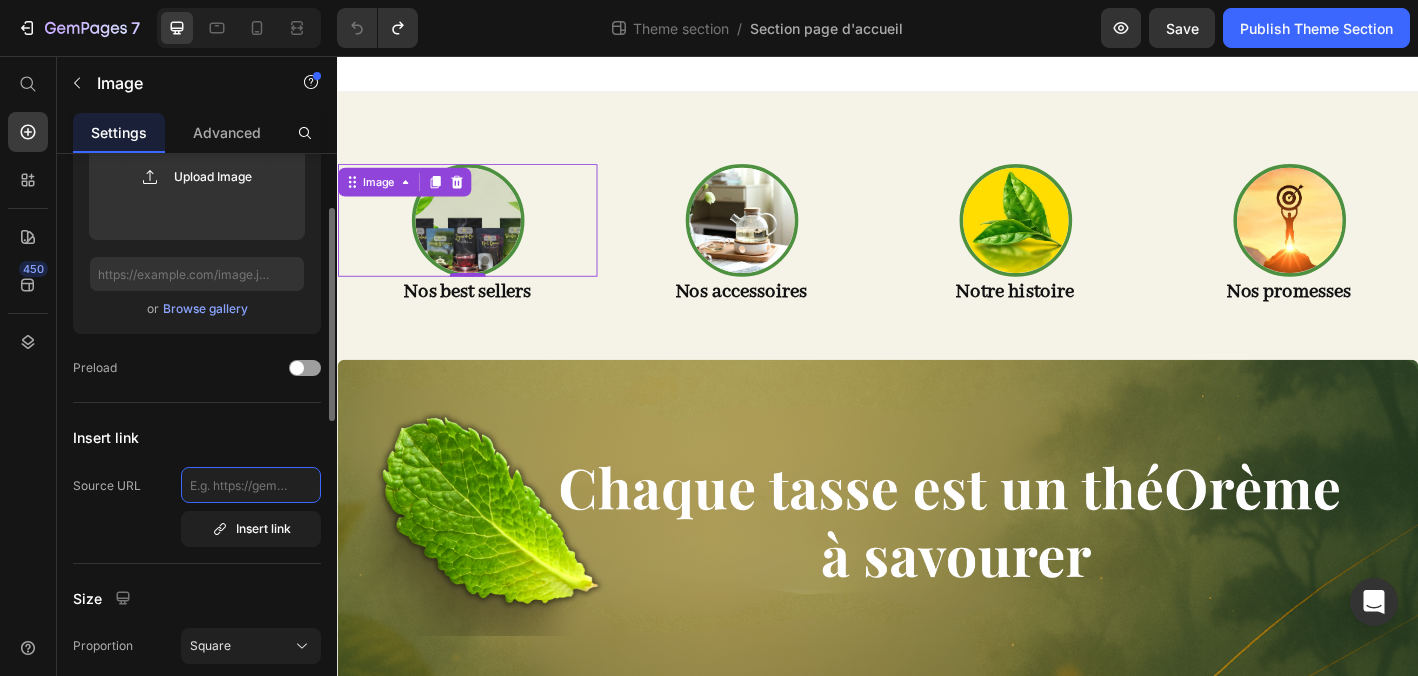 click 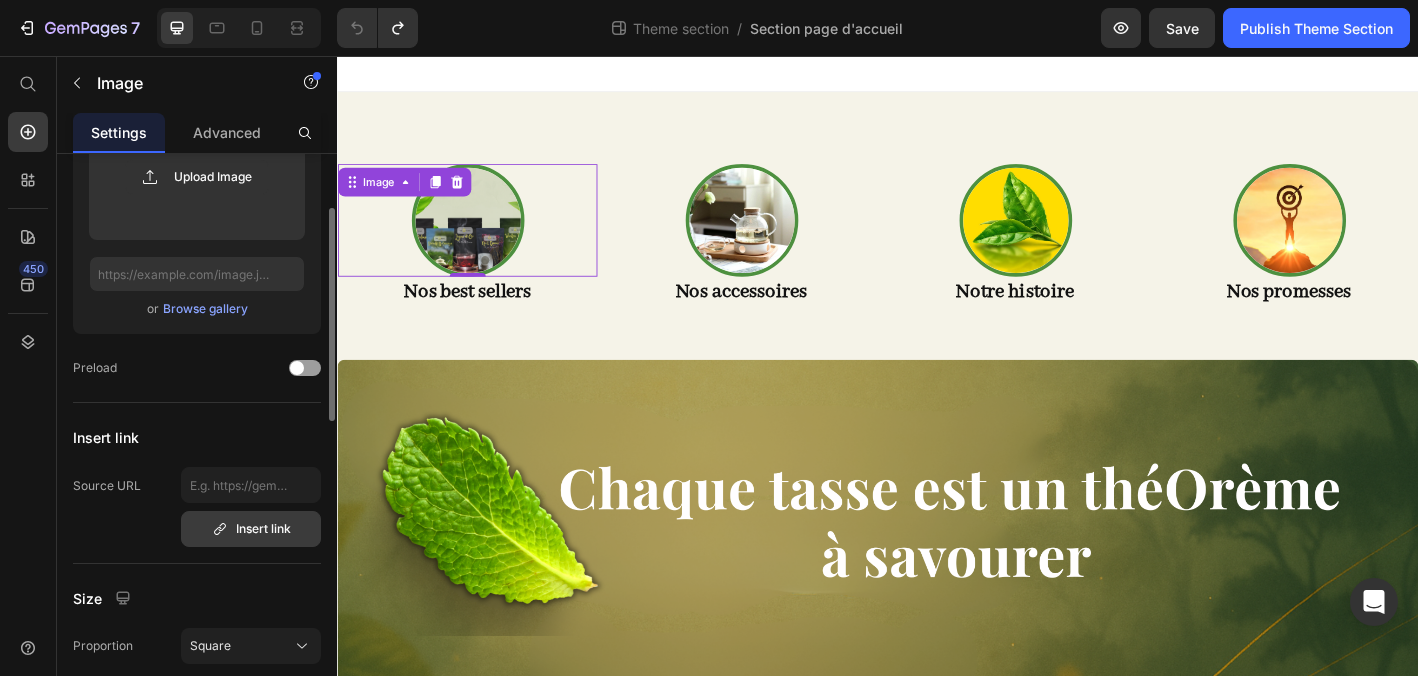 click on "Insert link" at bounding box center [251, 529] 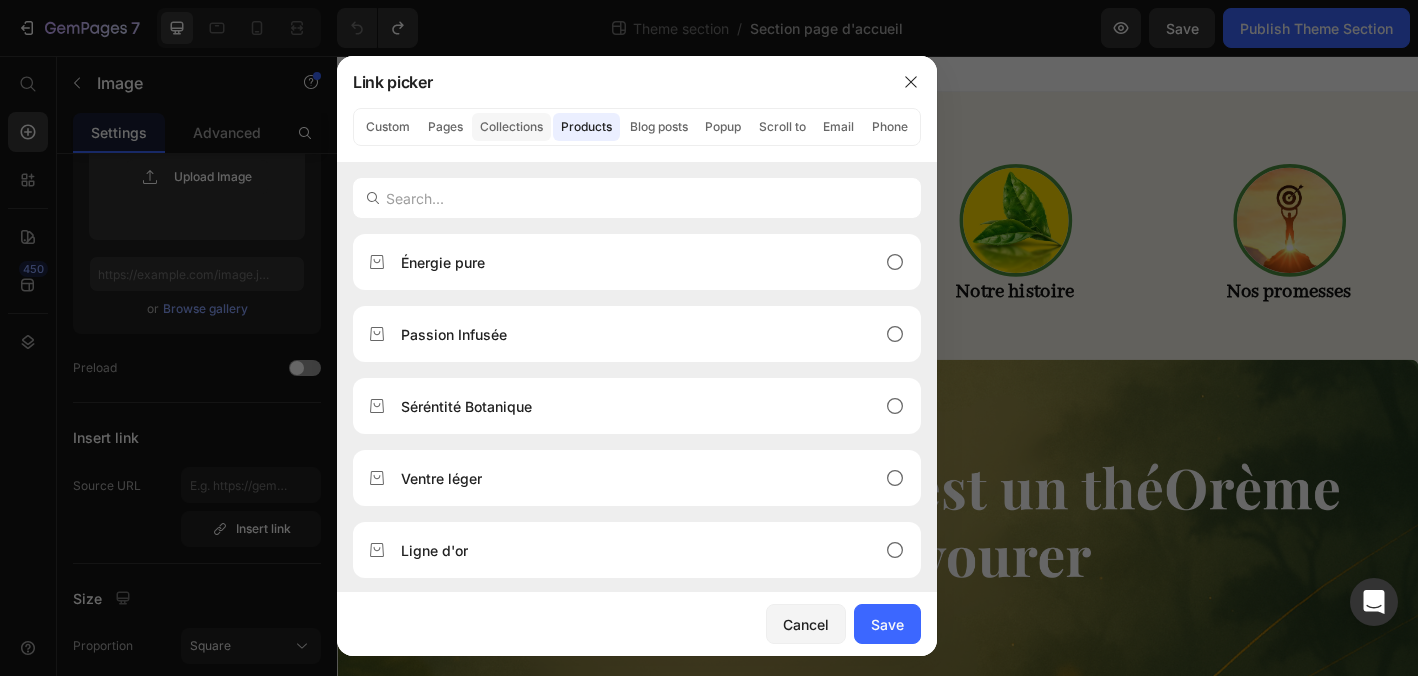 click on "Collections" 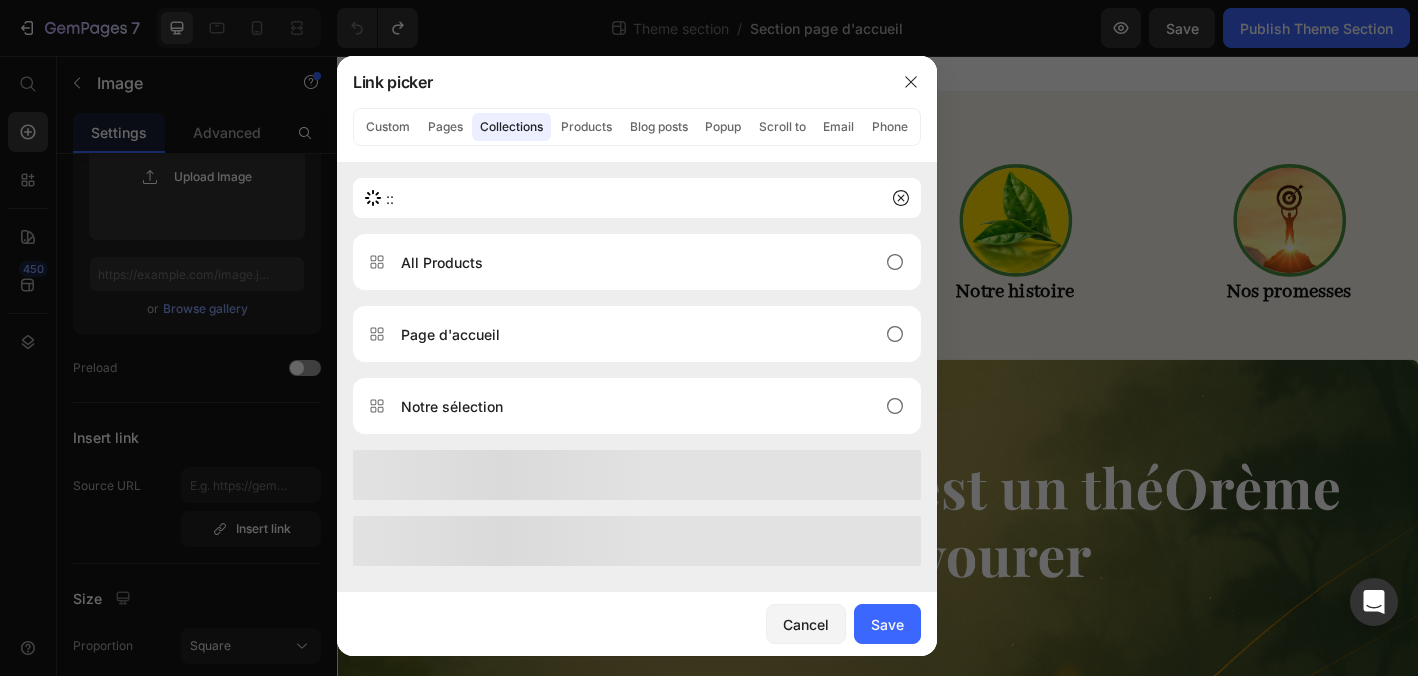 type on ":" 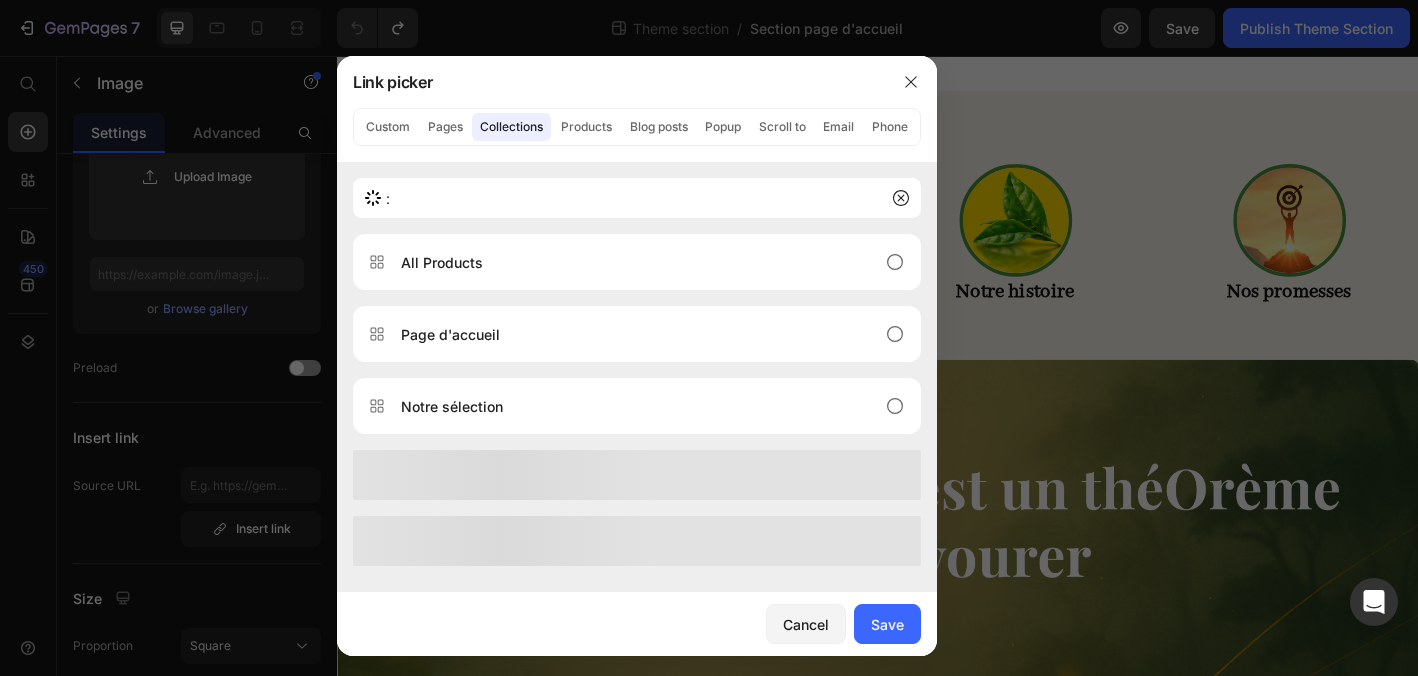 type 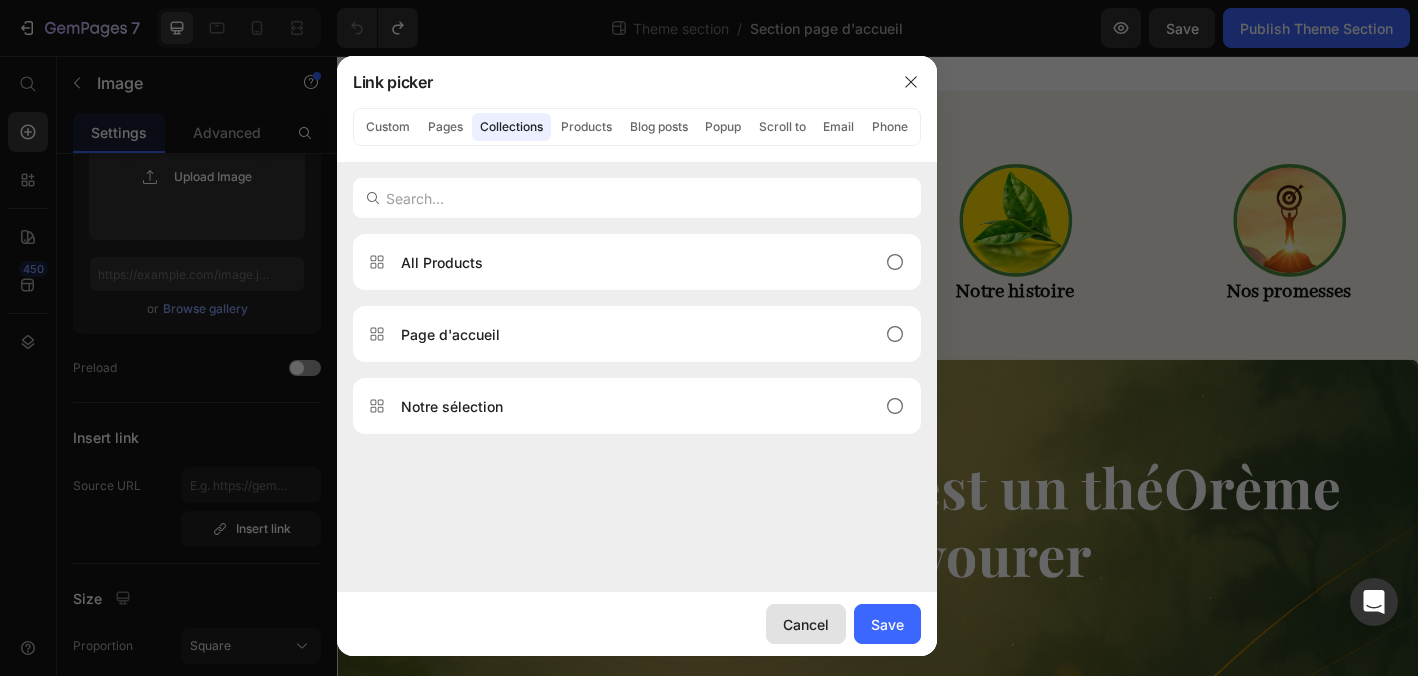click on "Cancel" at bounding box center [806, 624] 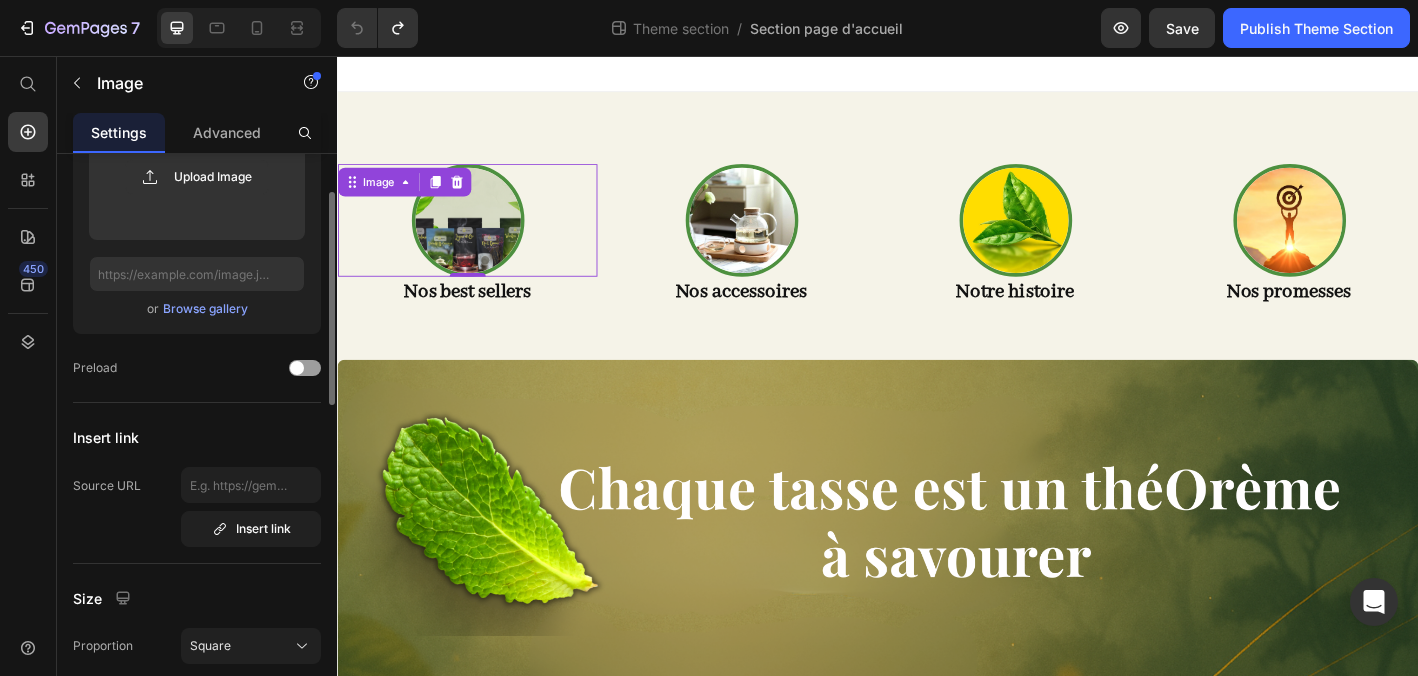 scroll, scrollTop: 0, scrollLeft: 0, axis: both 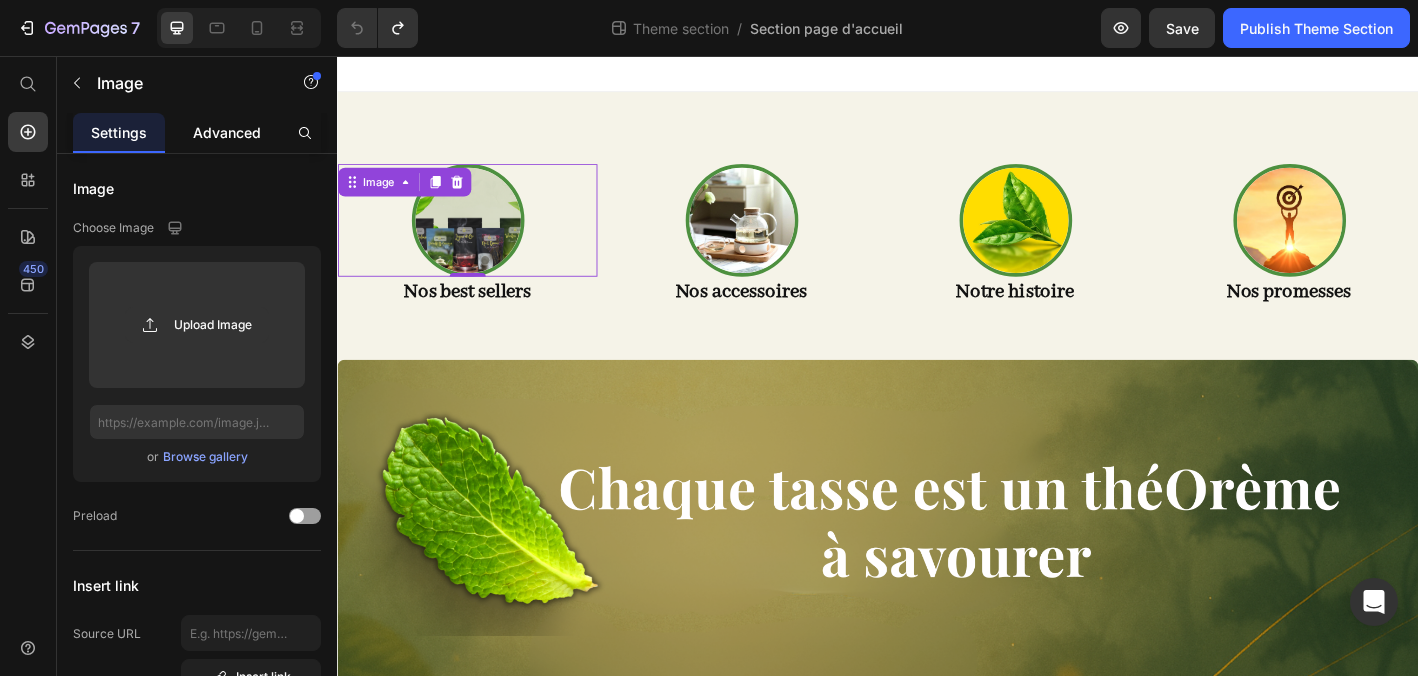 click on "Advanced" 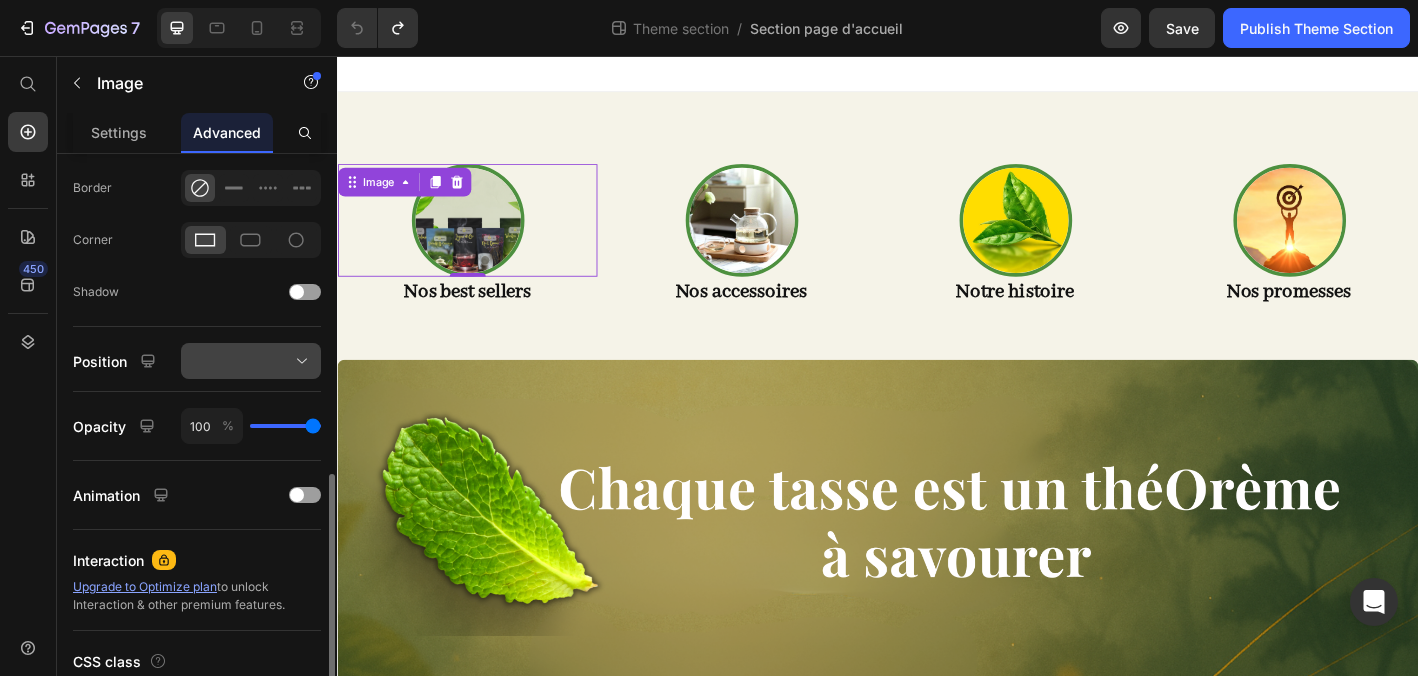 scroll, scrollTop: 690, scrollLeft: 0, axis: vertical 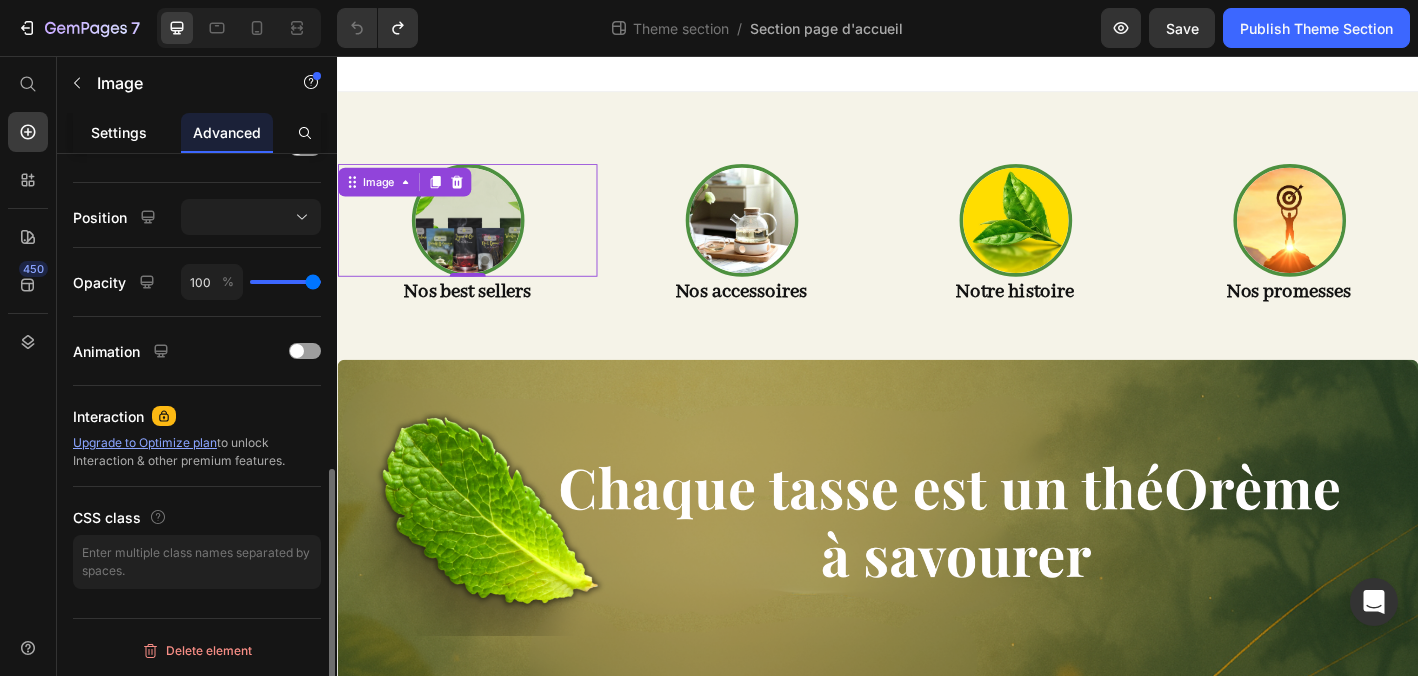 click on "Settings" 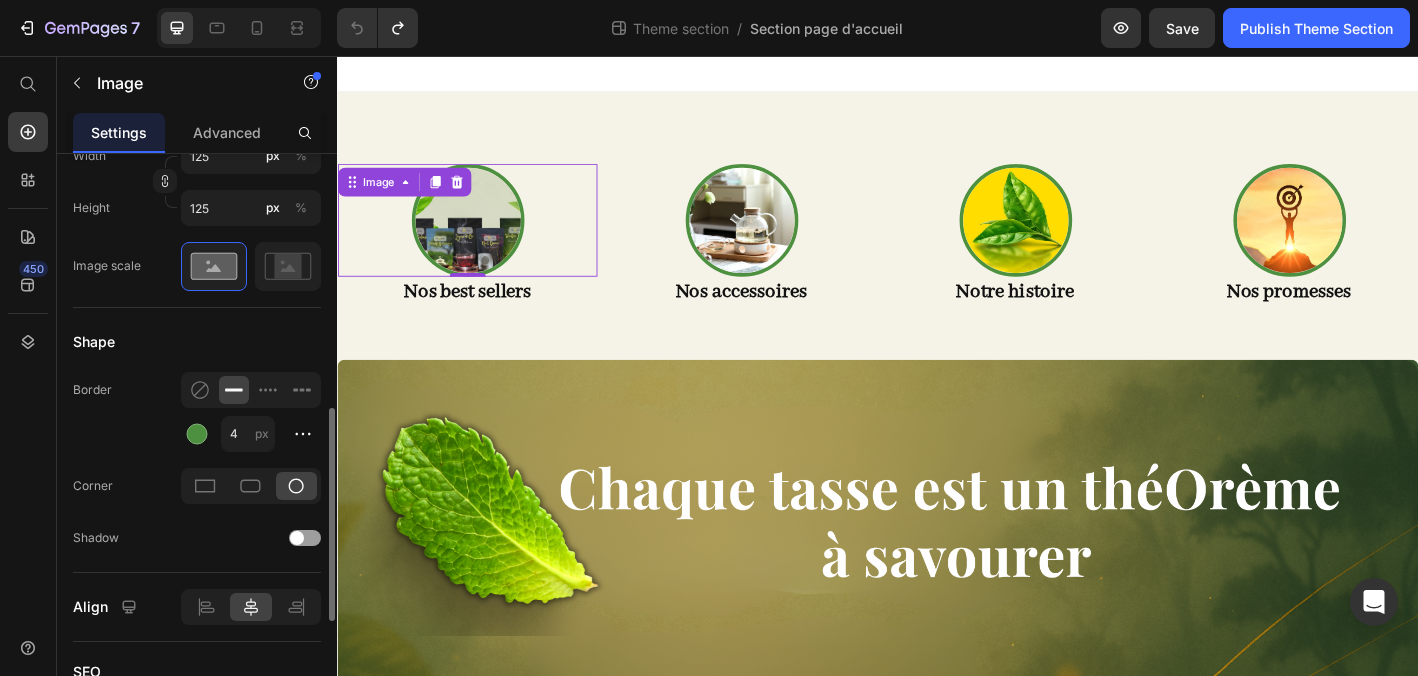 scroll, scrollTop: 0, scrollLeft: 0, axis: both 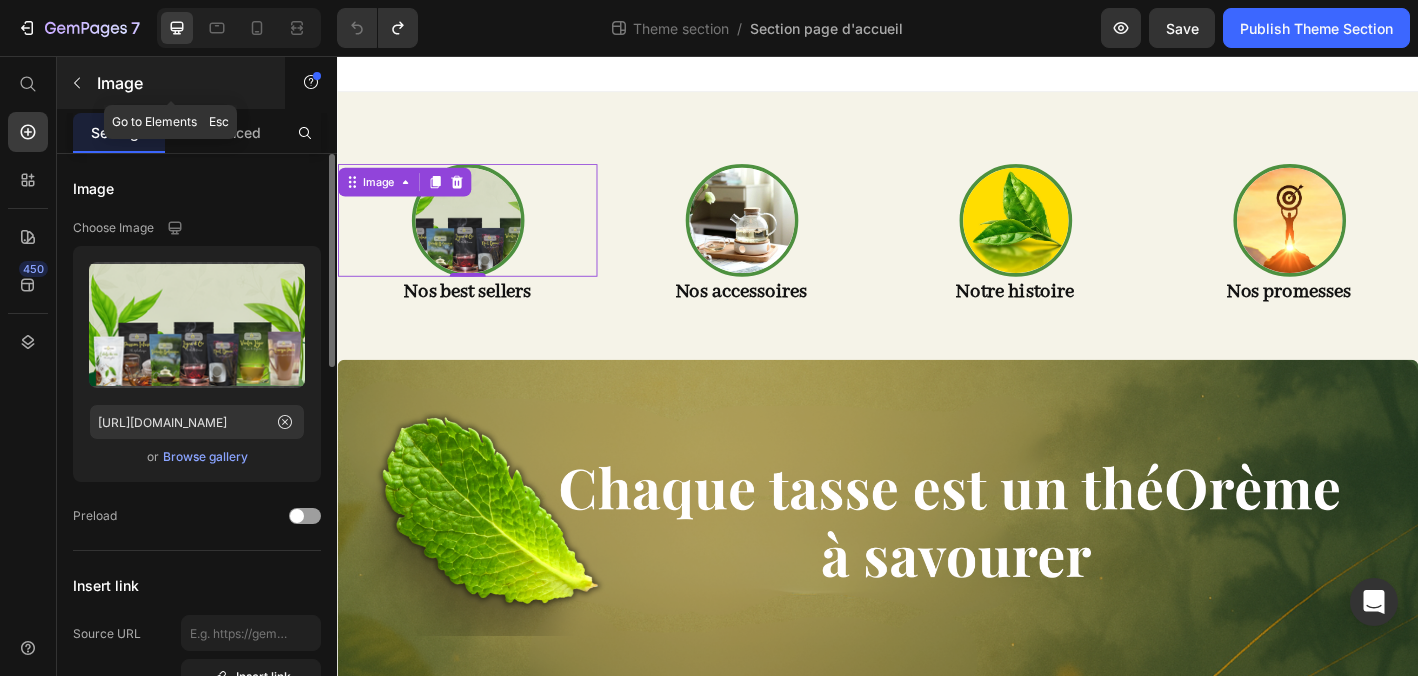 click 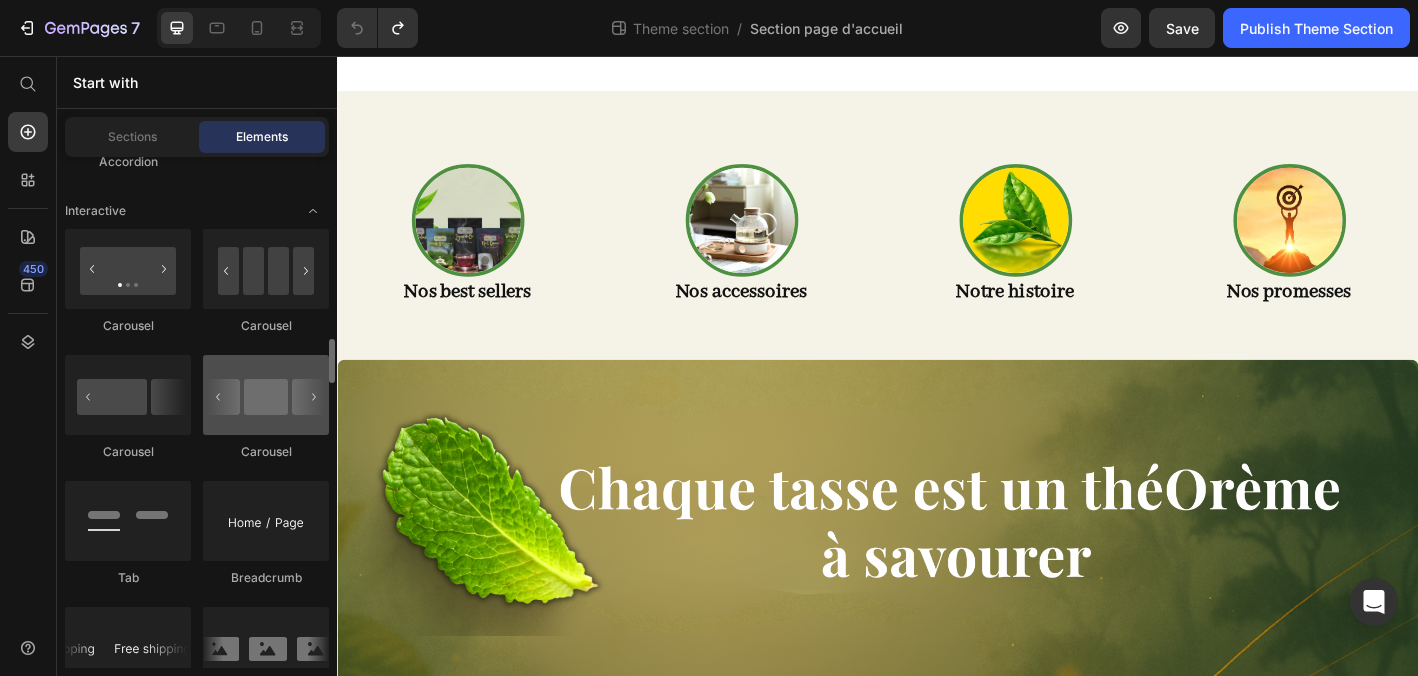 scroll, scrollTop: 1981, scrollLeft: 0, axis: vertical 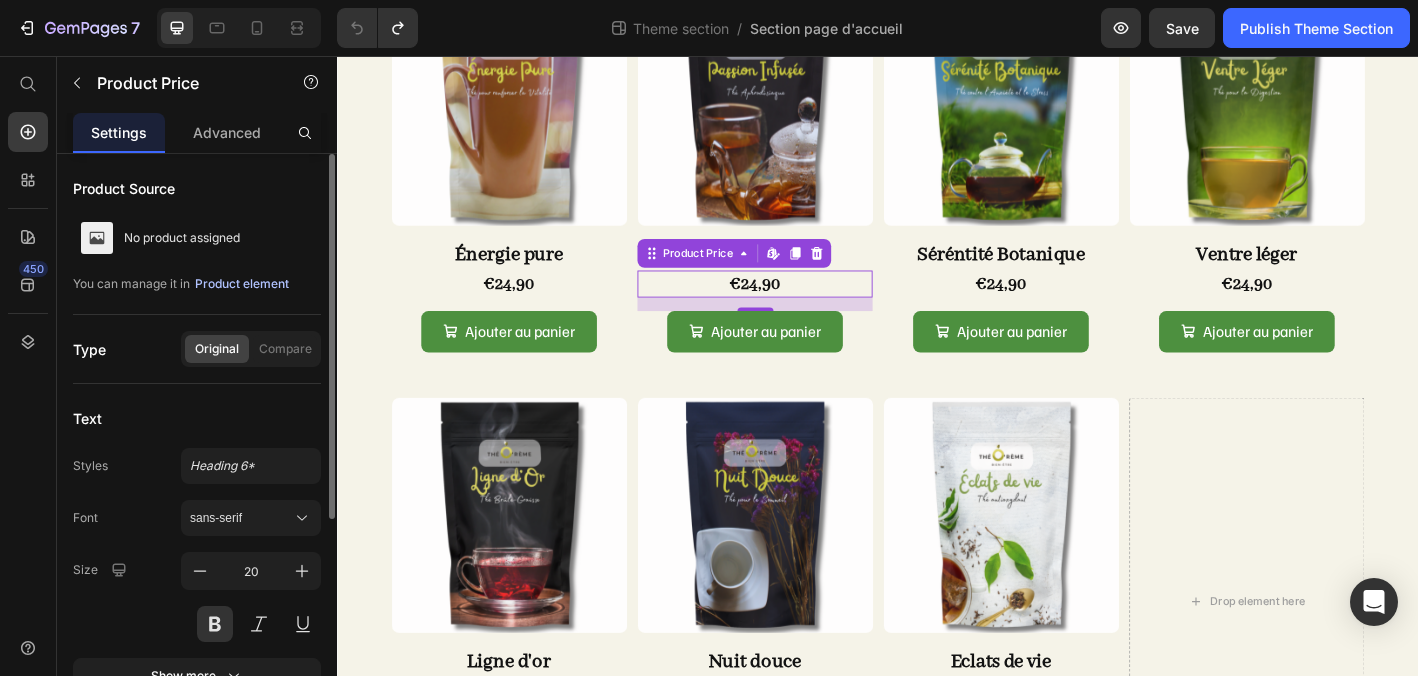 click on "Product element" at bounding box center [242, 284] 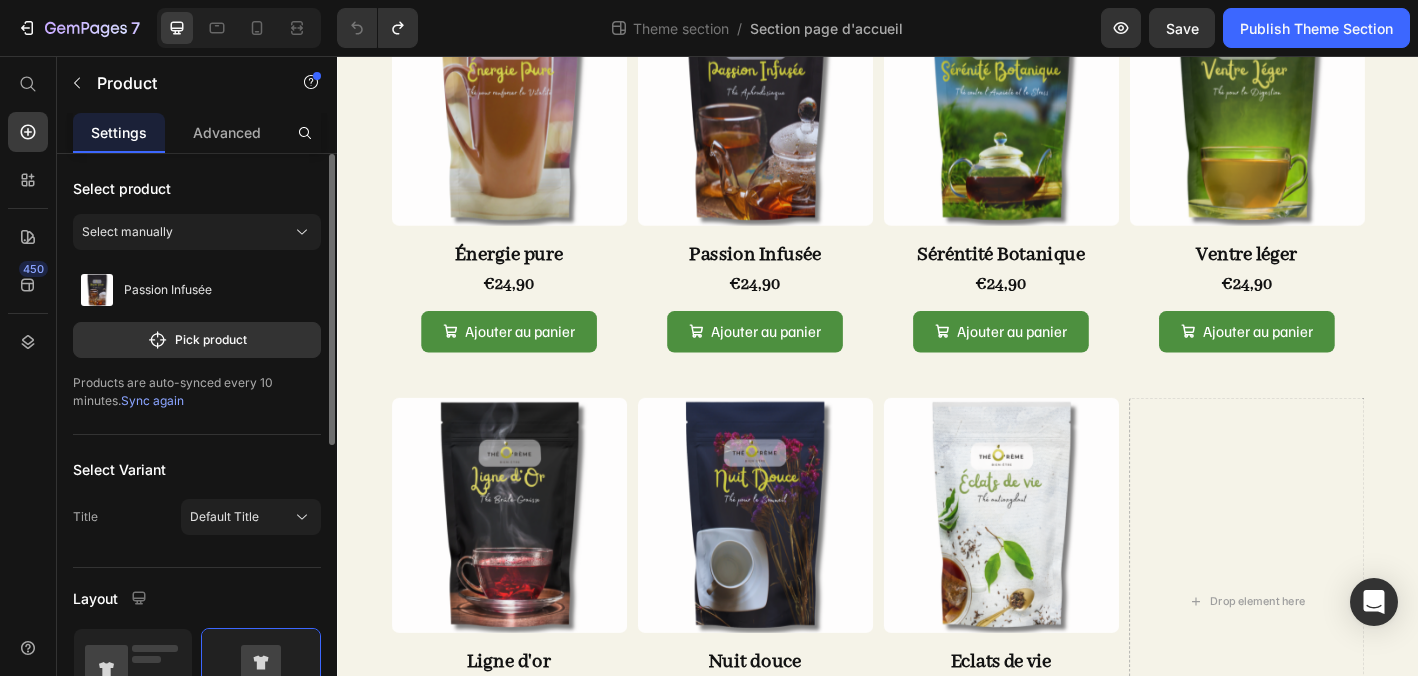 click on "Sync again" at bounding box center (152, 400) 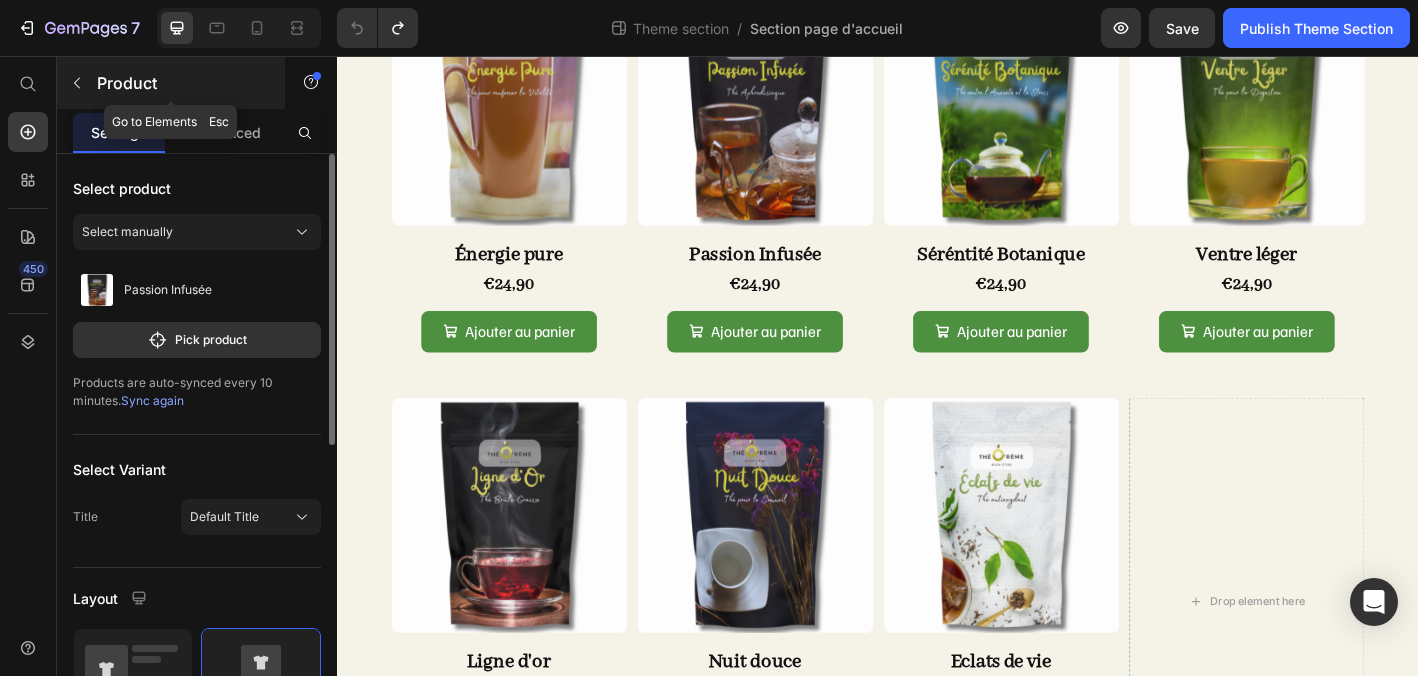 click at bounding box center [77, 83] 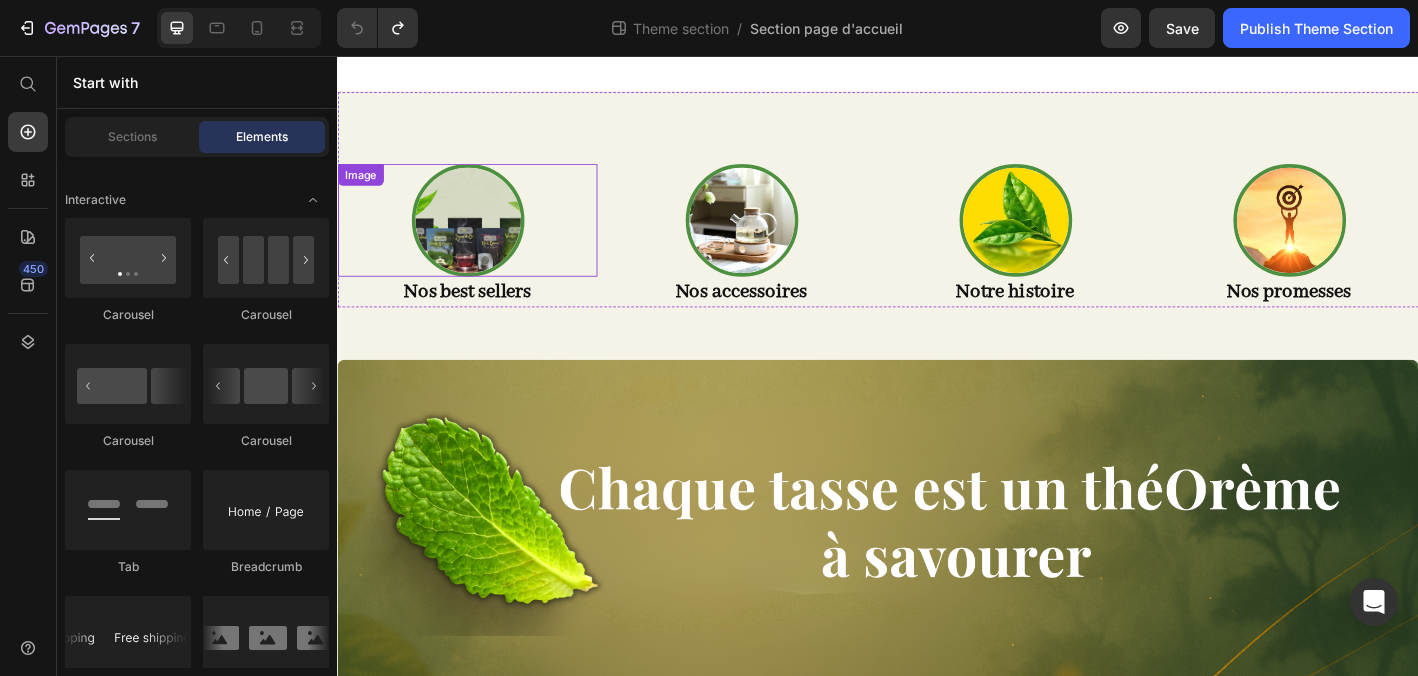 scroll, scrollTop: 0, scrollLeft: 0, axis: both 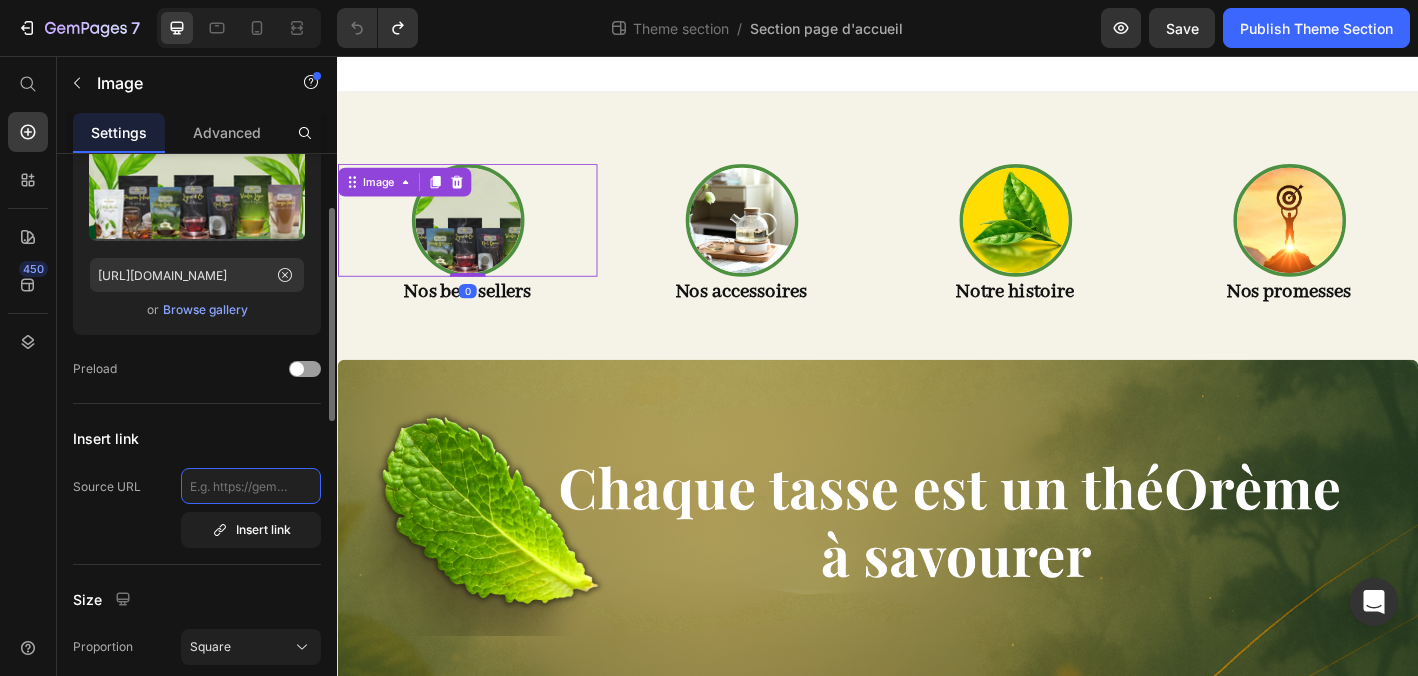 click 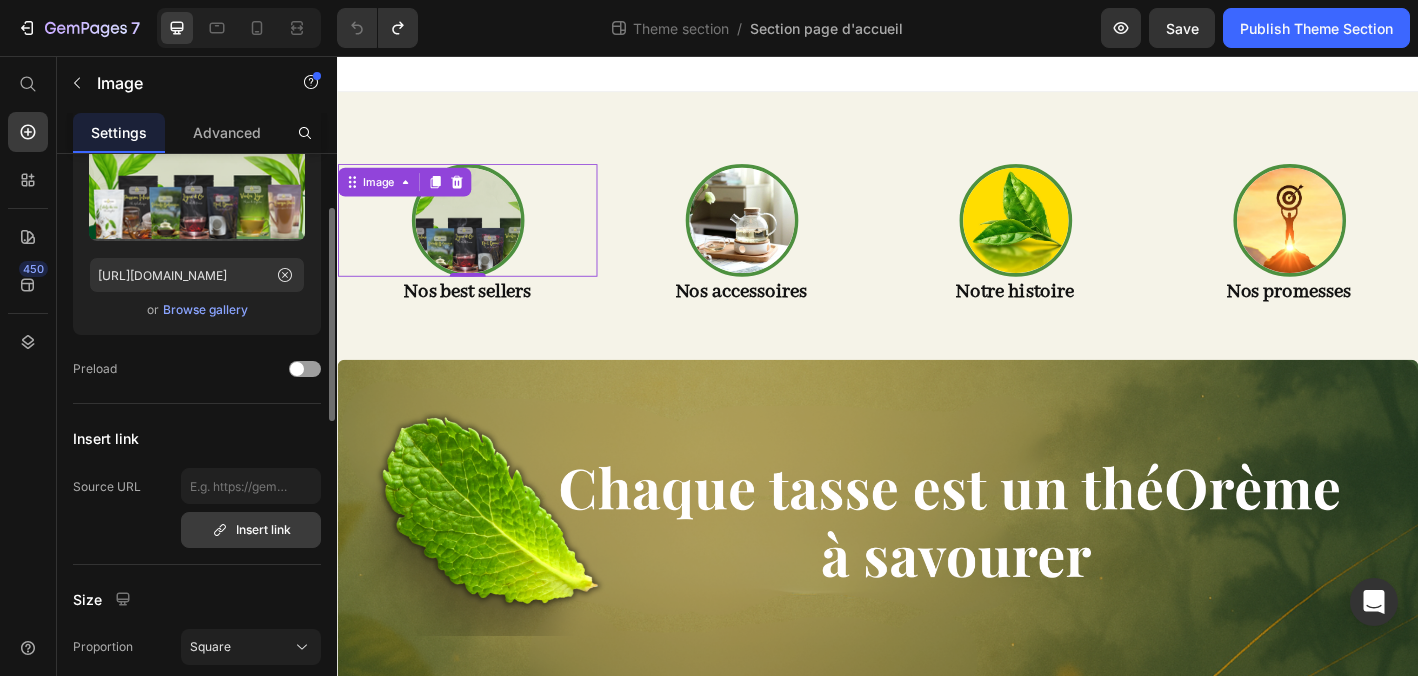 click on "Insert link" at bounding box center (251, 530) 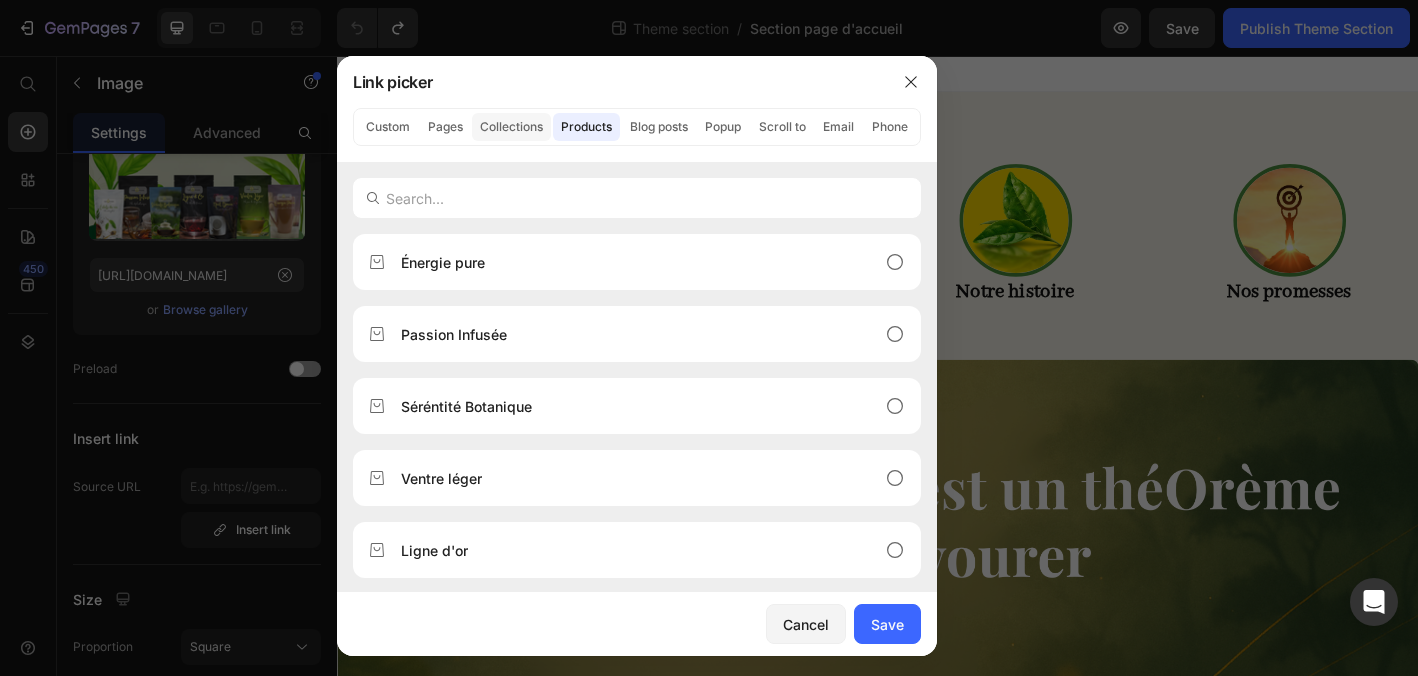 click on "Collections" 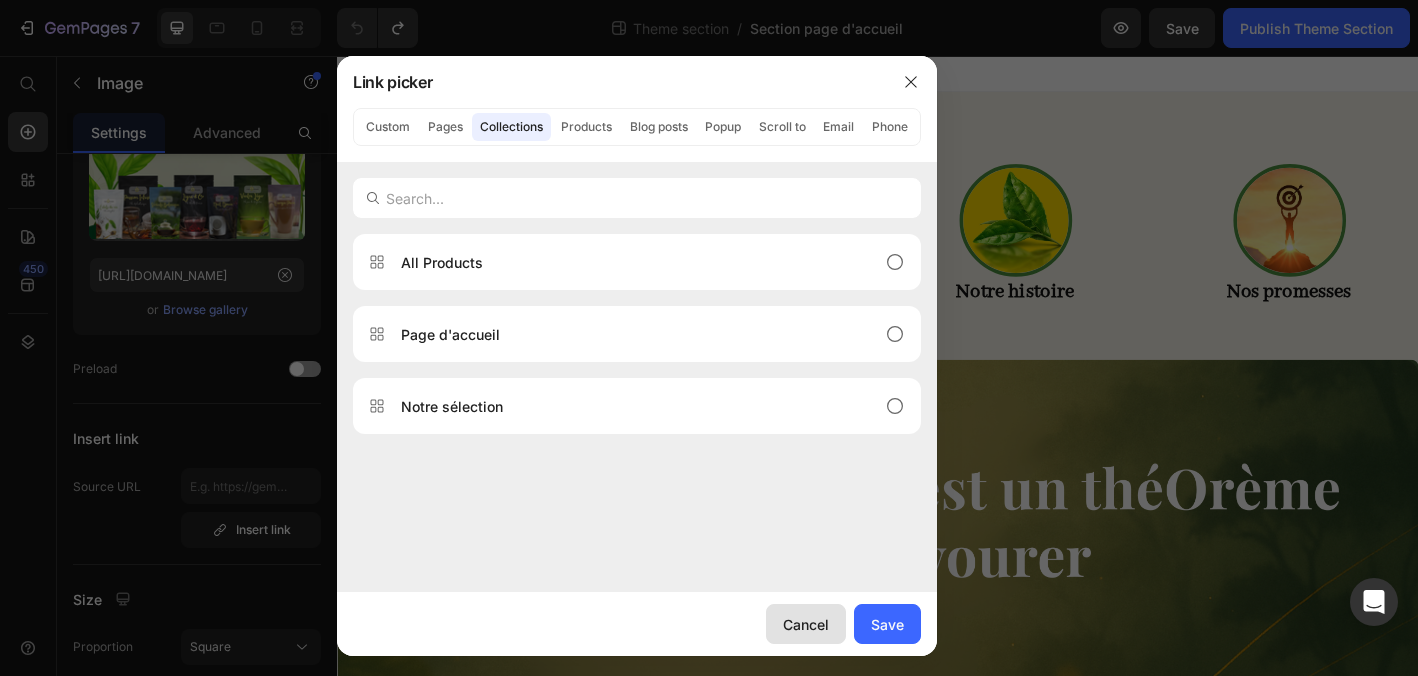 drag, startPoint x: 810, startPoint y: 621, endPoint x: 525, endPoint y: 627, distance: 285.06314 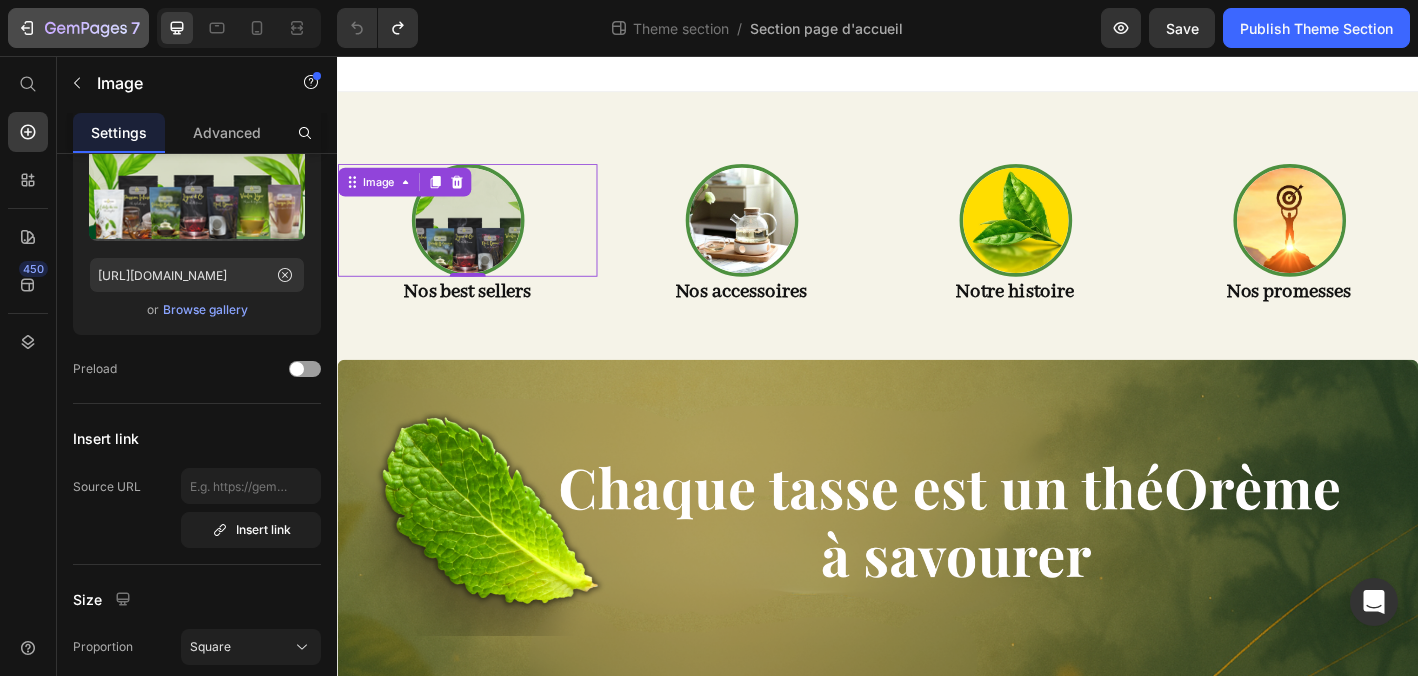 click 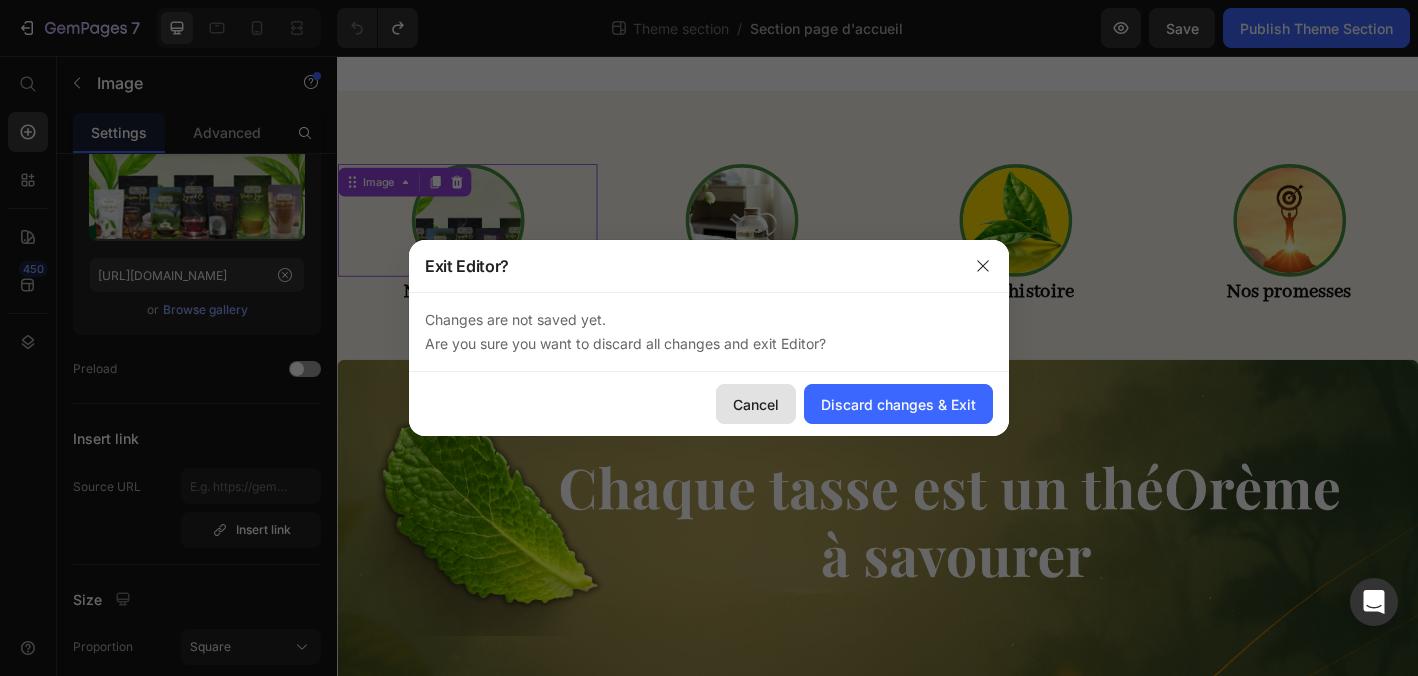 click on "Cancel" at bounding box center (756, 404) 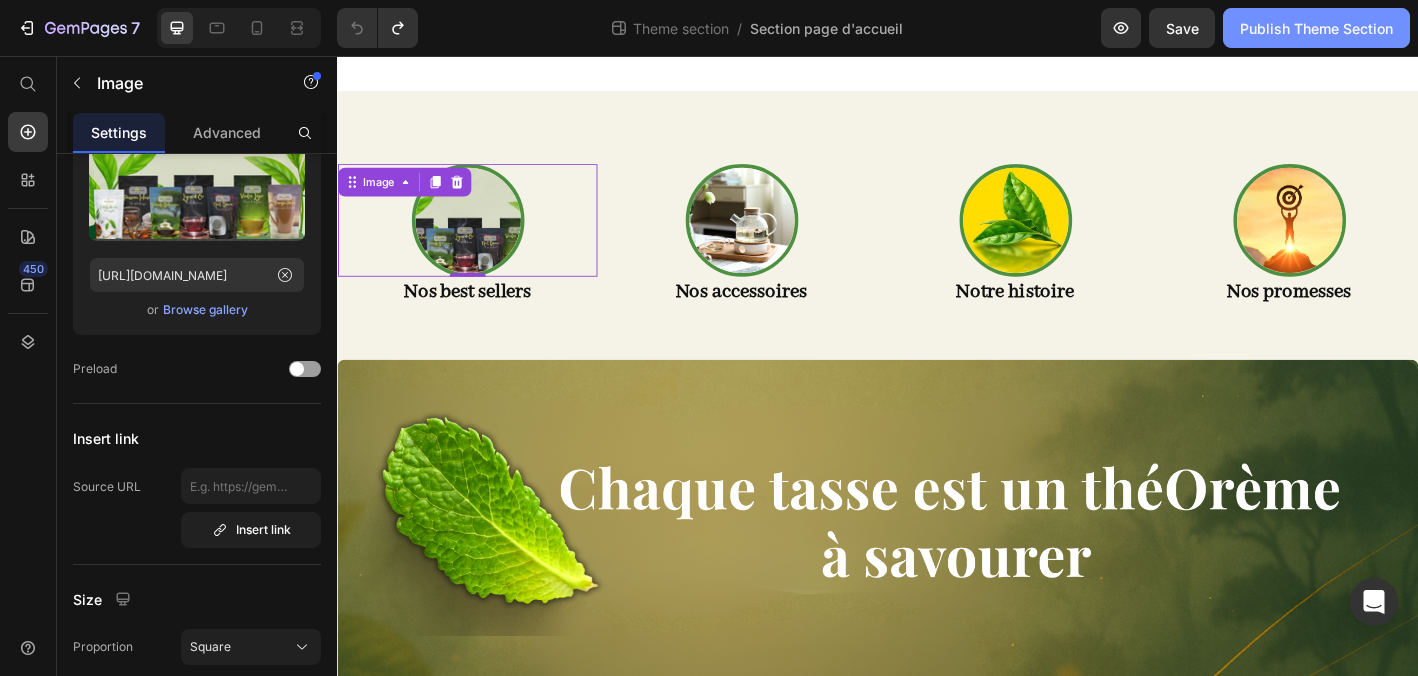 click on "Publish Theme Section" at bounding box center (1316, 28) 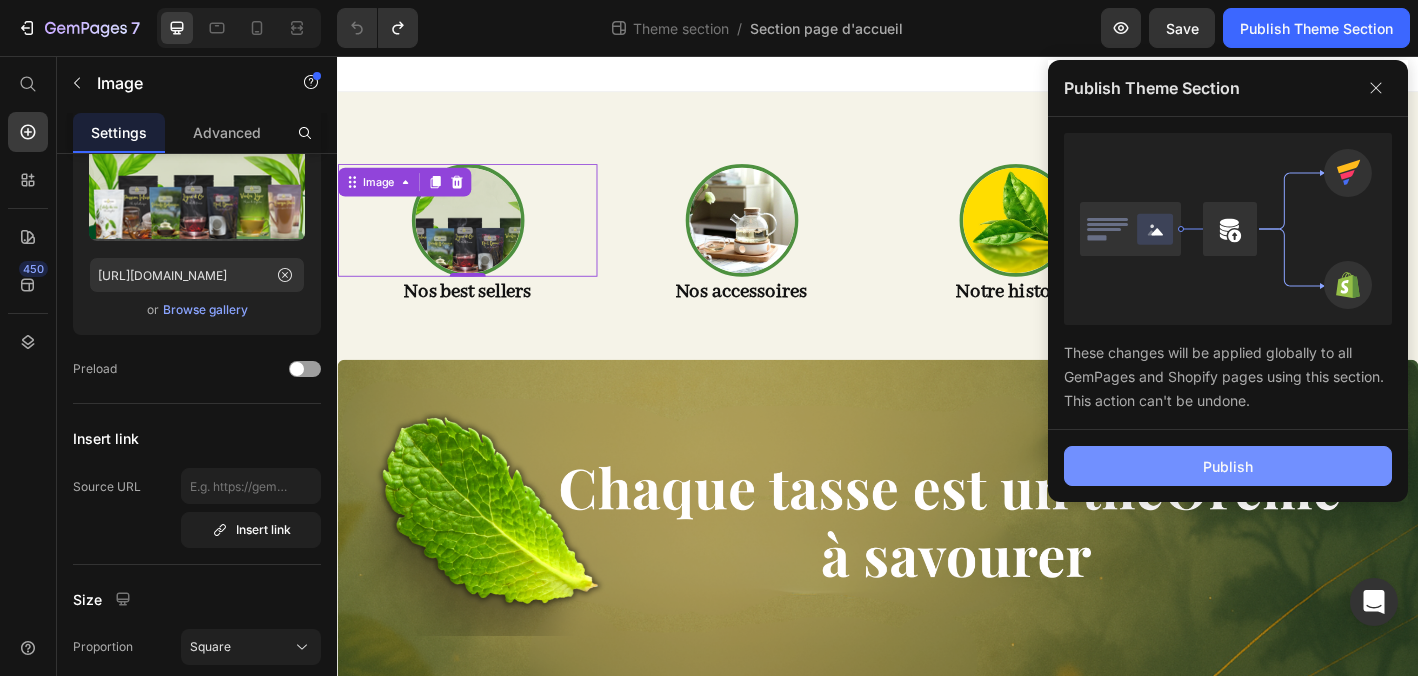 click on "Publish" 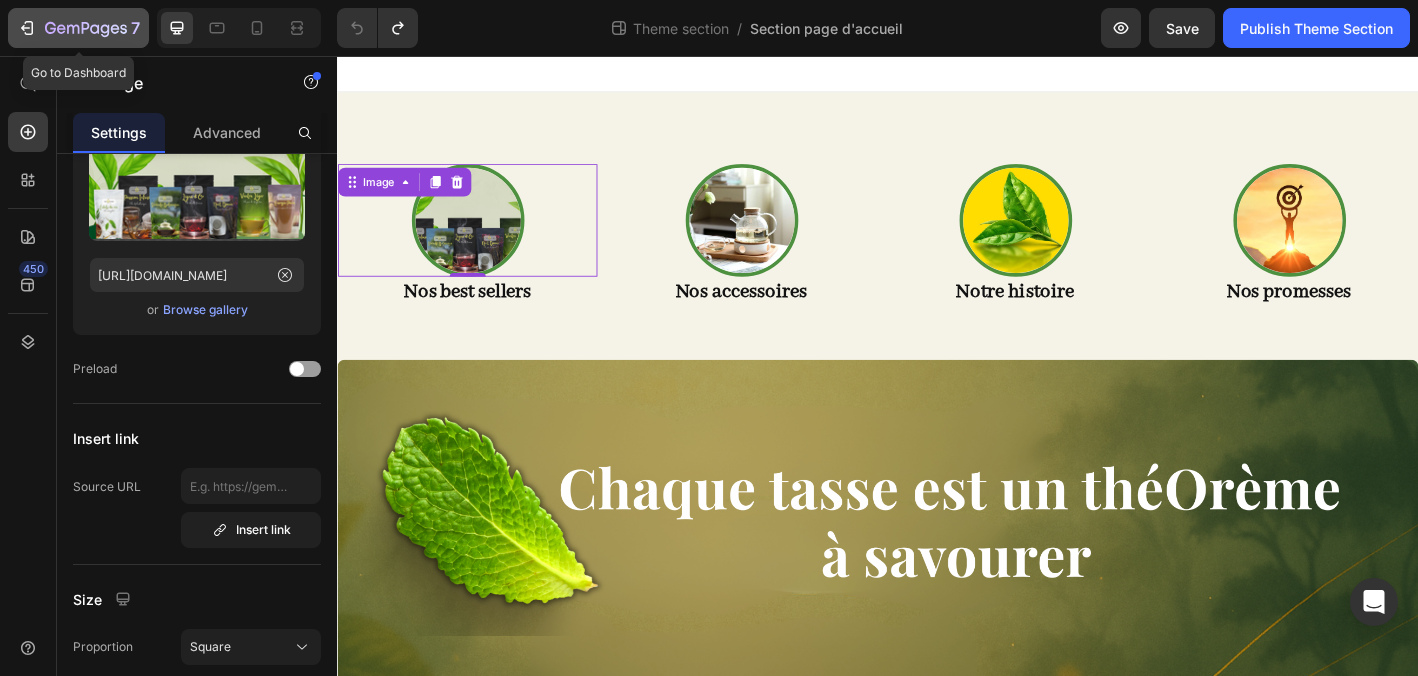 click 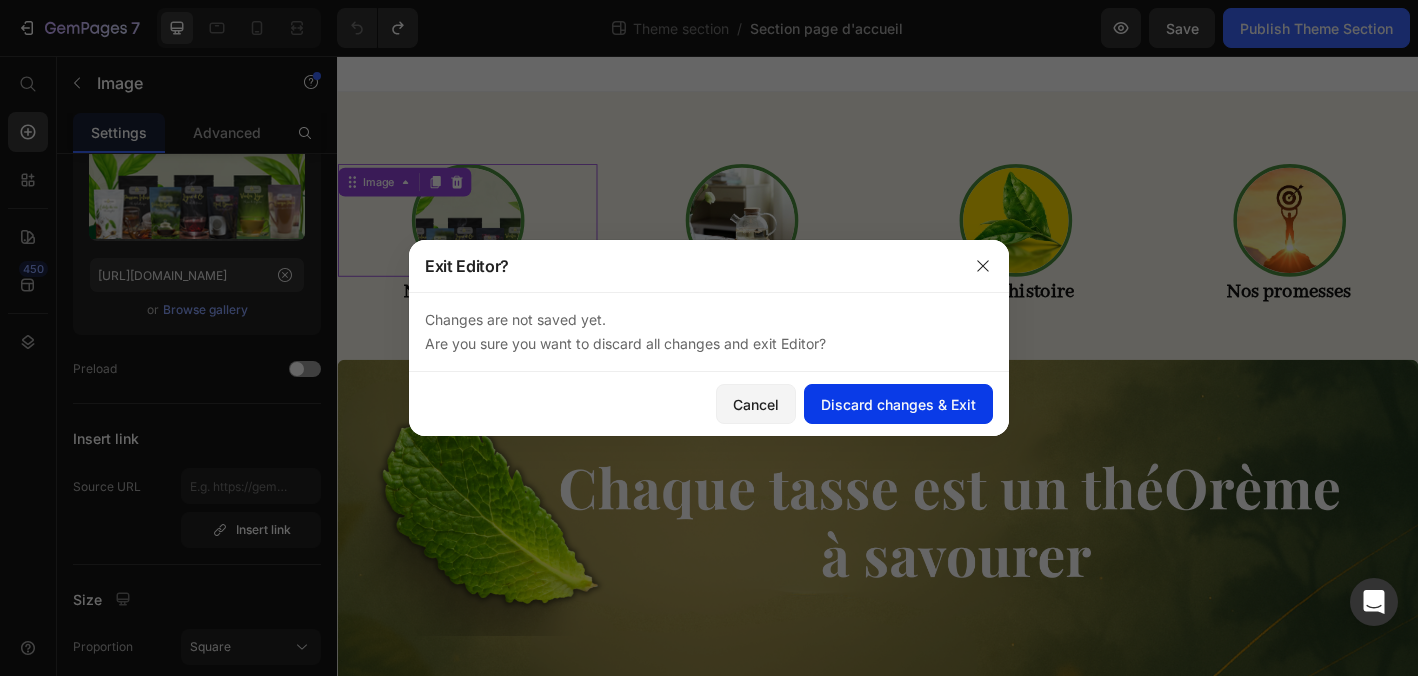 click on "Discard changes & Exit" at bounding box center [898, 404] 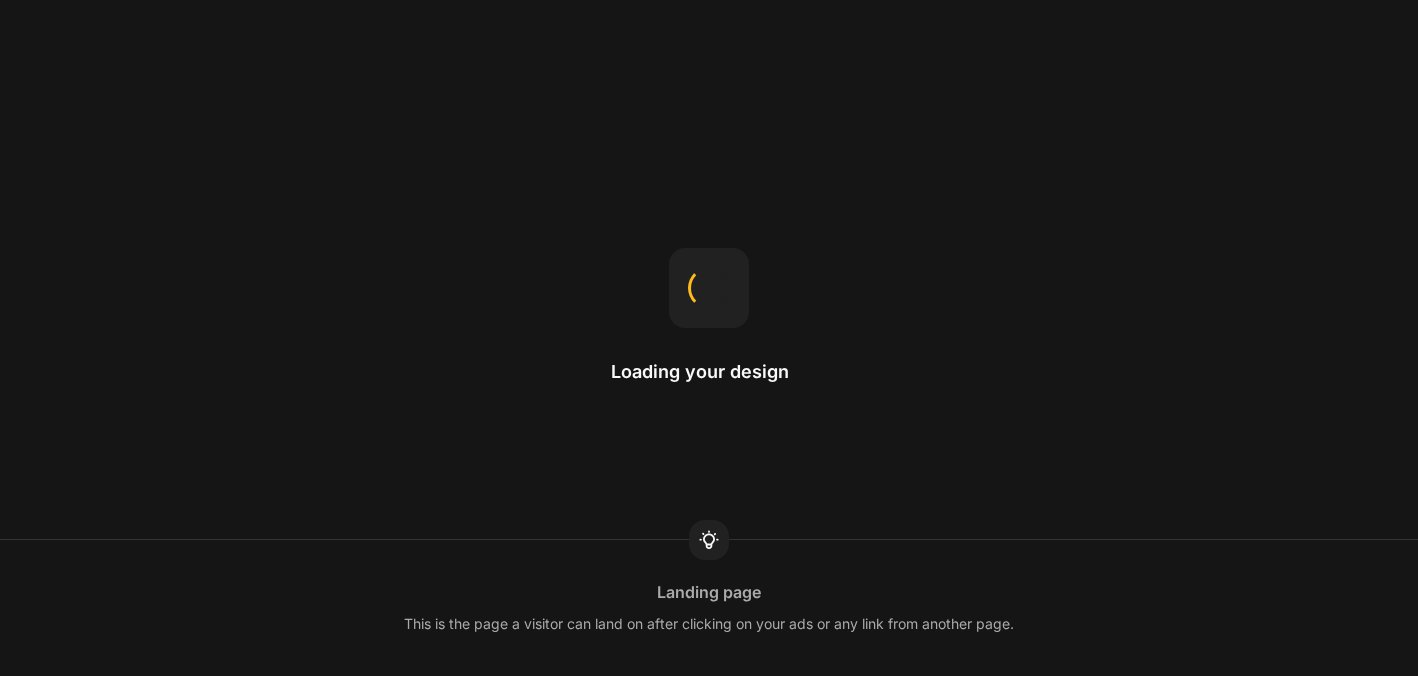scroll, scrollTop: 0, scrollLeft: 0, axis: both 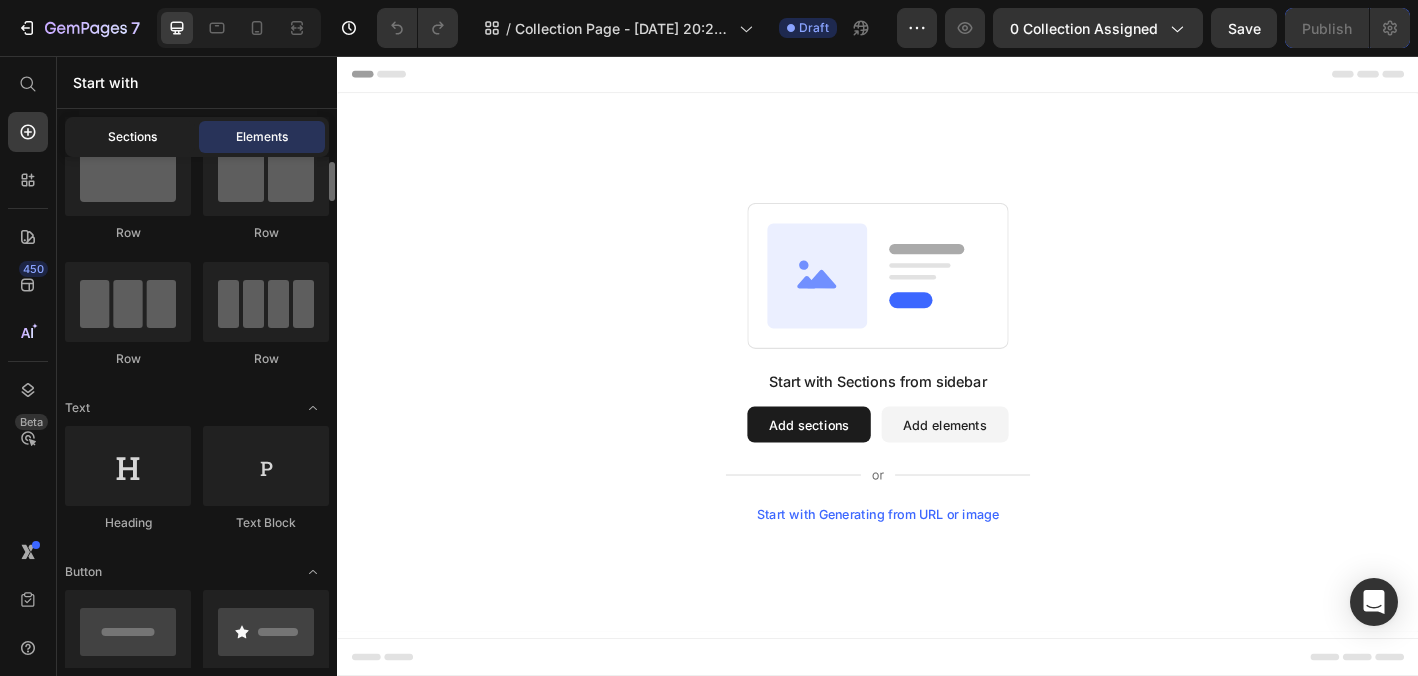click on "Sections" 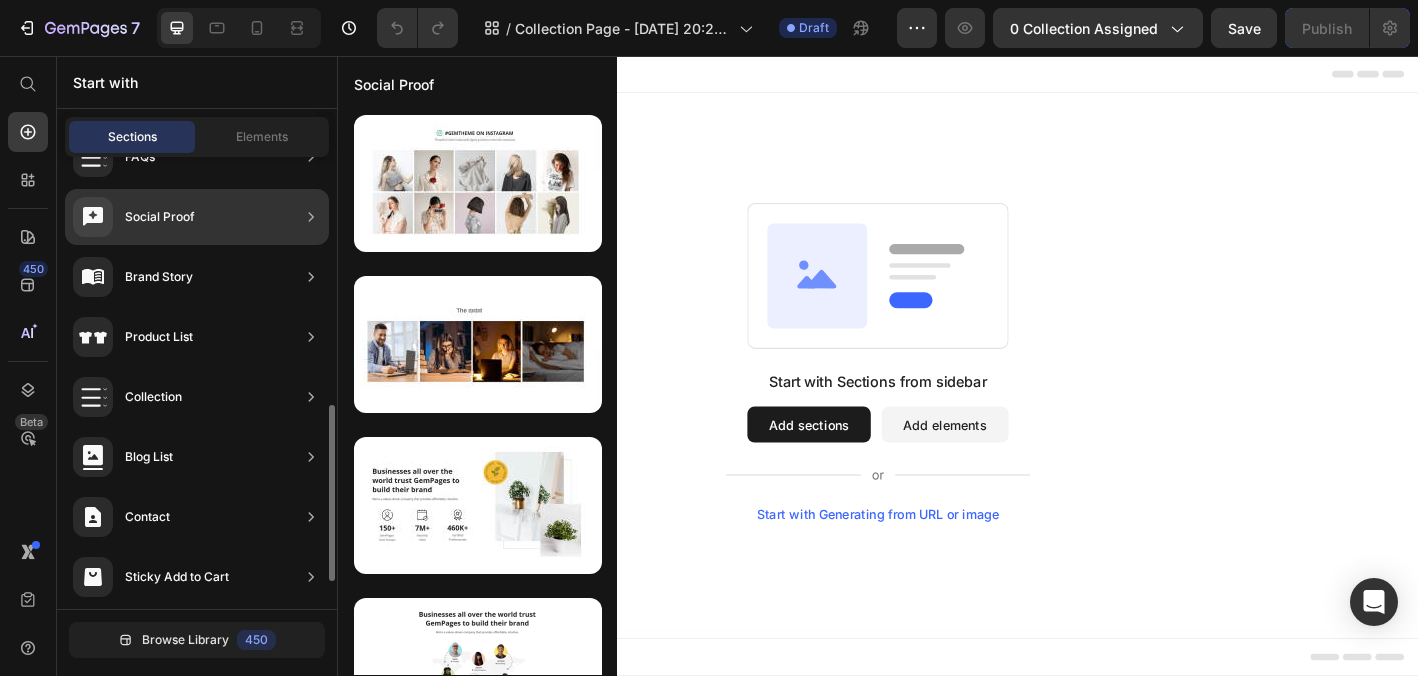 scroll, scrollTop: 644, scrollLeft: 0, axis: vertical 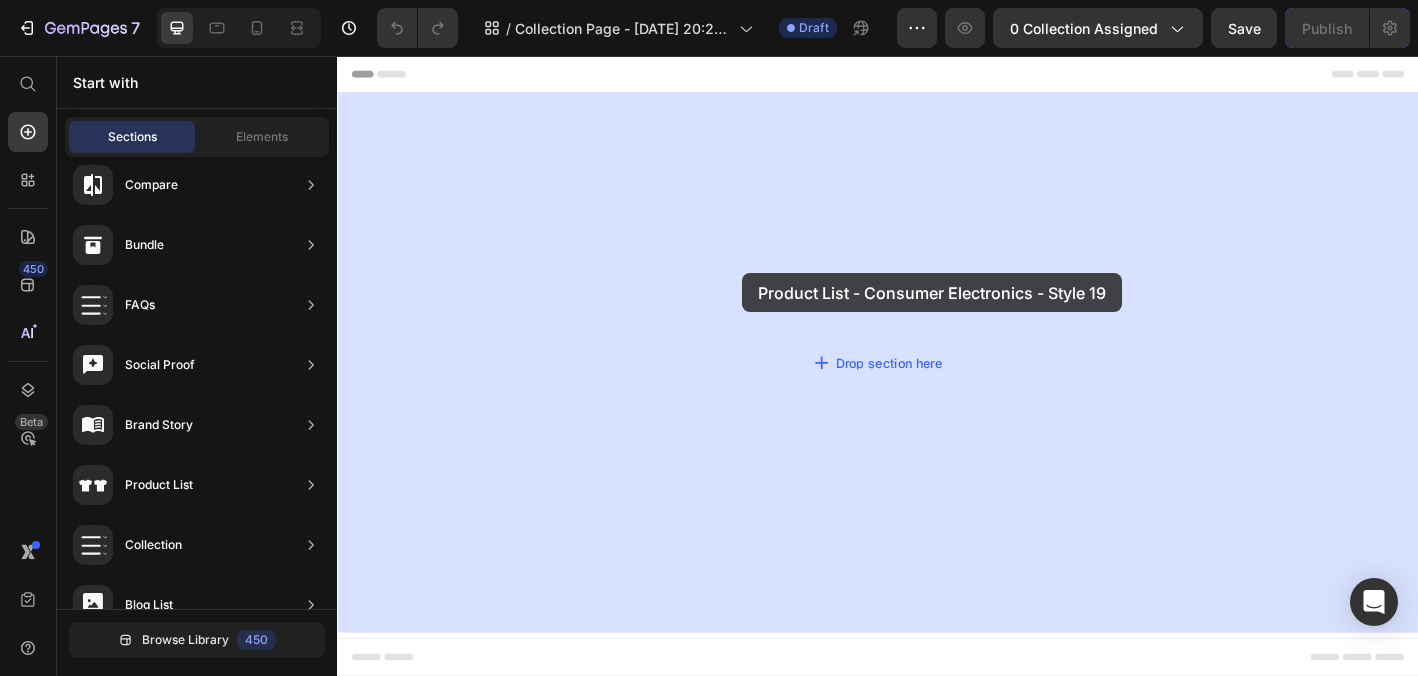 drag, startPoint x: 756, startPoint y: 318, endPoint x: 787, endPoint y: 297, distance: 37.44329 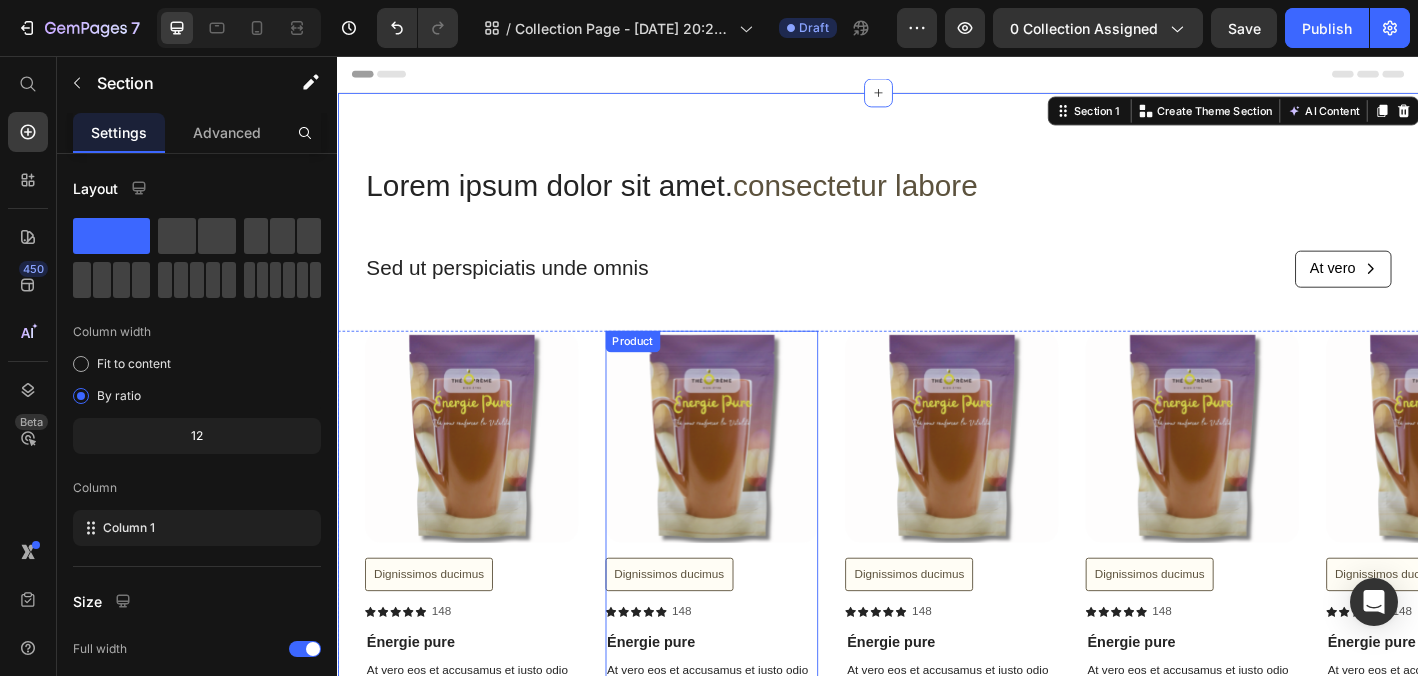 scroll, scrollTop: 0, scrollLeft: 0, axis: both 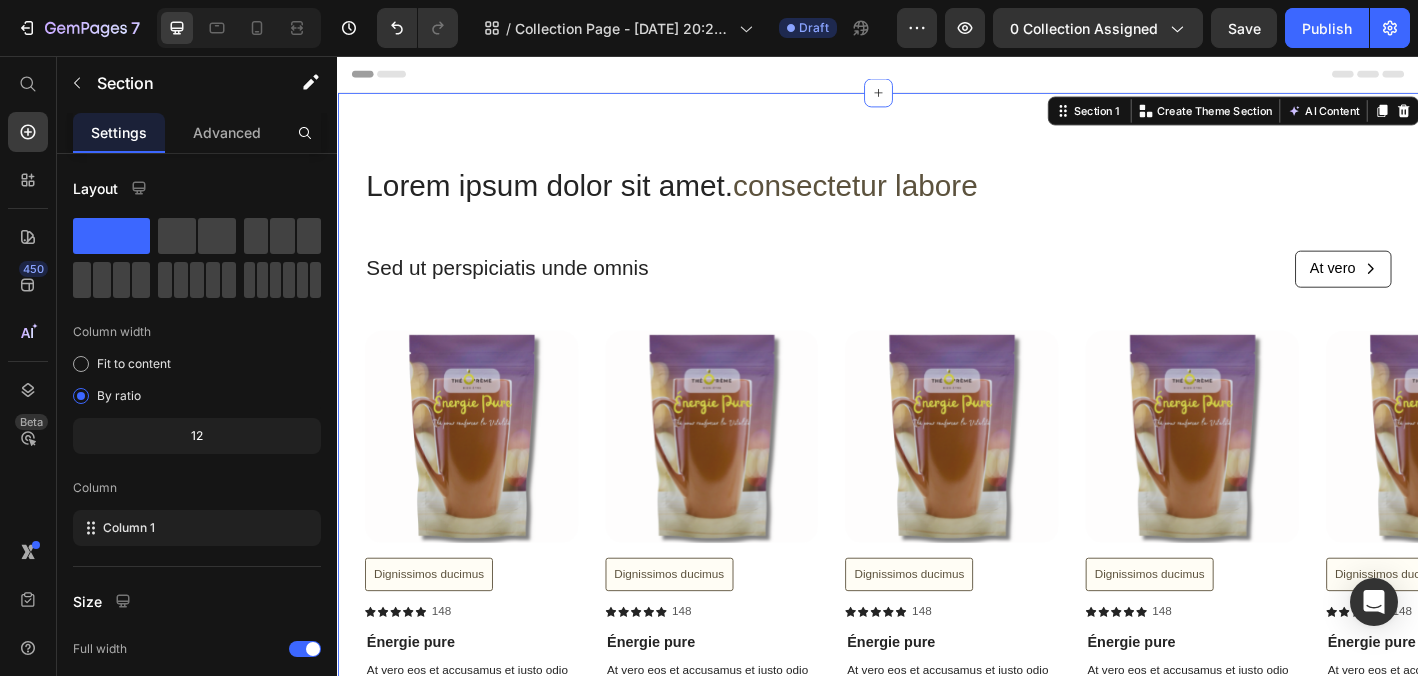 click on "Lorem ipsum dolor sit amet.  consectetur labore Heading Sed ut perspiciatis unde omnis Text Block
At vero Button Row Row Product Images Dignissimos ducimus Button Icon Icon Icon Icon Icon Icon List 148 Text Block Row Énergie pure Product Title At vero eos et accusamus et iusto odio Text Block €24,90 Product Price add to cart Add to Cart Row Product Product Images Dignissimos ducimus Button Icon Icon Icon Icon Icon Icon List 148 Text Block Row Énergie pure Product Title At vero eos et accusamus et iusto odio Text Block €24,90 Product Price add to cart Add to Cart Row Product Product Images Dignissimos ducimus Button Icon Icon Icon Icon Icon Icon List 148 Text Block Row Énergie pure Product Title At vero eos et accusamus et iusto odio Text Block €24,90 Product Price add to cart Add to Cart Row Product Product Images Dignissimos ducimus Button Icon Icon Icon Icon Icon Icon List 148 Text Block Row Énergie pure Product Title At vero eos et accusamus et iusto odio Text Block €24,90 Row" at bounding box center [937, 491] 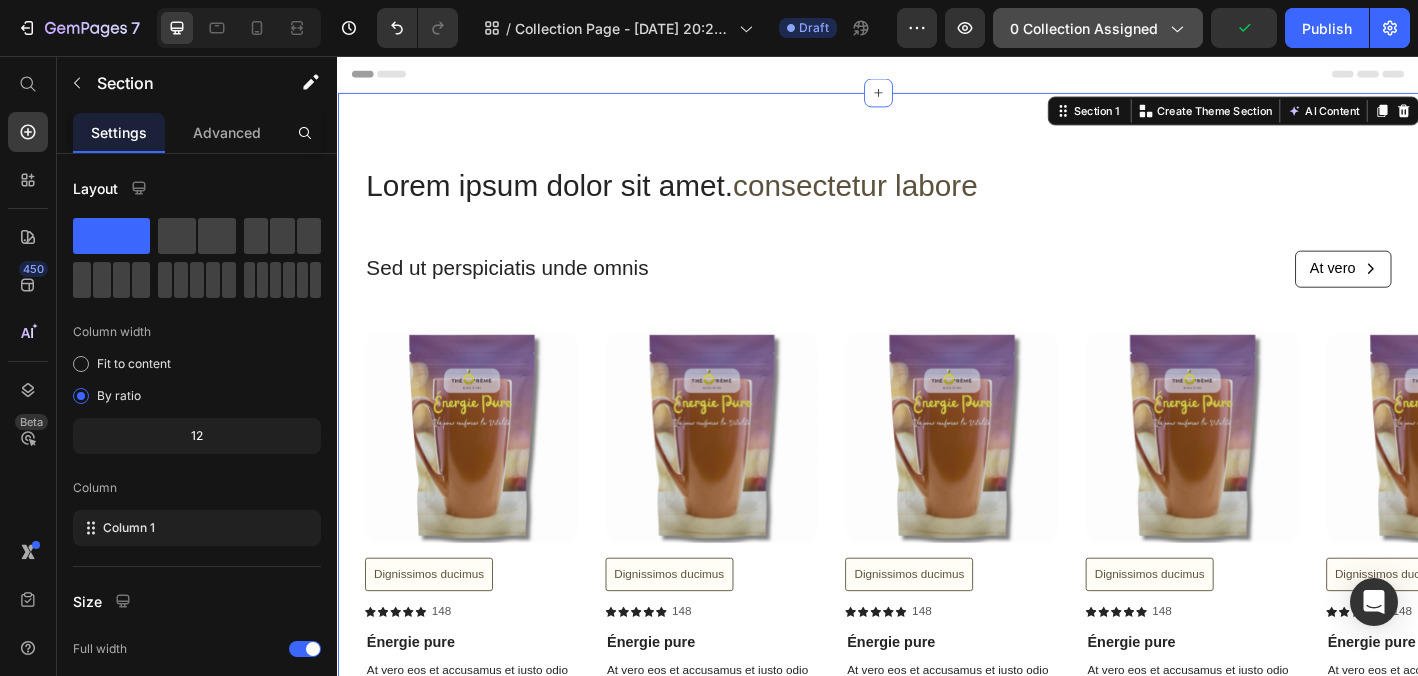 click on "0 collection assigned" 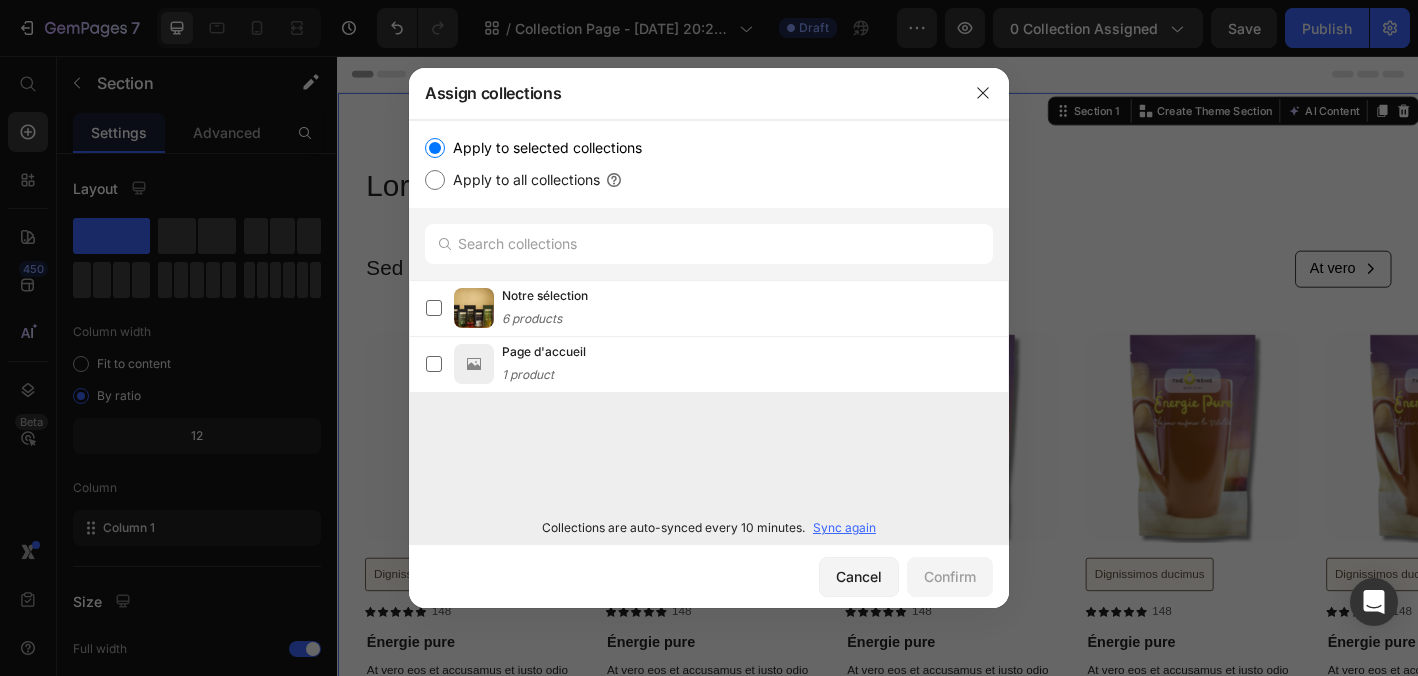 click on "Sync again" at bounding box center (844, 528) 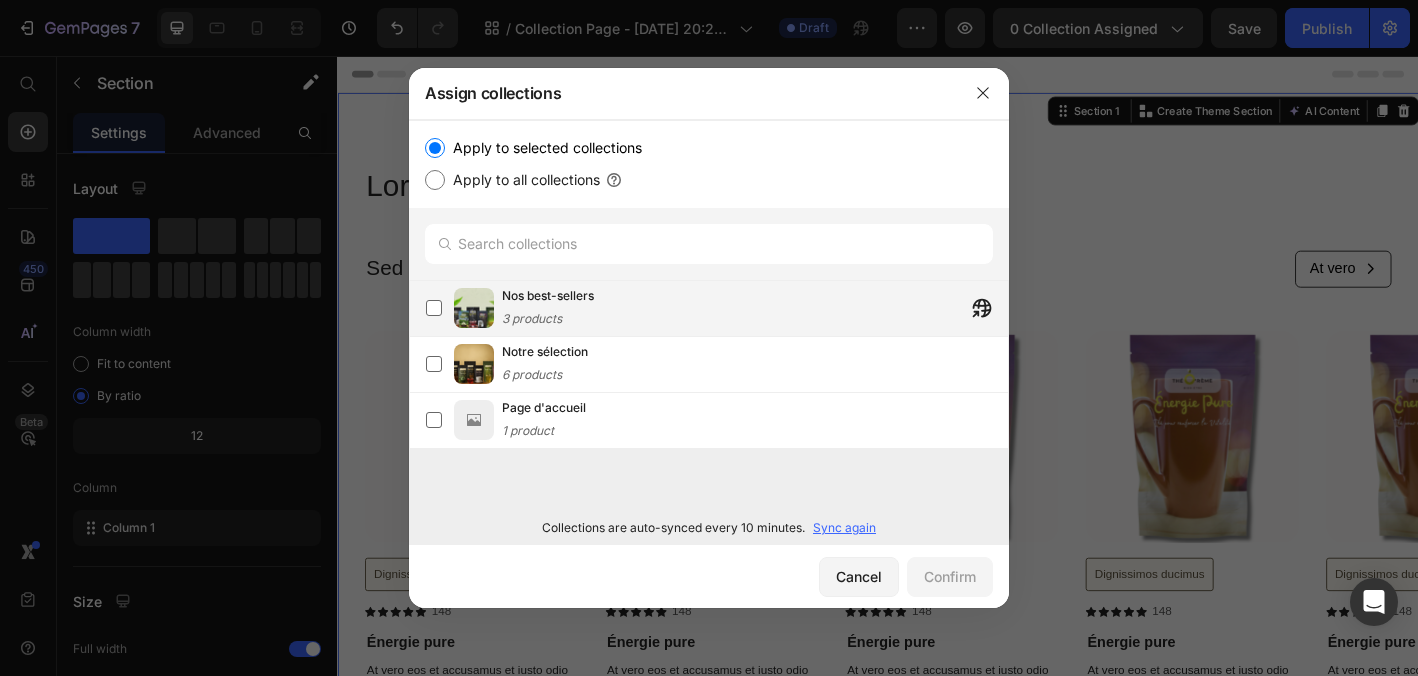 click on "Nos best-sellers 3 products" at bounding box center (755, 308) 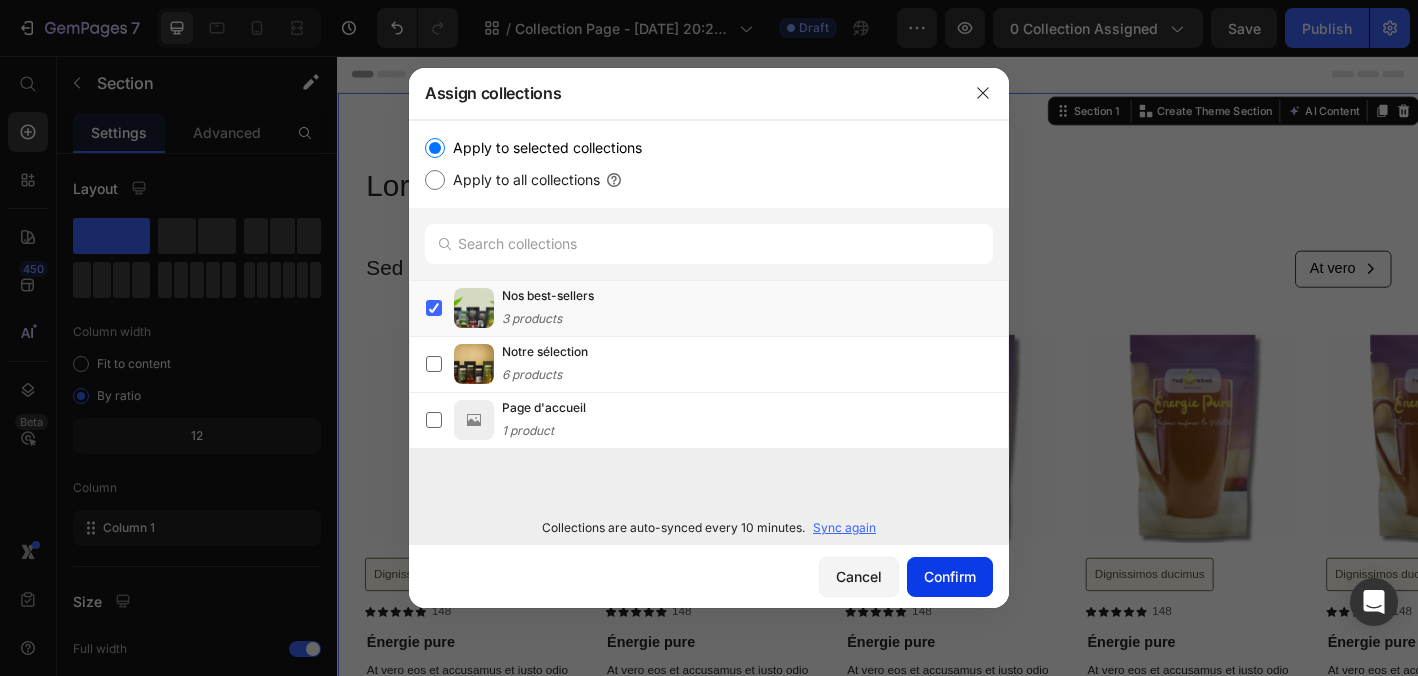 click on "Confirm" at bounding box center [950, 576] 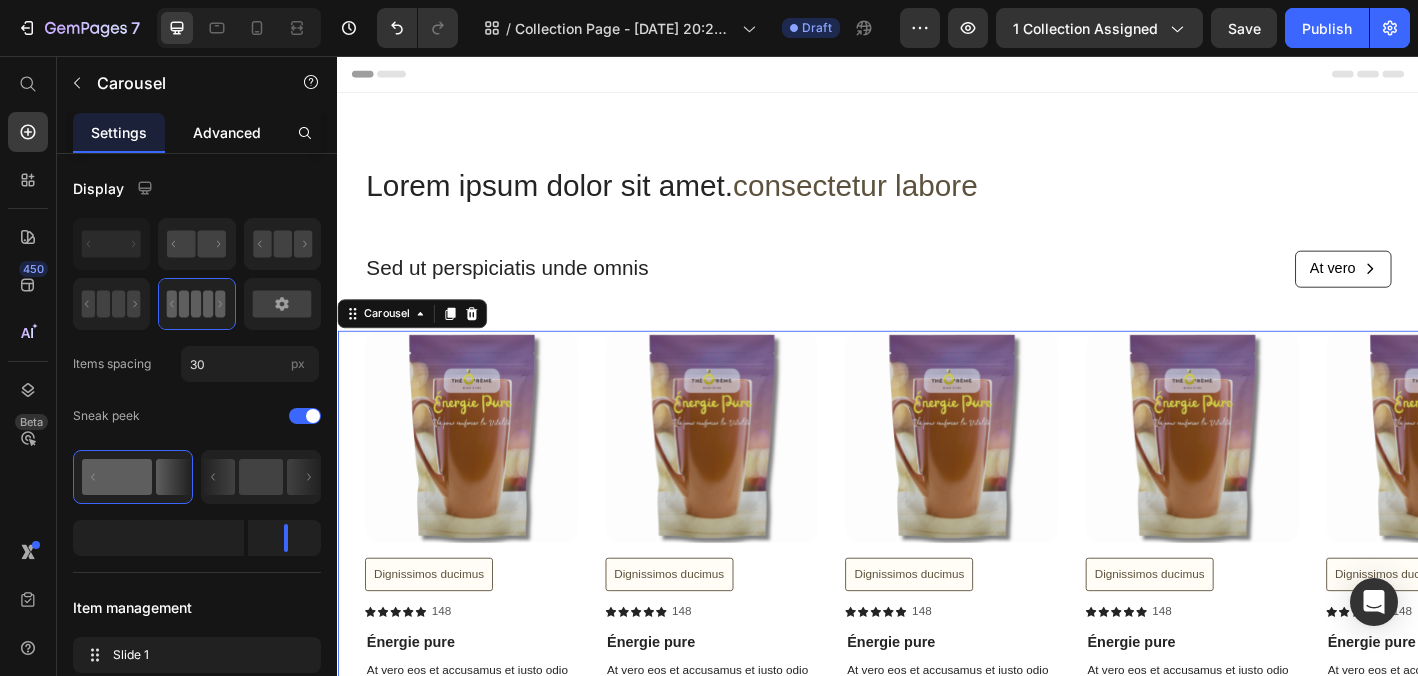 click on "Advanced" at bounding box center (227, 132) 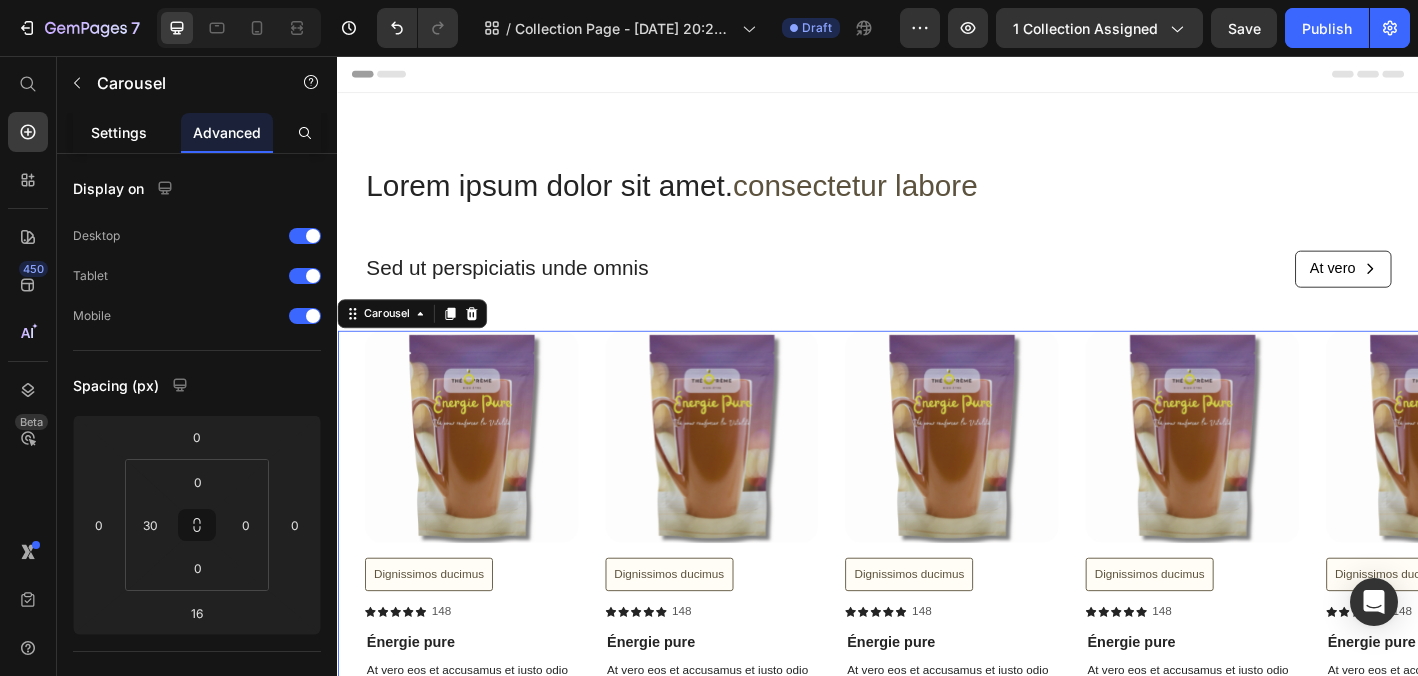 click on "Settings" at bounding box center (119, 132) 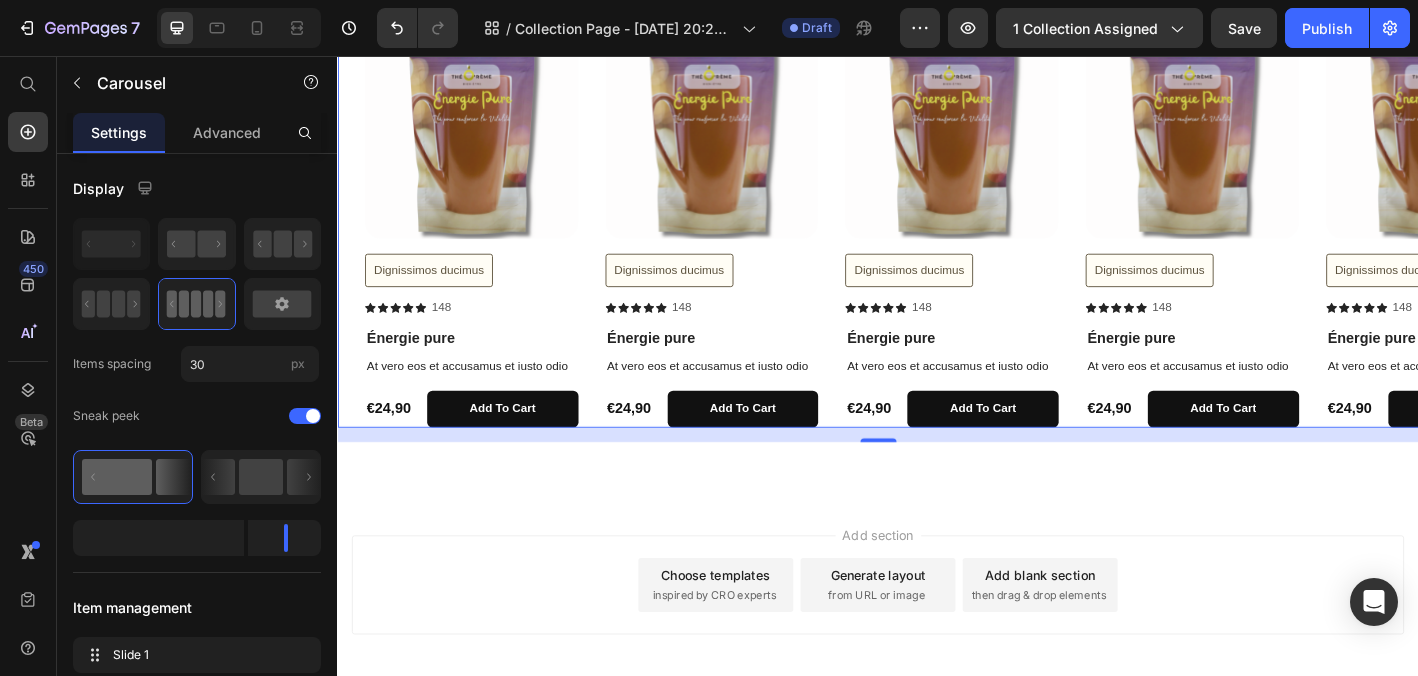 scroll, scrollTop: 424, scrollLeft: 0, axis: vertical 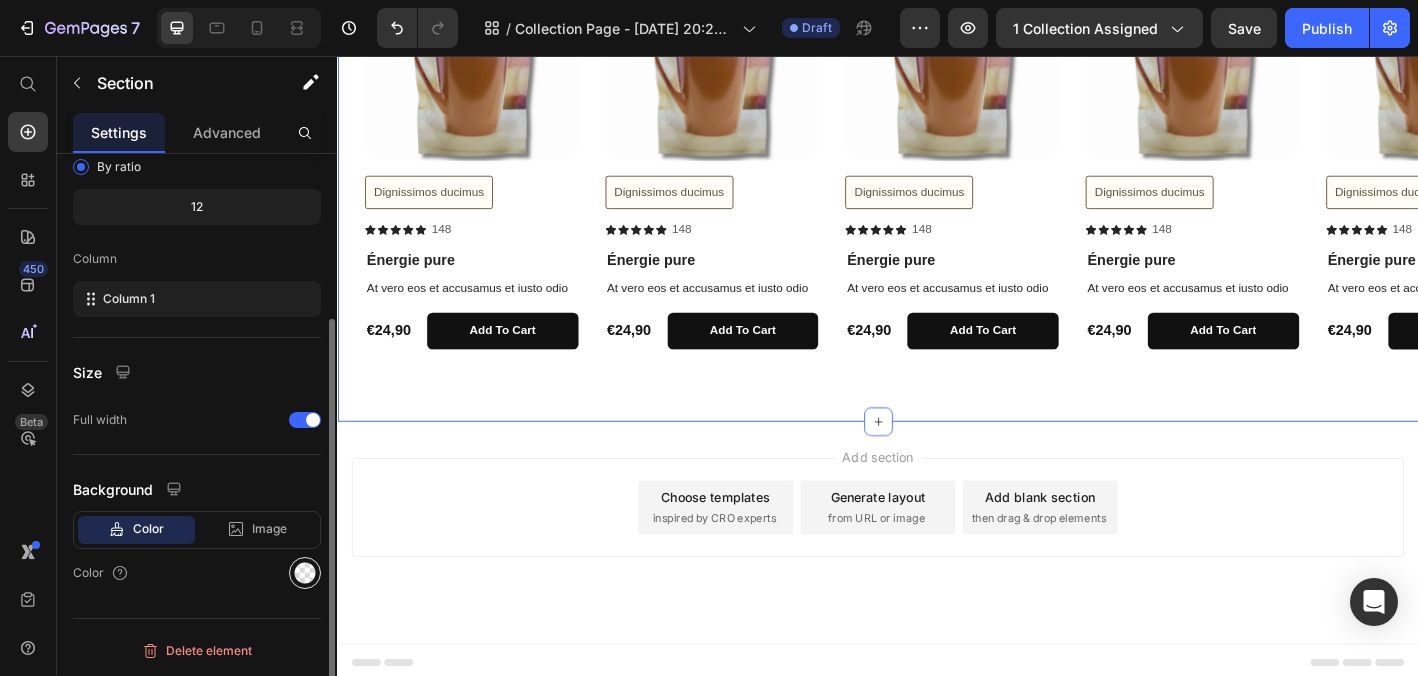 click at bounding box center [305, 573] 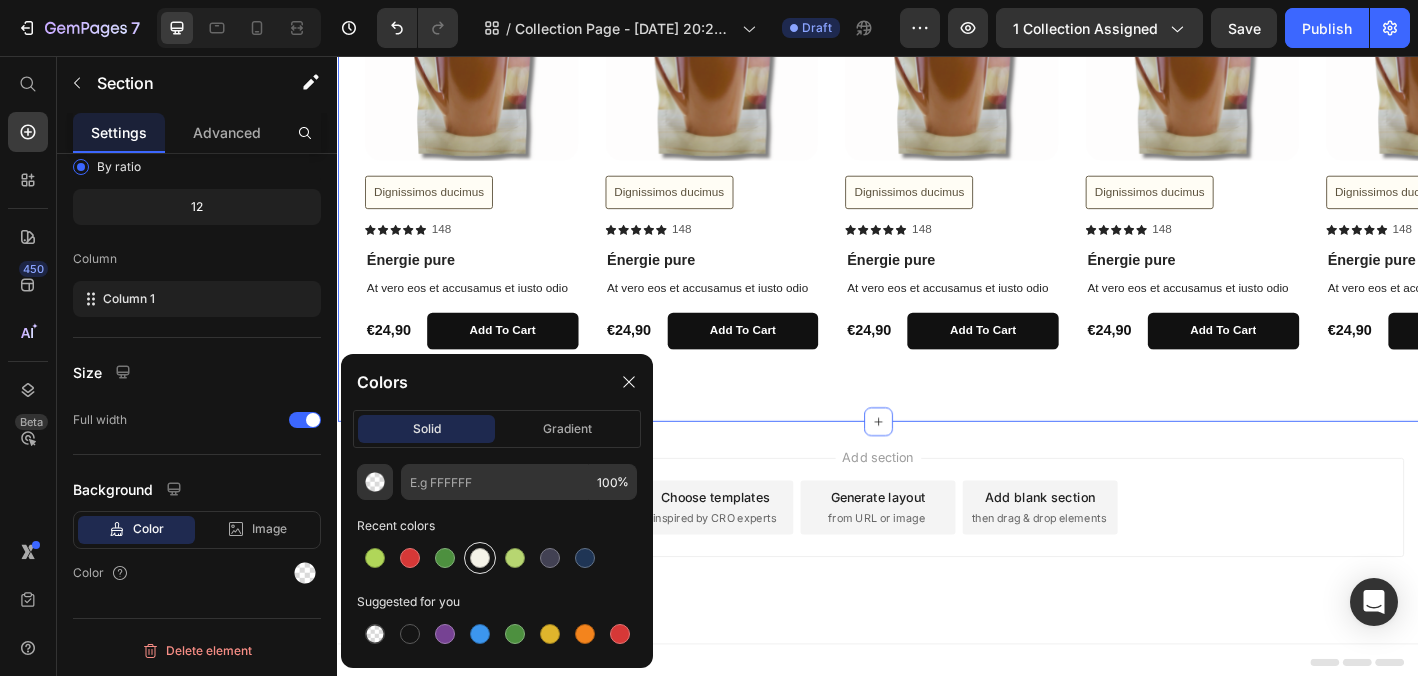 click at bounding box center (480, 558) 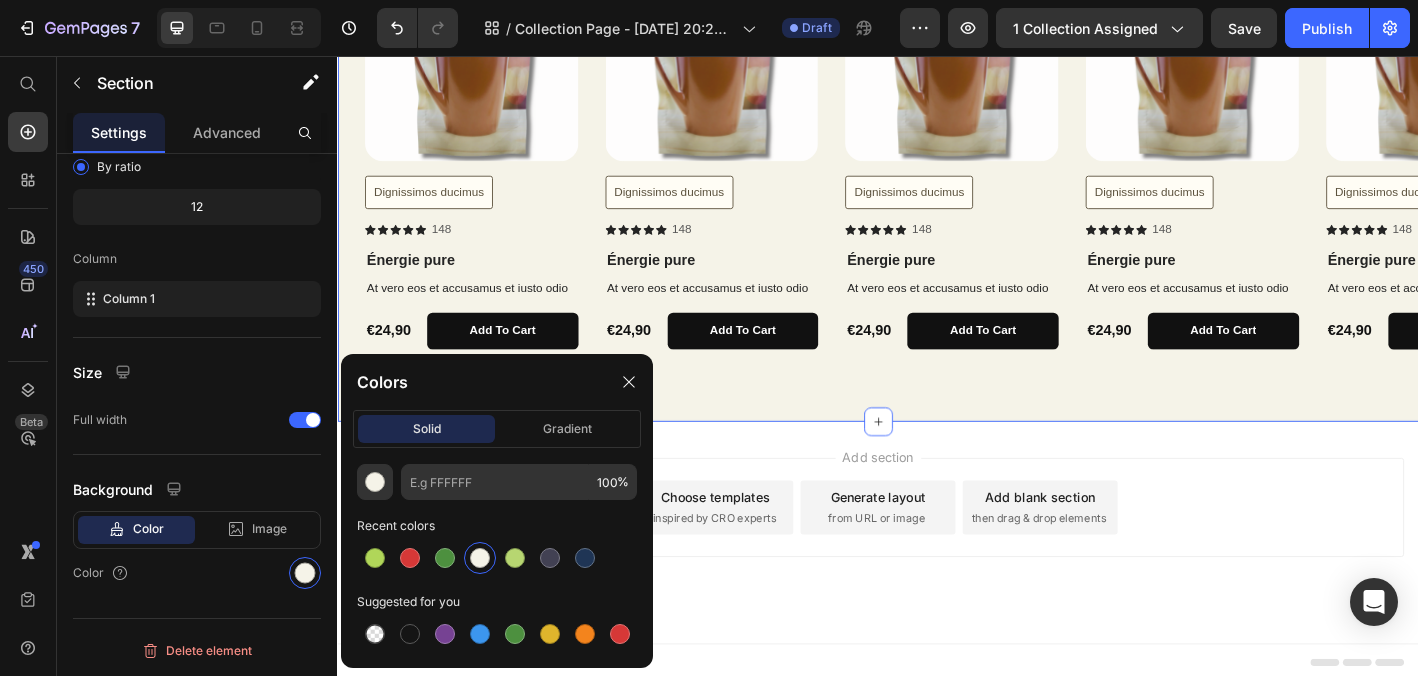 type on "F5F3E8" 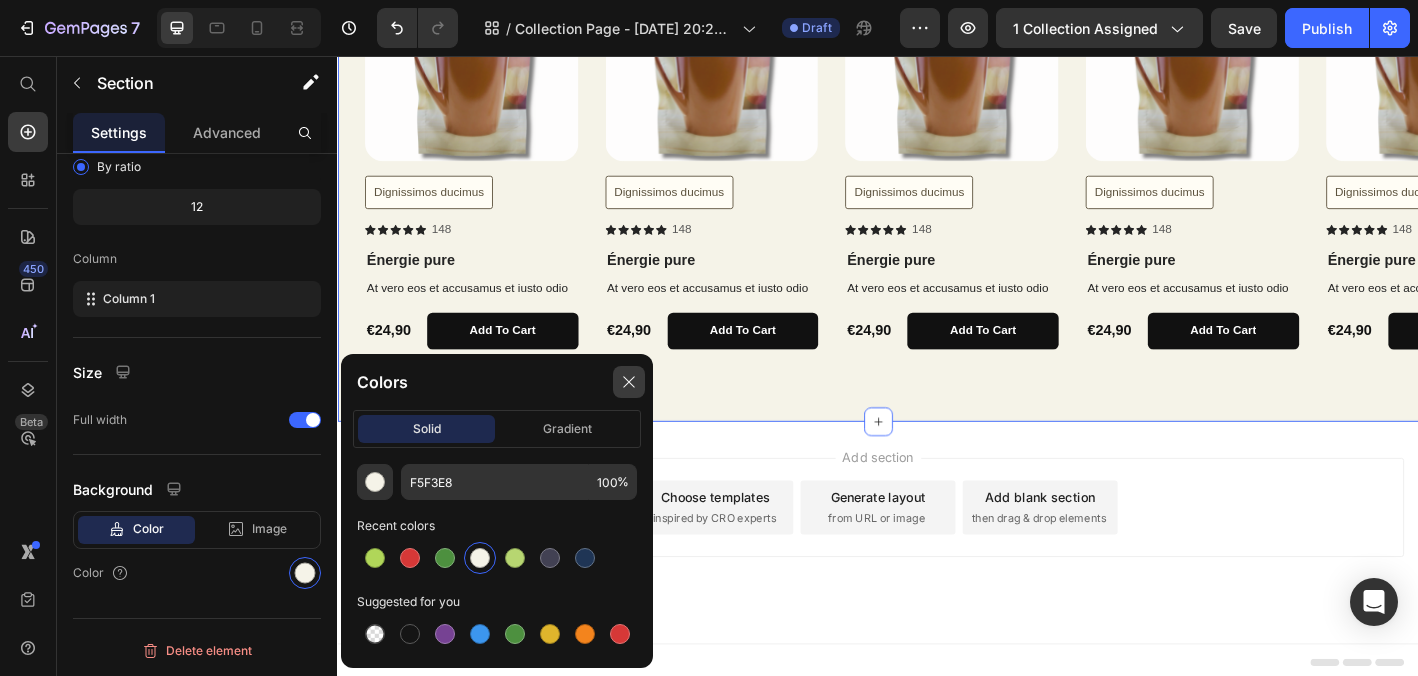 click 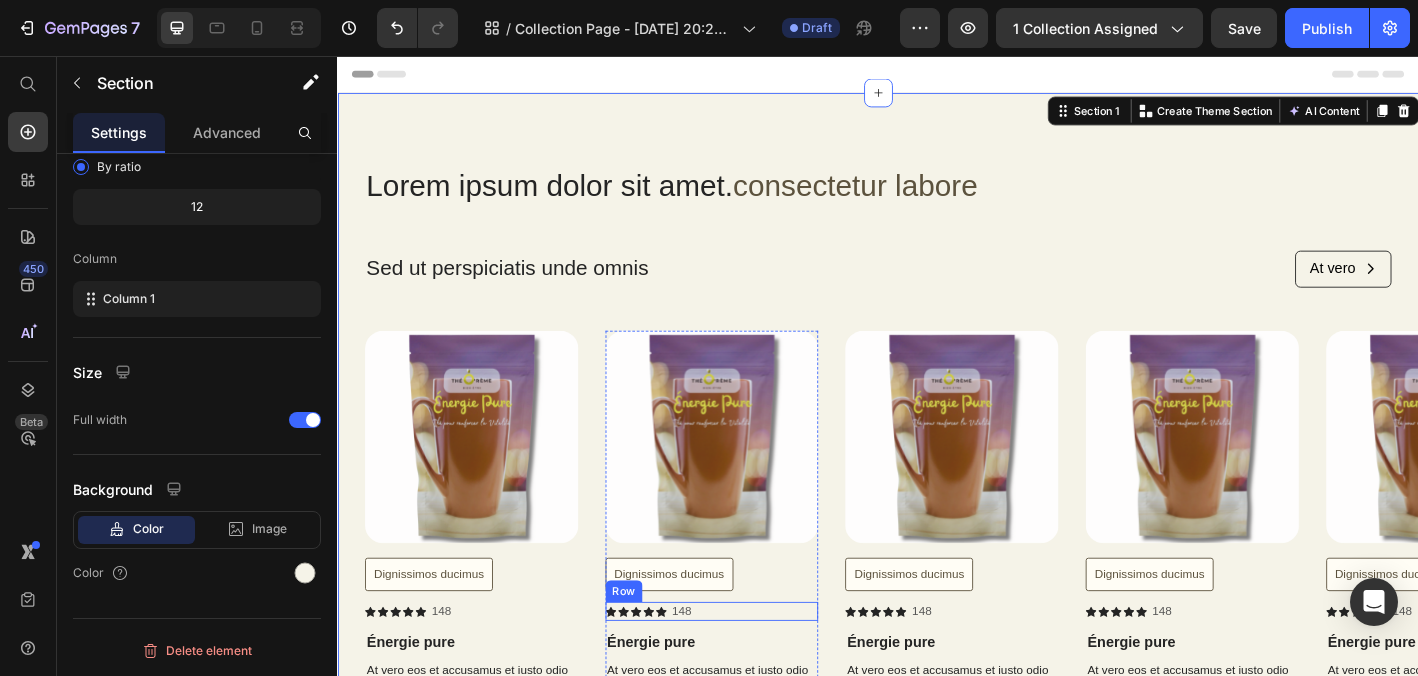 scroll, scrollTop: 0, scrollLeft: 0, axis: both 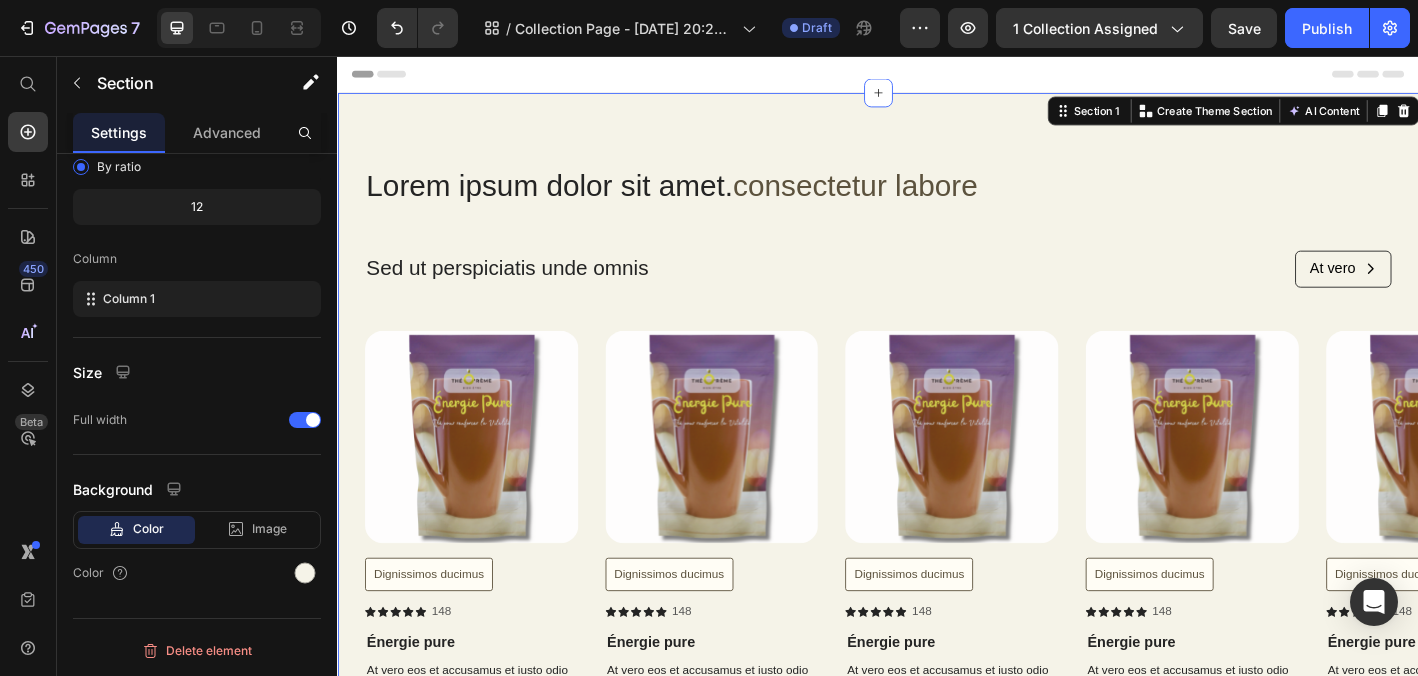 click on "Lorem ipsum dolor sit amet.  consectetur labore Heading Sed ut perspiciatis unde omnis Text Block
At vero Button Row Row Product Images Dignissimos ducimus Button Icon Icon Icon Icon Icon Icon List 148 Text Block Row Énergie pure Product Title At vero eos et accusamus et iusto odio Text Block €24,90 Product Price add to cart Add to Cart Row Product Product Images Dignissimos ducimus Button Icon Icon Icon Icon Icon Icon List 148 Text Block Row Énergie pure Product Title At vero eos et accusamus et iusto odio Text Block €24,90 Product Price add to cart Add to Cart Row Product Product Images Dignissimos ducimus Button Icon Icon Icon Icon Icon Icon List 148 Text Block Row Énergie pure Product Title At vero eos et accusamus et iusto odio Text Block €24,90 Product Price add to cart Add to Cart Row Product Product Images Dignissimos ducimus Button Icon Icon Icon Icon Icon Icon List 148 Text Block Row Énergie pure Product Title At vero eos et accusamus et iusto odio Text Block €24,90 Row" at bounding box center (937, 491) 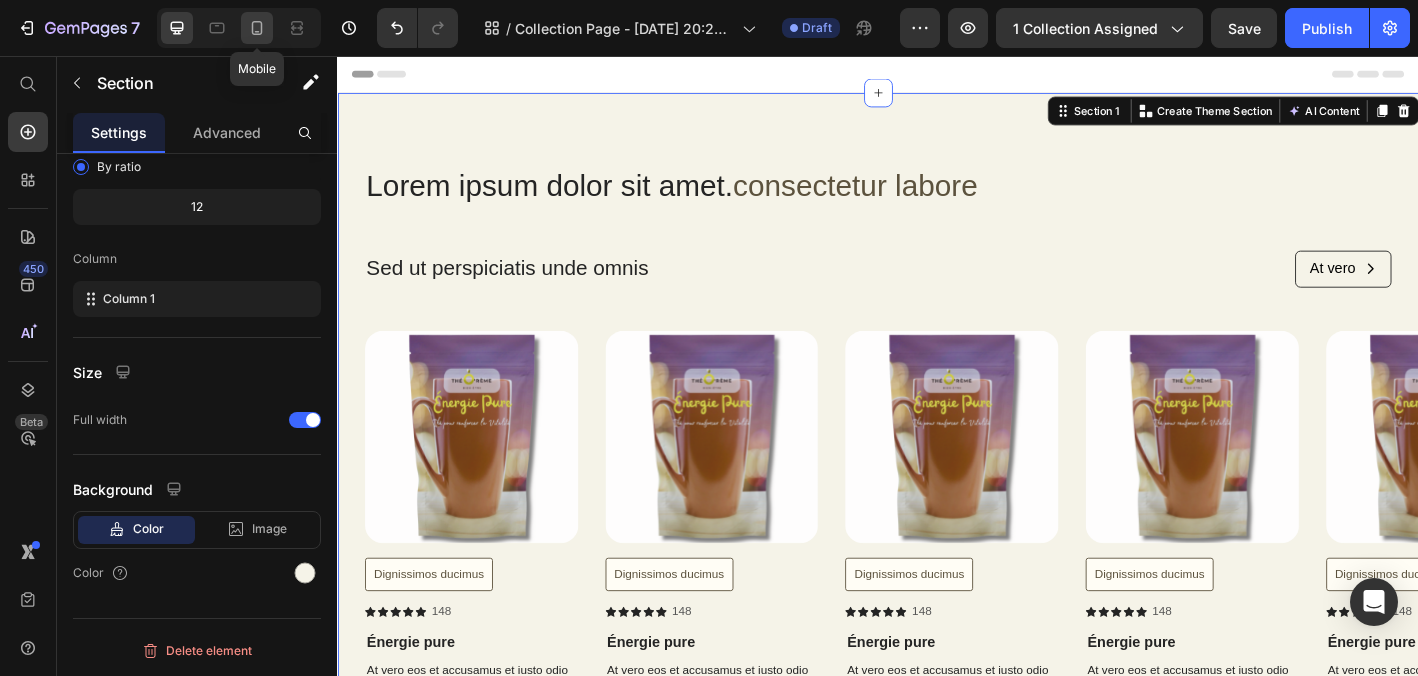click 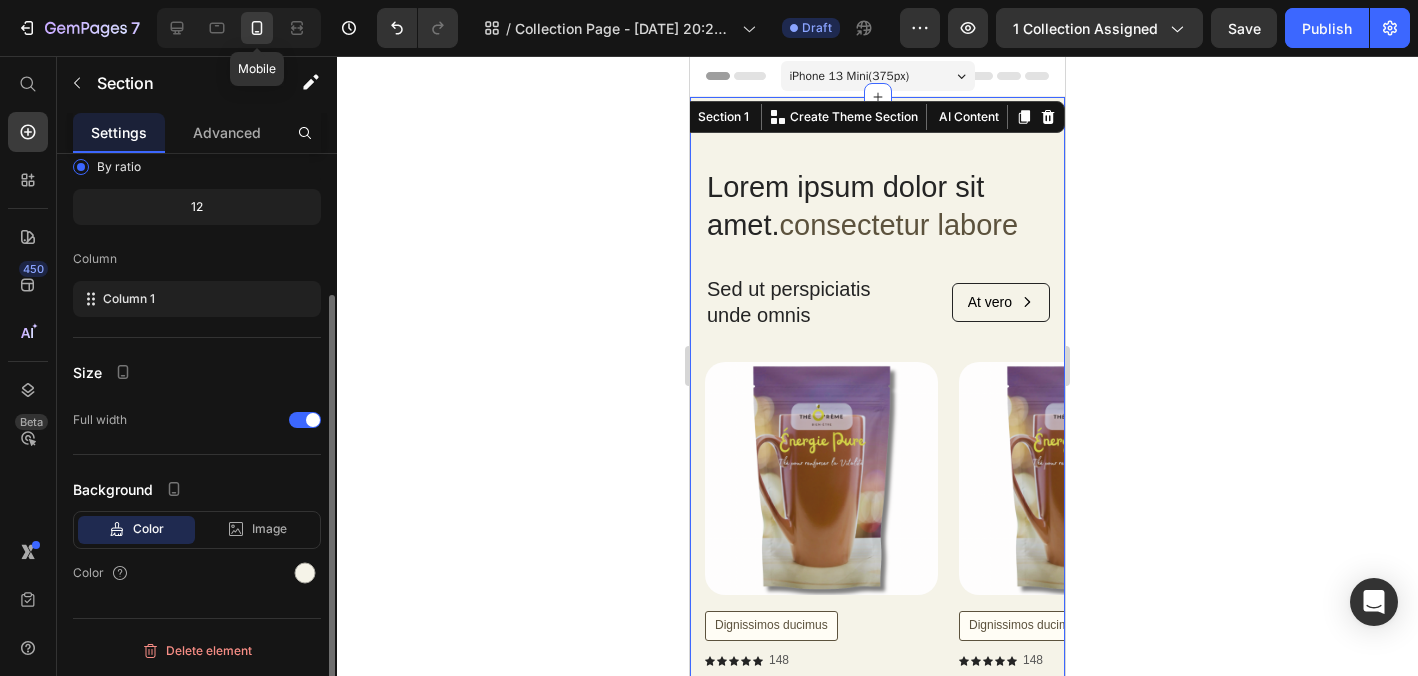 scroll, scrollTop: 185, scrollLeft: 0, axis: vertical 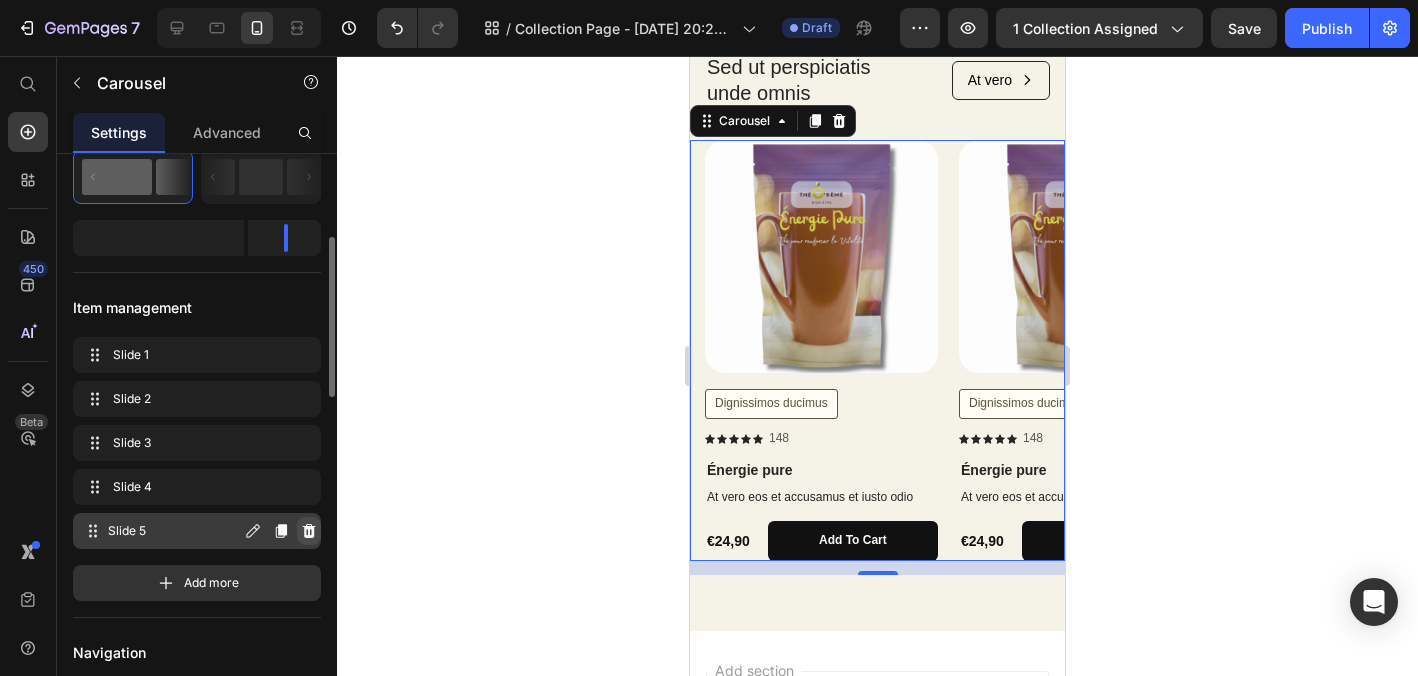 click 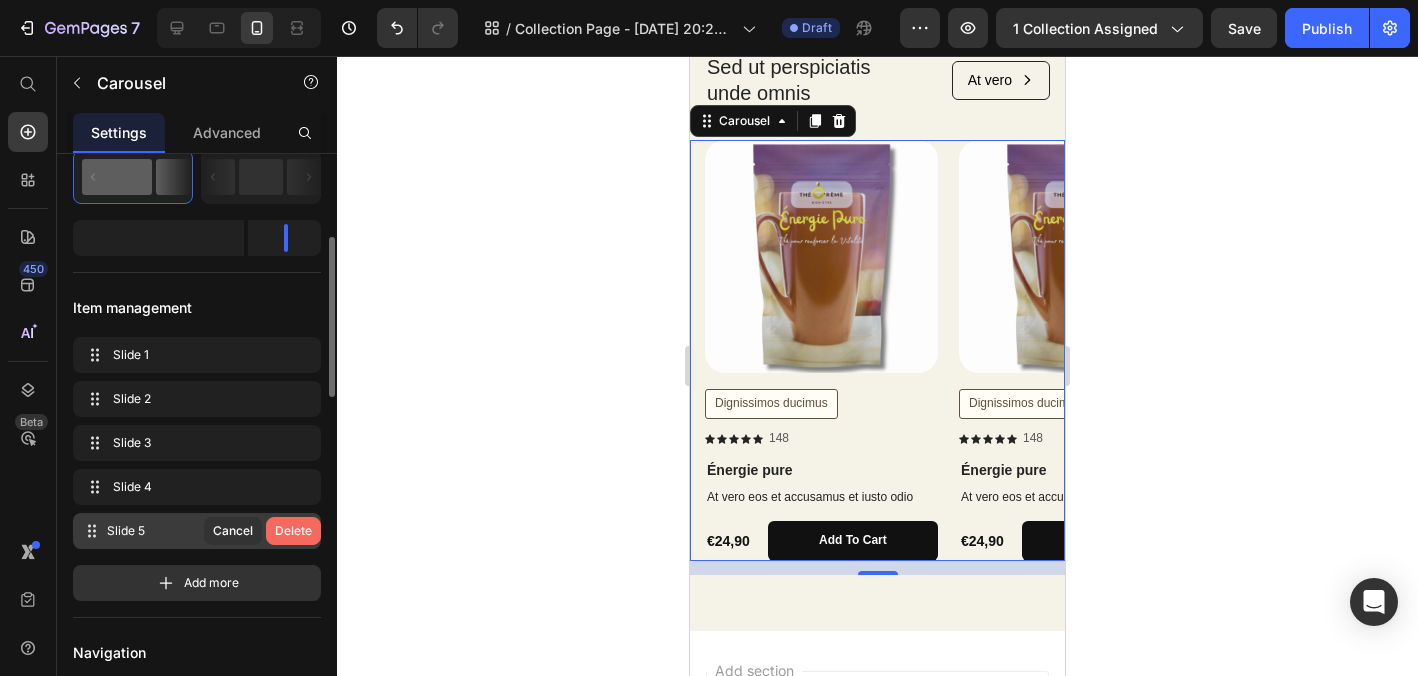 click on "Delete" at bounding box center (293, 531) 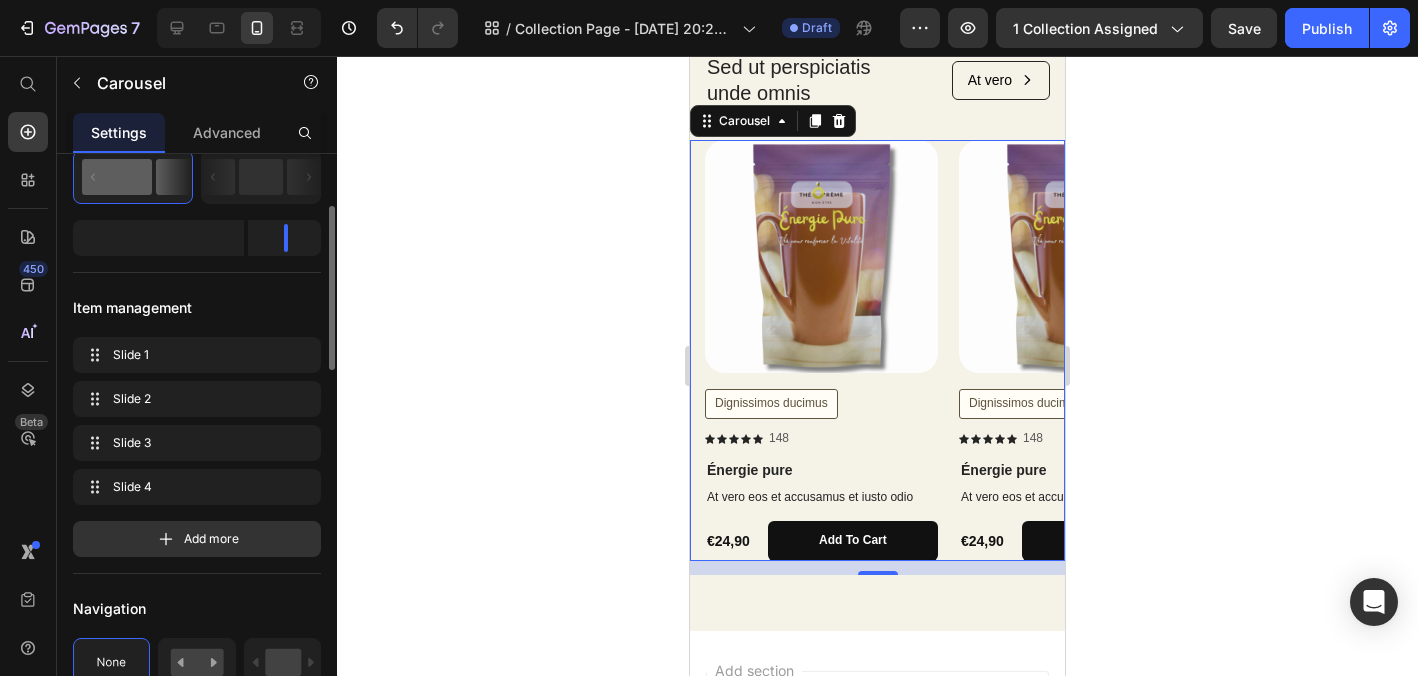 scroll, scrollTop: 0, scrollLeft: 0, axis: both 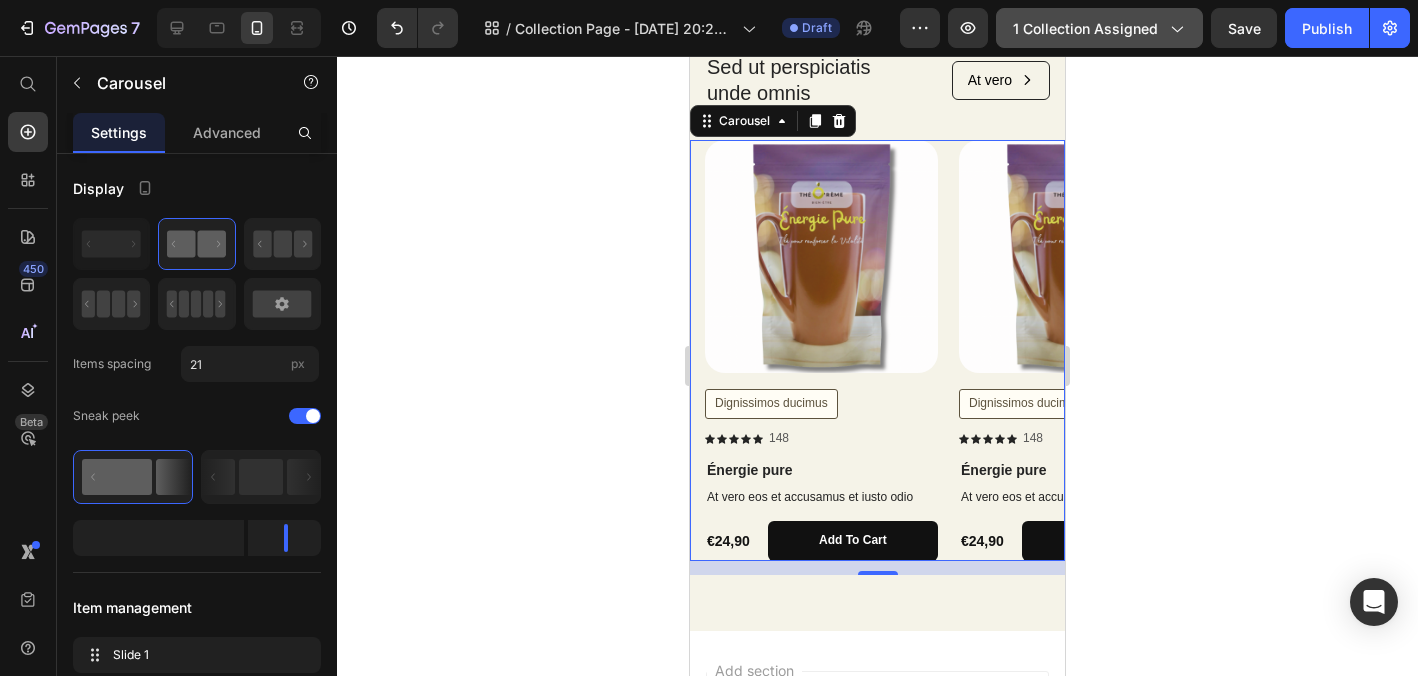 click on "1 collection assigned" at bounding box center [1099, 28] 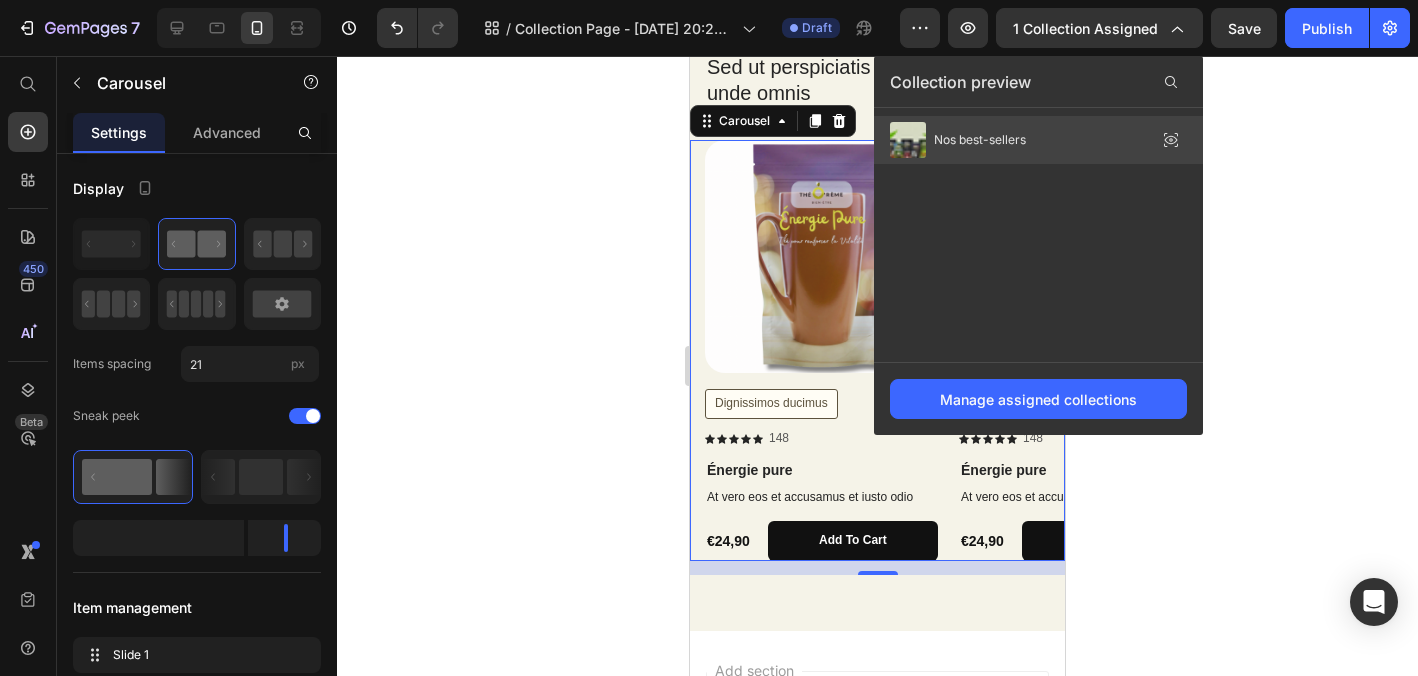 click on "Nos best-sellers" at bounding box center [980, 140] 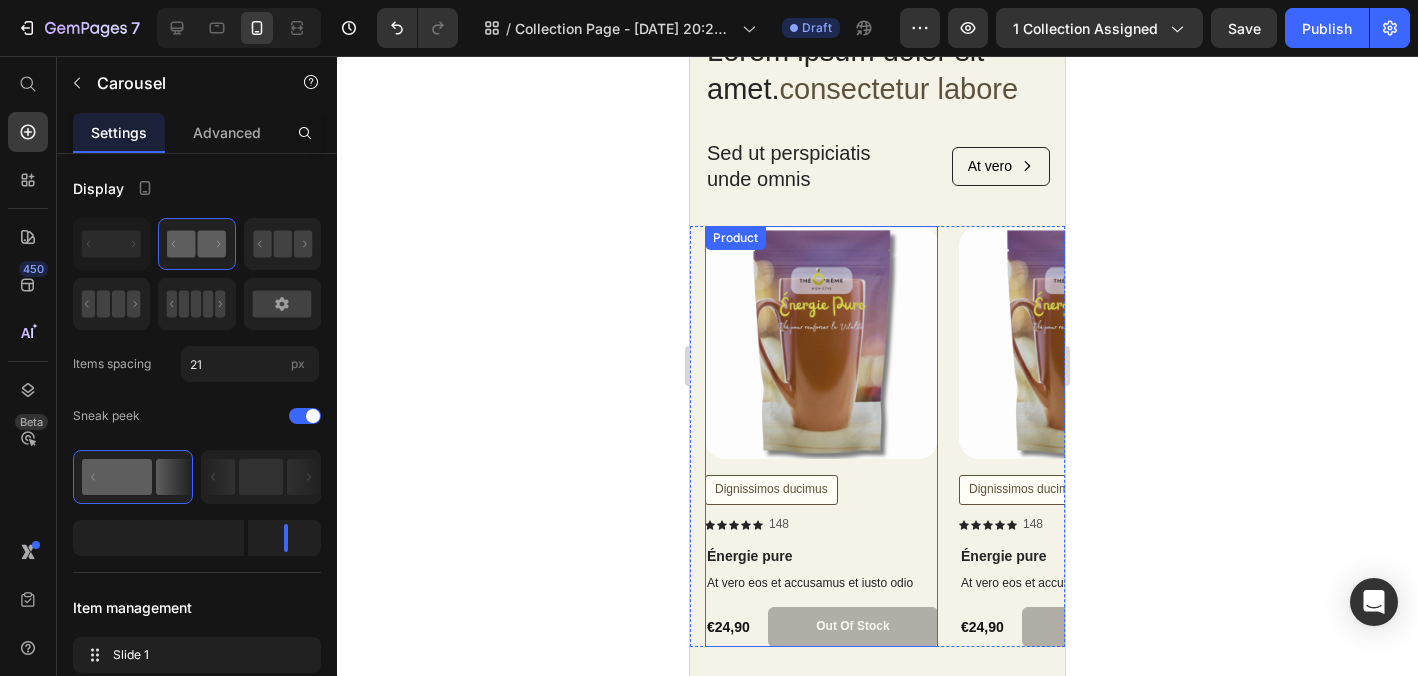 scroll, scrollTop: 166, scrollLeft: 0, axis: vertical 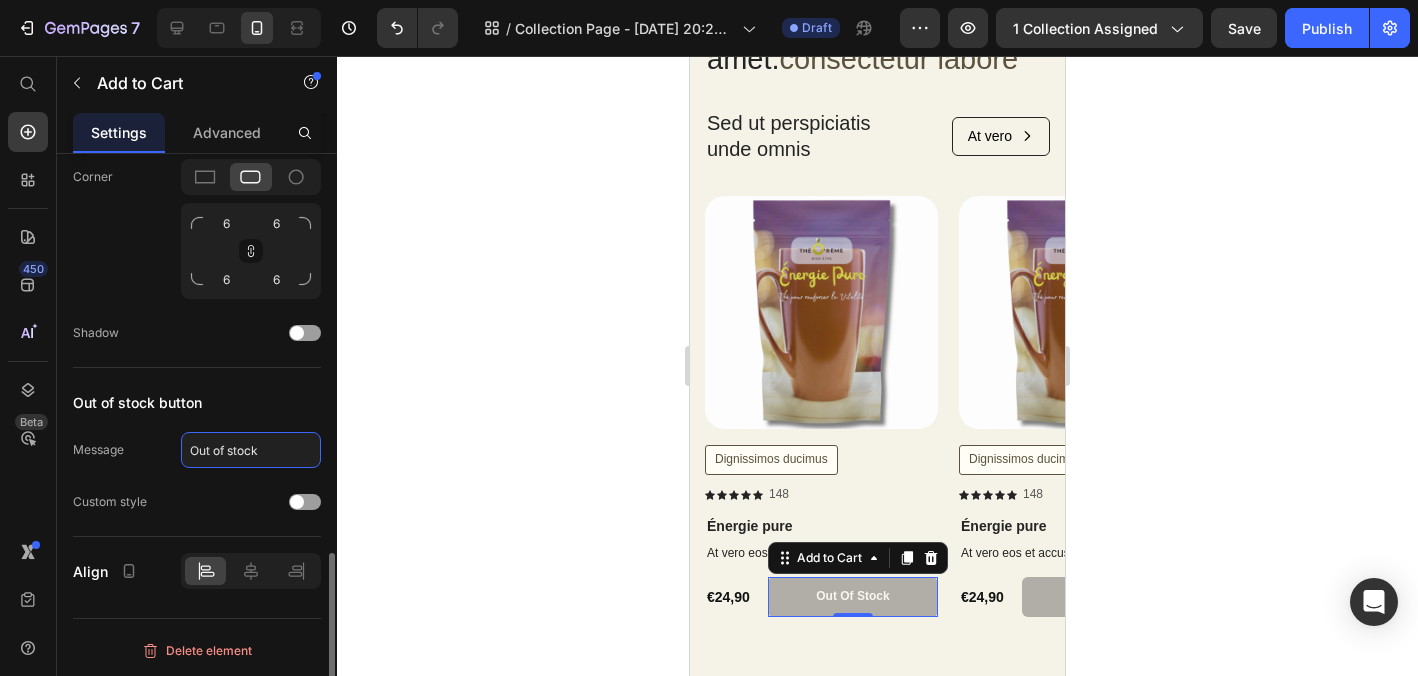 click on "Out of stock" 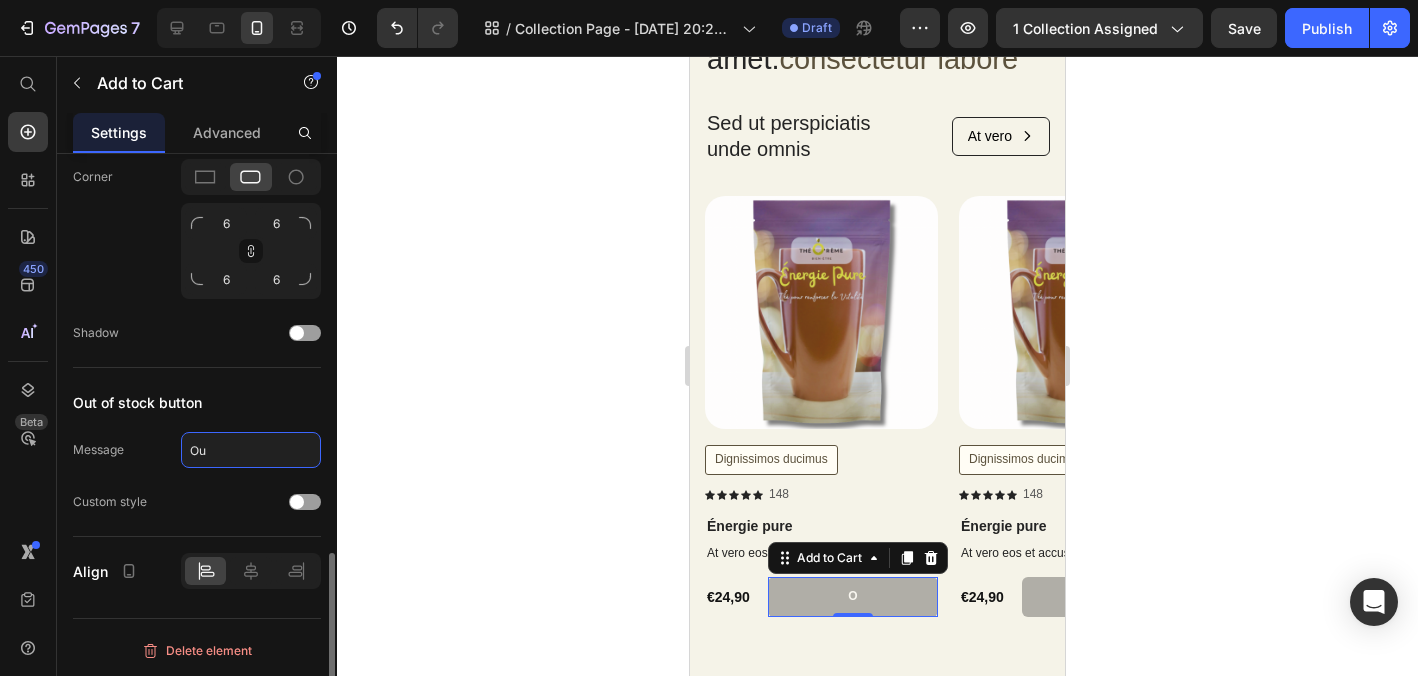 type on "O" 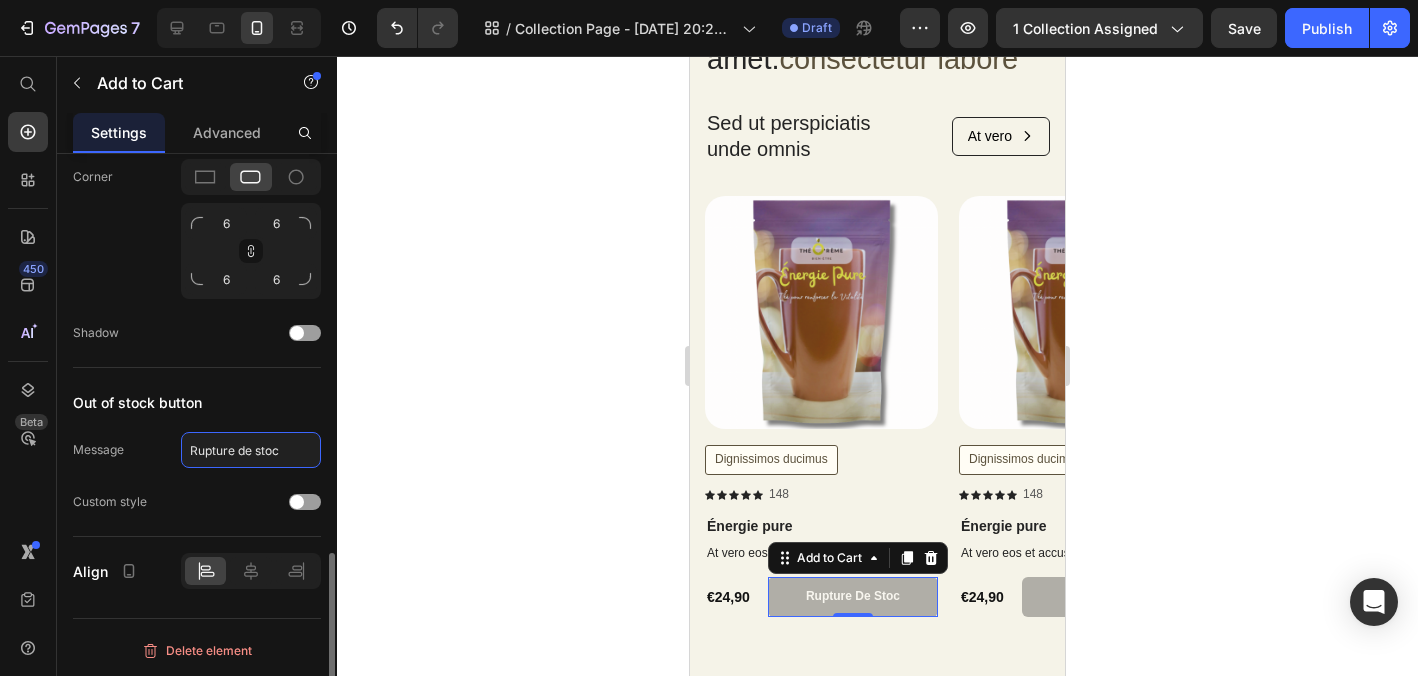 type on "Rupture de stock" 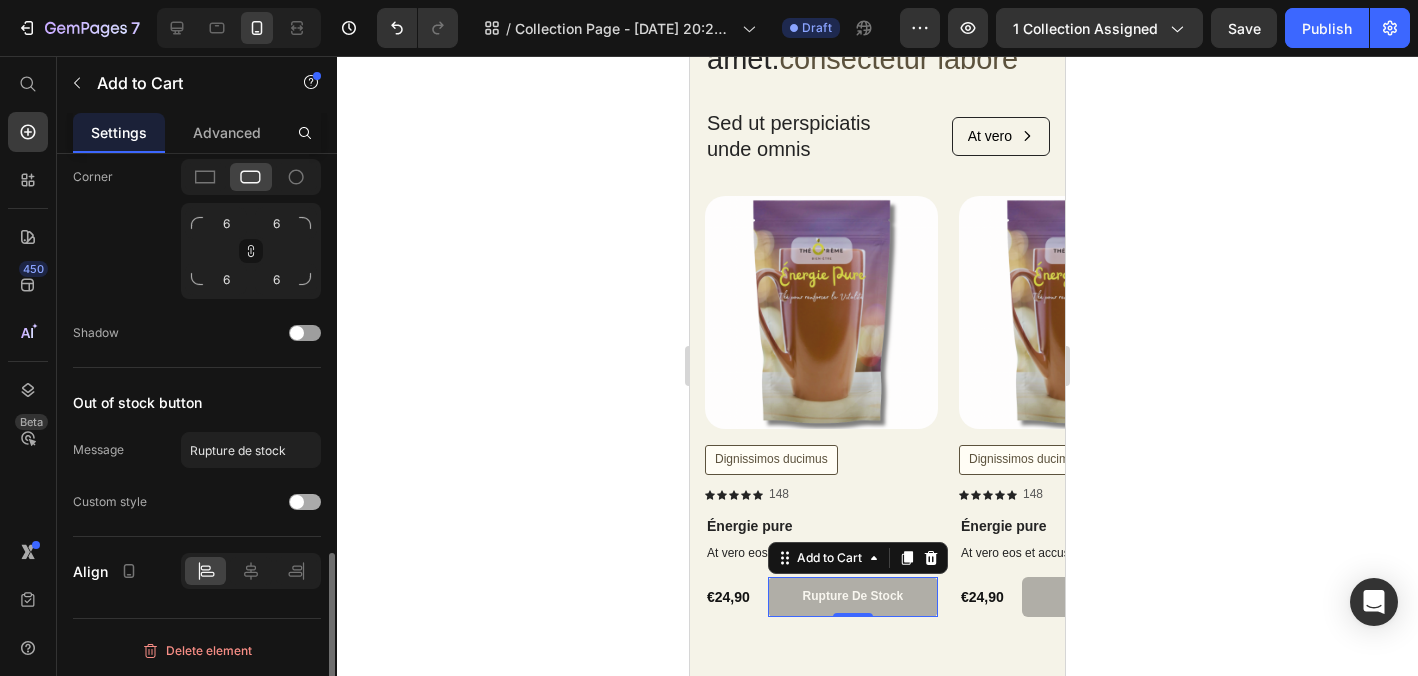 click at bounding box center (305, 502) 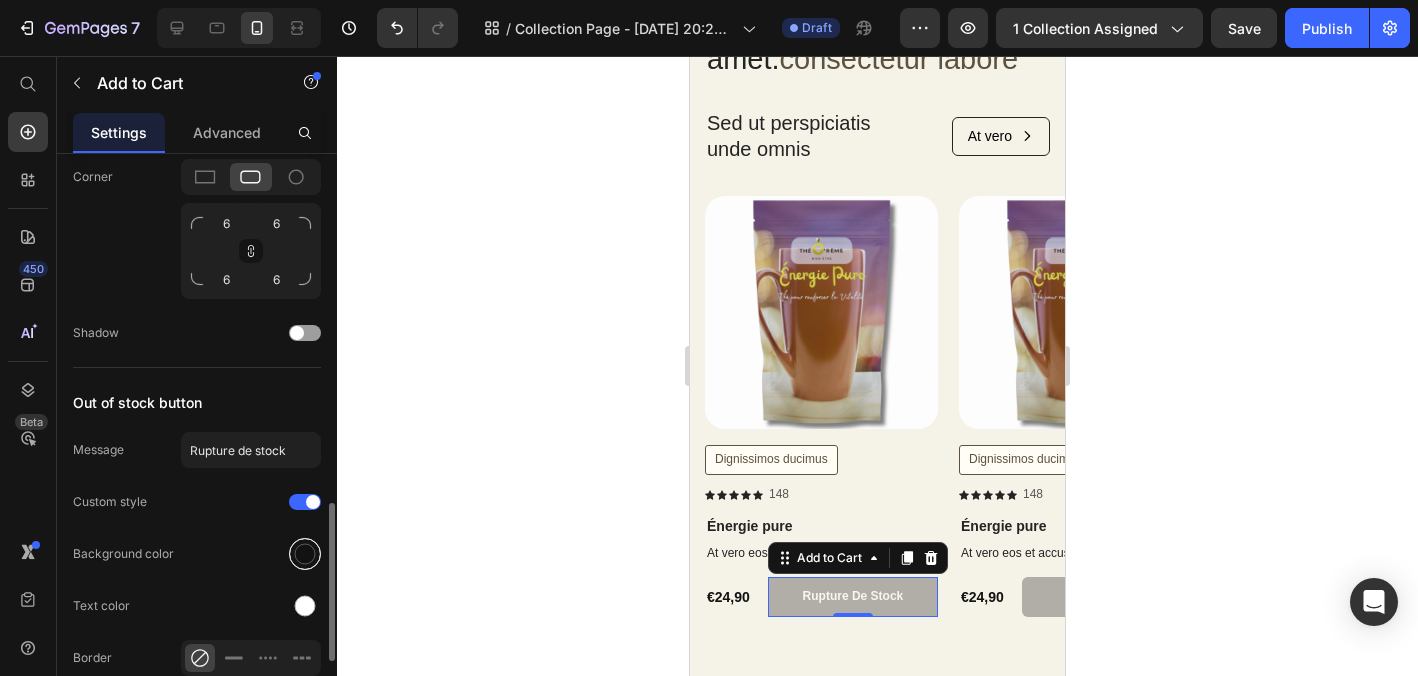 click at bounding box center [305, 554] 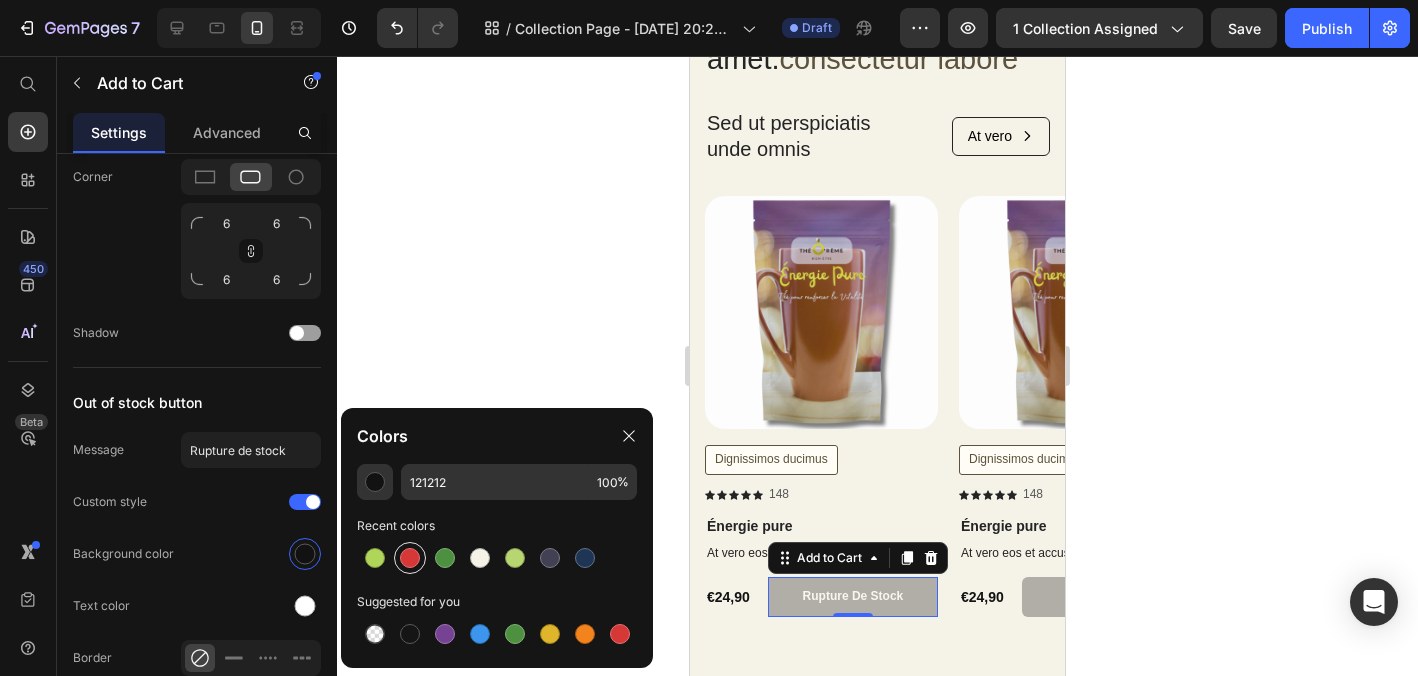 click at bounding box center [410, 558] 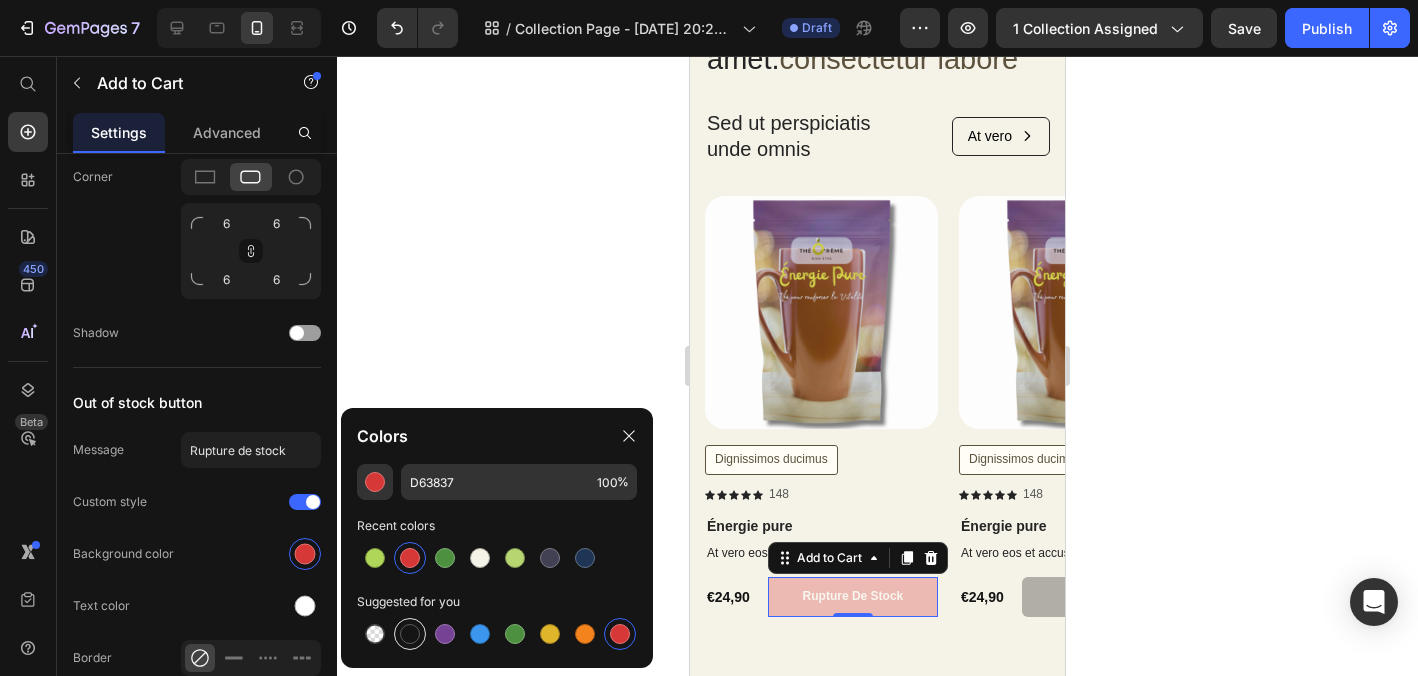 click at bounding box center (410, 634) 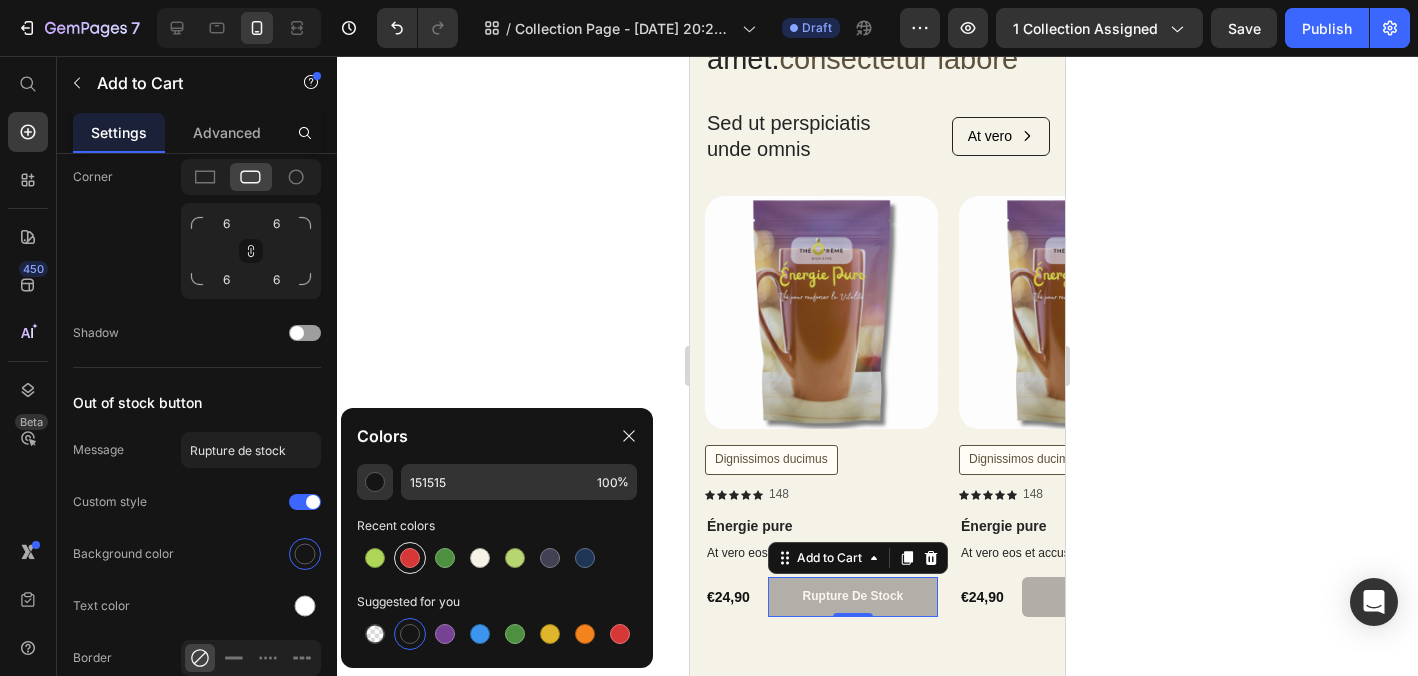 click at bounding box center [410, 558] 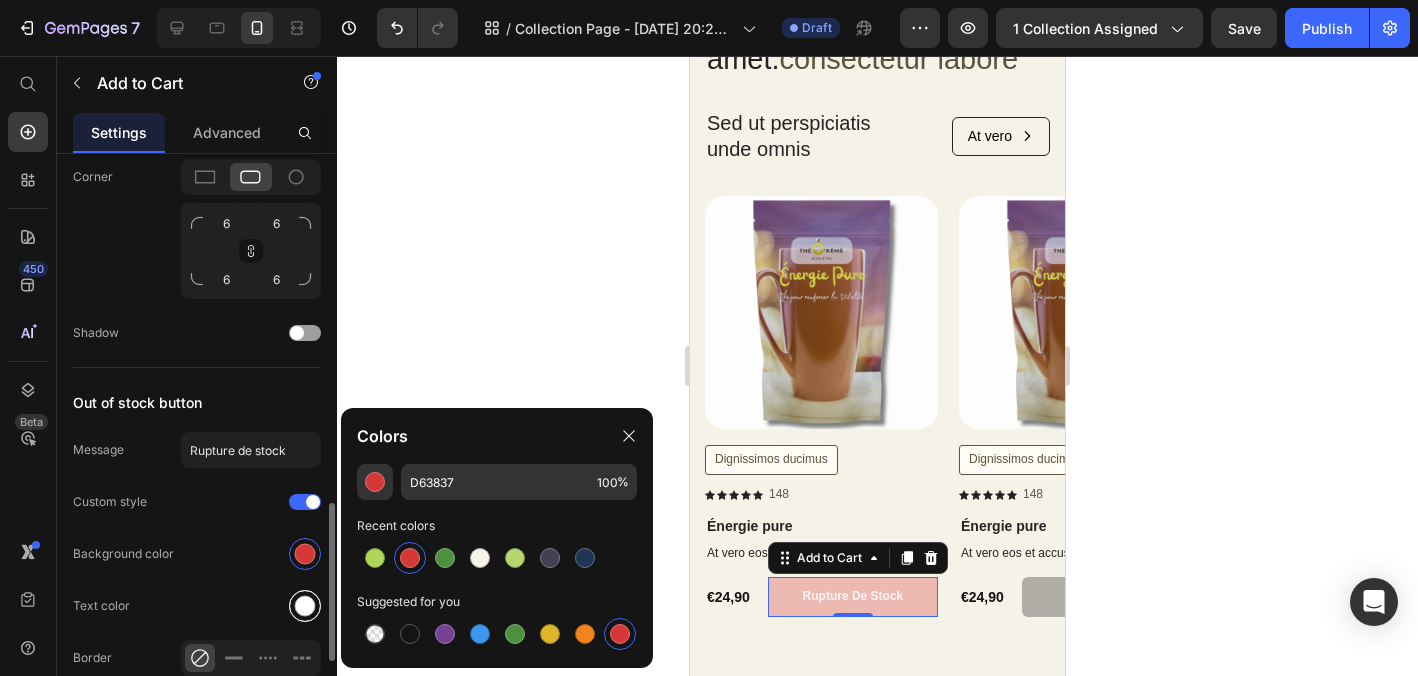 click at bounding box center [305, 606] 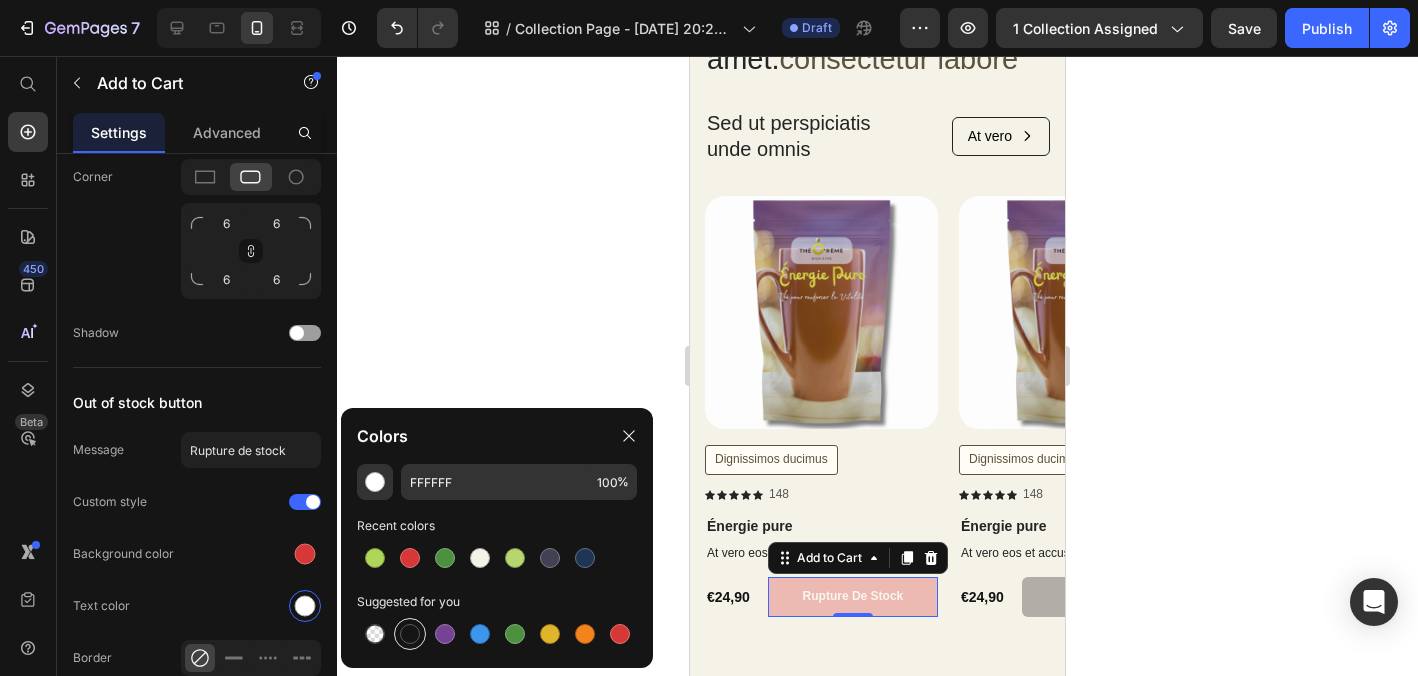 click at bounding box center (410, 634) 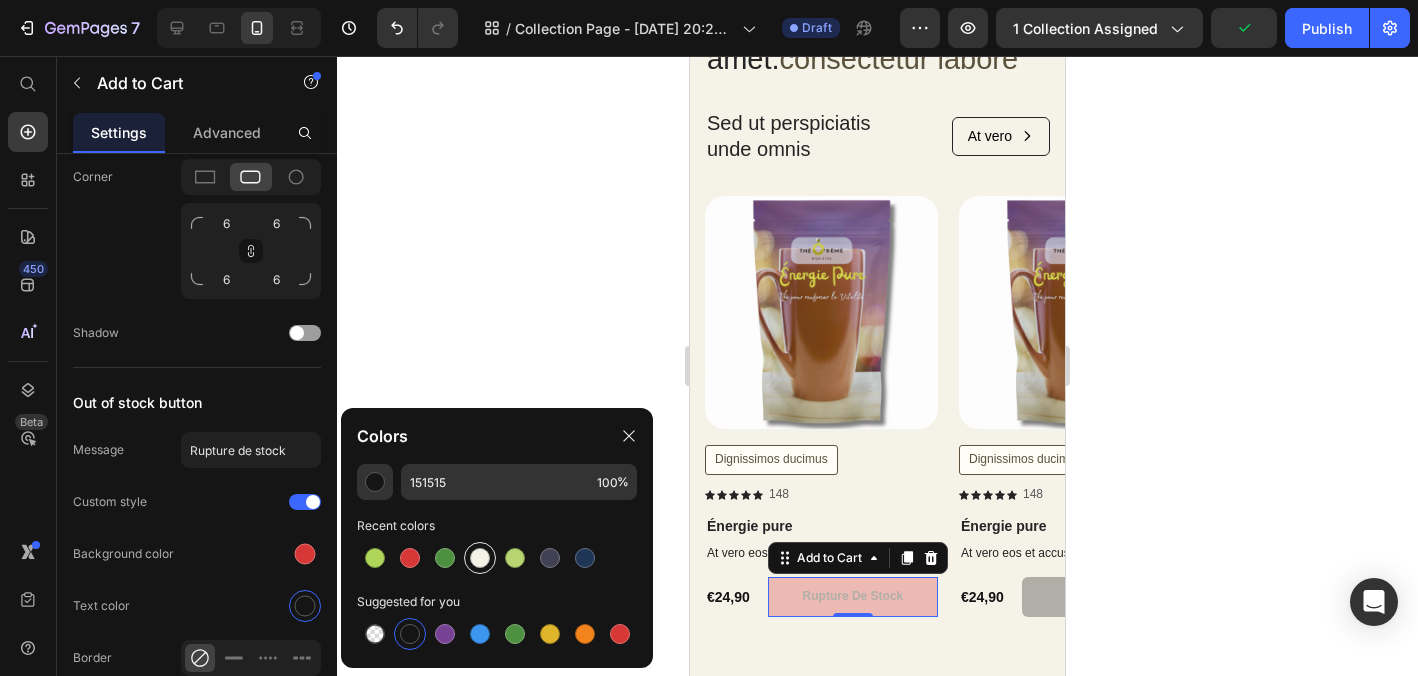 click at bounding box center [480, 558] 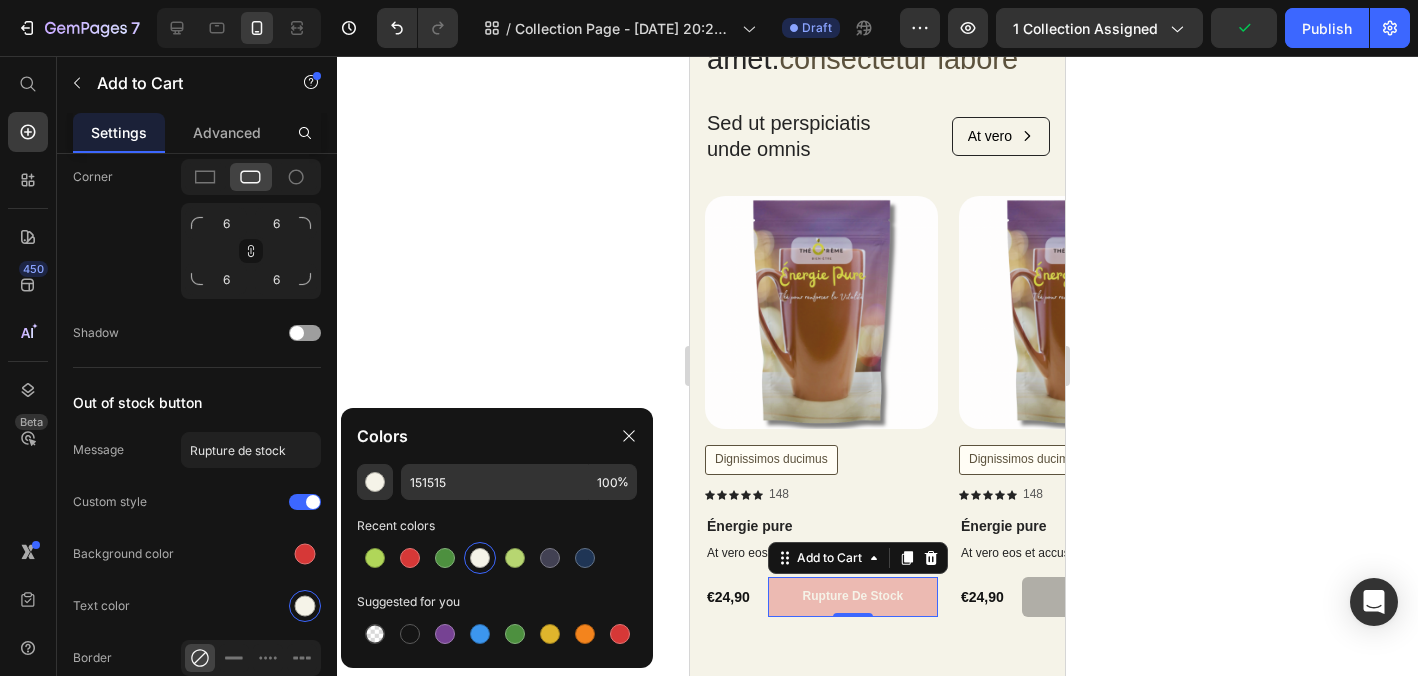 type on "F5F3E8" 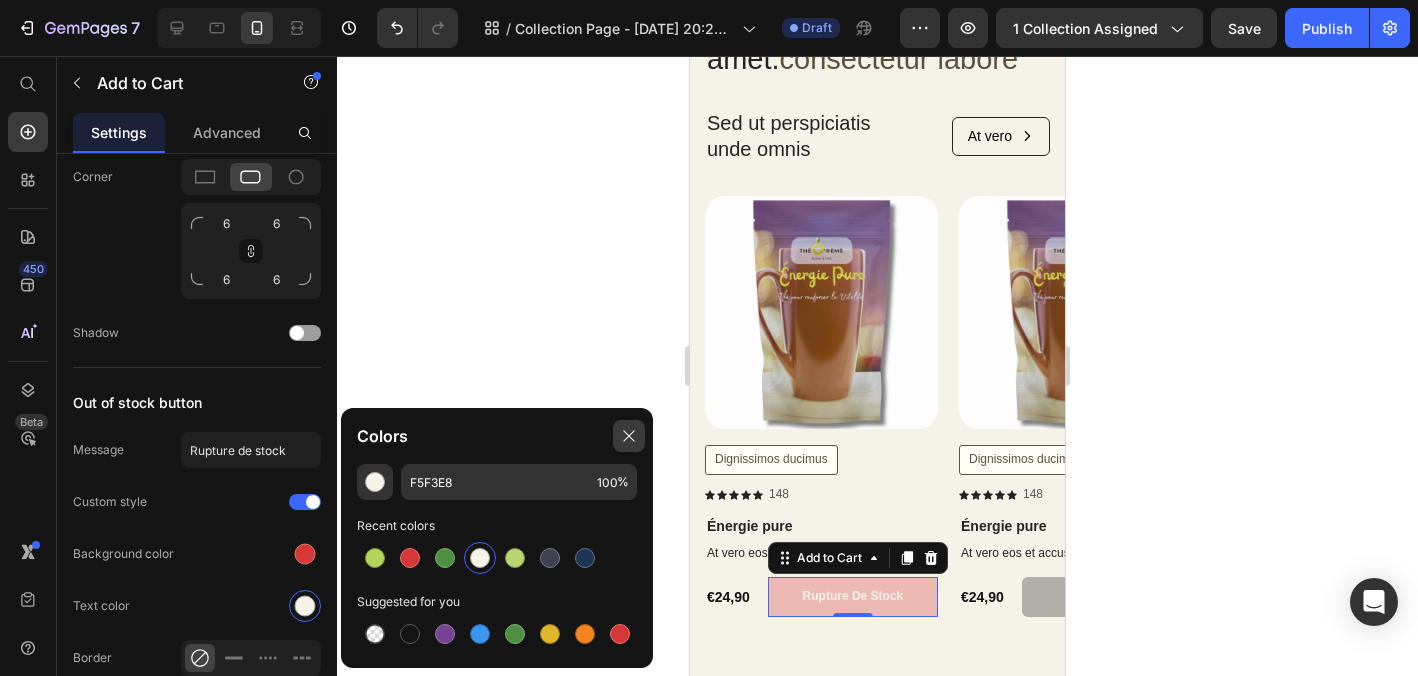 click 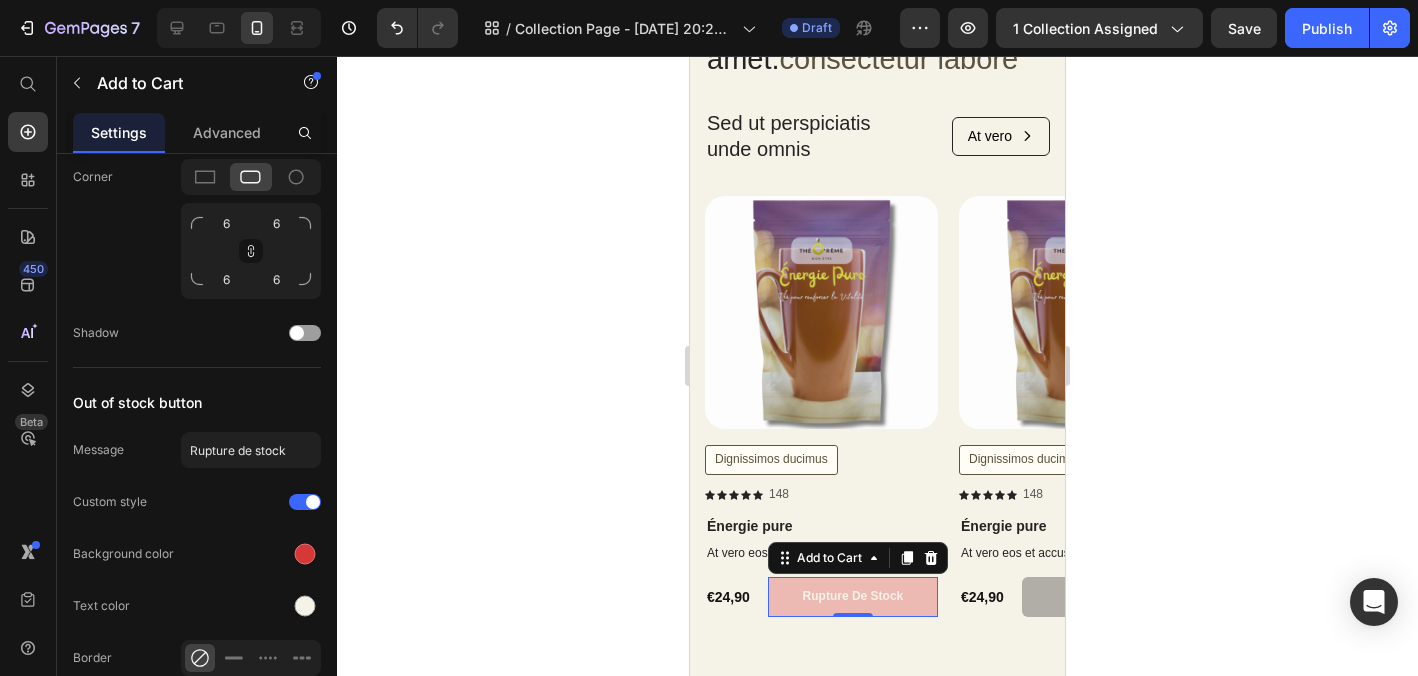 click 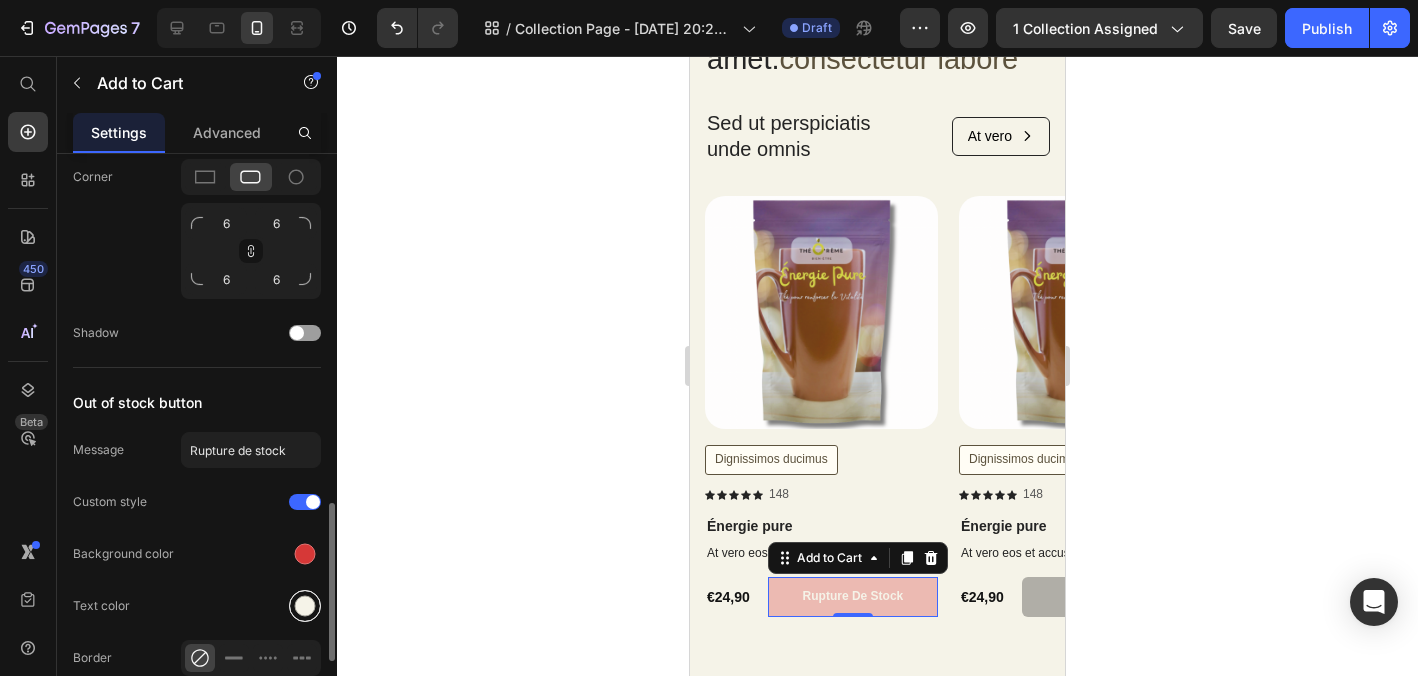 click at bounding box center [305, 606] 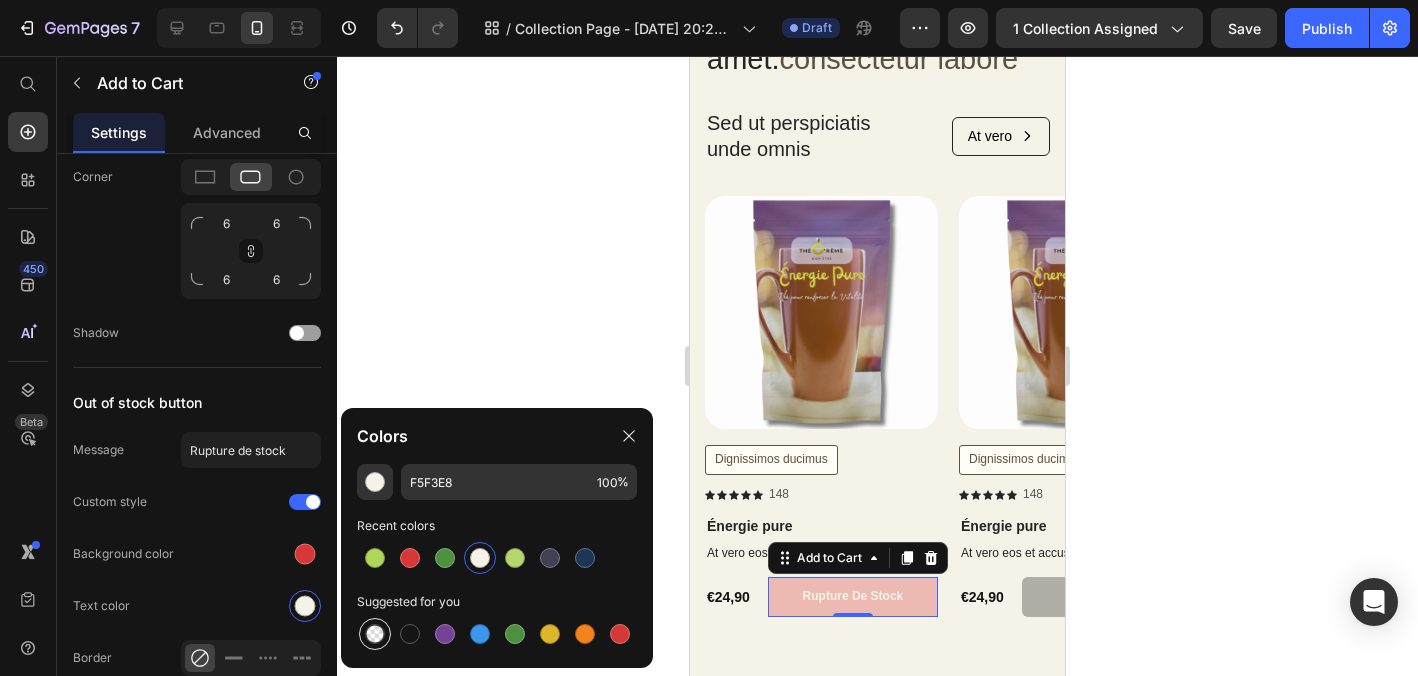 click at bounding box center (375, 634) 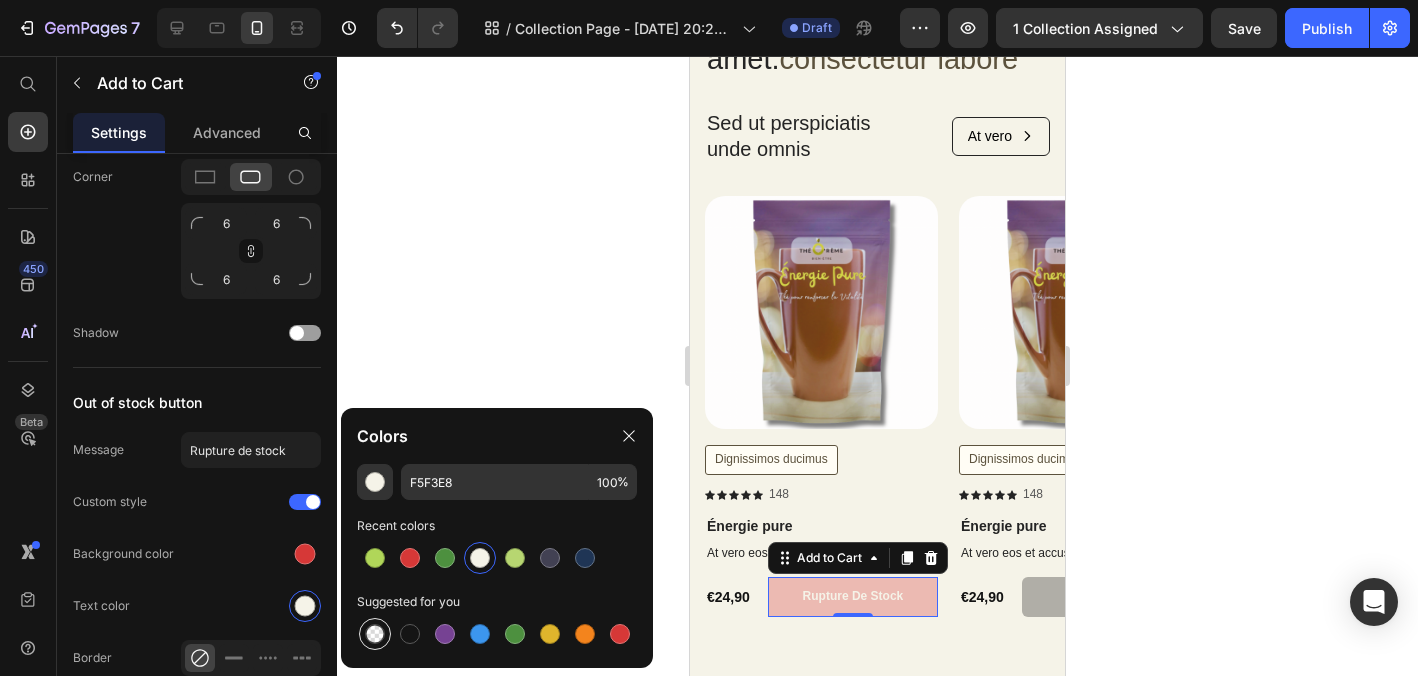 type on "000000" 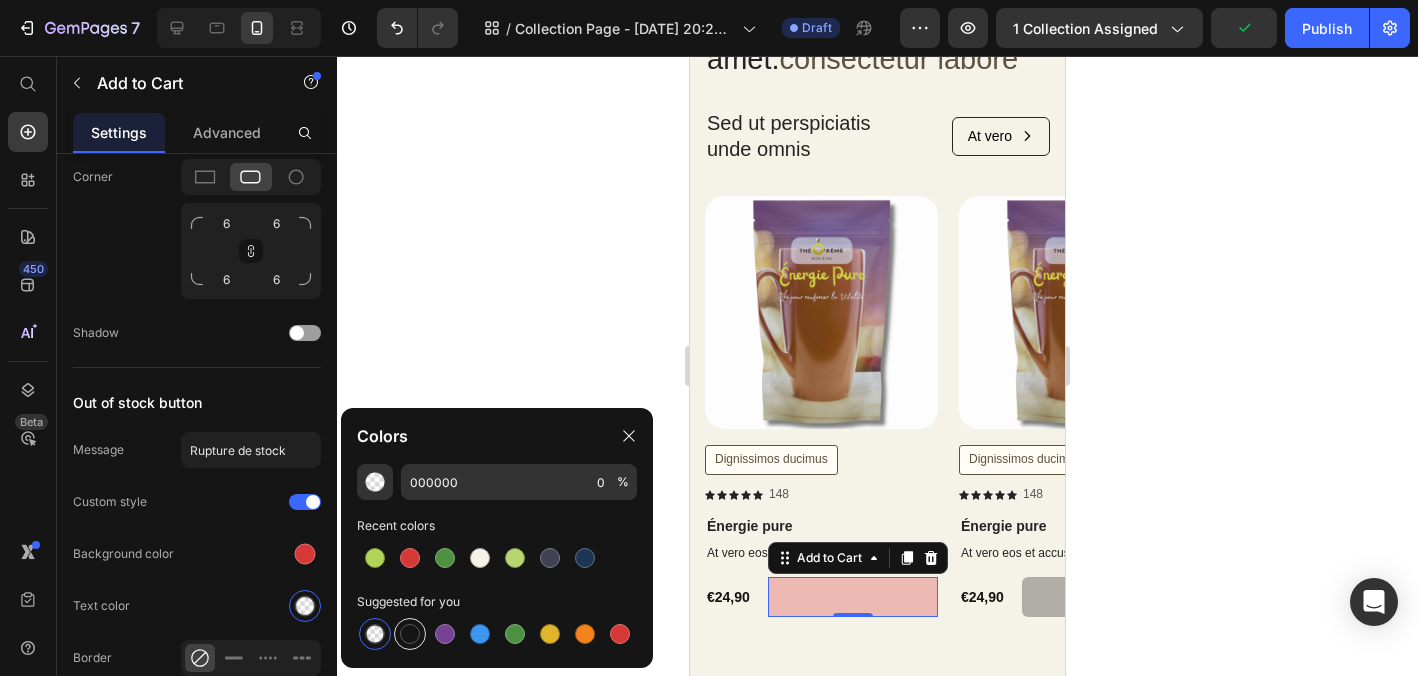 click at bounding box center [410, 634] 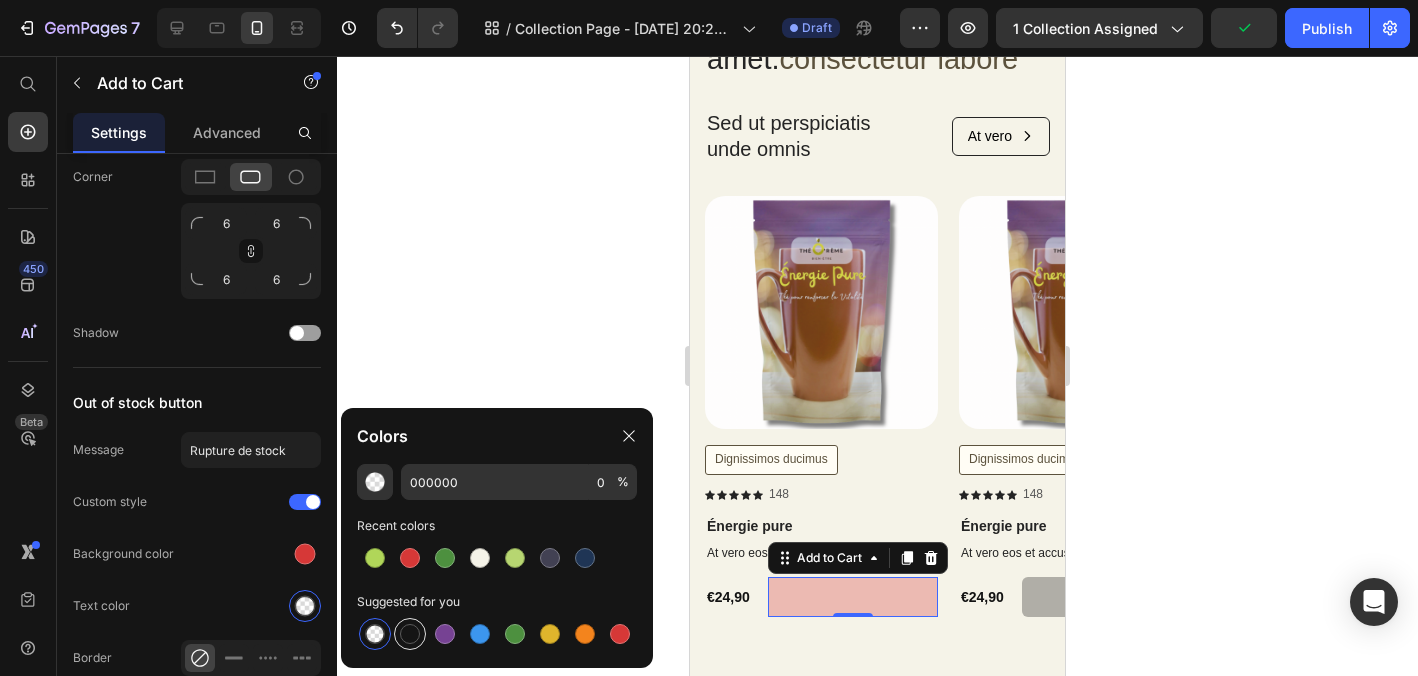 type on "151515" 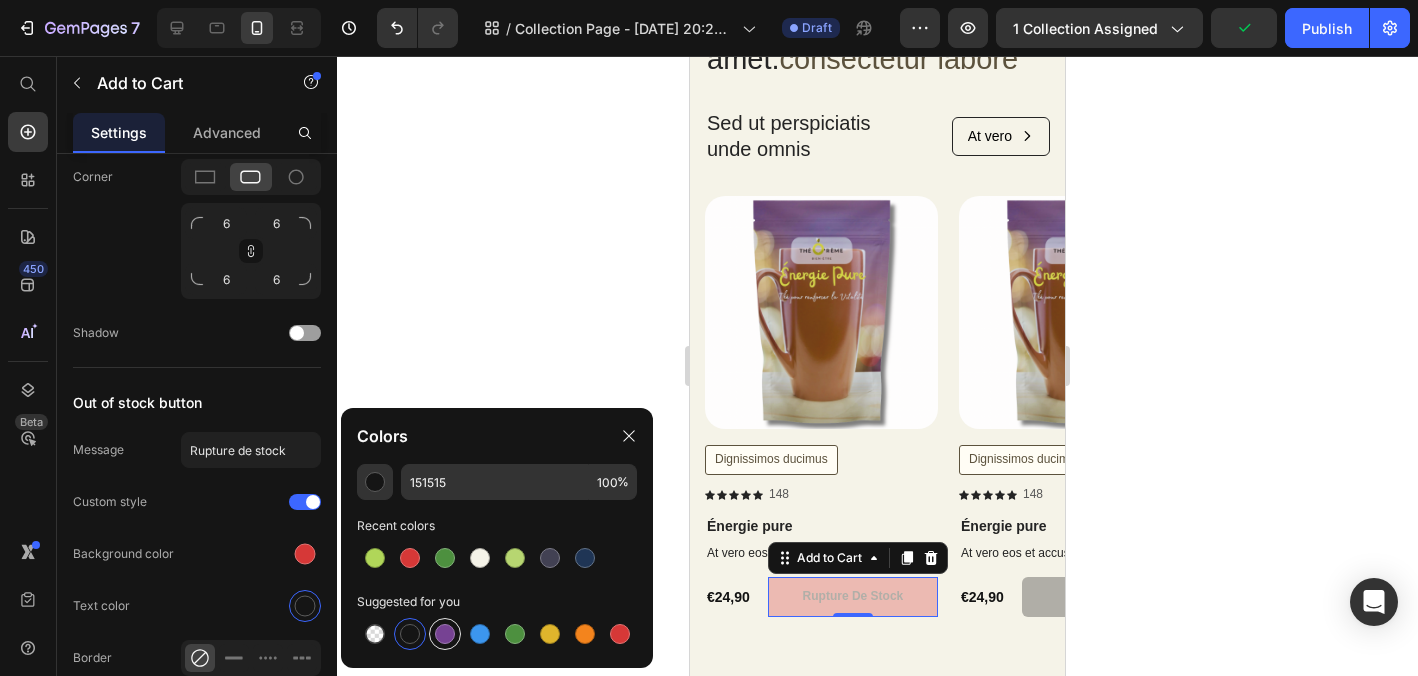 click at bounding box center (445, 634) 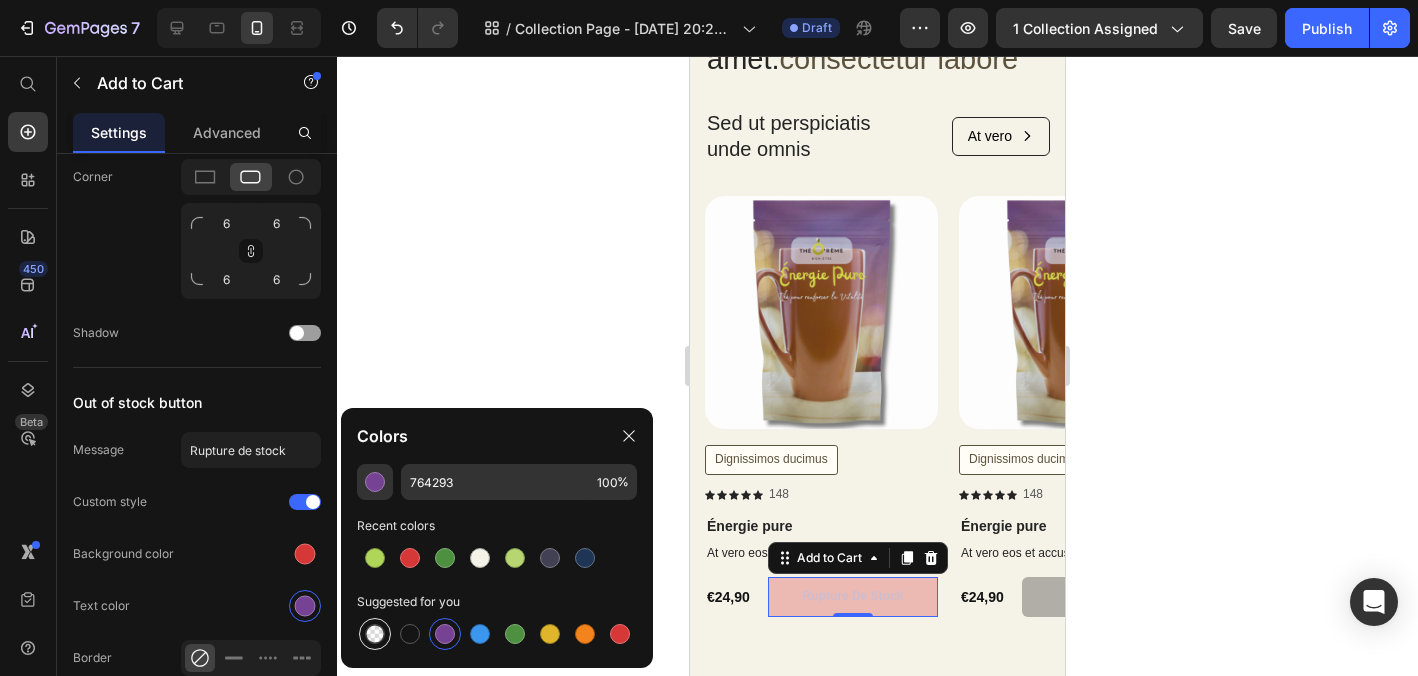 click at bounding box center [375, 634] 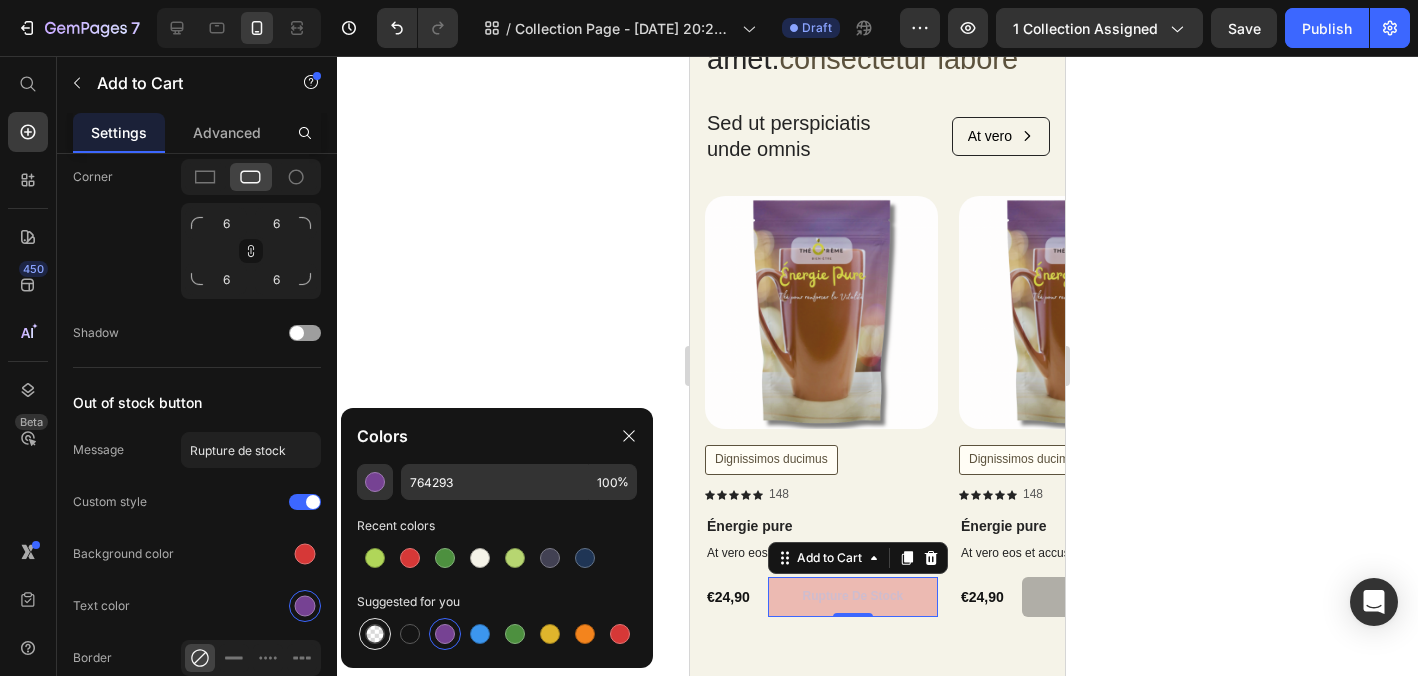 type on "000000" 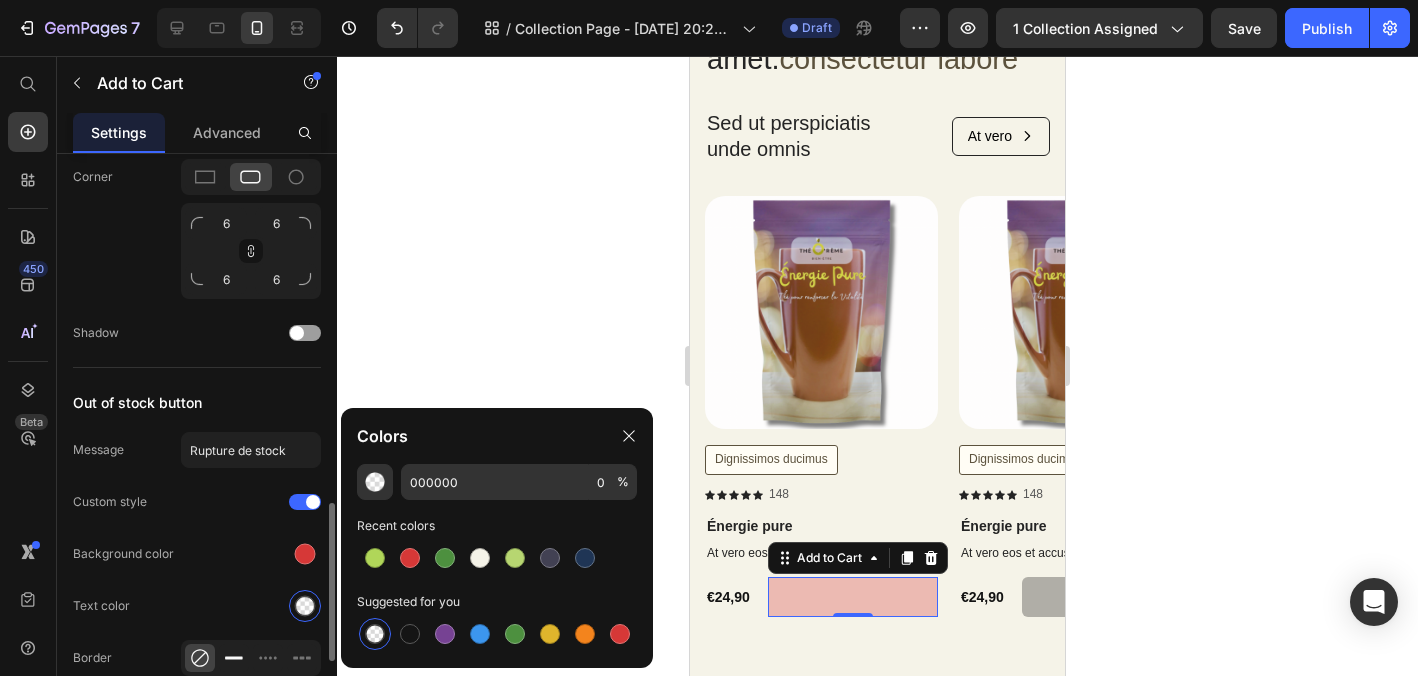 click 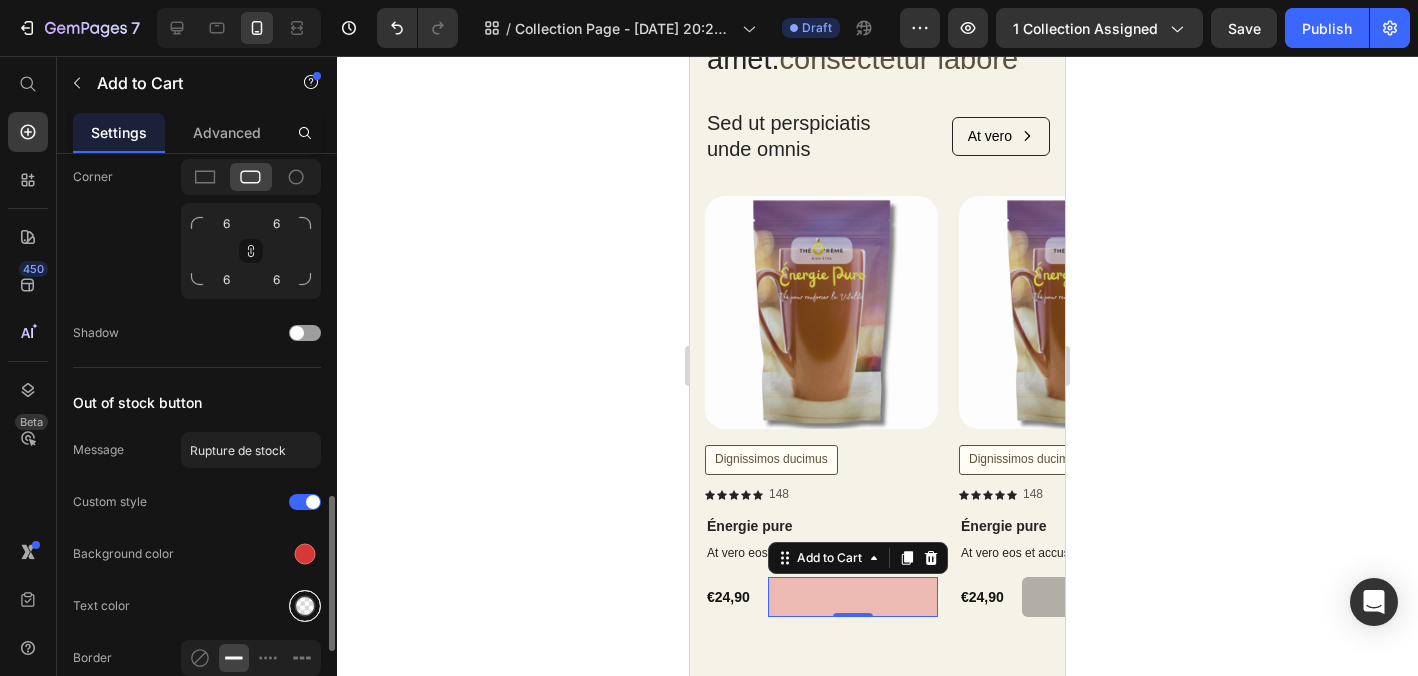 click at bounding box center (305, 606) 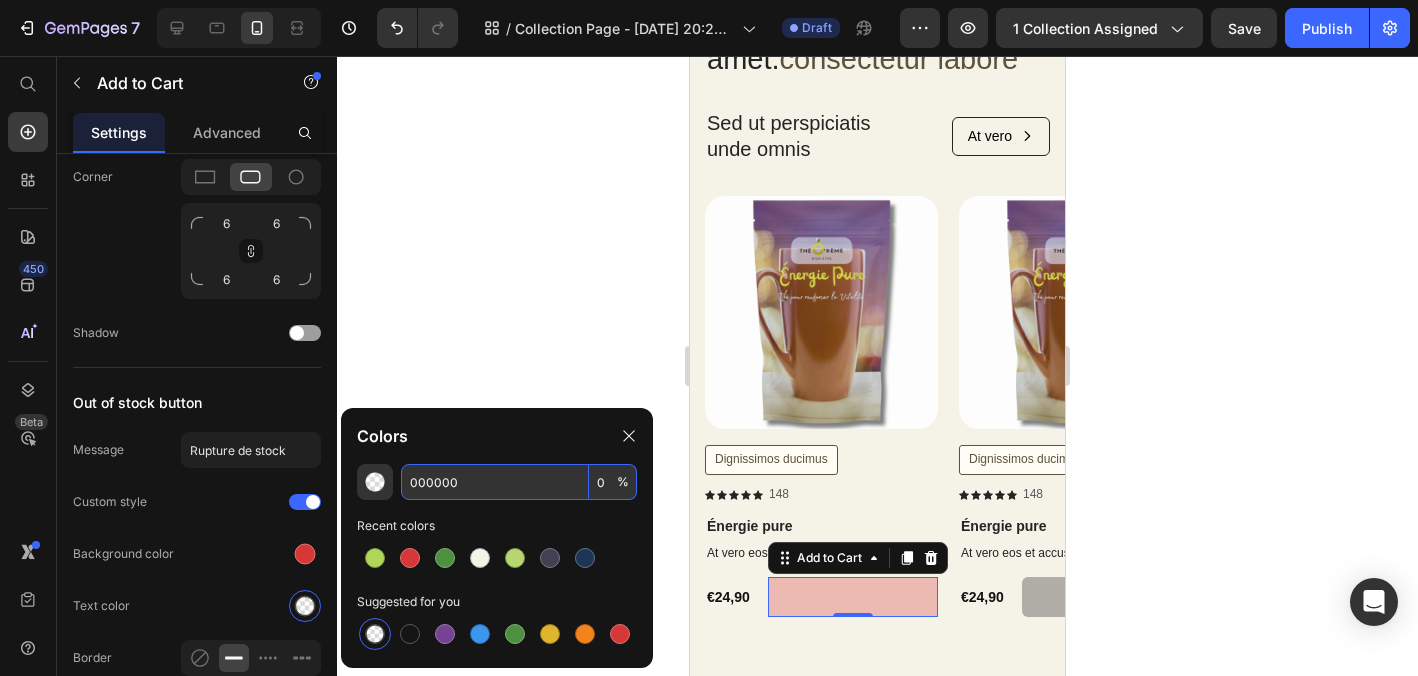click on "000000" at bounding box center (495, 482) 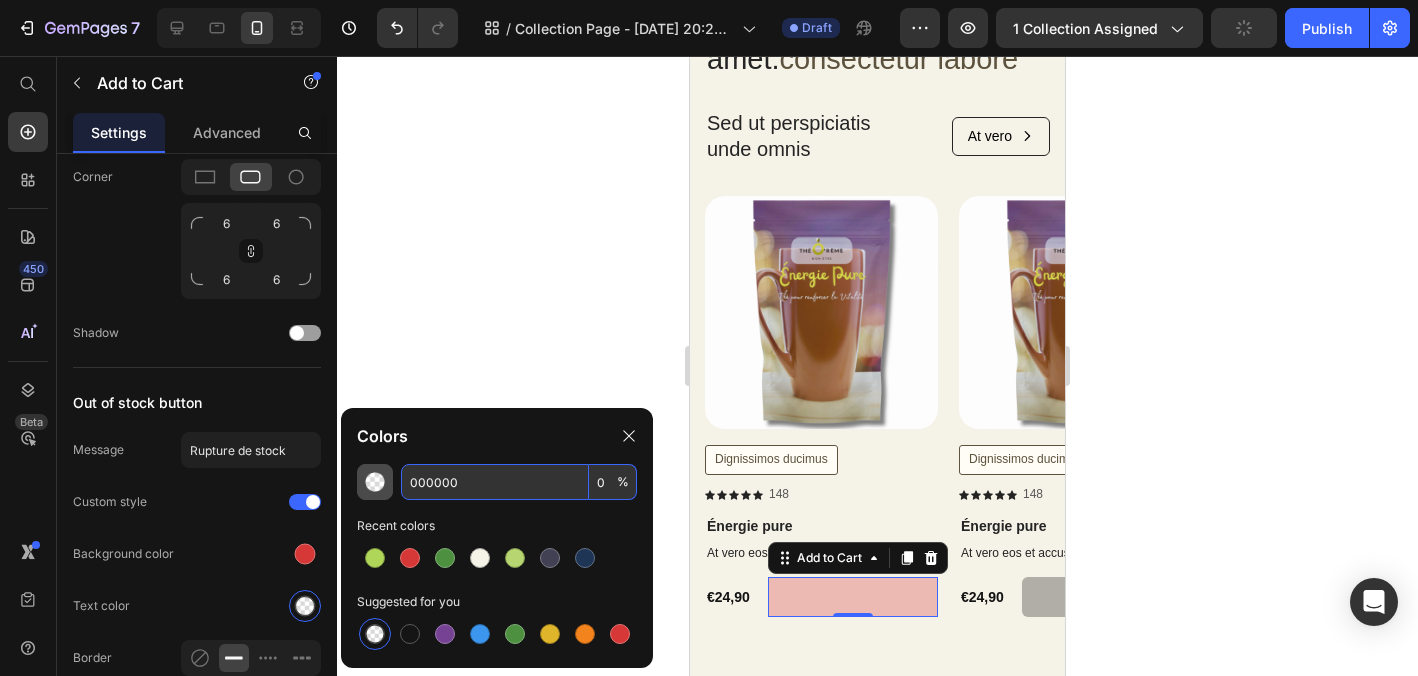 click at bounding box center (375, 482) 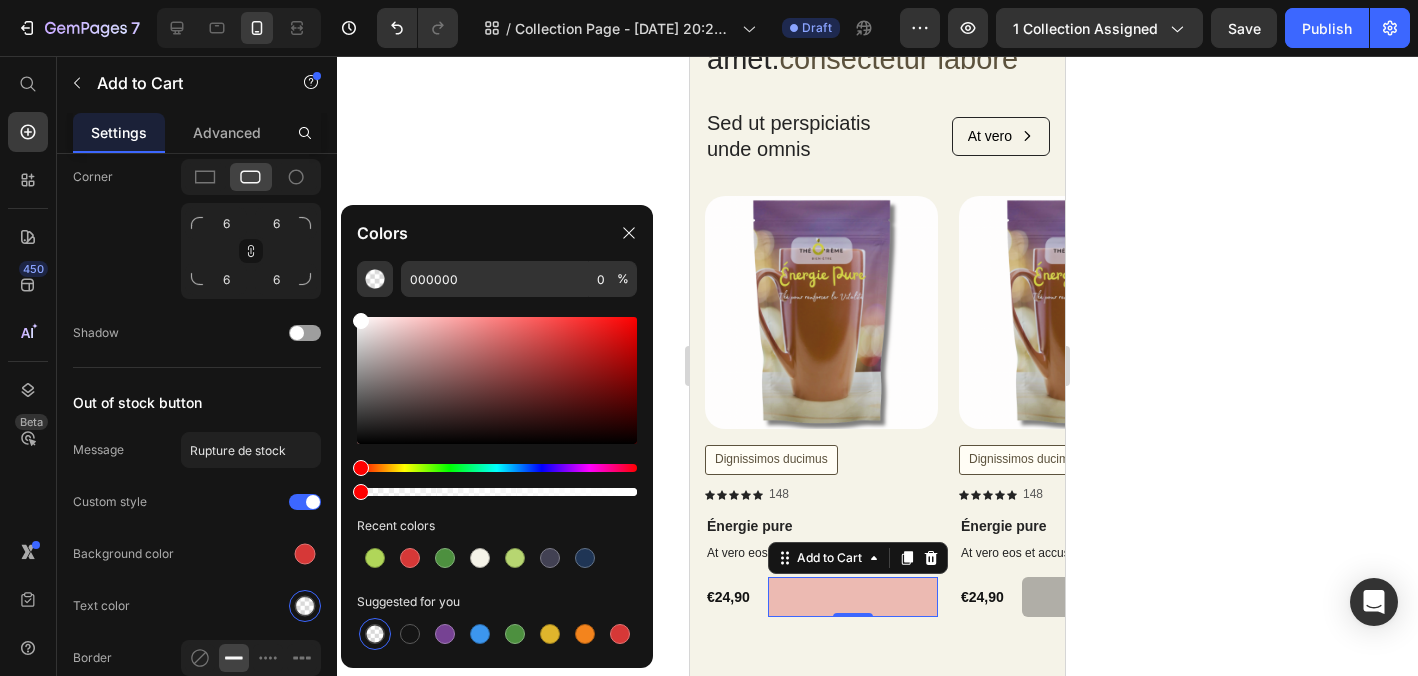 drag, startPoint x: 360, startPoint y: 386, endPoint x: 348, endPoint y: 294, distance: 92.779305 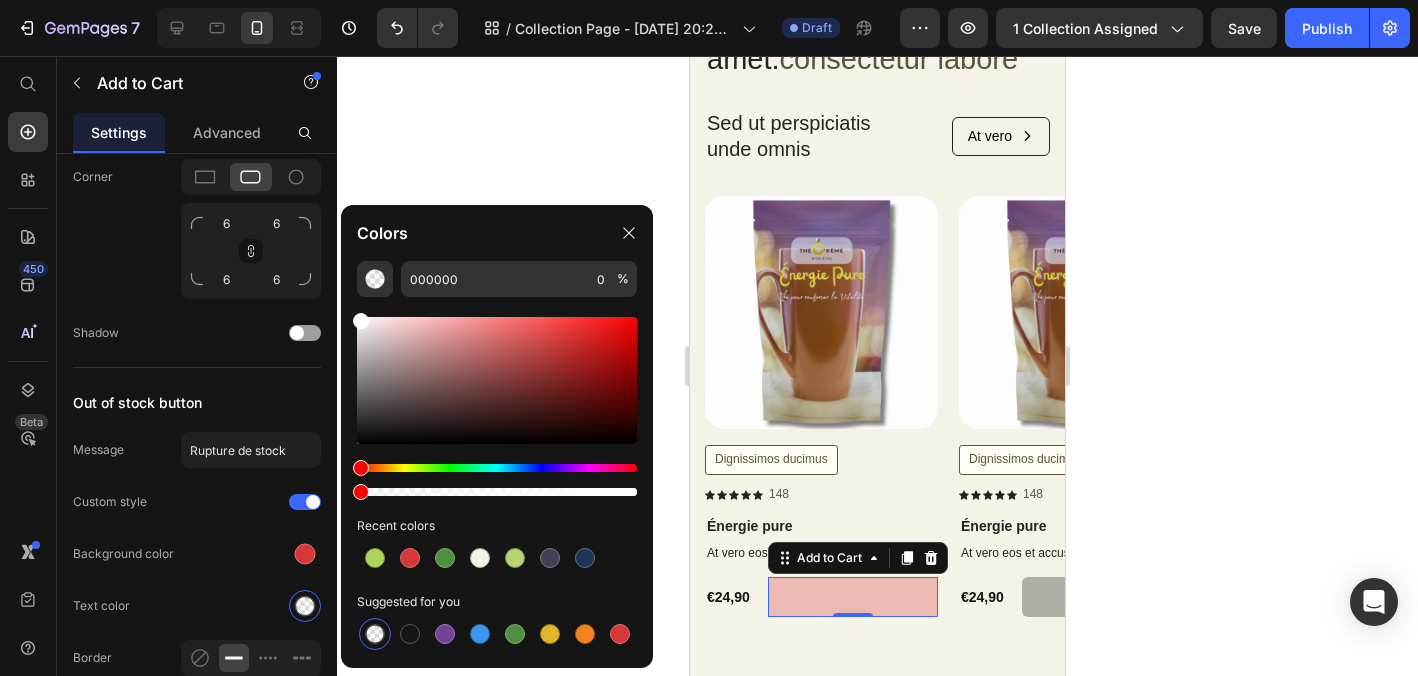 click on "000000 0 % Recent colors Suggested for you" 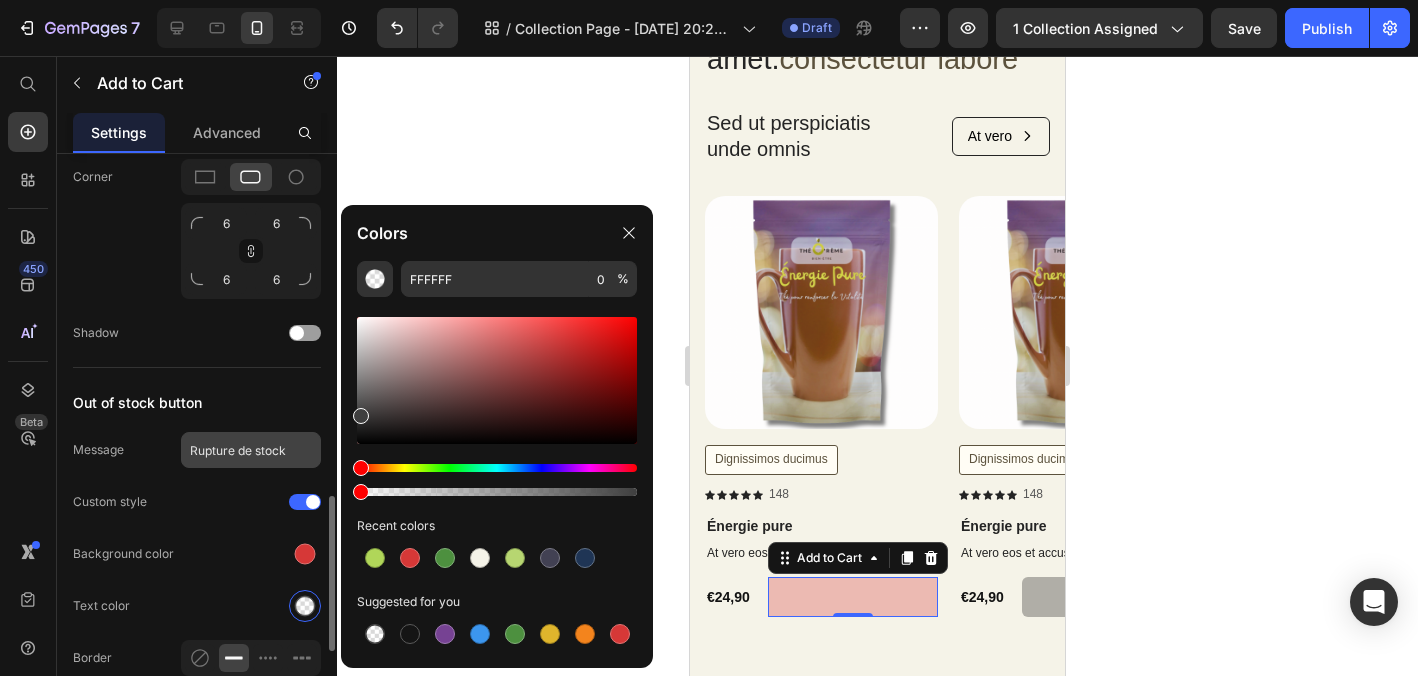 drag, startPoint x: 361, startPoint y: 314, endPoint x: 291, endPoint y: 454, distance: 156.52477 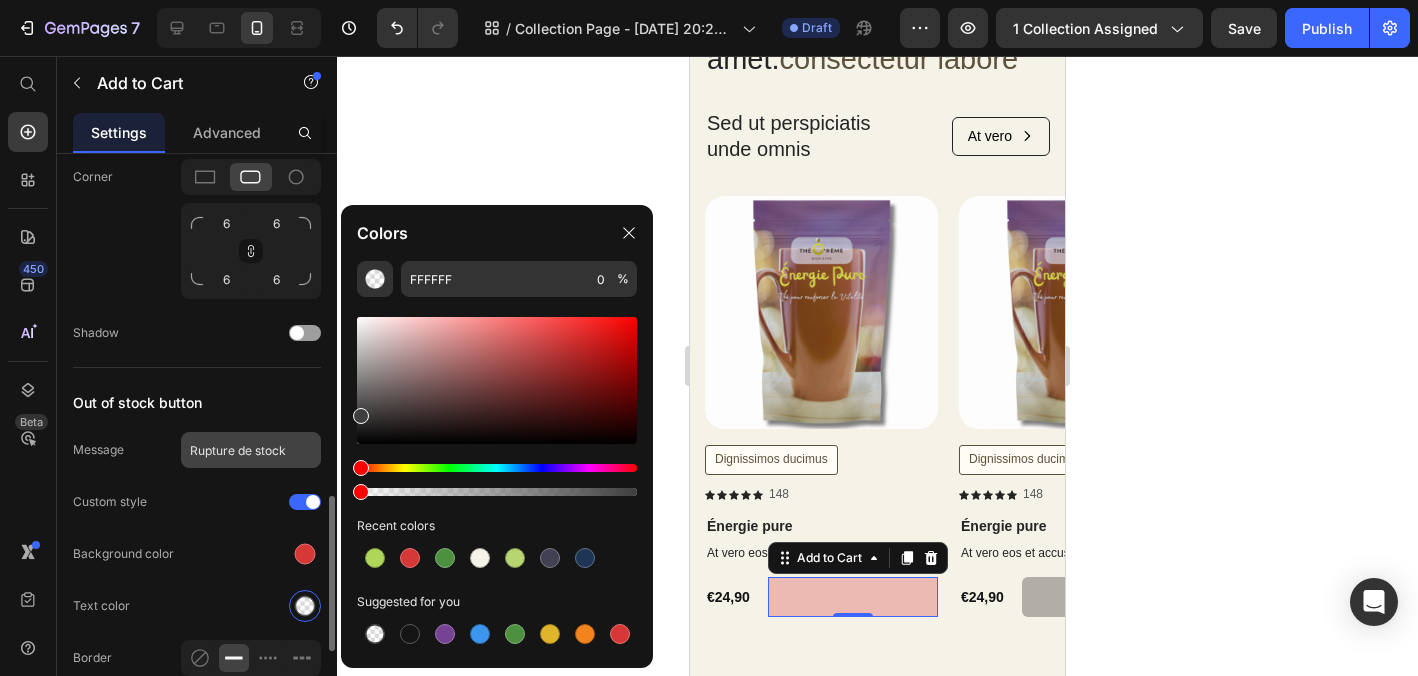 click on "7  Version history  /  Collection Page - [DATE] 20:27:05 Draft Preview 1 collection assigned  Save   Publish  450 Beta Start with Sections Elements Hero Section Product Detail Brands Trusted Badges Guarantee Product Breakdown How to use Testimonials Compare Bundle FAQs Social Proof Brand Story Product List Collection Blog List Contact Sticky Add to Cart Custom Footer Browse Library 450 Layout
Row
Row
Row
Row Text
Heading
Text Block Button
Button
Button
Sticky Back to top Media" at bounding box center [709, 0] 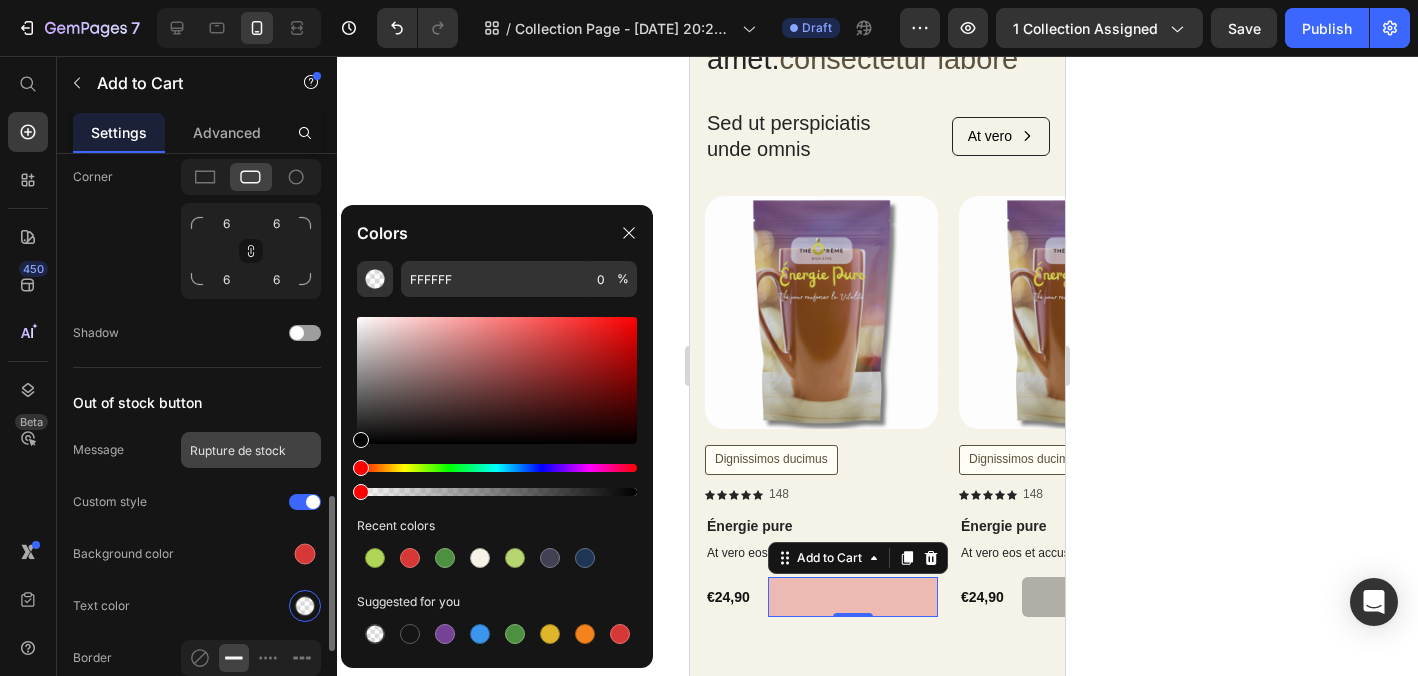 type on "000000" 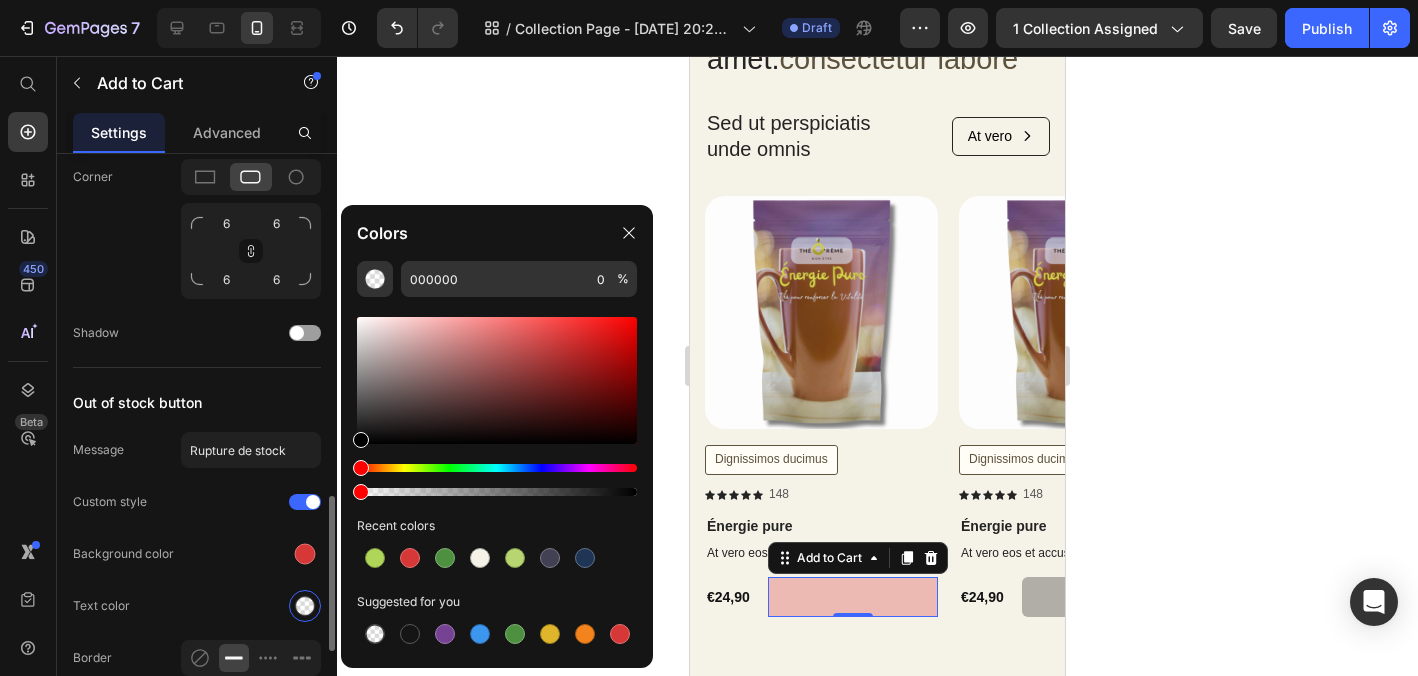 click on "Background color" 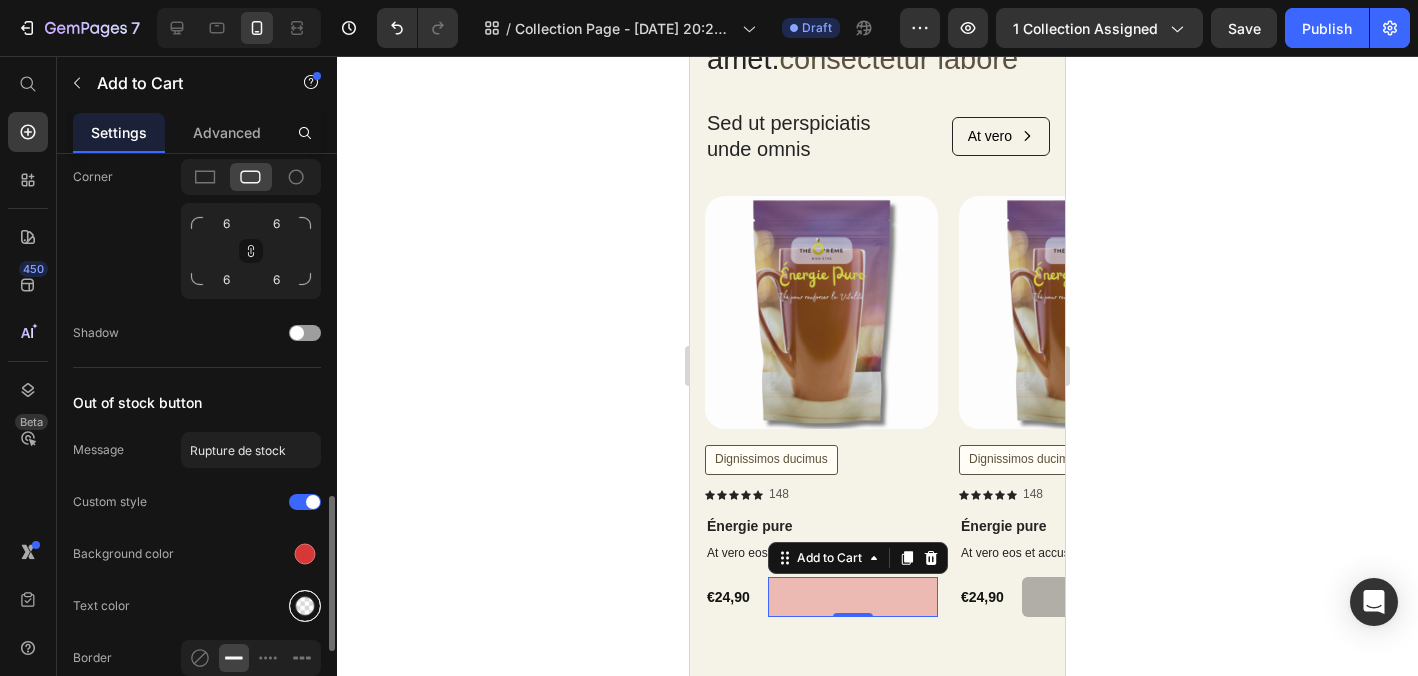 click at bounding box center (305, 606) 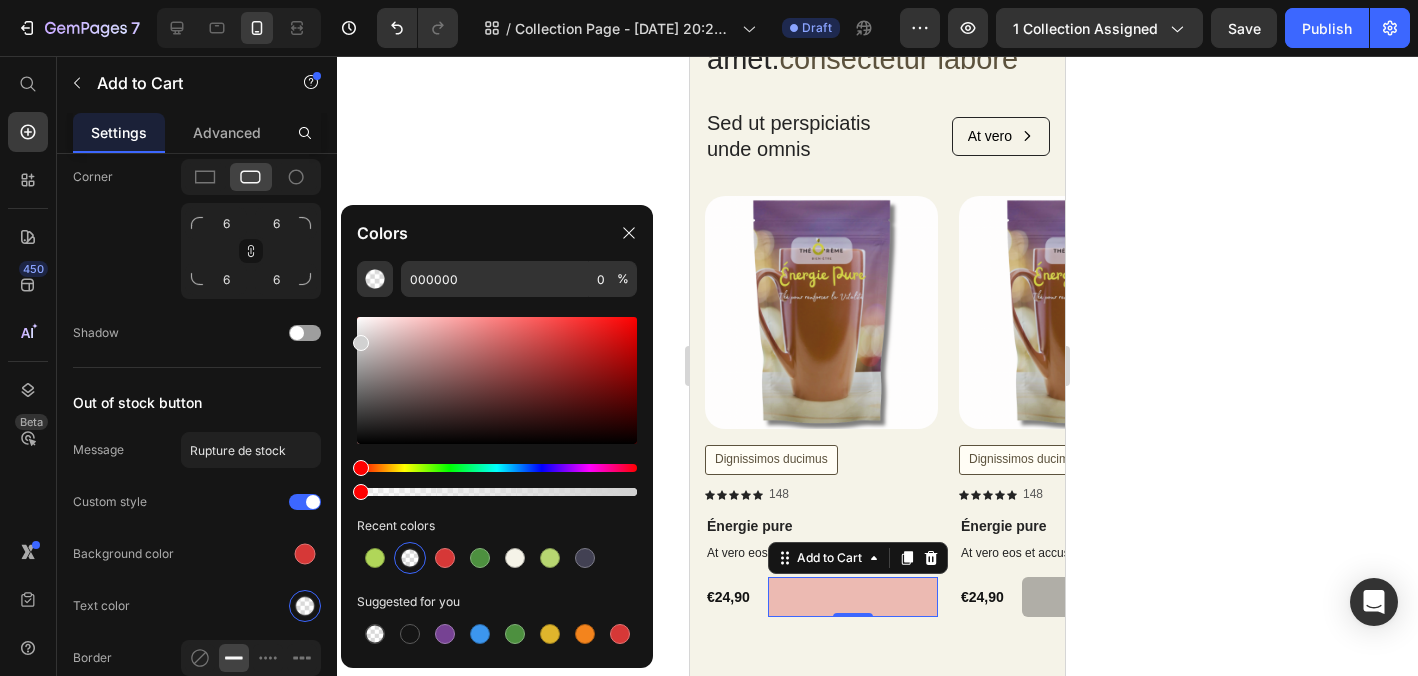 drag, startPoint x: 362, startPoint y: 441, endPoint x: 355, endPoint y: 333, distance: 108.226616 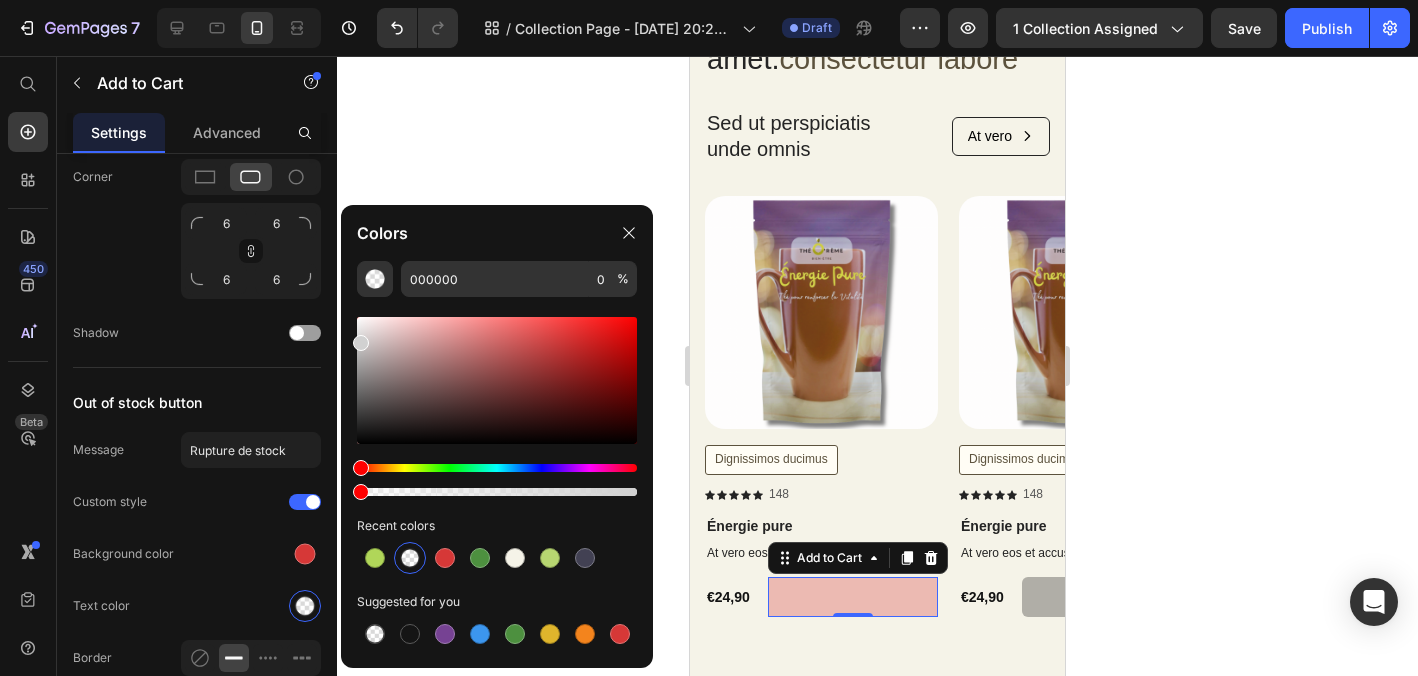 click at bounding box center [361, 343] 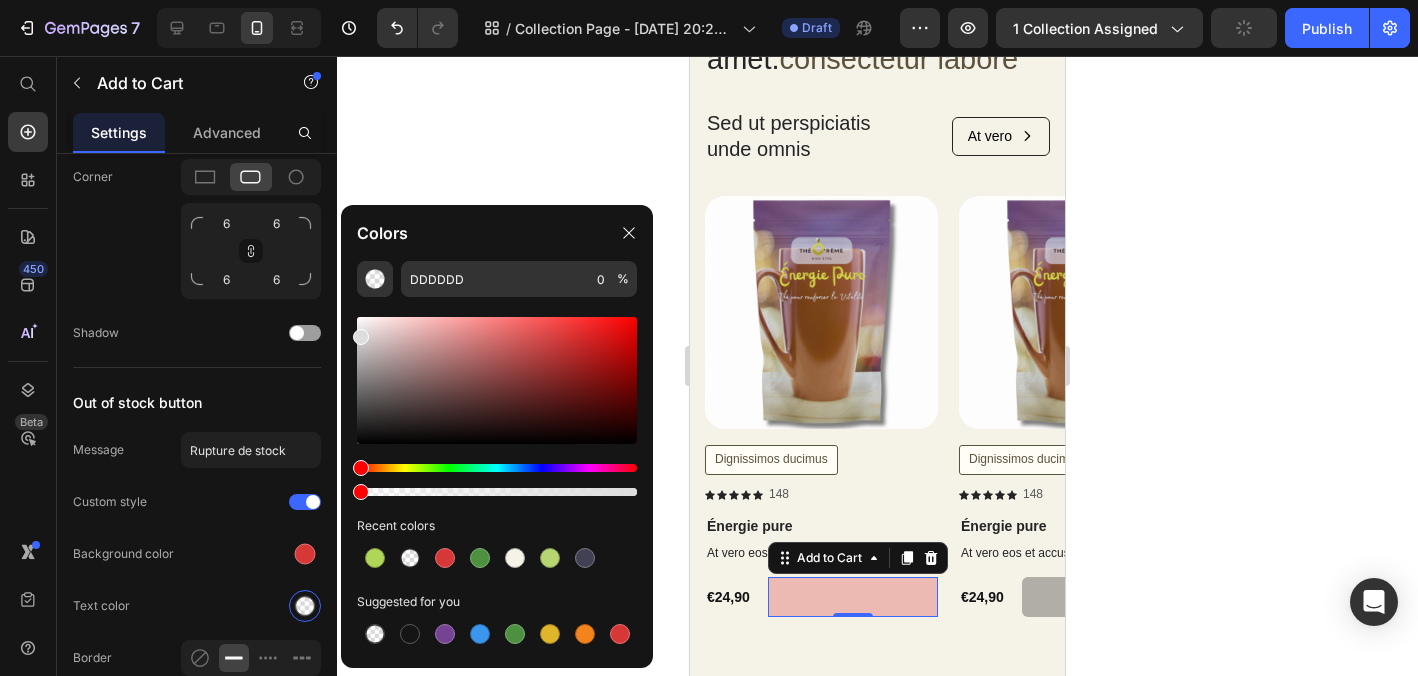 click at bounding box center (497, 380) 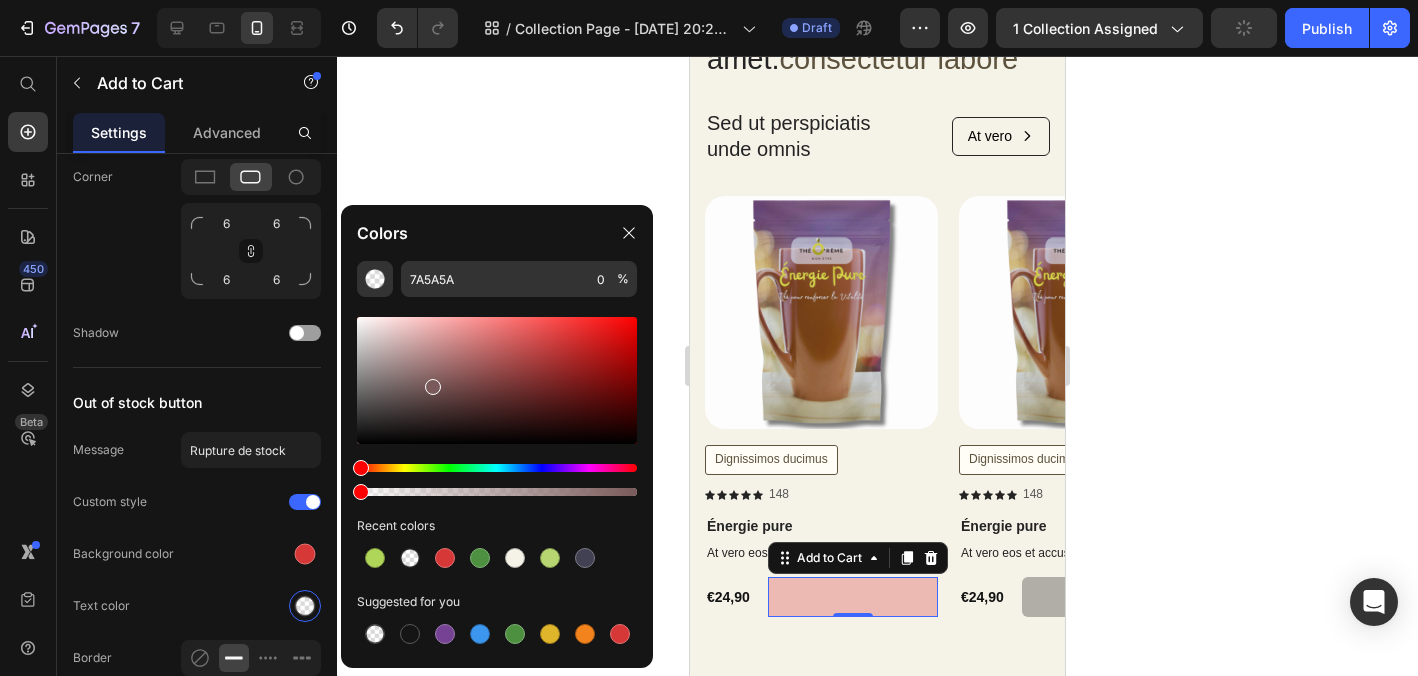 click at bounding box center (497, 380) 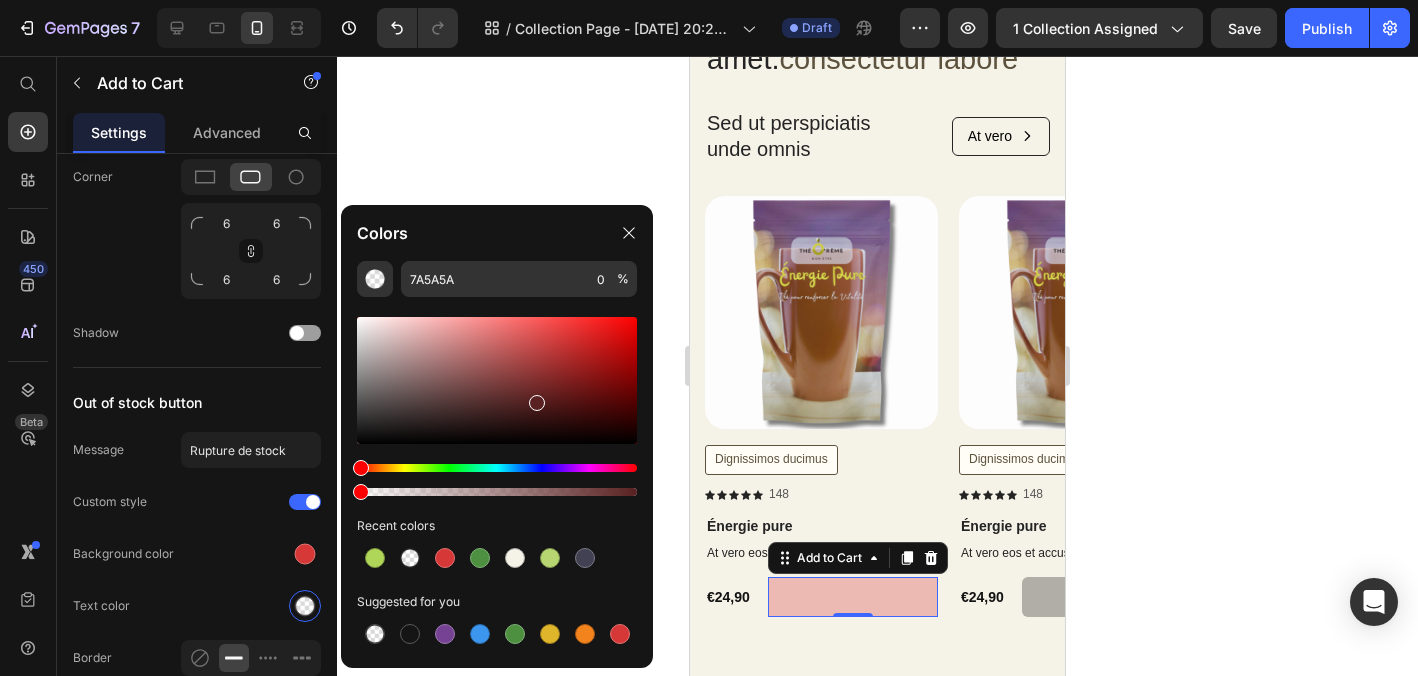 type on "592121" 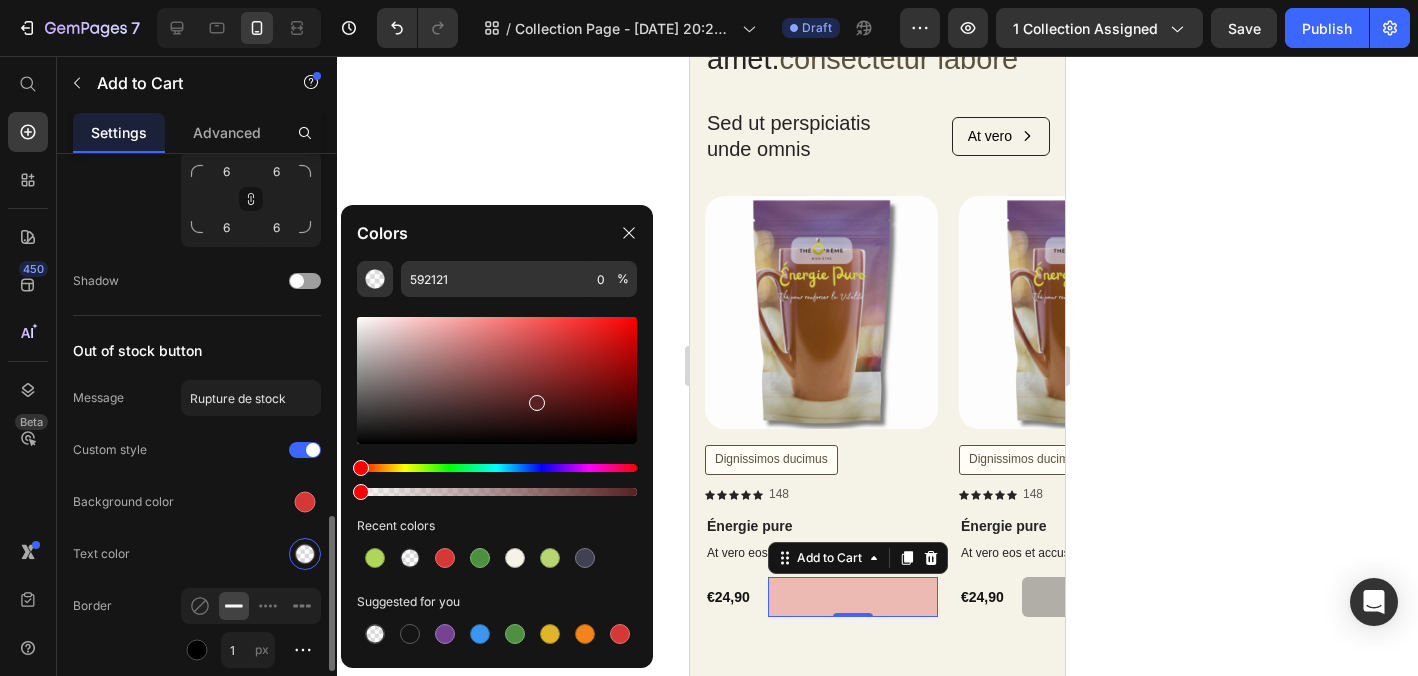scroll, scrollTop: 1333, scrollLeft: 0, axis: vertical 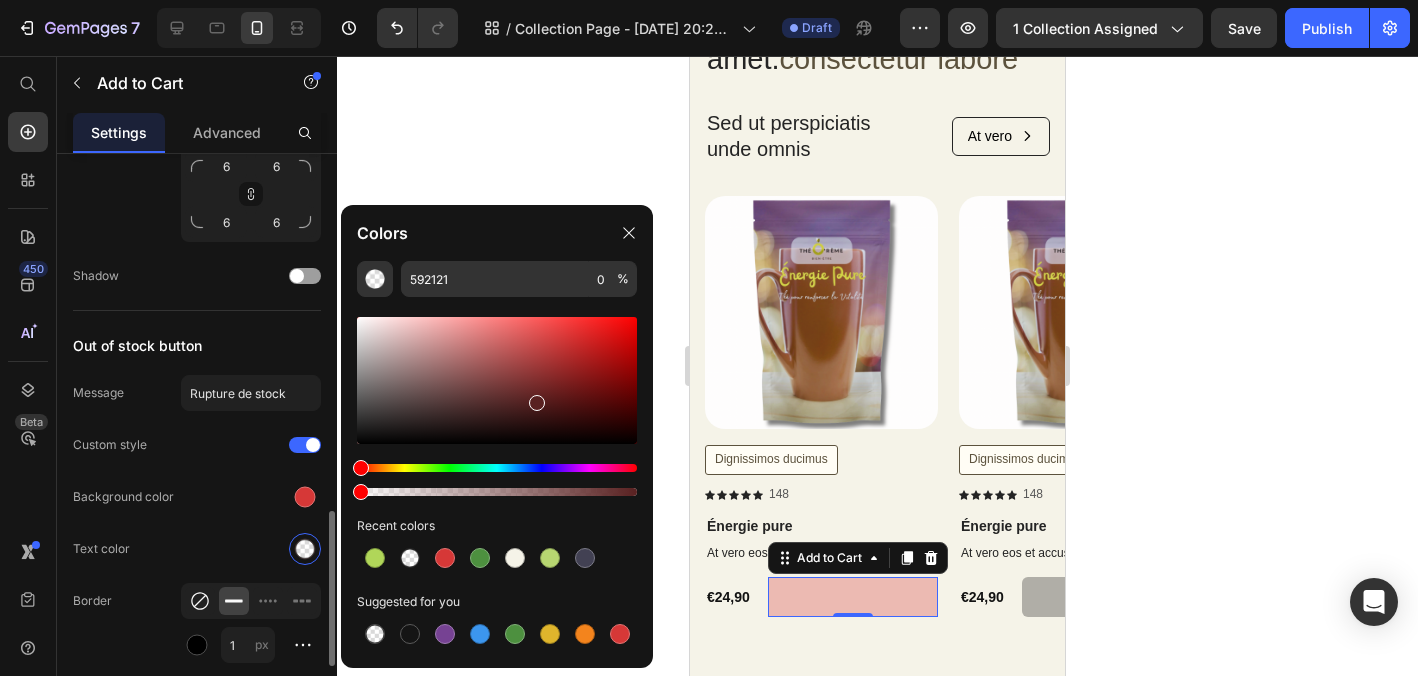 click 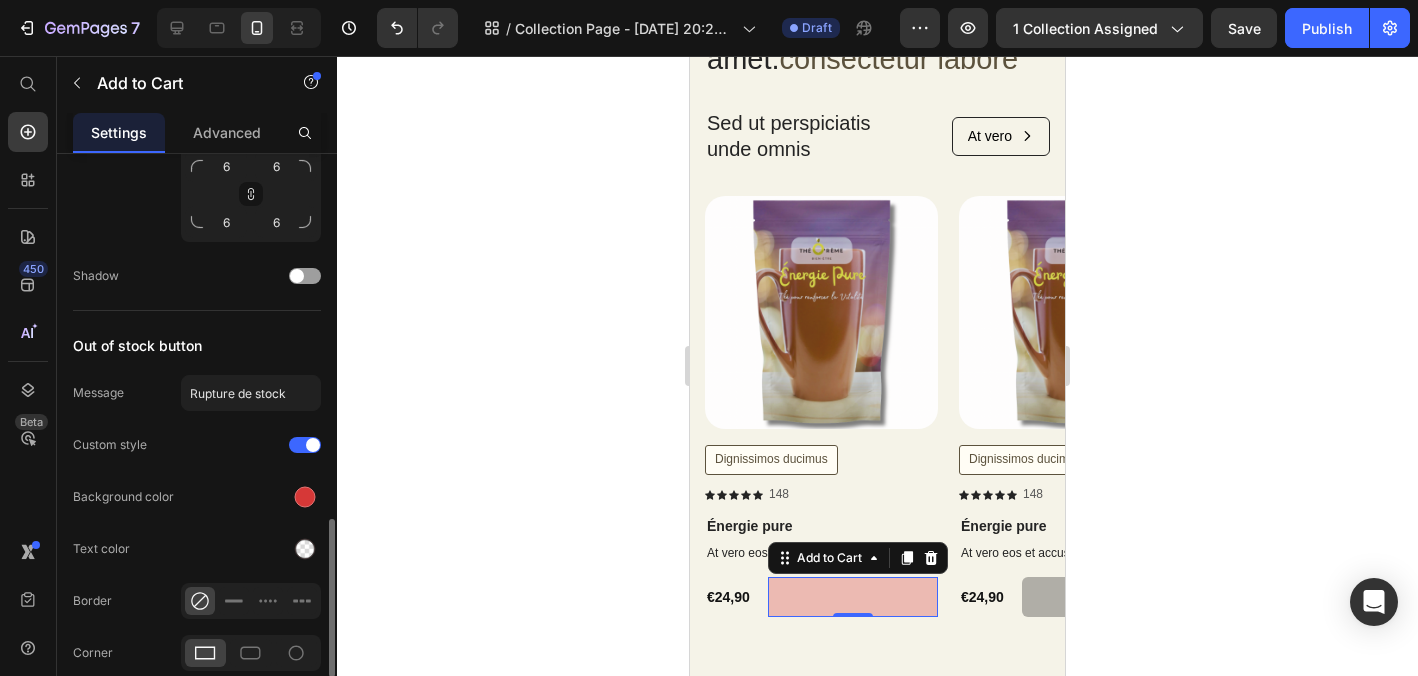 click 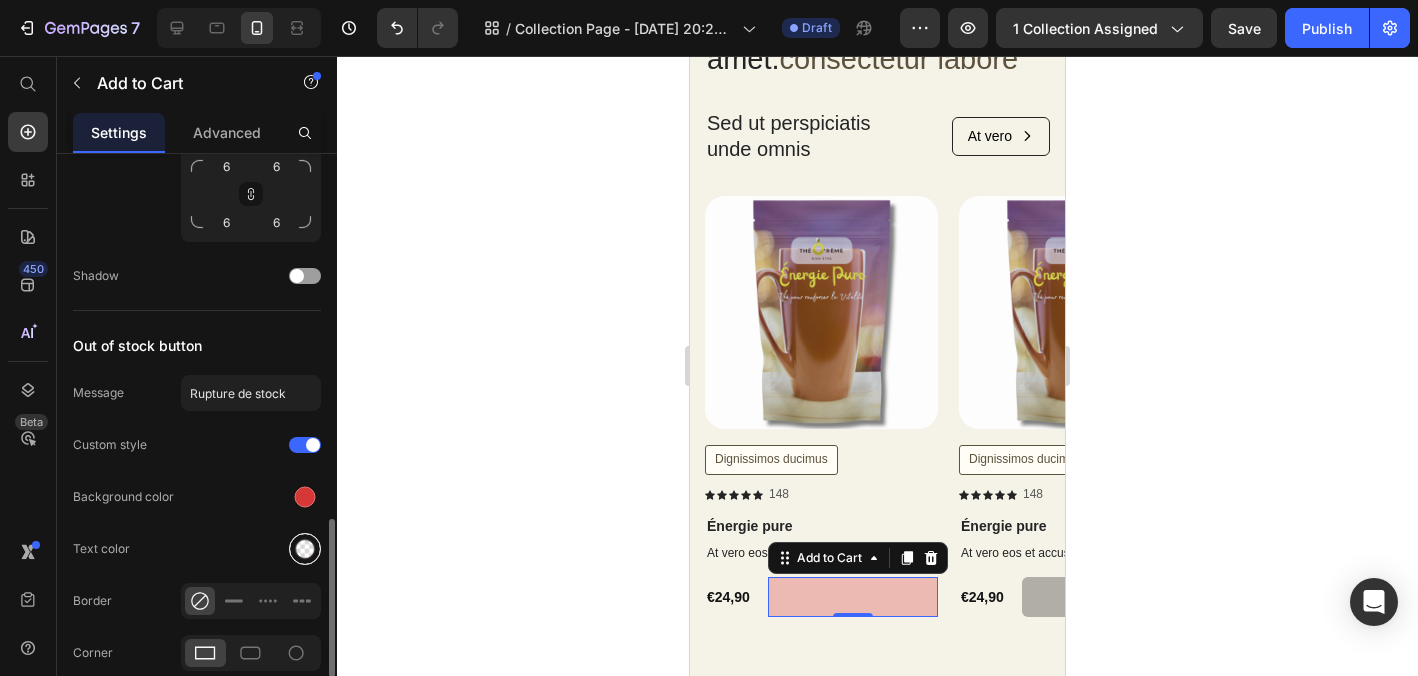 click at bounding box center [305, 549] 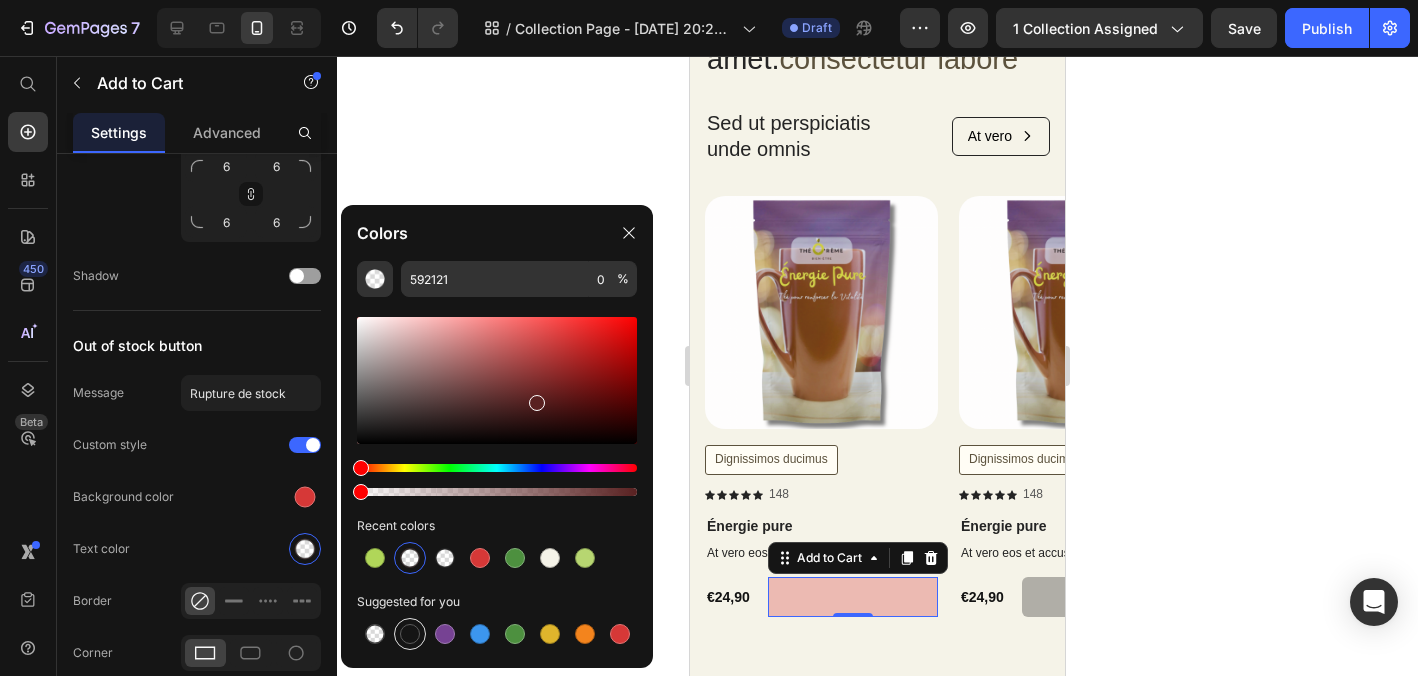 click at bounding box center [410, 634] 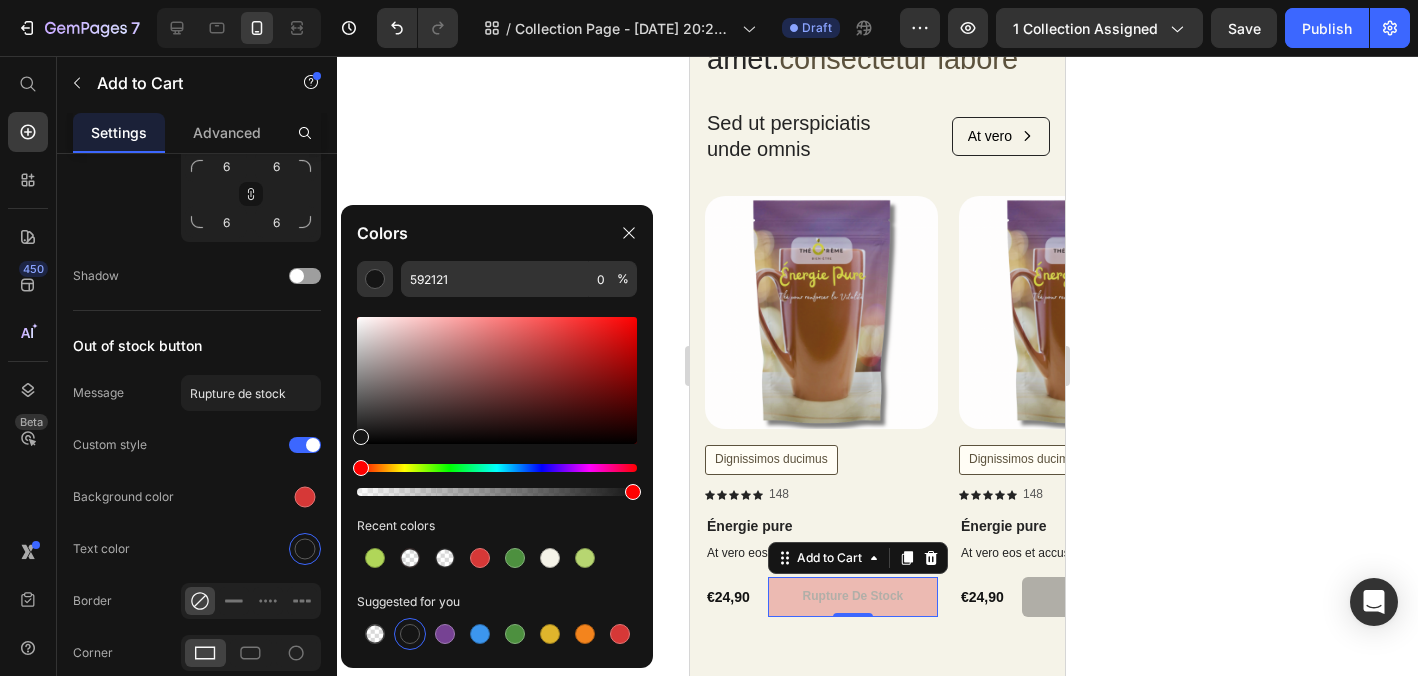 type on "151515" 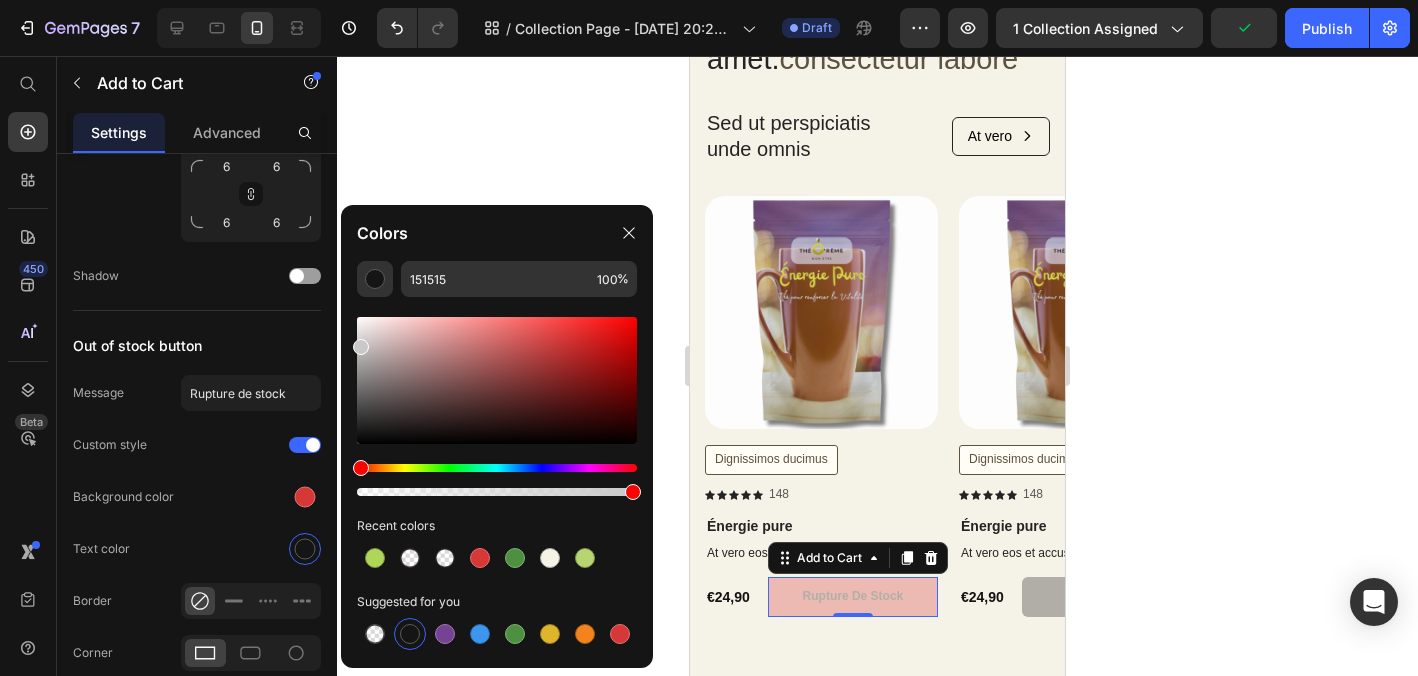 drag, startPoint x: 360, startPoint y: 434, endPoint x: 342, endPoint y: 337, distance: 98.65597 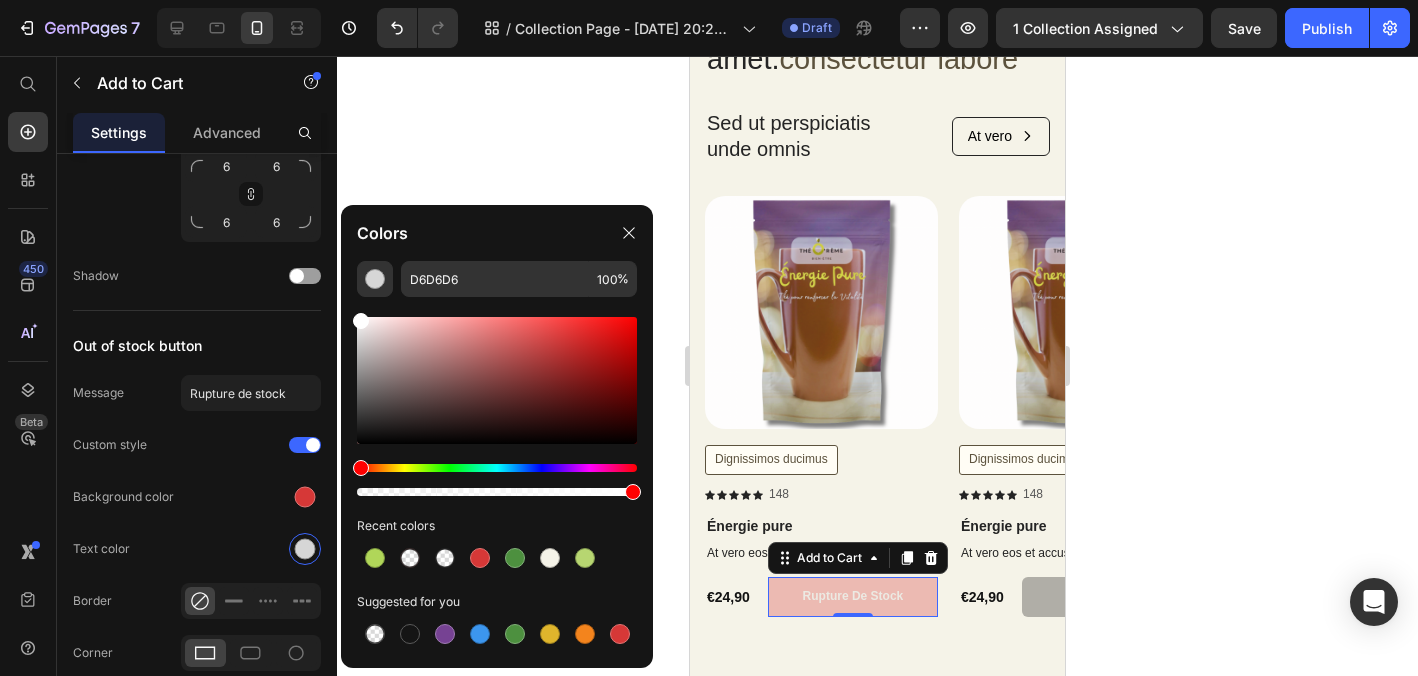 drag, startPoint x: 366, startPoint y: 337, endPoint x: 355, endPoint y: 298, distance: 40.5216 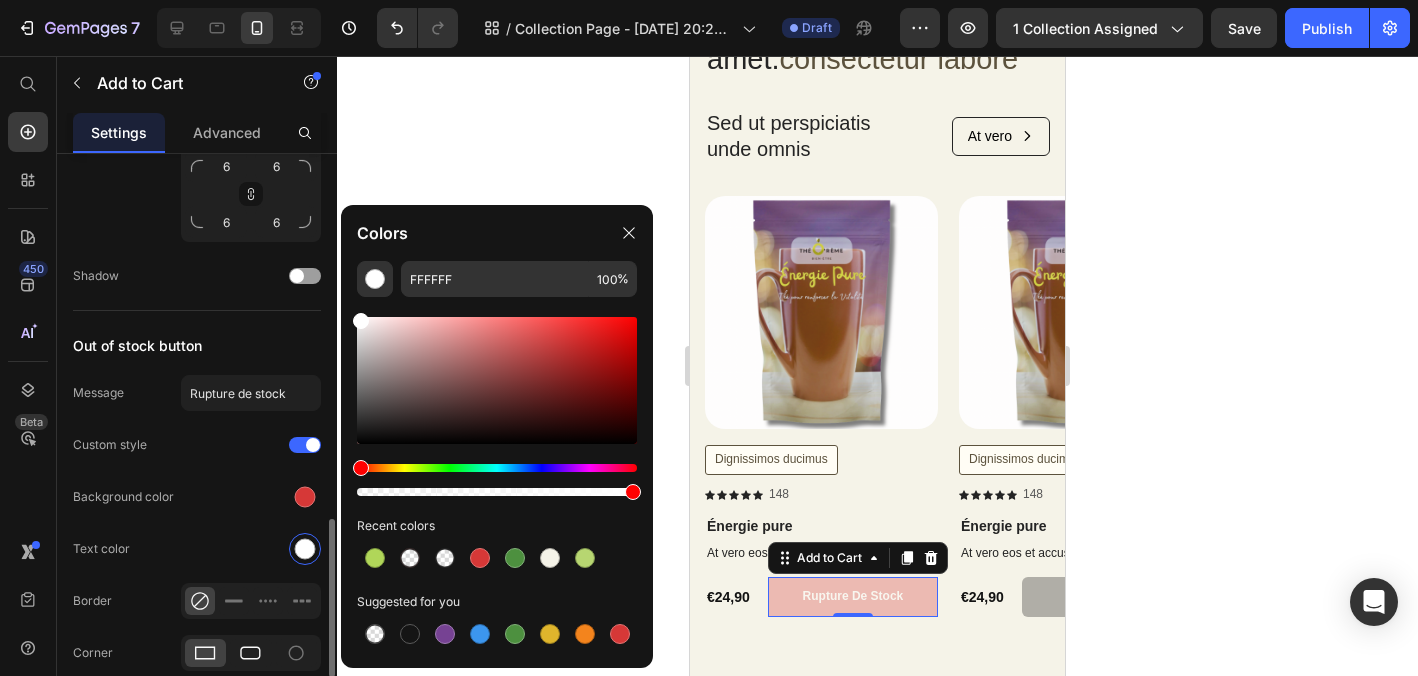 click 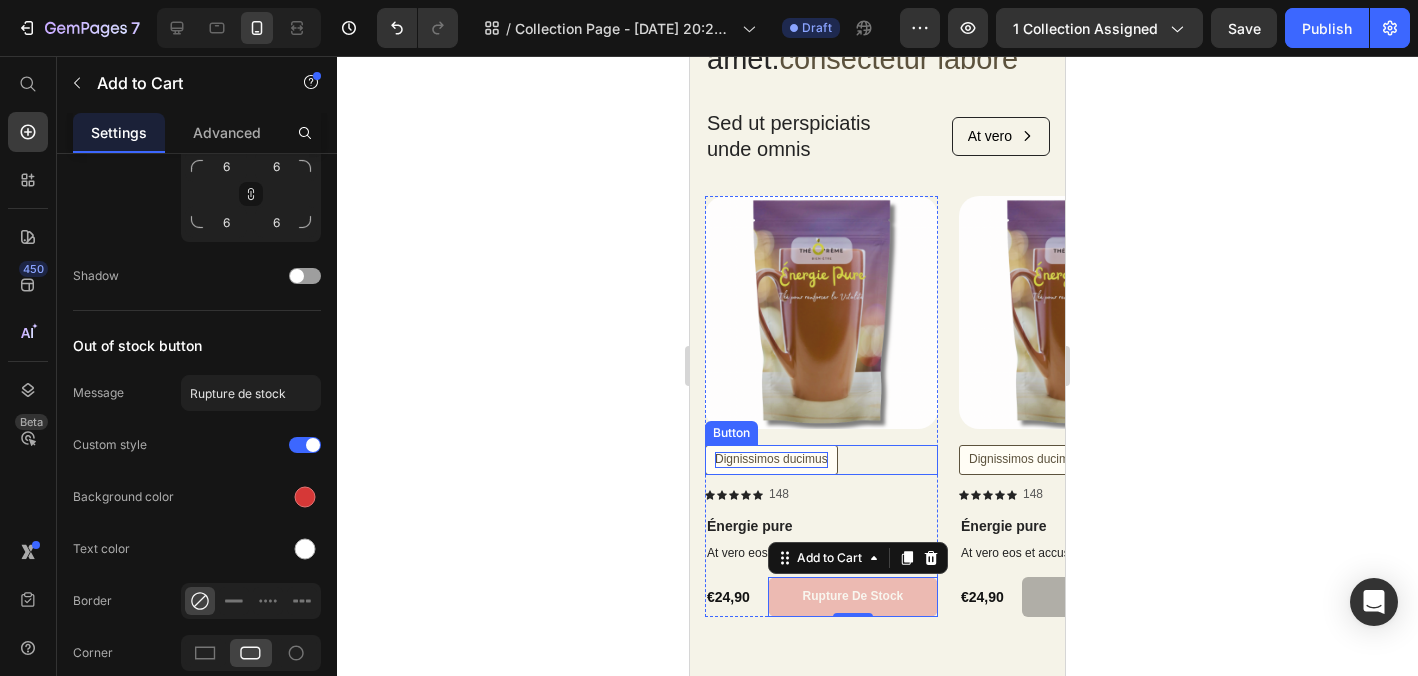 scroll, scrollTop: 241, scrollLeft: 0, axis: vertical 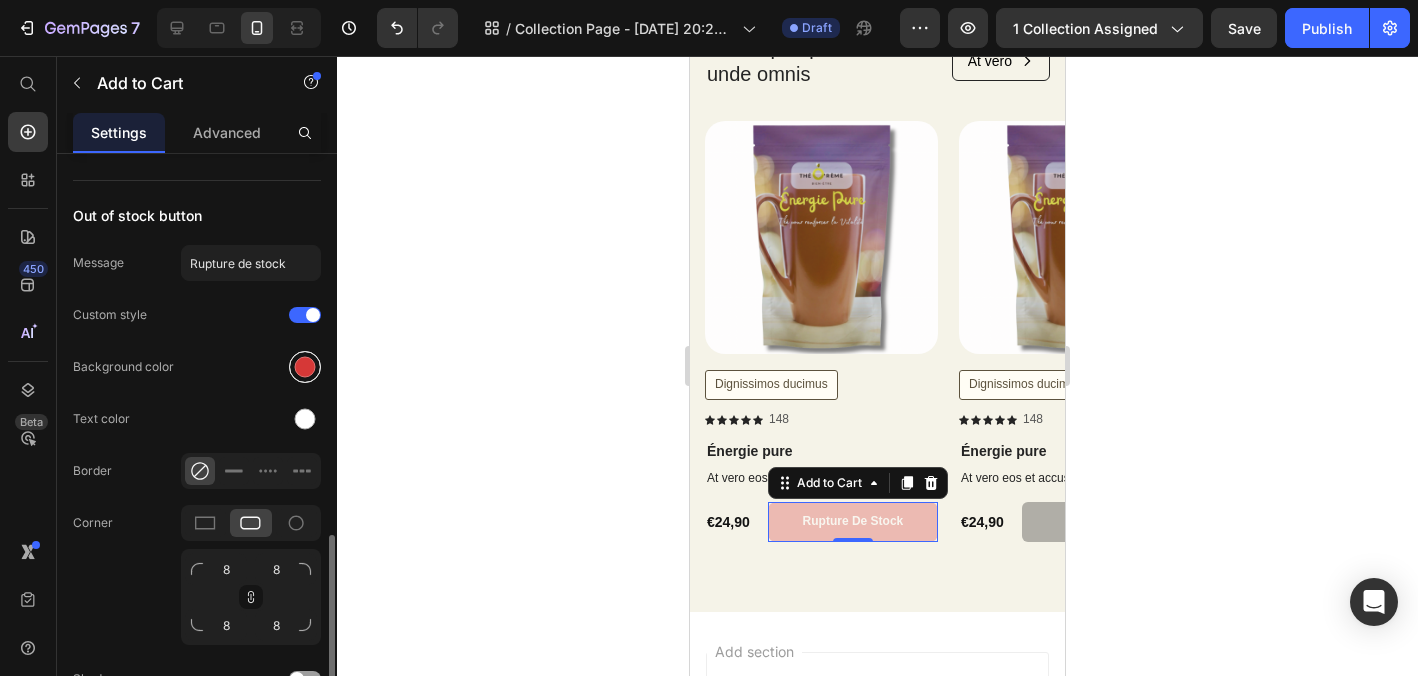 click at bounding box center [305, 367] 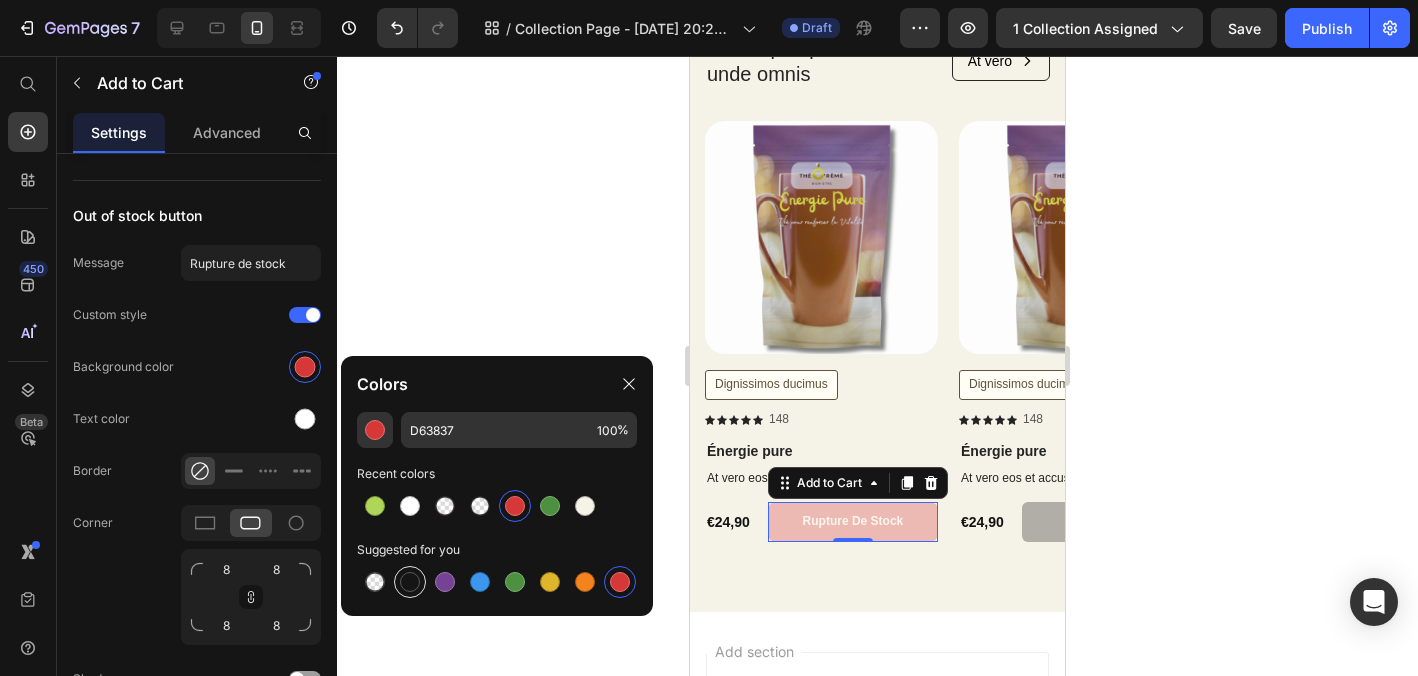 click at bounding box center (410, 582) 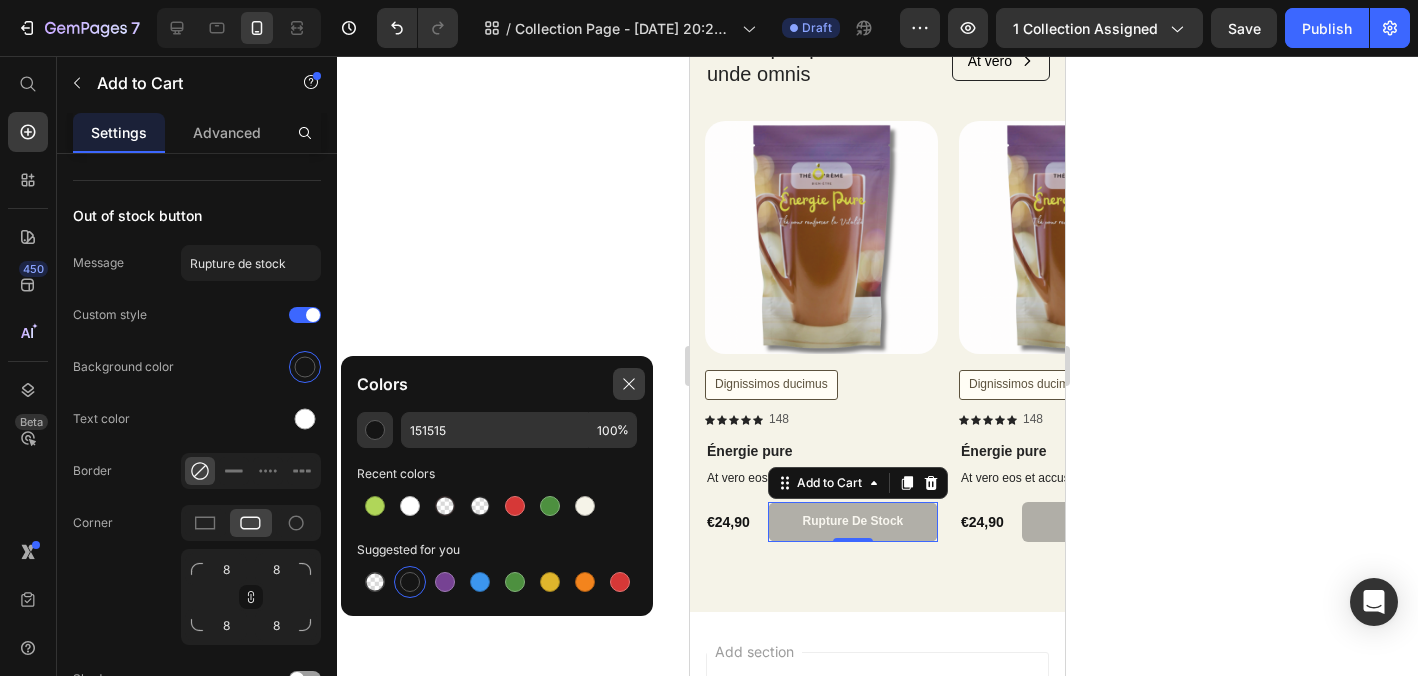 click at bounding box center [629, 384] 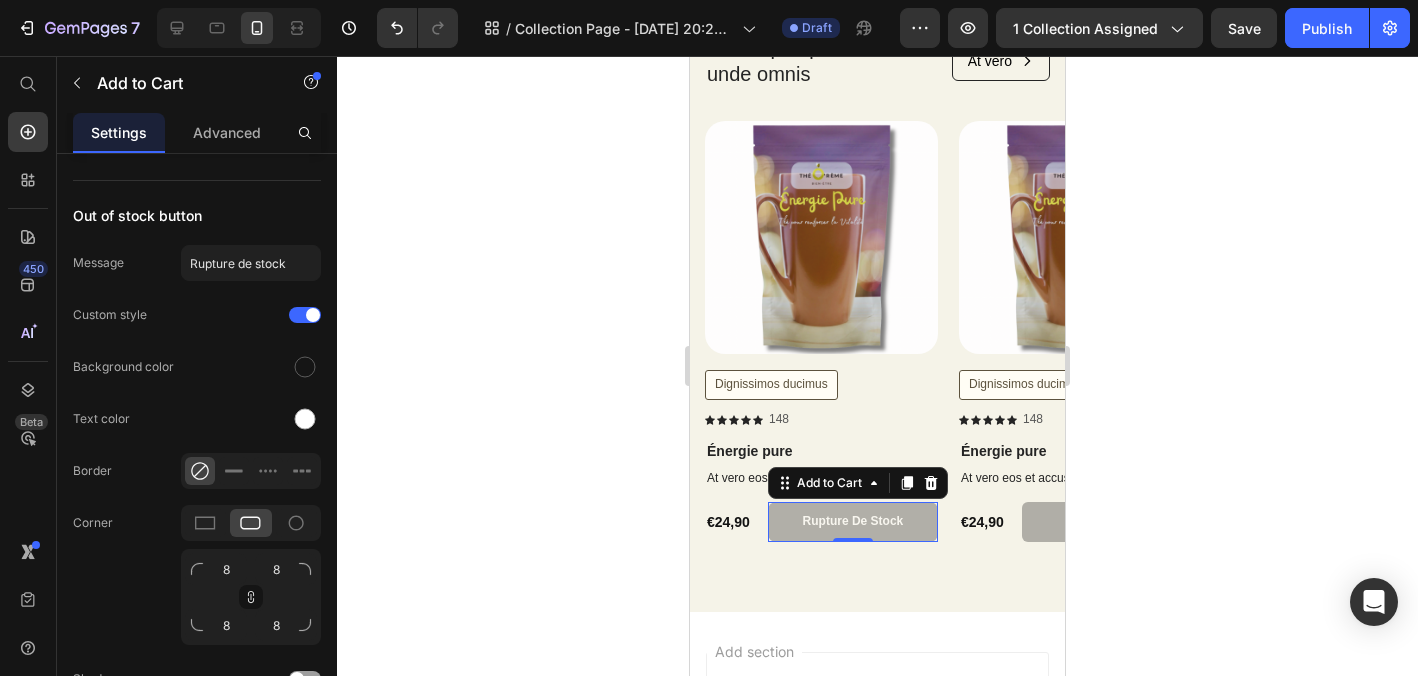 click 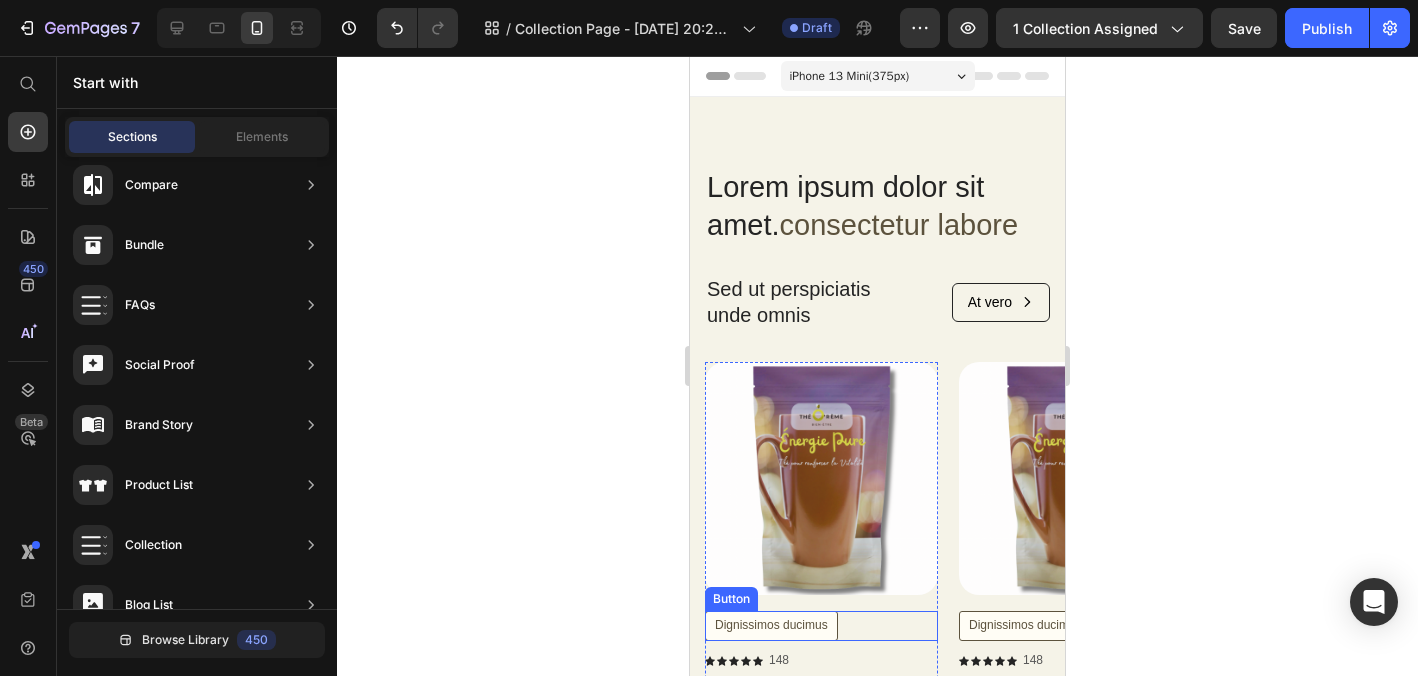 scroll, scrollTop: 0, scrollLeft: 0, axis: both 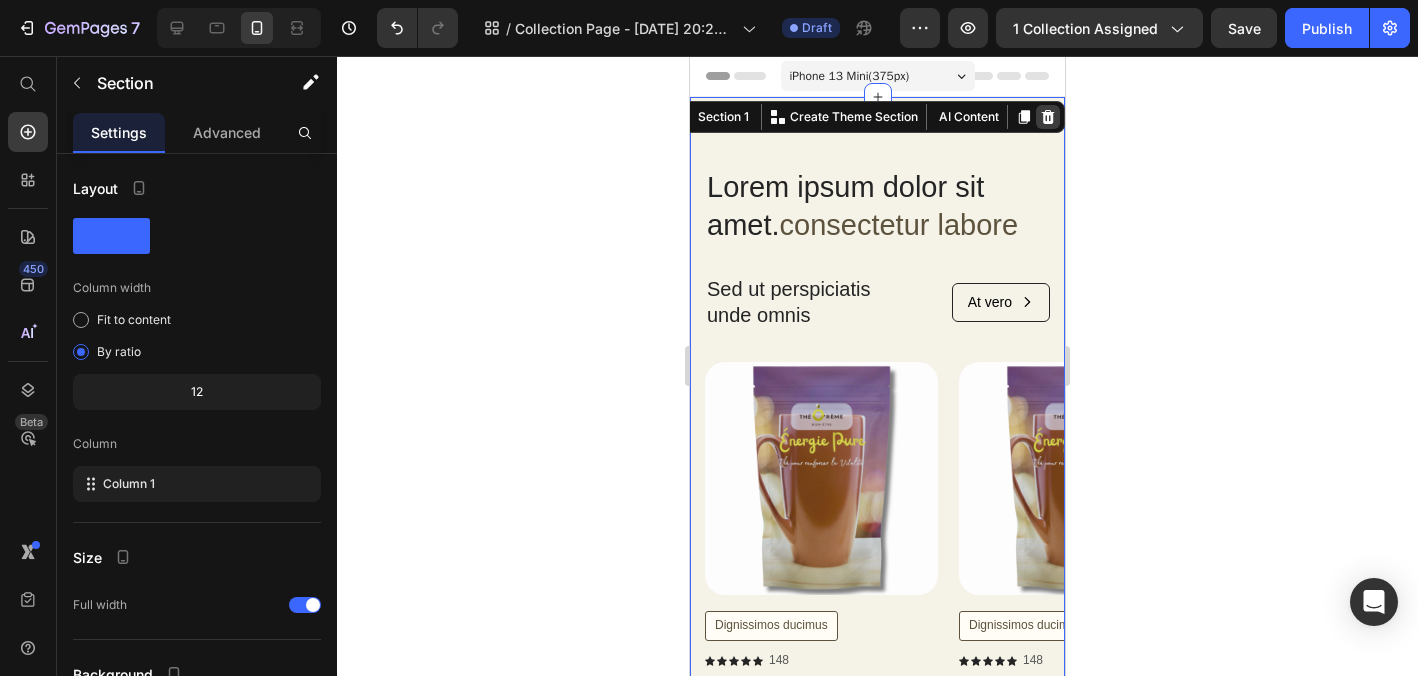 click 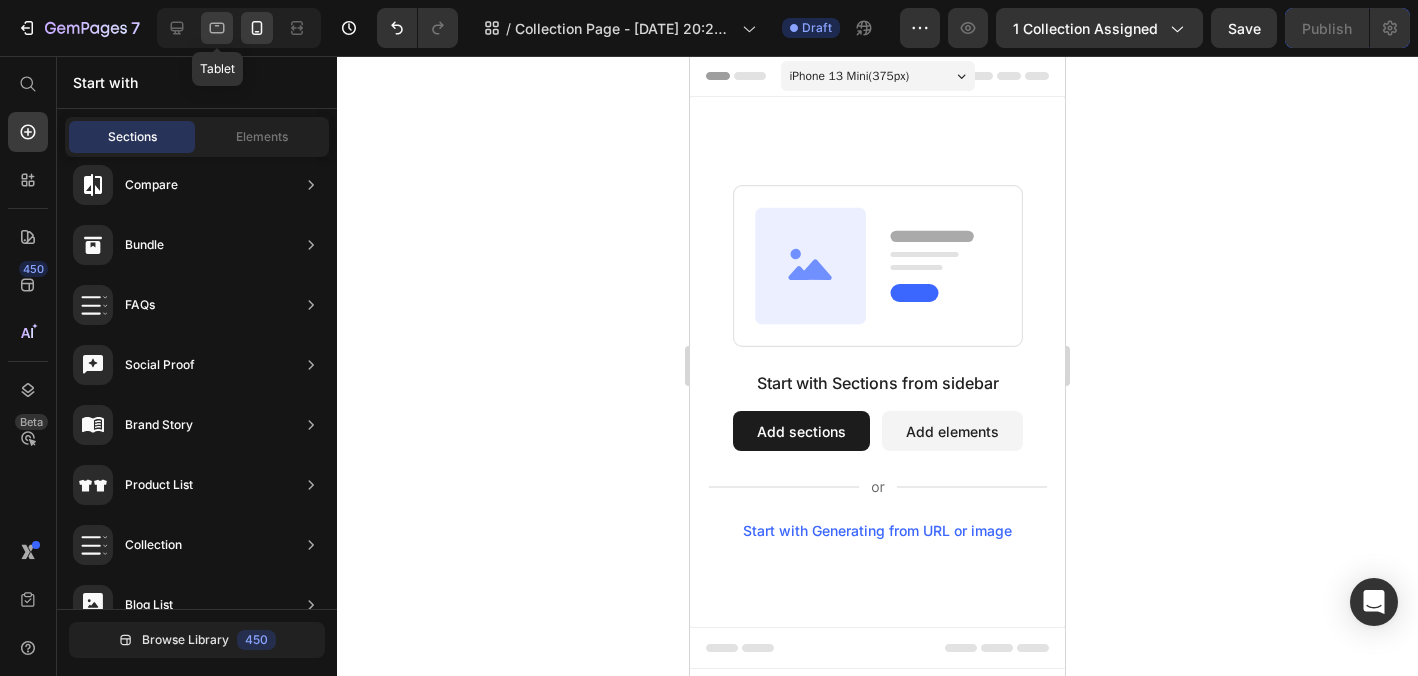 click 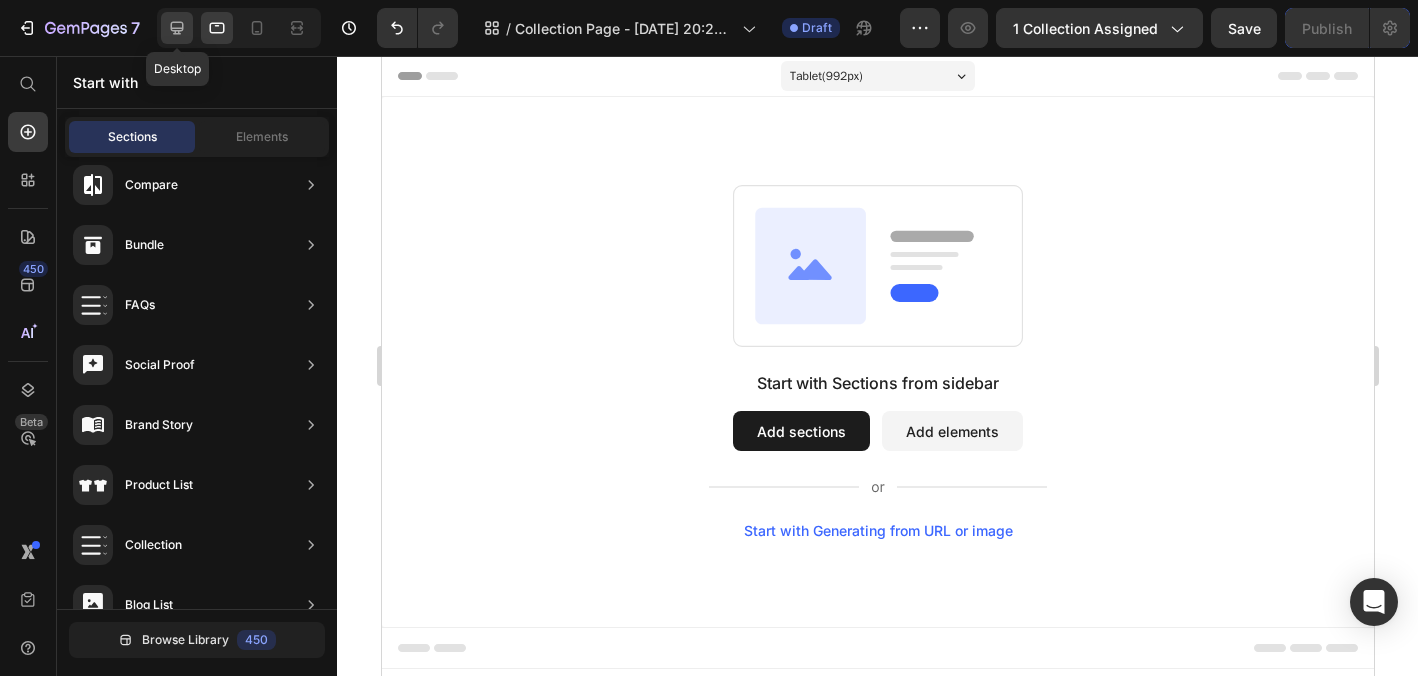 click 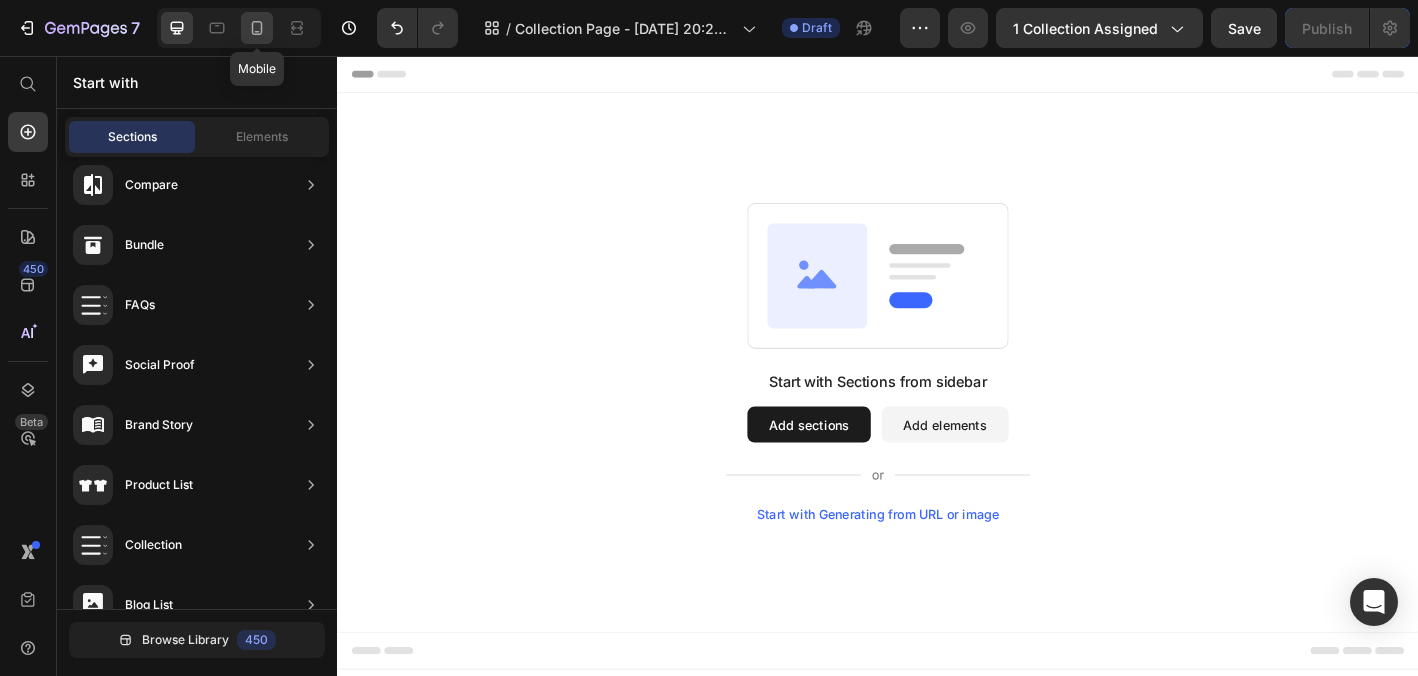 click 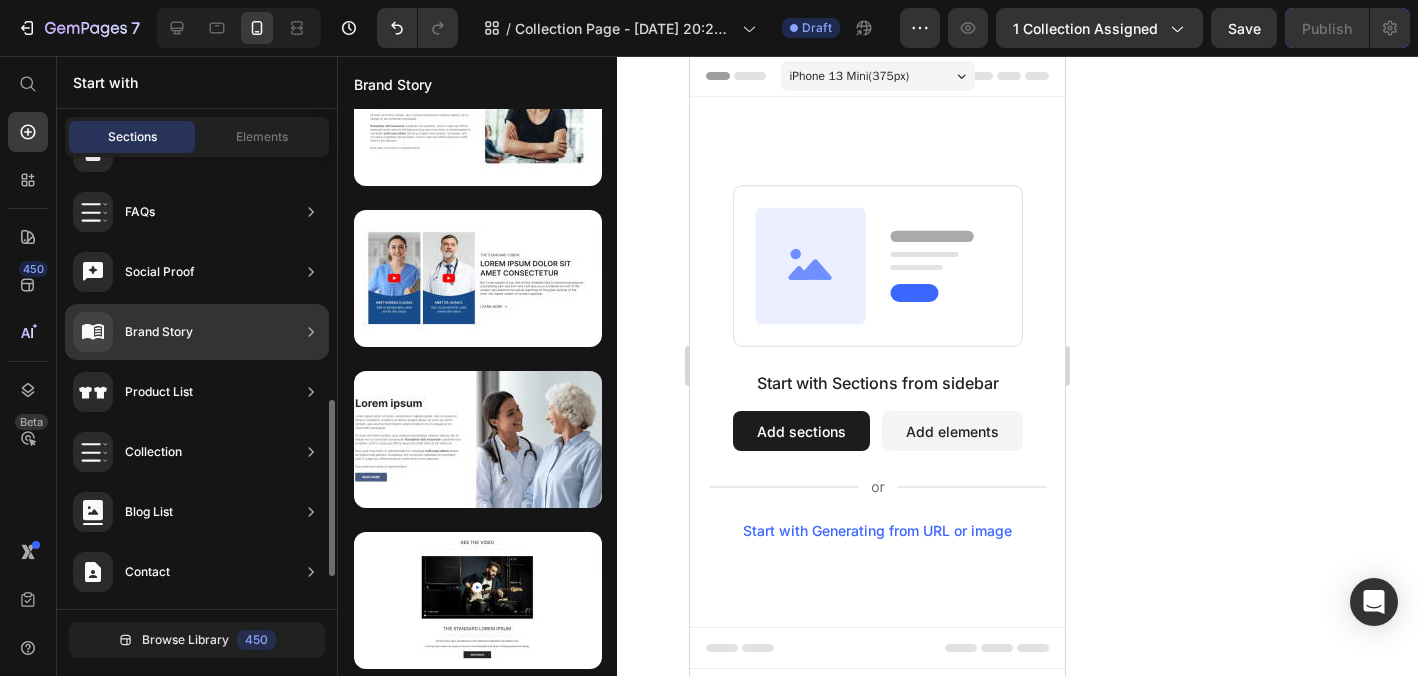 scroll, scrollTop: 708, scrollLeft: 0, axis: vertical 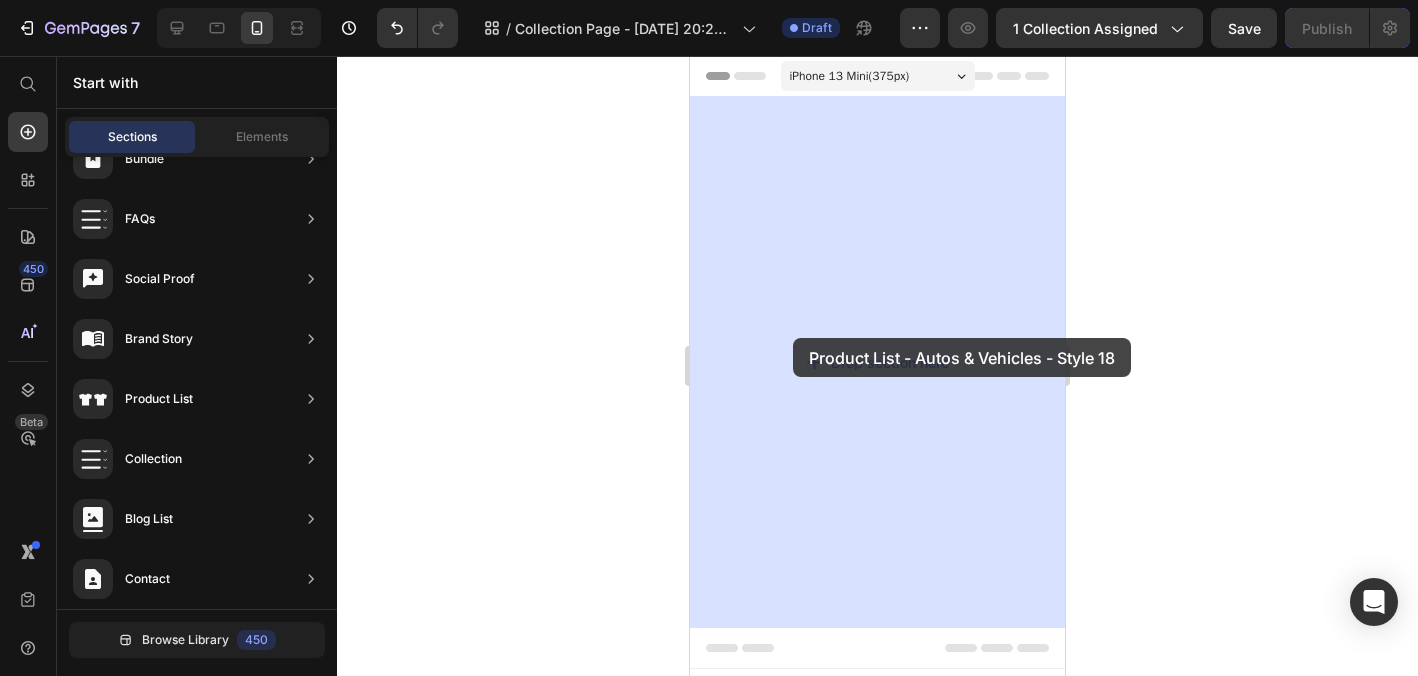 drag, startPoint x: 1128, startPoint y: 356, endPoint x: 792, endPoint y: 338, distance: 336.4818 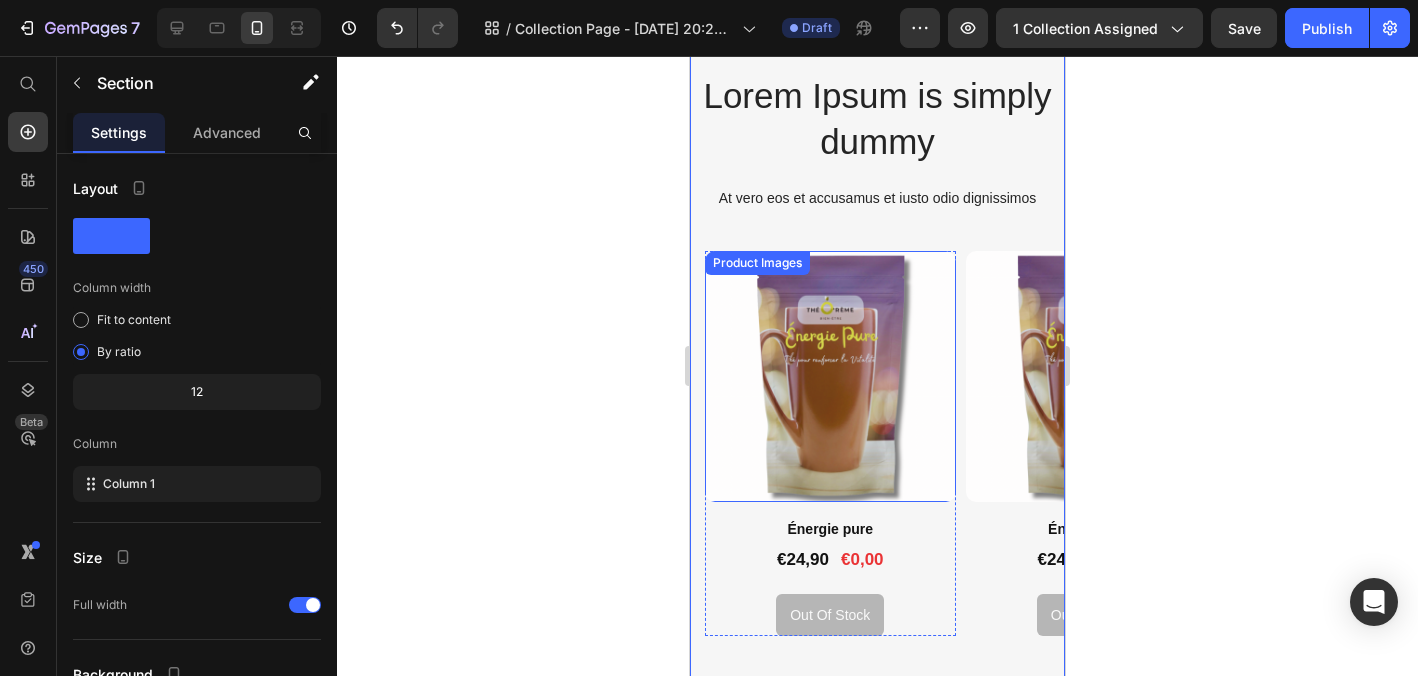 scroll, scrollTop: 55, scrollLeft: 0, axis: vertical 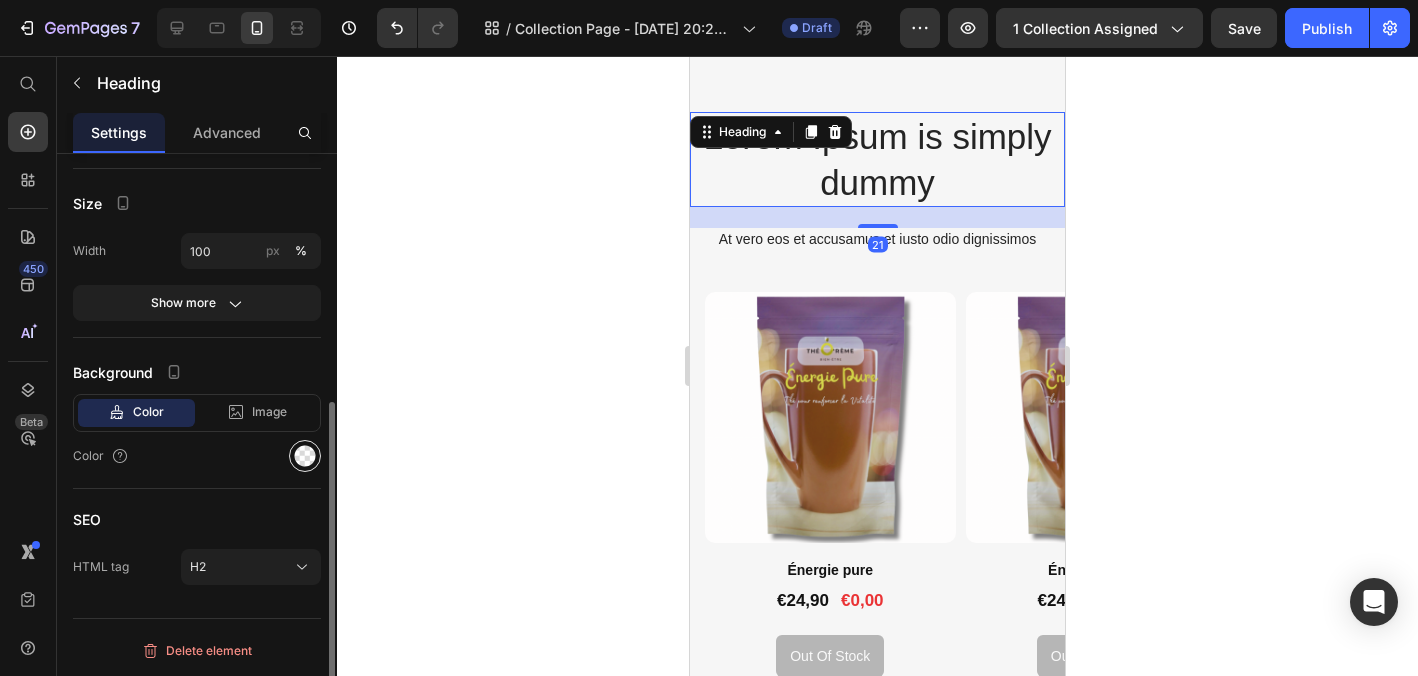 click at bounding box center (305, 456) 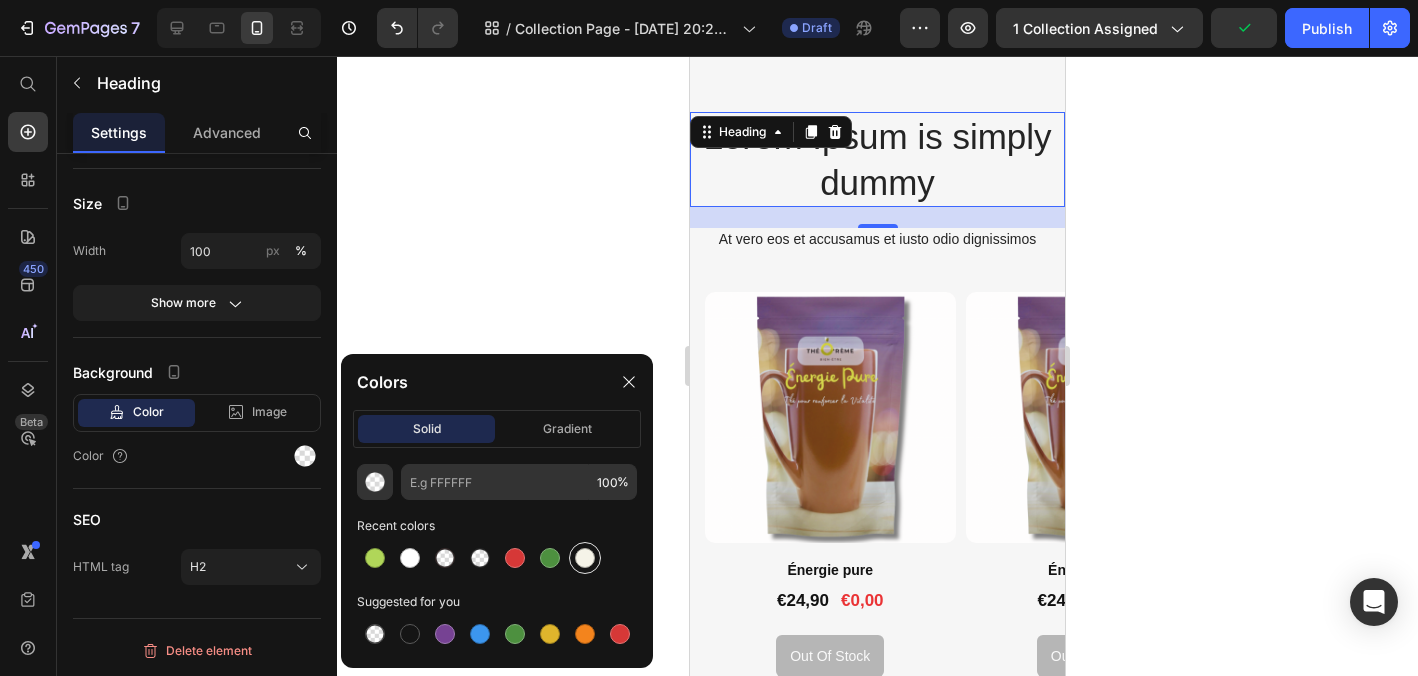click at bounding box center [585, 558] 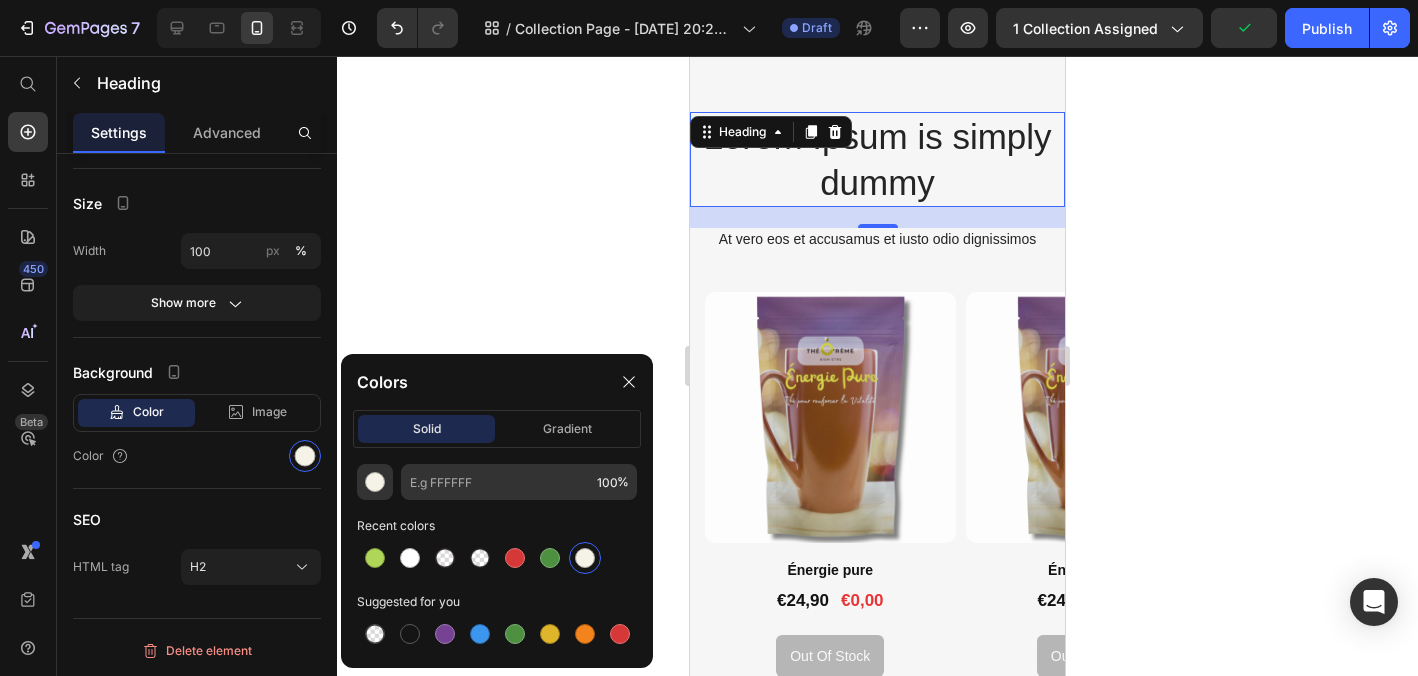 type on "F5F3E8" 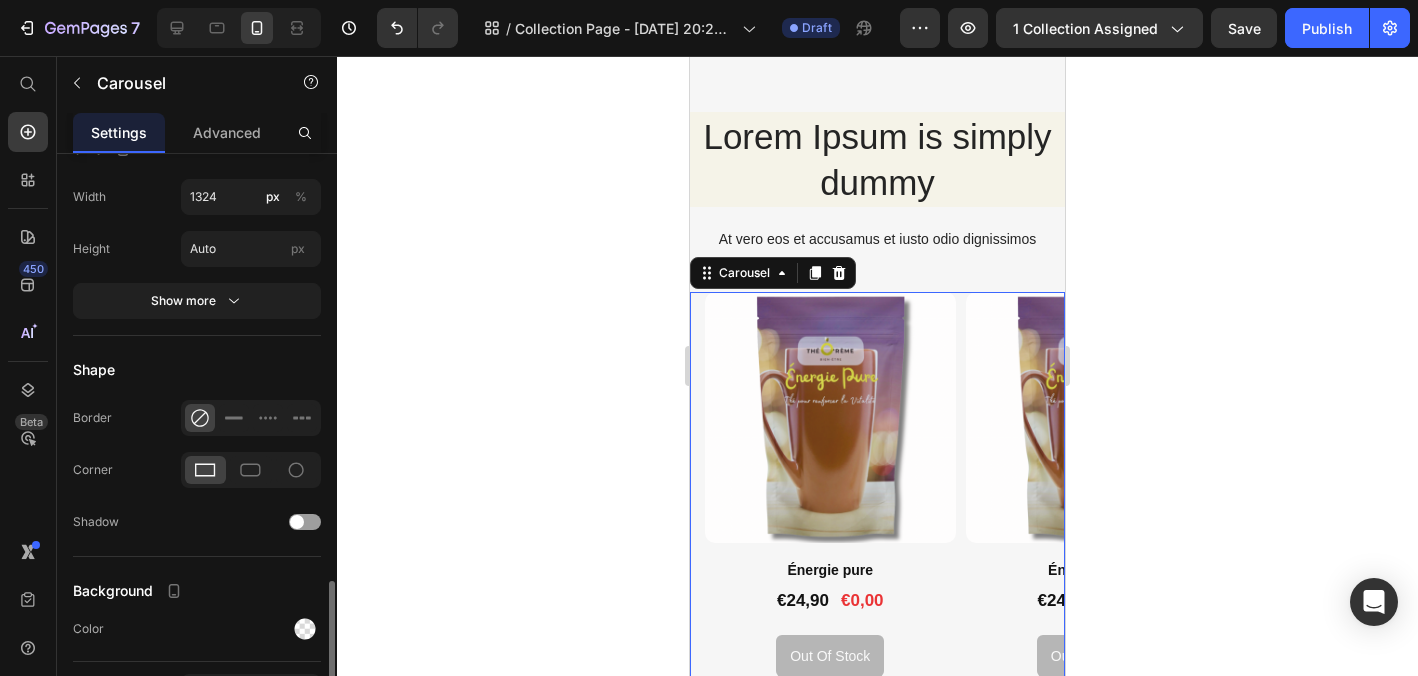 scroll, scrollTop: 1545, scrollLeft: 0, axis: vertical 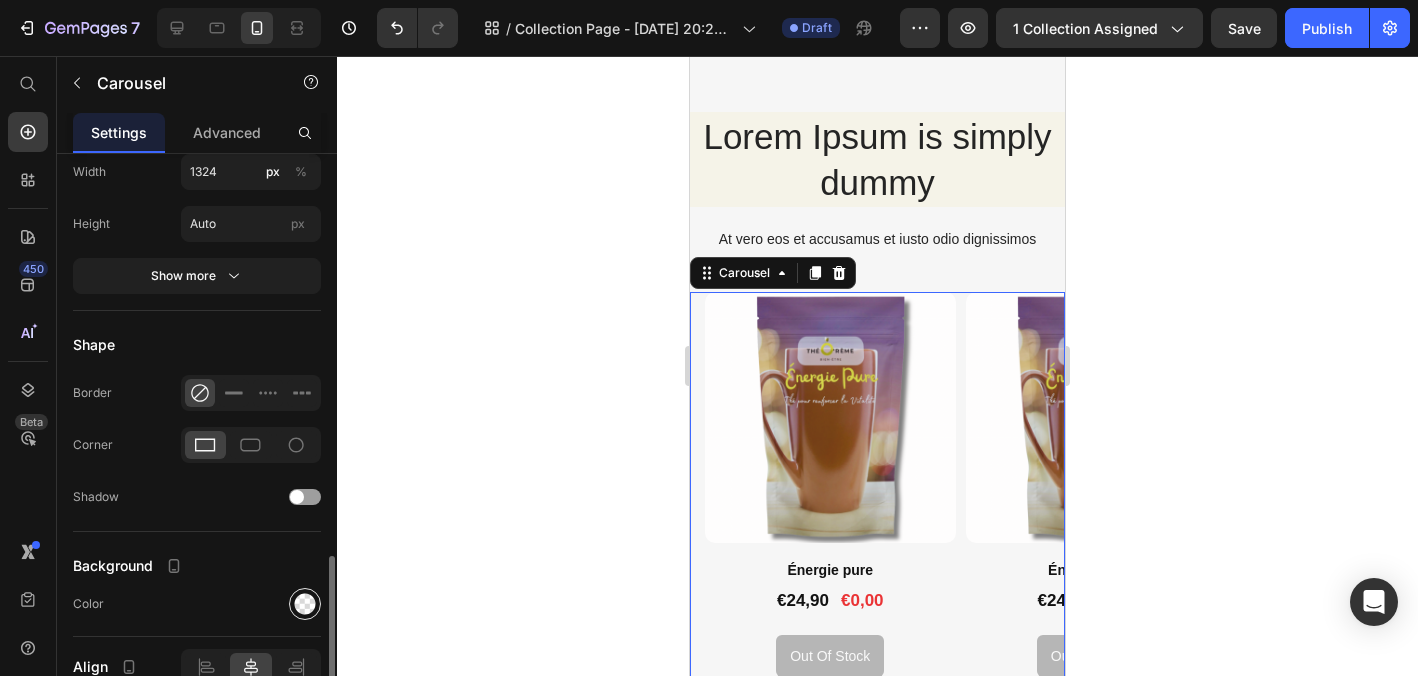 click at bounding box center [305, 604] 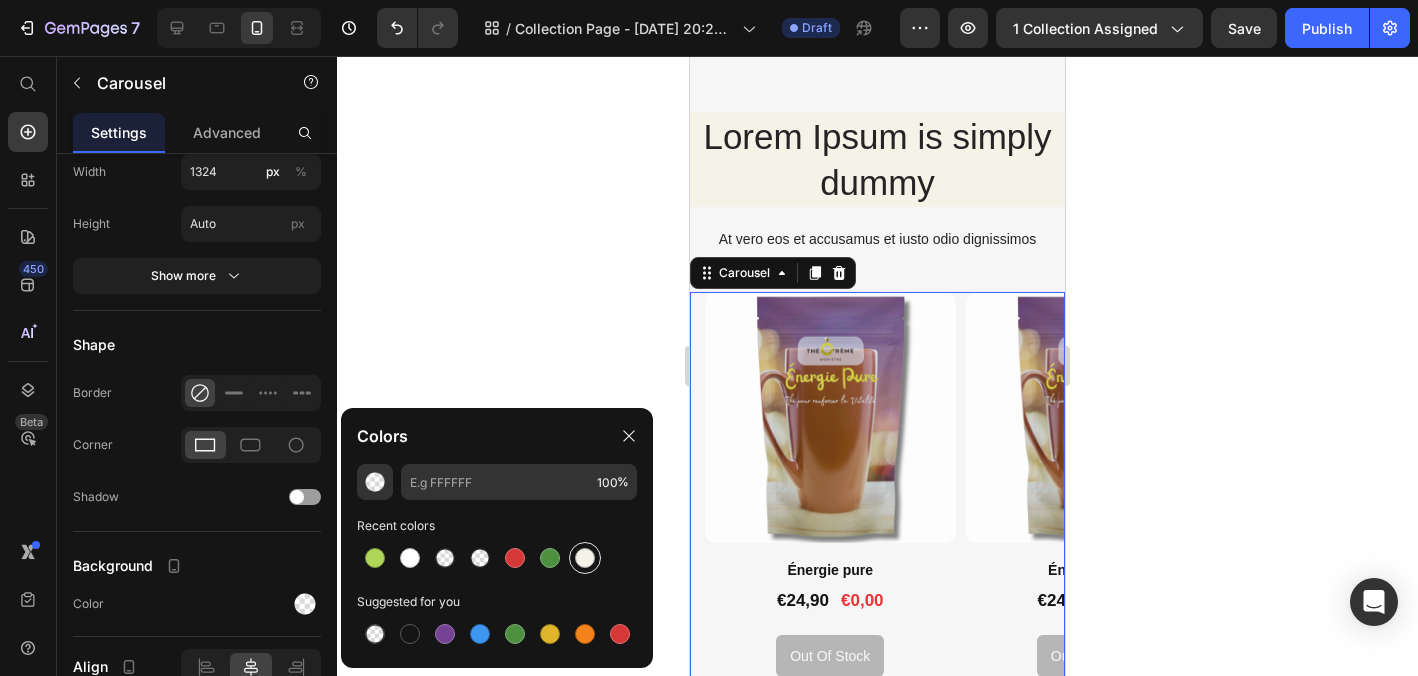 click at bounding box center [585, 558] 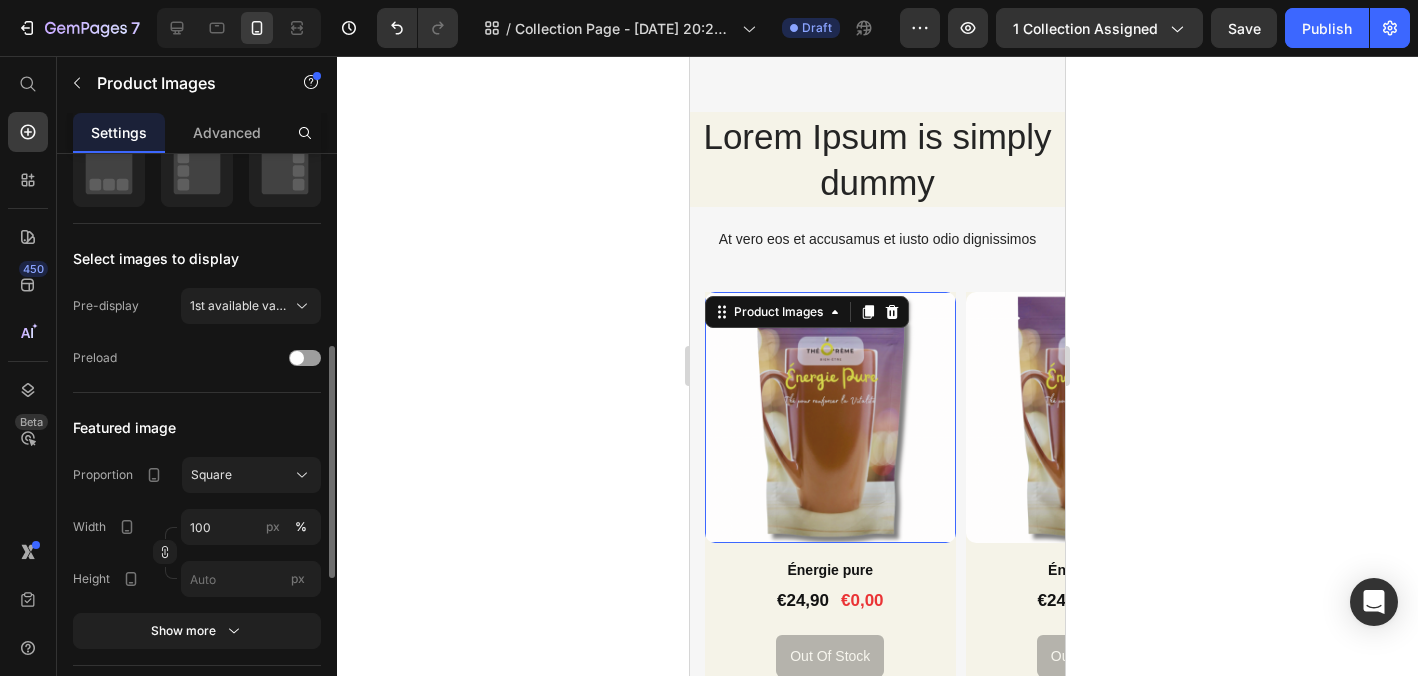 scroll, scrollTop: 416, scrollLeft: 0, axis: vertical 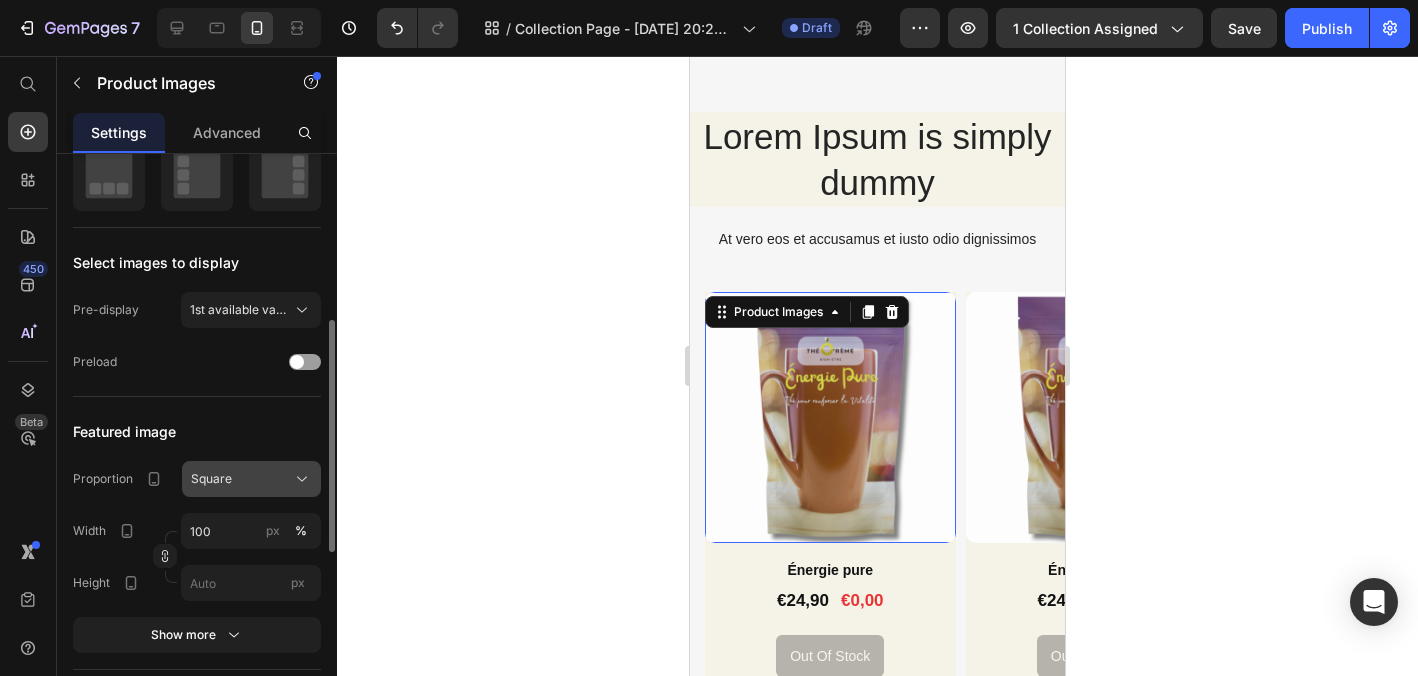 click on "Square" at bounding box center [251, 479] 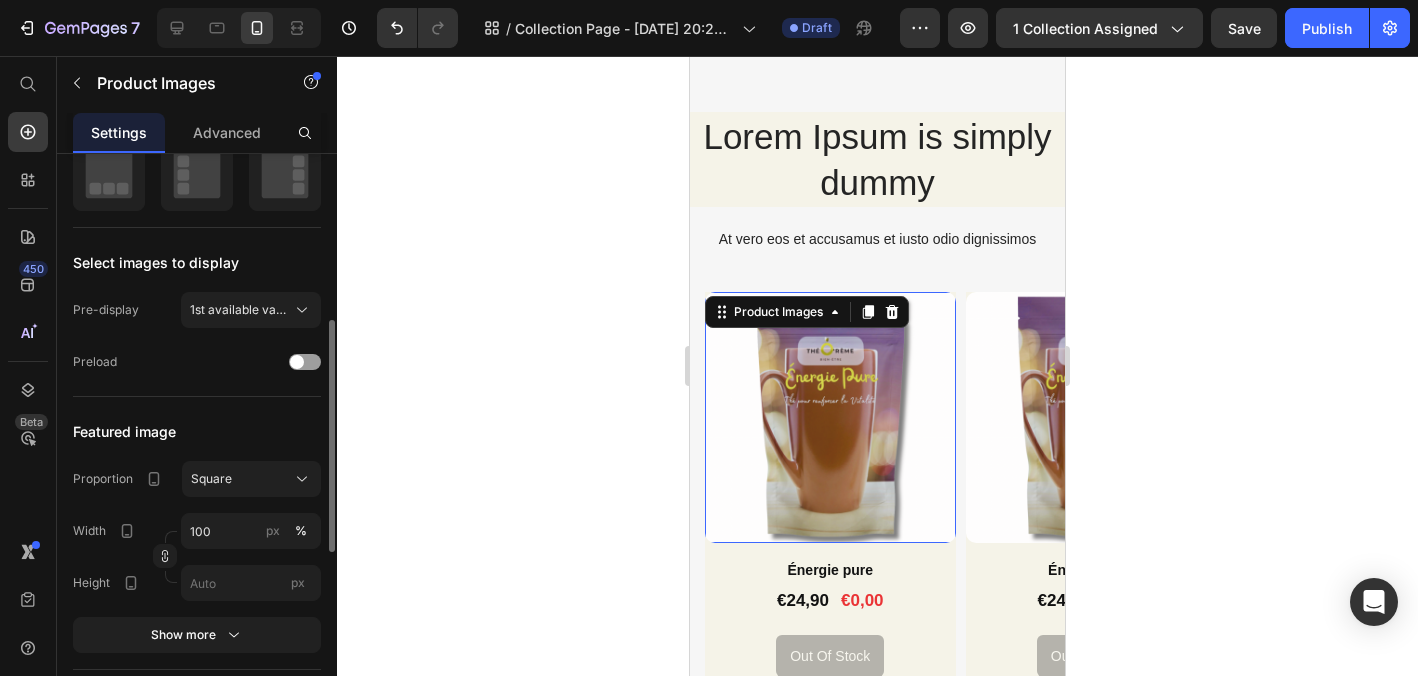 click on "Featured image" at bounding box center (124, 431) 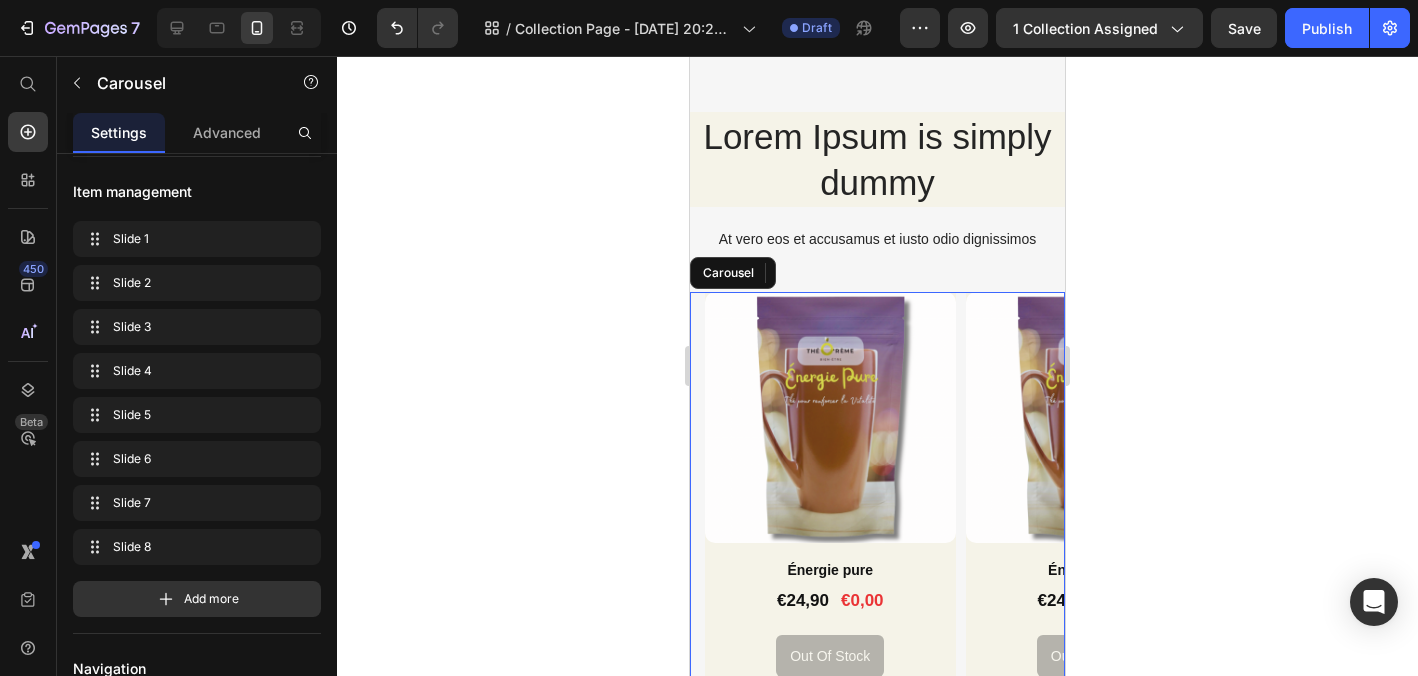 click on "iPhone 13 Mini  ( 375 px) iPhone 13 Mini iPhone 13 Pro iPhone 11 Pro Max iPhone 15 Pro Max Pixel 7 Galaxy S8+ Galaxy S20 Ultra iPad Mini iPad Air iPad Pro Header Lorem Ipsum is simply dummy Heading At vero eos et accusamus et iusto odio dignissimos Text Block Row Product Images   16 Énergie pure Product Title €24,90 Product Price €0,00 Product Price Row out of stock Add to Cart Product Product Images Énergie pure Product Title €24,90 Product Price €0,00 Product Price Row out of stock Add to Cart Product Product Images Énergie pure Product Title €24,90 Product Price €0,00 Product Price Row out of stock Add to Cart Product Product Images Énergie pure Product Title €24,90 Product Price €0,00 Product Price Row out of stock Add to Cart Product Product Images Énergie pure Product Title €24,90 Product Price €0,00 Product Price Row out of stock Add to Cart Product Product Images Énergie pure Product Title €24,90 Product Price €0,00 Product Price Row out of stock Add to Cart Product Row" at bounding box center [877, 579] 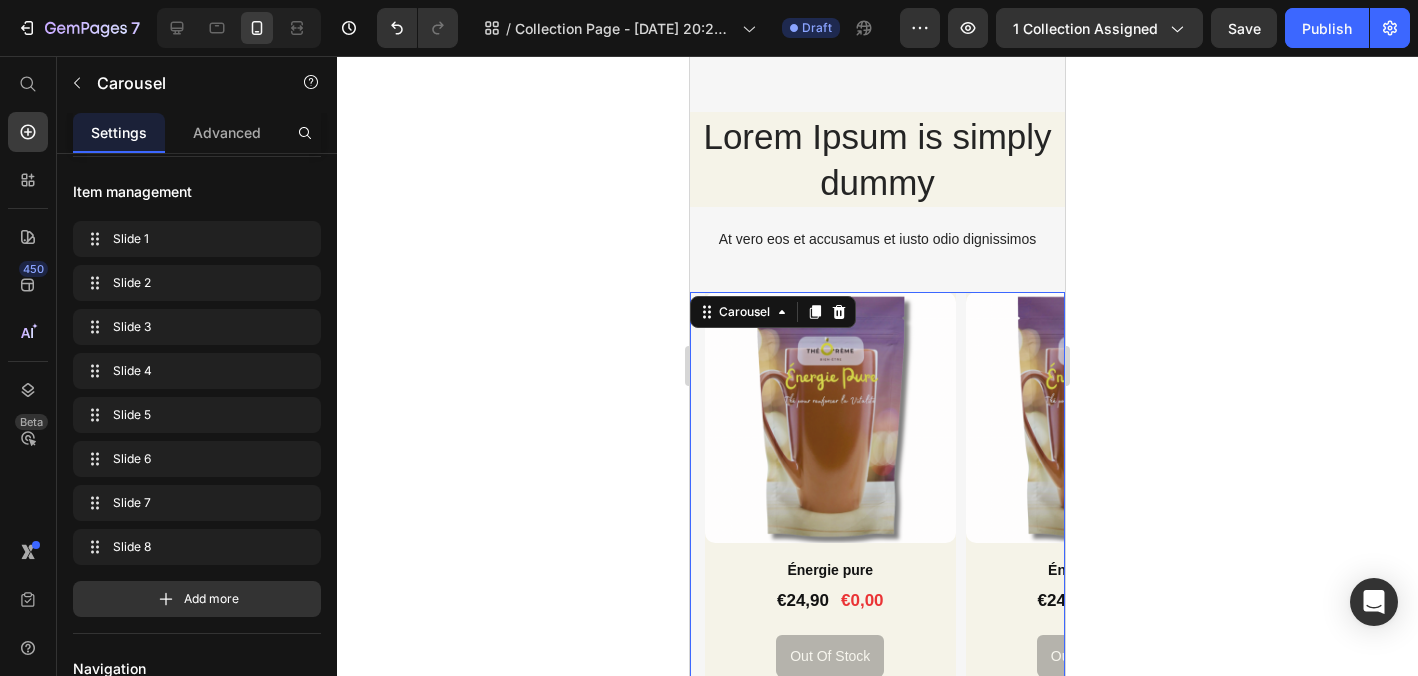scroll, scrollTop: 0, scrollLeft: 0, axis: both 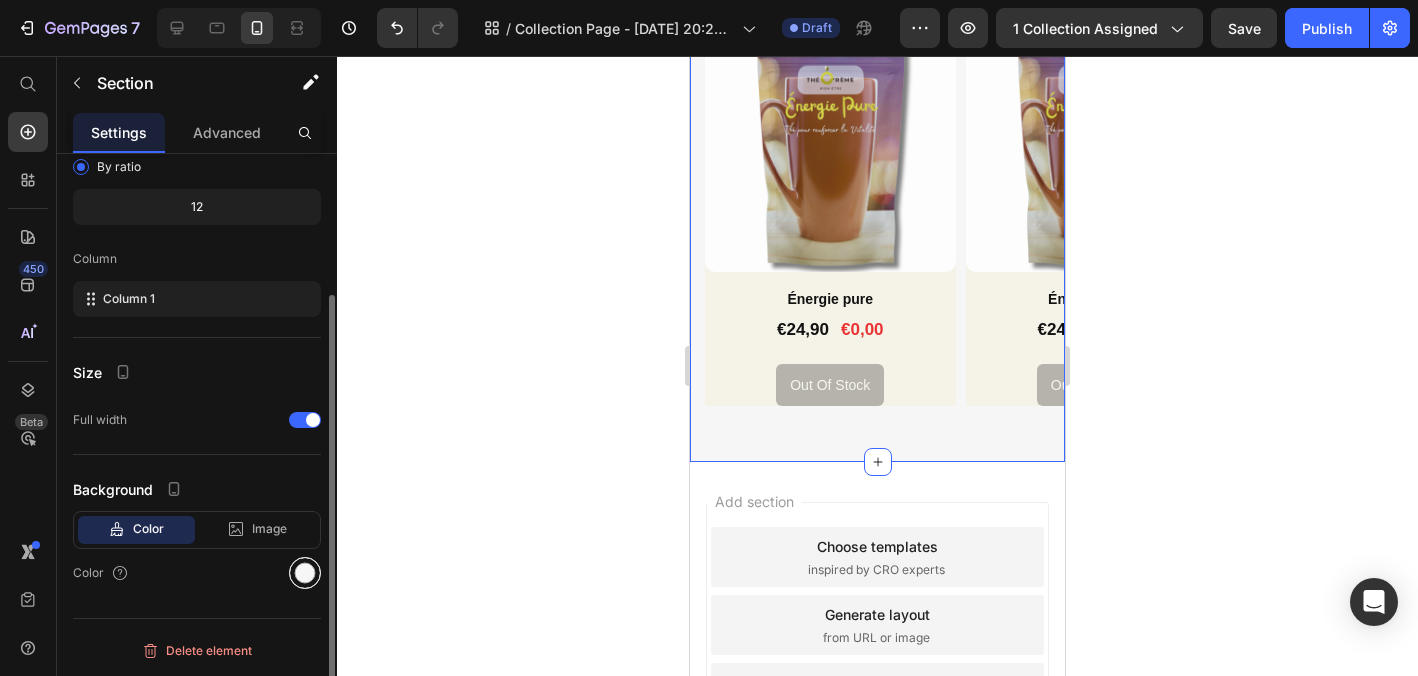 click at bounding box center [305, 573] 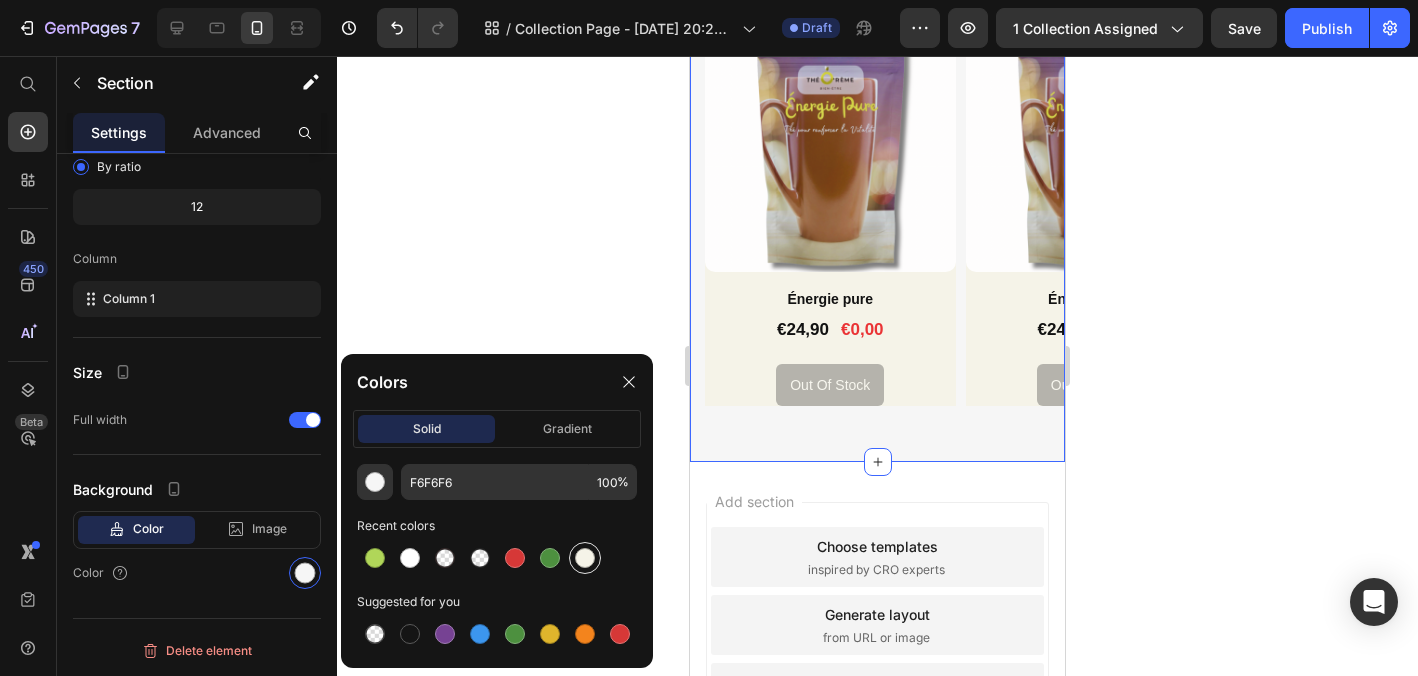 click at bounding box center (585, 558) 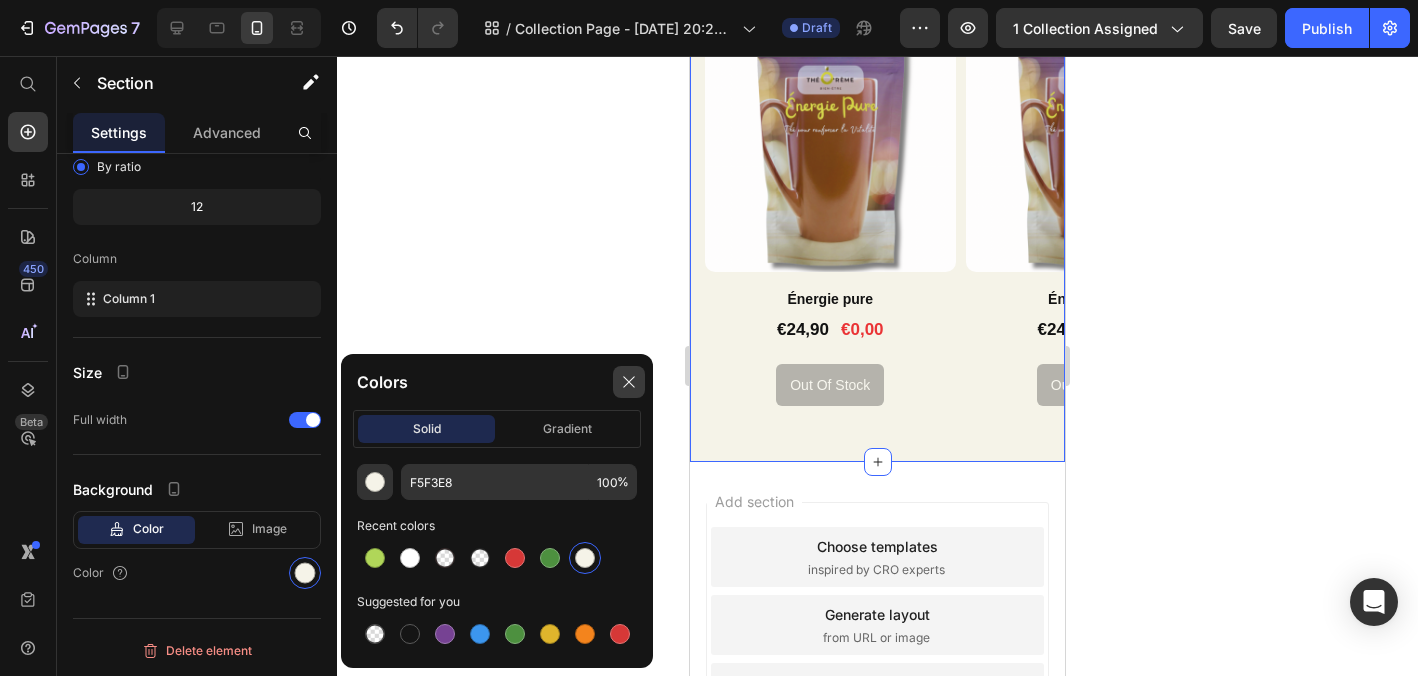 click 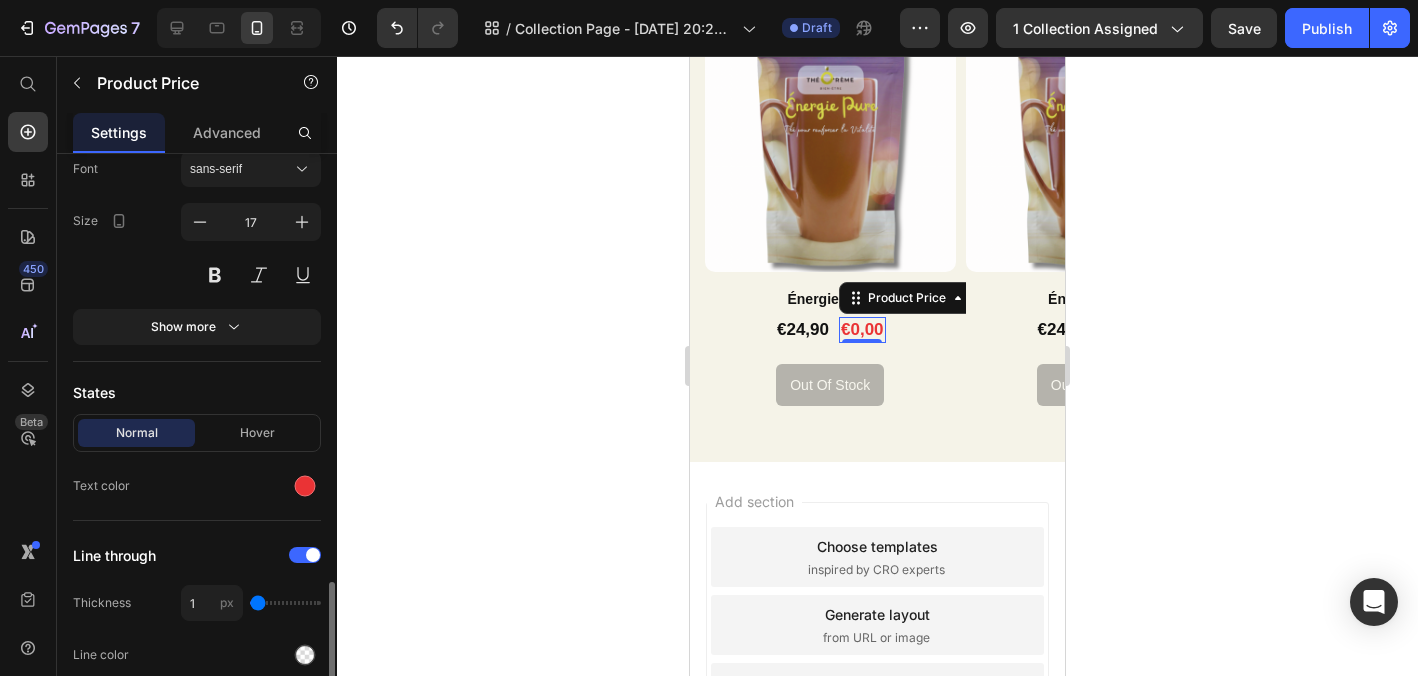 scroll, scrollTop: 506, scrollLeft: 0, axis: vertical 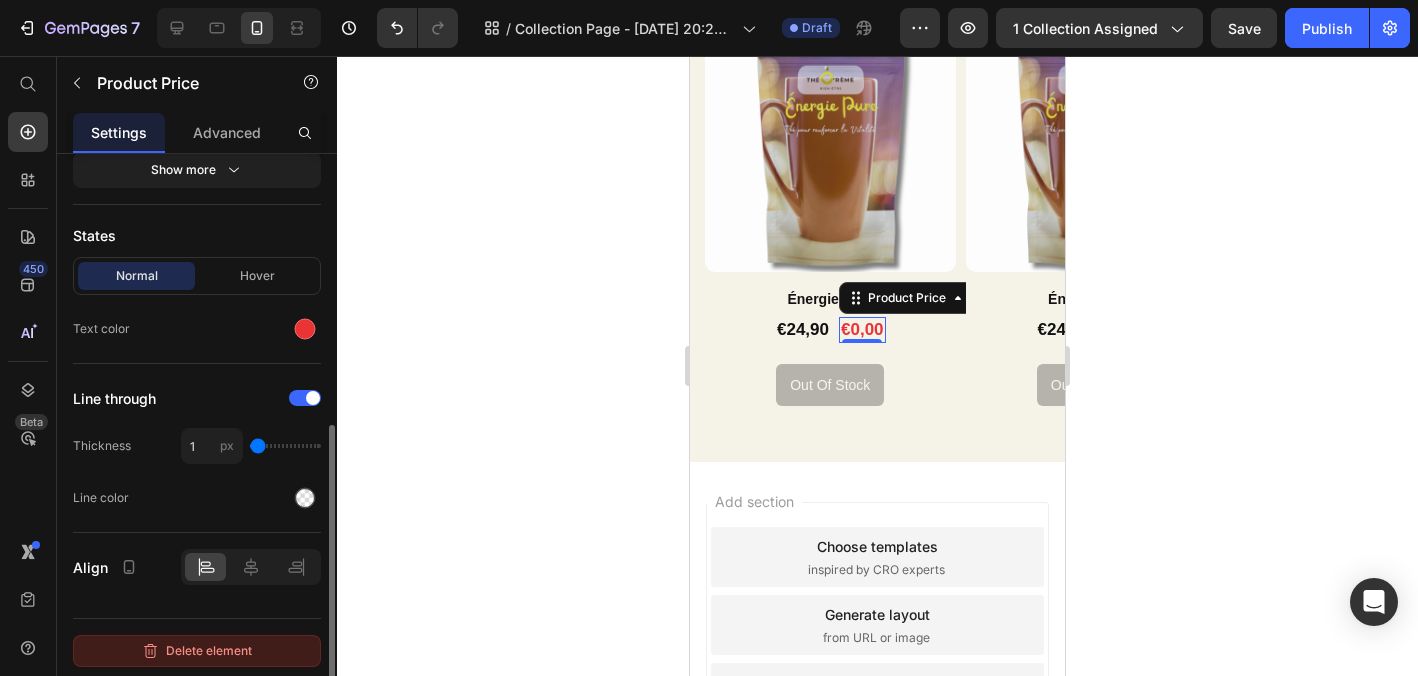click on "Delete element" at bounding box center [197, 651] 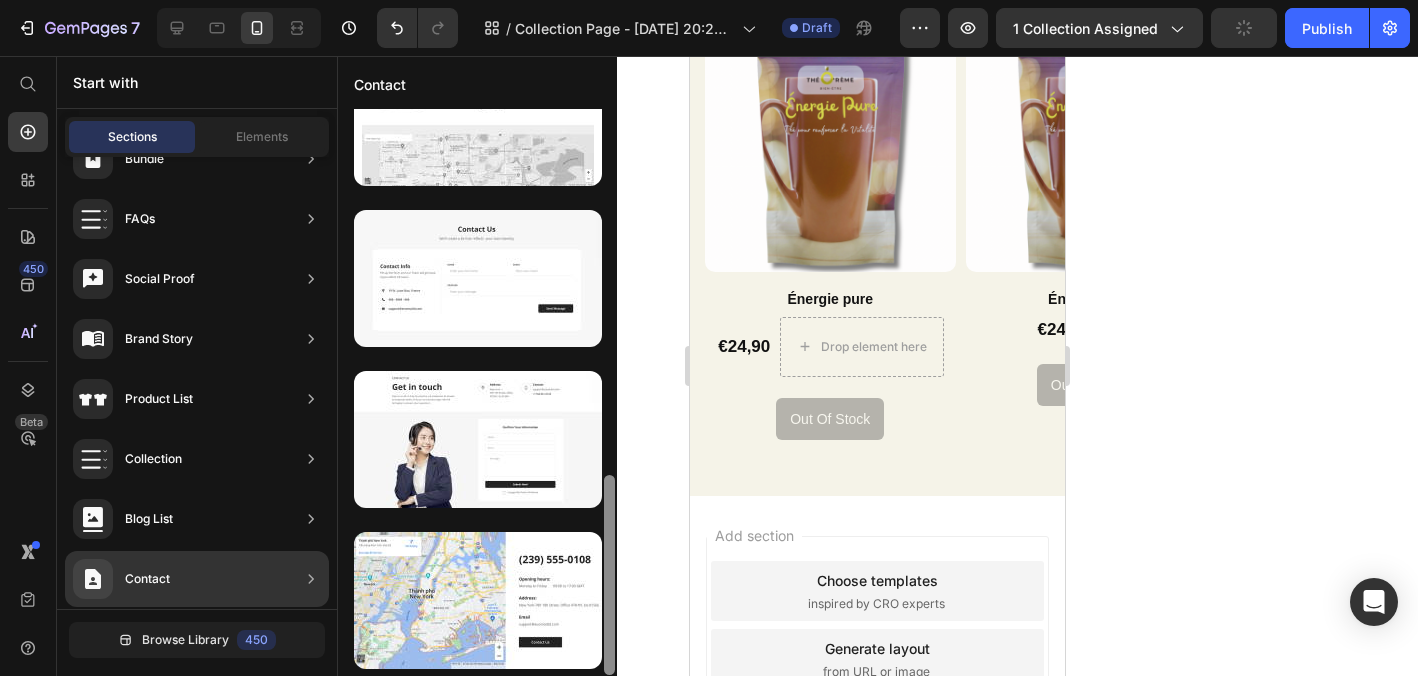 scroll, scrollTop: 1032, scrollLeft: 0, axis: vertical 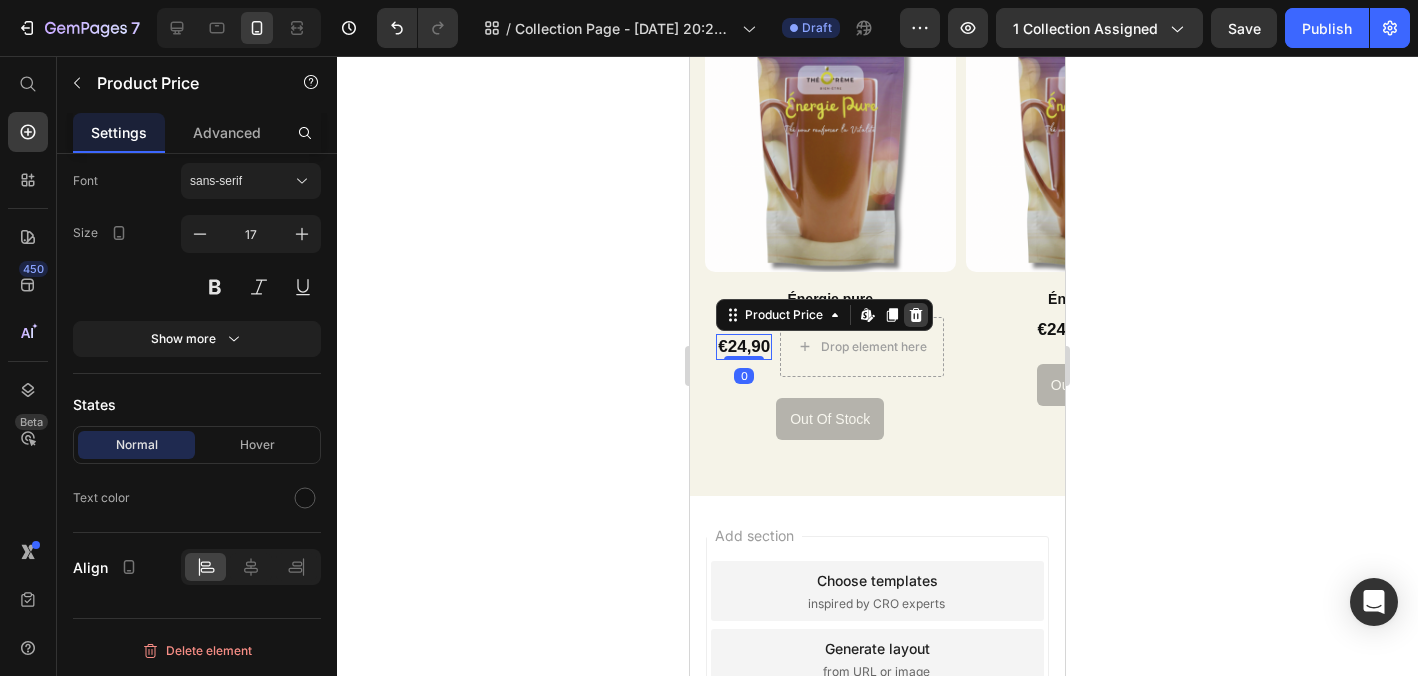 click 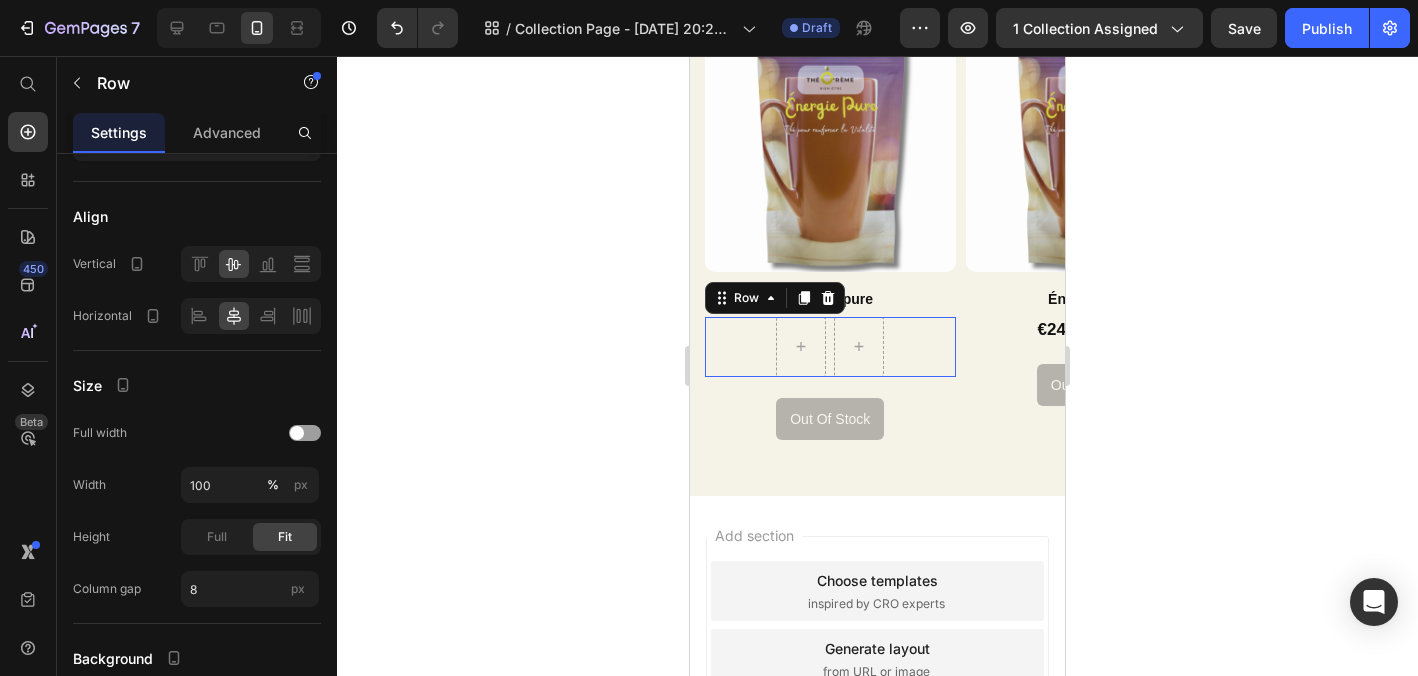 scroll, scrollTop: 0, scrollLeft: 0, axis: both 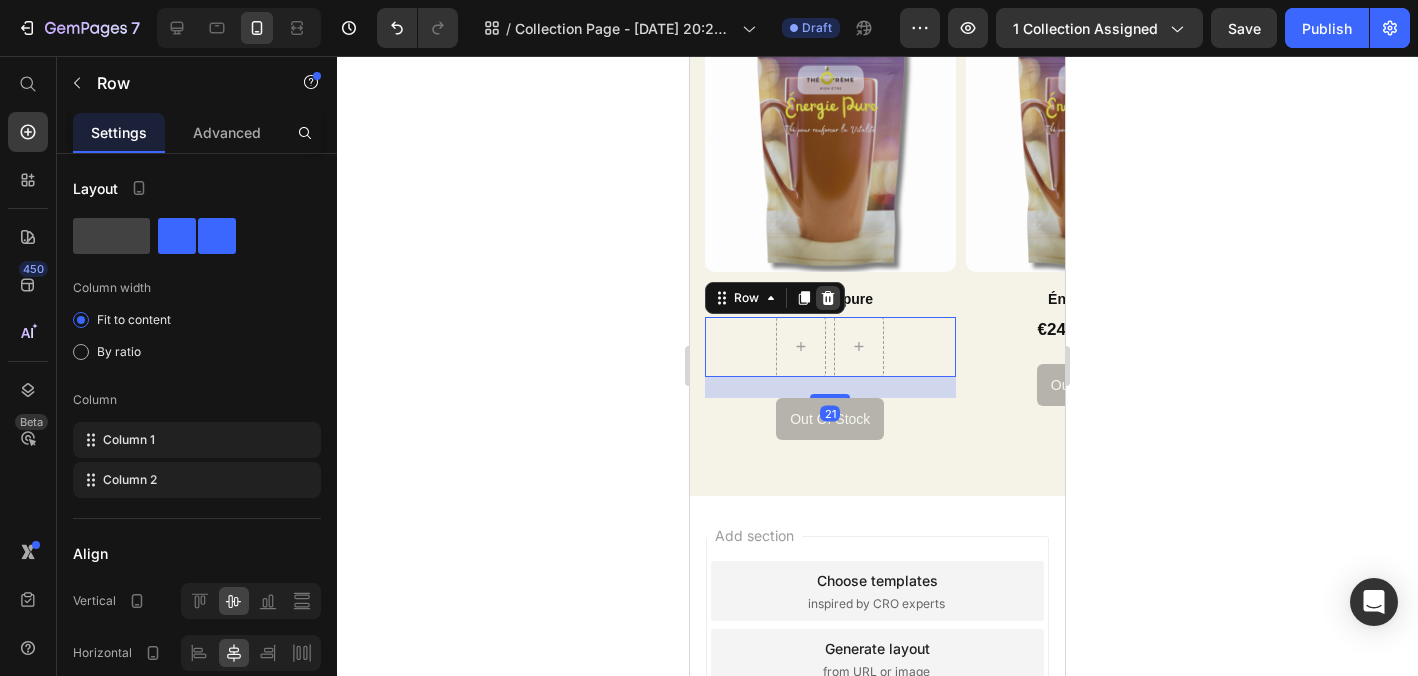 click 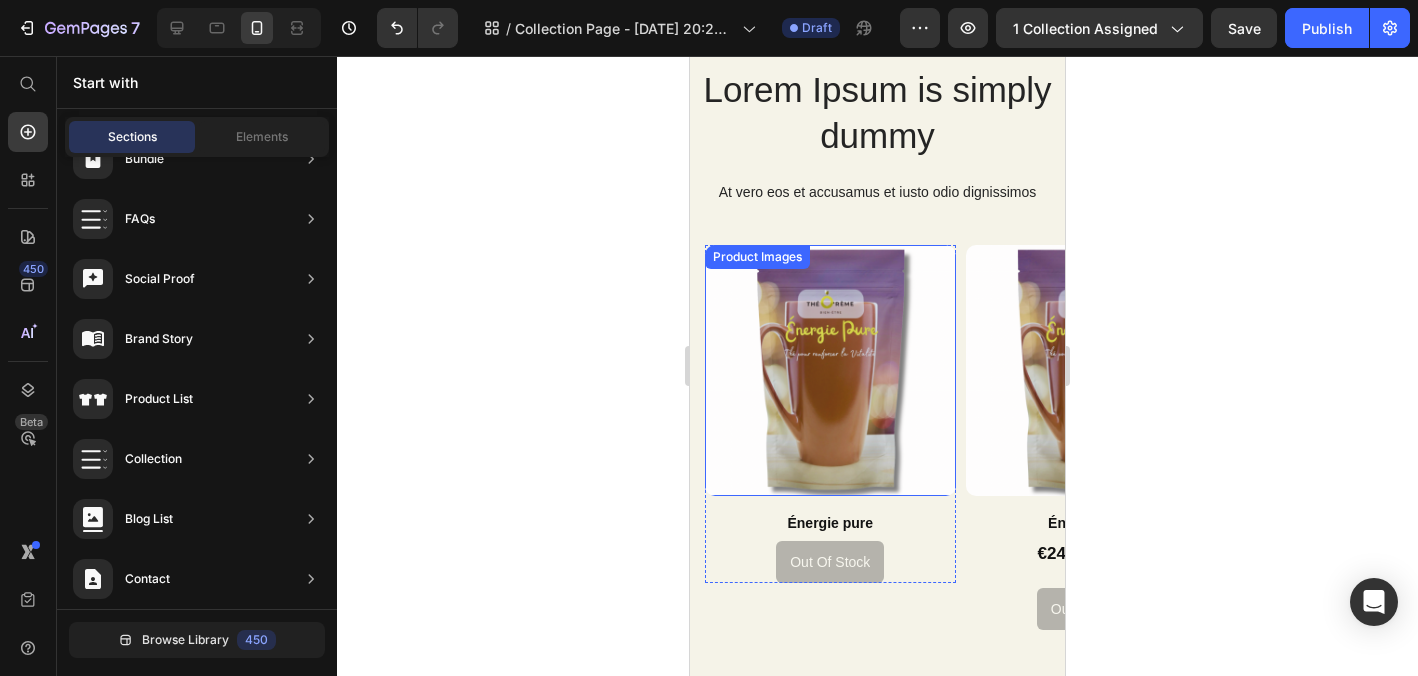 scroll, scrollTop: 88, scrollLeft: 0, axis: vertical 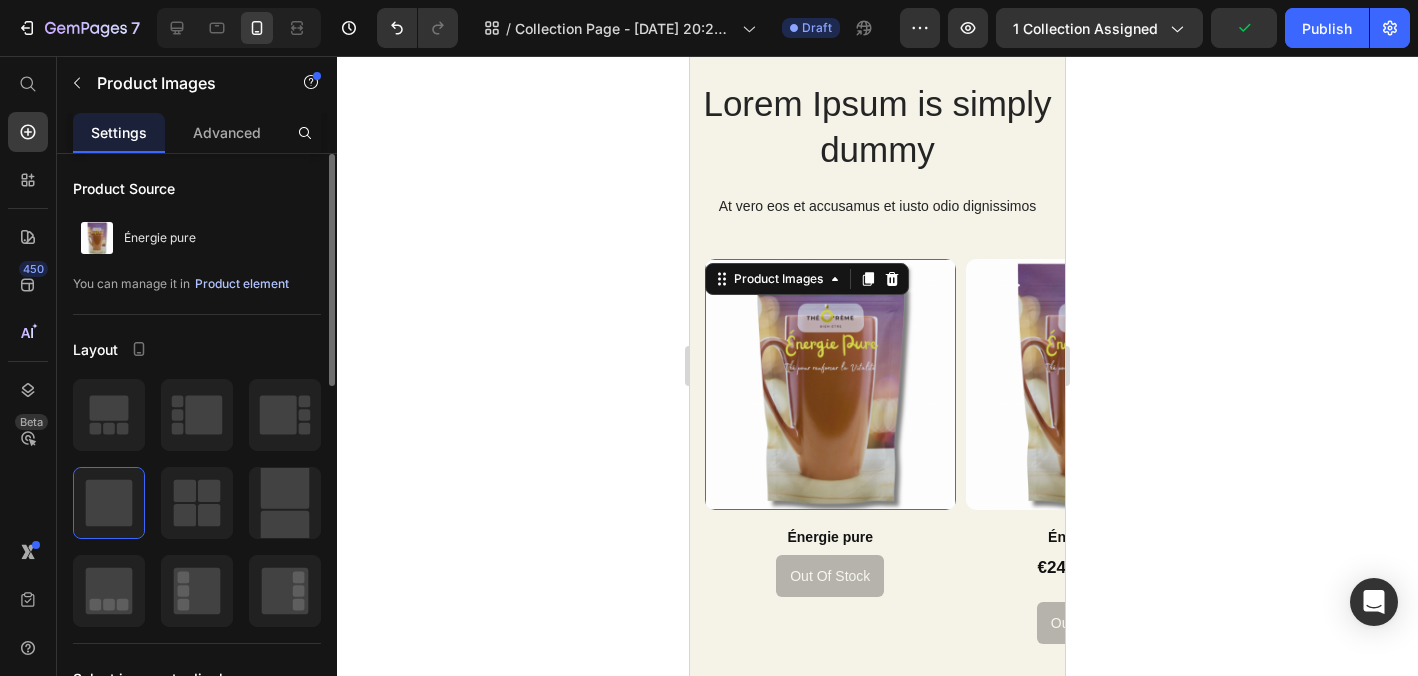 click on "Product element" at bounding box center [242, 284] 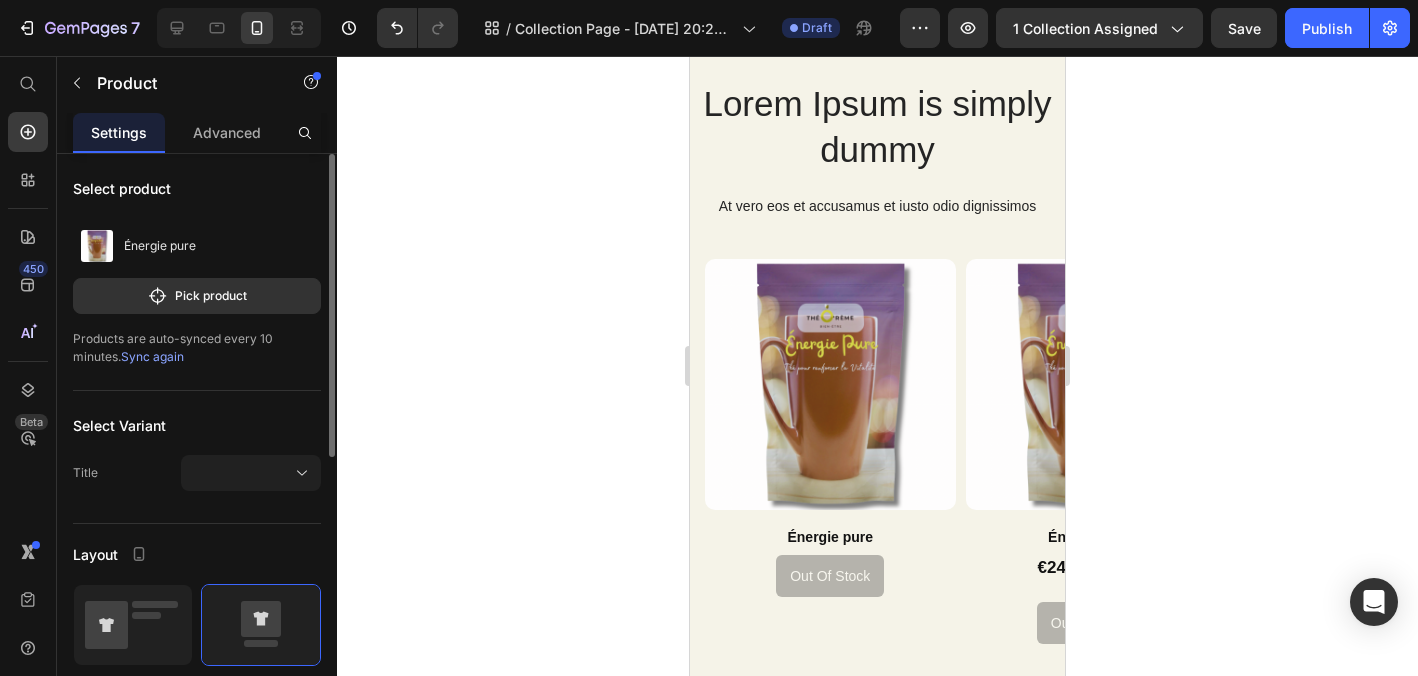 click on "Pick product" at bounding box center (197, 296) 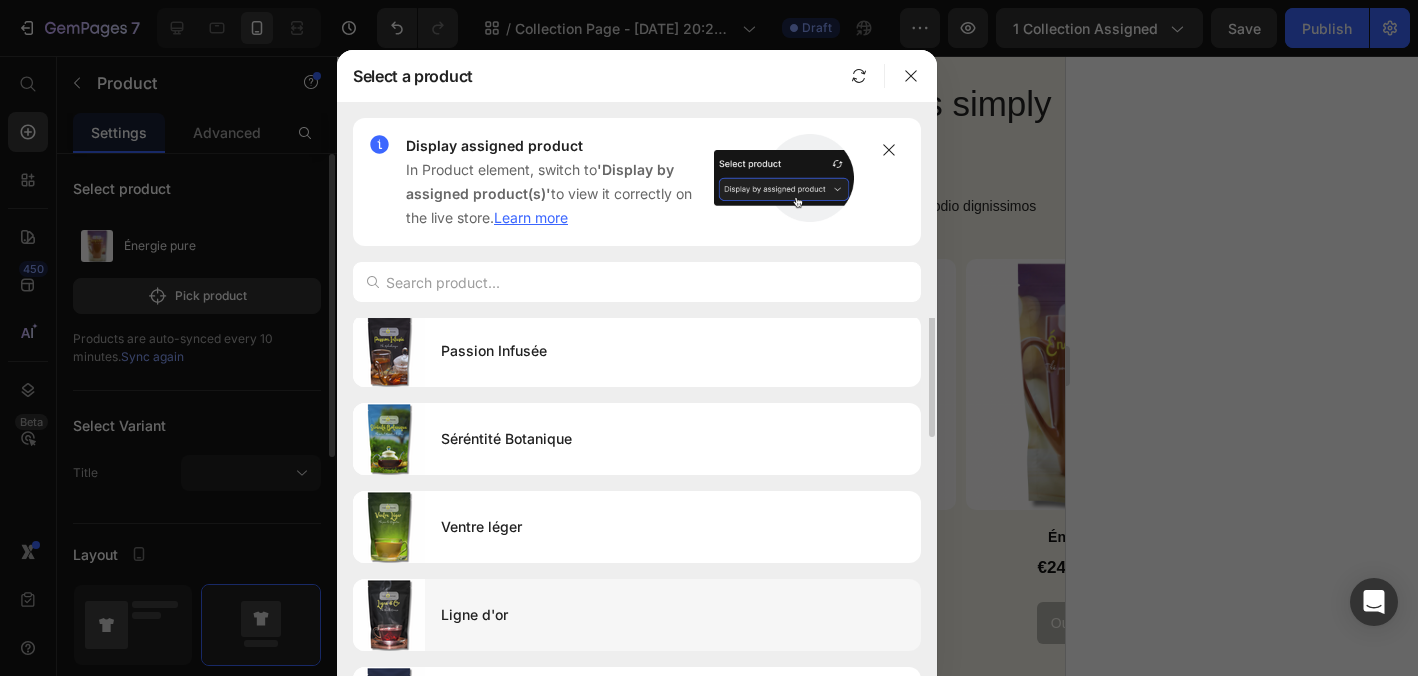 scroll, scrollTop: 0, scrollLeft: 0, axis: both 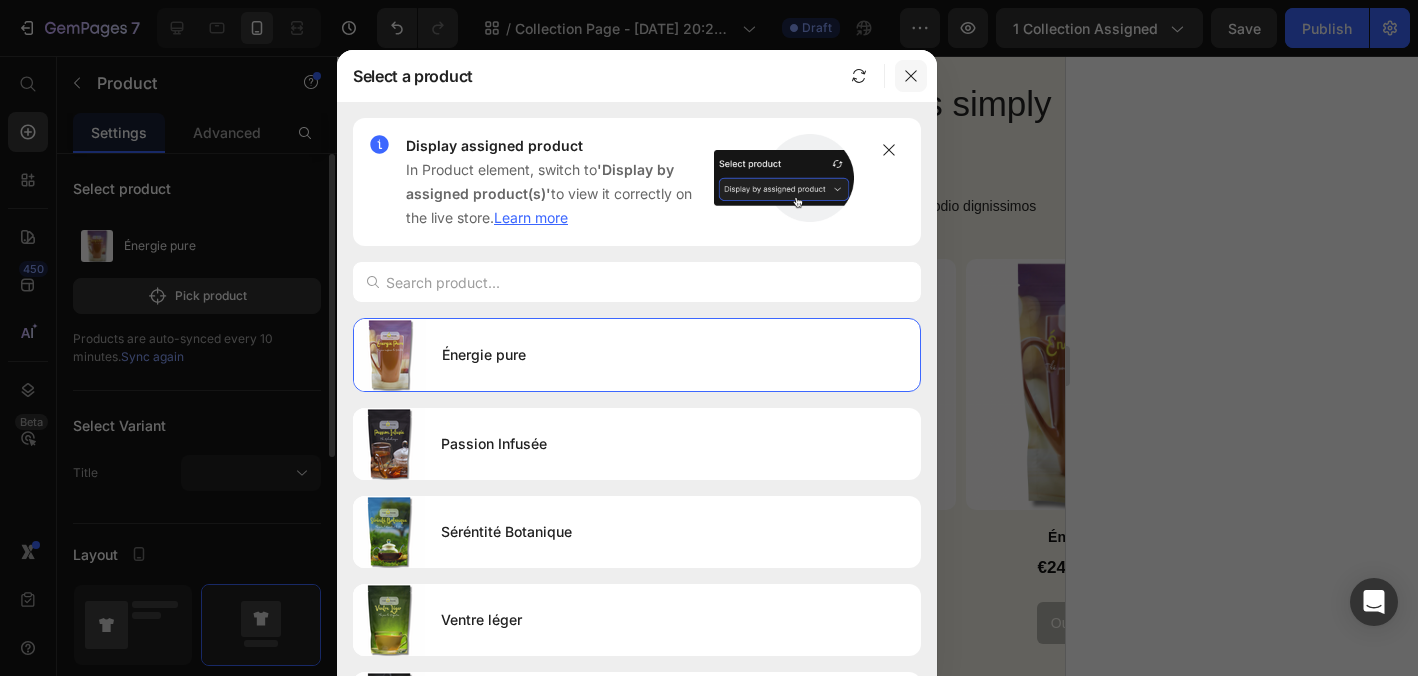 click 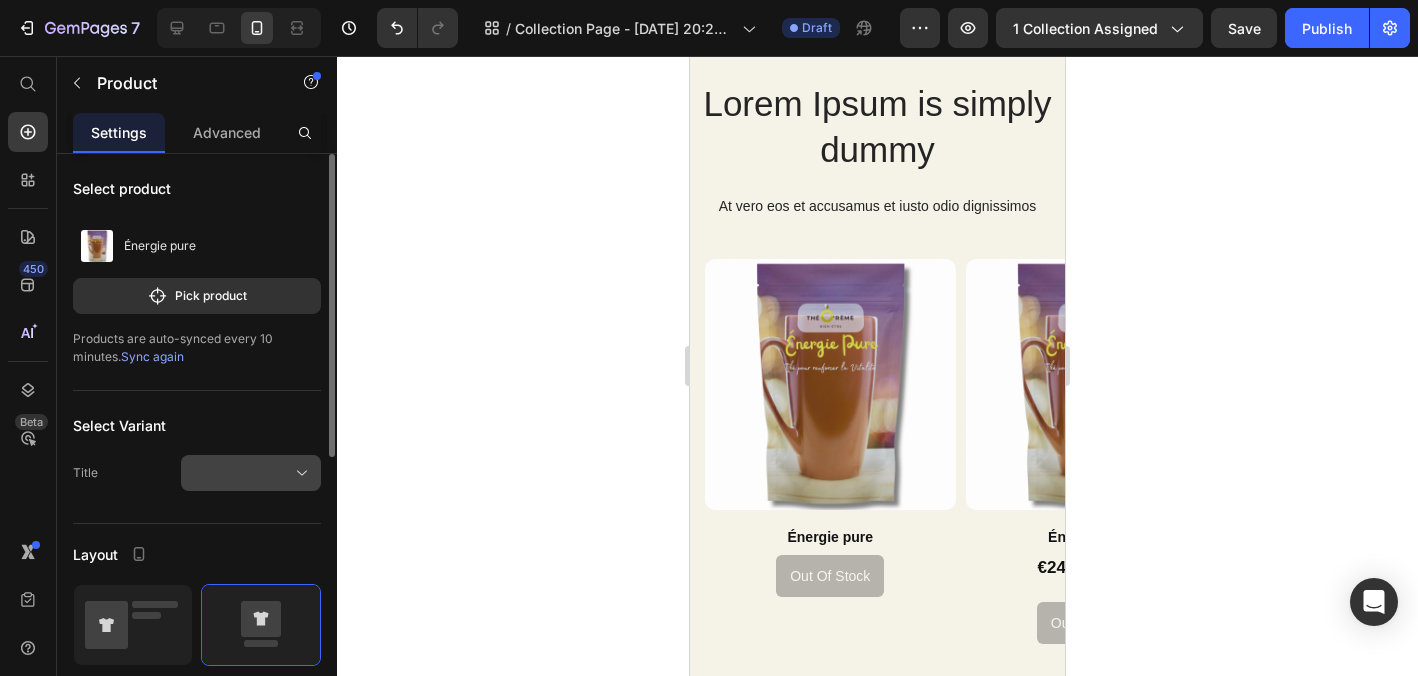 click at bounding box center [251, 473] 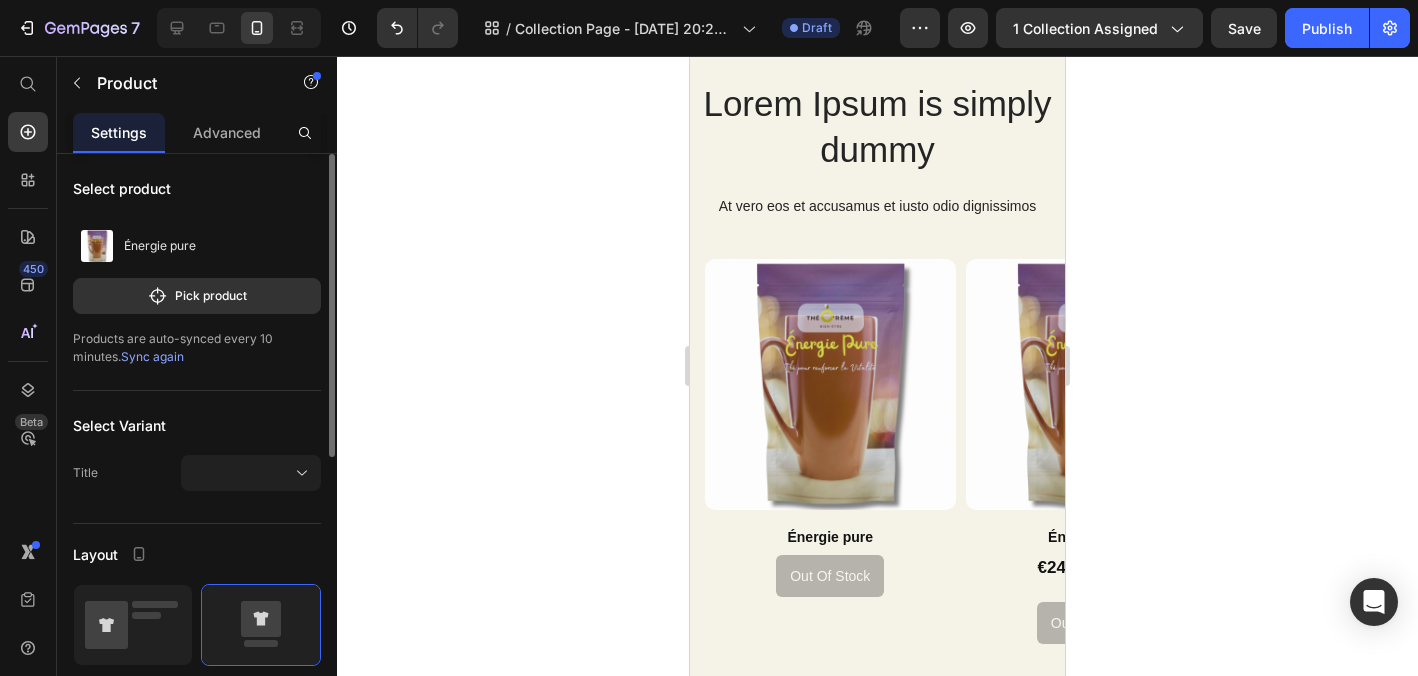 click on "Select product Énergie pure Pick product  Products are auto-synced every 10 minutes.  Sync again Select Variant Title Layout Column width Fit to content By ratio 12 Column Column 1 Column 2 Size Full width Show more" at bounding box center (197, 673) 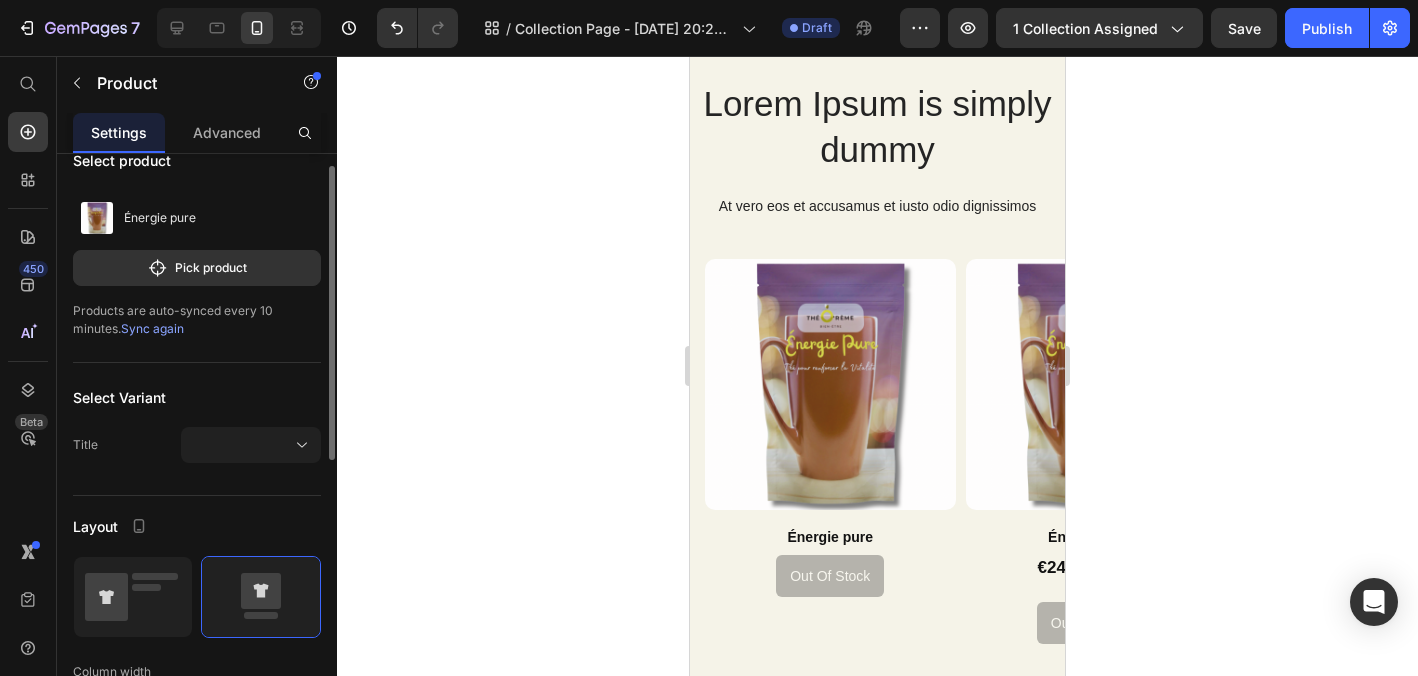 scroll, scrollTop: 0, scrollLeft: 0, axis: both 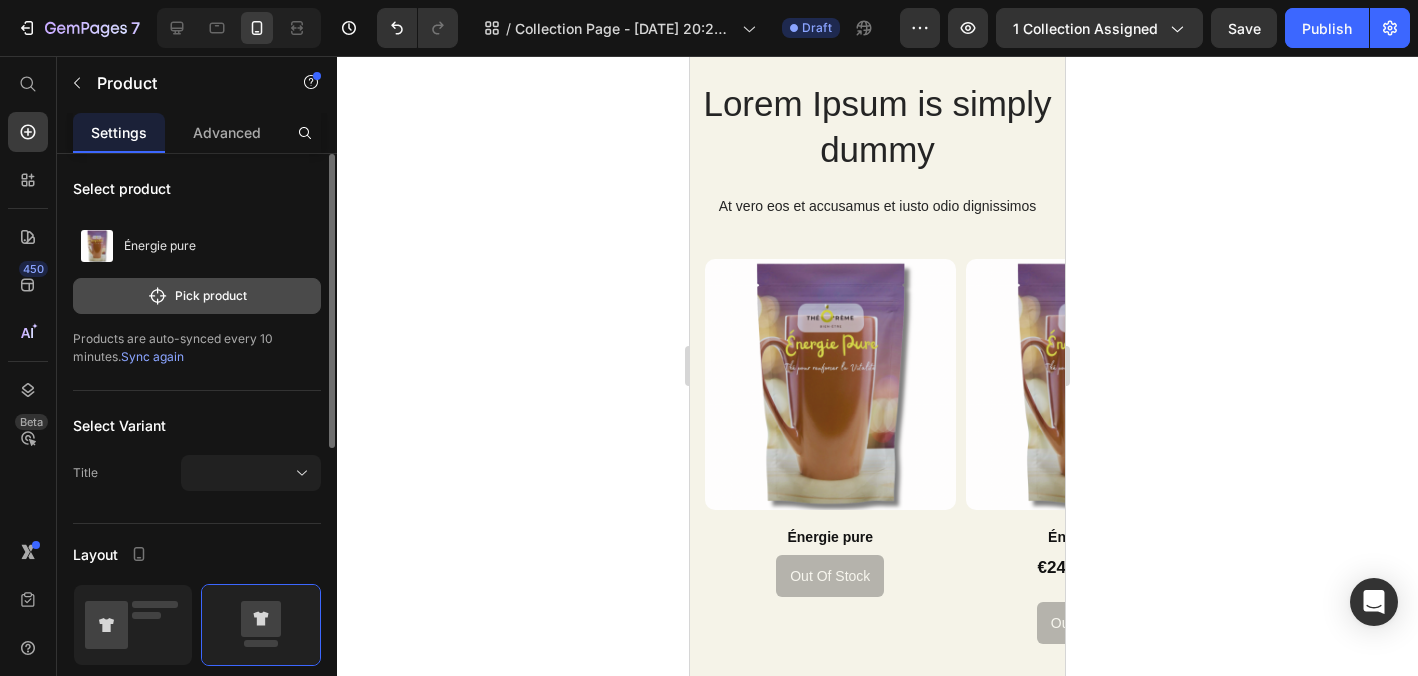 click 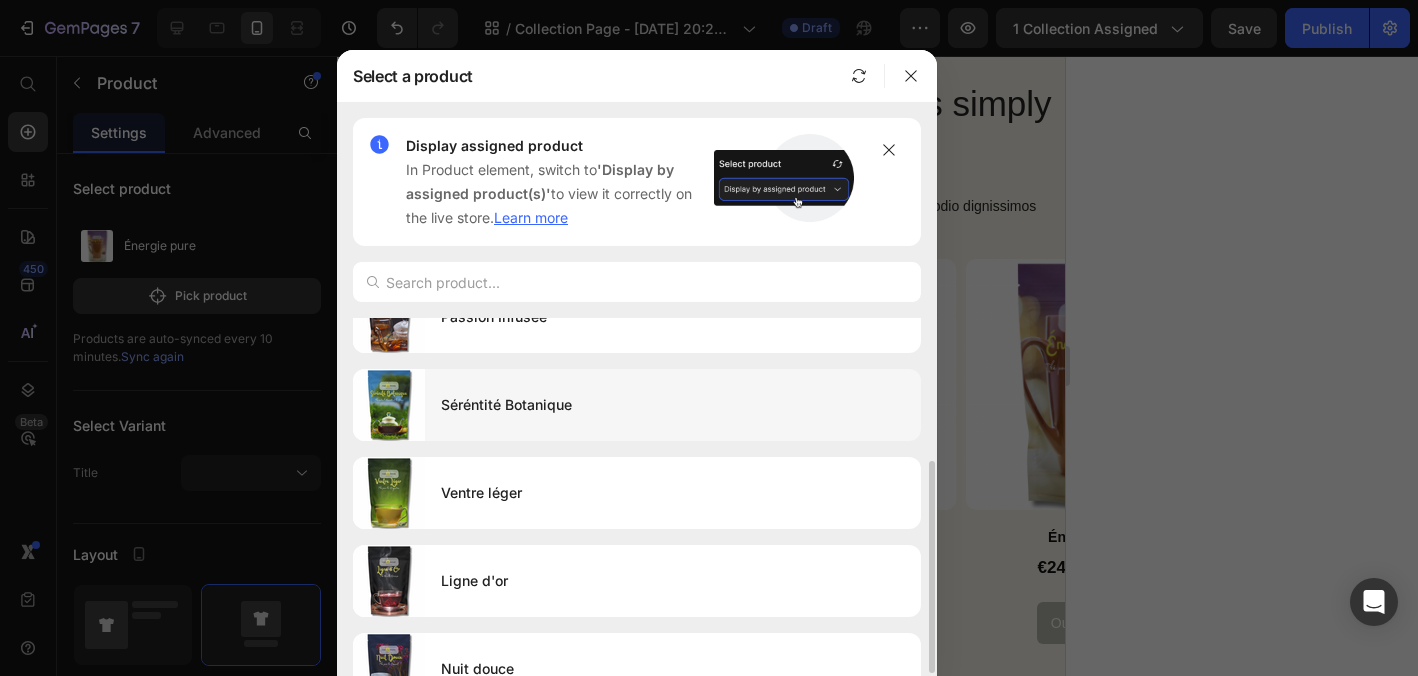 scroll, scrollTop: 244, scrollLeft: 0, axis: vertical 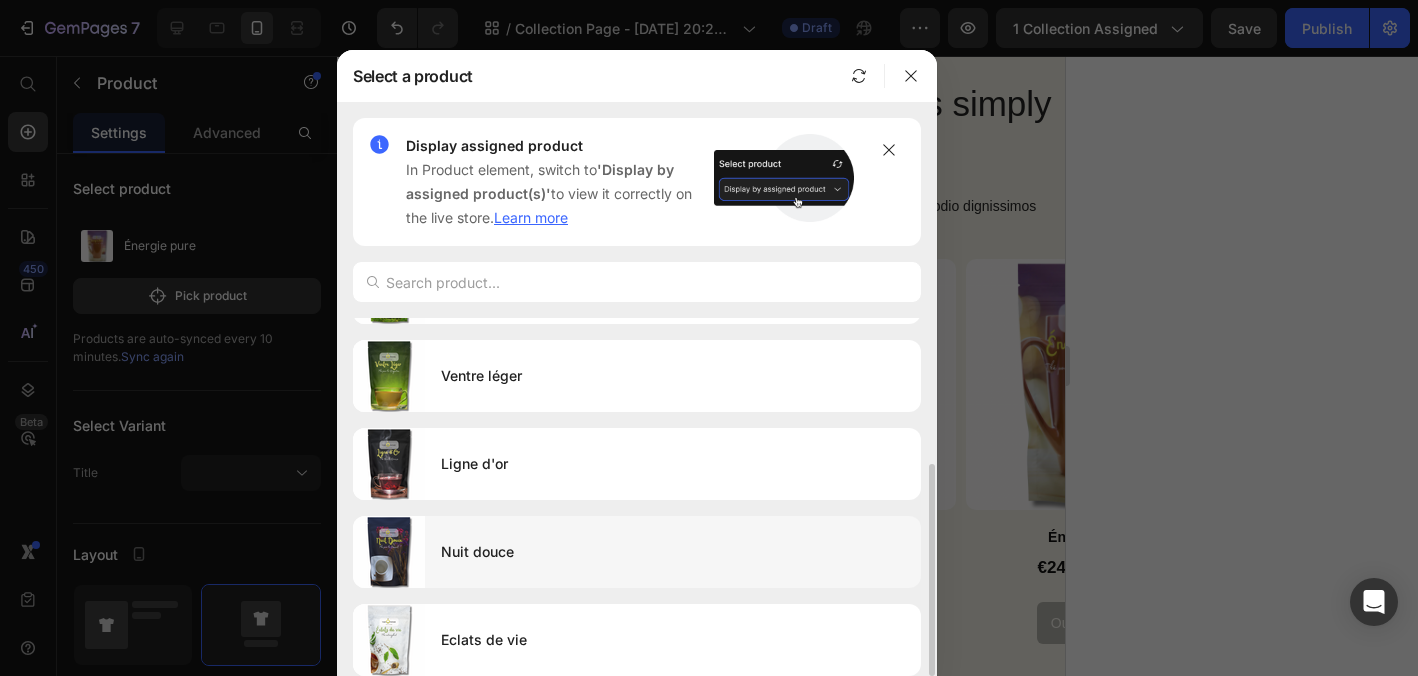 click on "Nuit douce" at bounding box center (673, 552) 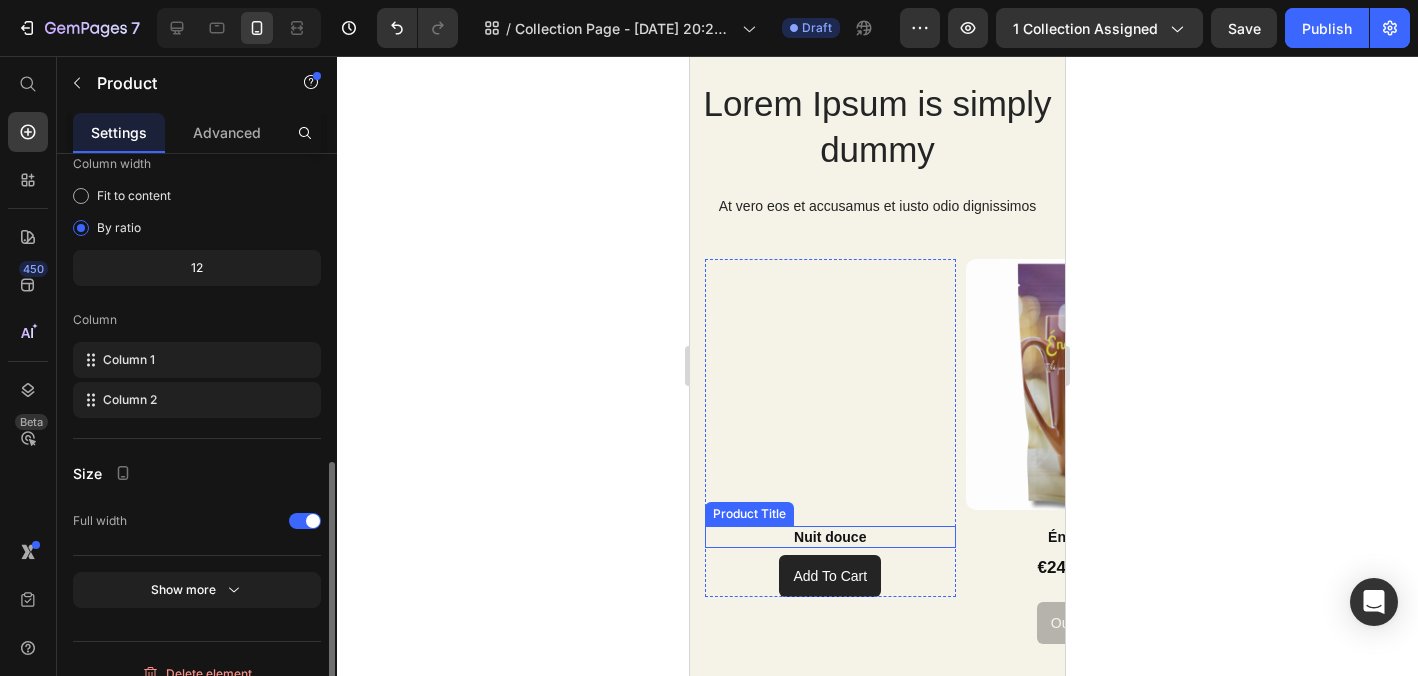 scroll, scrollTop: 559, scrollLeft: 0, axis: vertical 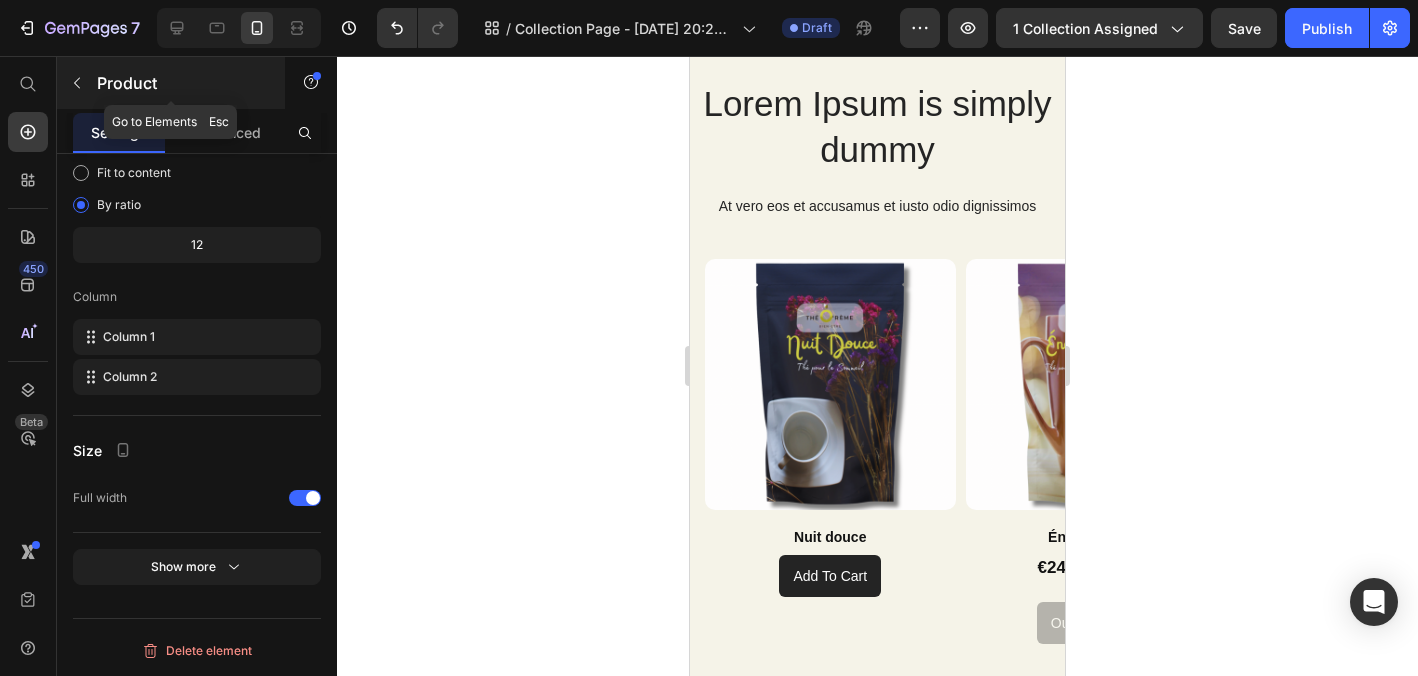 click 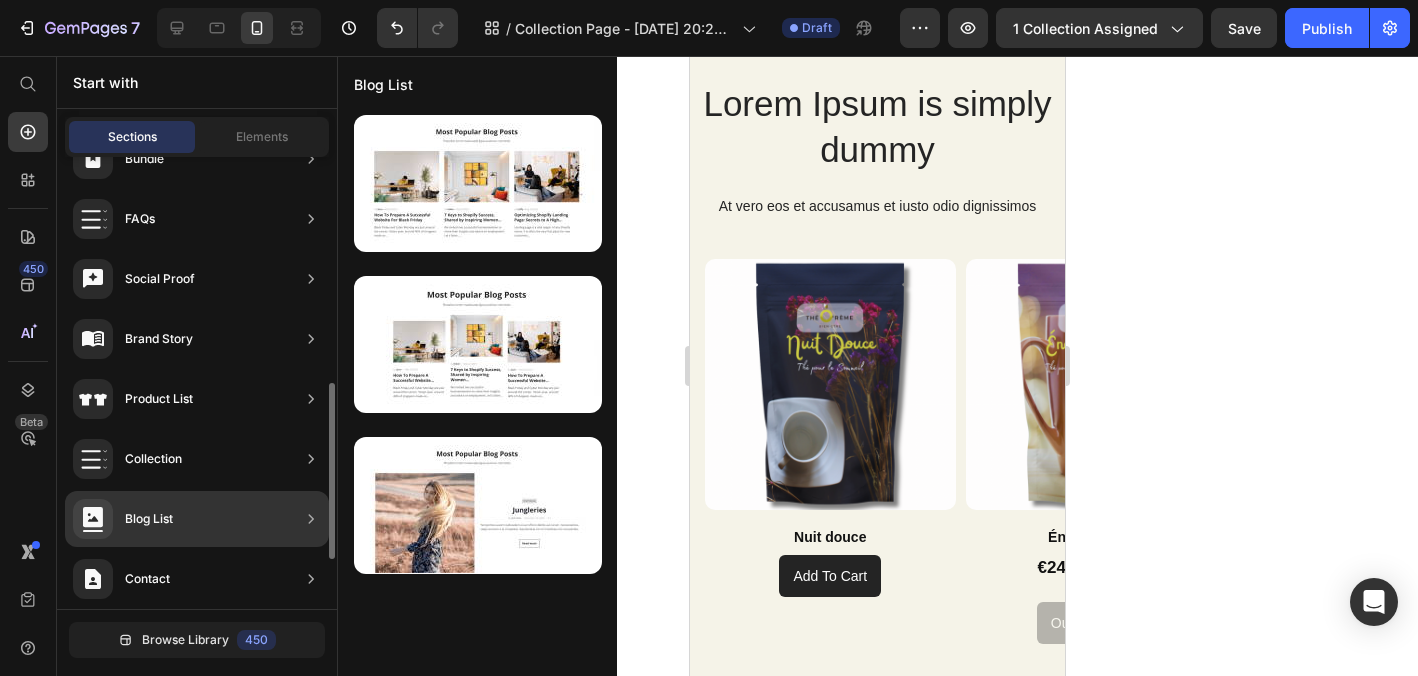 scroll, scrollTop: 0, scrollLeft: 0, axis: both 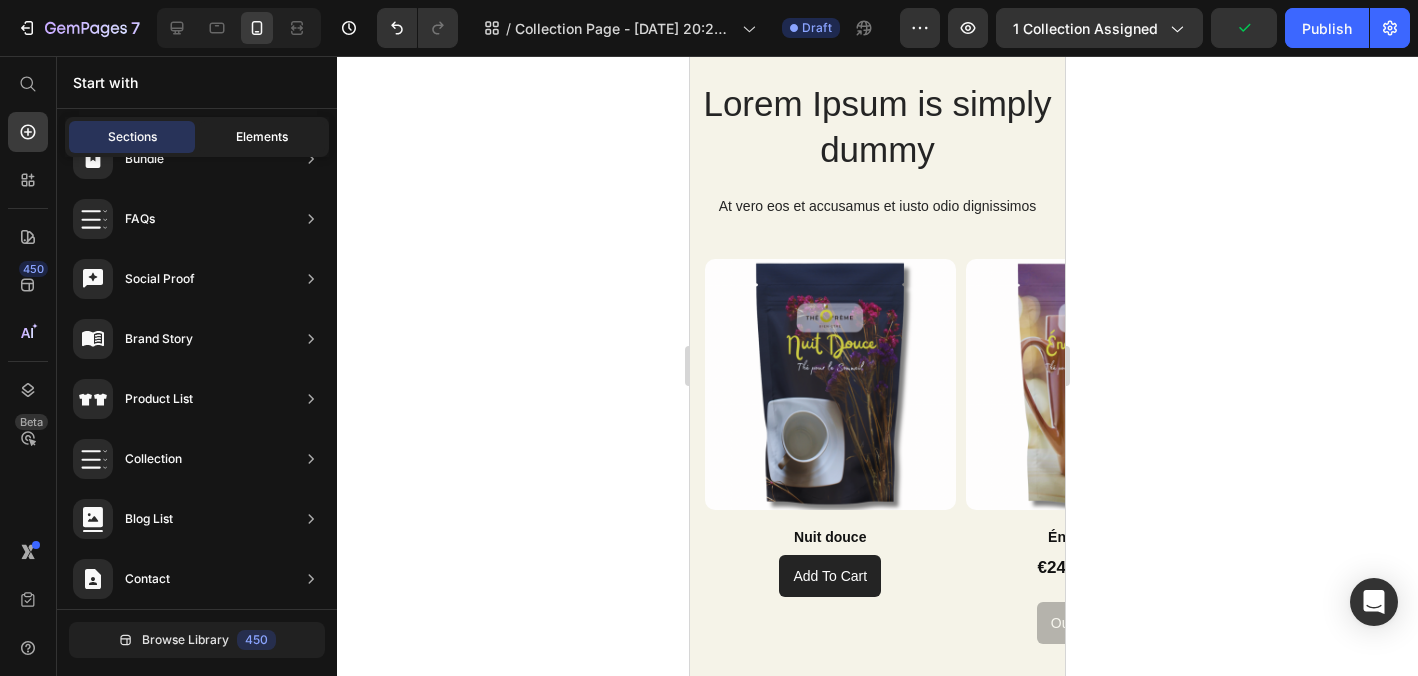 click on "Elements" 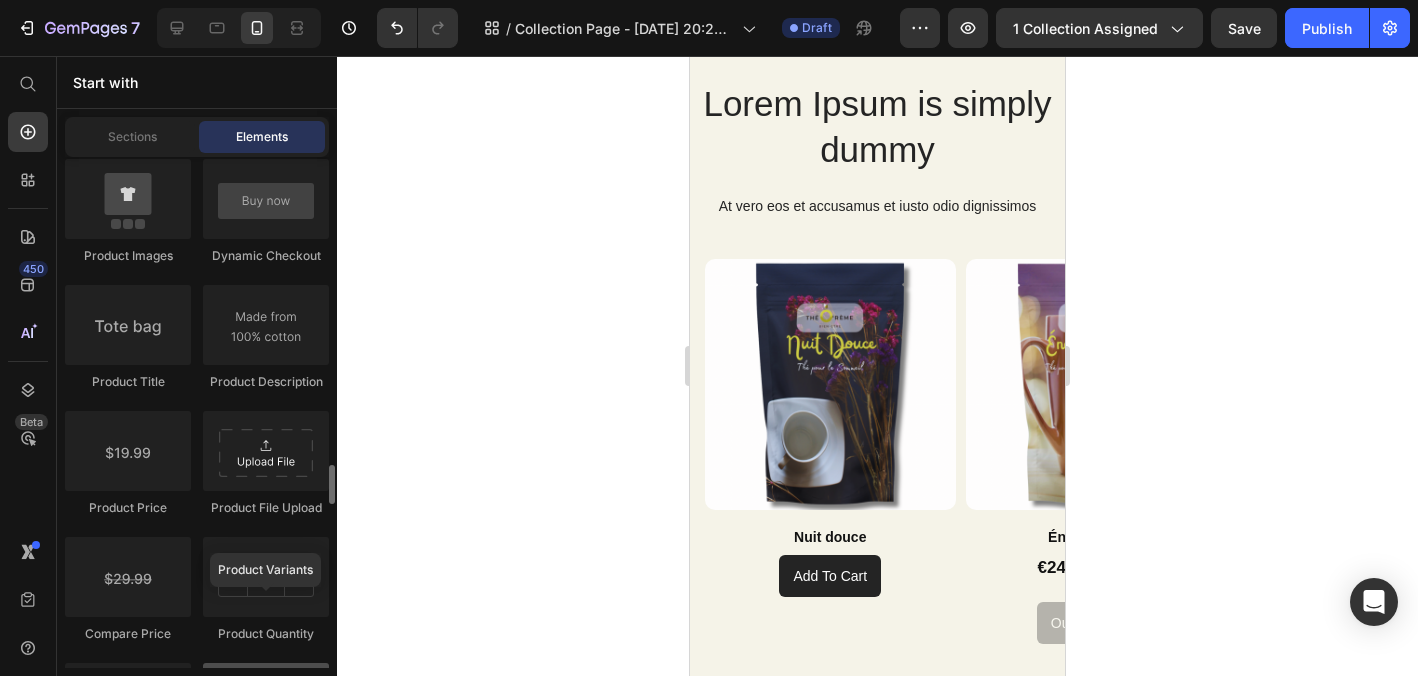 scroll, scrollTop: 3176, scrollLeft: 0, axis: vertical 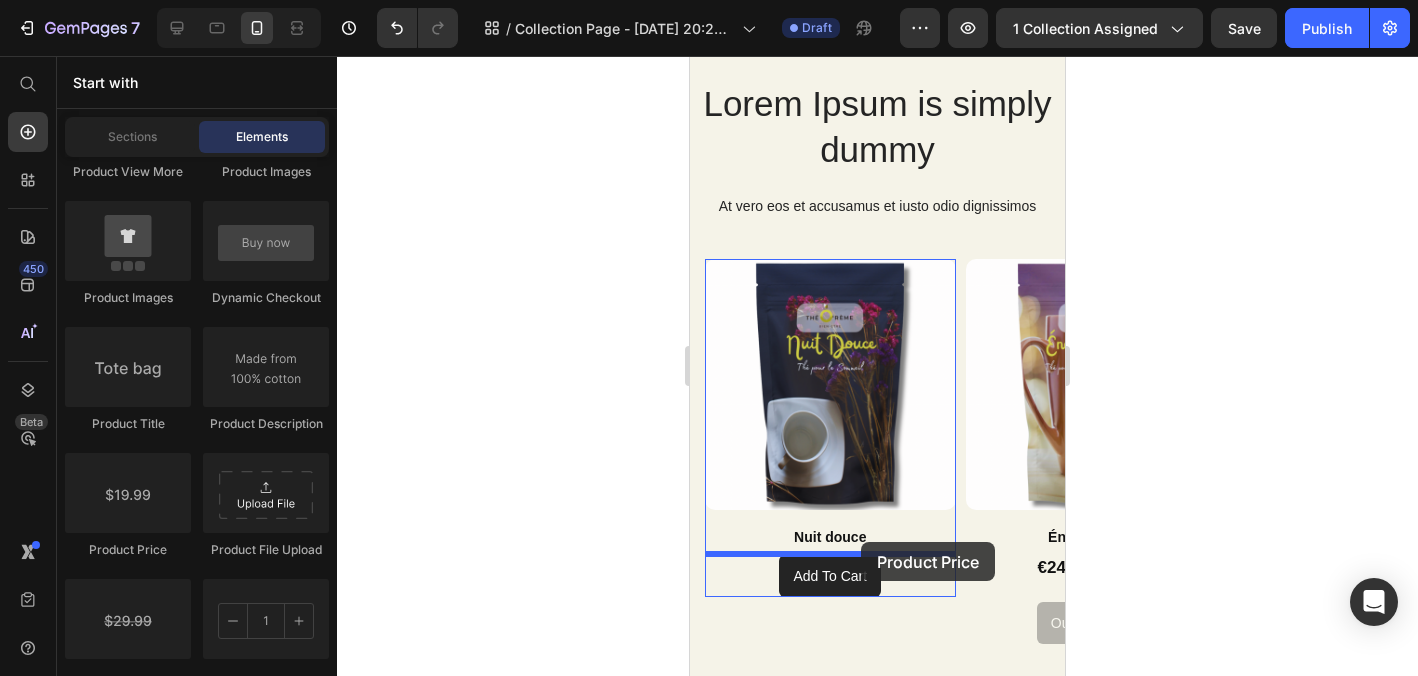 drag, startPoint x: 786, startPoint y: 564, endPoint x: 860, endPoint y: 540, distance: 77.7946 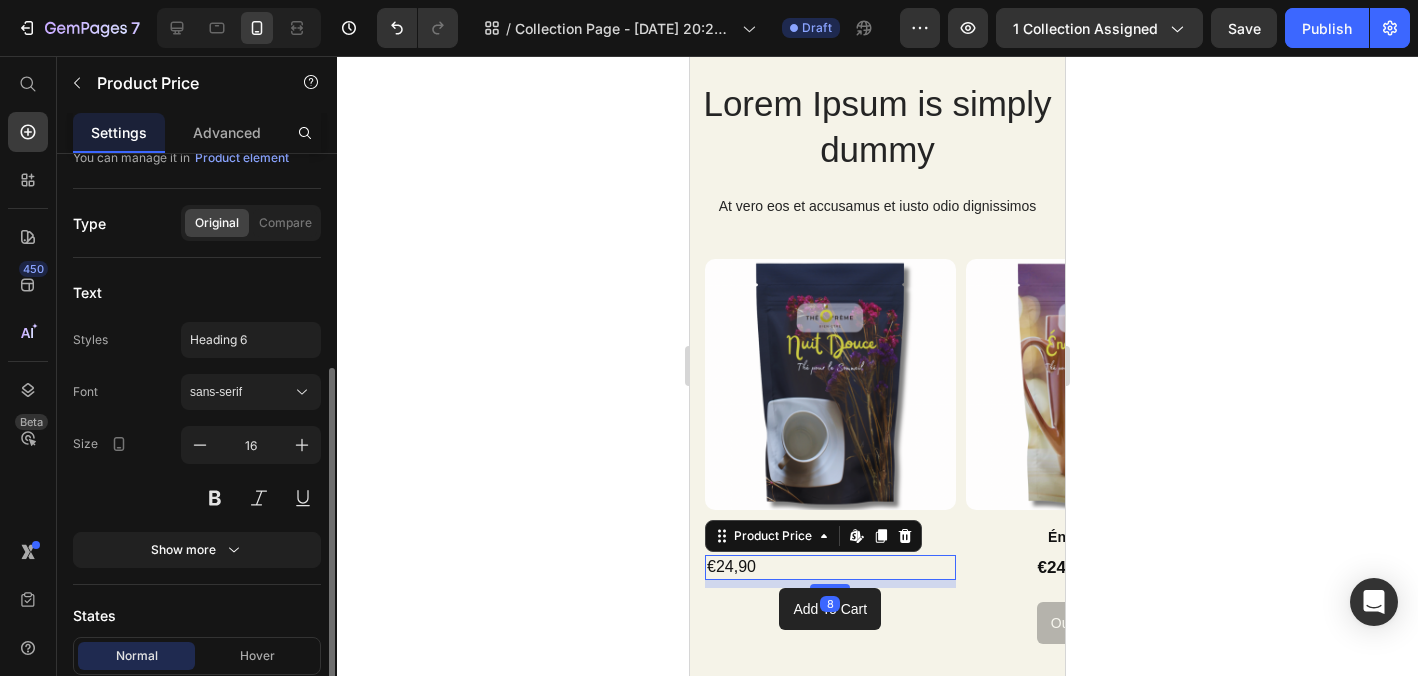 scroll, scrollTop: 337, scrollLeft: 0, axis: vertical 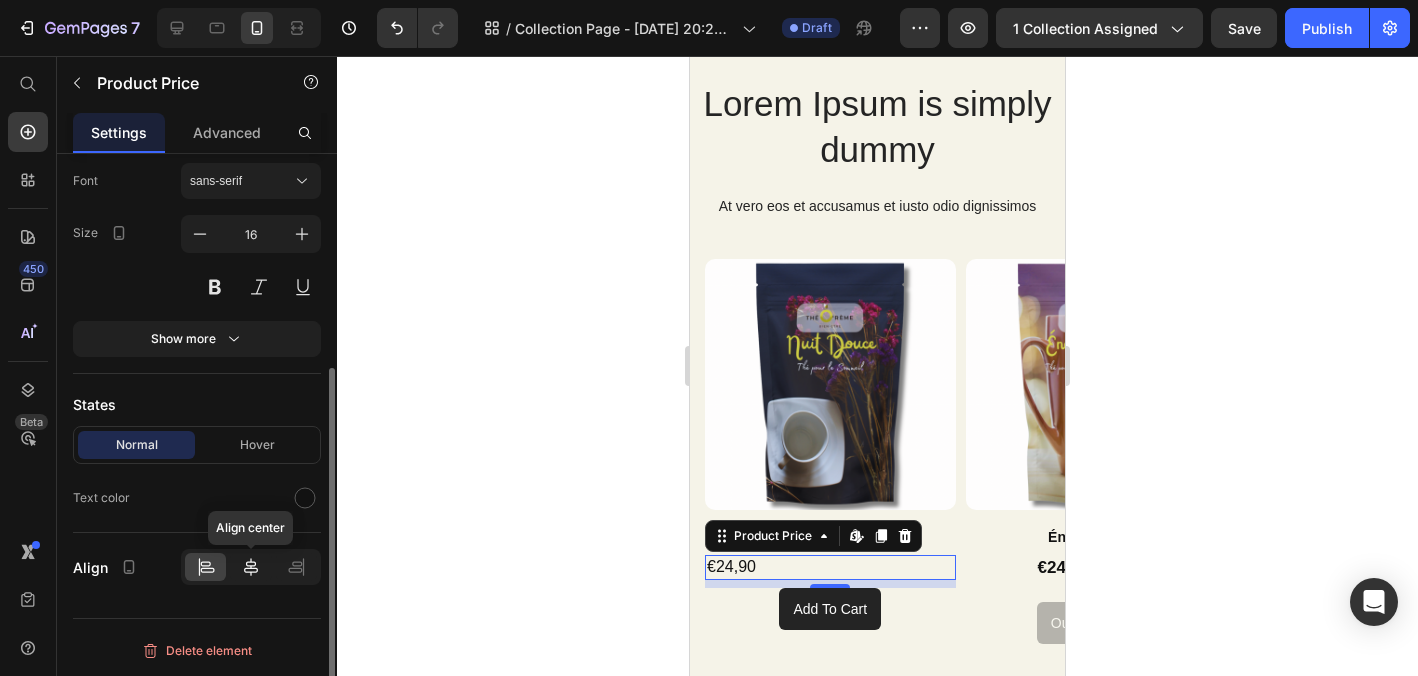 click 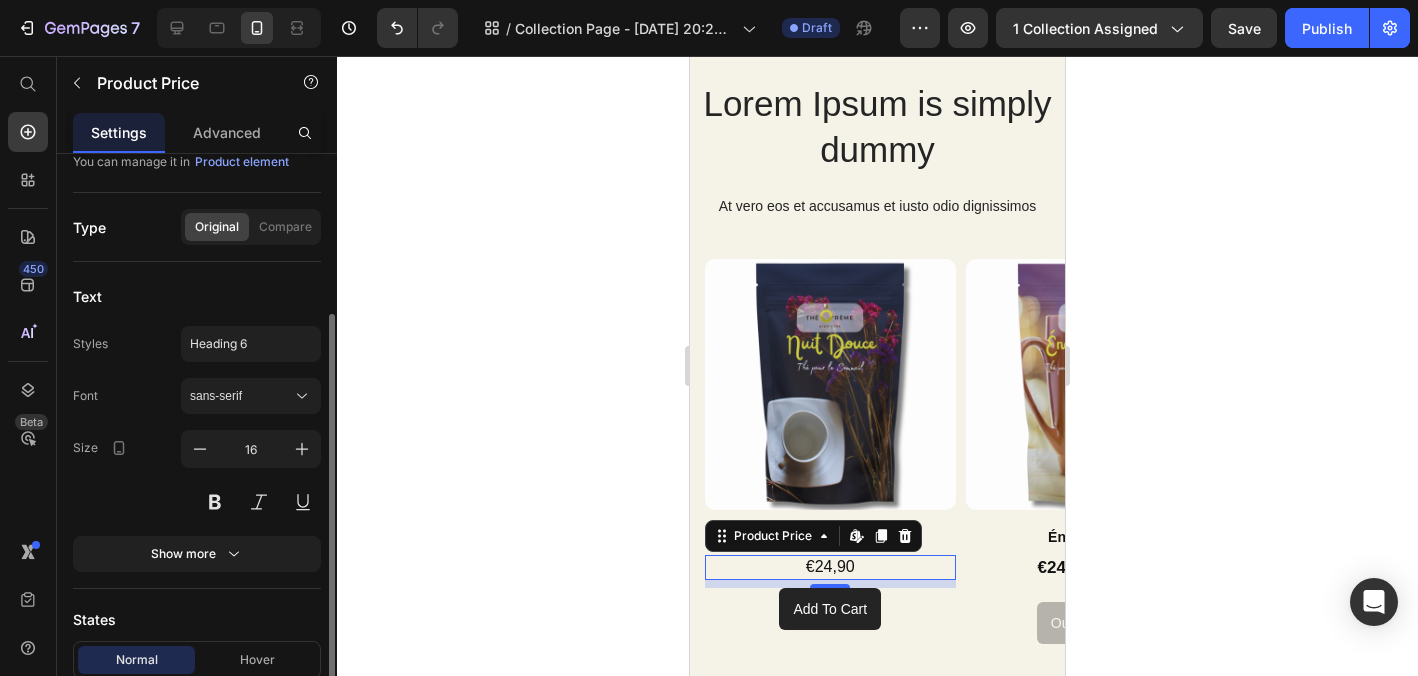 scroll, scrollTop: 100, scrollLeft: 0, axis: vertical 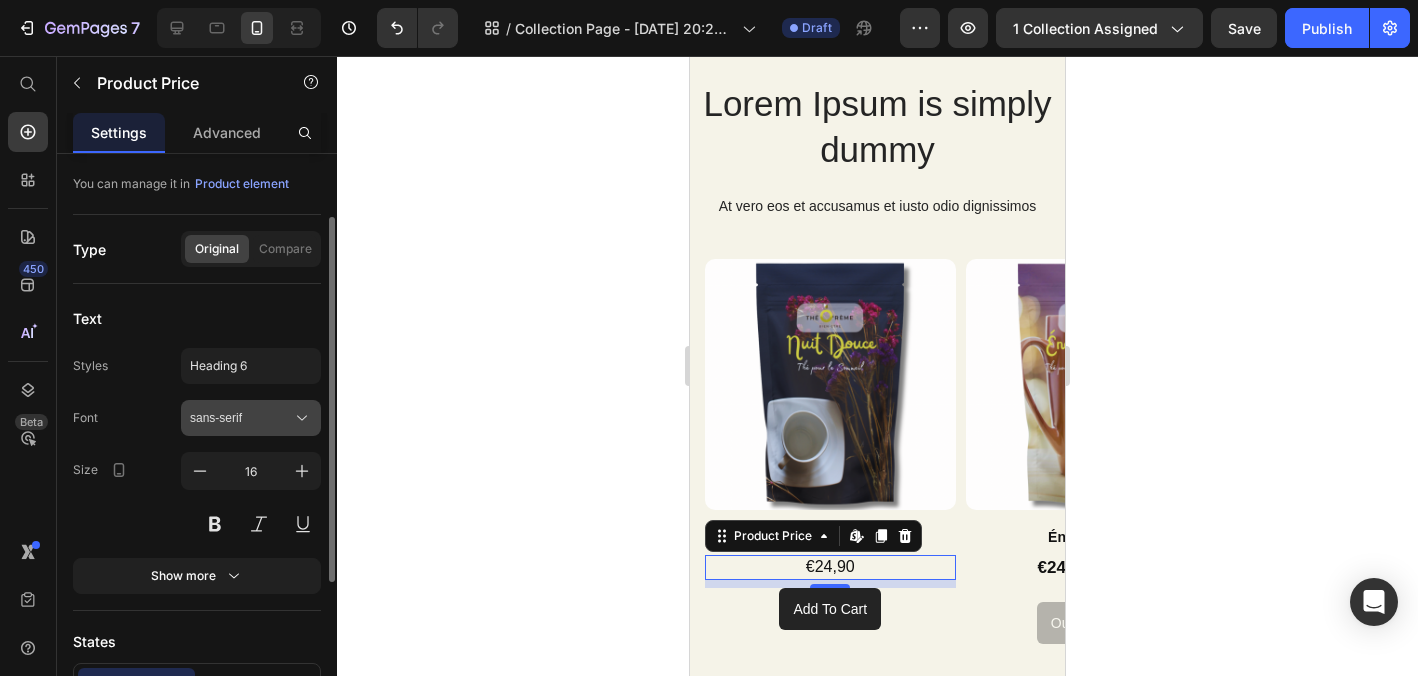click 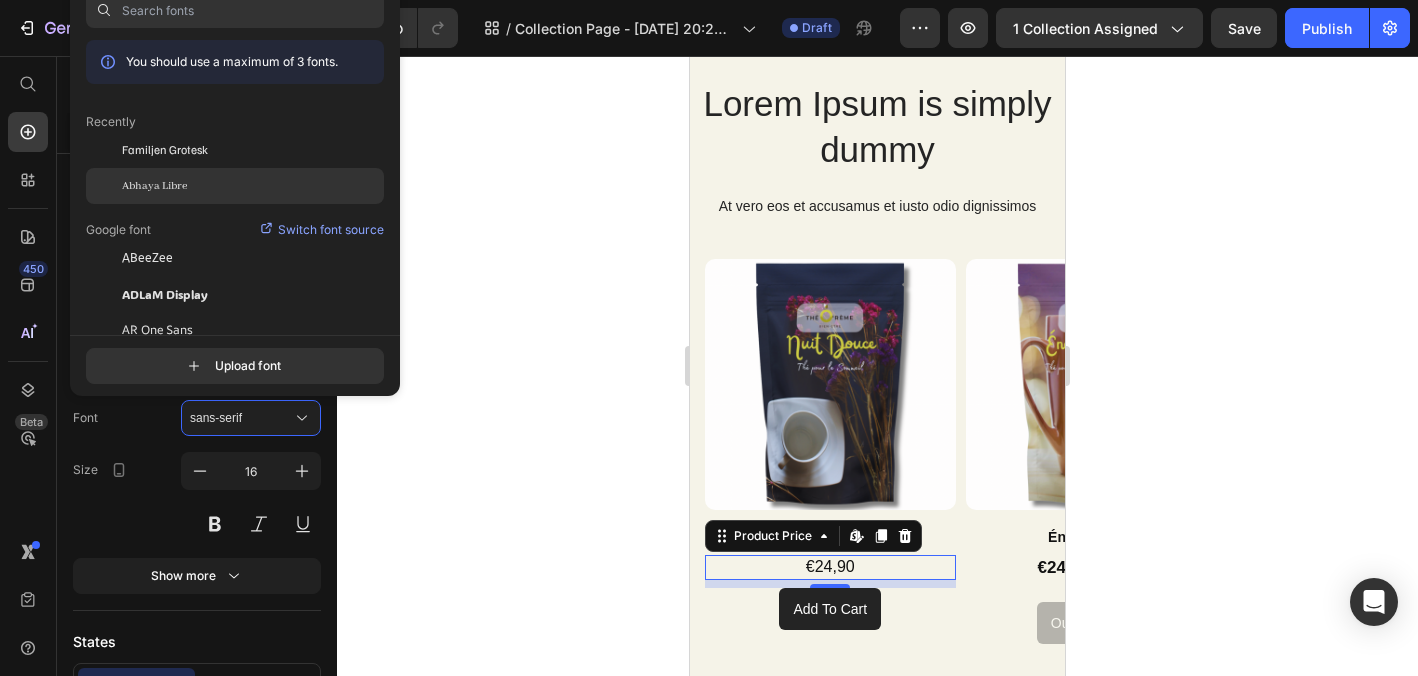 click on "Abhaya Libre" 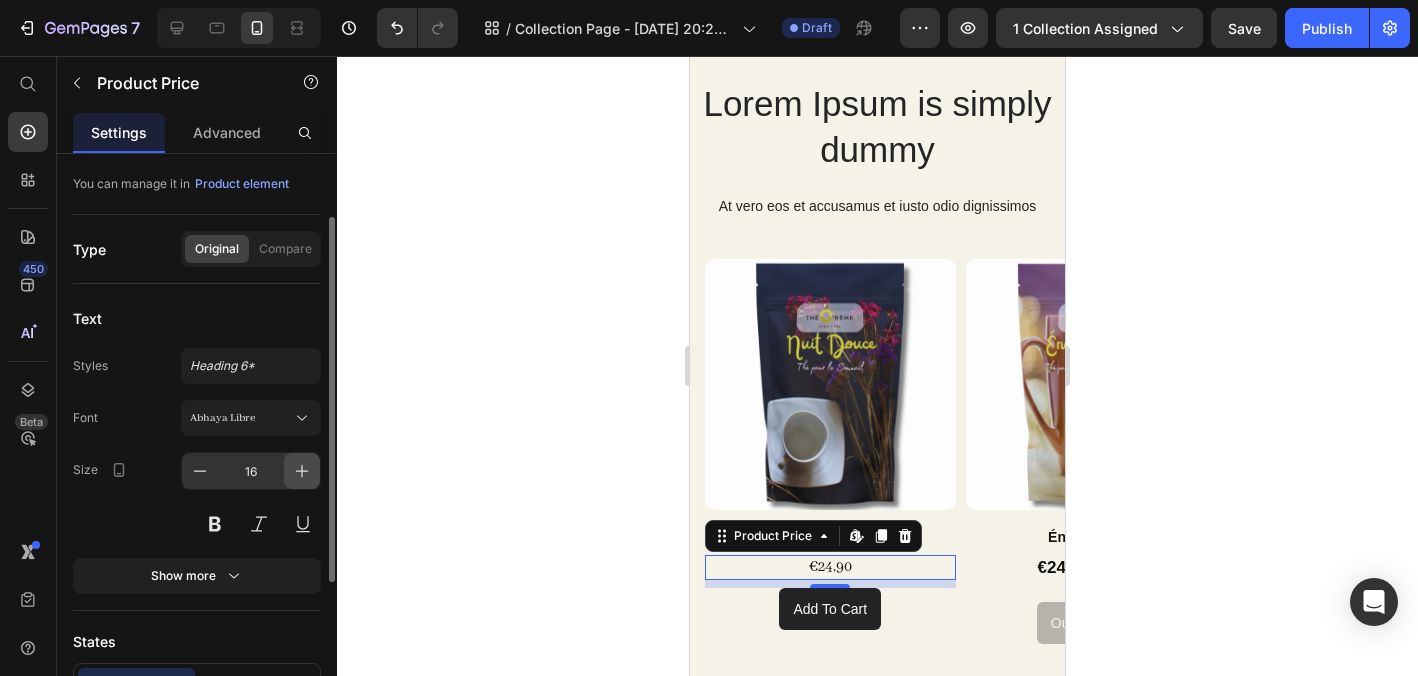 click at bounding box center [302, 471] 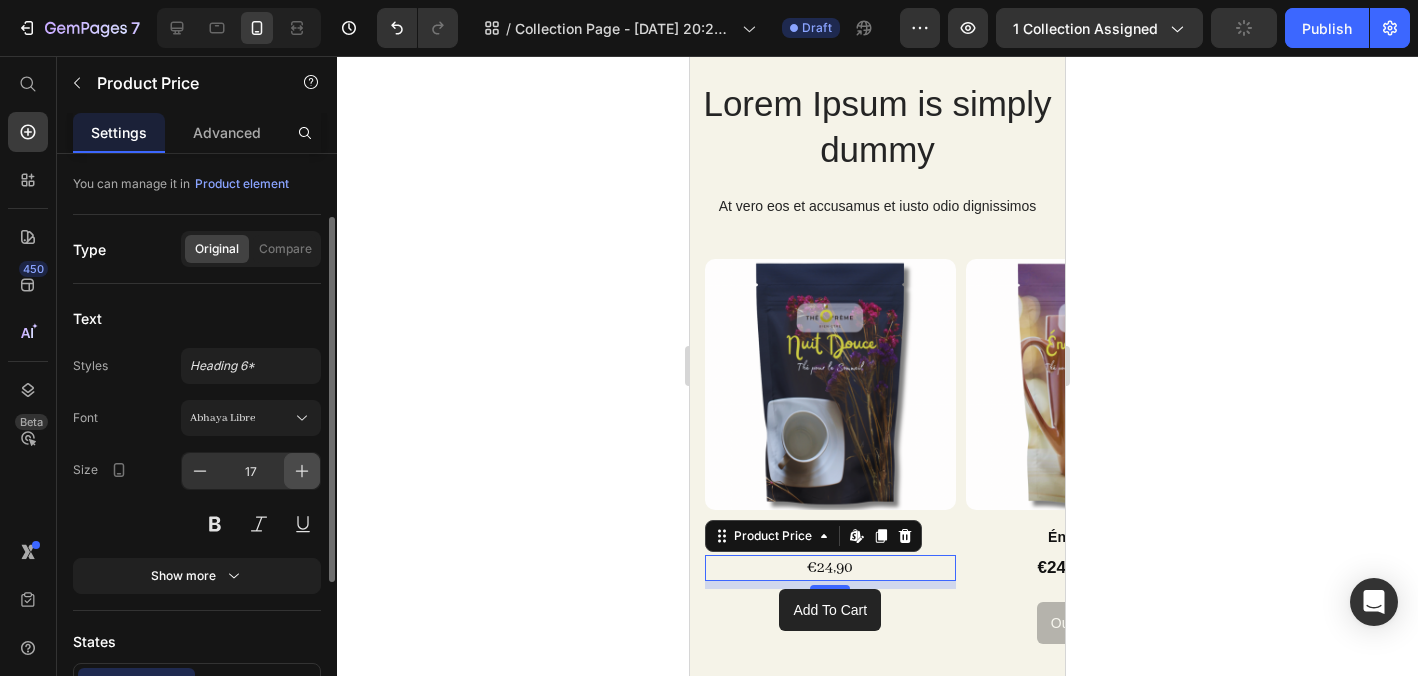 click at bounding box center (302, 471) 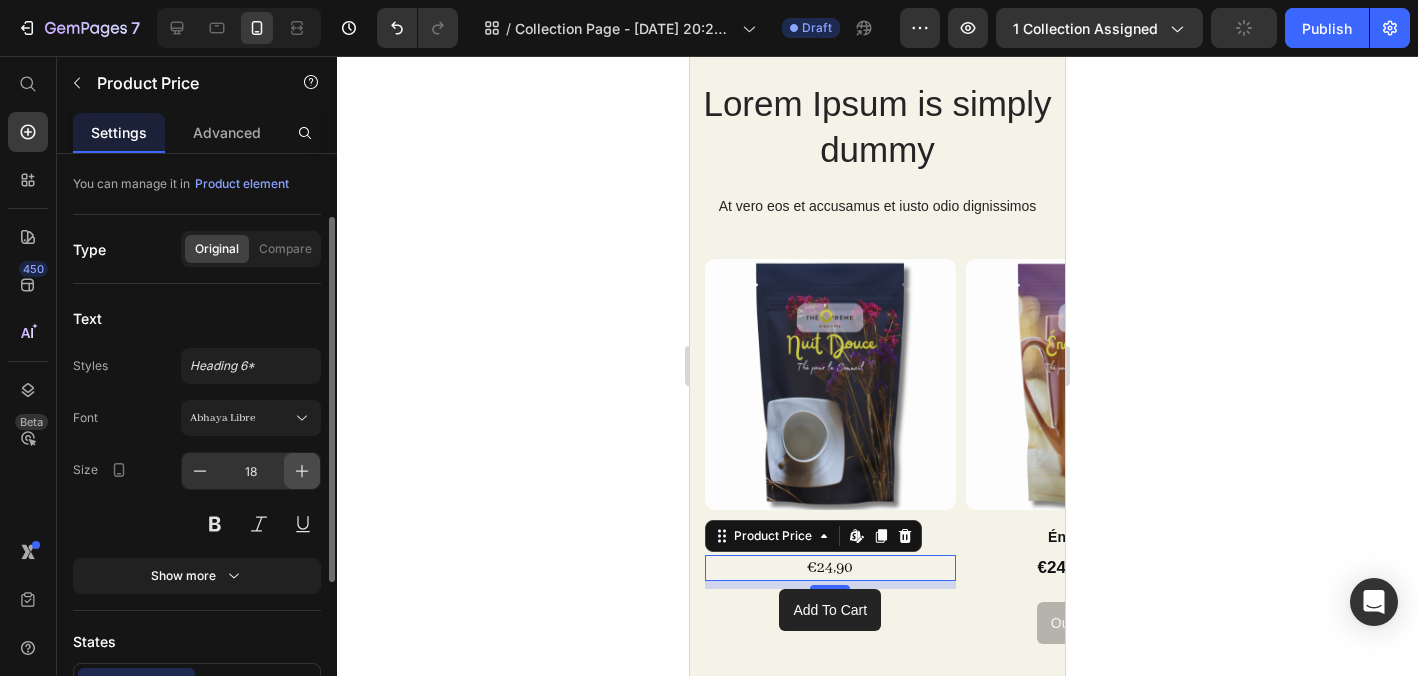 click at bounding box center (302, 471) 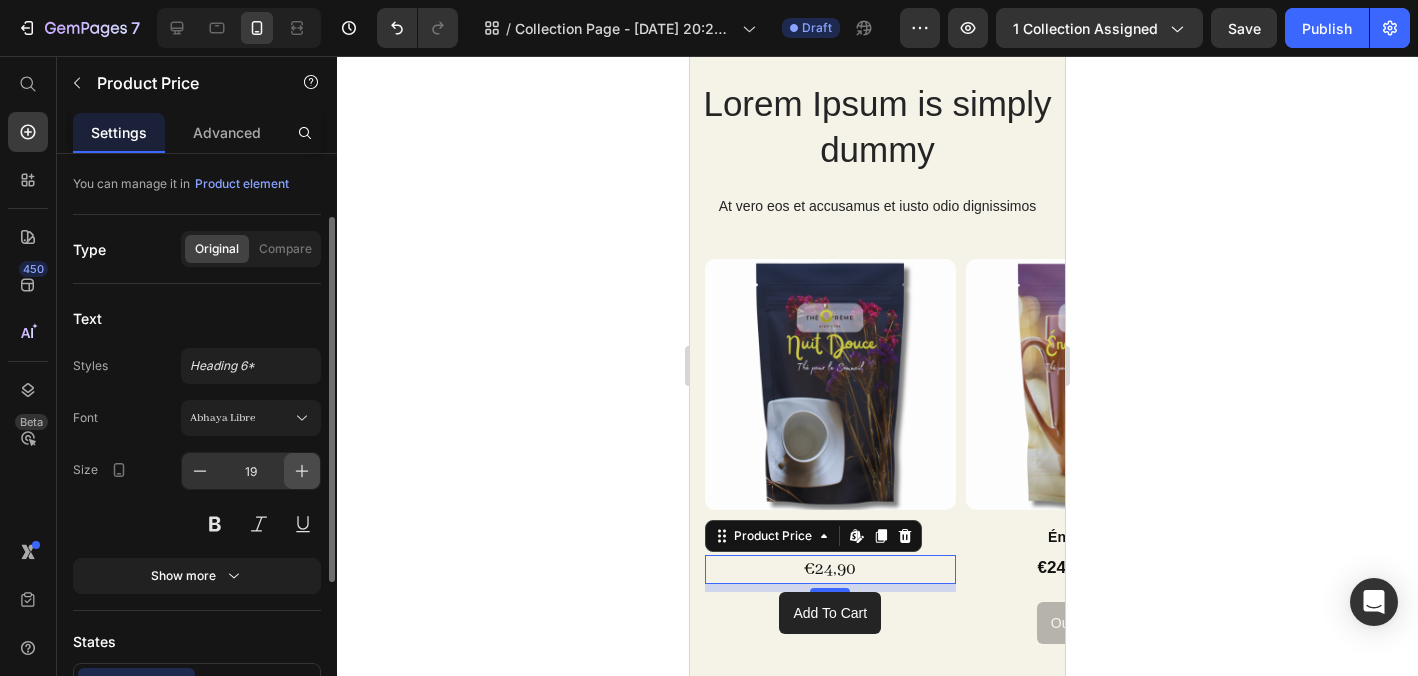 click at bounding box center [302, 471] 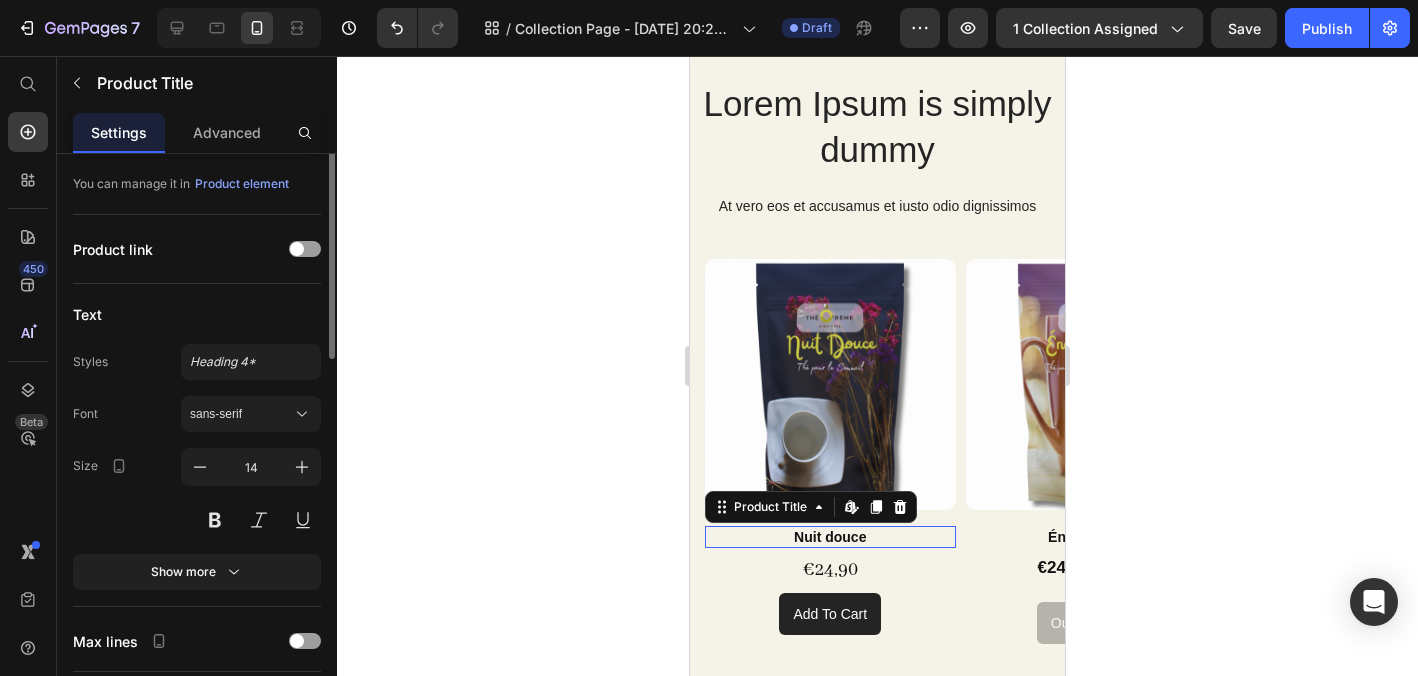 scroll, scrollTop: 0, scrollLeft: 0, axis: both 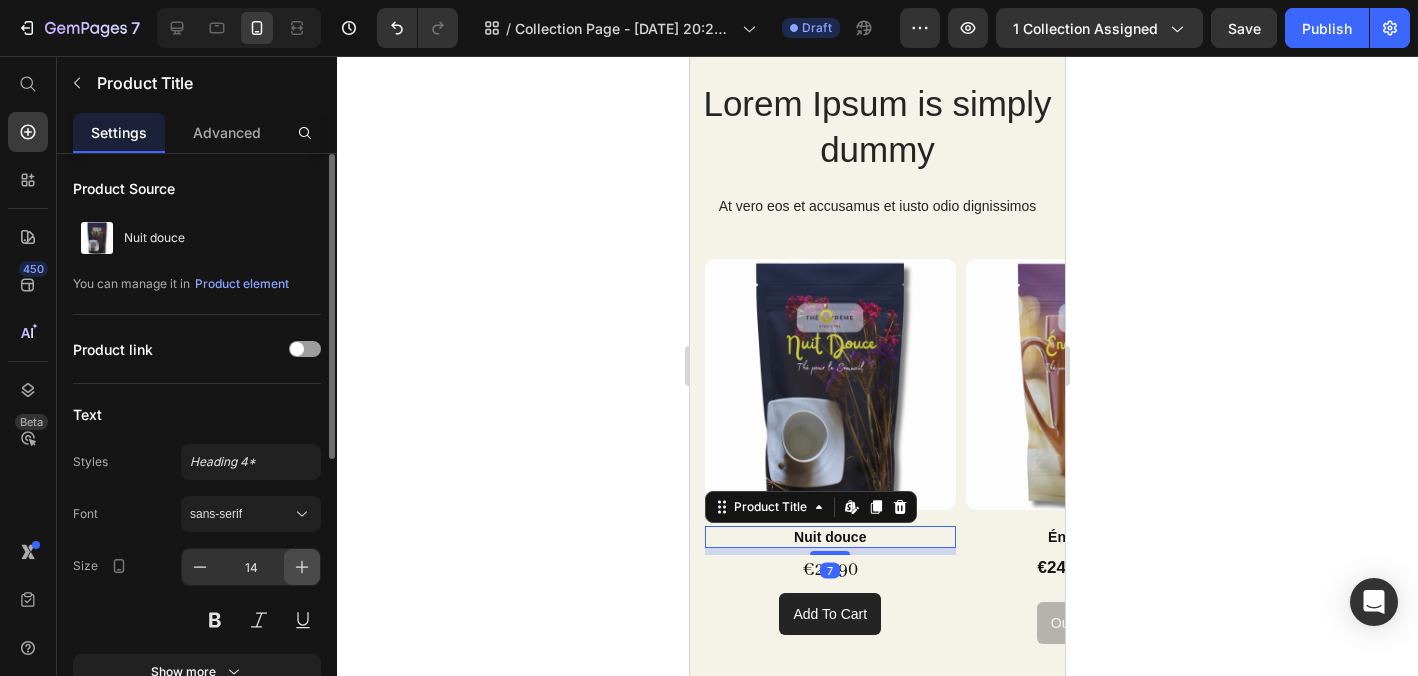 click at bounding box center (302, 567) 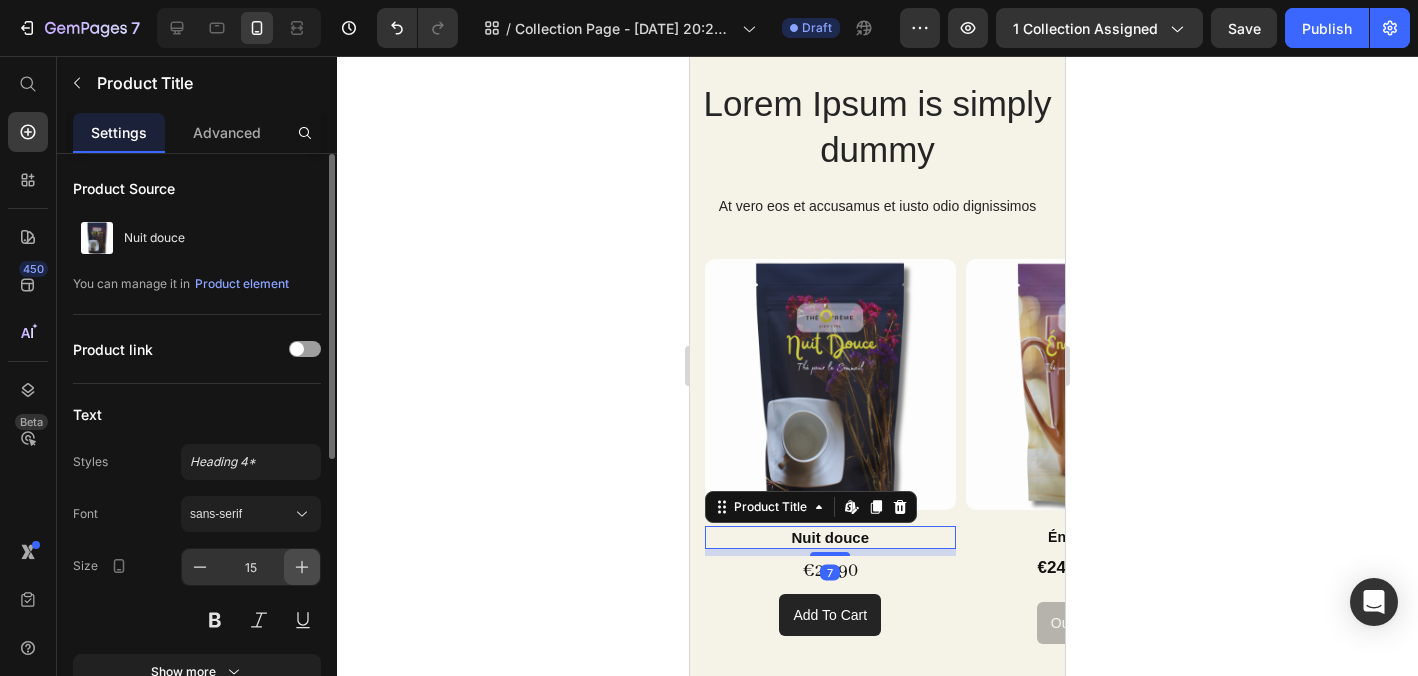 click at bounding box center (302, 567) 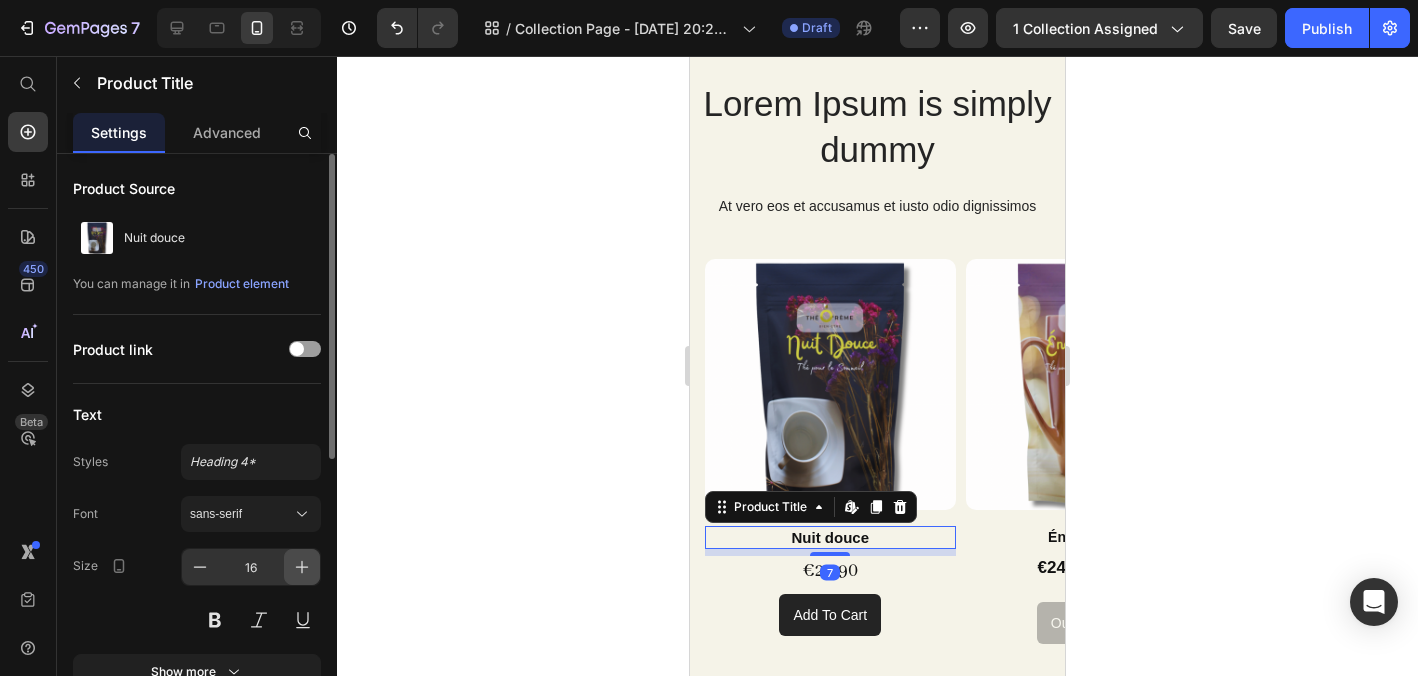click at bounding box center (302, 567) 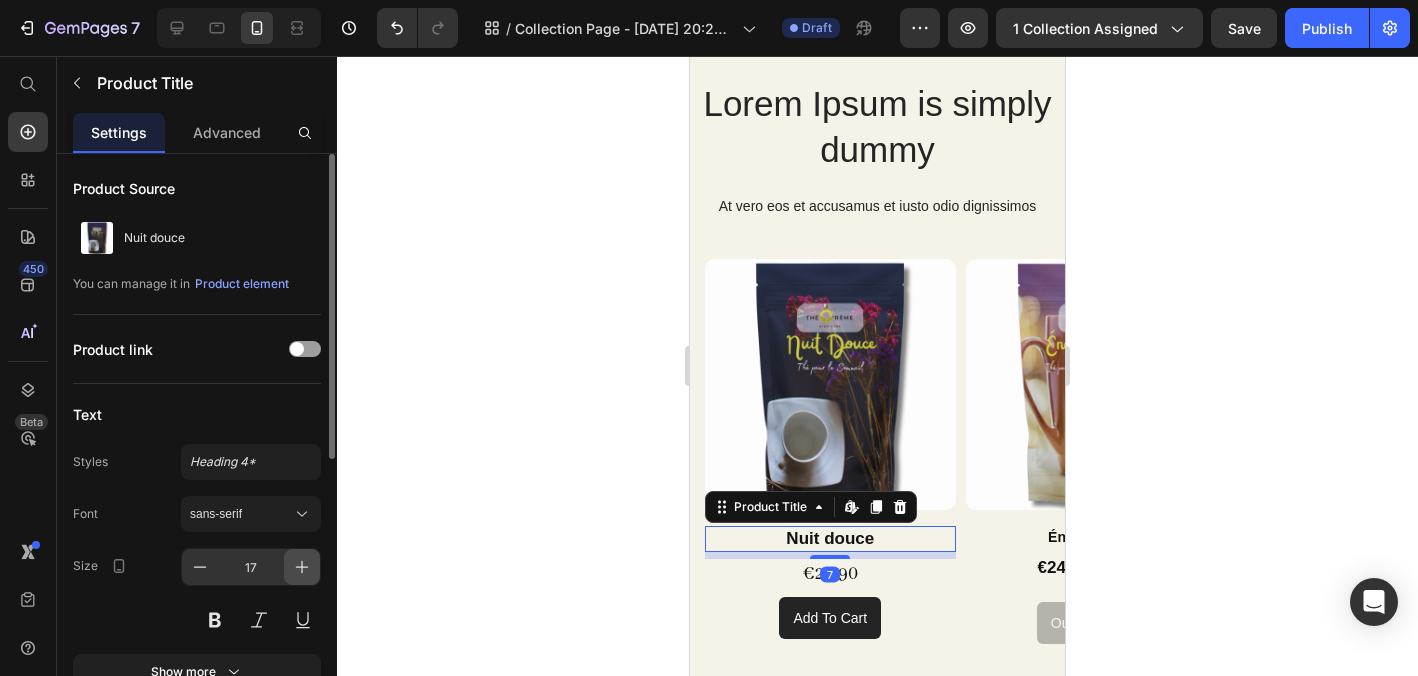 click at bounding box center (302, 567) 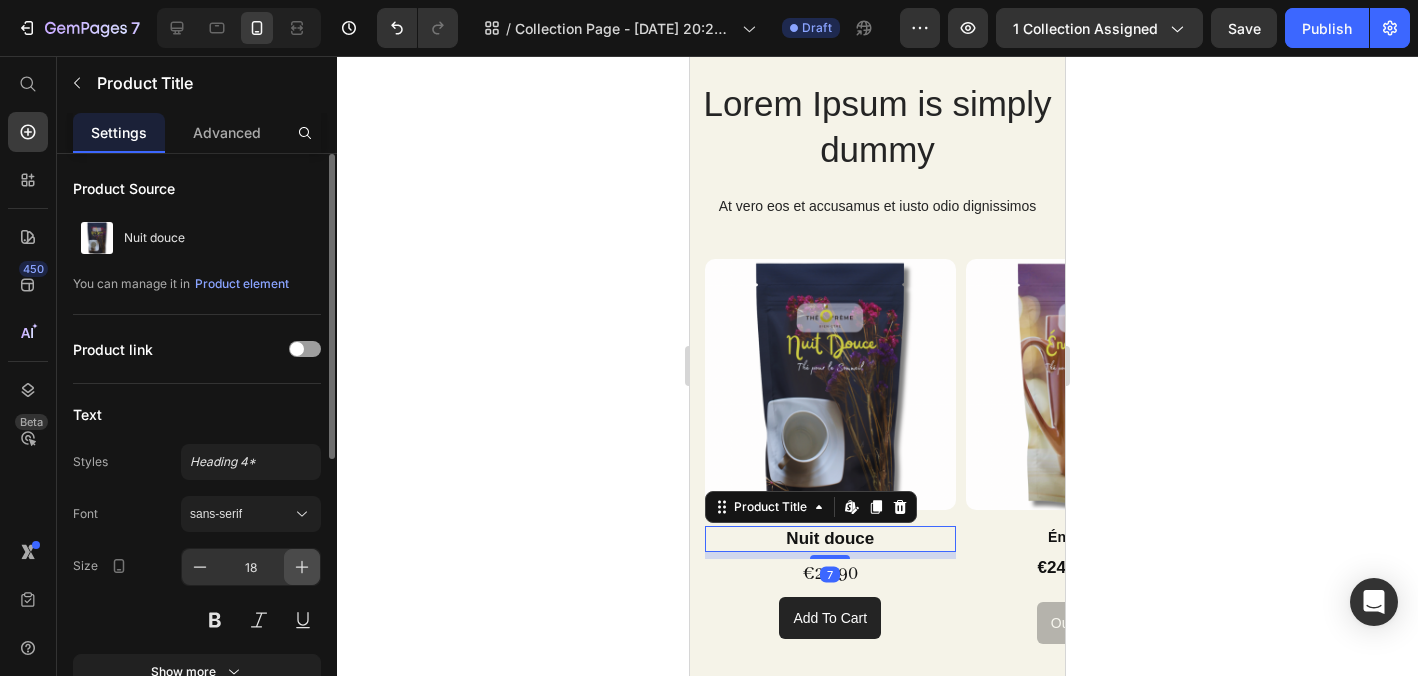 click at bounding box center [302, 567] 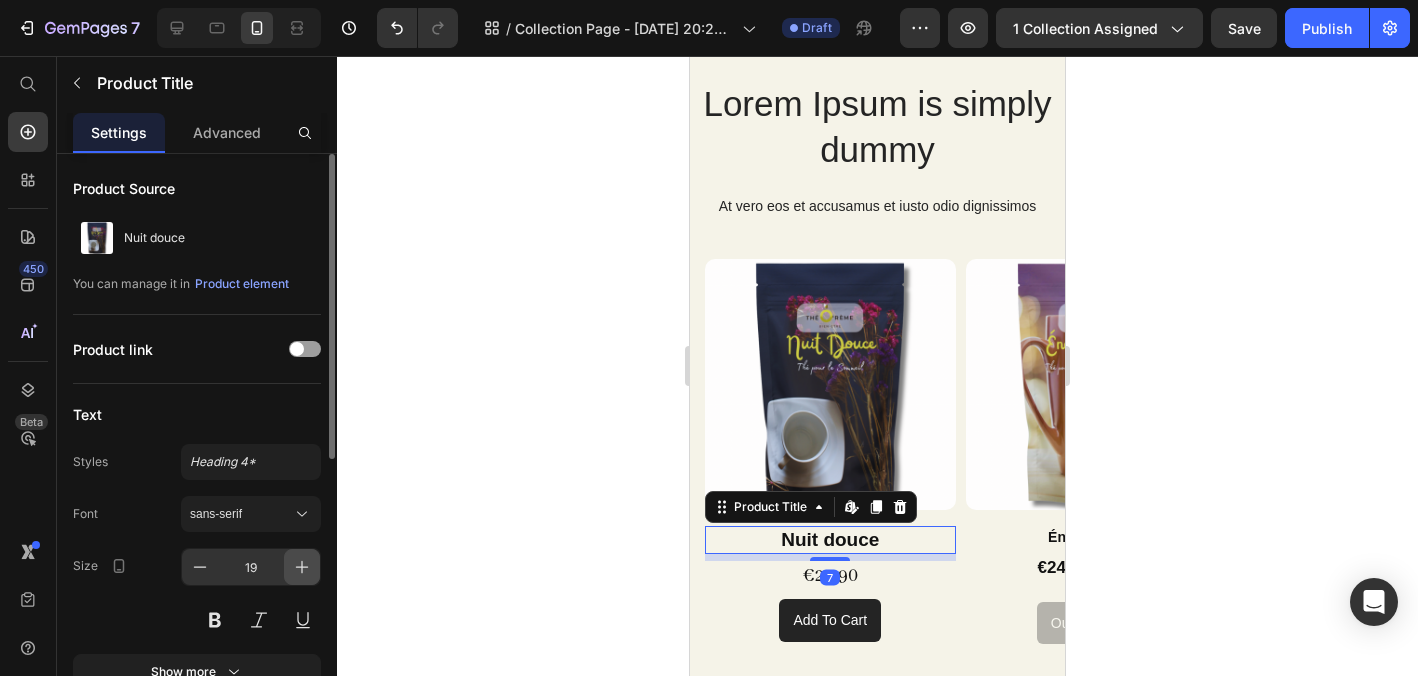 click at bounding box center (302, 567) 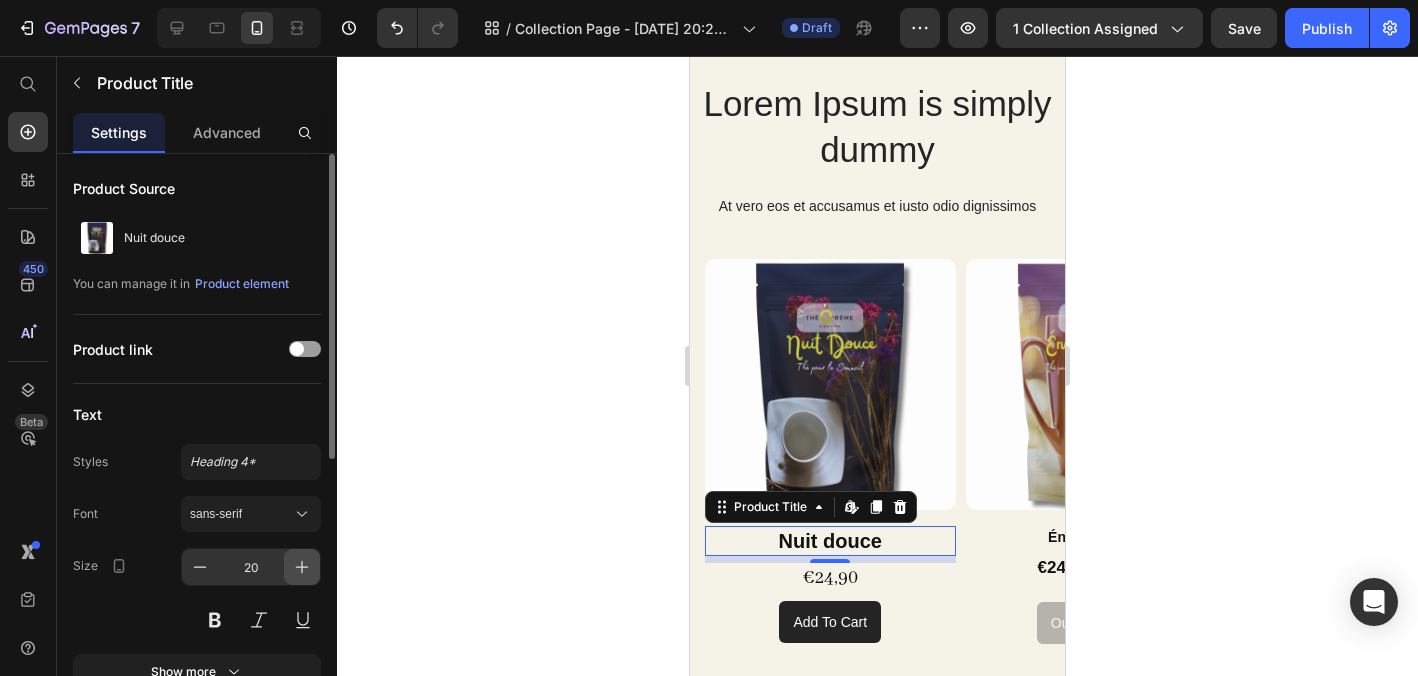 click at bounding box center (302, 567) 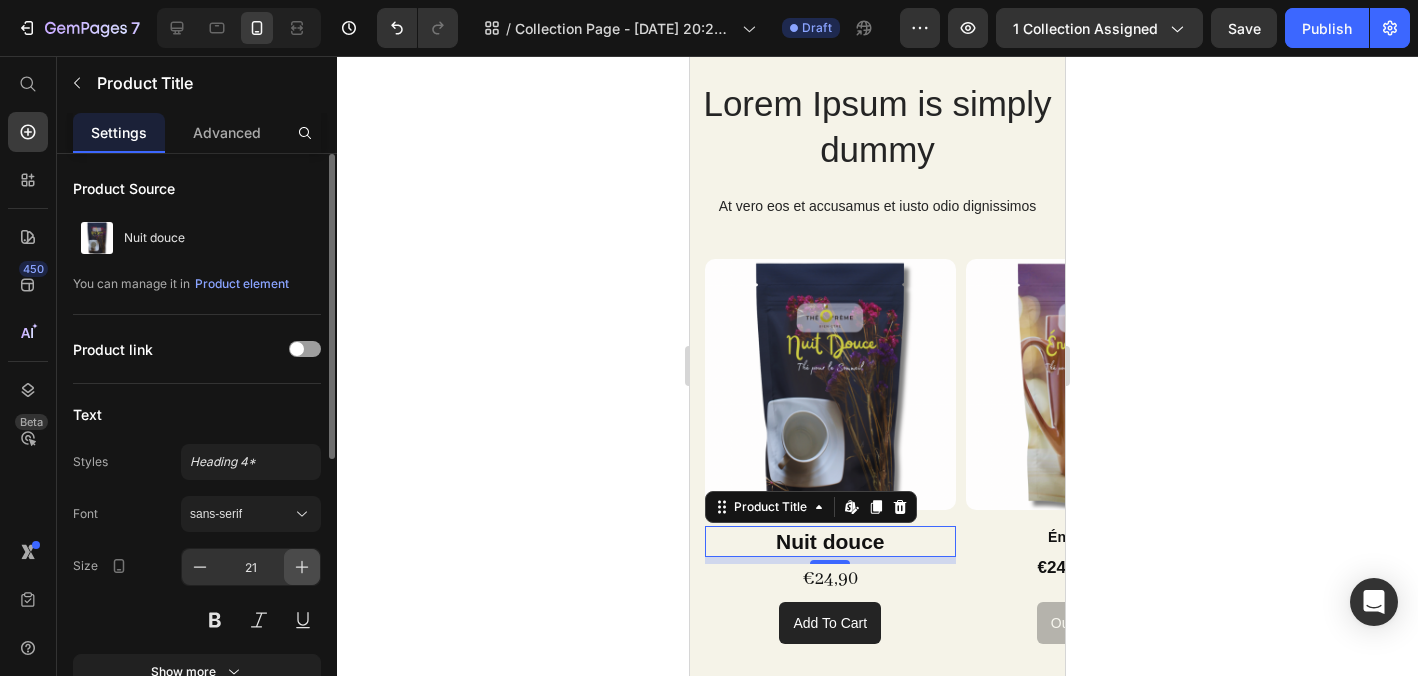 click at bounding box center (302, 567) 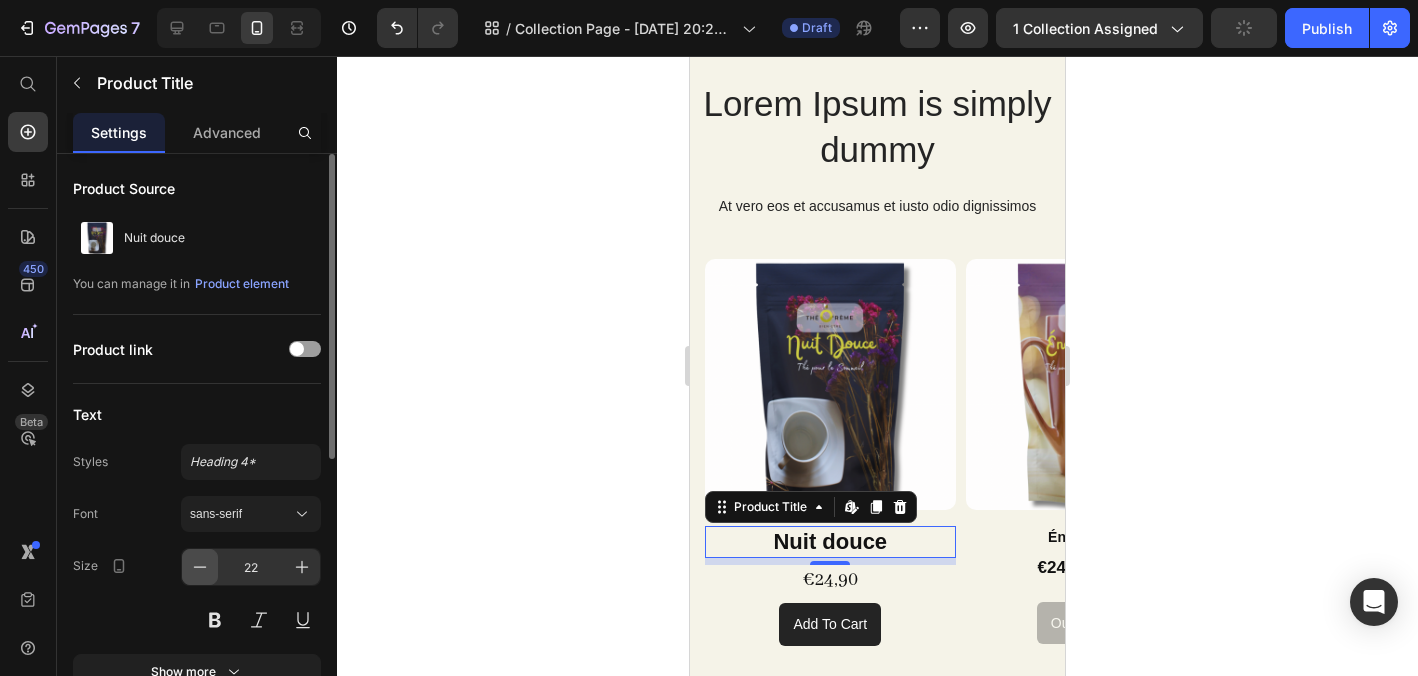 click at bounding box center [200, 567] 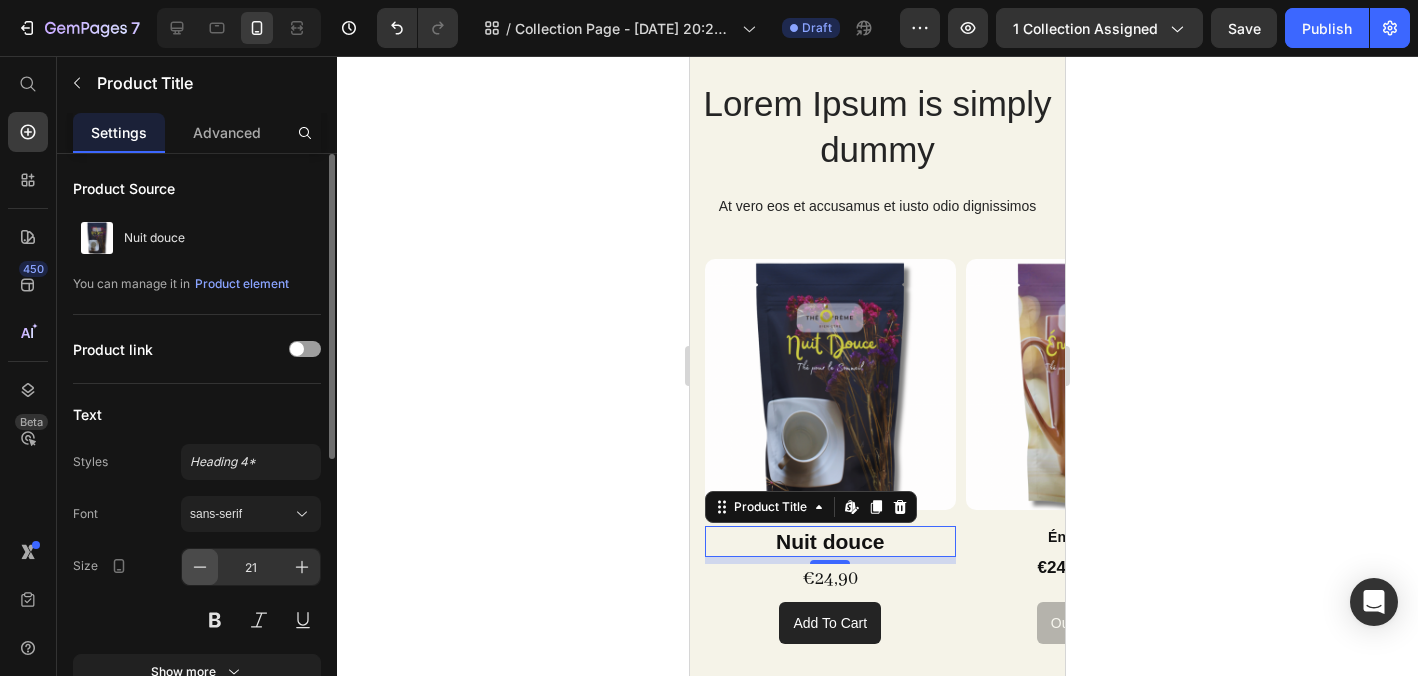 click at bounding box center (200, 567) 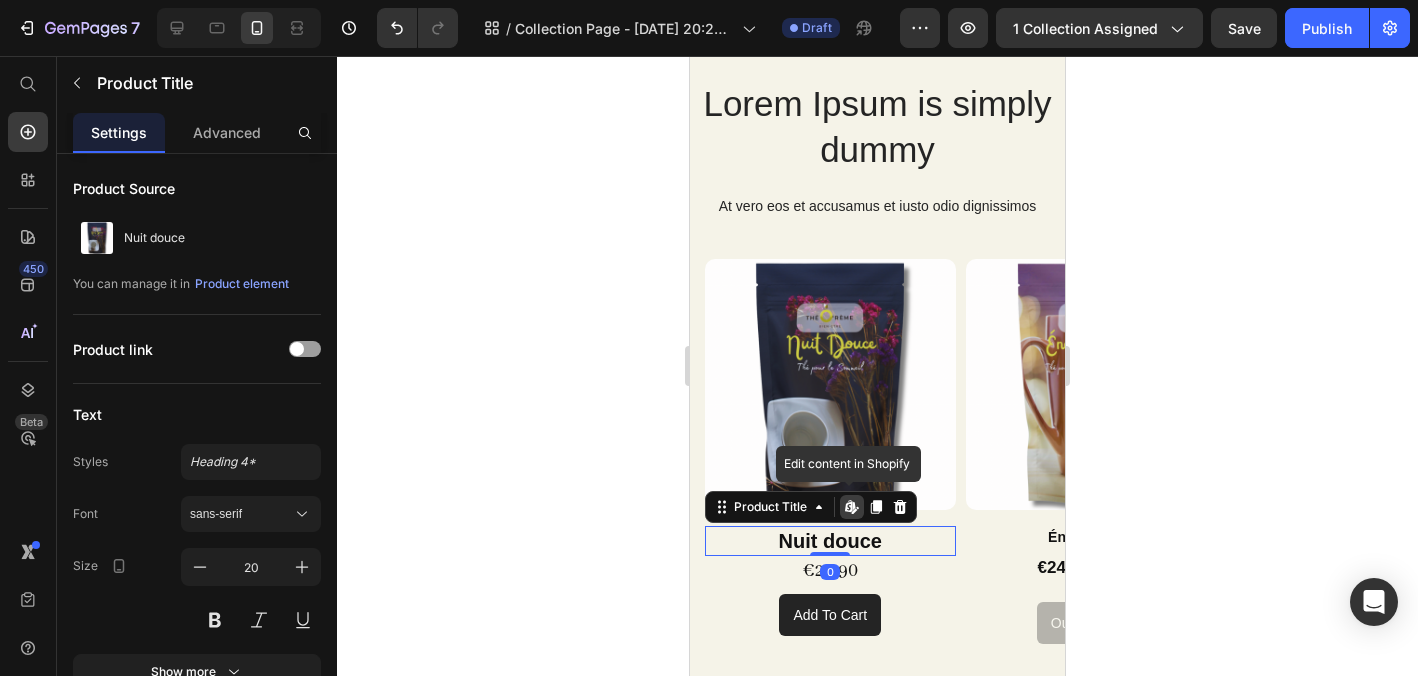 drag, startPoint x: 838, startPoint y: 558, endPoint x: 852, endPoint y: 508, distance: 51.92302 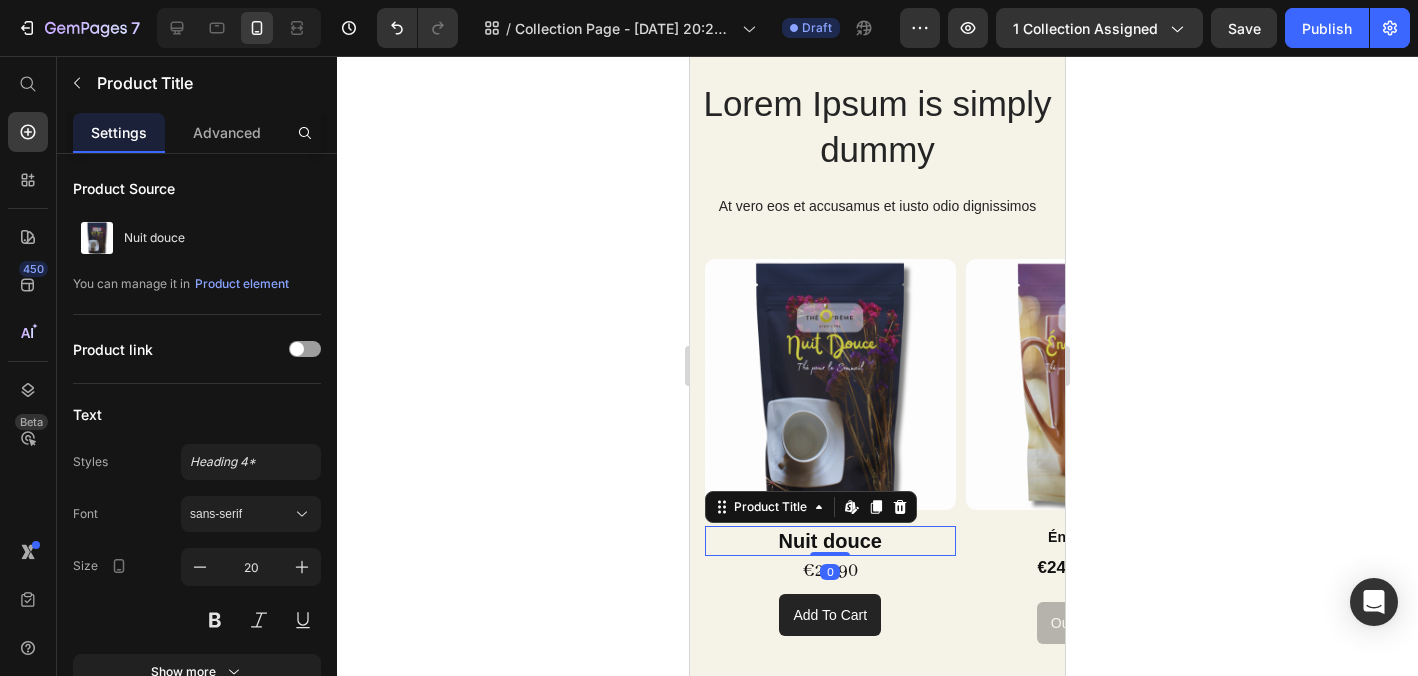 click on "Nuit douce" at bounding box center (830, 541) 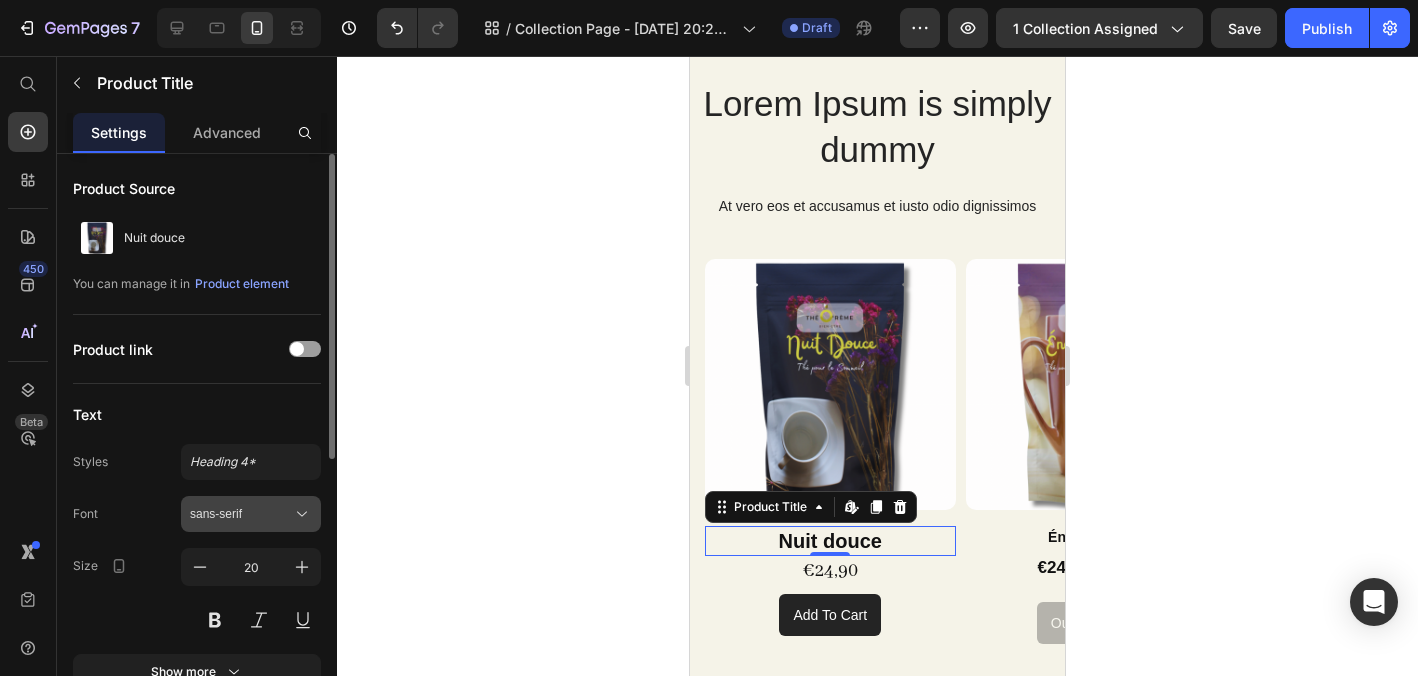 click 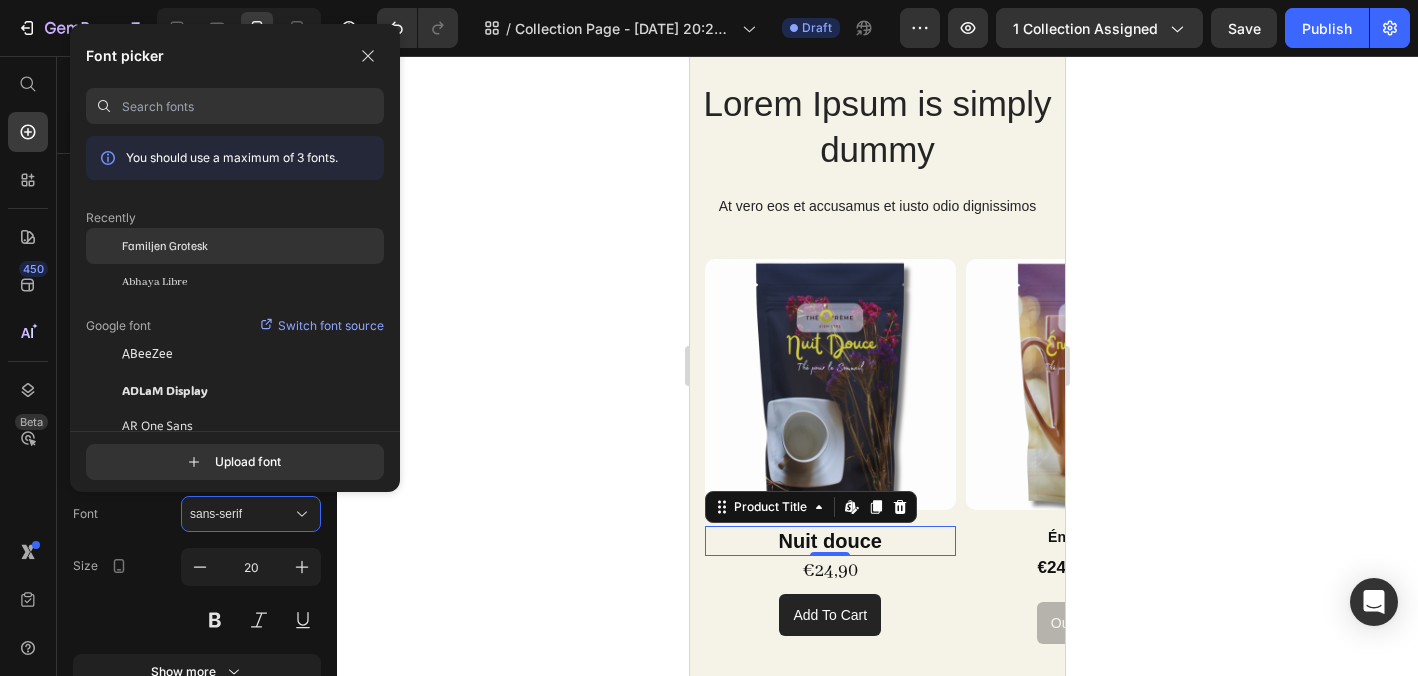 click on "Familjen Grotesk" at bounding box center (165, 246) 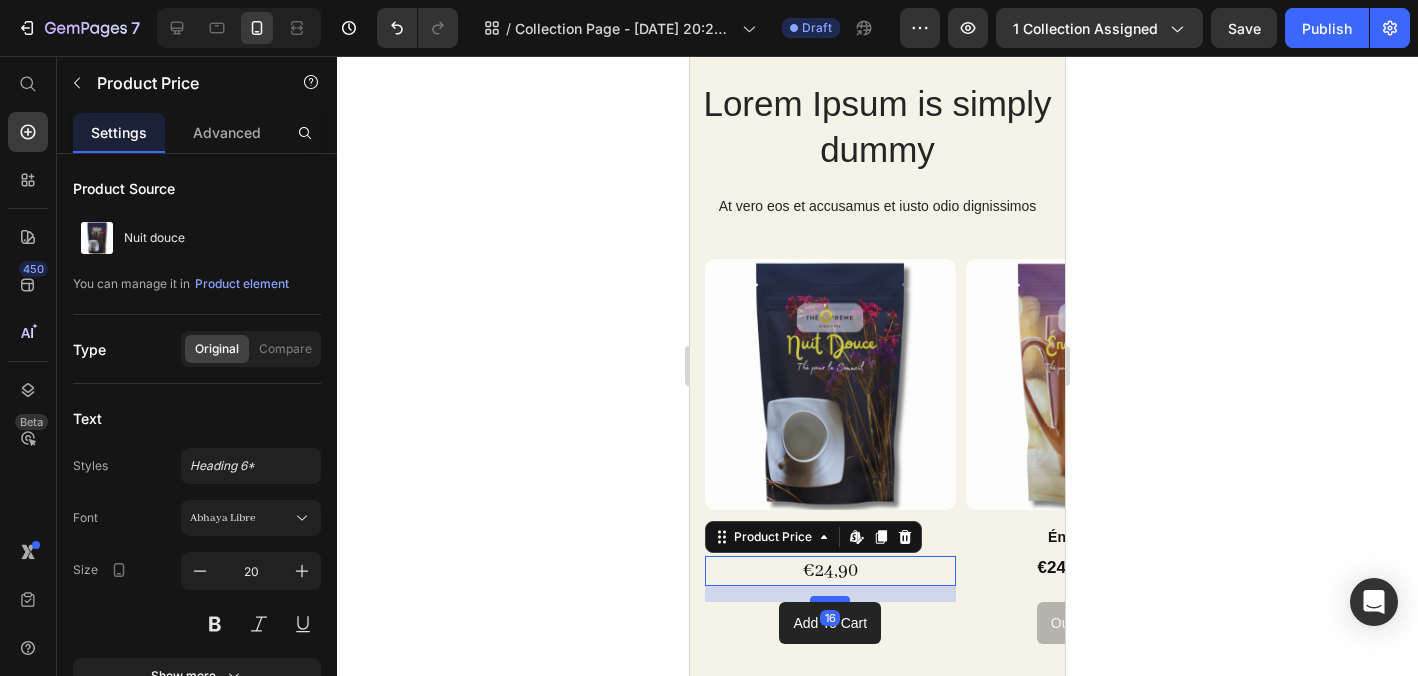 click at bounding box center (830, 599) 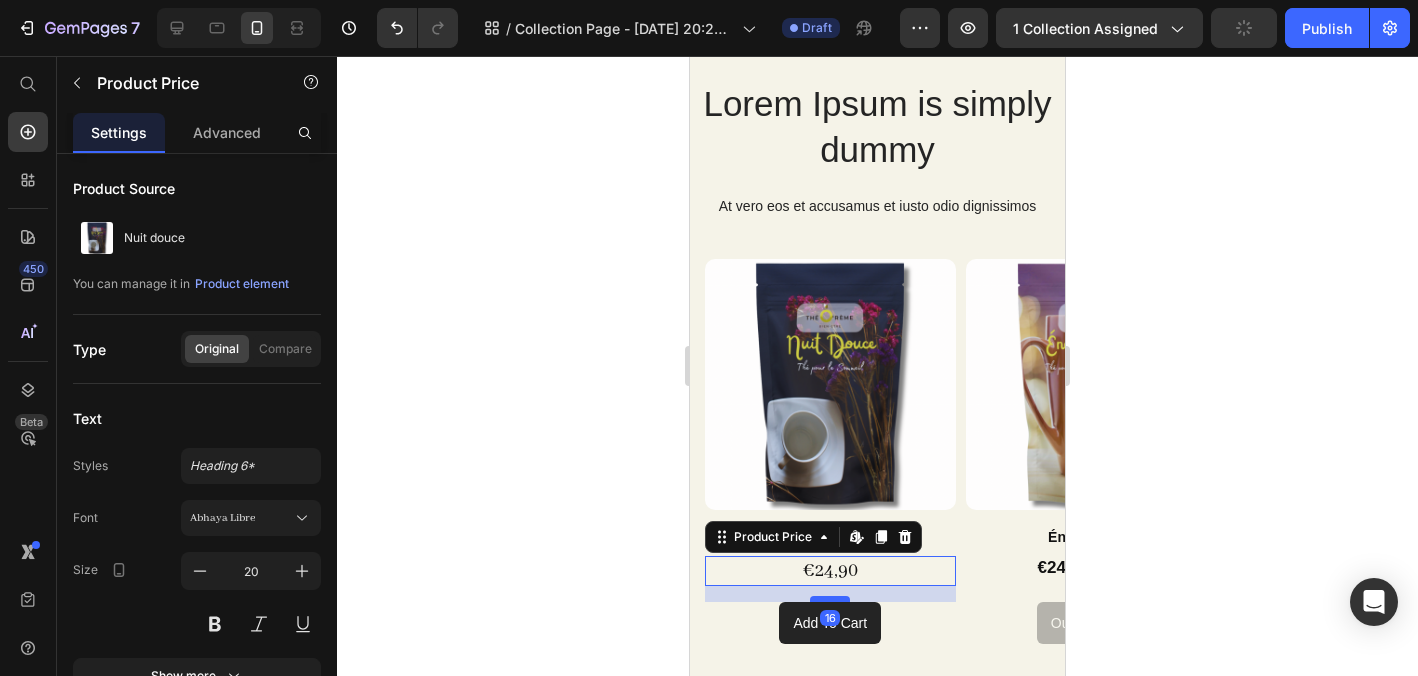 click at bounding box center (830, 599) 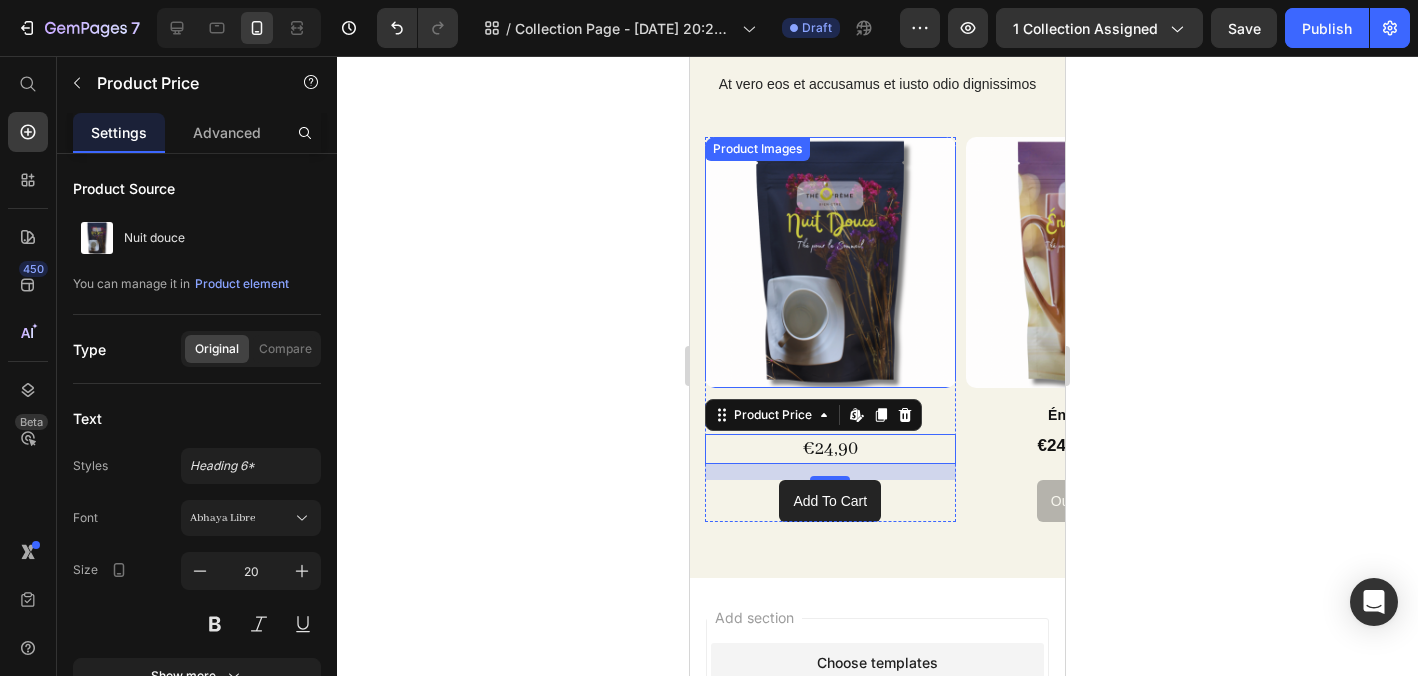 scroll, scrollTop: 220, scrollLeft: 0, axis: vertical 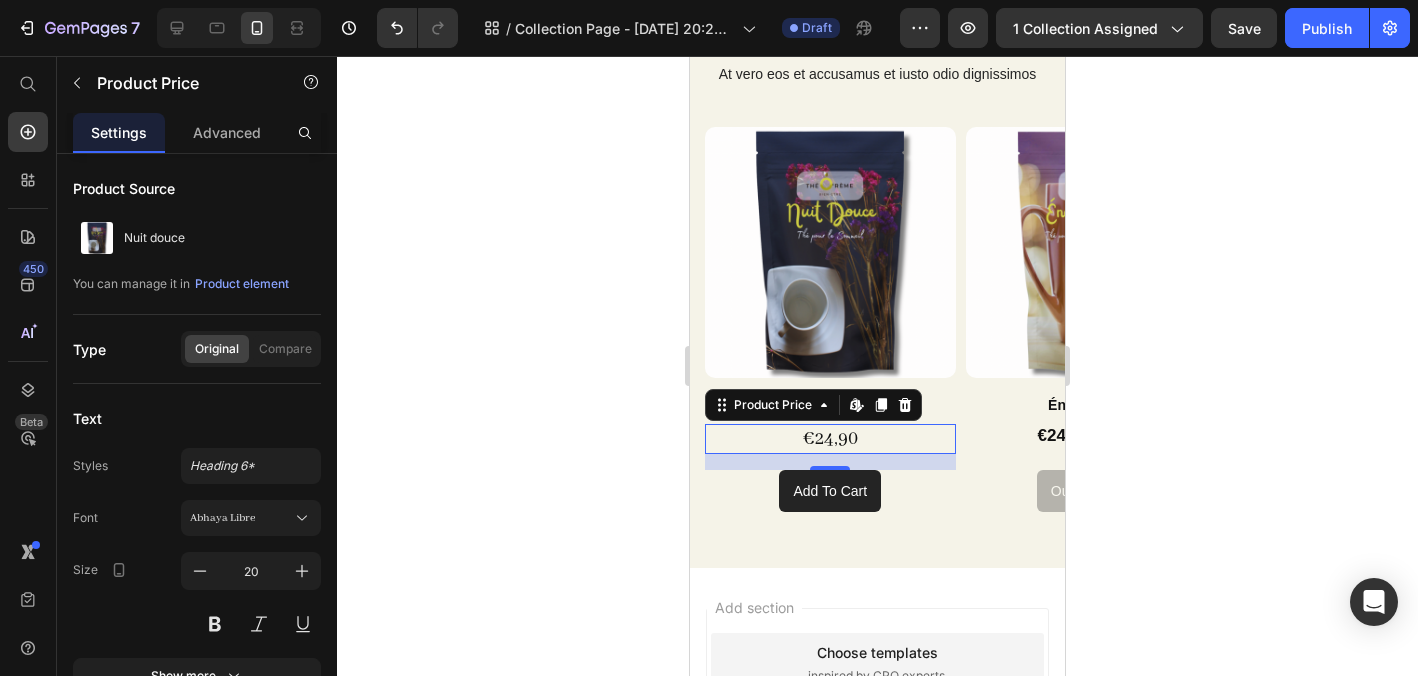 click 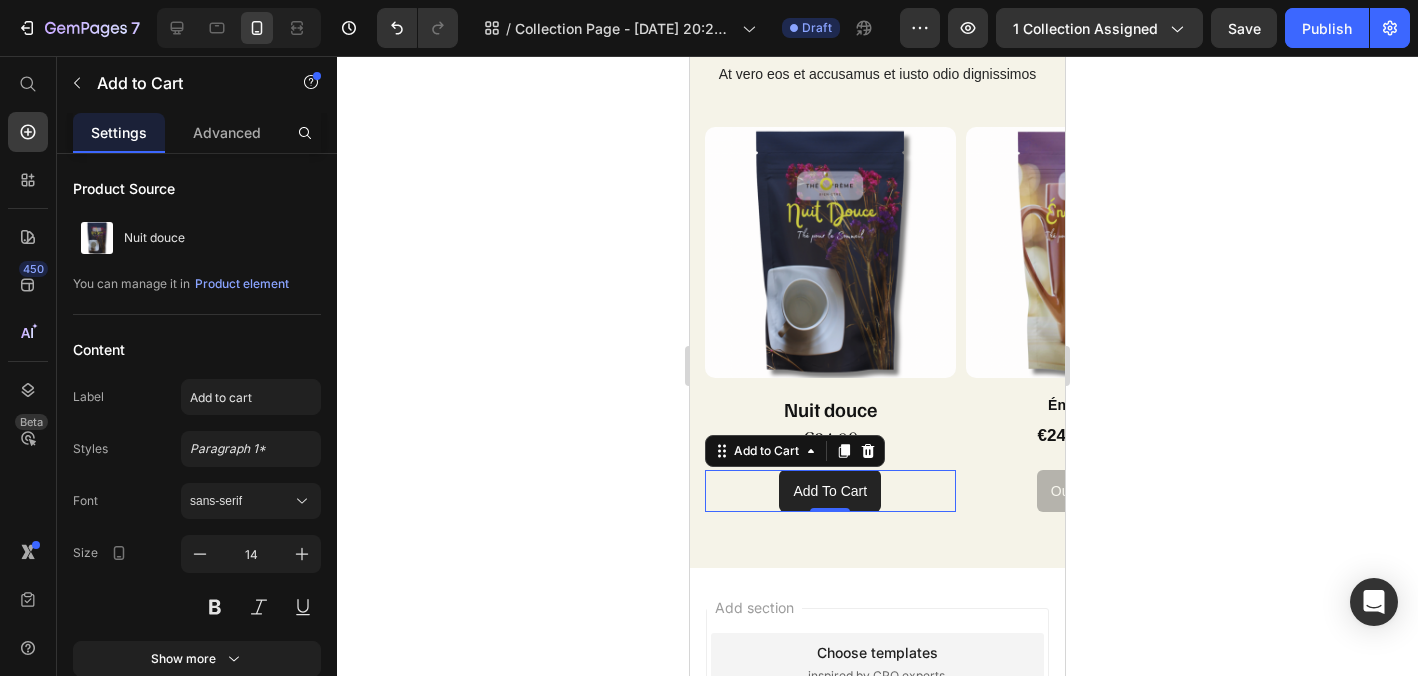 click on "add to cart Add to Cart   0" at bounding box center [830, 491] 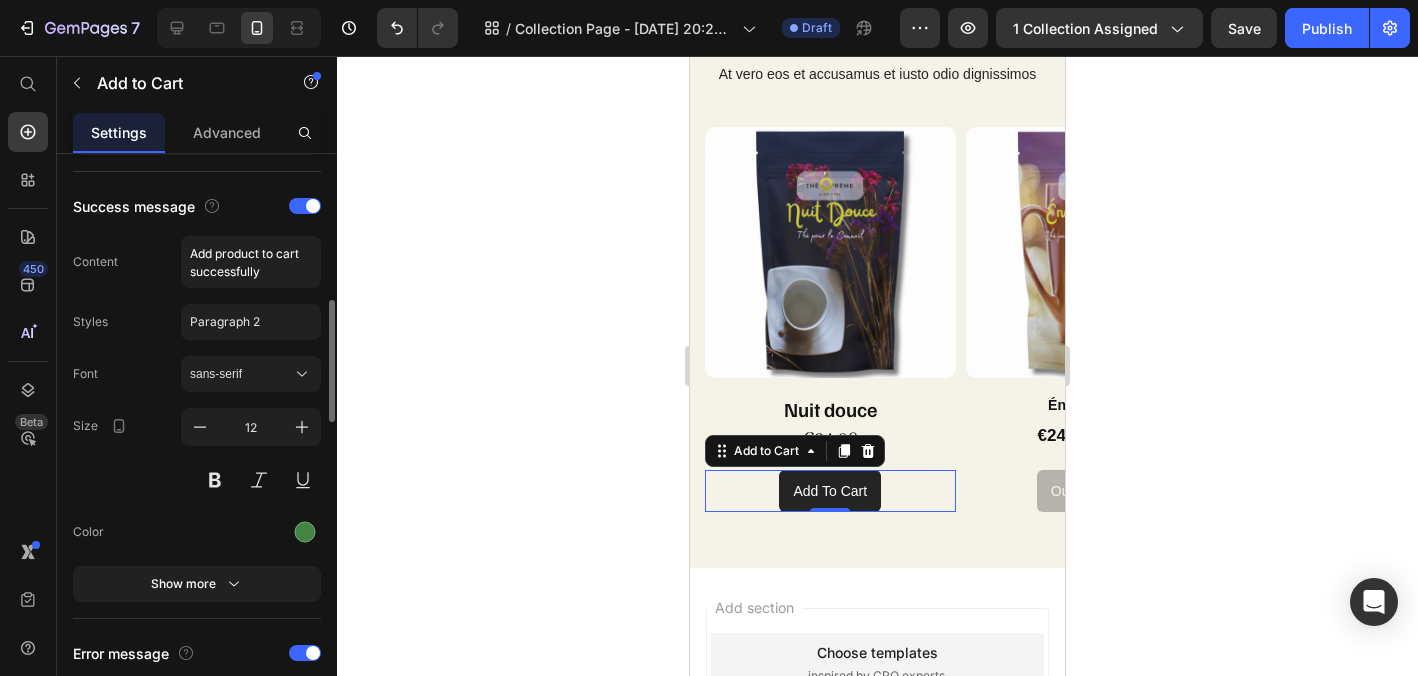 scroll, scrollTop: 873, scrollLeft: 0, axis: vertical 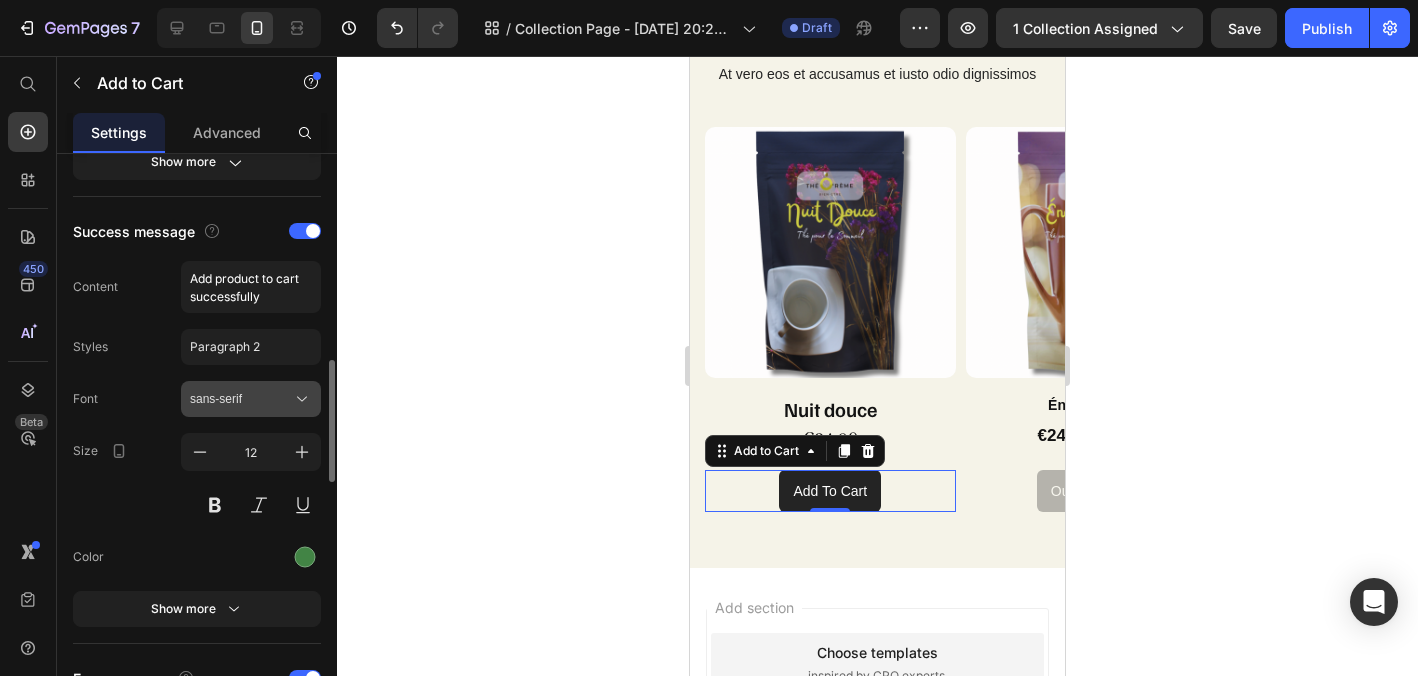 click 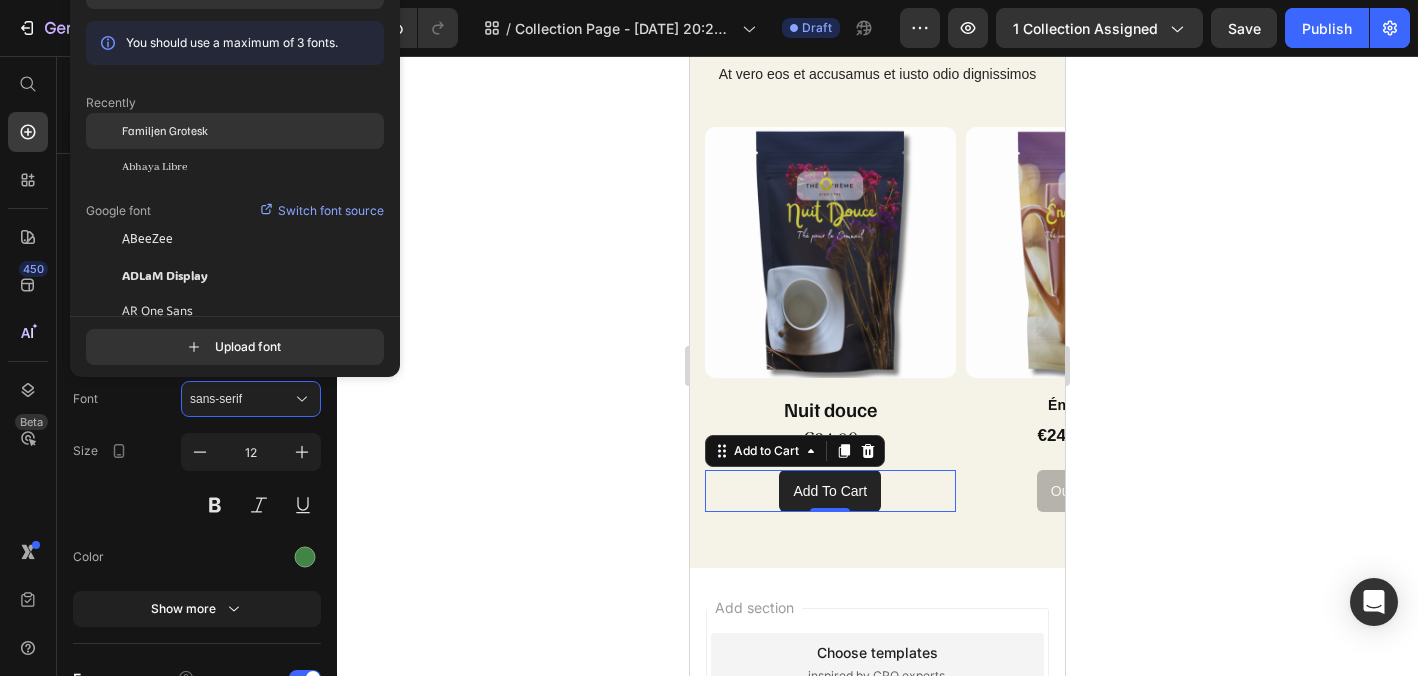 click on "Familjen Grotesk" 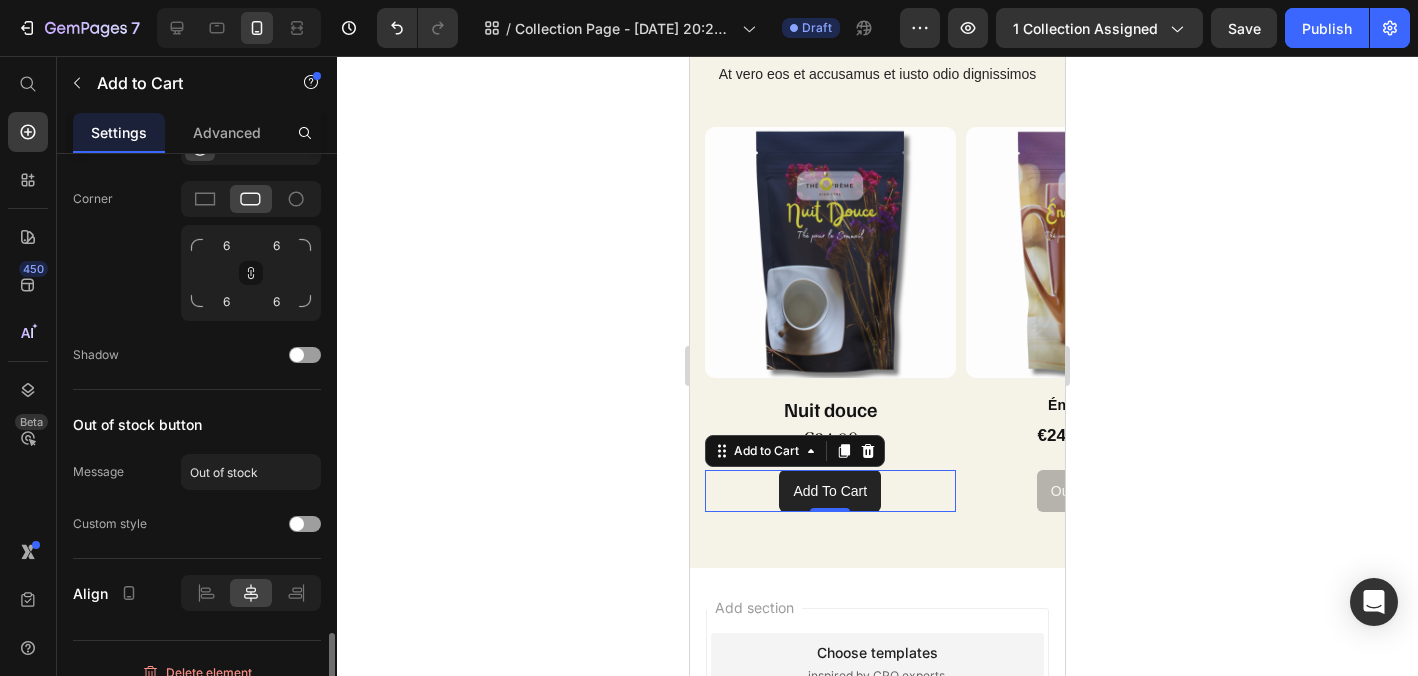 scroll, scrollTop: 2154, scrollLeft: 0, axis: vertical 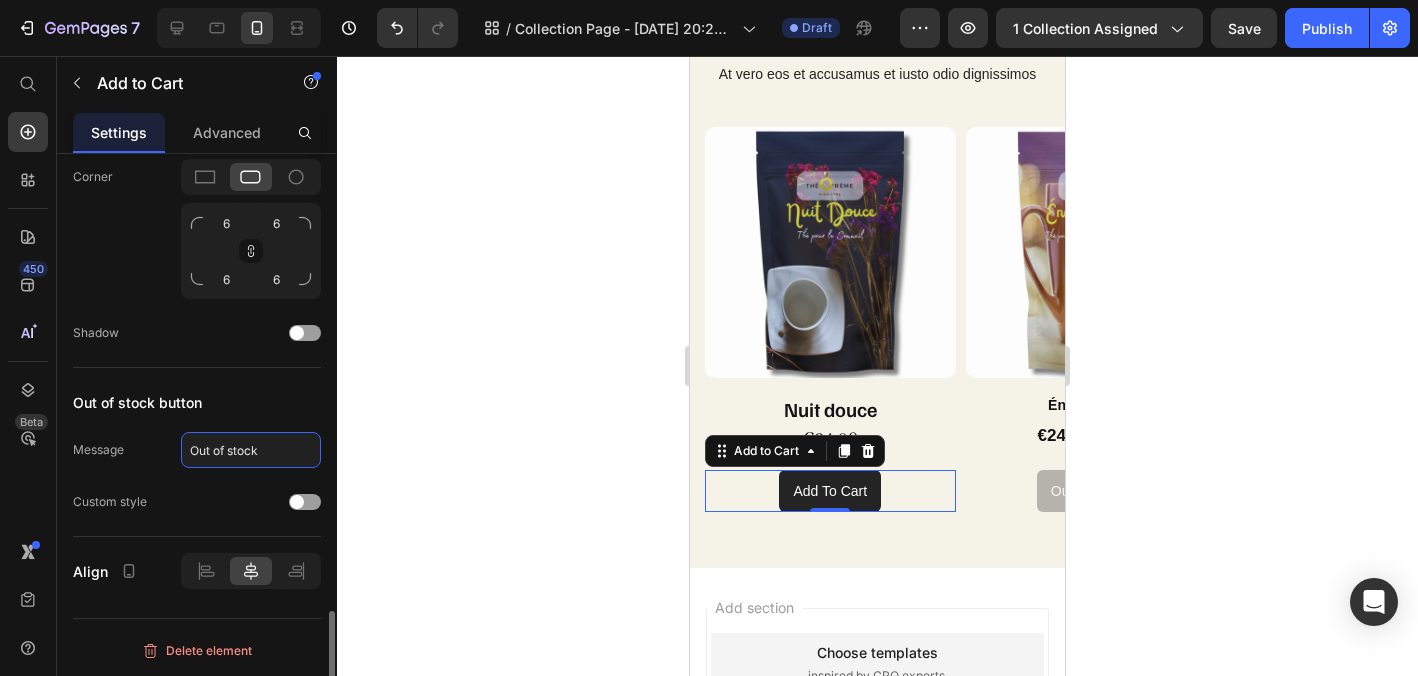 click on "Out of stock" 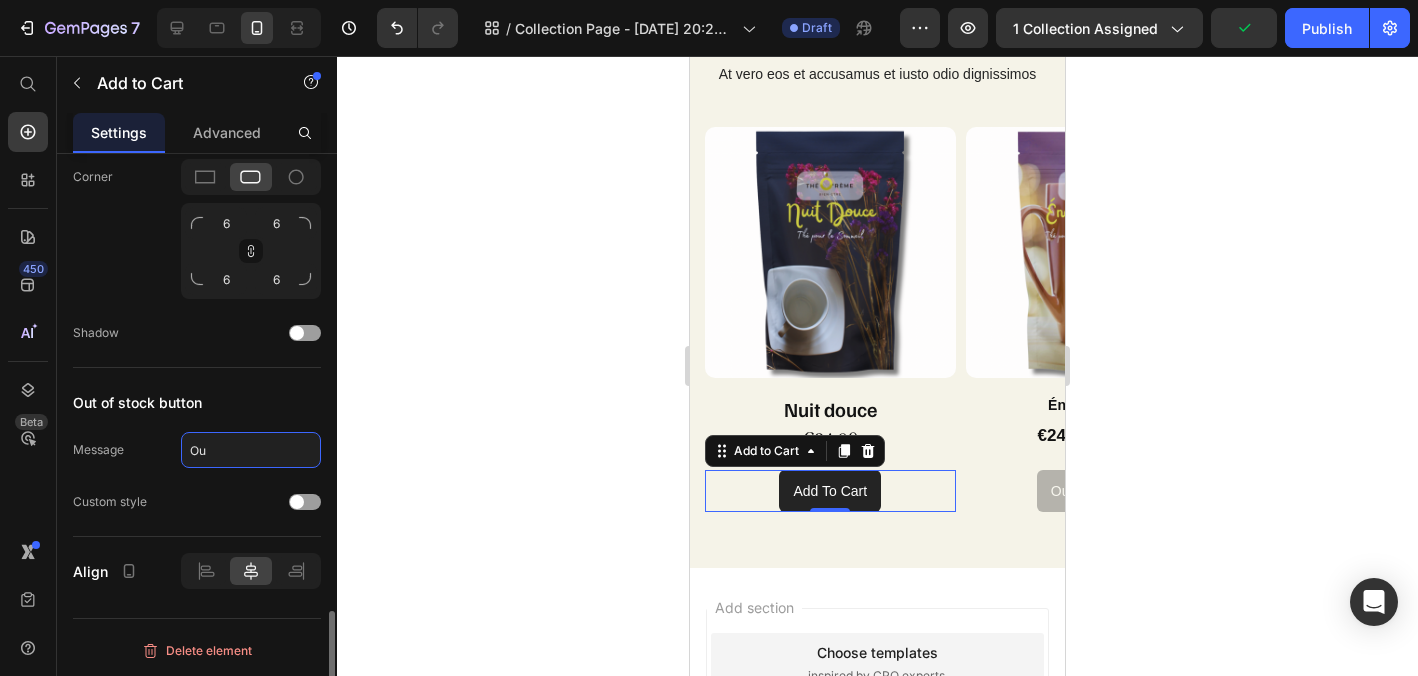 type on "O" 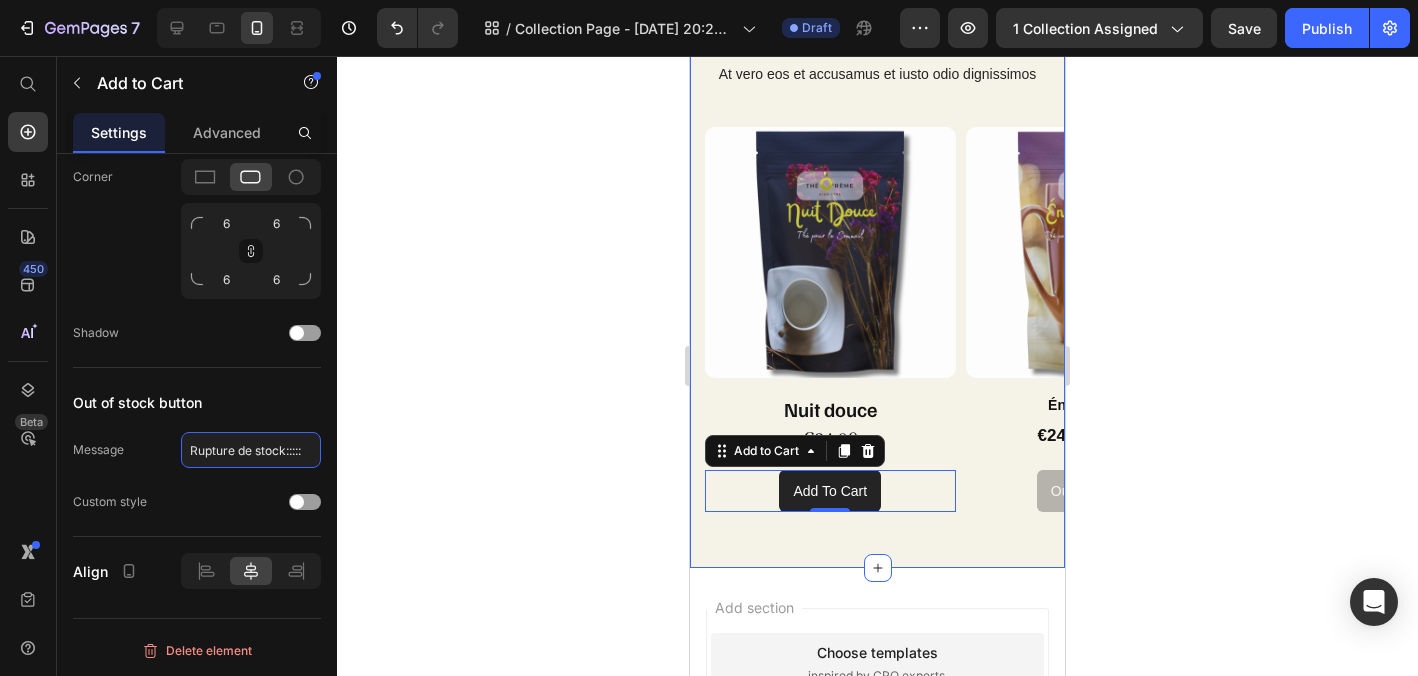 type on "Rupture de stock::::::" 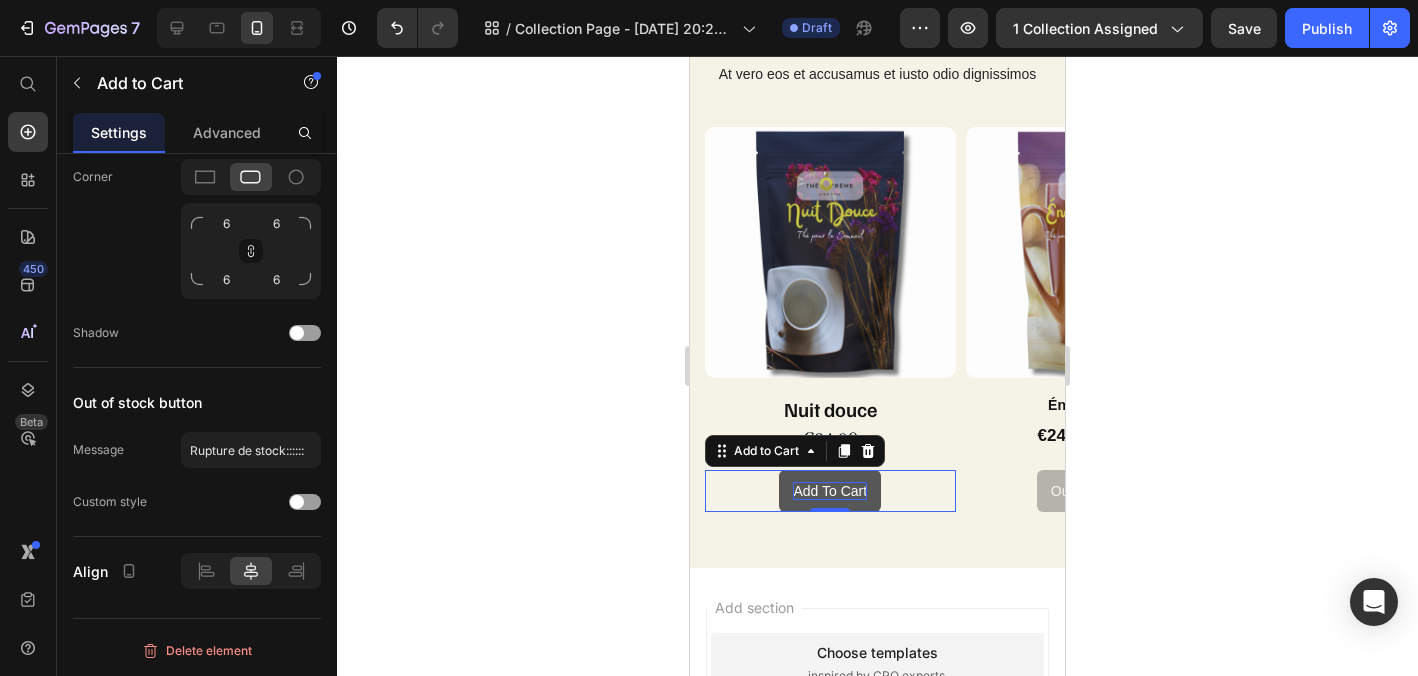 drag, startPoint x: 830, startPoint y: 491, endPoint x: 715, endPoint y: 463, distance: 118.35962 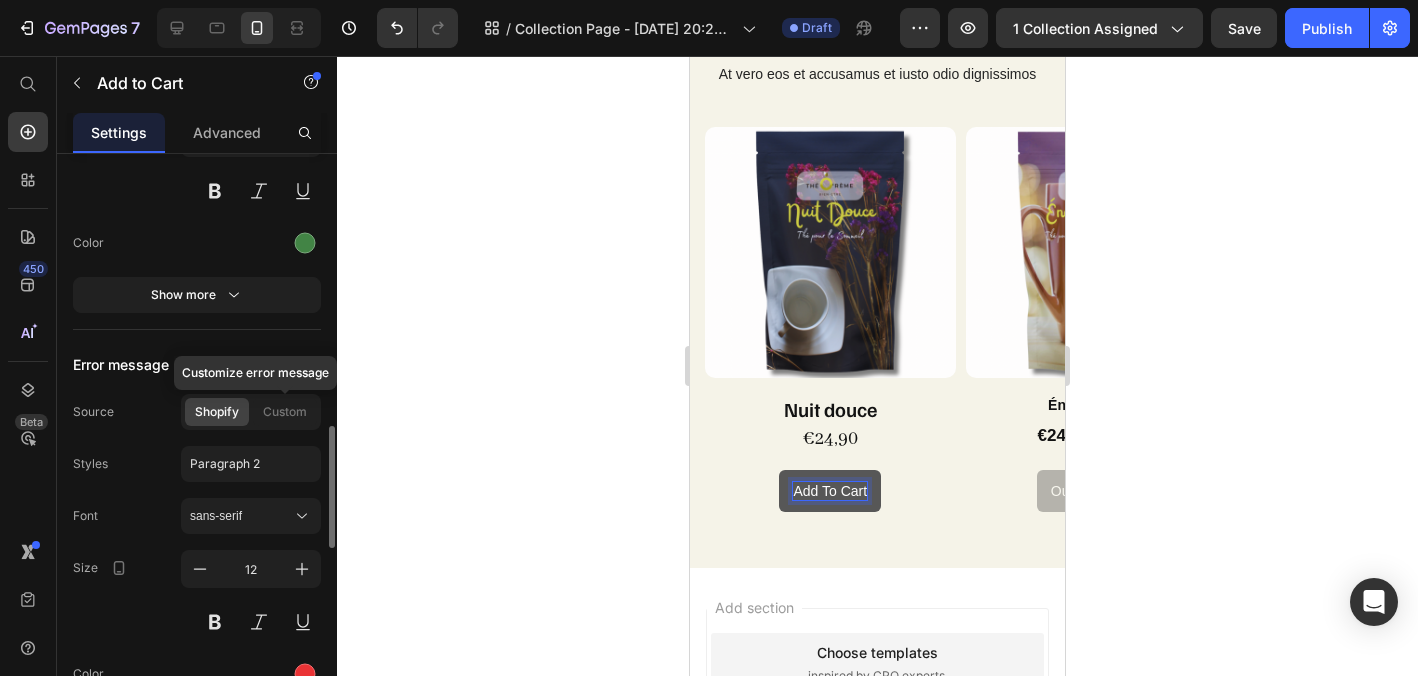 scroll, scrollTop: 1284, scrollLeft: 0, axis: vertical 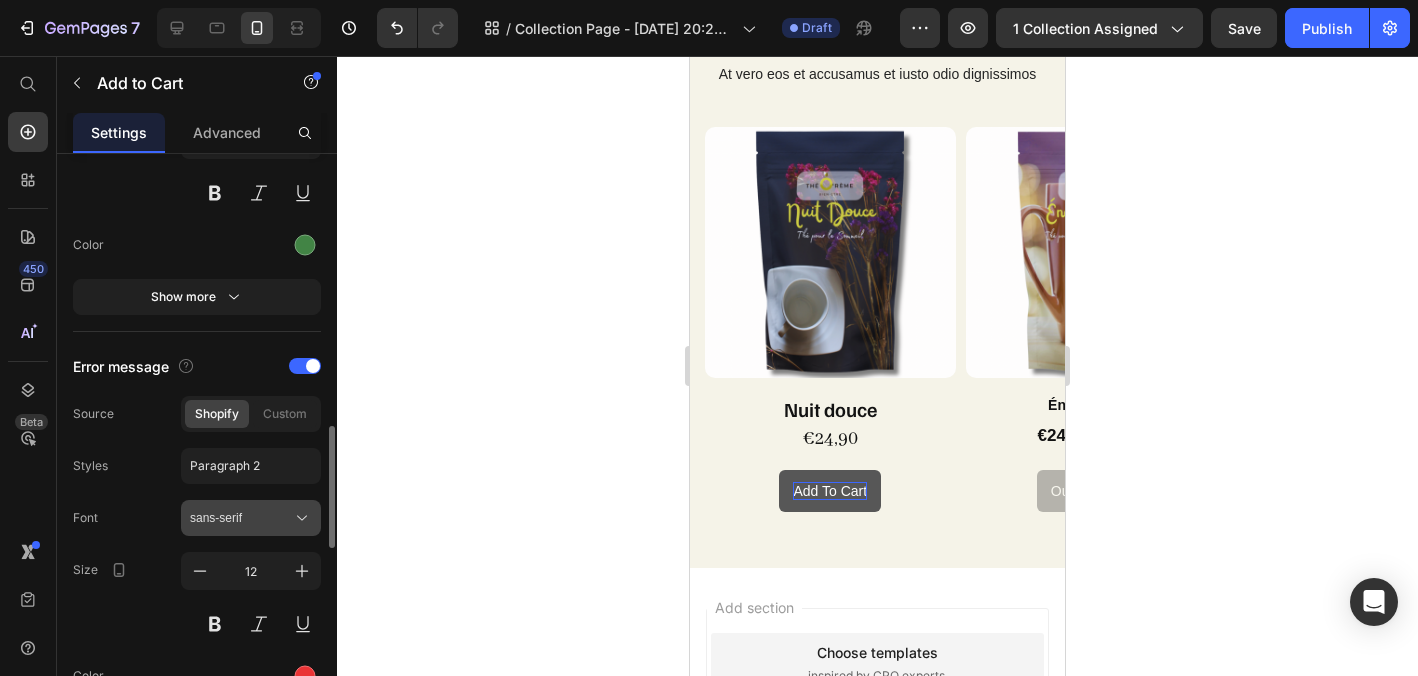 click 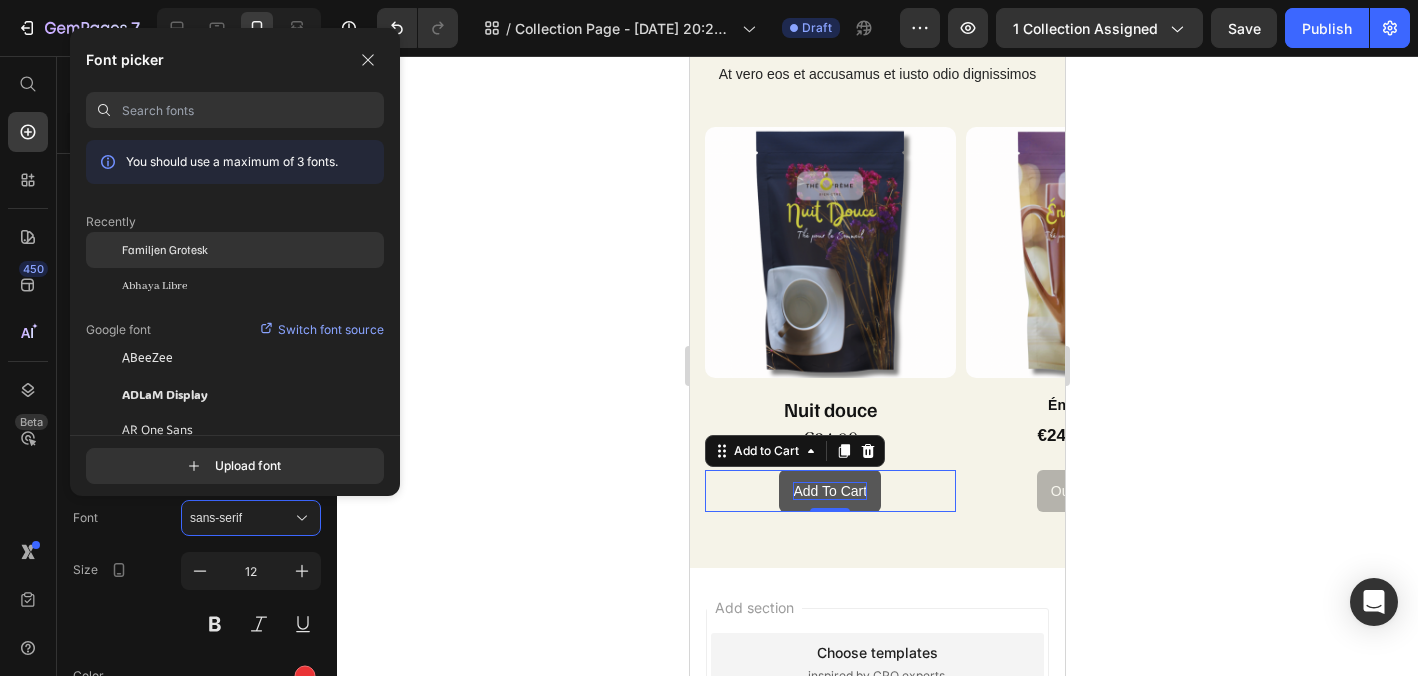 click on "Familjen Grotesk" 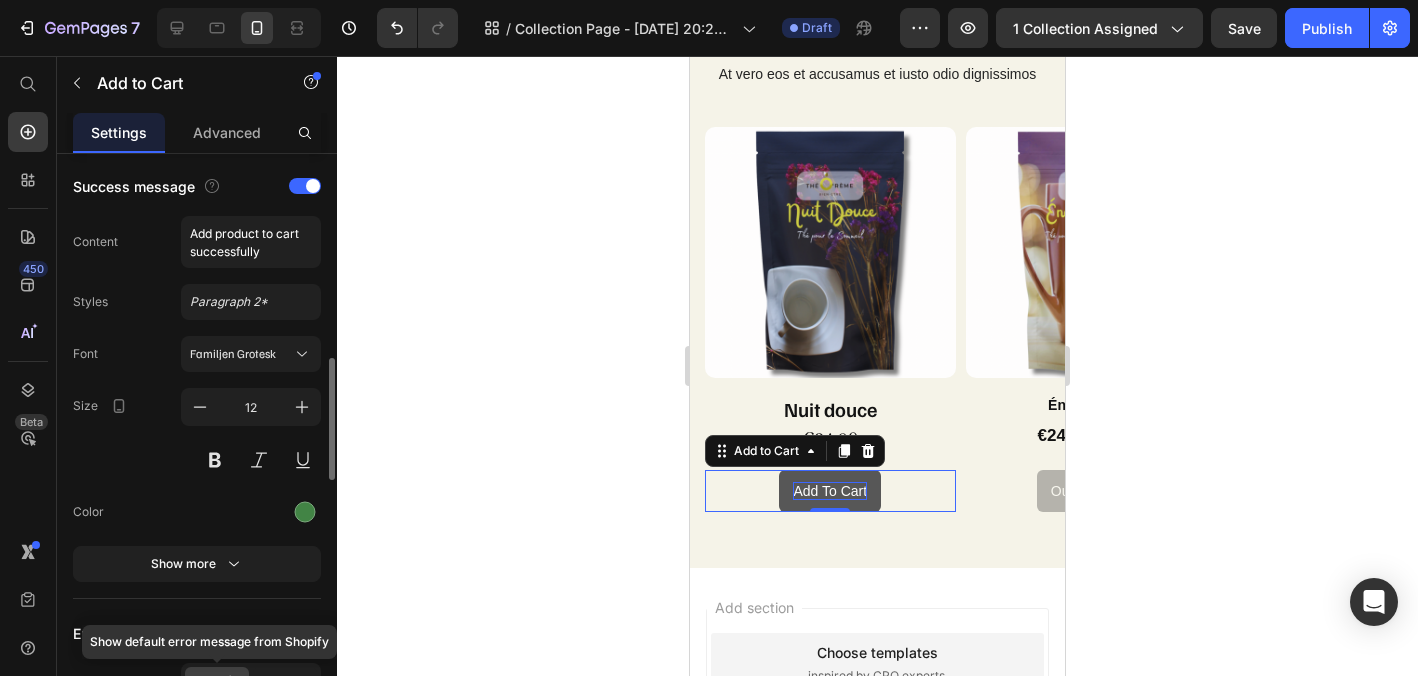 scroll, scrollTop: 982, scrollLeft: 0, axis: vertical 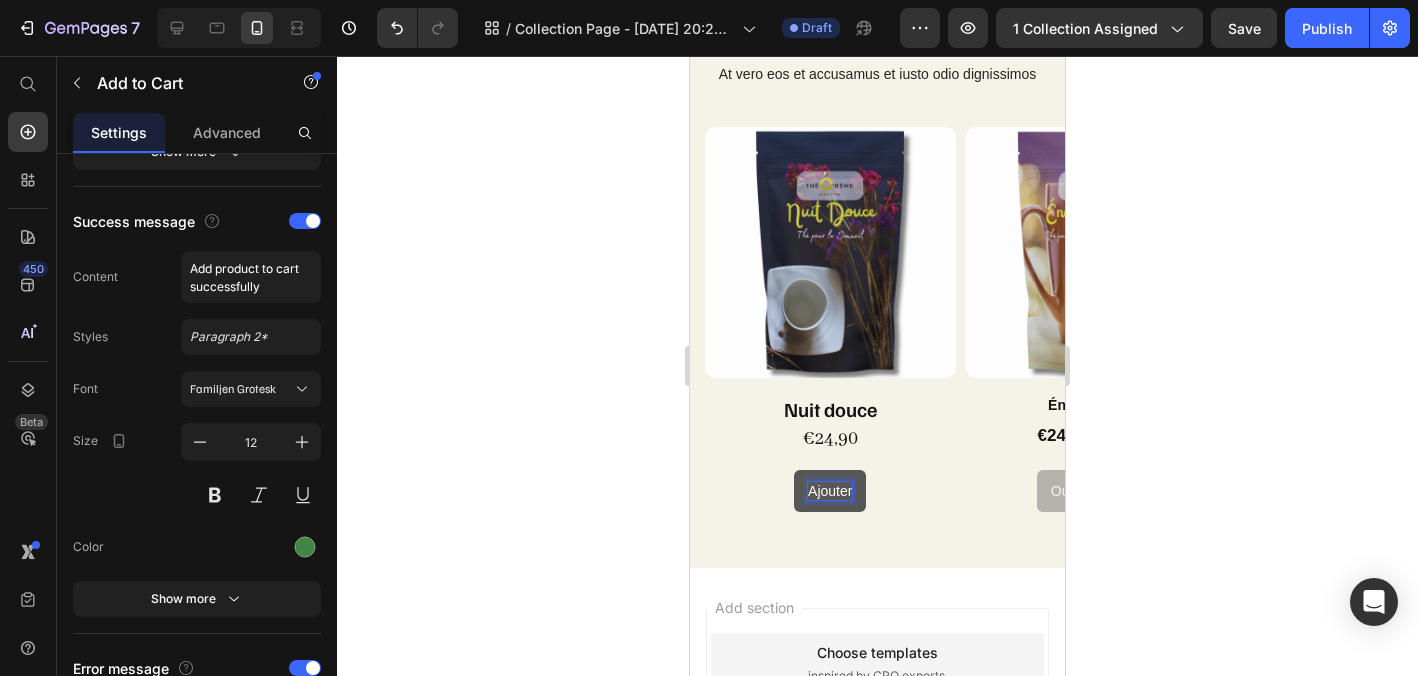 click on "Ajouter" at bounding box center [830, 491] 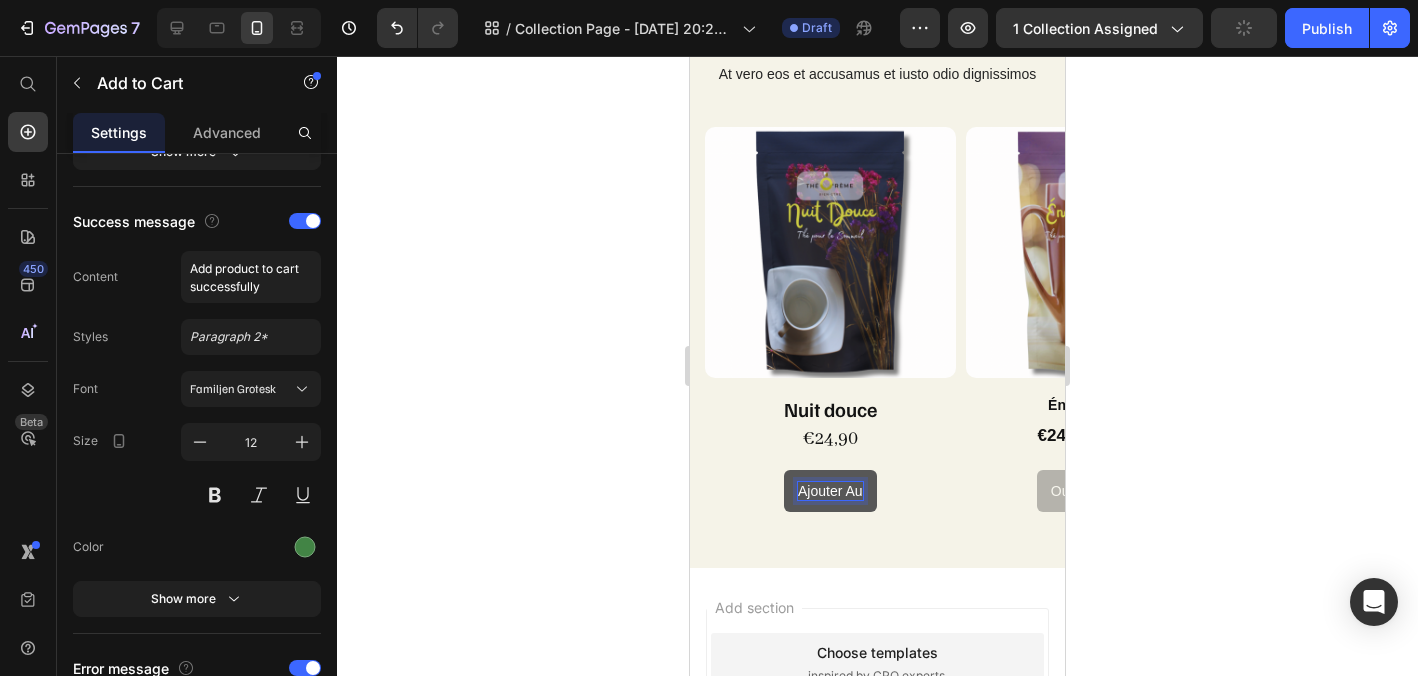 click on "Ajouter au" at bounding box center (830, 491) 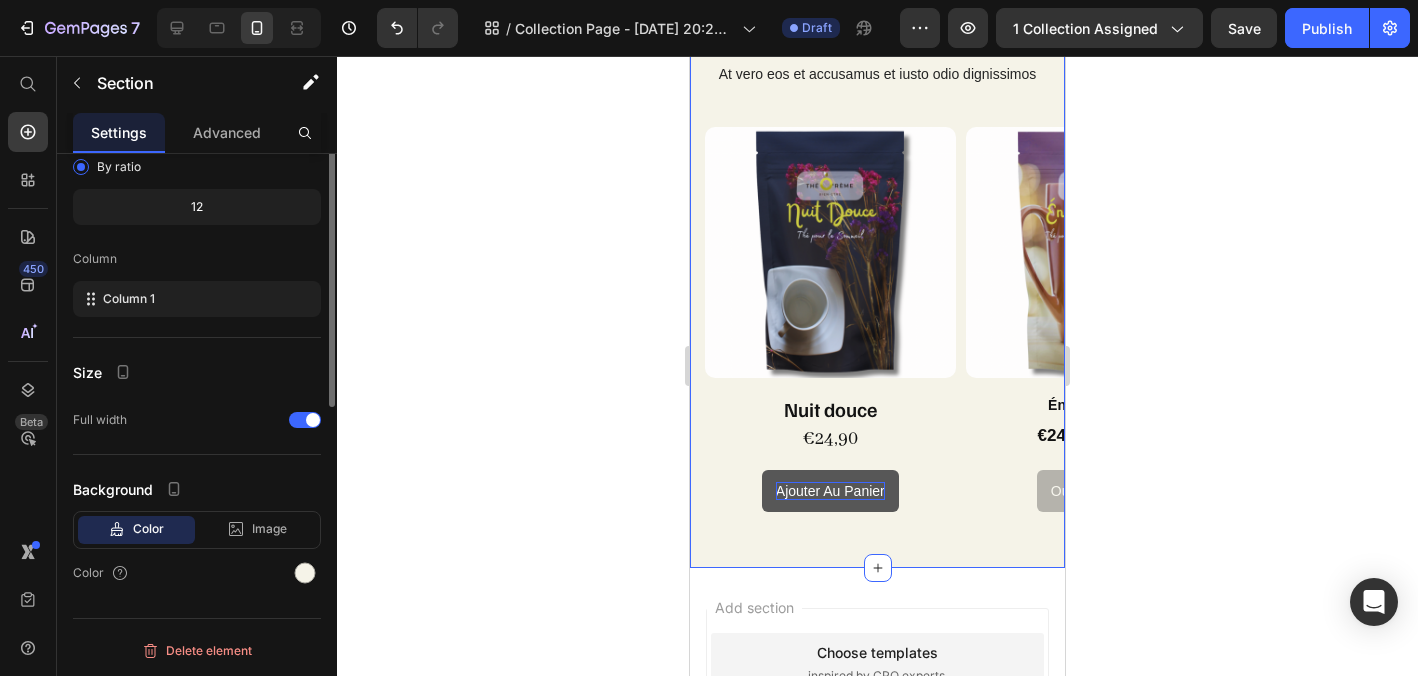 click on "Lorem Ipsum is simply dummy Heading At vero eos et accusamus et iusto odio dignissimos Text Block Row Product Images Nuit douce Product Title €24,90 Product Price Ajouter au panier Add to Cart   0 Product Product Images Énergie pure Product Title €24,90 Product Price €0,00 Product Price Row out of stock Add to Cart Product Product Images Énergie pure Product Title €24,90 Product Price €0,00 Product Price Row out of stock Add to Cart Product Product Images Énergie pure Product Title €24,90 Product Price €0,00 Product Price Row out of stock Add to Cart Product Product Images Énergie pure Product Title €24,90 Product Price €0,00 Product Price Row out of stock Add to Cart Product Product Images Énergie pure Product Title €24,90 Product Price €0,00 Product Price Row out of stock Add to Cart Product Product Images Énergie pure Product Title €24,90 Product Price €0,00 Product Price Row out of stock Add to Cart Product Product Images Énergie pure Product Title €24,90 Product Price" at bounding box center [877, 222] 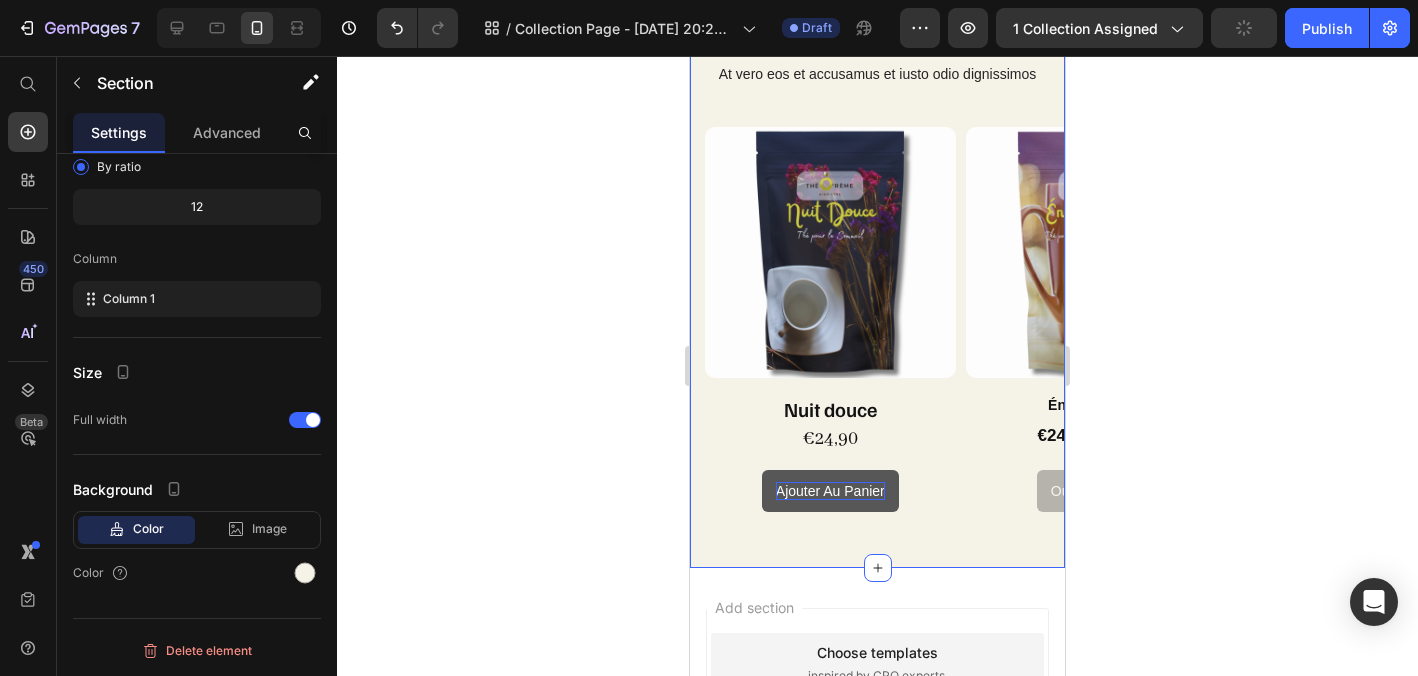 scroll, scrollTop: 0, scrollLeft: 0, axis: both 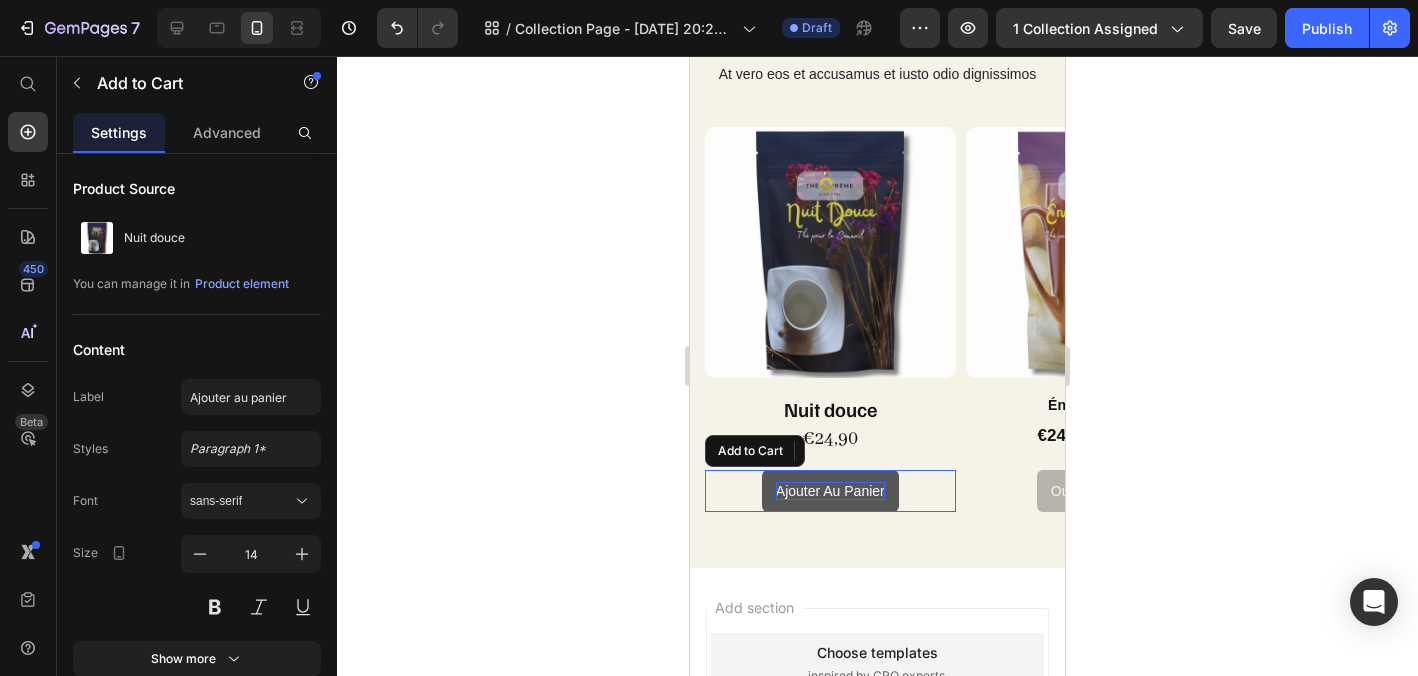 click on "Ajouter au panier" at bounding box center (830, 491) 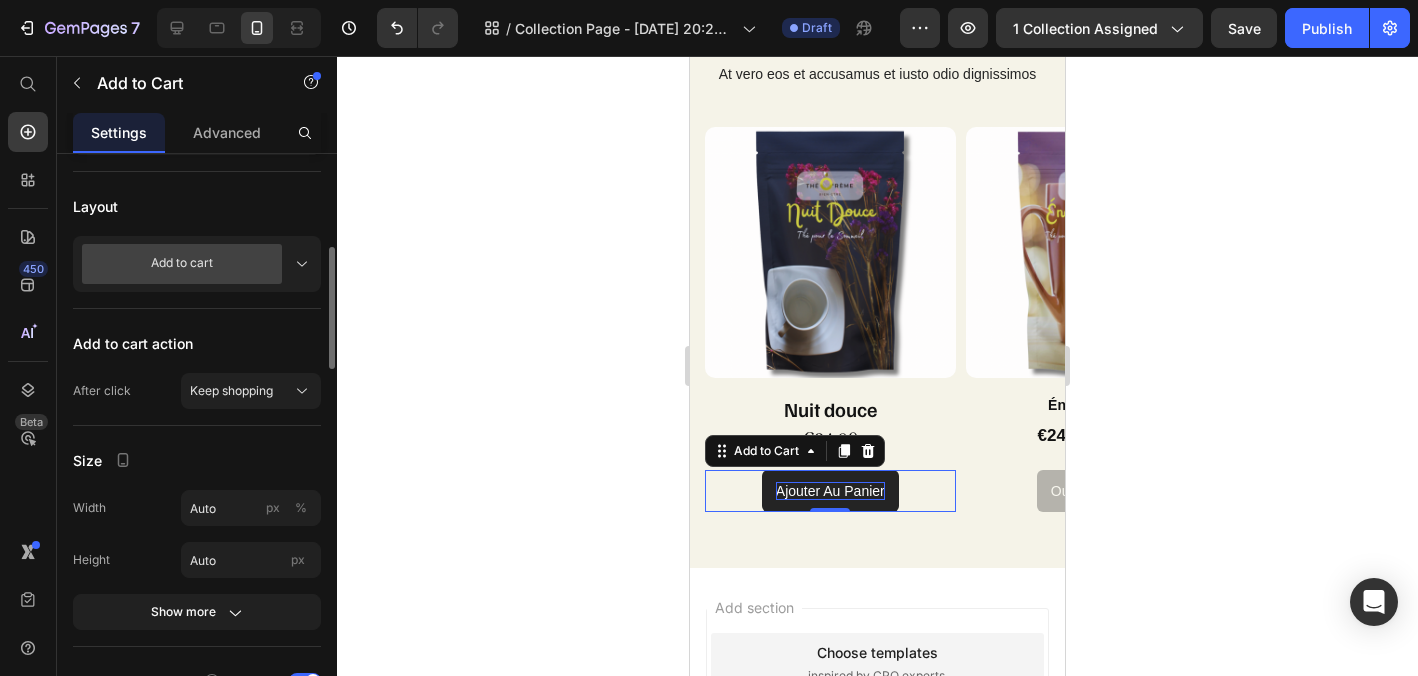 scroll, scrollTop: 508, scrollLeft: 0, axis: vertical 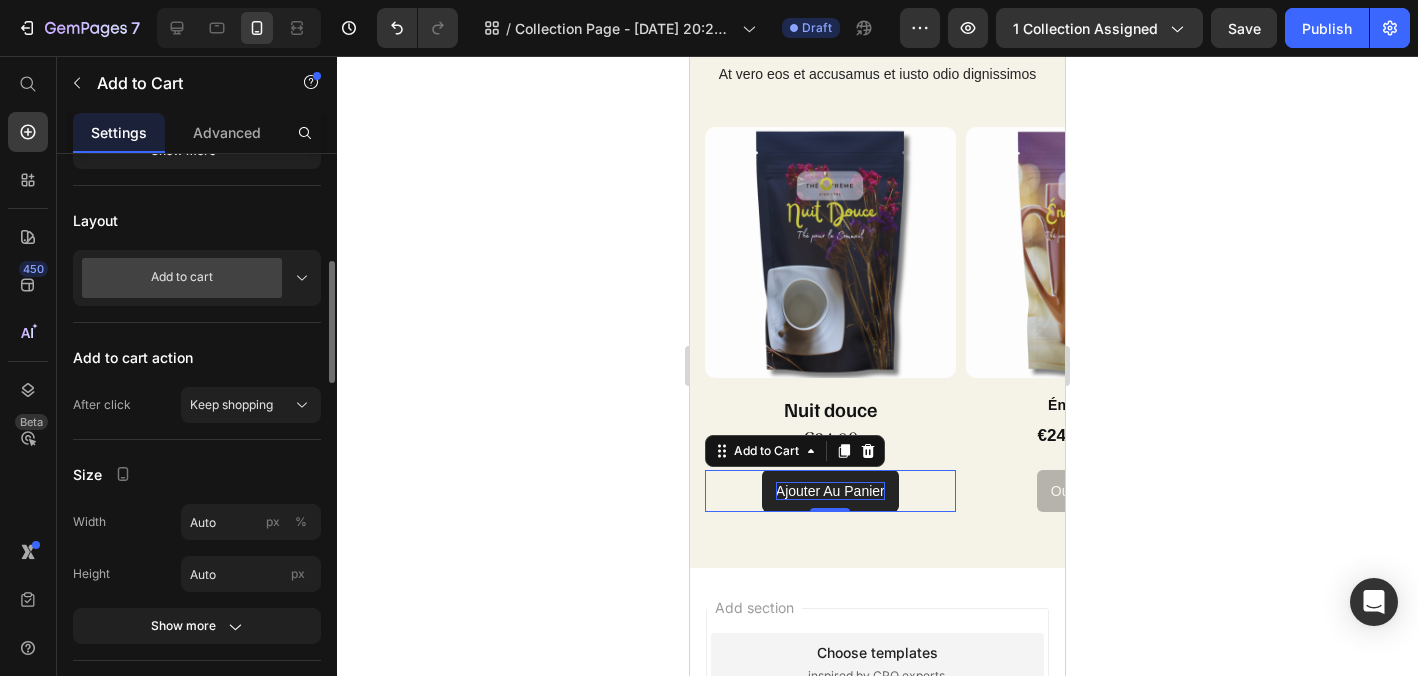 click on "Add to cart" at bounding box center [182, 278] 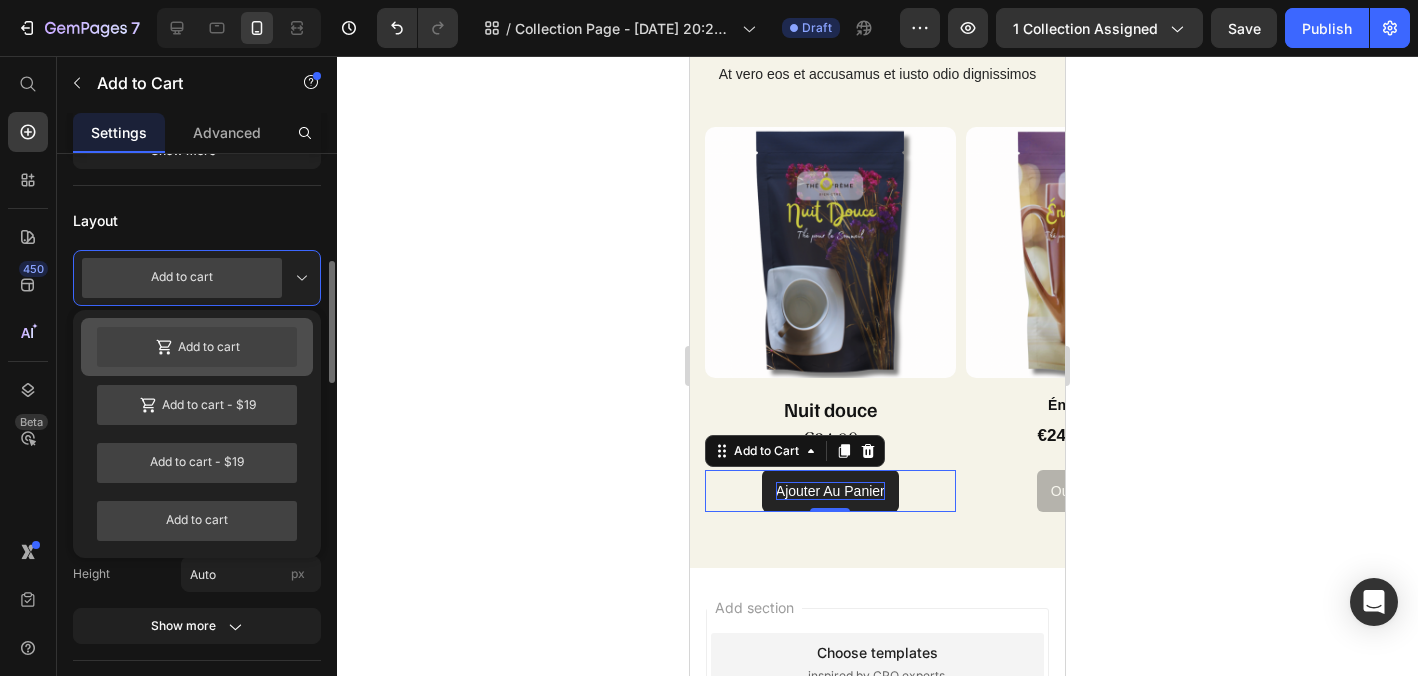 click on "Add to cart" at bounding box center [197, 347] 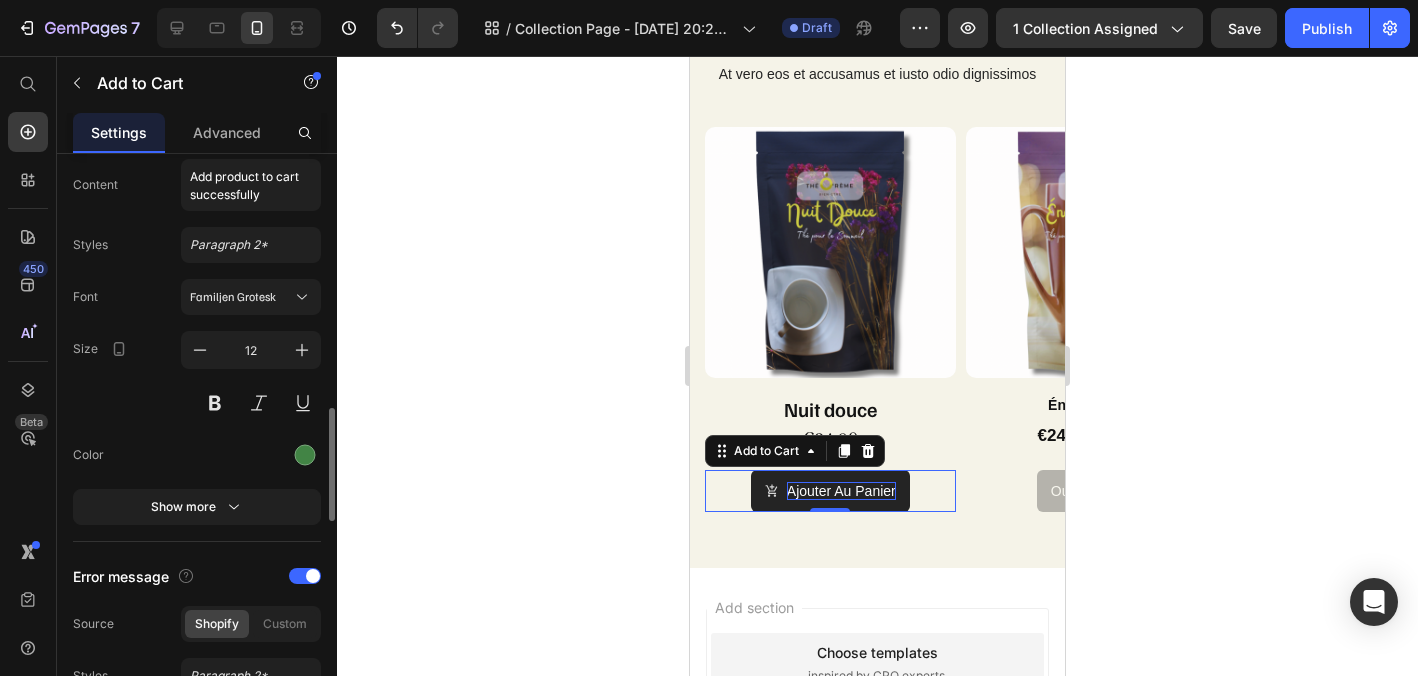 scroll, scrollTop: 1299, scrollLeft: 0, axis: vertical 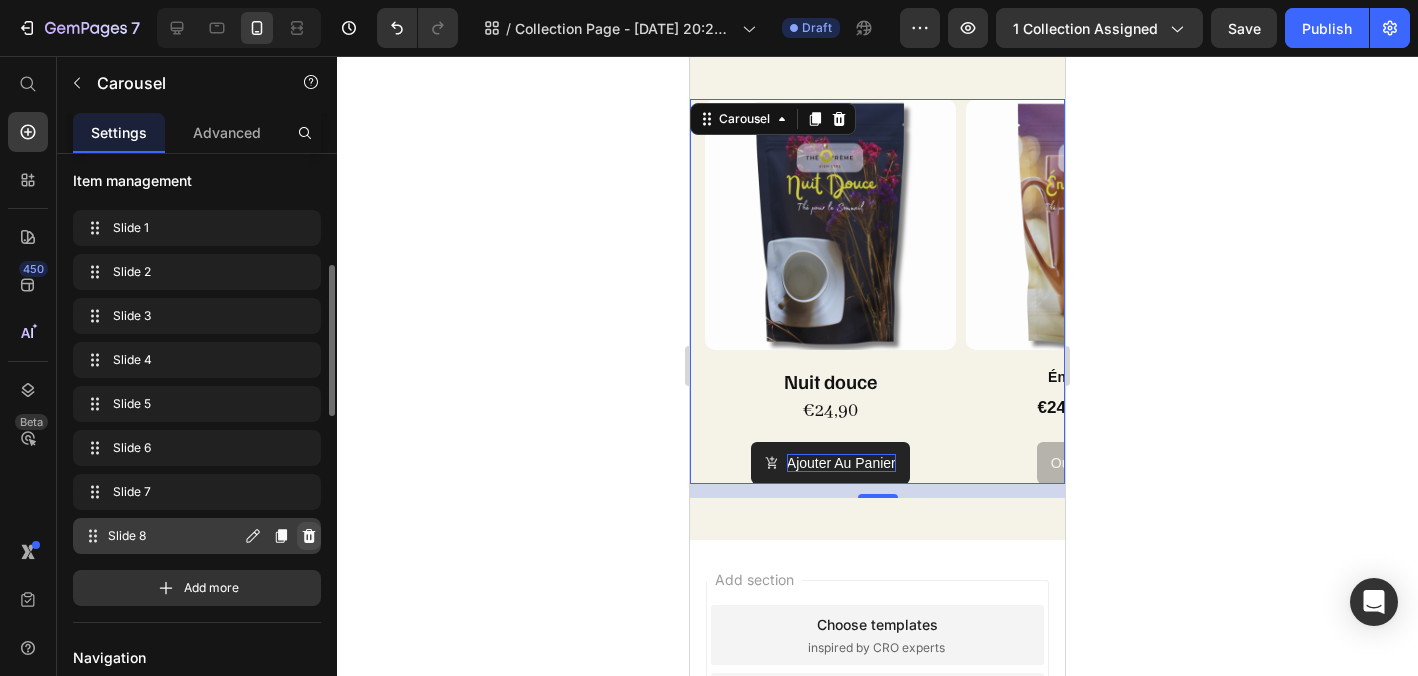 click 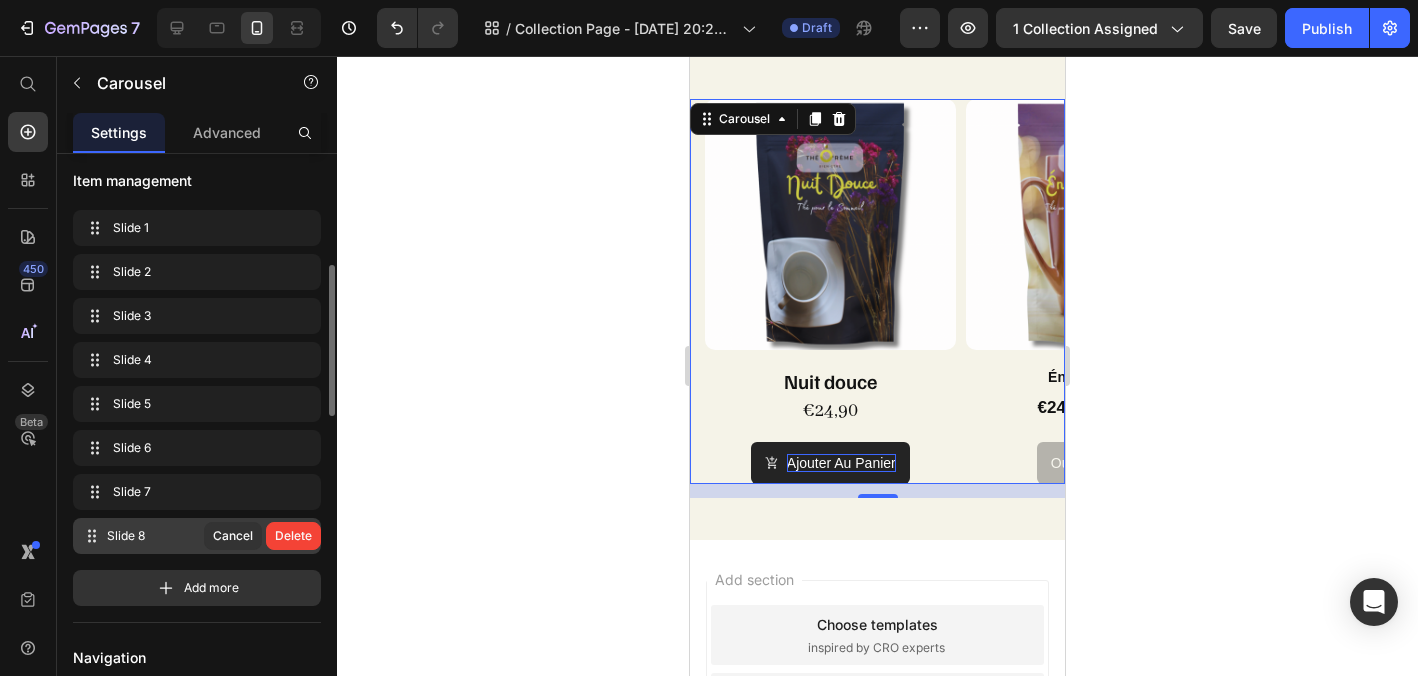 click on "Delete" at bounding box center (293, 536) 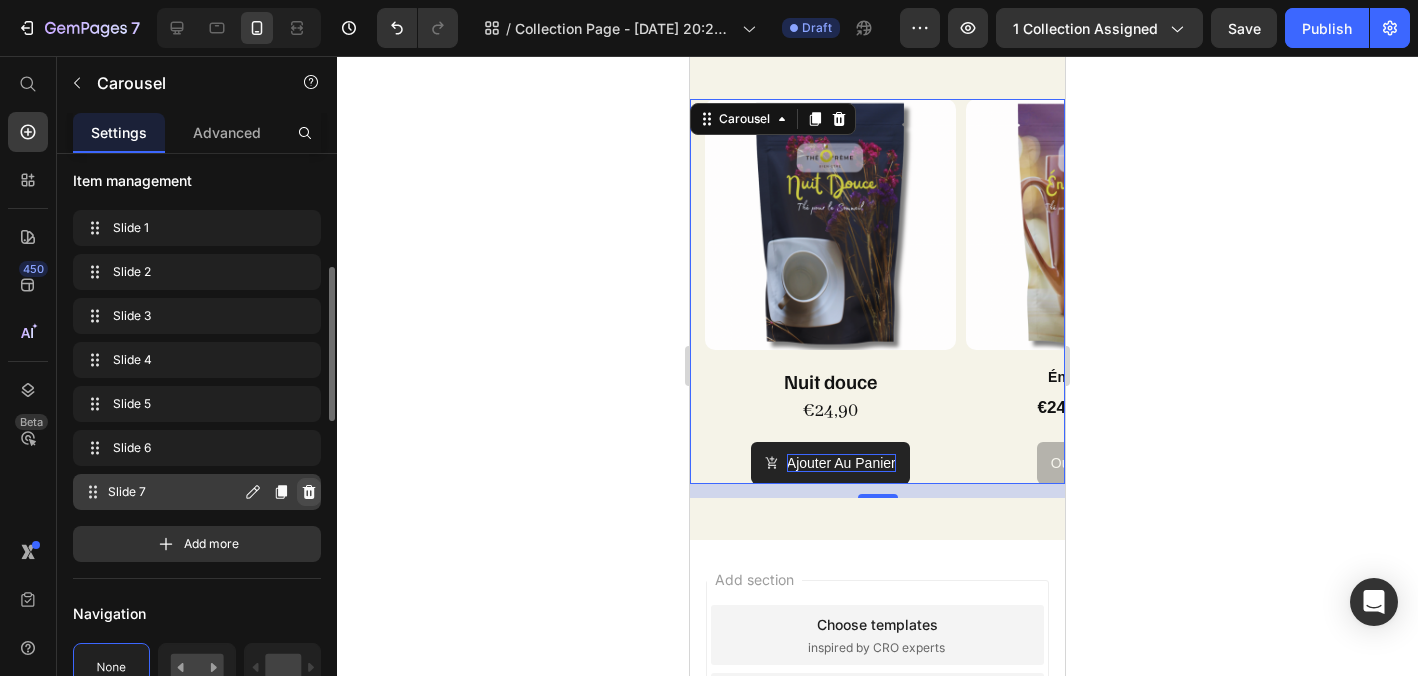 click 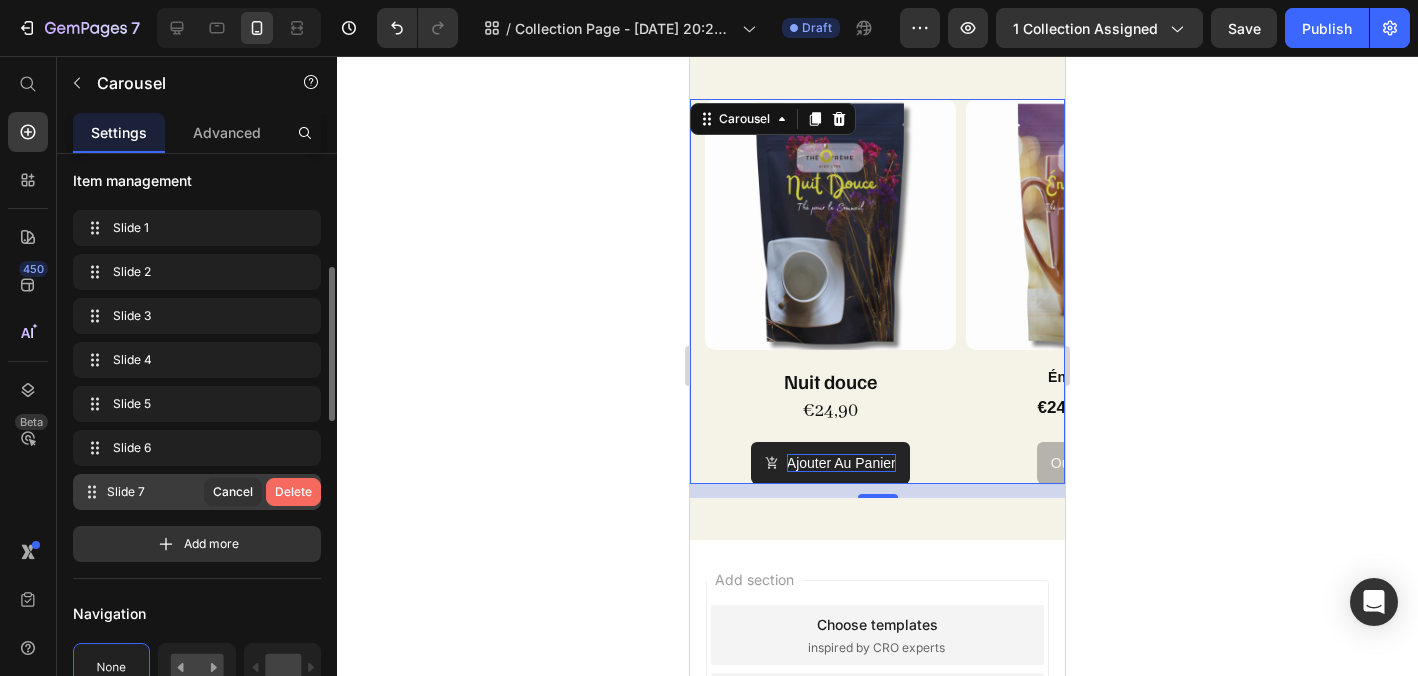 click on "Delete" at bounding box center (293, 492) 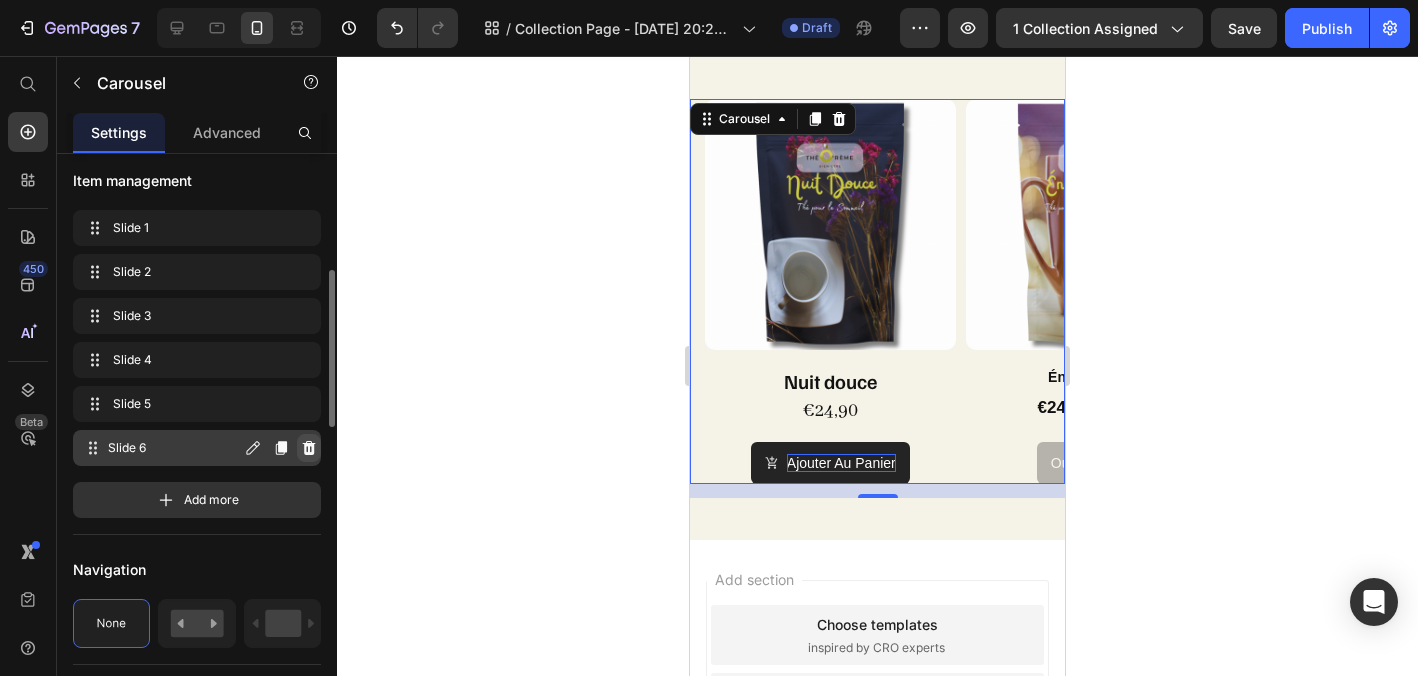 click 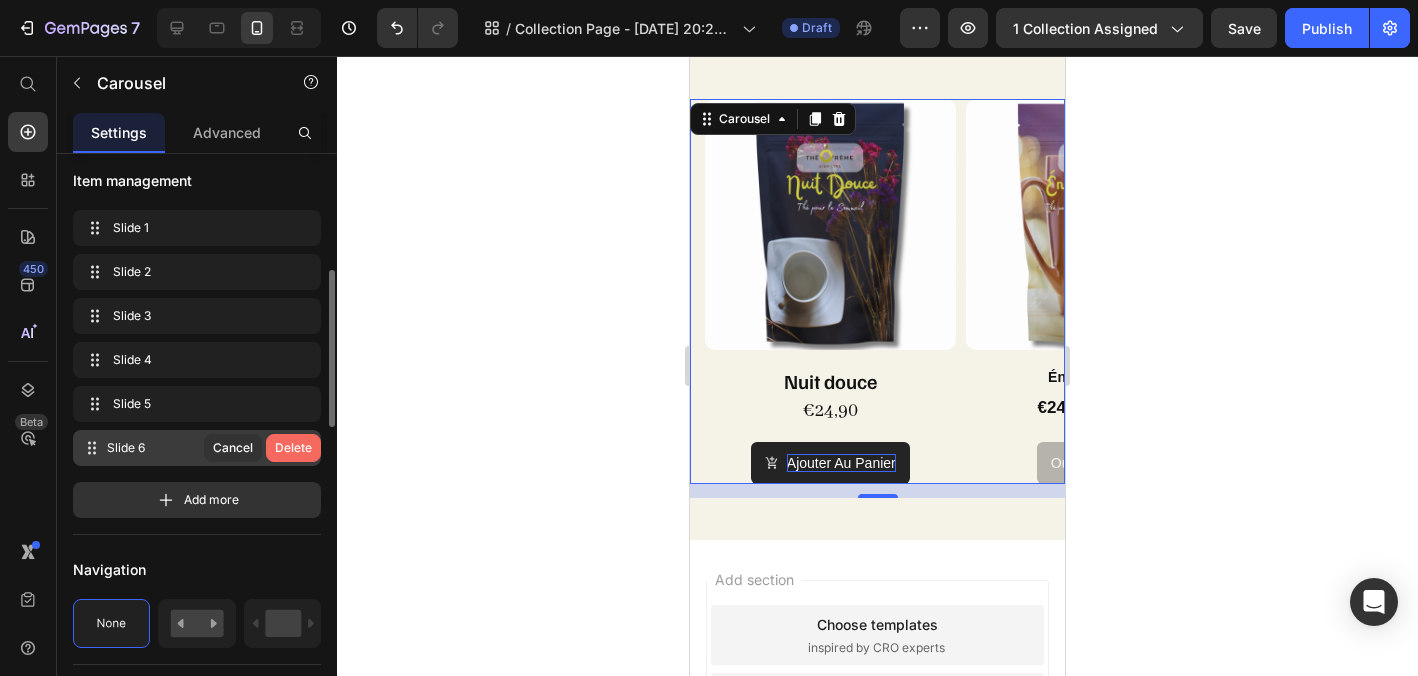 click on "Delete" at bounding box center [293, 448] 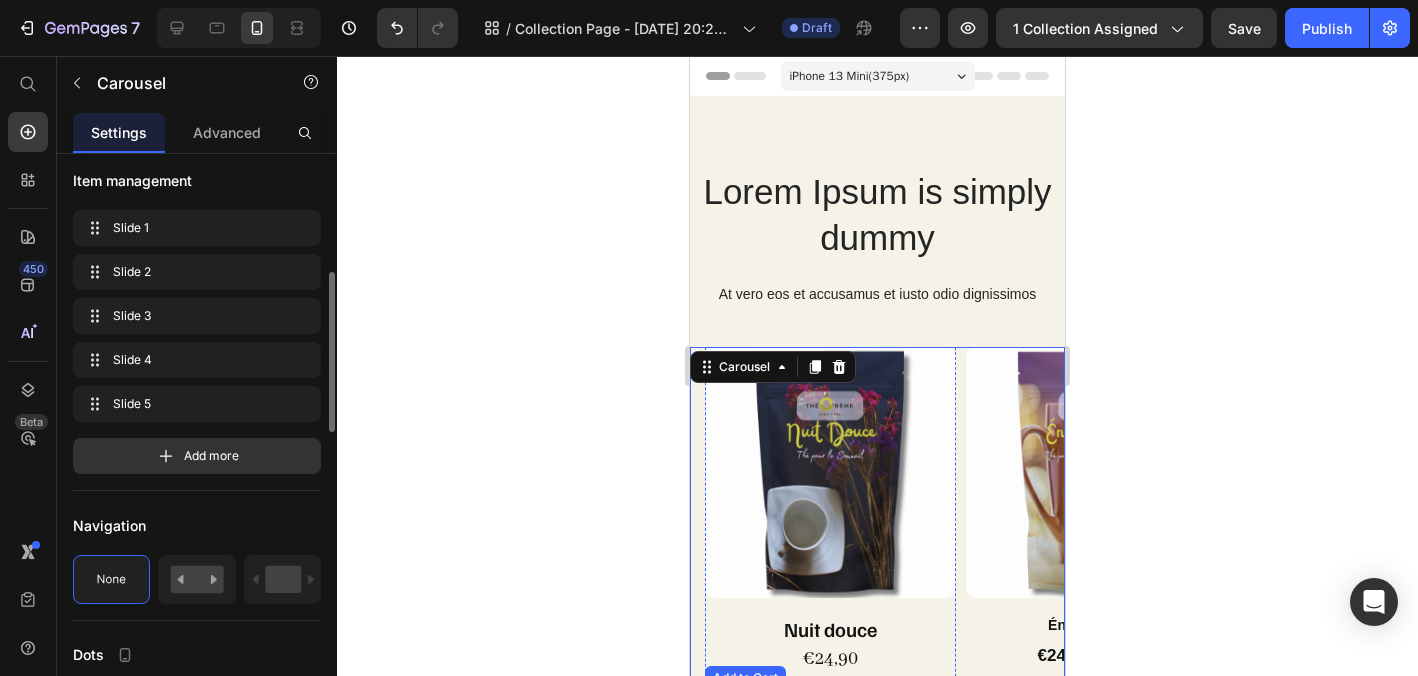 scroll, scrollTop: 0, scrollLeft: 0, axis: both 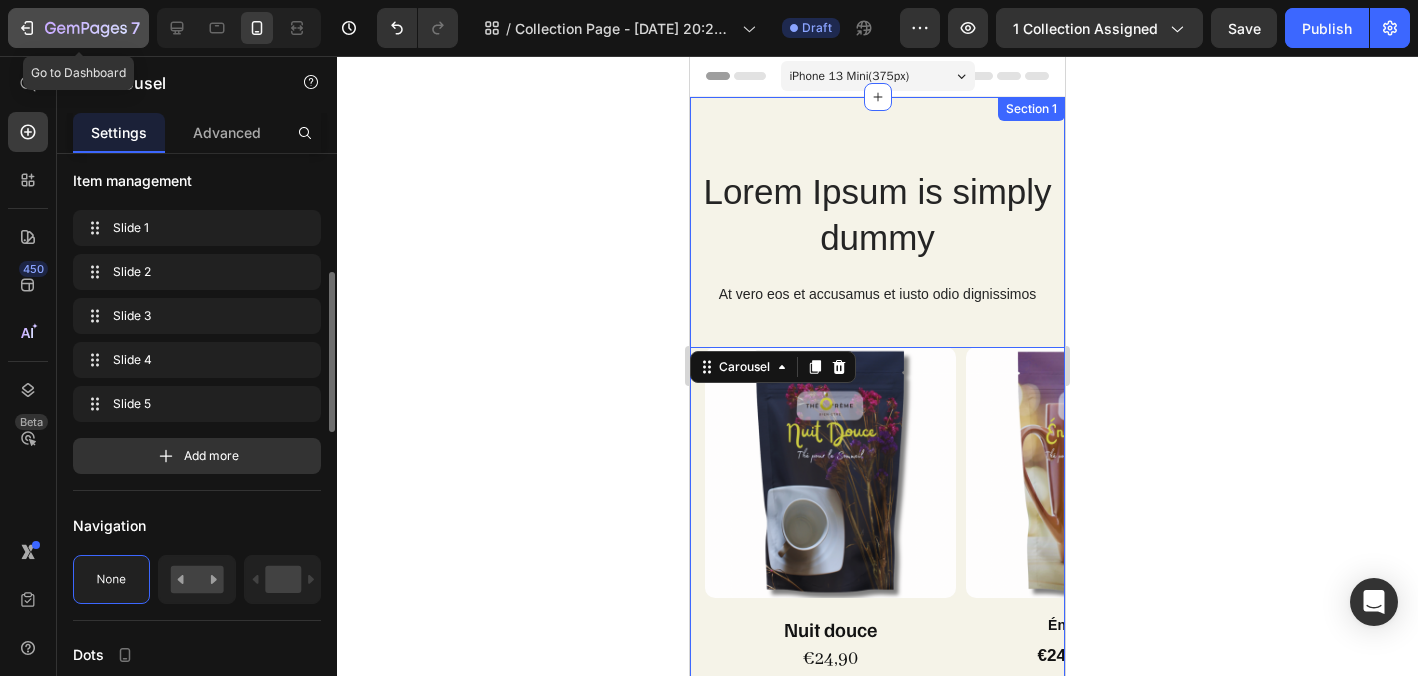 click on "7" at bounding box center [78, 28] 